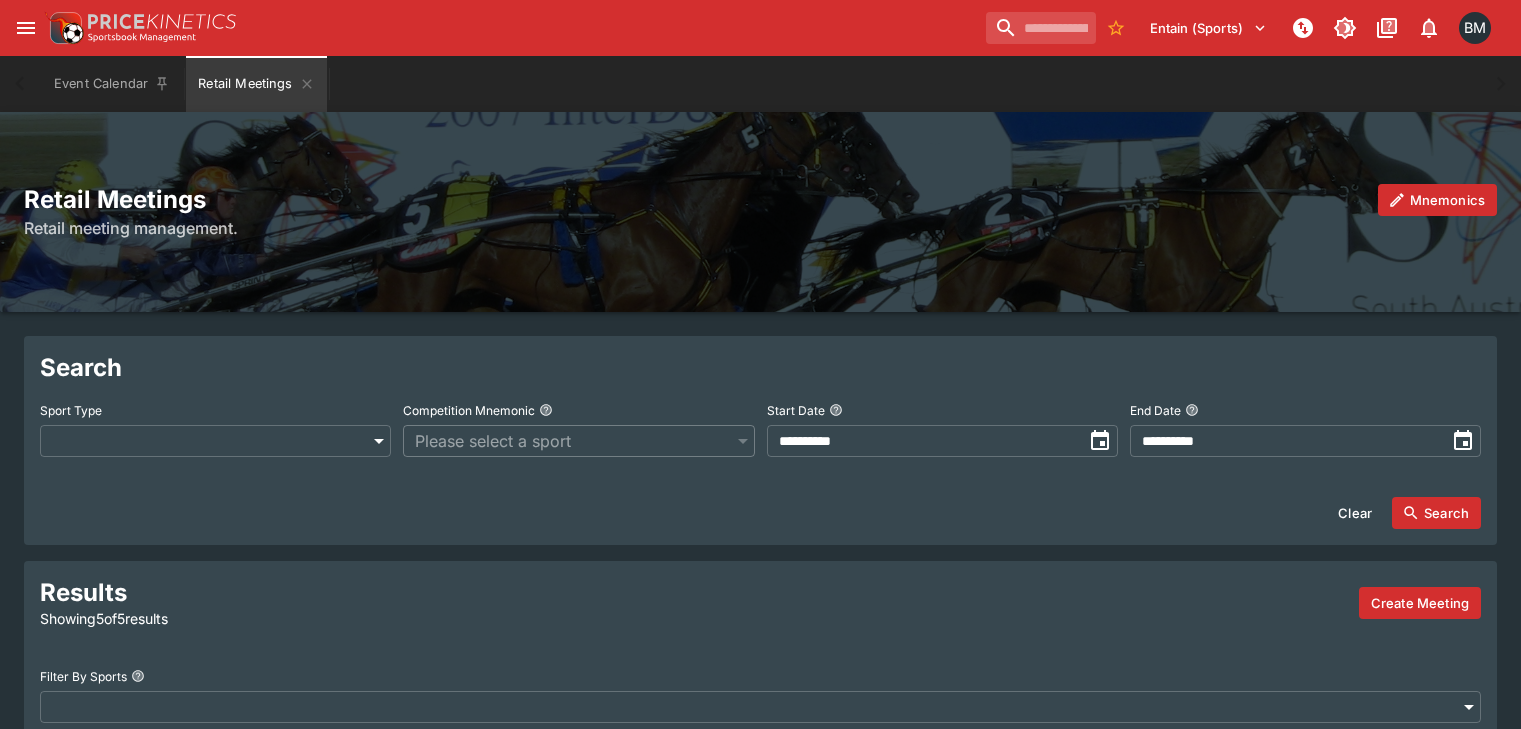 scroll, scrollTop: 0, scrollLeft: 0, axis: both 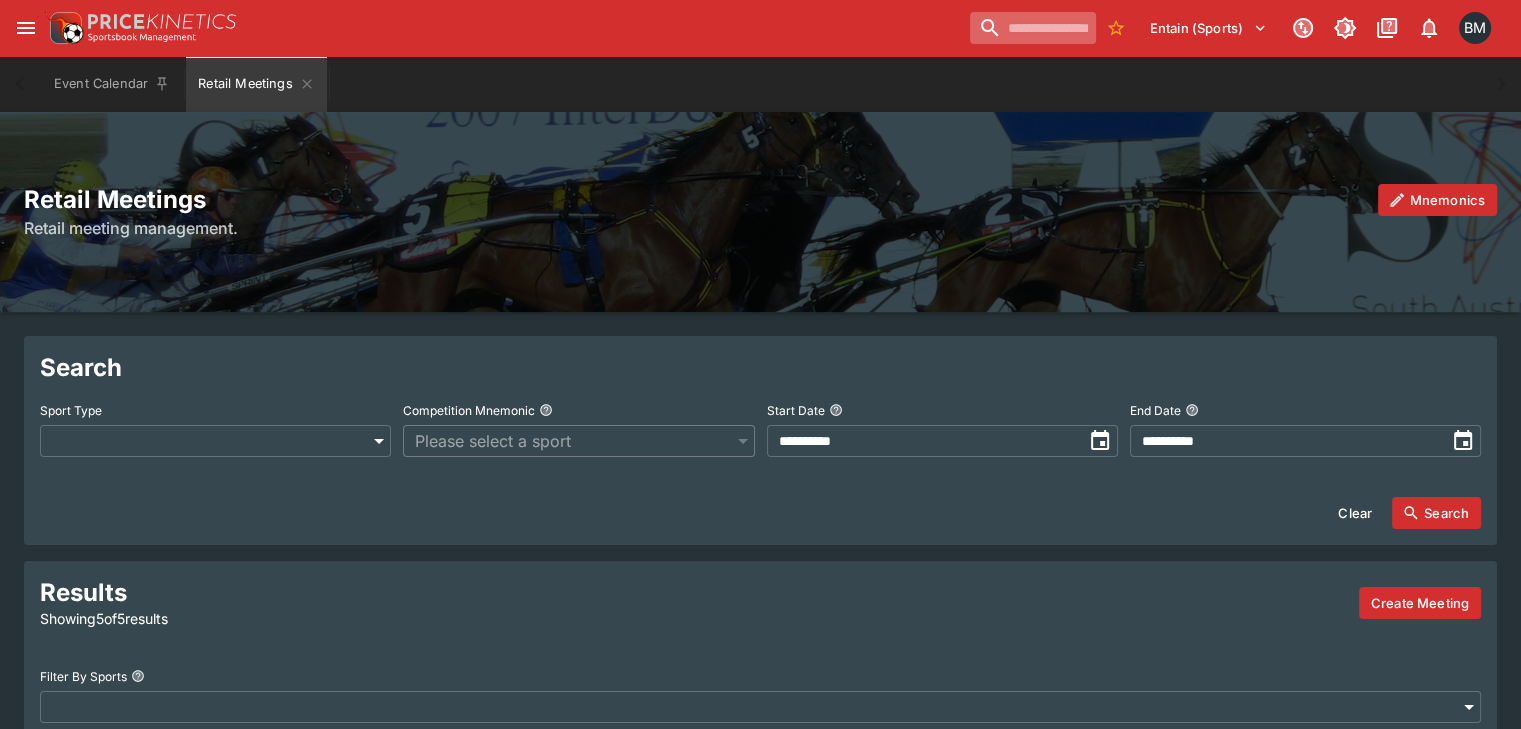 click at bounding box center [1033, 28] 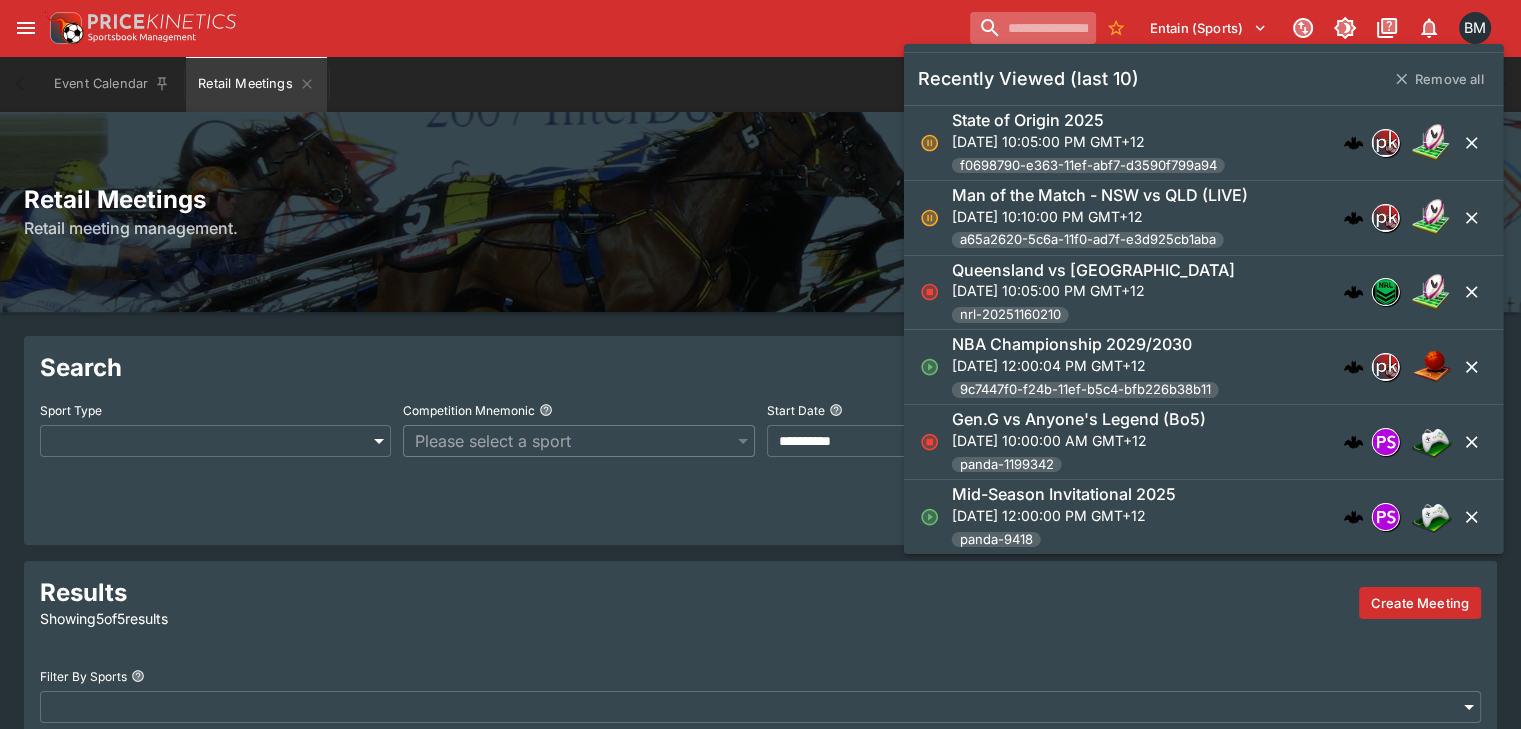 type on "*" 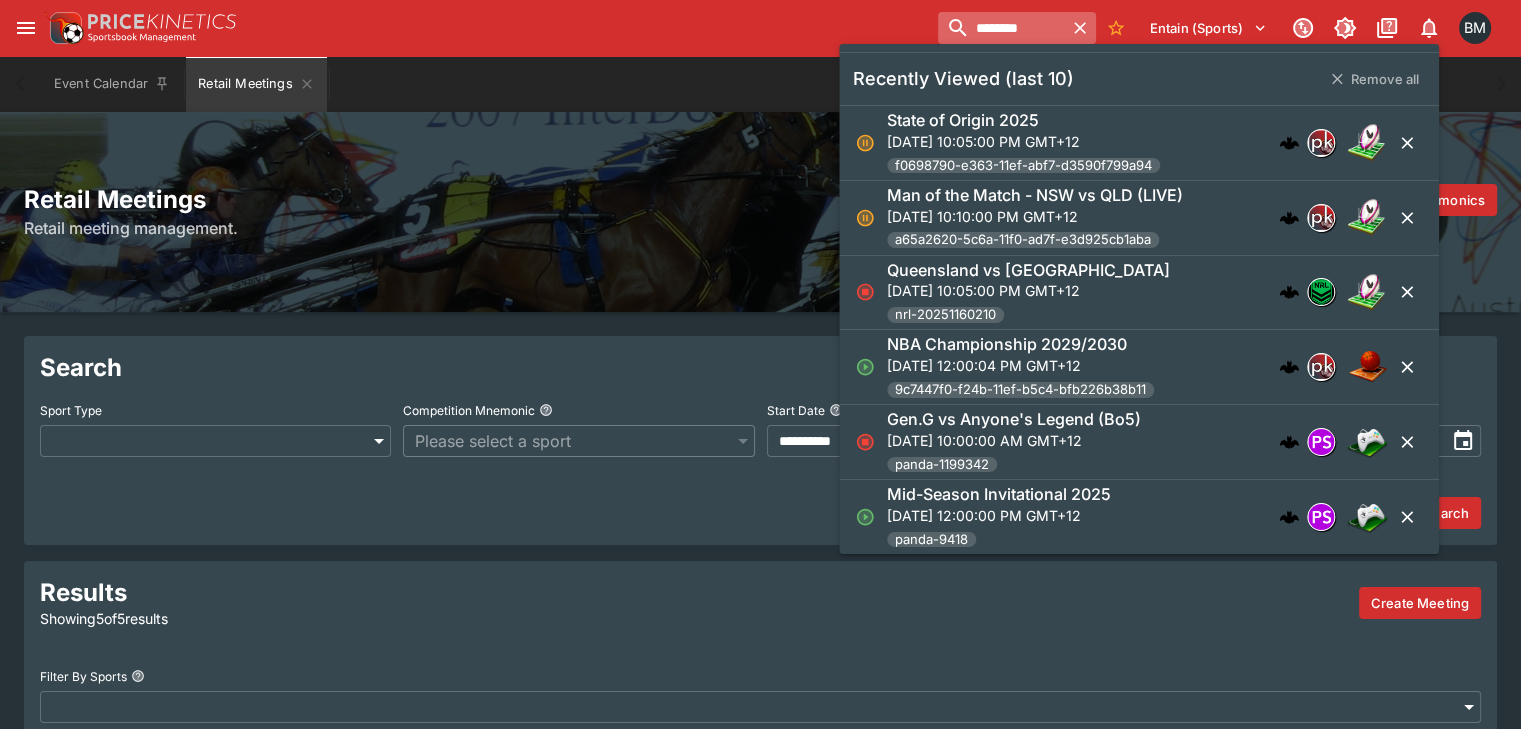 type on "********" 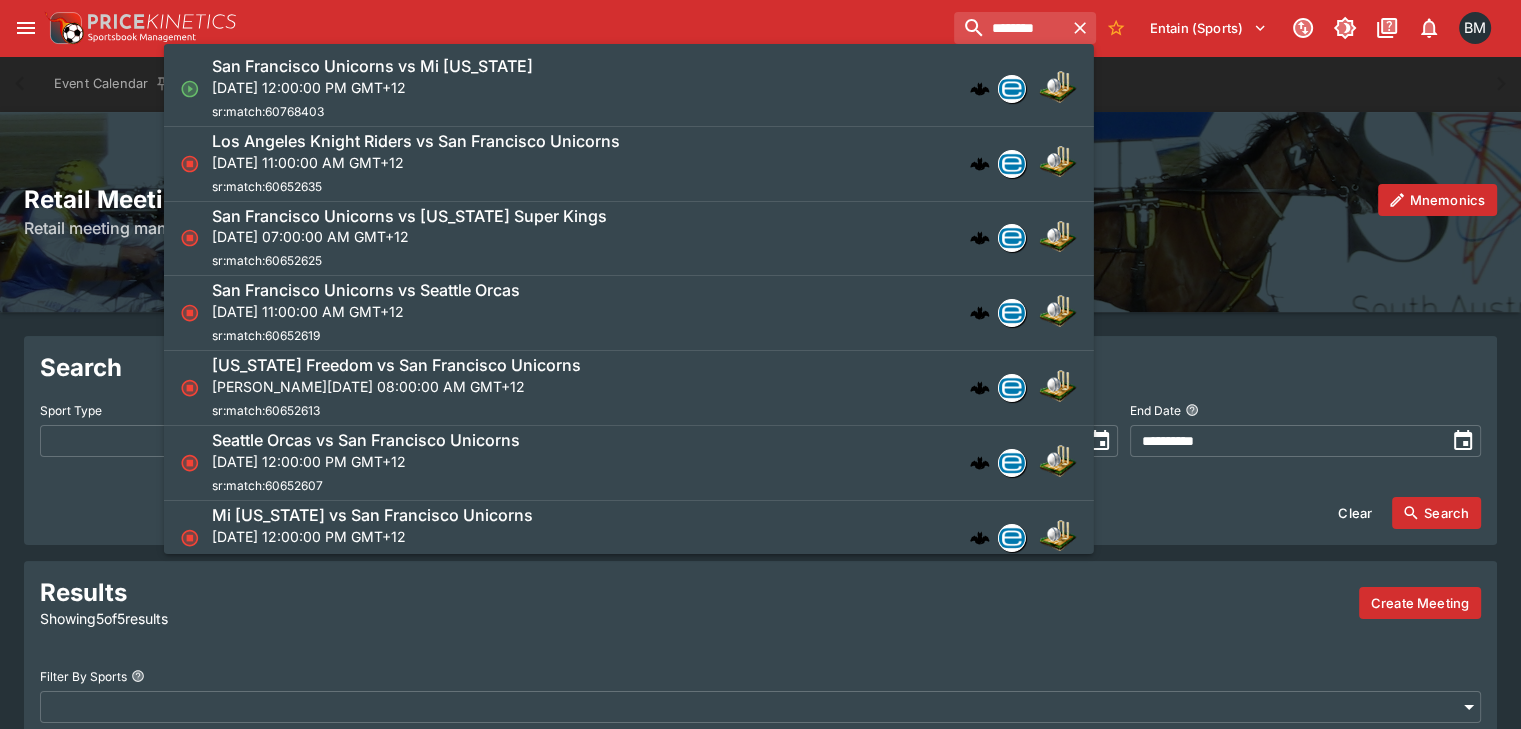 click on "San Francisco Unicorns vs Mi New York  Thu, Jul 10, 2025, 12:00:00 PM GMT+12 sr:match:60768403" at bounding box center (619, 89) 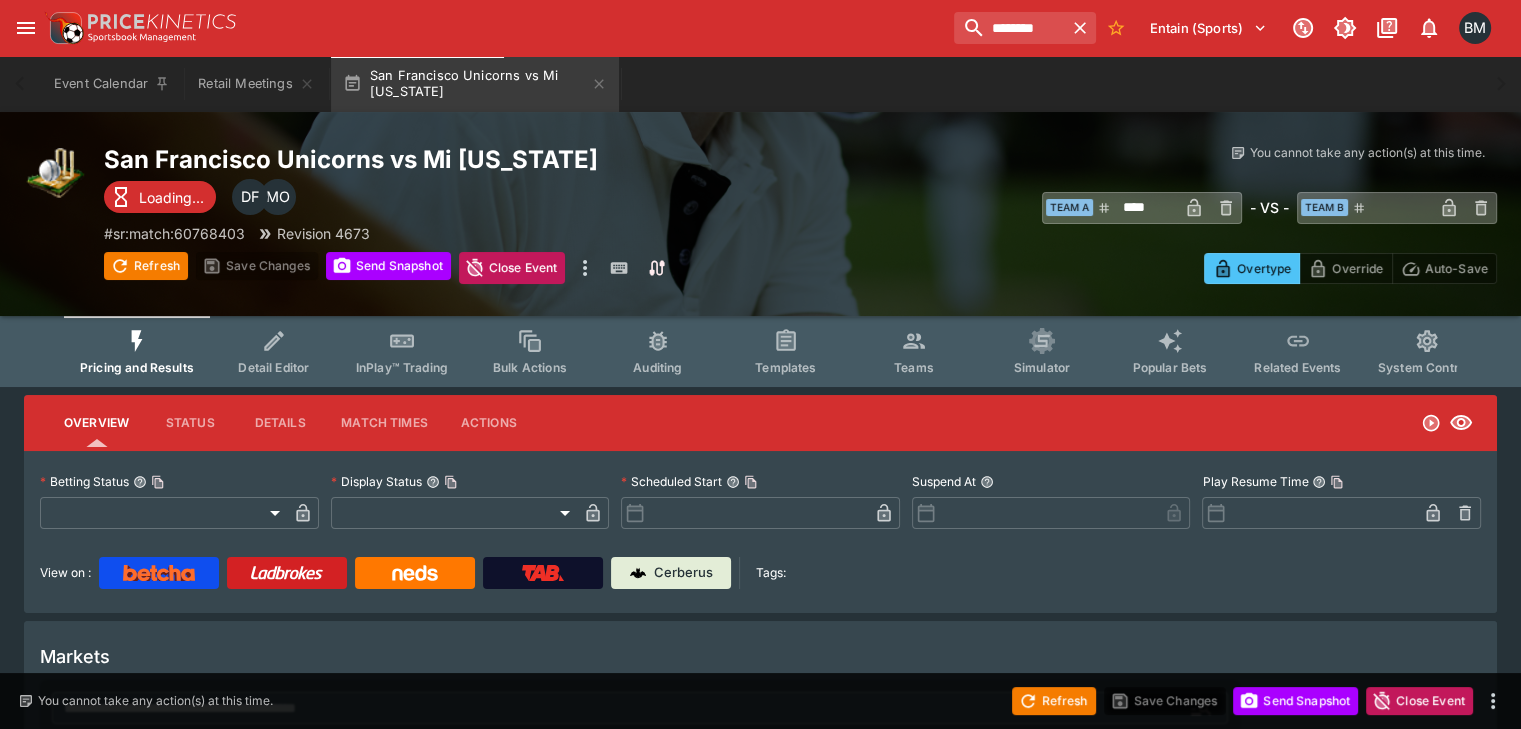 type on "**********" 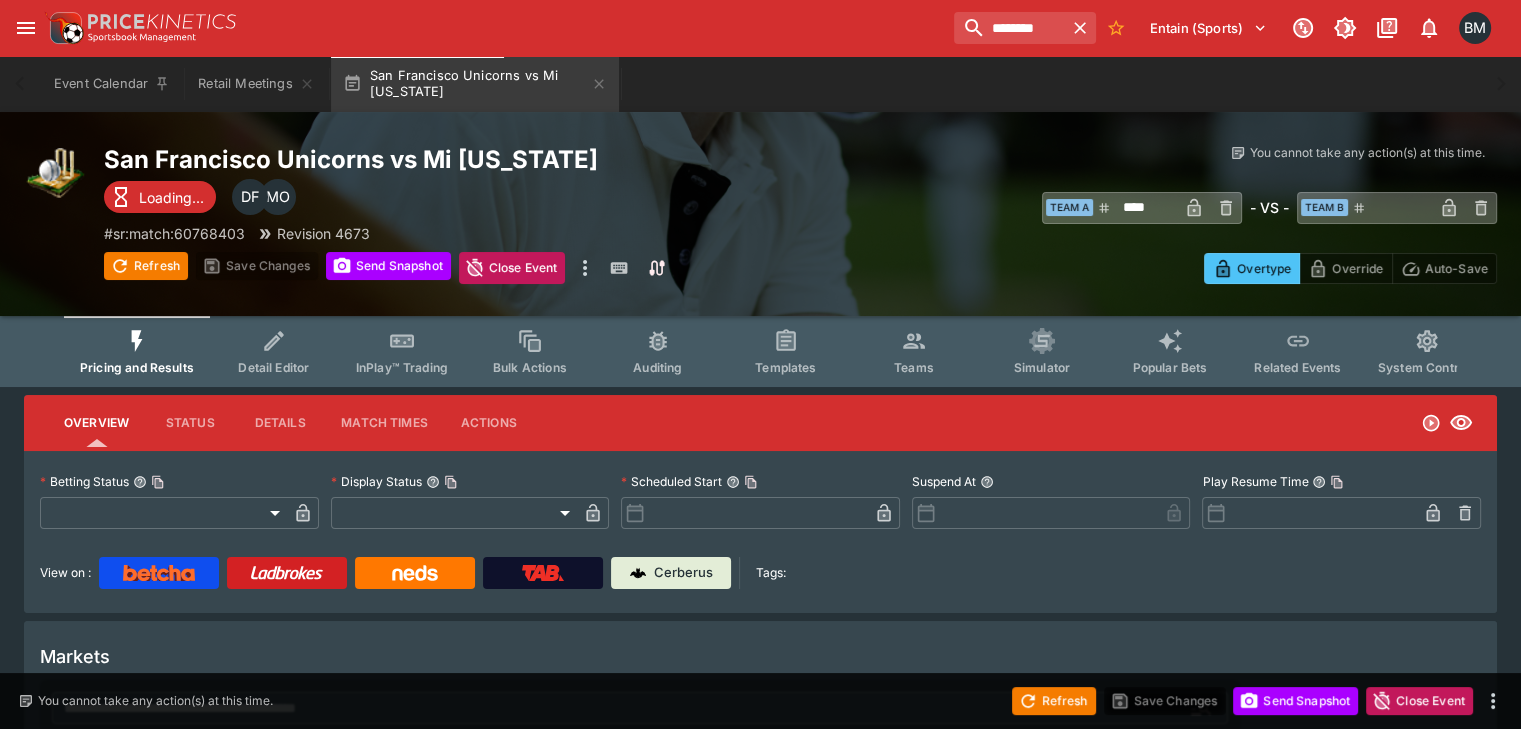 type on "*******" 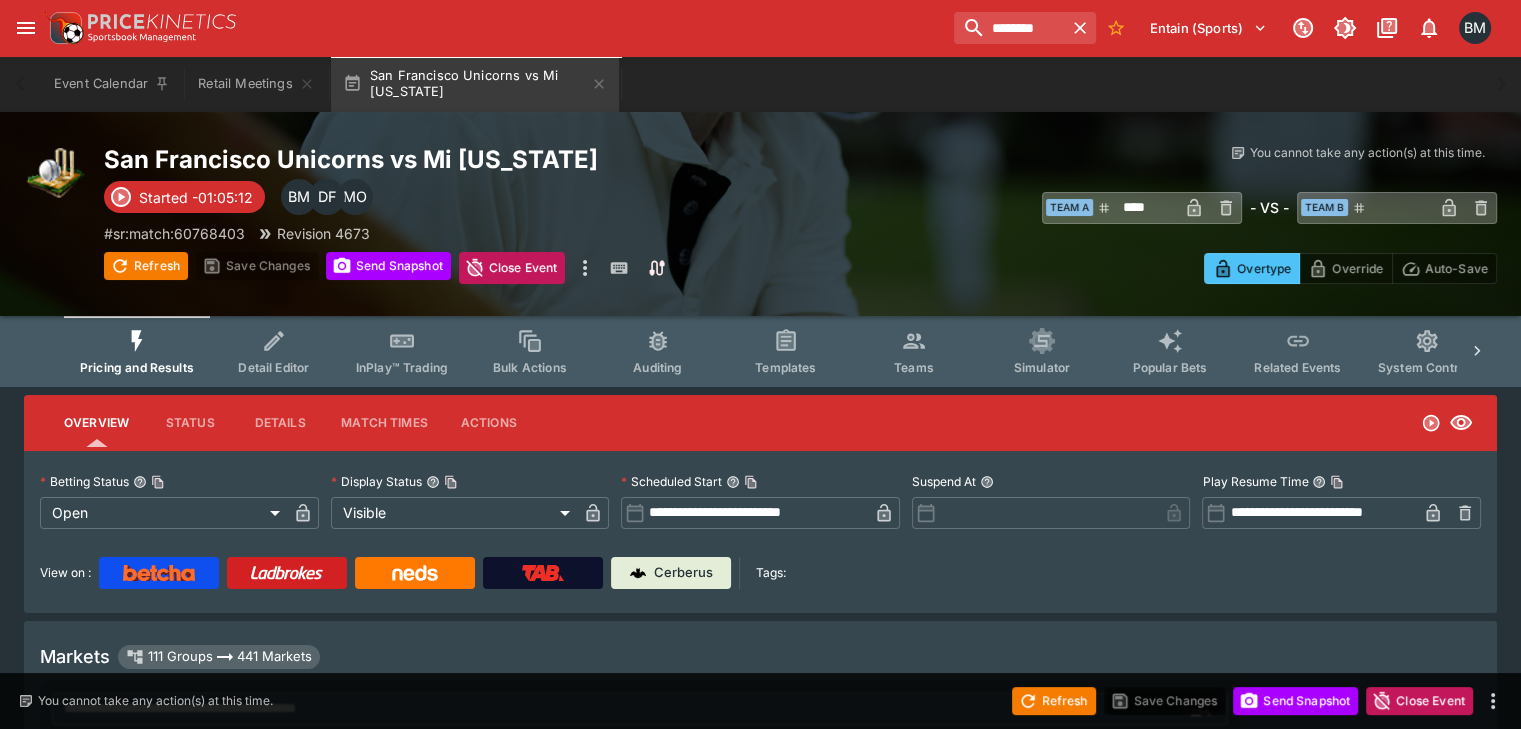 scroll, scrollTop: 166, scrollLeft: 0, axis: vertical 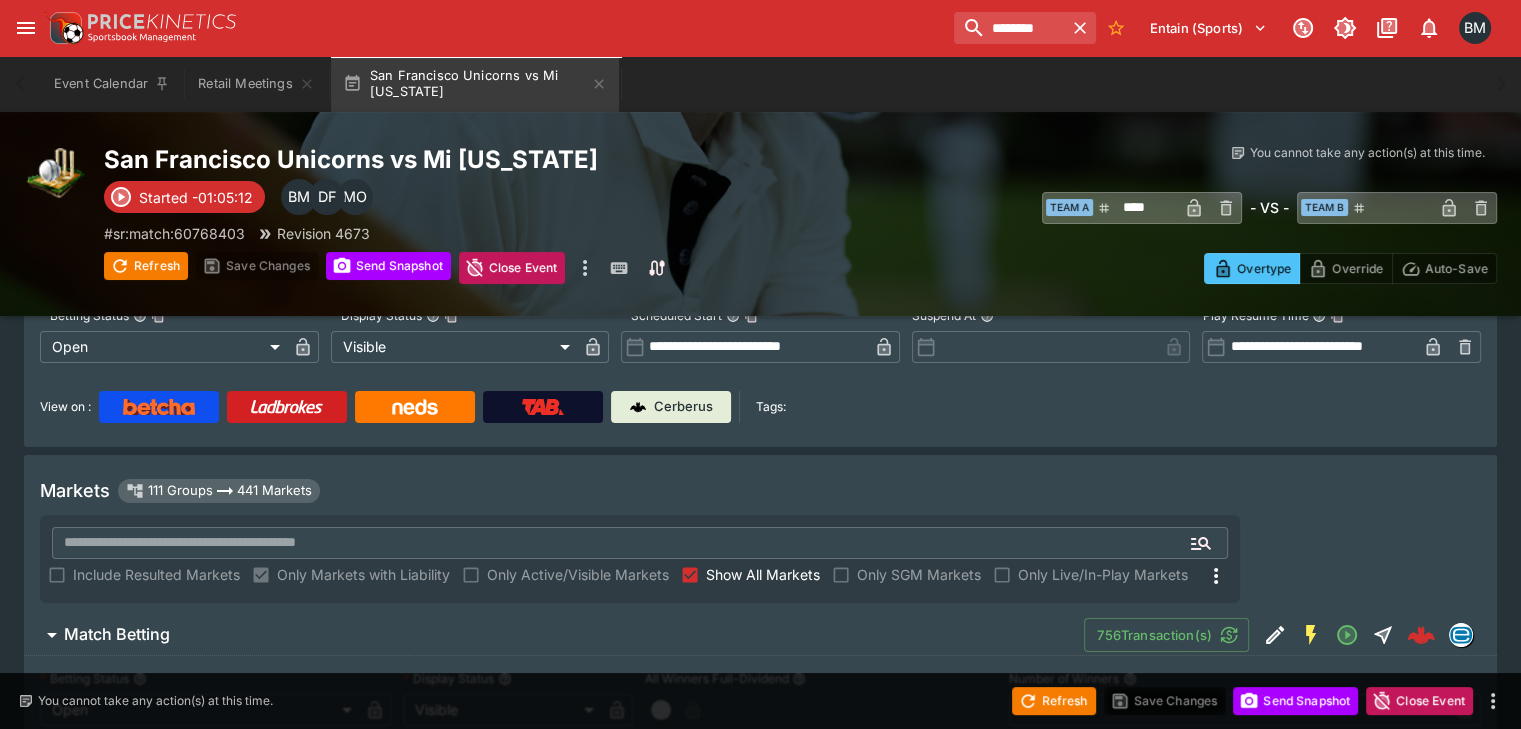 click on "Show All Markets" at bounding box center (763, 574) 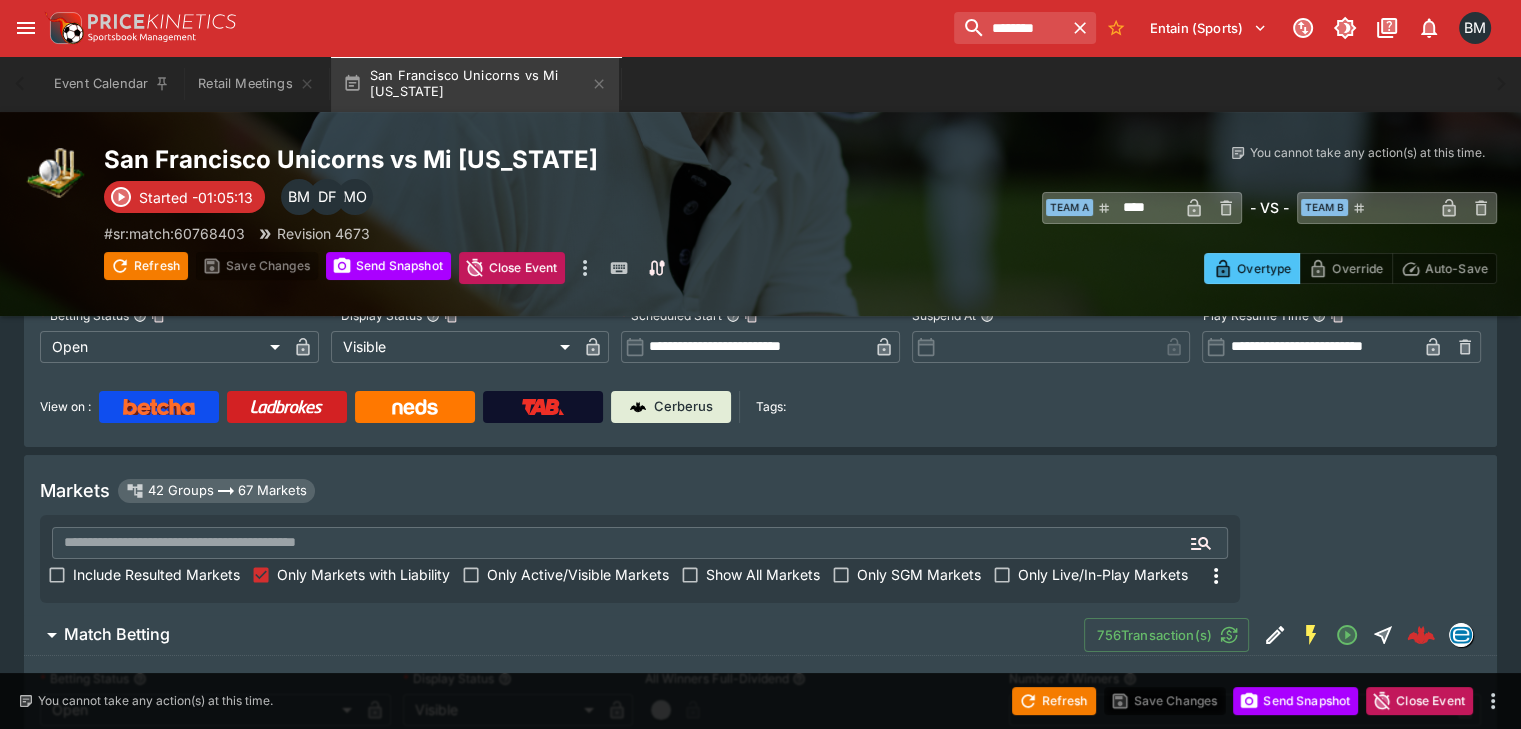 click on "Match Betting 756  Transaction(s)" at bounding box center [772, 635] 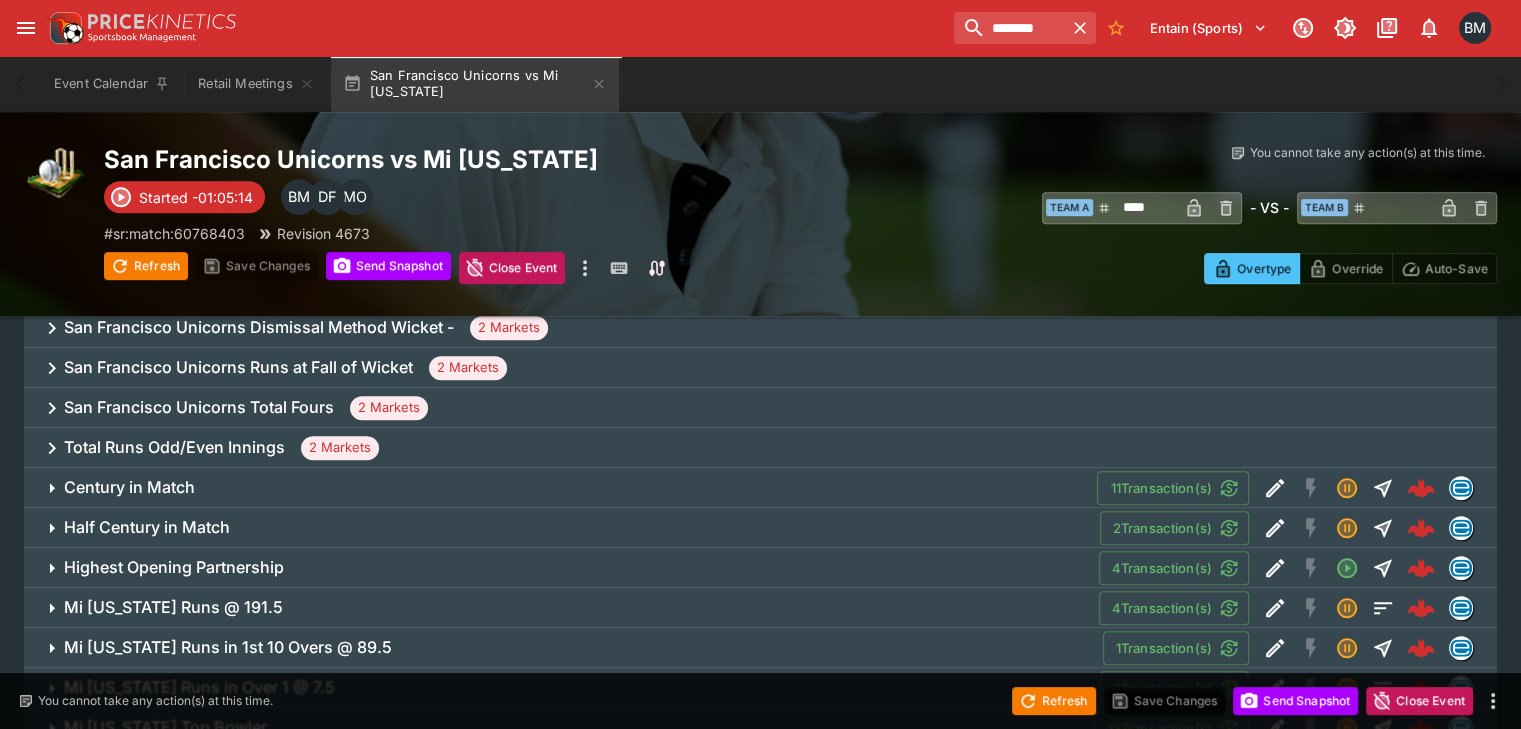 scroll, scrollTop: 666, scrollLeft: 0, axis: vertical 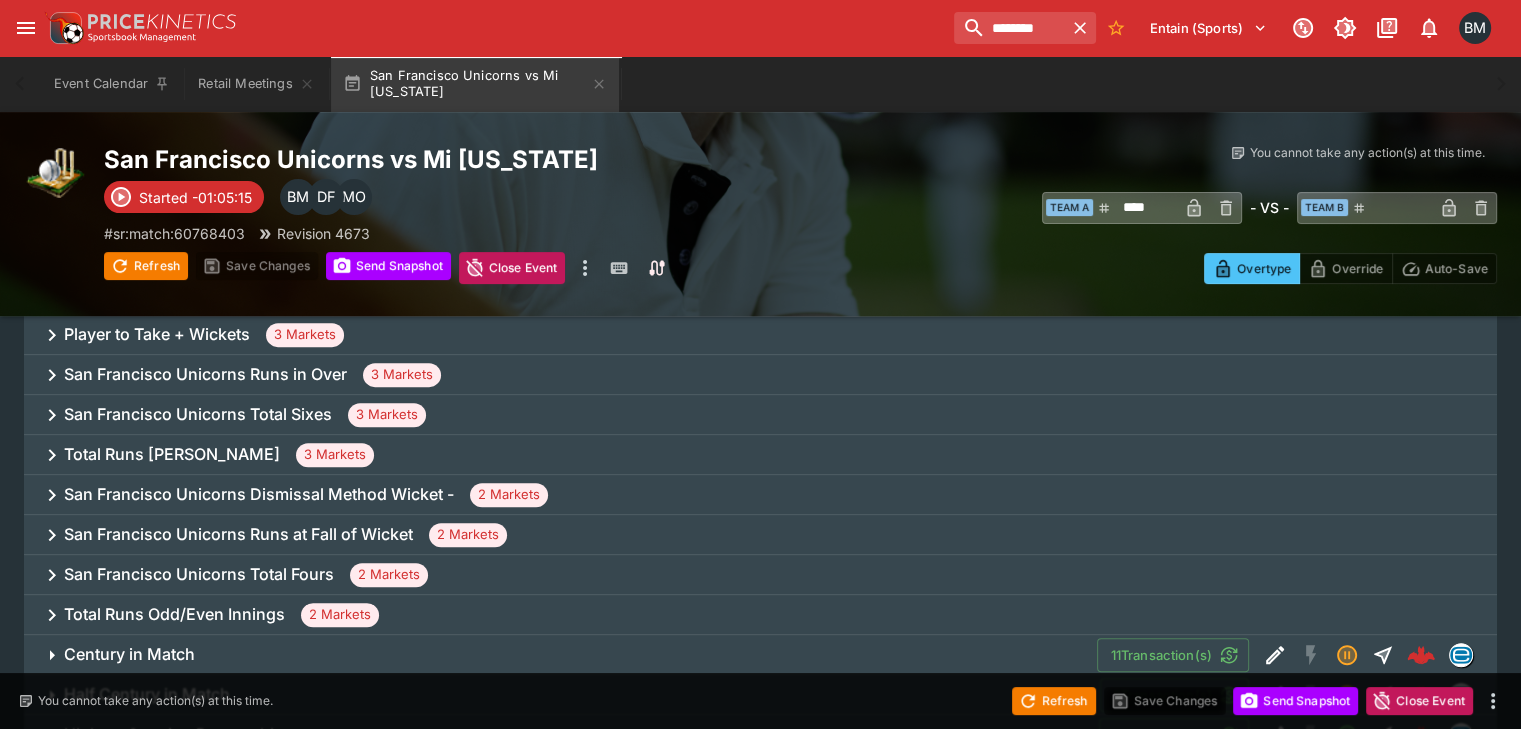 click on "Total Runs Xavier Bartlett 3 Markets" at bounding box center (760, 455) 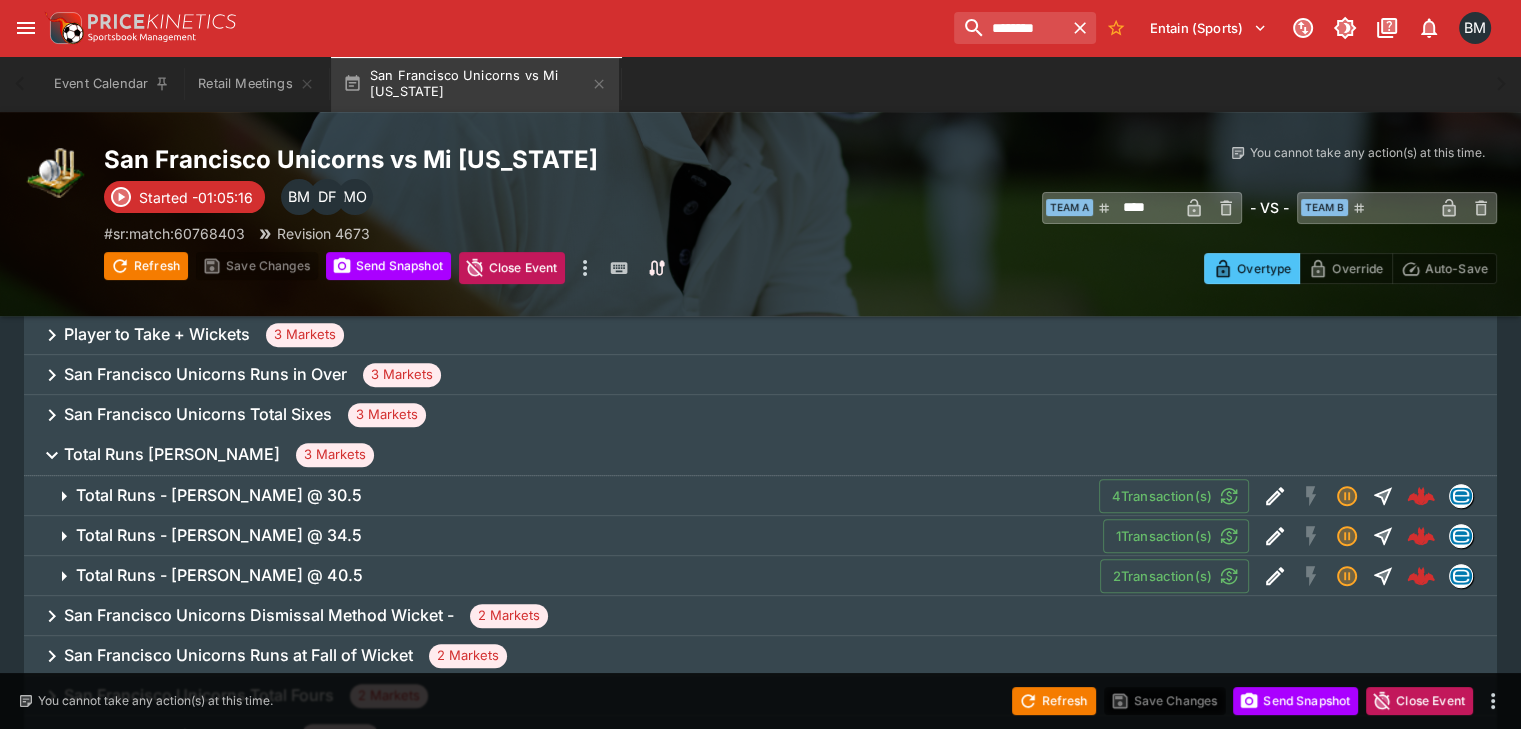 click on "Total Runs - Xavier Bartlett @ 30.5 4  Transaction(s)" at bounding box center (760, 496) 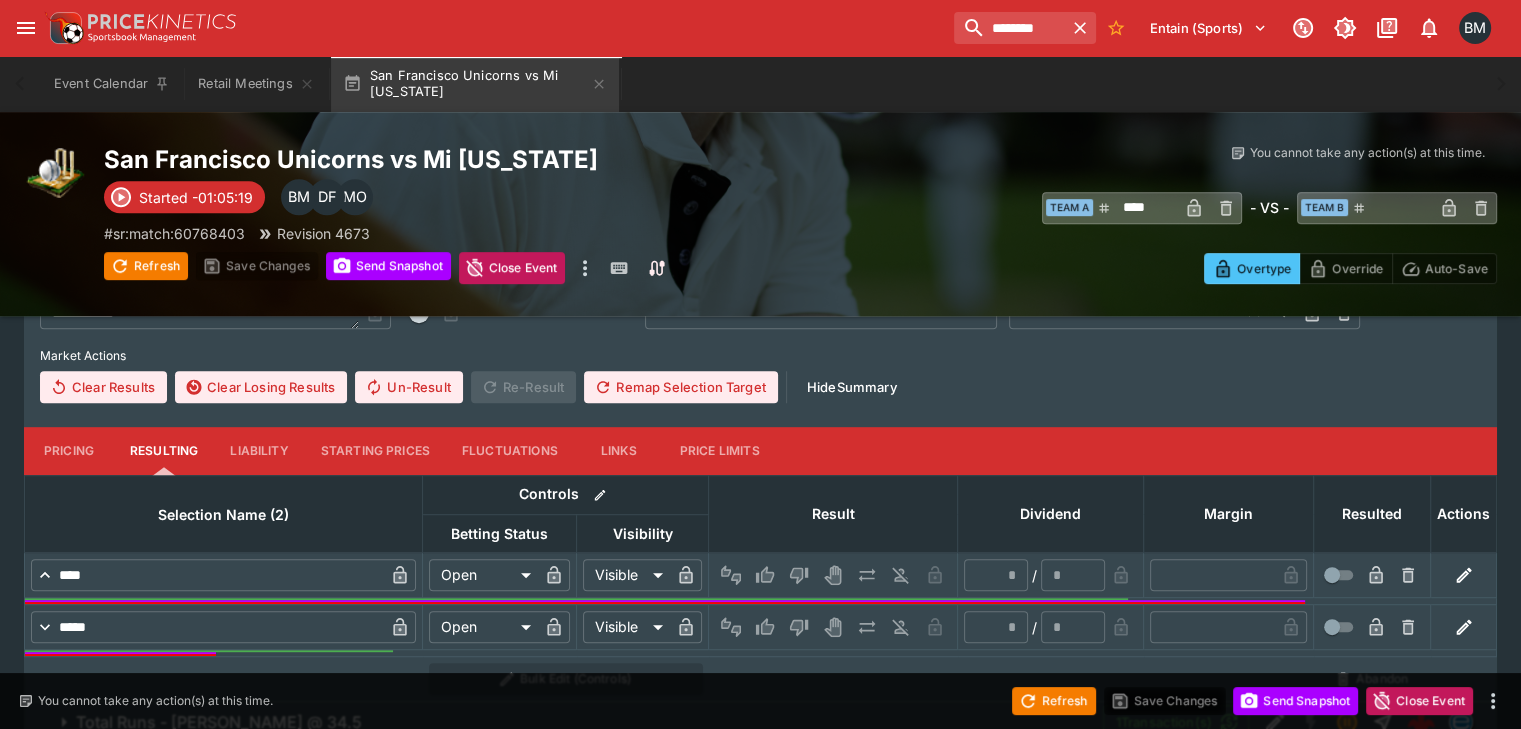 scroll, scrollTop: 1000, scrollLeft: 0, axis: vertical 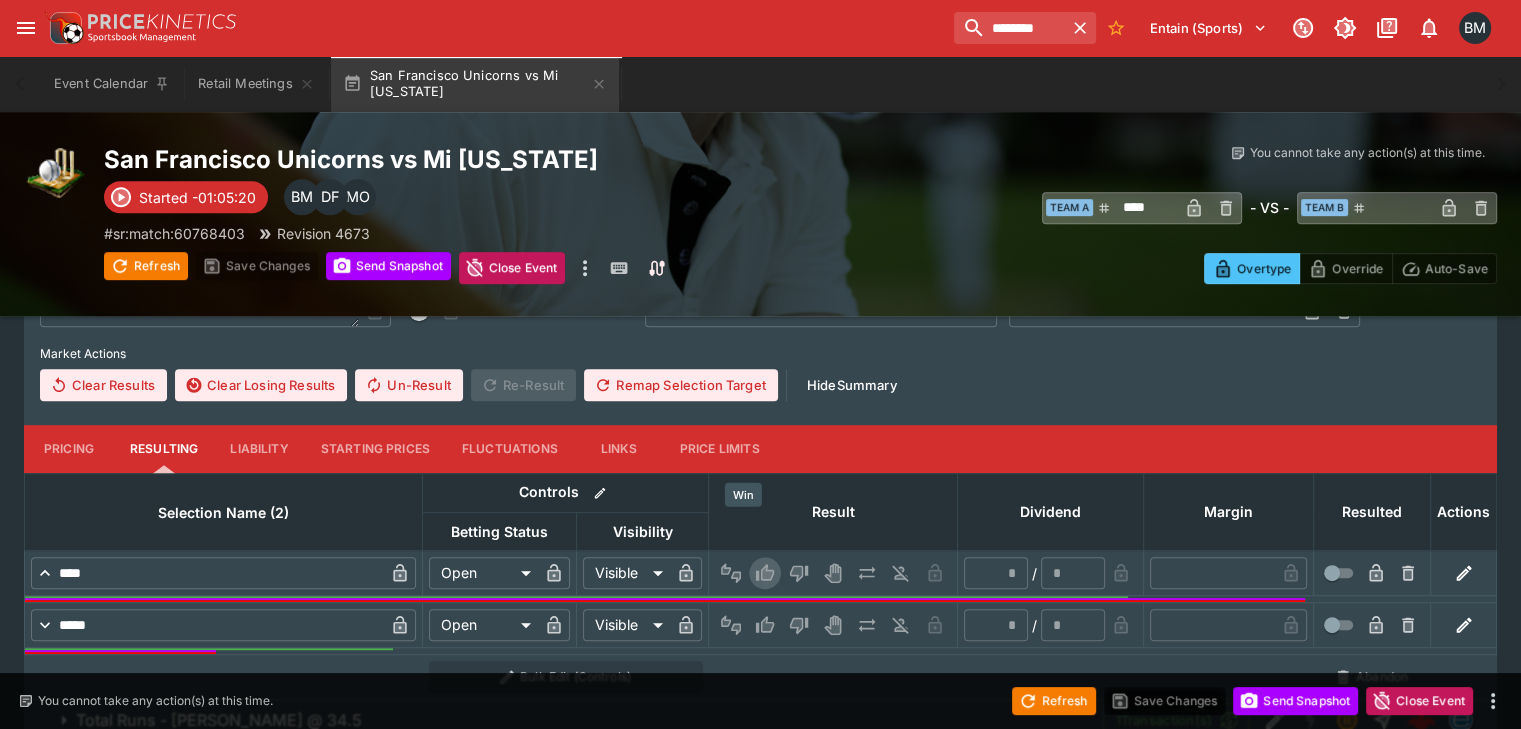 click 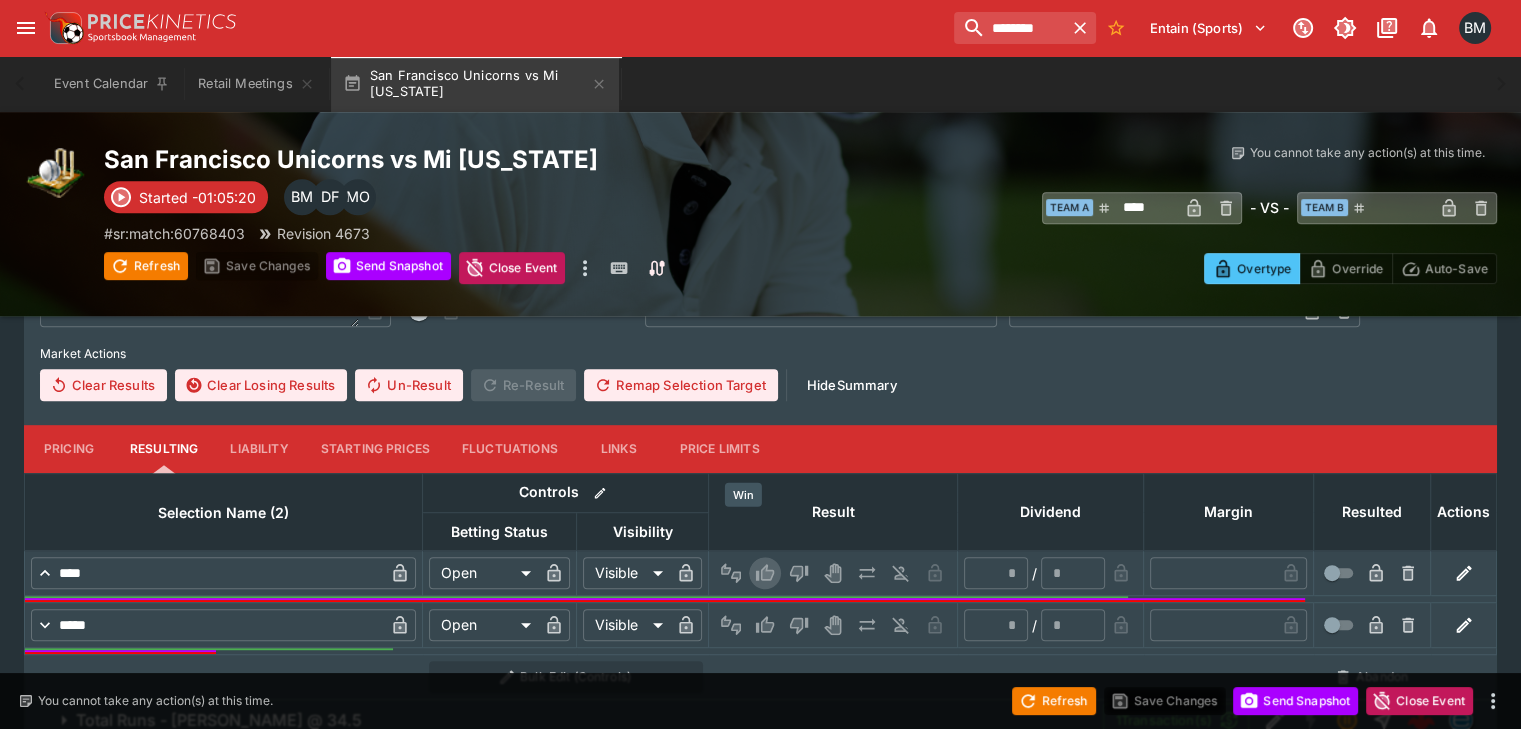 type on "*" 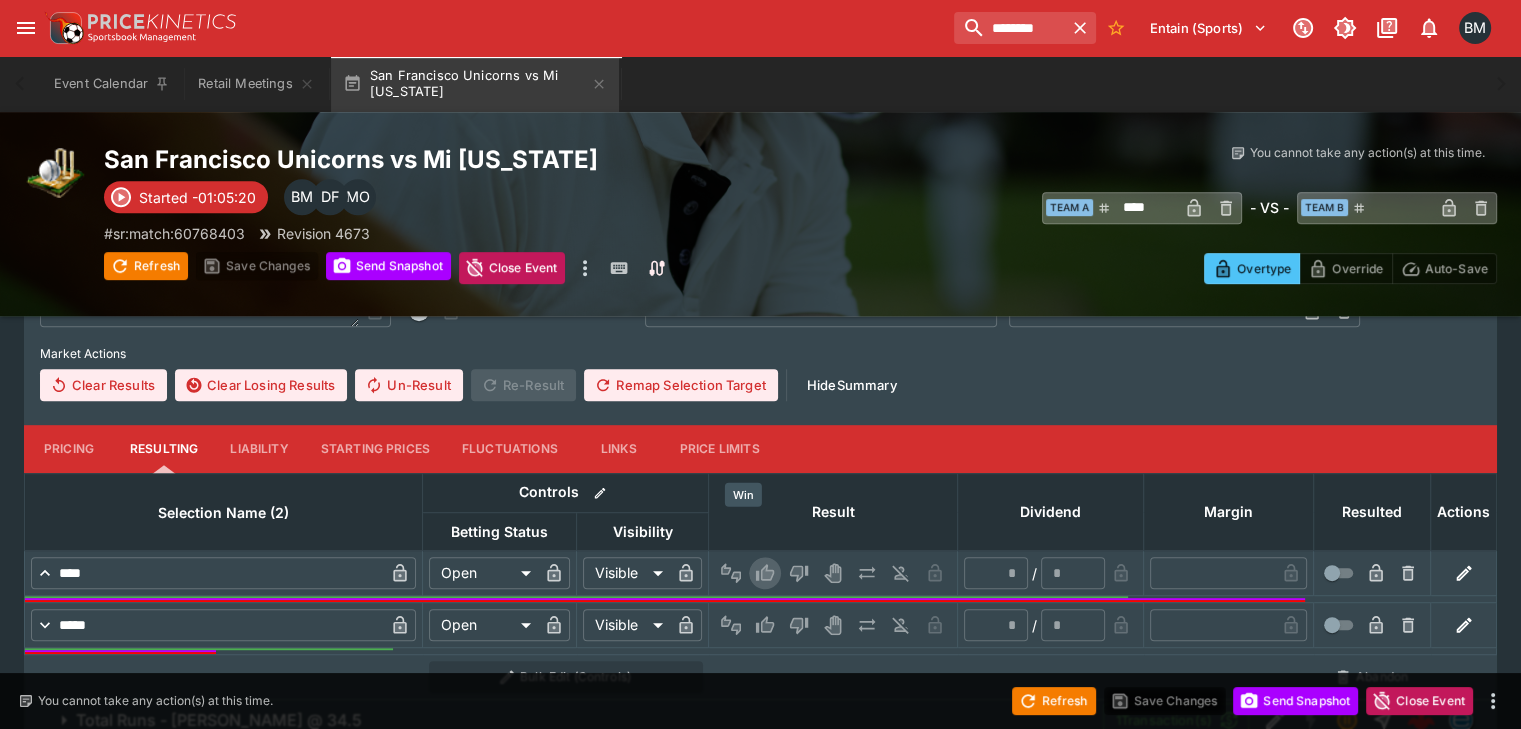 type on "*" 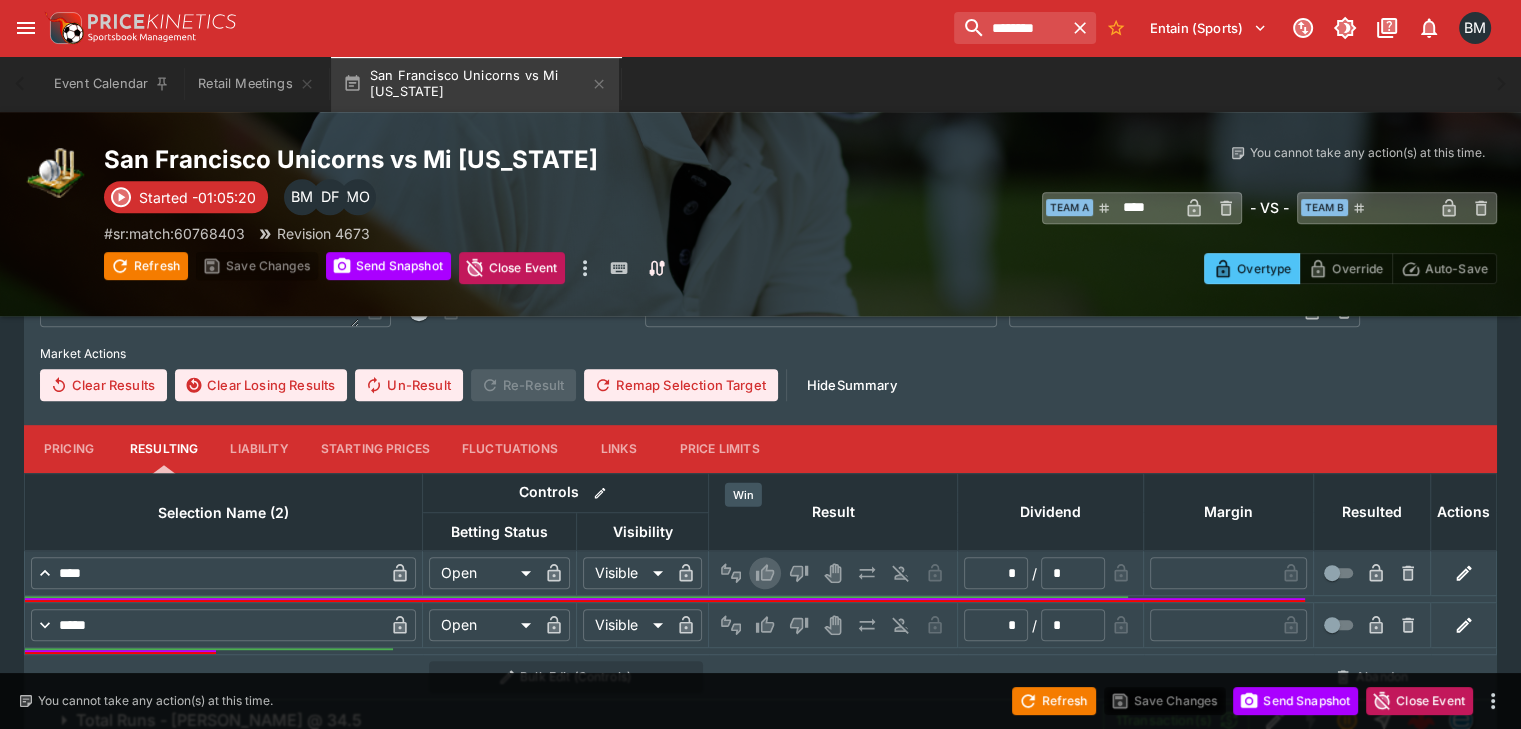type on "*********" 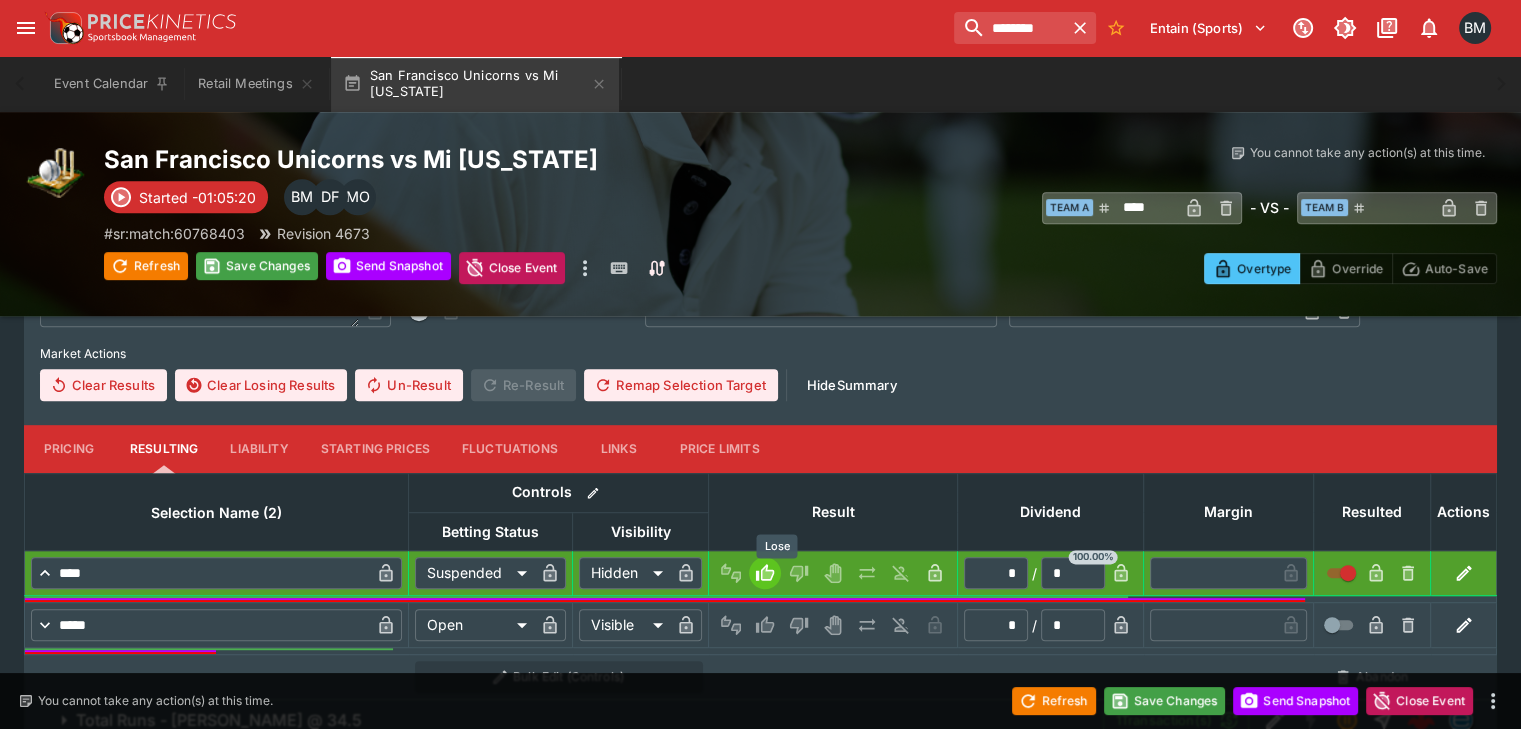 click 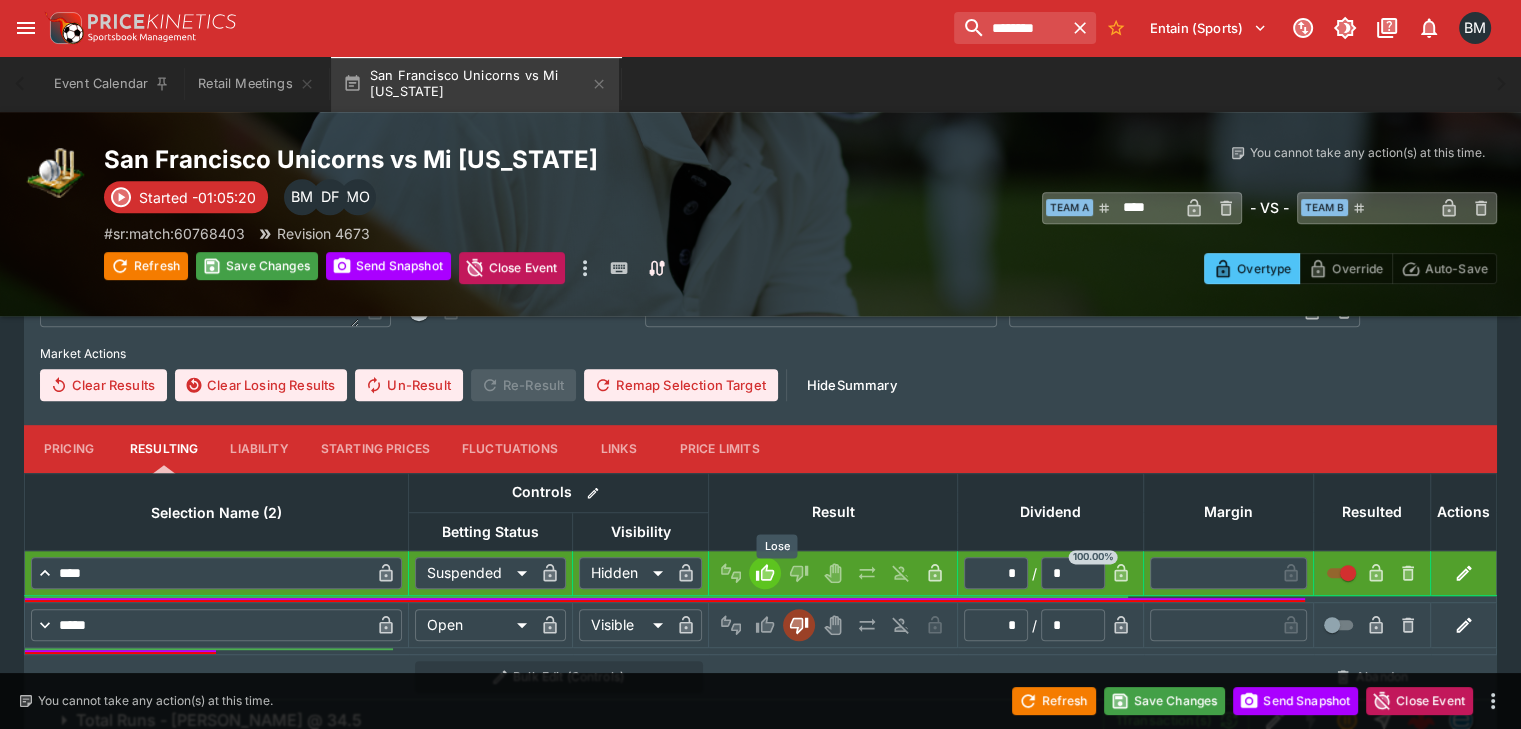 type on "*********" 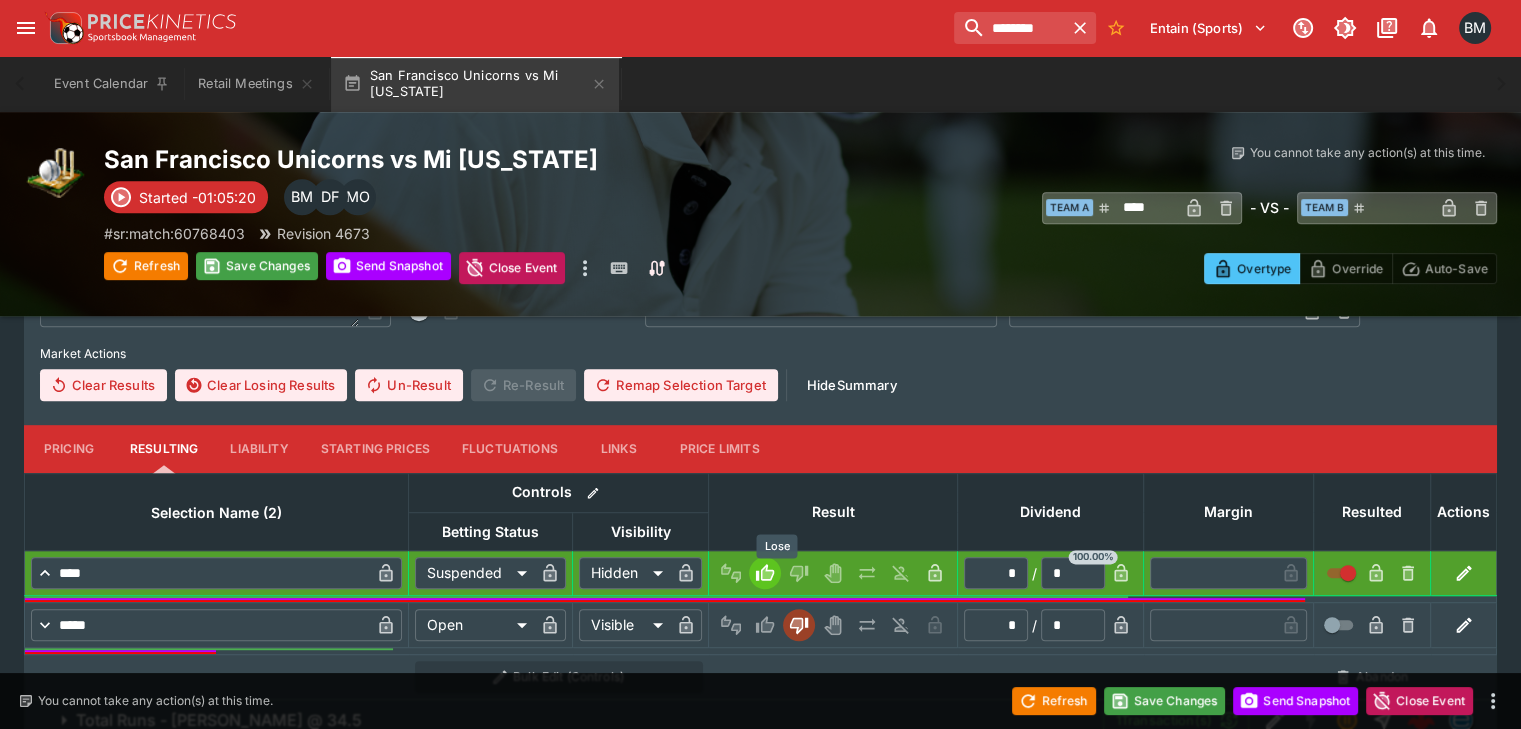 type on "******" 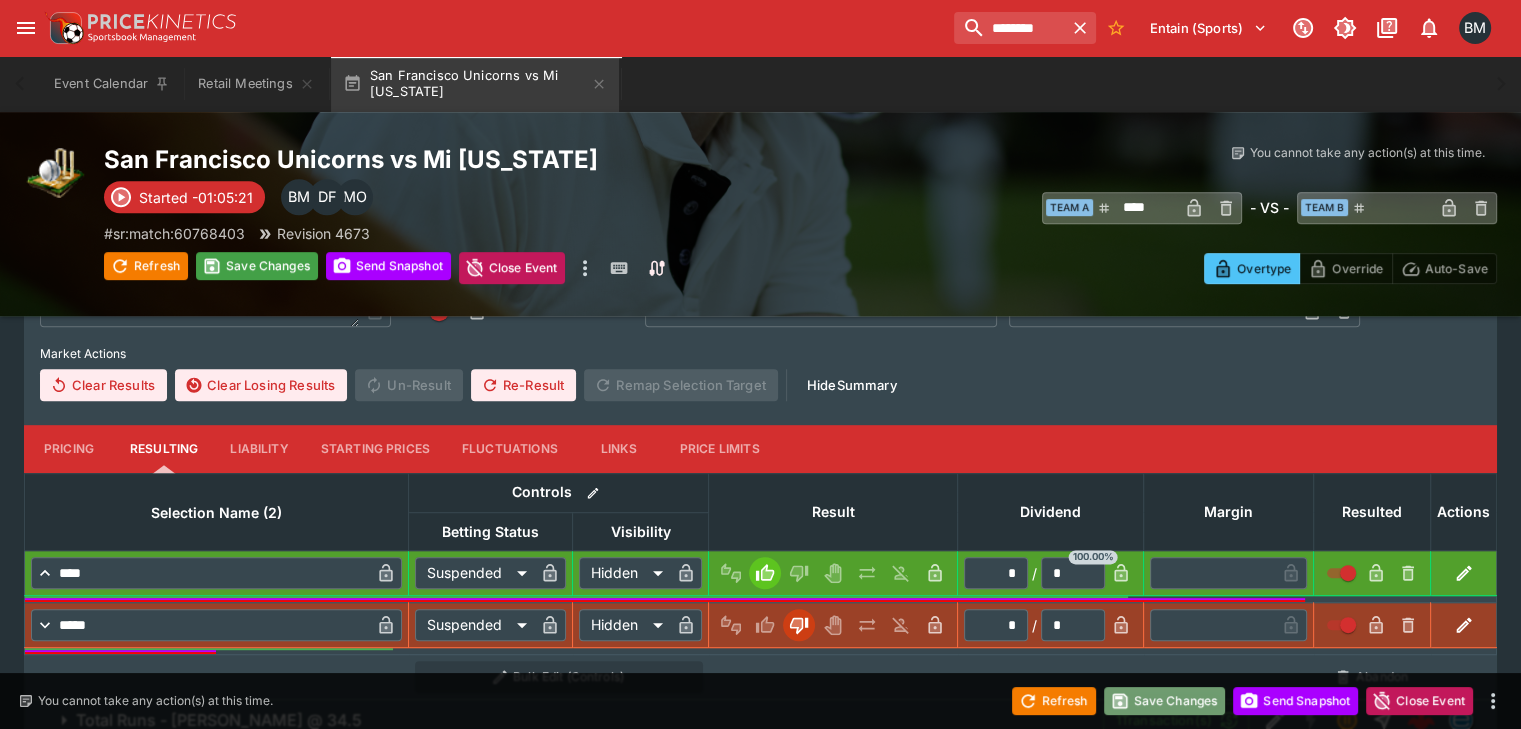 click on "Save Changes" at bounding box center (1165, 701) 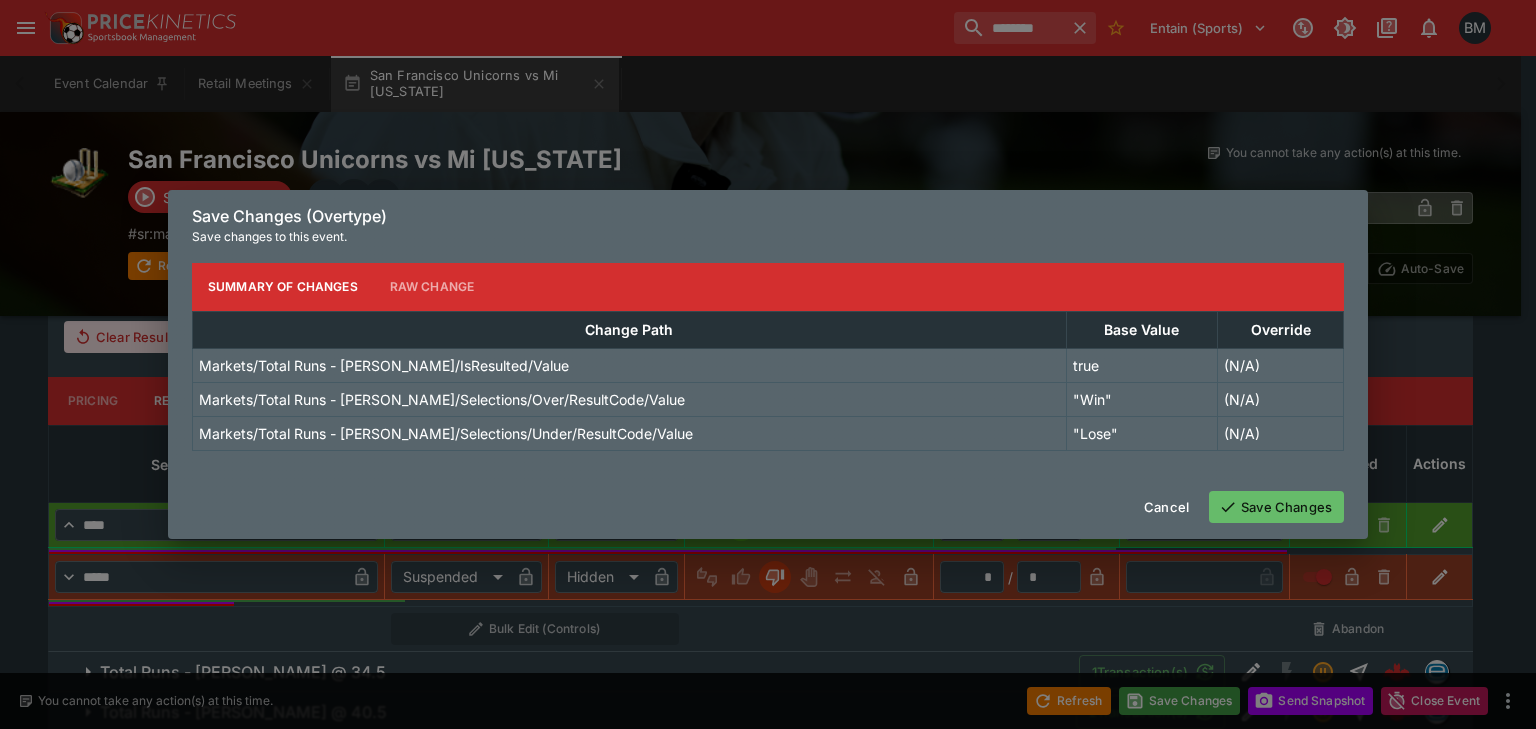 click on "Save Changes" at bounding box center [1276, 507] 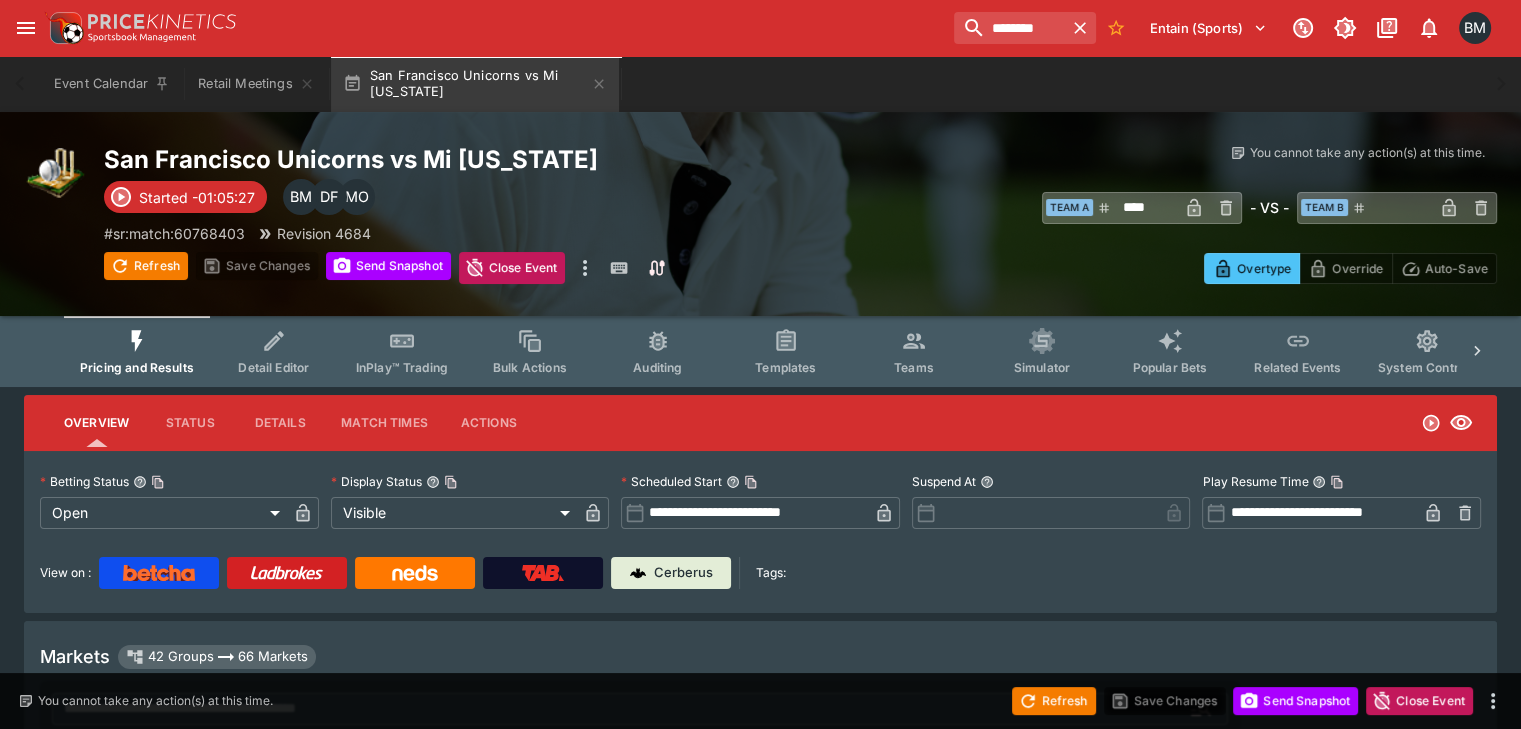 scroll, scrollTop: 0, scrollLeft: 0, axis: both 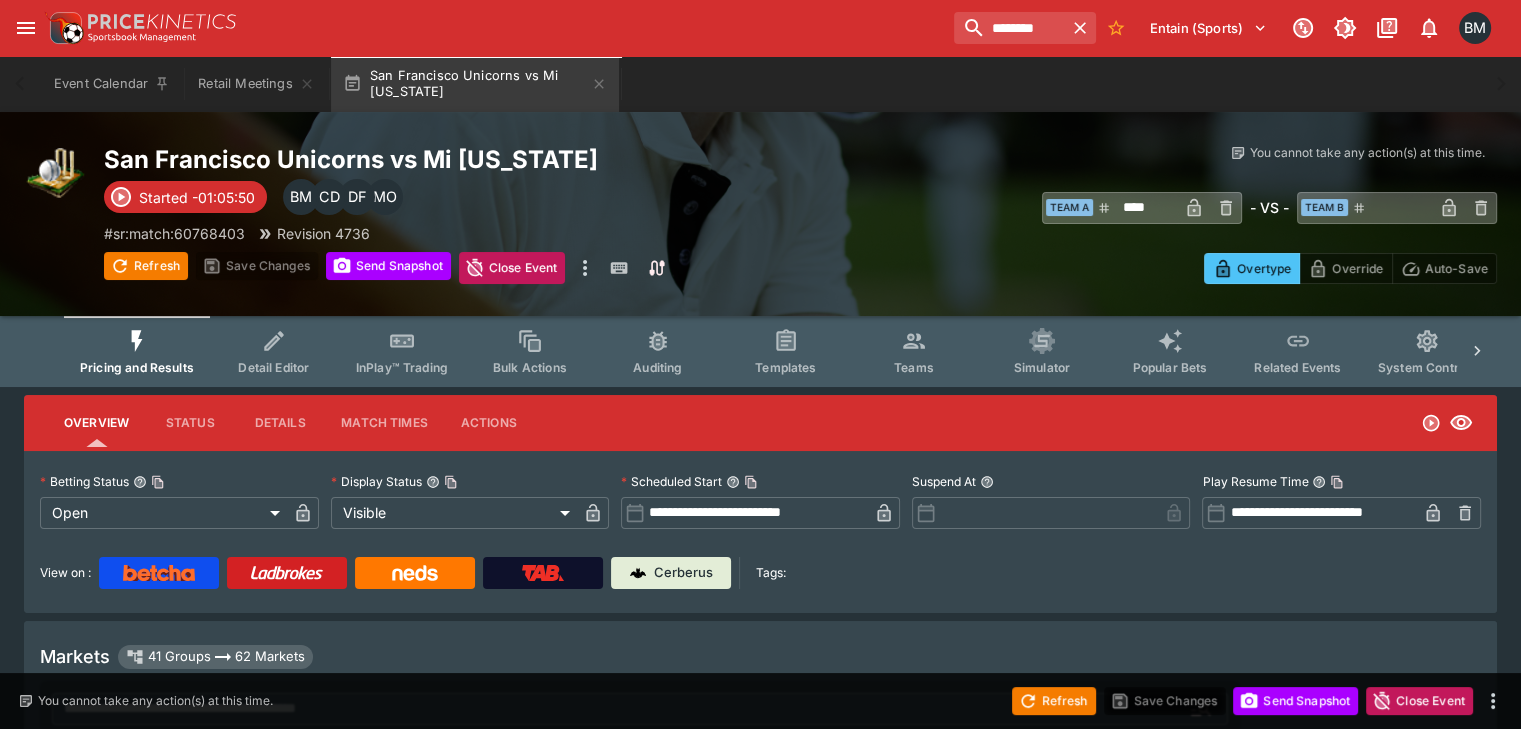 type on "**********" 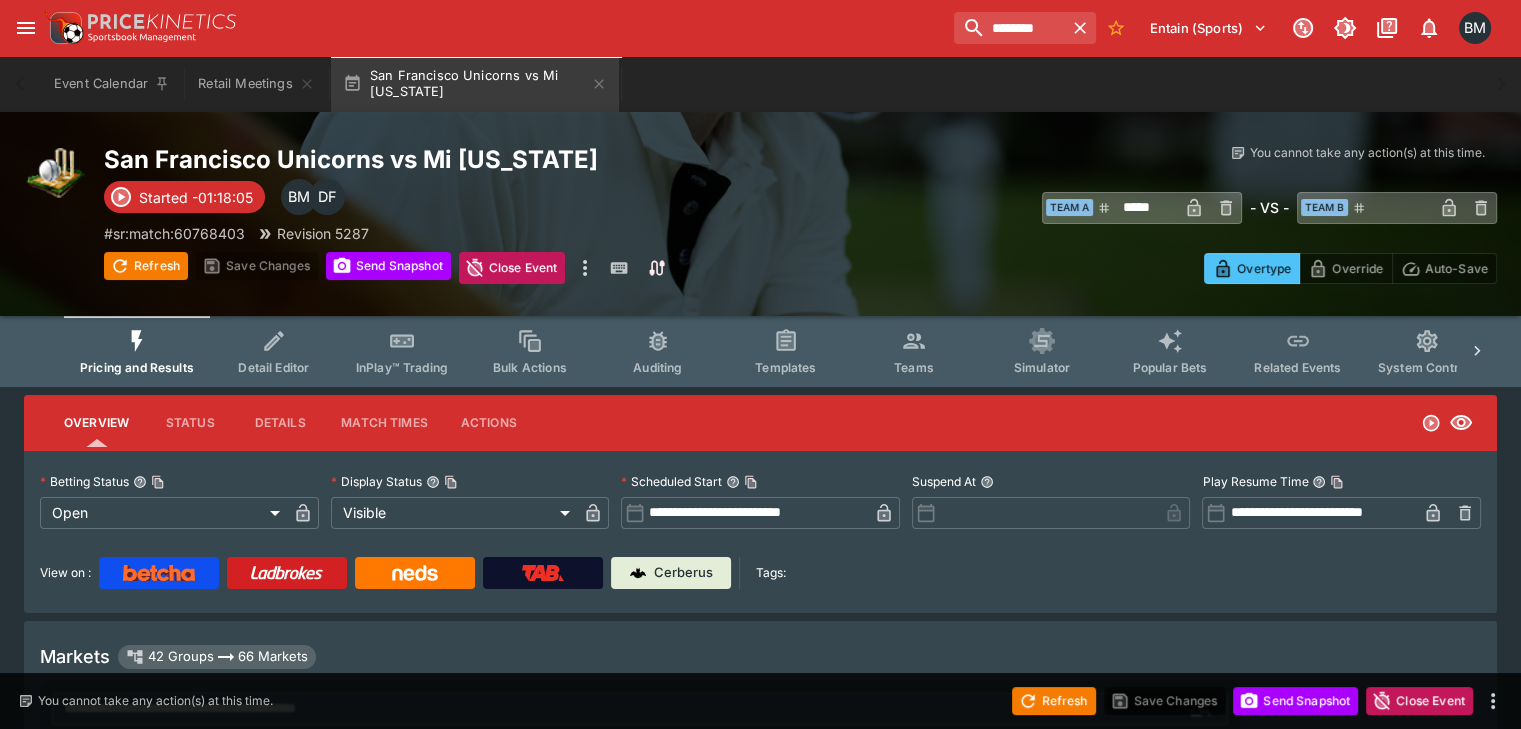type on "*****" 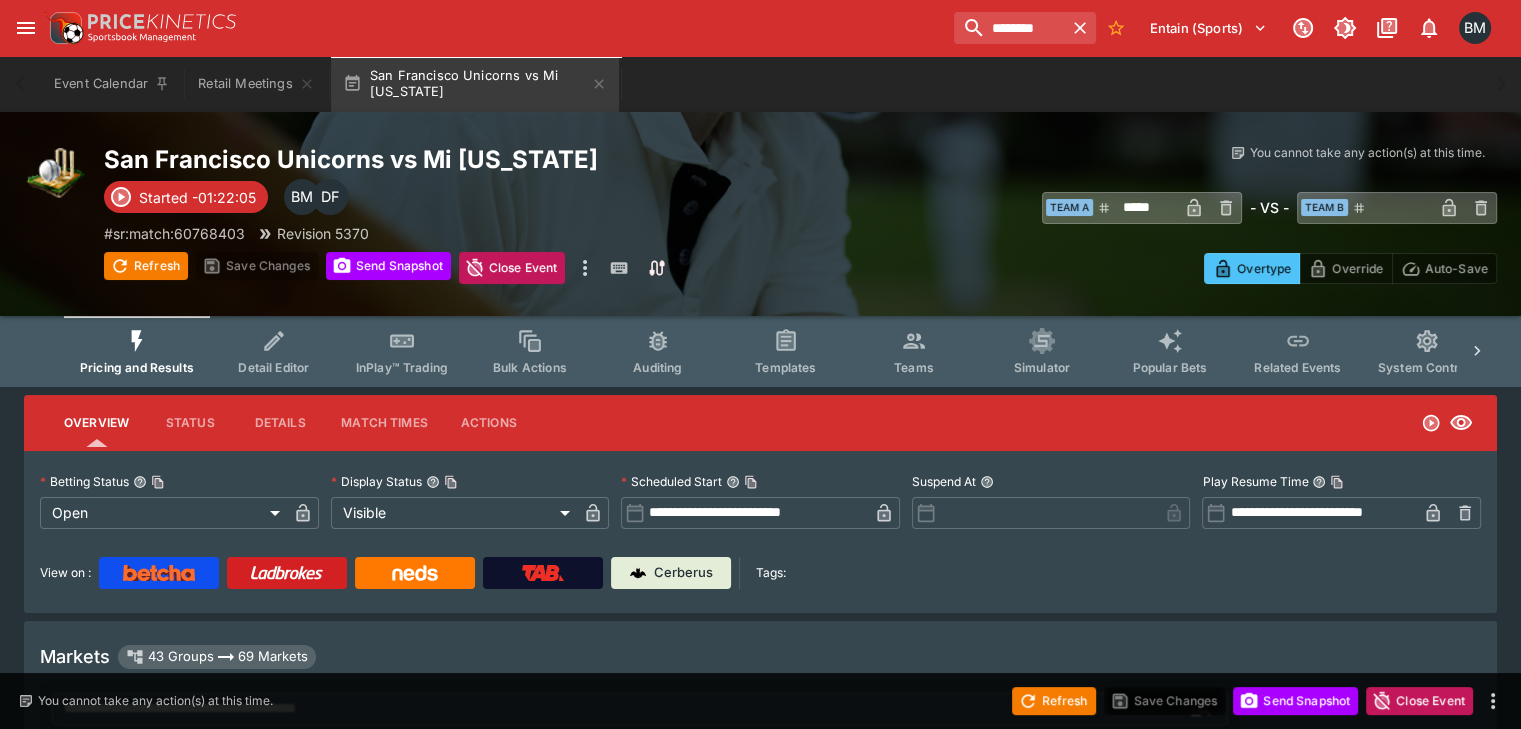 type on "**********" 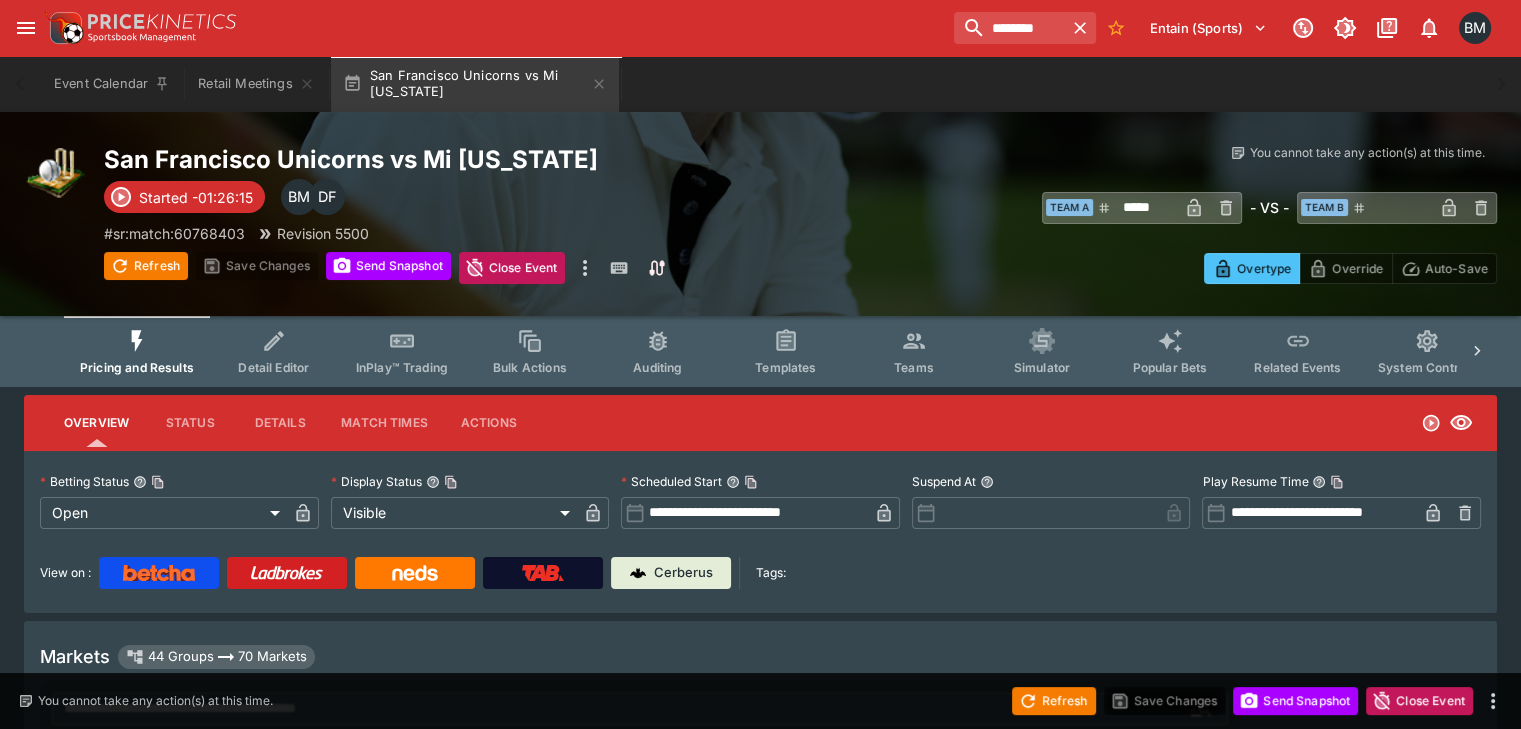 type on "*****" 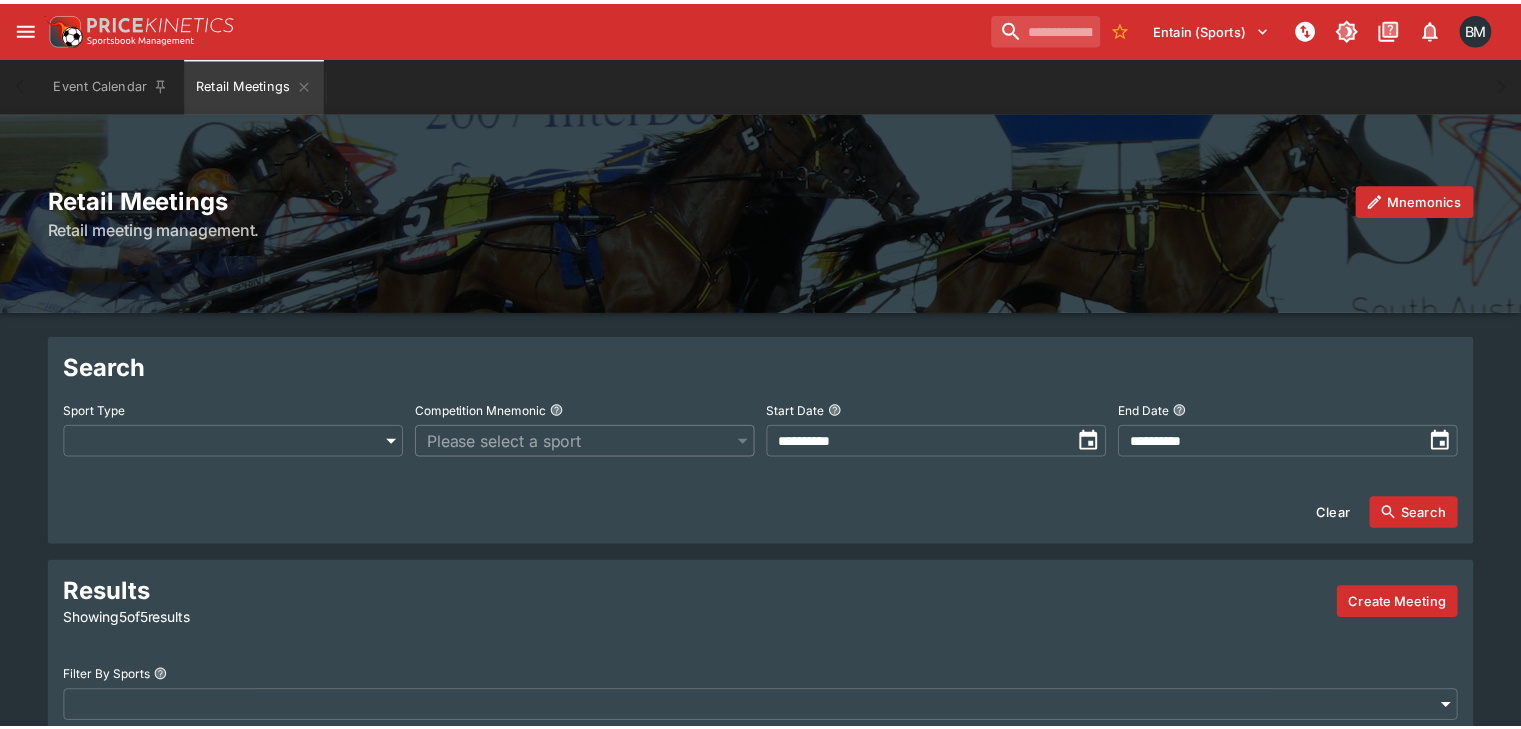 scroll, scrollTop: 0, scrollLeft: 0, axis: both 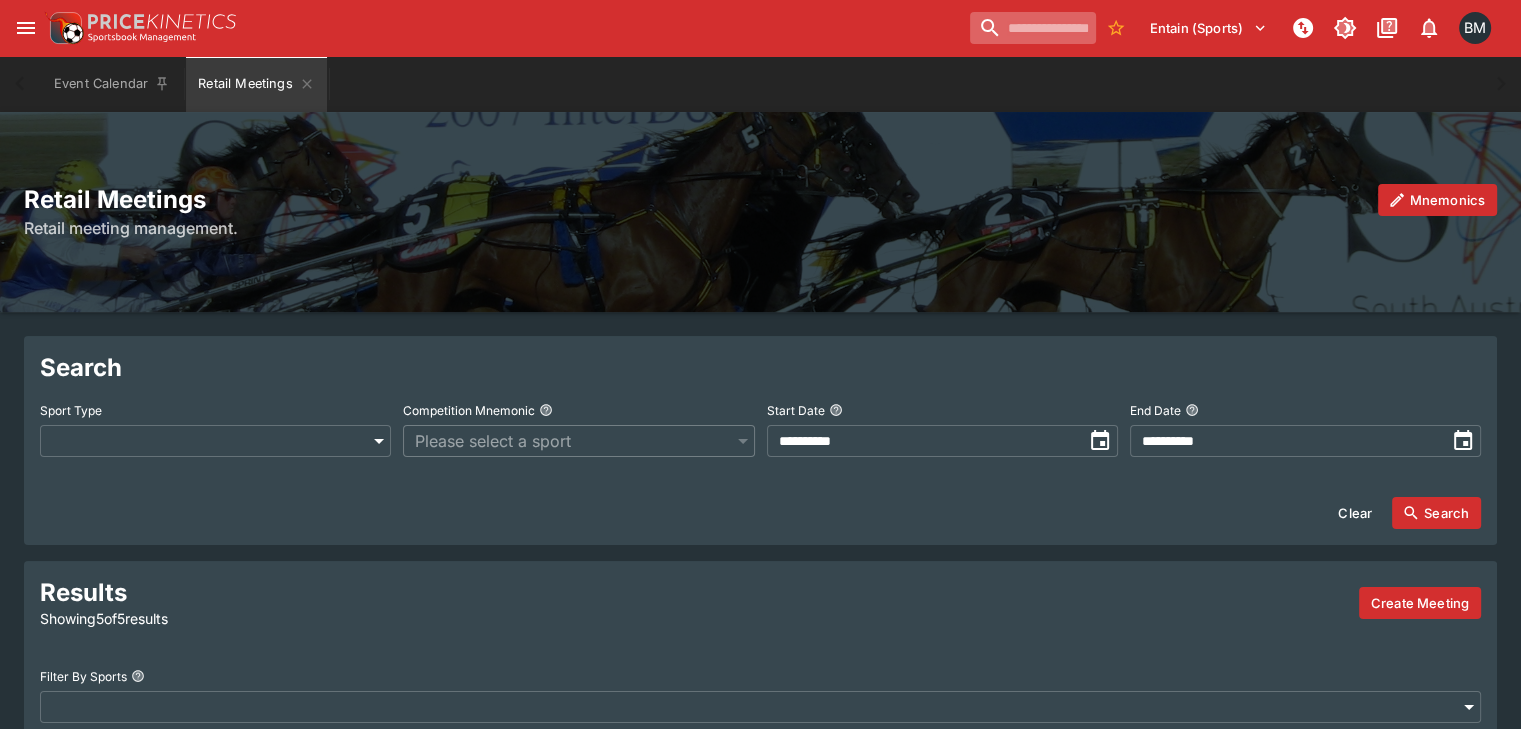 click at bounding box center [1033, 28] 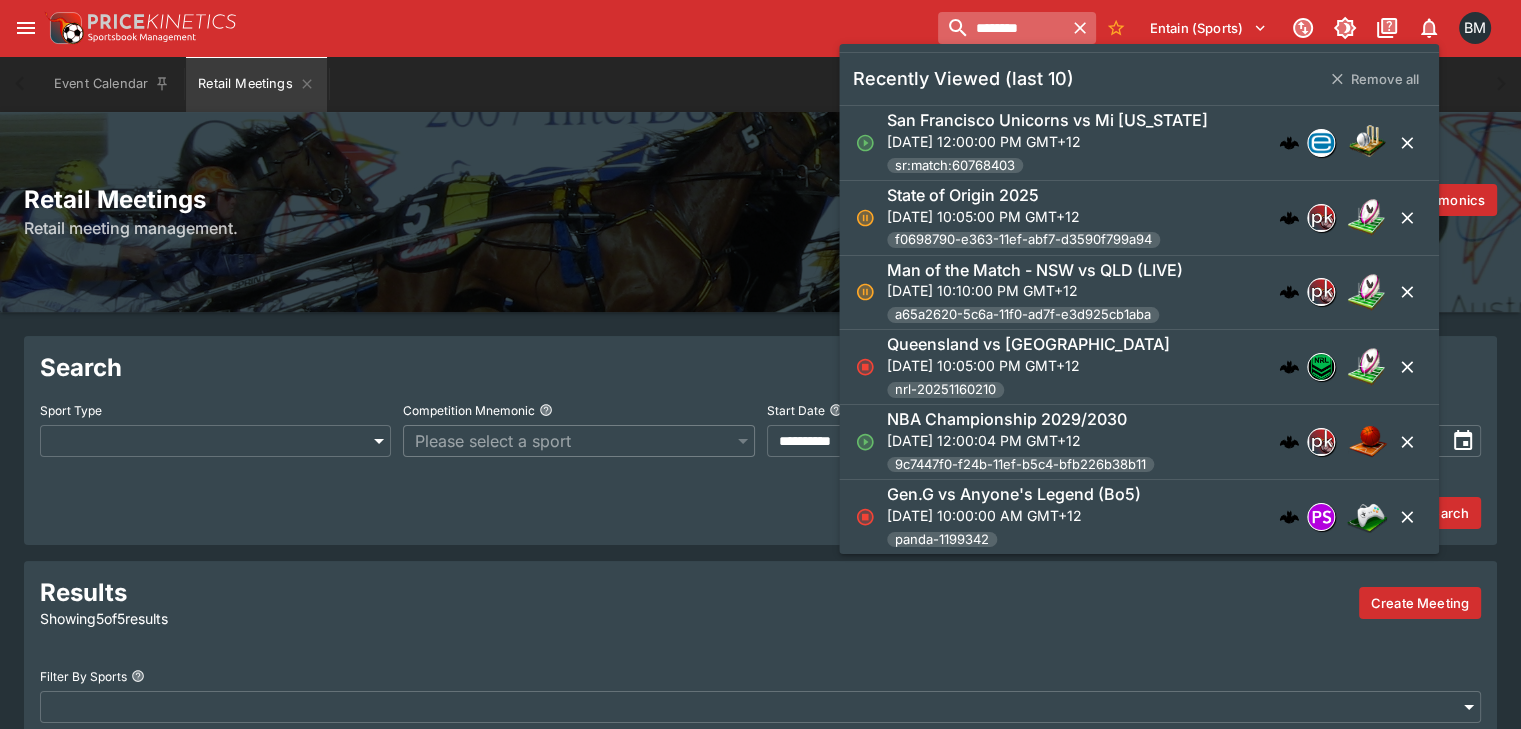 type on "********" 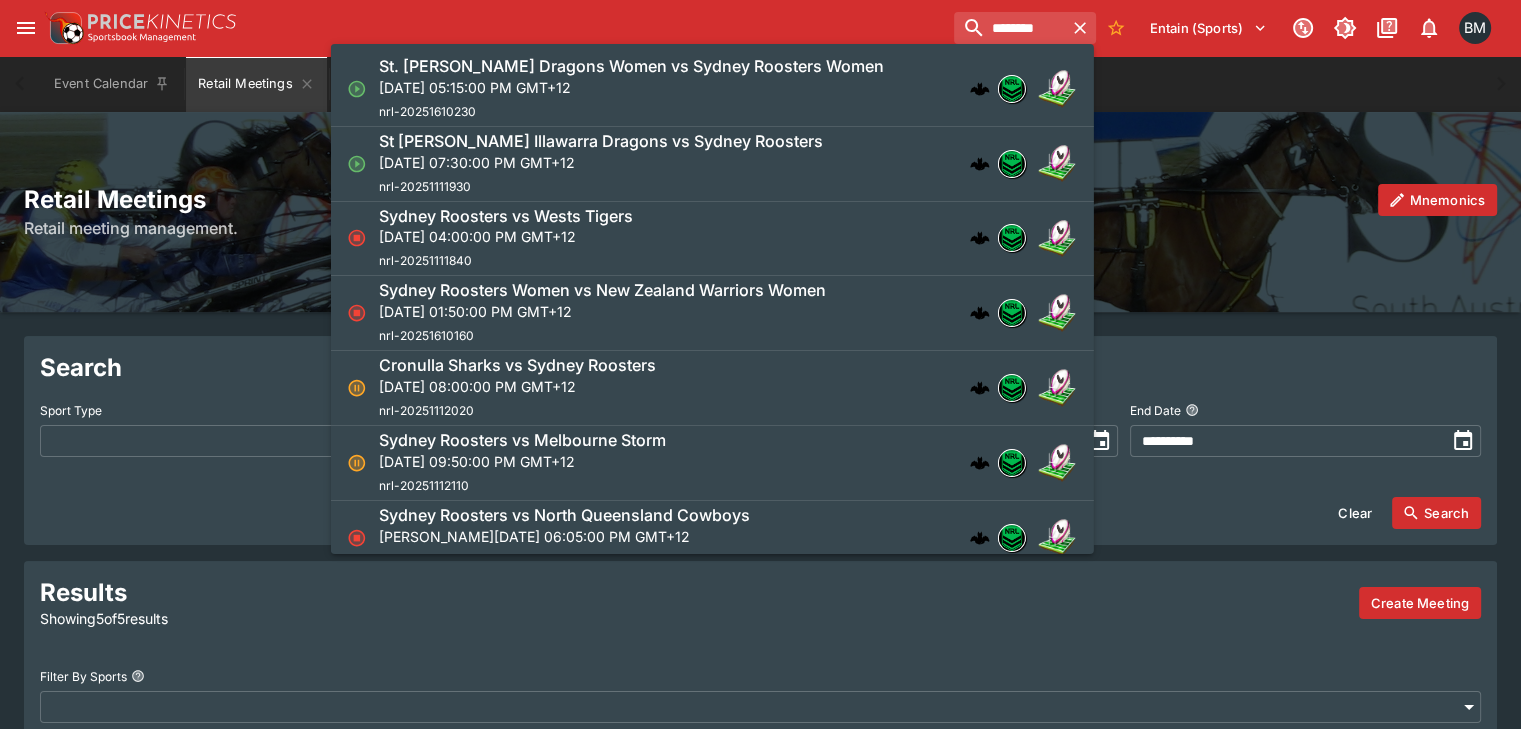 click on "St. George Illawarra Dragons Women vs Sydney Roosters Women  Sat, Jul 12, 2025, 05:15:00 PM GMT+12 nrl-20251610230" at bounding box center [631, 89] 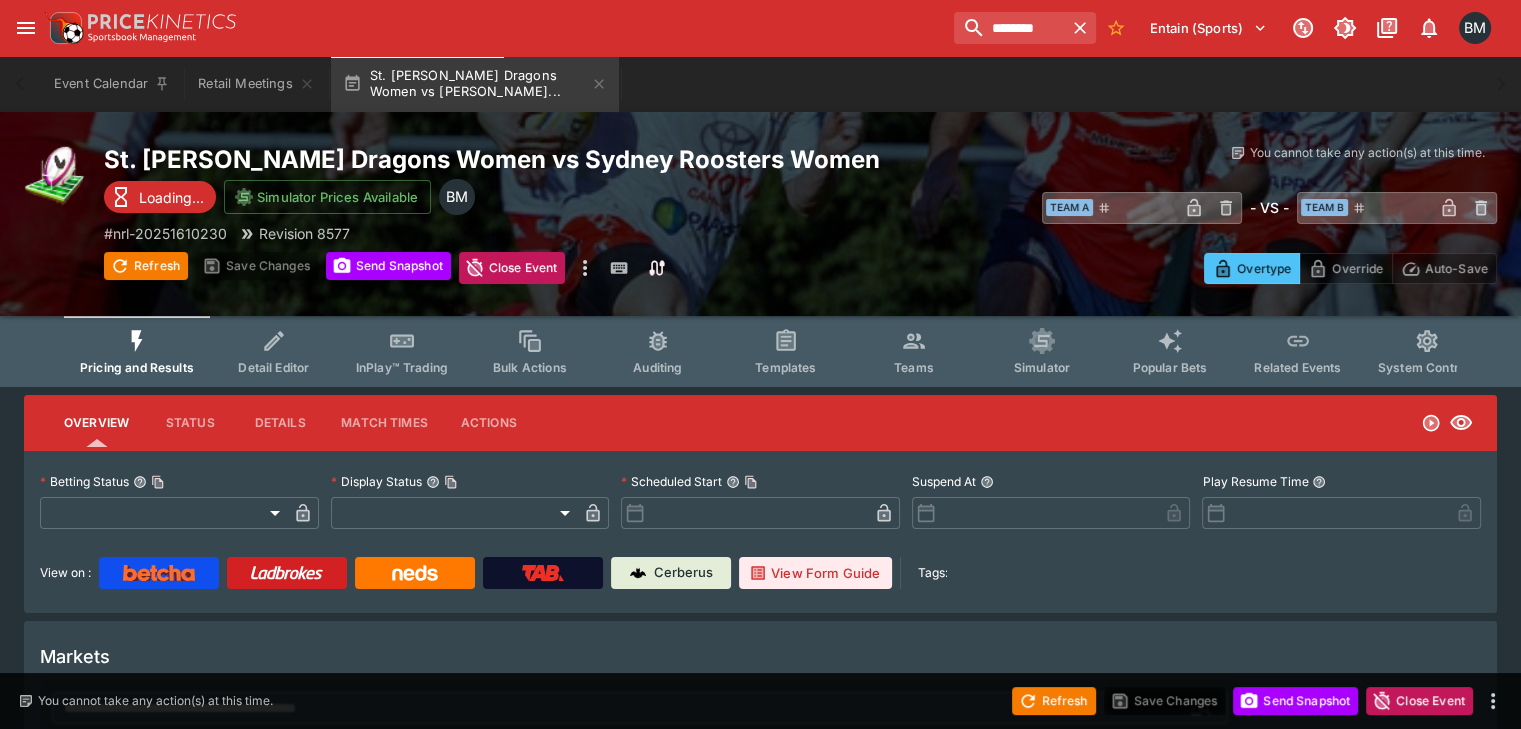type on "**********" 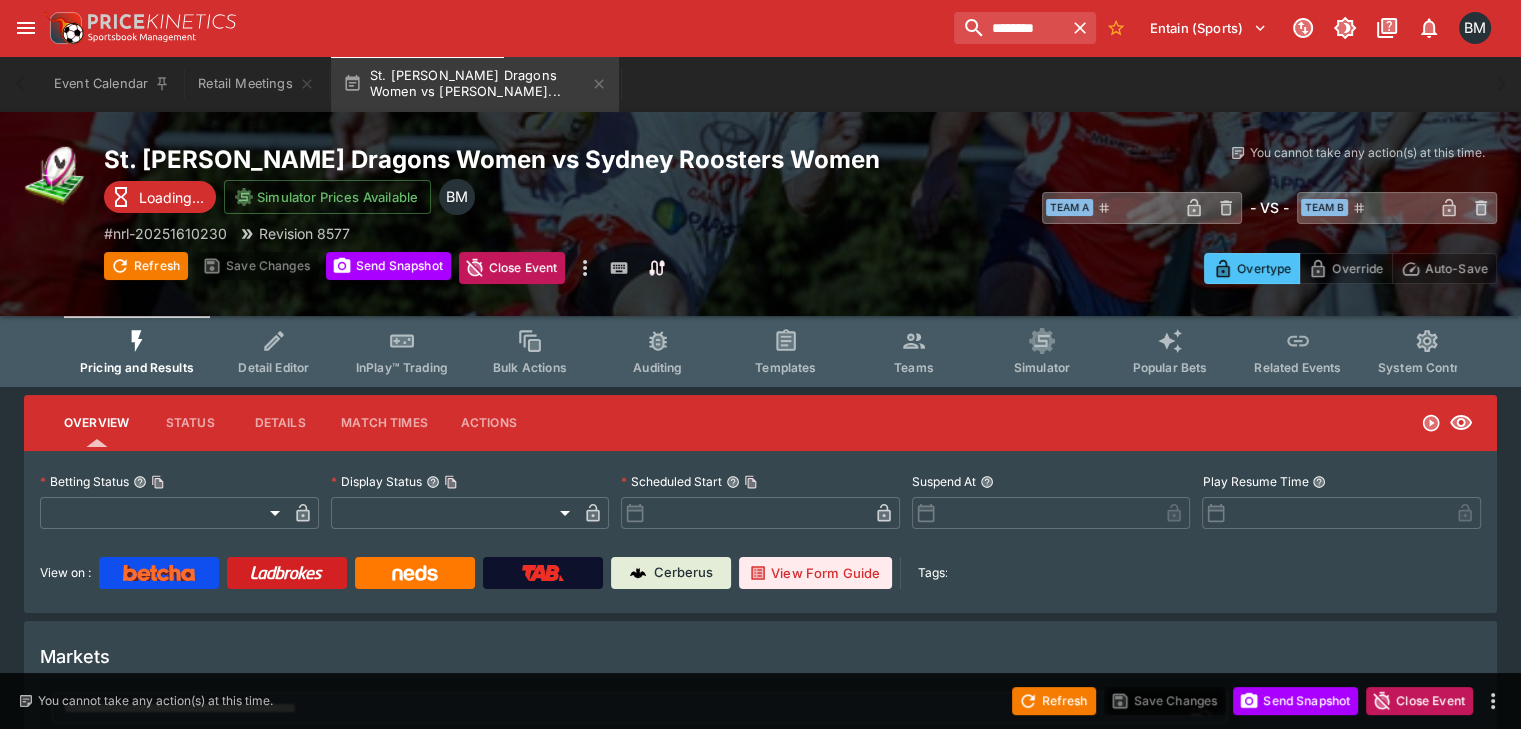 type on "*******" 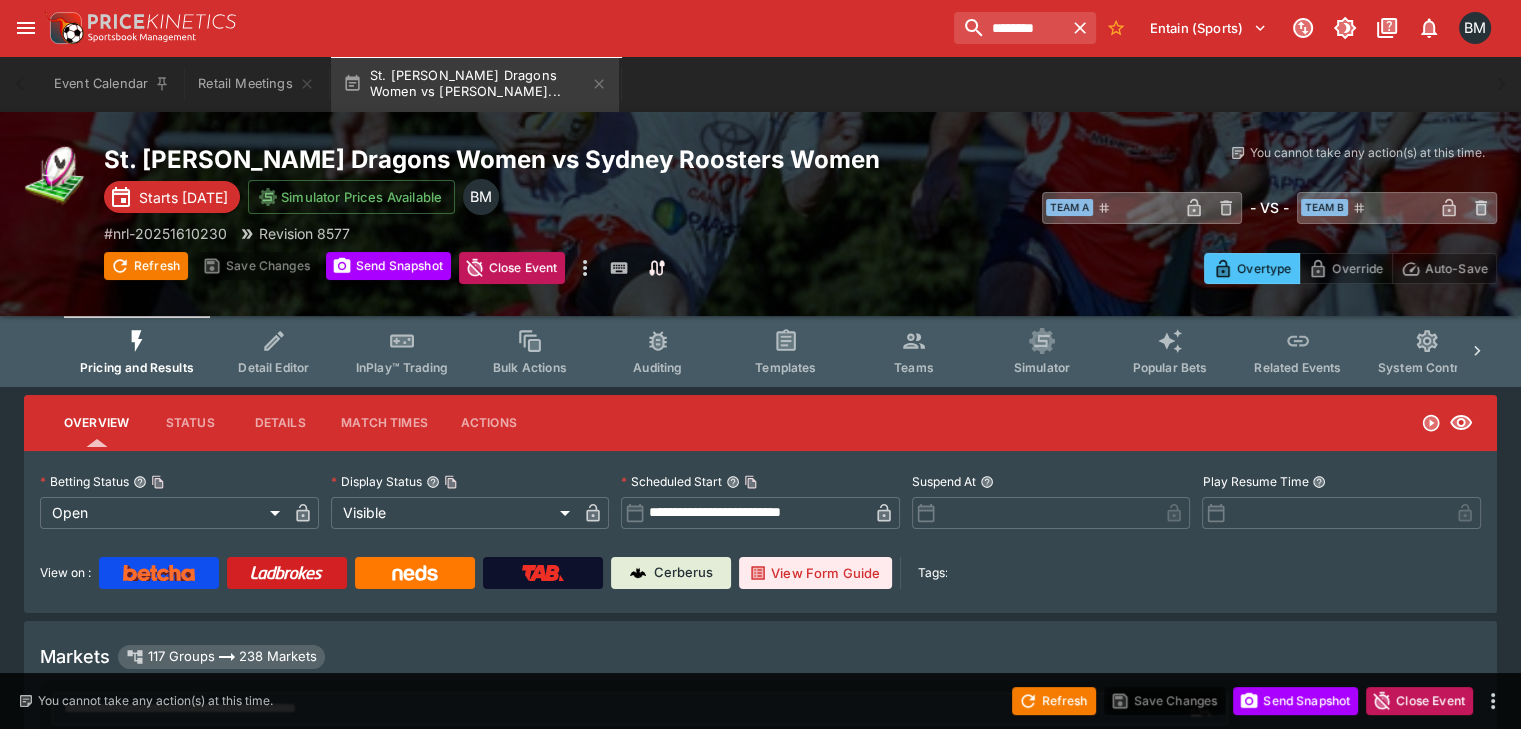 click on "InPlay™ Trading" at bounding box center (402, 367) 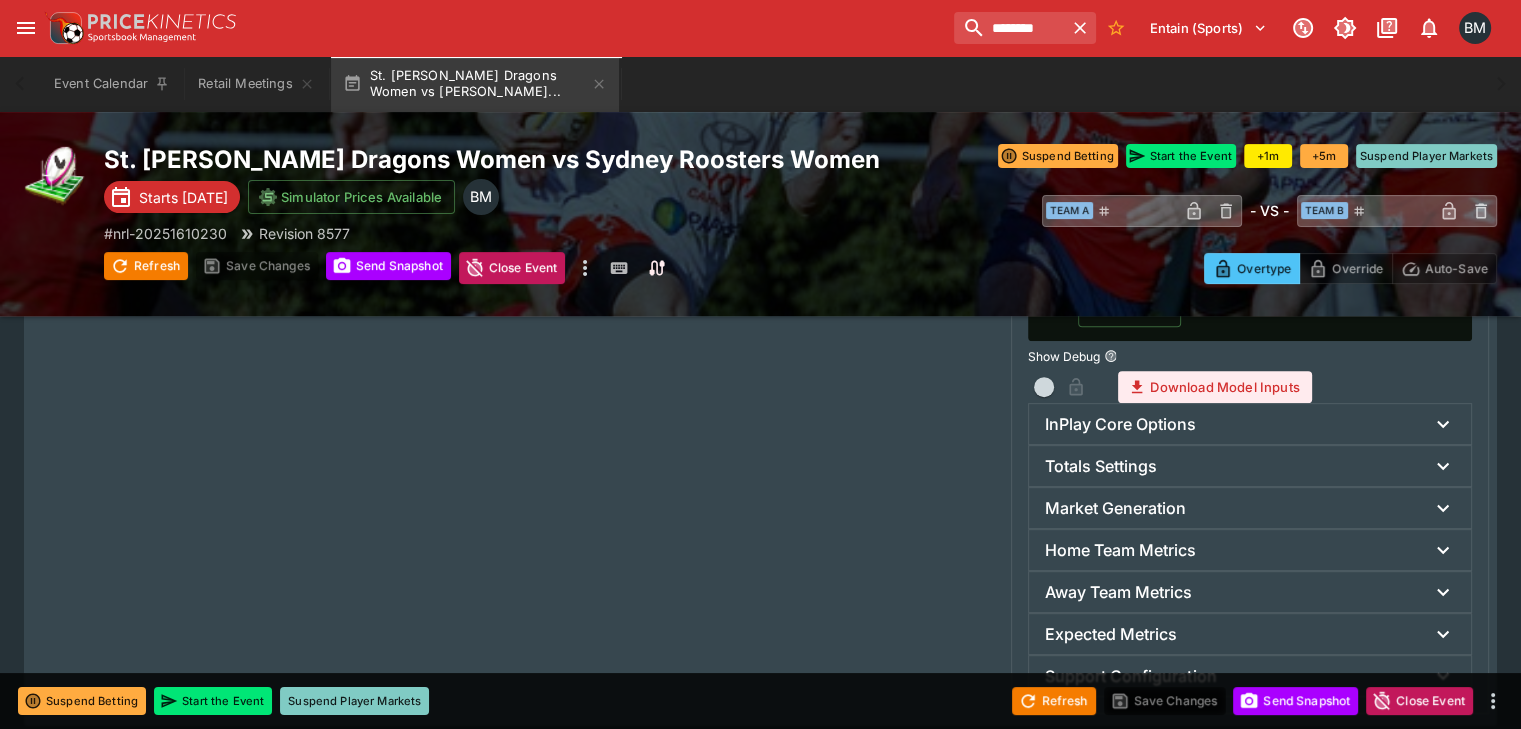 scroll, scrollTop: 1000, scrollLeft: 0, axis: vertical 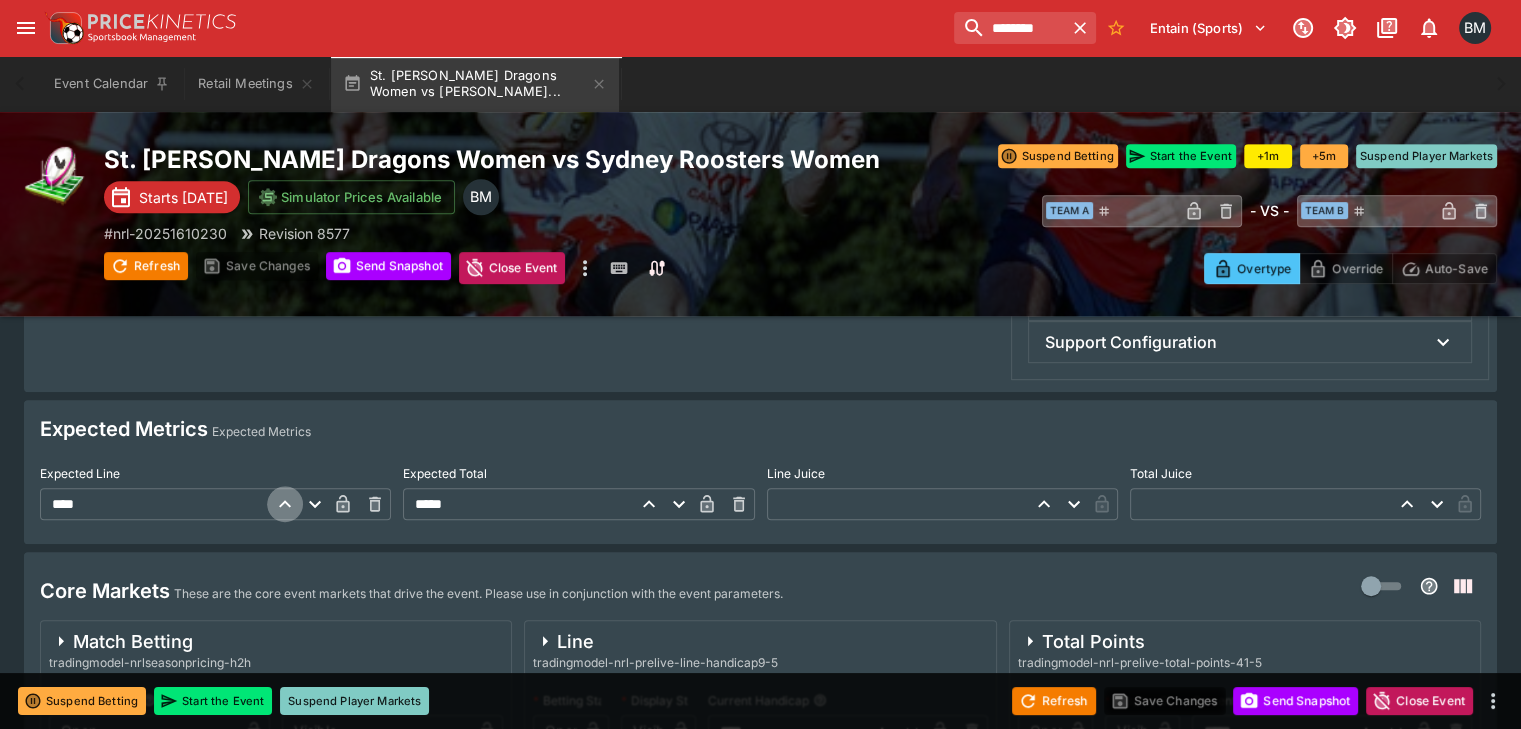 click 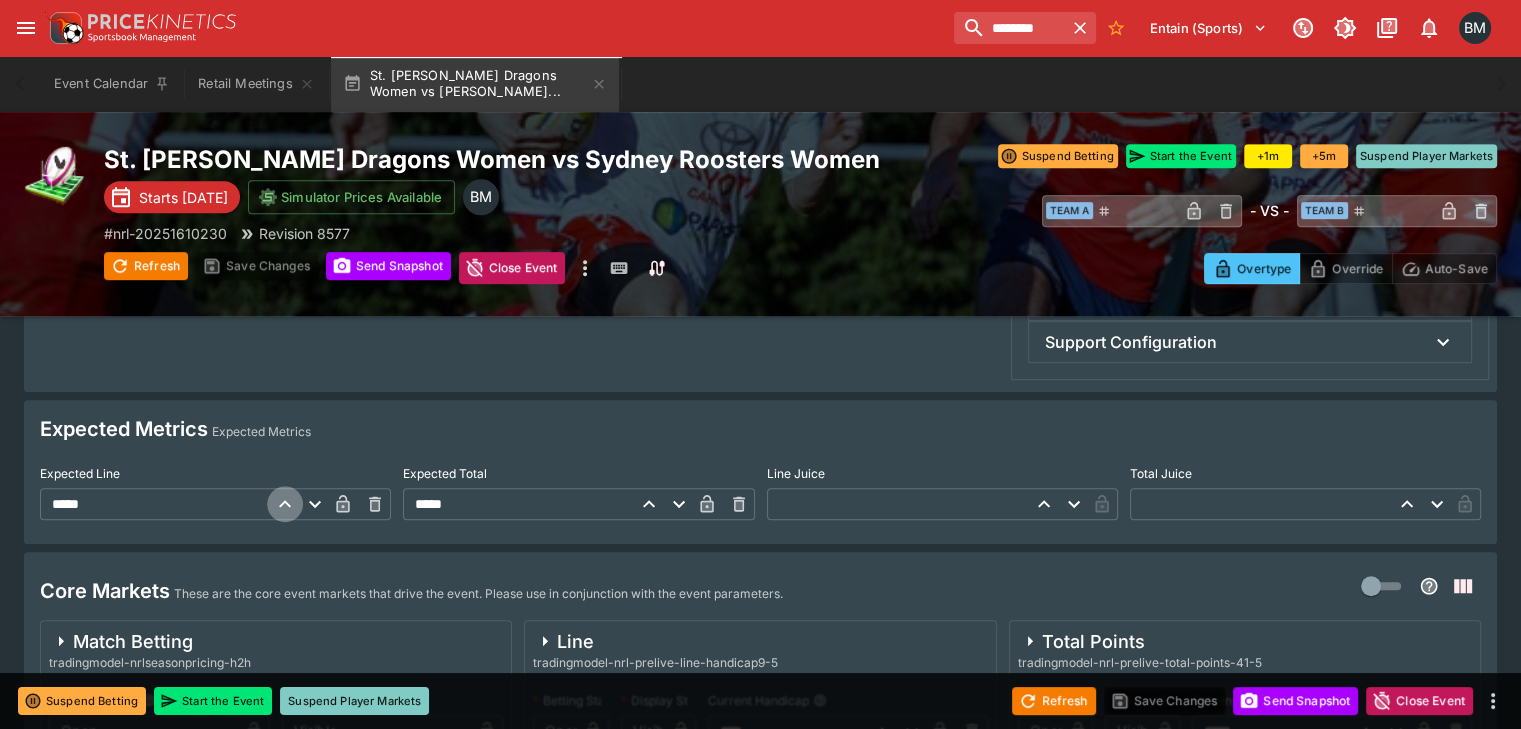 click 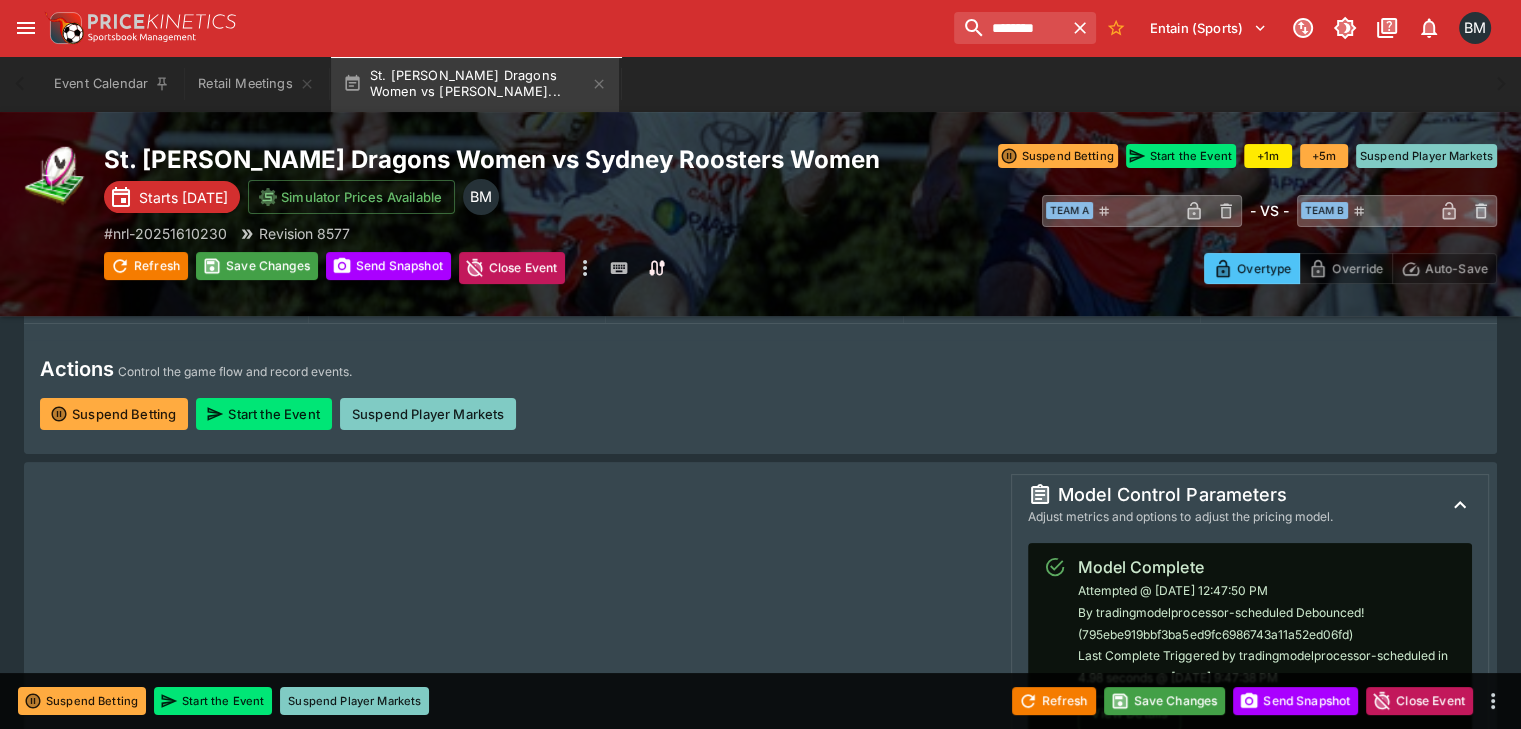 scroll, scrollTop: 0, scrollLeft: 0, axis: both 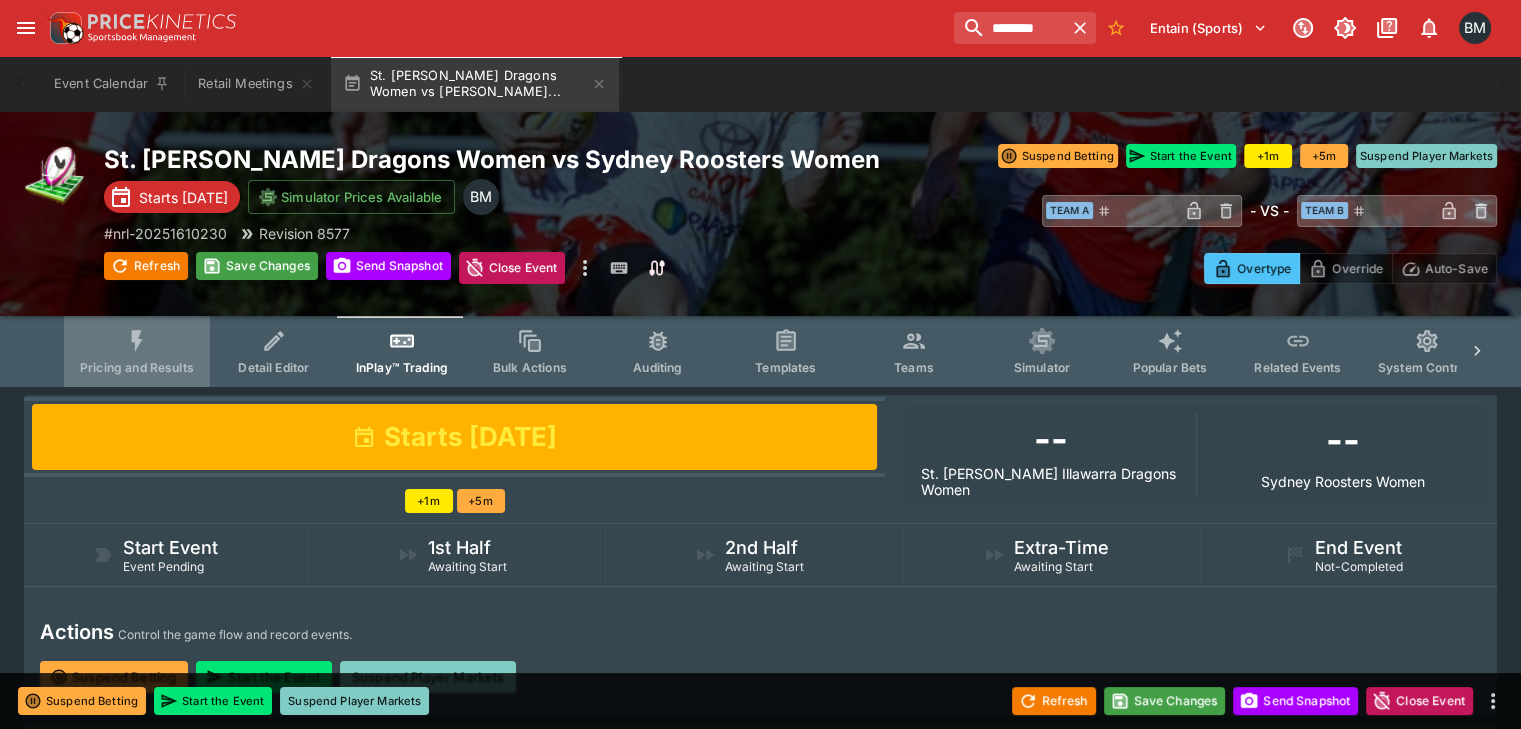 click 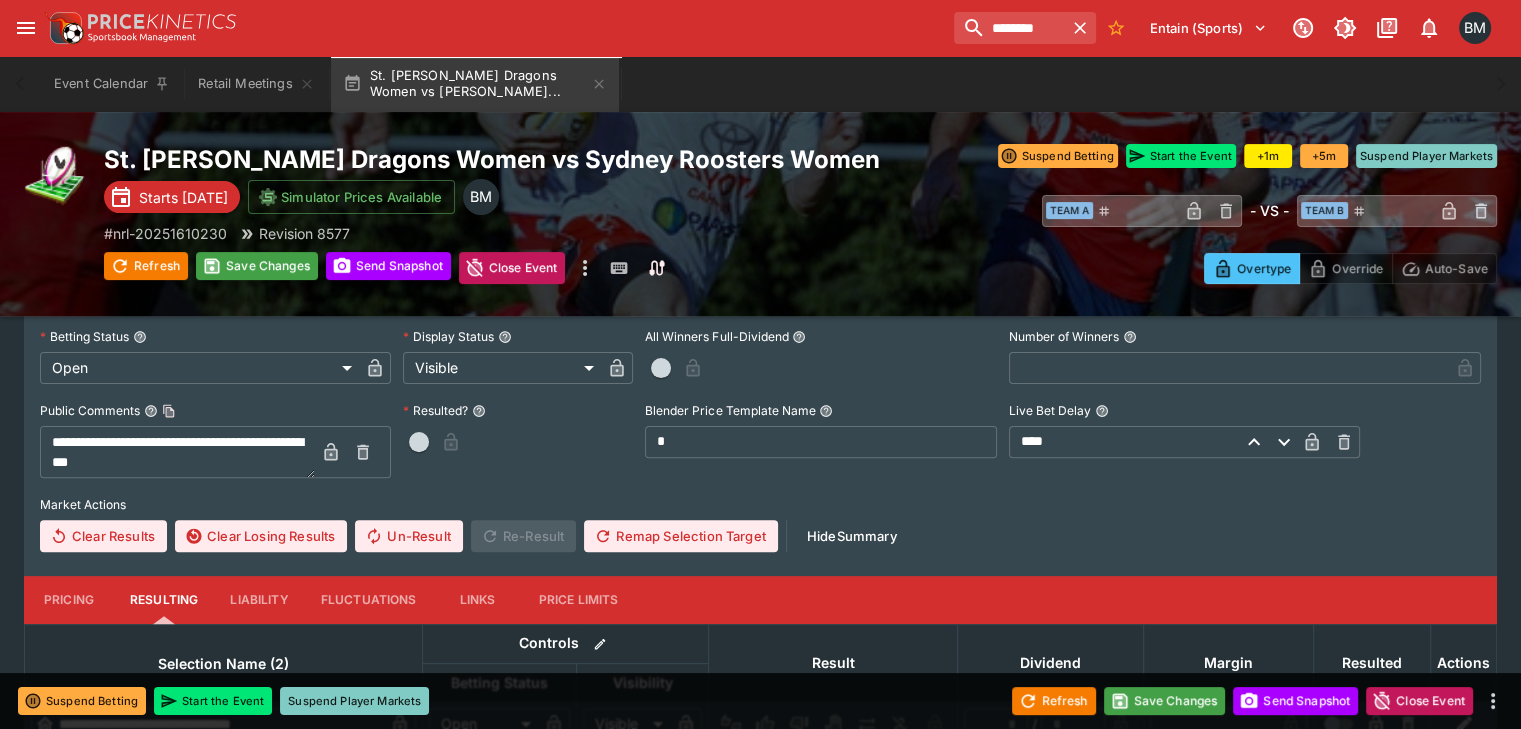 scroll, scrollTop: 666, scrollLeft: 0, axis: vertical 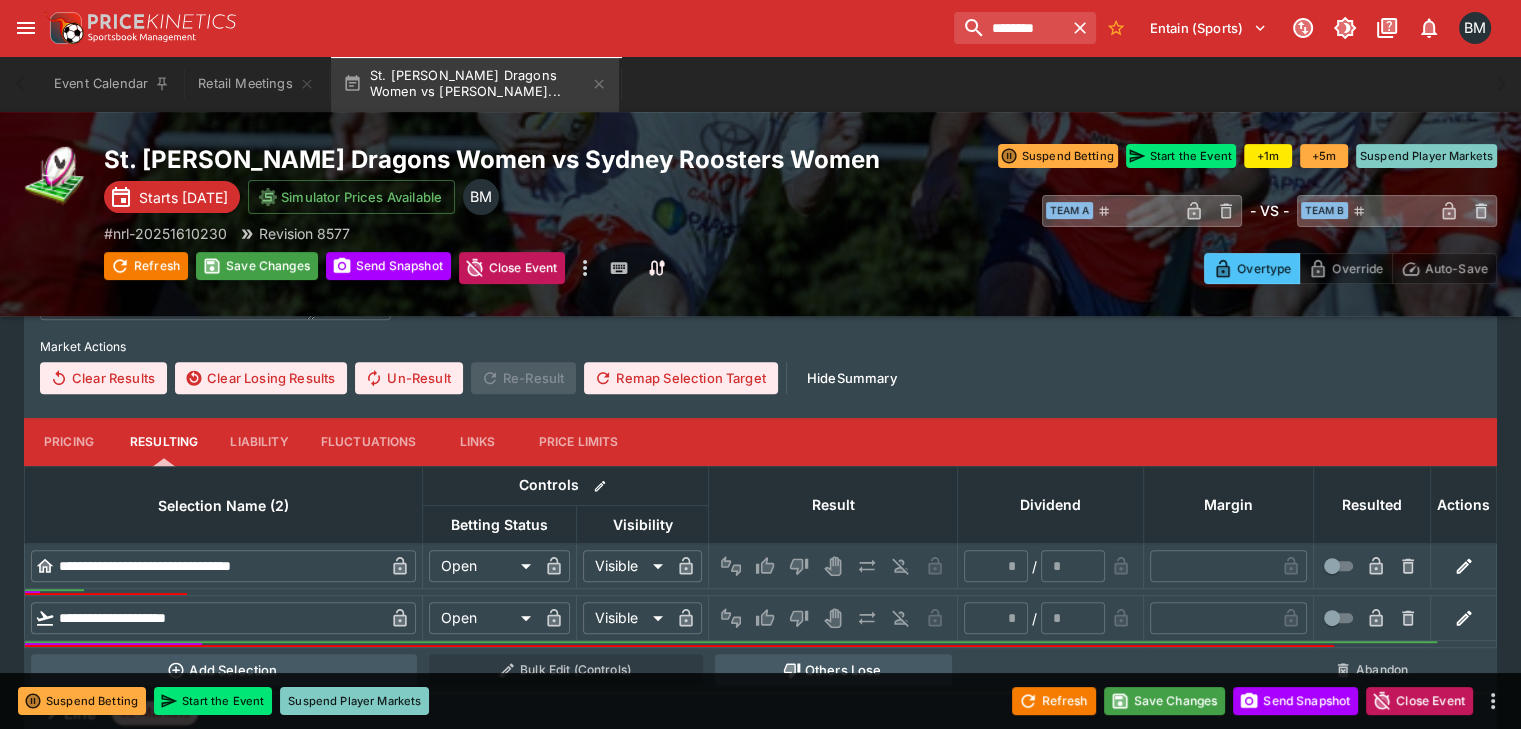 click on "Pricing" at bounding box center [69, 442] 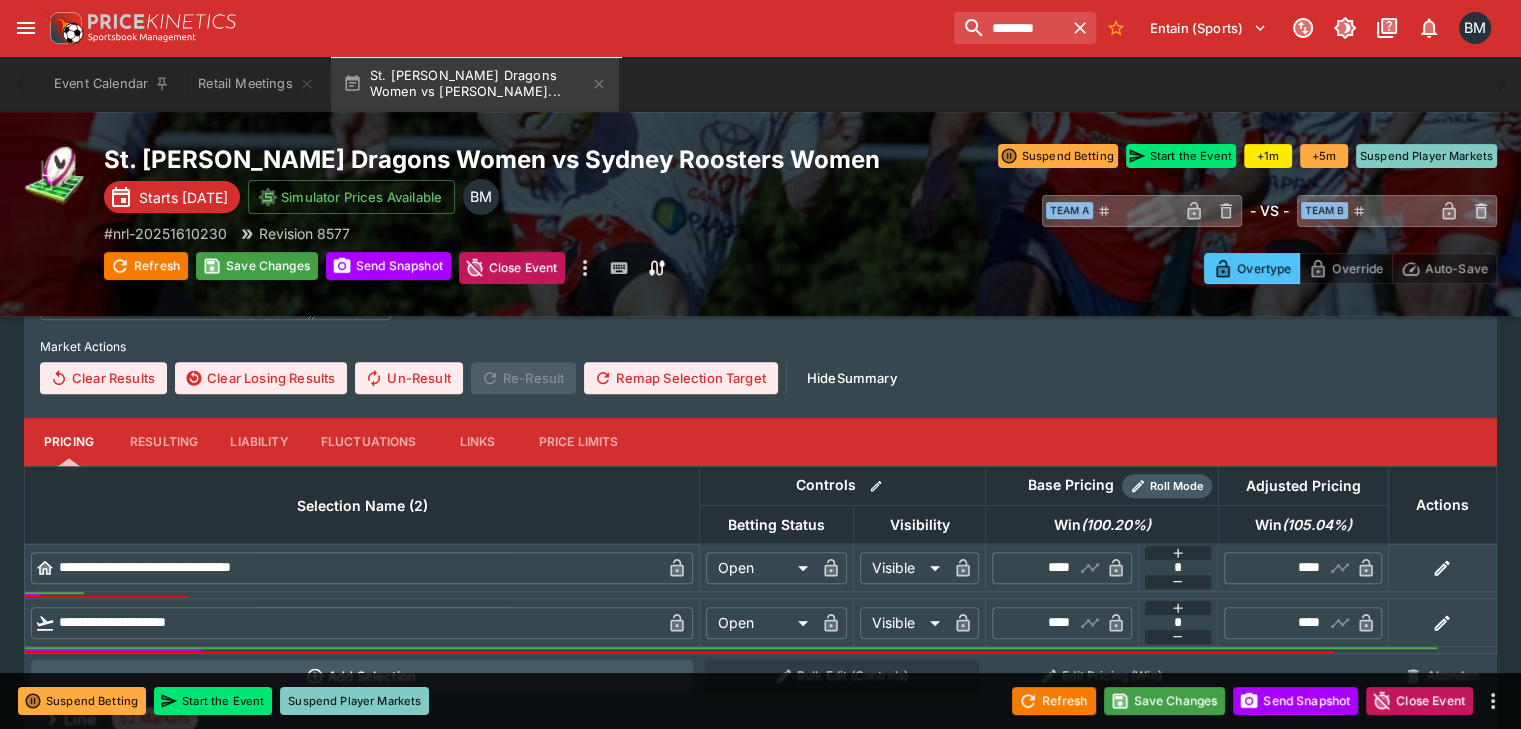 click on "****" at bounding box center (1045, 568) 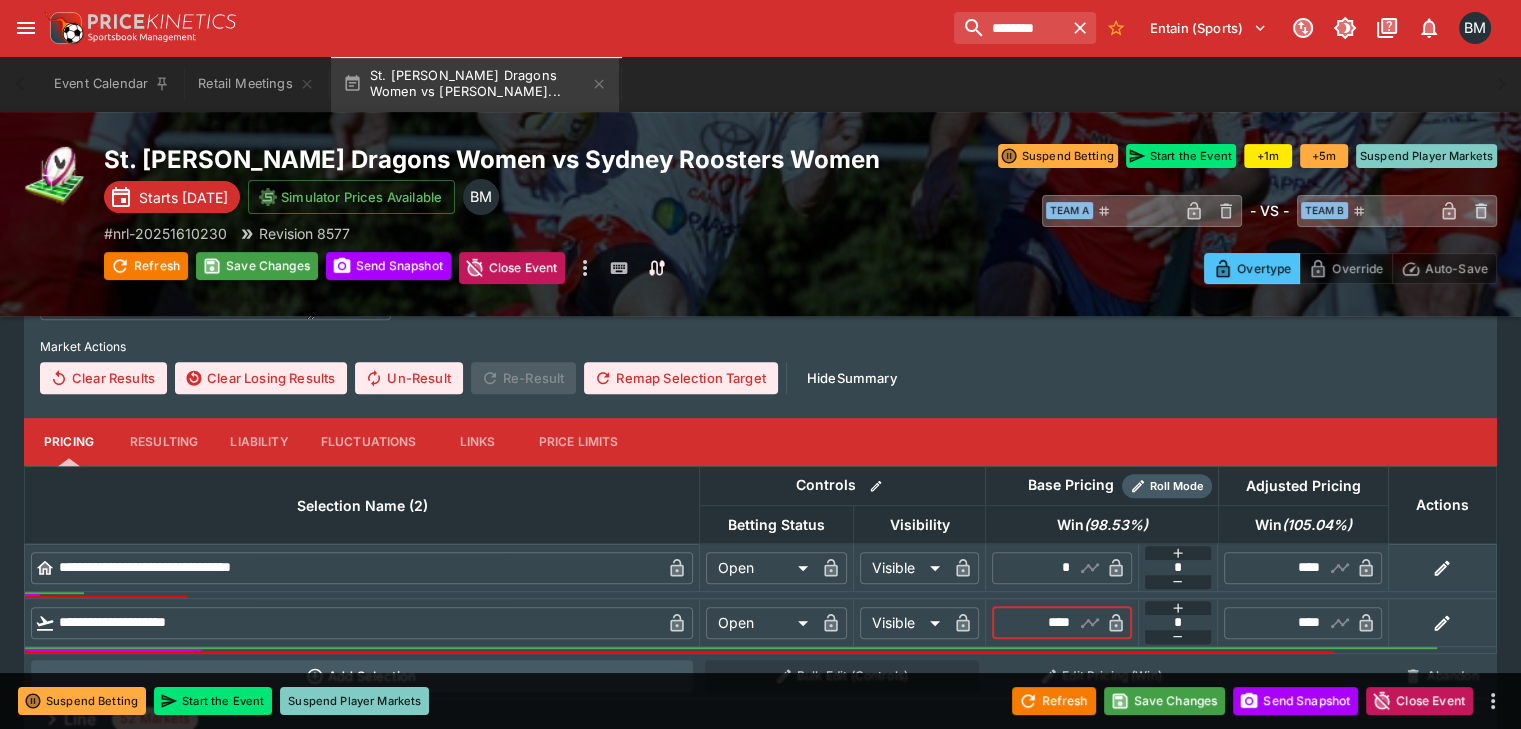type on "****" 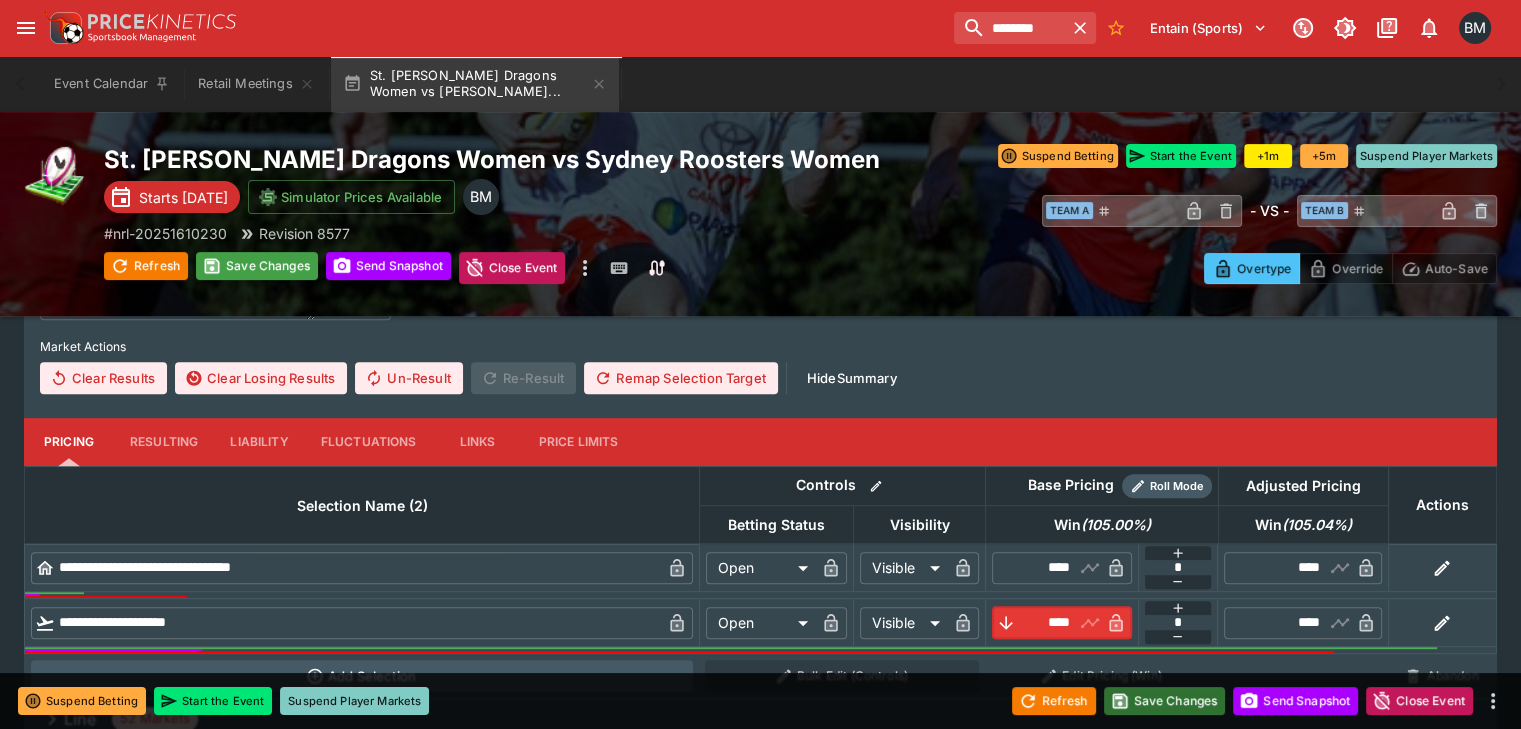 click on "Save Changes" at bounding box center (1165, 701) 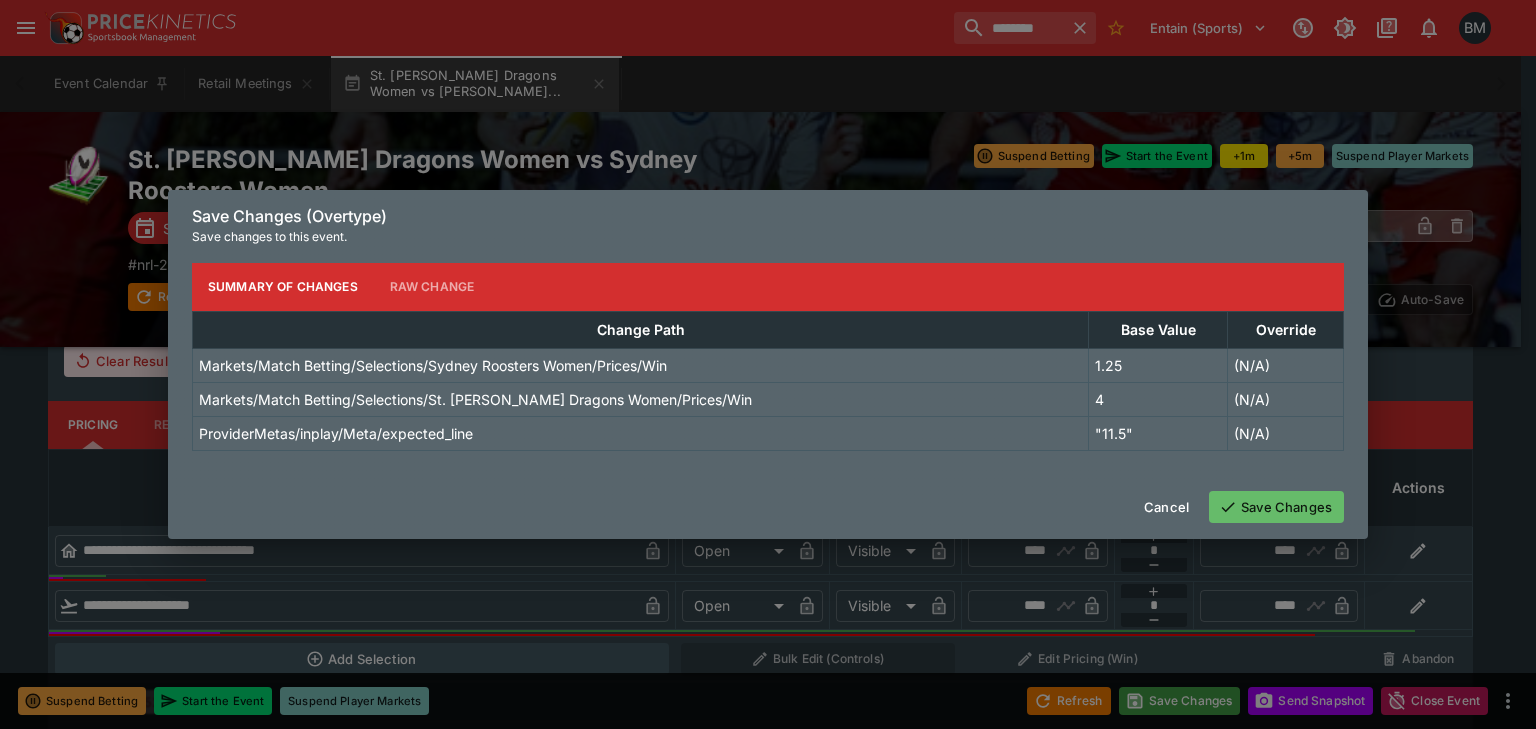 click on "Cancel" at bounding box center (1166, 507) 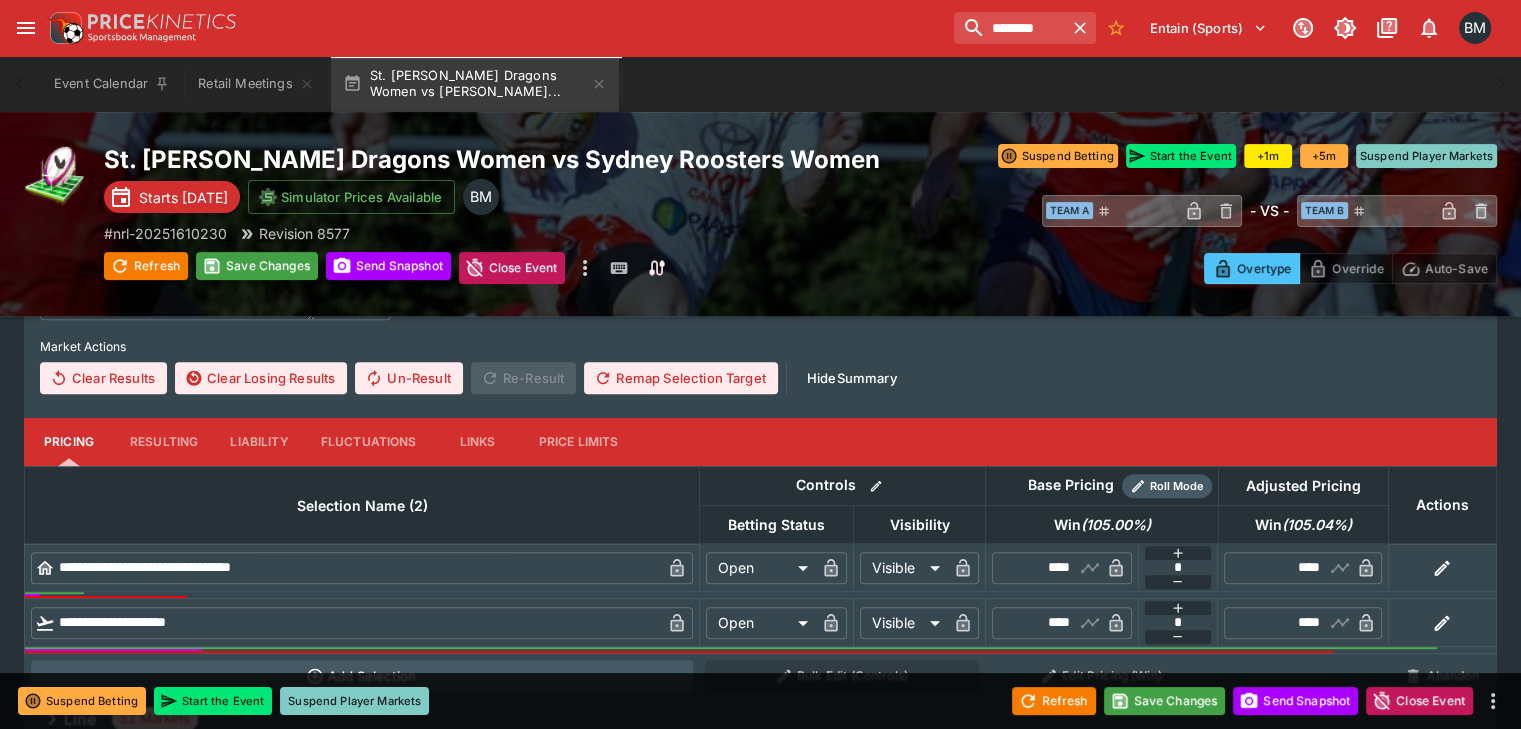 click on "****" at bounding box center (1045, 623) 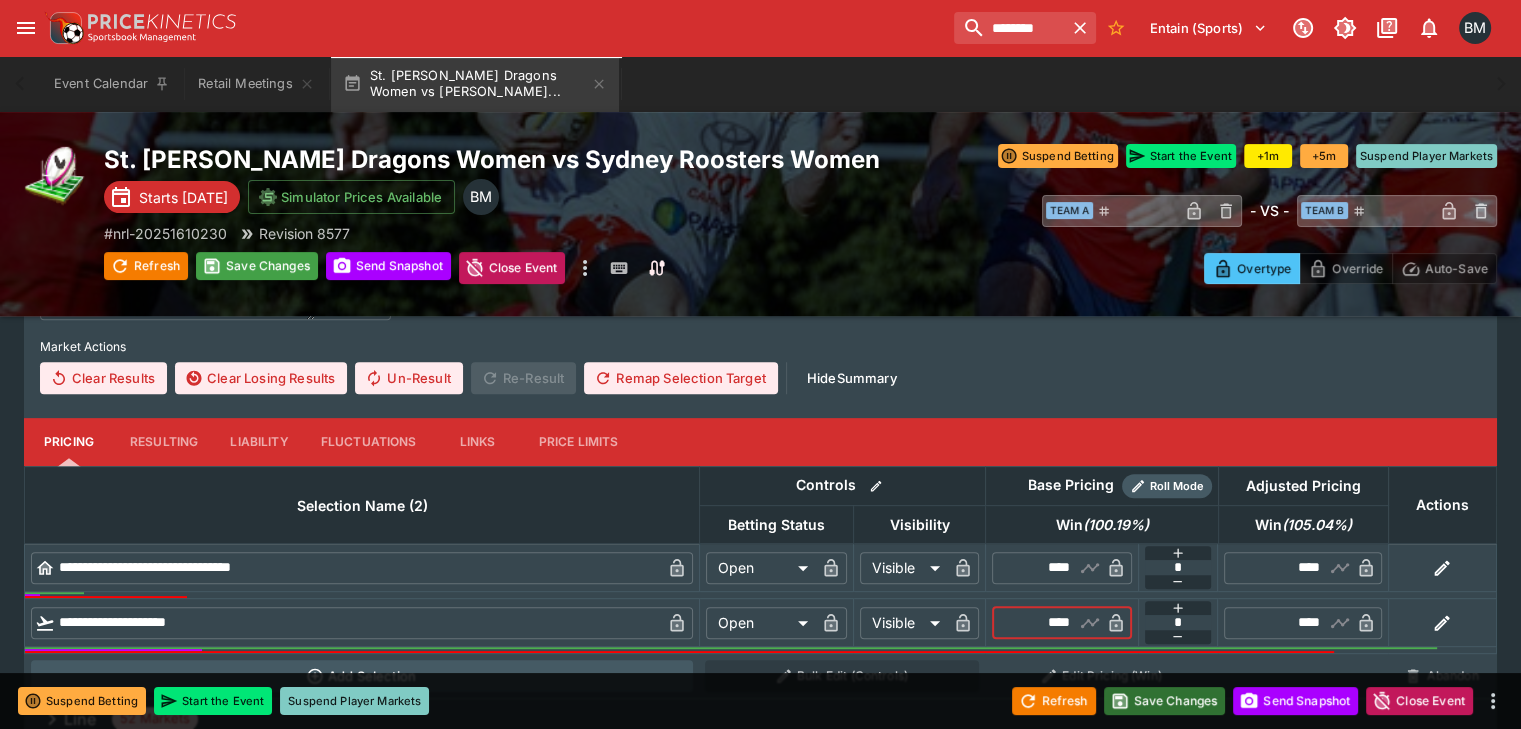 type on "****" 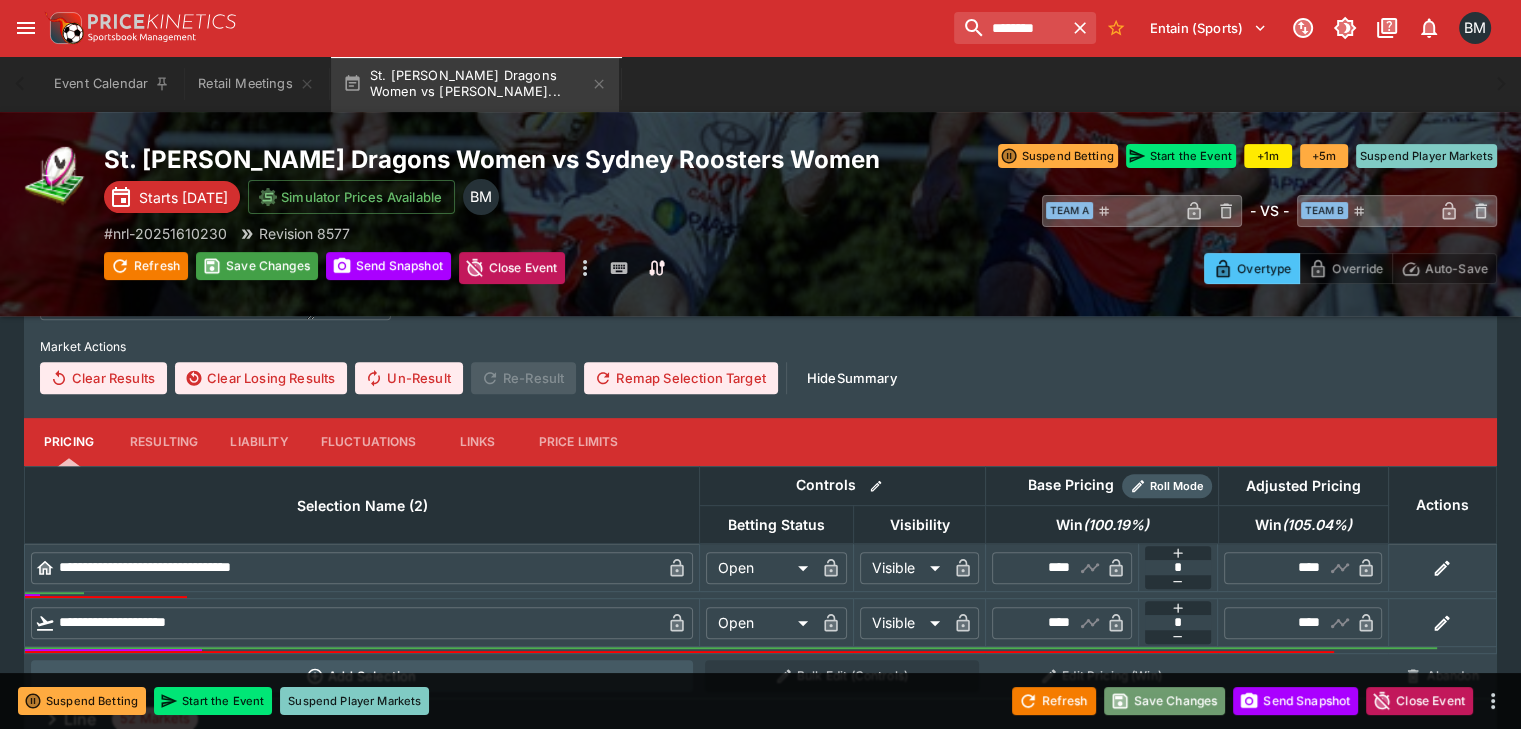 click on "Save Changes" at bounding box center (1165, 701) 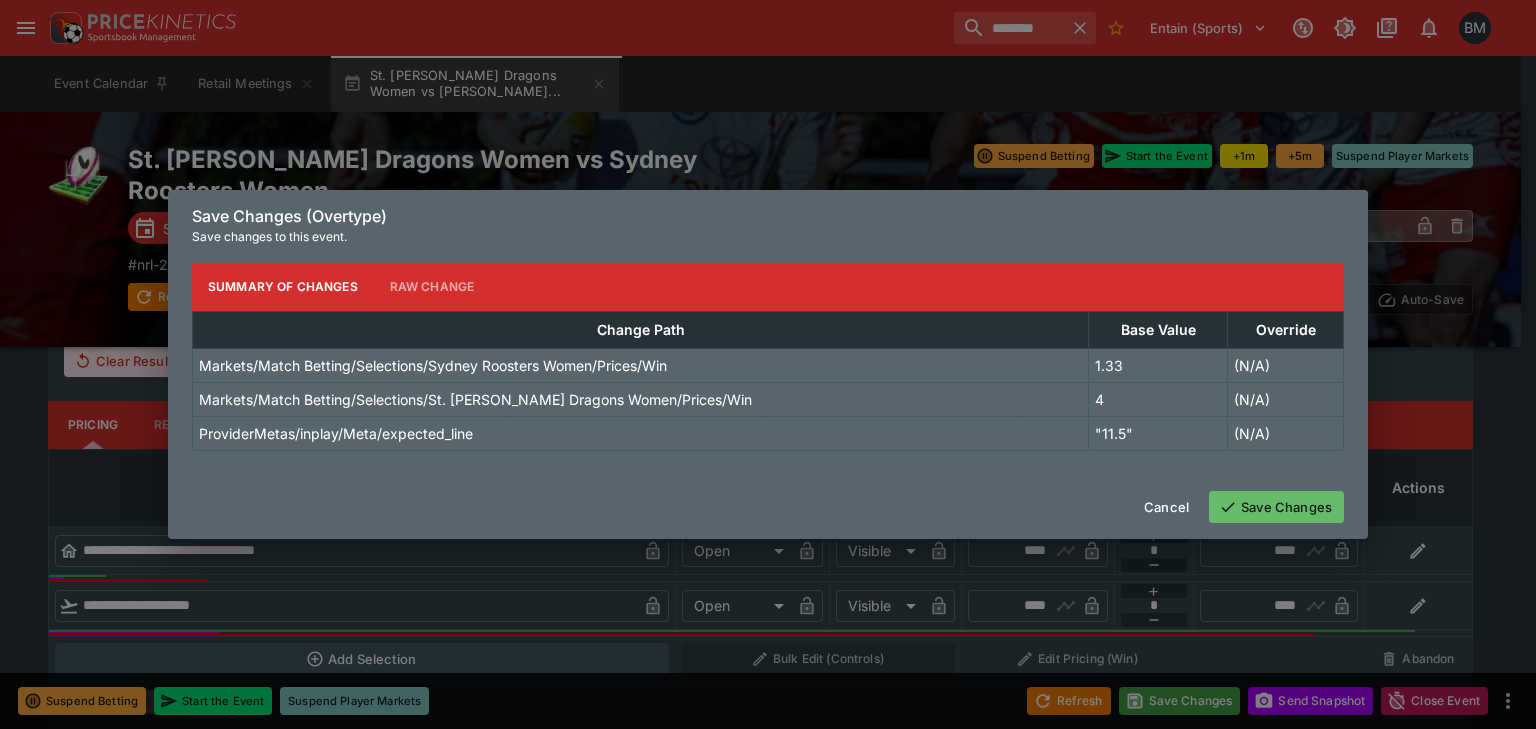click on "Save Changes" at bounding box center [1276, 507] 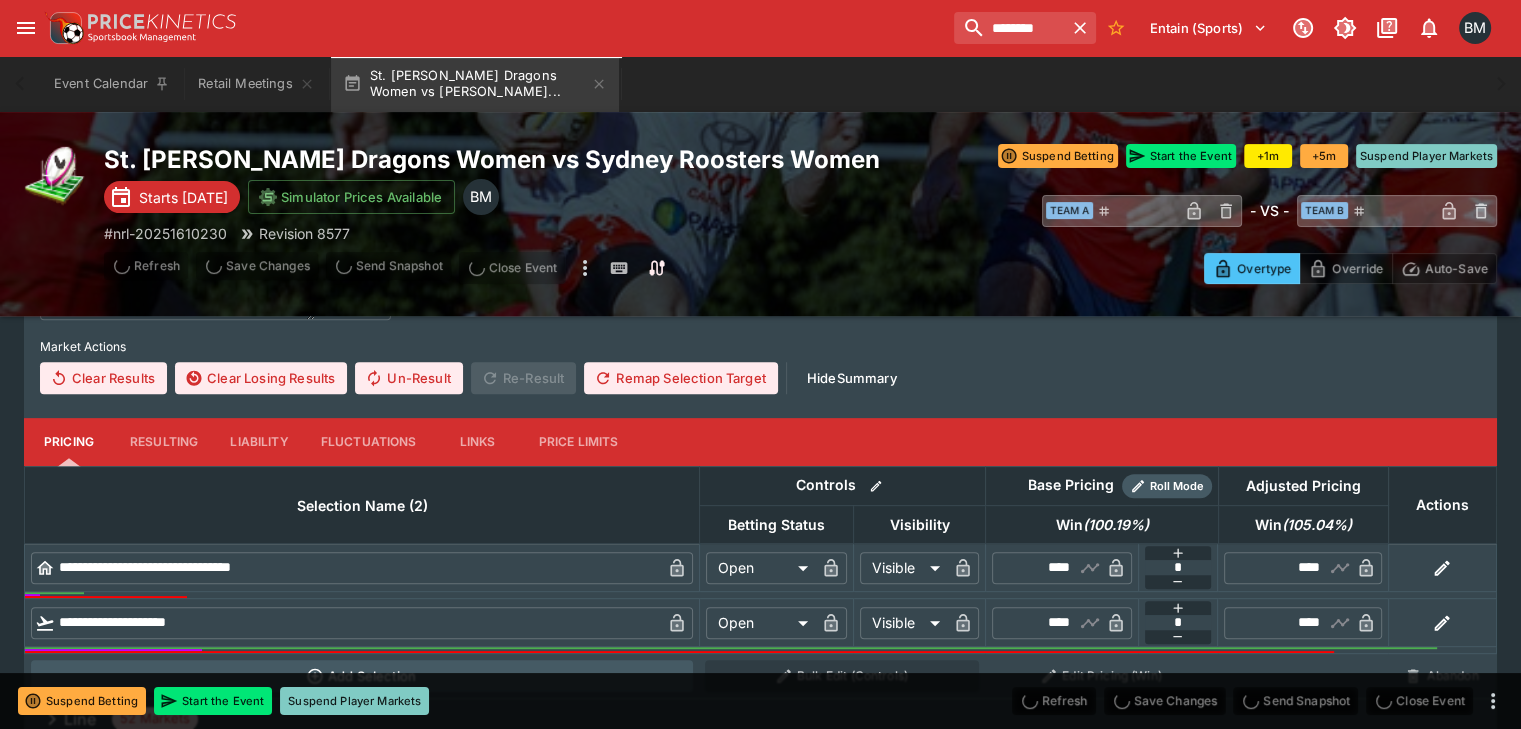 type on "****" 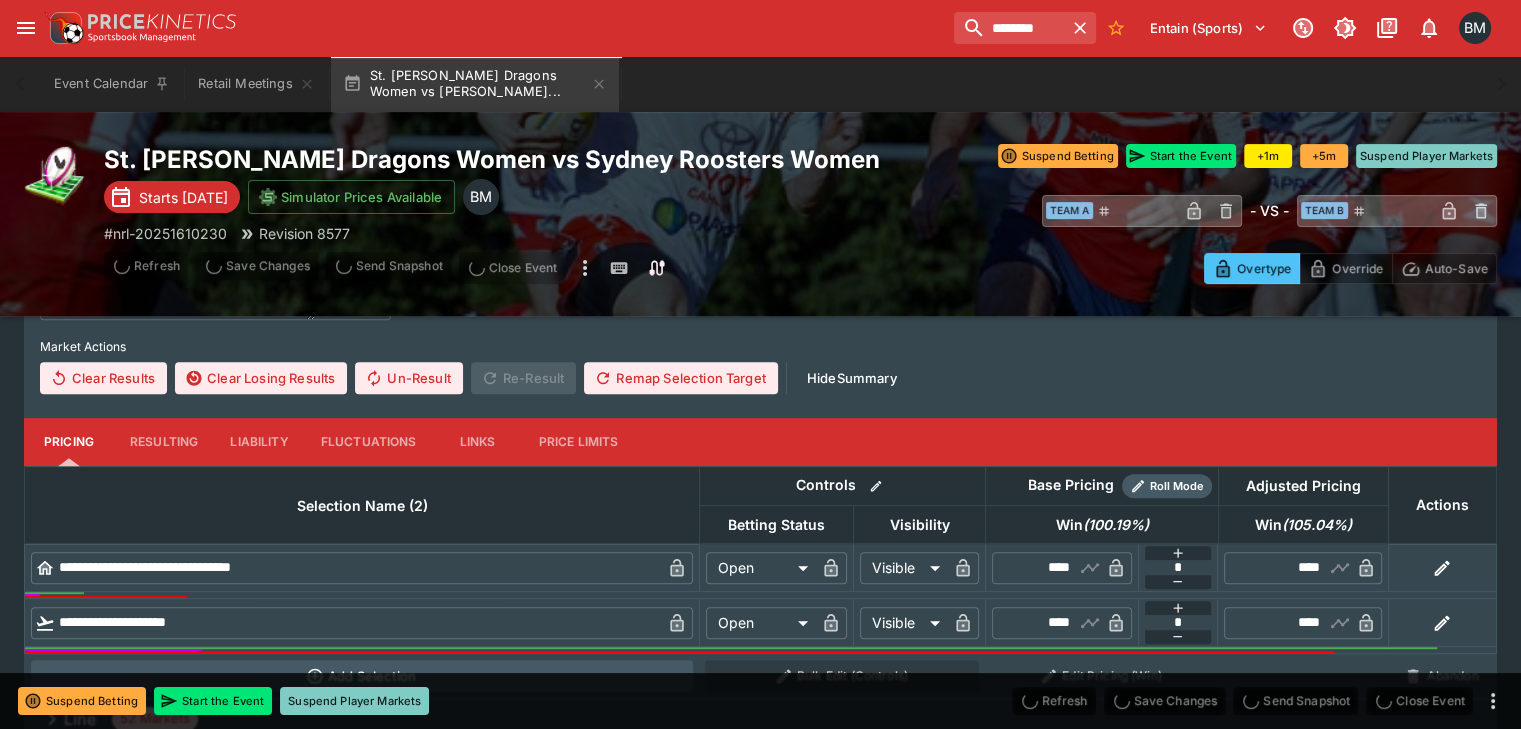 type on "****" 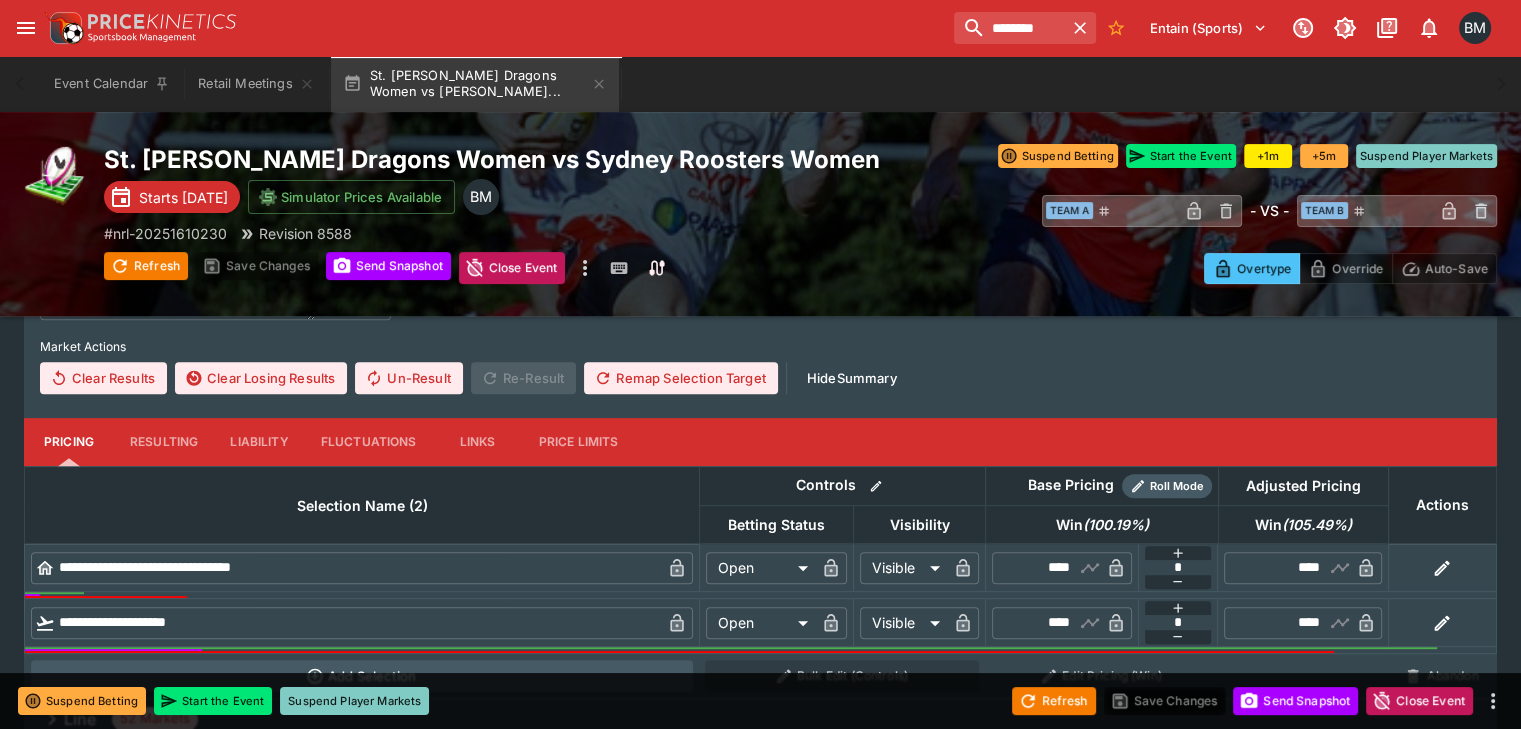 click on "****" at bounding box center [1045, 568] 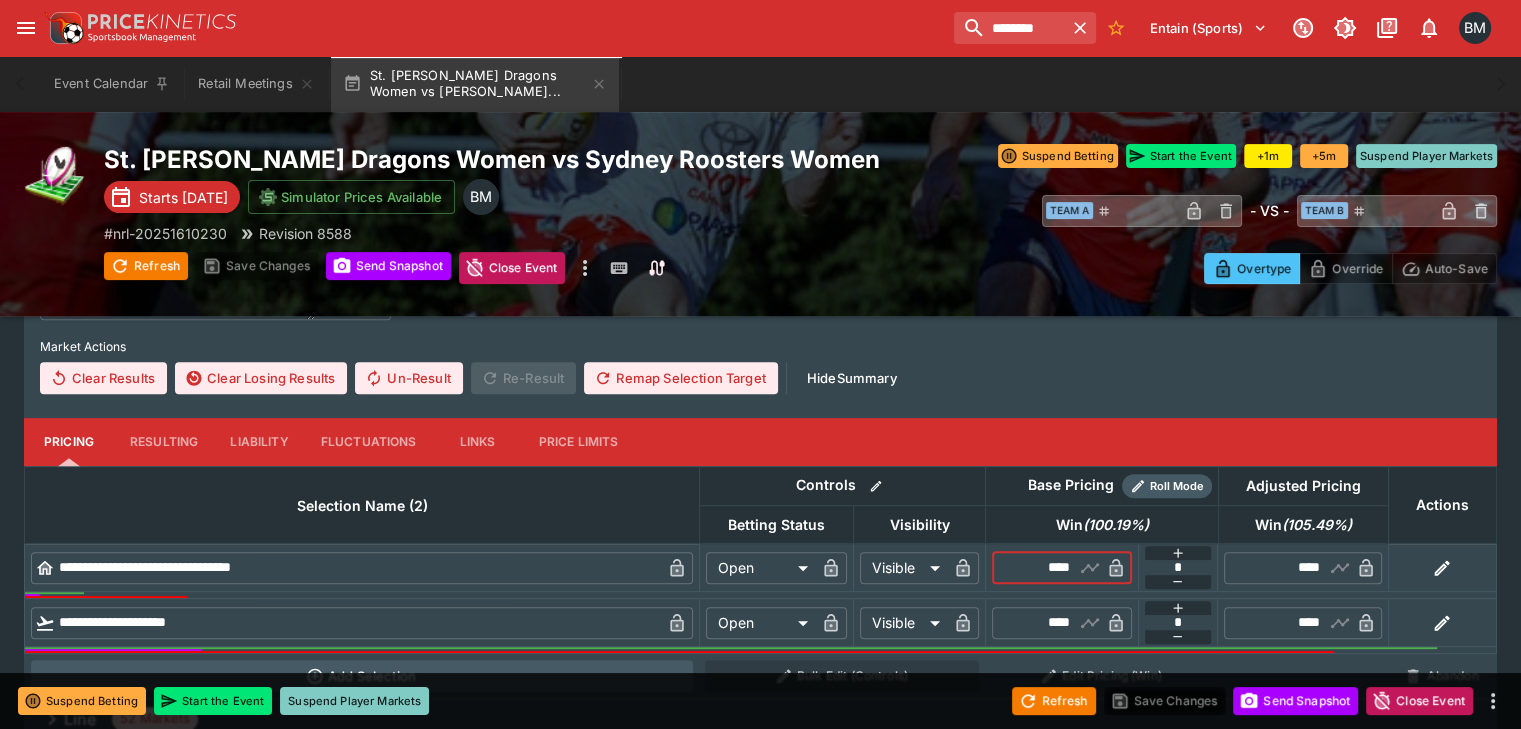 click on "****" at bounding box center [1045, 568] 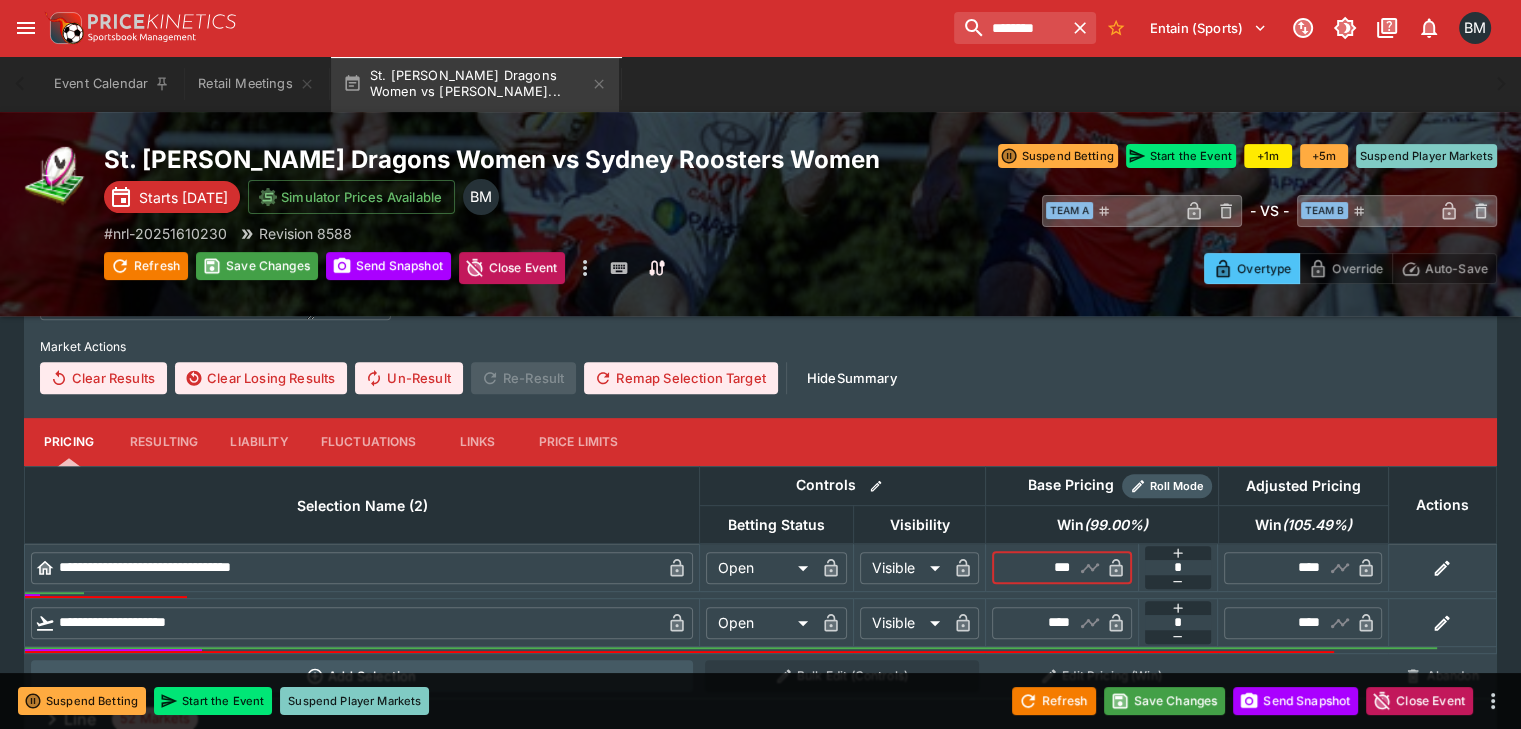 type on "****" 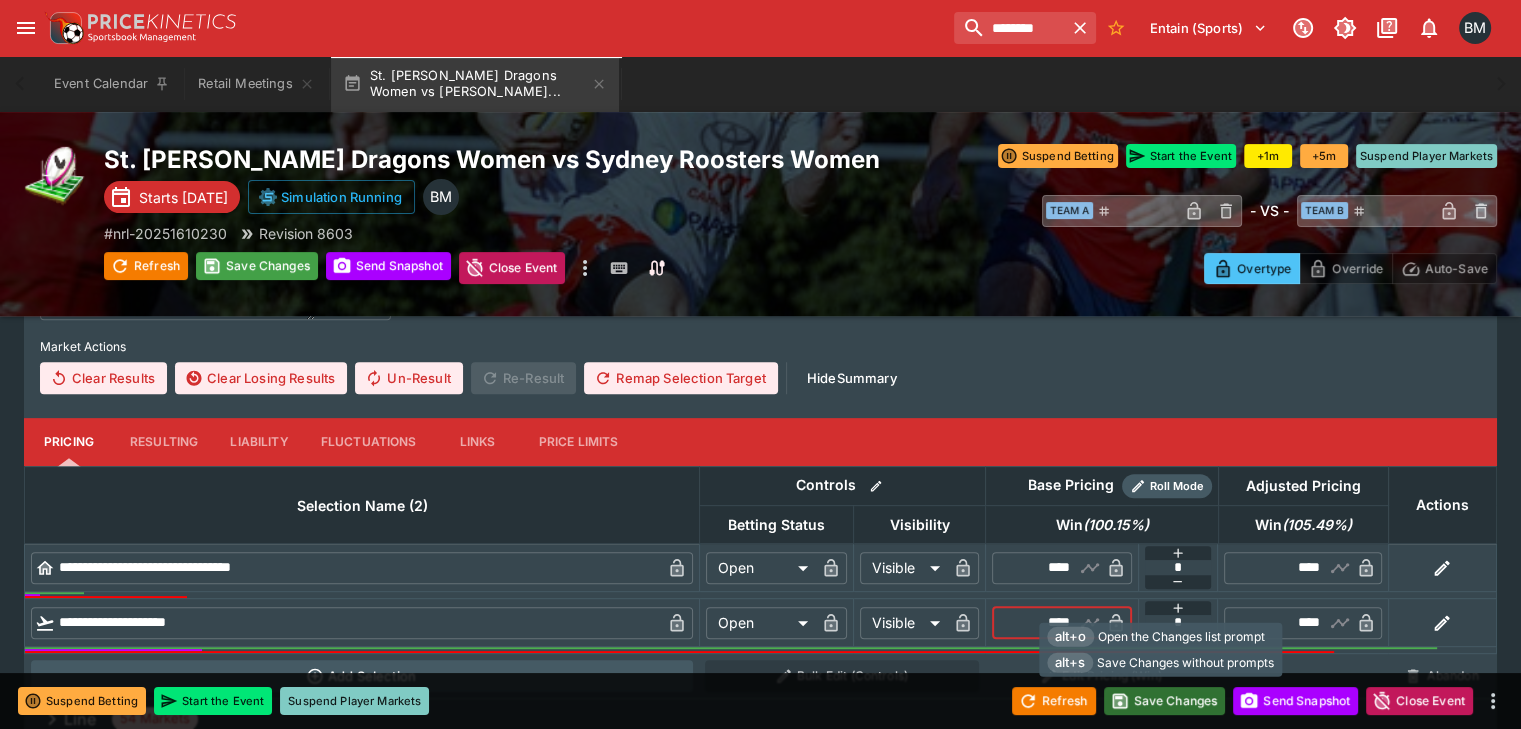 type on "****" 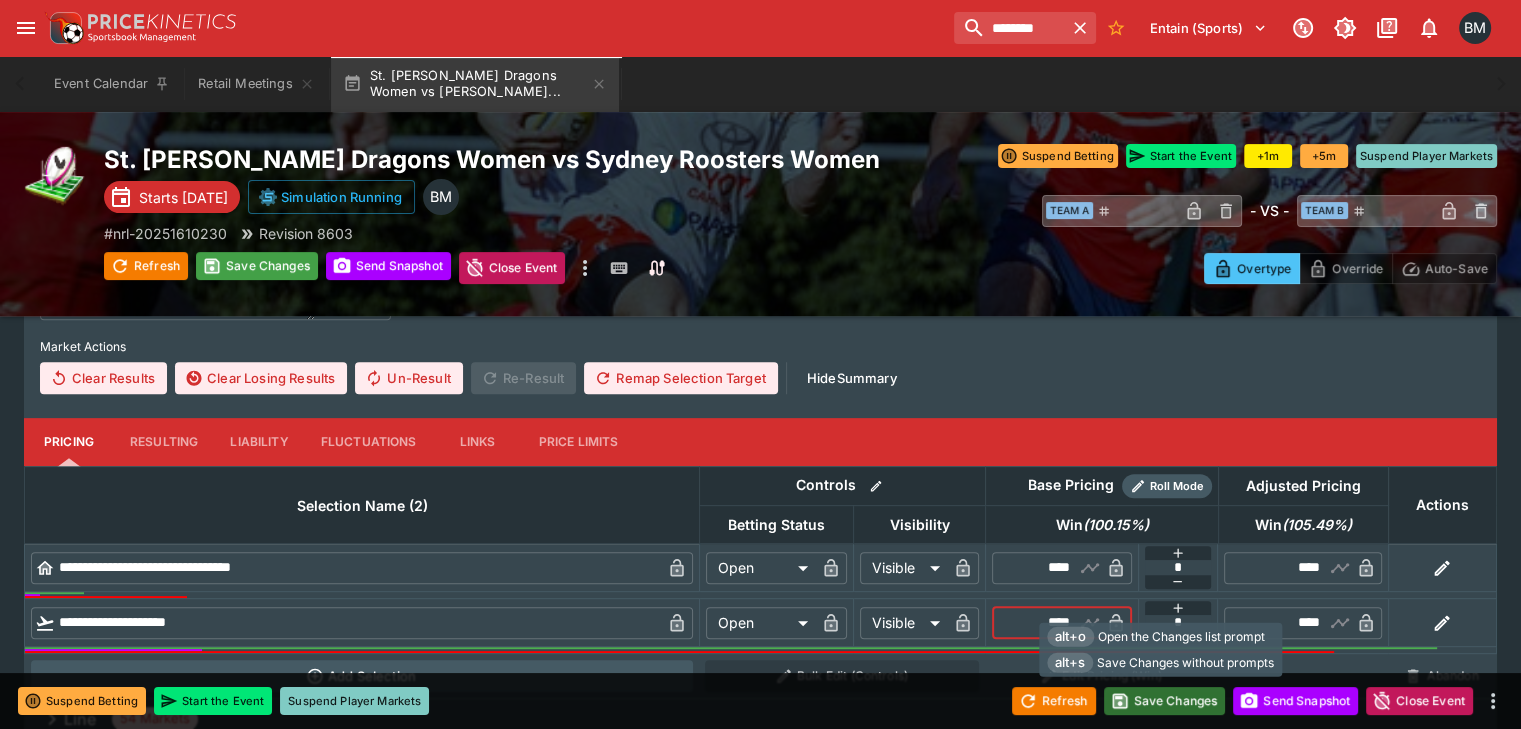 click on "Save Changes" at bounding box center [1165, 701] 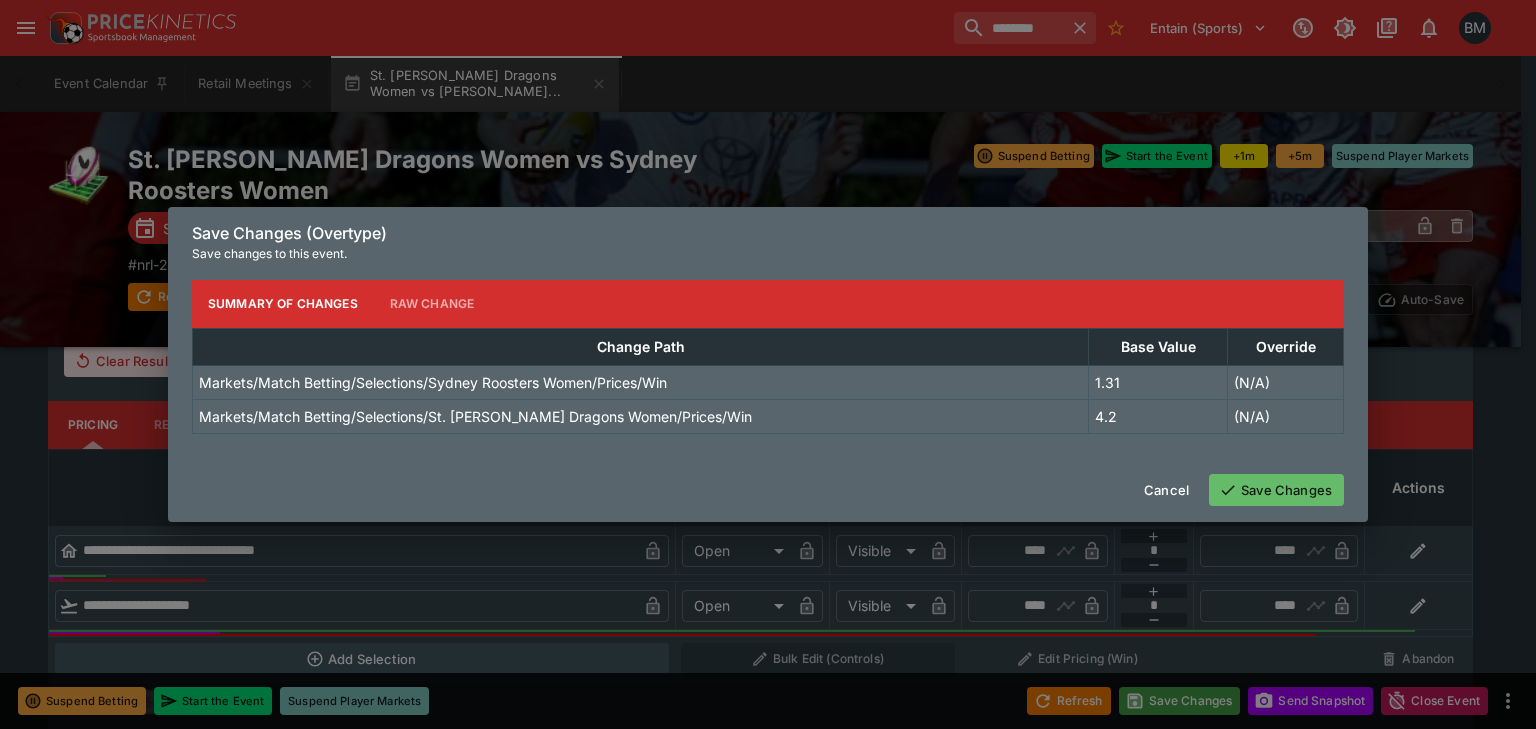 click on "Save Changes" at bounding box center [1276, 490] 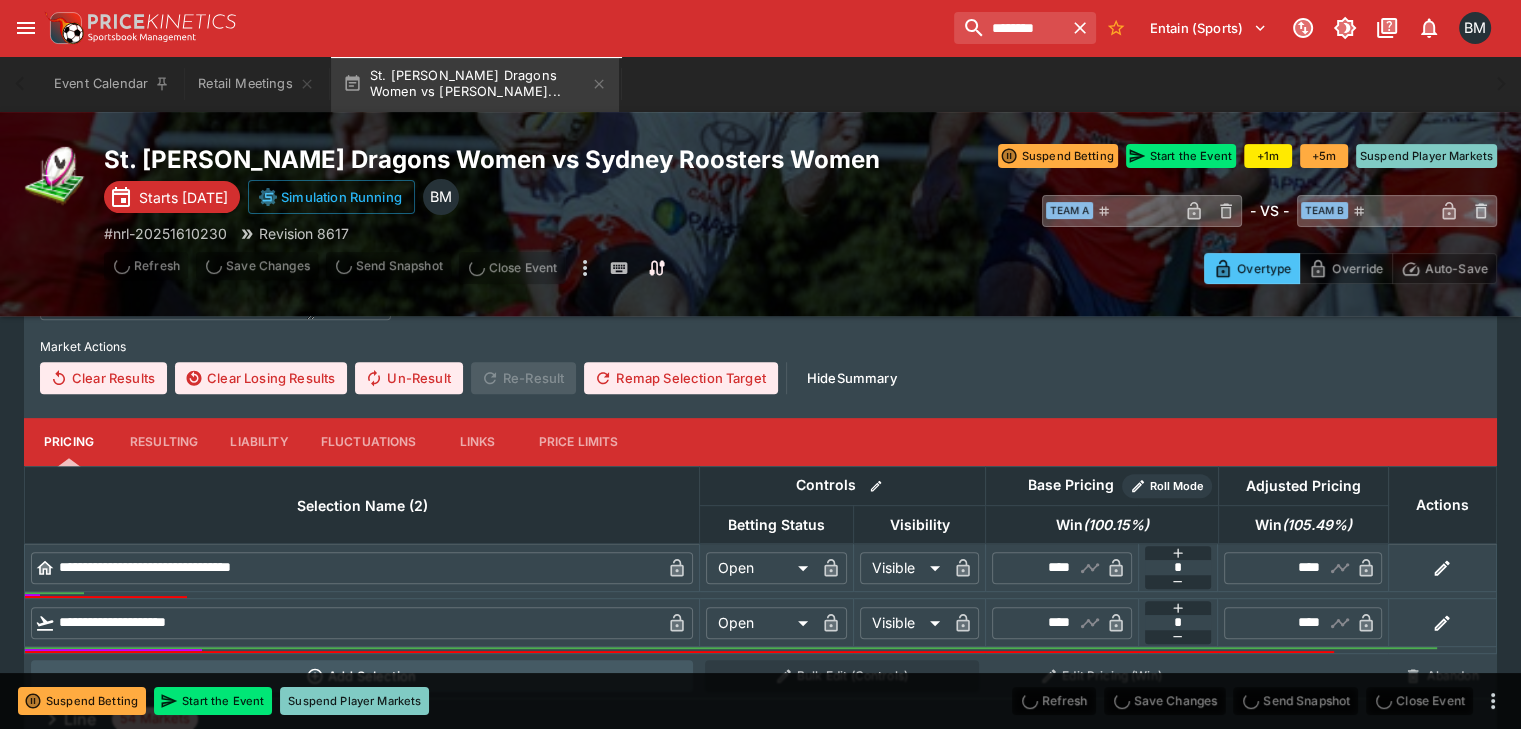 type on "****" 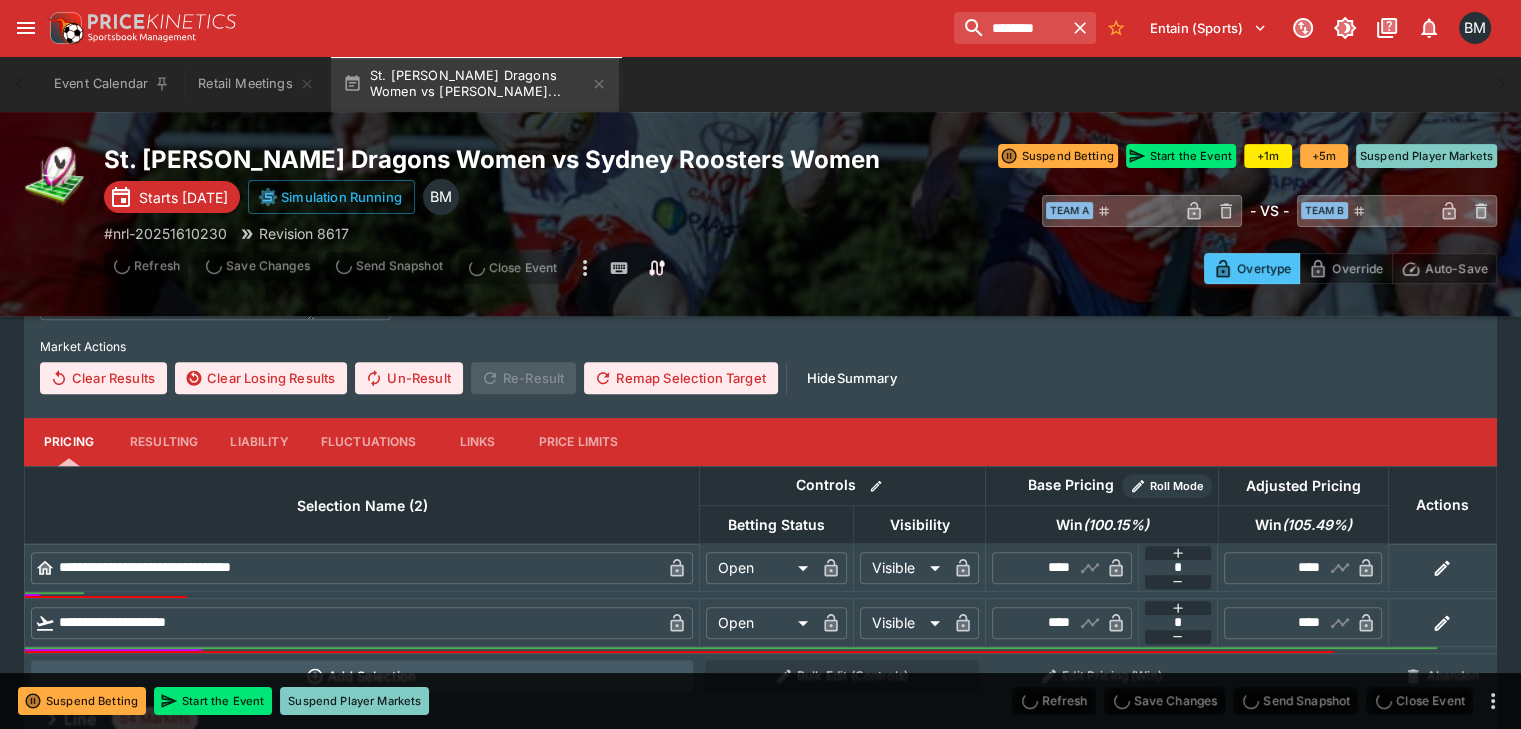 type on "****" 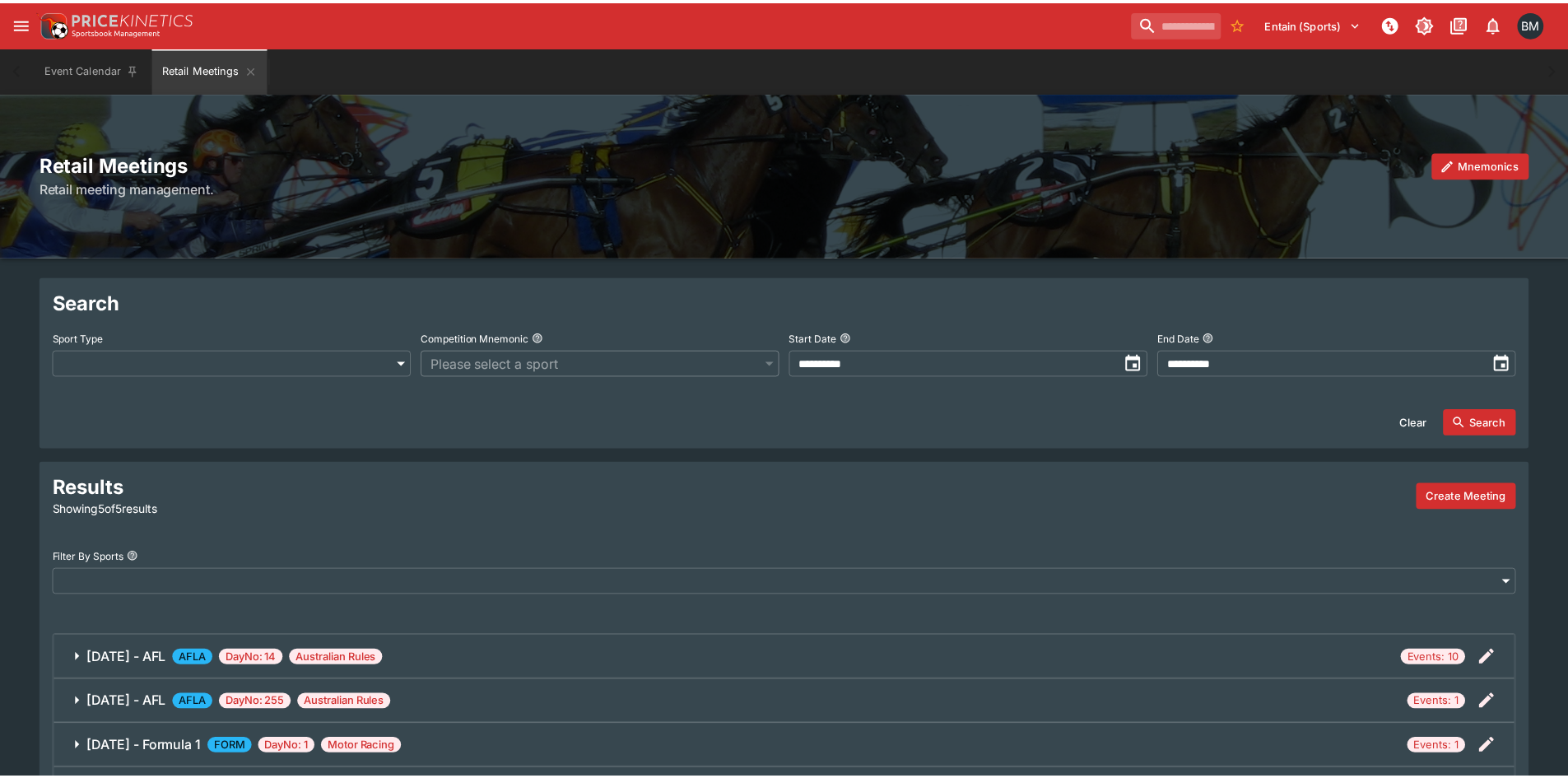 scroll, scrollTop: 0, scrollLeft: 0, axis: both 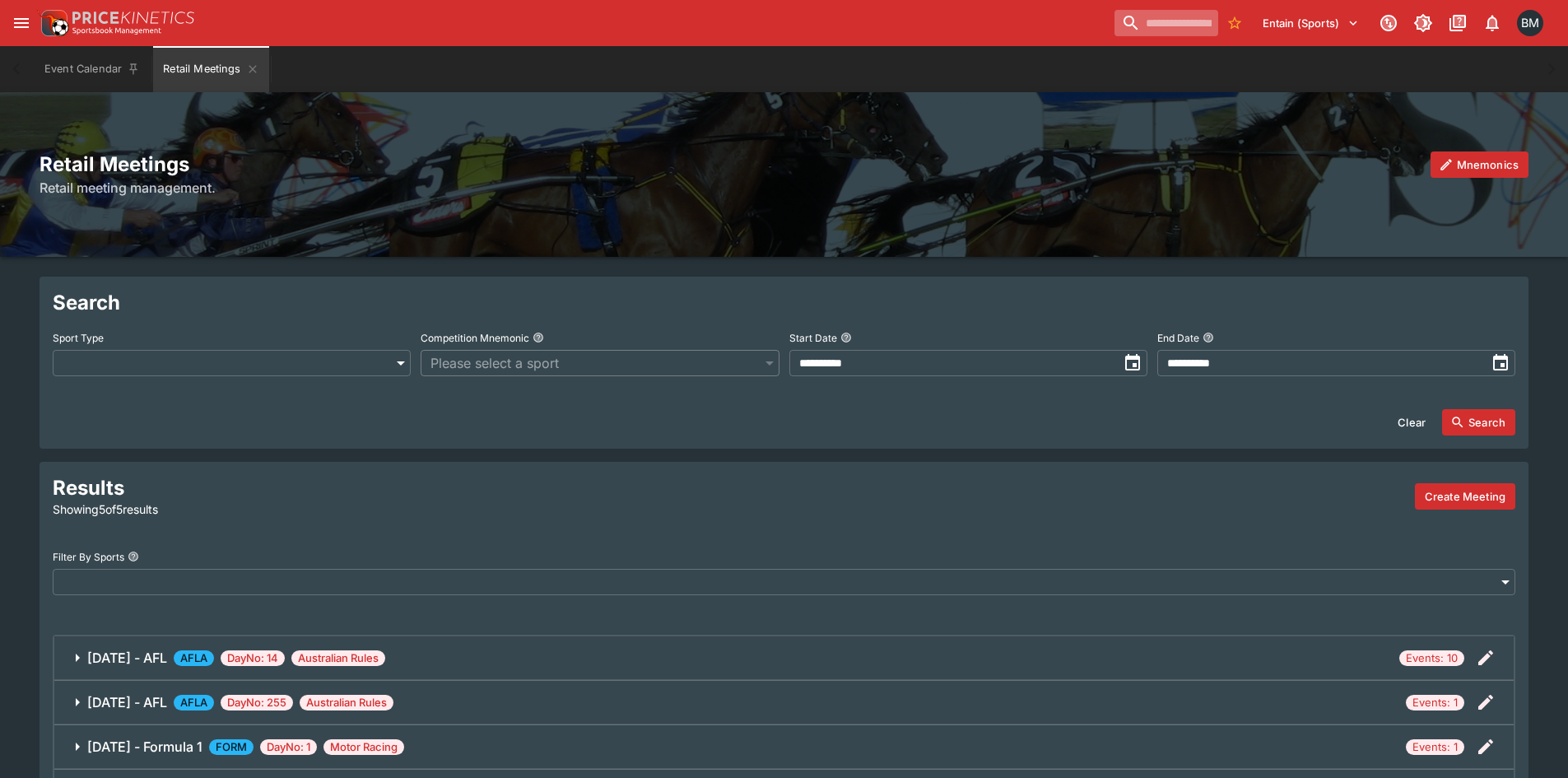 click at bounding box center [1166, 23] 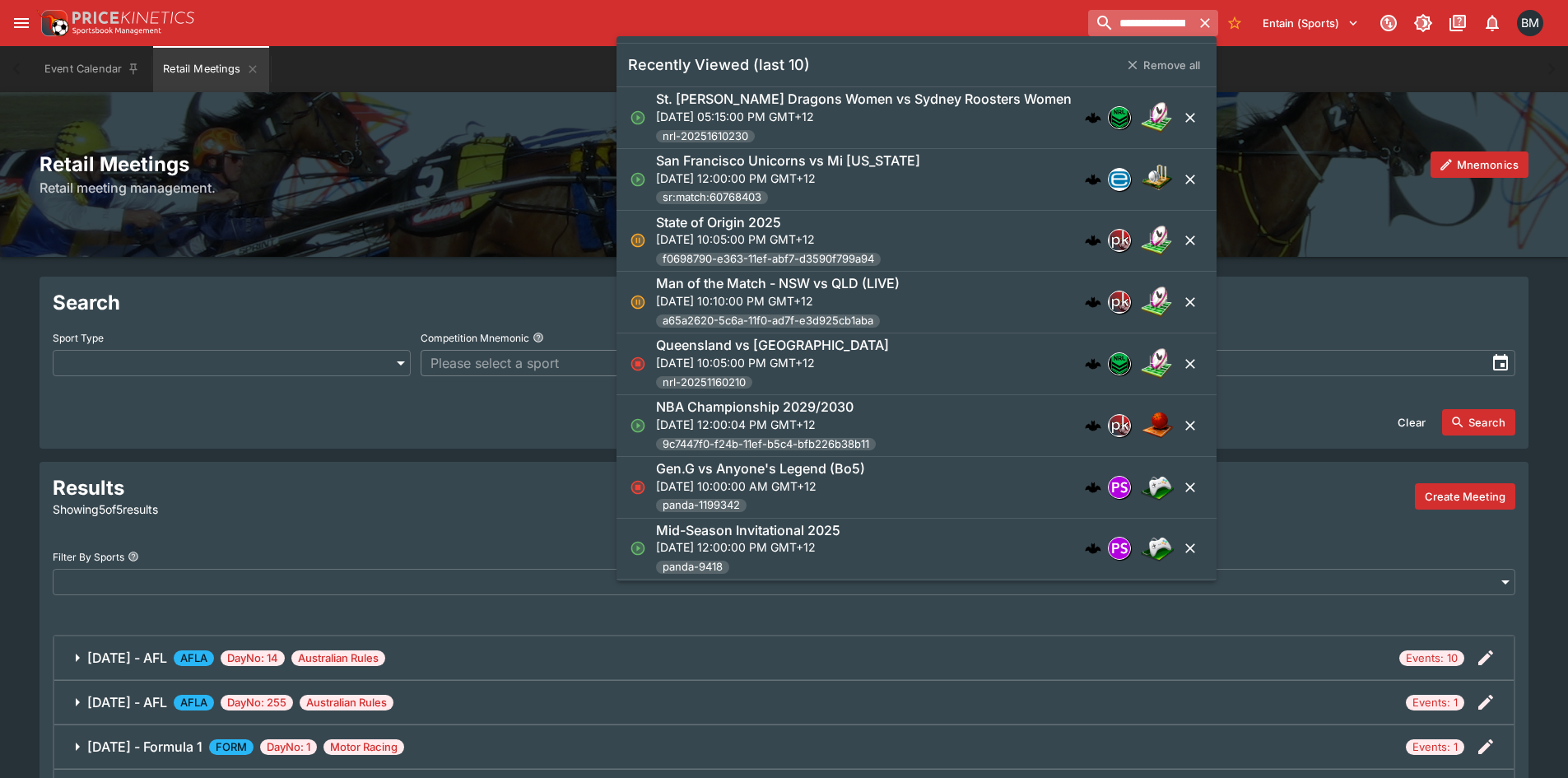 type on "**********" 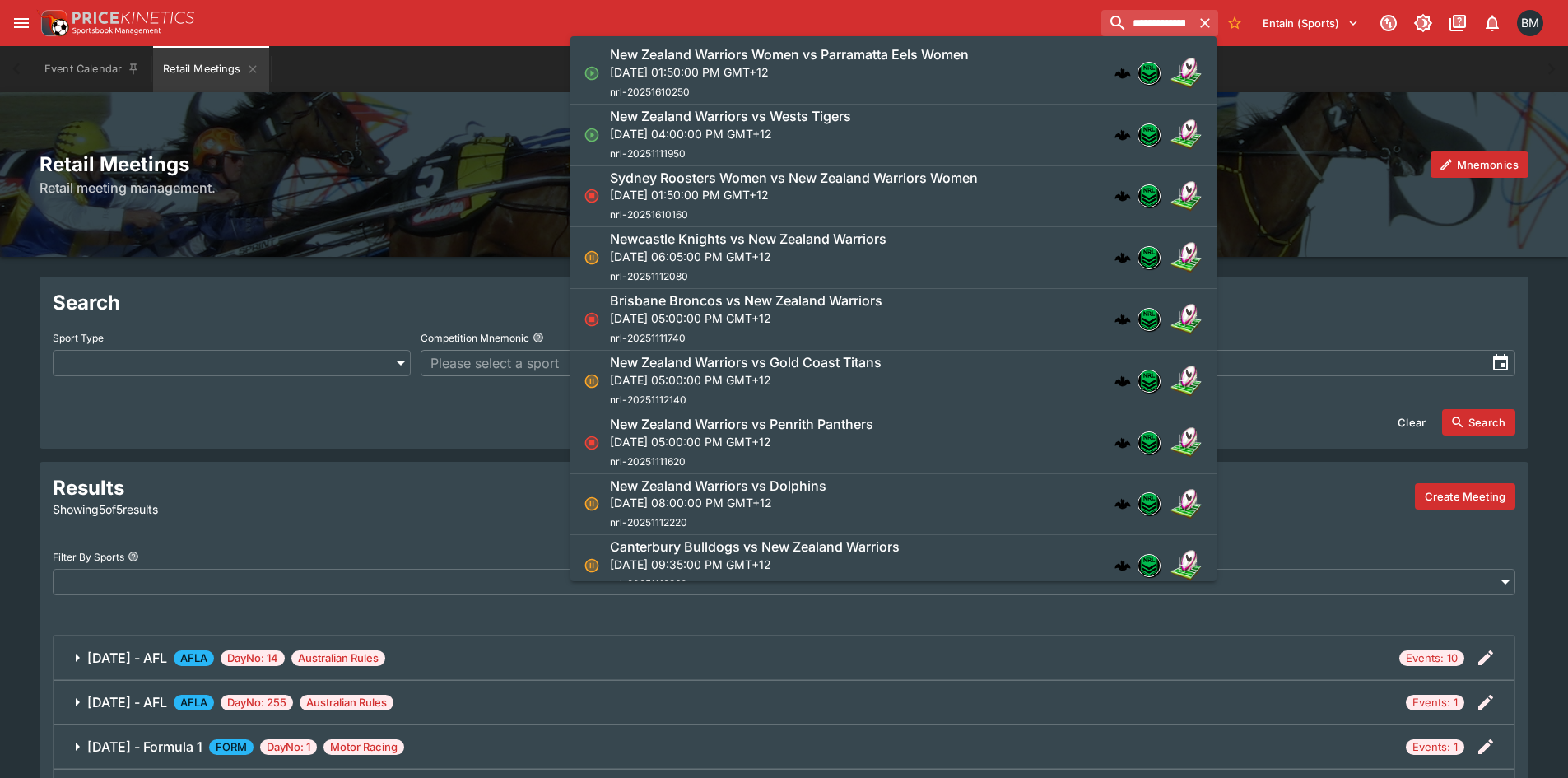 click on "[DATE] 04:00:00 PM GMT+12" at bounding box center [730, 133] 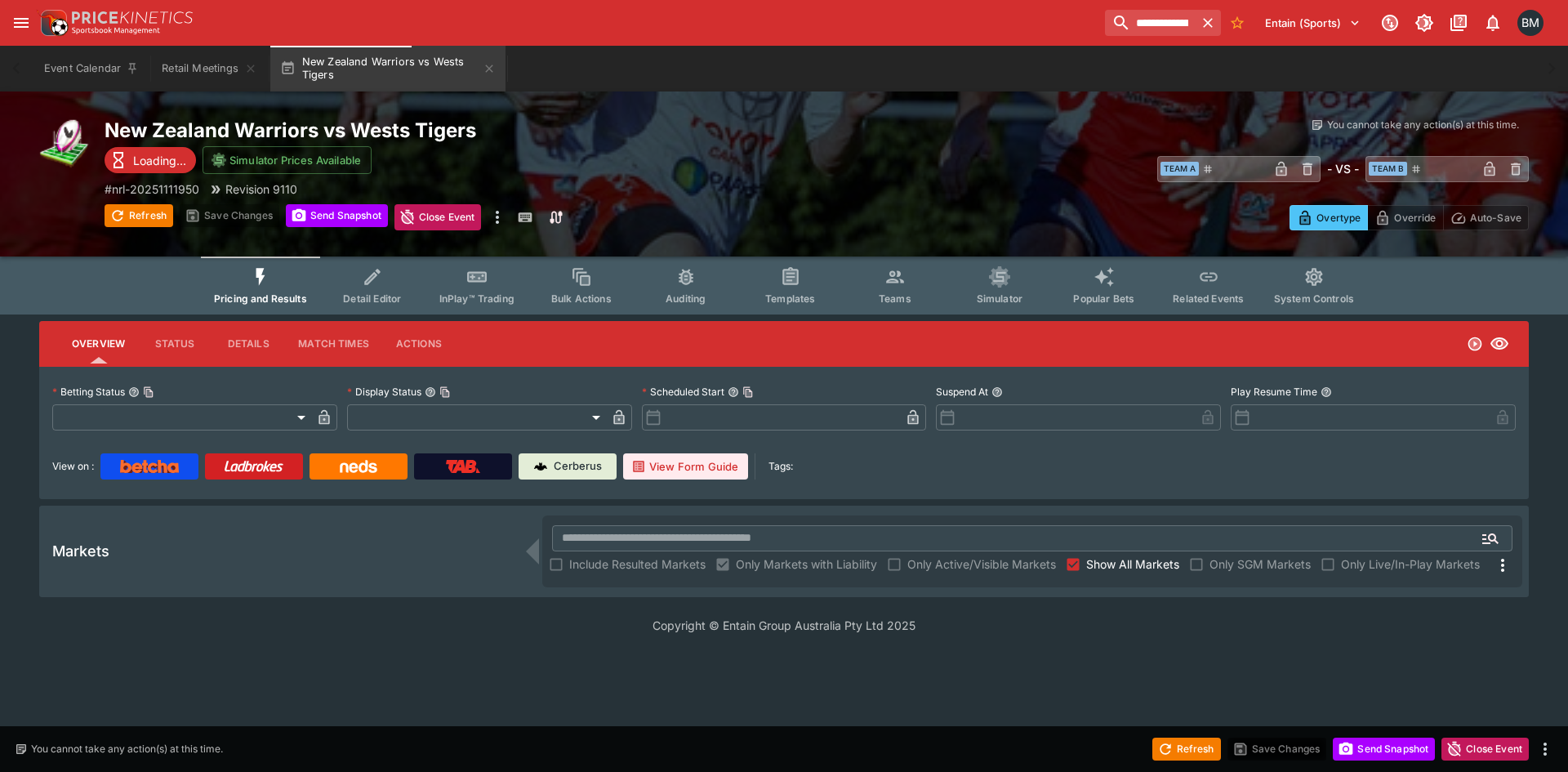 type on "**********" 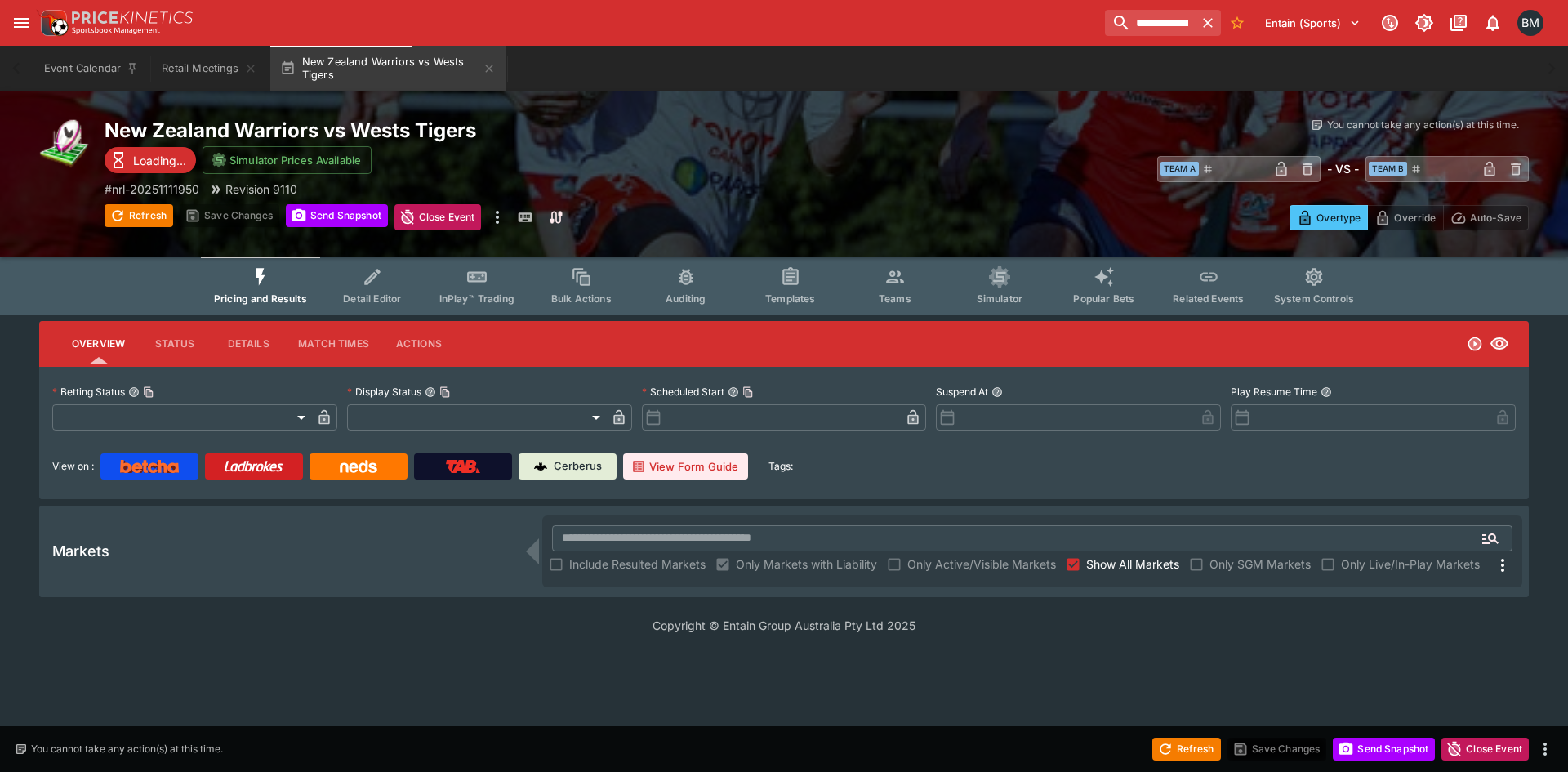 type on "*******" 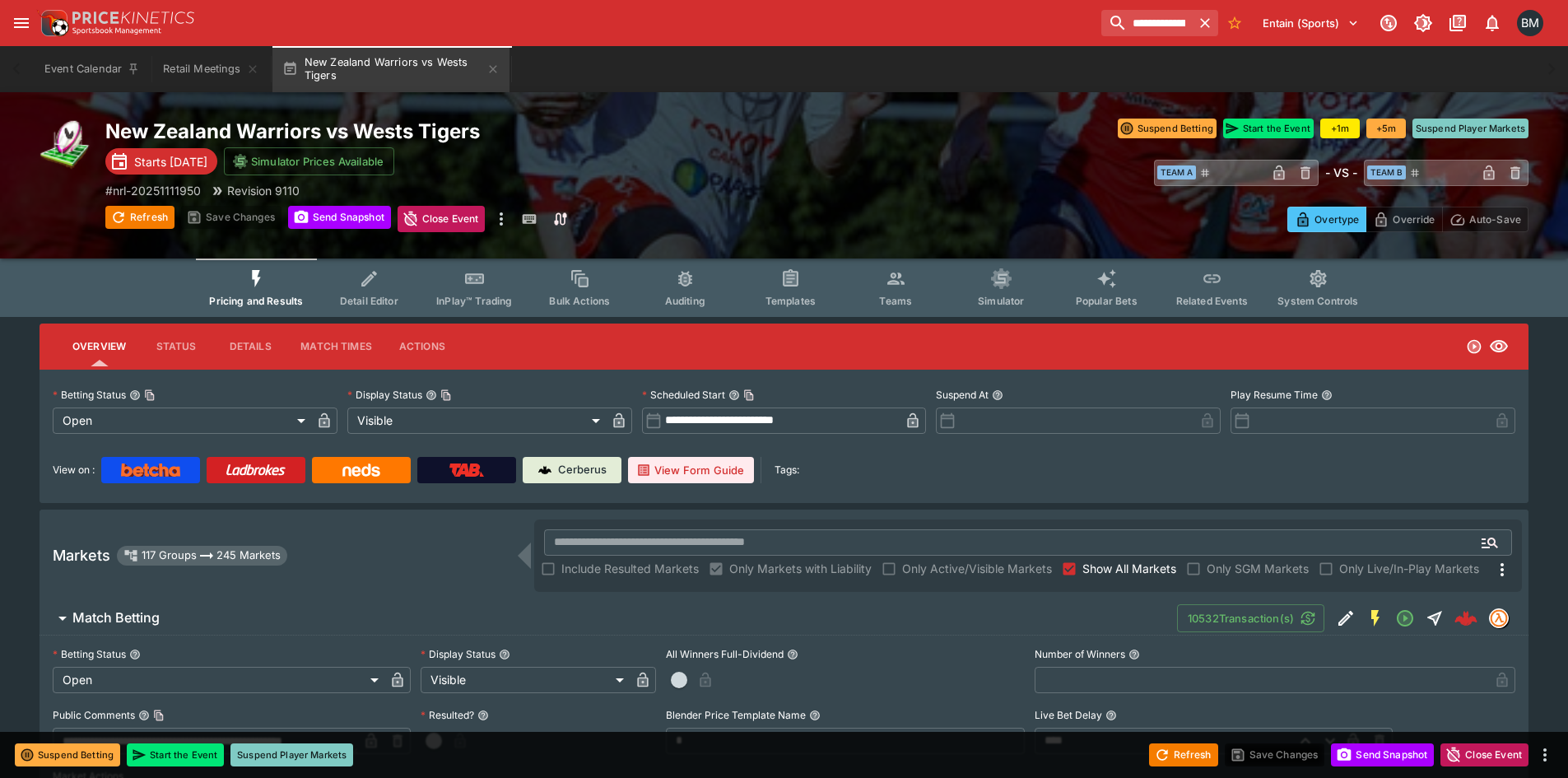 click on "Simulator" at bounding box center (1001, 287) 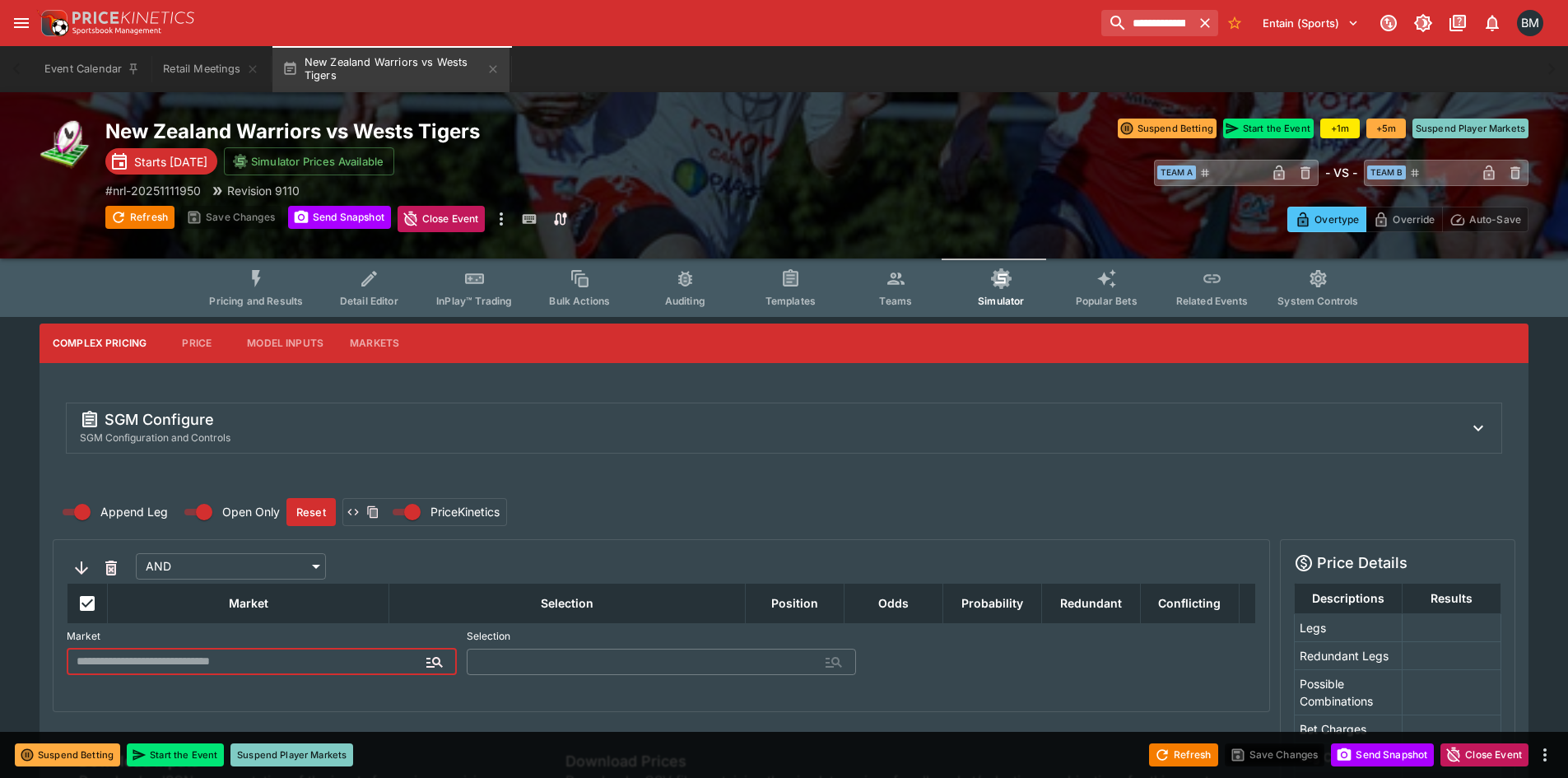 click at bounding box center [249, 662] 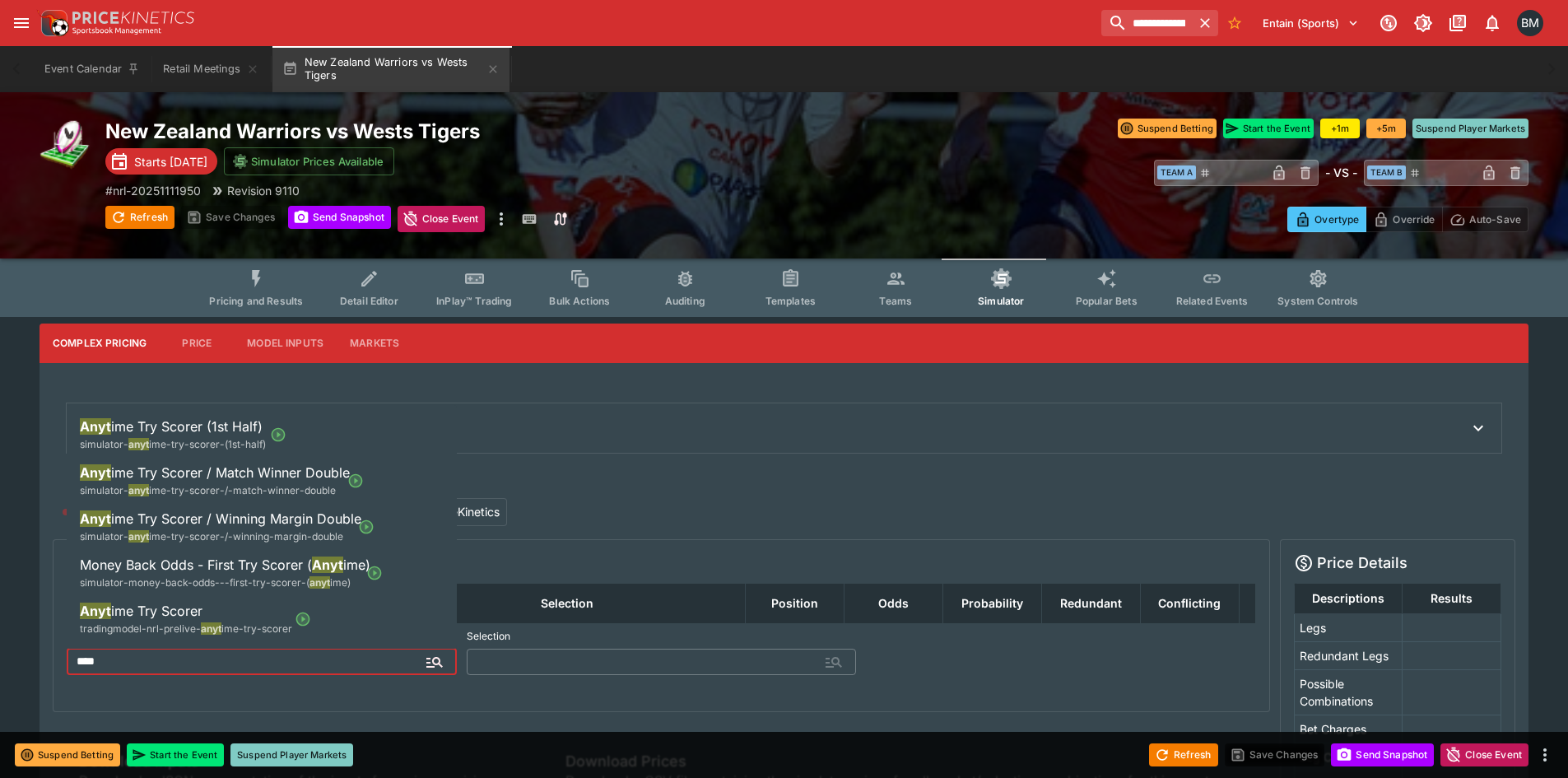 click on "ime-try-scorer" at bounding box center (257, 628) 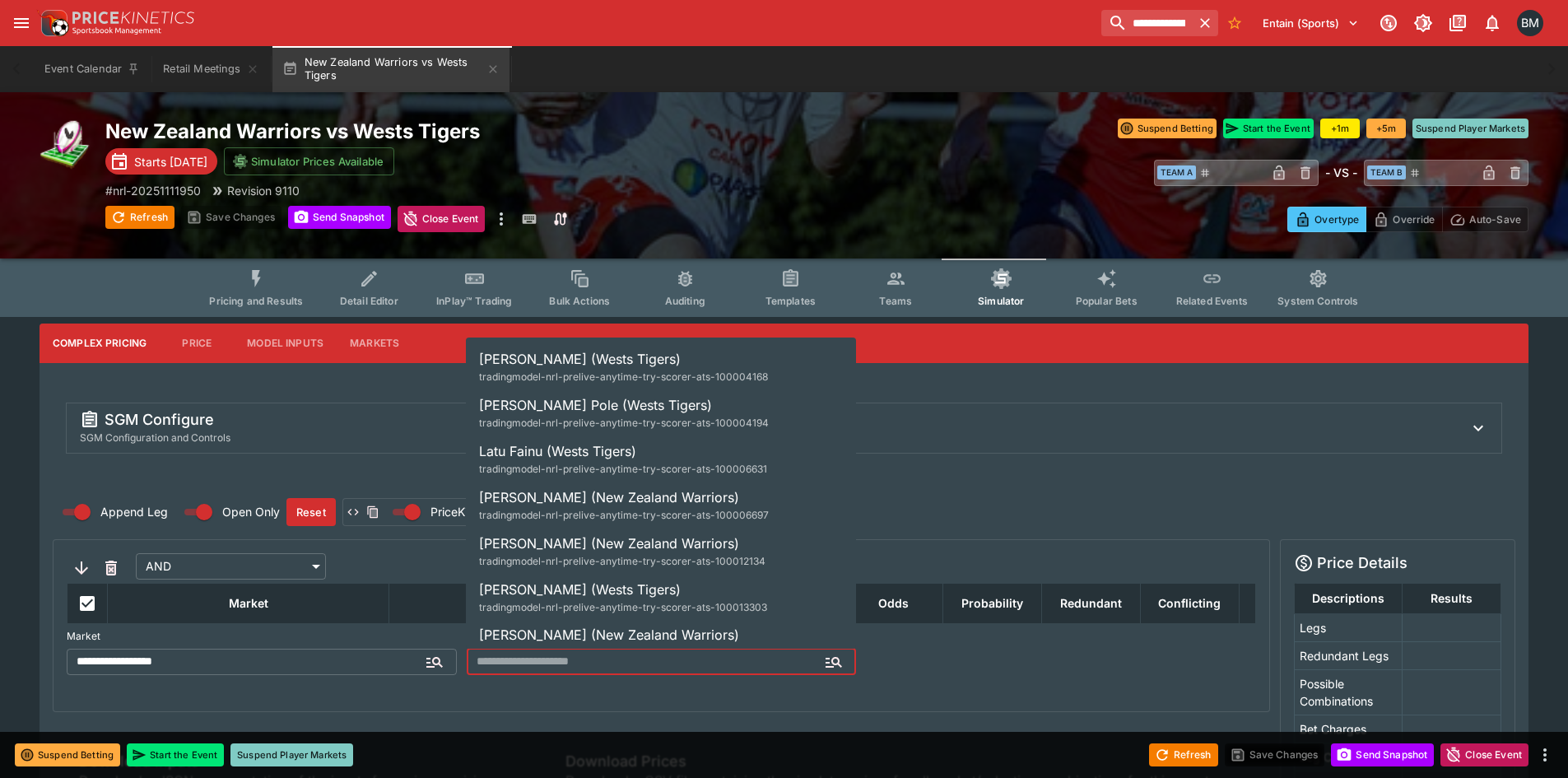 click at bounding box center (649, 662) 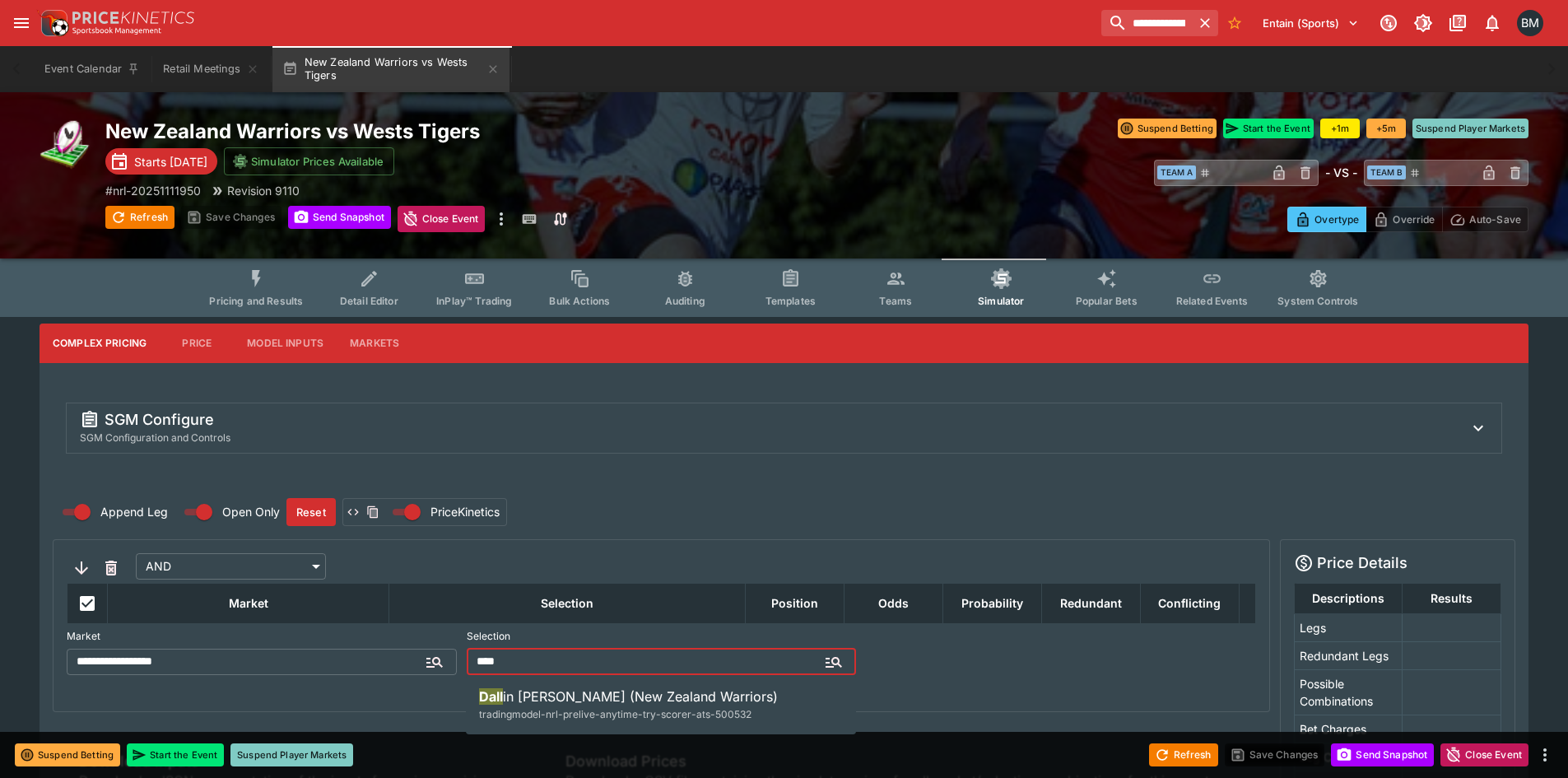 click on "Dall in [PERSON_NAME] (New Zealand Warriors)" at bounding box center (628, 696) 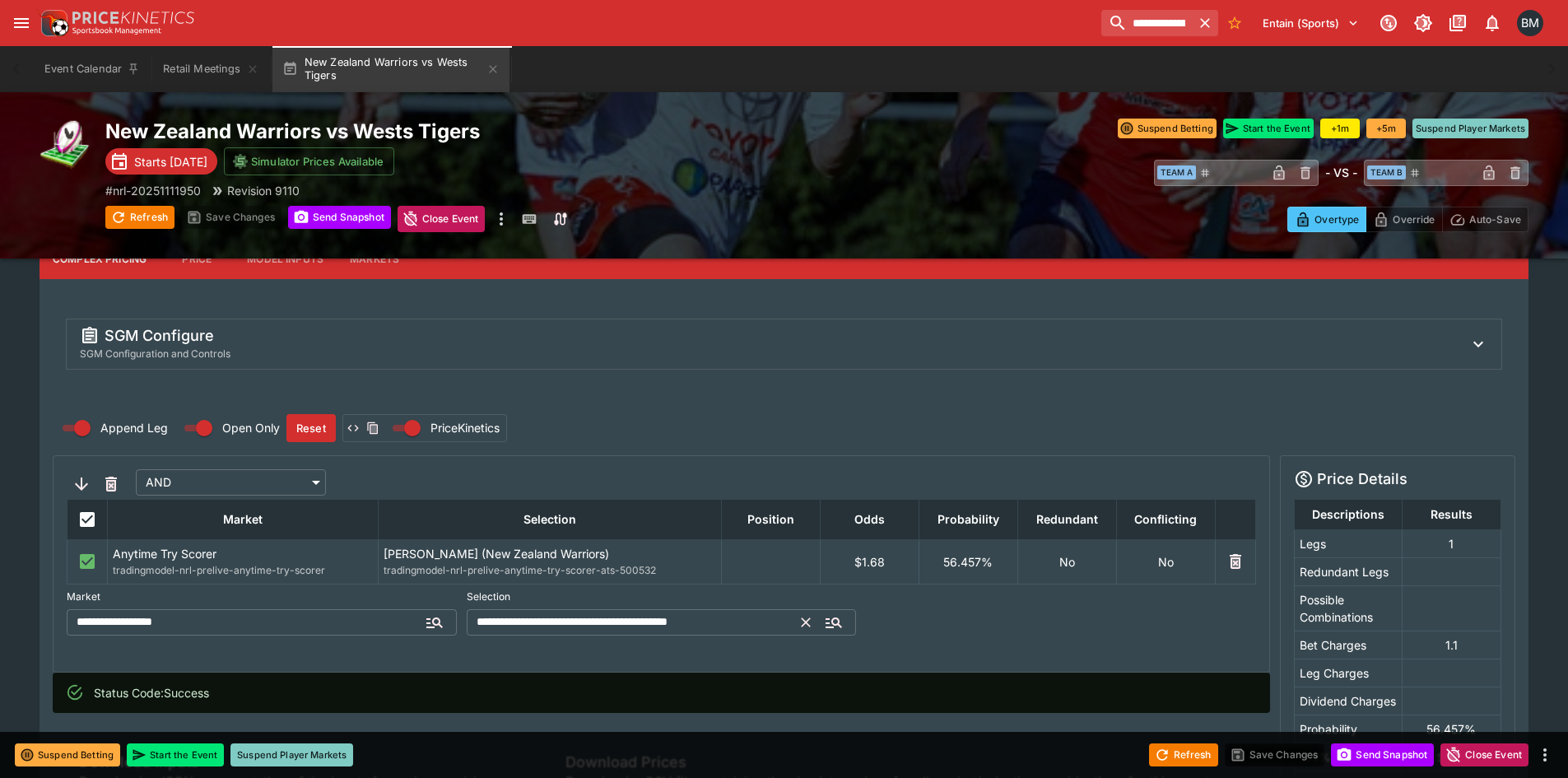 scroll, scrollTop: 137, scrollLeft: 0, axis: vertical 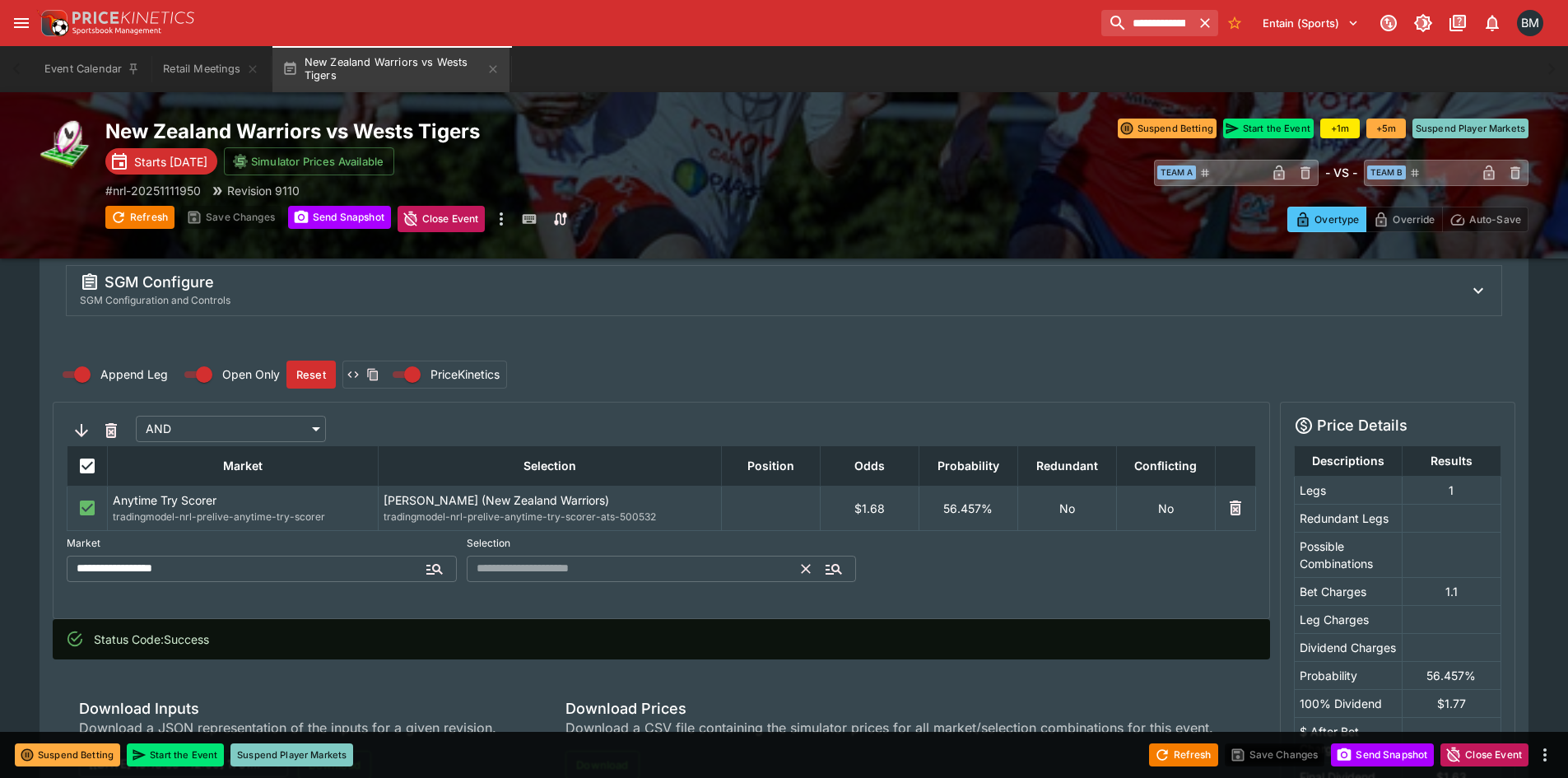 click at bounding box center [635, 569] 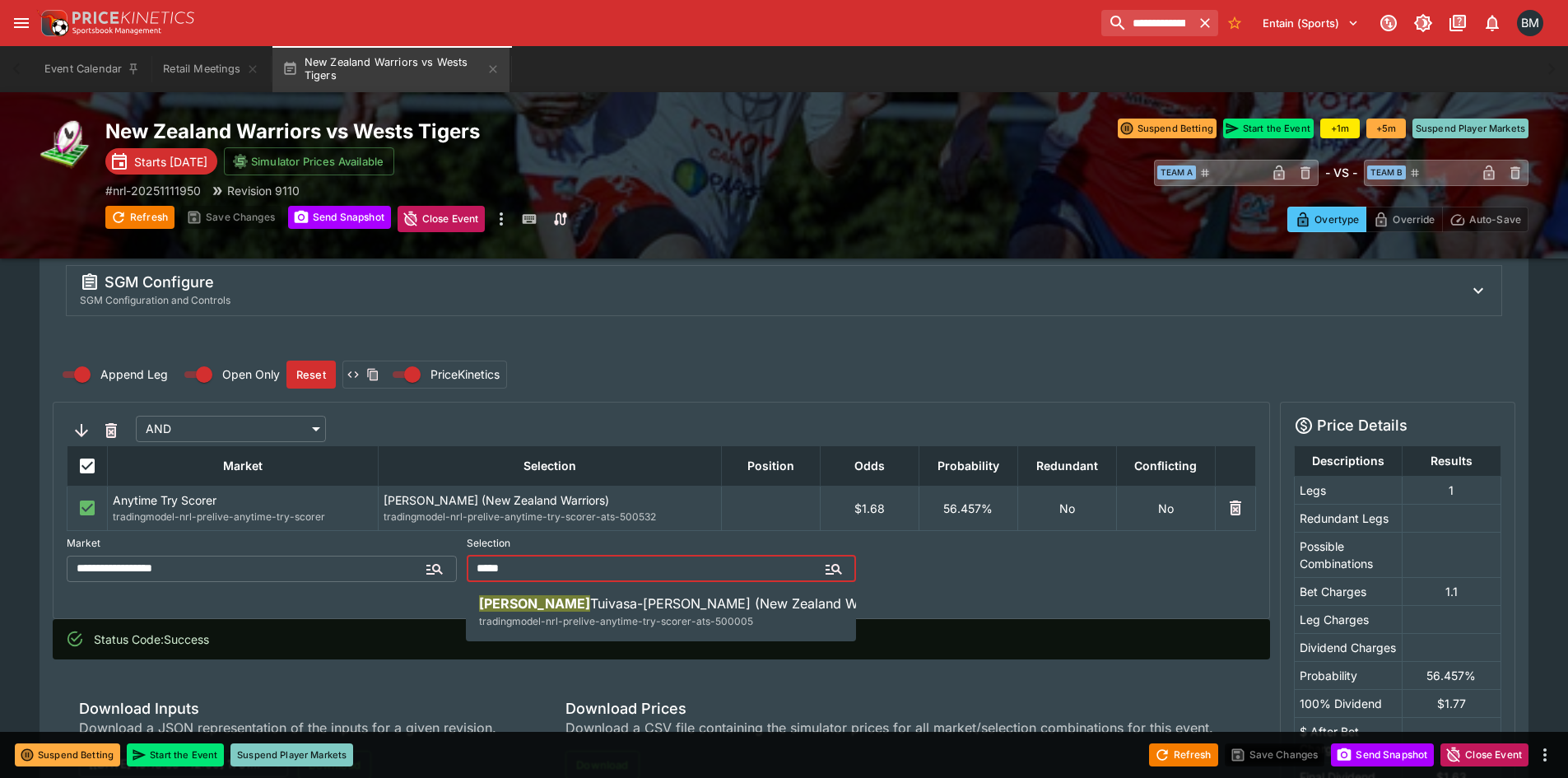 click on "tradingmodel-nrl-prelive-anytime-try-scorer-ats-500005" at bounding box center [616, 622] 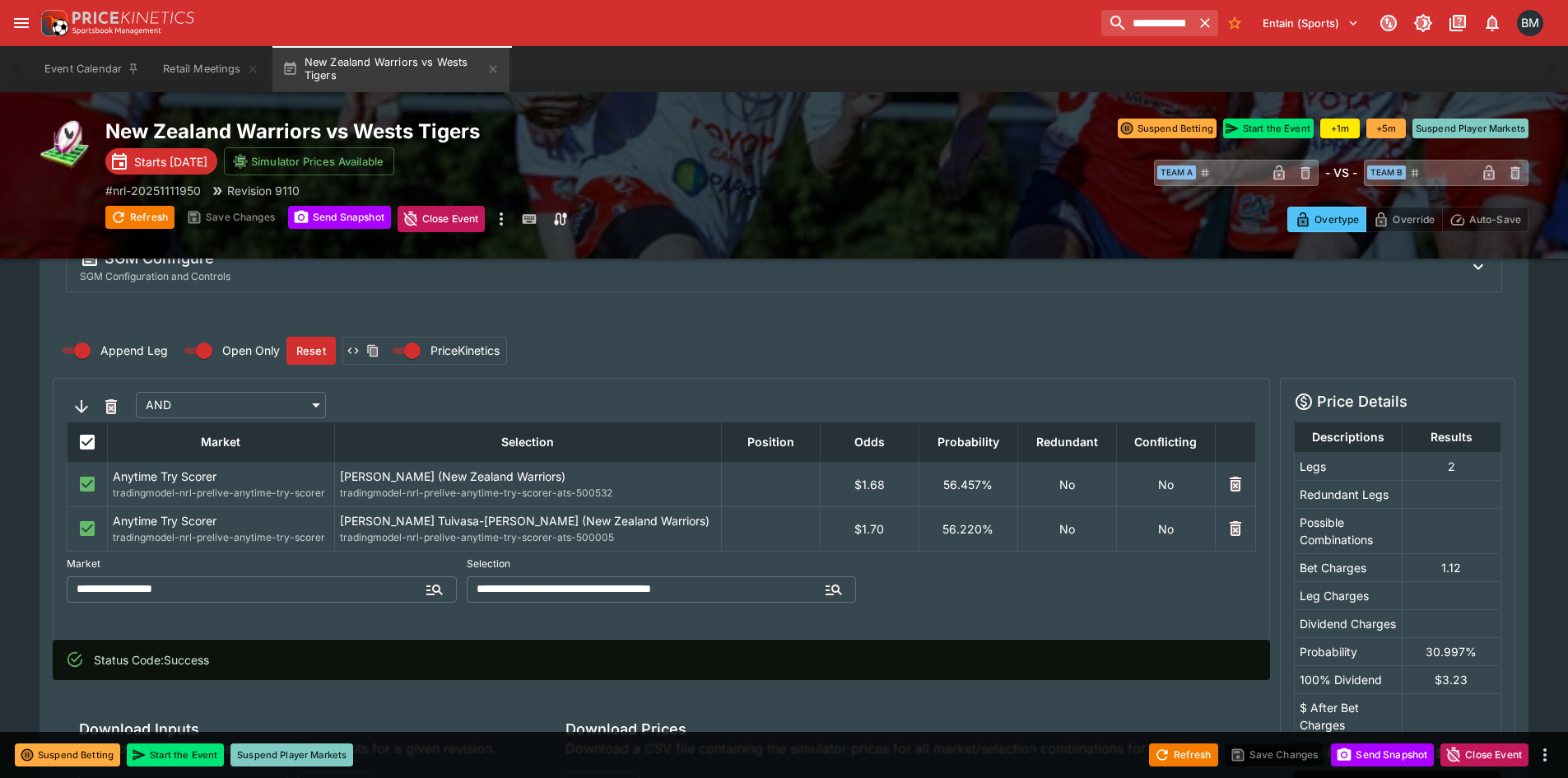 scroll, scrollTop: 0, scrollLeft: 0, axis: both 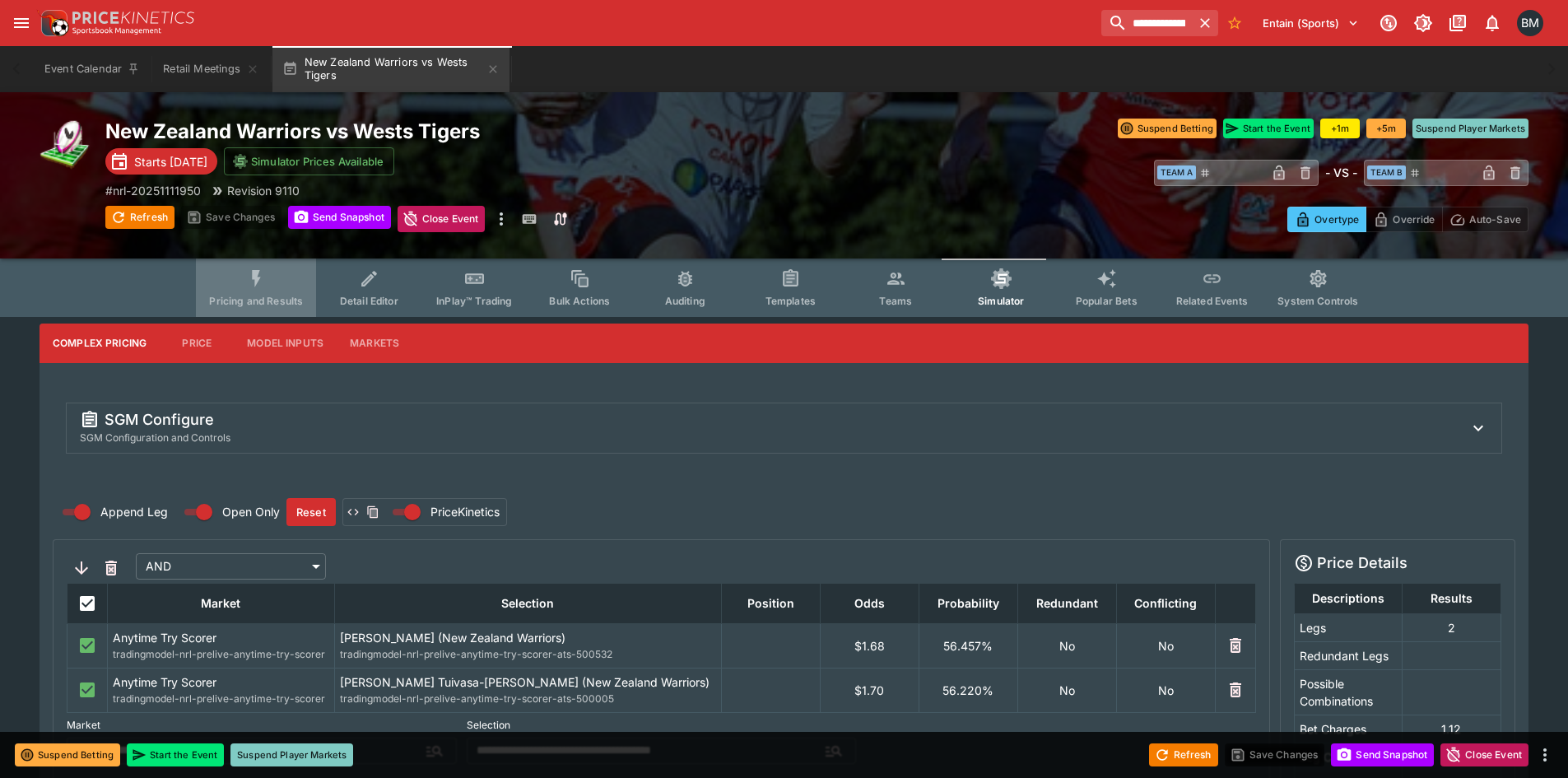 click on "Pricing and Results" at bounding box center [256, 300] 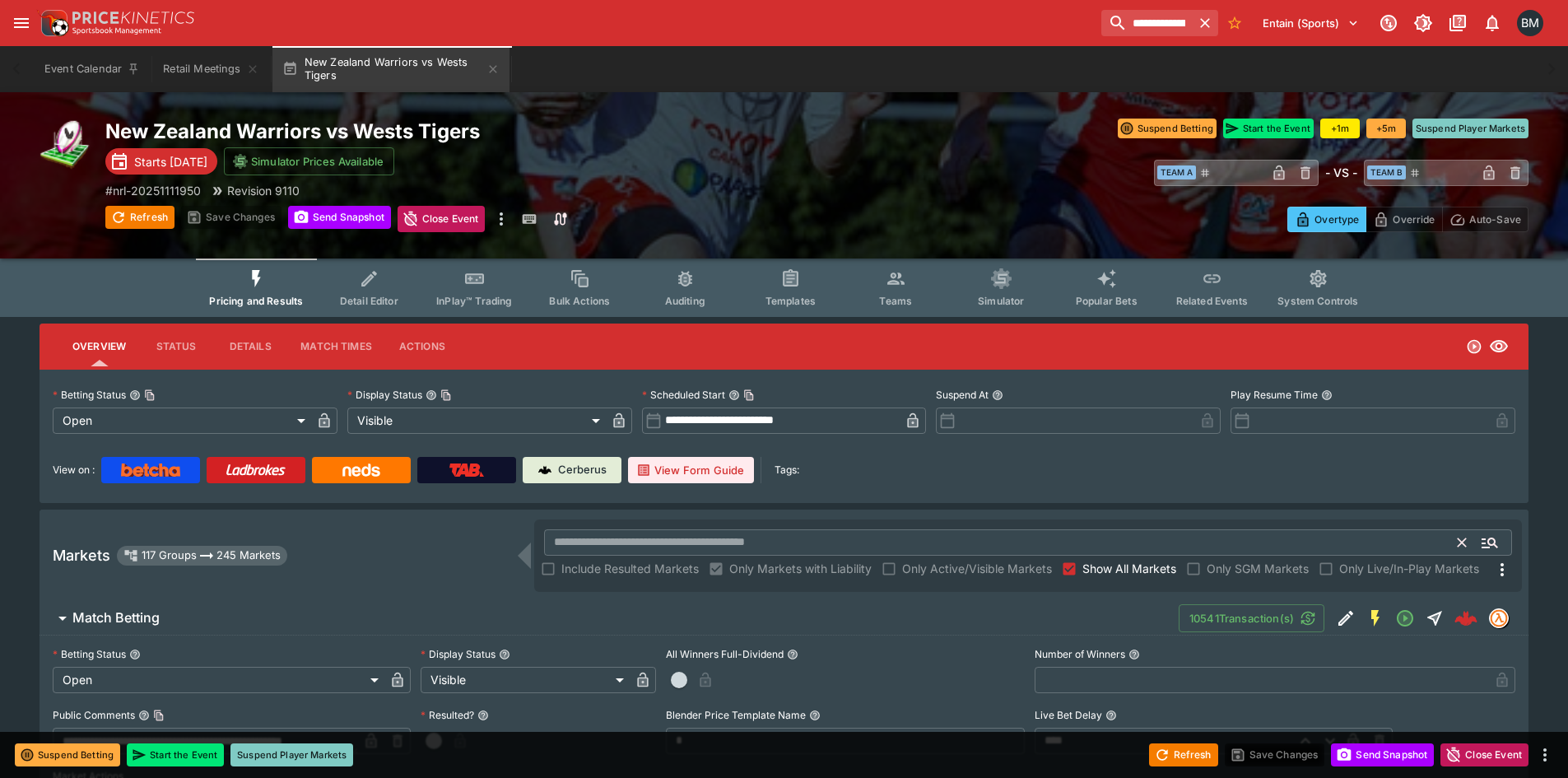 click at bounding box center [1001, 543] 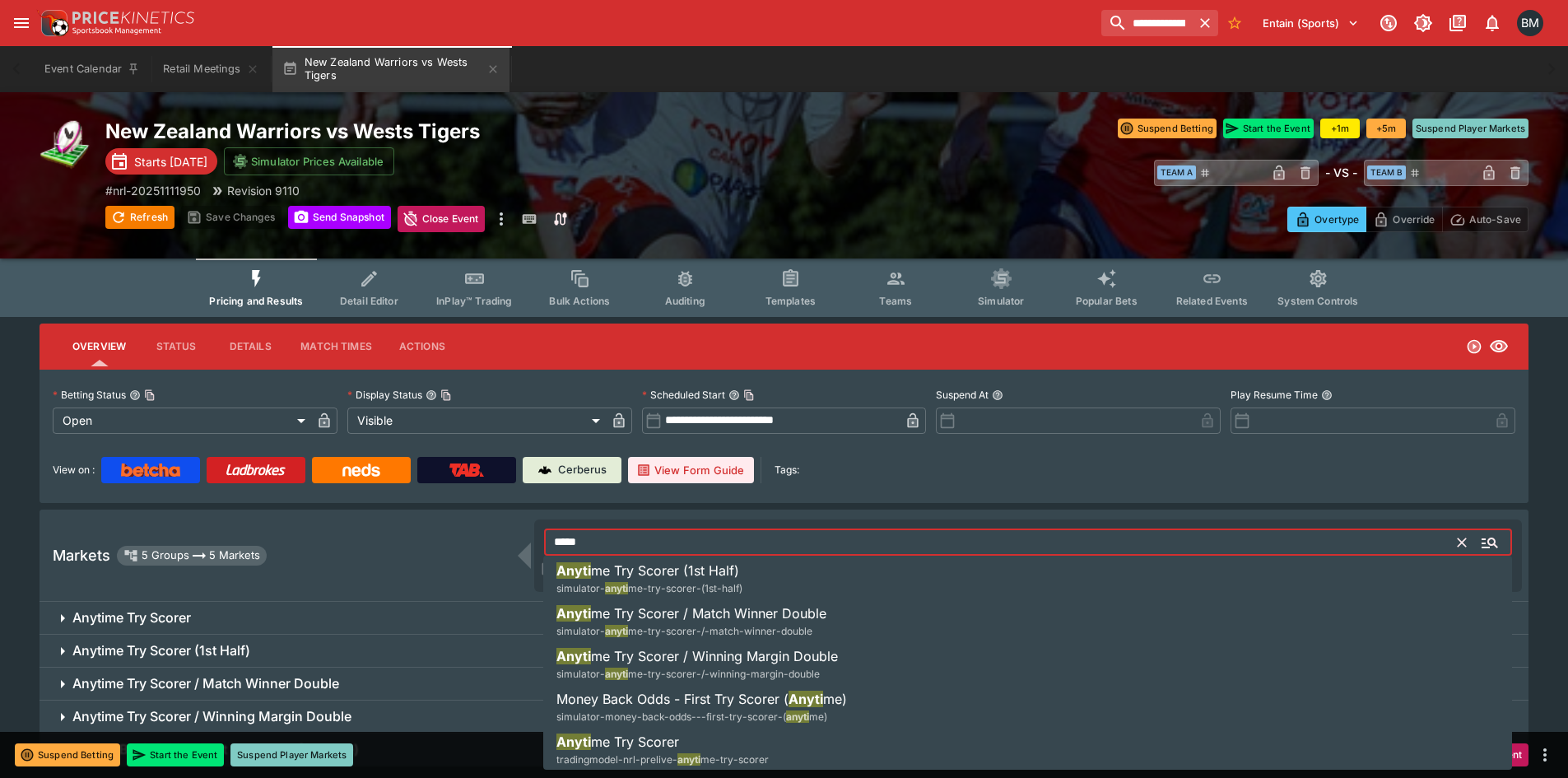 click on "me Try Scorer / Winning Margin Double" at bounding box center (714, 656) 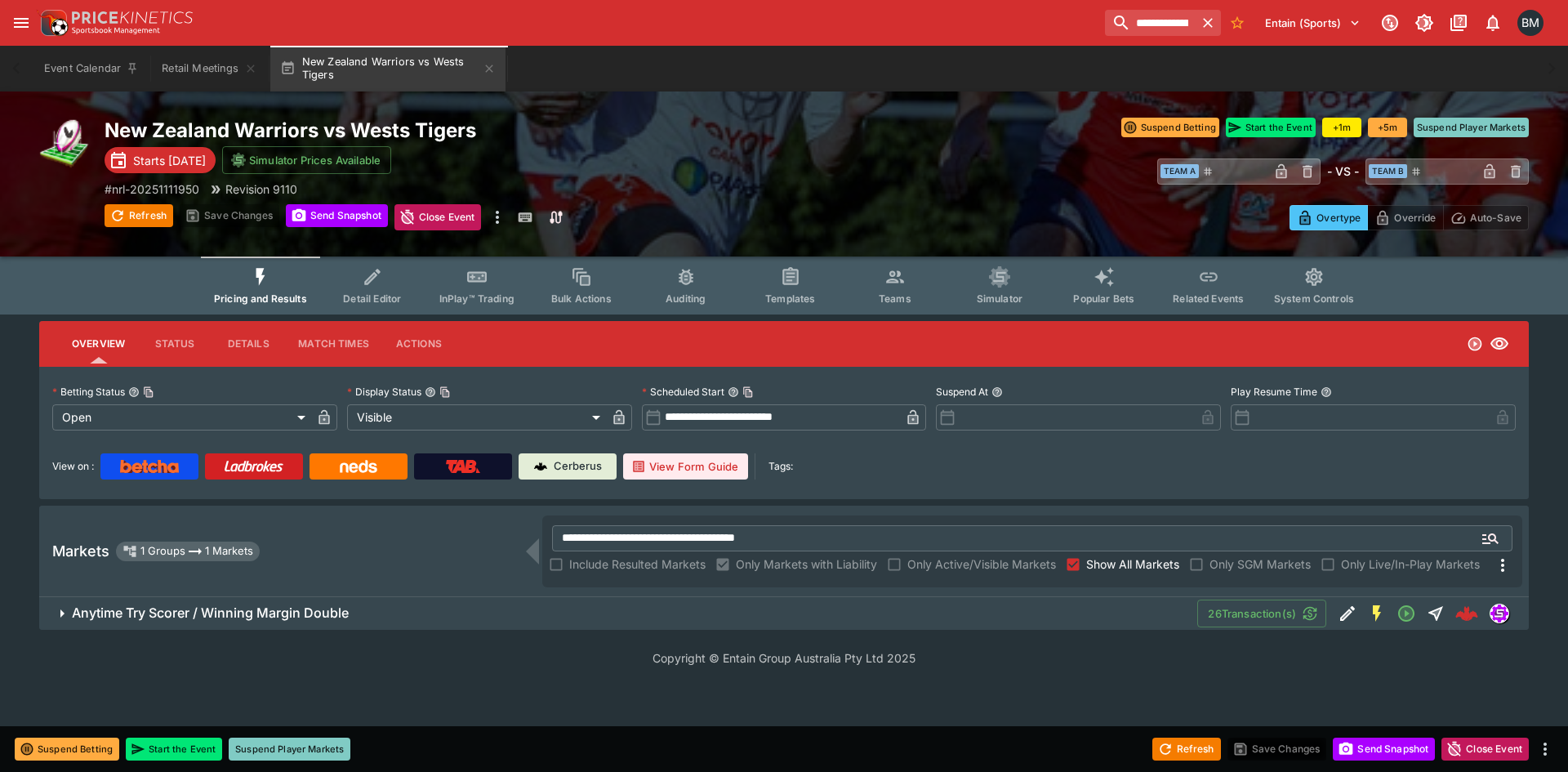 click on "Anytime Try Scorer / Winning Margin Double 26  Transaction(s)" at bounding box center (784, 614) 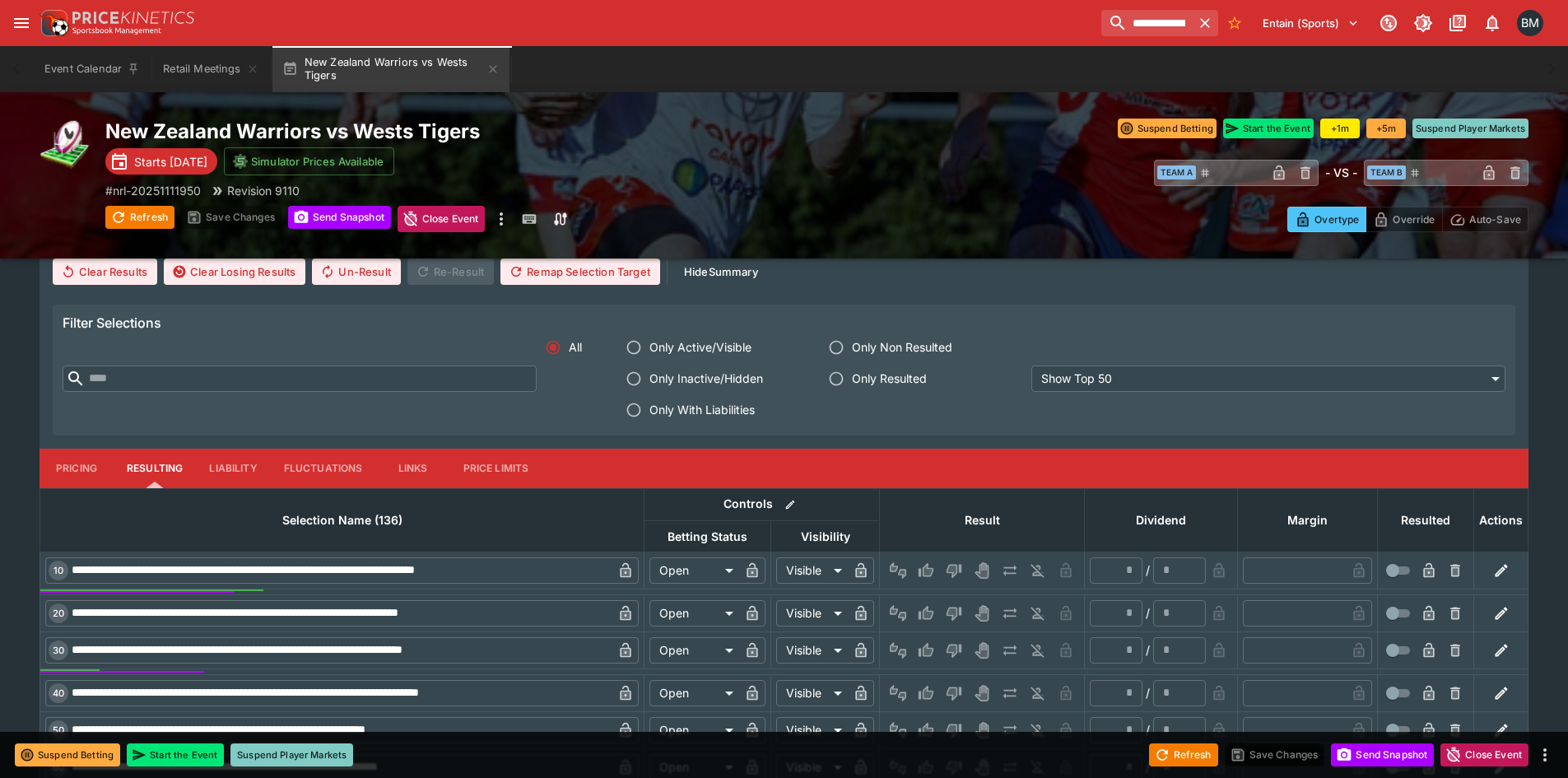 scroll, scrollTop: 549, scrollLeft: 0, axis: vertical 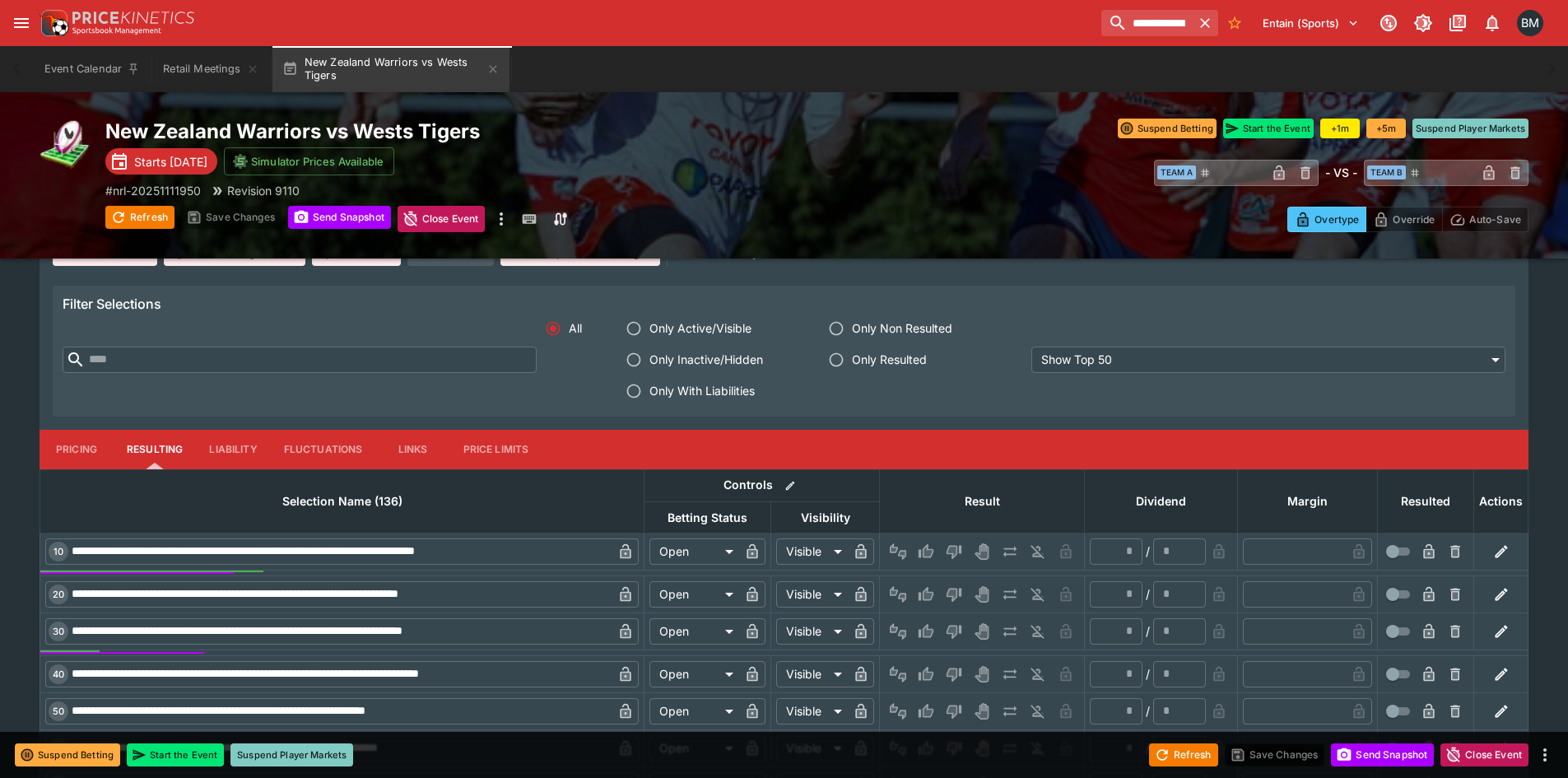 drag, startPoint x: 48, startPoint y: 440, endPoint x: 114, endPoint y: 441, distance: 66.007575 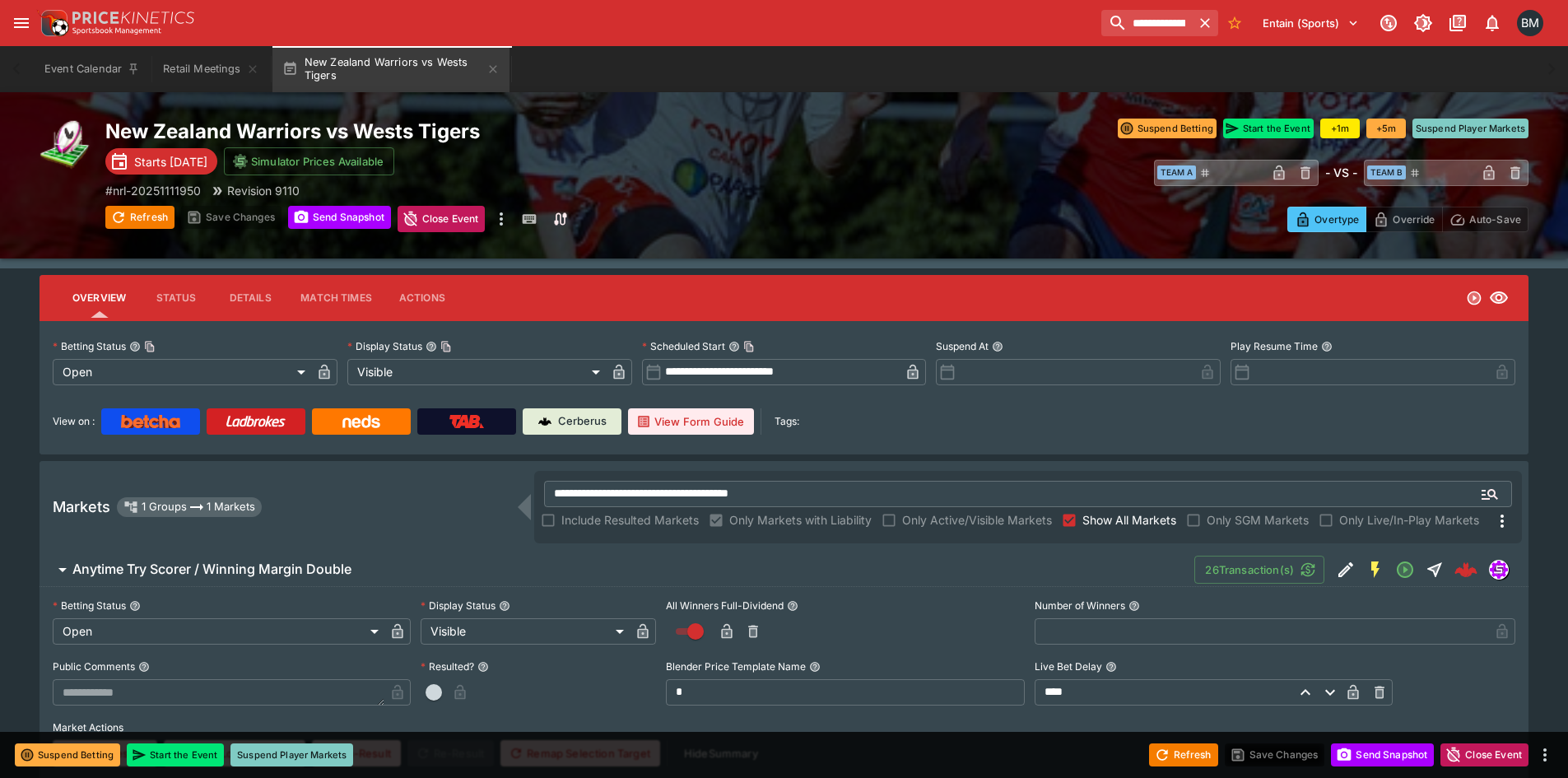 scroll, scrollTop: 0, scrollLeft: 0, axis: both 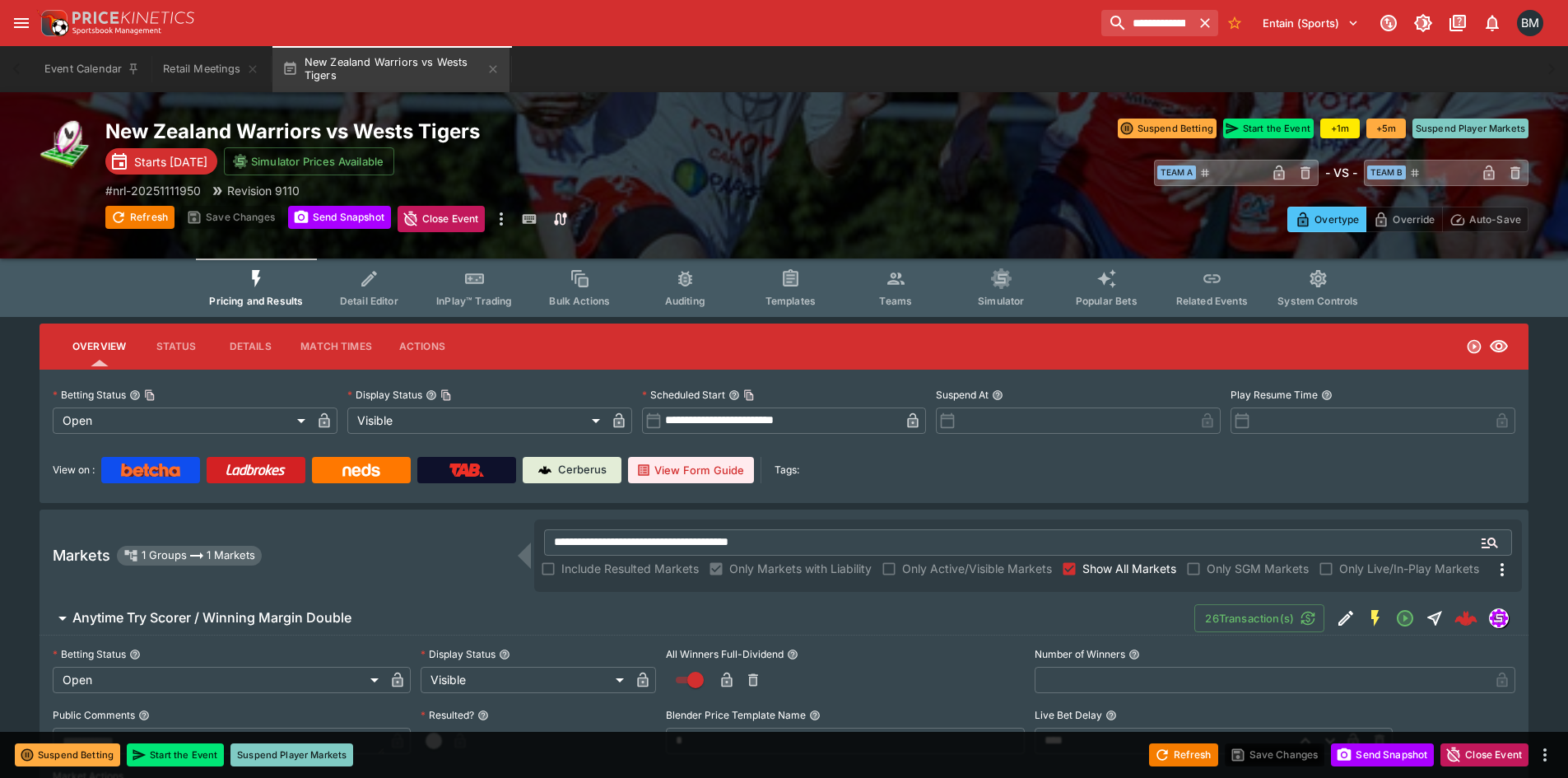 click on "Simulator" at bounding box center [1001, 300] 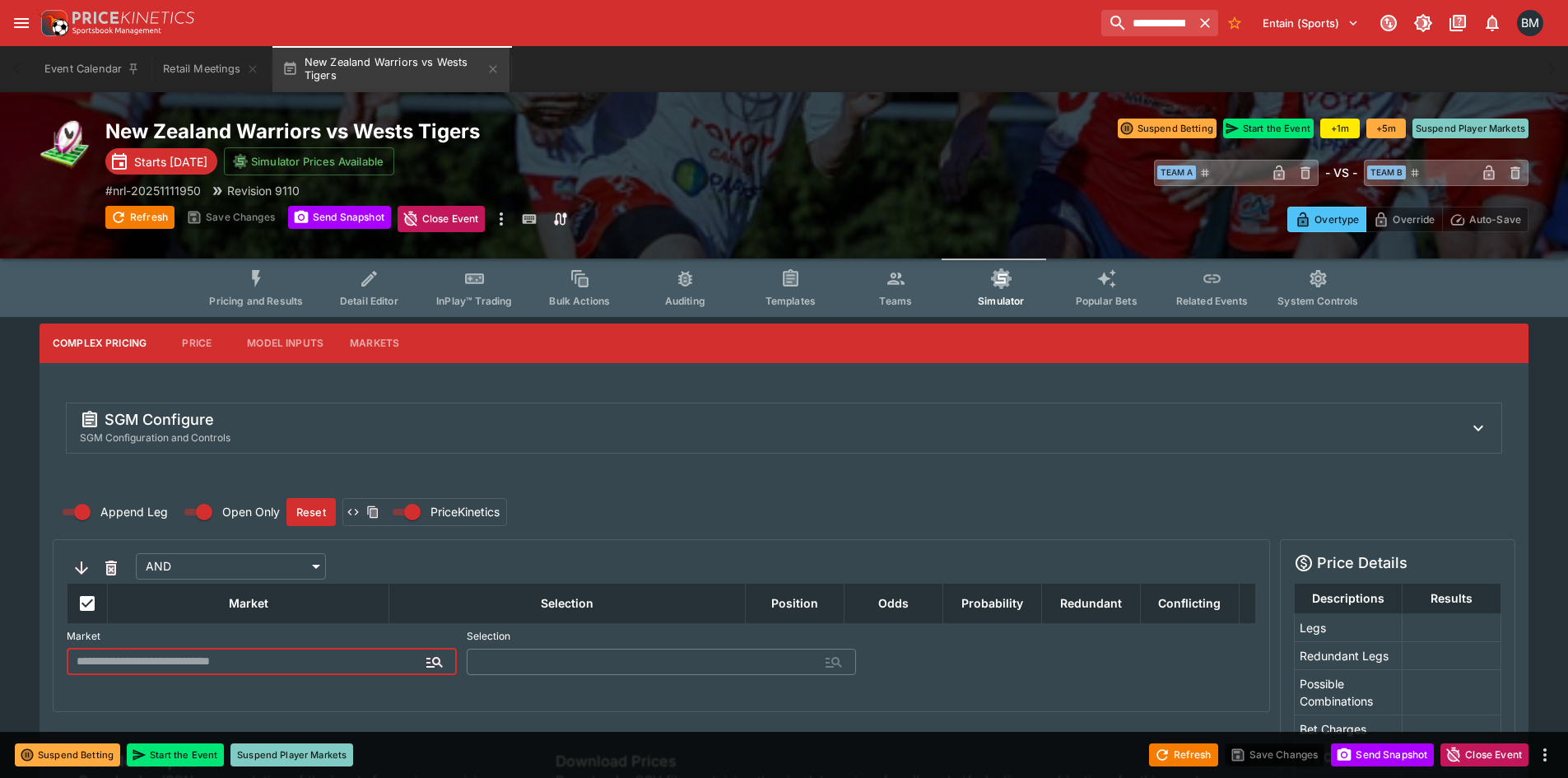 type on "**********" 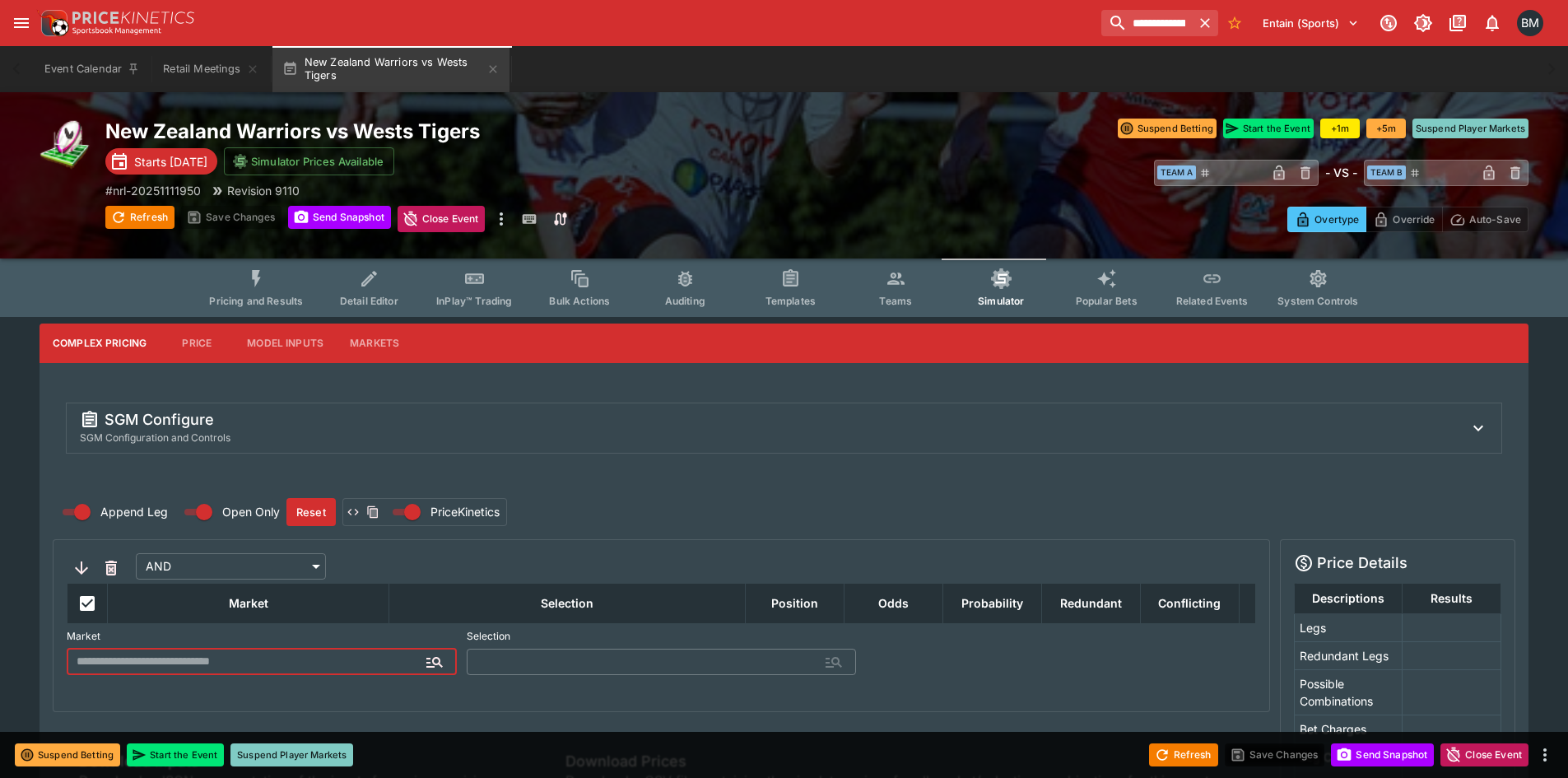 click at bounding box center [249, 662] 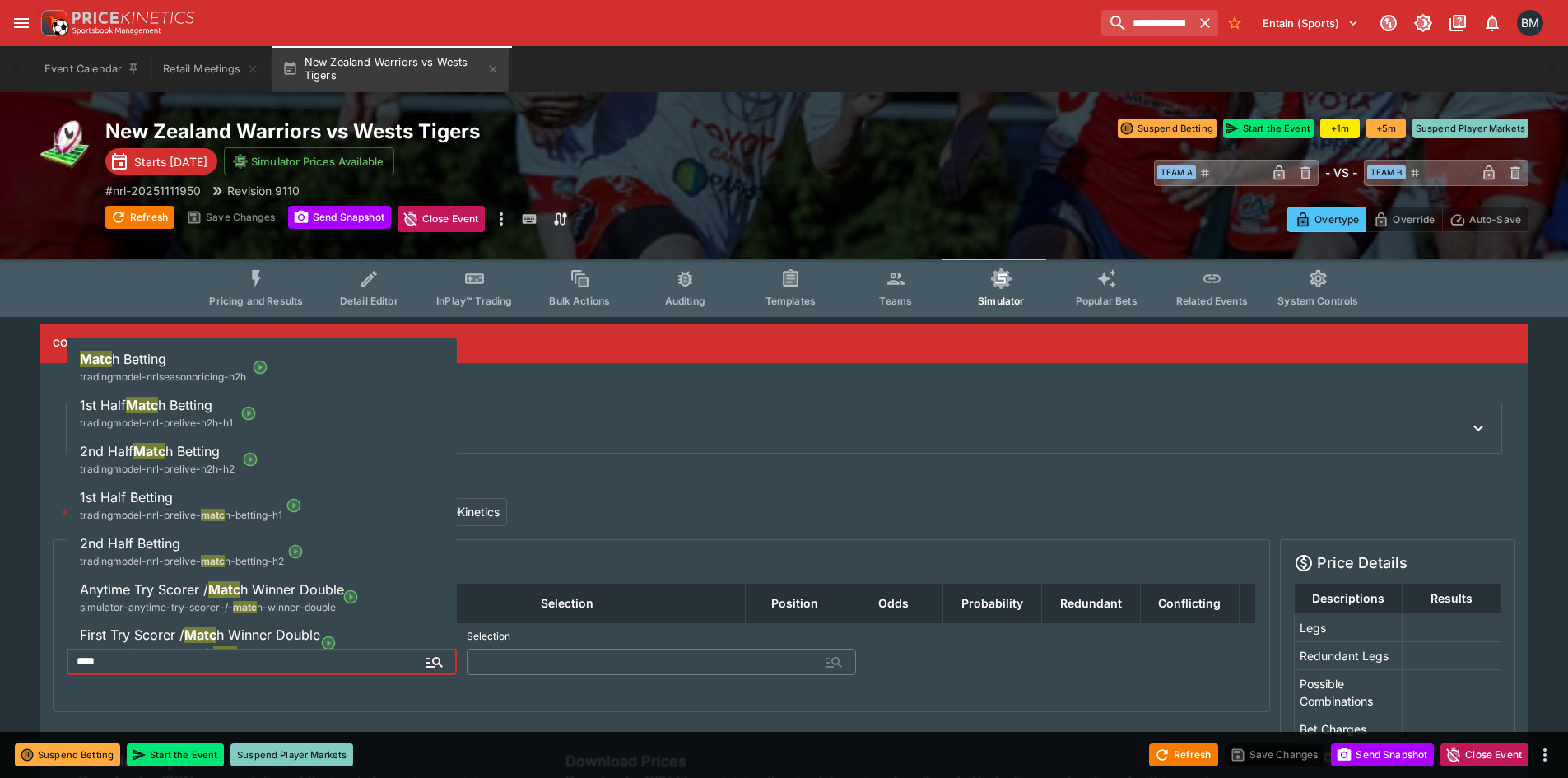 click at bounding box center [260, 367] 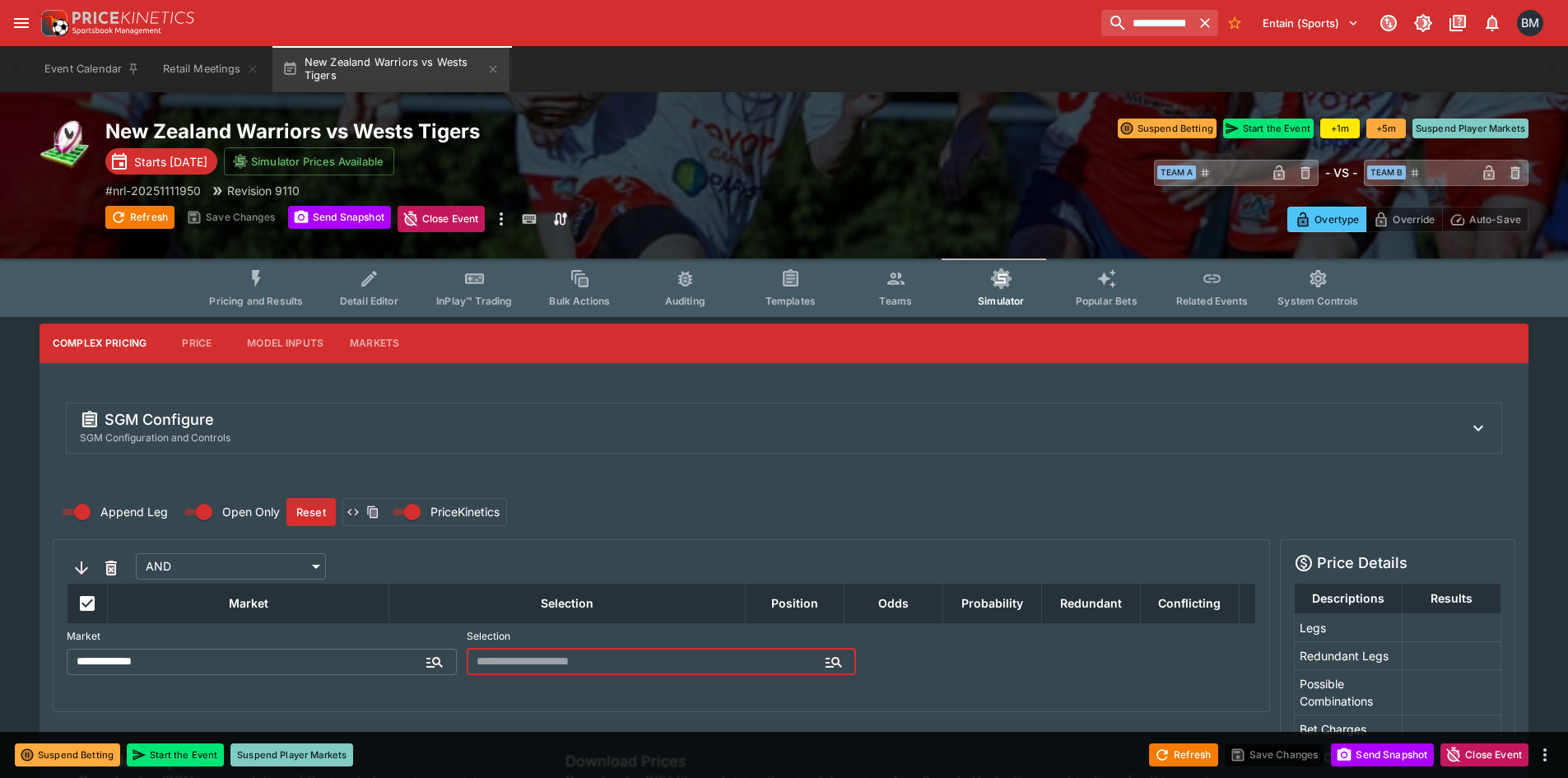 click at bounding box center [649, 662] 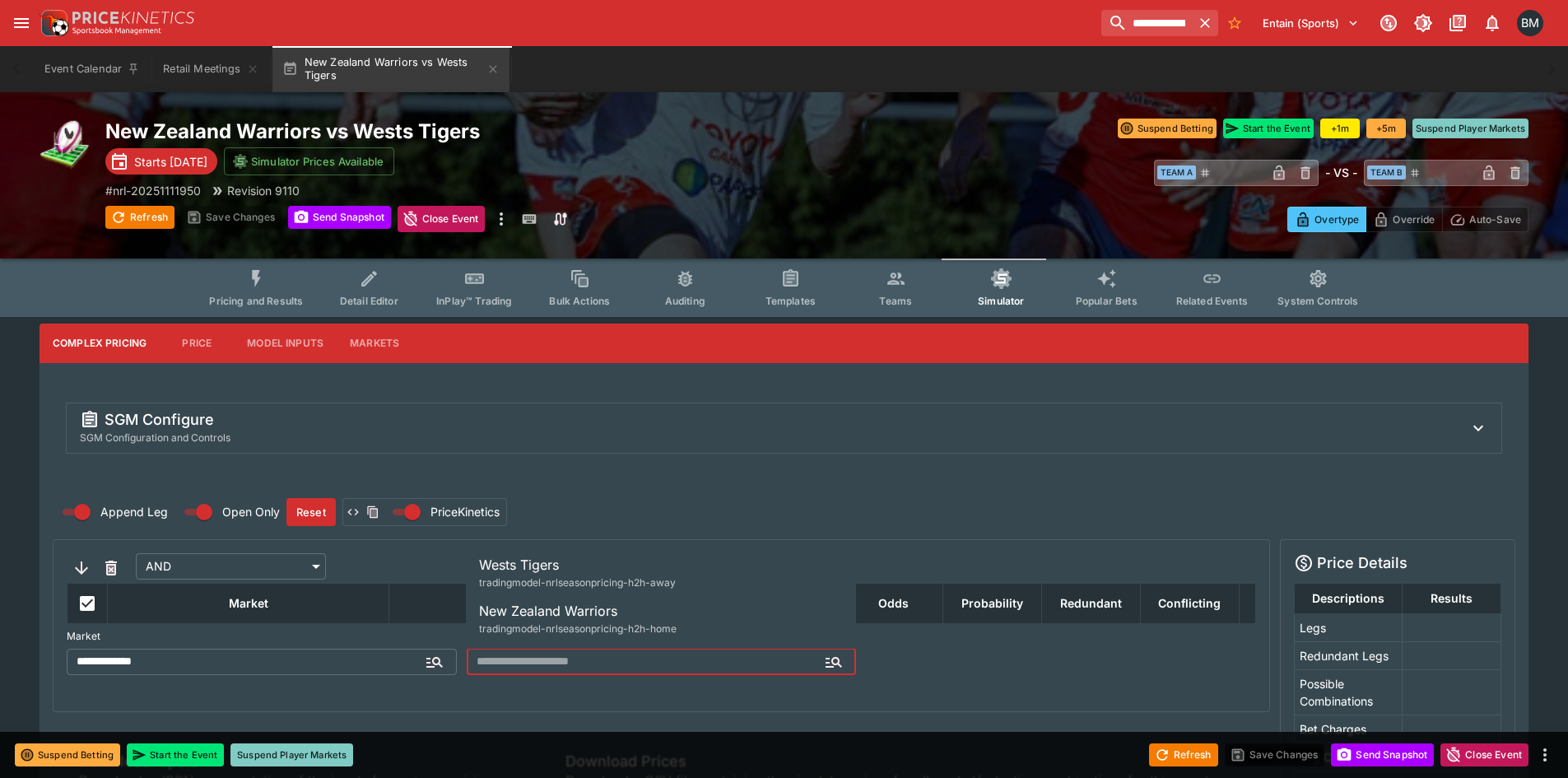click on "New Zealand Warriors" at bounding box center [548, 611] 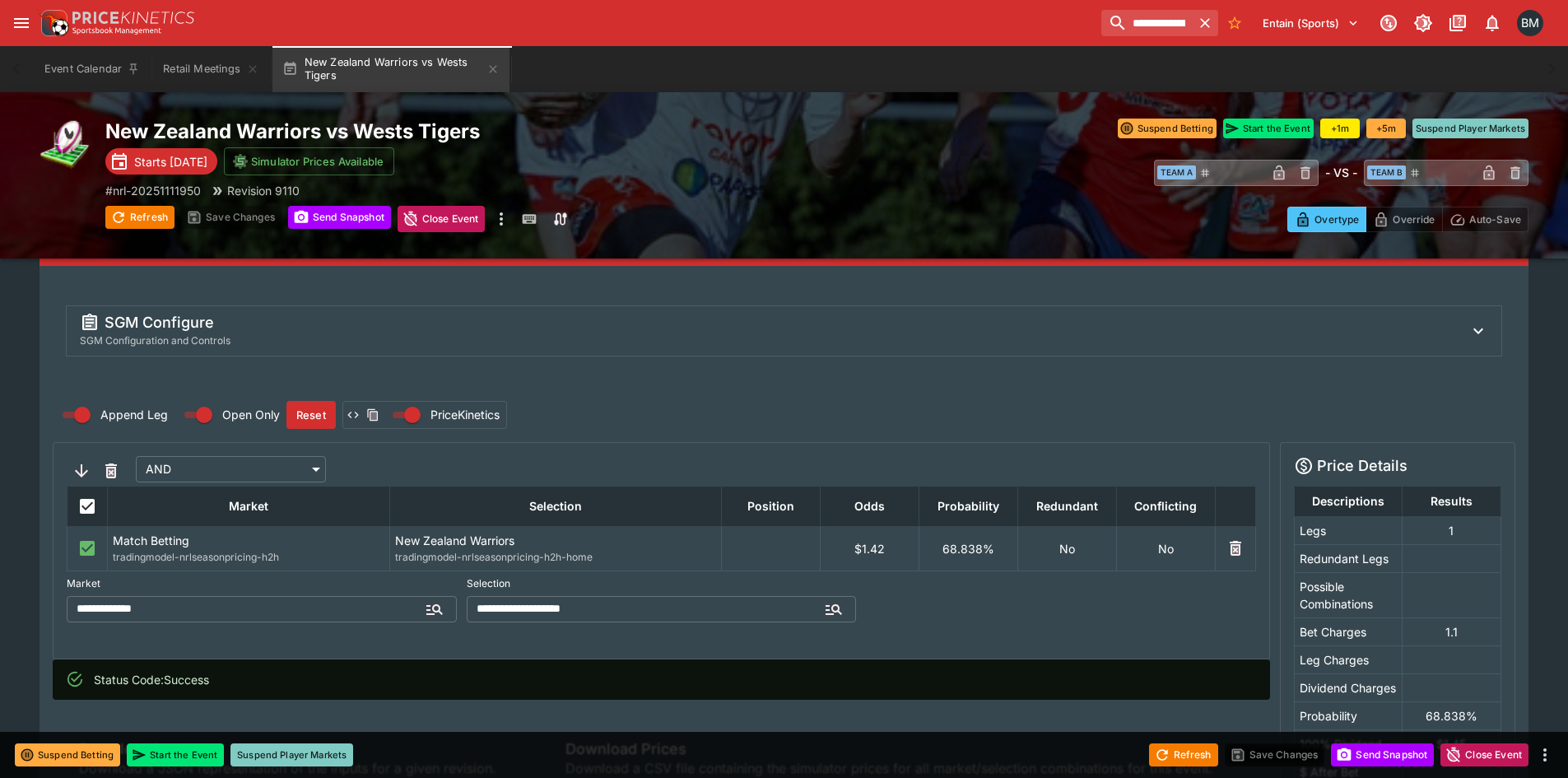 scroll, scrollTop: 137, scrollLeft: 0, axis: vertical 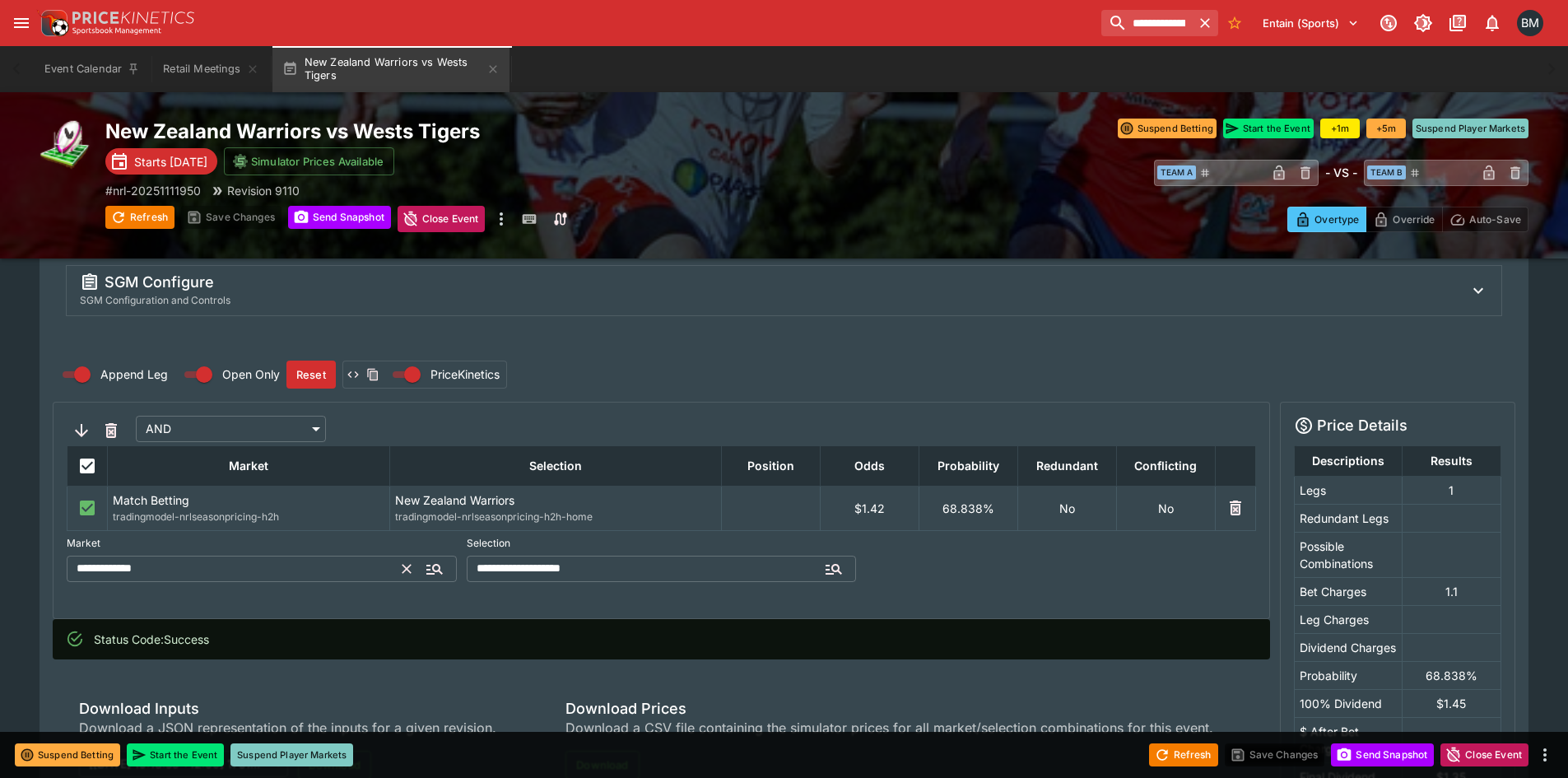 click on "**********" at bounding box center (235, 569) 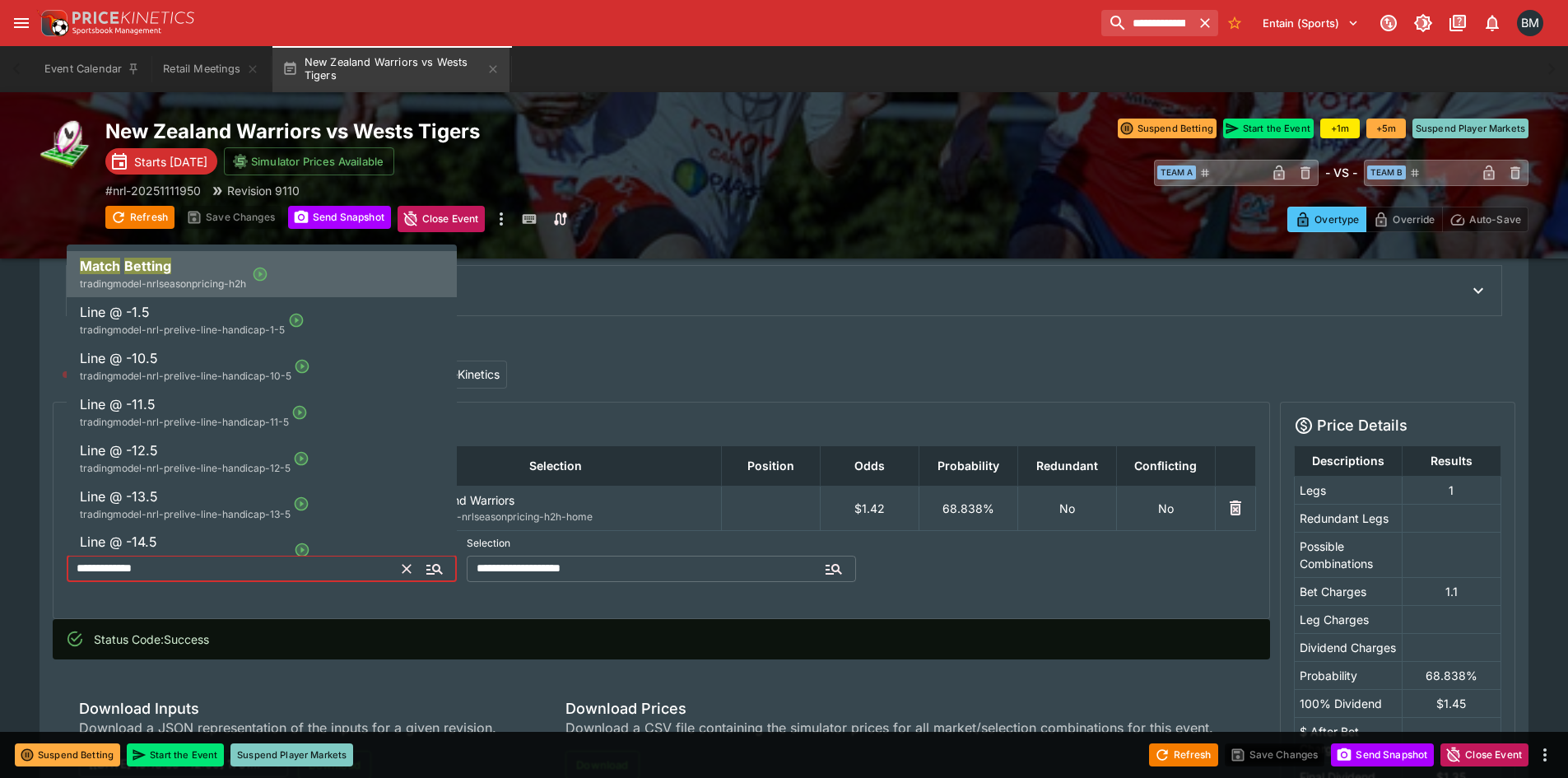 type on "*" 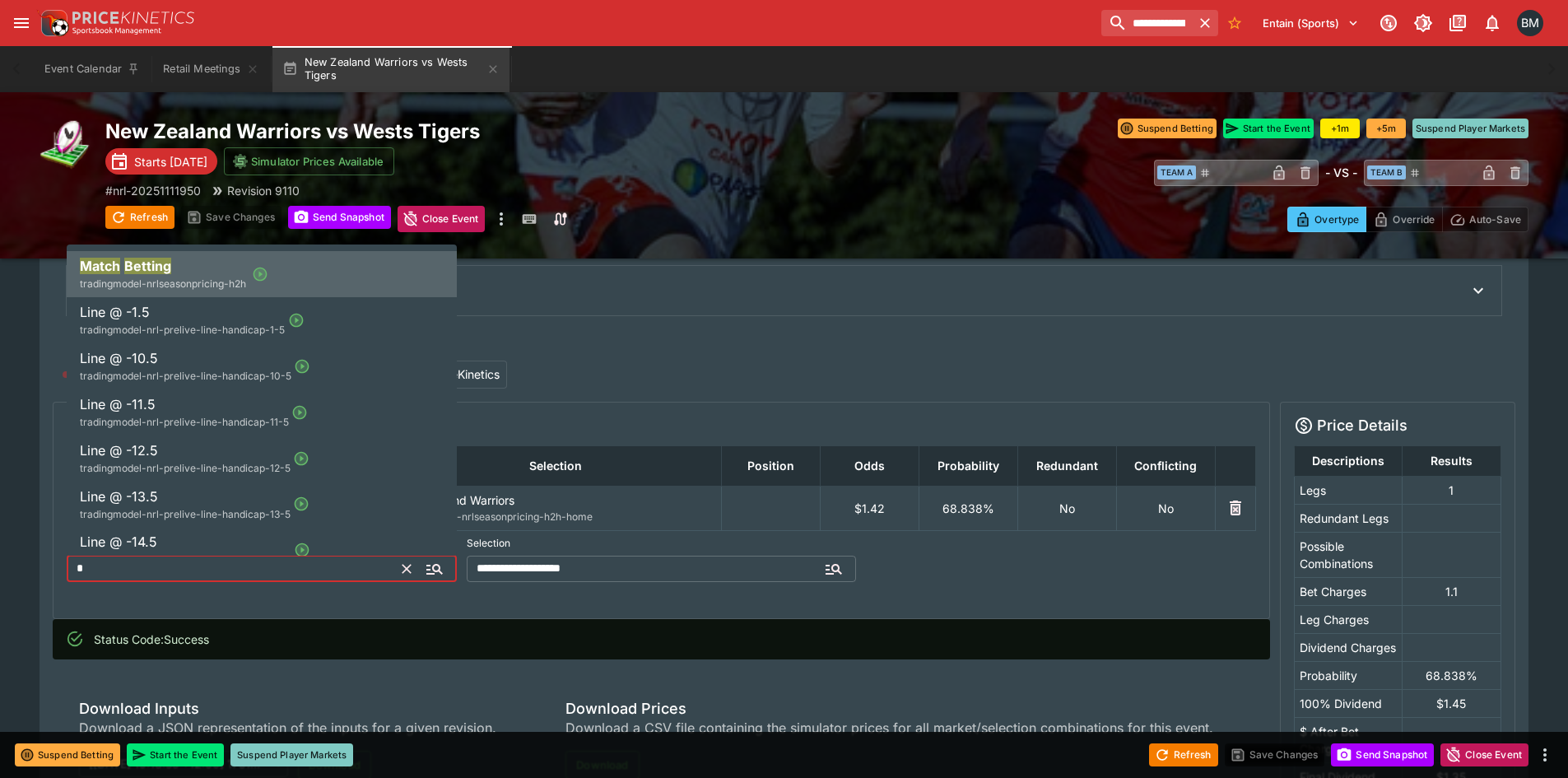type 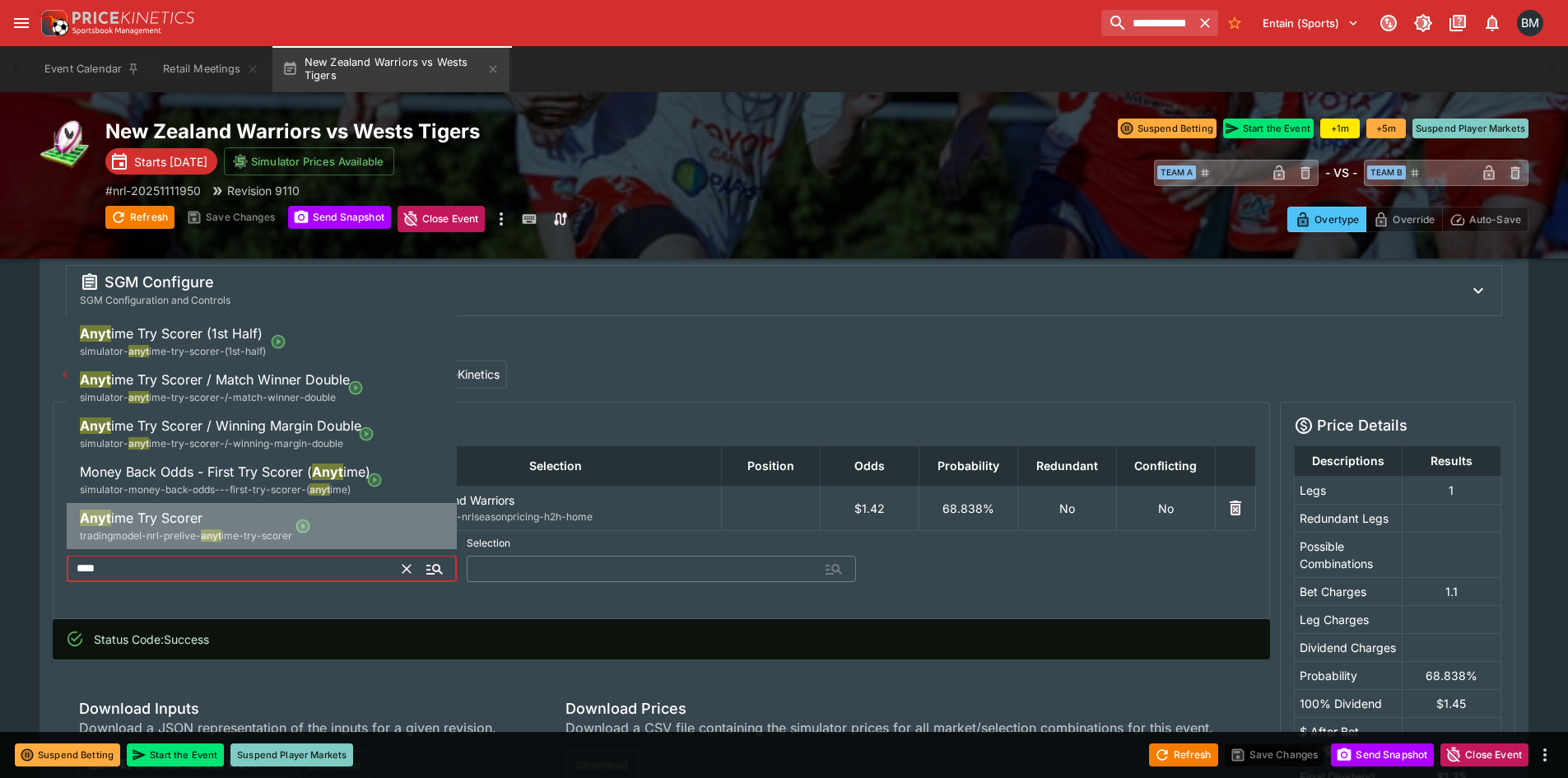 click on "Anyt ime Try Scorer tradingmodel-nrl-prelive- anyt ime-try-scorer" at bounding box center [199, 526] 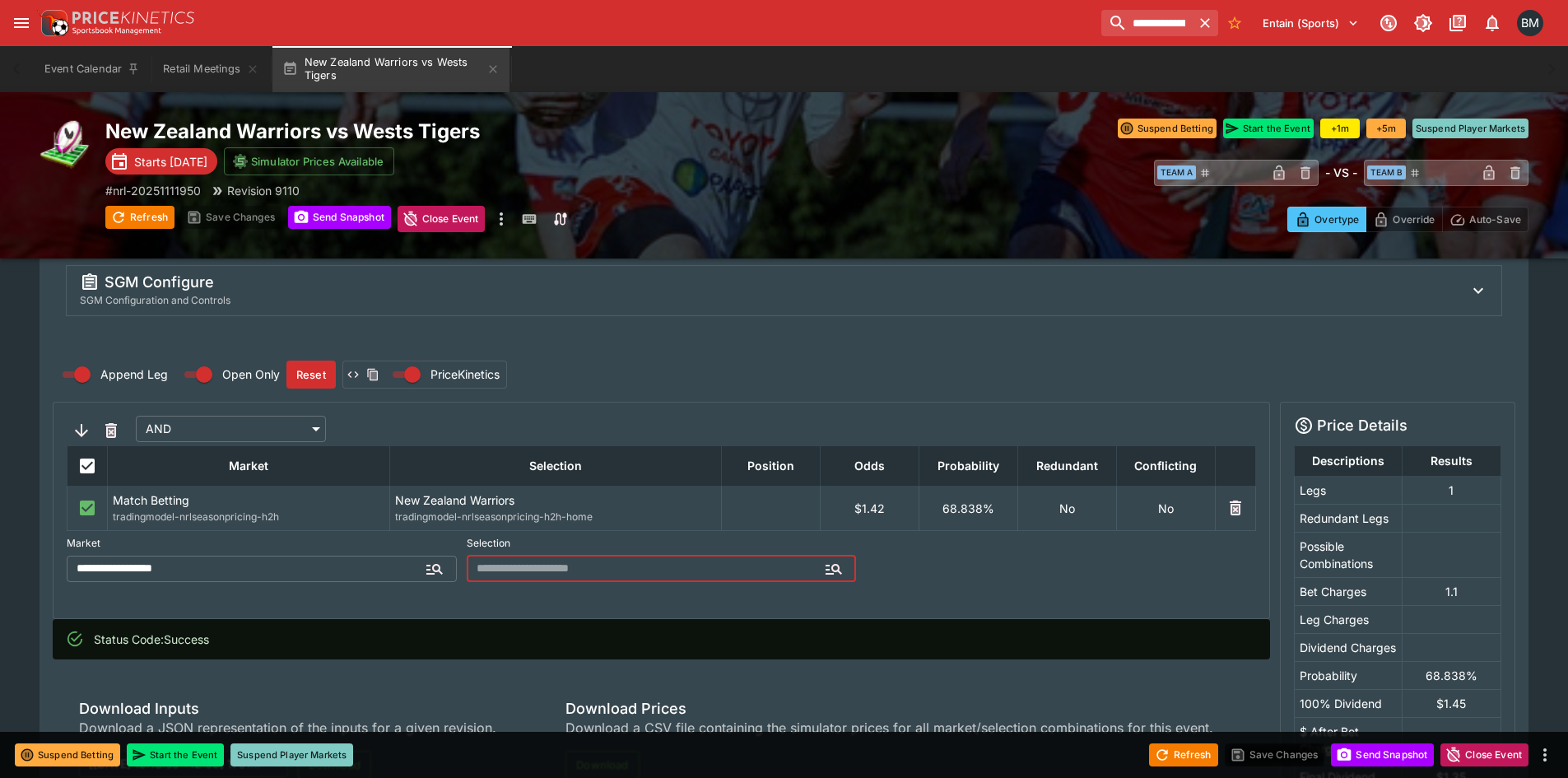 click at bounding box center (649, 569) 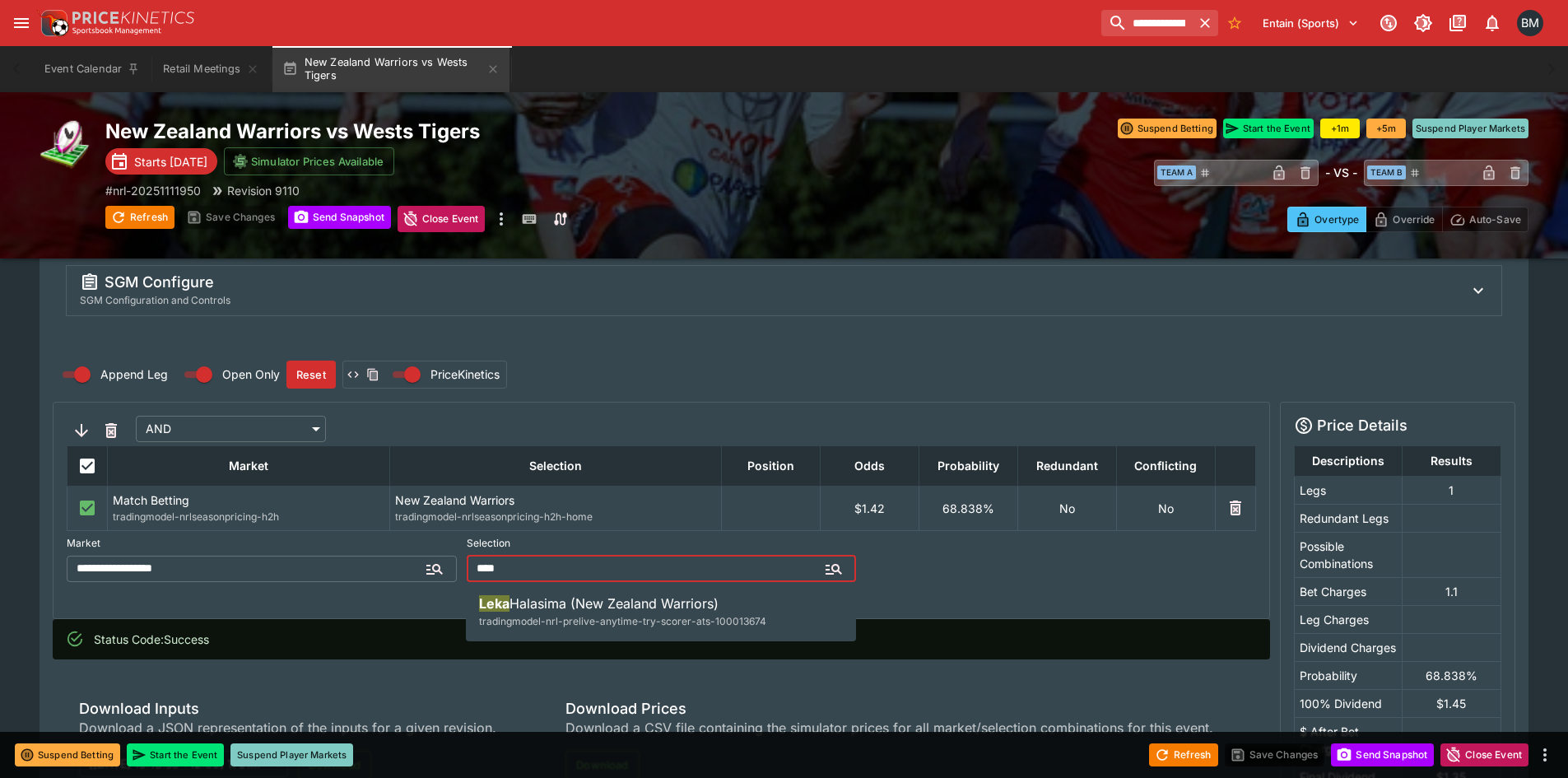 click on "tradingmodel-nrl-prelive-anytime-try-scorer-ats-100013674" at bounding box center [622, 621] 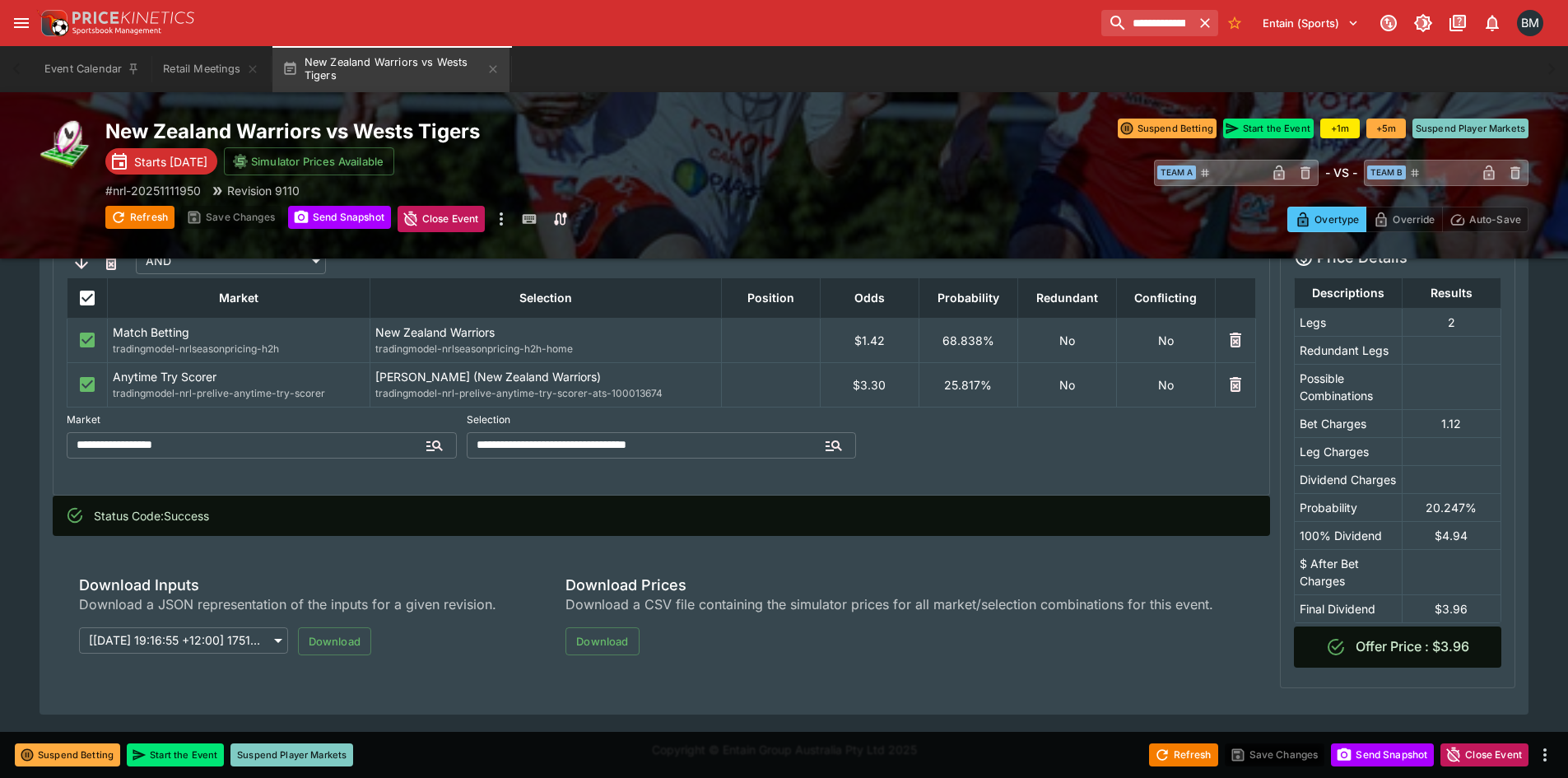 scroll, scrollTop: 0, scrollLeft: 0, axis: both 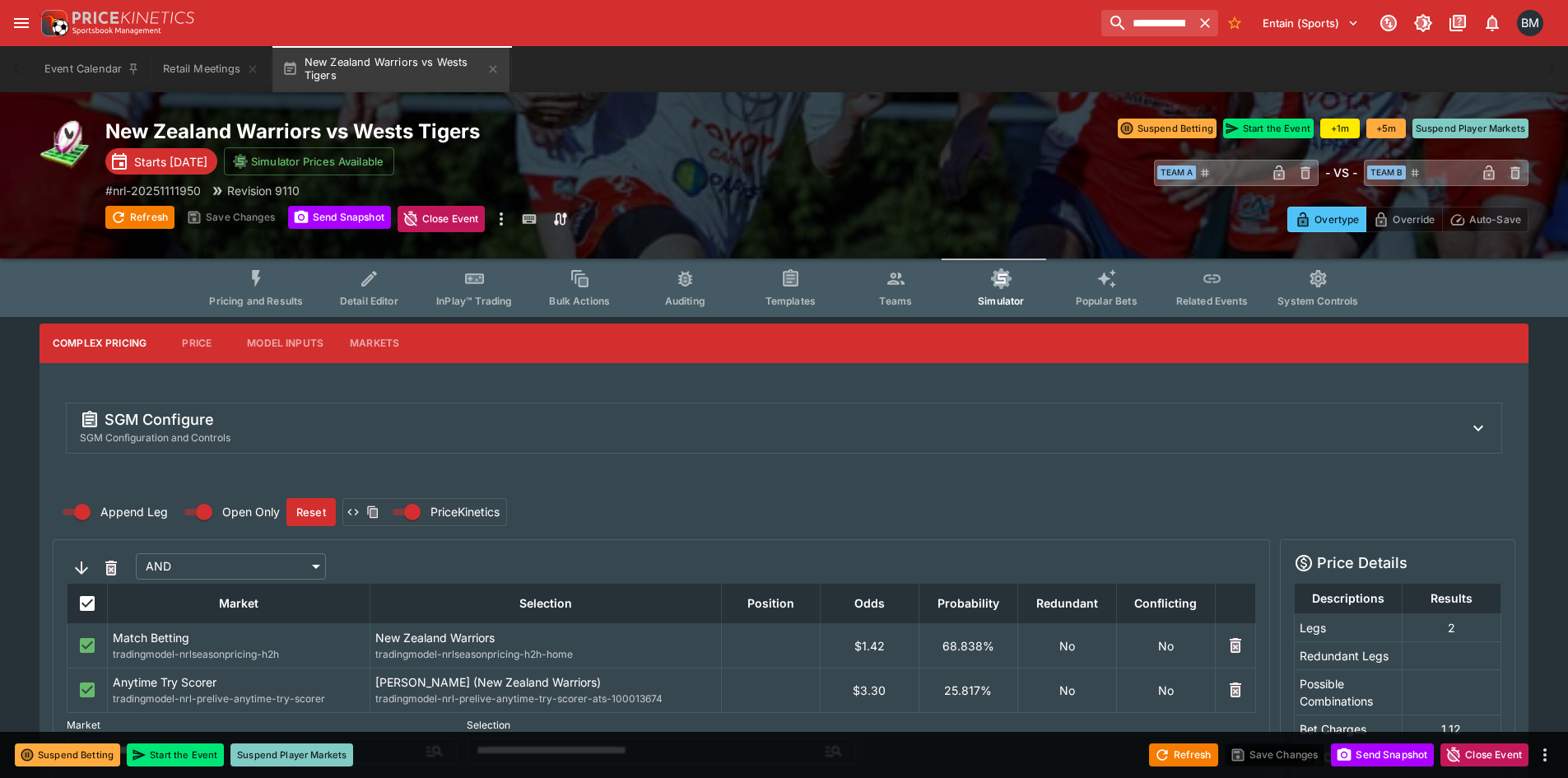 click on "Pricing and Results" at bounding box center [256, 300] 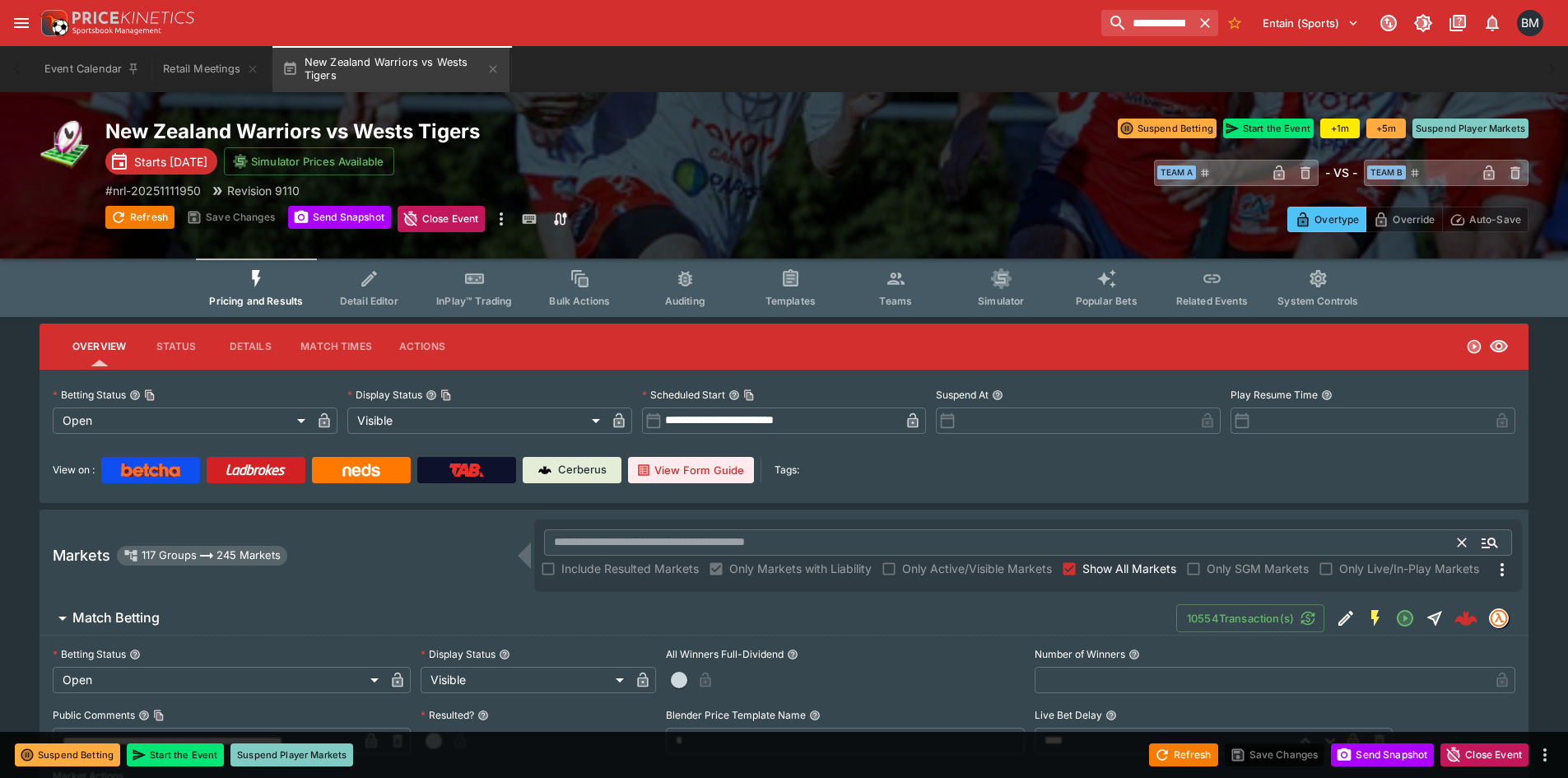 click at bounding box center (1001, 543) 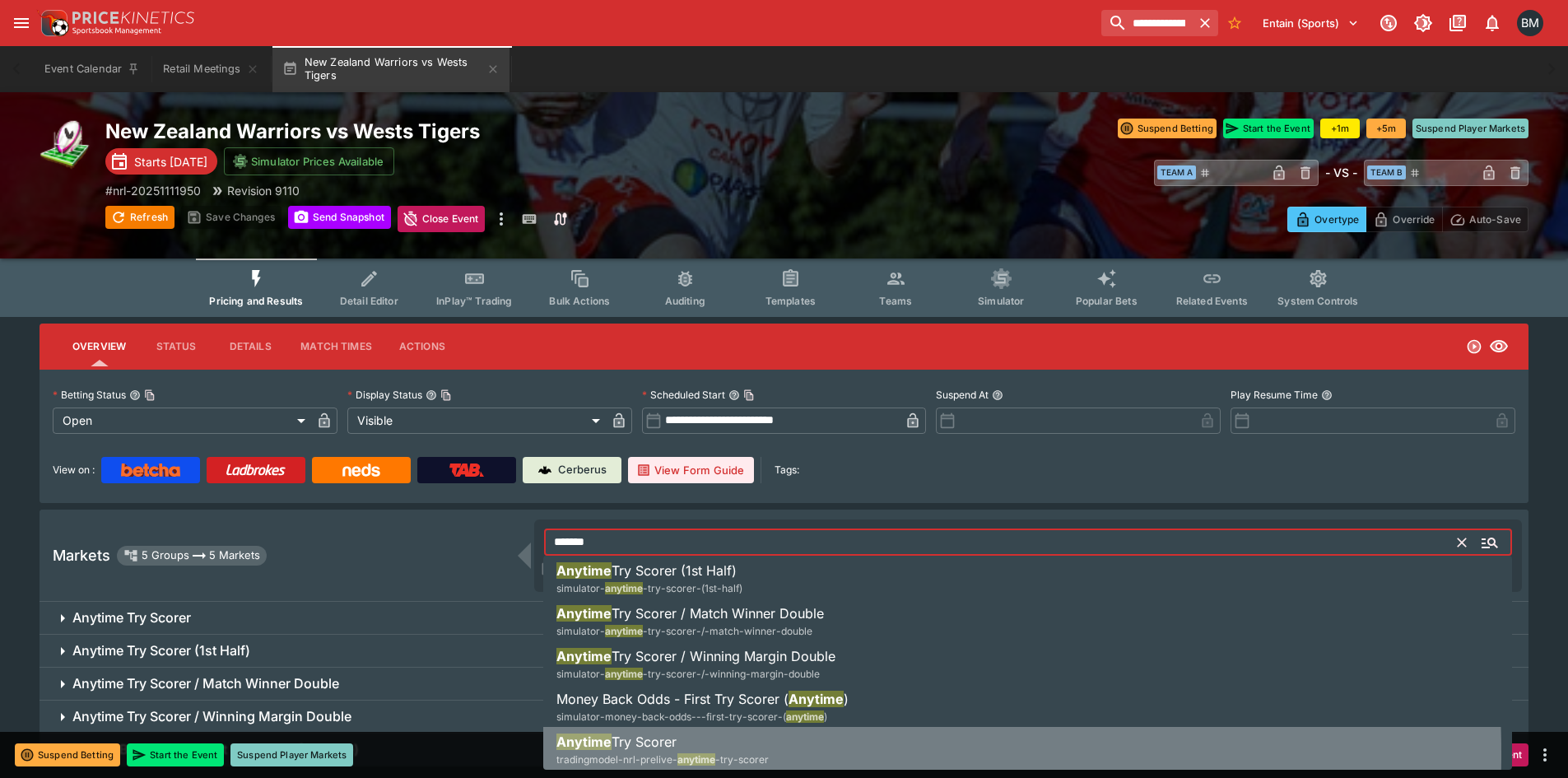 click on "anytime" at bounding box center (696, 759) 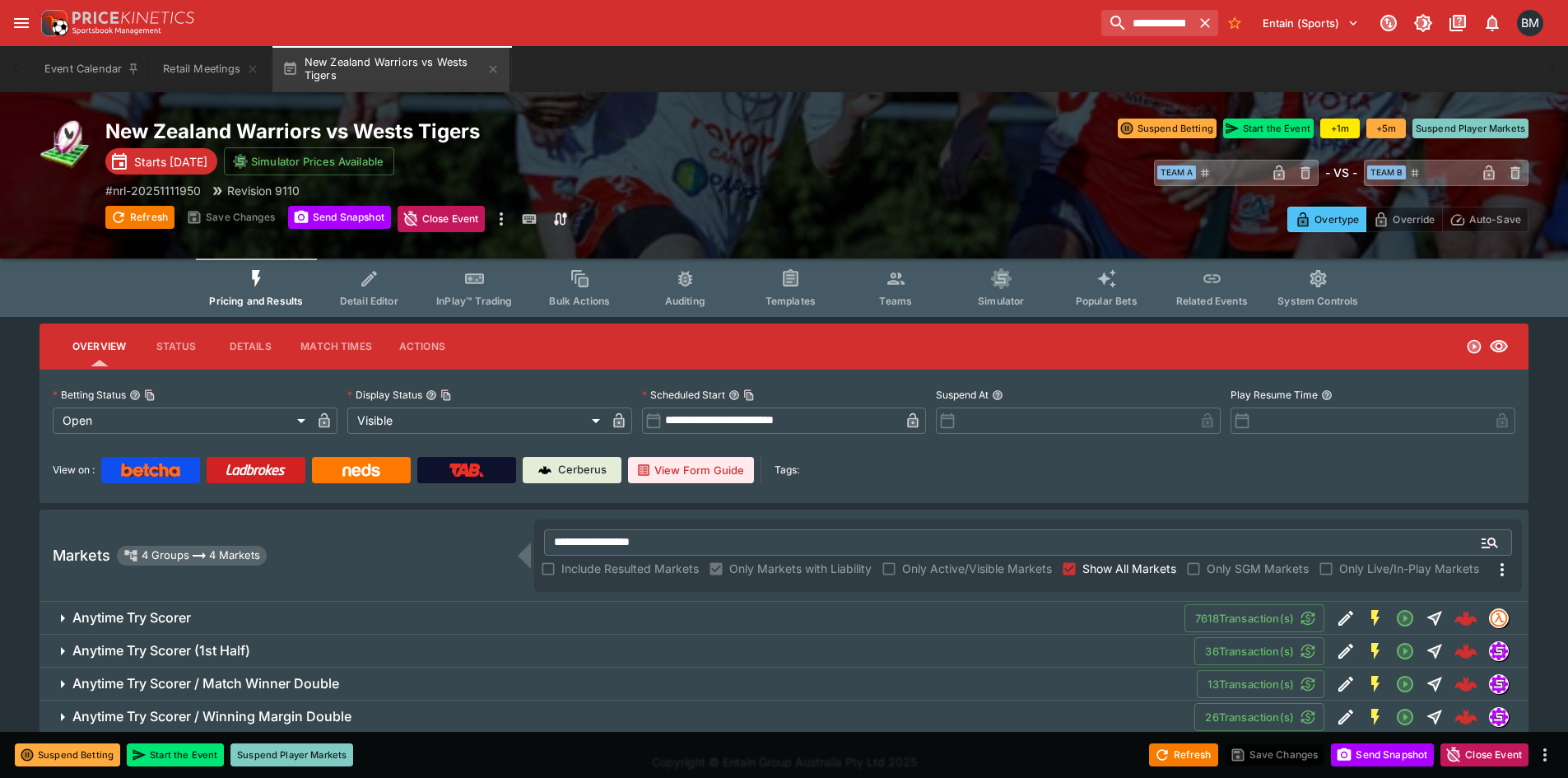 click on "Anytime Try Scorer 7618  Transaction(s)" at bounding box center (784, 618) 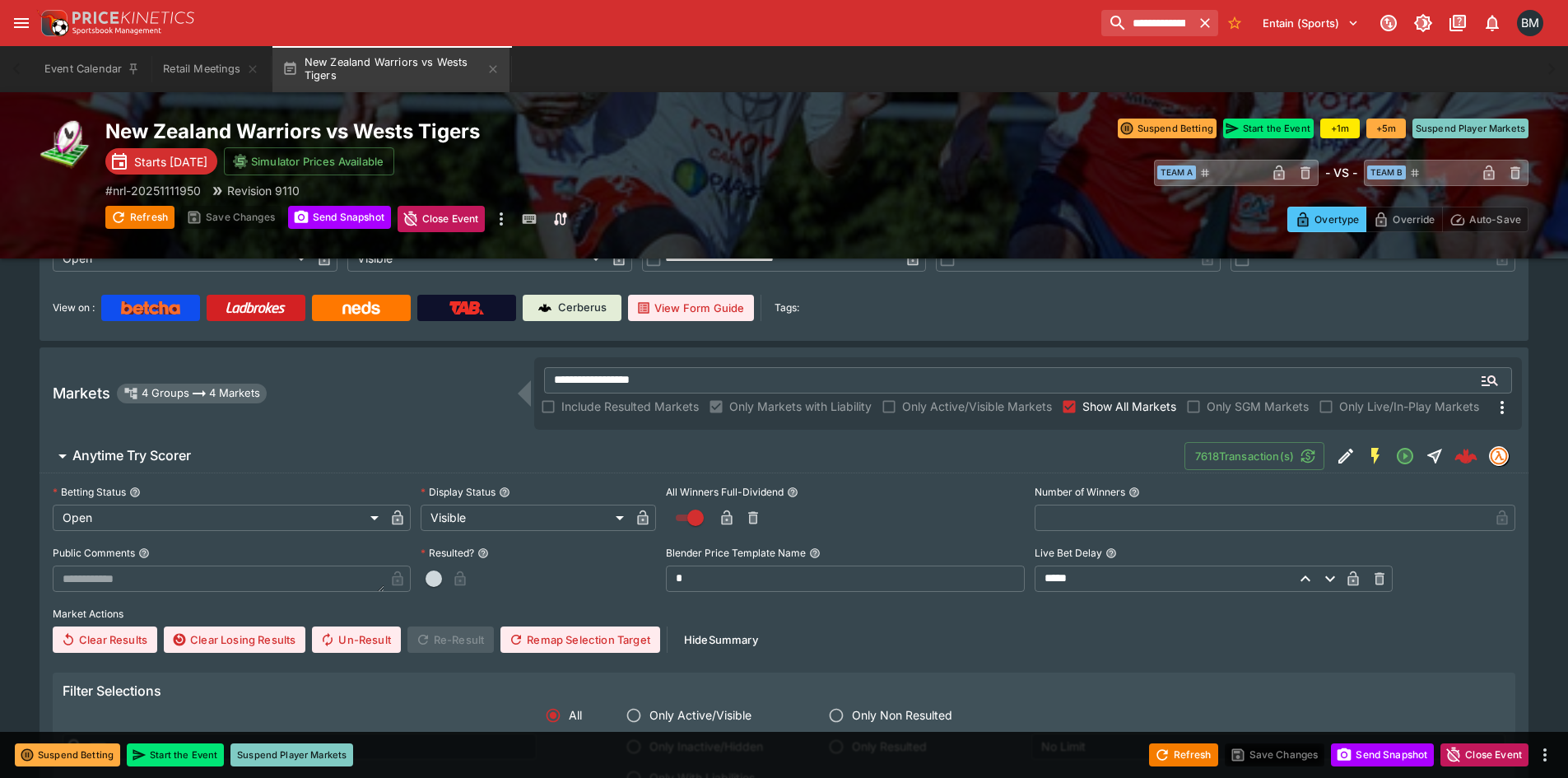 scroll, scrollTop: 412, scrollLeft: 0, axis: vertical 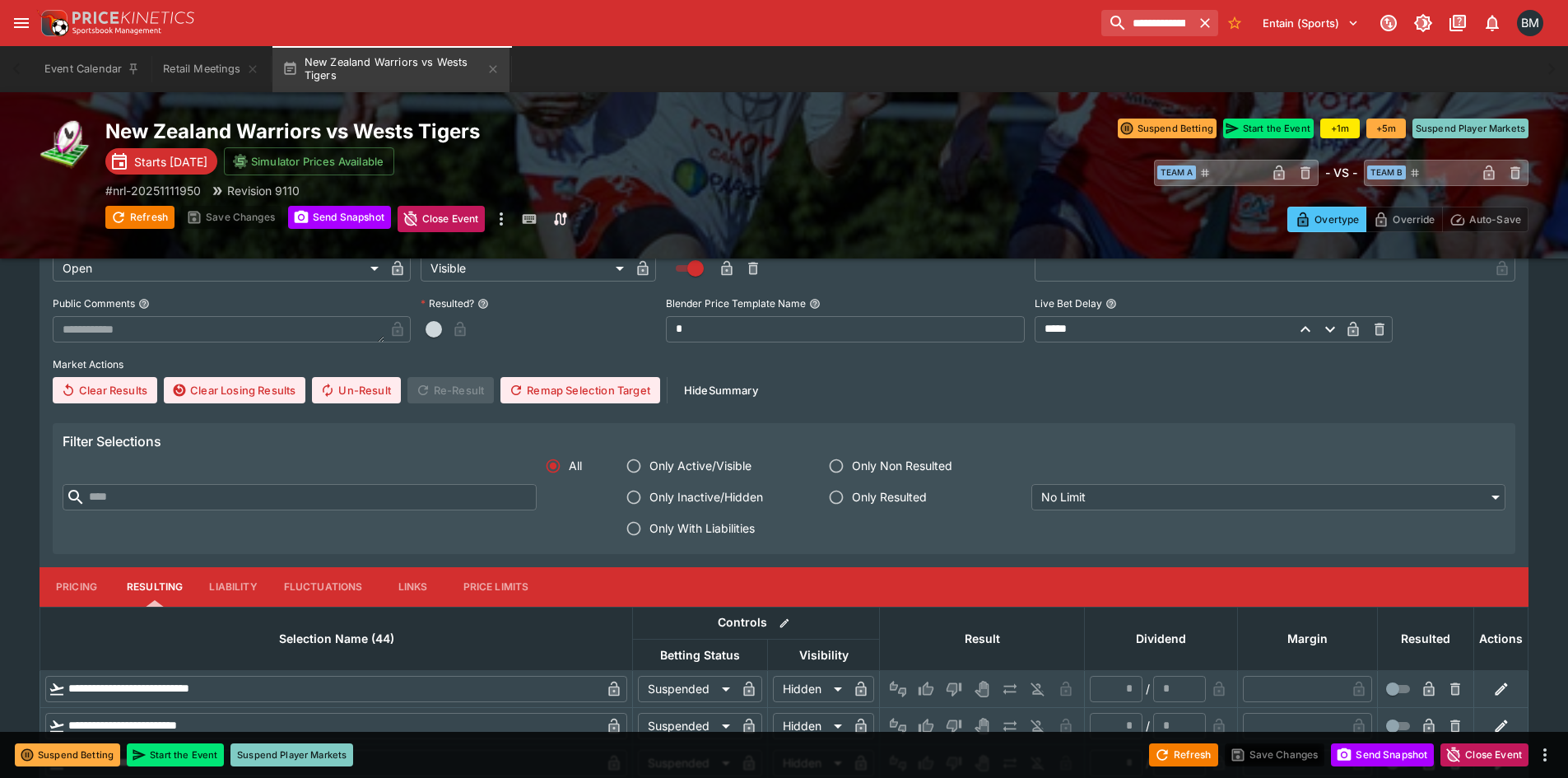 click on "Pricing" at bounding box center [77, 587] 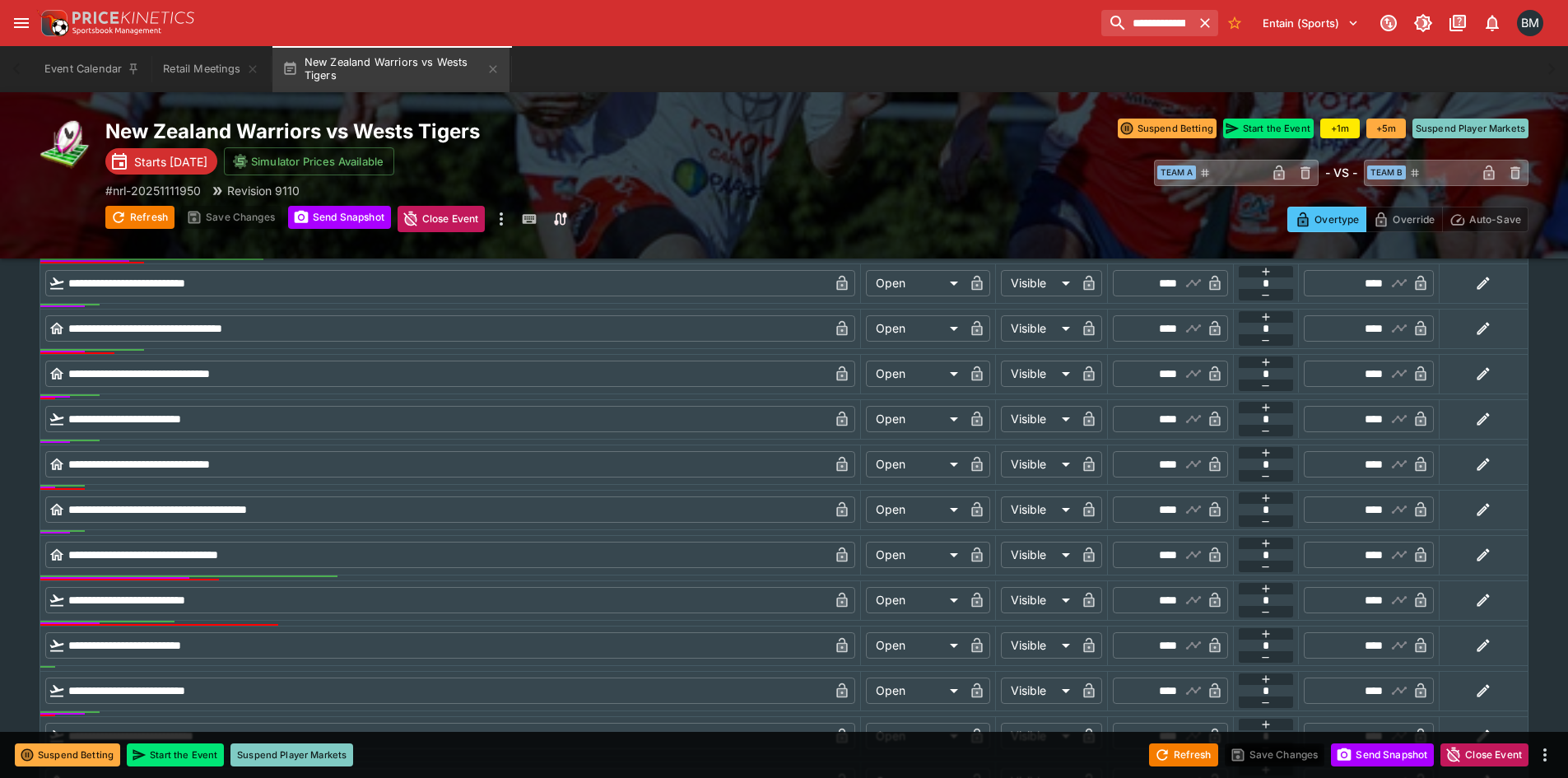 scroll, scrollTop: 1372, scrollLeft: 0, axis: vertical 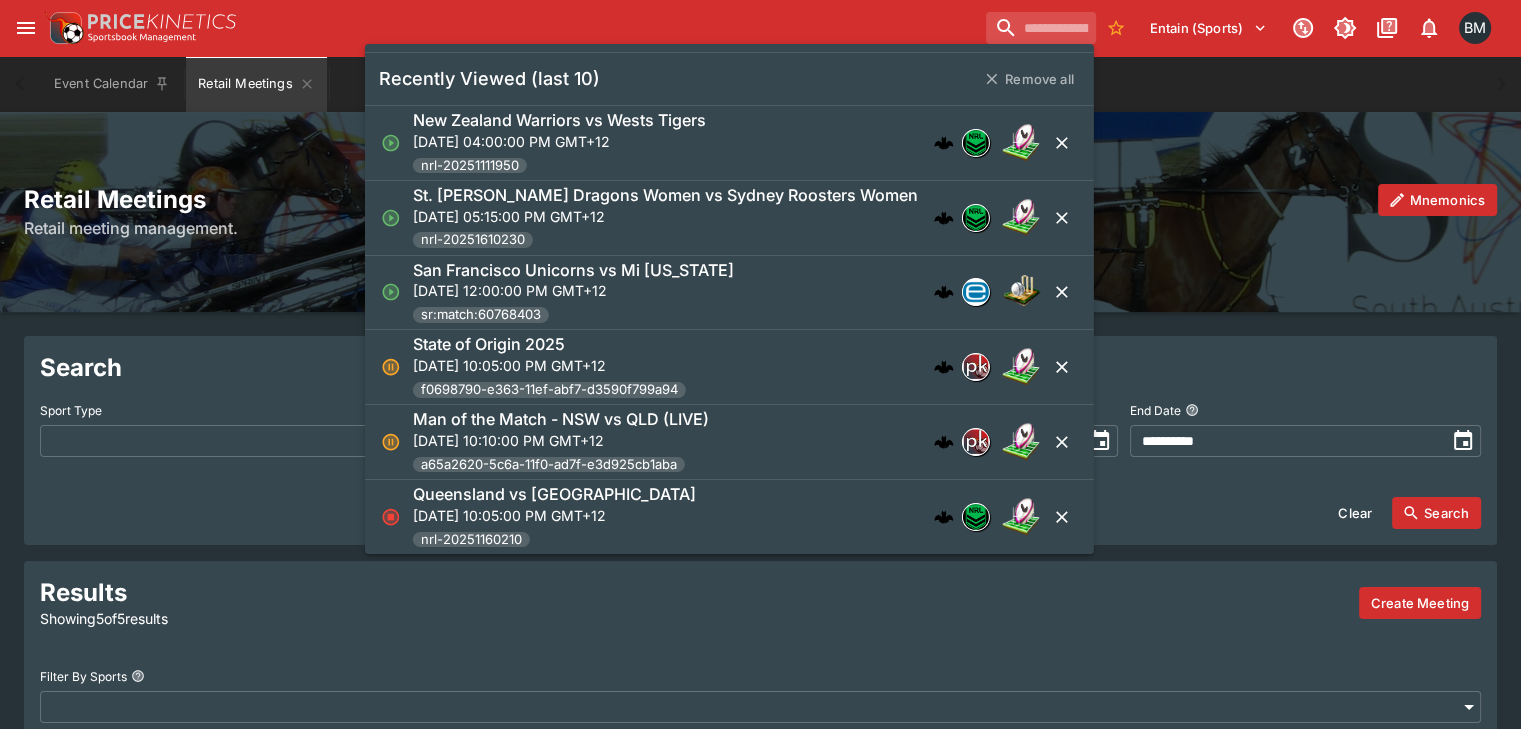click on "New Zealand Warriors vs Wests Tigers" at bounding box center (559, 120) 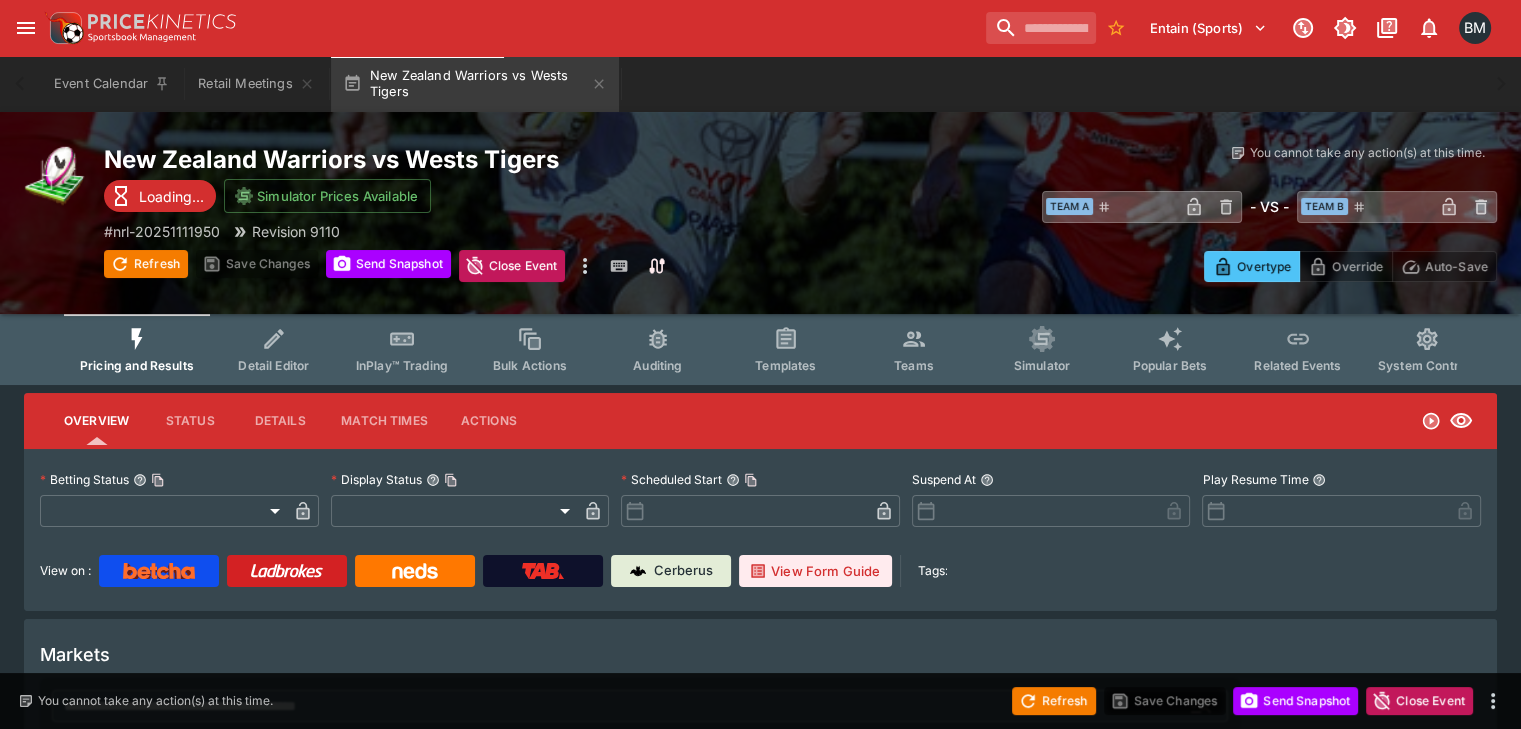 type on "**********" 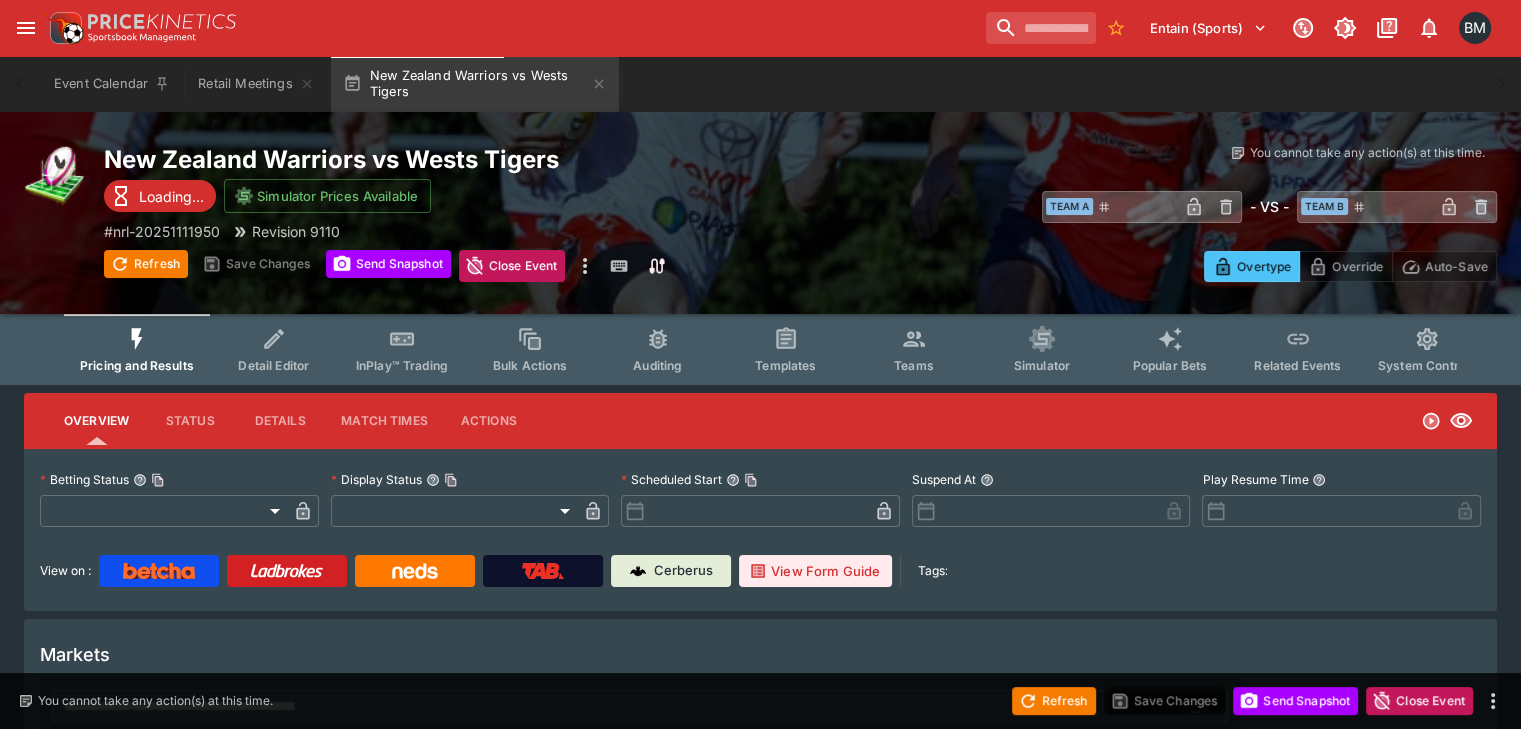 type on "*******" 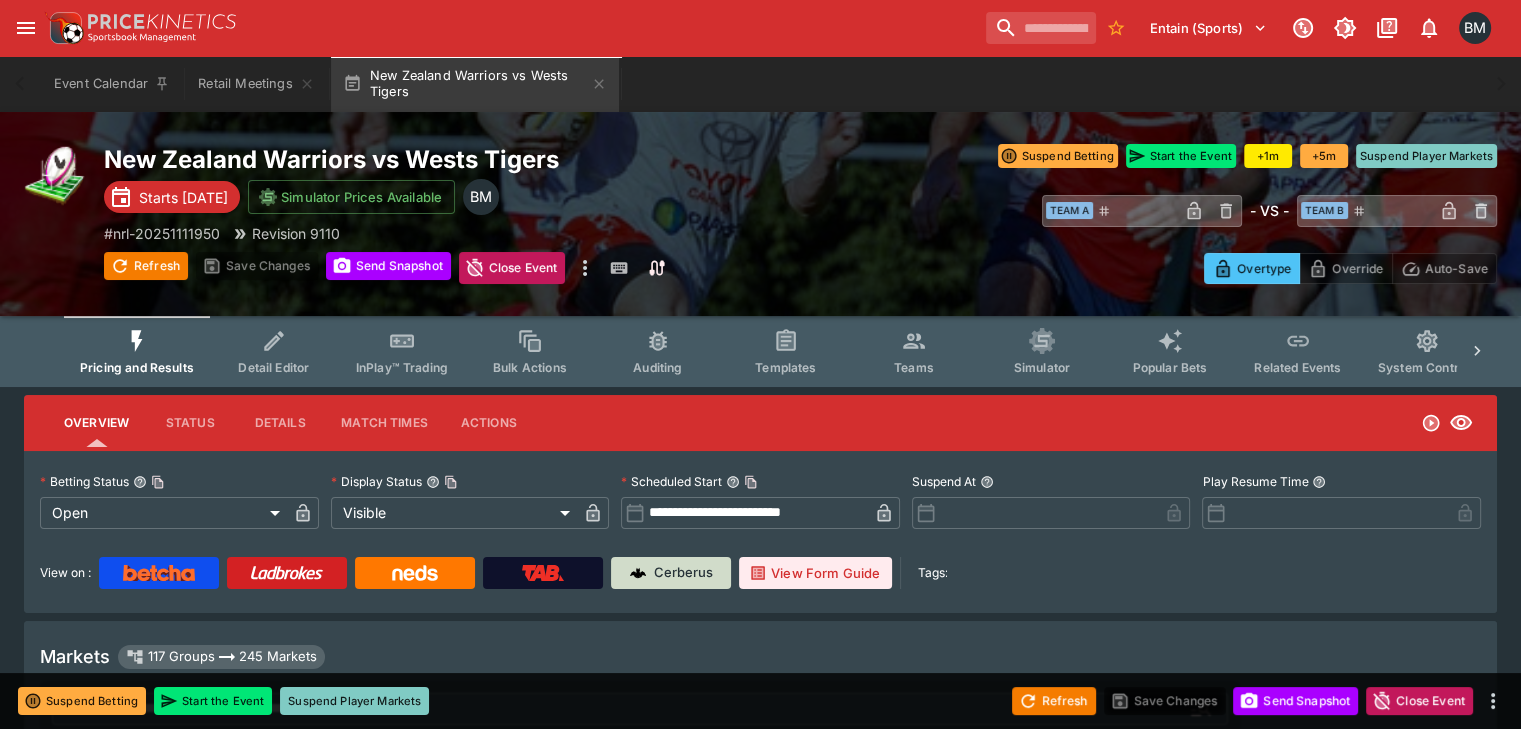click on "Cerberus" at bounding box center [683, 573] 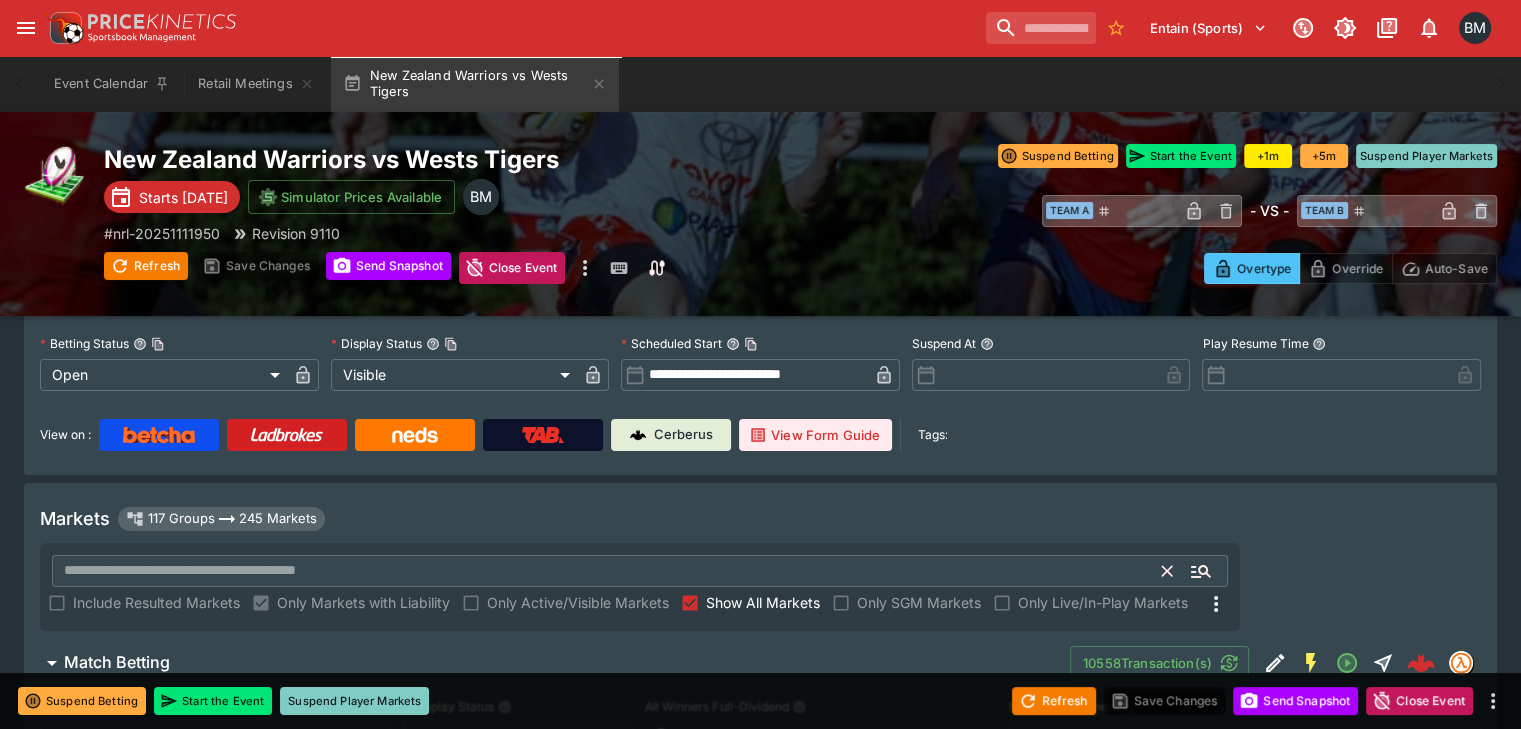scroll, scrollTop: 166, scrollLeft: 0, axis: vertical 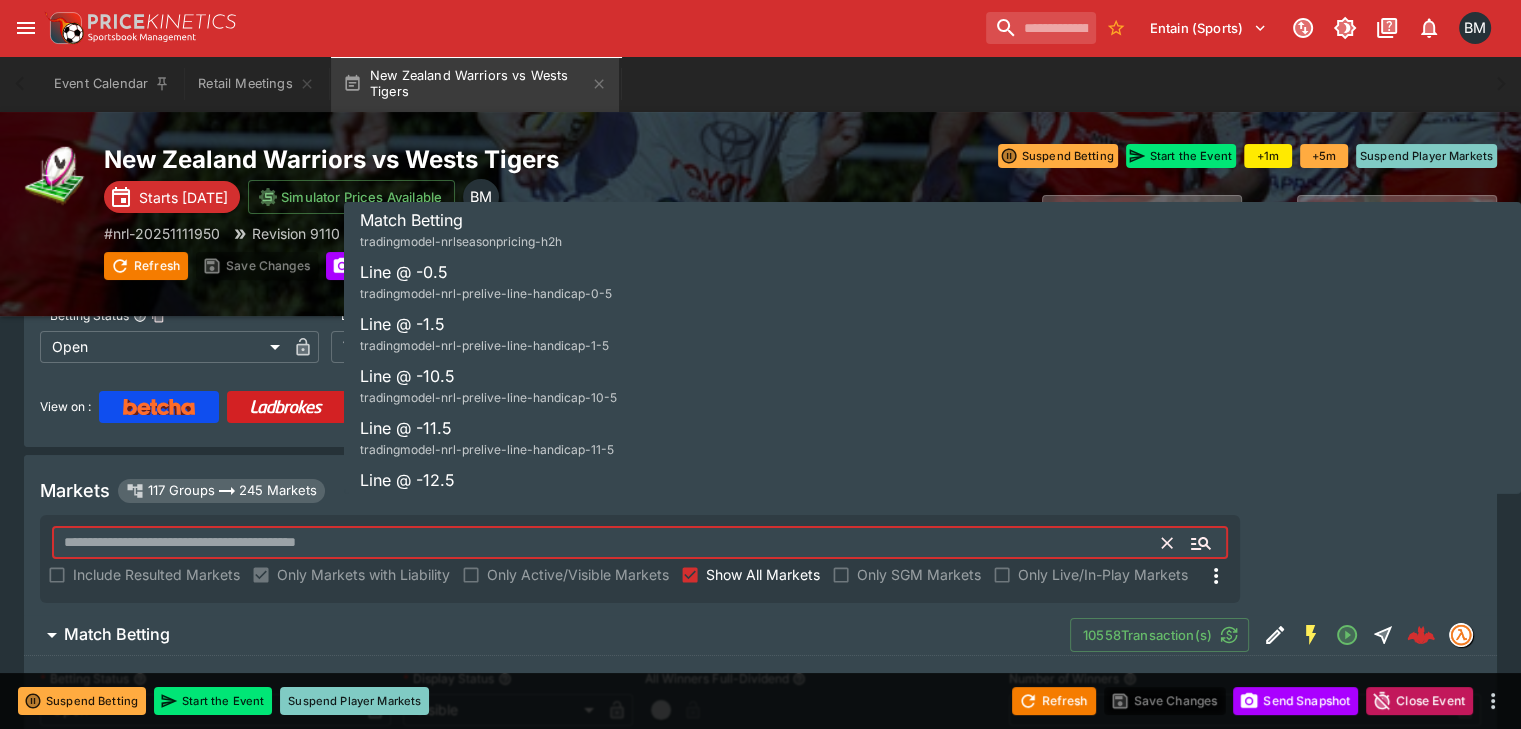 click at bounding box center [607, 543] 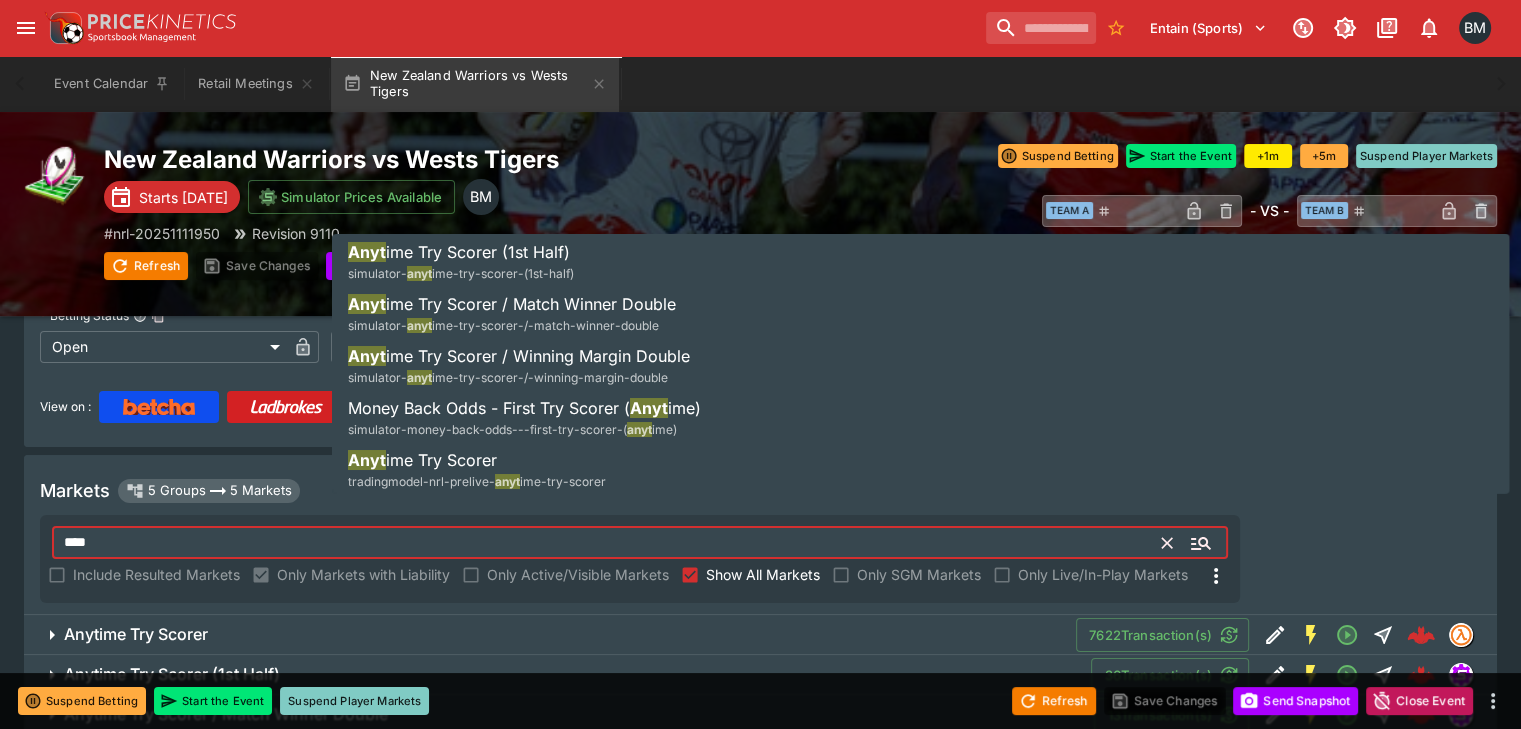 click on "ime-try-scorer" at bounding box center [563, 481] 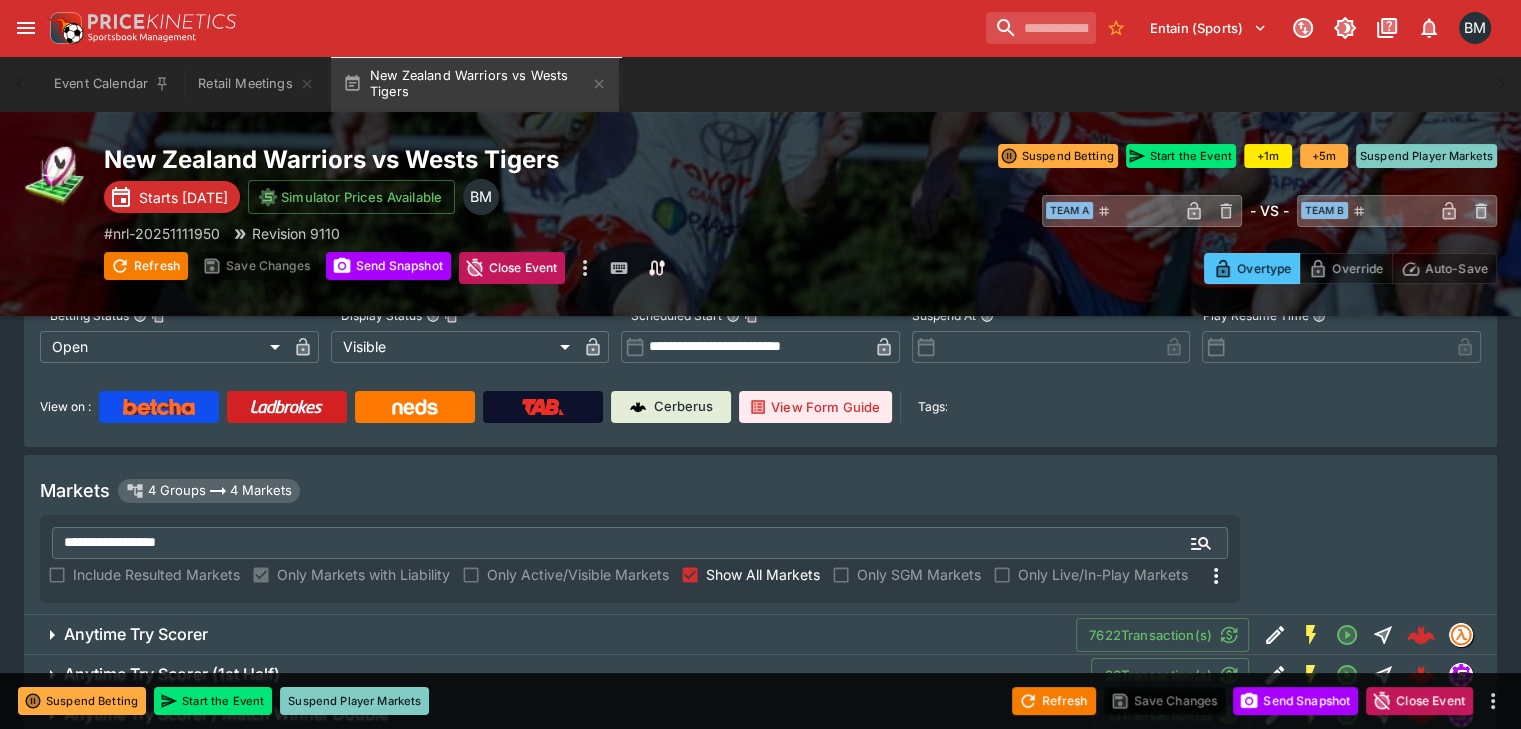 click on "Anytime Try Scorer 7622  Transaction(s)" at bounding box center (760, 635) 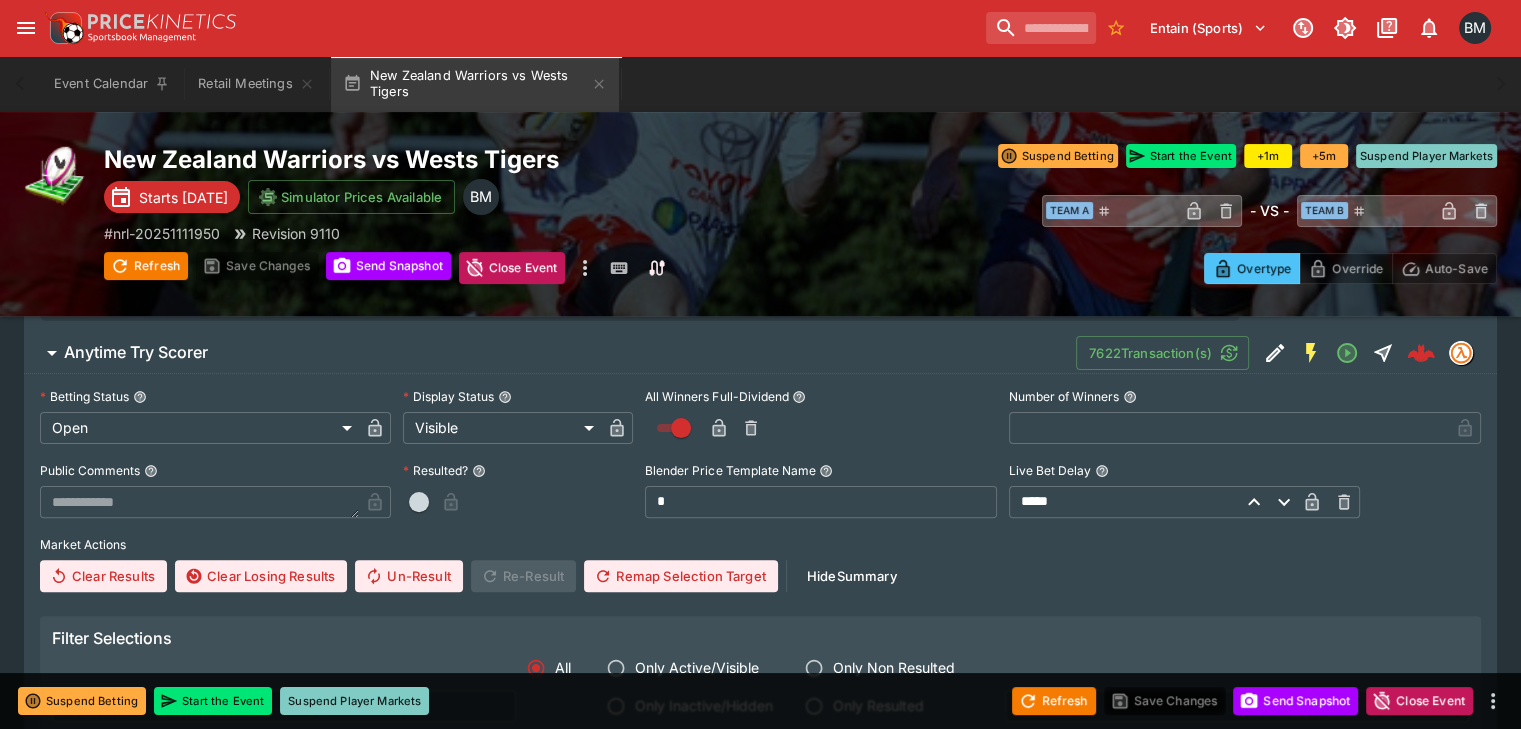 scroll, scrollTop: 666, scrollLeft: 0, axis: vertical 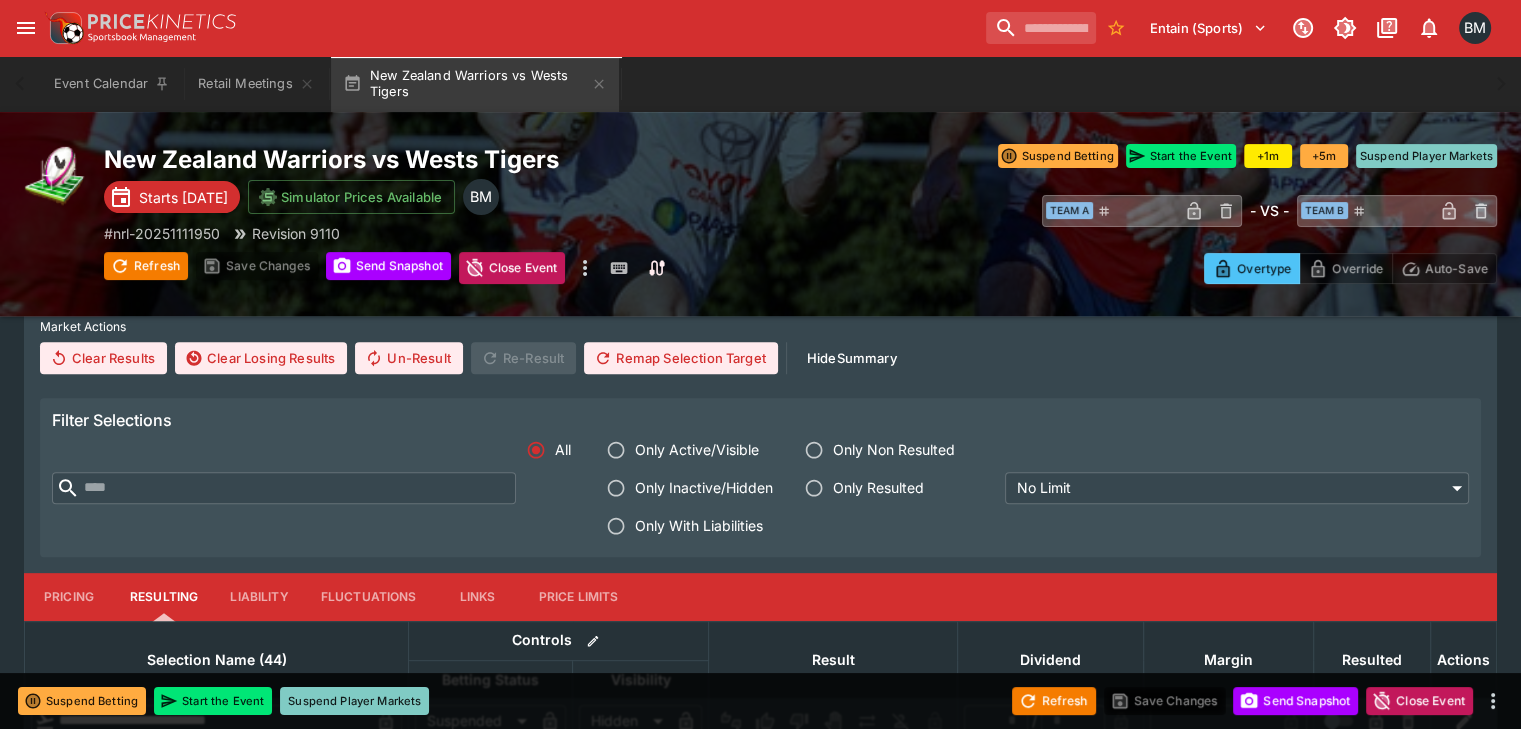 click on "Pricing" at bounding box center [69, 597] 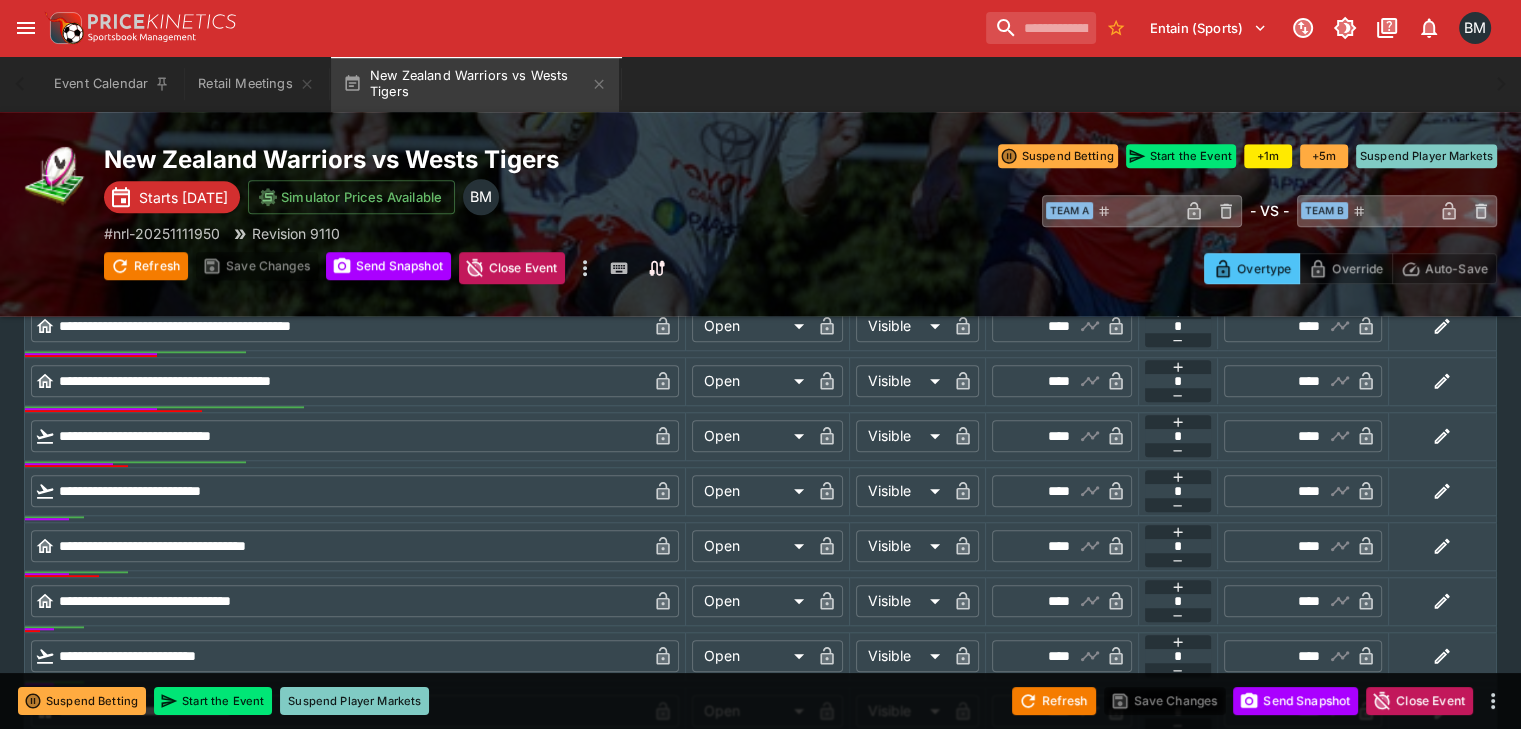 scroll, scrollTop: 1500, scrollLeft: 0, axis: vertical 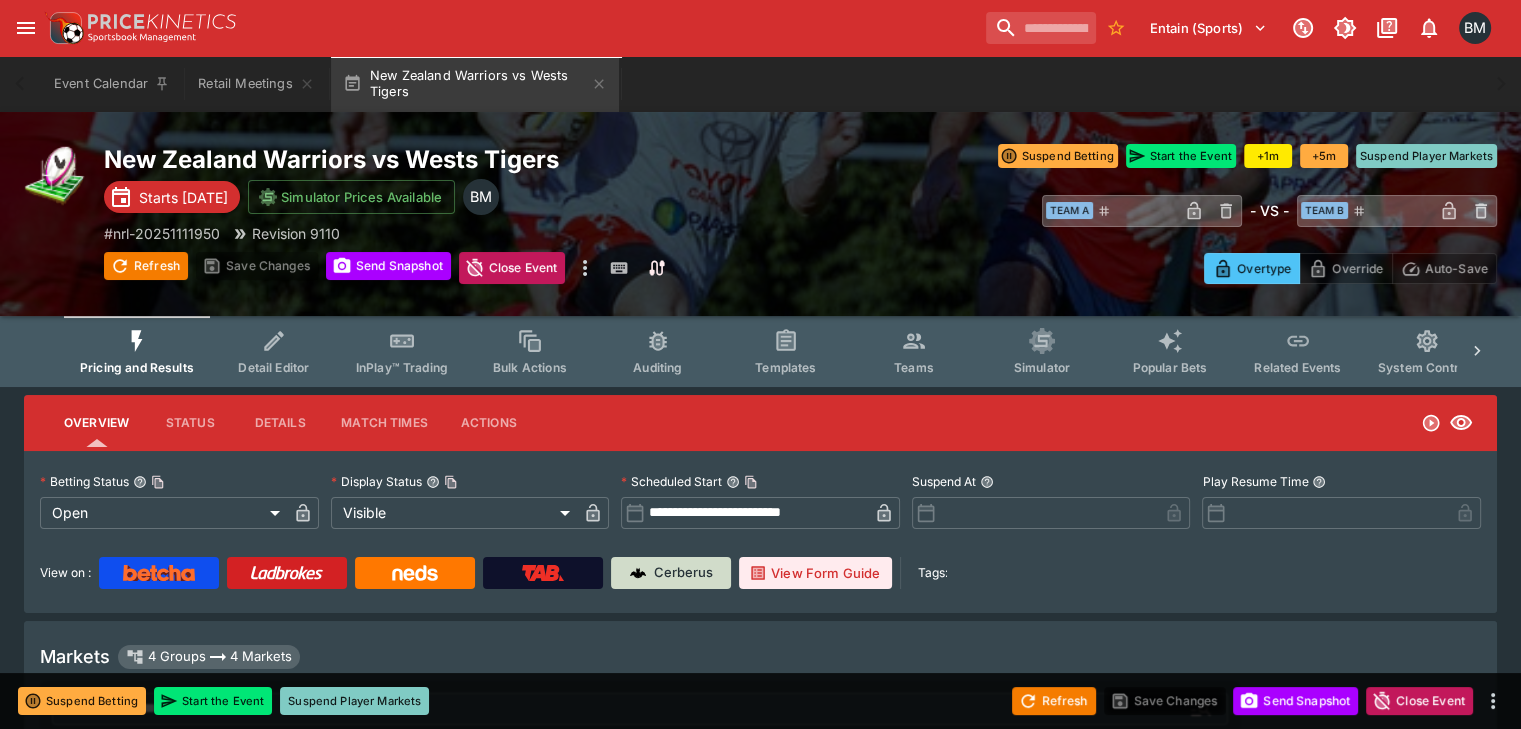 click on "Cerberus" at bounding box center [683, 573] 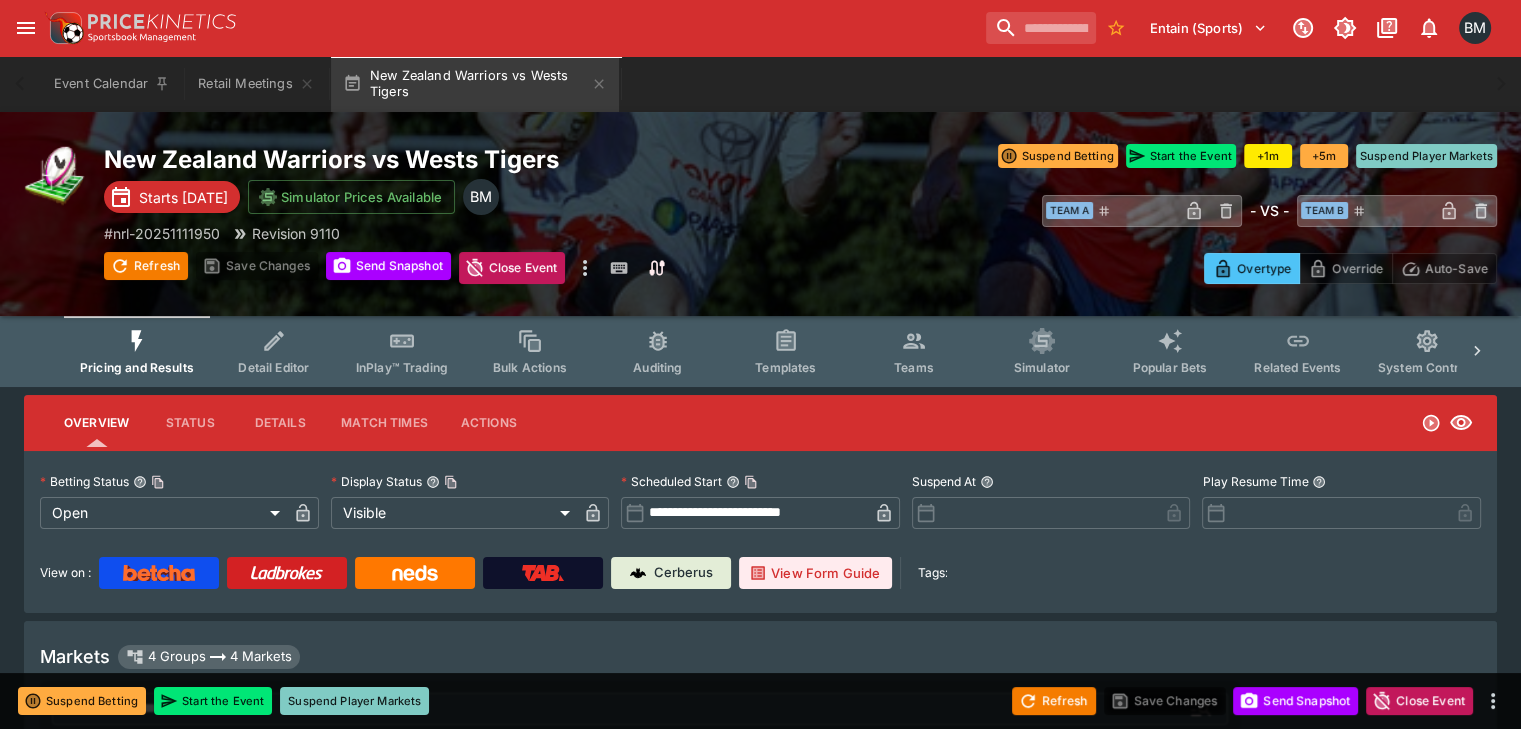 click on "**********" at bounding box center [640, 725] 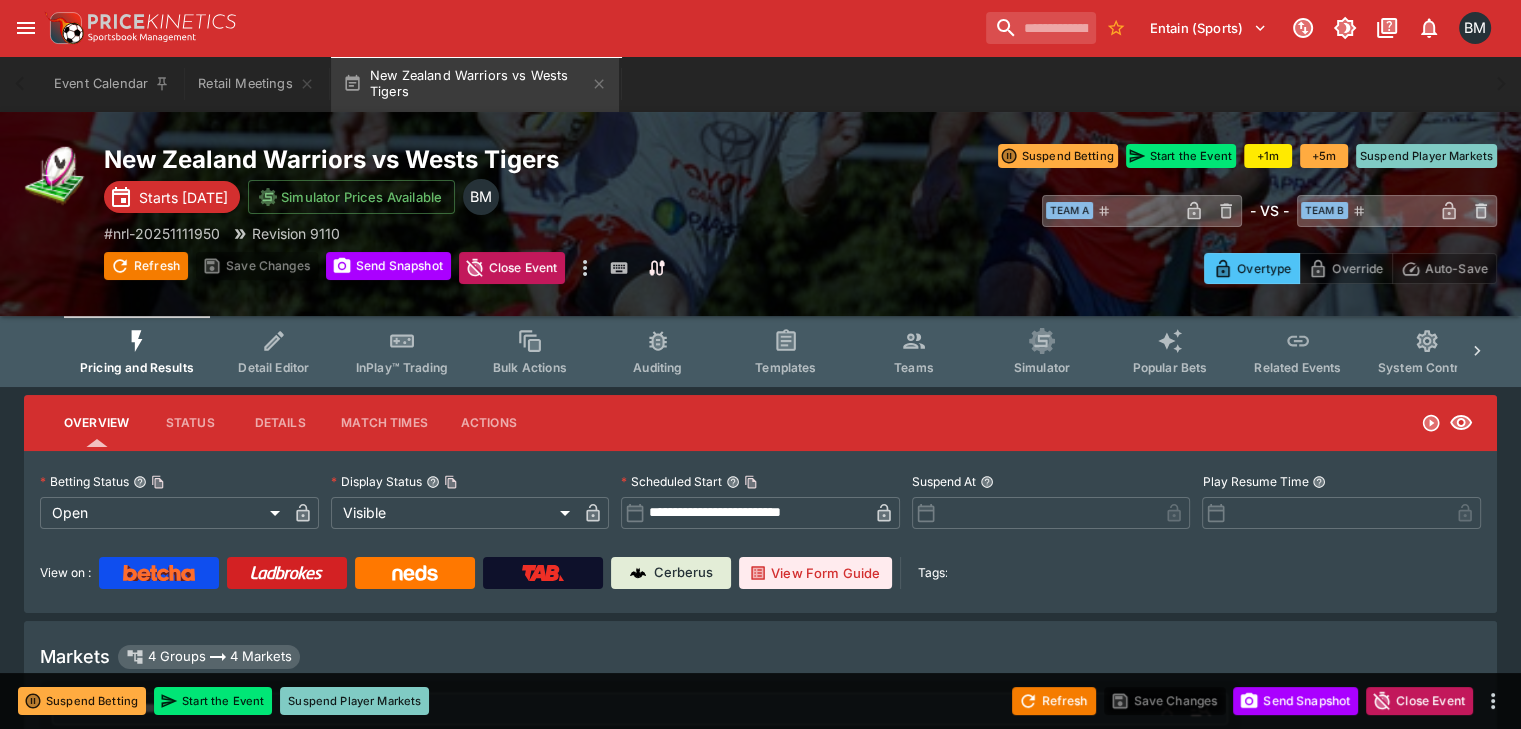 click on "**********" at bounding box center (607, 709) 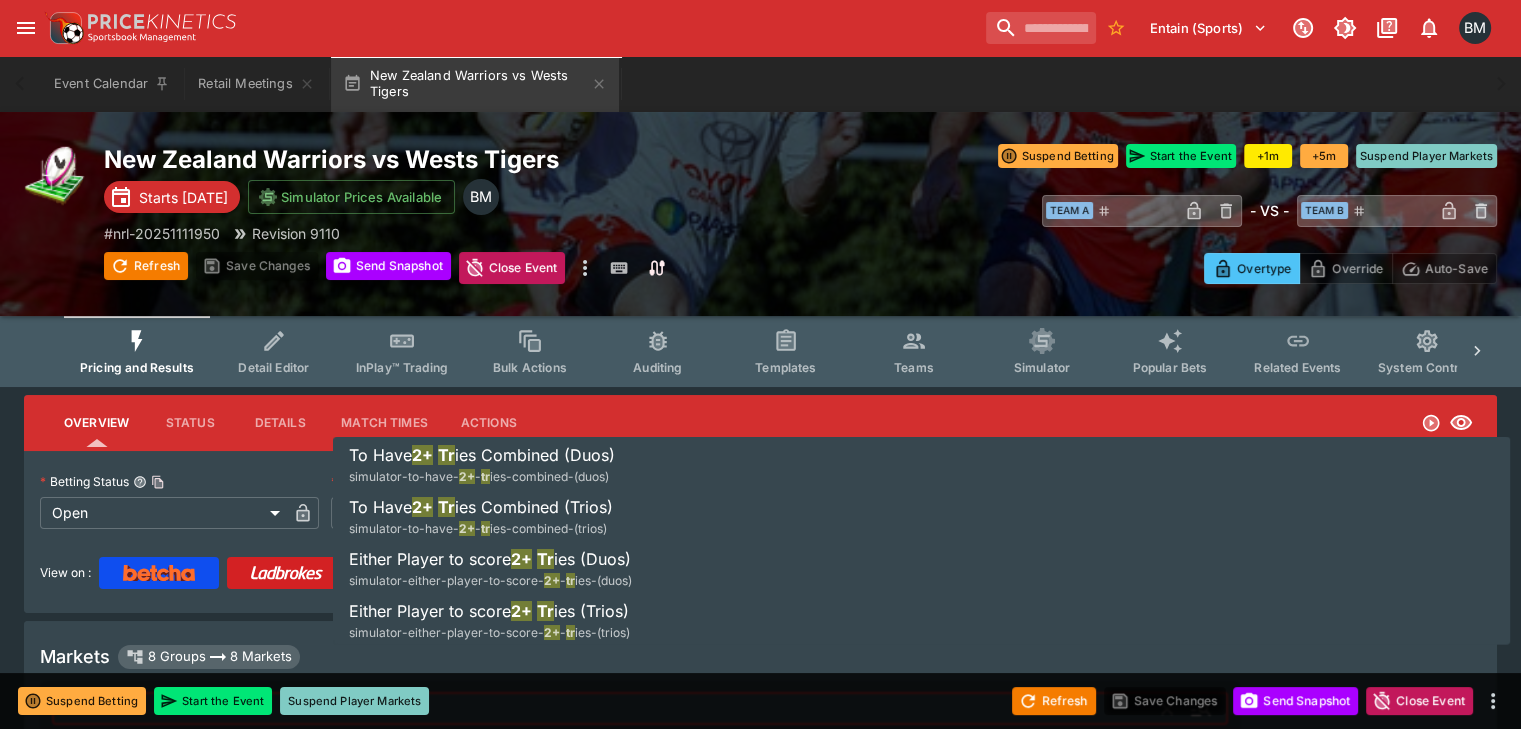 click on "simulator-to-have- 2+ - tr ies-combined-(duos)" at bounding box center [479, 477] 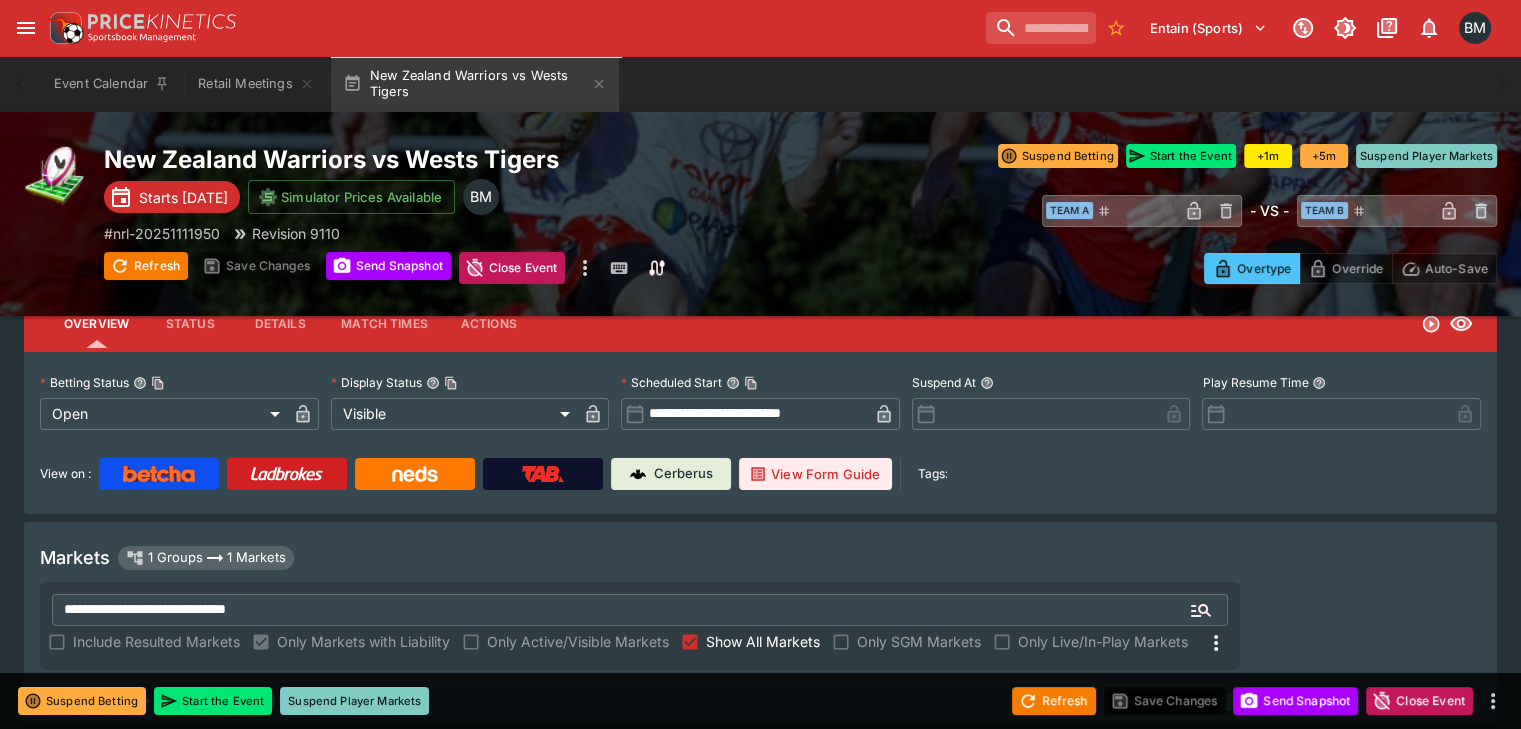 scroll, scrollTop: 112, scrollLeft: 0, axis: vertical 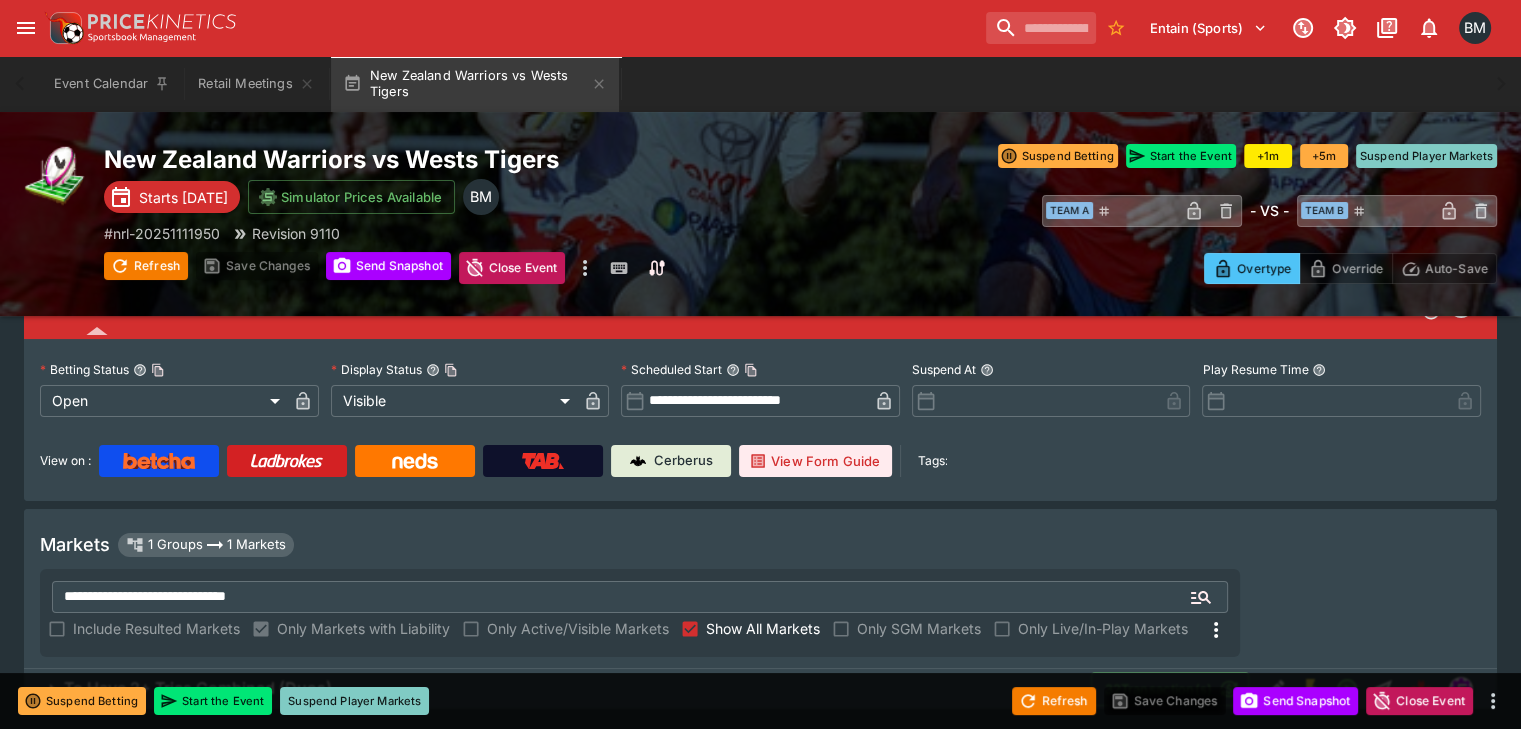 click on "To Have 2+ Tries Combined (Duos) 32  Transaction(s)" at bounding box center (760, 689) 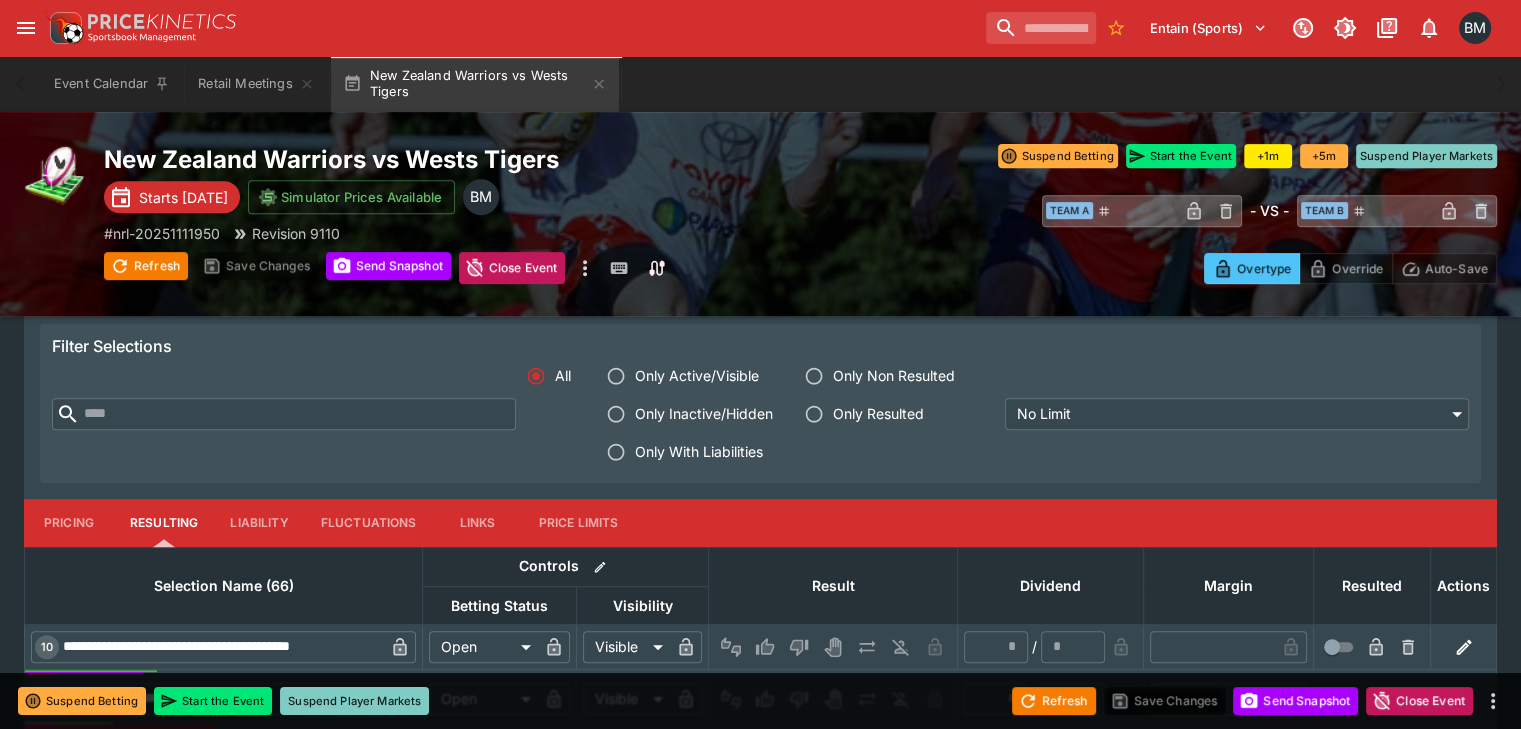 scroll, scrollTop: 946, scrollLeft: 0, axis: vertical 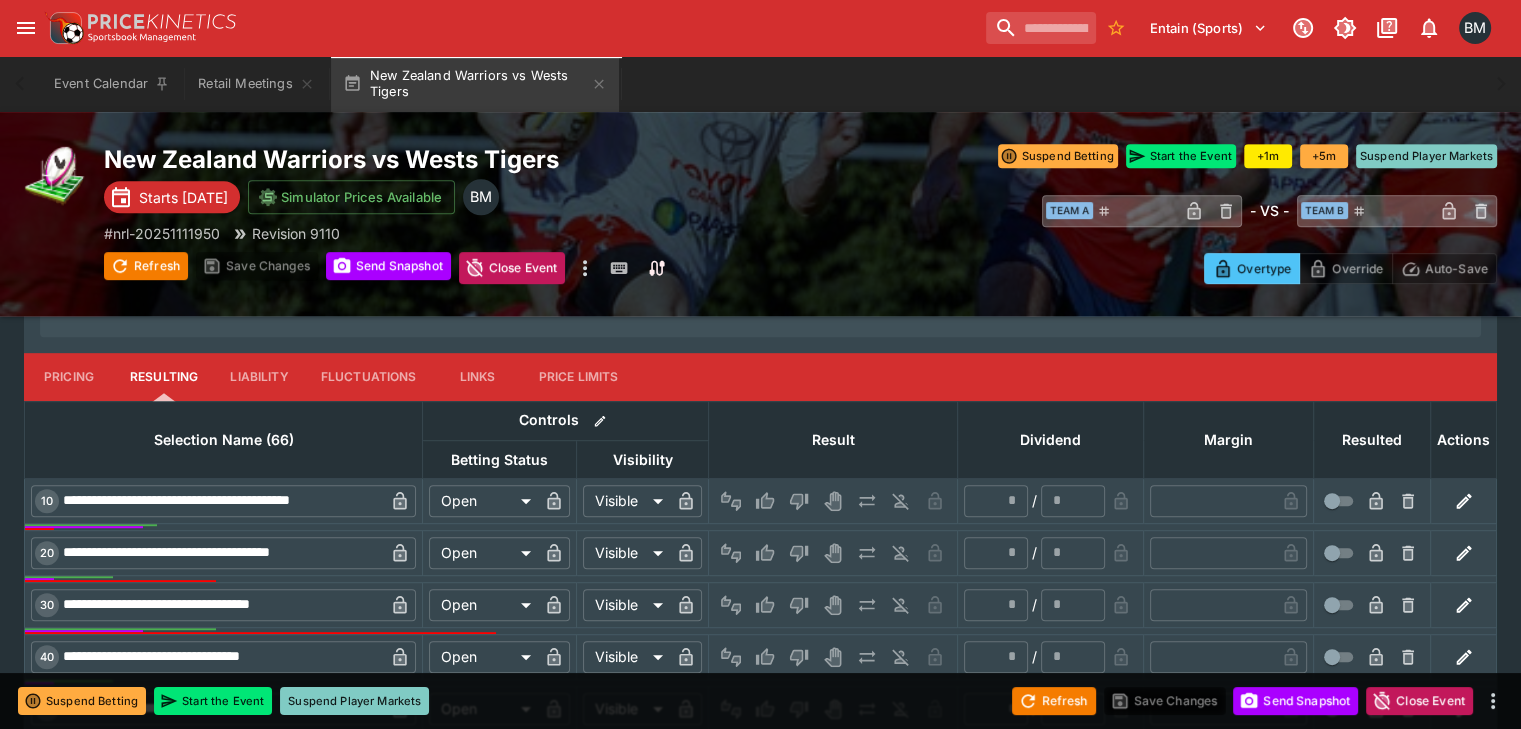 click on "Pricing" at bounding box center (69, 377) 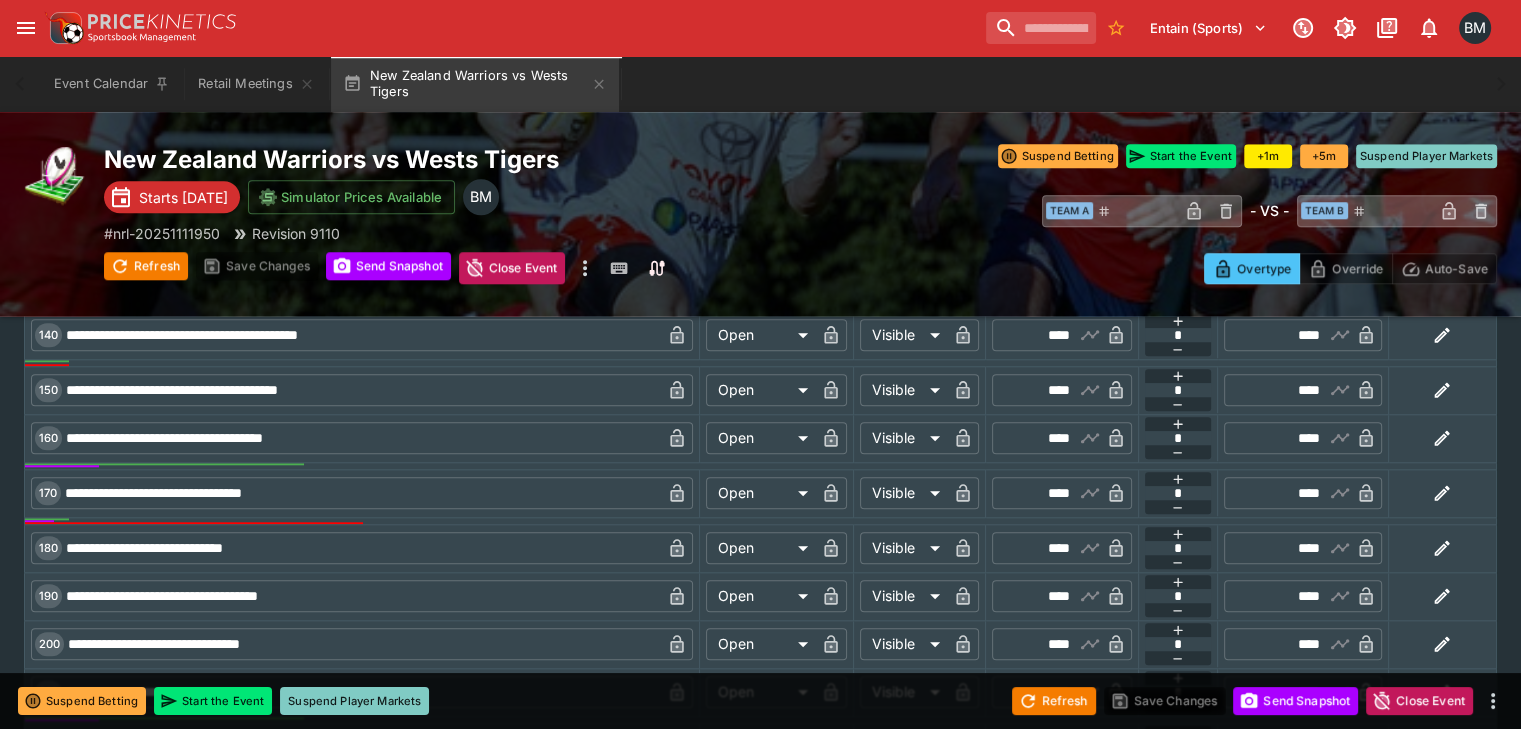 scroll, scrollTop: 1279, scrollLeft: 0, axis: vertical 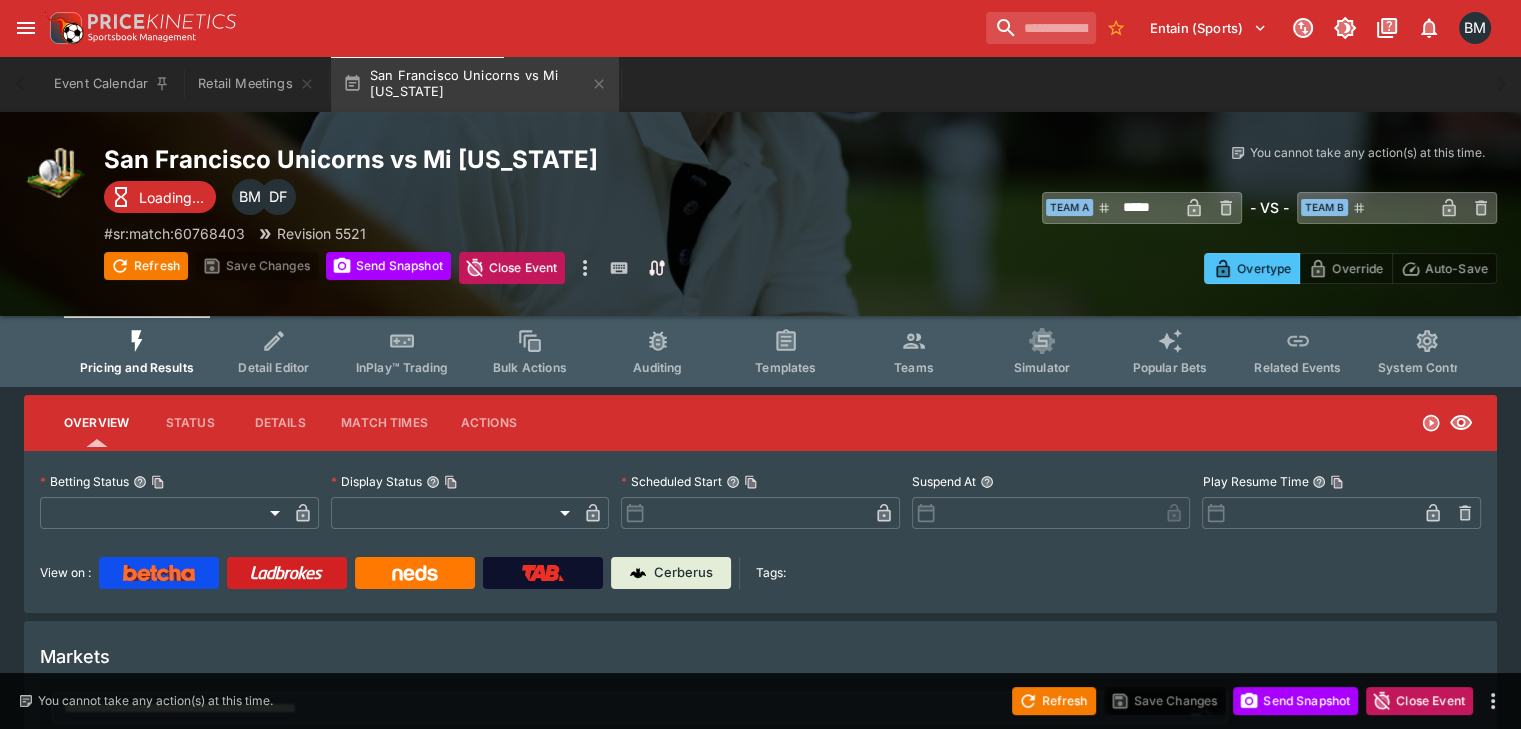 type on "**********" 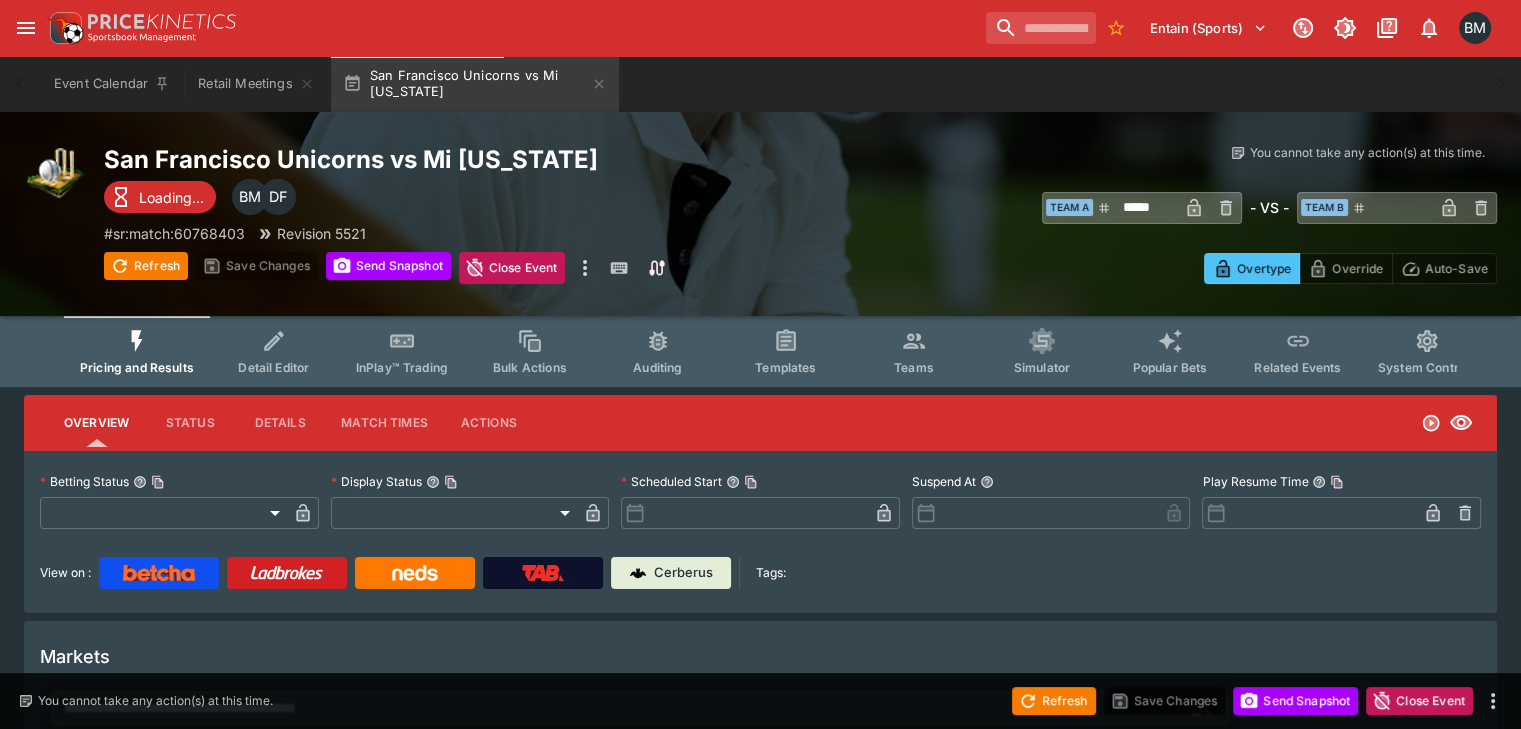 type on "*******" 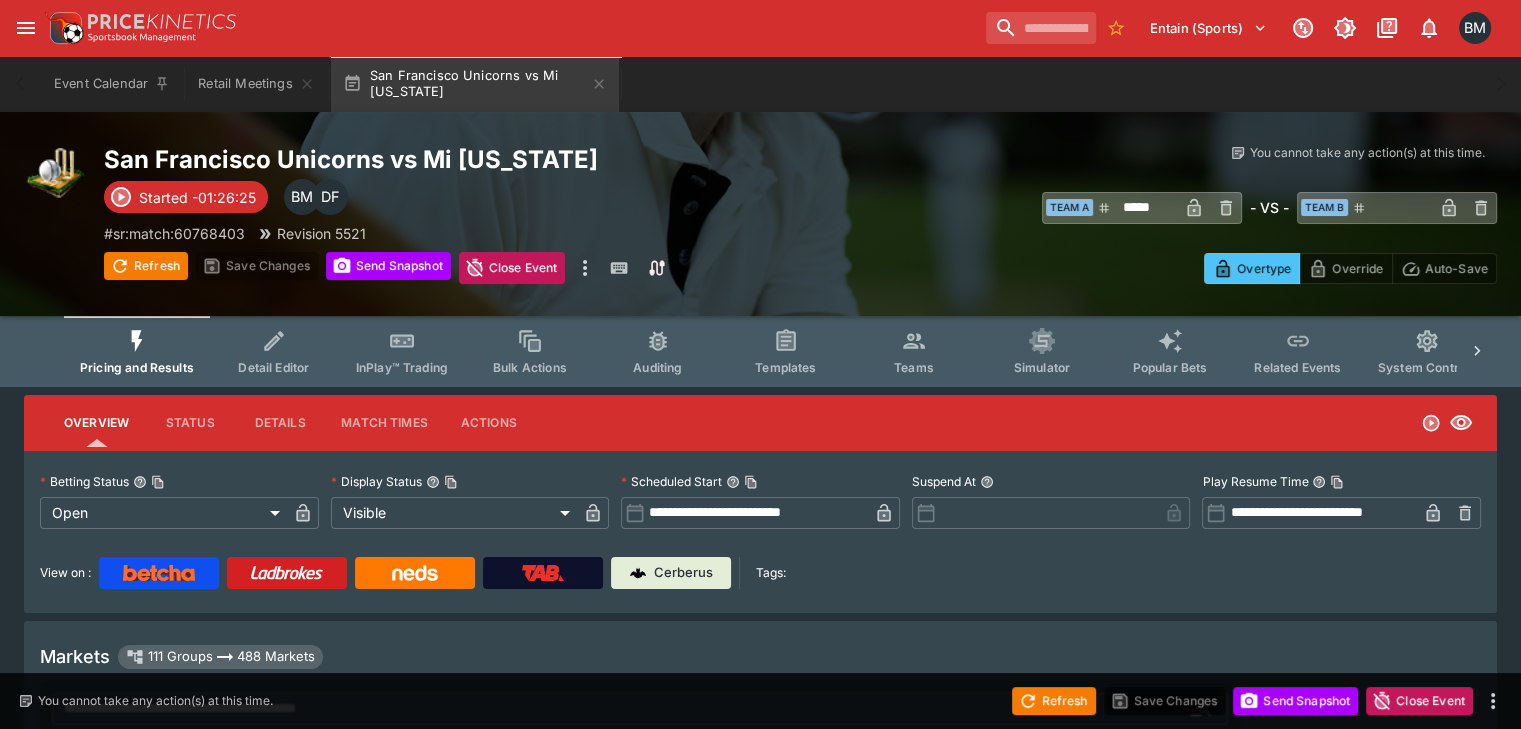 scroll, scrollTop: 166, scrollLeft: 0, axis: vertical 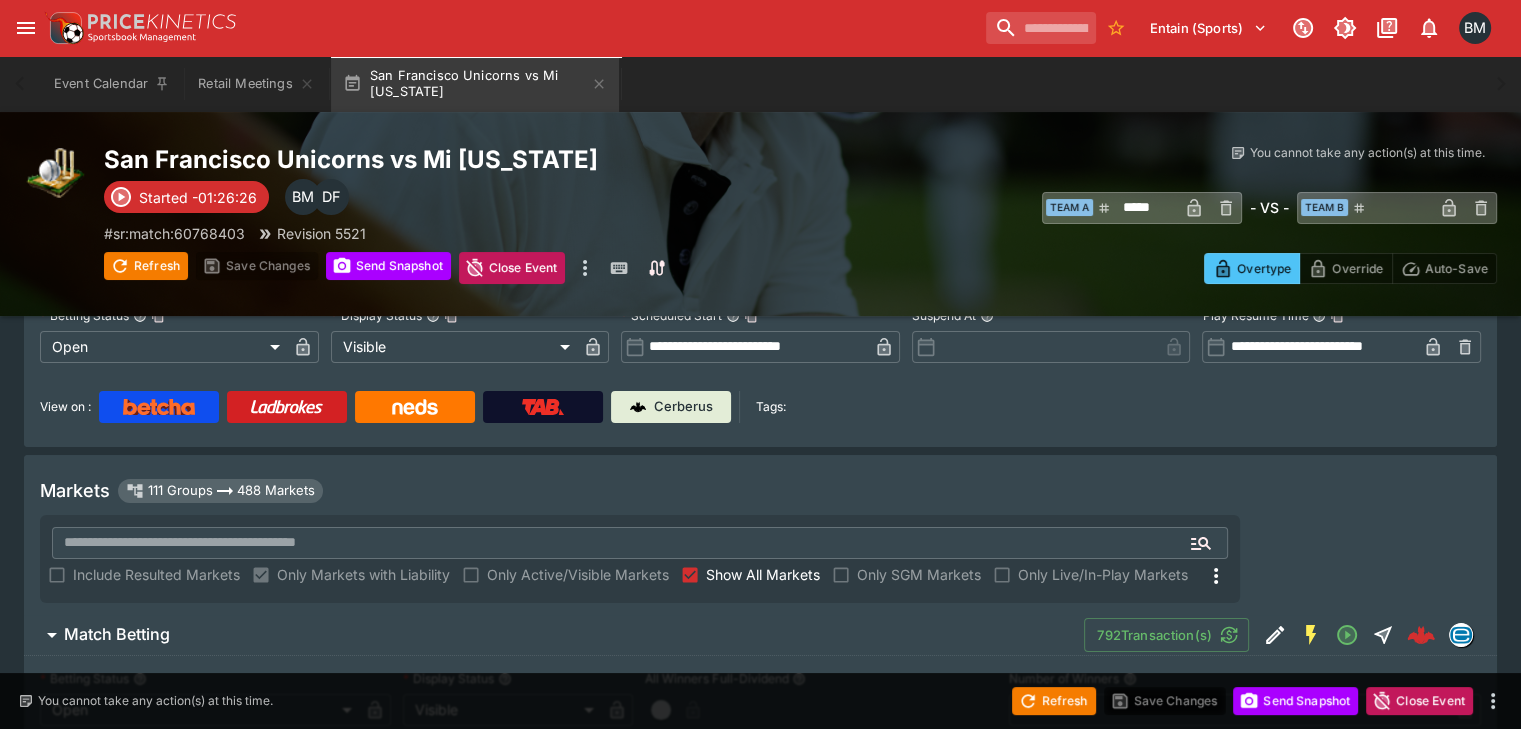 click on "Show All Markets" at bounding box center [763, 574] 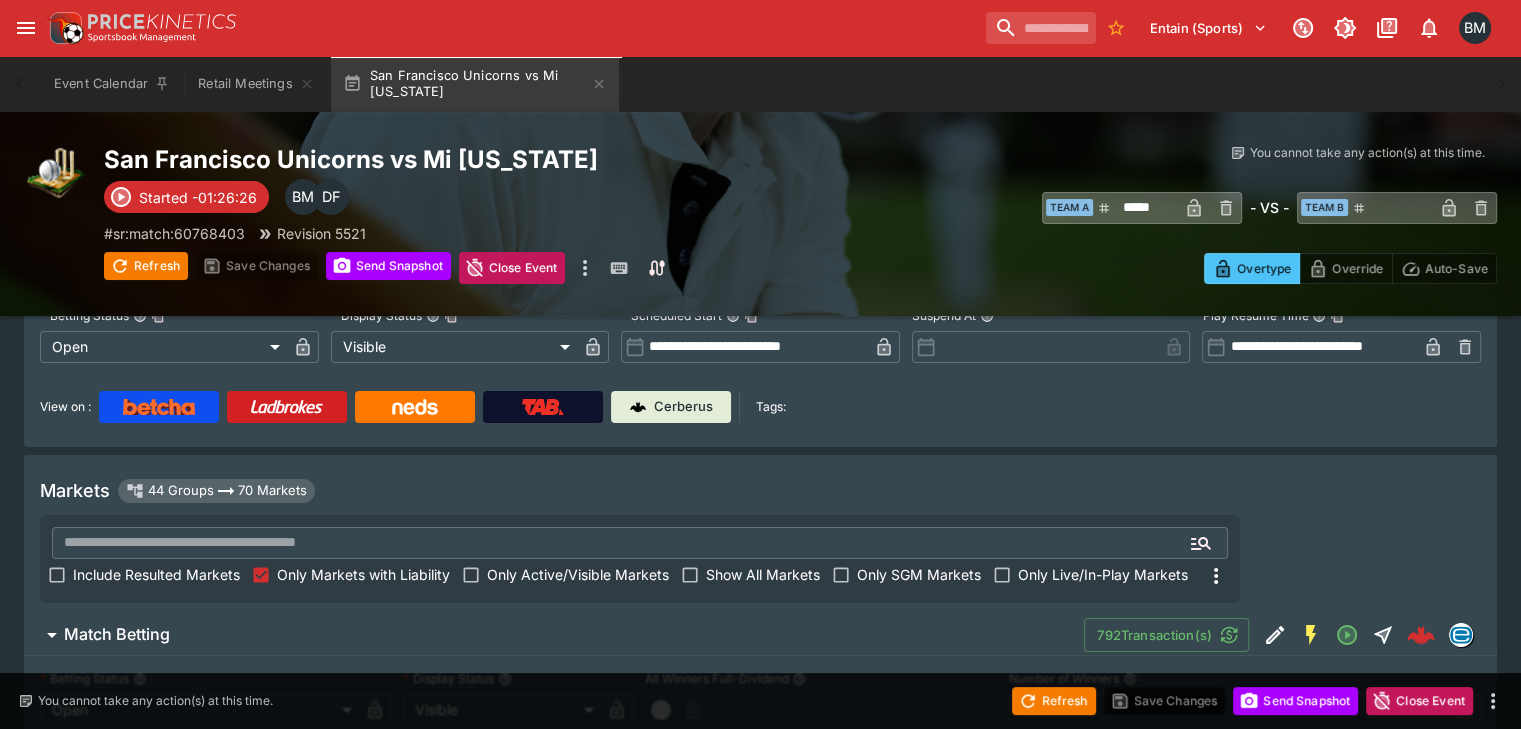 click on "Match Betting 792  Transaction(s)" at bounding box center [772, 635] 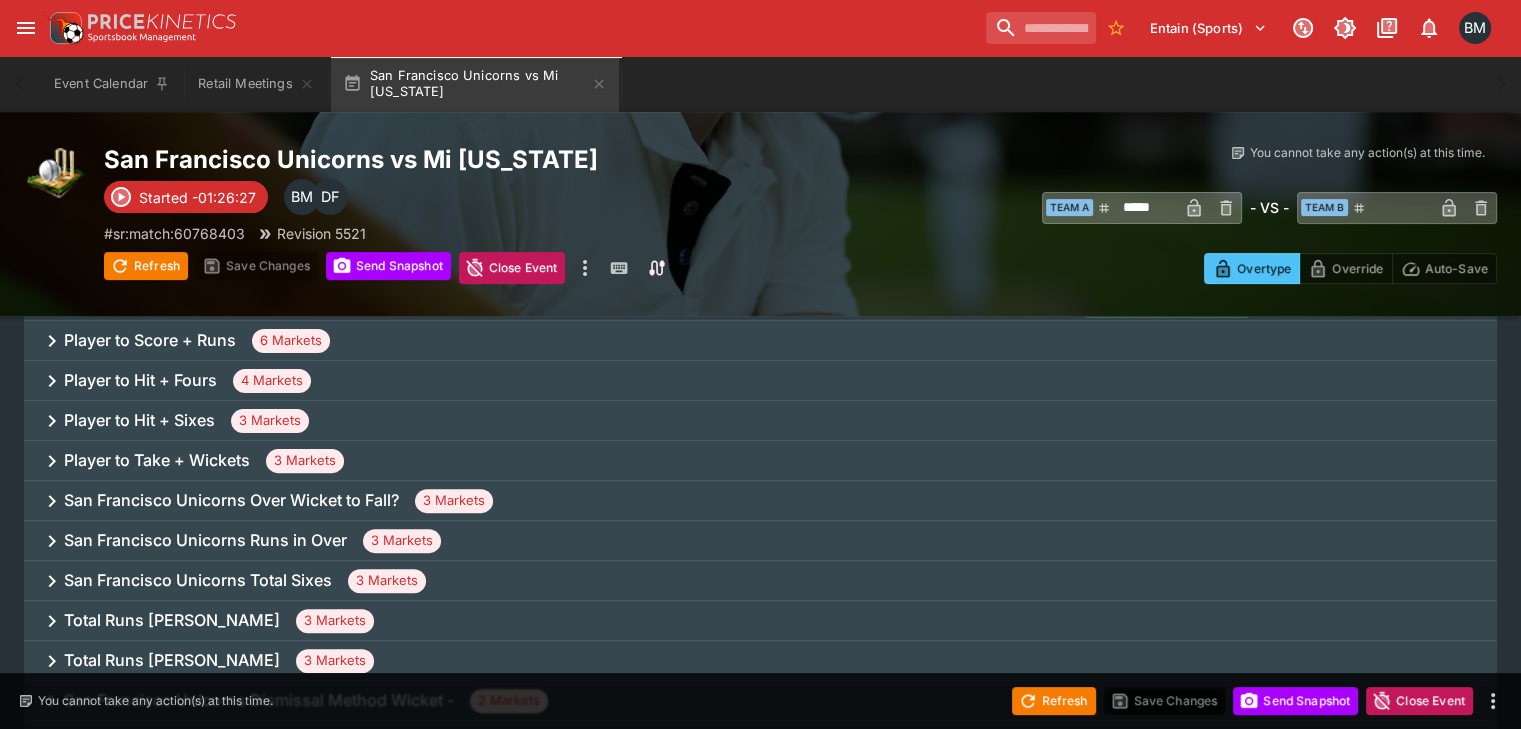 scroll, scrollTop: 666, scrollLeft: 0, axis: vertical 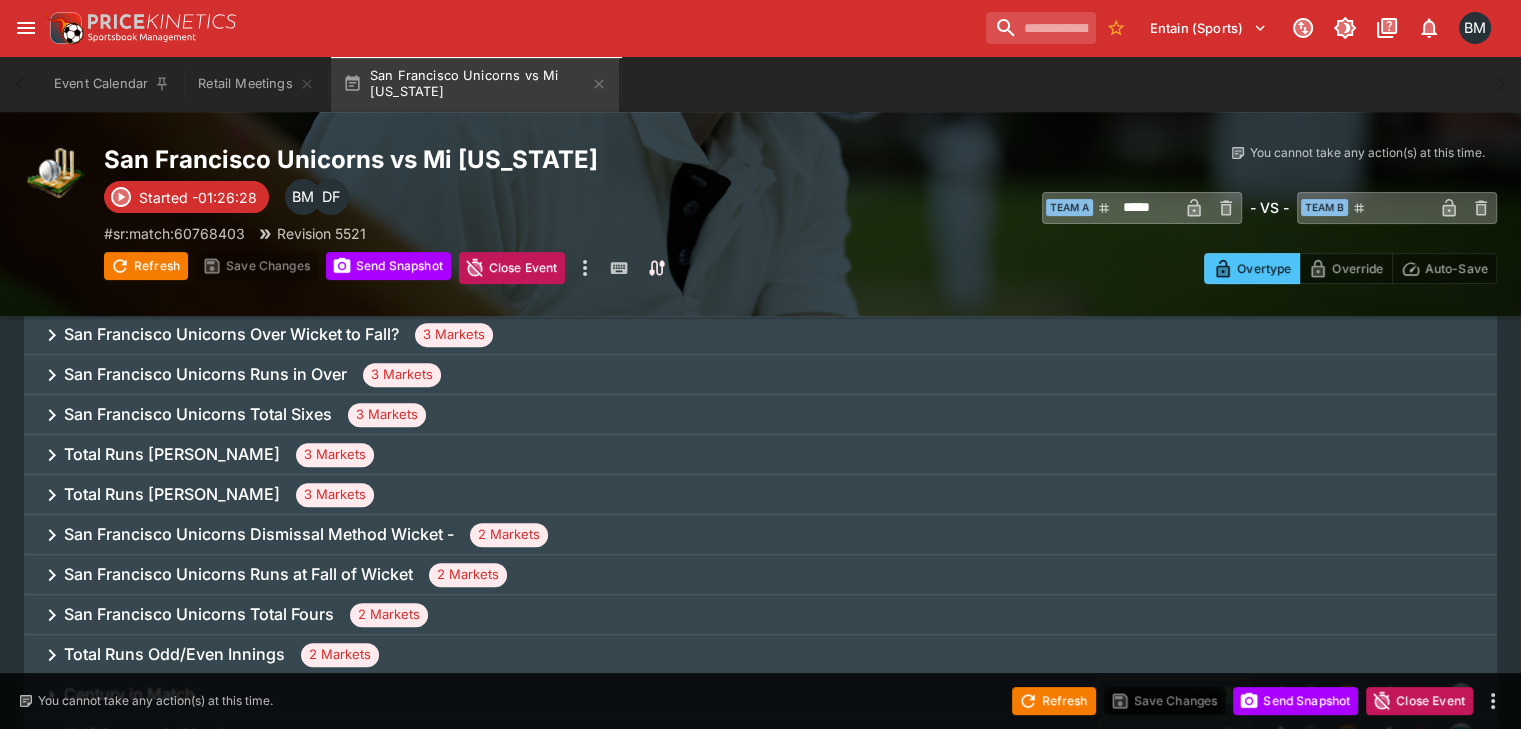 click on "Total Runs Xavier Bartlett 3 Markets" at bounding box center (760, 495) 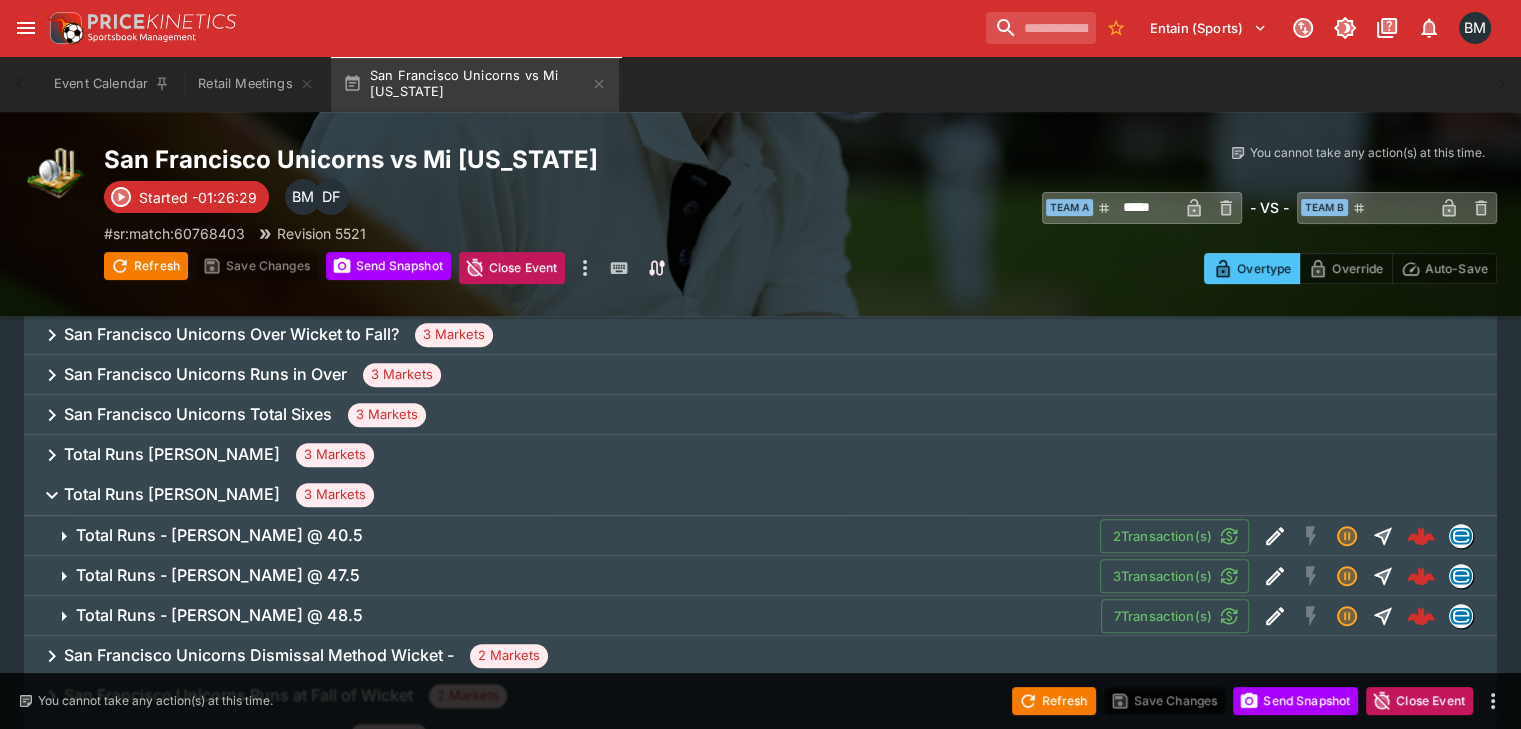 click on "Total Runs - Xavier Bartlett @ 40.5 2  Transaction(s)" at bounding box center [760, 536] 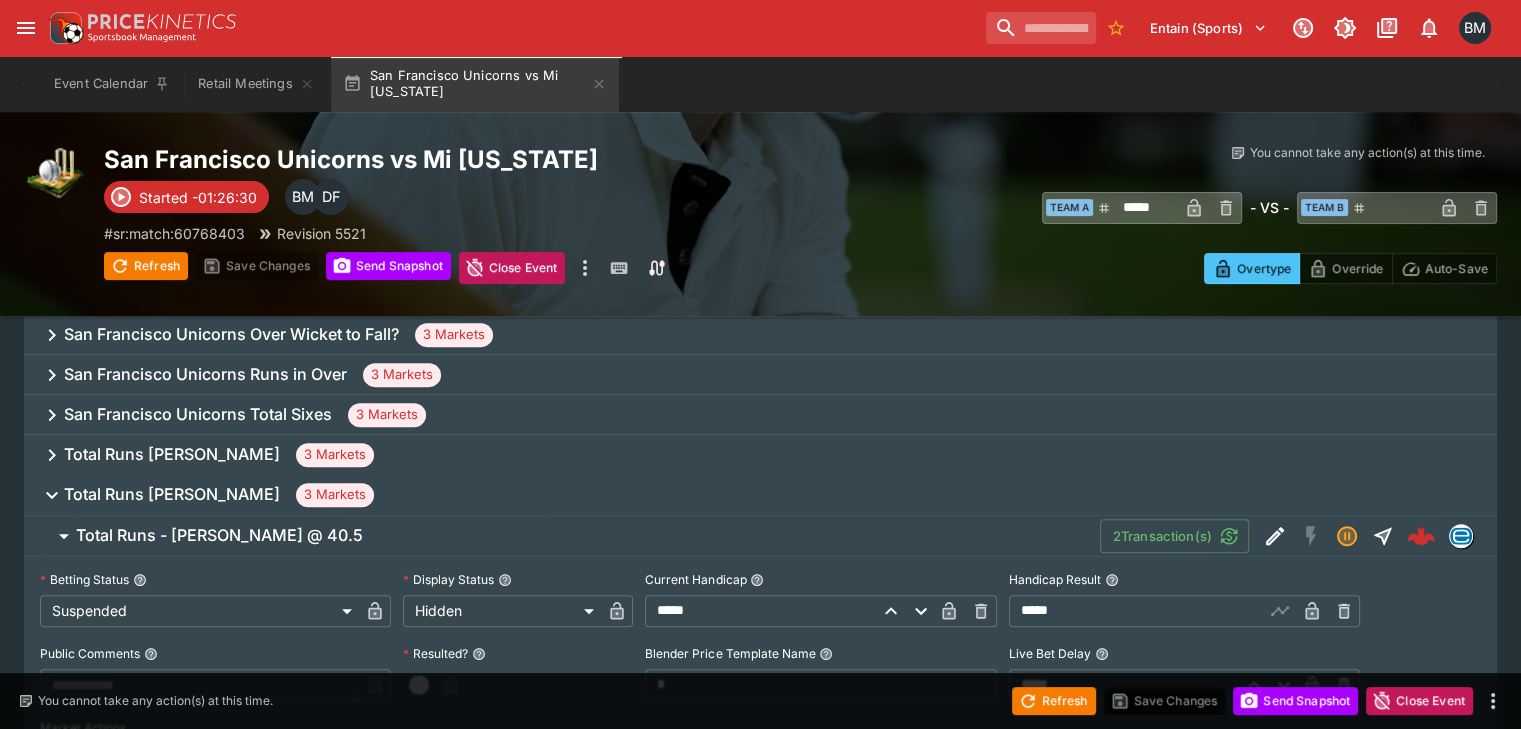 scroll, scrollTop: 1166, scrollLeft: 0, axis: vertical 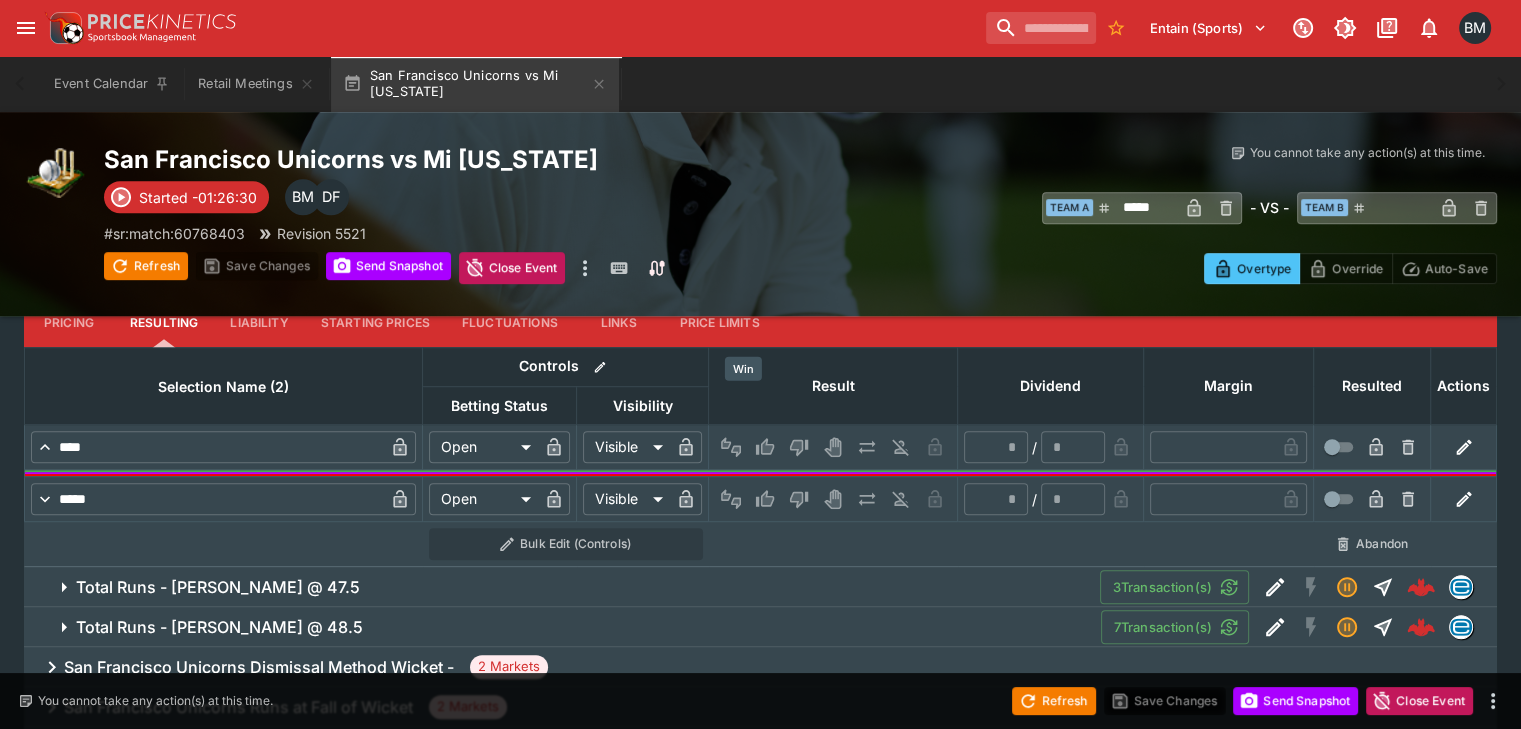 drag, startPoint x: 738, startPoint y: 397, endPoint x: 755, endPoint y: 420, distance: 28.600698 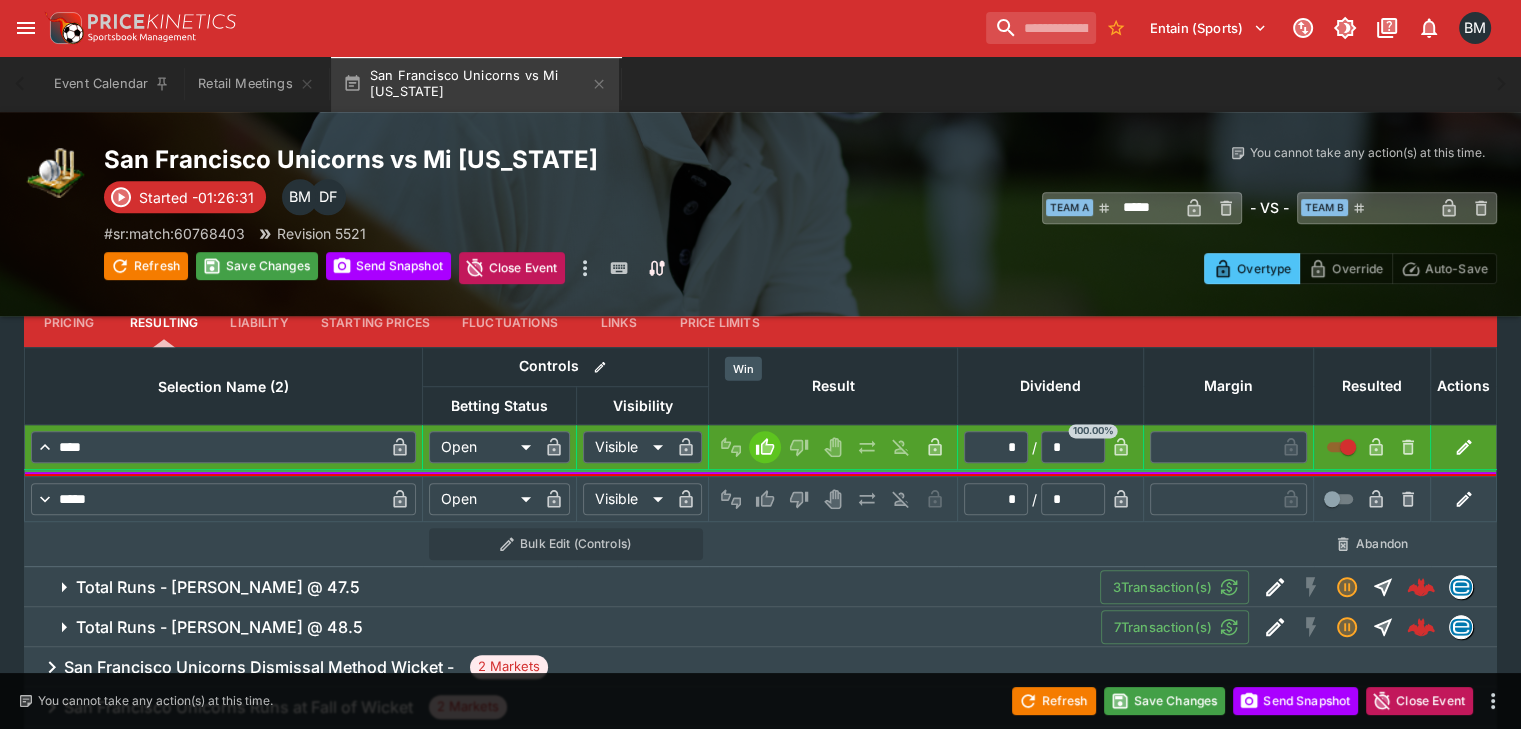 type on "*" 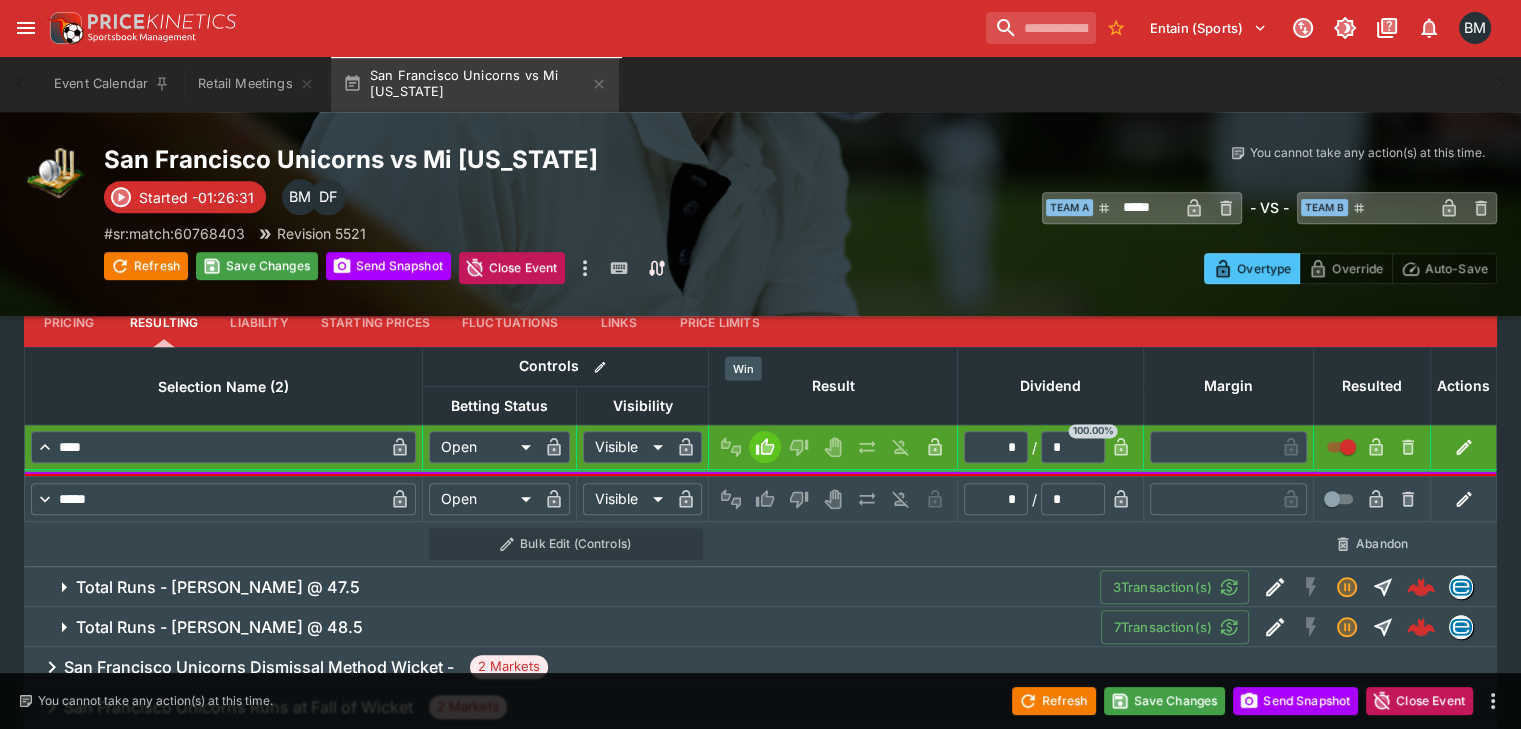 type on "*" 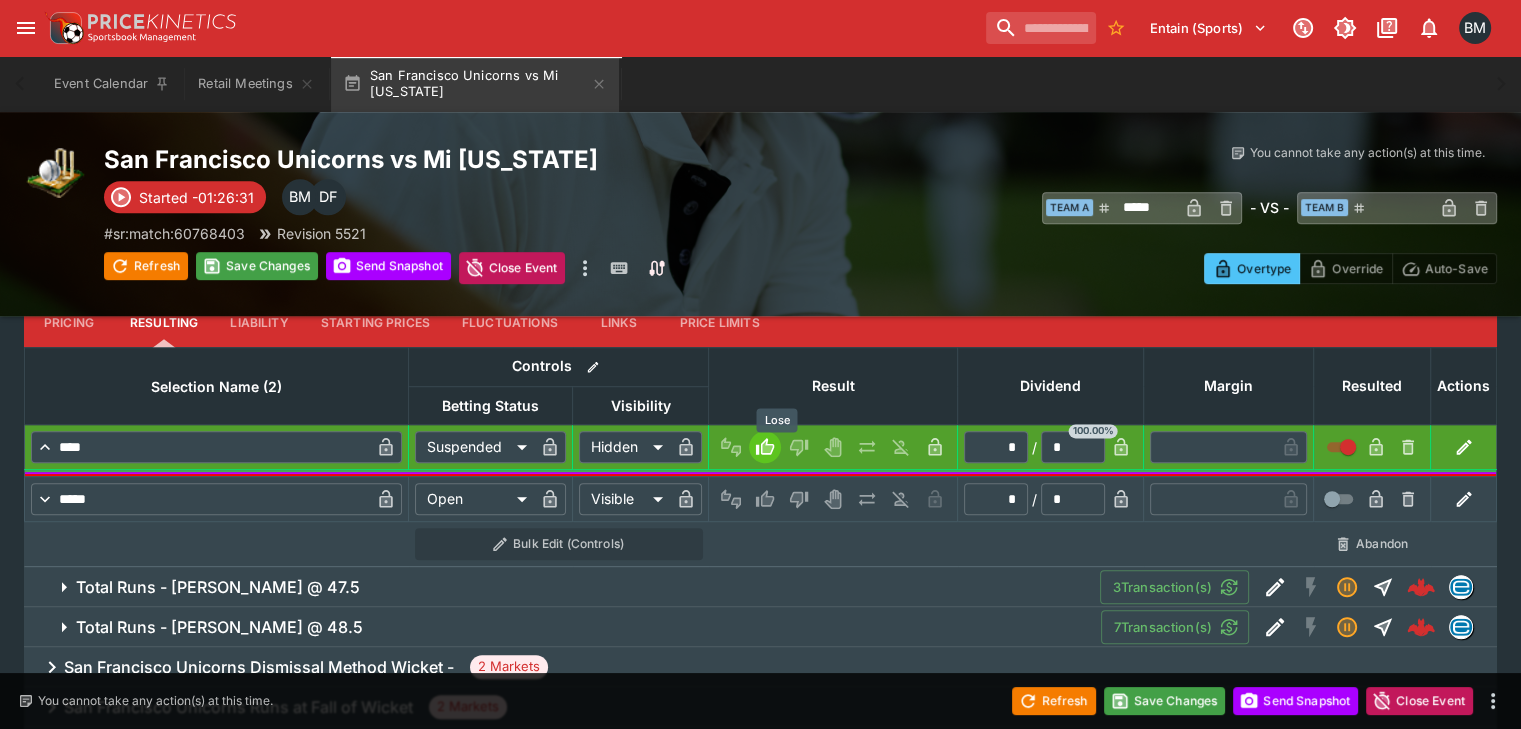 click 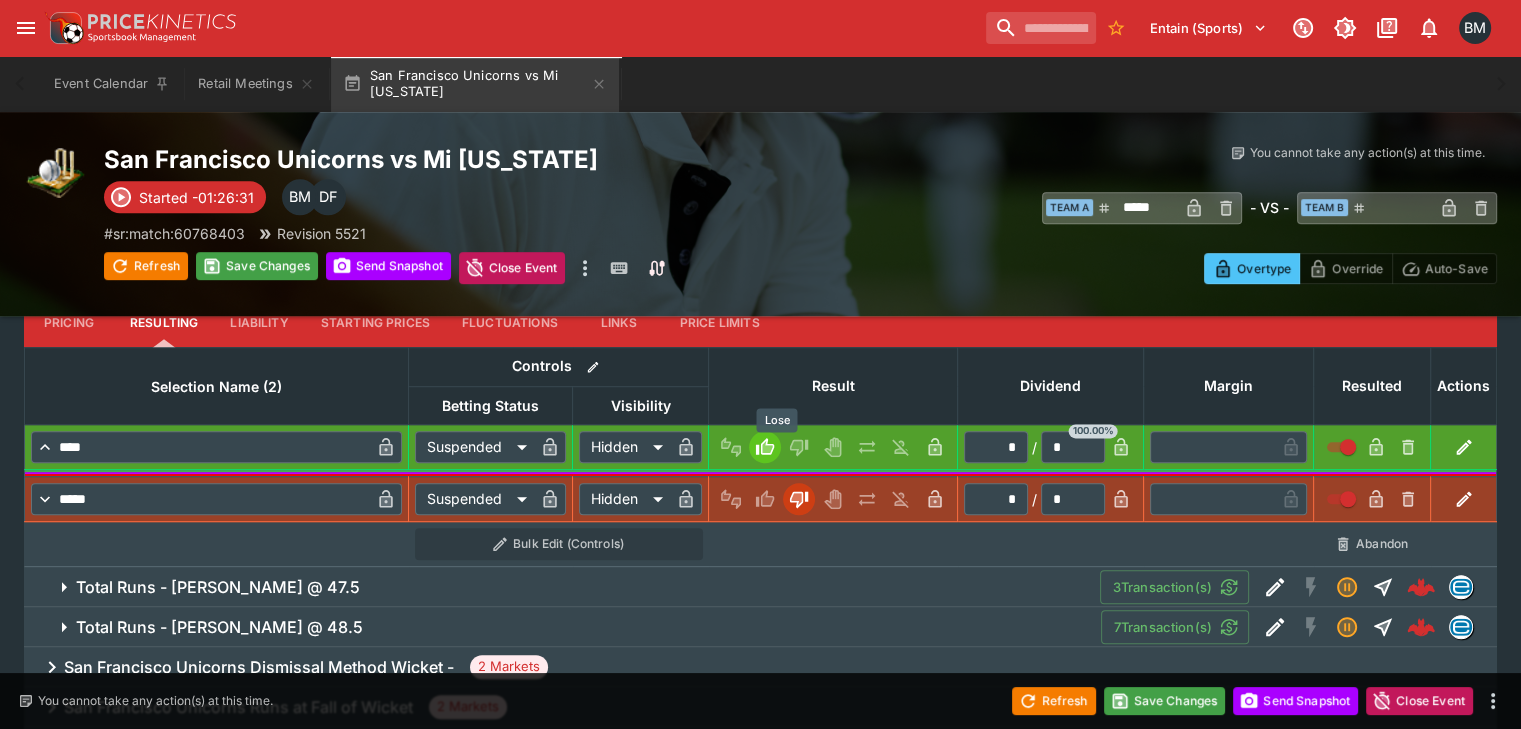 type on "*********" 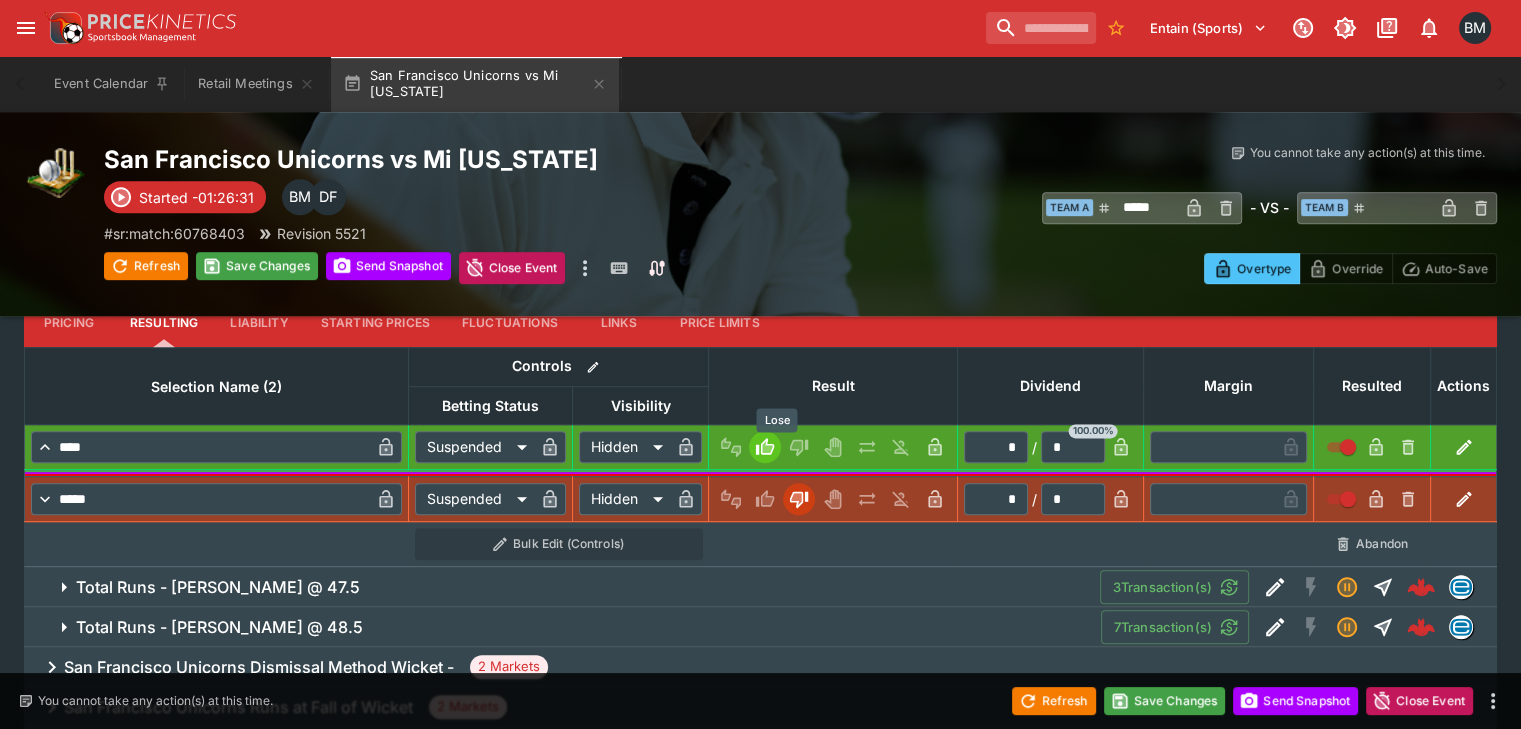 type on "******" 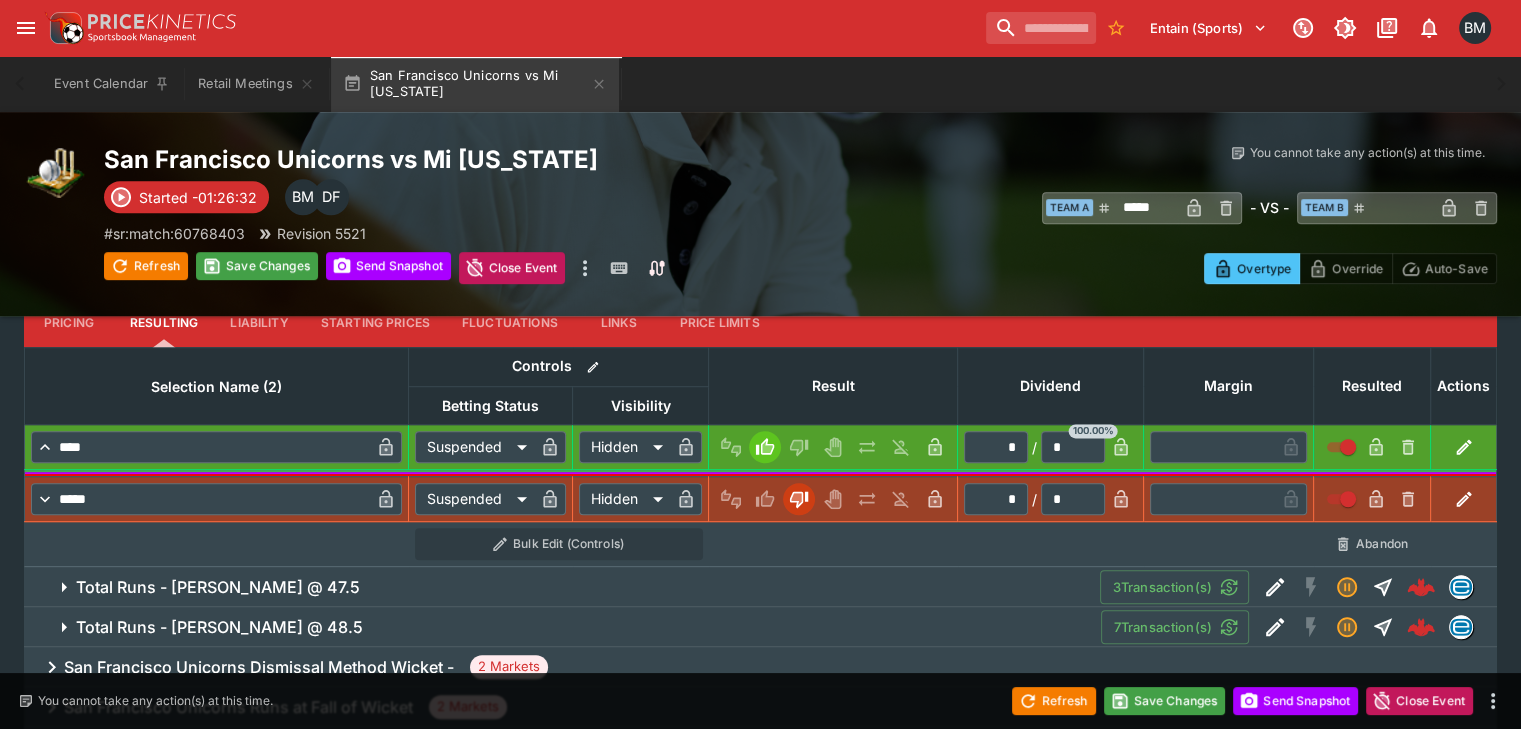 scroll, scrollTop: 666, scrollLeft: 0, axis: vertical 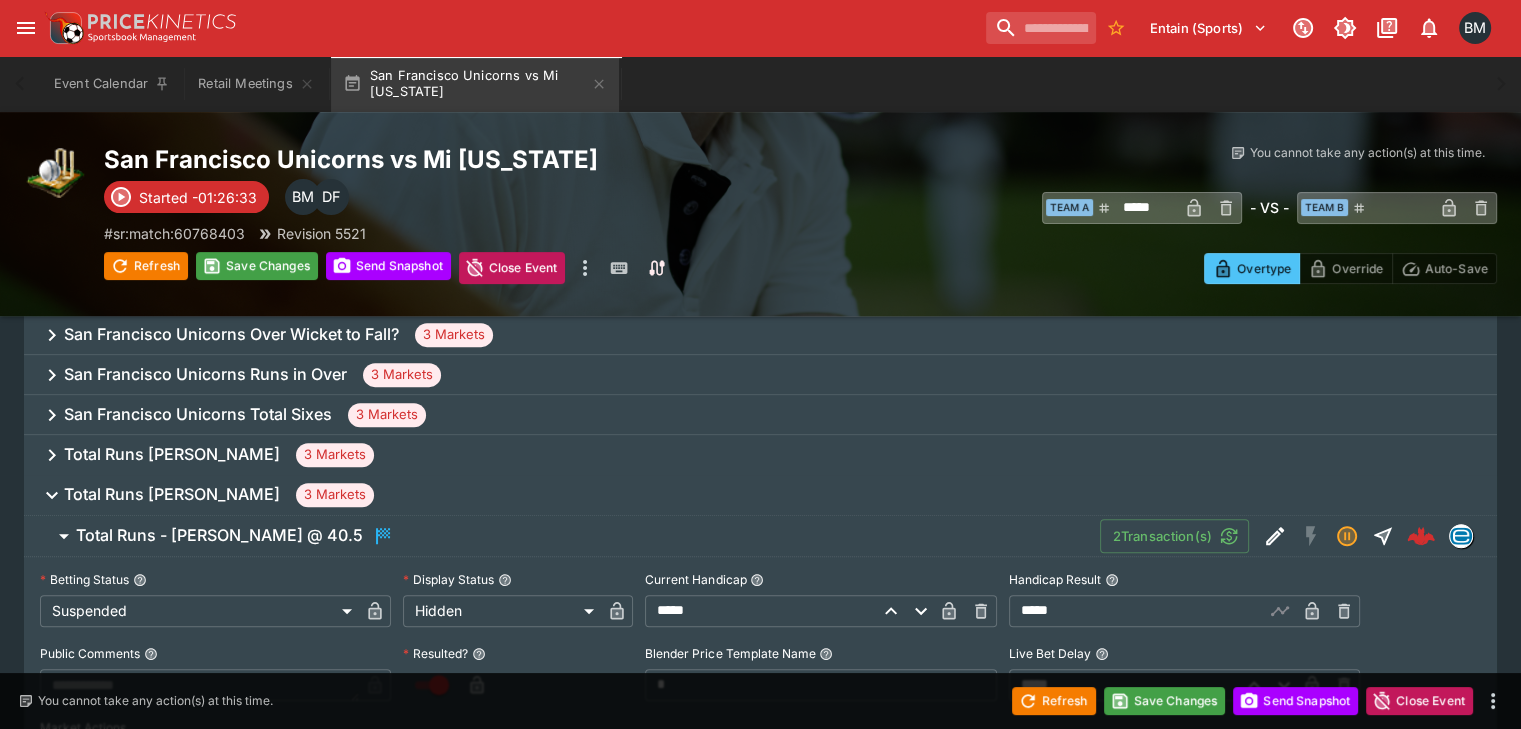 click on "Total Runs Brody L Couch 3 Markets" at bounding box center (760, 455) 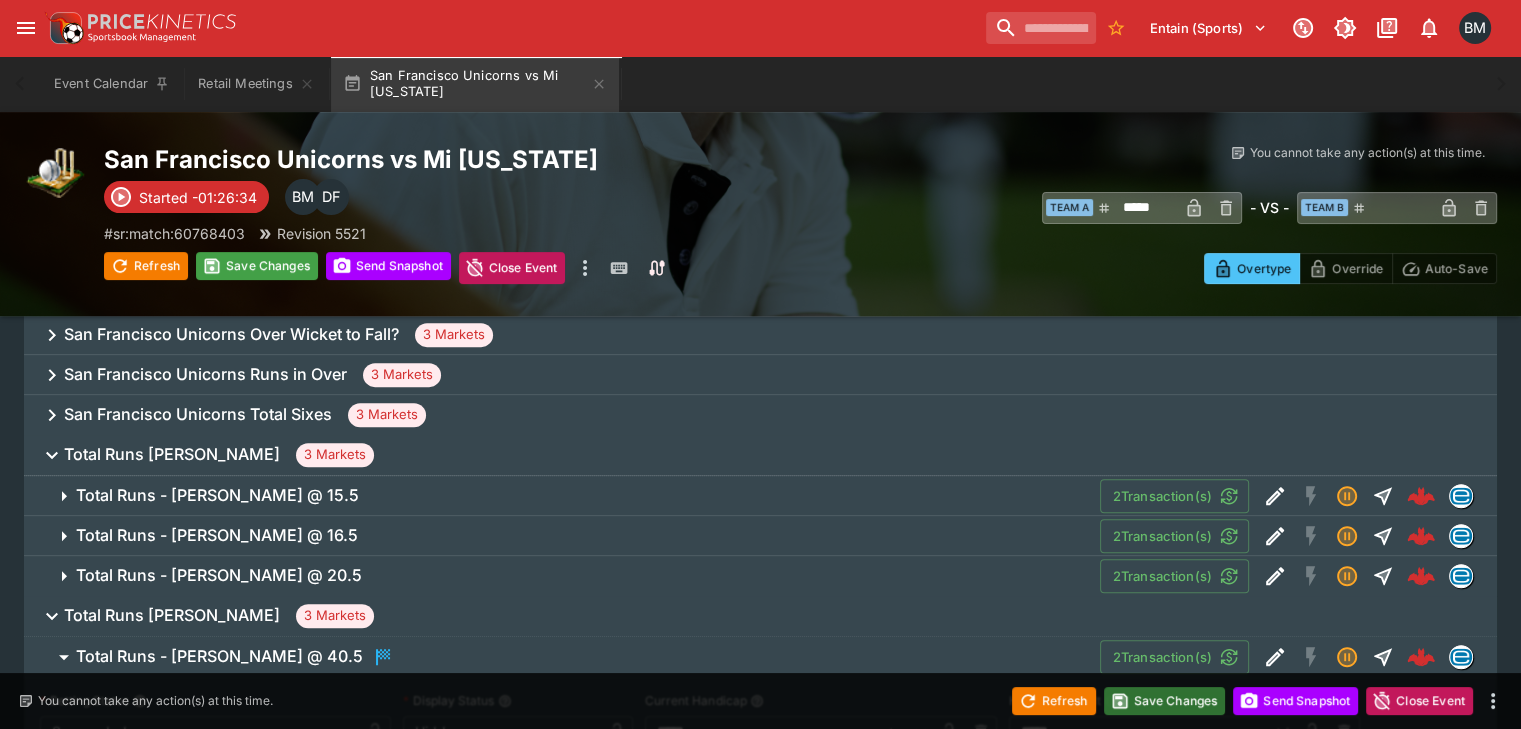 click 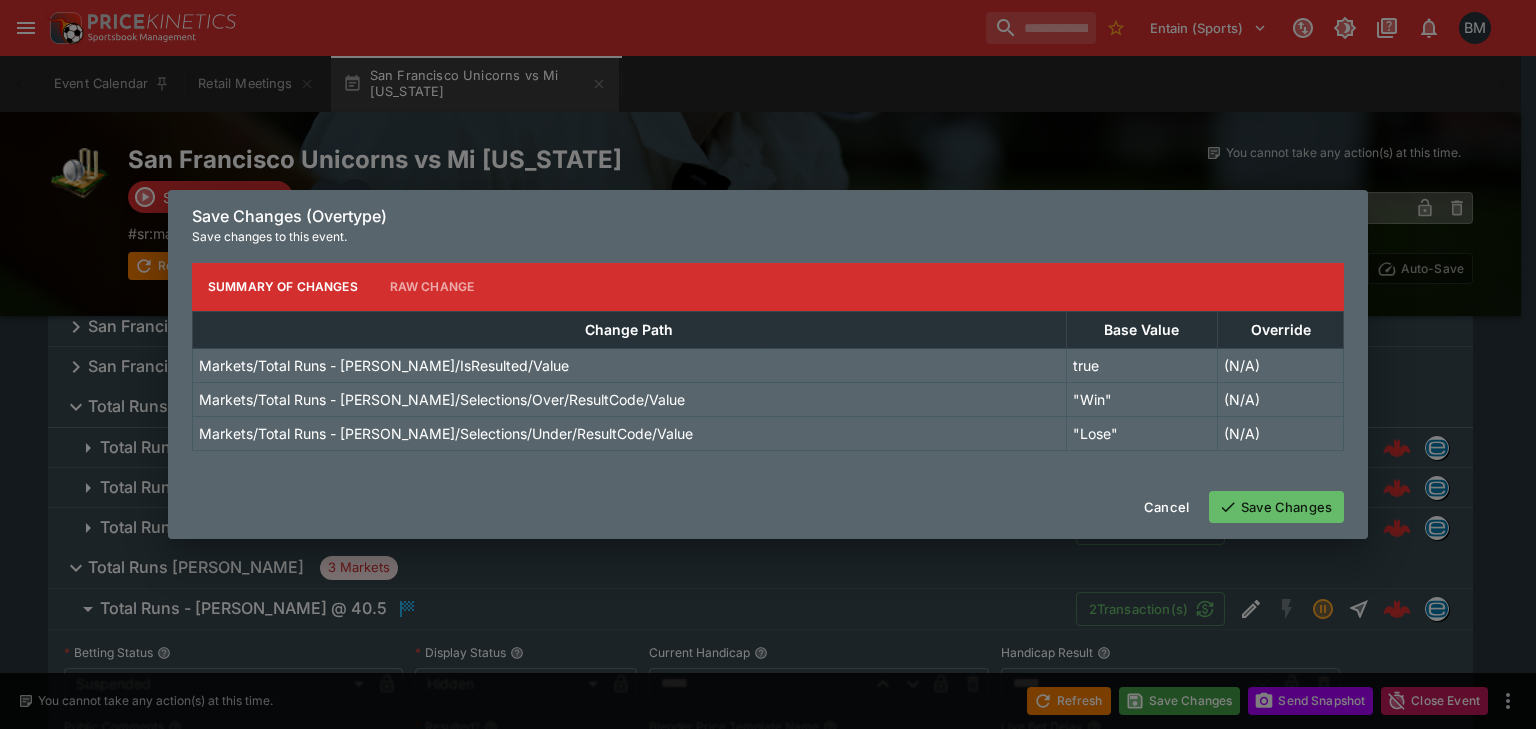 click on "Save Changes" at bounding box center (1276, 507) 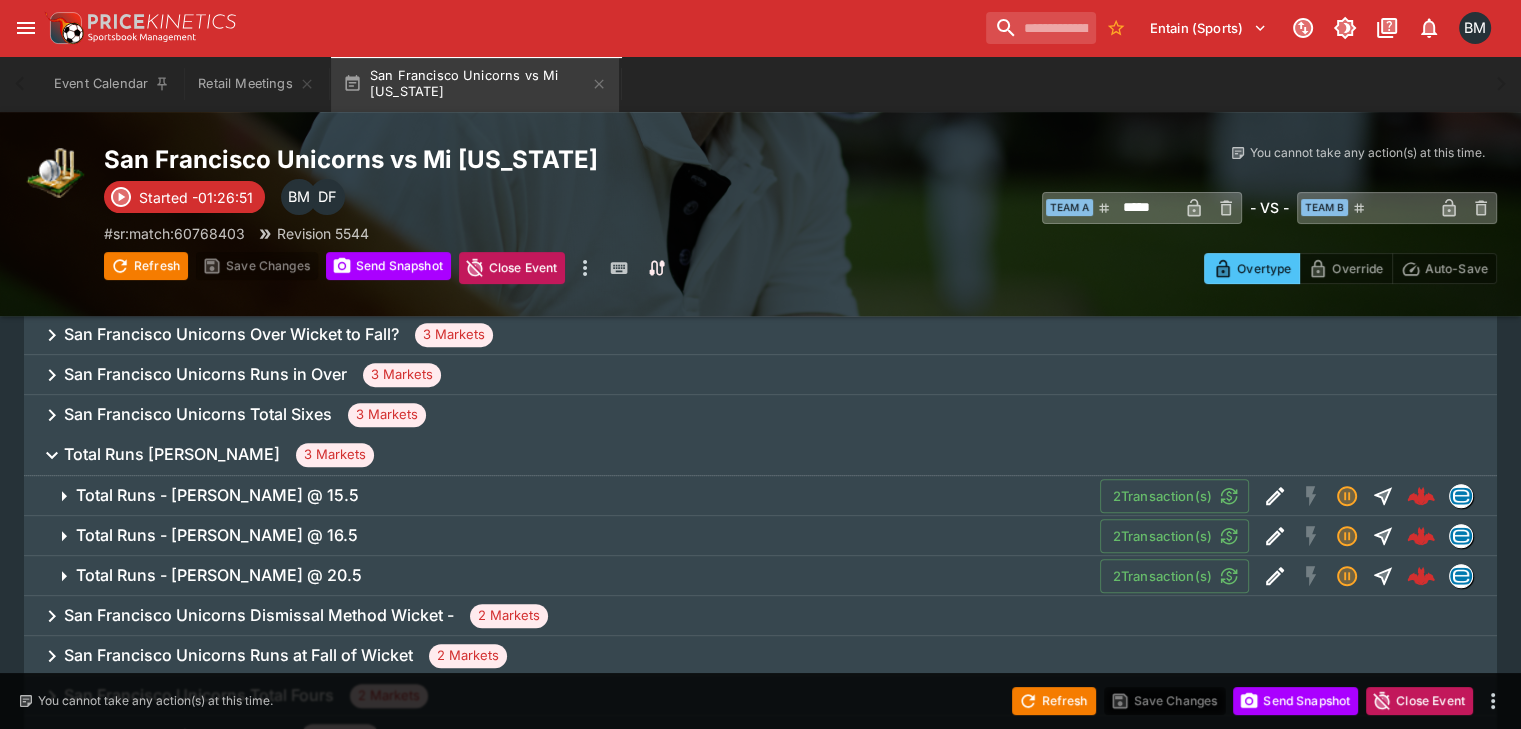 type on "**********" 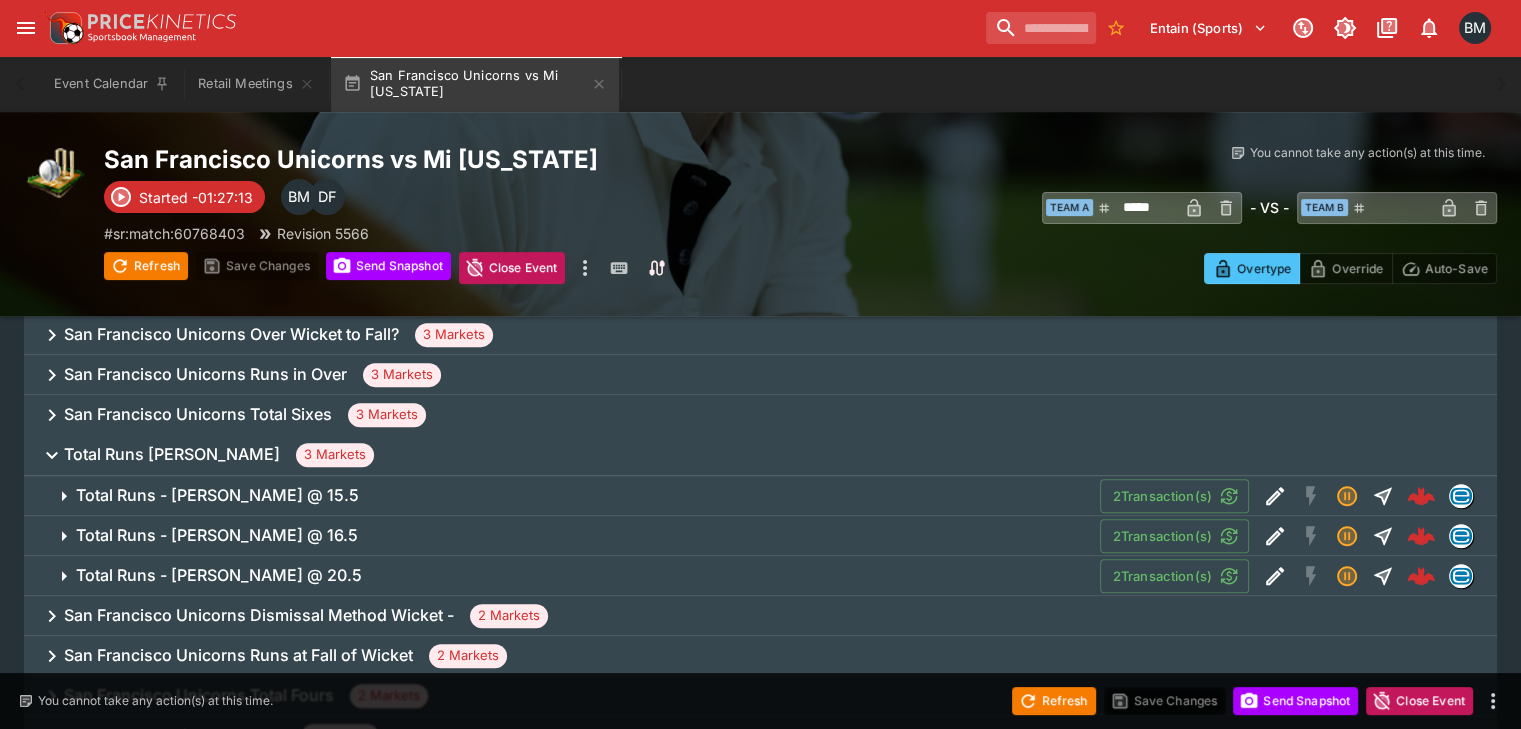 type on "*****" 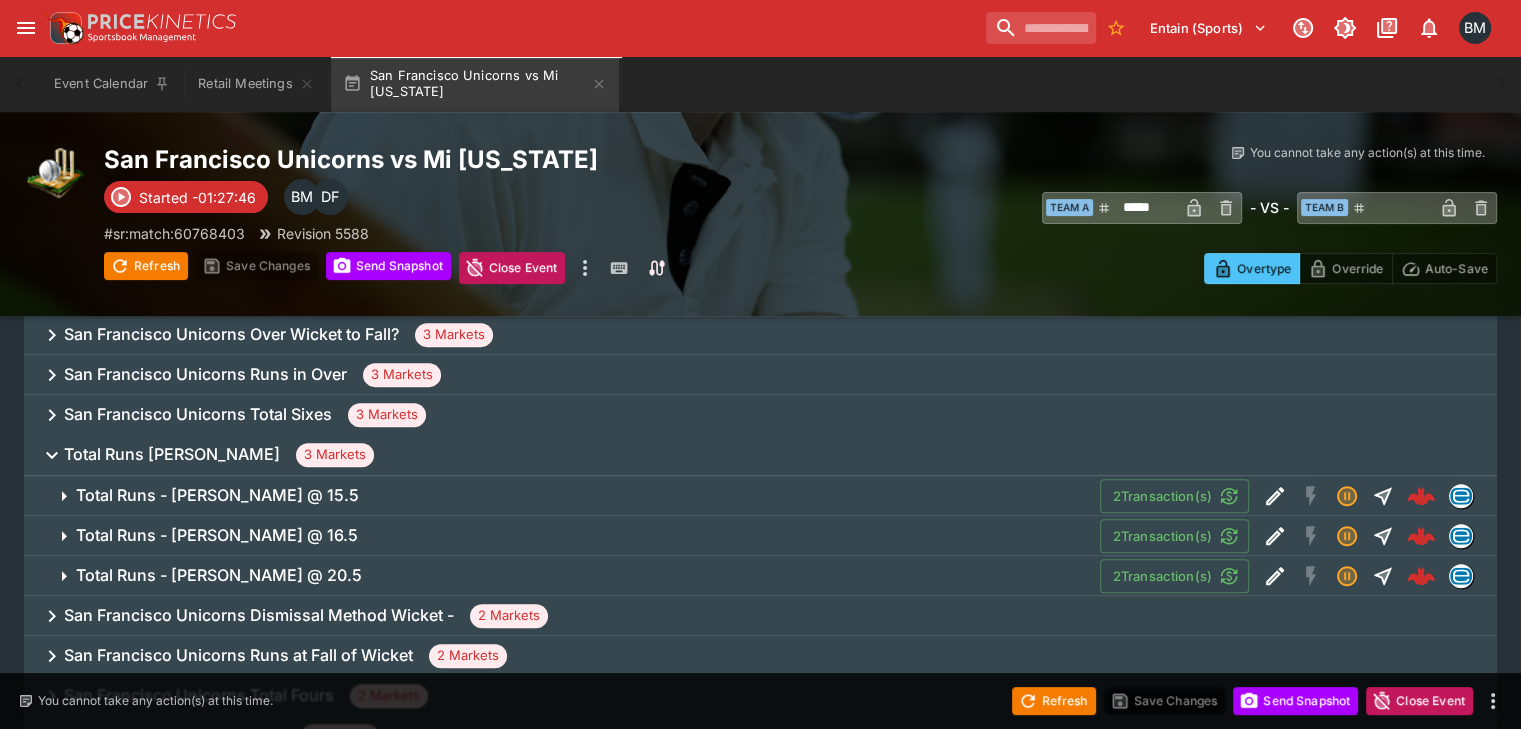 type on "**********" 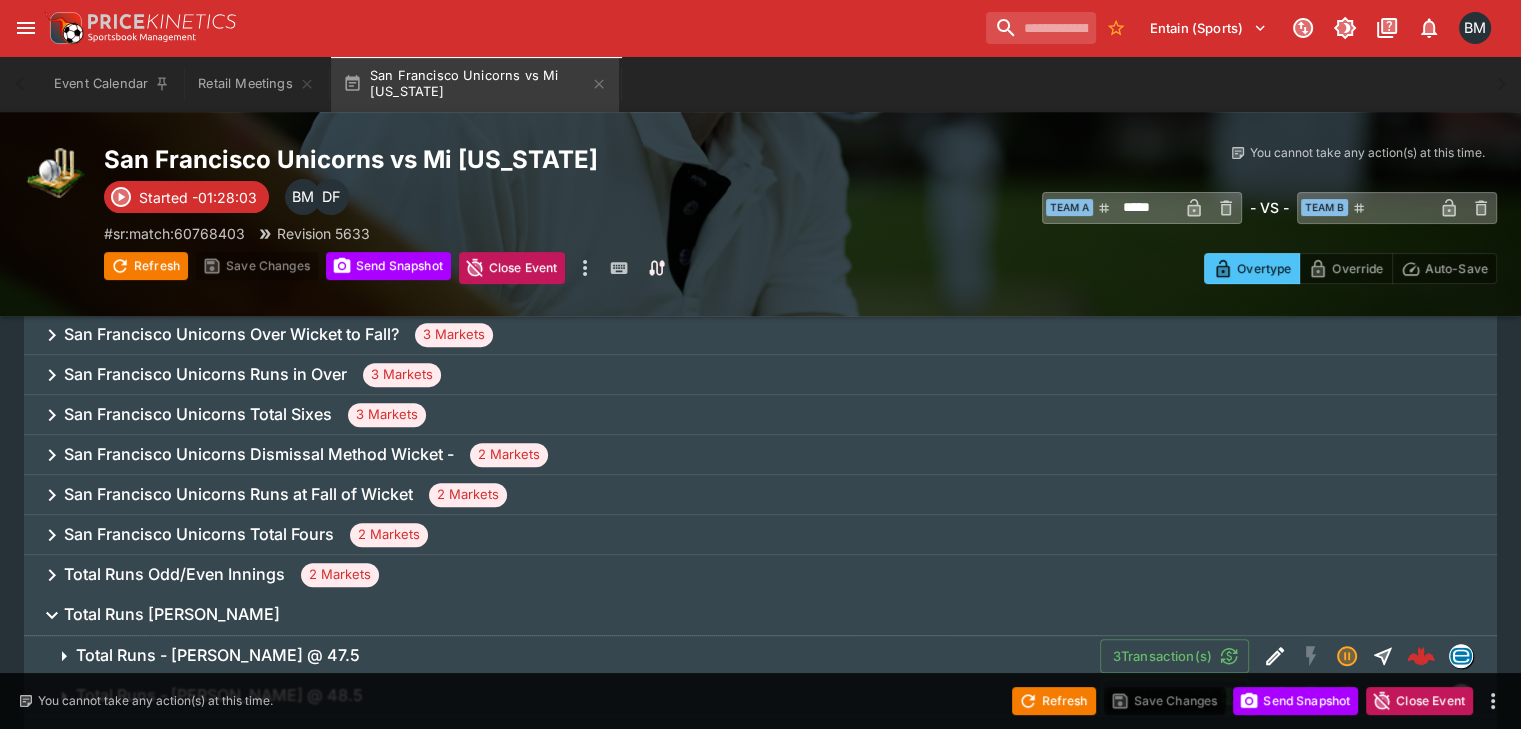 type on "*****" 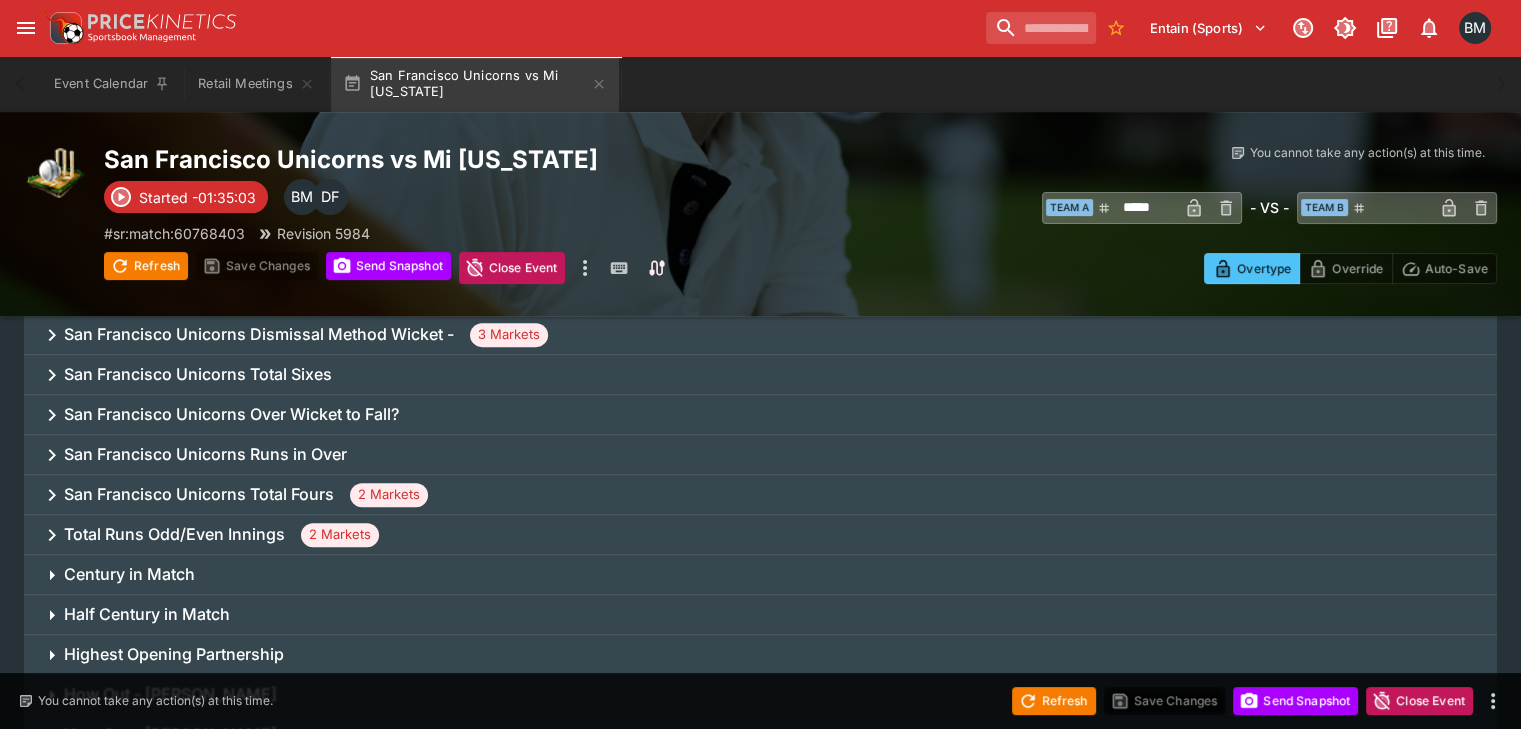 type on "*****" 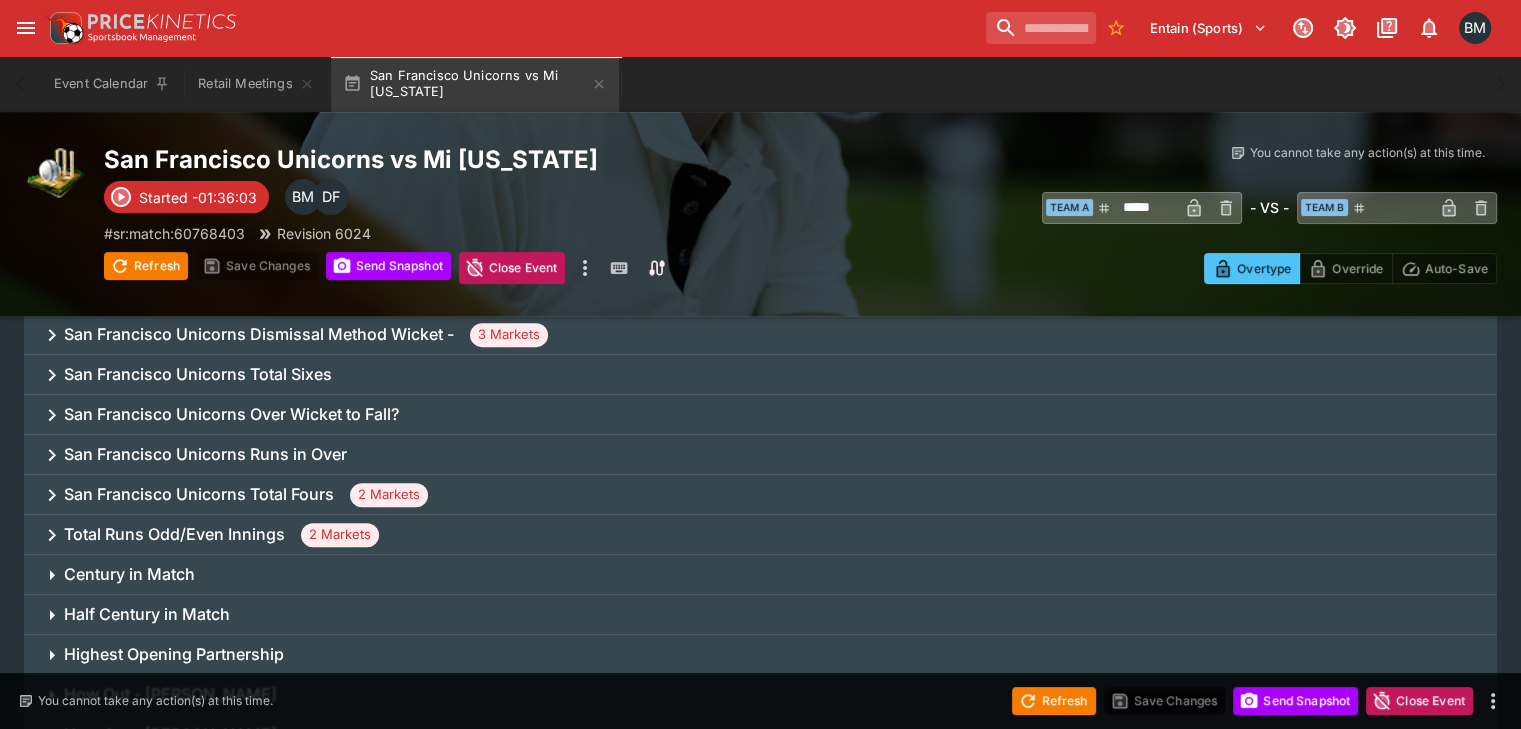 type on "******" 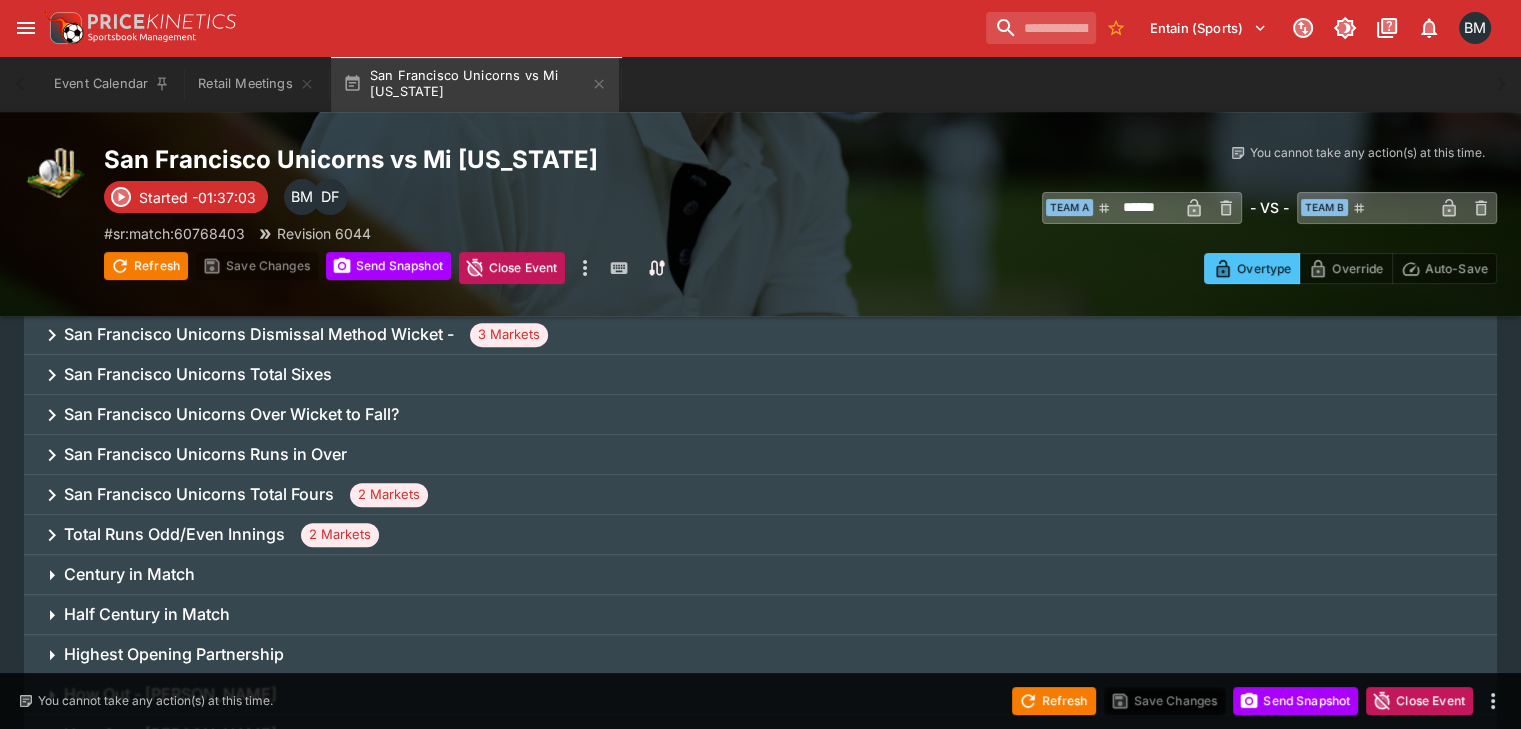 type on "**********" 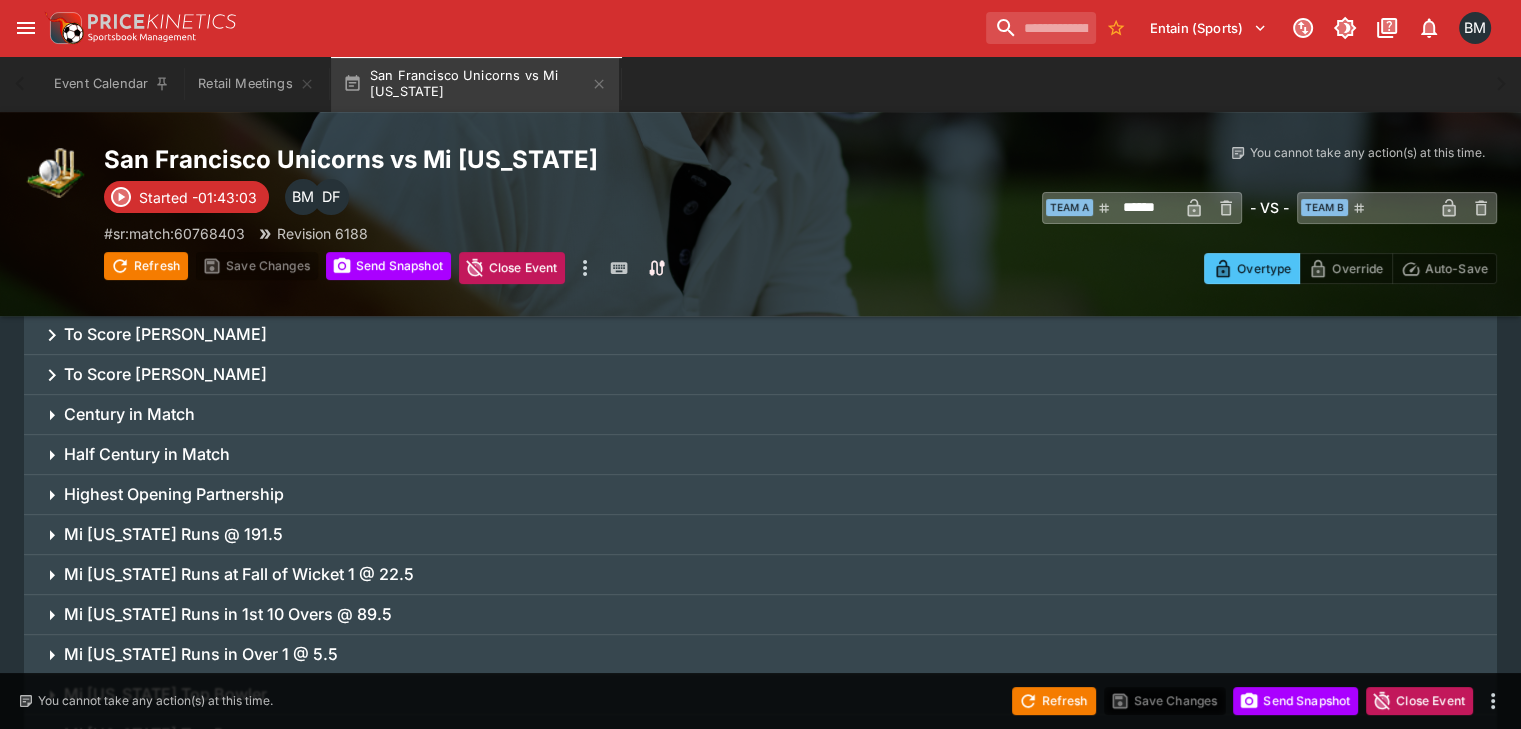 type on "***" 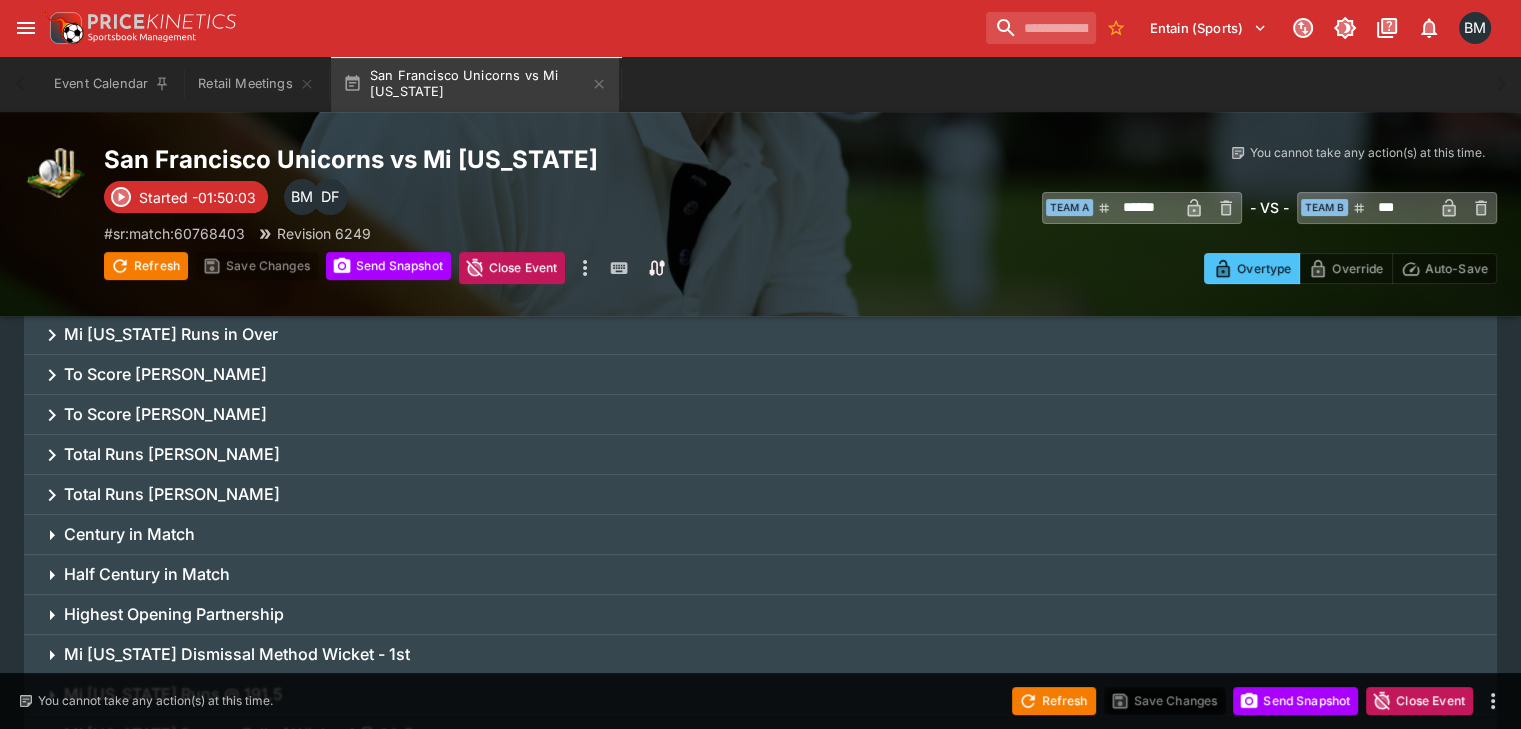 type on "**********" 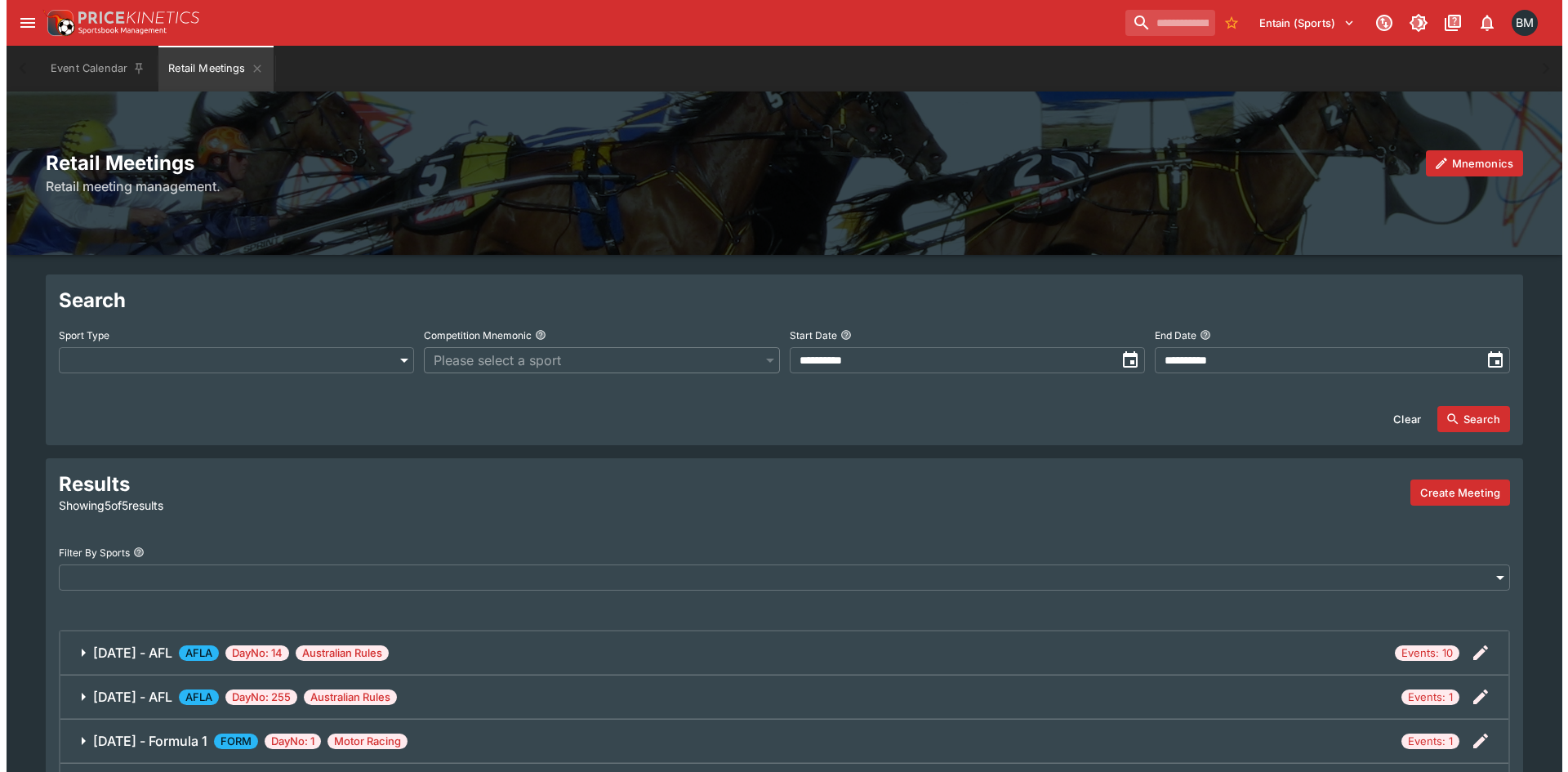 scroll, scrollTop: 0, scrollLeft: 0, axis: both 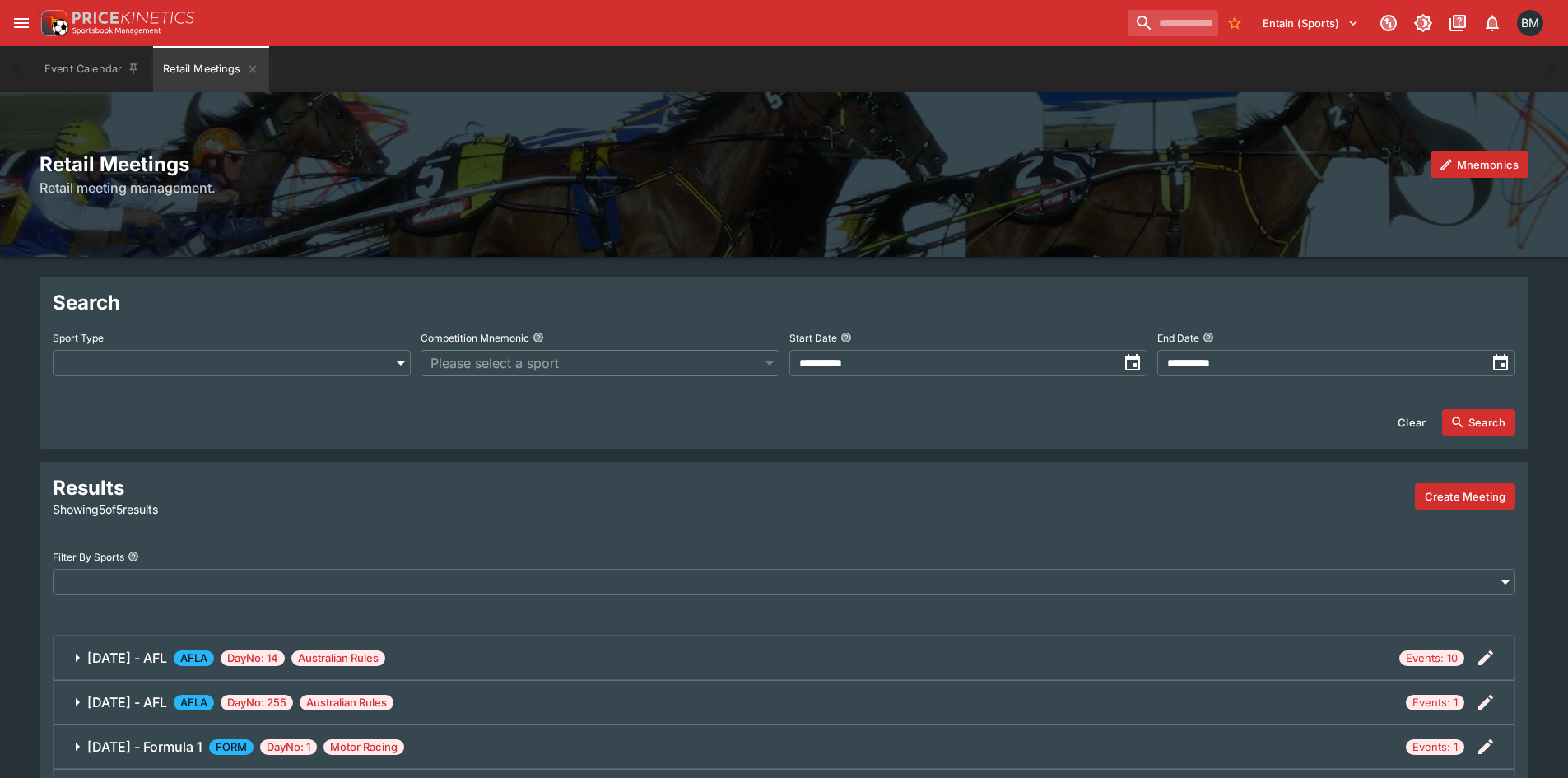 click at bounding box center [21, 23] 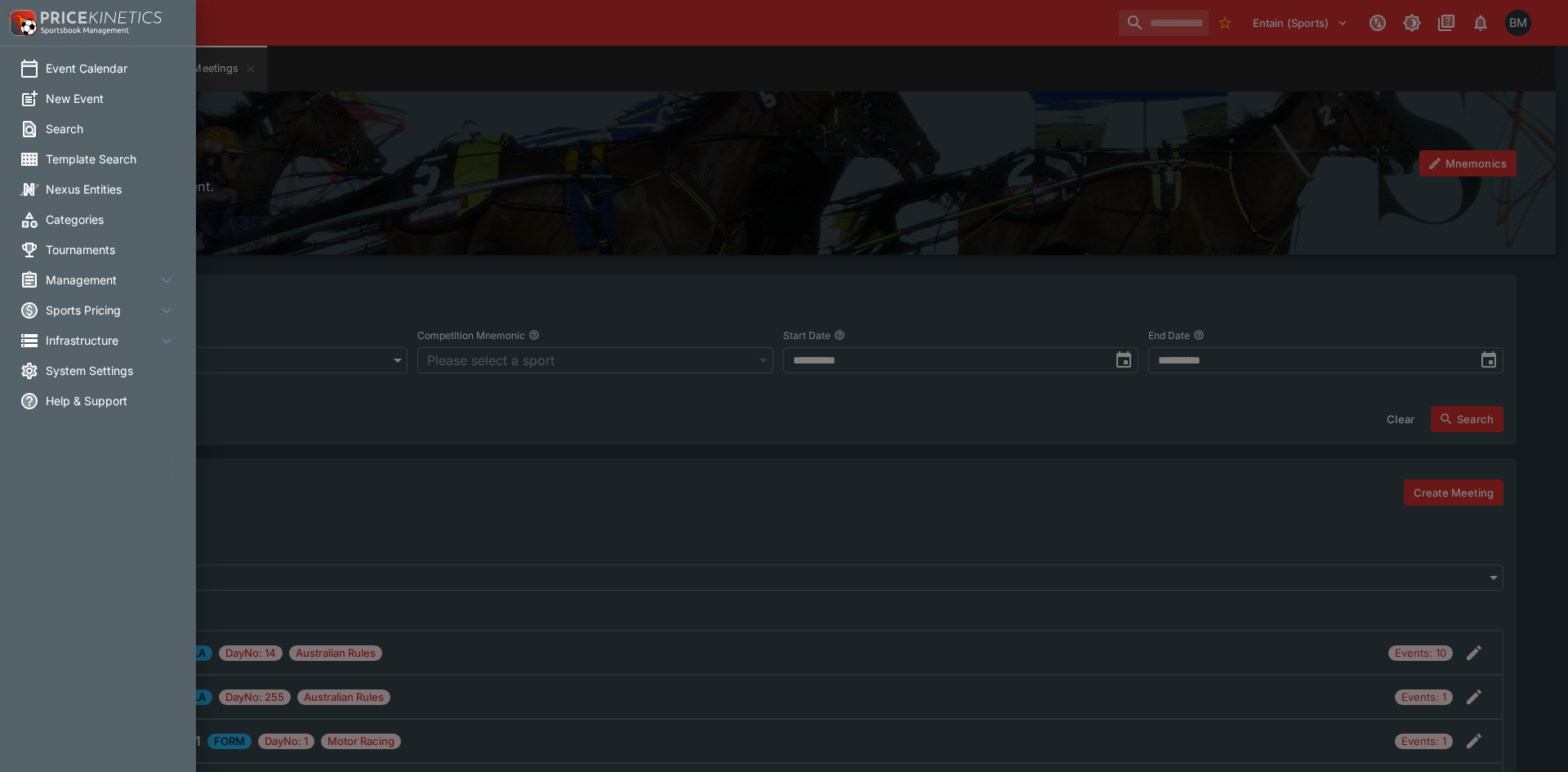 click on "System Settings" at bounding box center [111, 370] 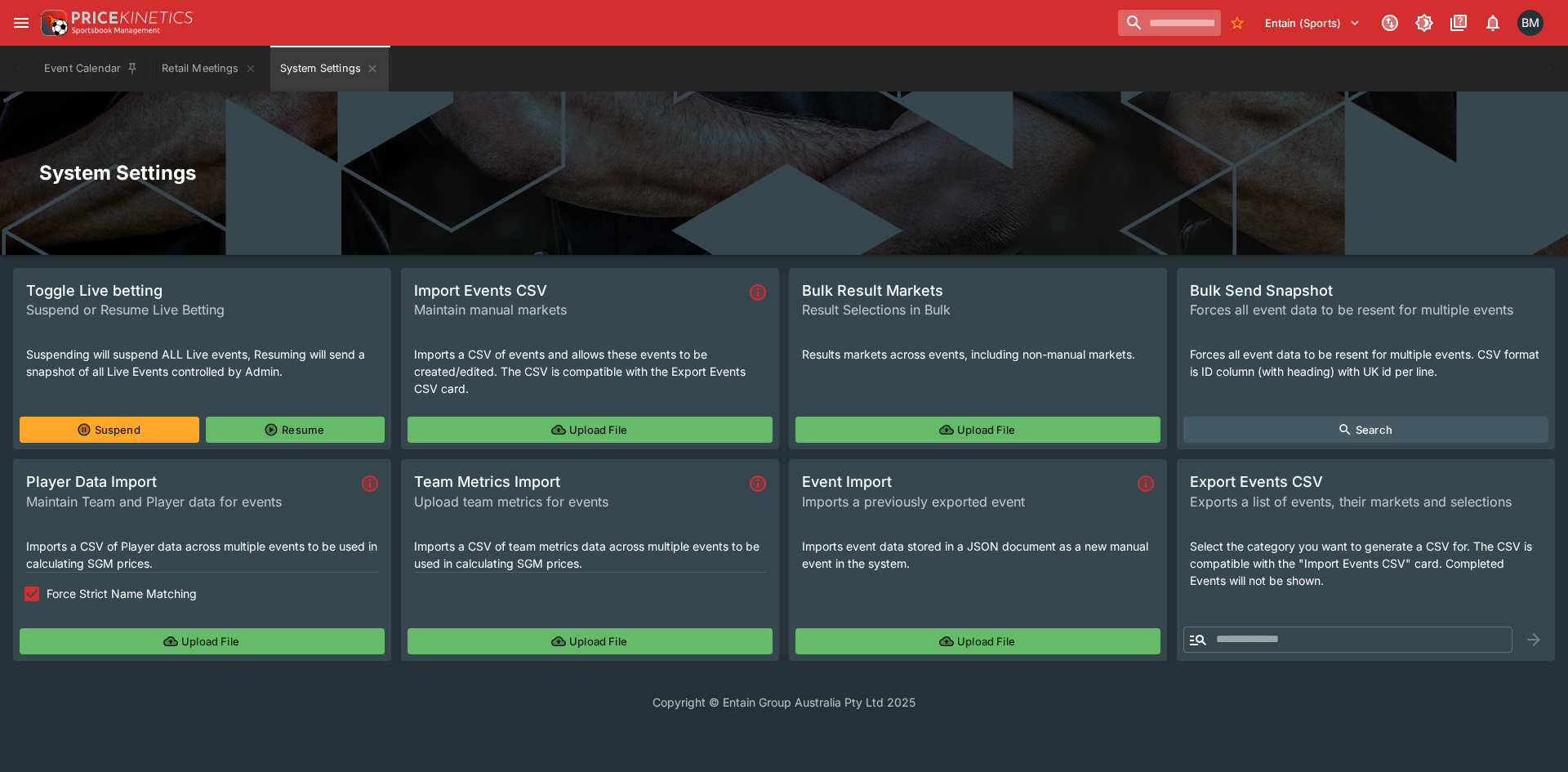 click at bounding box center (1169, 23) 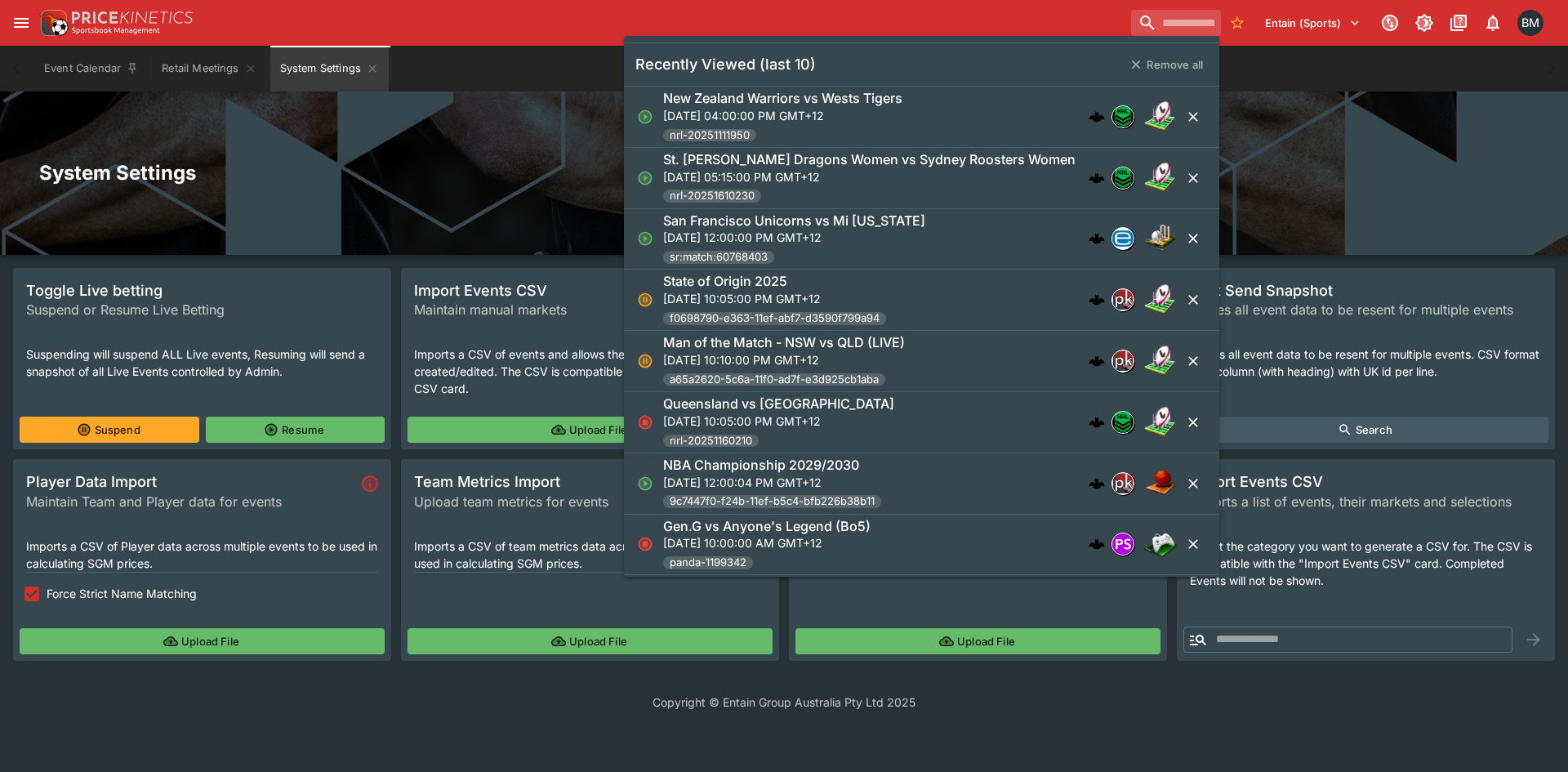 click on "New Zealand Warriors vs Wests Tigers  [DATE] 04:00:00 PM GMT+12 nrl-20251111950" at bounding box center (782, 117) 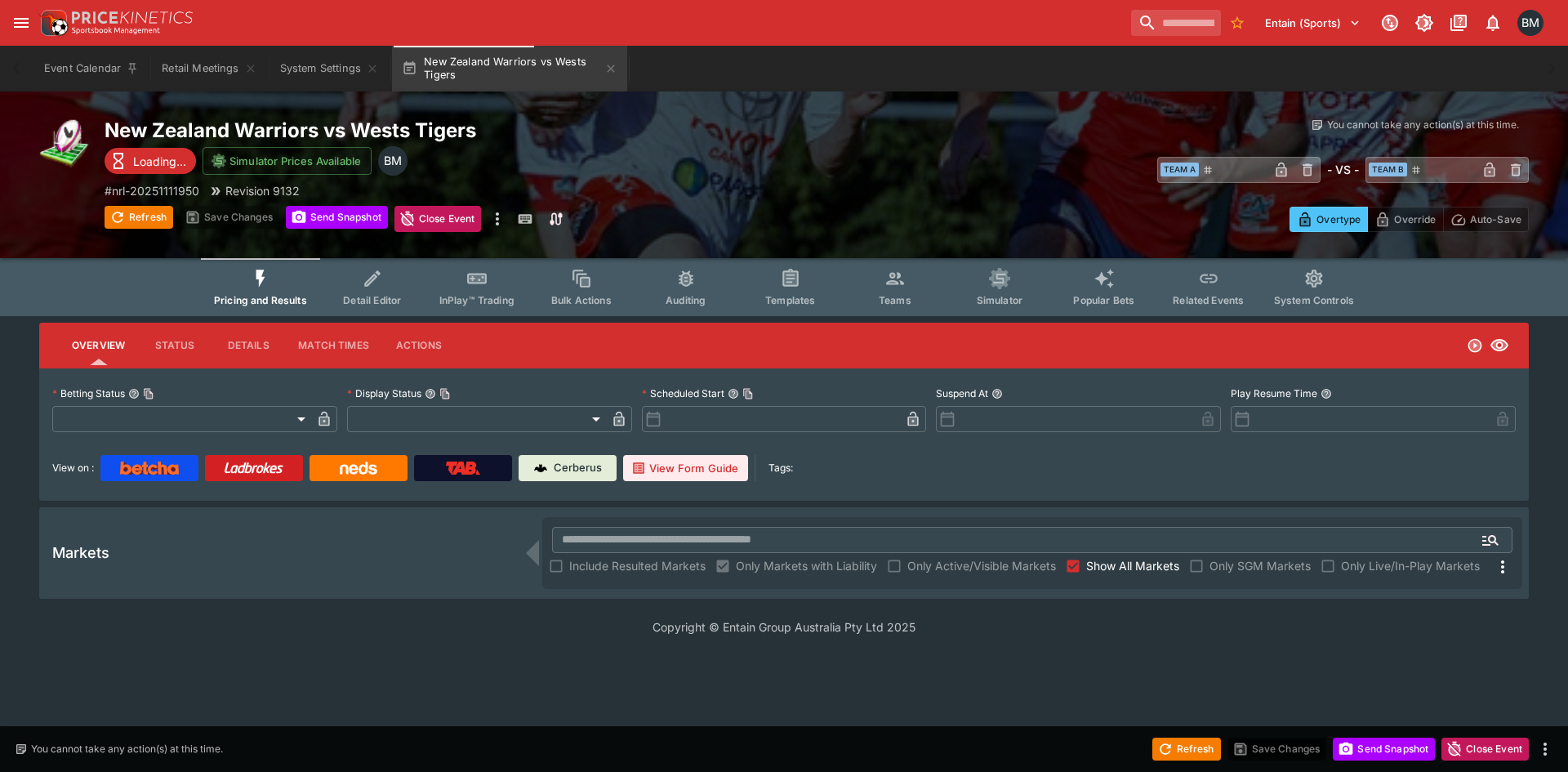 type on "**********" 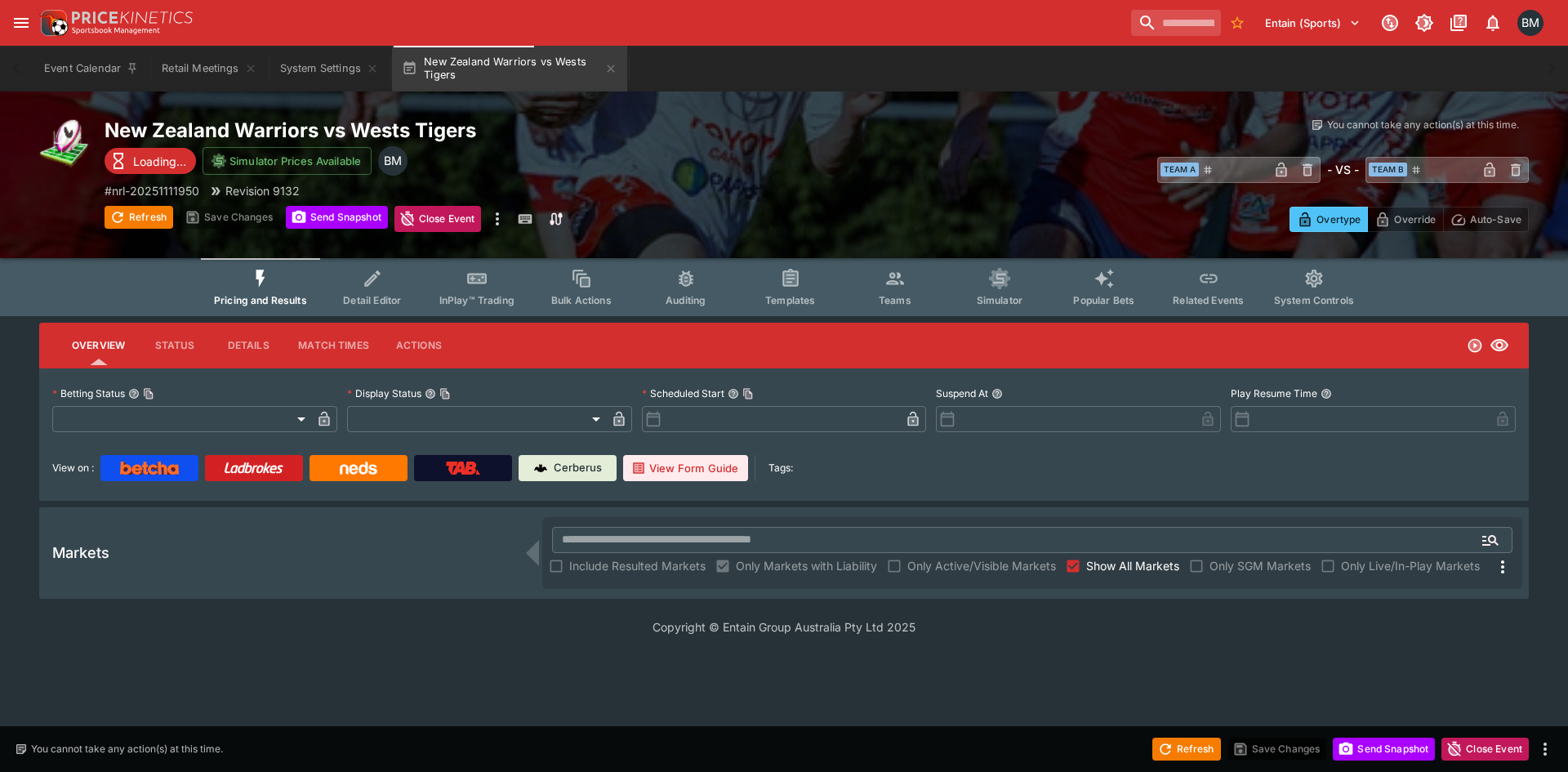 type on "*******" 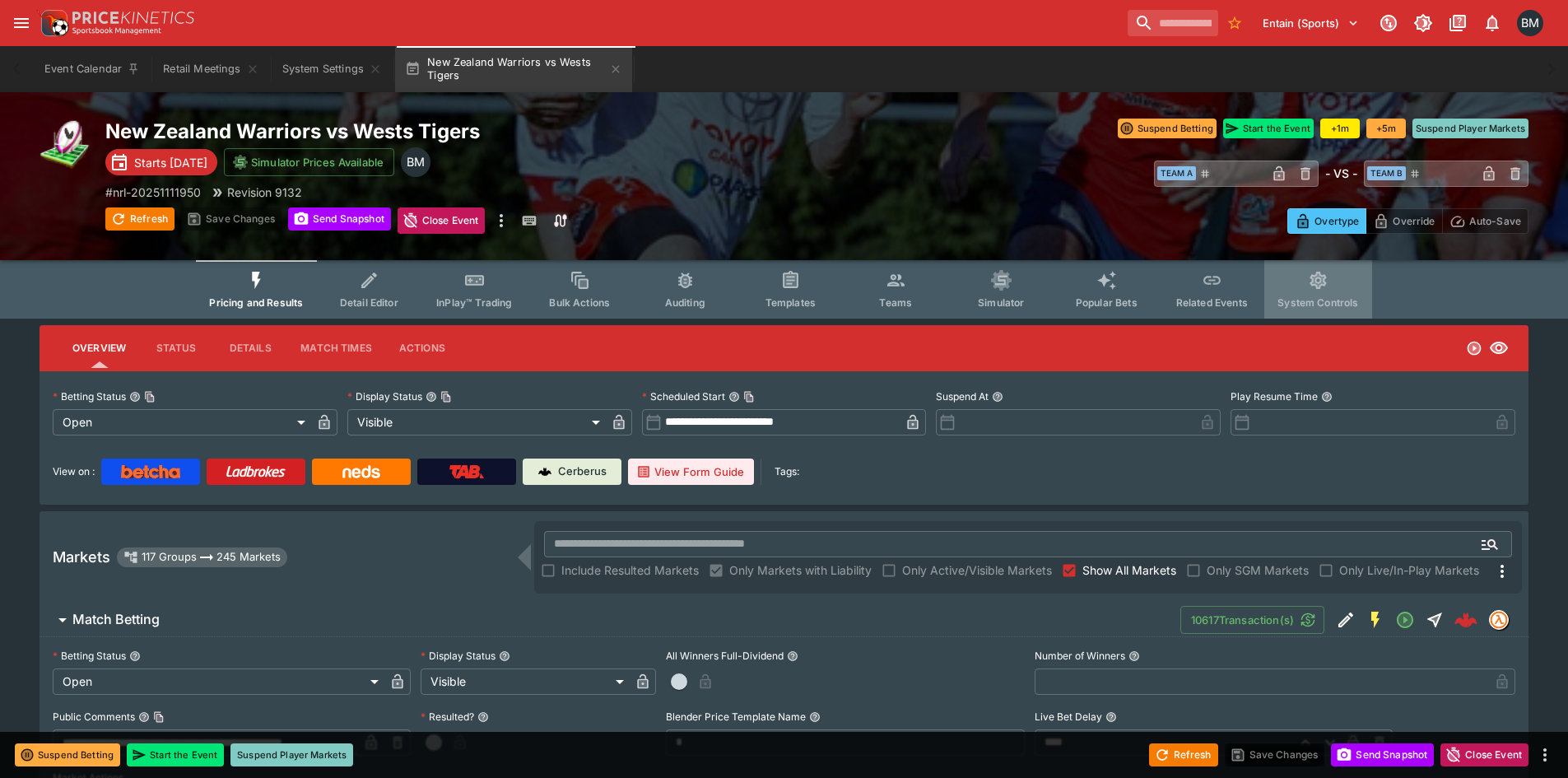 click on "System Controls" at bounding box center [1318, 289] 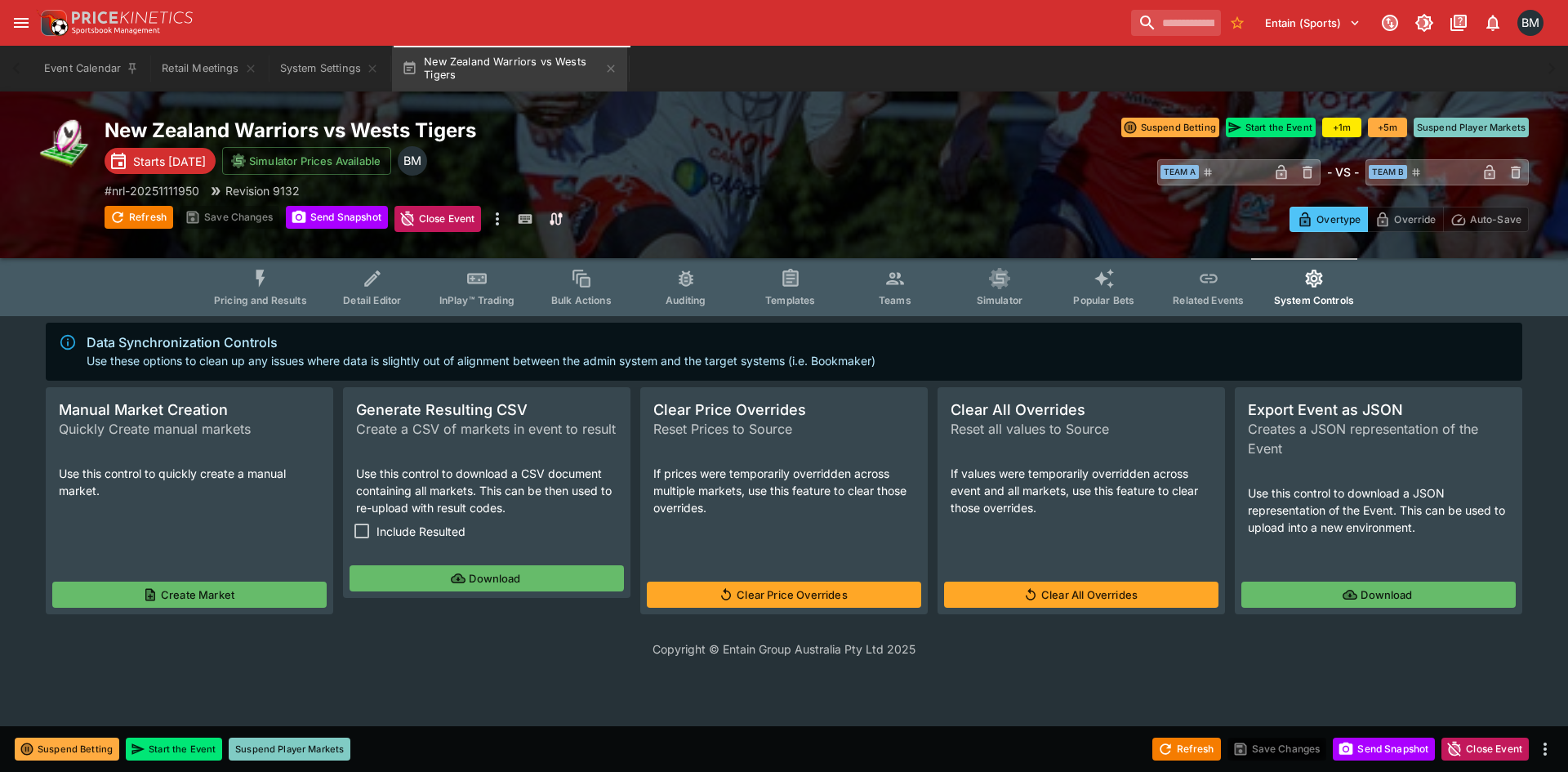 click on "Include Resulted" at bounding box center (421, 531) 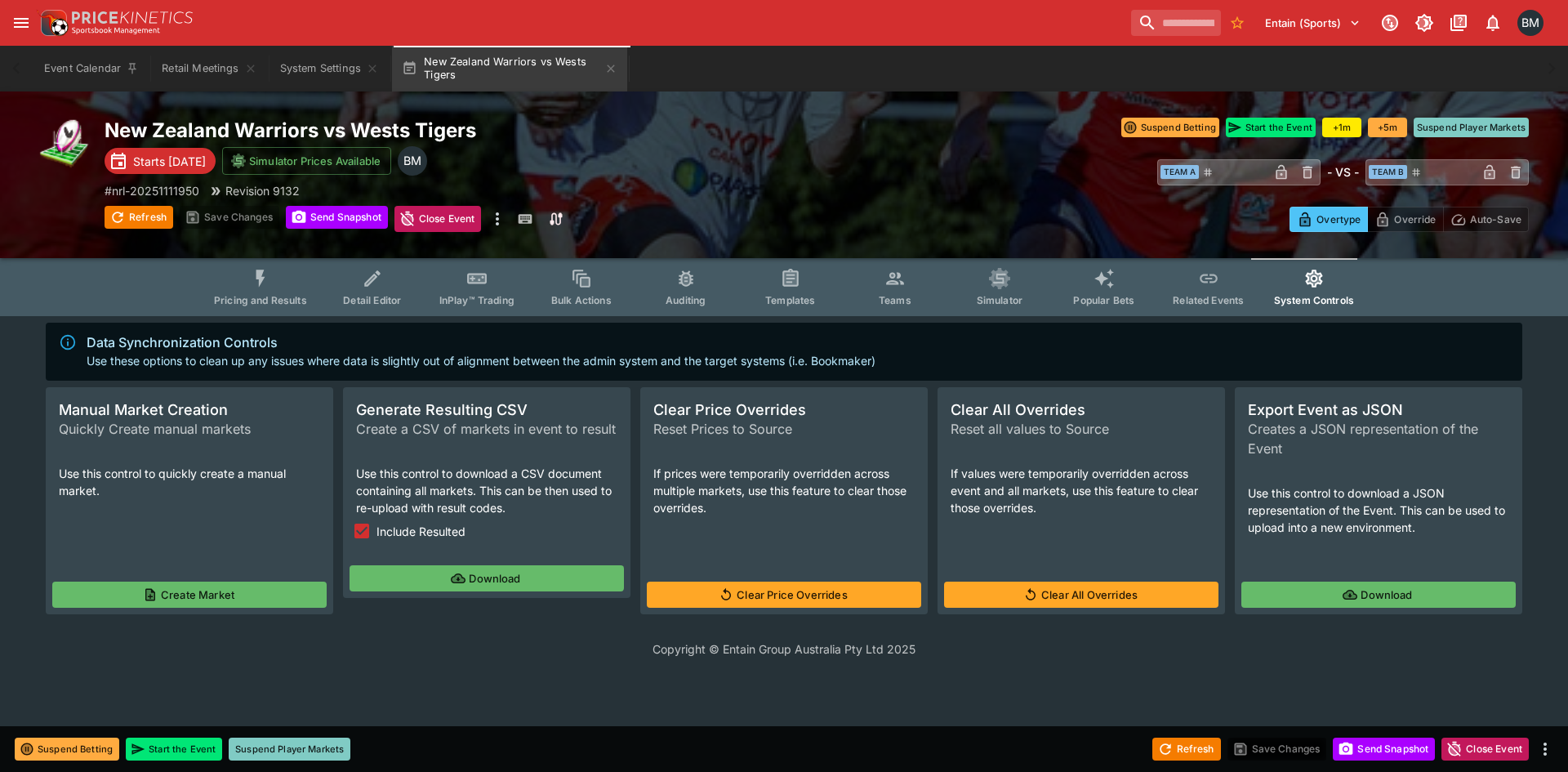 click on "Download" at bounding box center [487, 578] 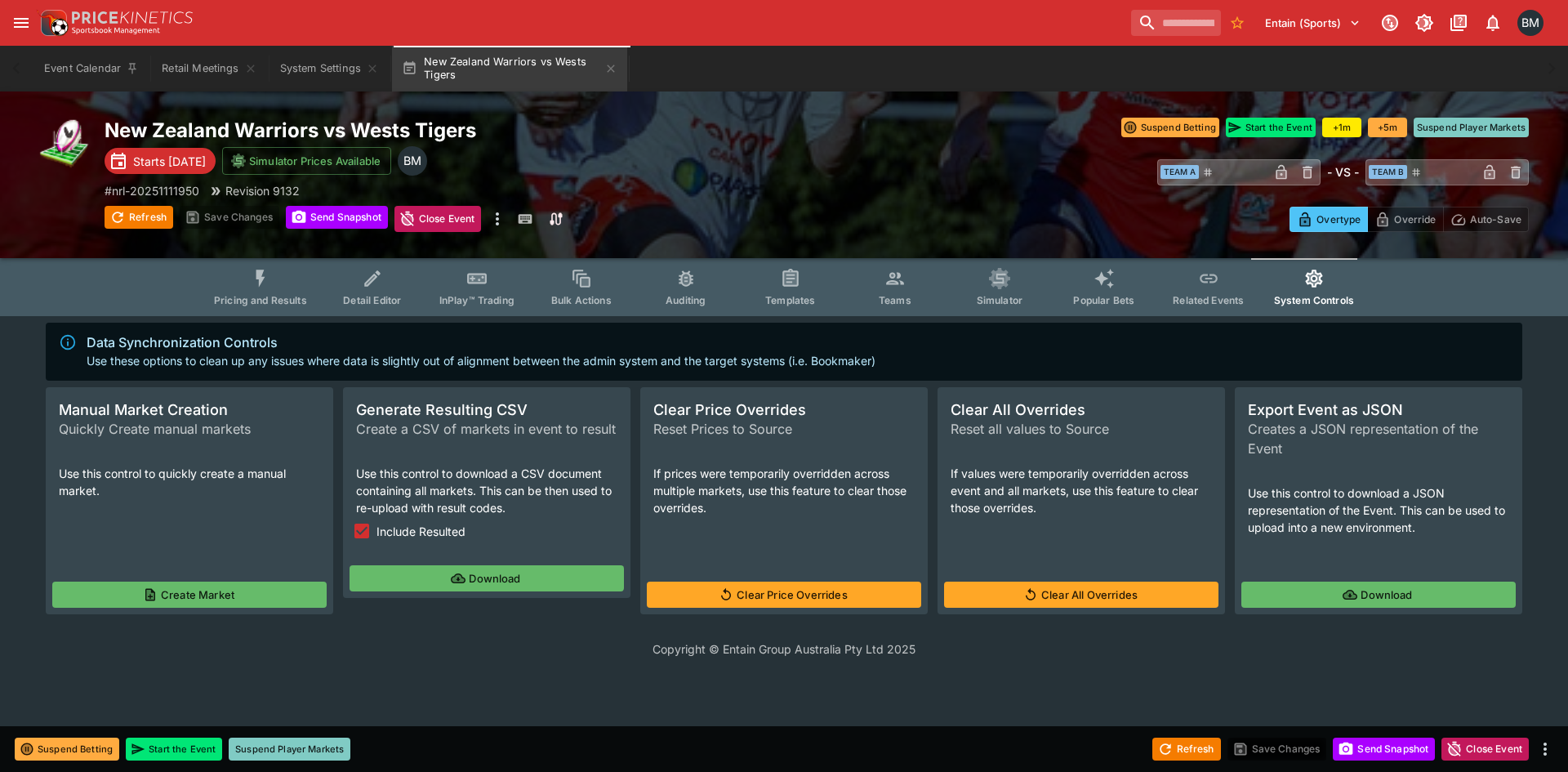 click on "Create Market" at bounding box center [189, 595] 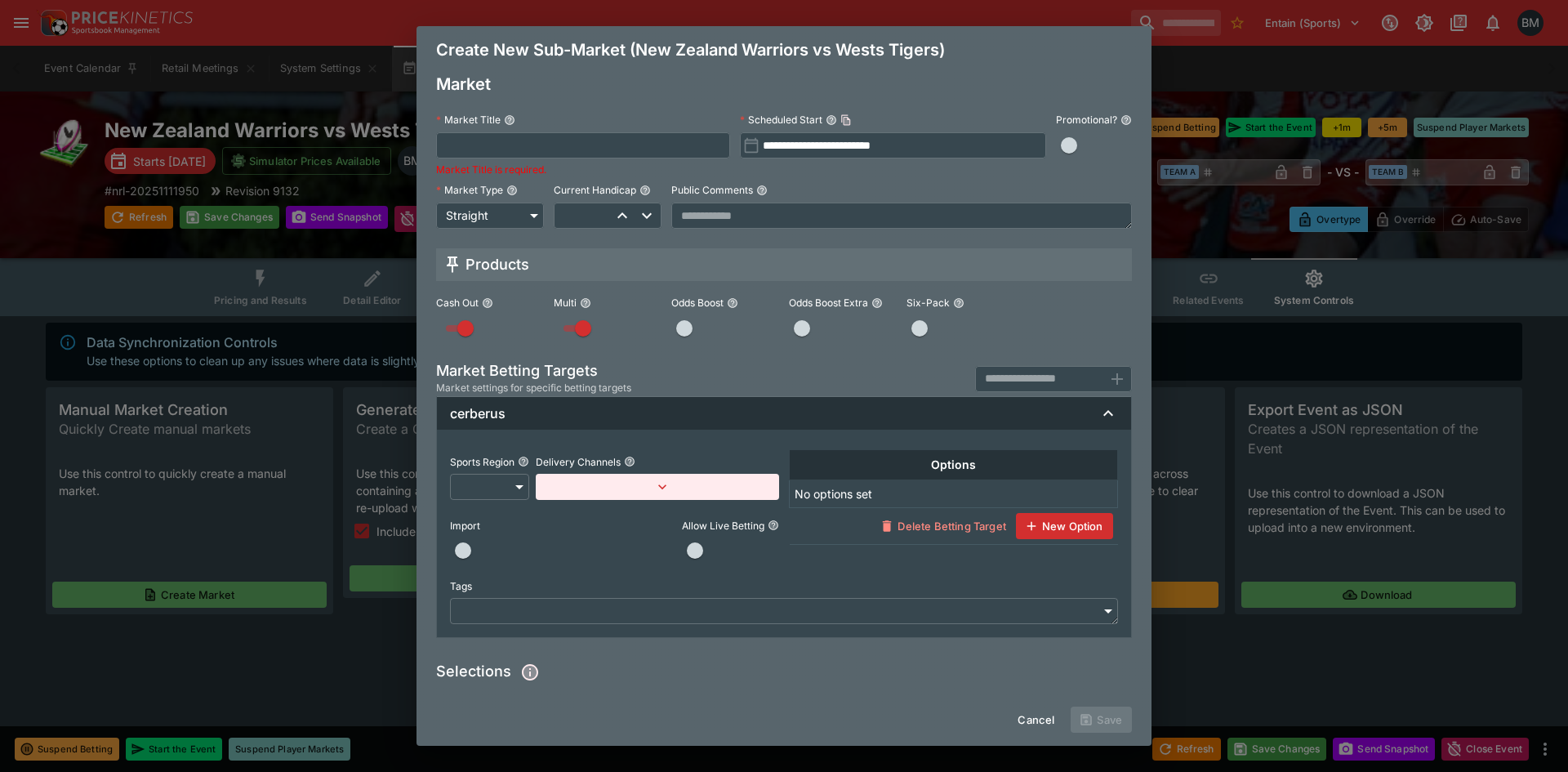 click at bounding box center [583, 145] 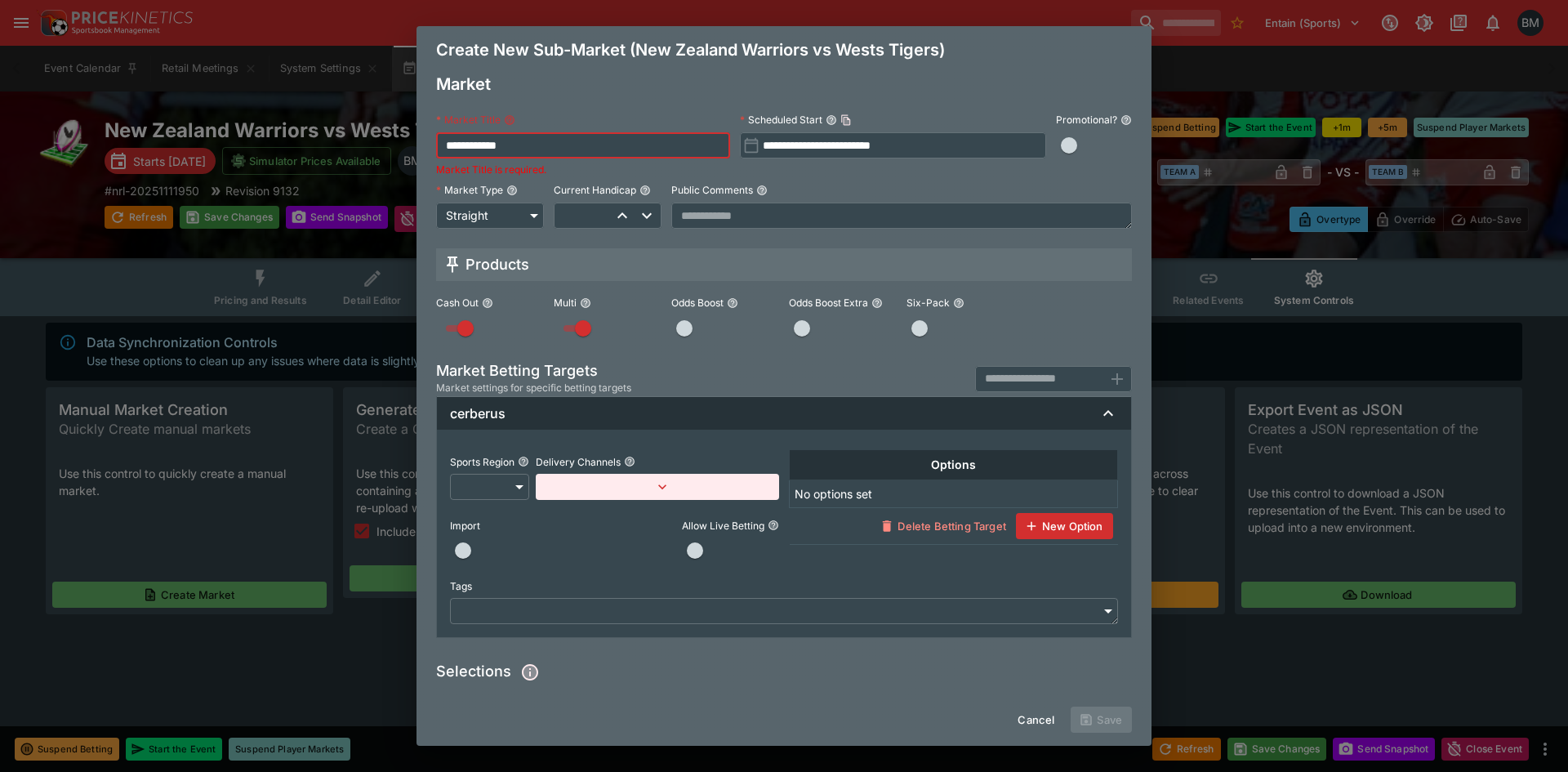type on "**********" 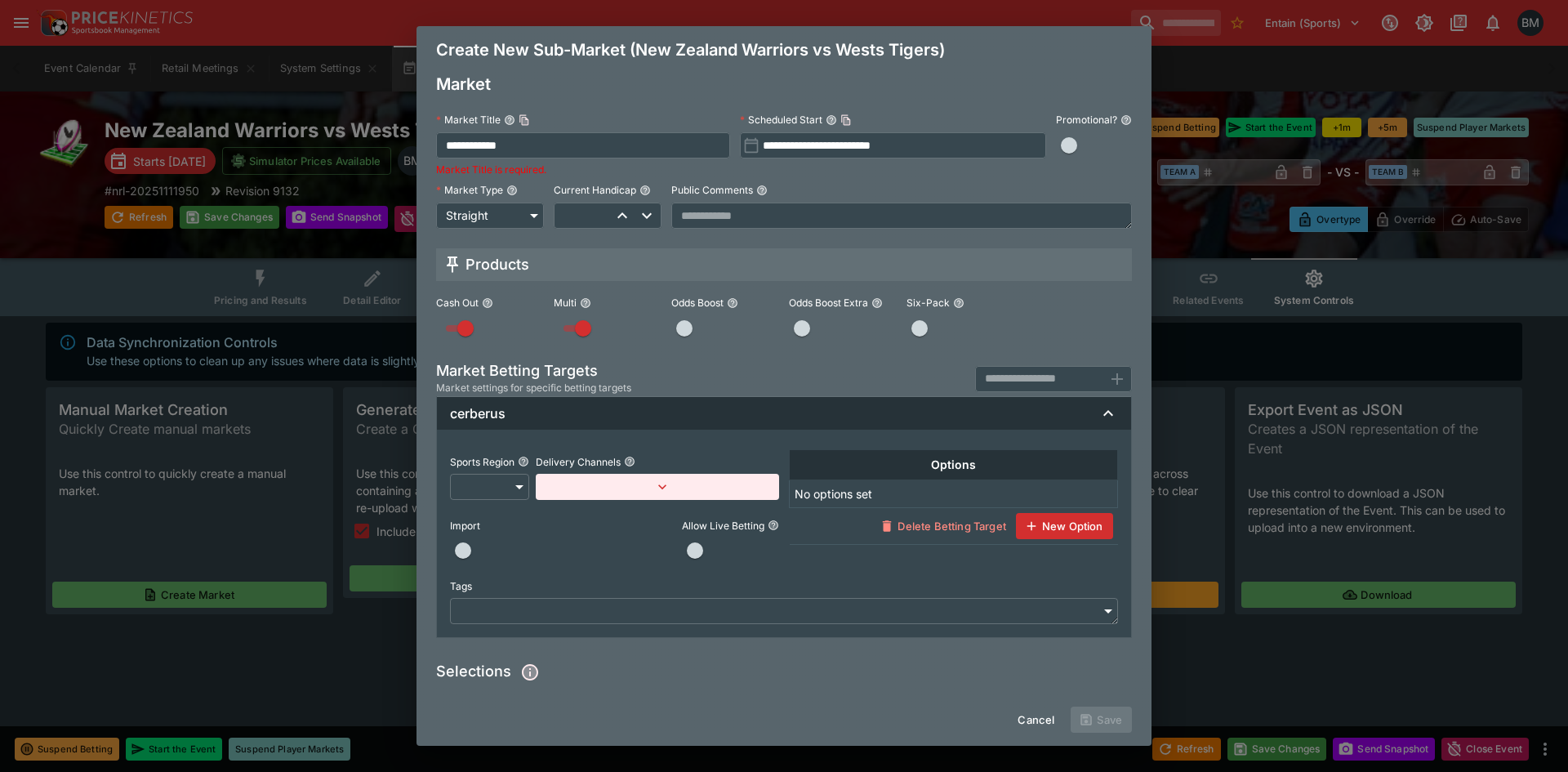 click at bounding box center [1069, 145] 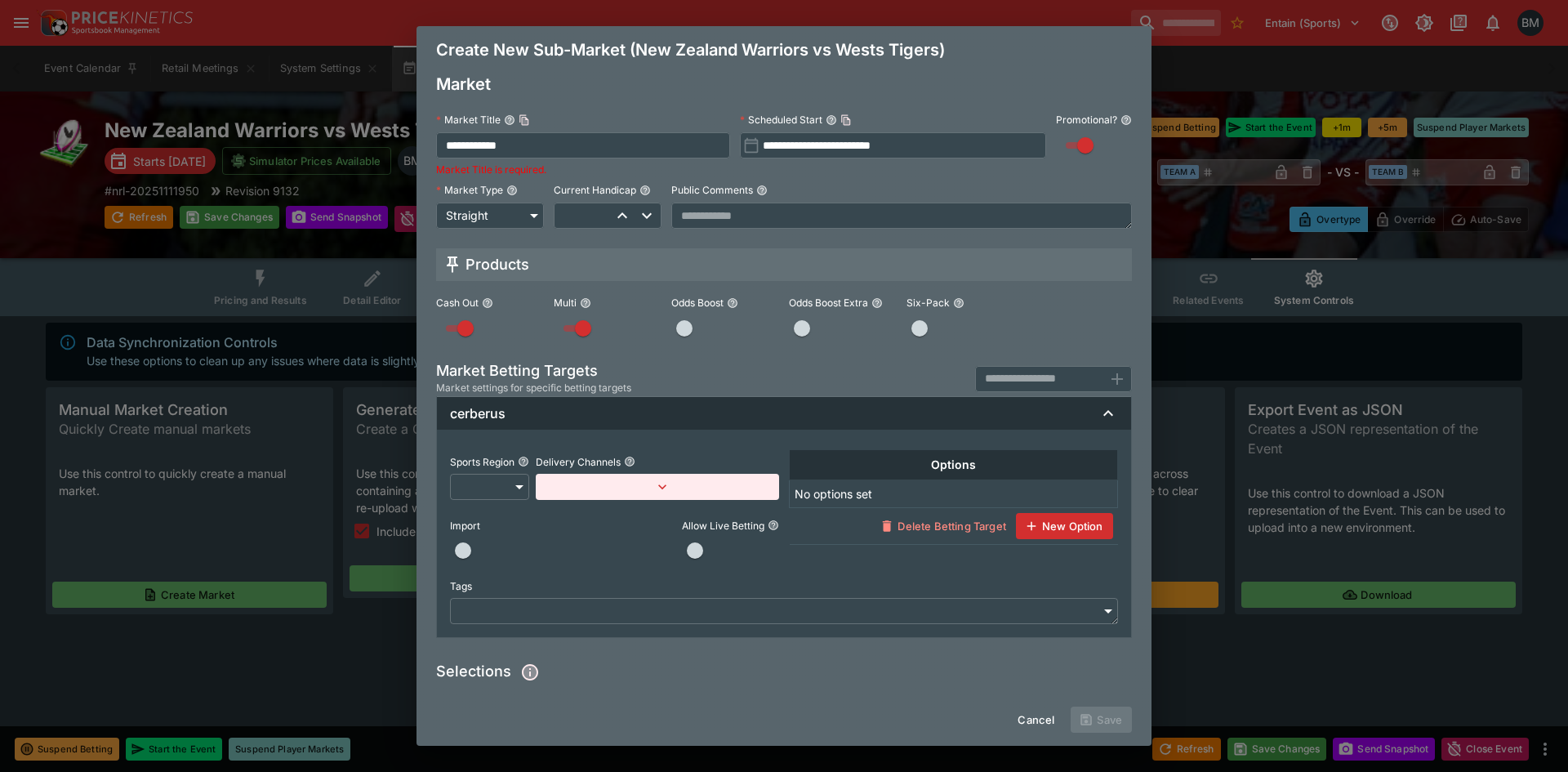 click on "Market" at bounding box center (784, 84) 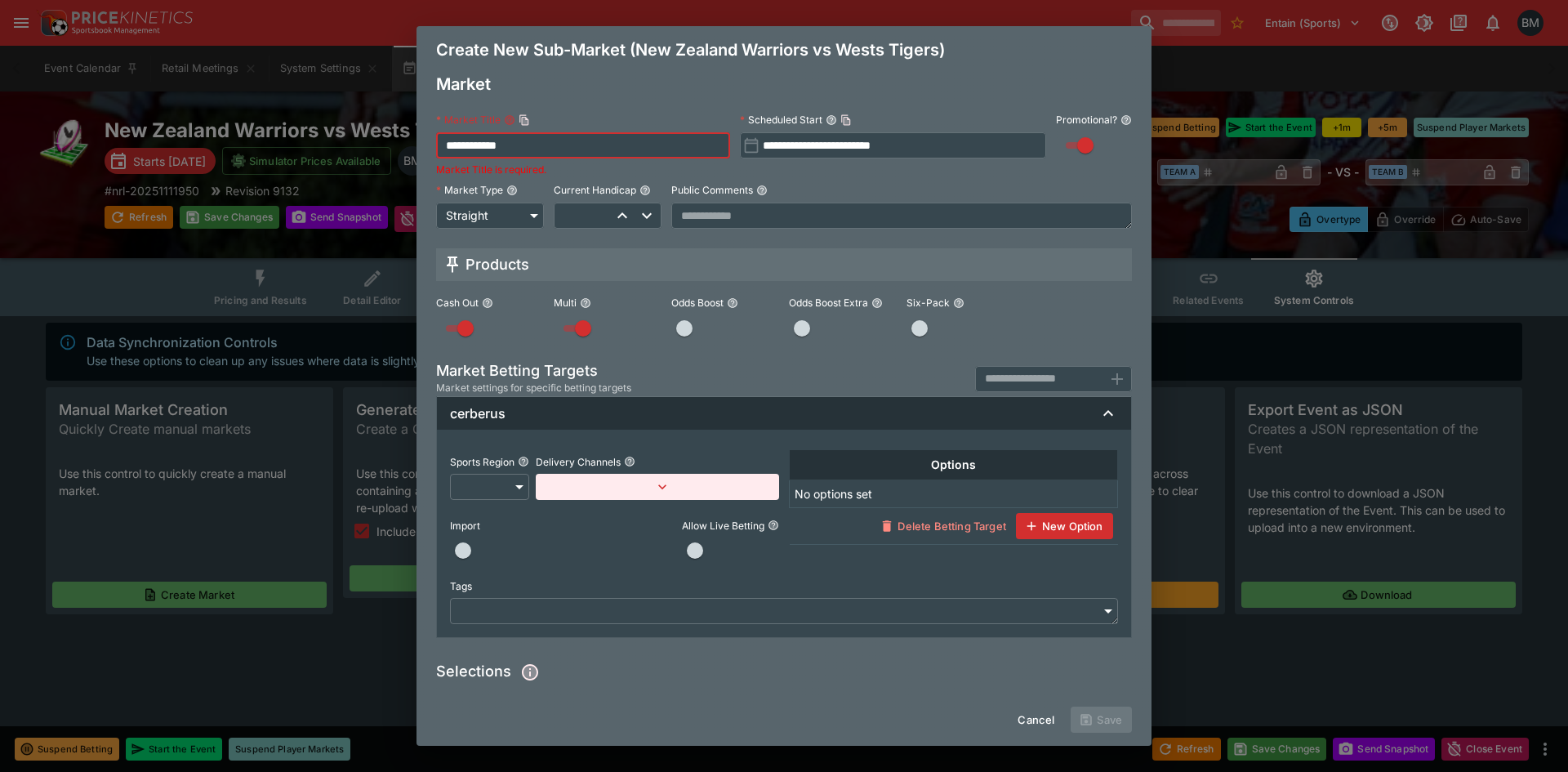 click on "**********" at bounding box center [583, 145] 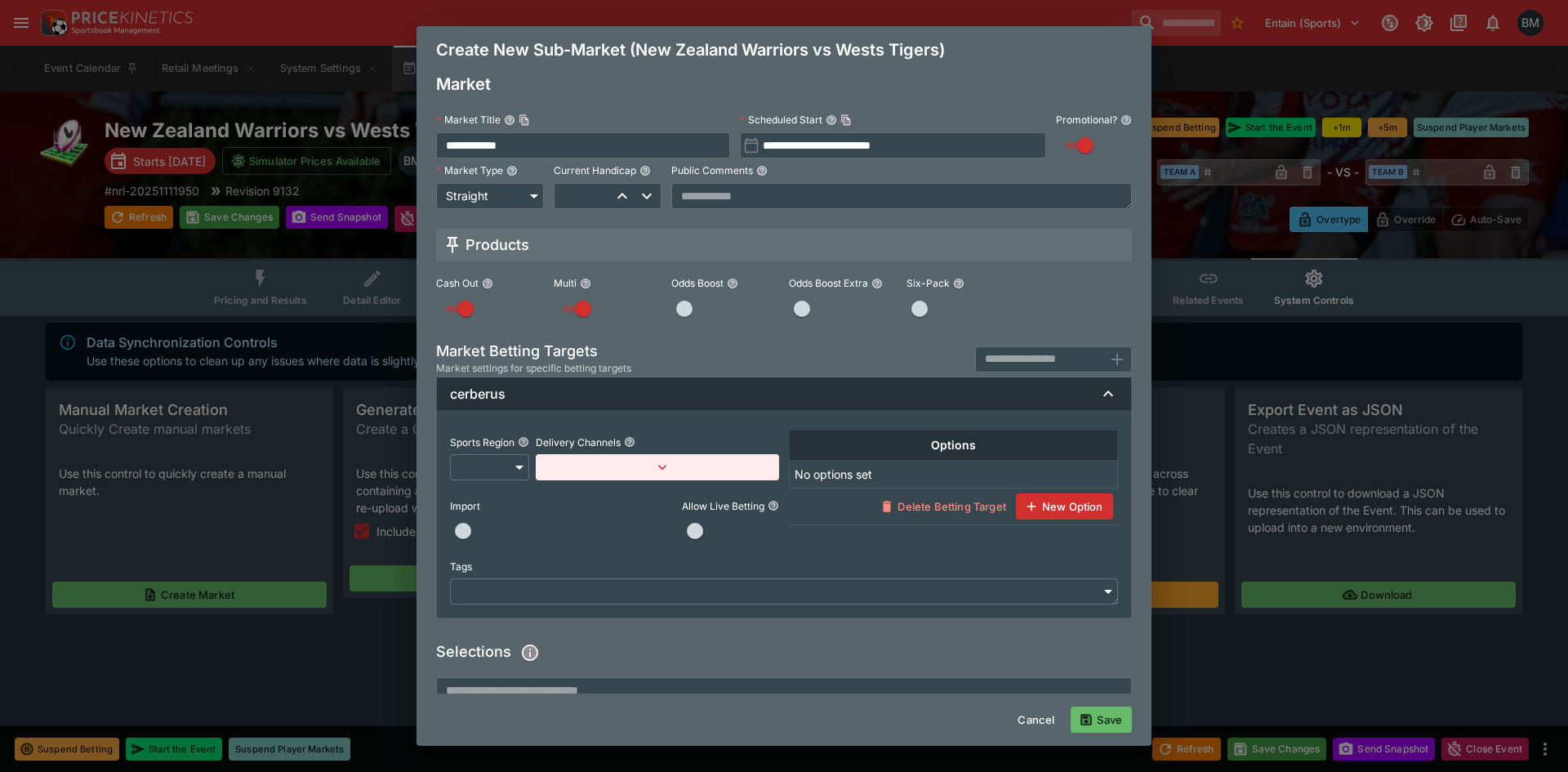 click on "**********" at bounding box center [784, 383] 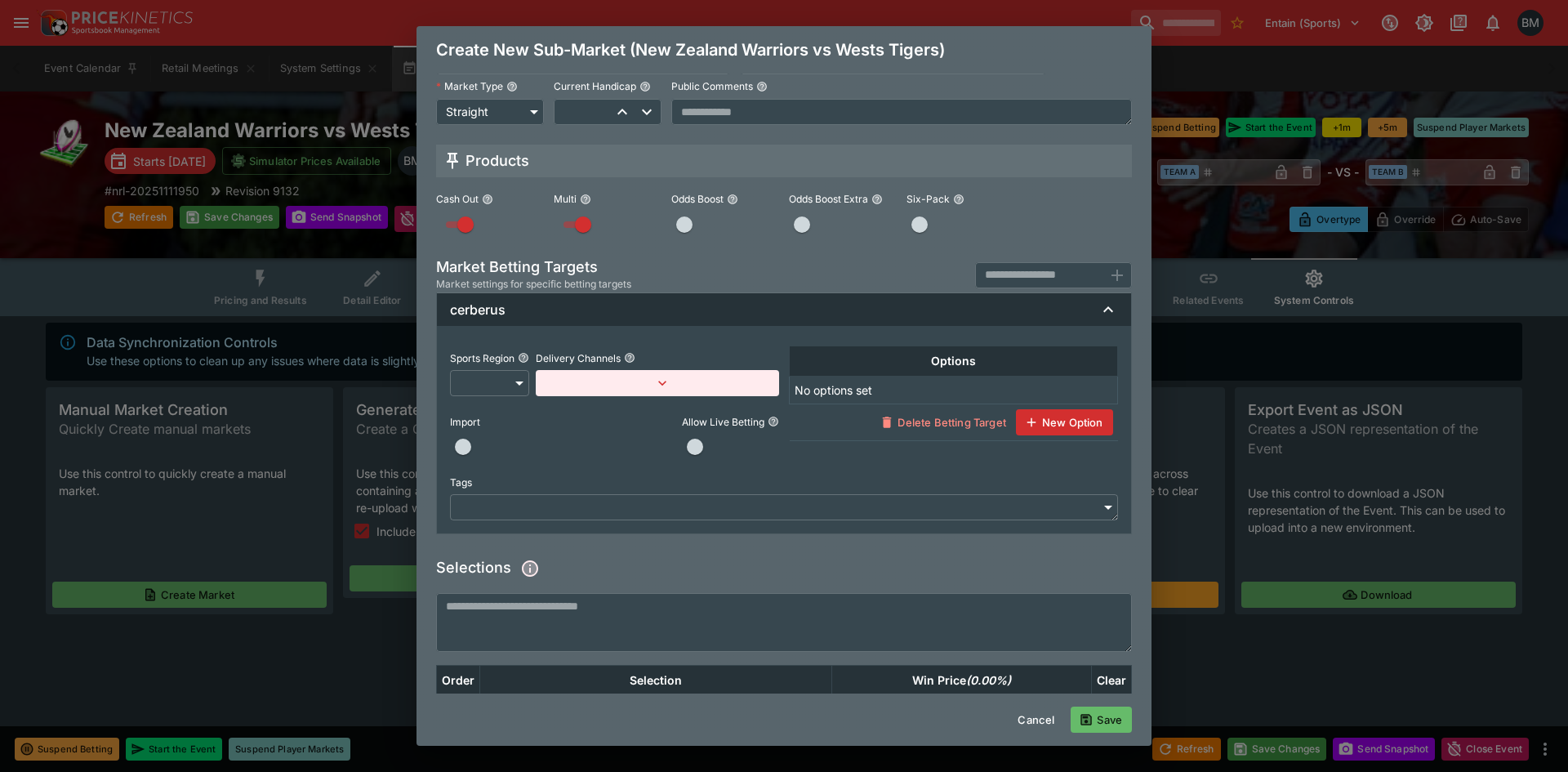 scroll, scrollTop: 143, scrollLeft: 0, axis: vertical 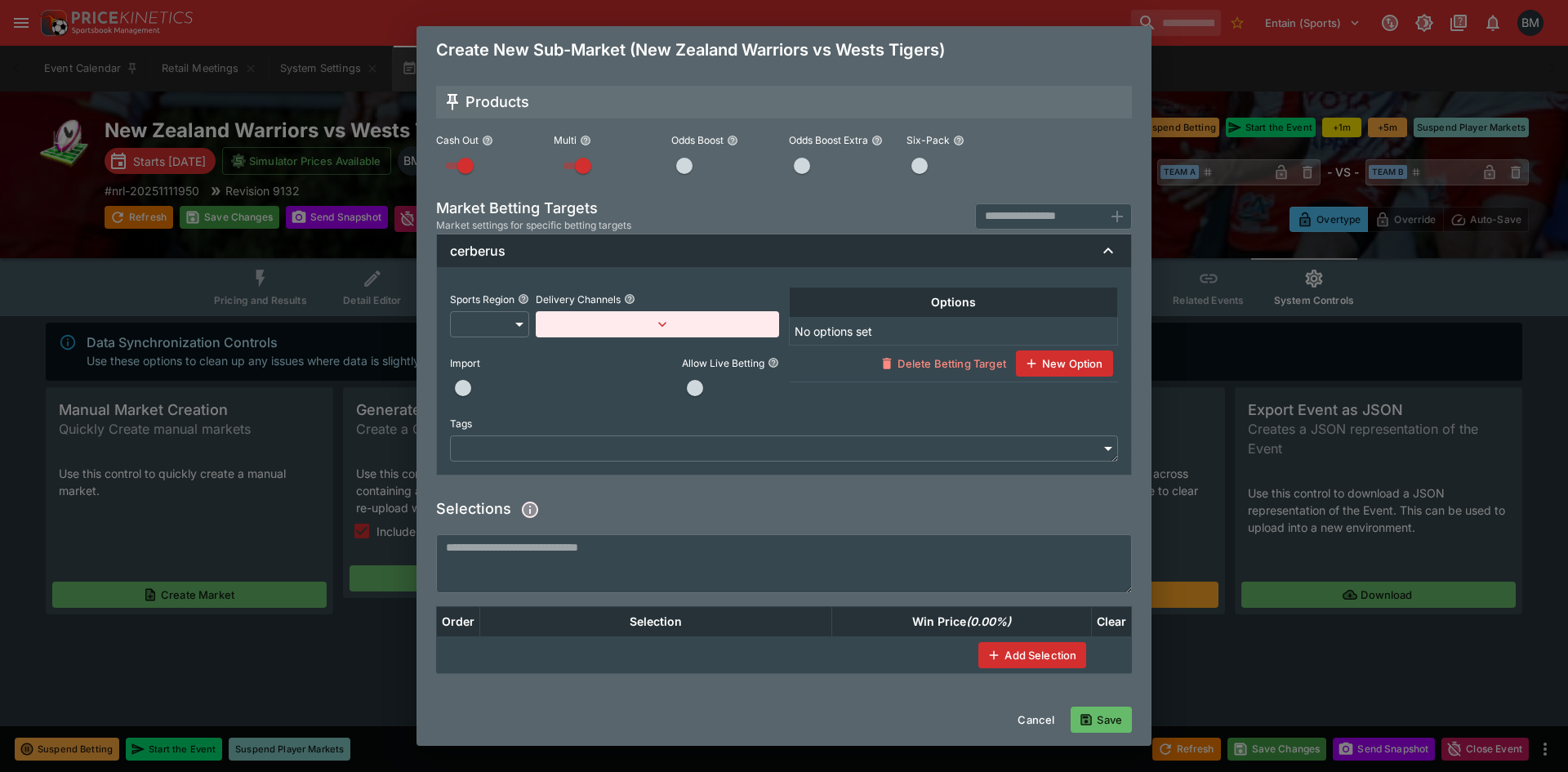 click on "**********" at bounding box center [784, 338] 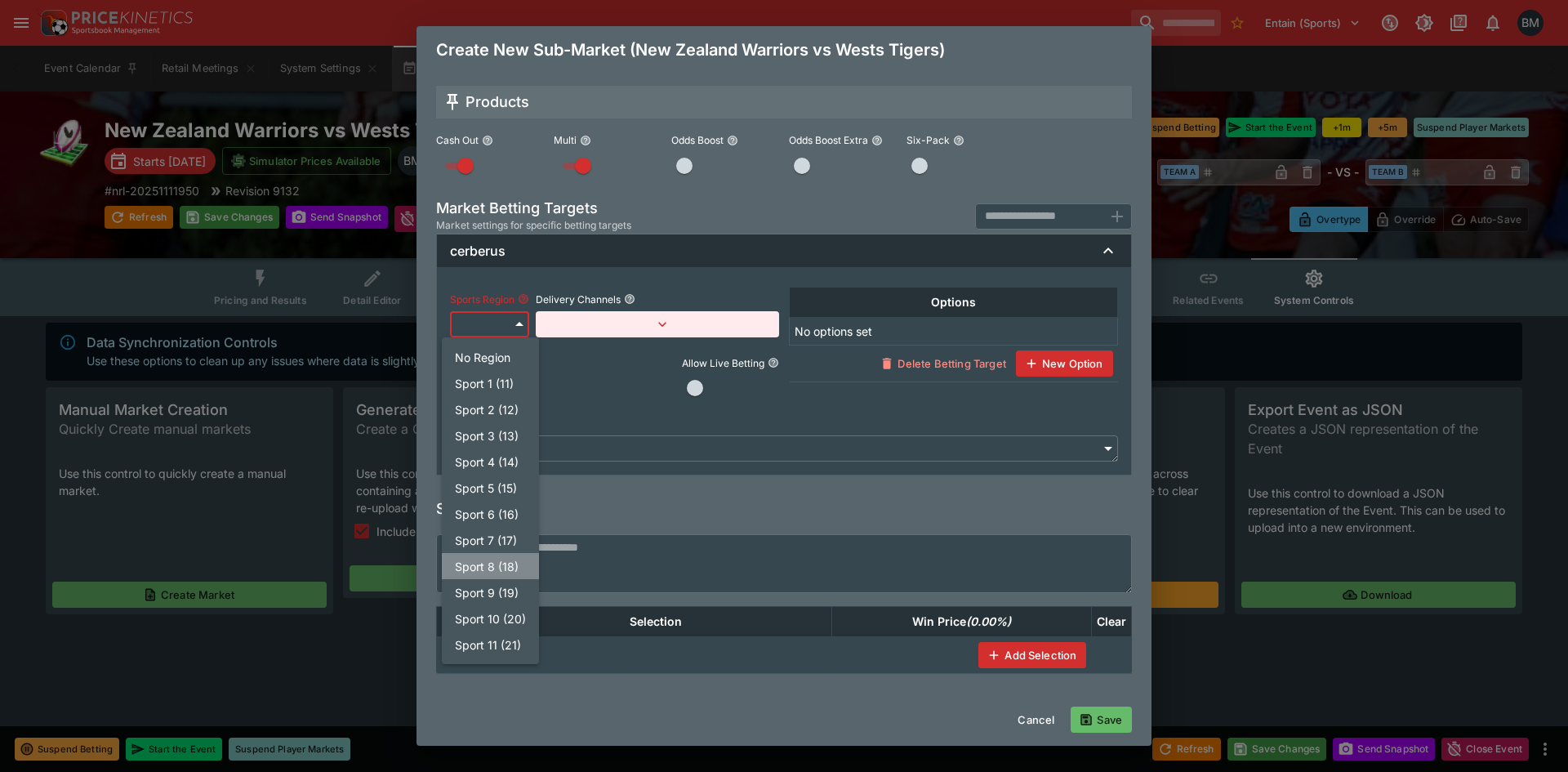 click on "Sport 8 (18)" at bounding box center [490, 566] 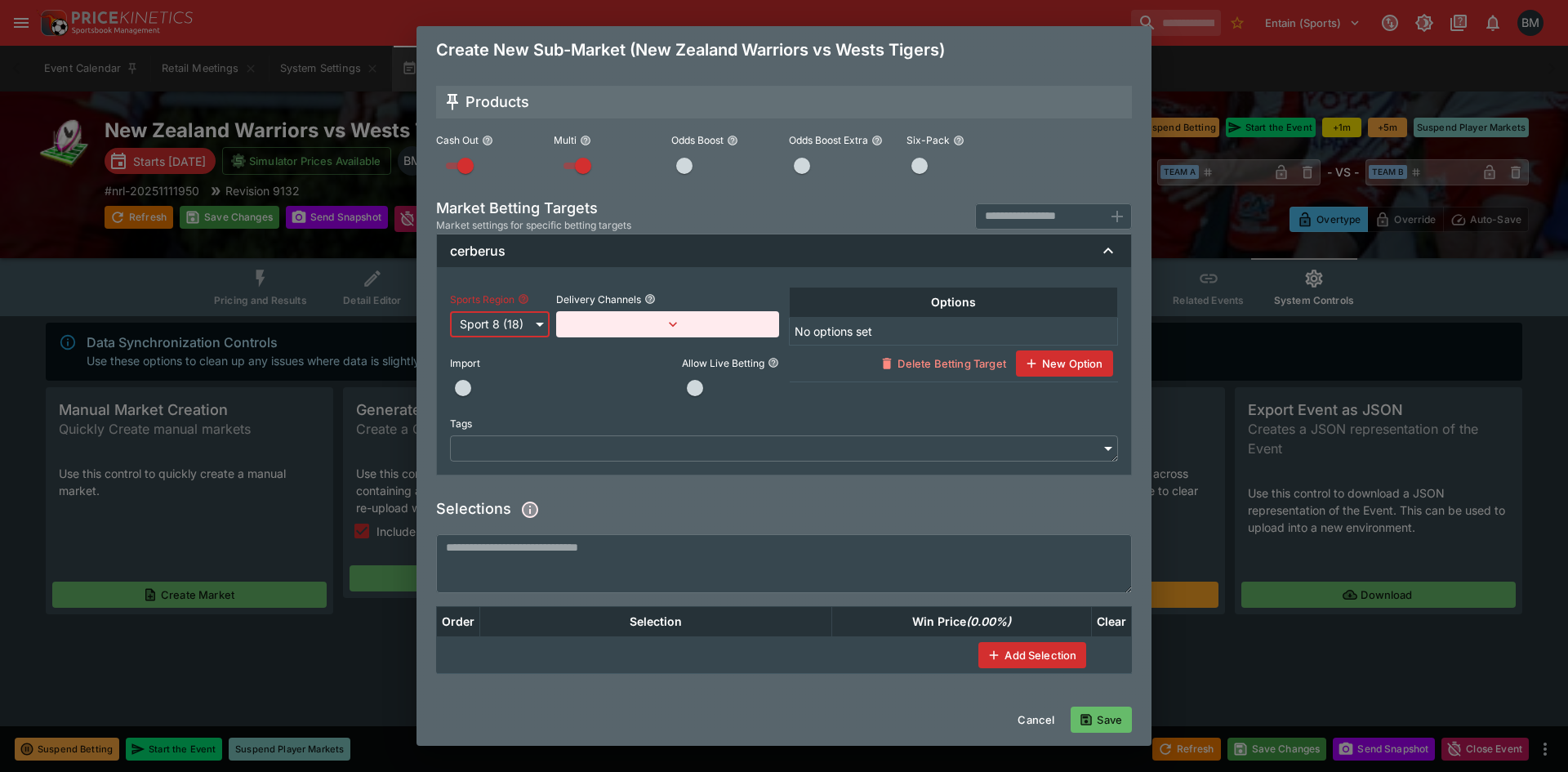 click on "Add Selection" at bounding box center [1032, 655] 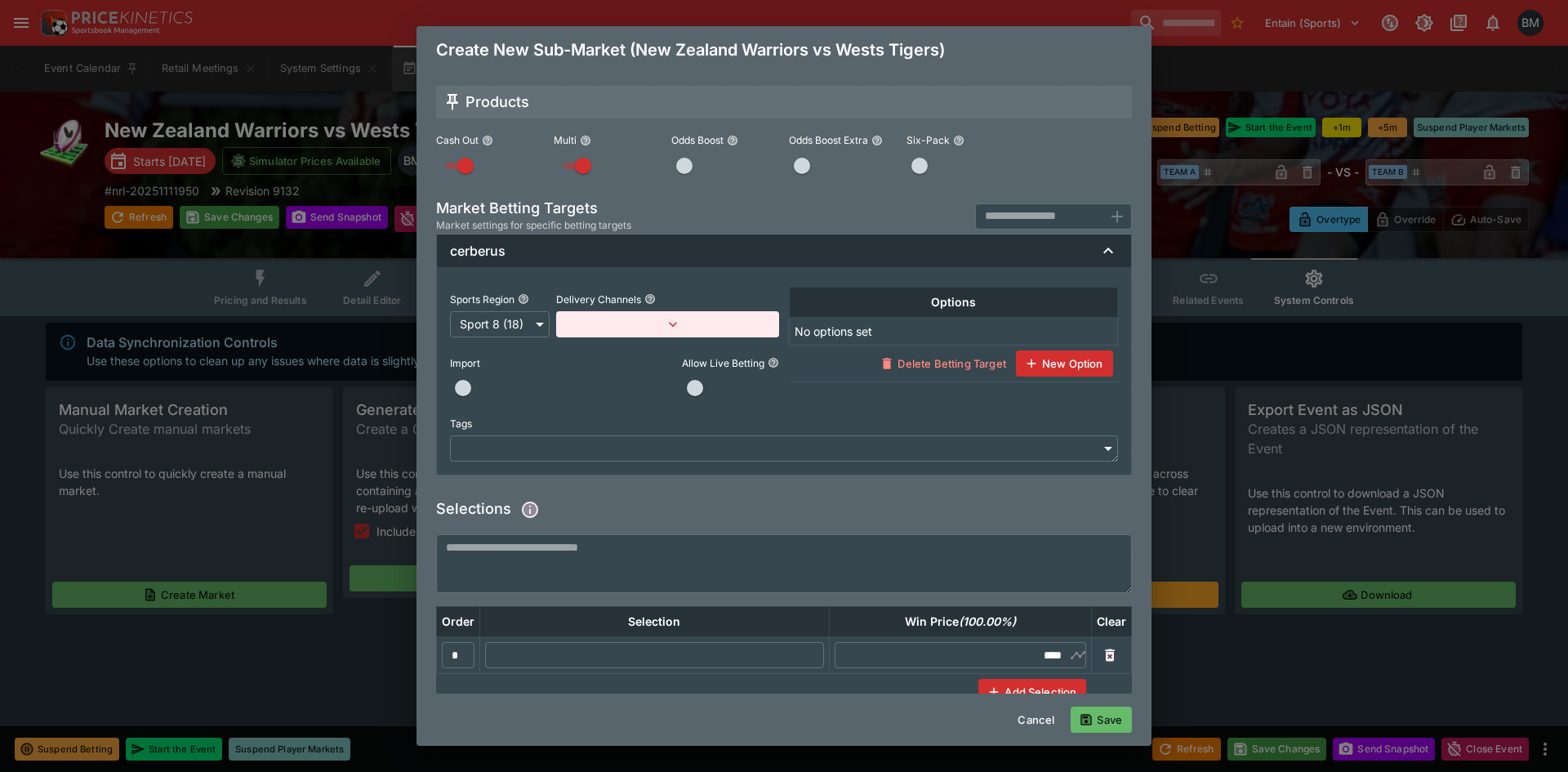 click at bounding box center [654, 655] 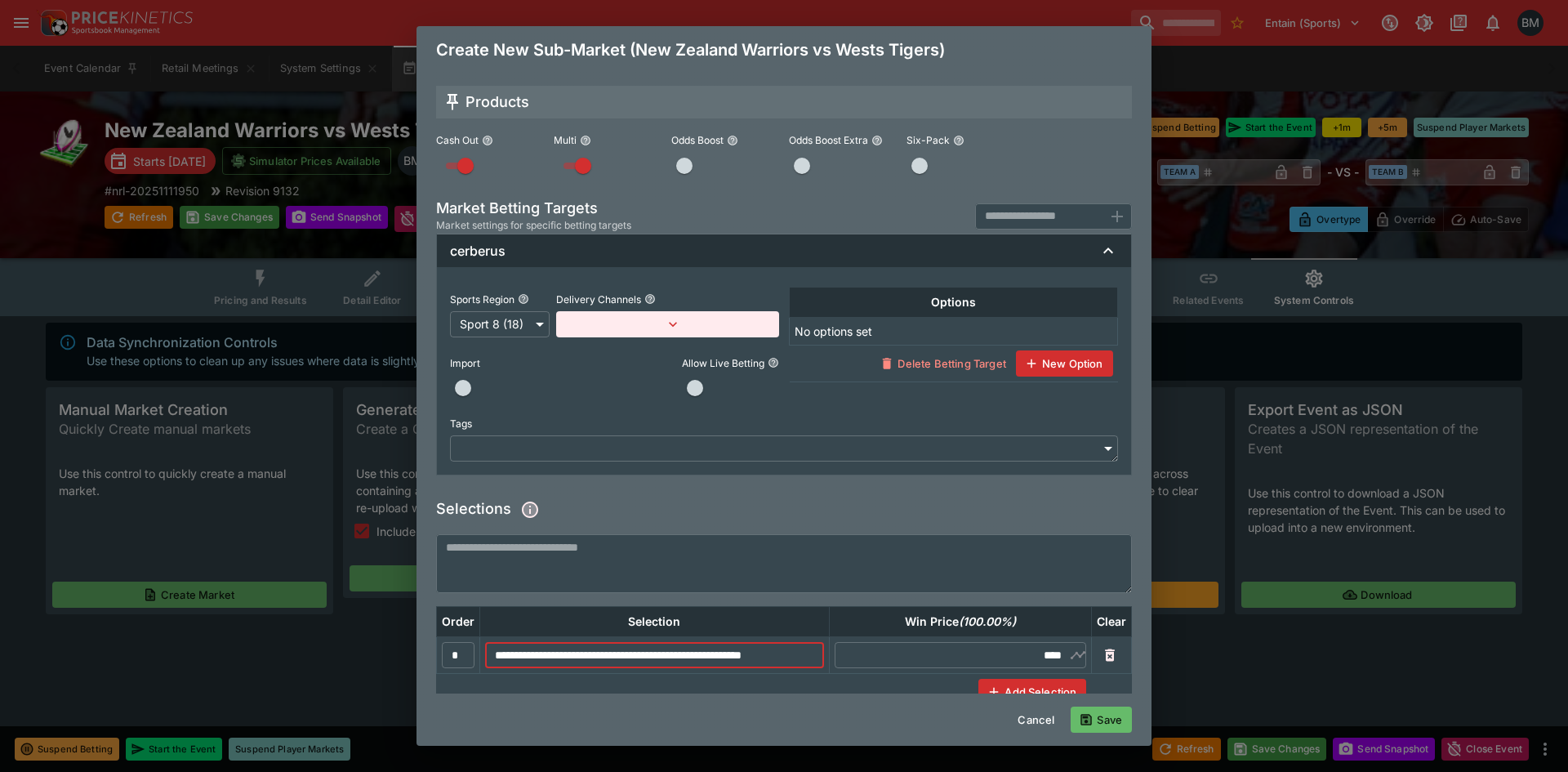 scroll, scrollTop: 0, scrollLeft: 27, axis: horizontal 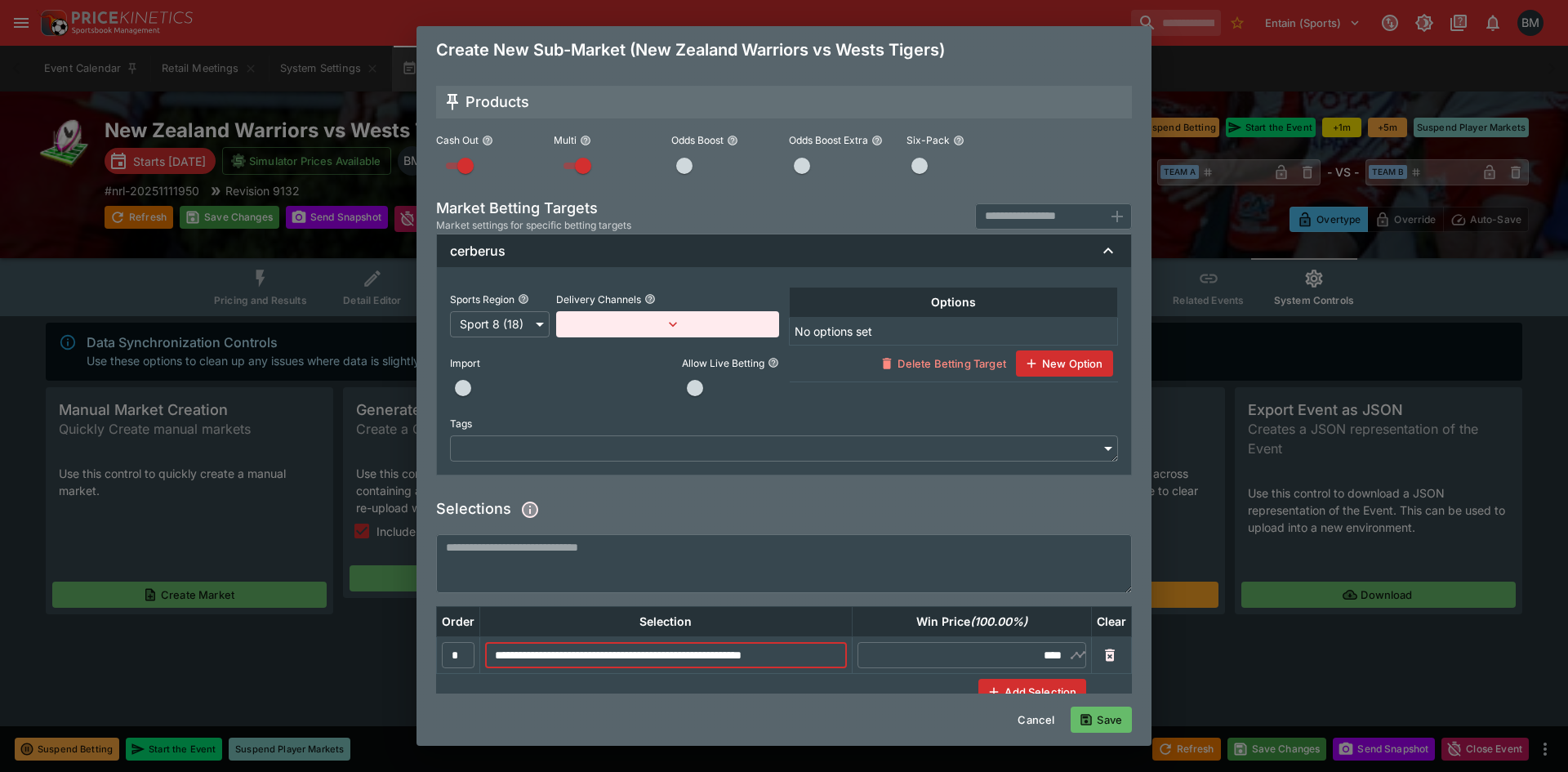 click on "**********" at bounding box center [651, 655] 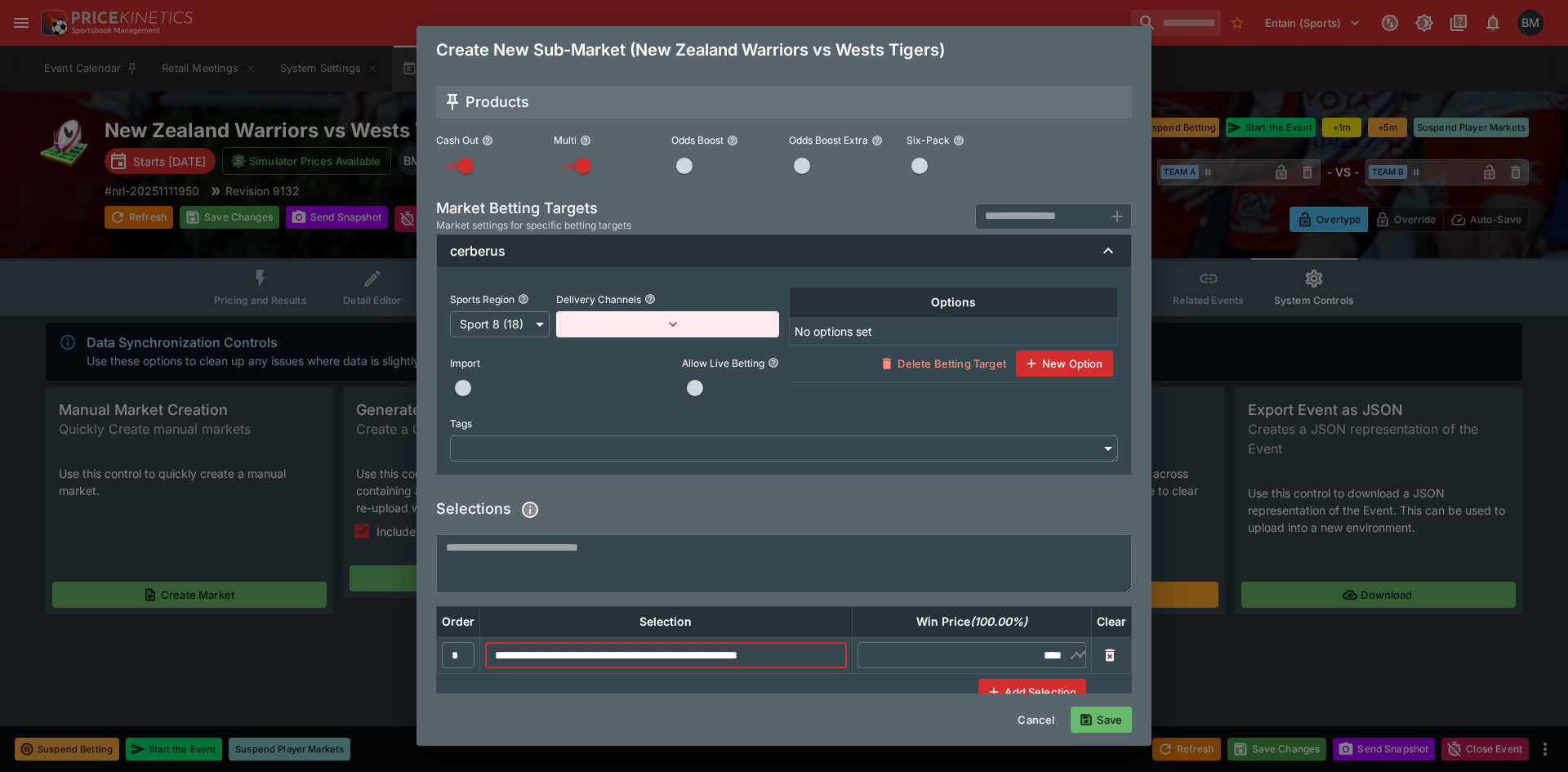 scroll, scrollTop: 0, scrollLeft: 20, axis: horizontal 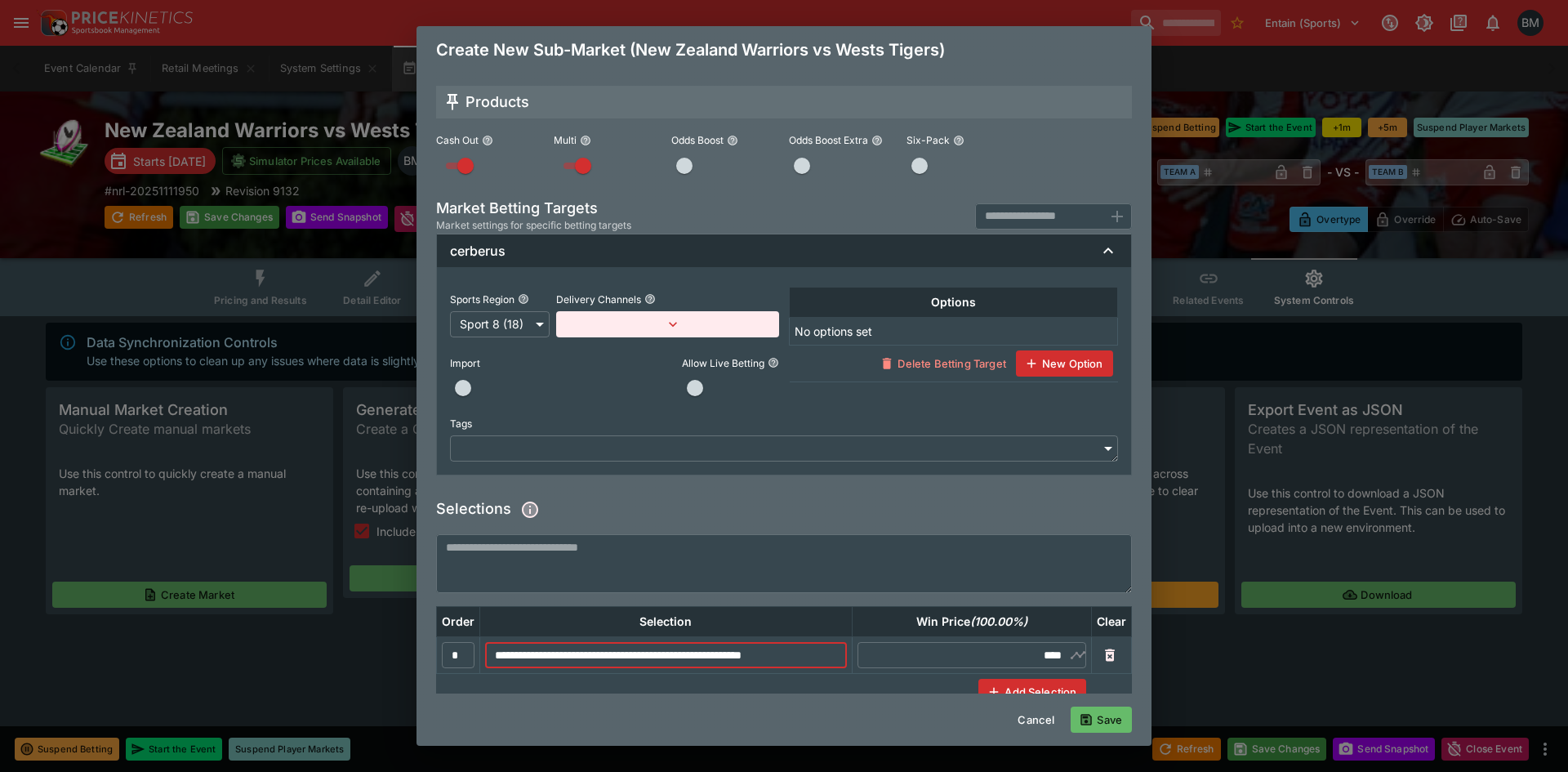 type on "**********" 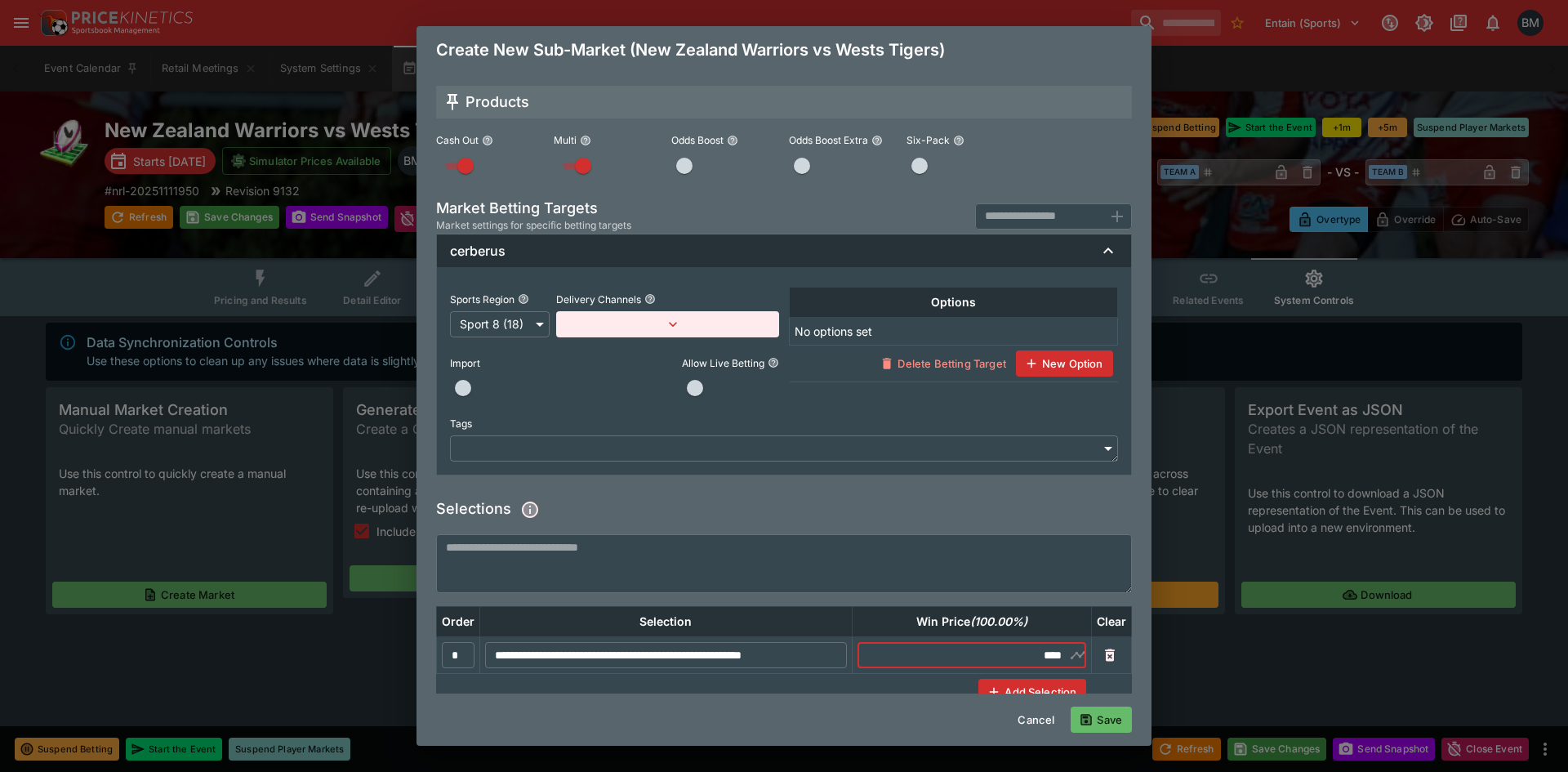 click on "****" at bounding box center (971, 655) 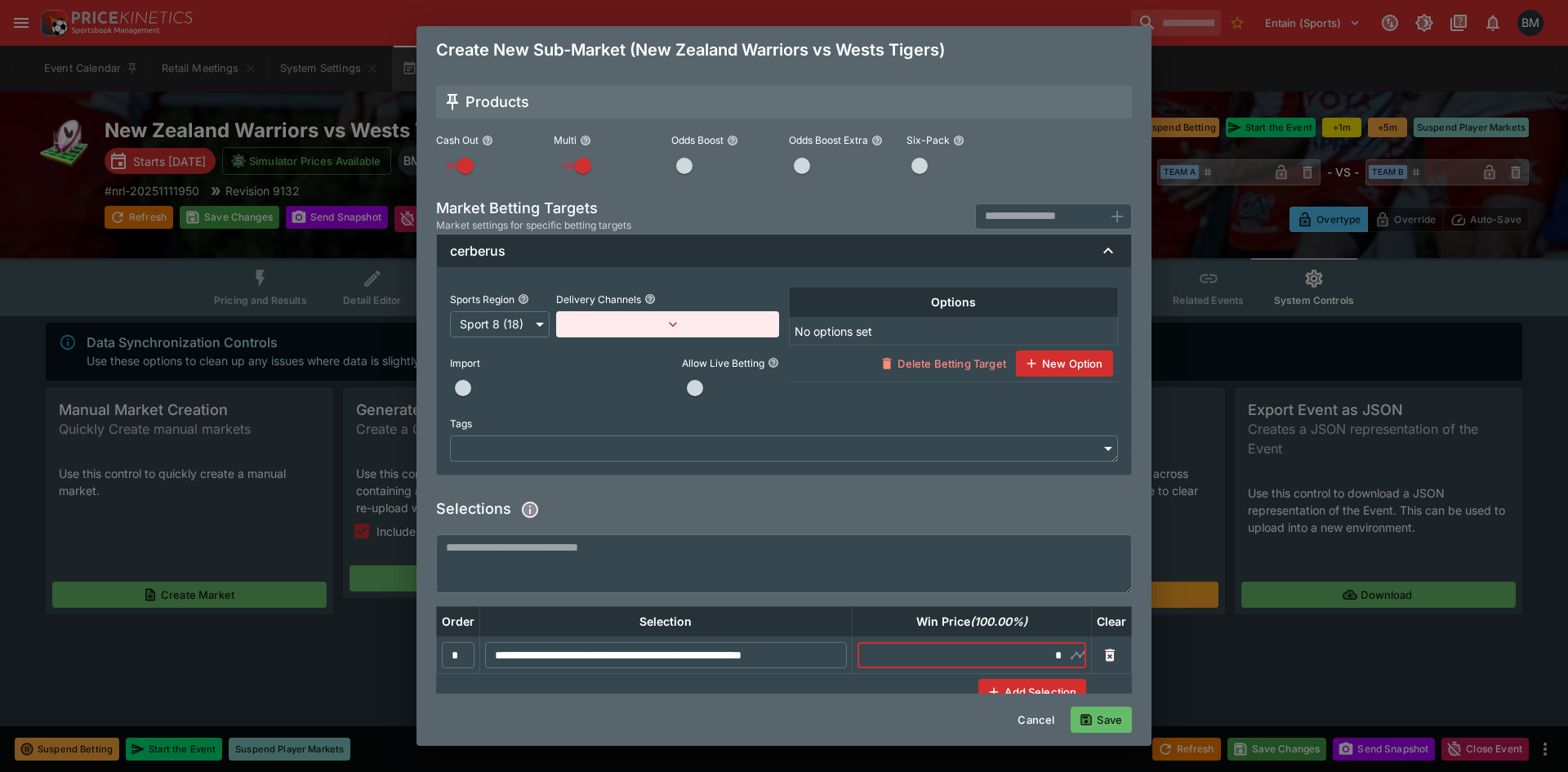 type on "*" 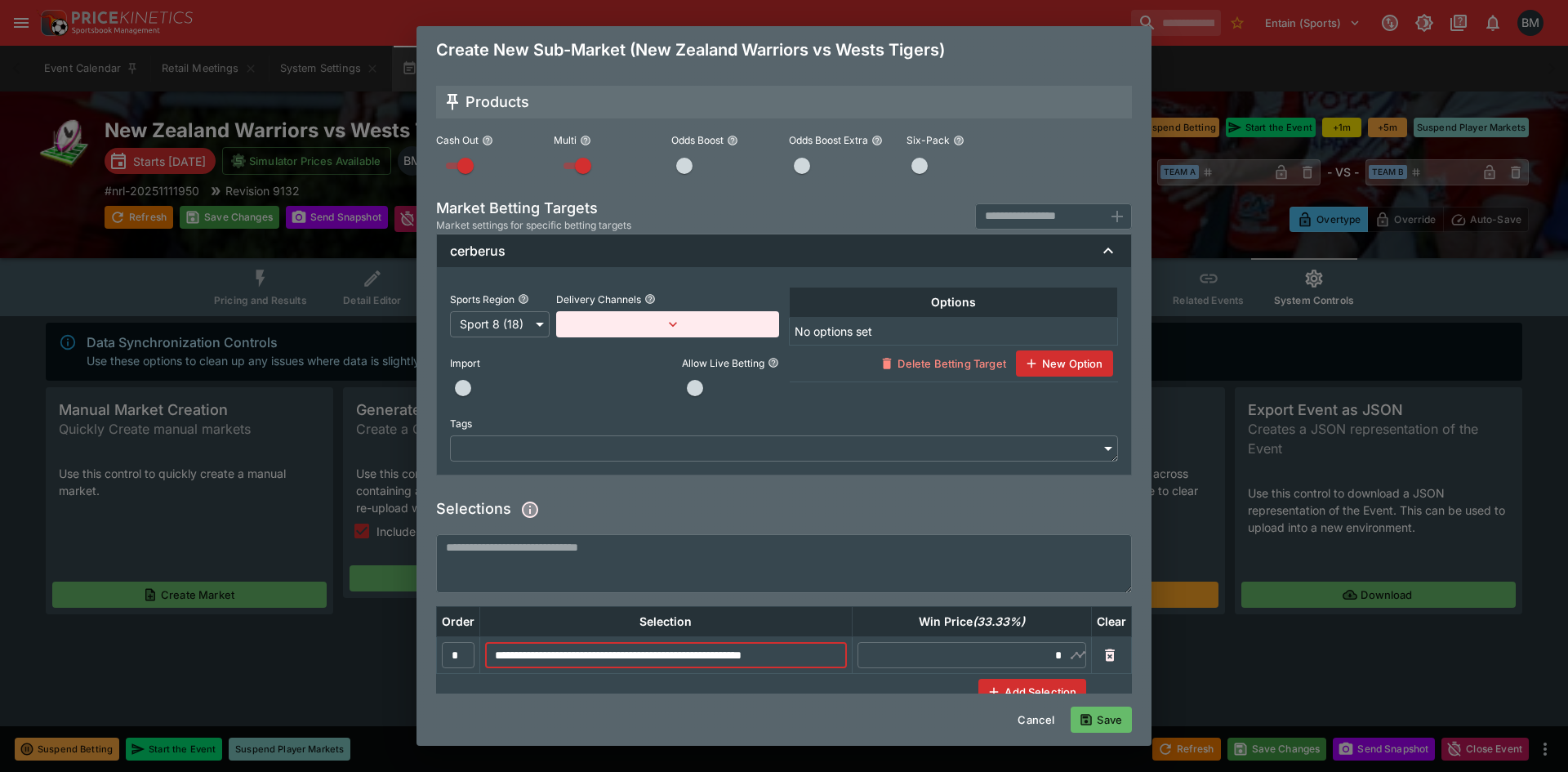 scroll, scrollTop: 0, scrollLeft: 29, axis: horizontal 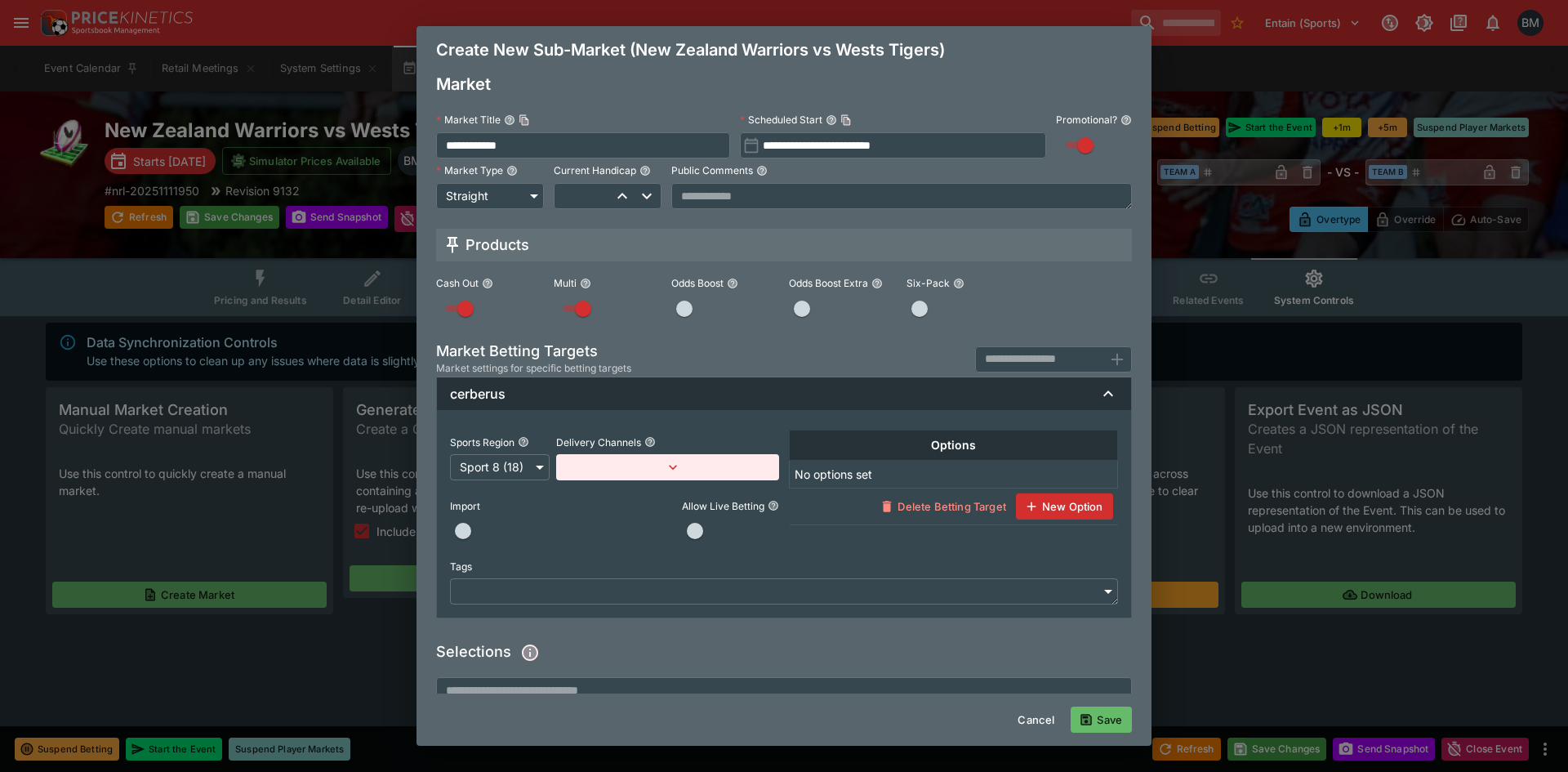 click on "Save" at bounding box center [1101, 720] 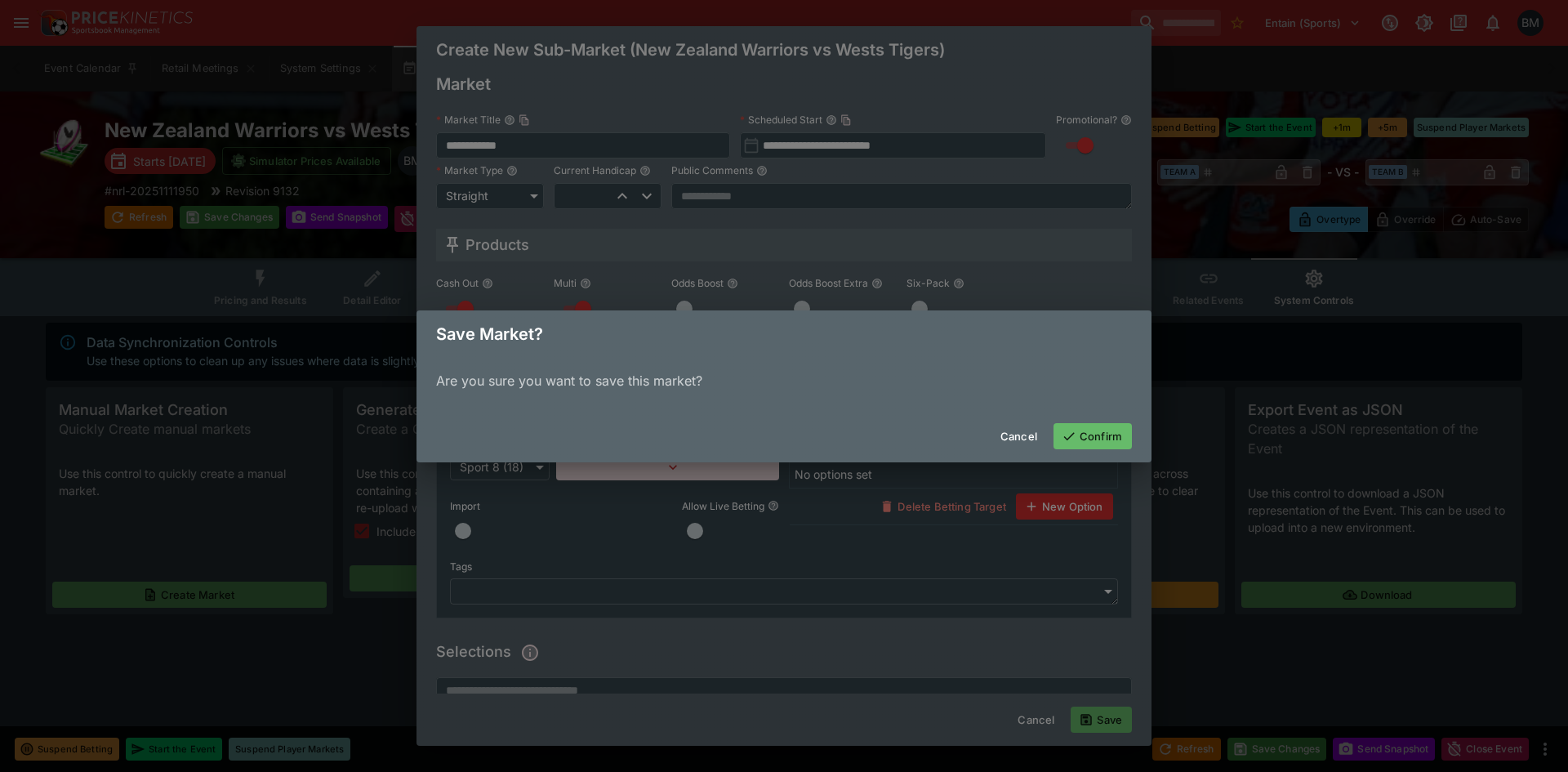 click on "Cancel" at bounding box center (1018, 436) 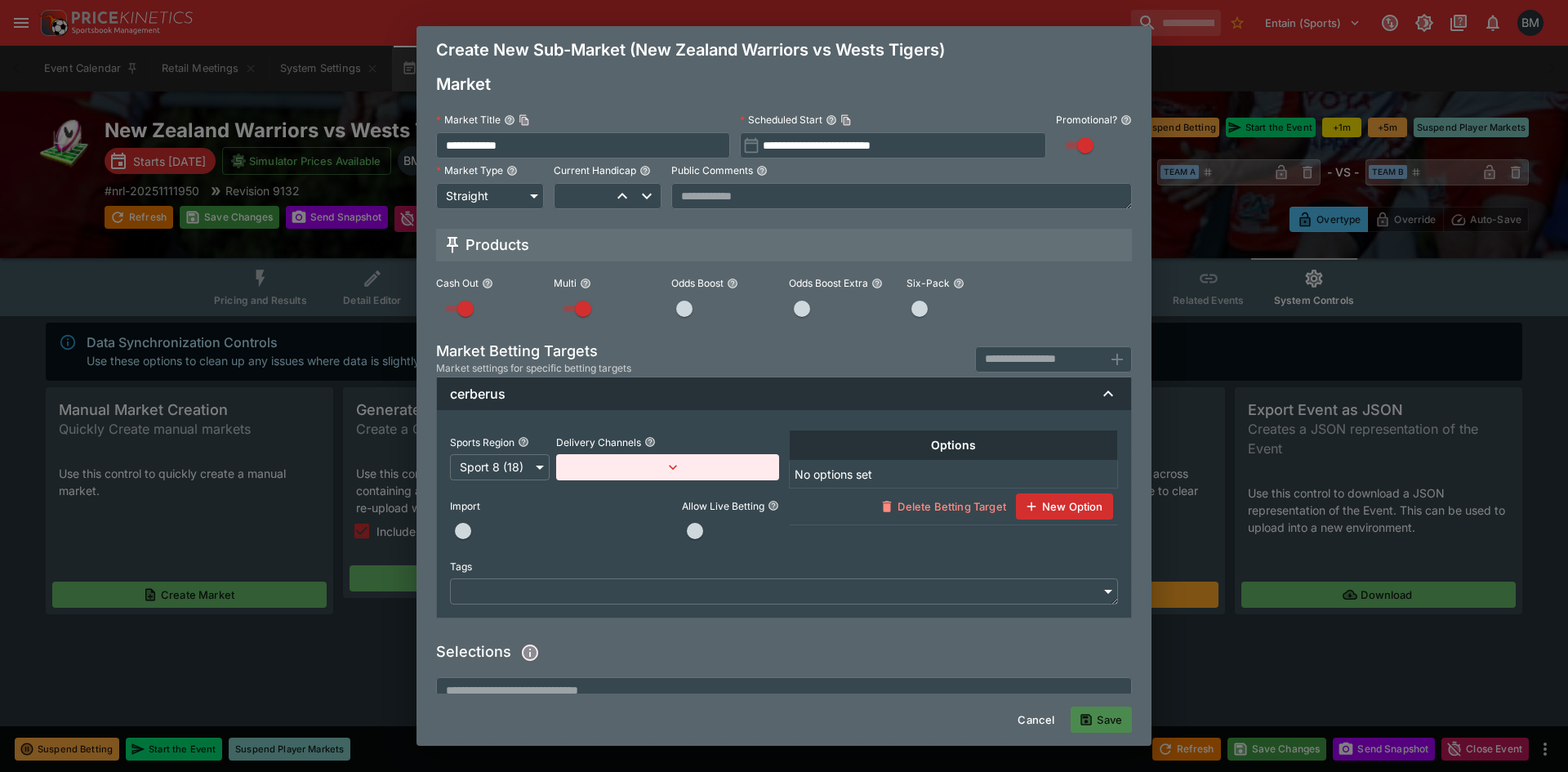 click on "Save" at bounding box center (1101, 720) 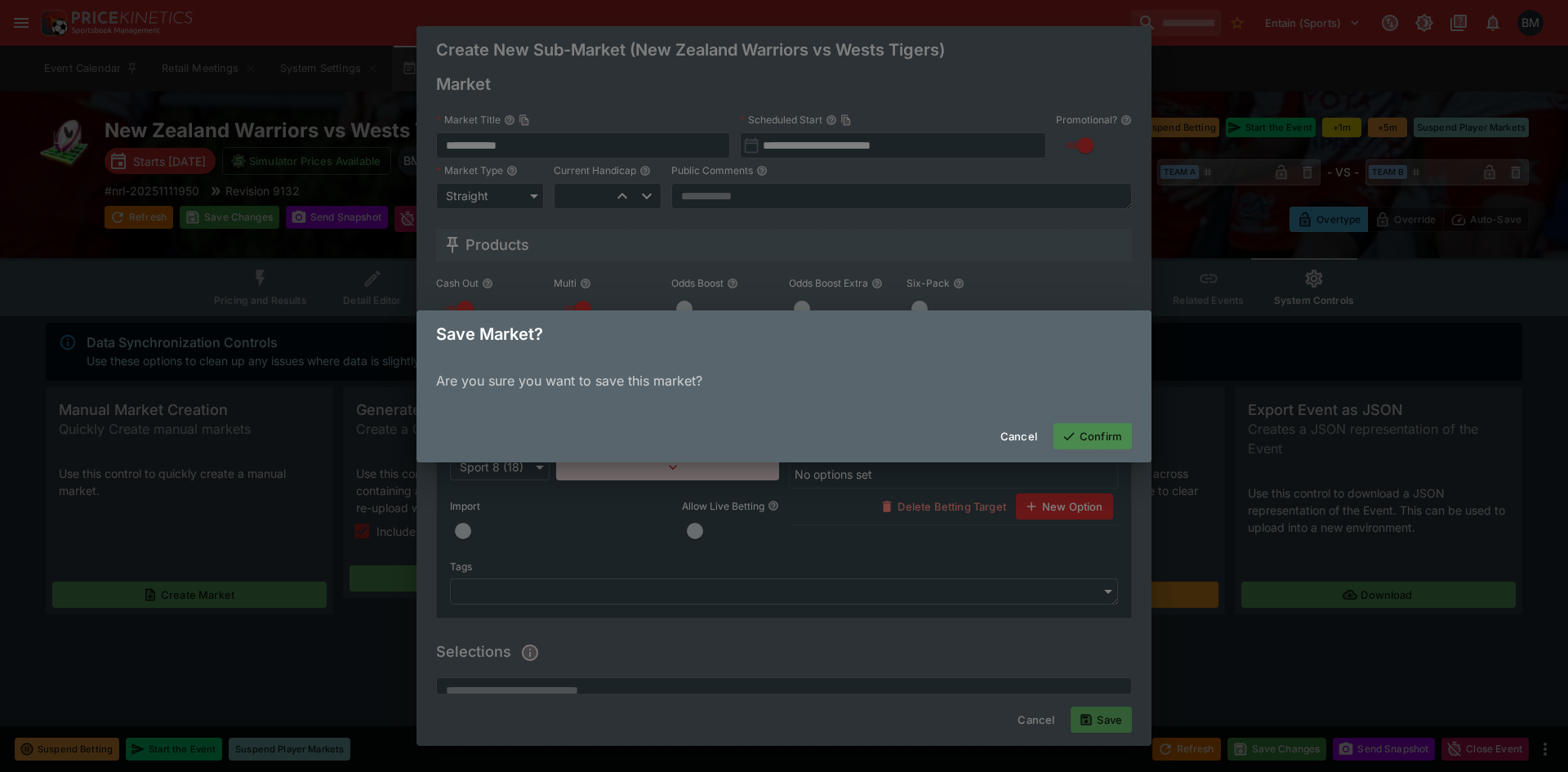 click on "Confirm" at bounding box center (1093, 436) 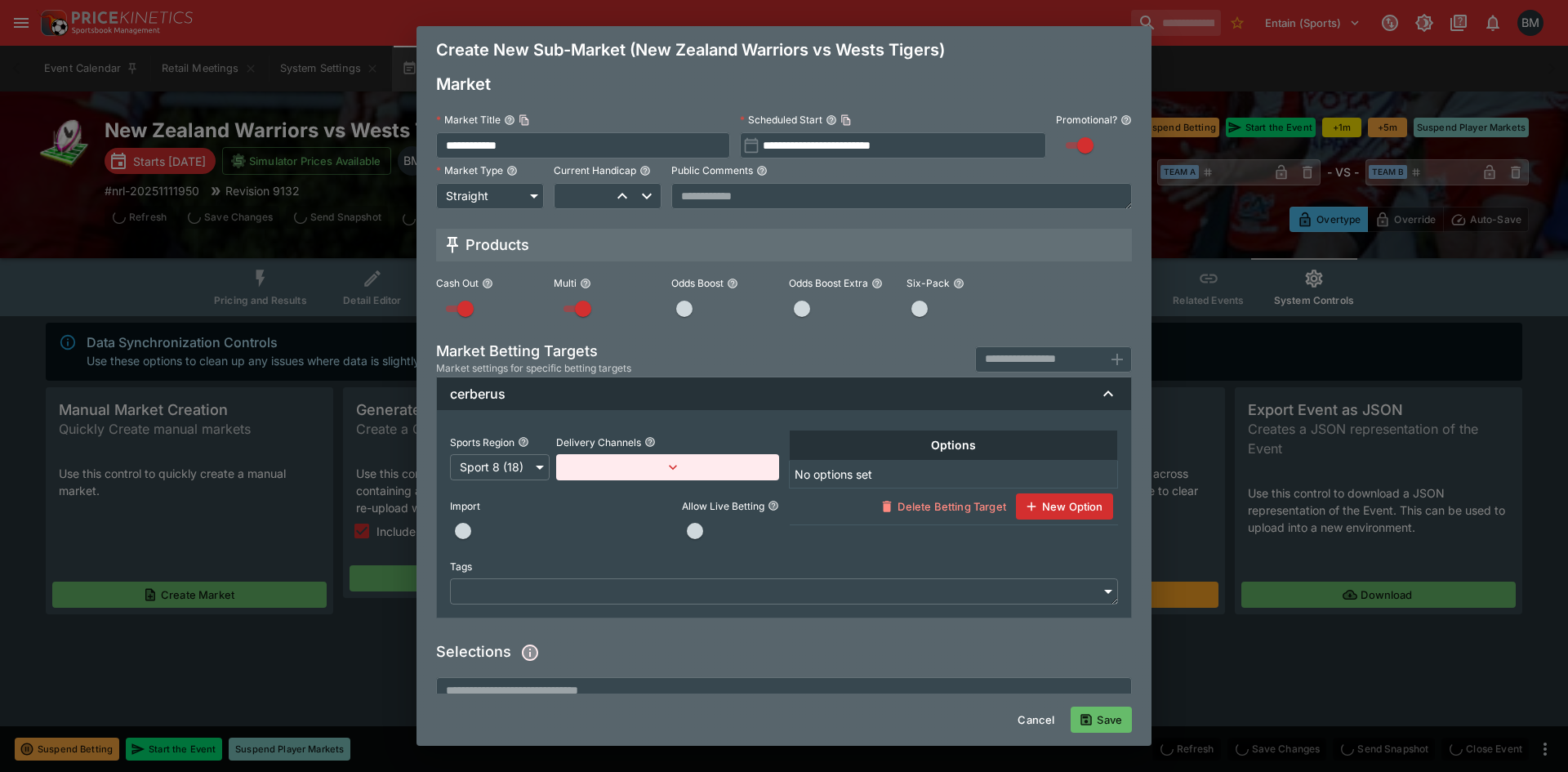 type on "**********" 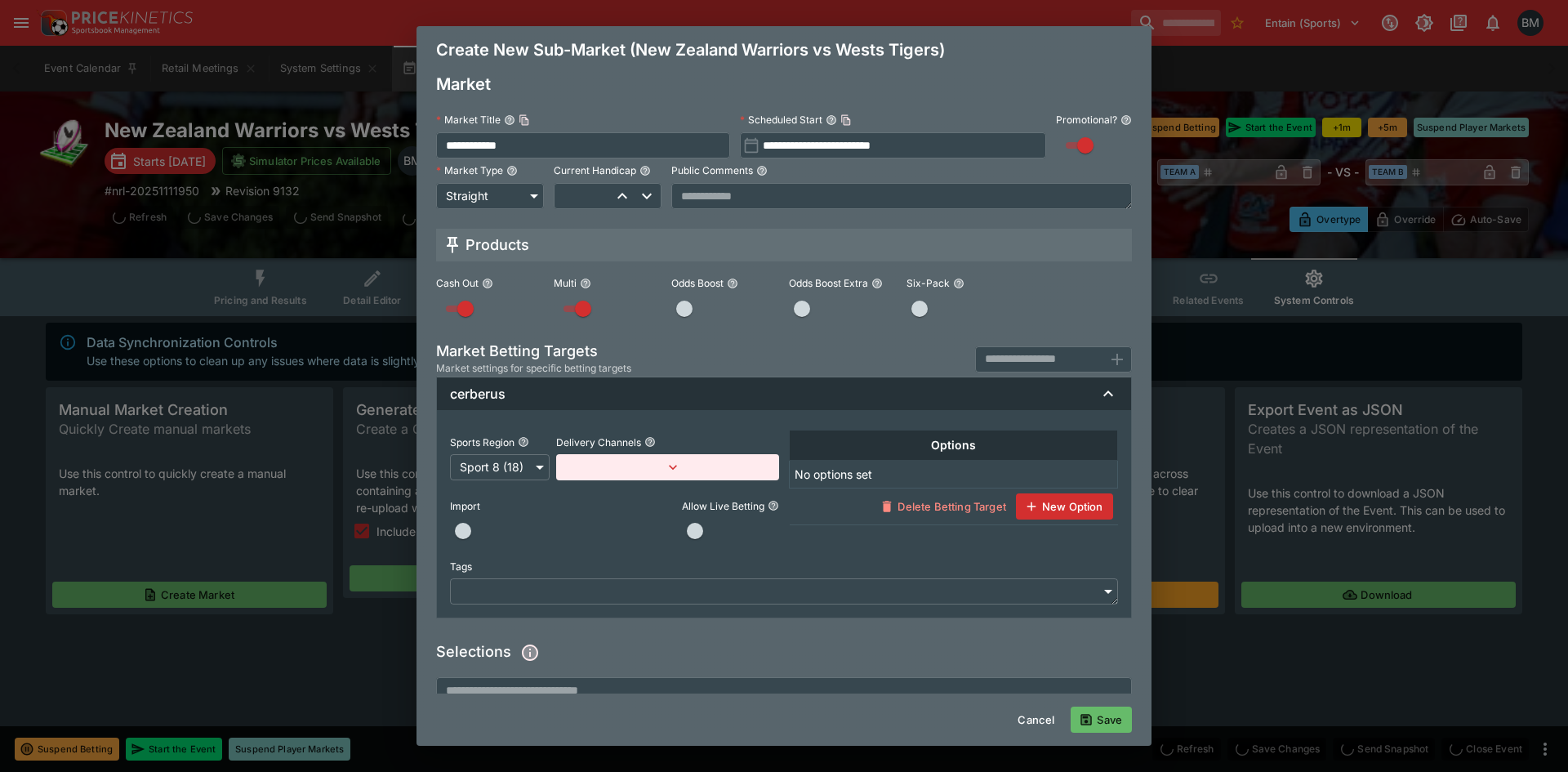 type on "**********" 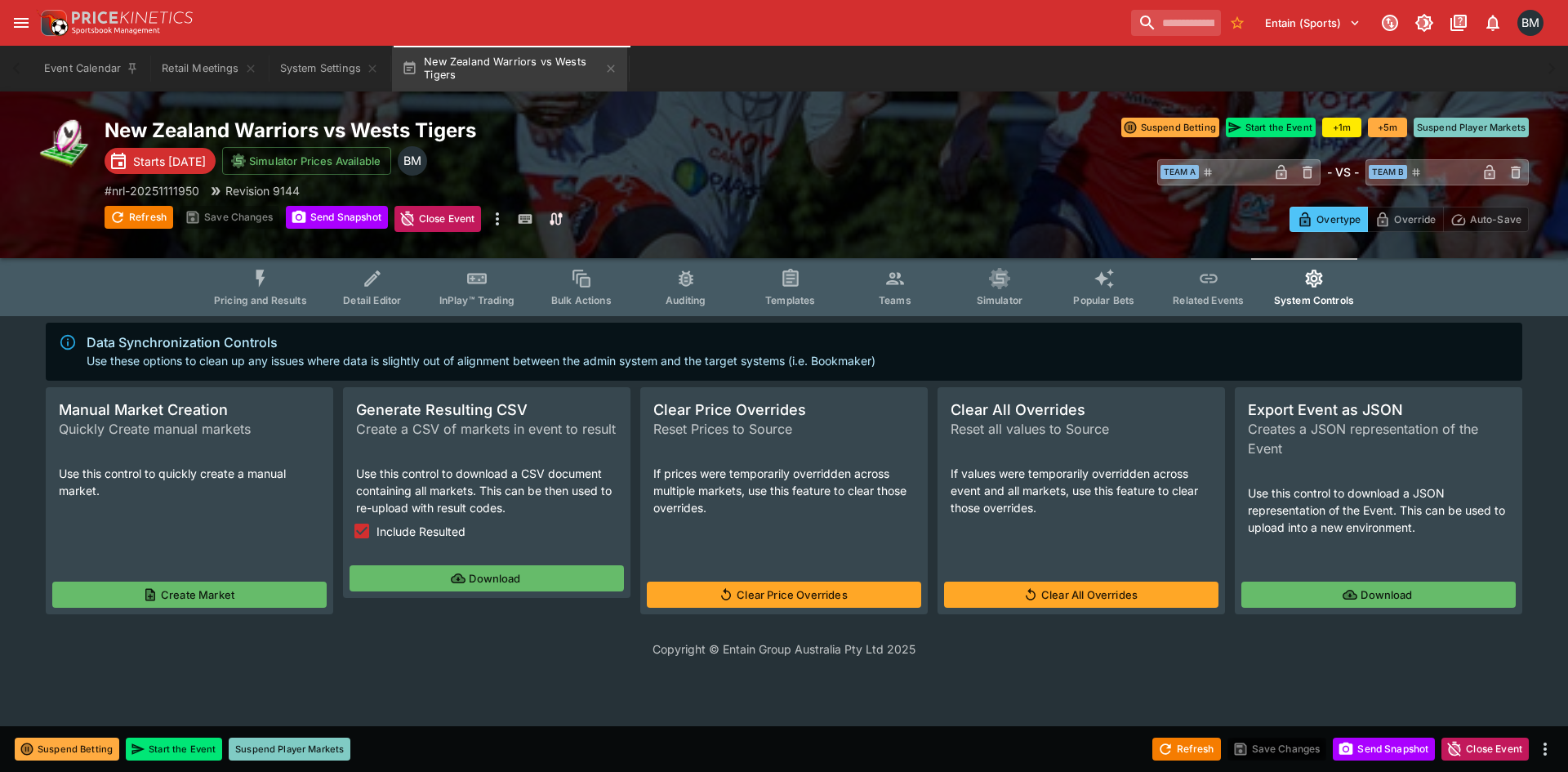 click 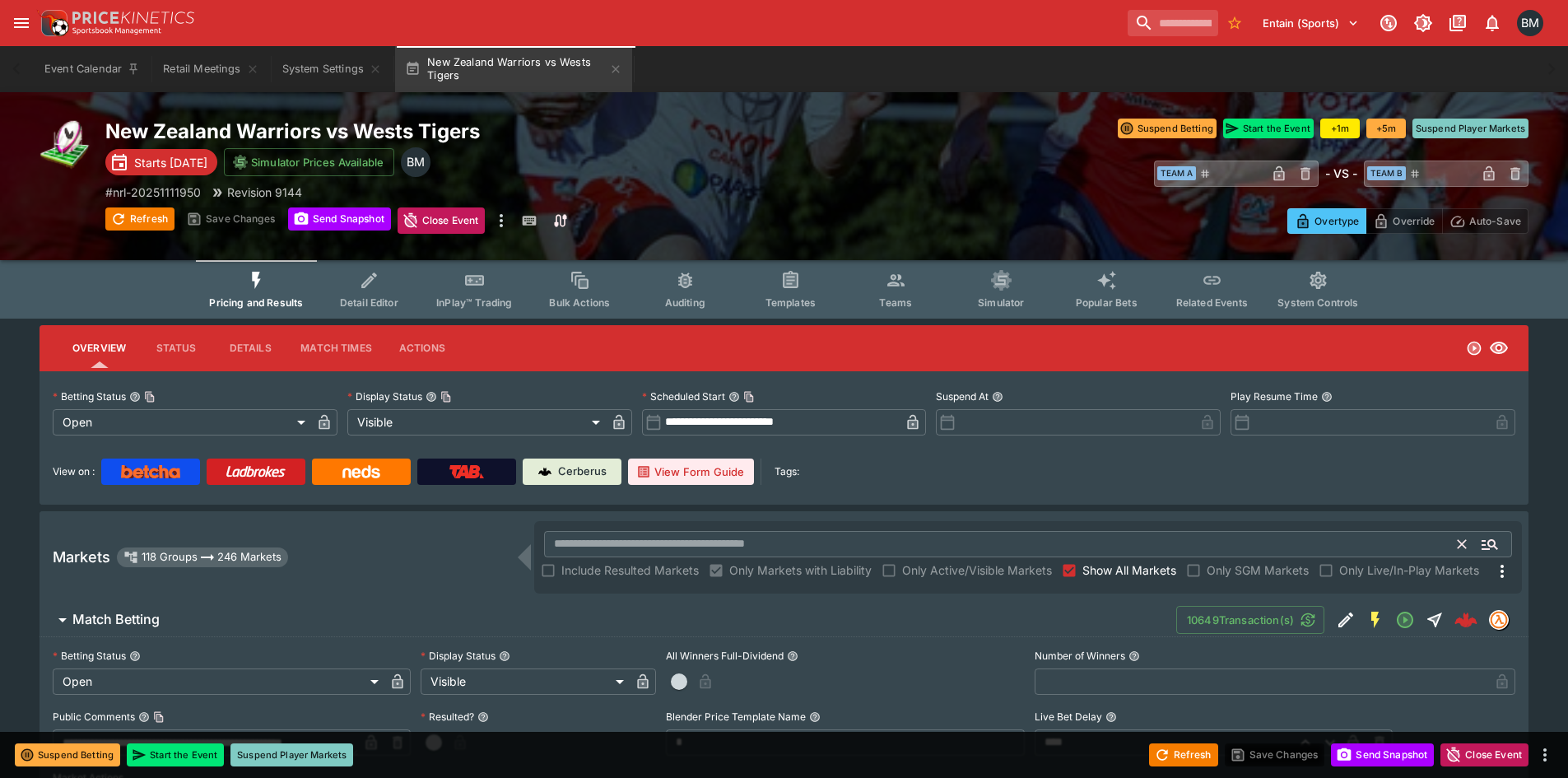 click at bounding box center (1001, 544) 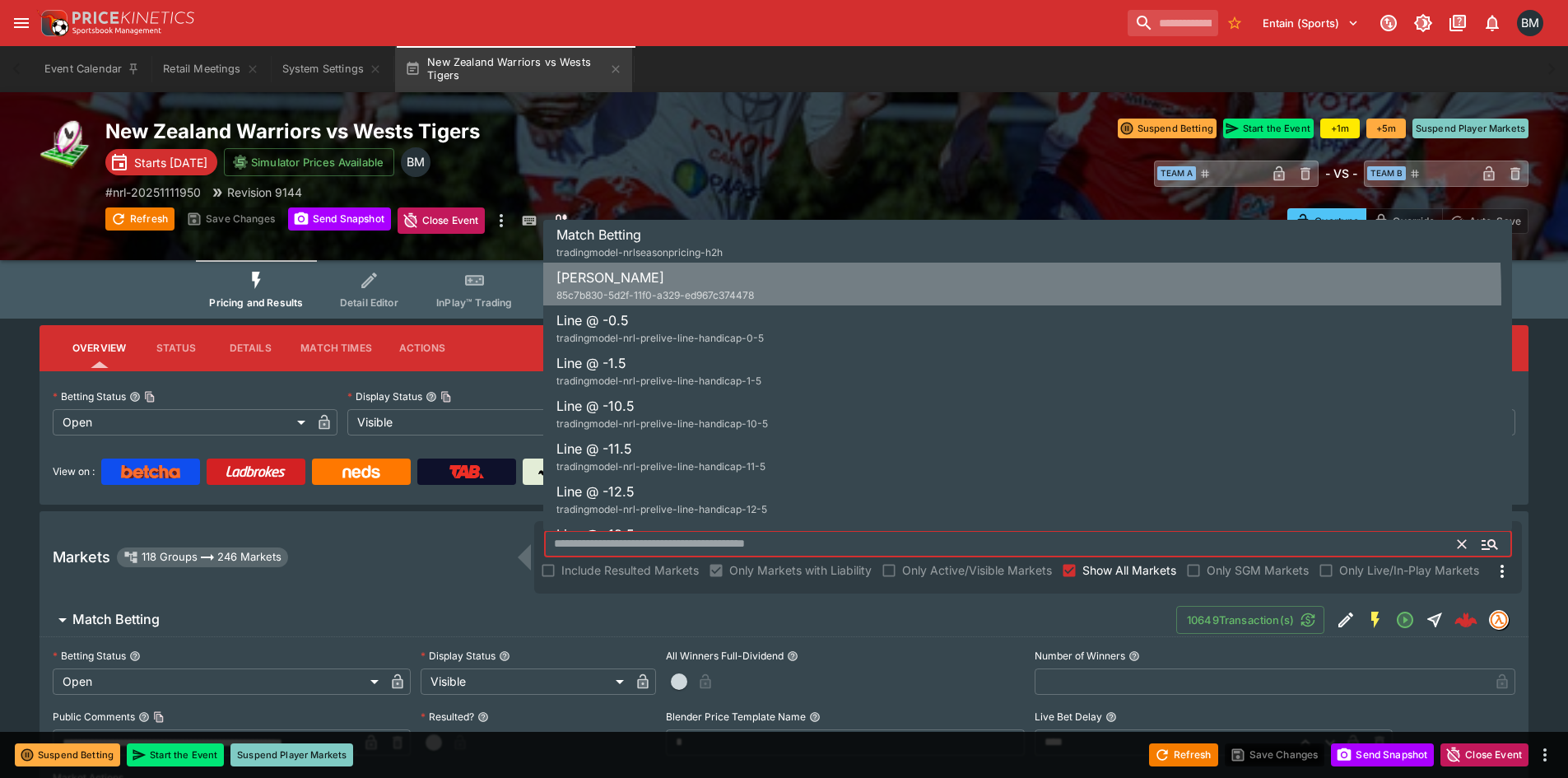 click on "Betcha Boost 85c7b830-5d2f-11f0-a329-ed967c374478" at bounding box center [1027, 286] 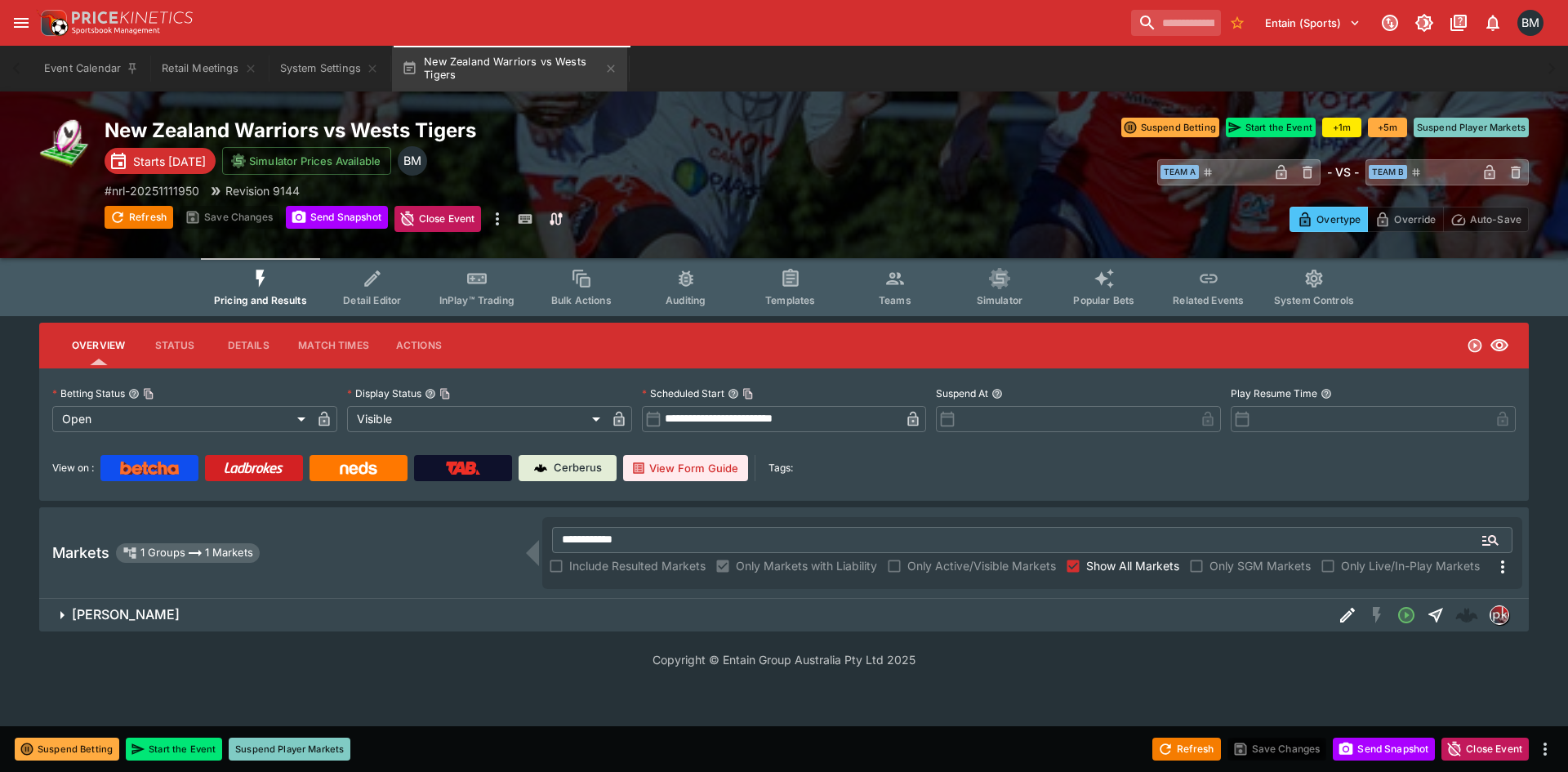 click on "Betcha Boost" at bounding box center [784, 615] 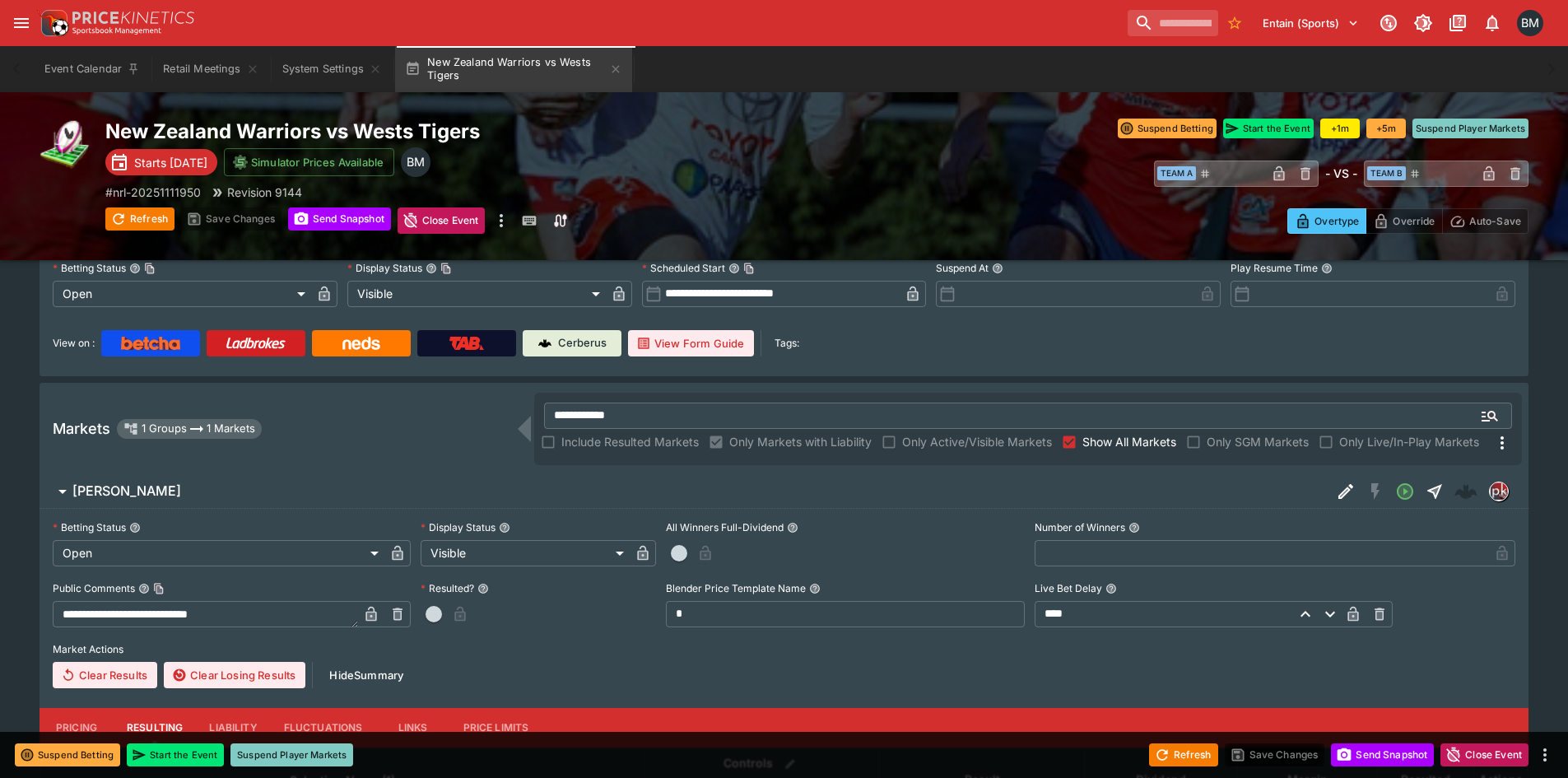 scroll, scrollTop: 293, scrollLeft: 0, axis: vertical 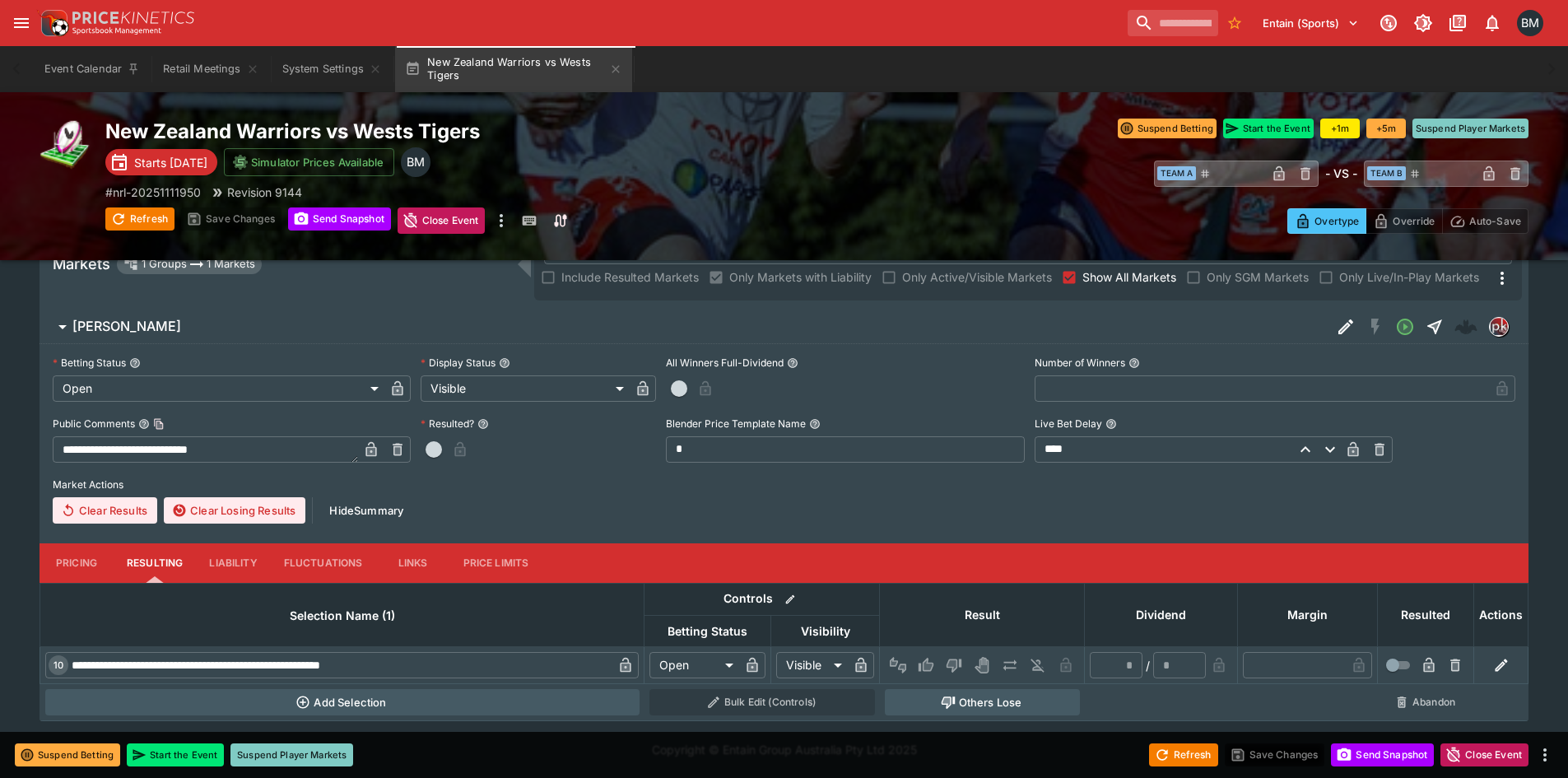 click on "Pricing" at bounding box center [77, 563] 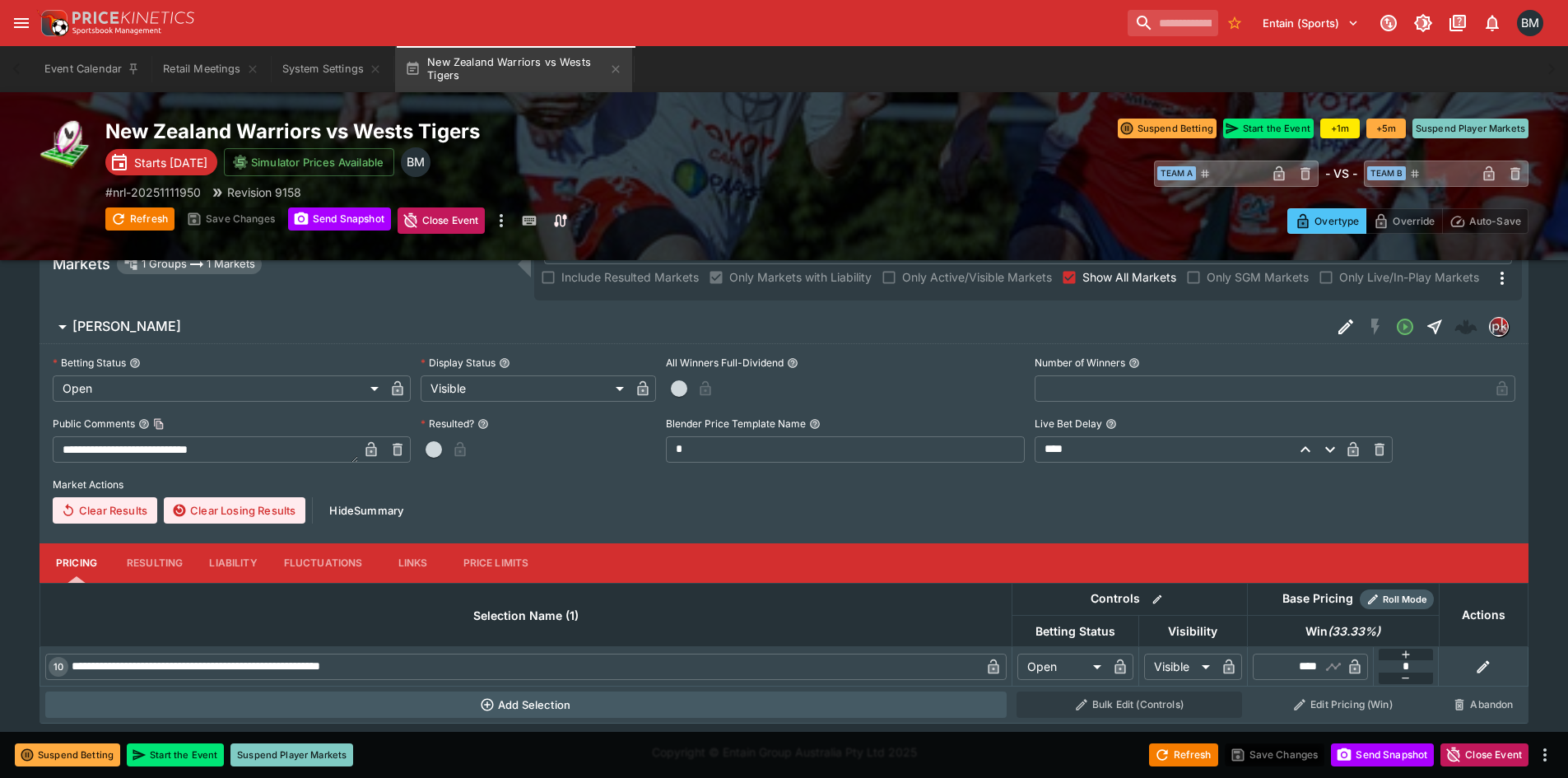 scroll, scrollTop: 296, scrollLeft: 0, axis: vertical 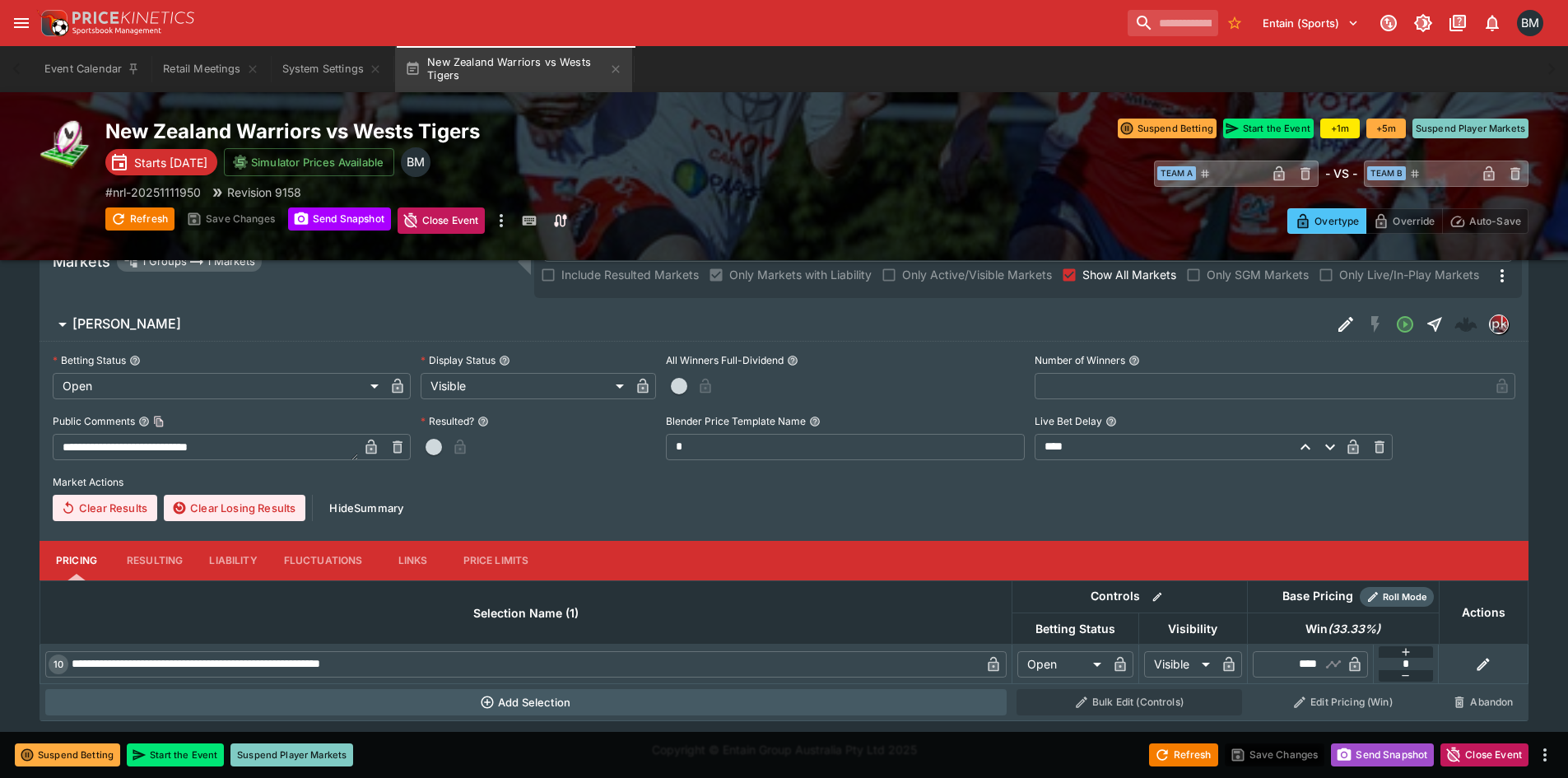 click on "Send Snapshot" at bounding box center (1382, 755) 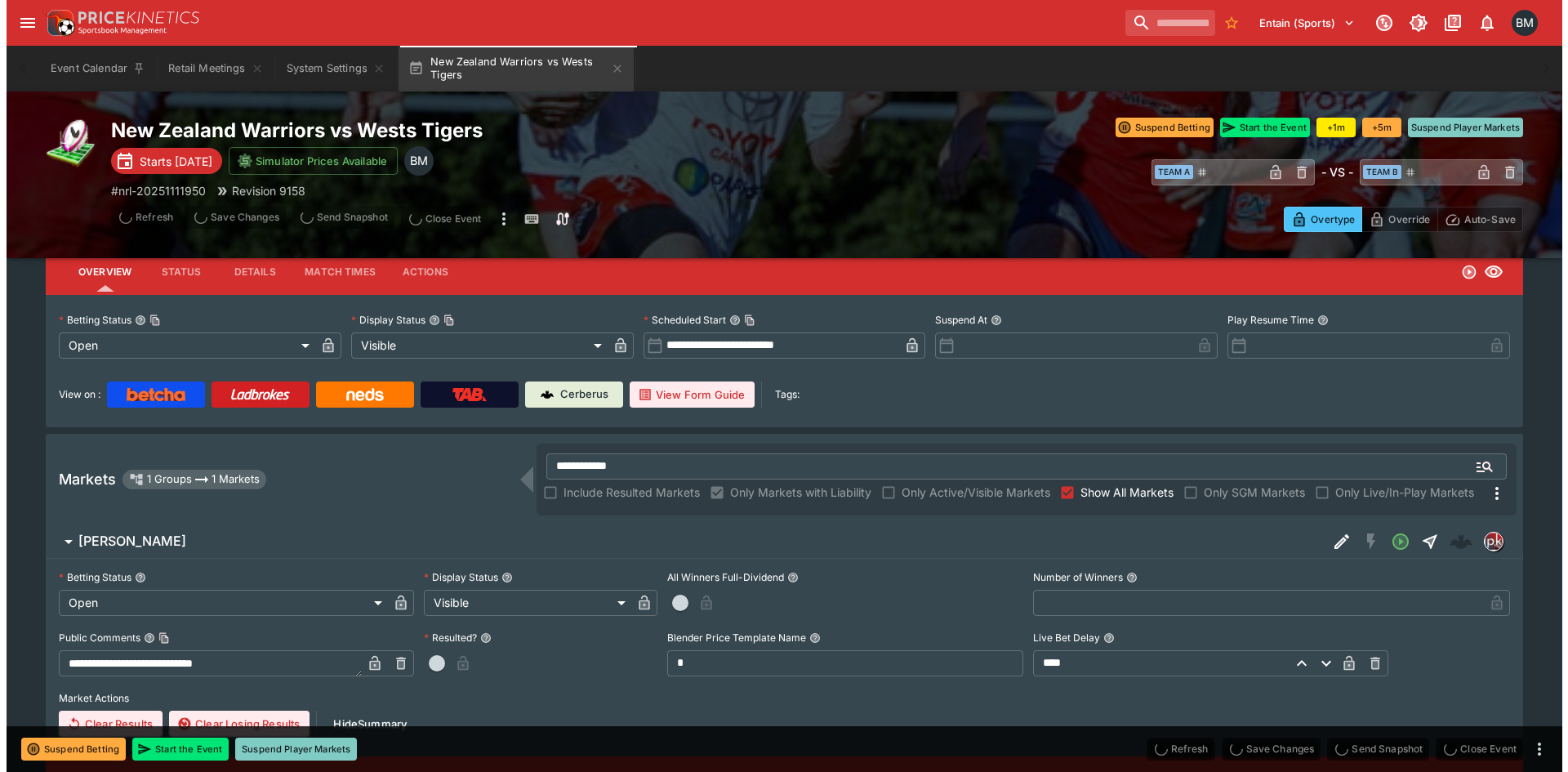 scroll, scrollTop: 0, scrollLeft: 0, axis: both 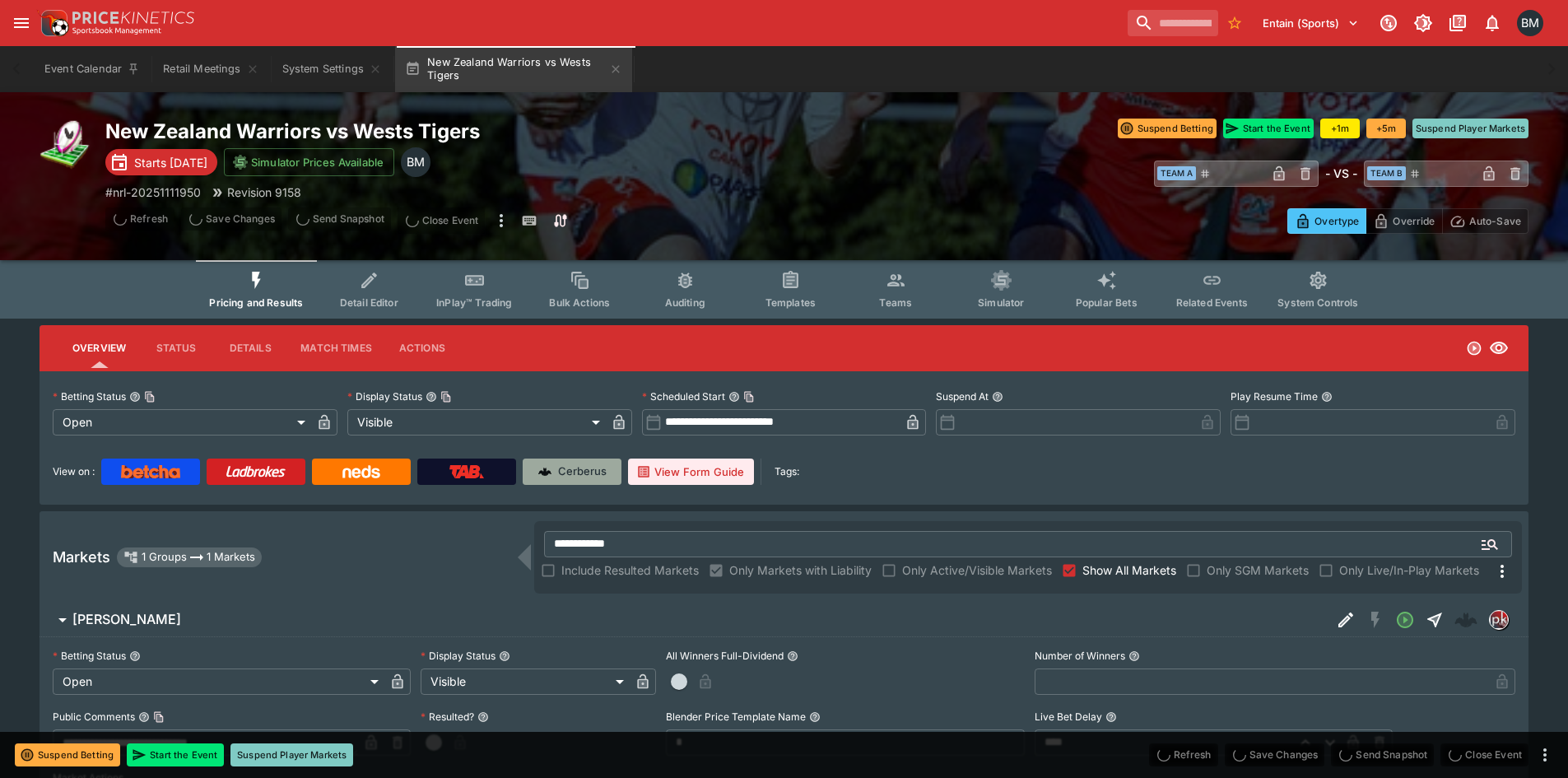 click on "Cerberus" at bounding box center (582, 472) 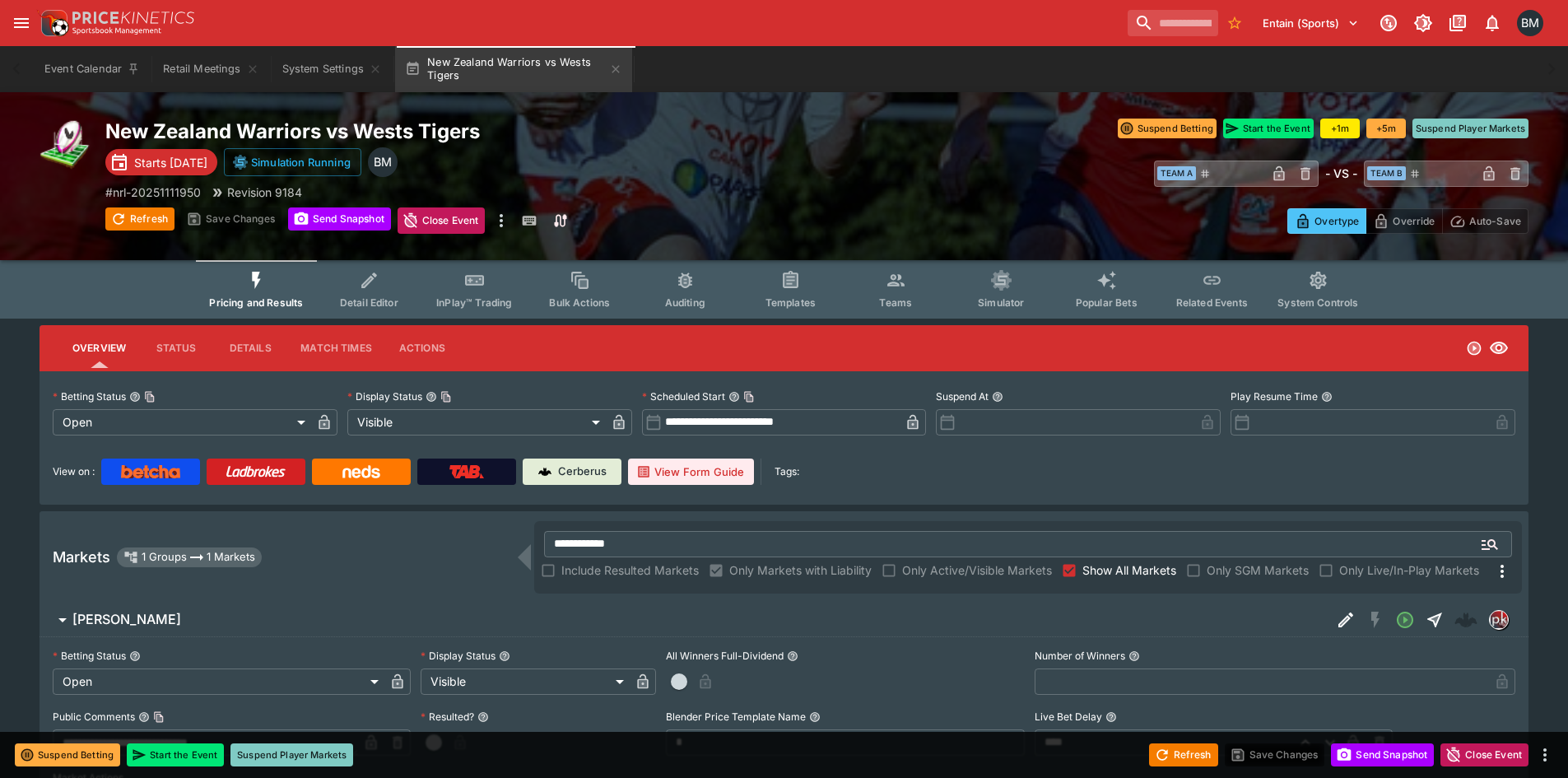 click 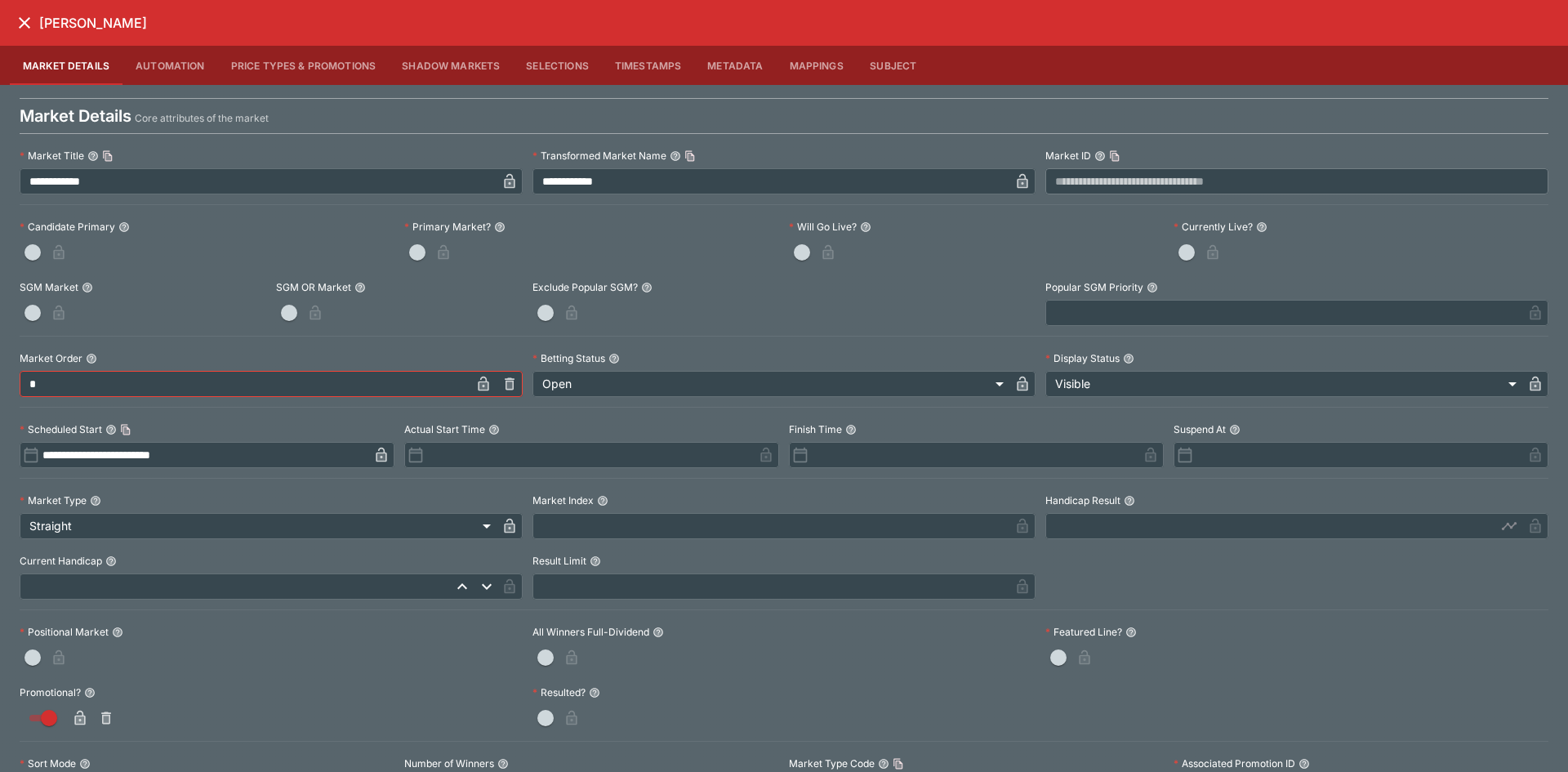 click at bounding box center [784, 313] 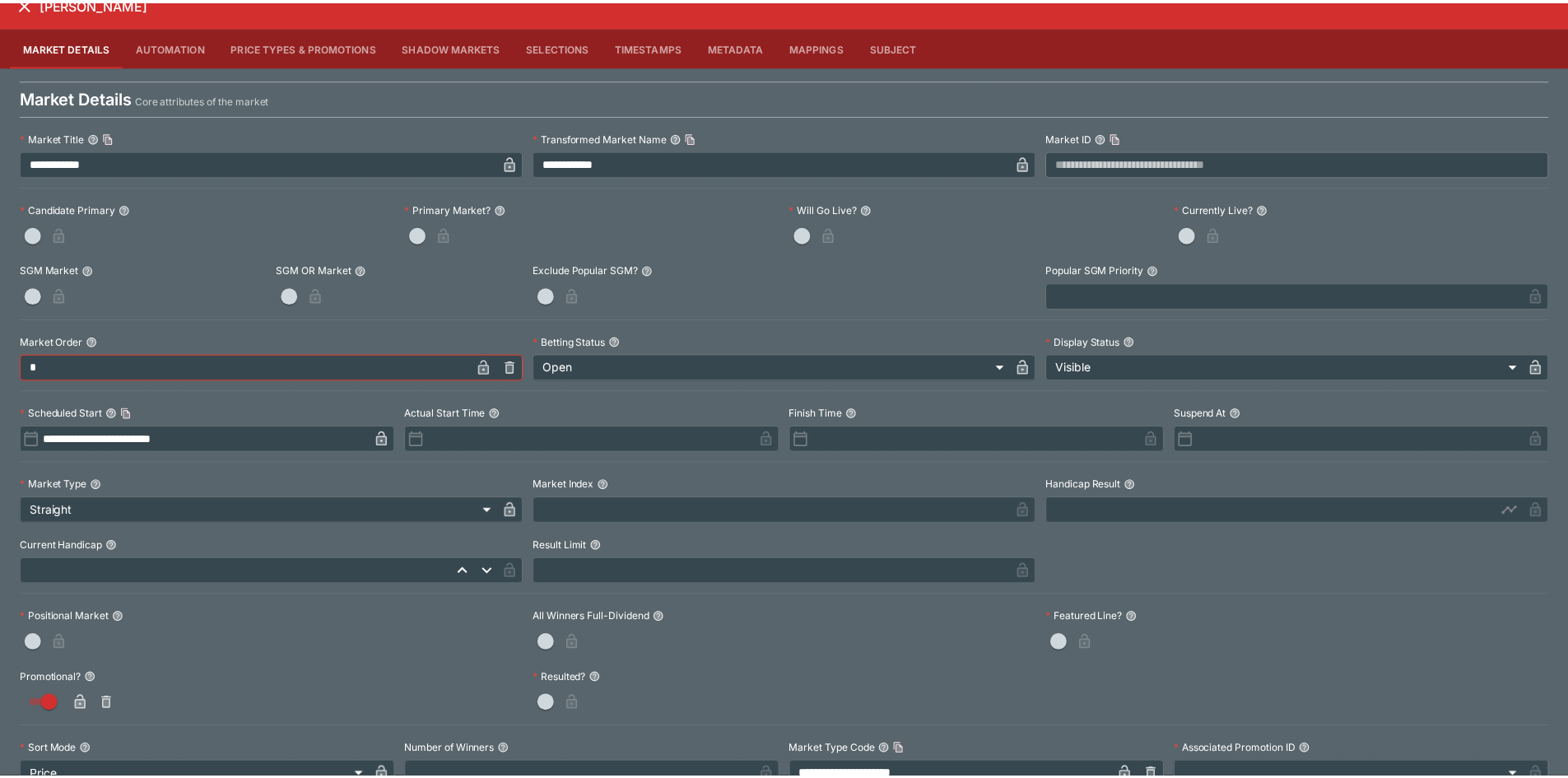 scroll, scrollTop: 0, scrollLeft: 0, axis: both 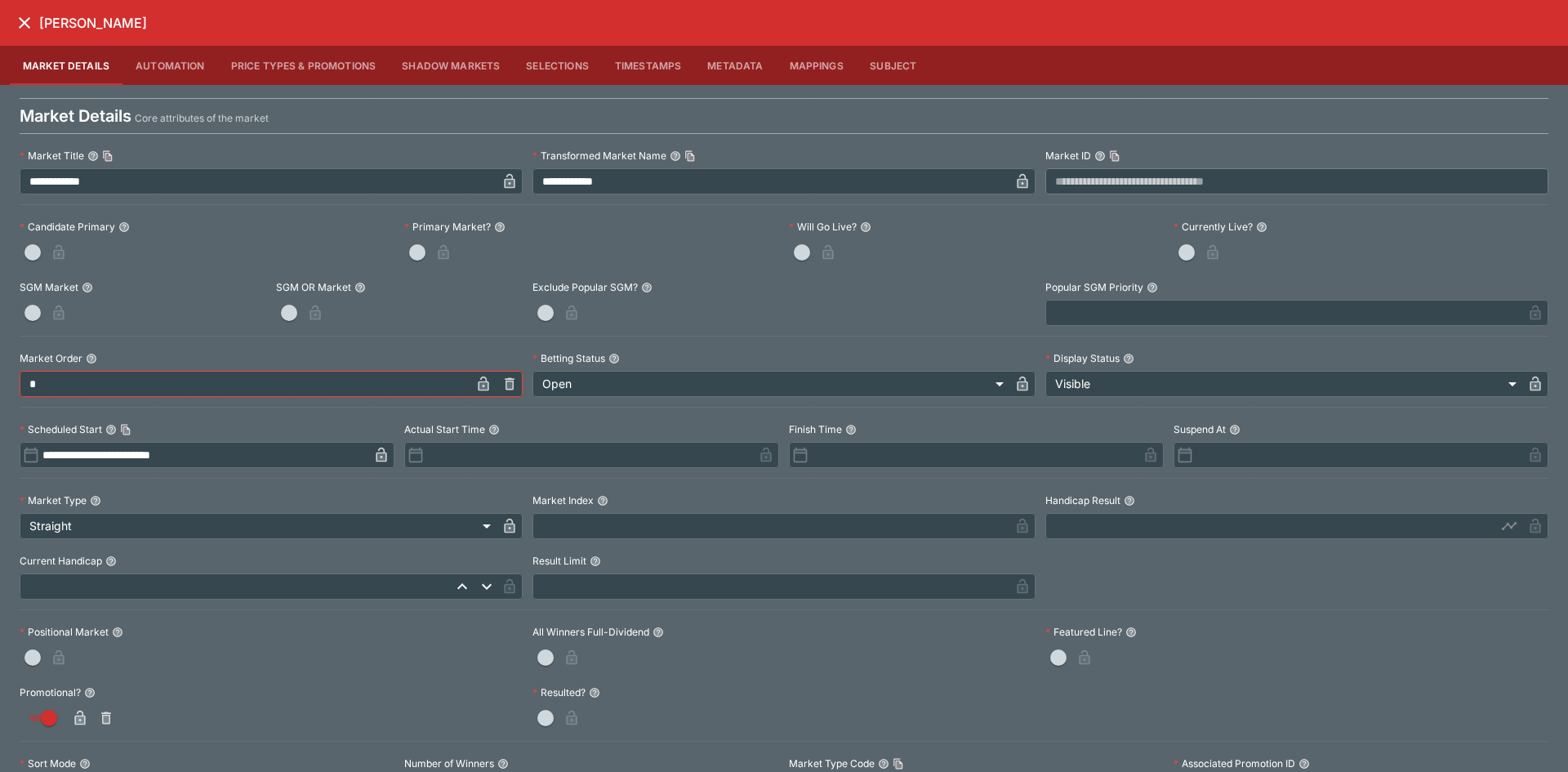 click 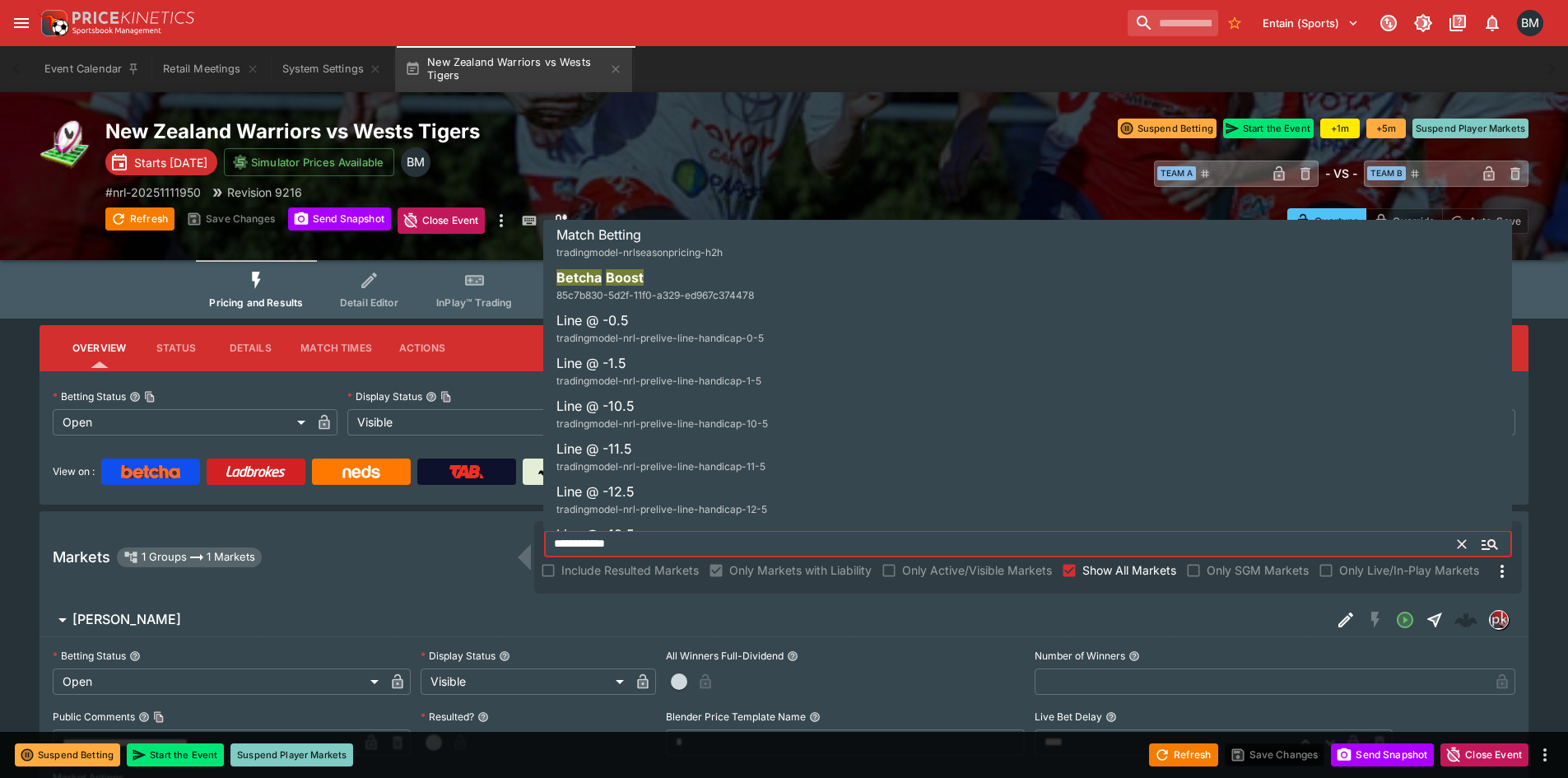 click on "**********" at bounding box center (1001, 544) 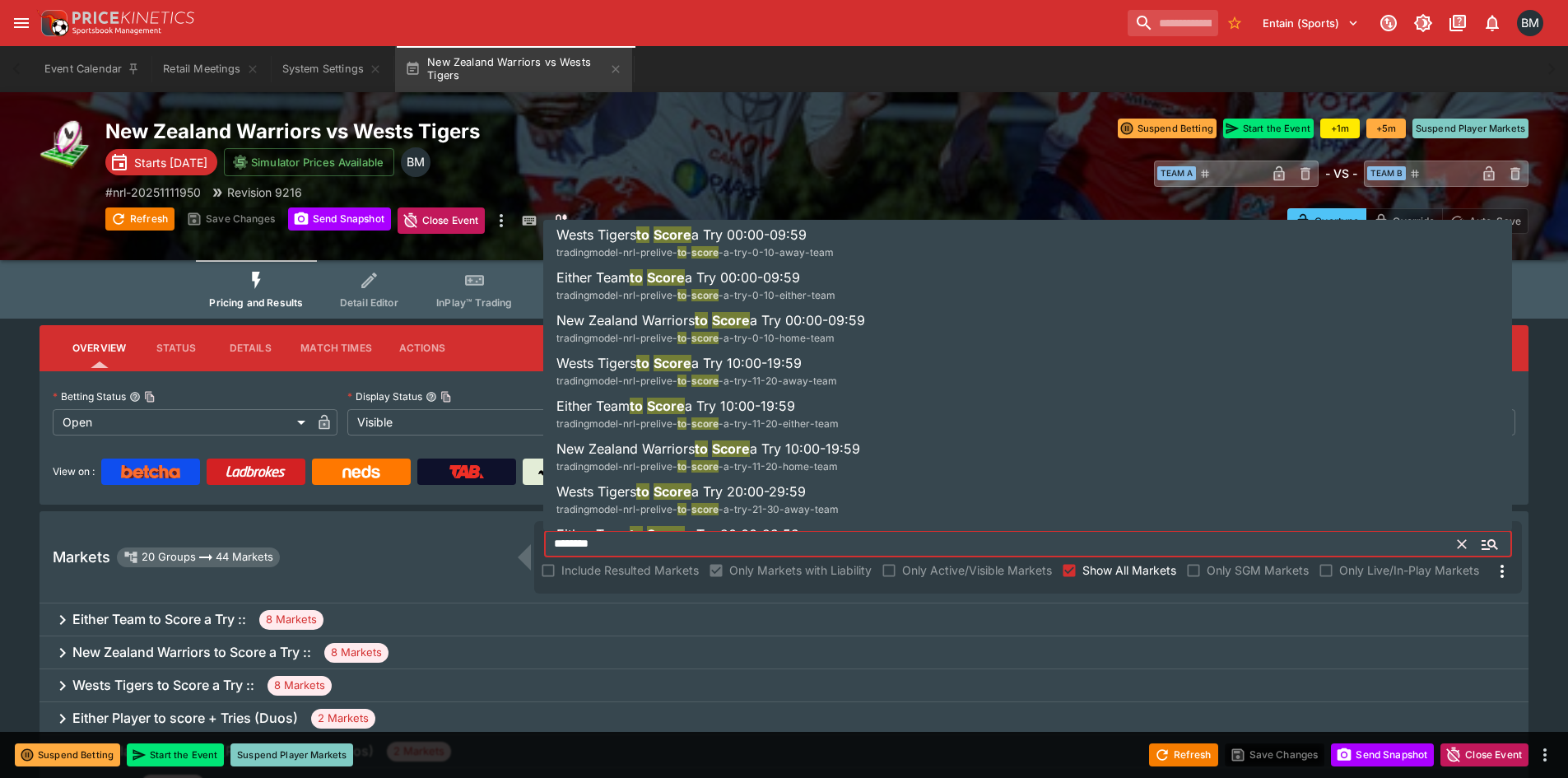 click on "********" at bounding box center (1001, 544) 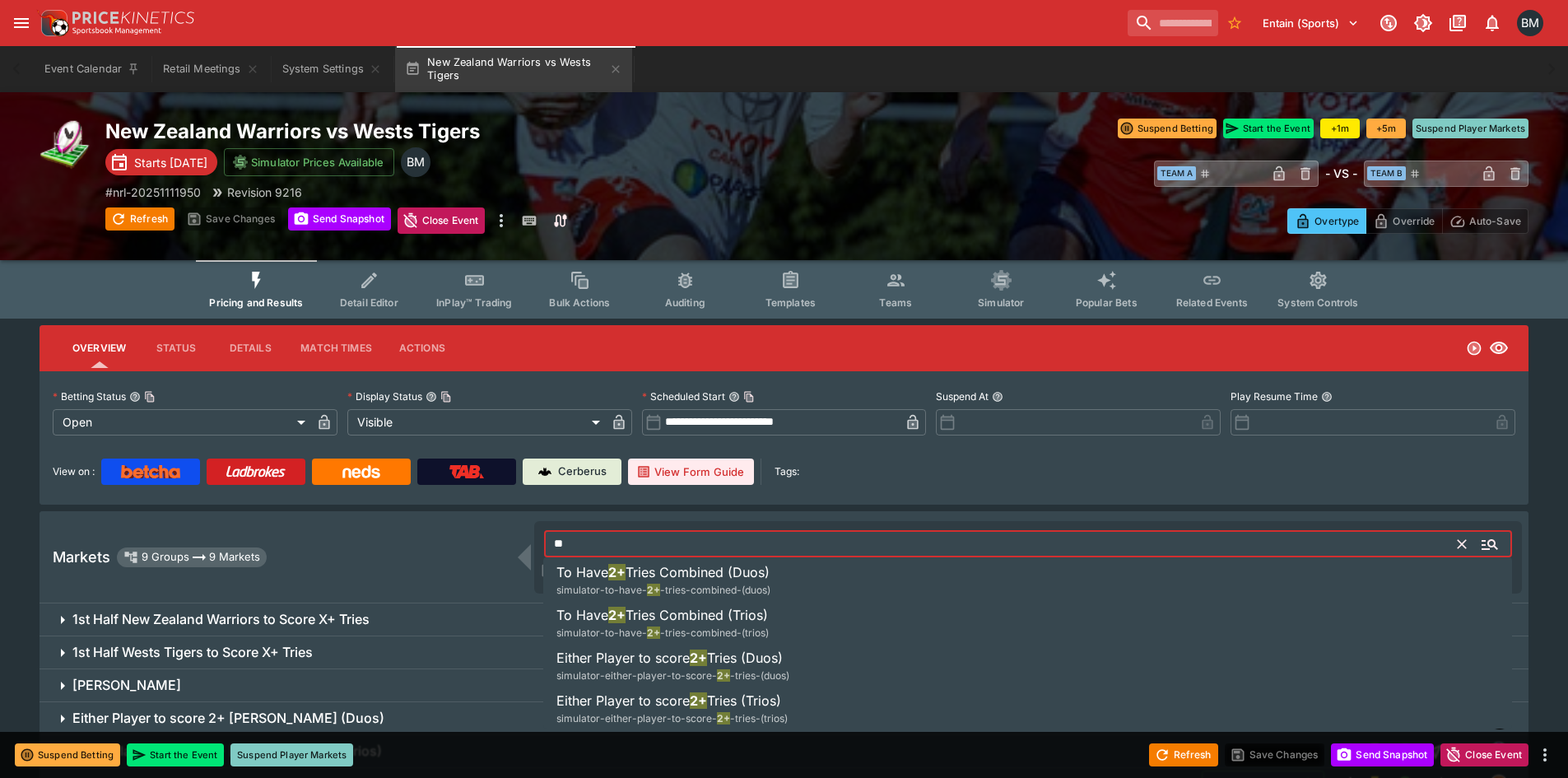 click on "Tries Combined (Duos)" at bounding box center (697, 572) 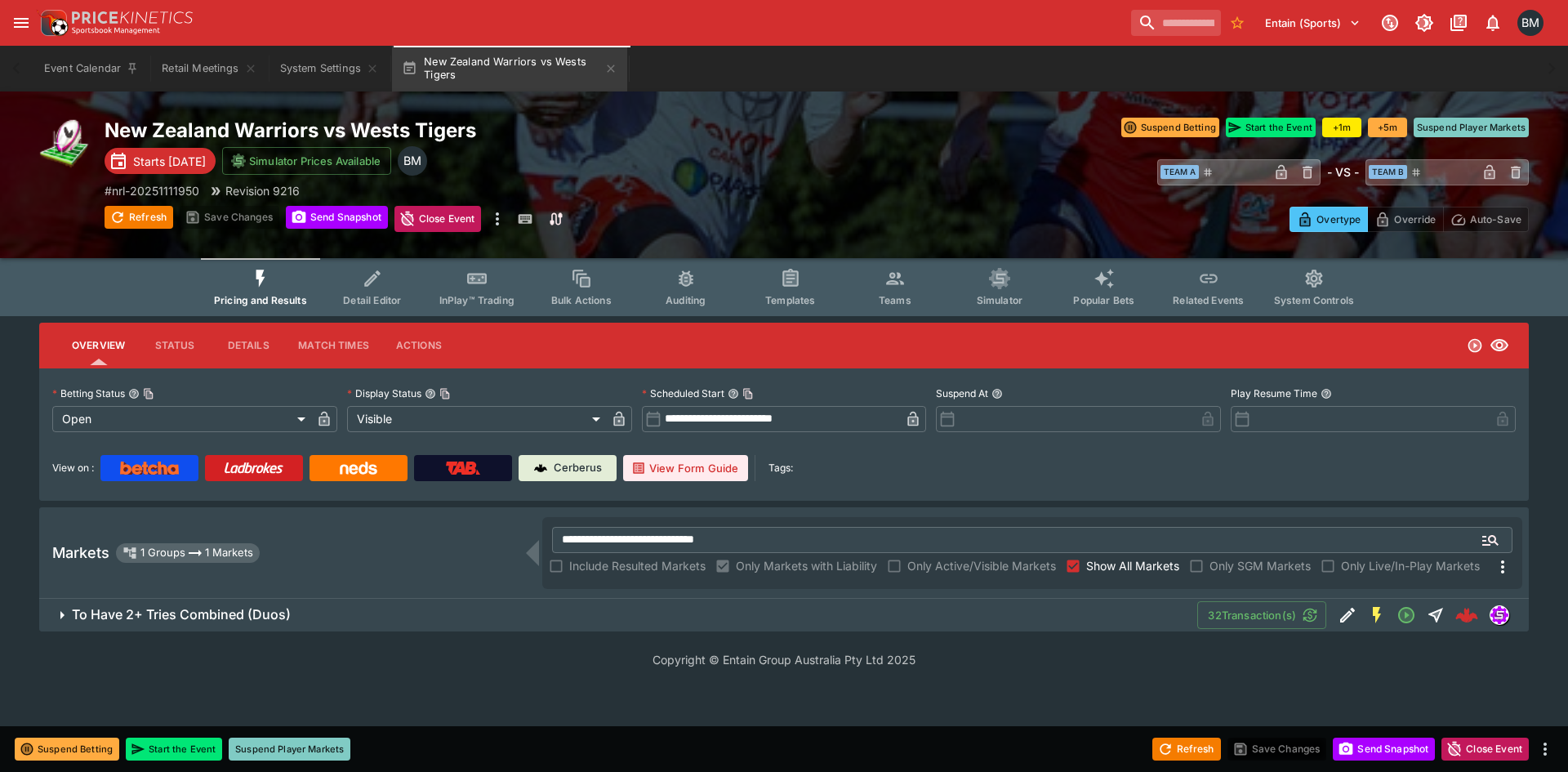 click on "To Have 2+ Tries Combined (Duos) 32  Transaction(s)" at bounding box center [784, 615] 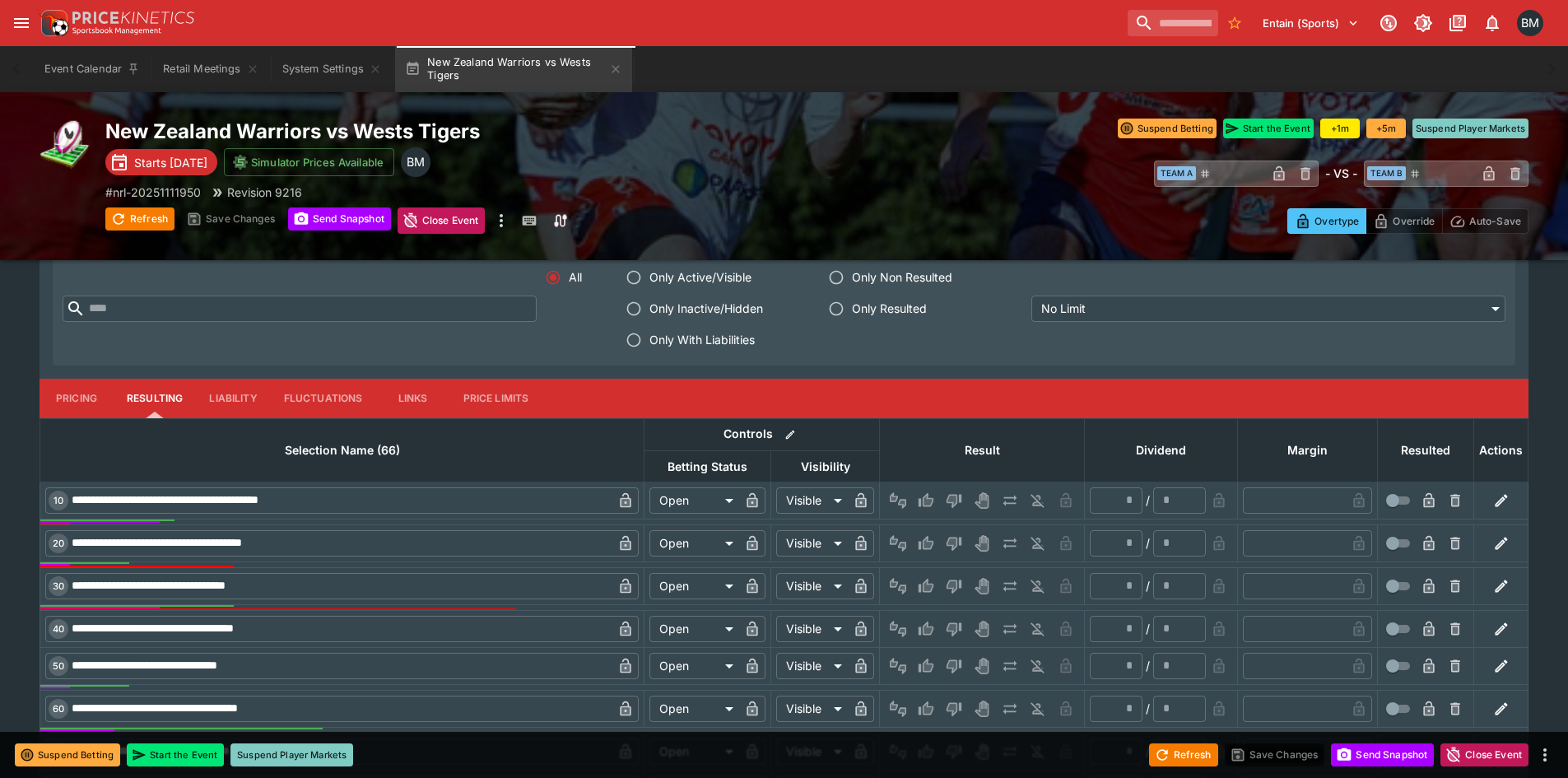 scroll, scrollTop: 686, scrollLeft: 0, axis: vertical 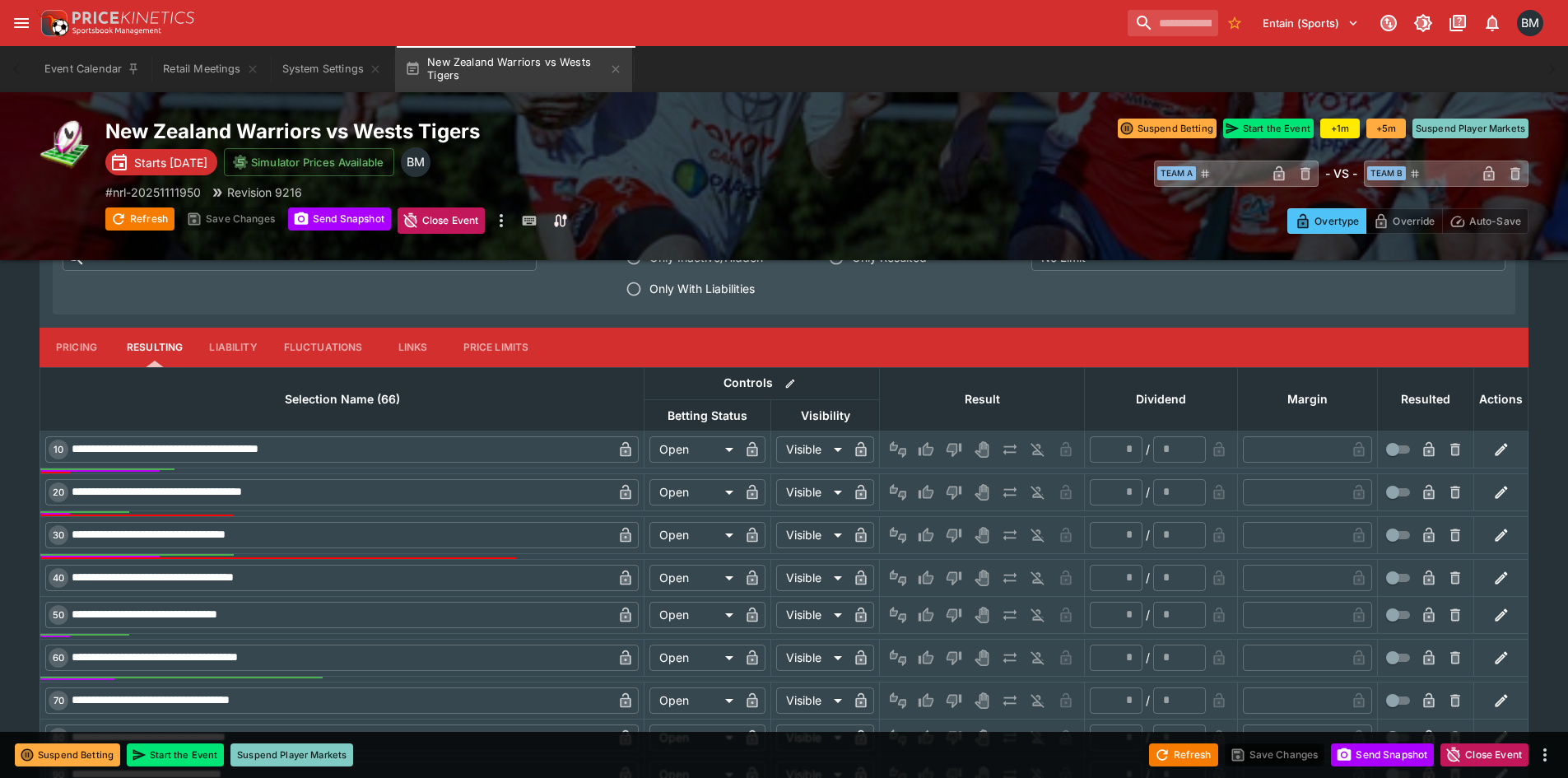 click on "Pricing" at bounding box center (77, 347) 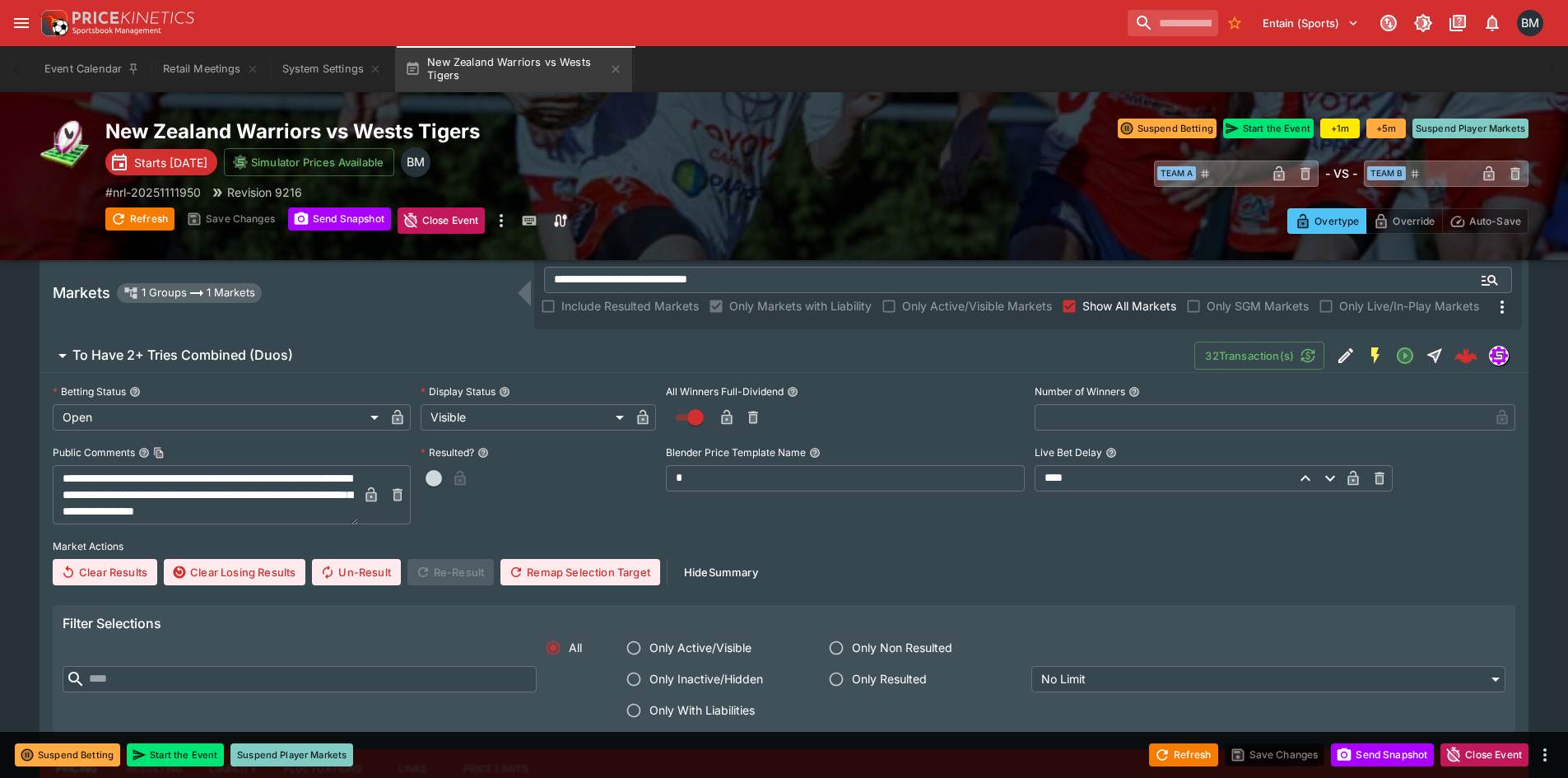 scroll, scrollTop: 0, scrollLeft: 0, axis: both 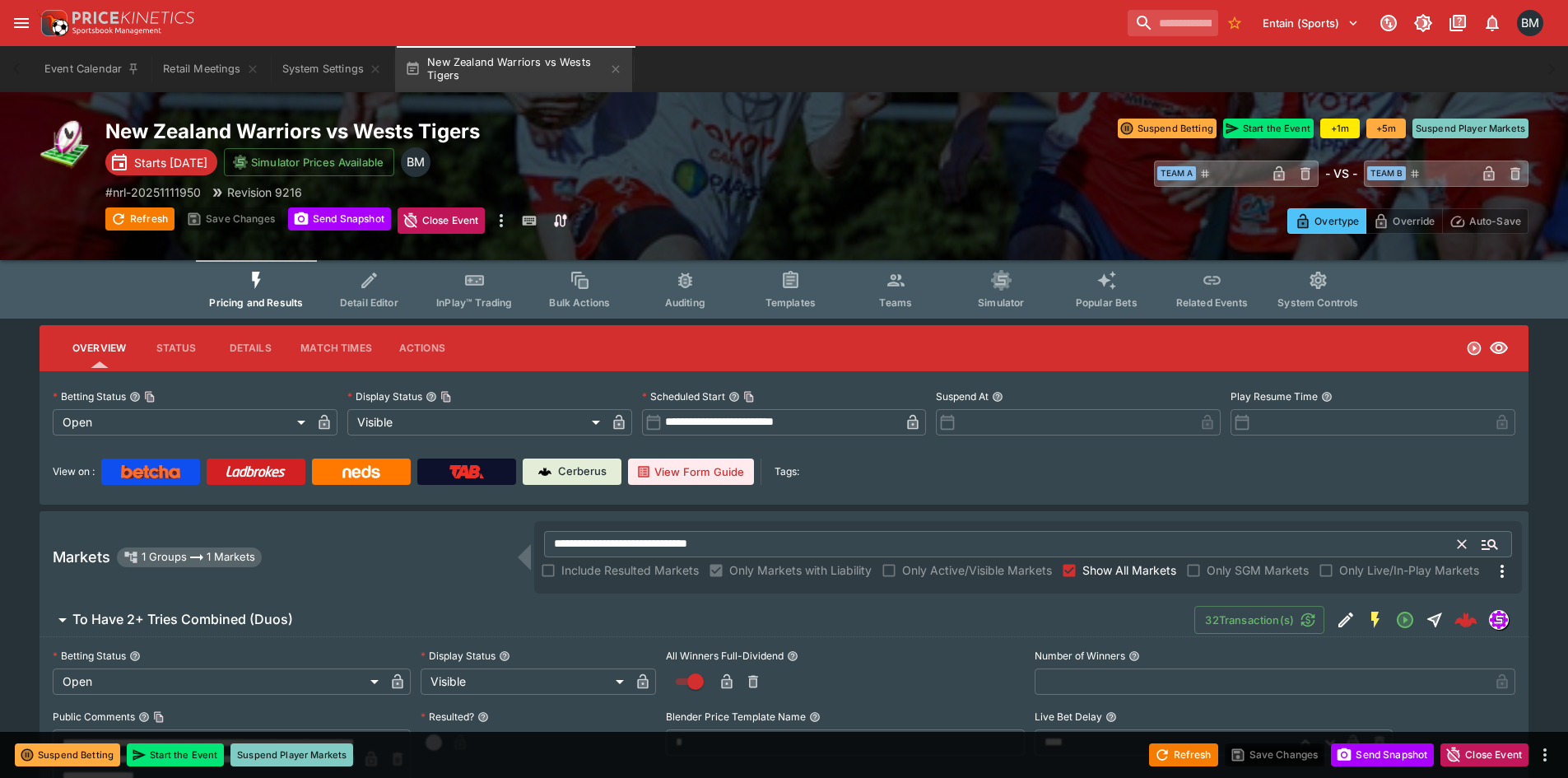 click on "**********" at bounding box center [1001, 544] 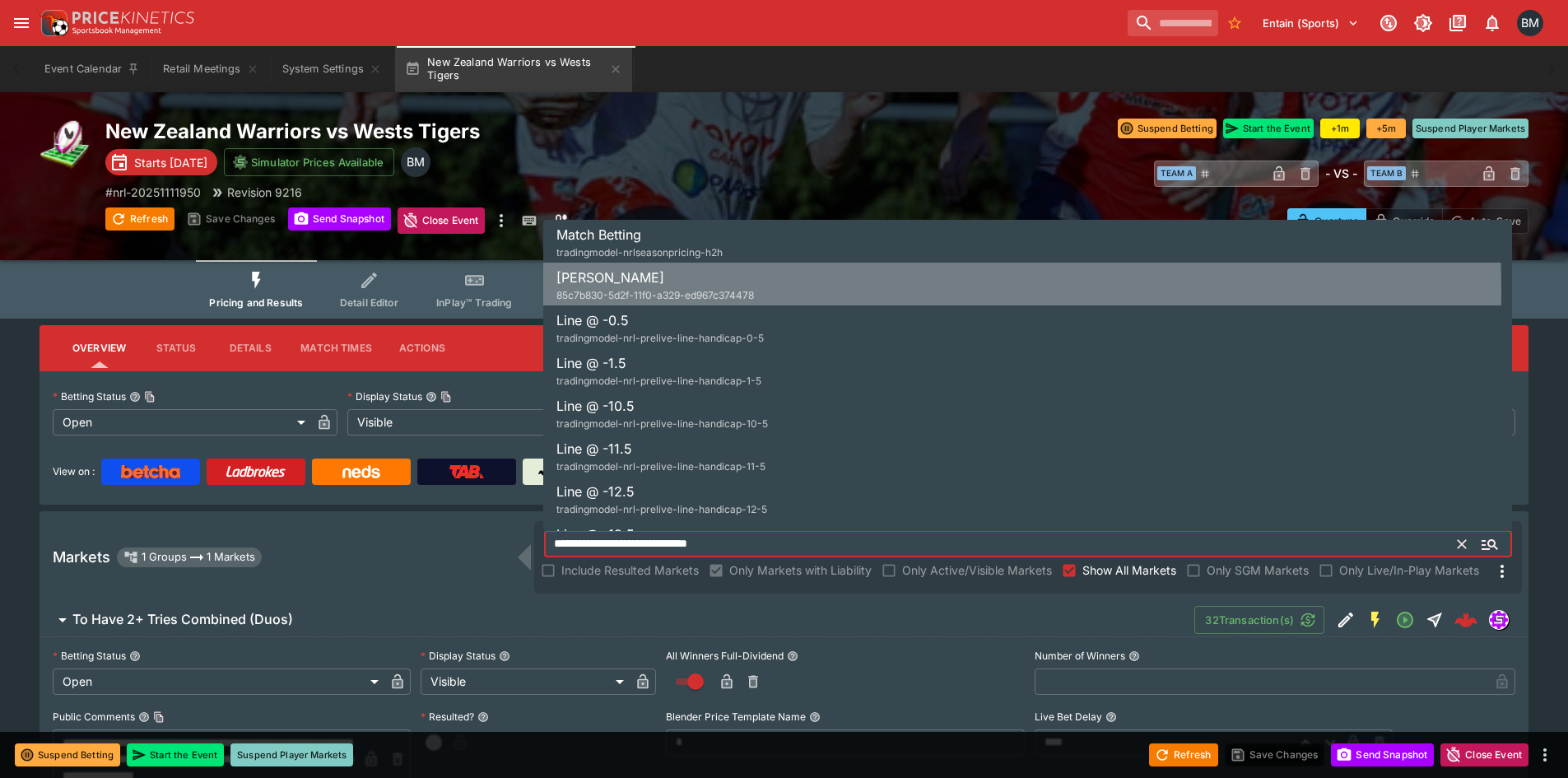 click on "85c7b830-5d2f-11f0-a329-ed967c374478" at bounding box center (655, 295) 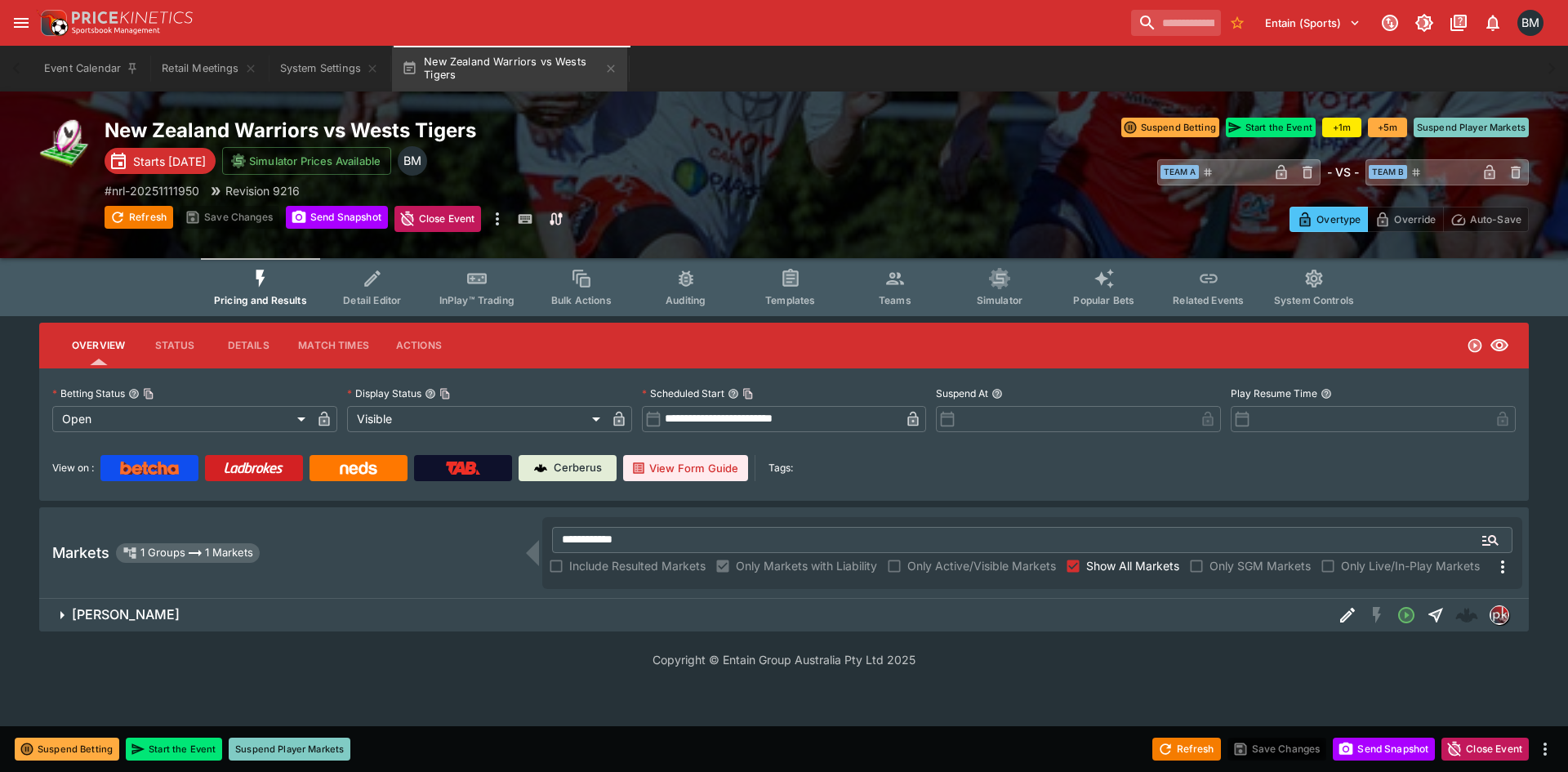 click on "Betcha Boost" at bounding box center (784, 615) 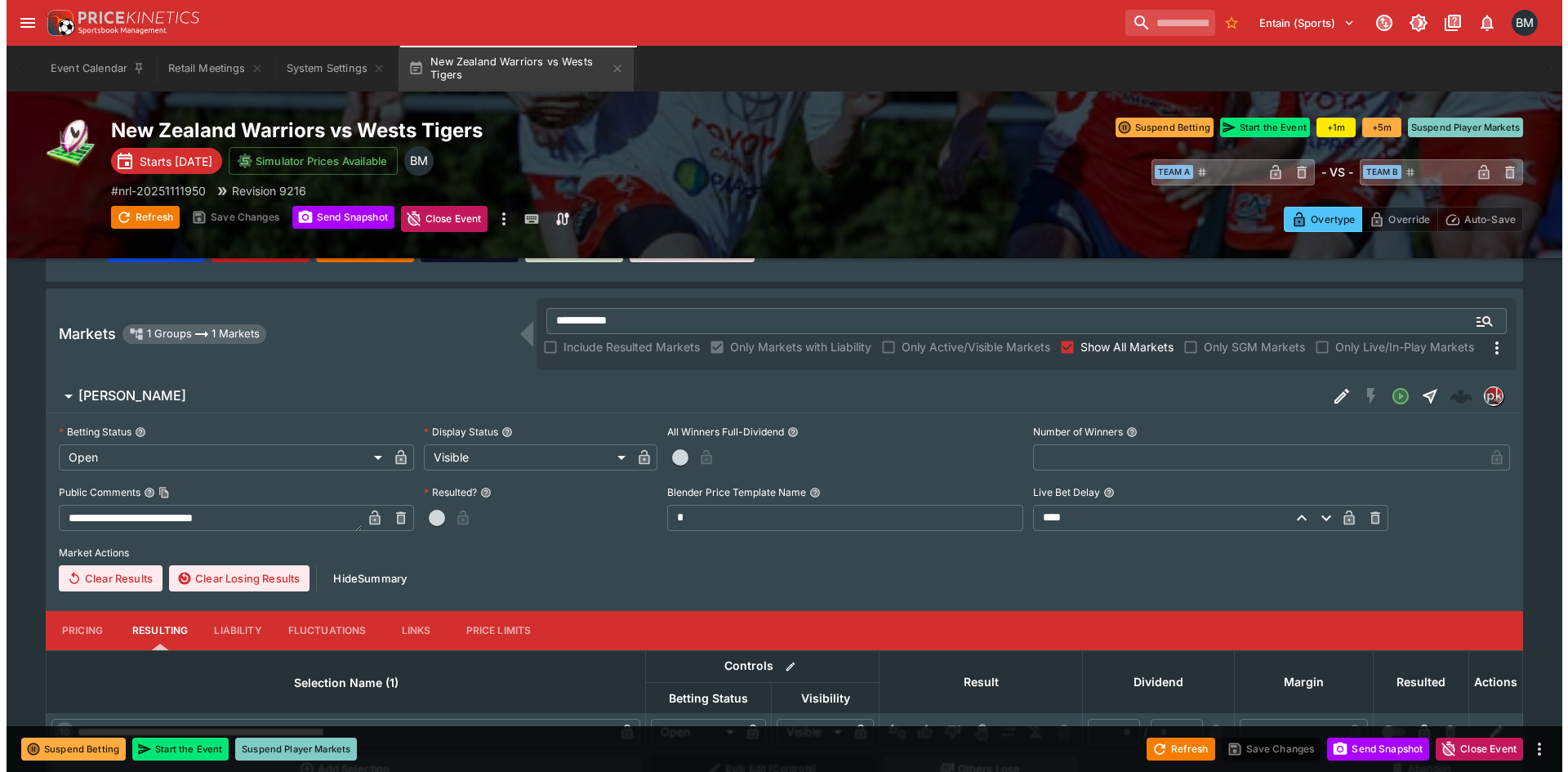 scroll, scrollTop: 291, scrollLeft: 0, axis: vertical 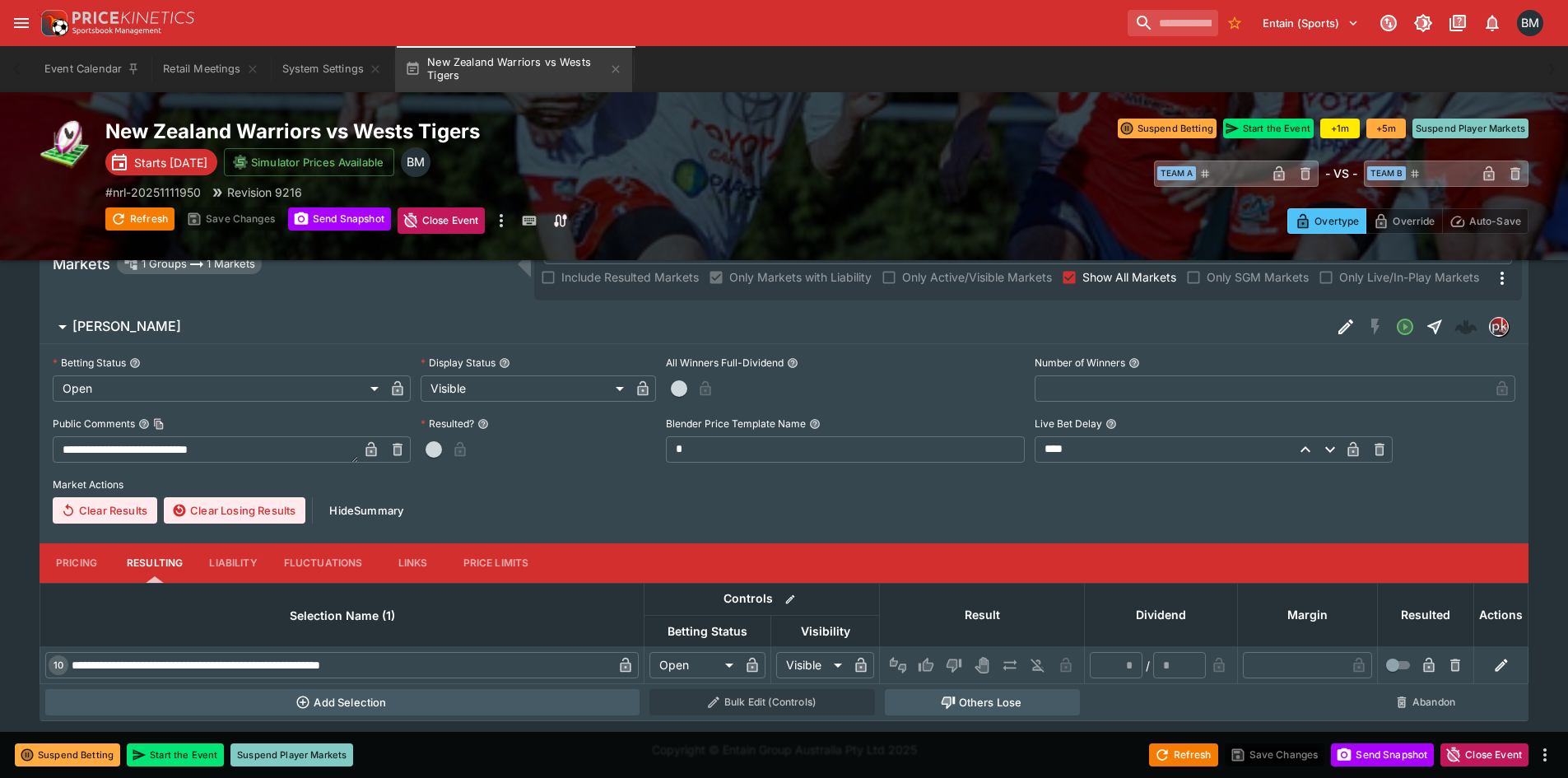 click on "**********" at bounding box center [340, 665] 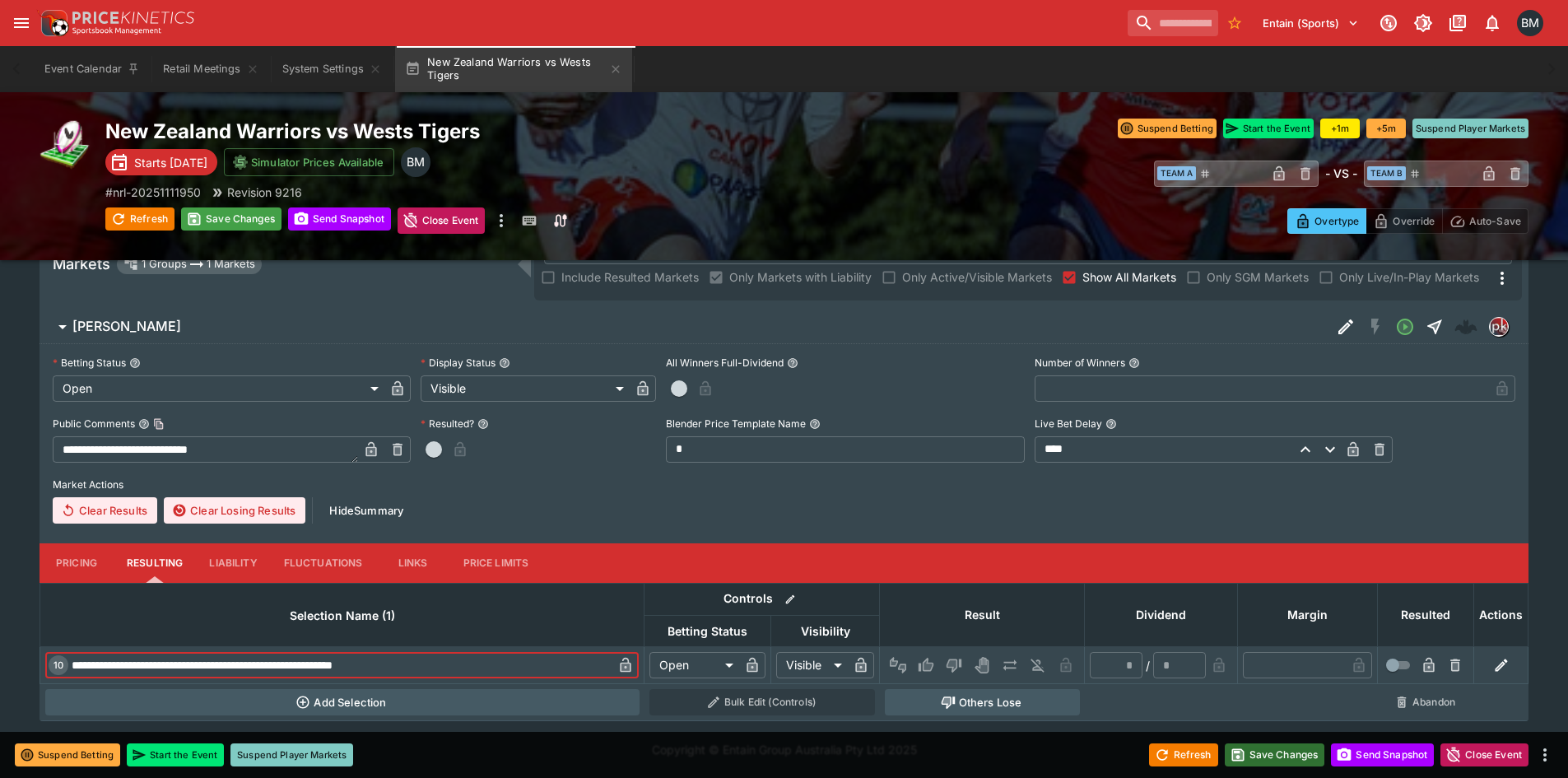 type on "**********" 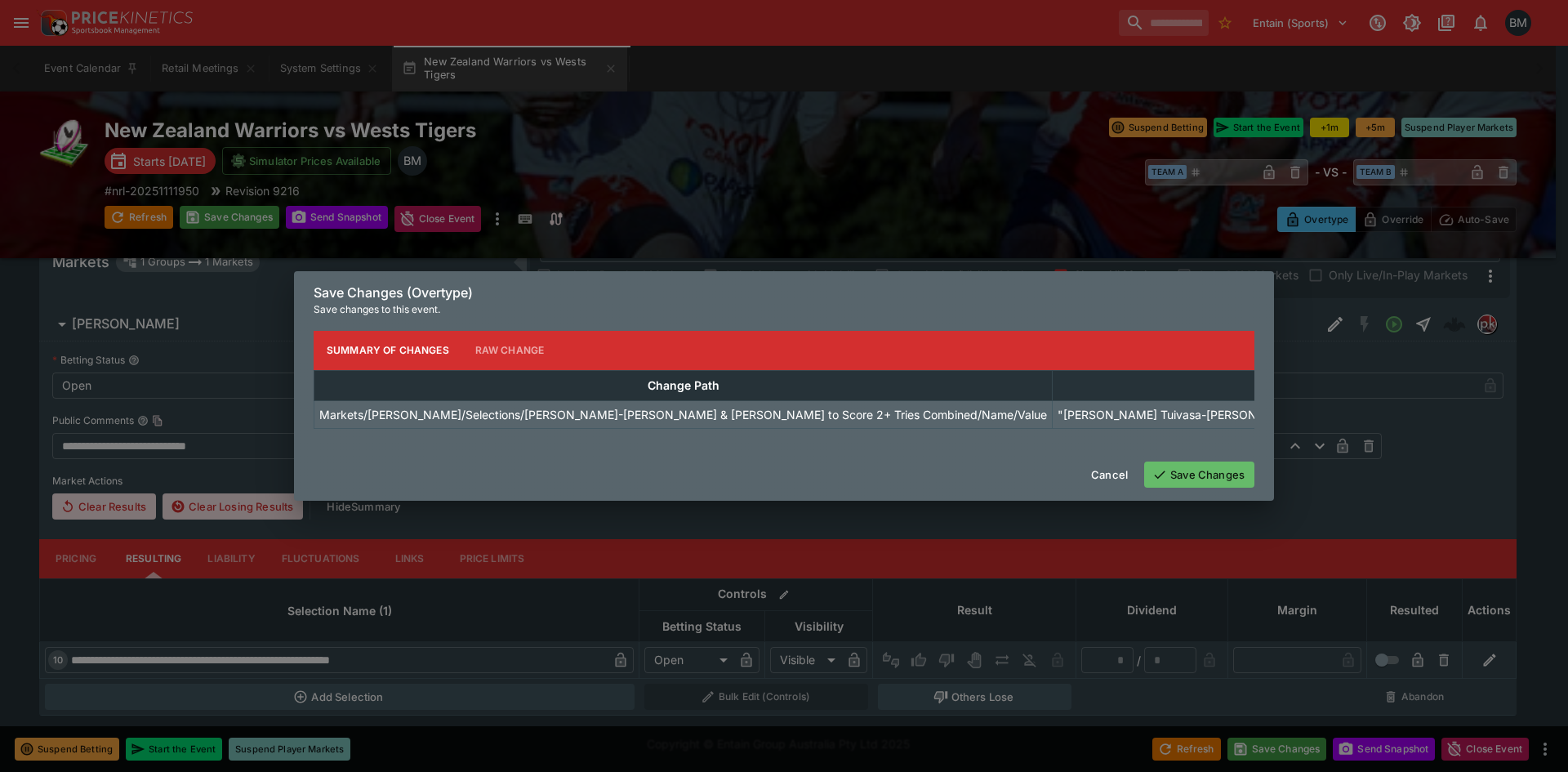 drag, startPoint x: 1211, startPoint y: 479, endPoint x: 1036, endPoint y: 758, distance: 329.34177 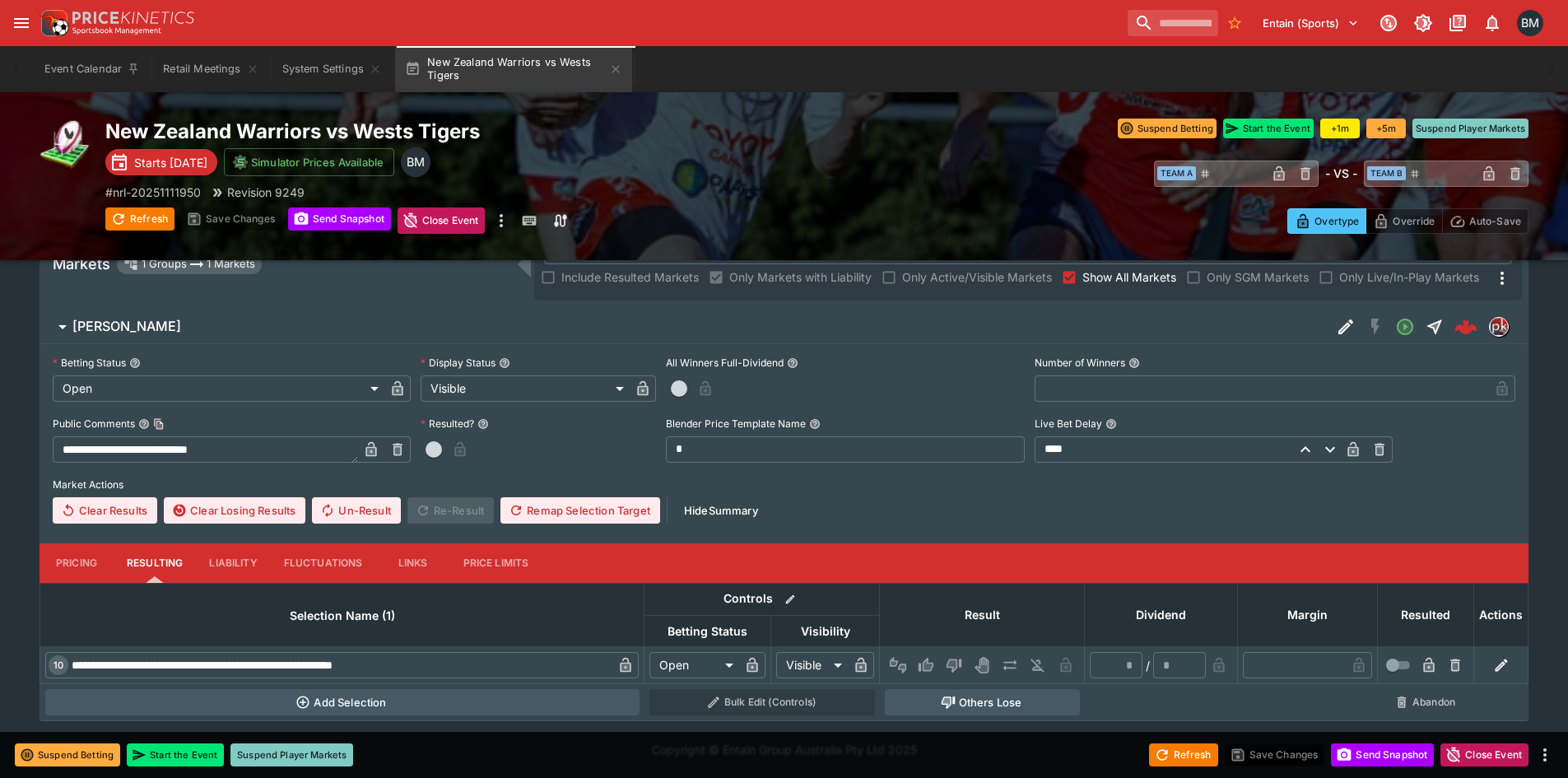 click 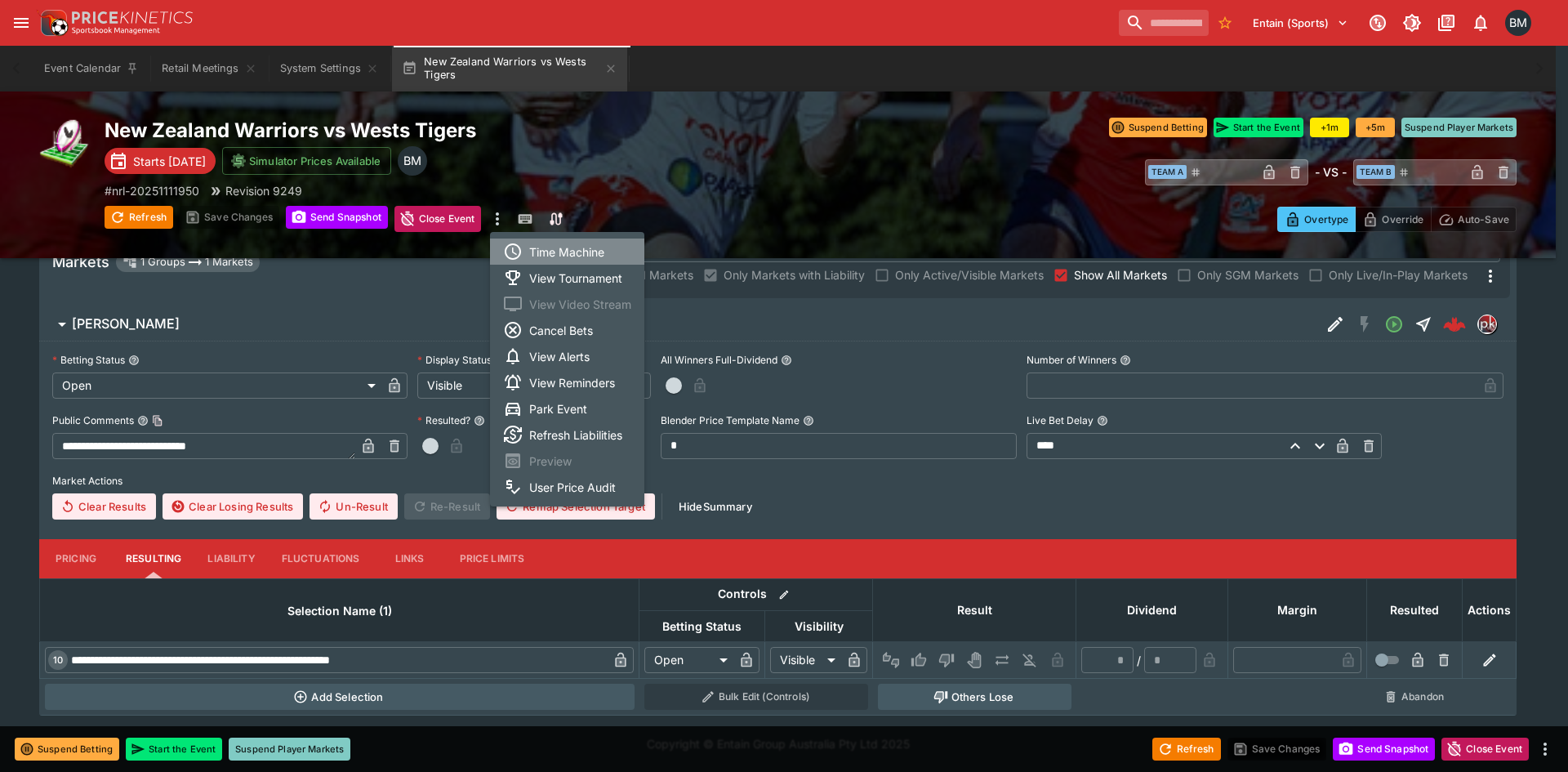 click on "Time Machine" at bounding box center (567, 252) 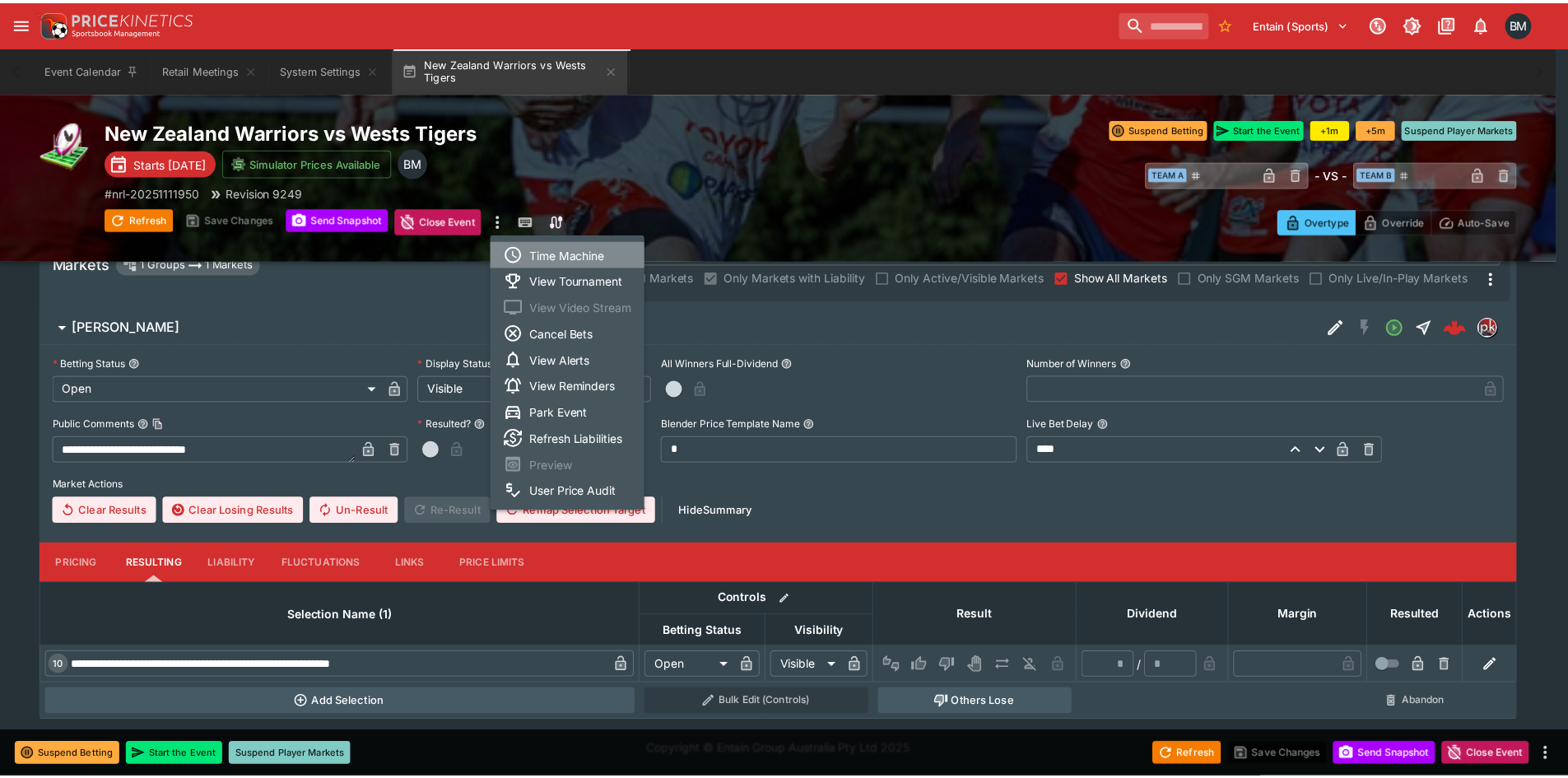scroll, scrollTop: 0, scrollLeft: 0, axis: both 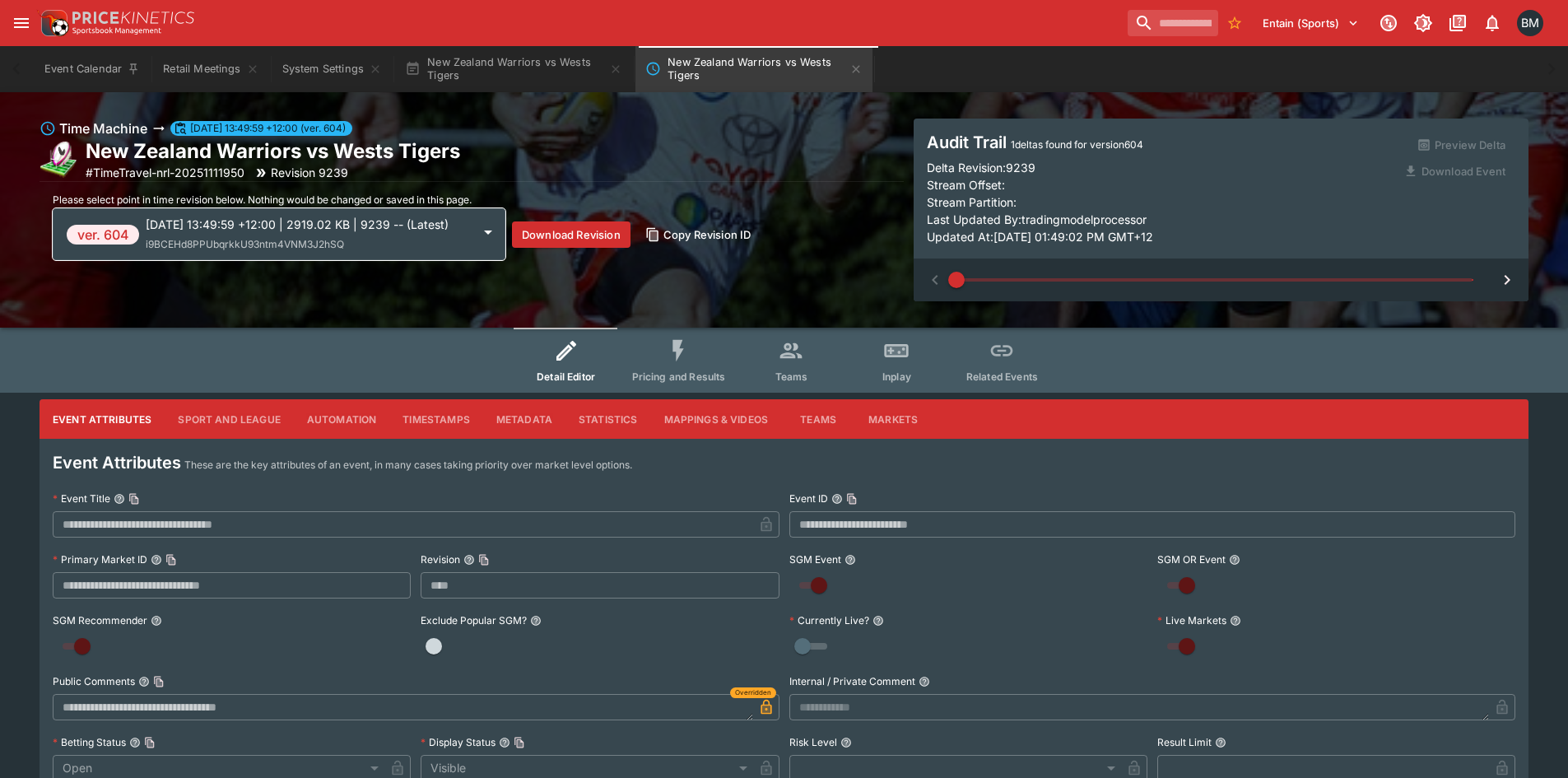 click on "2025-07-10 13:49:59 +12:00 | 2919.02 KB | 9239 -- (Latest)" at bounding box center (309, 224) 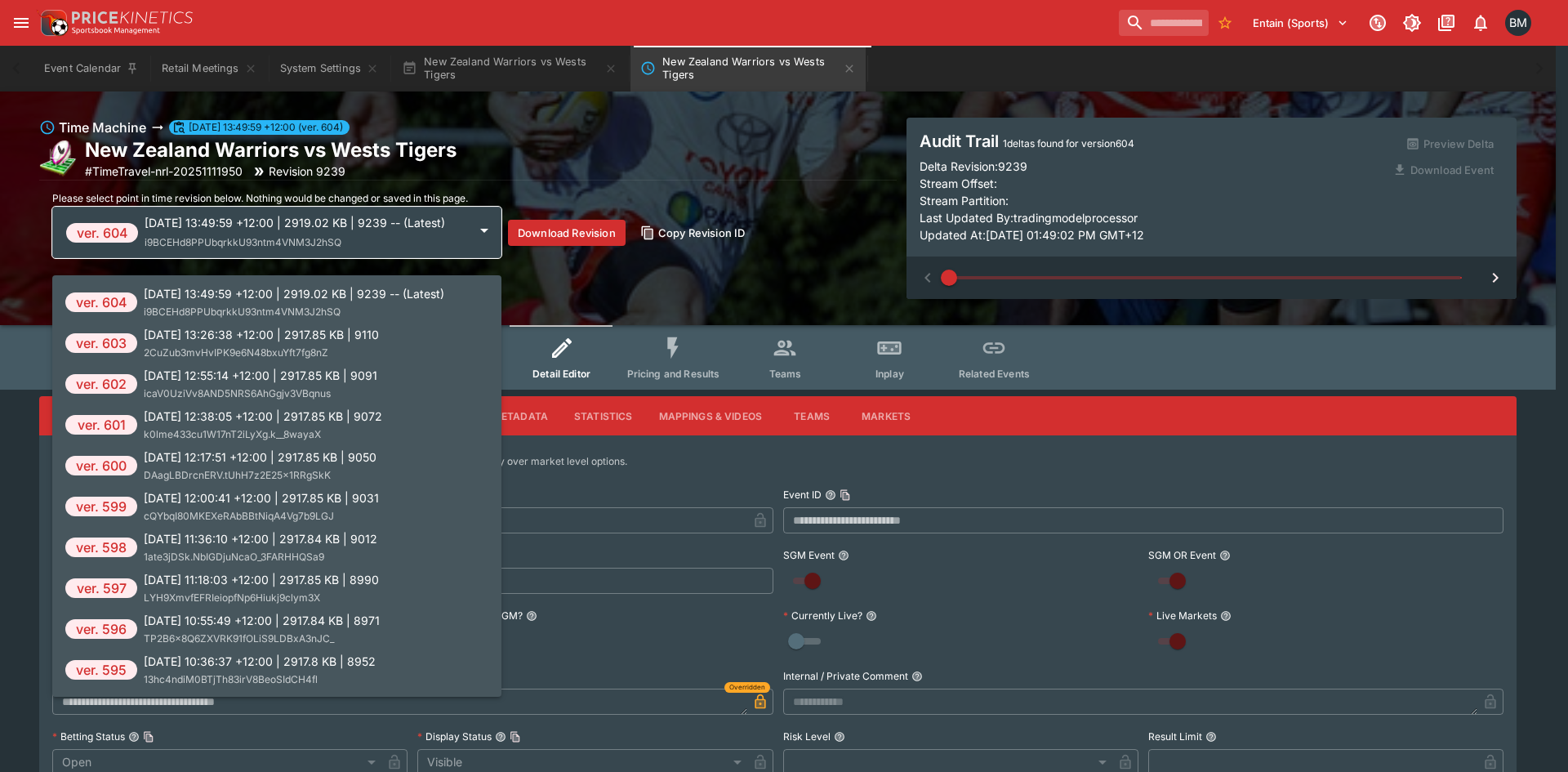 click on "2025-07-10 13:26:38 +12:00 | 2917.85 KB | 9110  2CuZub3mvHvIPK9e6N48bxuYft7fg8nZ" at bounding box center (261, 343) 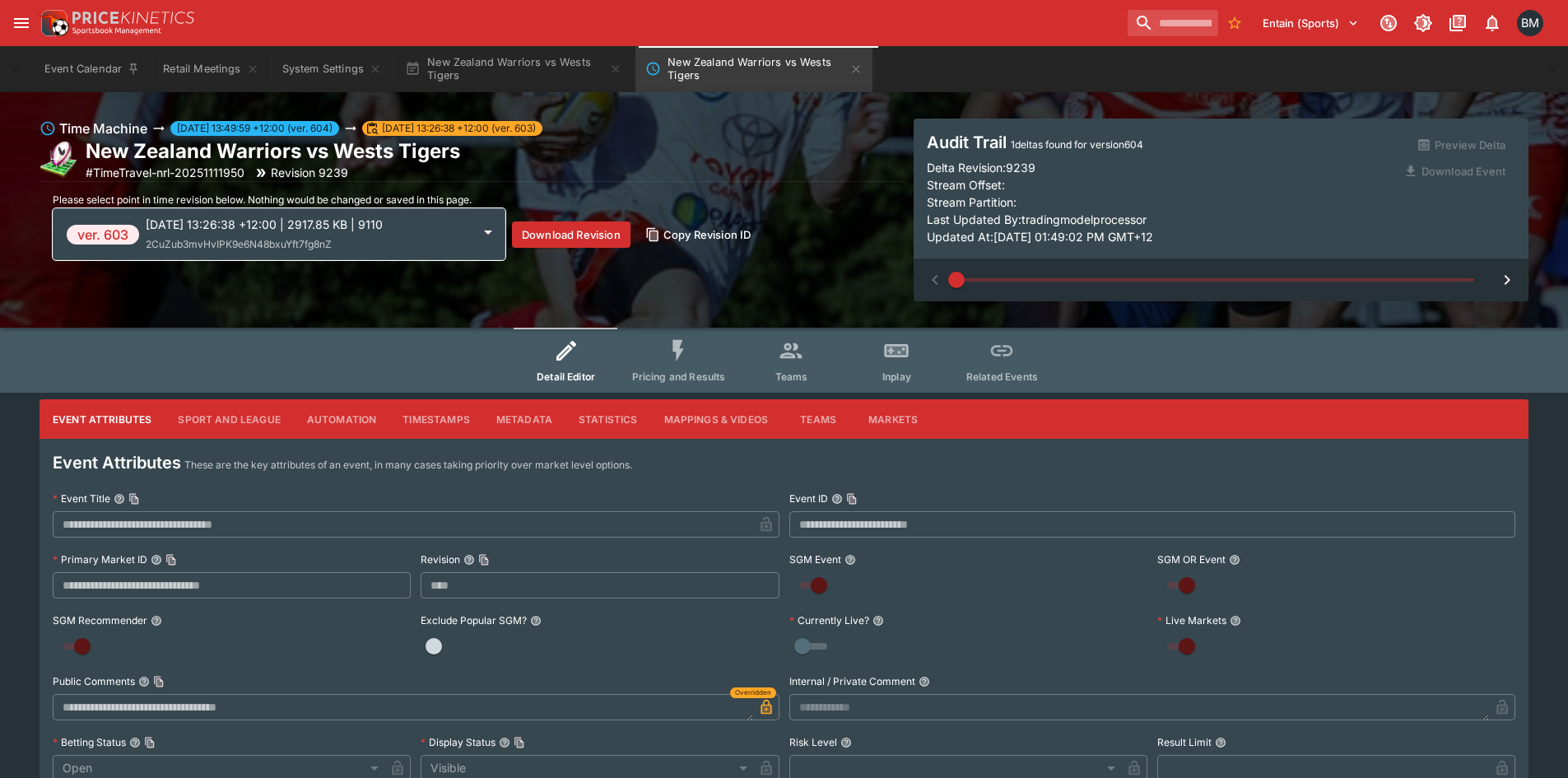 type on "****" 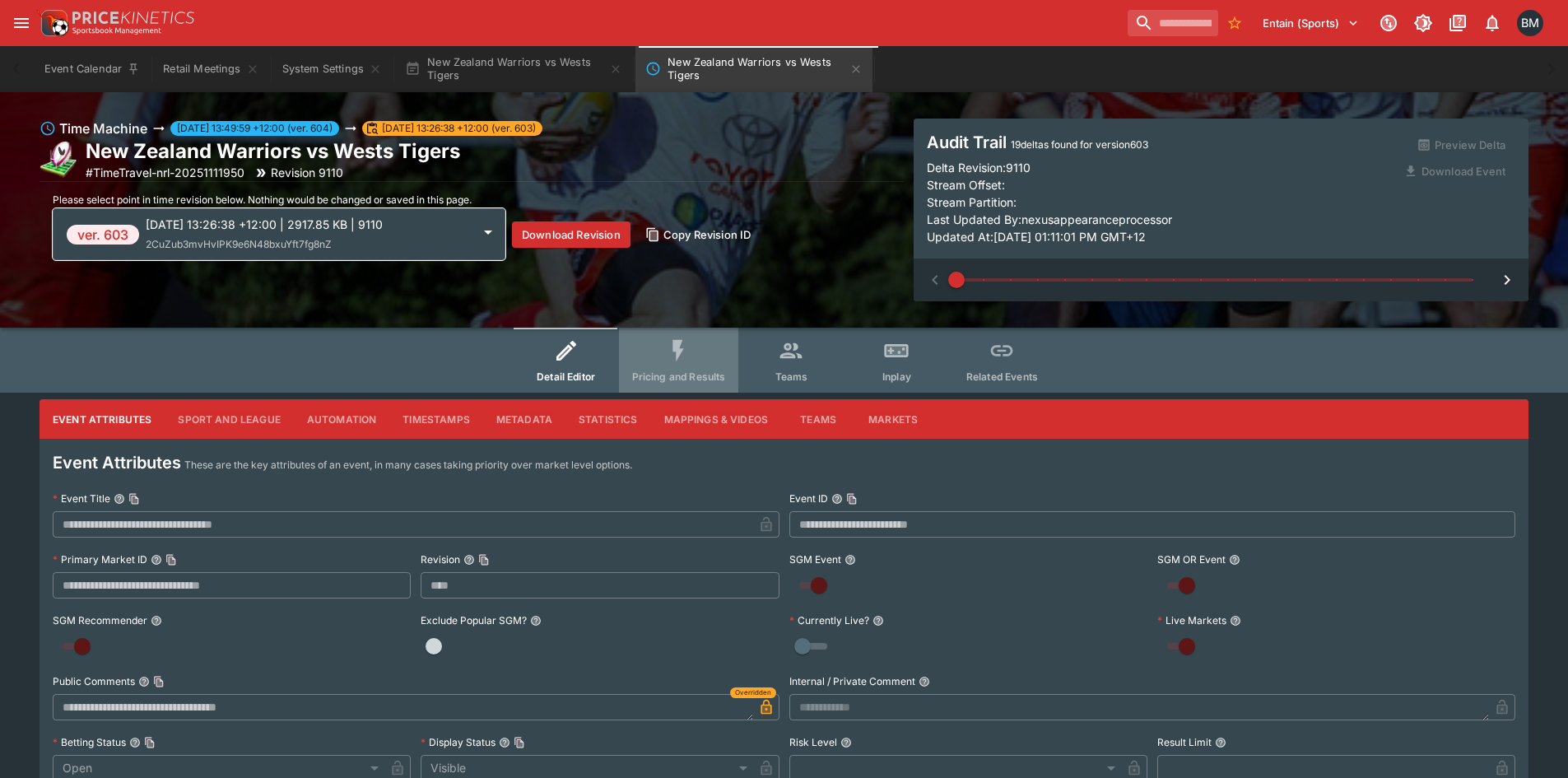 click 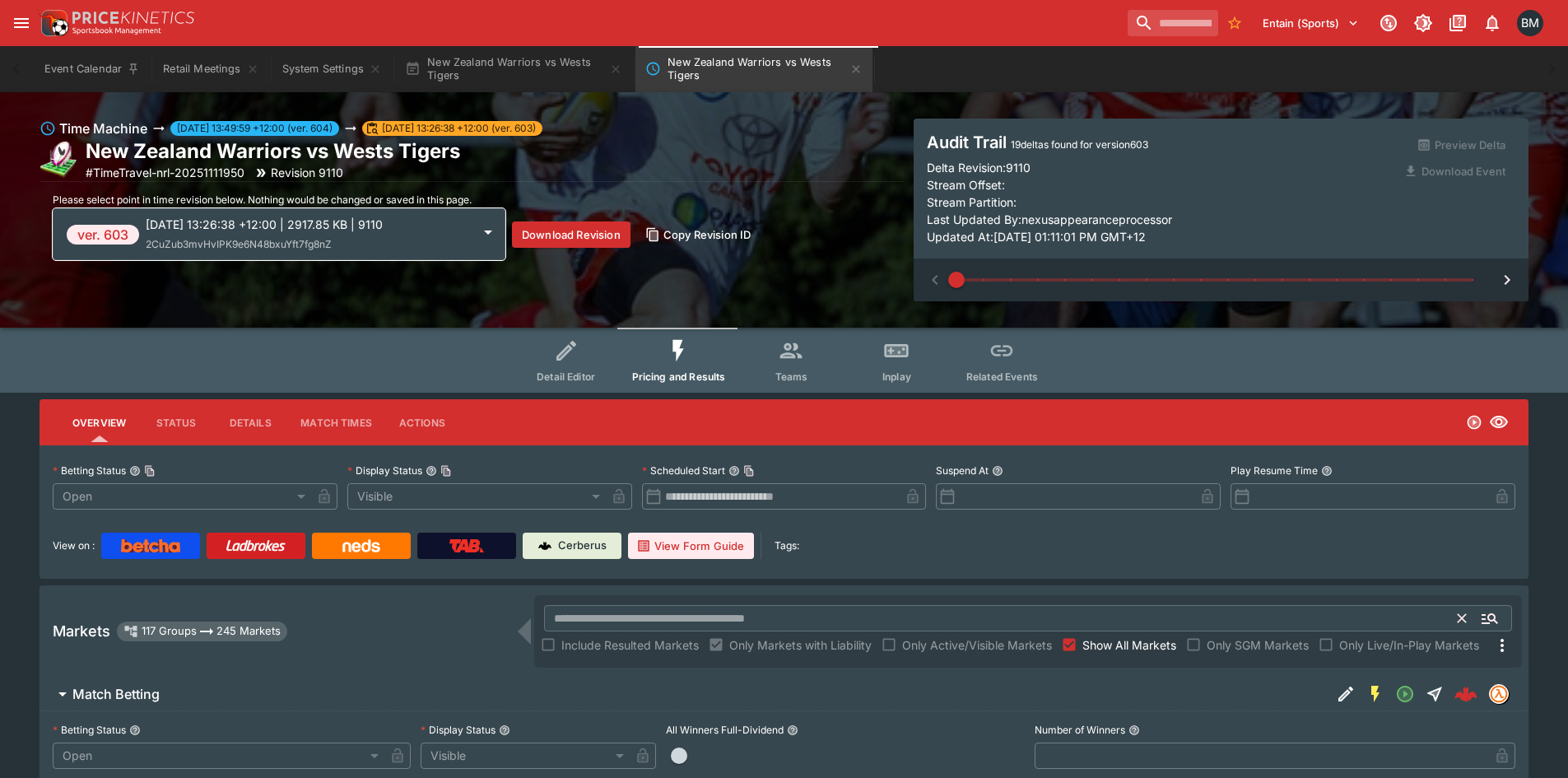 click at bounding box center [1001, 618] 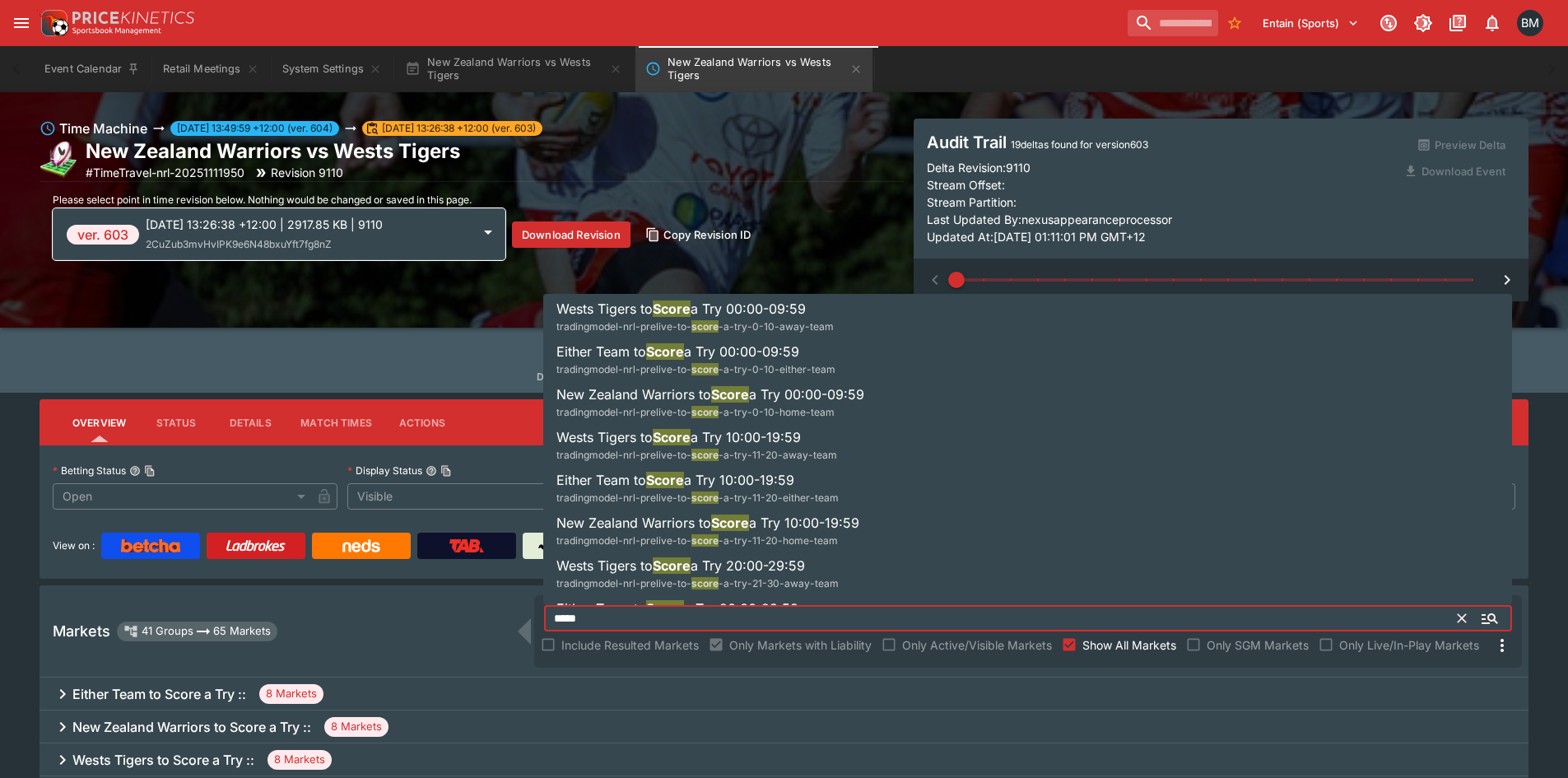 click on "**********" at bounding box center (784, 1214) 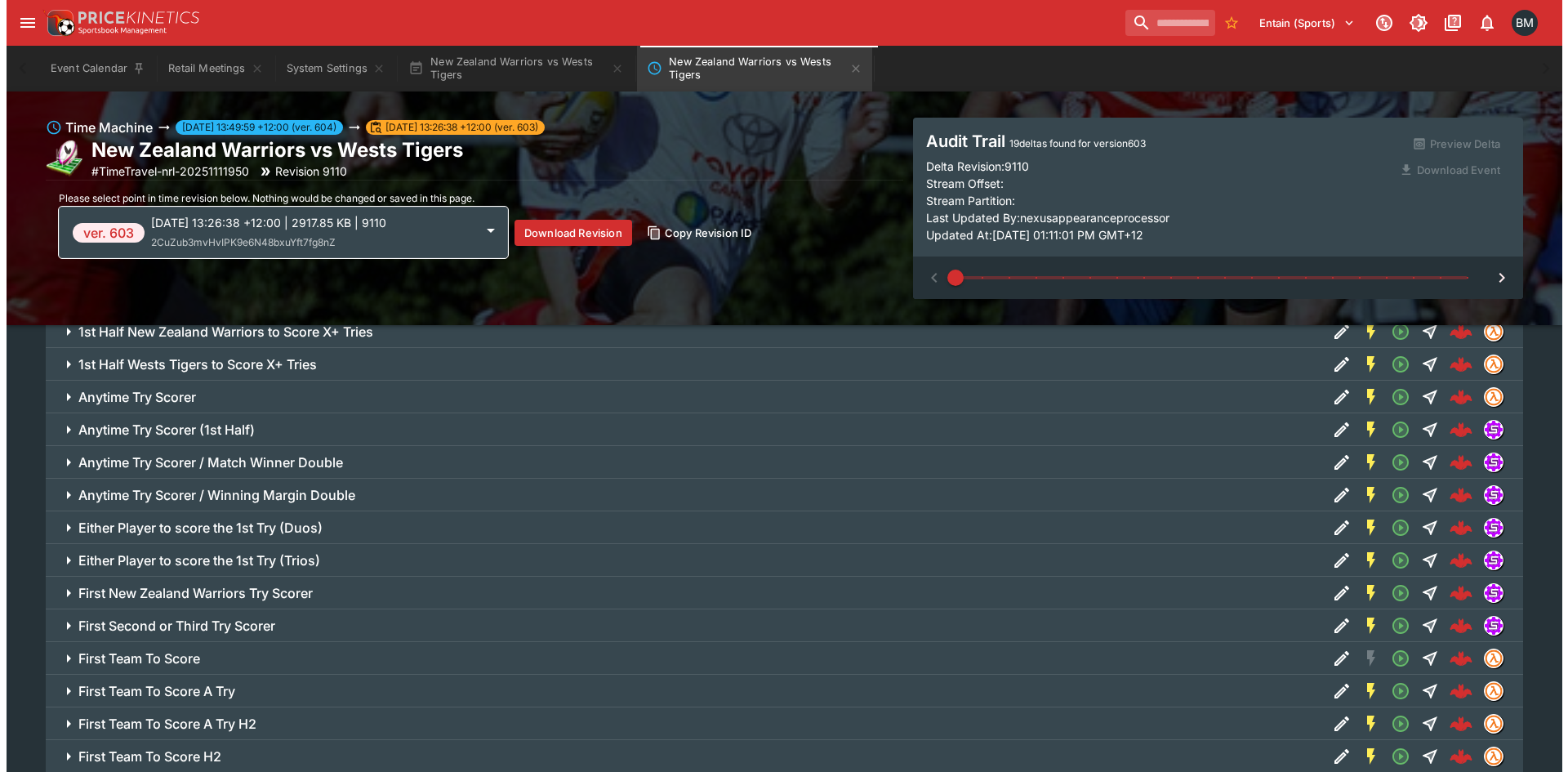 scroll, scrollTop: 0, scrollLeft: 0, axis: both 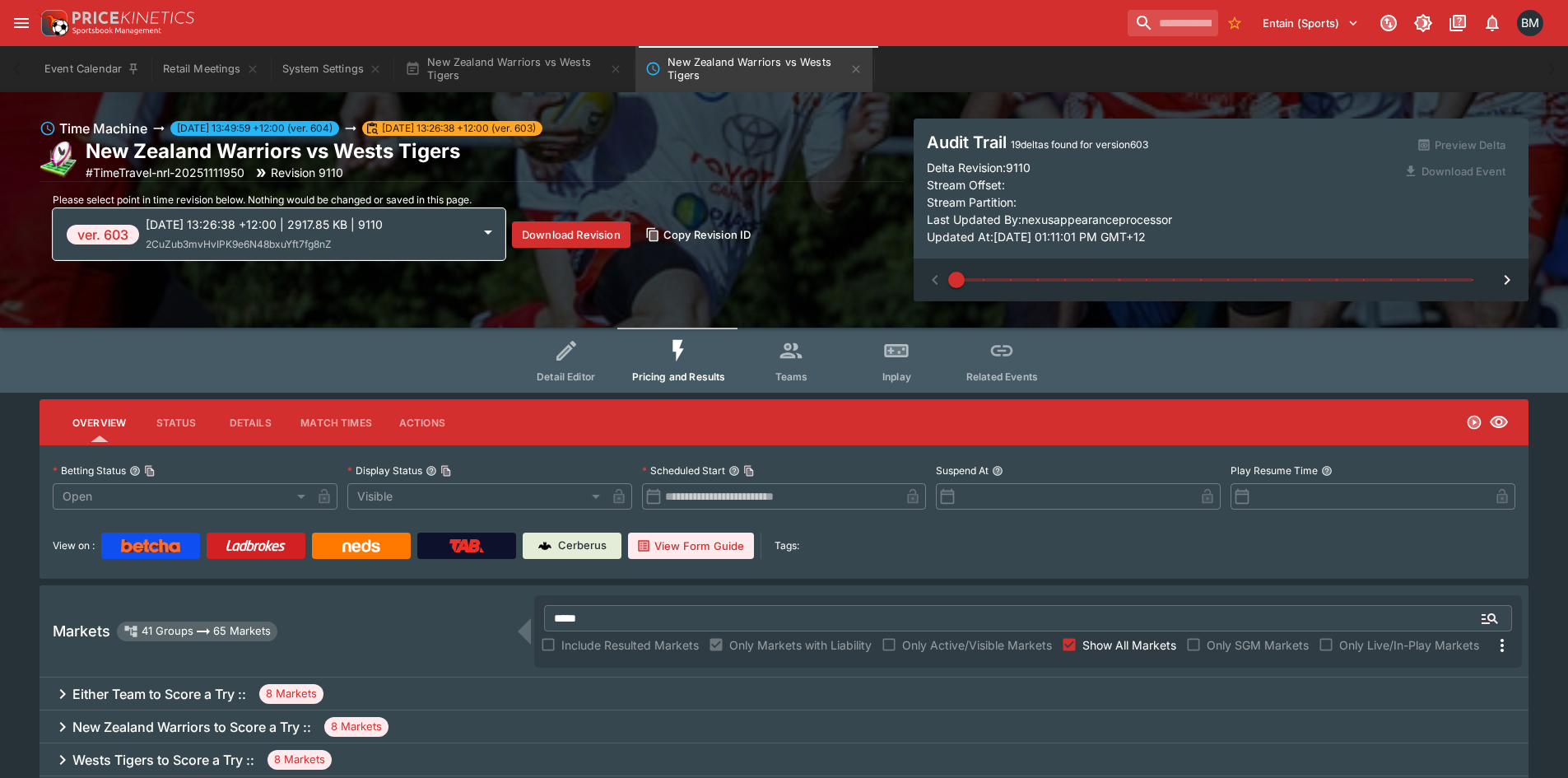 click on "***** ​ Include Resulted Markets Only Markets with Liability Only Active/Visible Markets Show All Markets Only SGM Markets Only Live/In-Play Markets" at bounding box center (1028, 631) 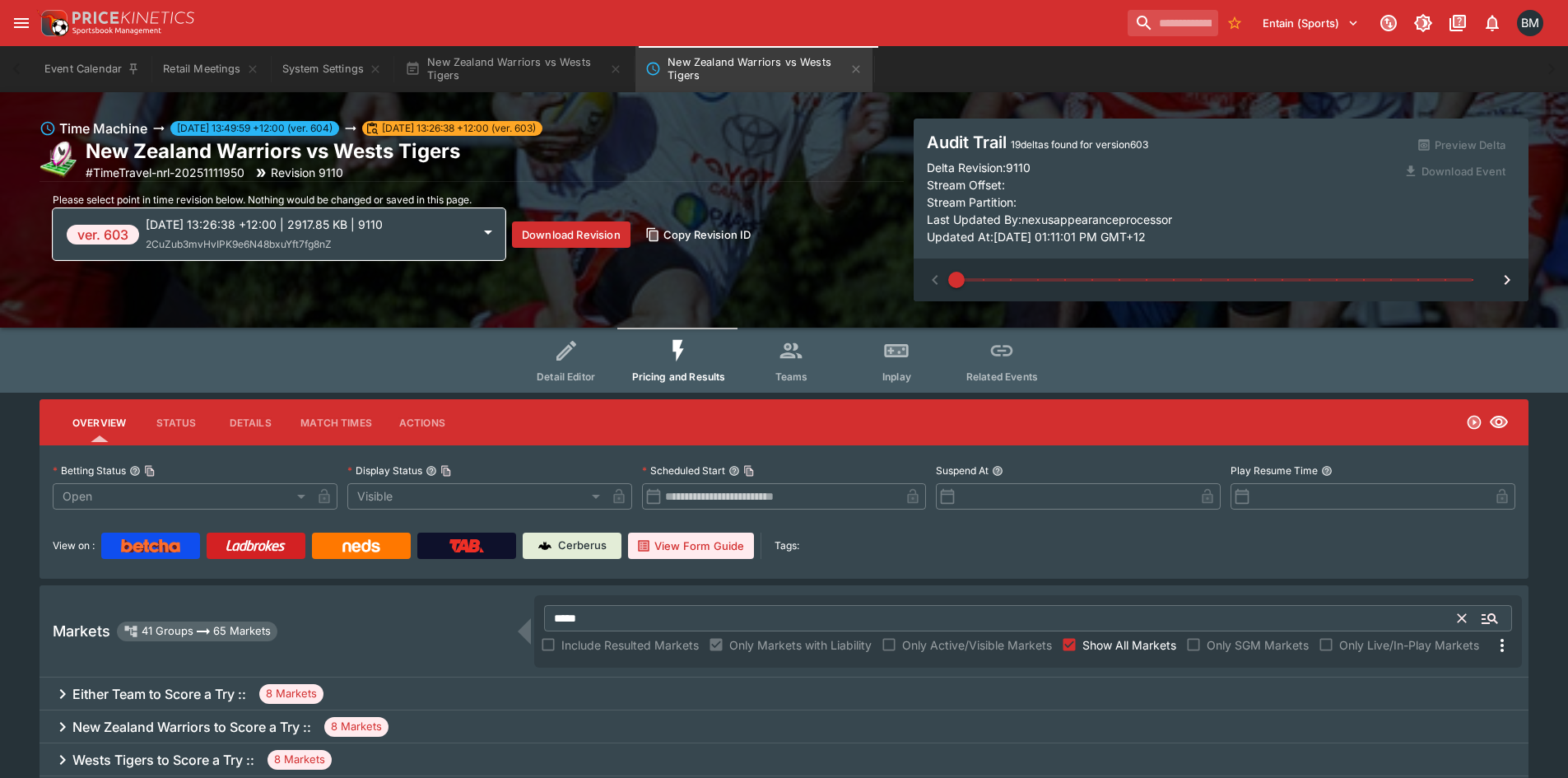 click on "*****" at bounding box center [1001, 618] 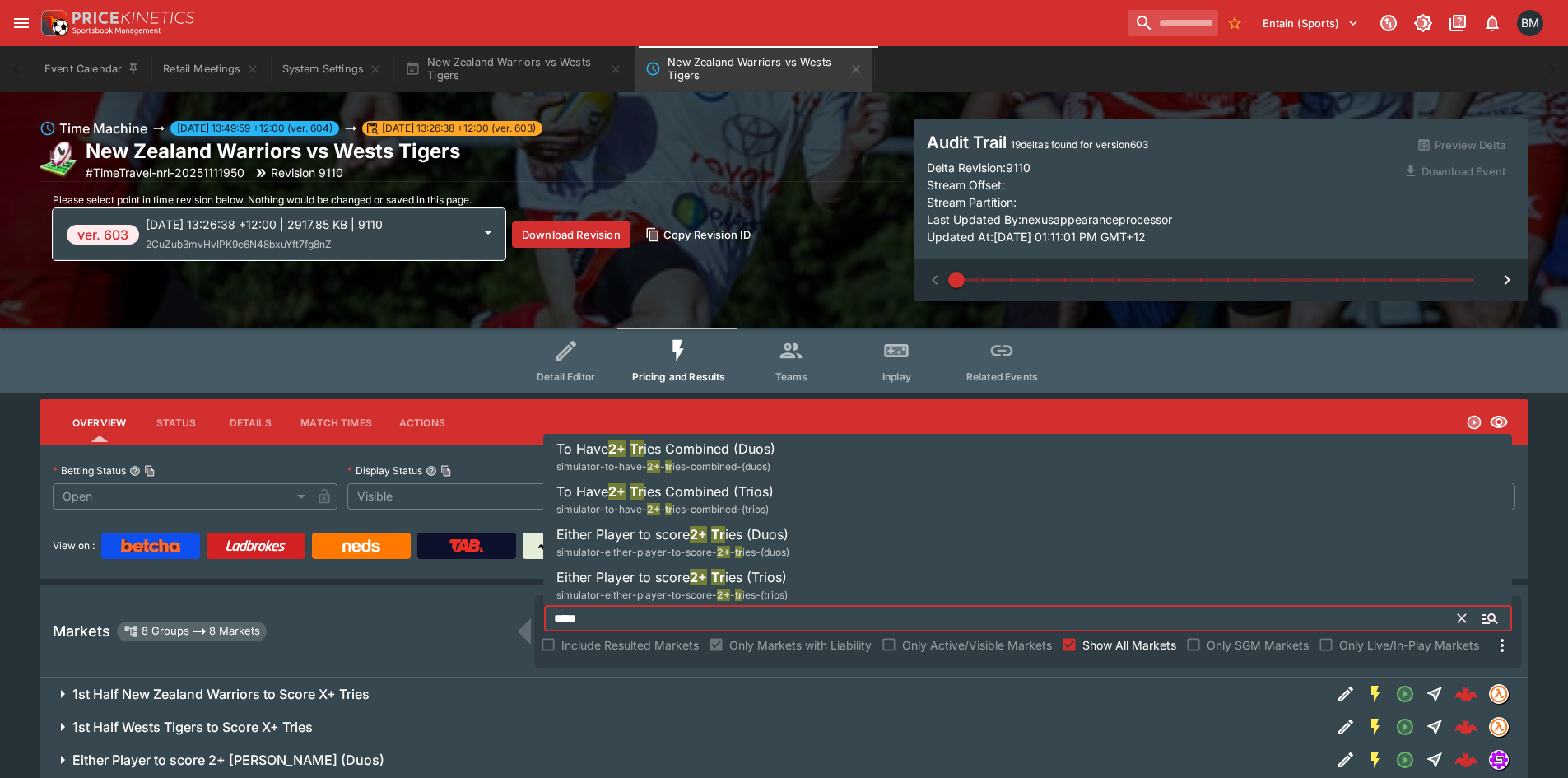 click on "simulator-to-have-" at bounding box center (602, 466) 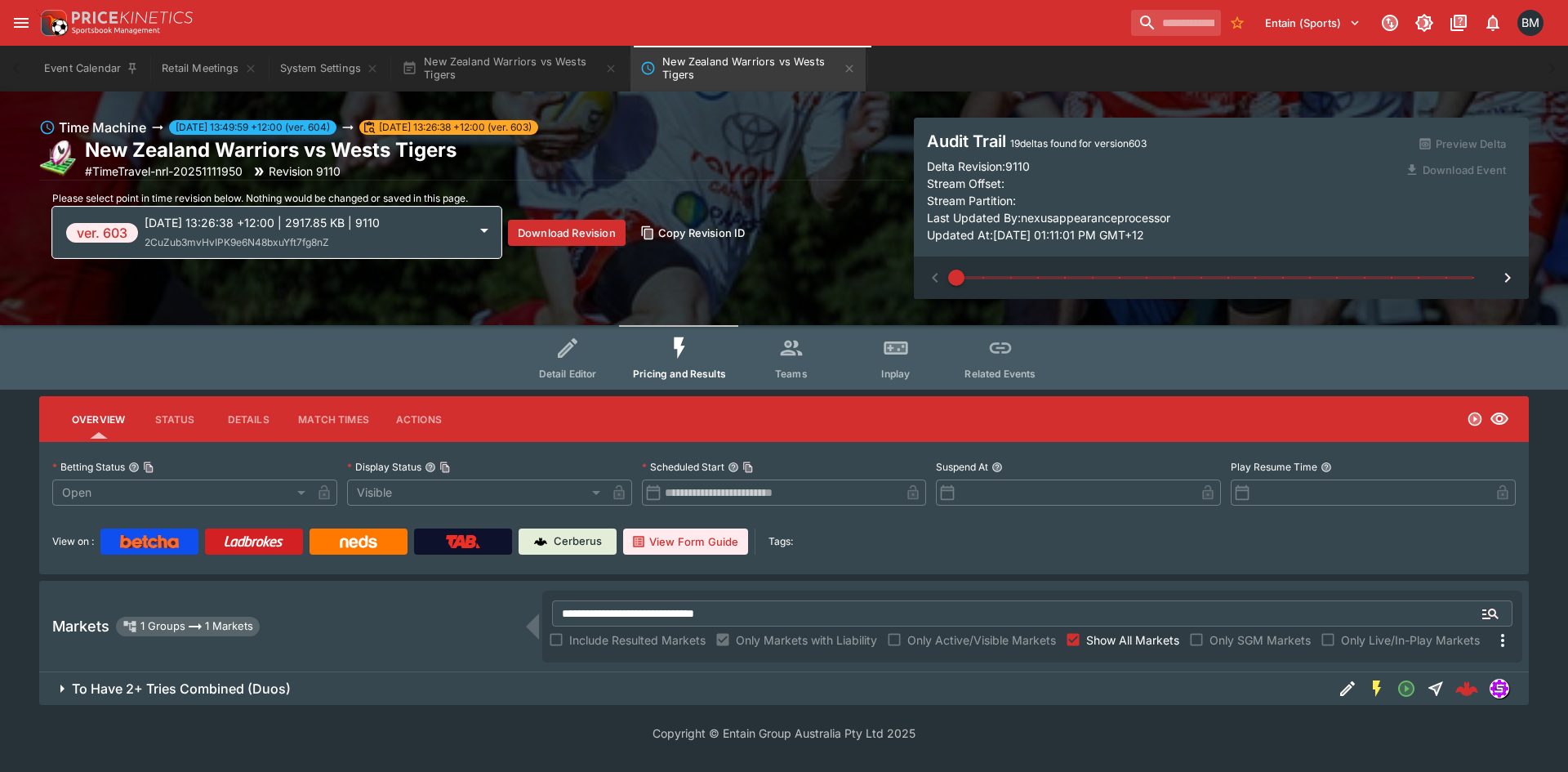click on "To Have 2+ Tries Combined (Duos)" at bounding box center [181, 689] 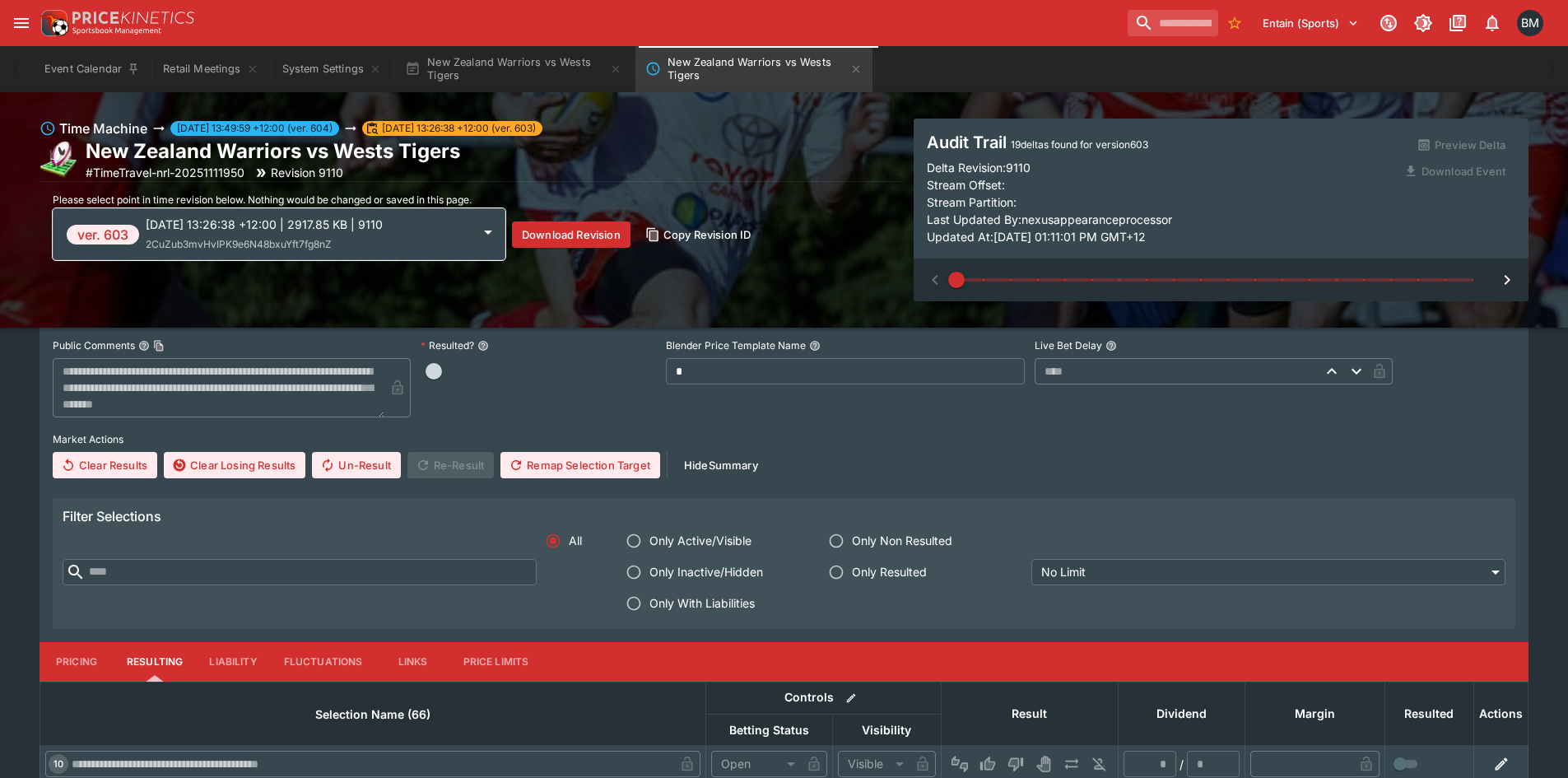 scroll, scrollTop: 549, scrollLeft: 0, axis: vertical 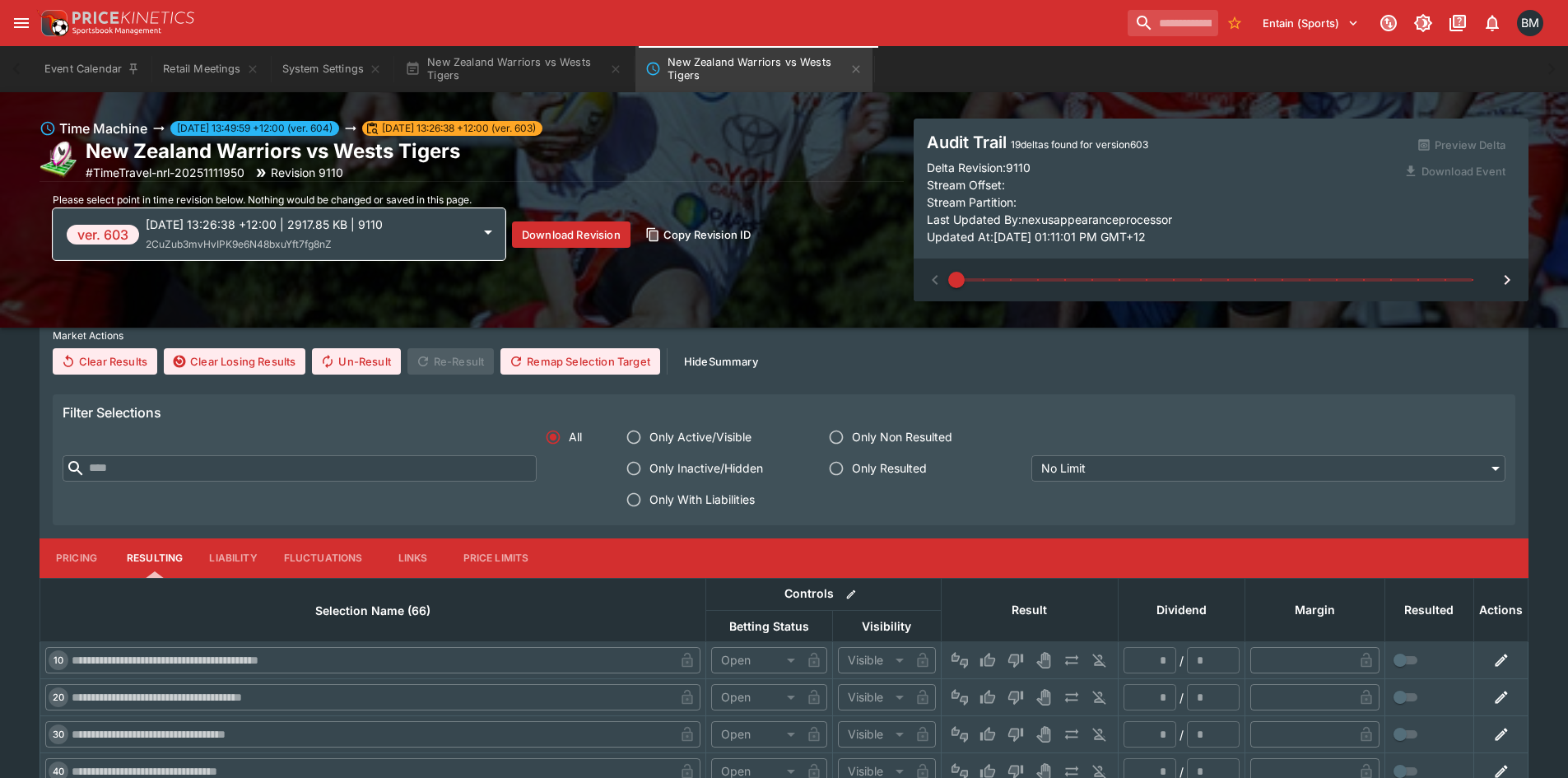 click on "Pricing" at bounding box center [77, 558] 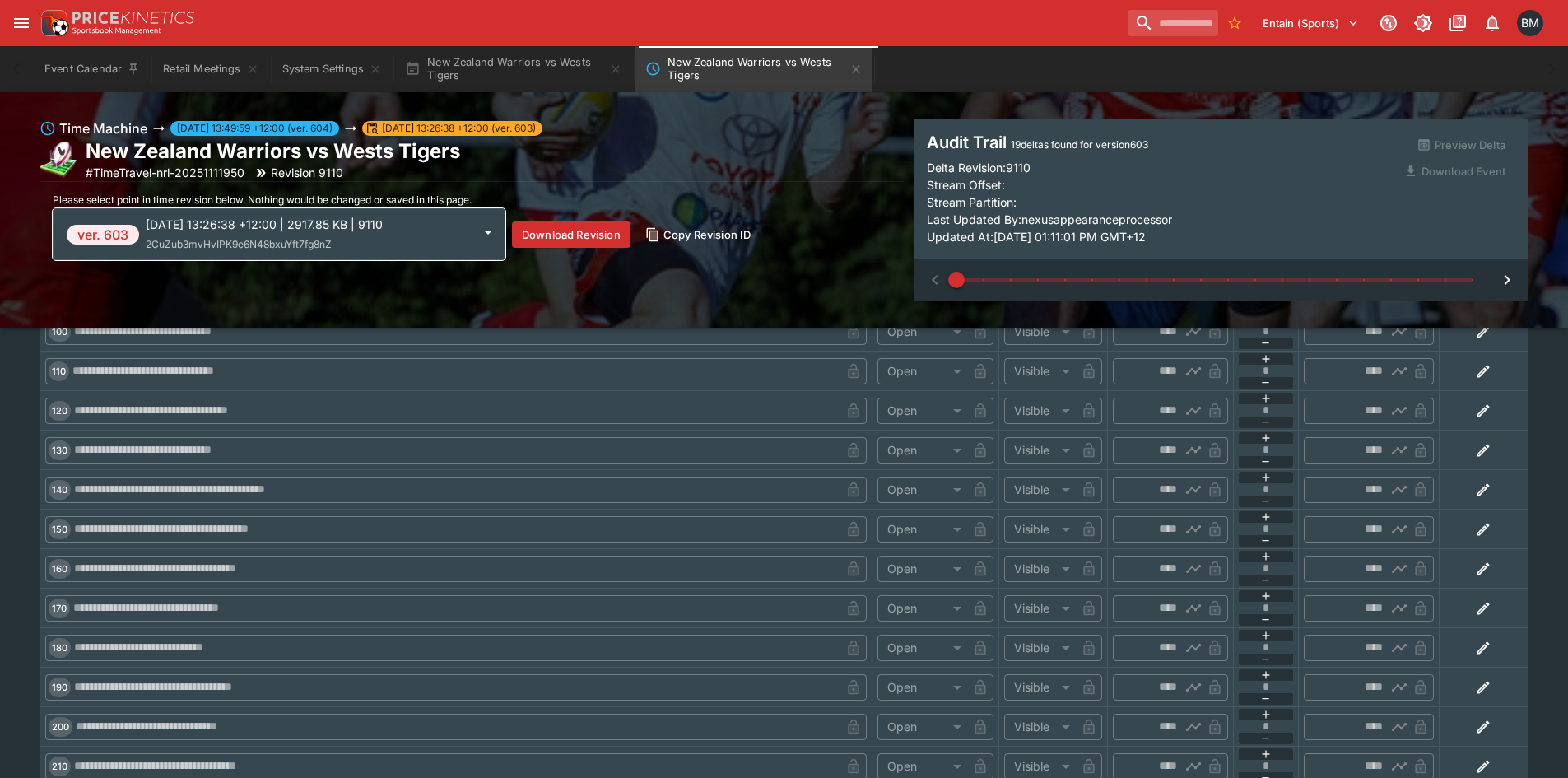 scroll, scrollTop: 1097, scrollLeft: 0, axis: vertical 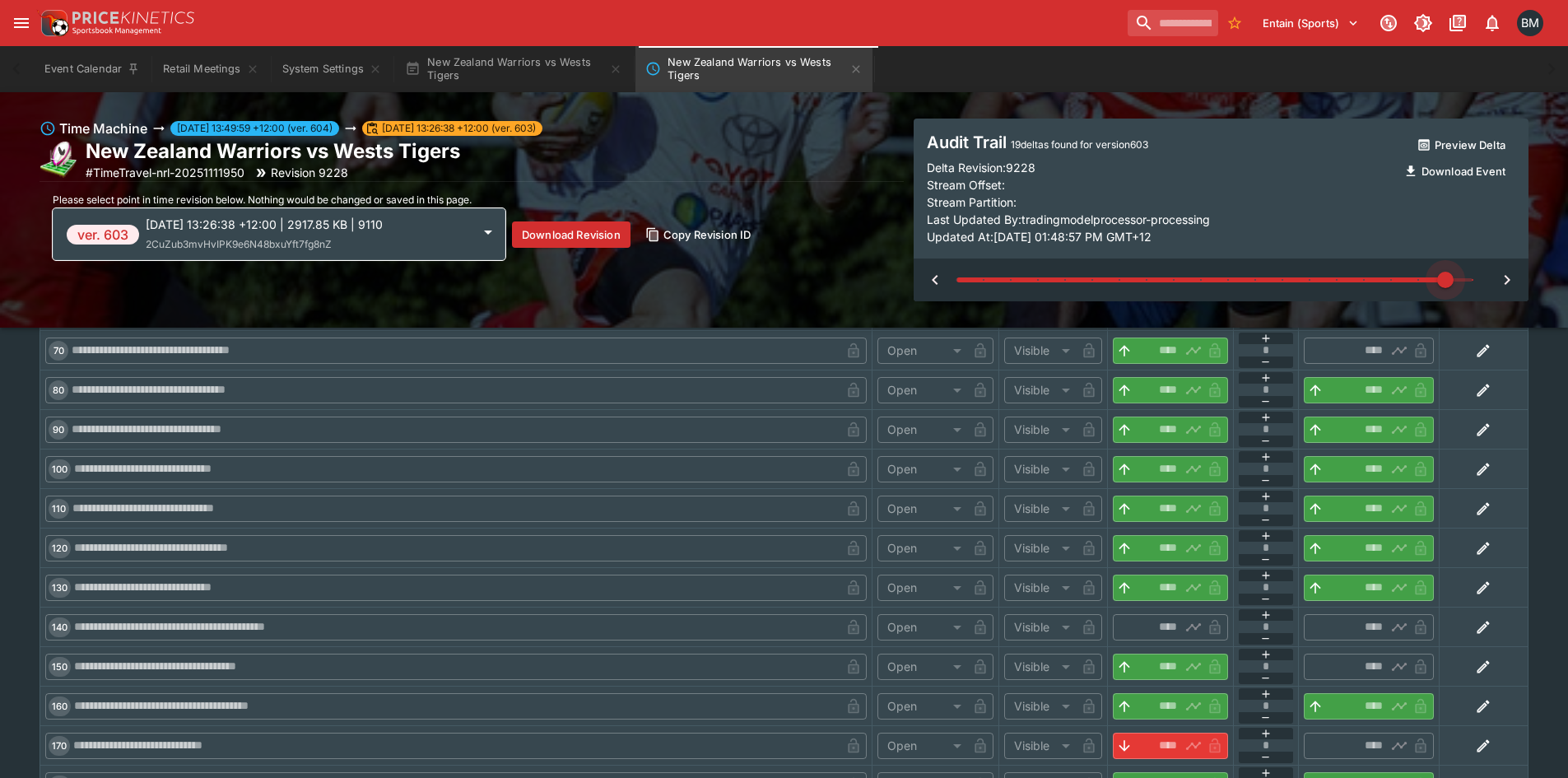 type on "**" 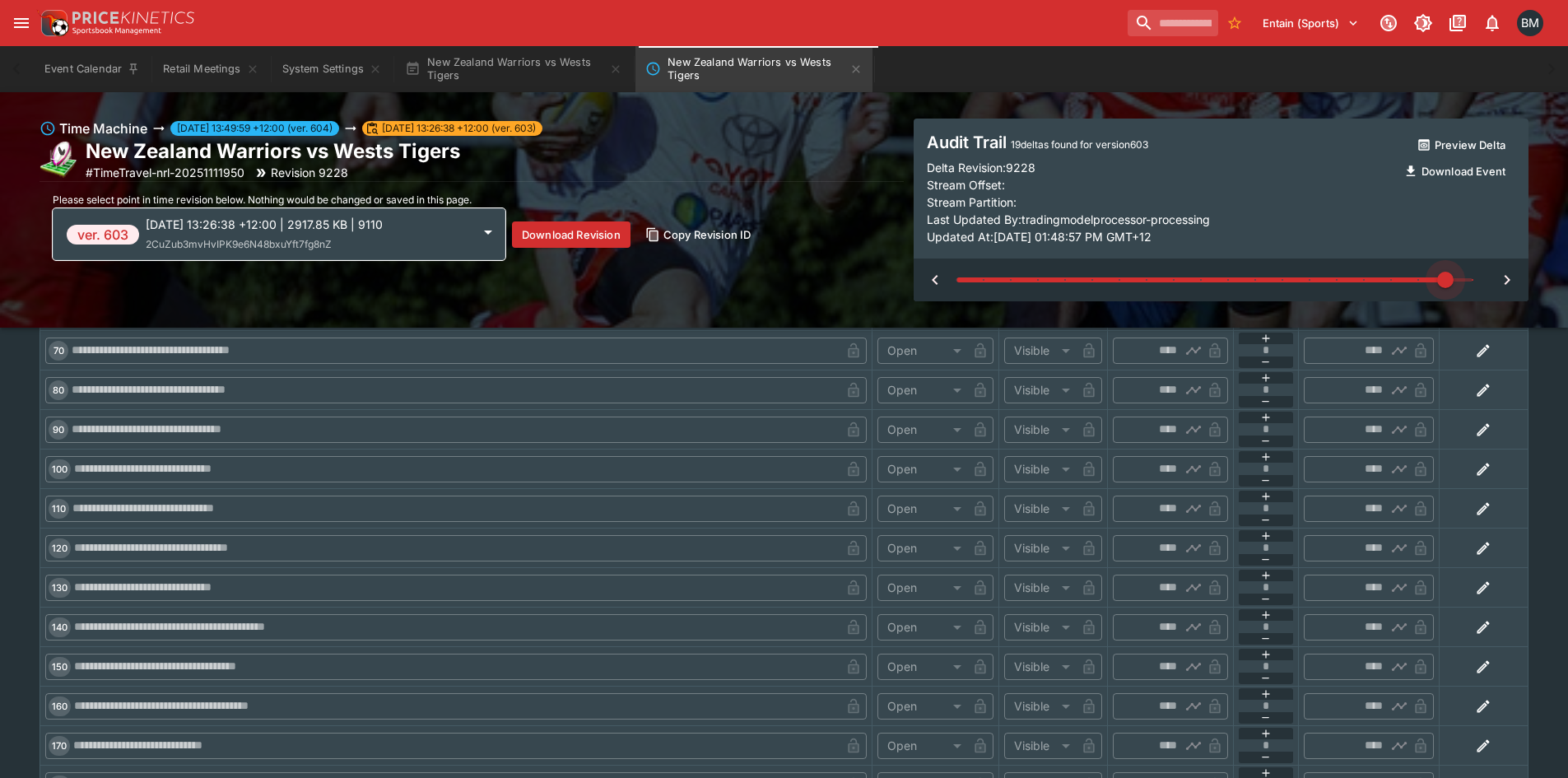 type on "**" 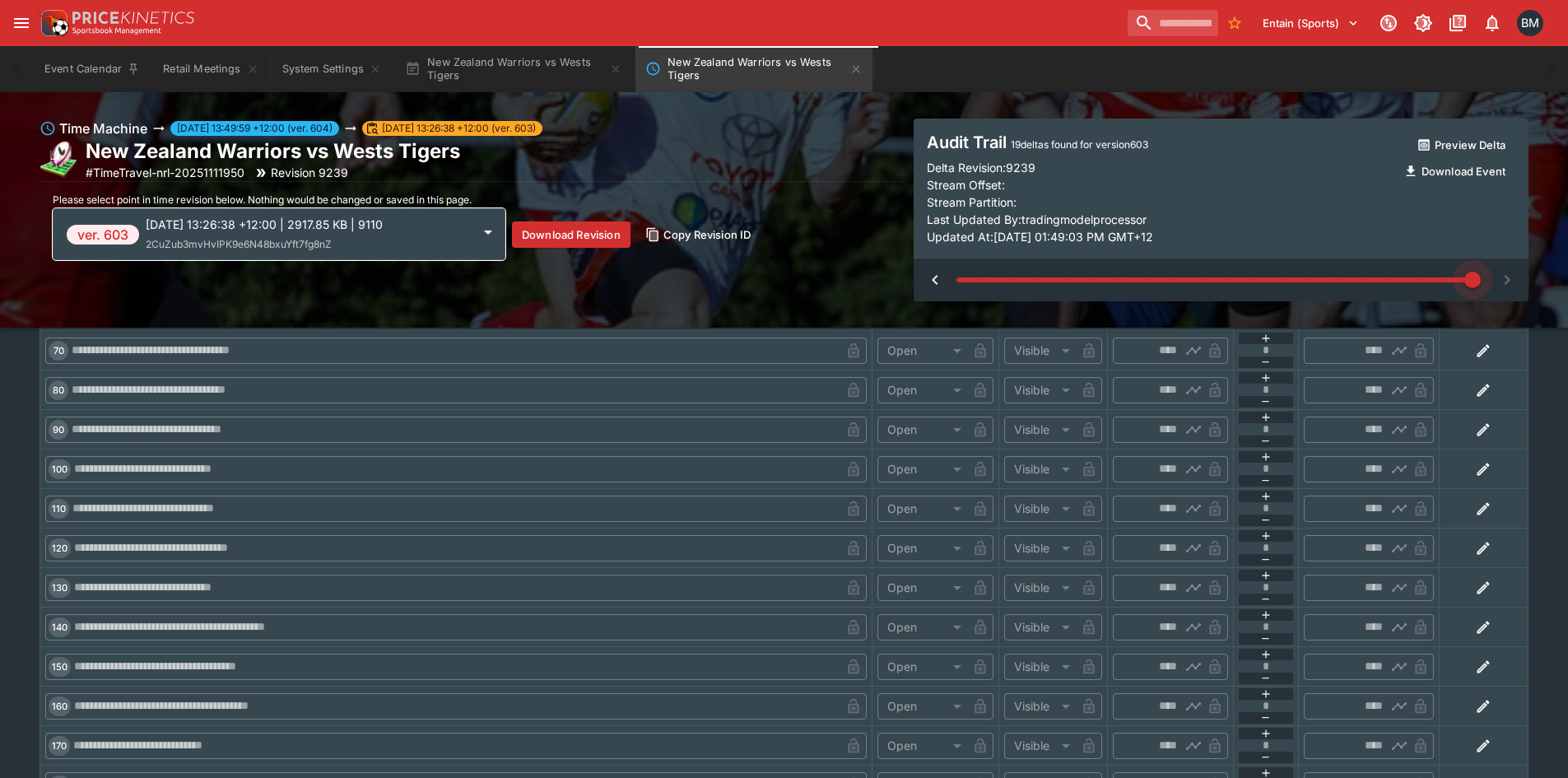 drag, startPoint x: 1110, startPoint y: 283, endPoint x: 1484, endPoint y: 297, distance: 374.26194 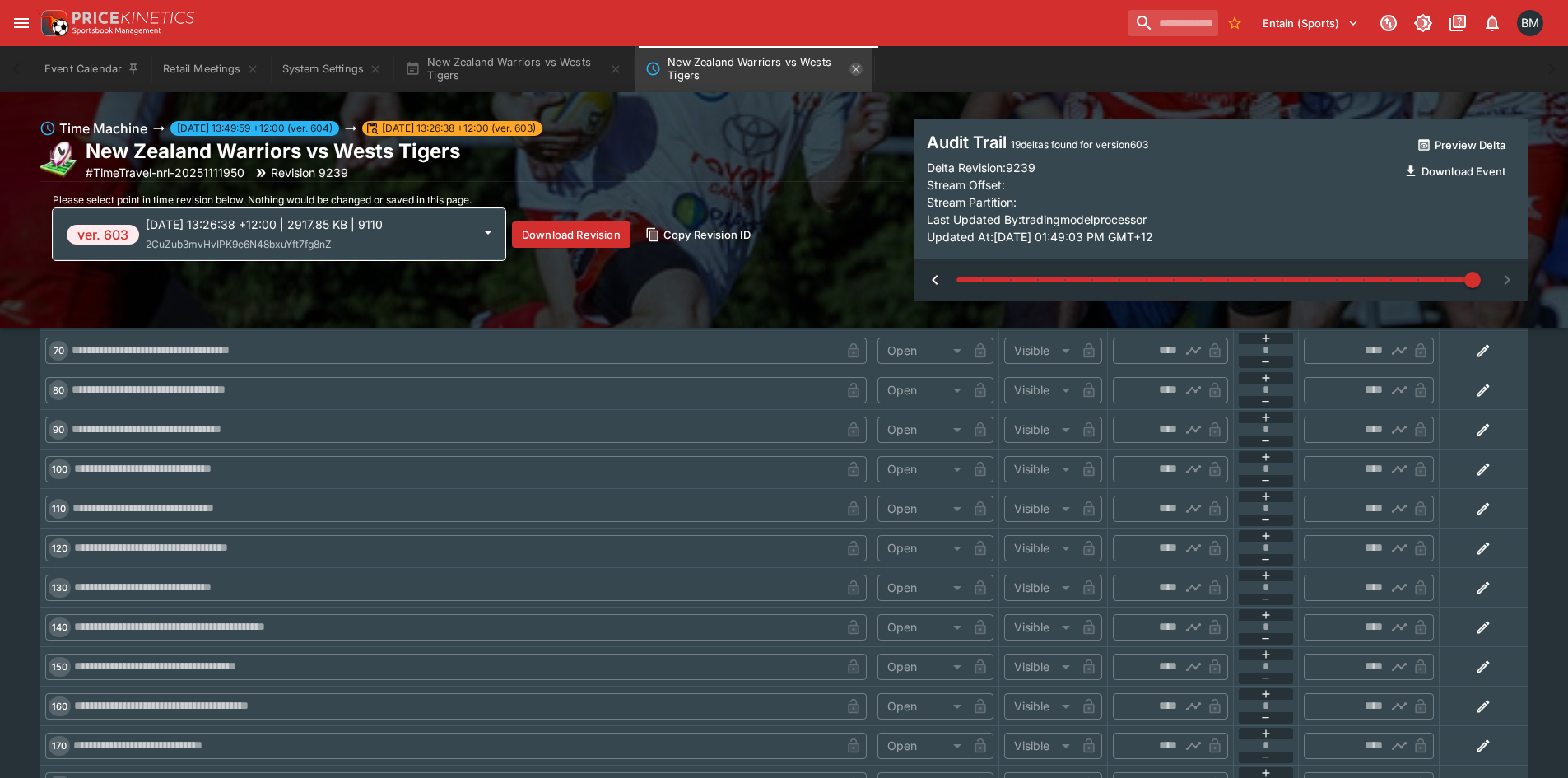 click 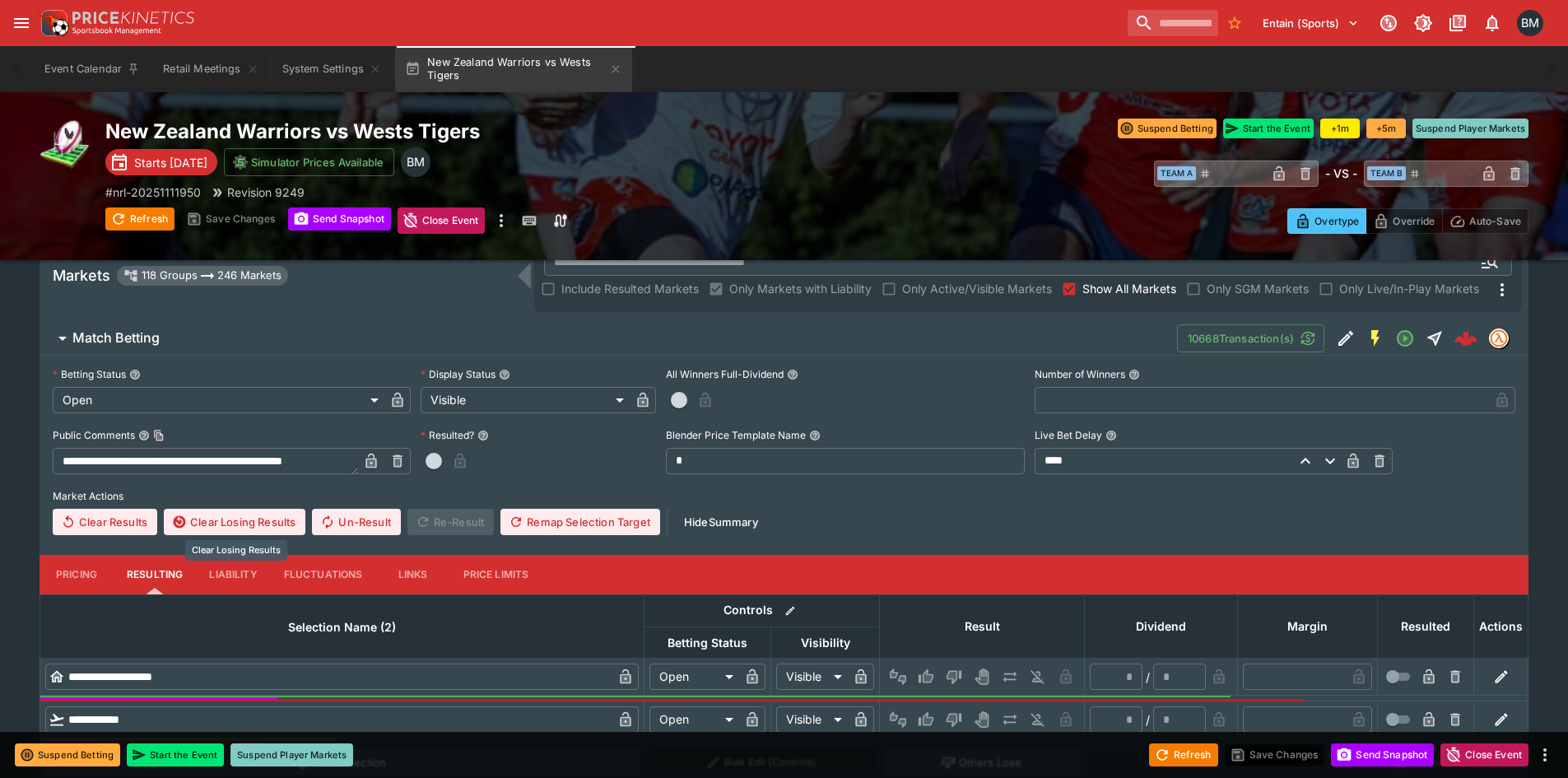 scroll, scrollTop: 137, scrollLeft: 0, axis: vertical 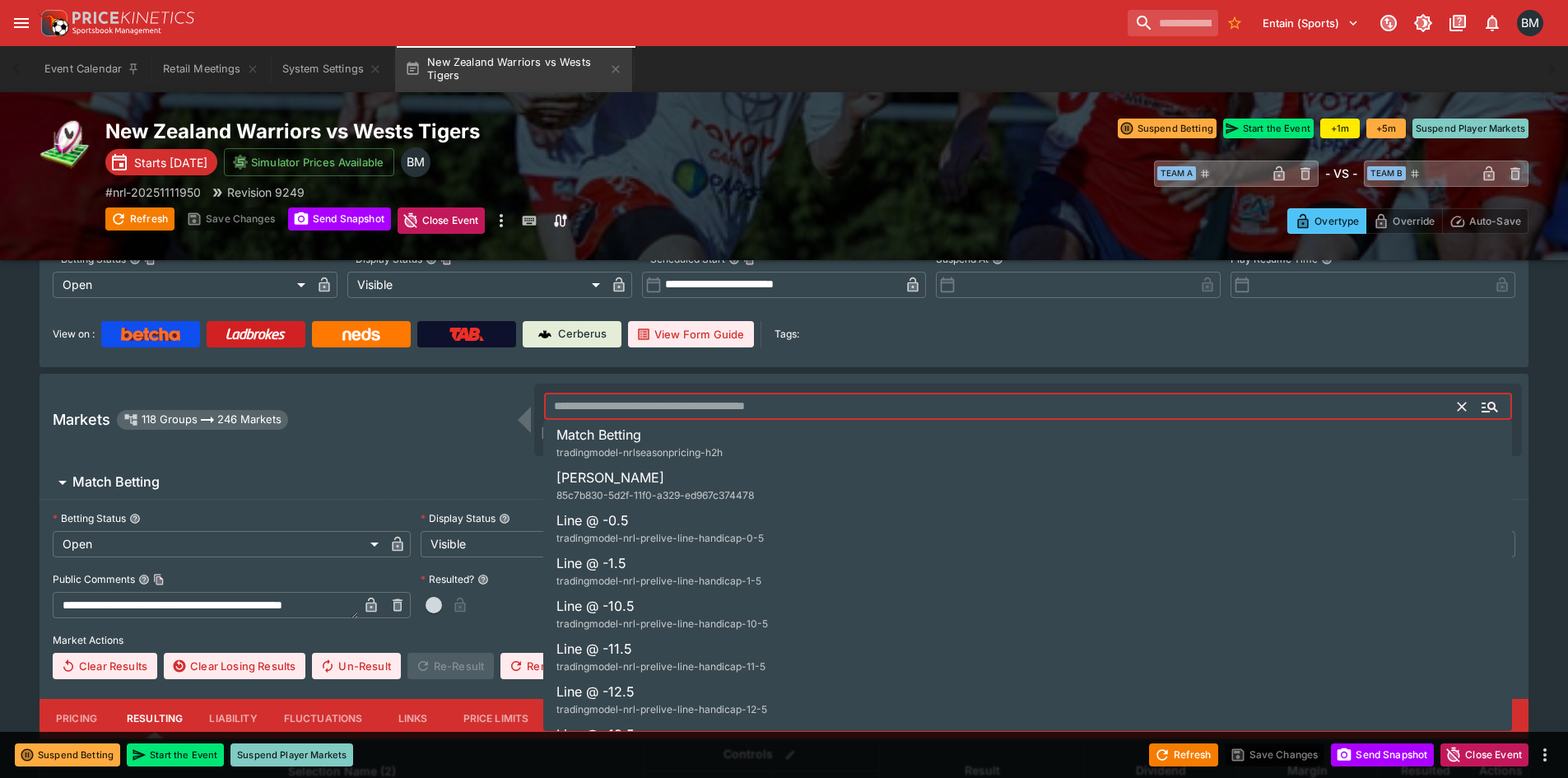 click at bounding box center (1001, 407) 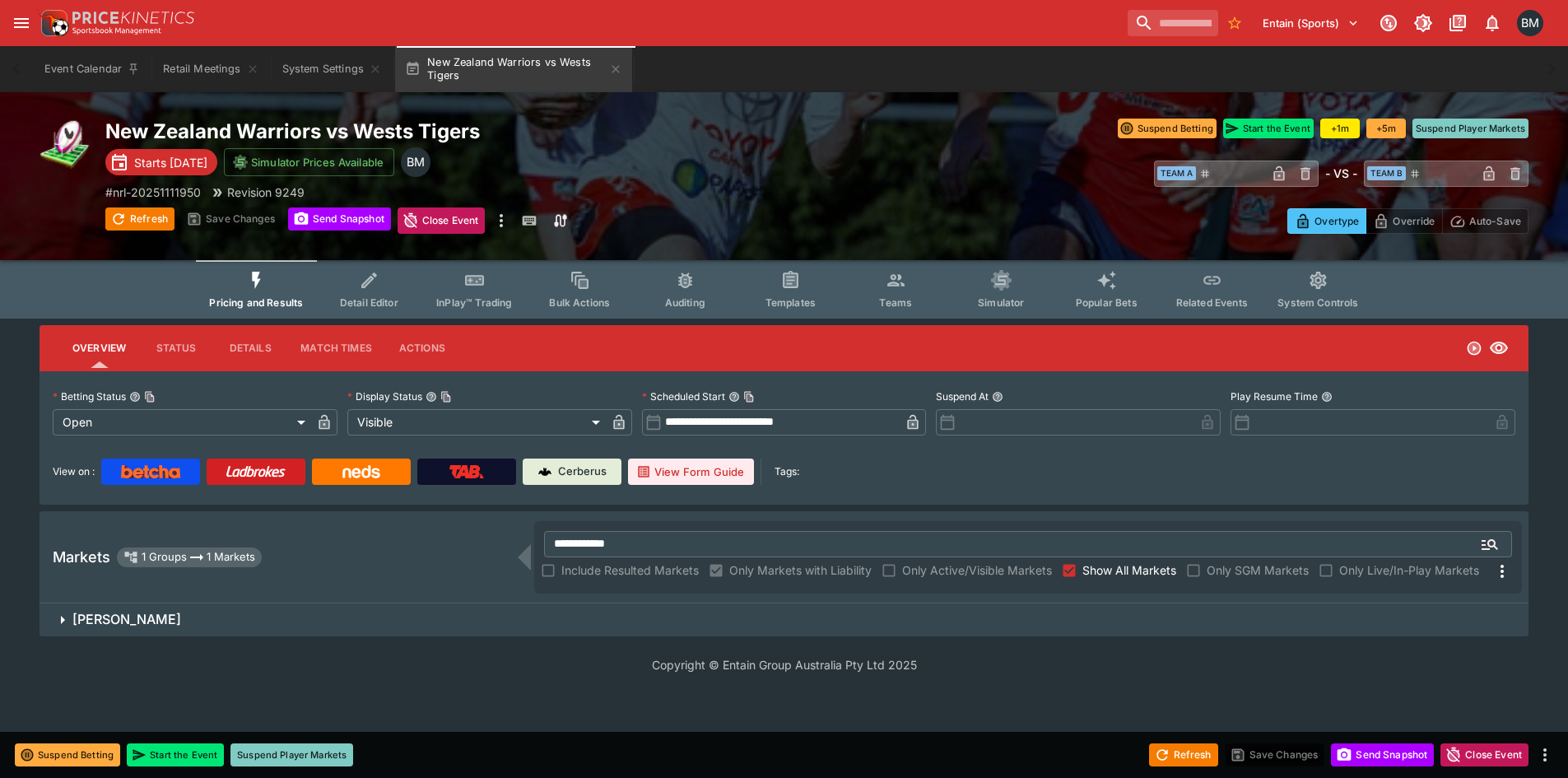 scroll, scrollTop: 0, scrollLeft: 0, axis: both 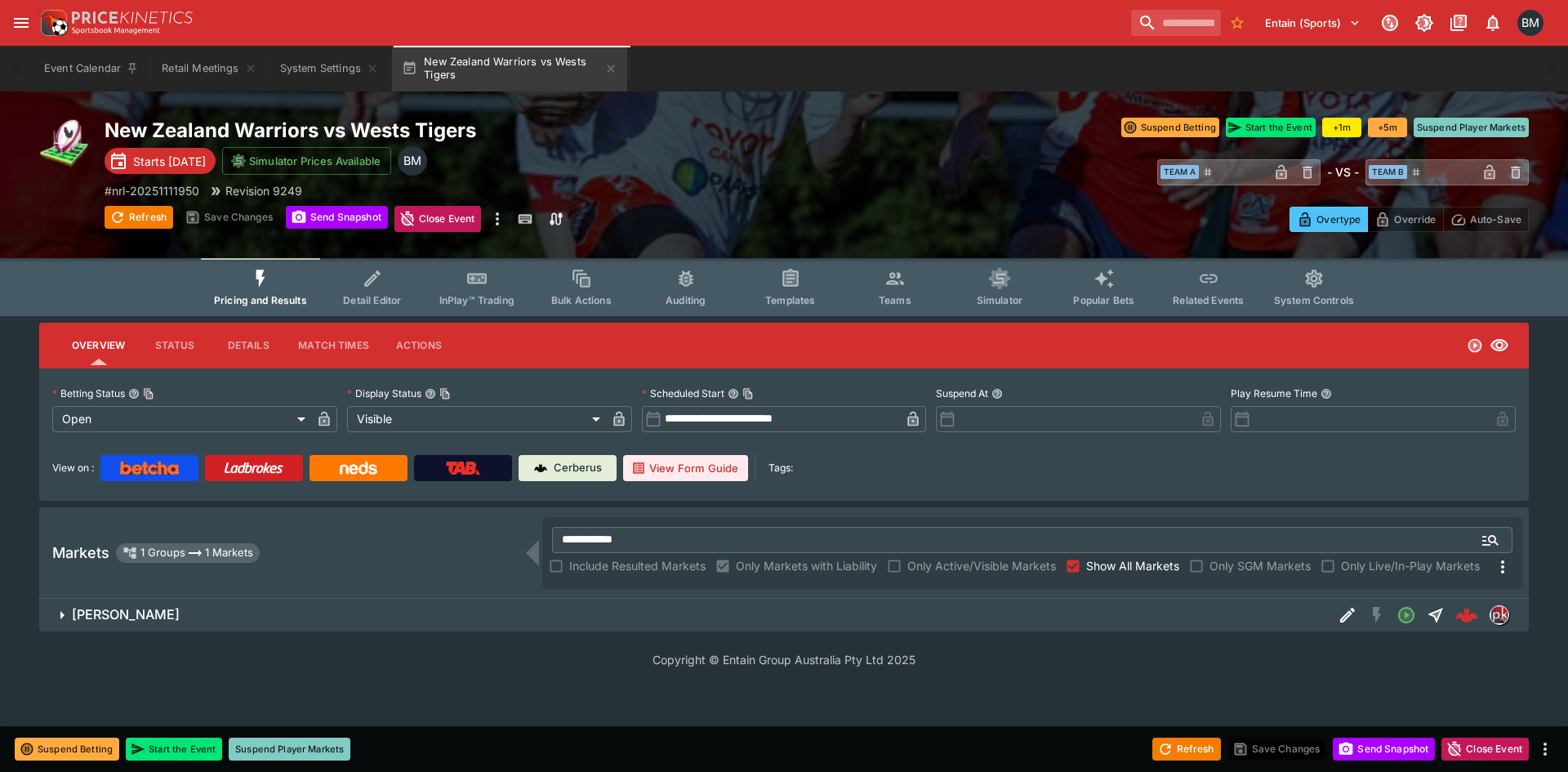 click on "[PERSON_NAME]" at bounding box center (784, 615) 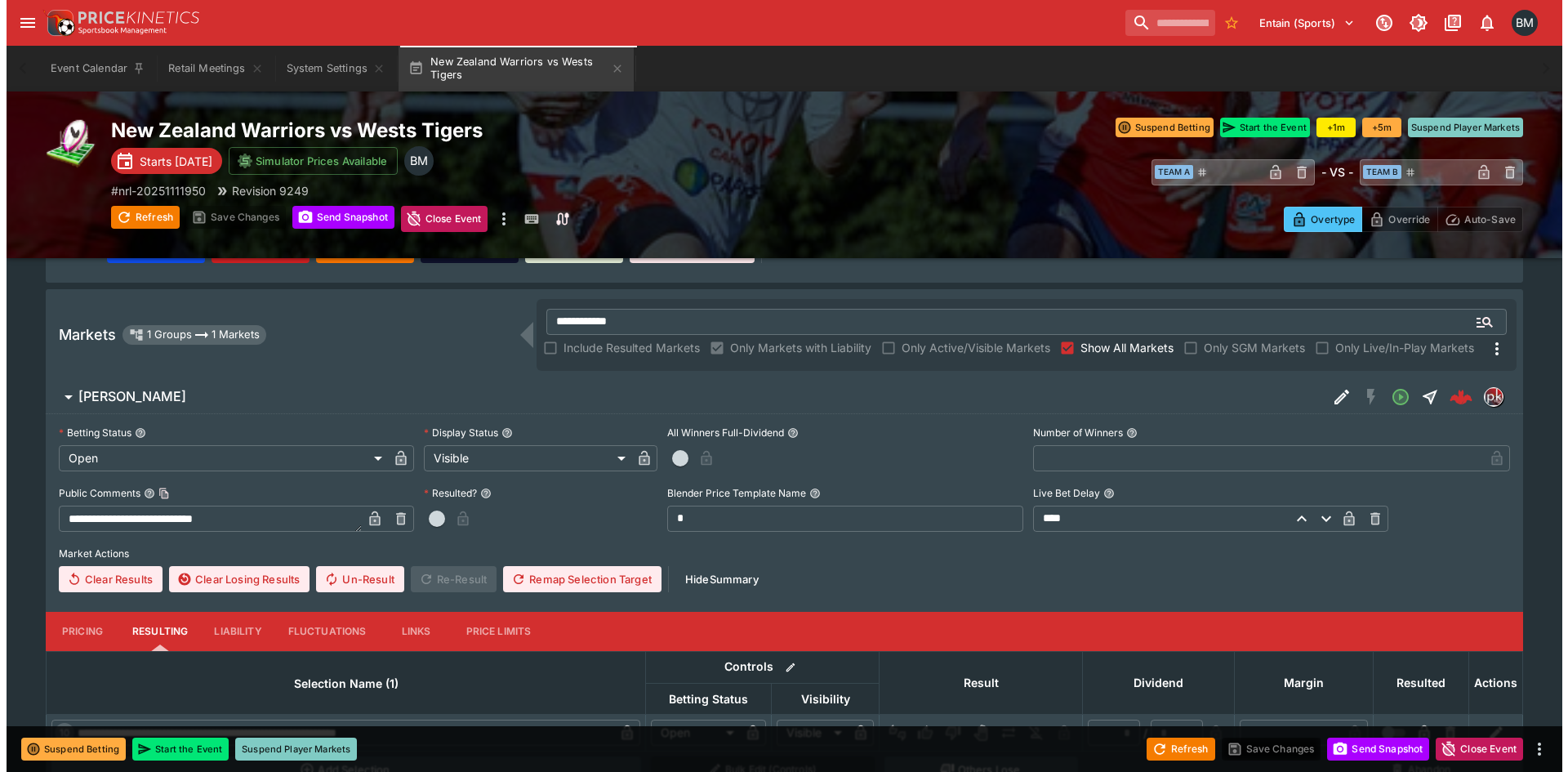 scroll, scrollTop: 291, scrollLeft: 0, axis: vertical 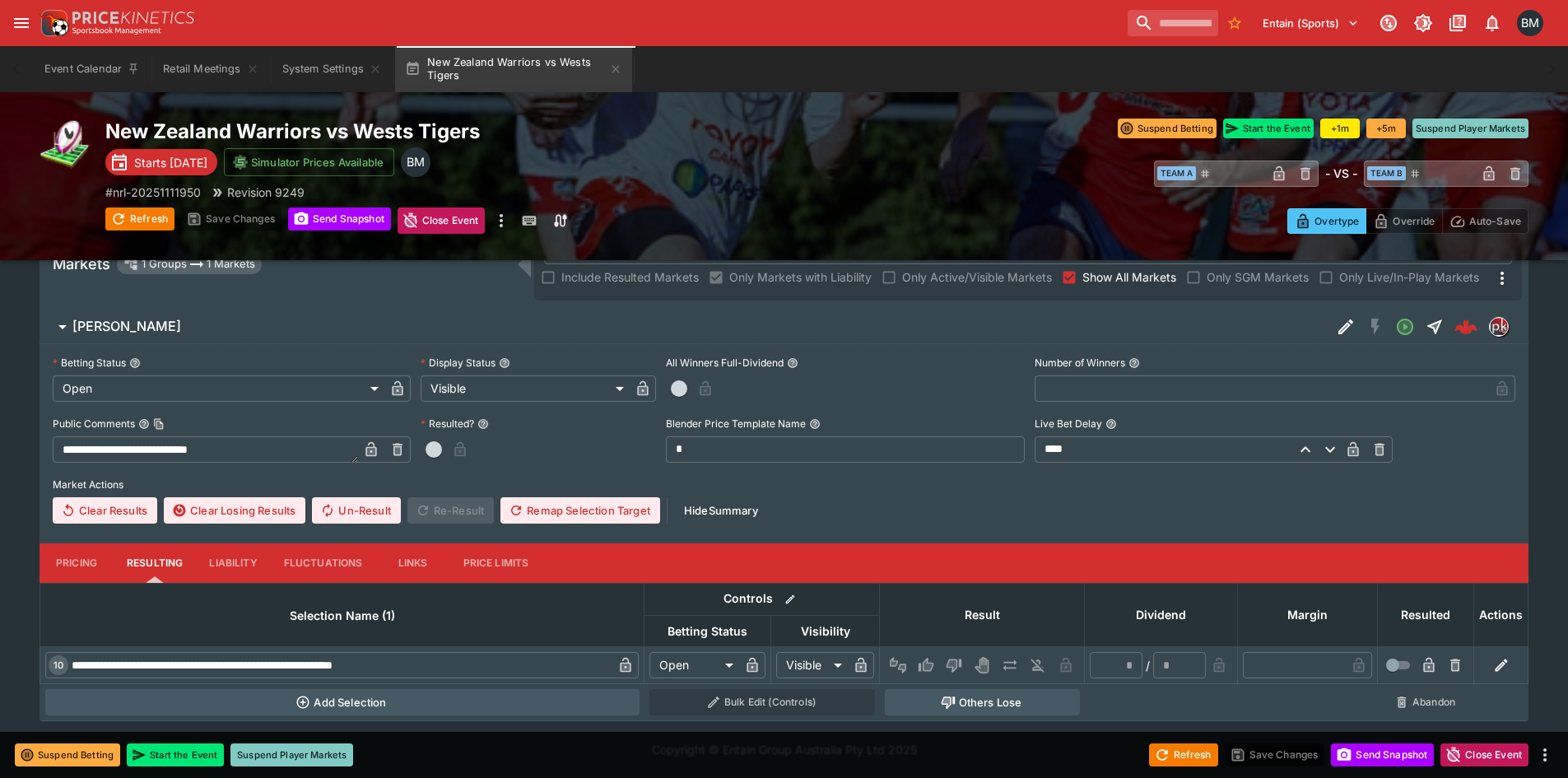 click on "Pricing" at bounding box center [77, 563] 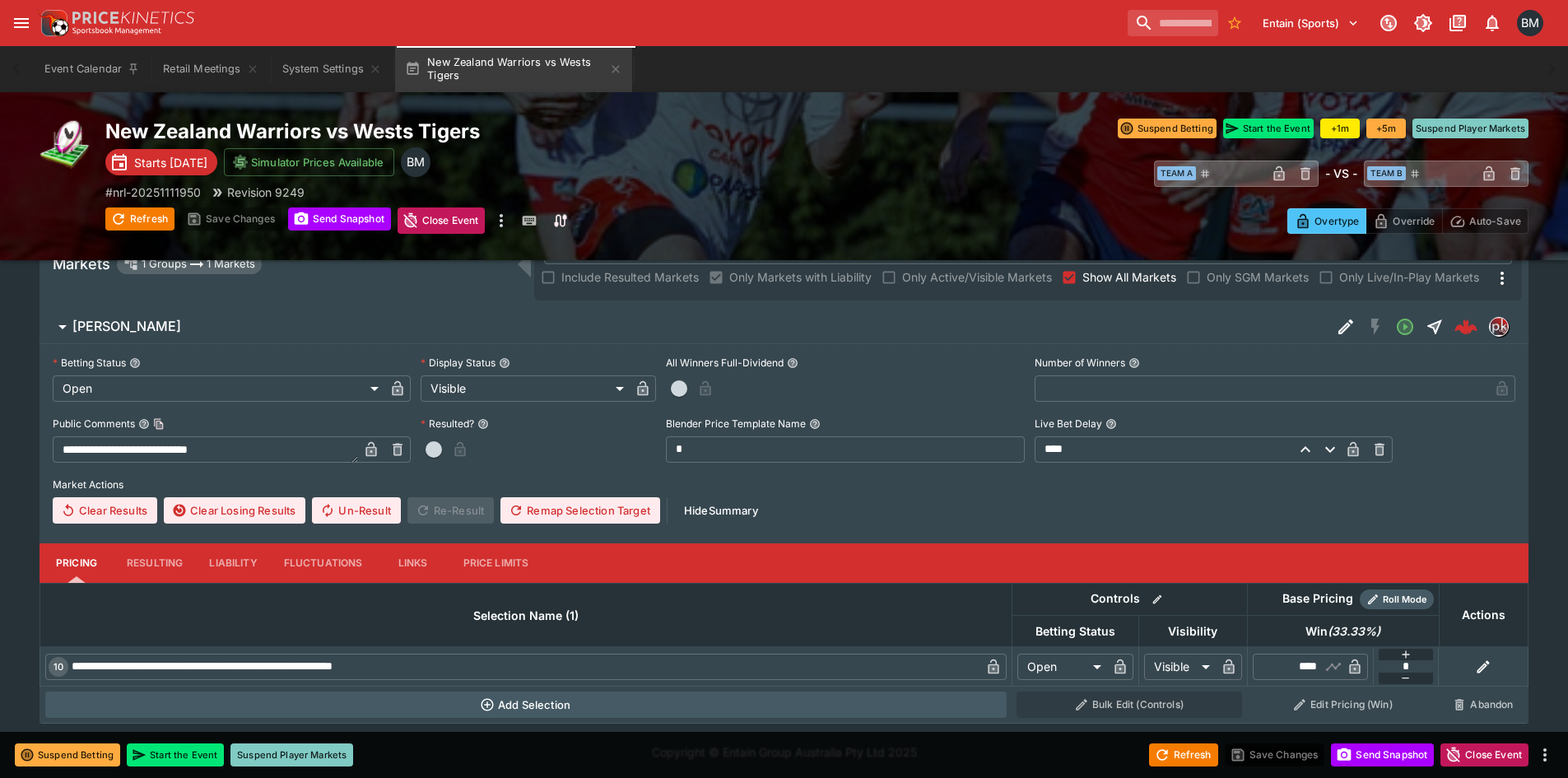 click 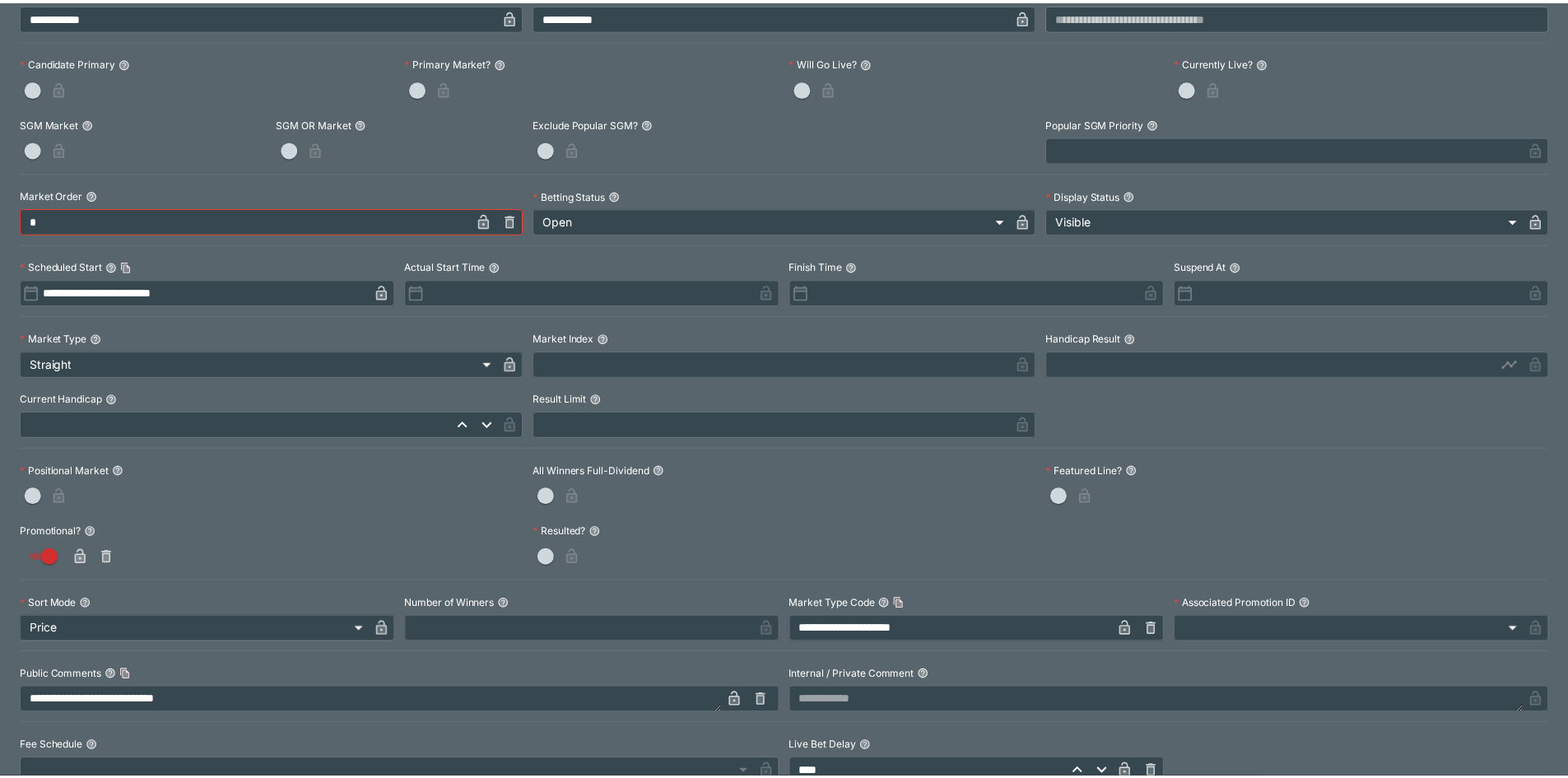 scroll, scrollTop: 0, scrollLeft: 0, axis: both 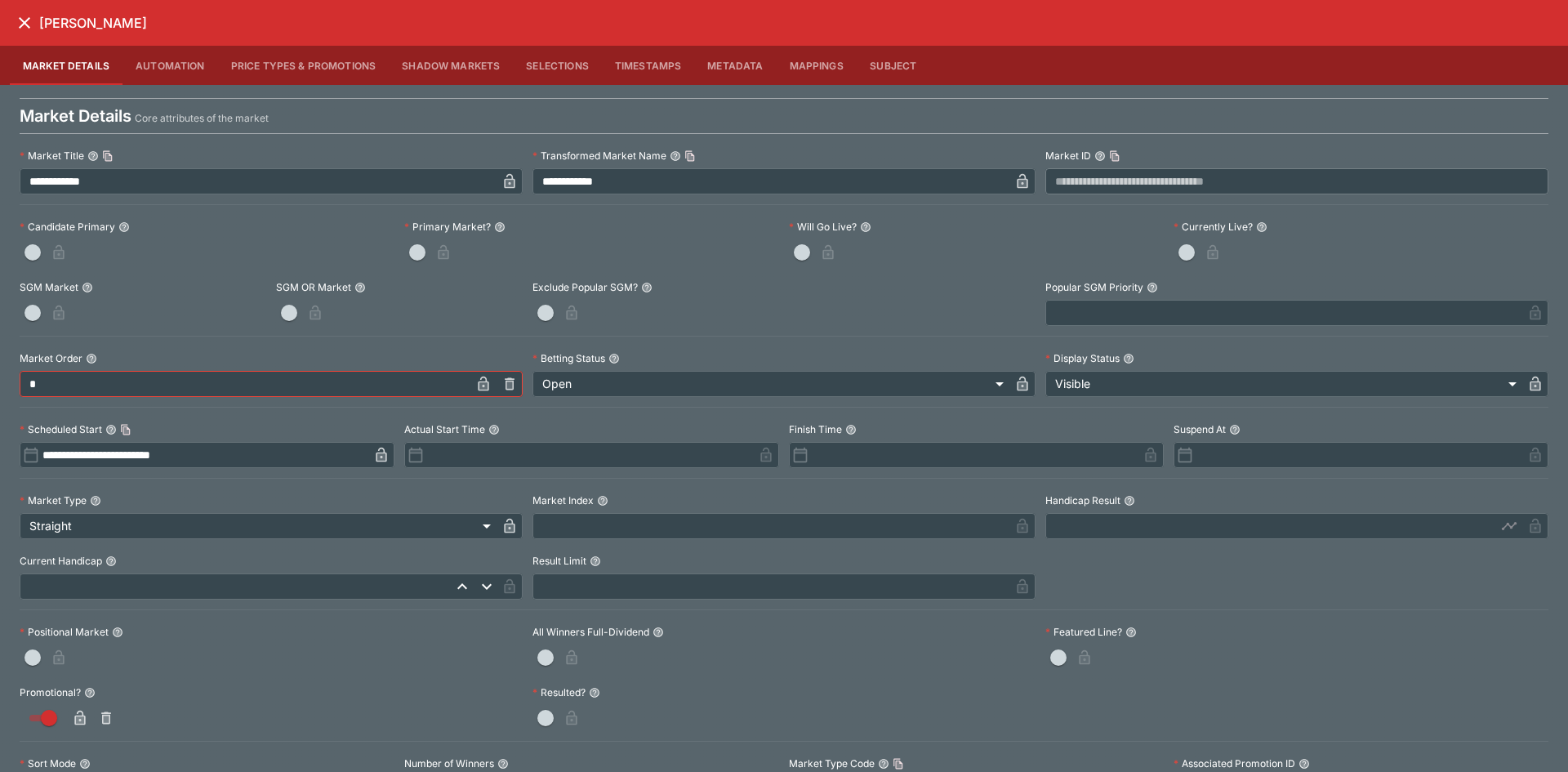 click 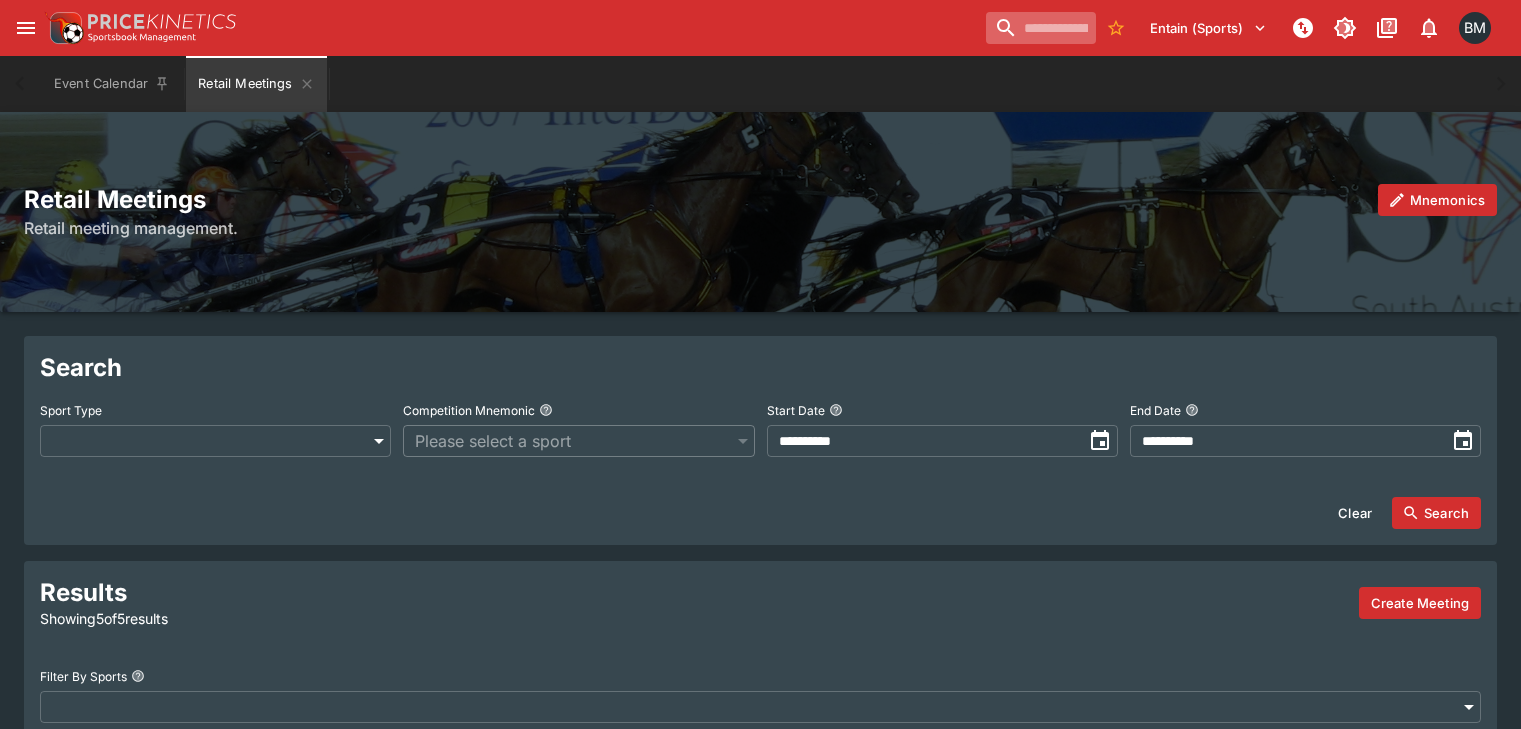 scroll, scrollTop: 0, scrollLeft: 0, axis: both 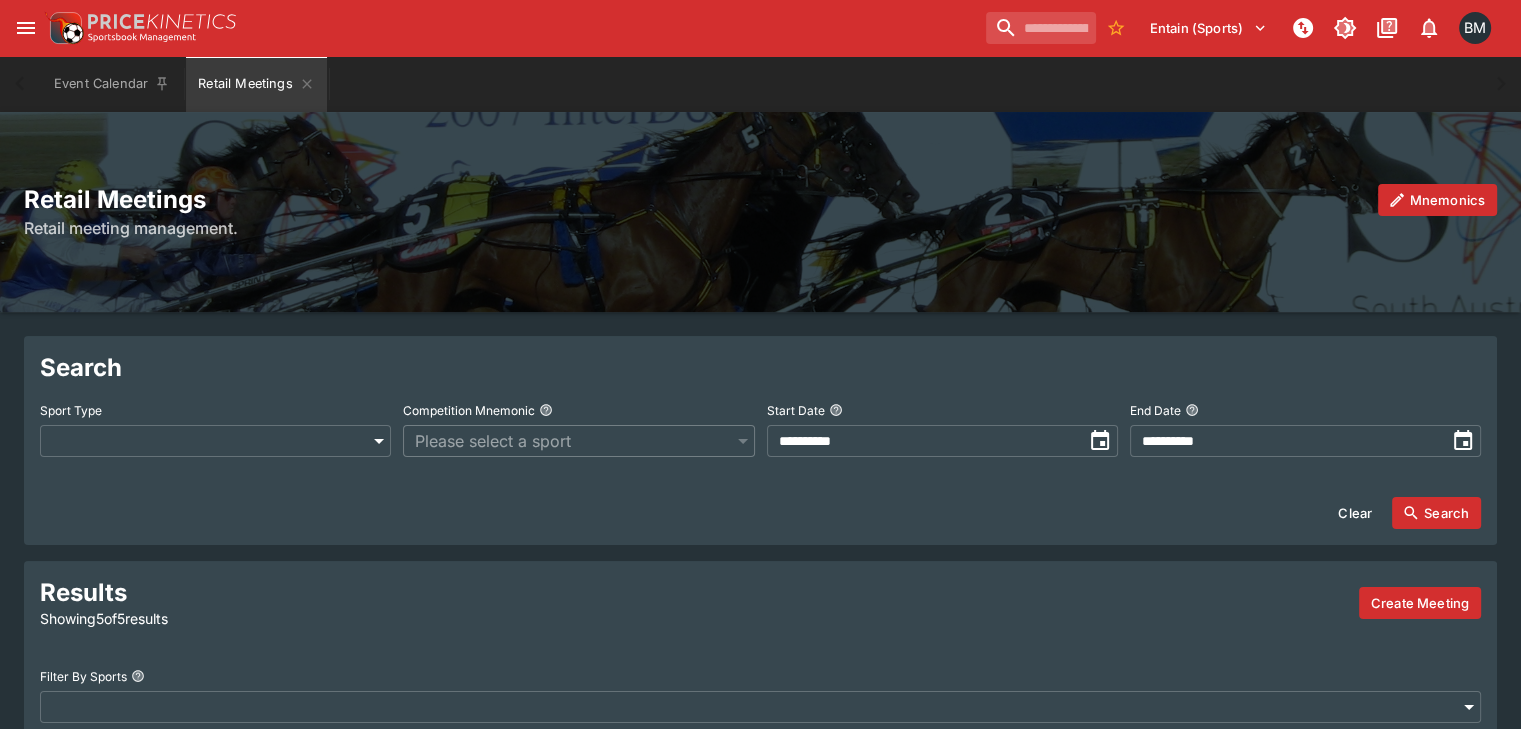 click on "Entain (Sports) 1 BM" at bounding box center [760, 28] 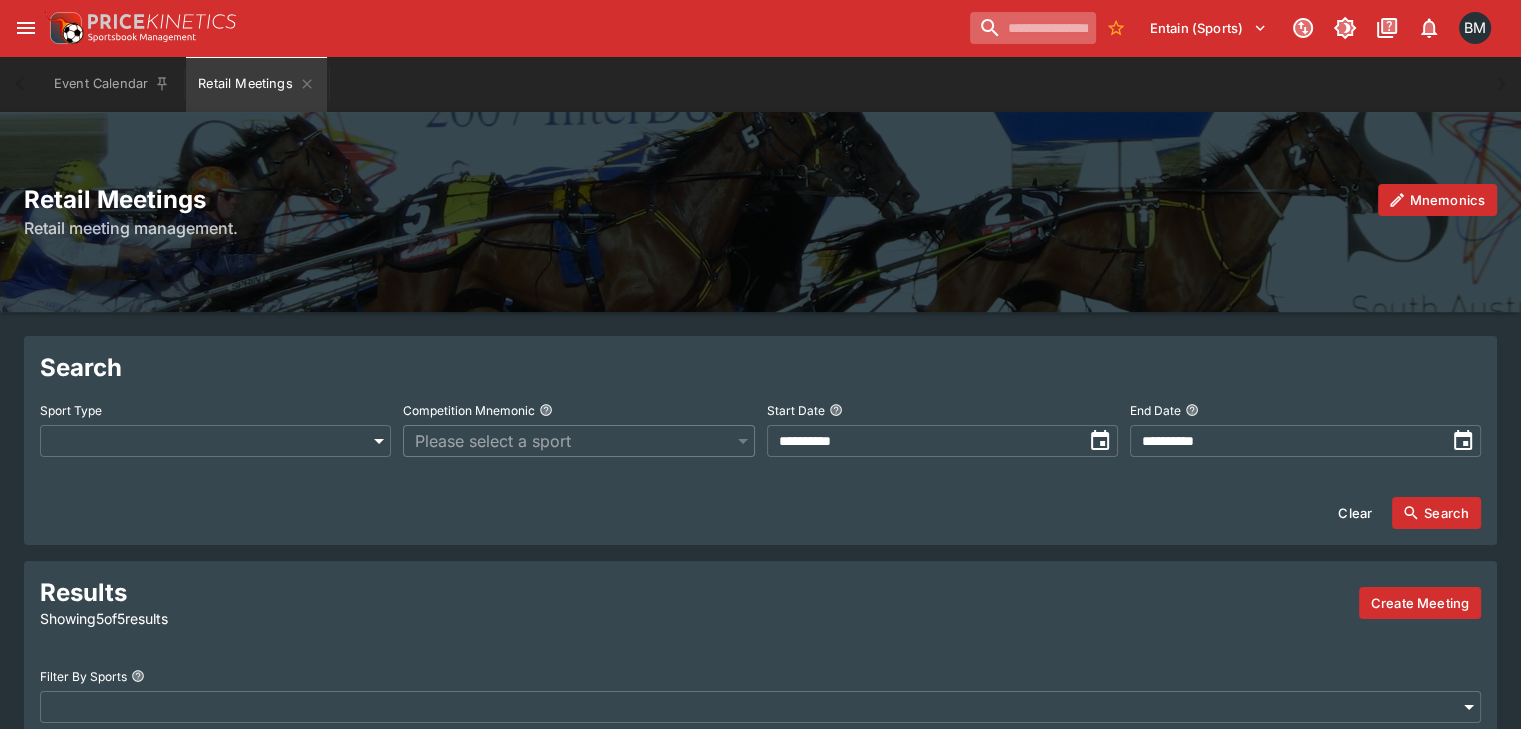 click at bounding box center (1033, 28) 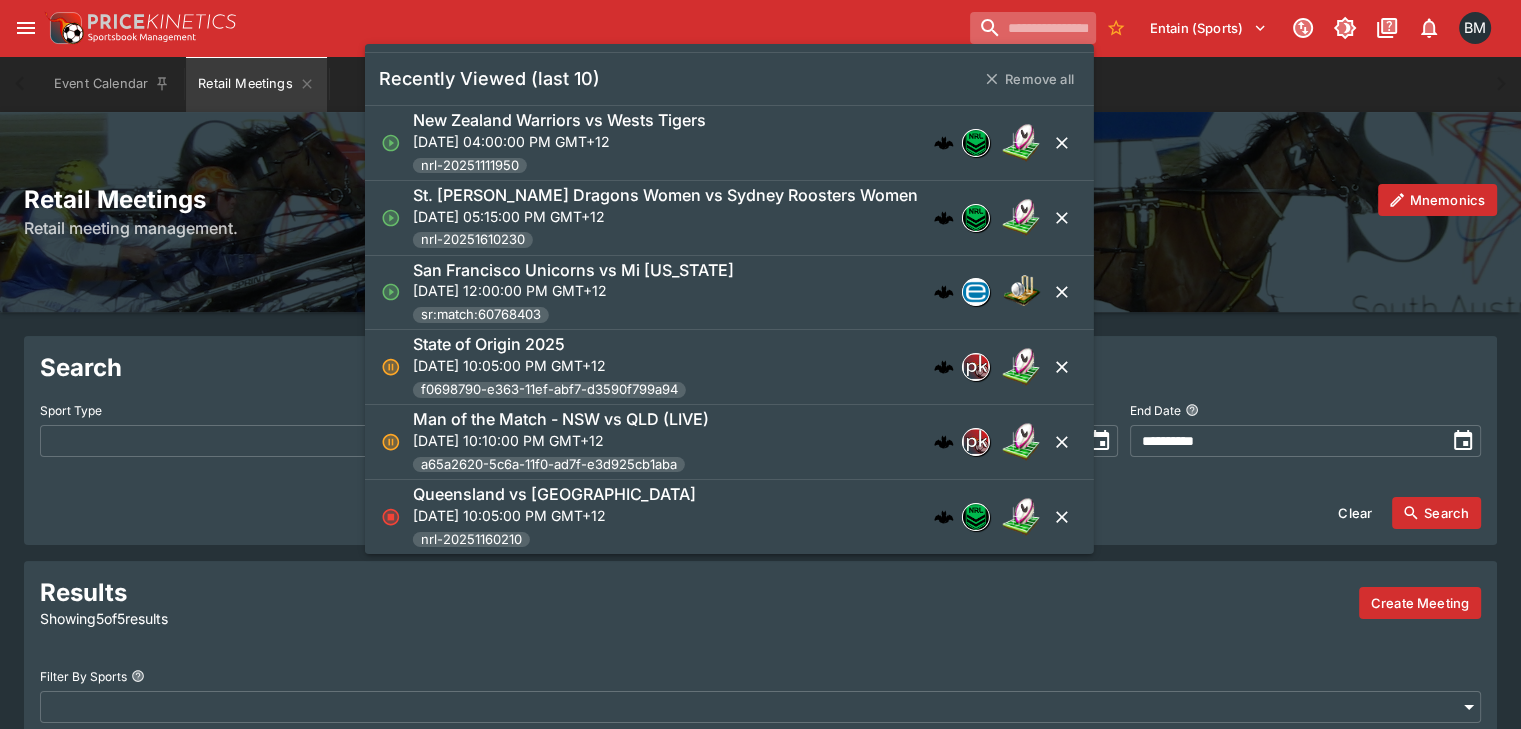 paste on "**********" 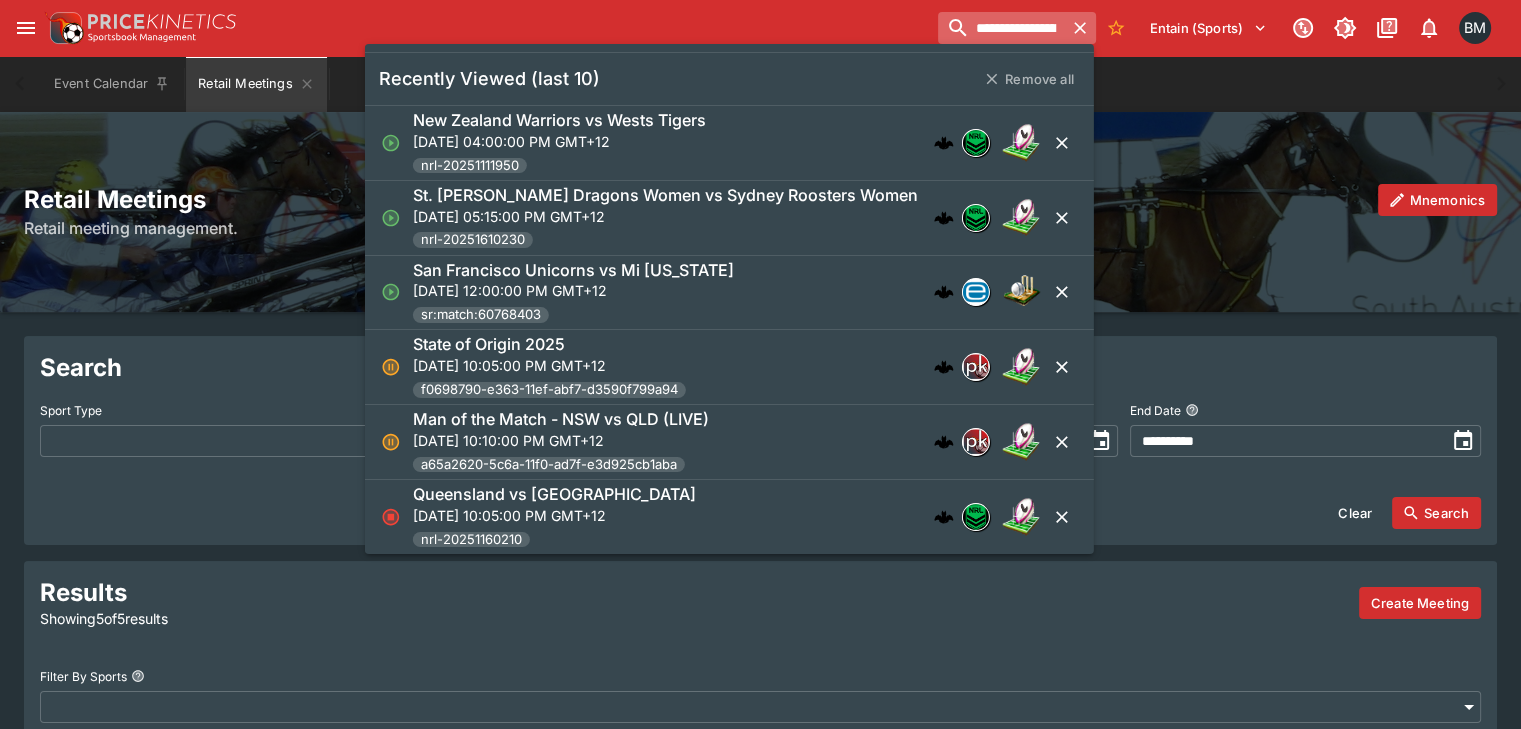 click on "**********" at bounding box center [1001, 28] 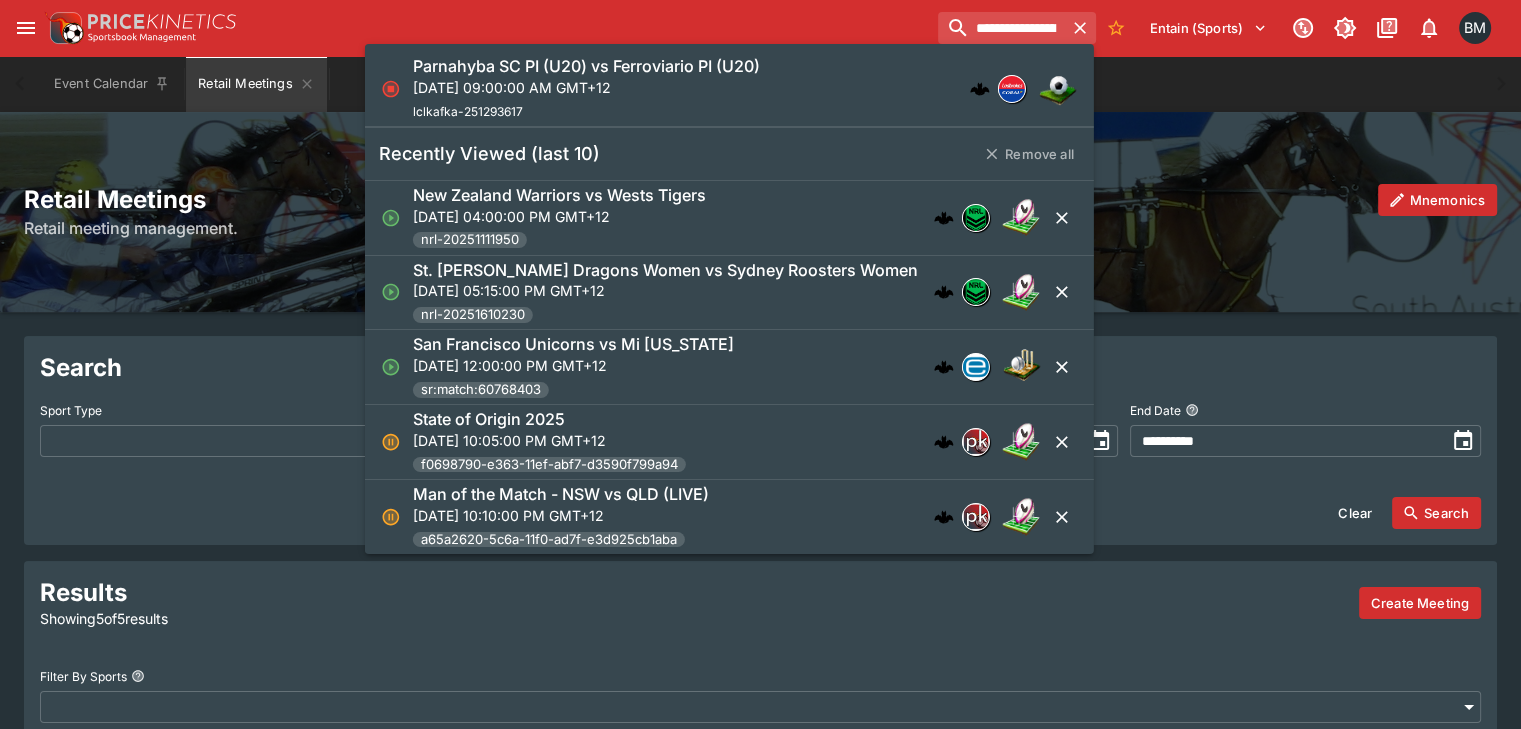 type on "**********" 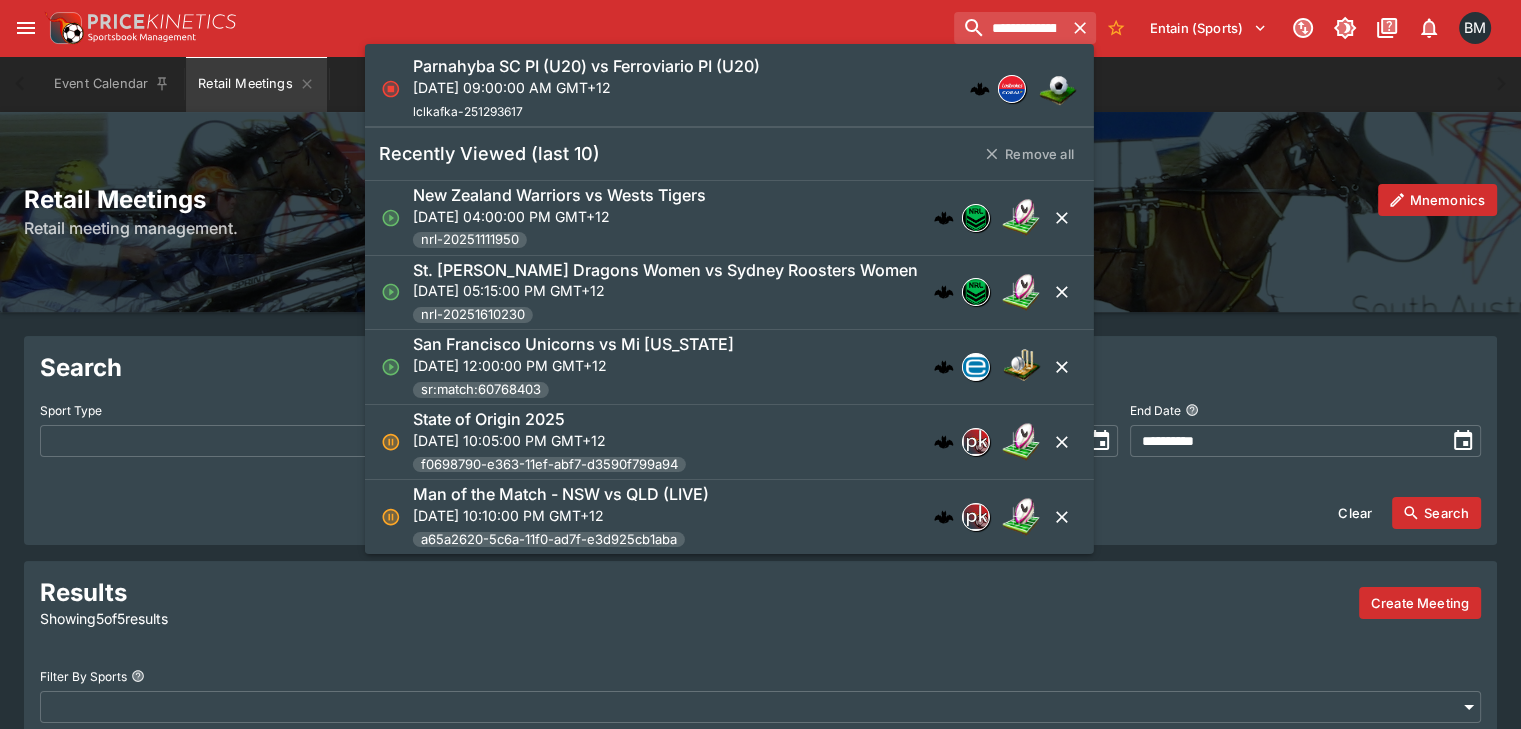 click on "Parnahyba SC PI (U20) vs Ferroviario PI (U20)" at bounding box center [586, 66] 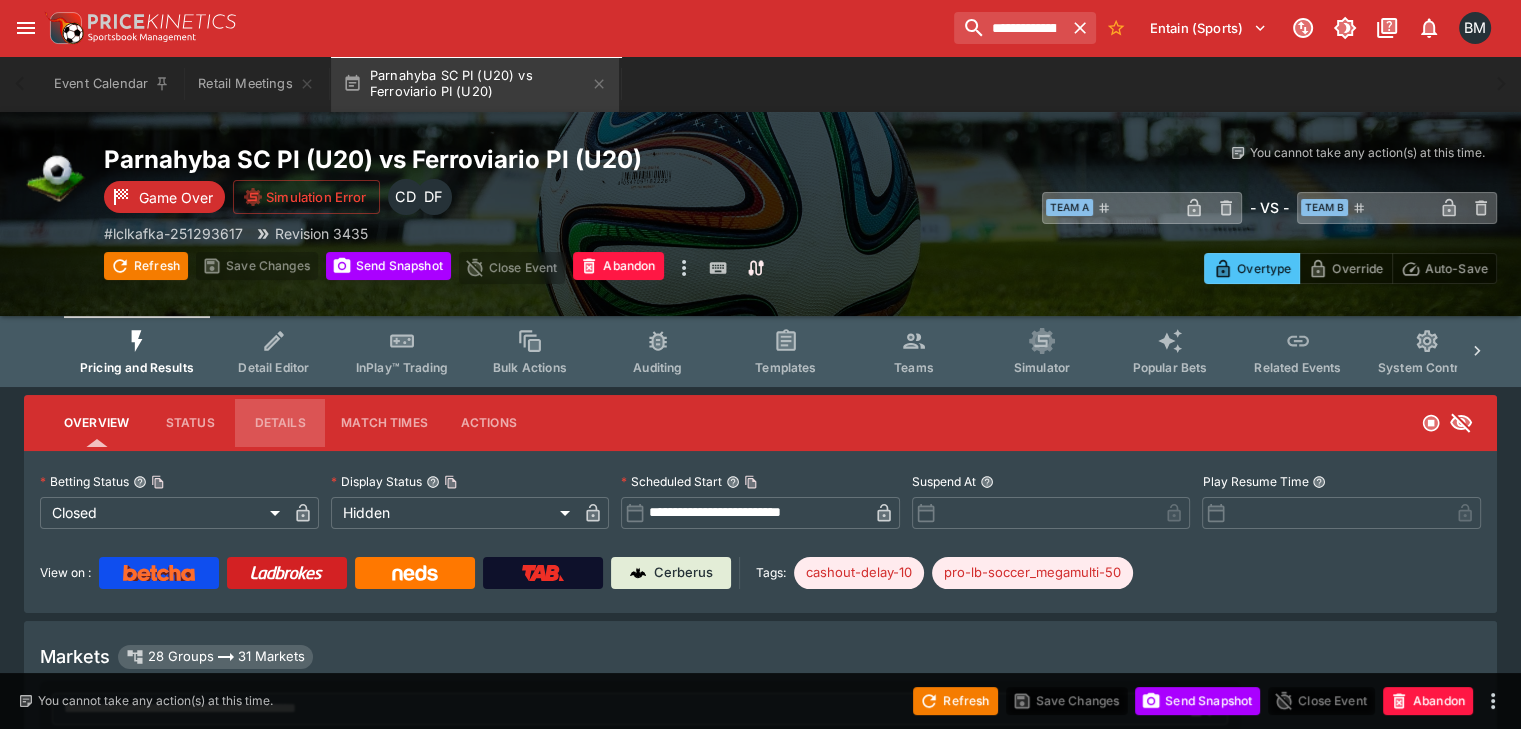 click on "Details" at bounding box center (280, 423) 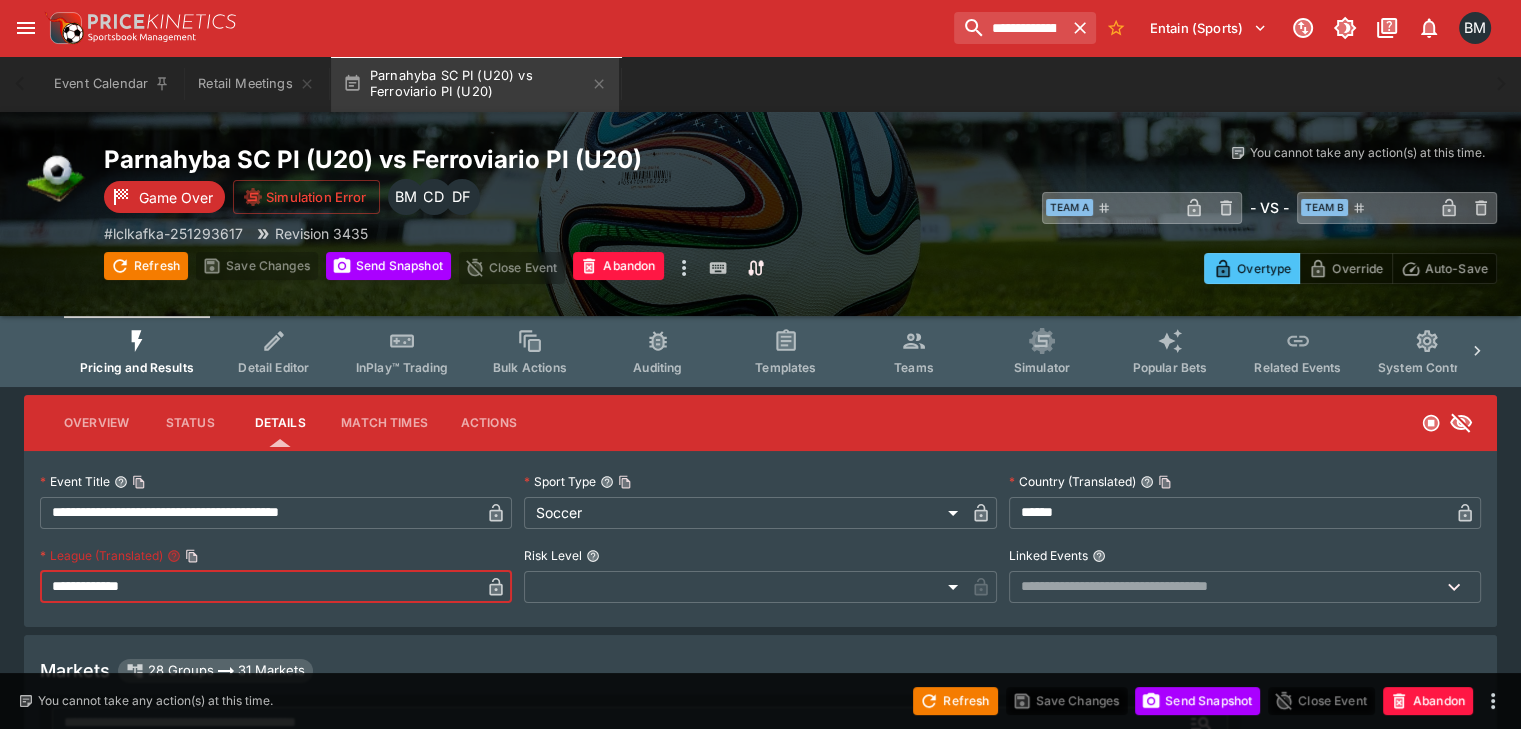 drag, startPoint x: 224, startPoint y: 591, endPoint x: 0, endPoint y: 579, distance: 224.3212 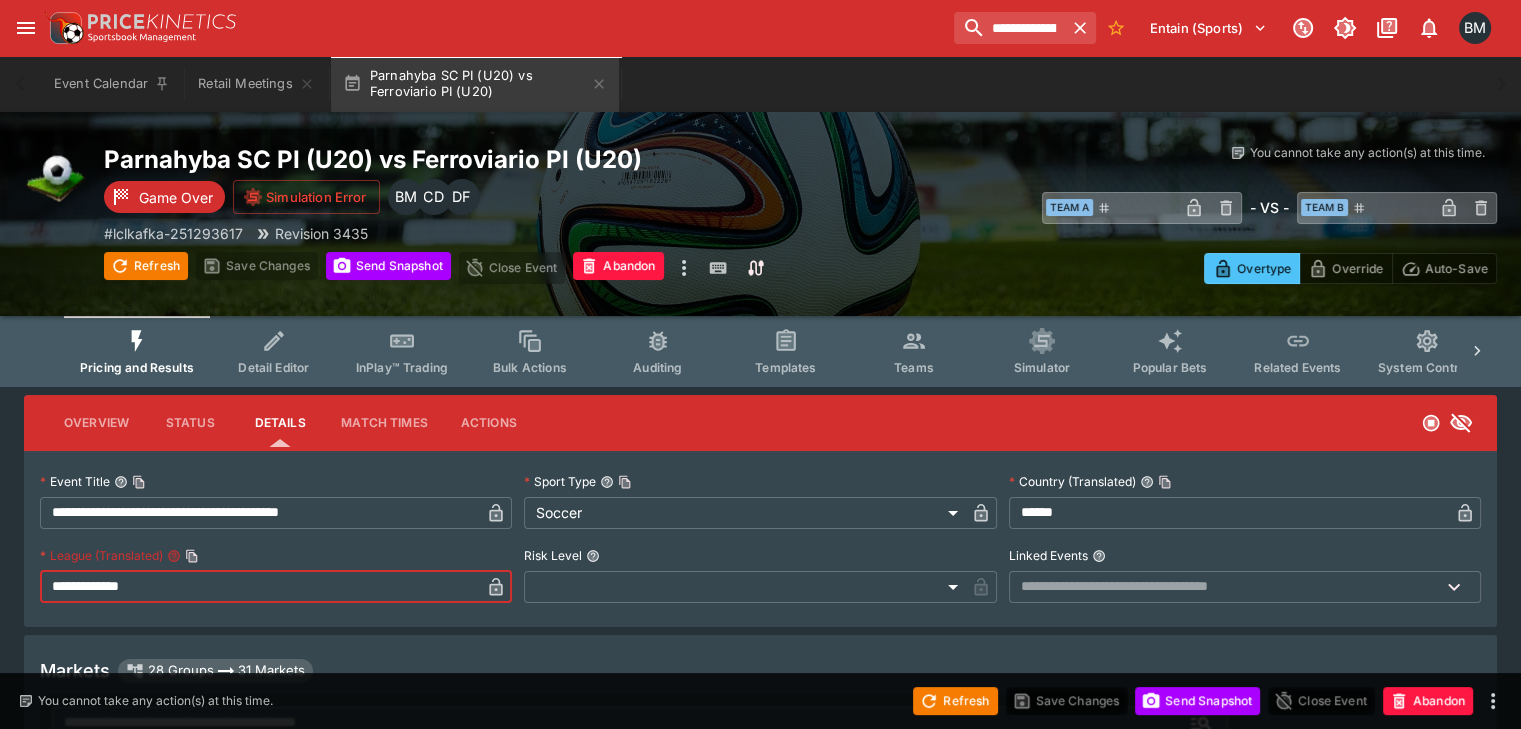 click on "**********" at bounding box center (760, 1429) 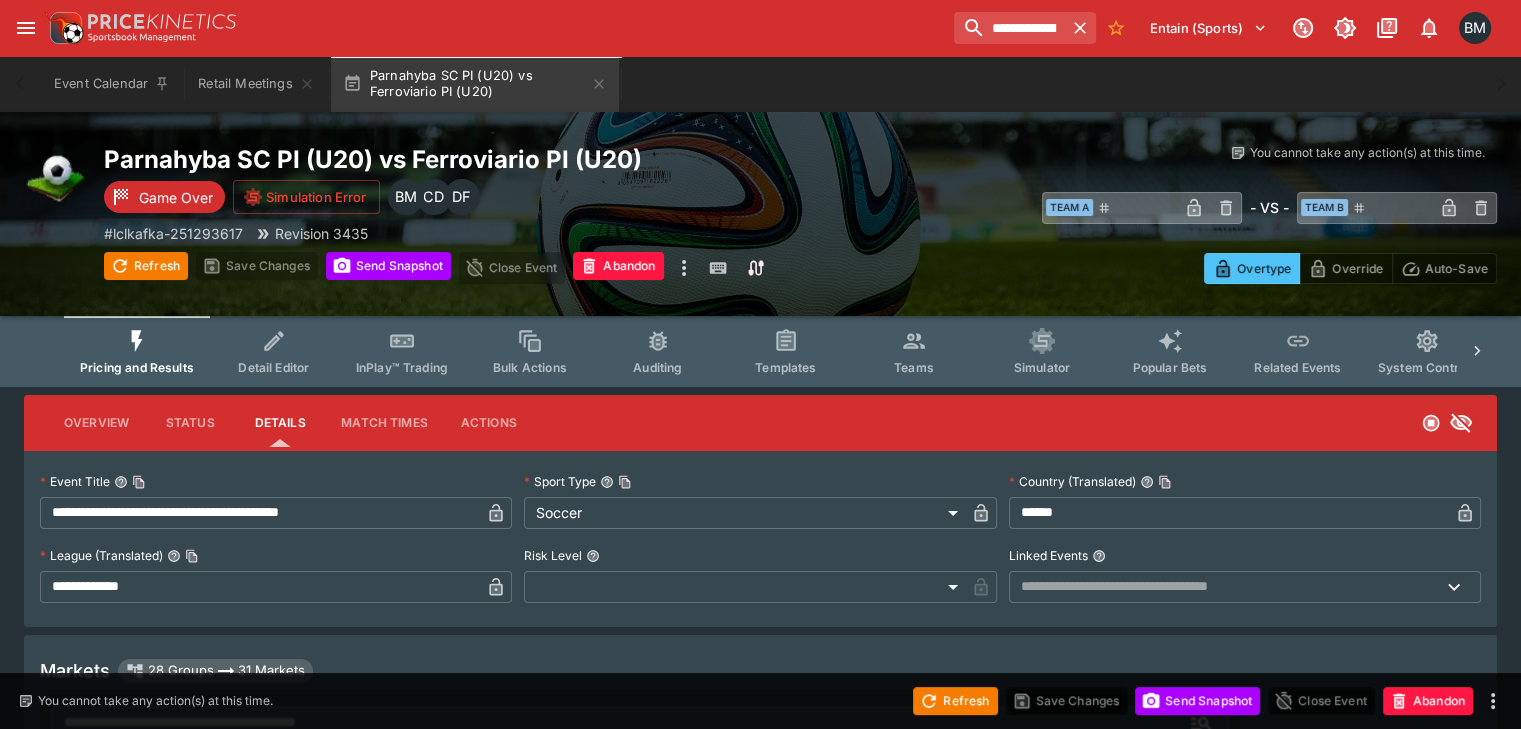 click on "Overview" at bounding box center [96, 423] 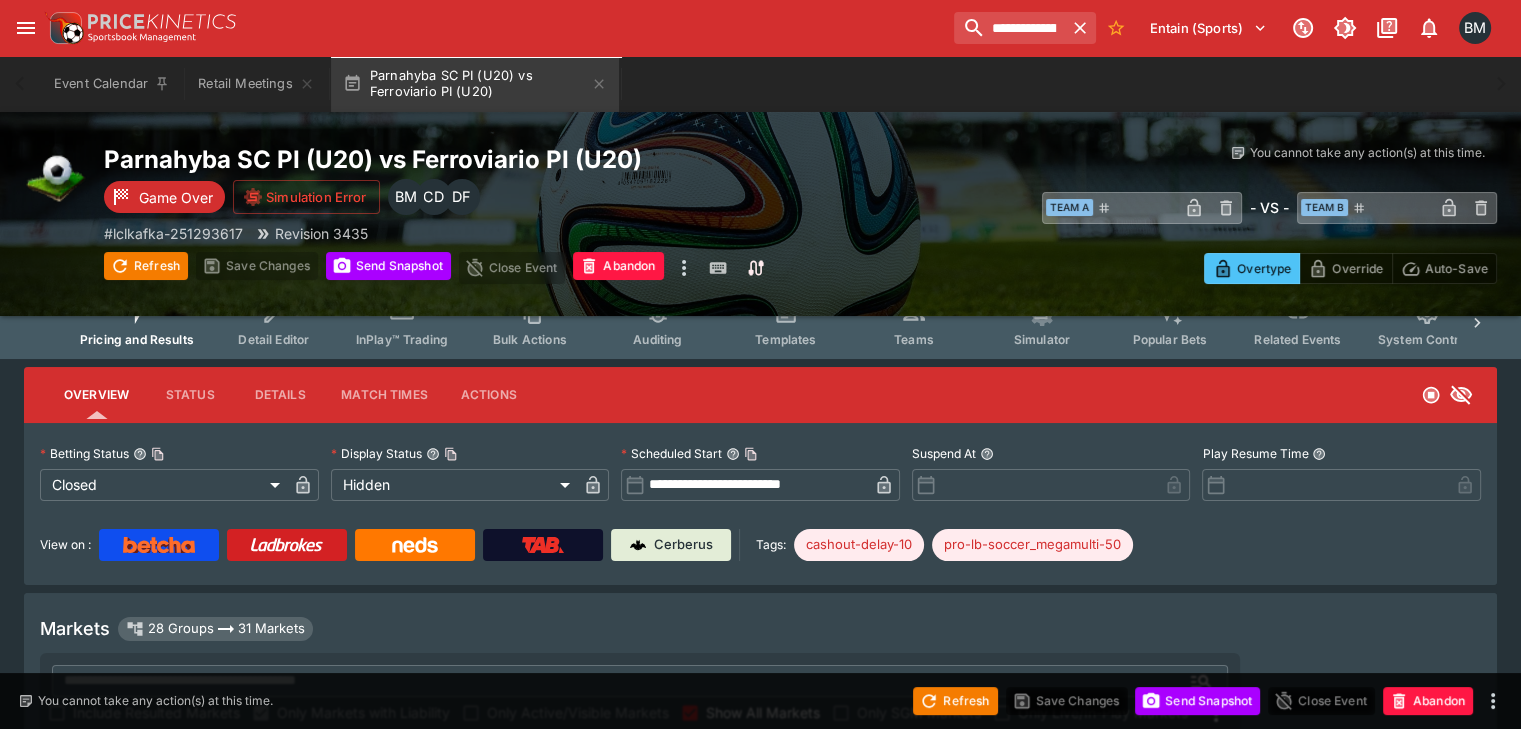 scroll, scrollTop: 0, scrollLeft: 0, axis: both 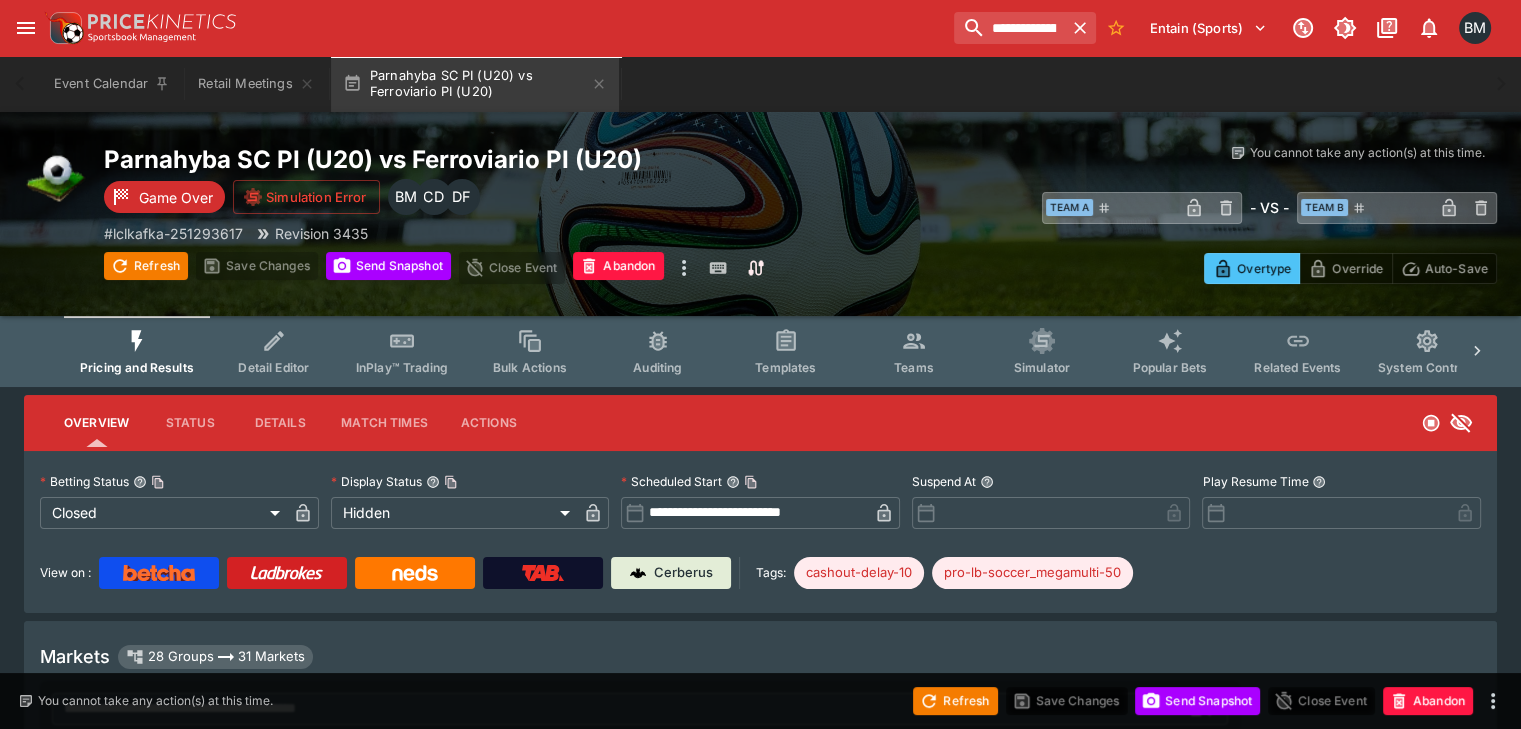 click on "Details" at bounding box center (280, 423) 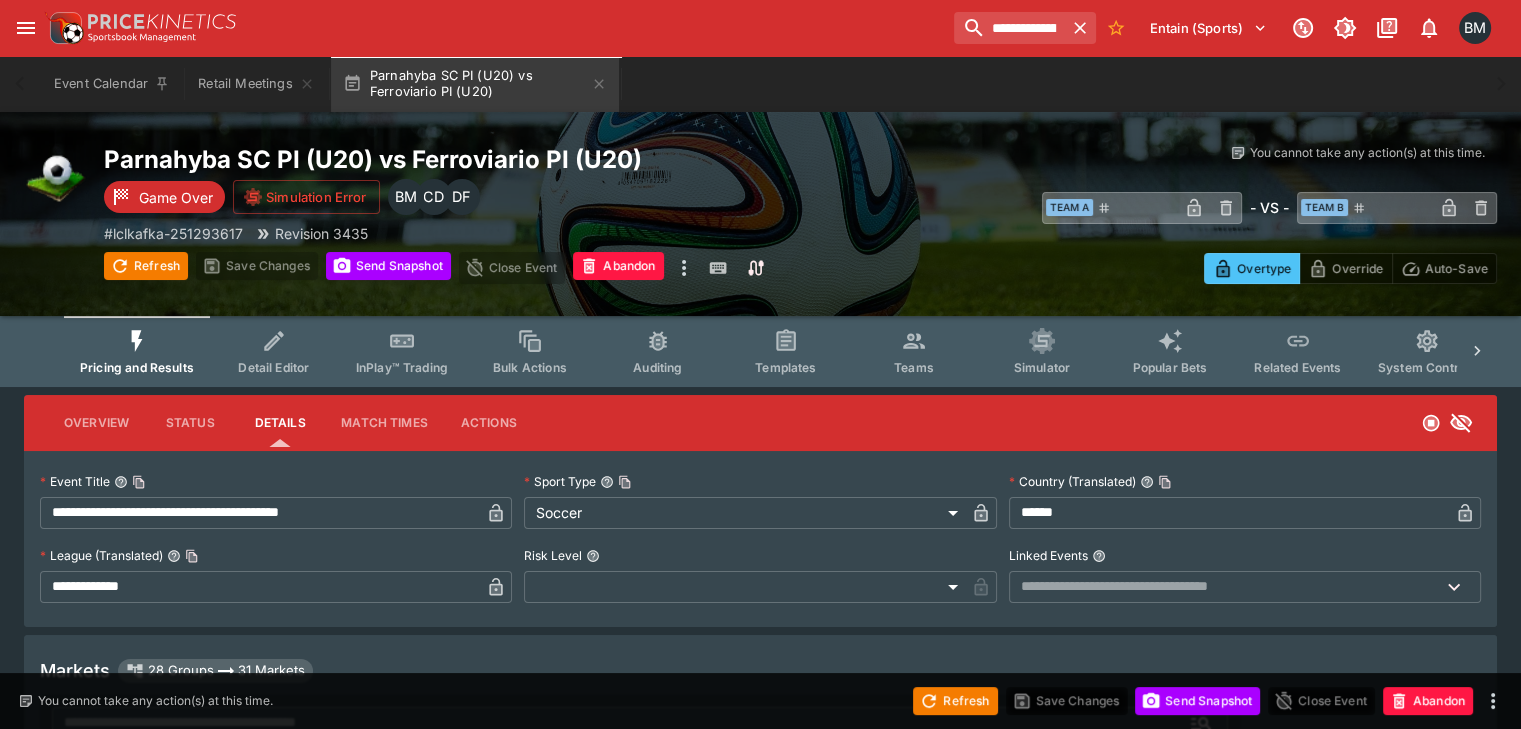 click on "Overview" at bounding box center [96, 423] 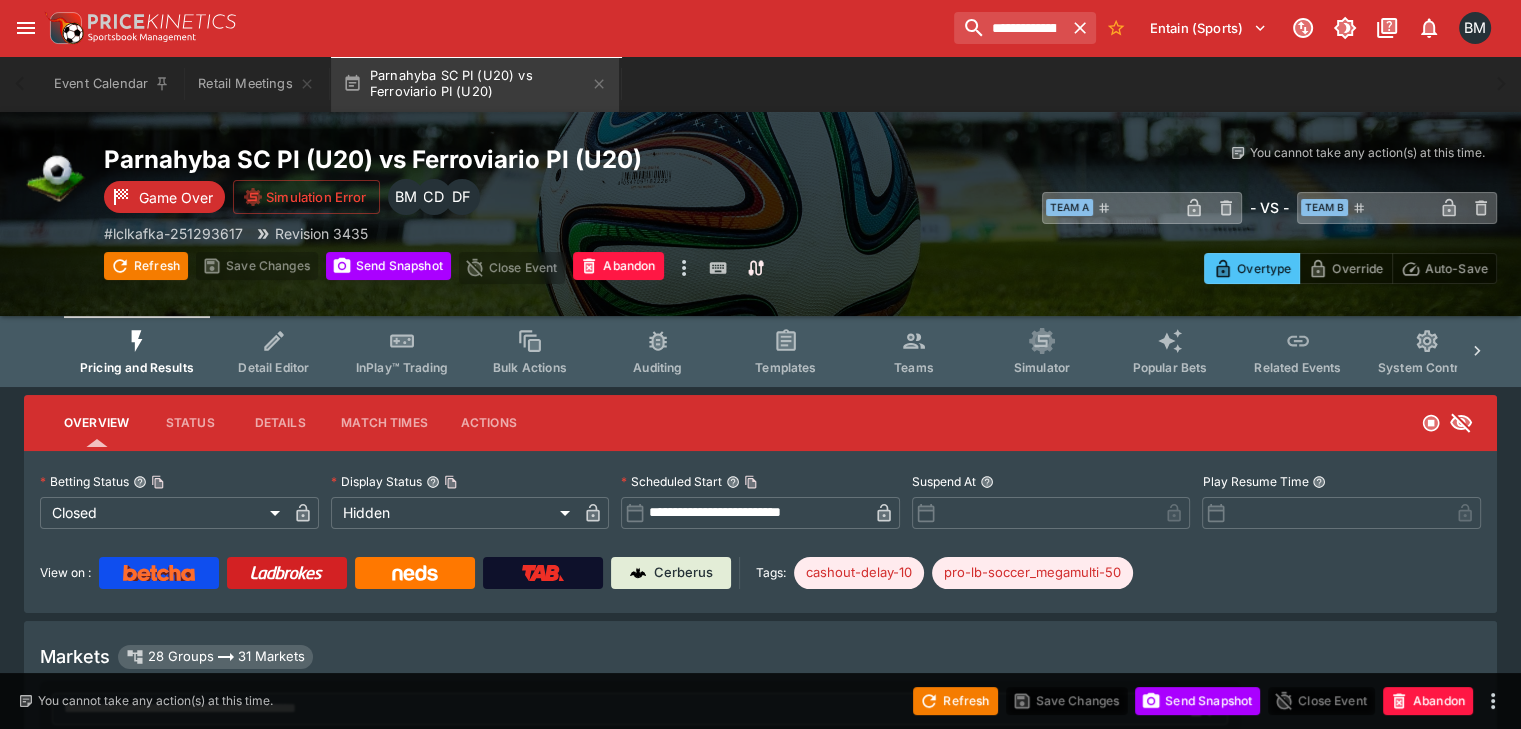 click on "Parnahyba SC PI (U20) vs Ferroviario PI (U20) Game Over Simulation Error DF CD BM #  lclkafka-251293617 Revision   3435 Refresh Save Changes Send Snapshot Close Event Abandon Refresh Save Changes Send Snapshot Close Event Abandon You cannot take any action(s) at this time. You cannot take any action(s) at this time. ​ Team A ​ - VS - ​ Team B ​ Overtype Override Auto-Save" at bounding box center [760, 214] 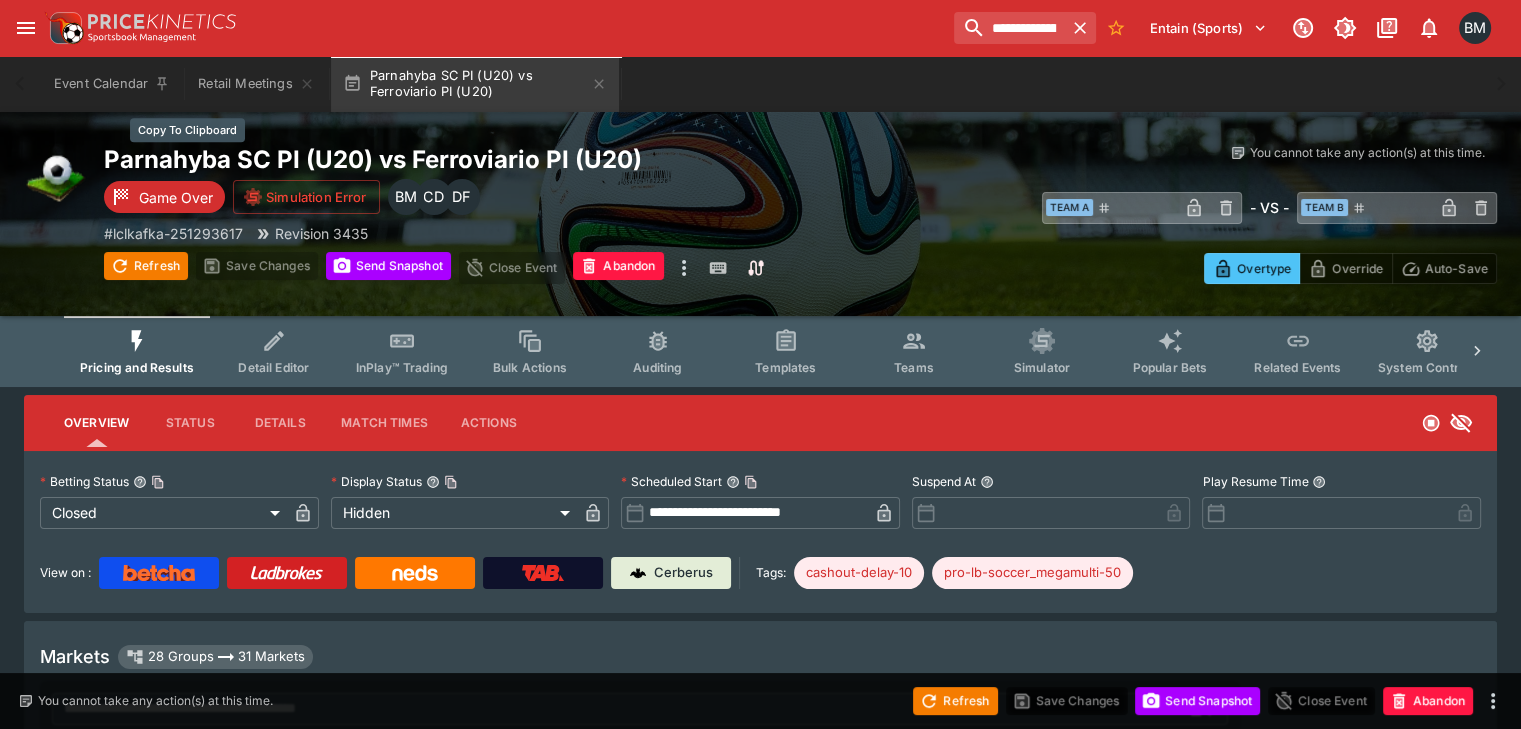 click on "Parnahyba SC PI (U20) vs Ferroviario PI (U20)" at bounding box center (510, 159) 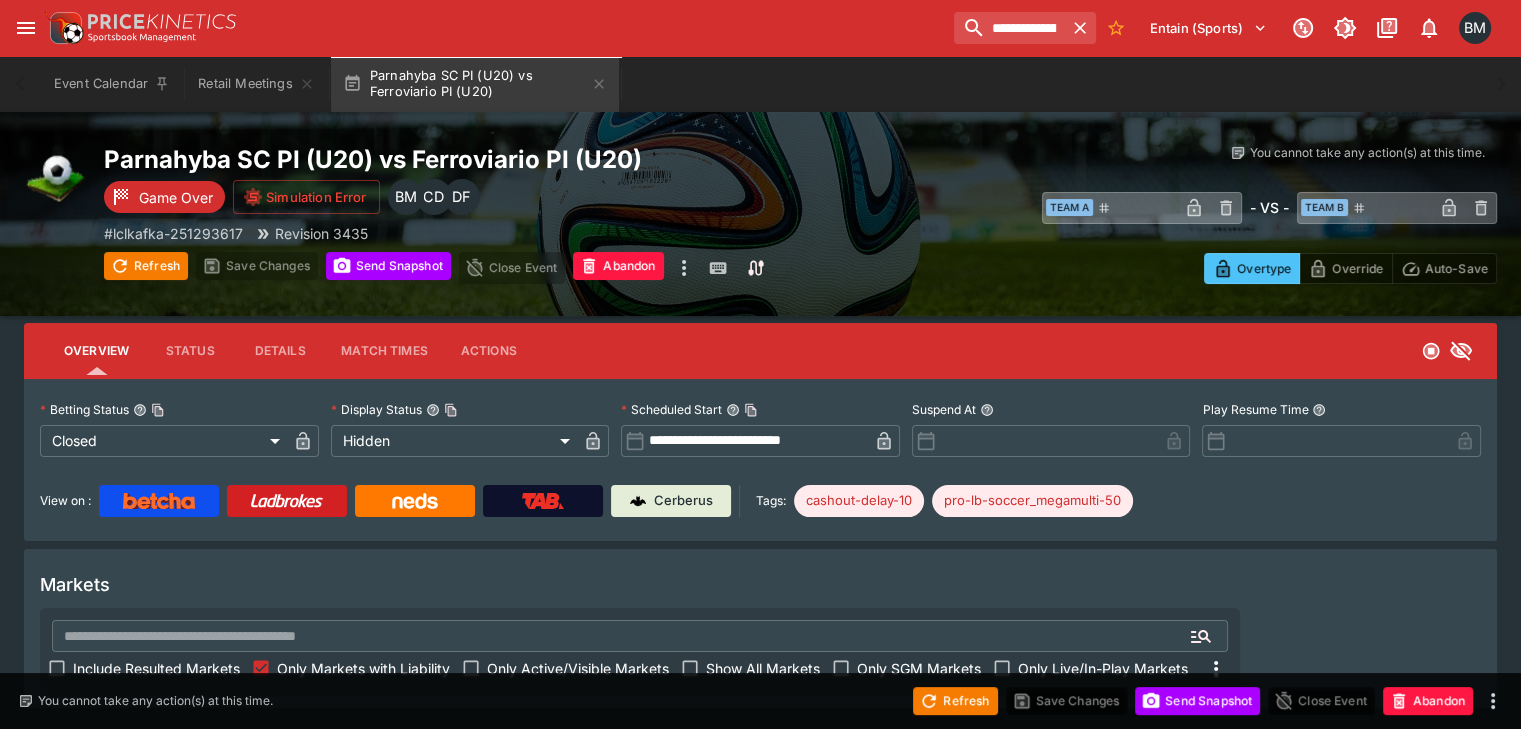 click on "Include Resulted Markets" at bounding box center [156, 668] 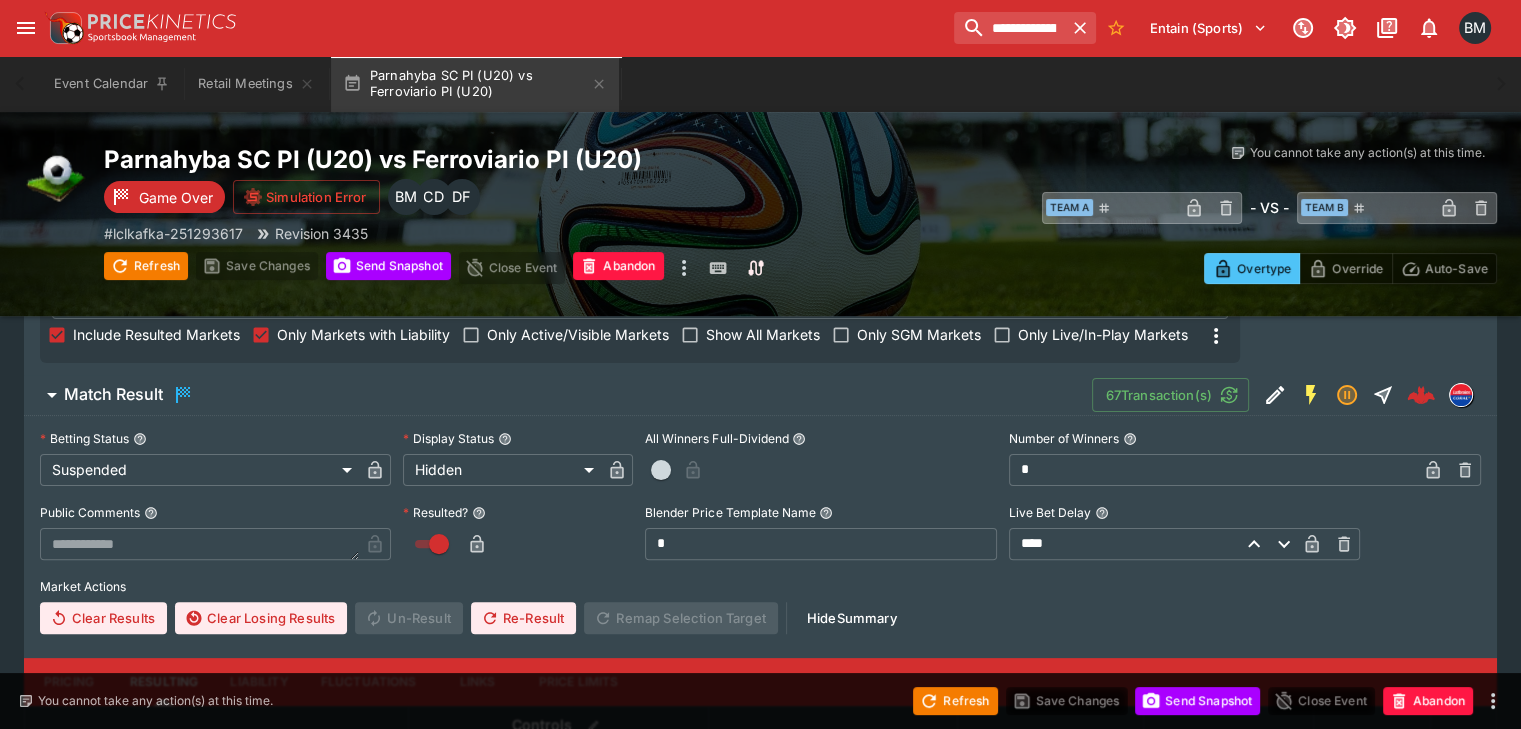 click on "Match Result 67  Transaction(s)" at bounding box center (772, 395) 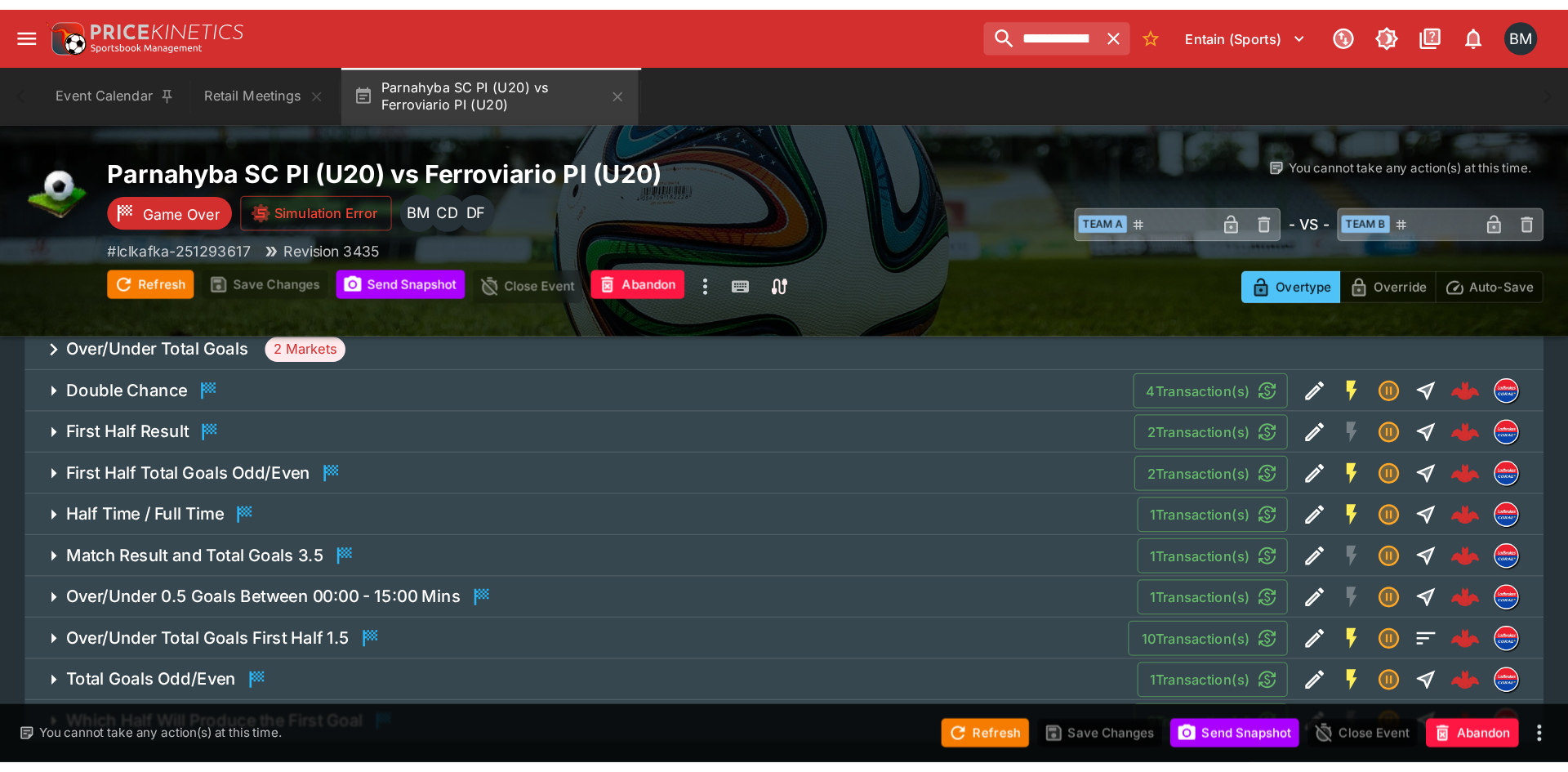 scroll, scrollTop: 243, scrollLeft: 0, axis: vertical 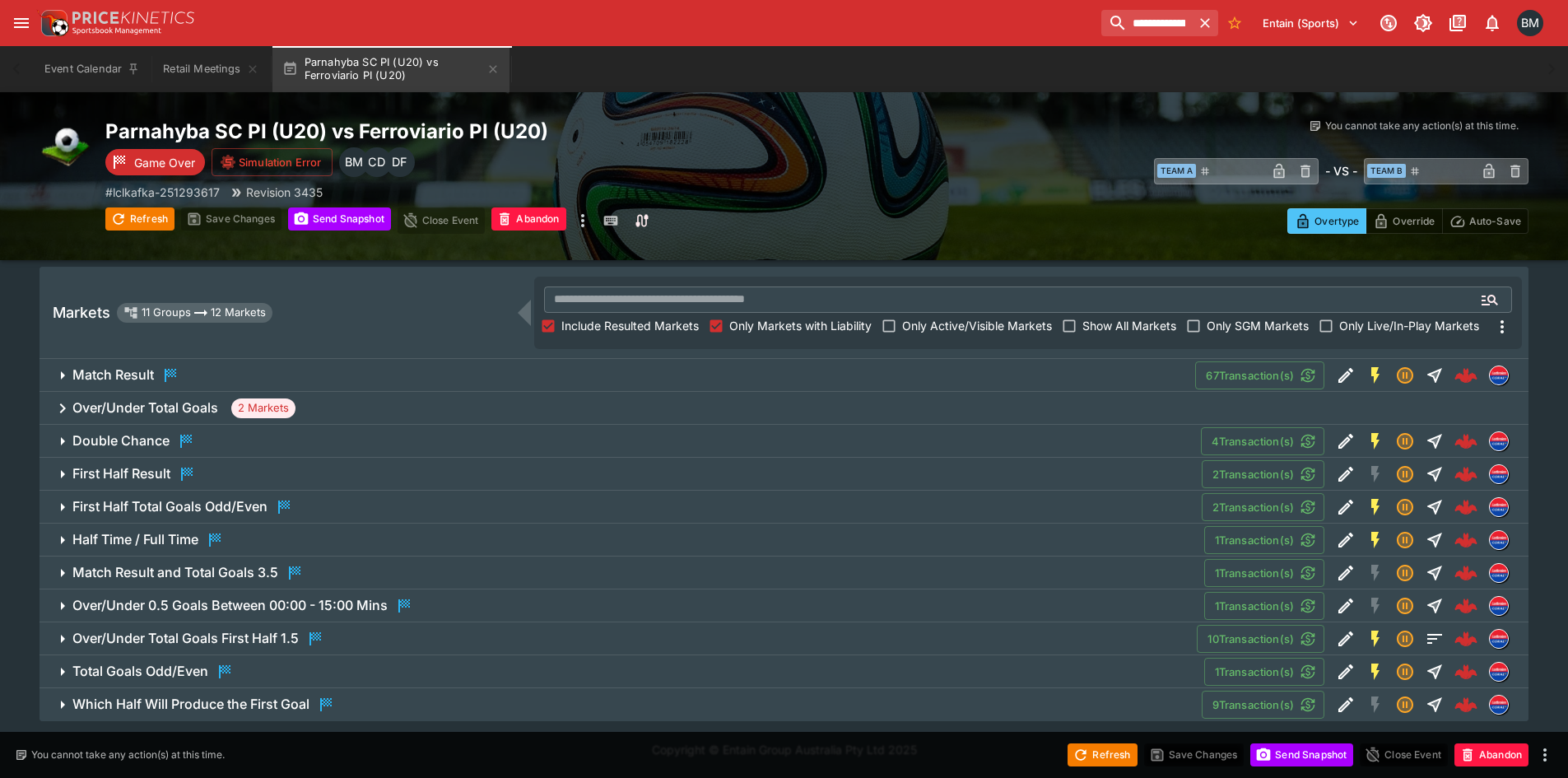 click 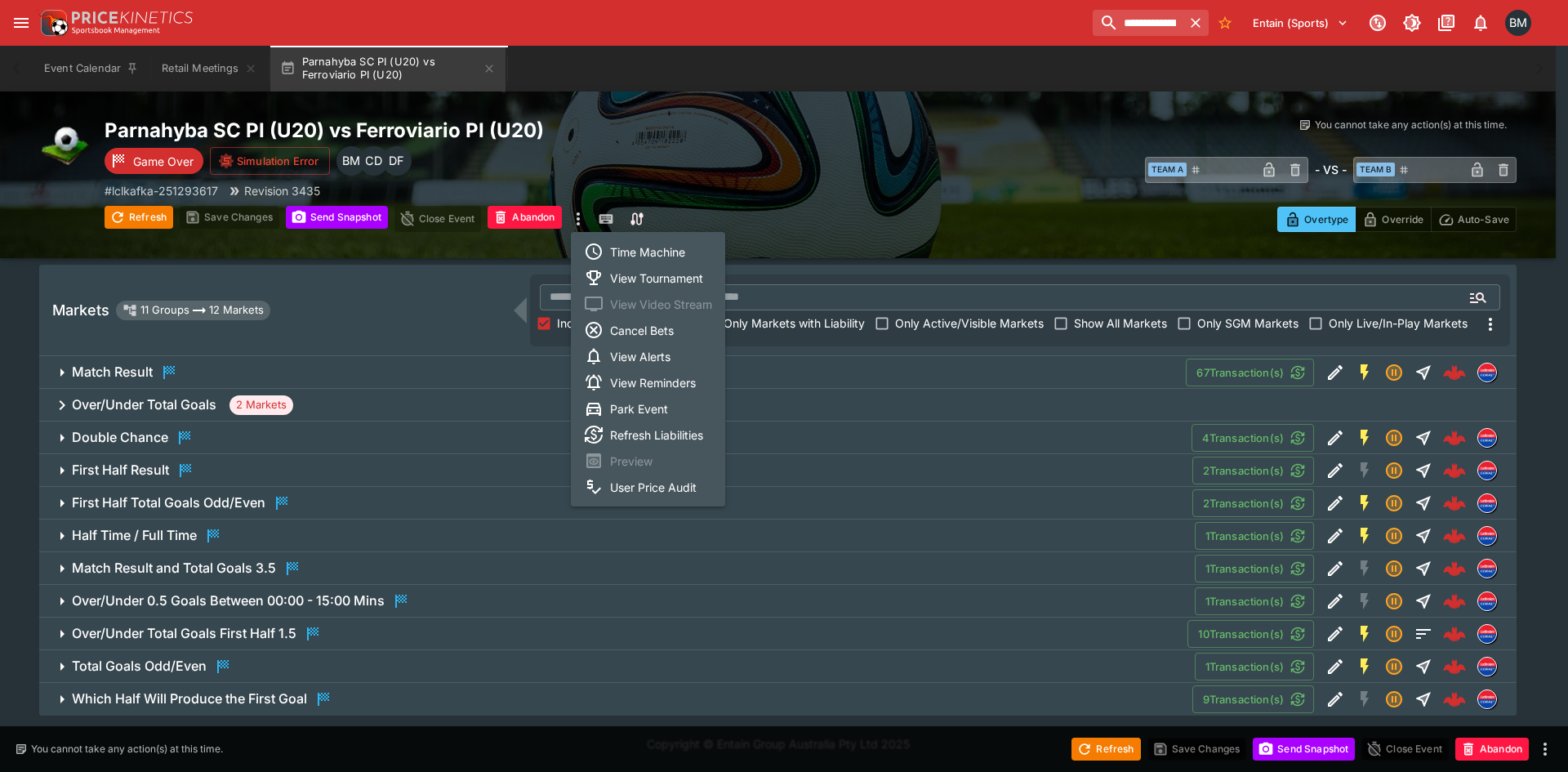 click on "Time Machine" at bounding box center (648, 252) 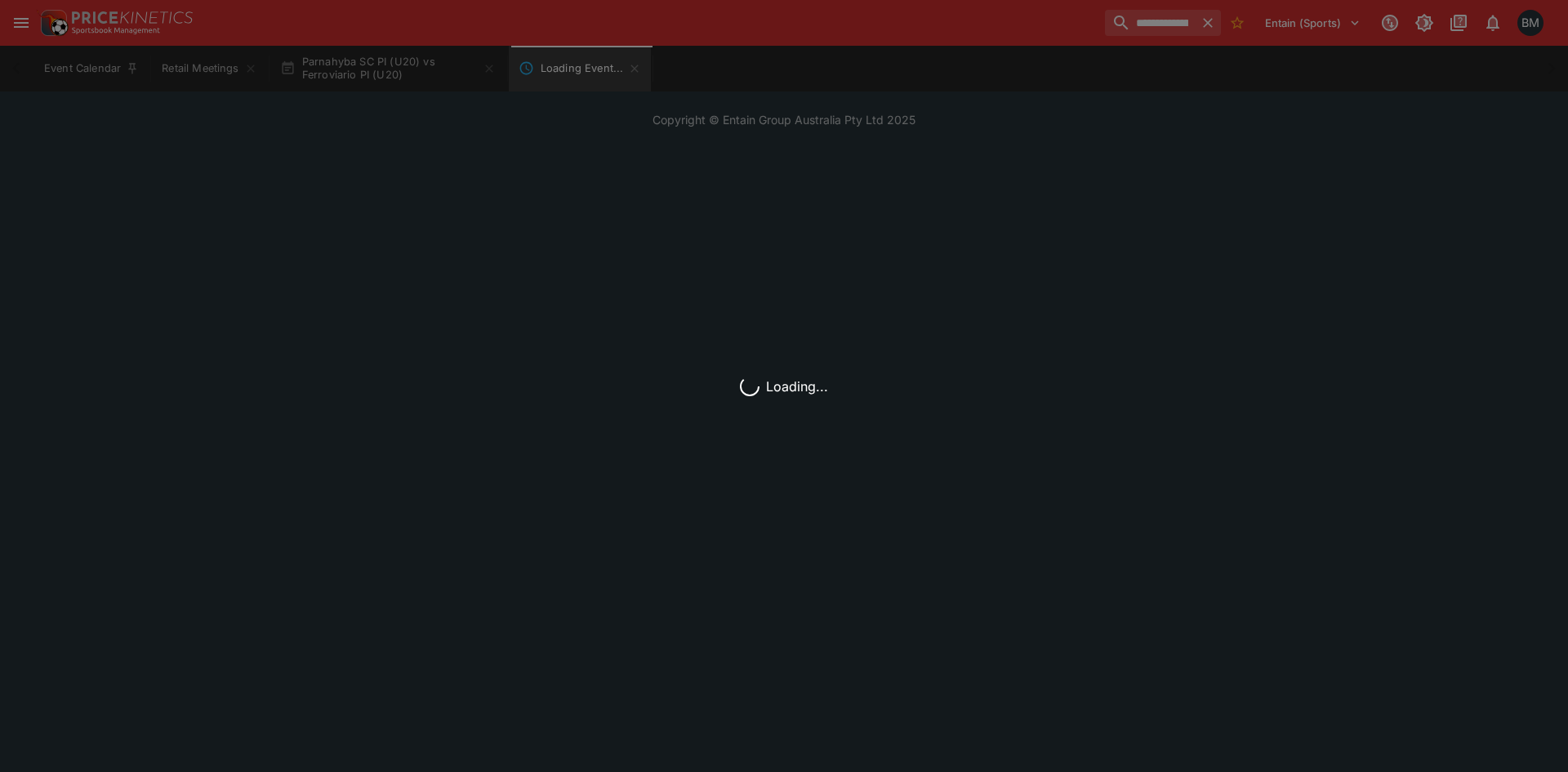 scroll, scrollTop: 0, scrollLeft: 0, axis: both 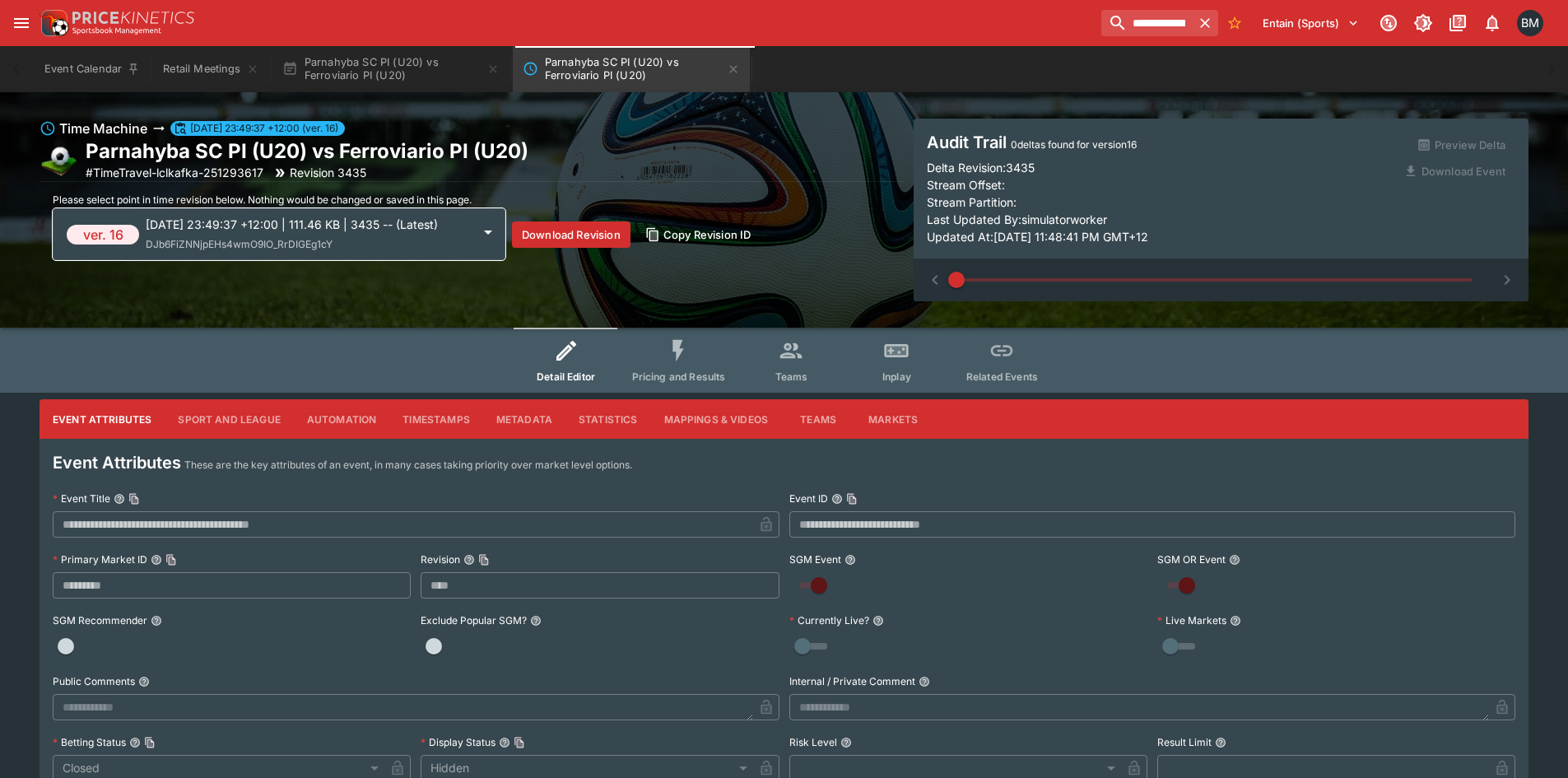 click on "Please select point in time revision below. Nothing would be changed or saved in this page." at bounding box center (262, 199) 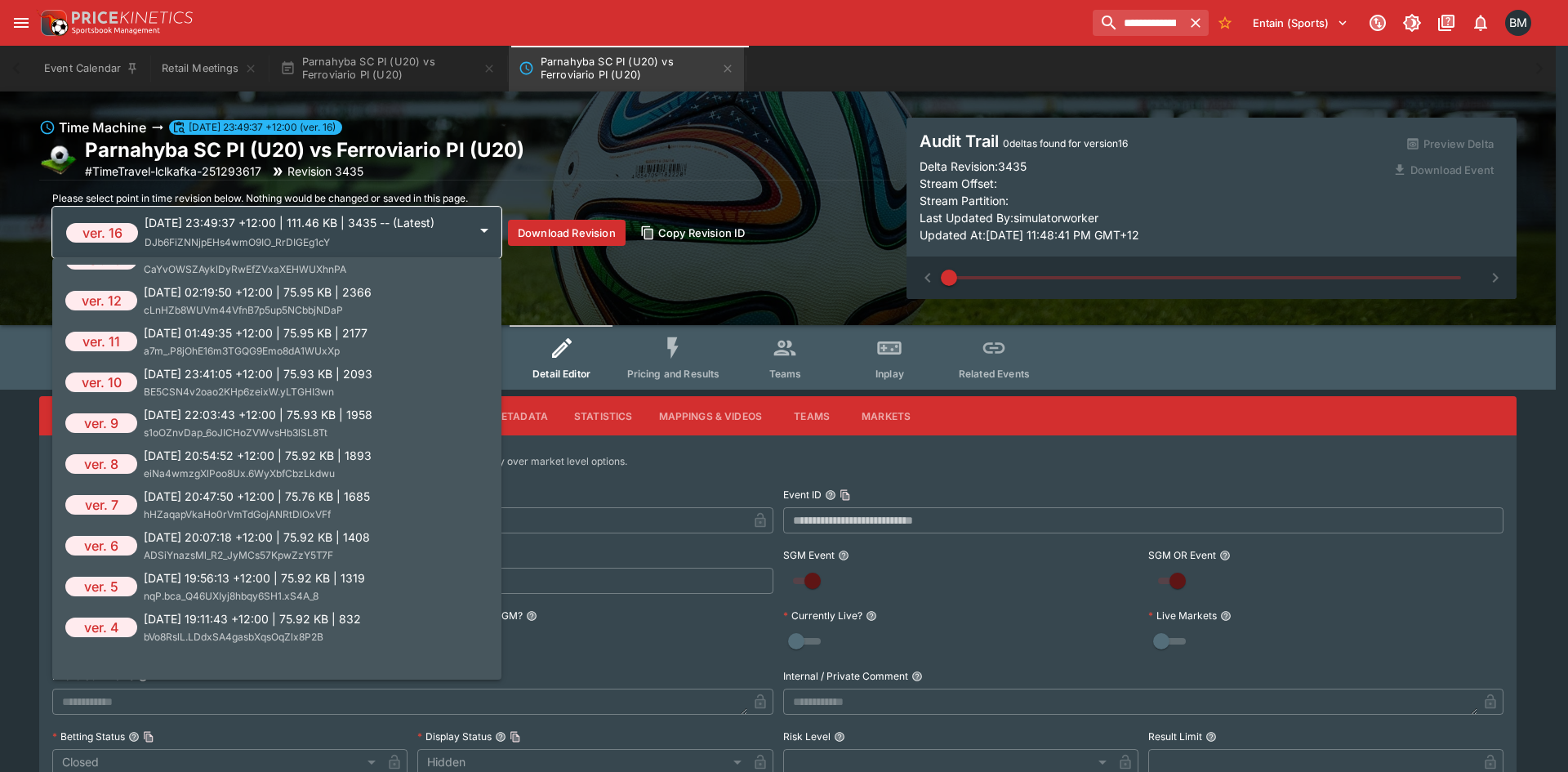 scroll, scrollTop: 245, scrollLeft: 0, axis: vertical 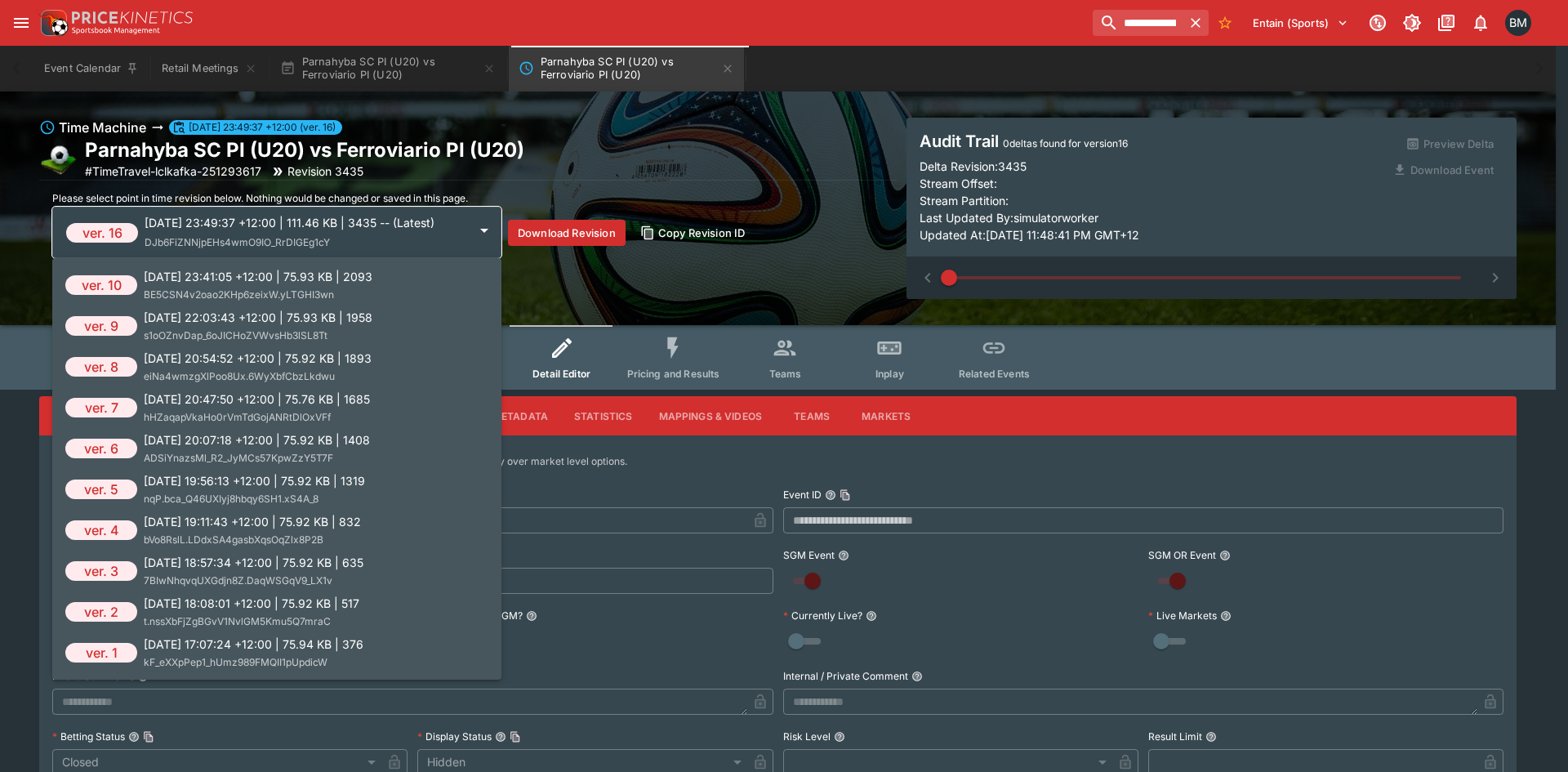 click on "t.nssXbFjZgBGvV1NvlGM5Kmu5Q7mraC" at bounding box center [237, 621] 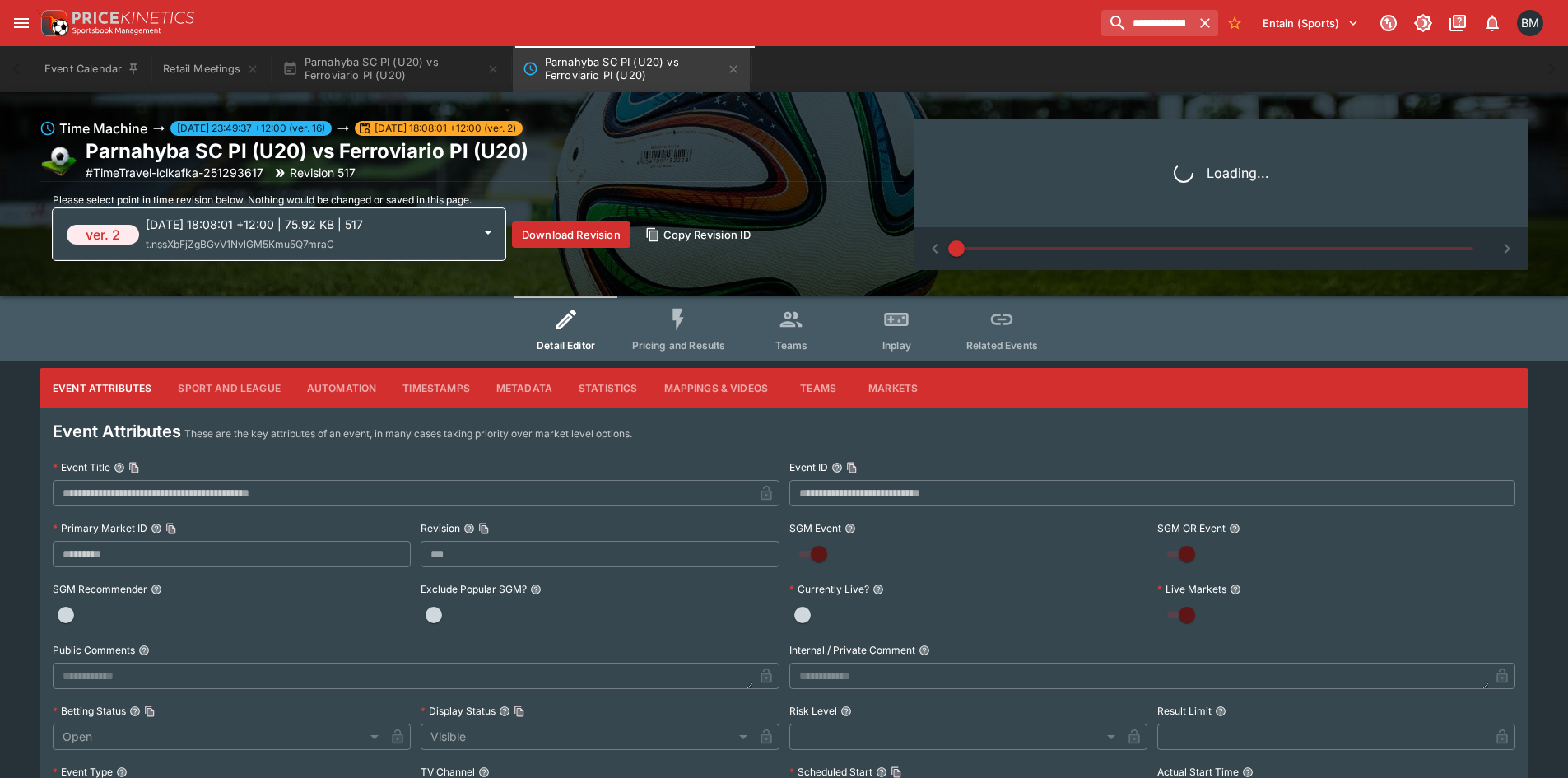 type on "***" 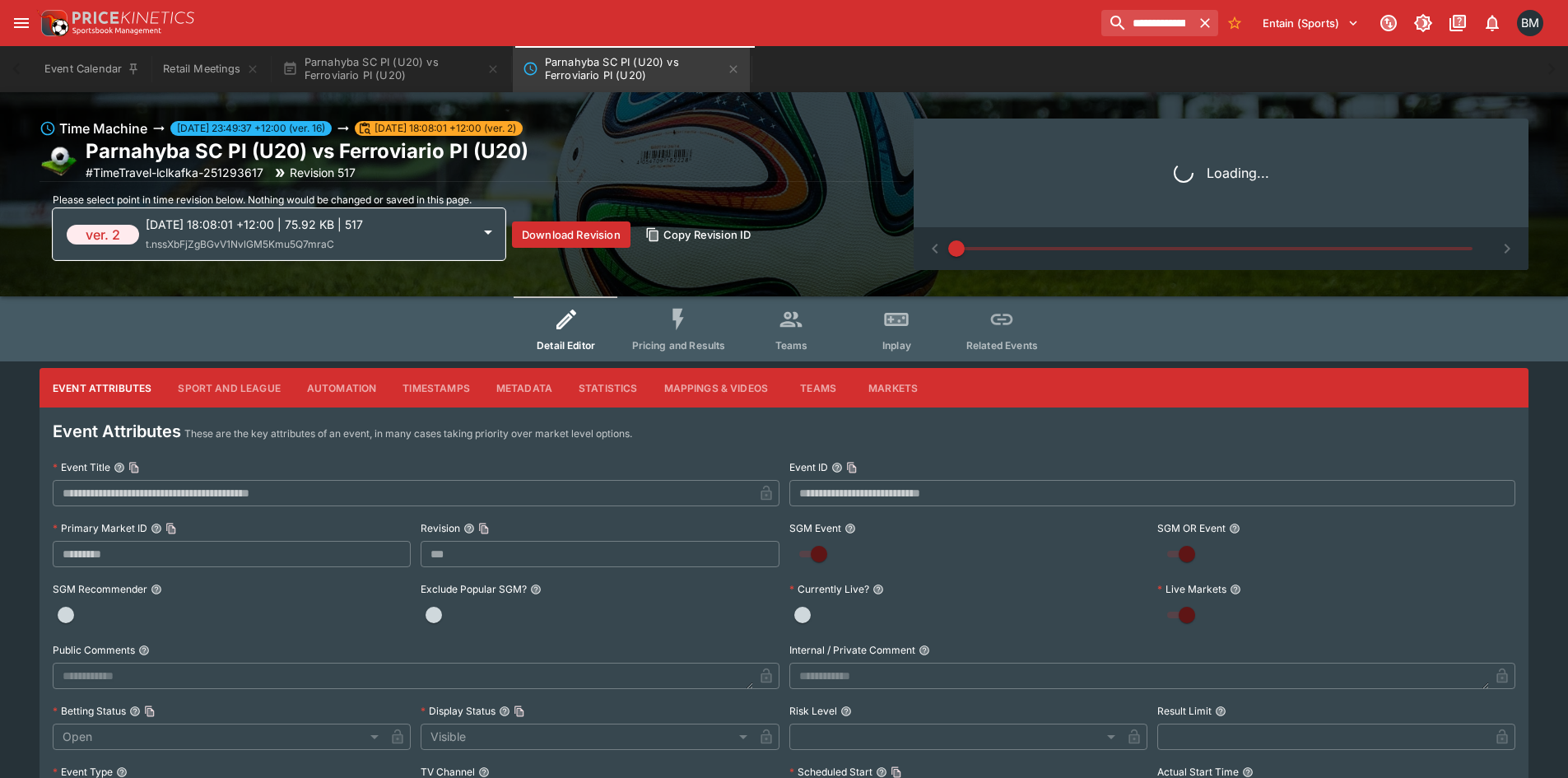 type on "**********" 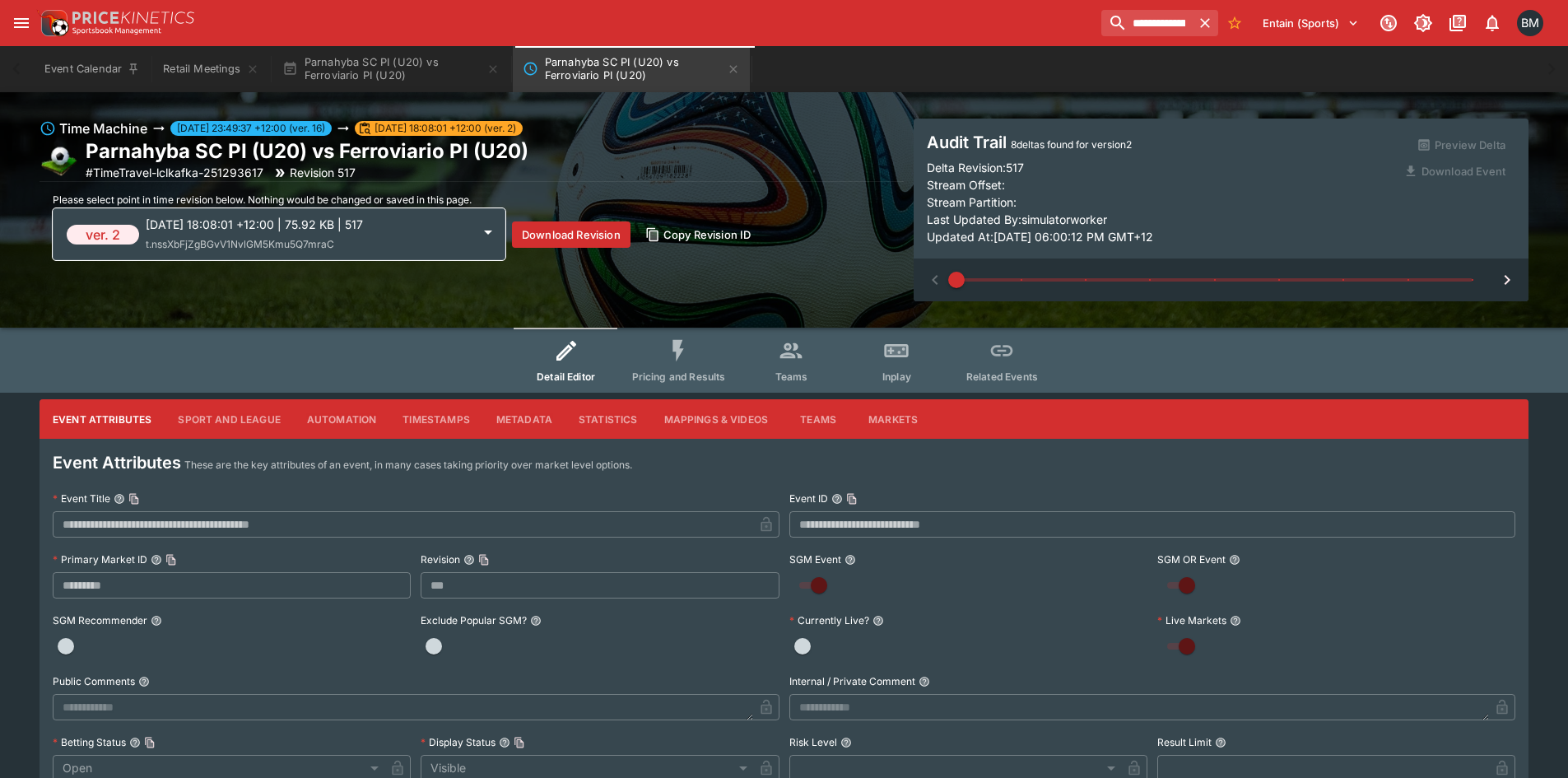 click on "Pricing and Results" at bounding box center [679, 360] 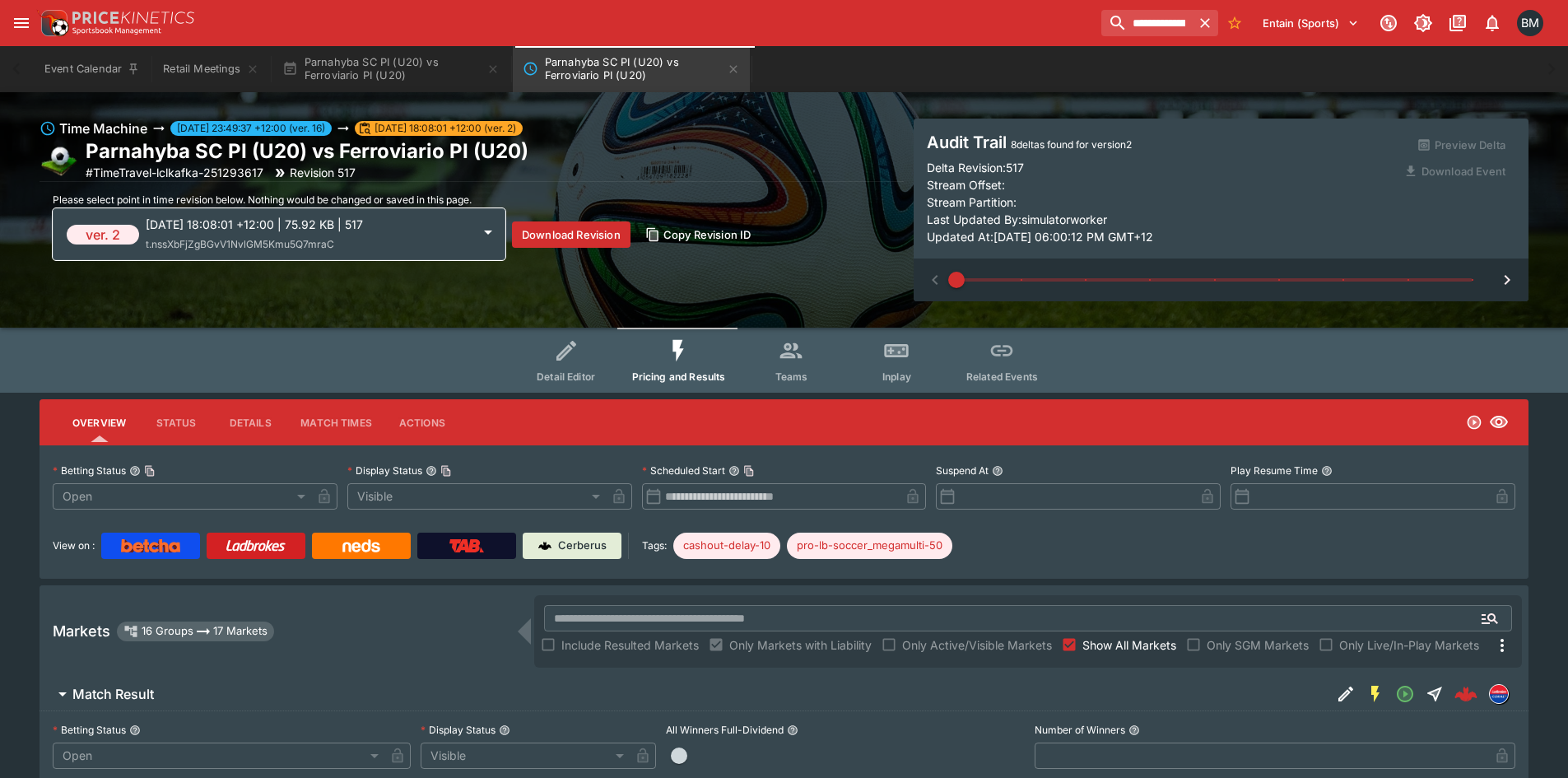 click on "2025-07-08 18:08:01 +12:00 | 75.92 KB | 517" at bounding box center (309, 224) 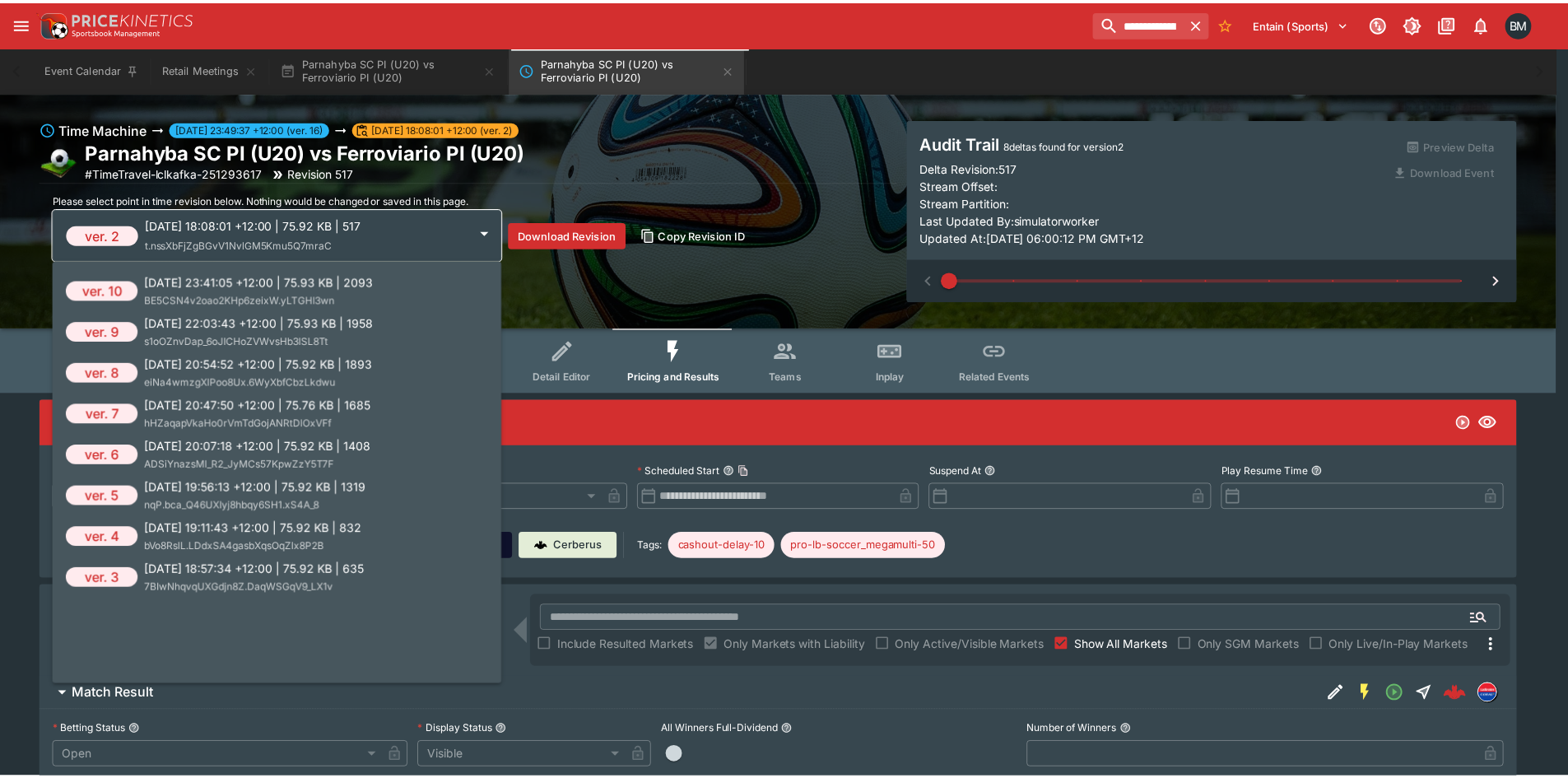 scroll, scrollTop: 0, scrollLeft: 0, axis: both 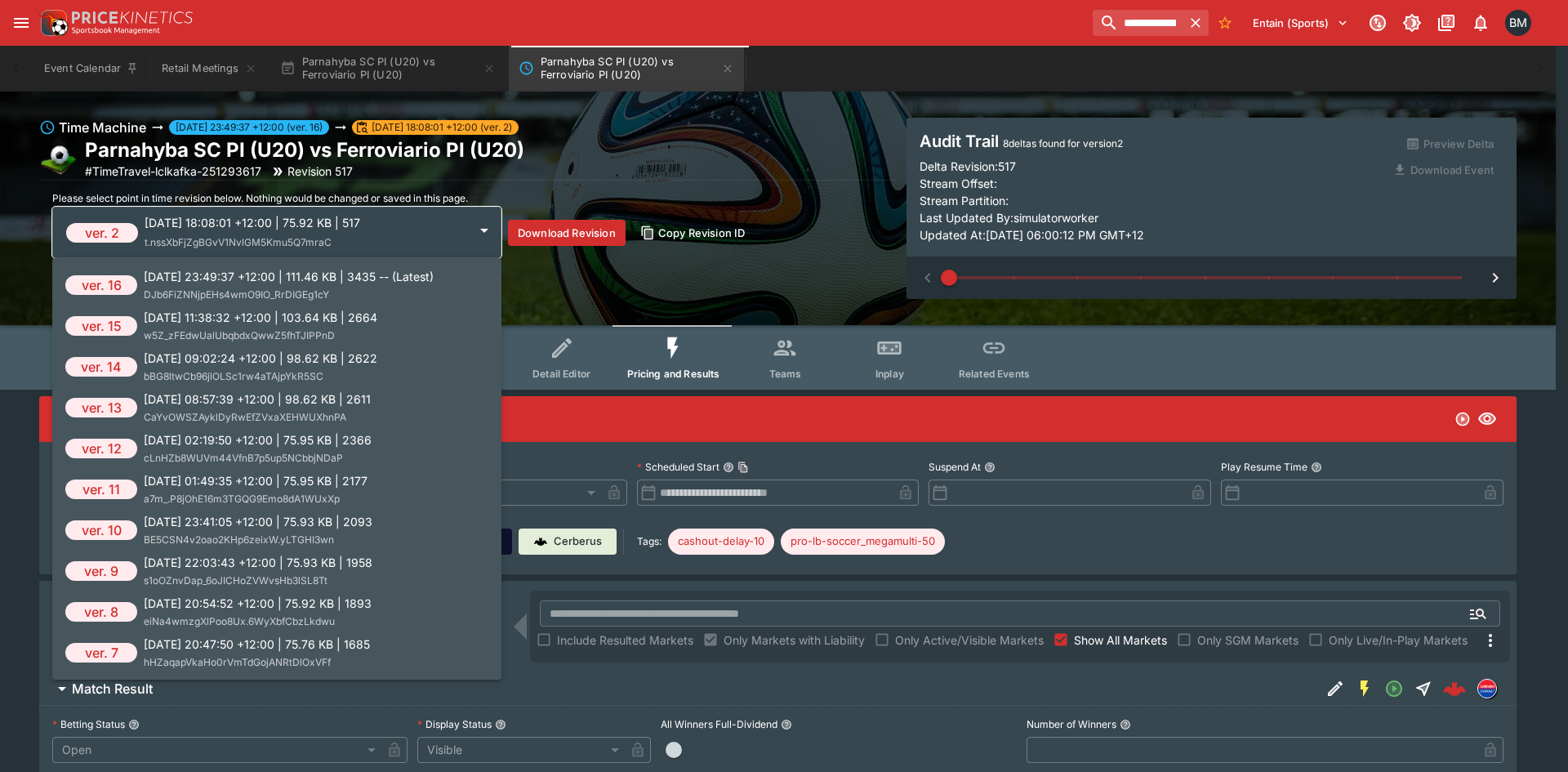 click on "bBG8ltwCb96jlOLSc1rw4aTAjpYkR5SC" at bounding box center (234, 376) 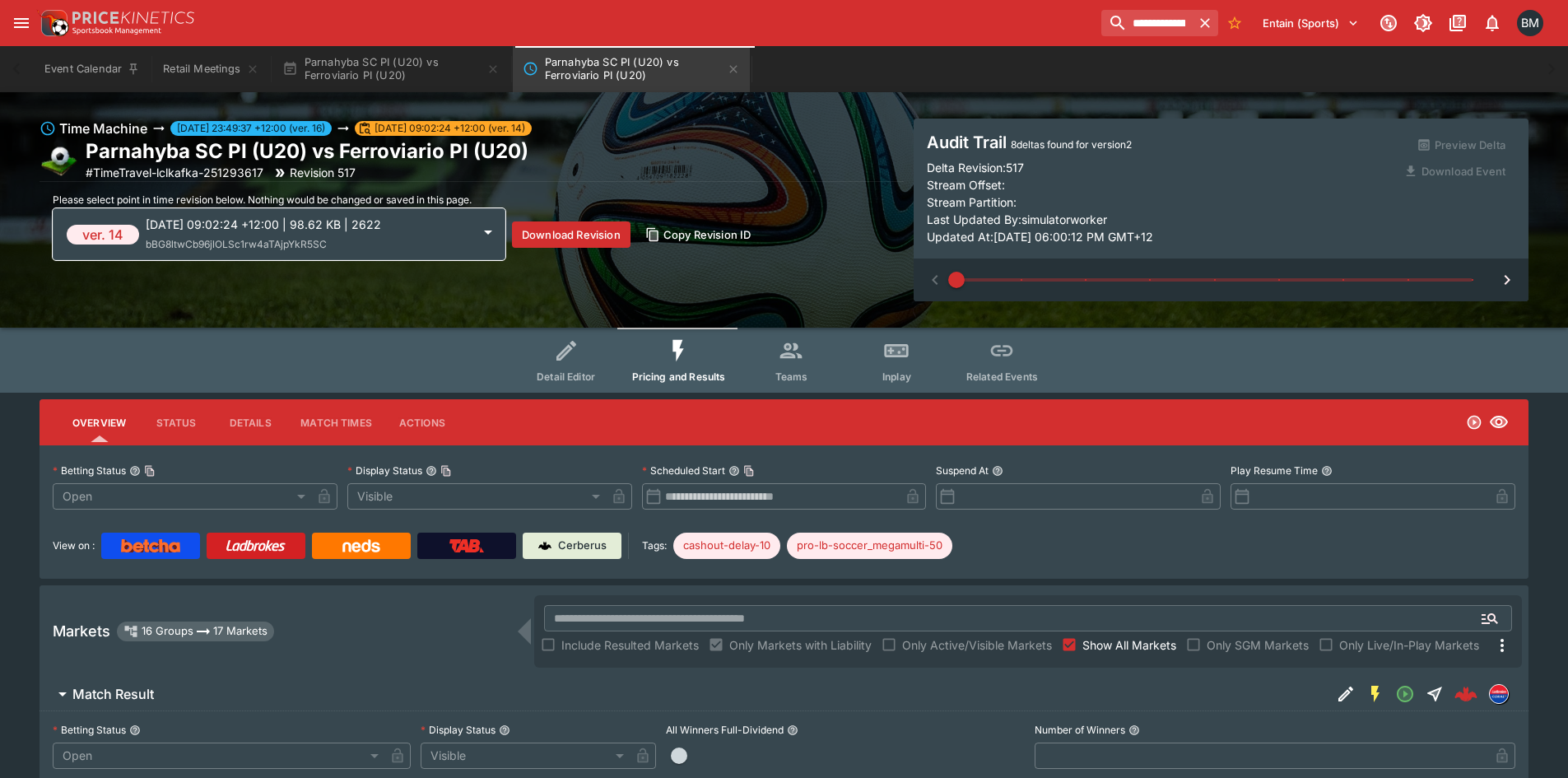 type on "**********" 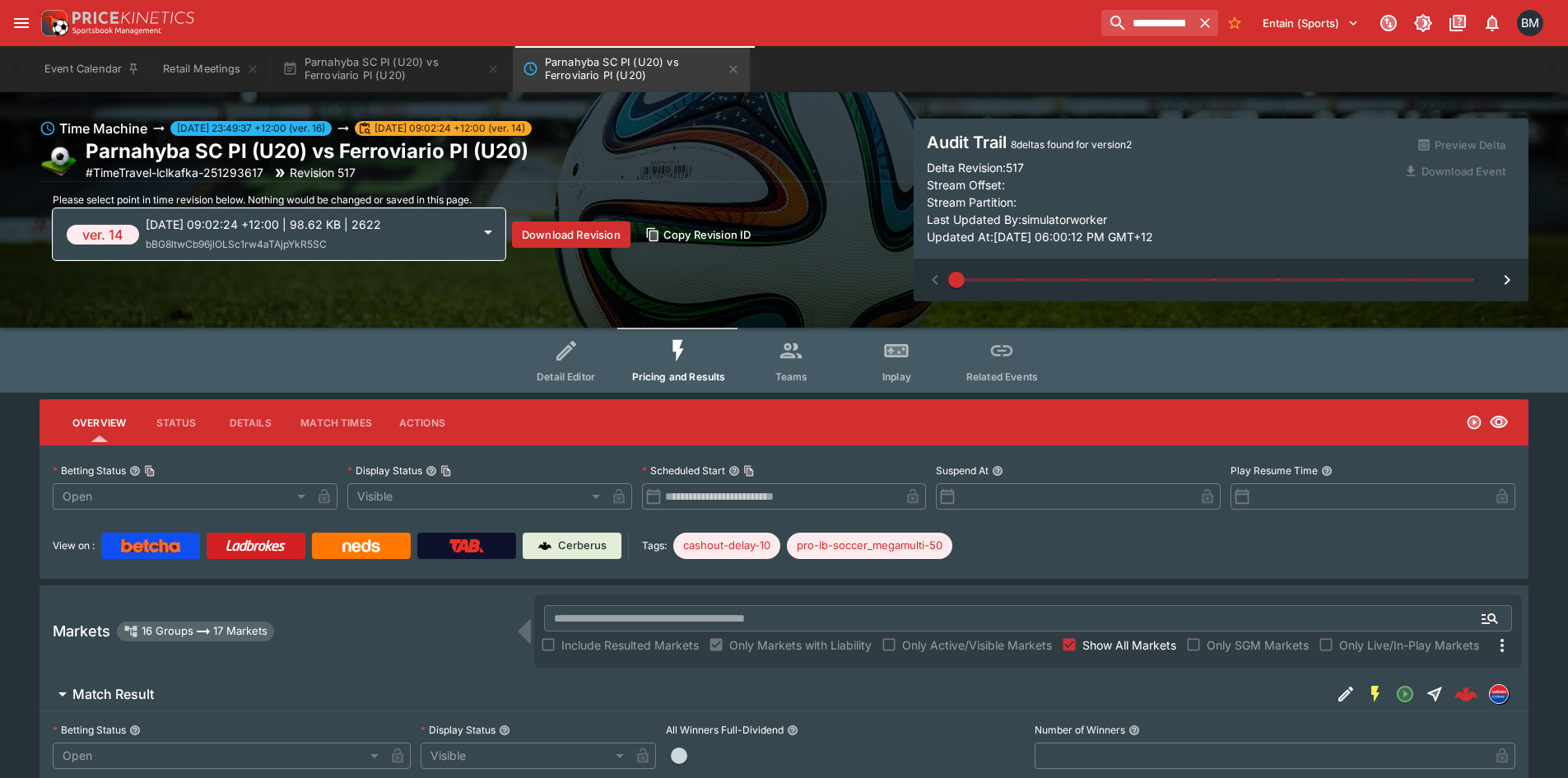 type on "******" 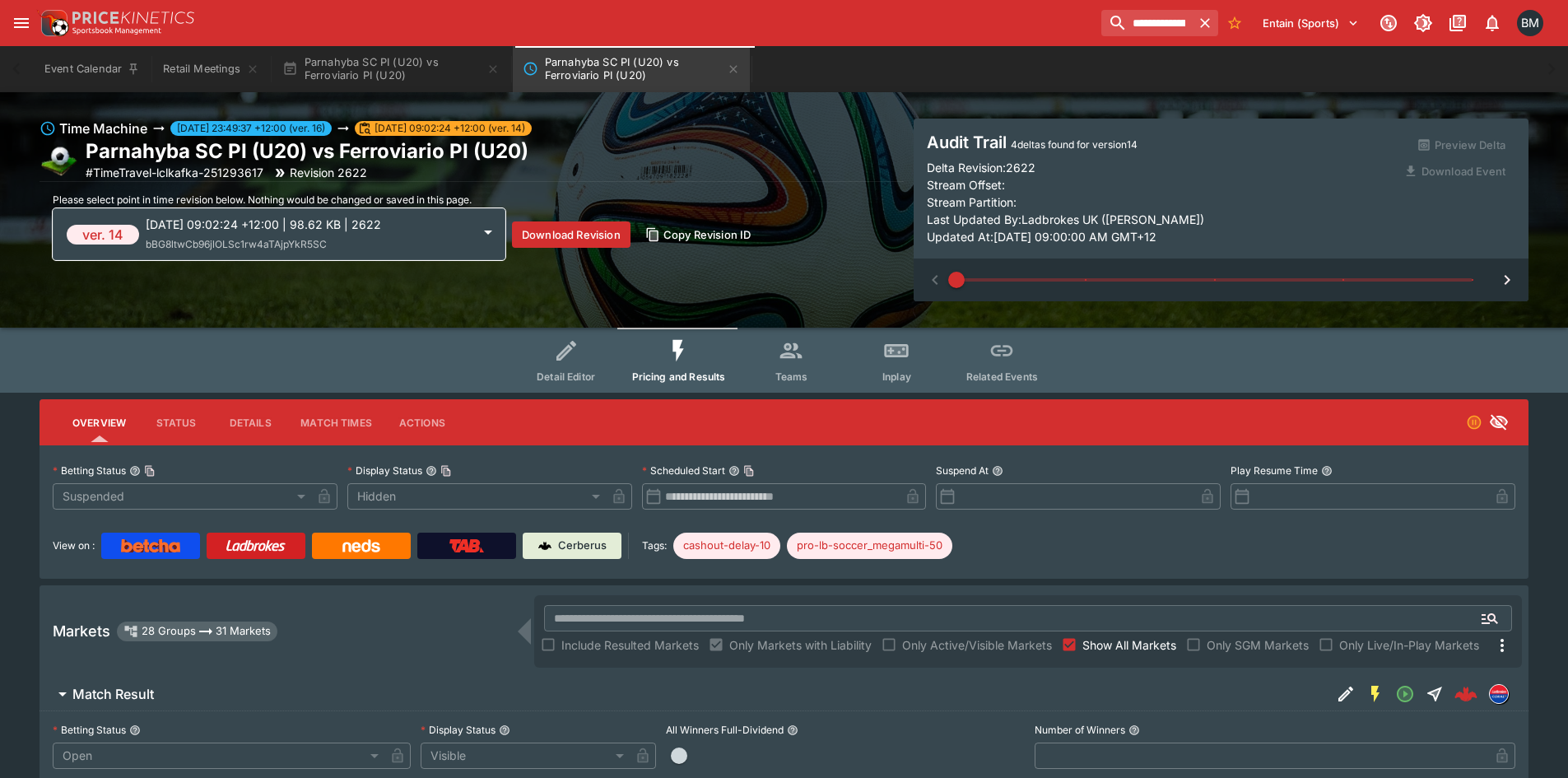 type on "*" 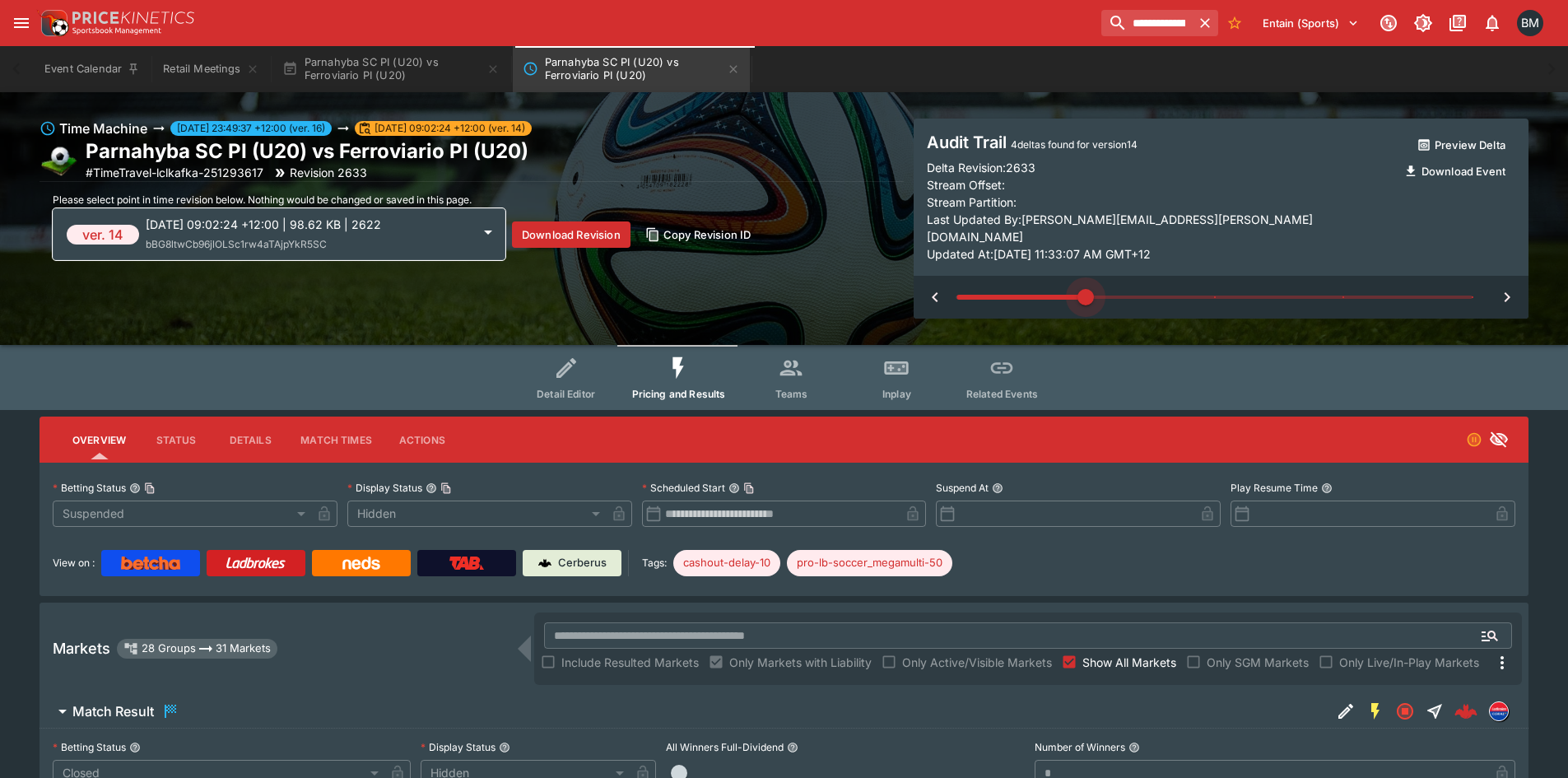 drag, startPoint x: 961, startPoint y: 273, endPoint x: 1058, endPoint y: 277, distance: 97.08244 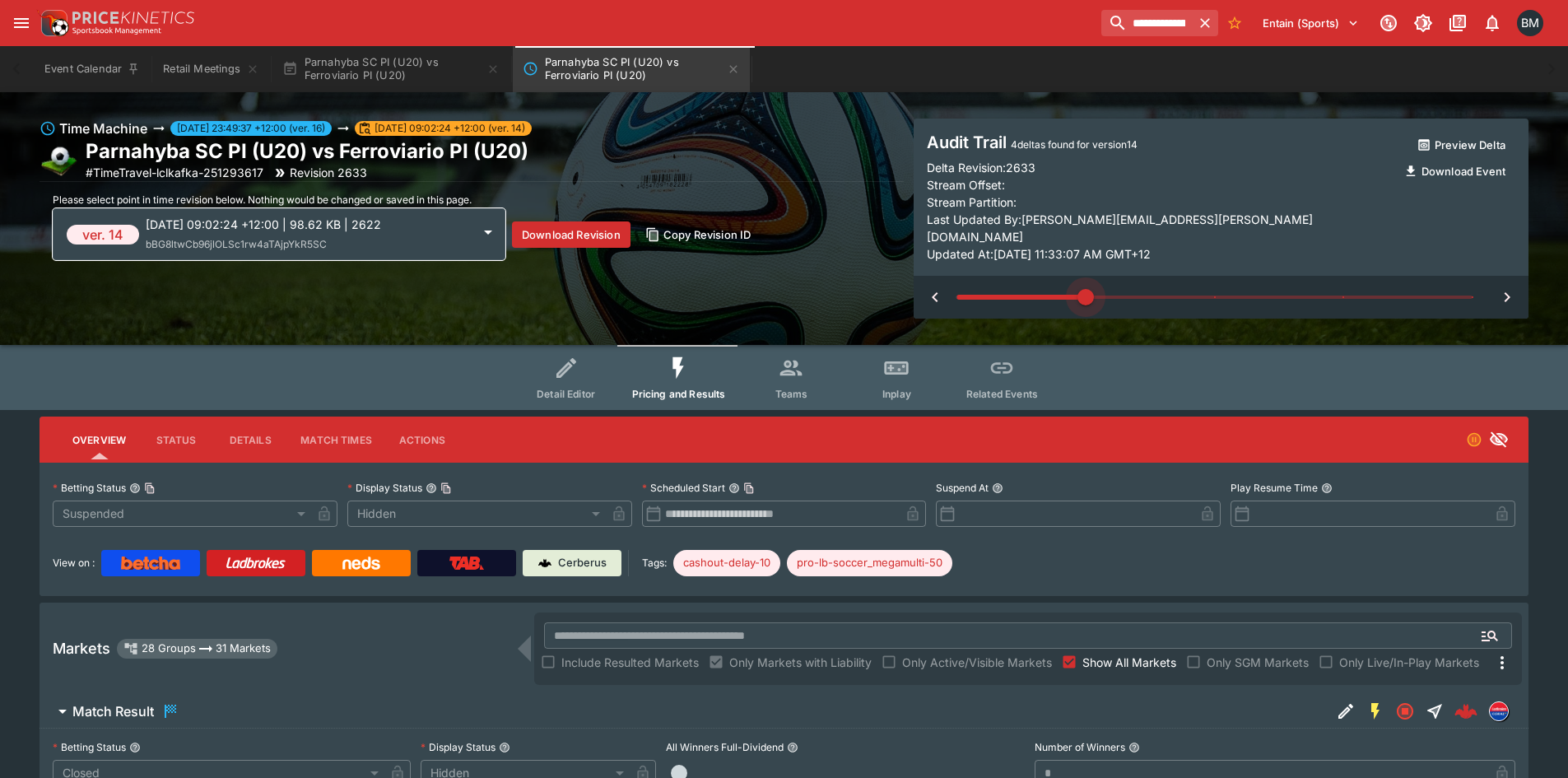 click at bounding box center [1214, 297] 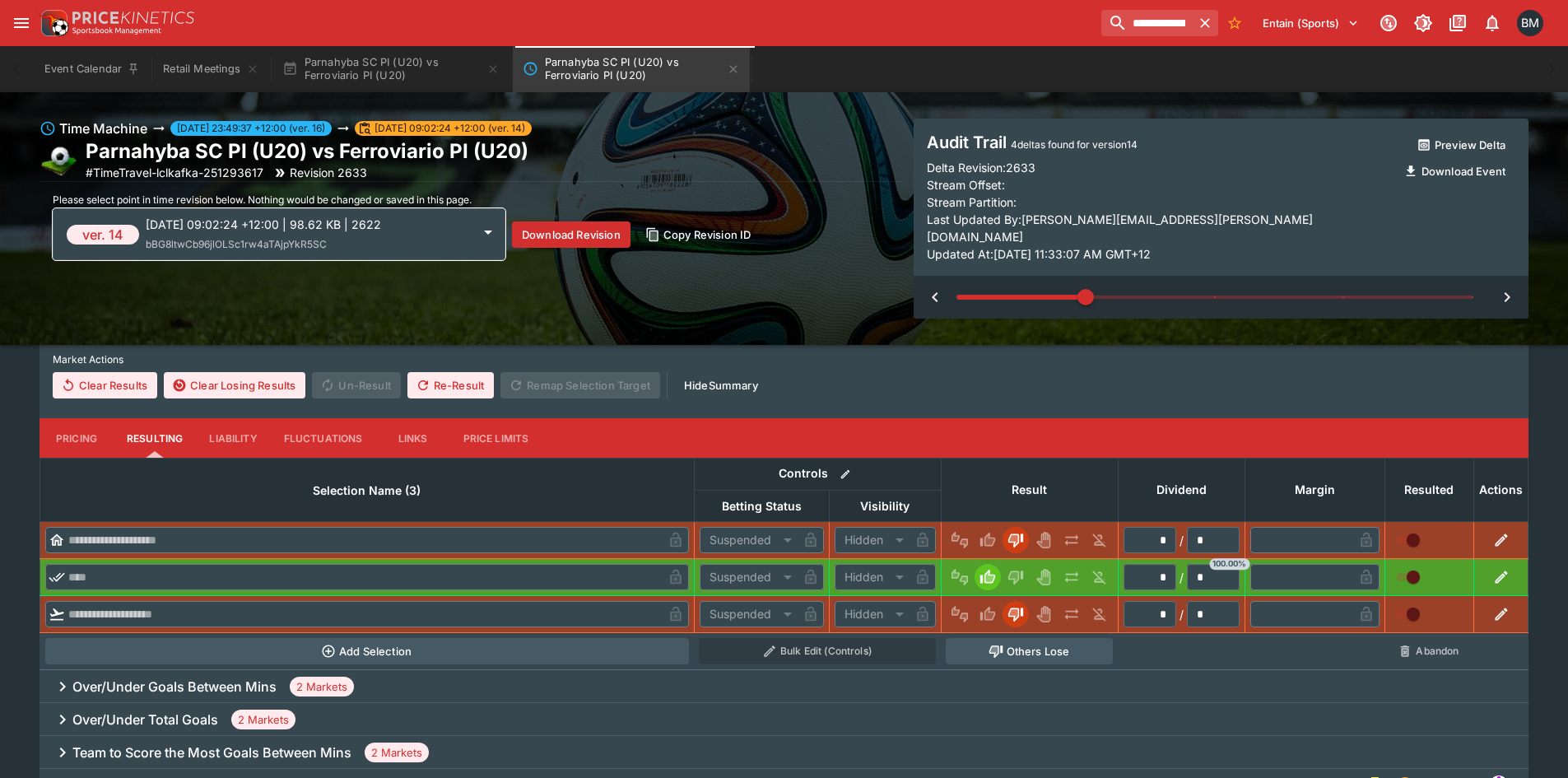 scroll, scrollTop: 549, scrollLeft: 0, axis: vertical 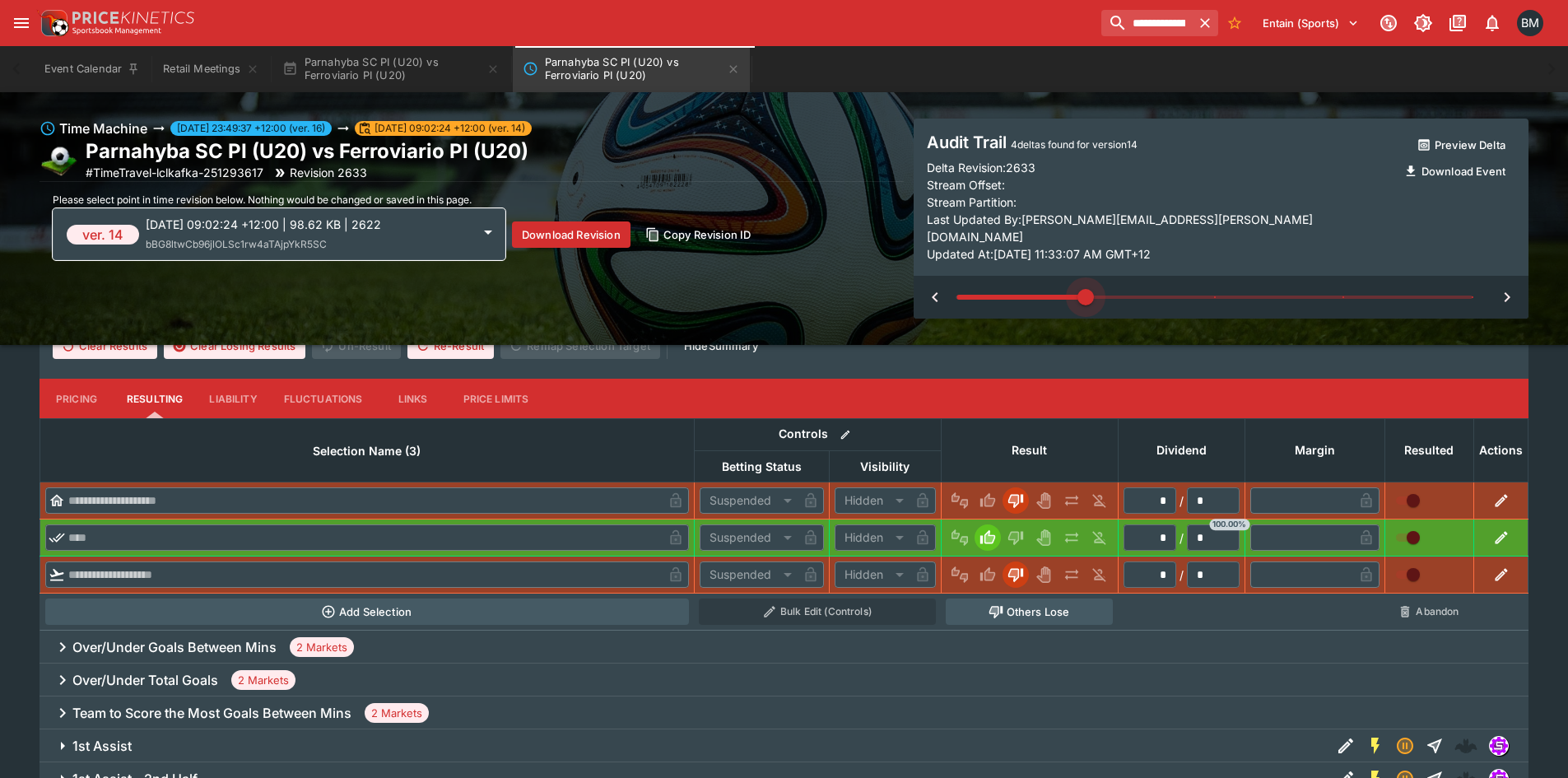 type on "*" 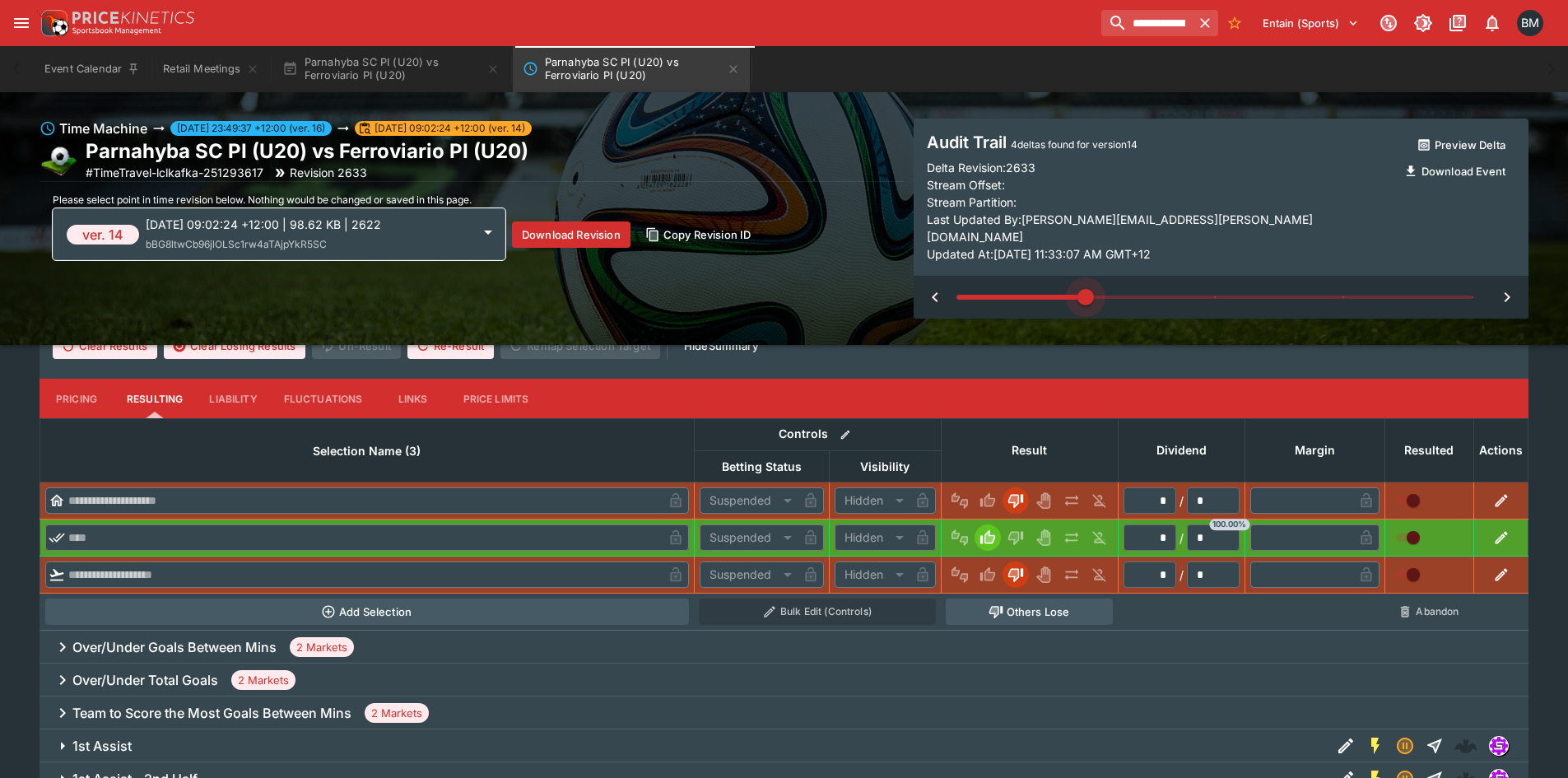 type 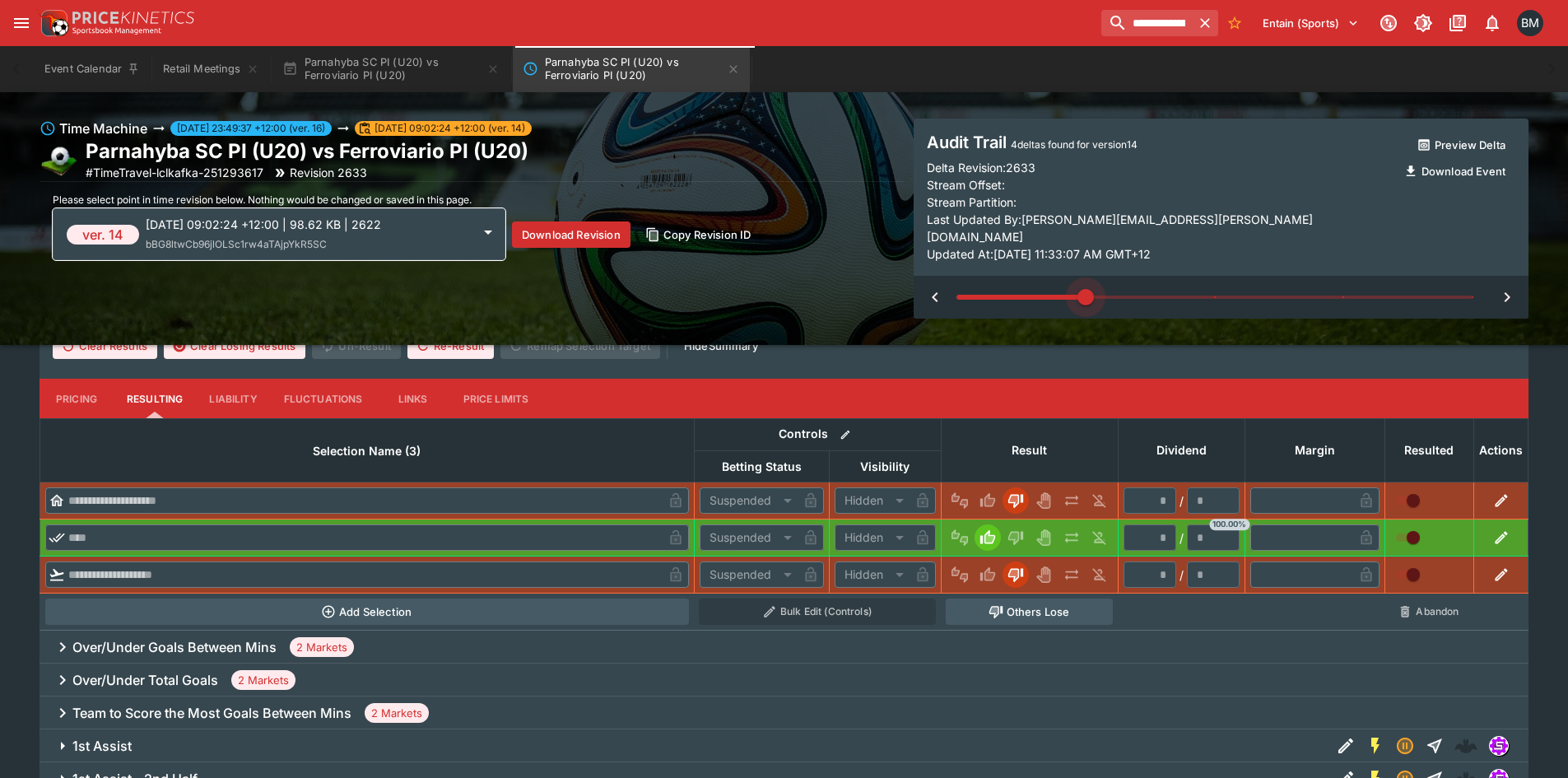 type on "**********" 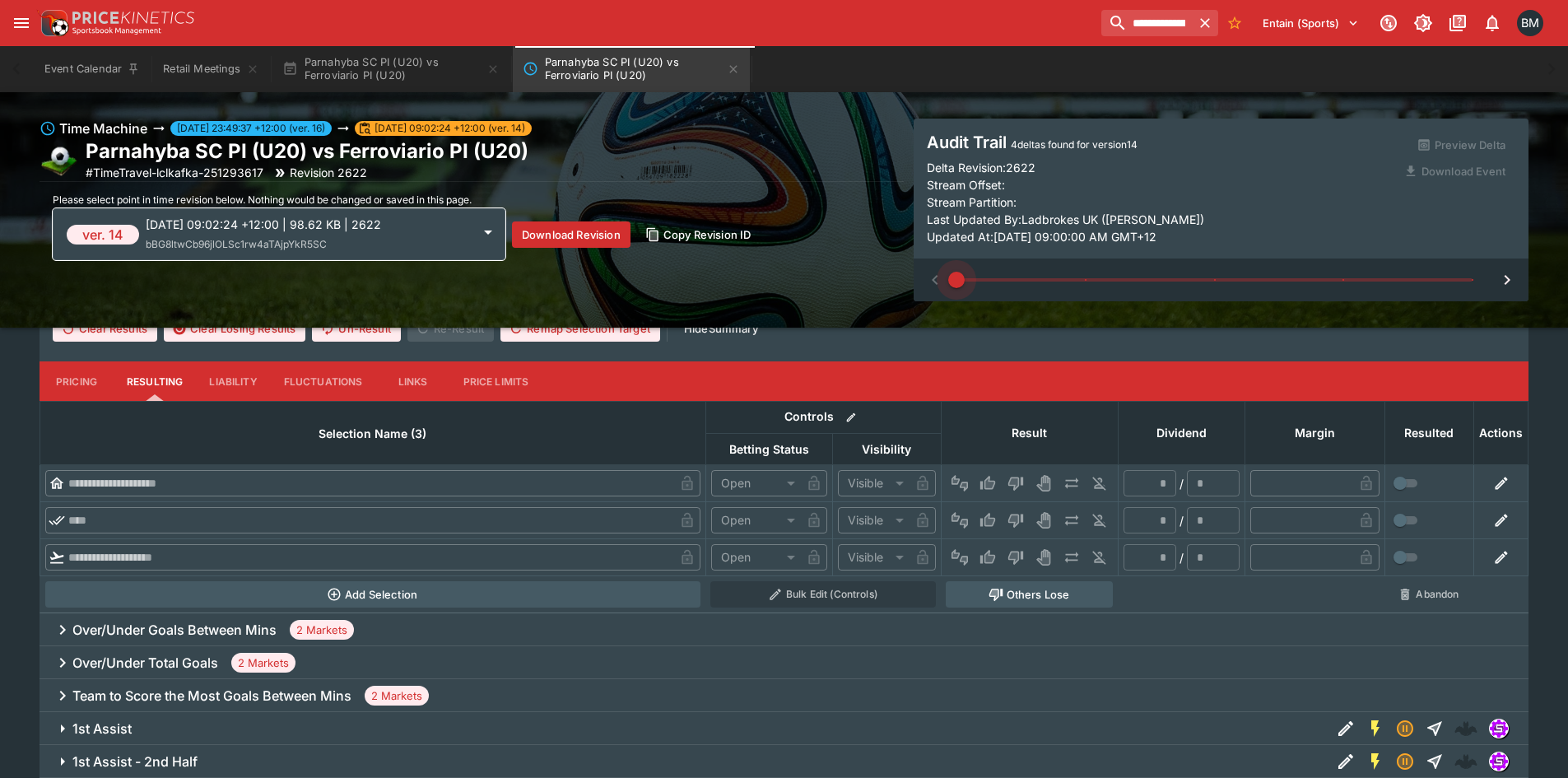 type on "*" 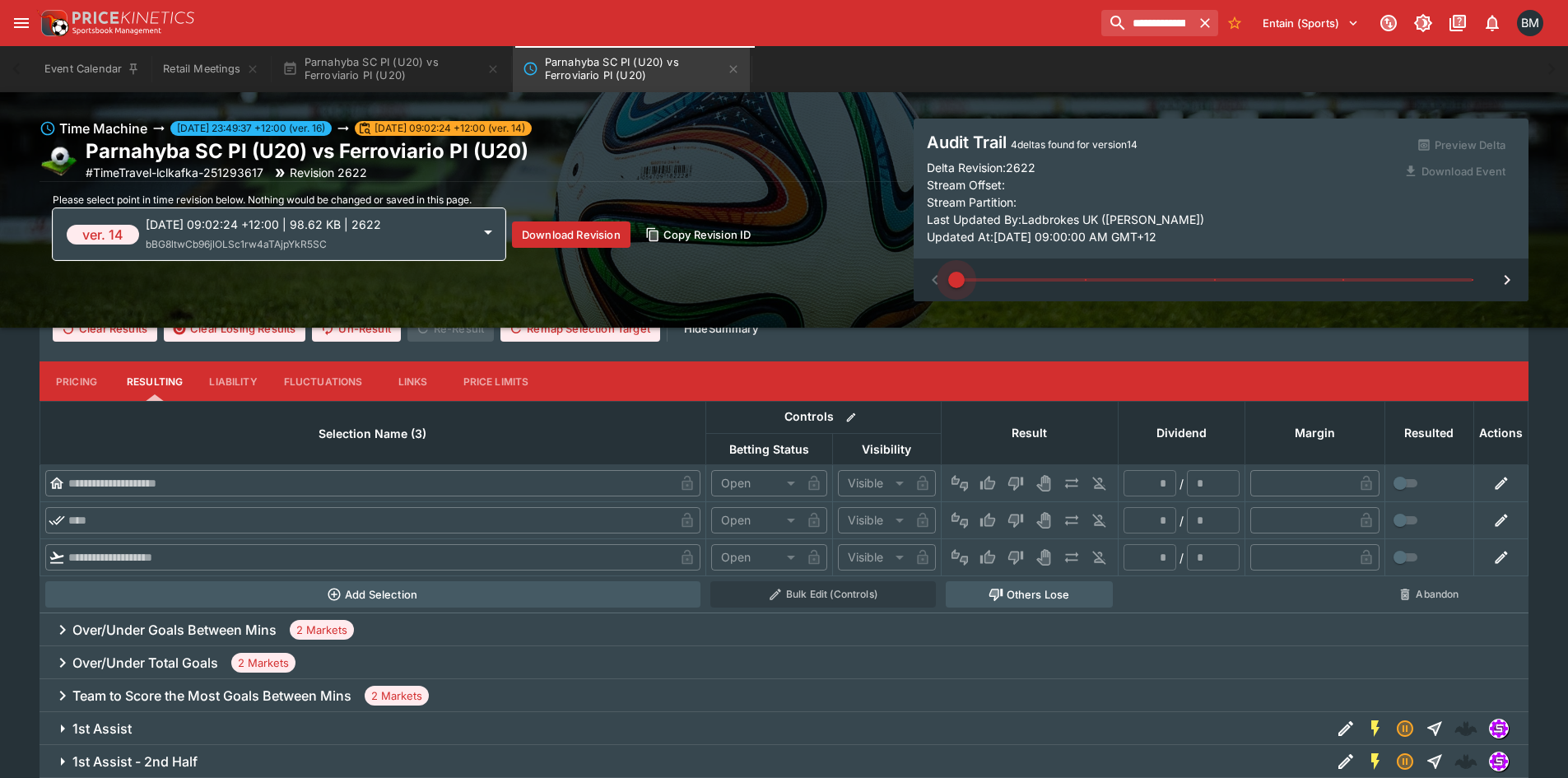 type on "*" 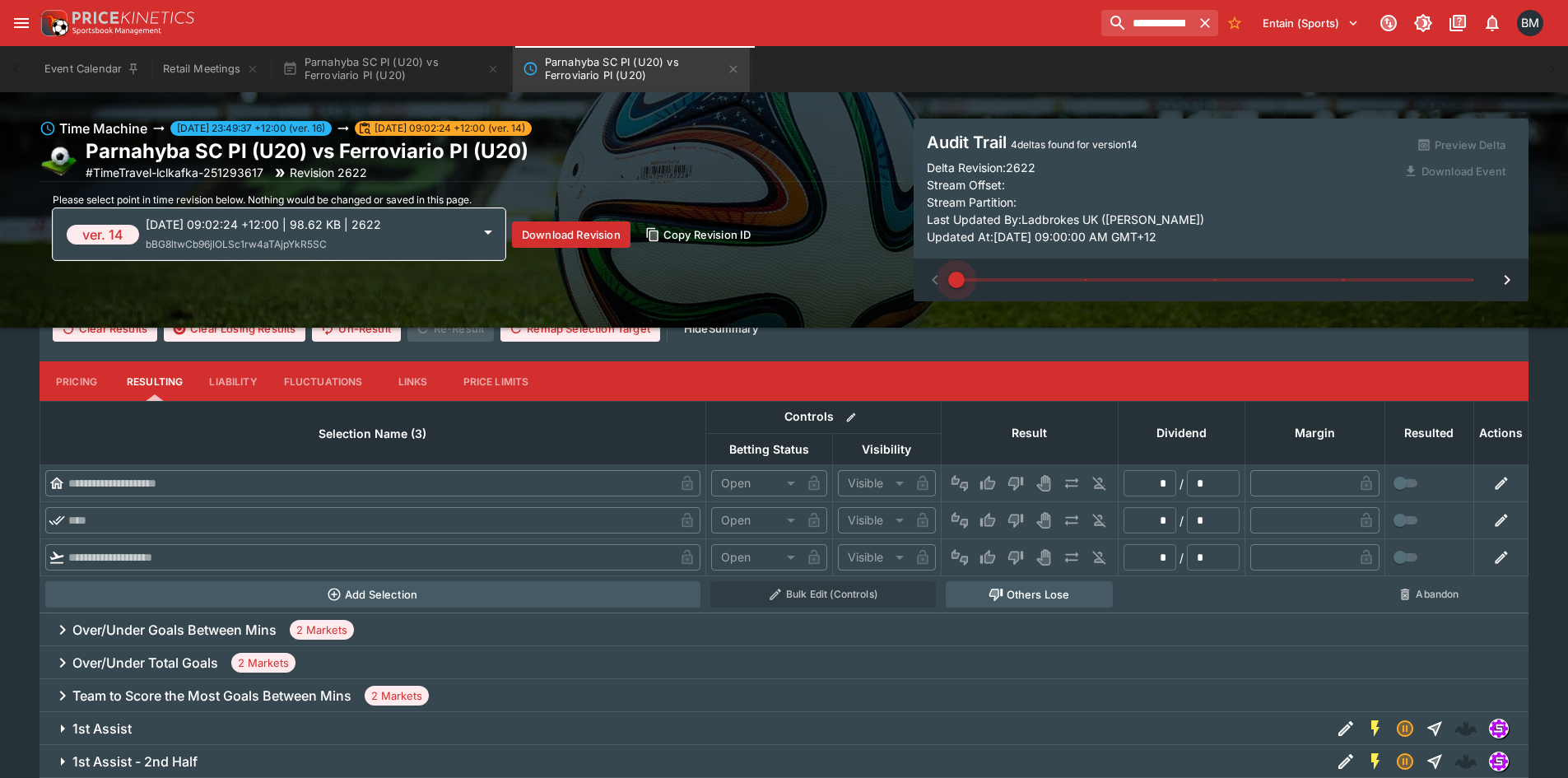 type on "**********" 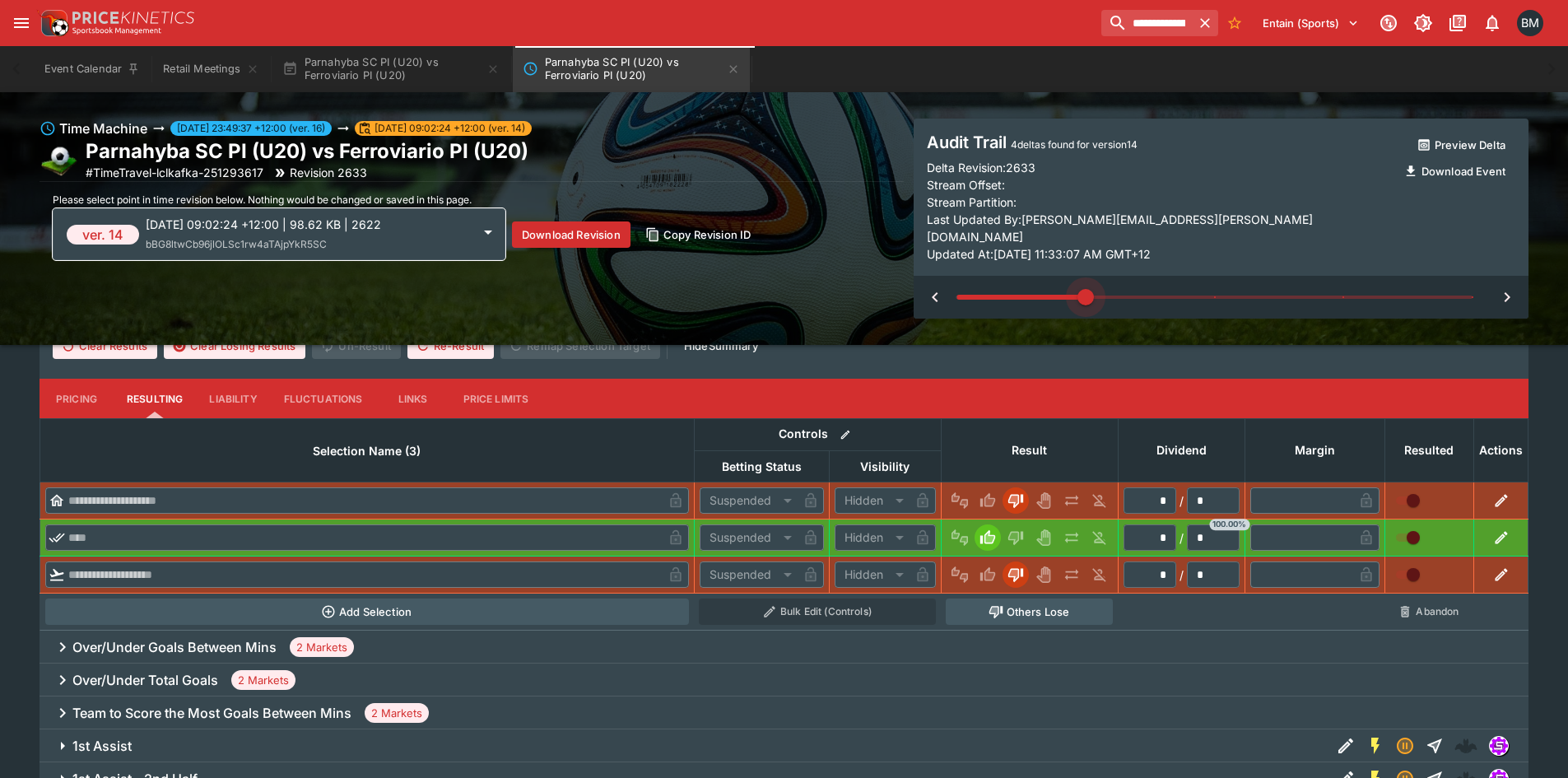 type on "*" 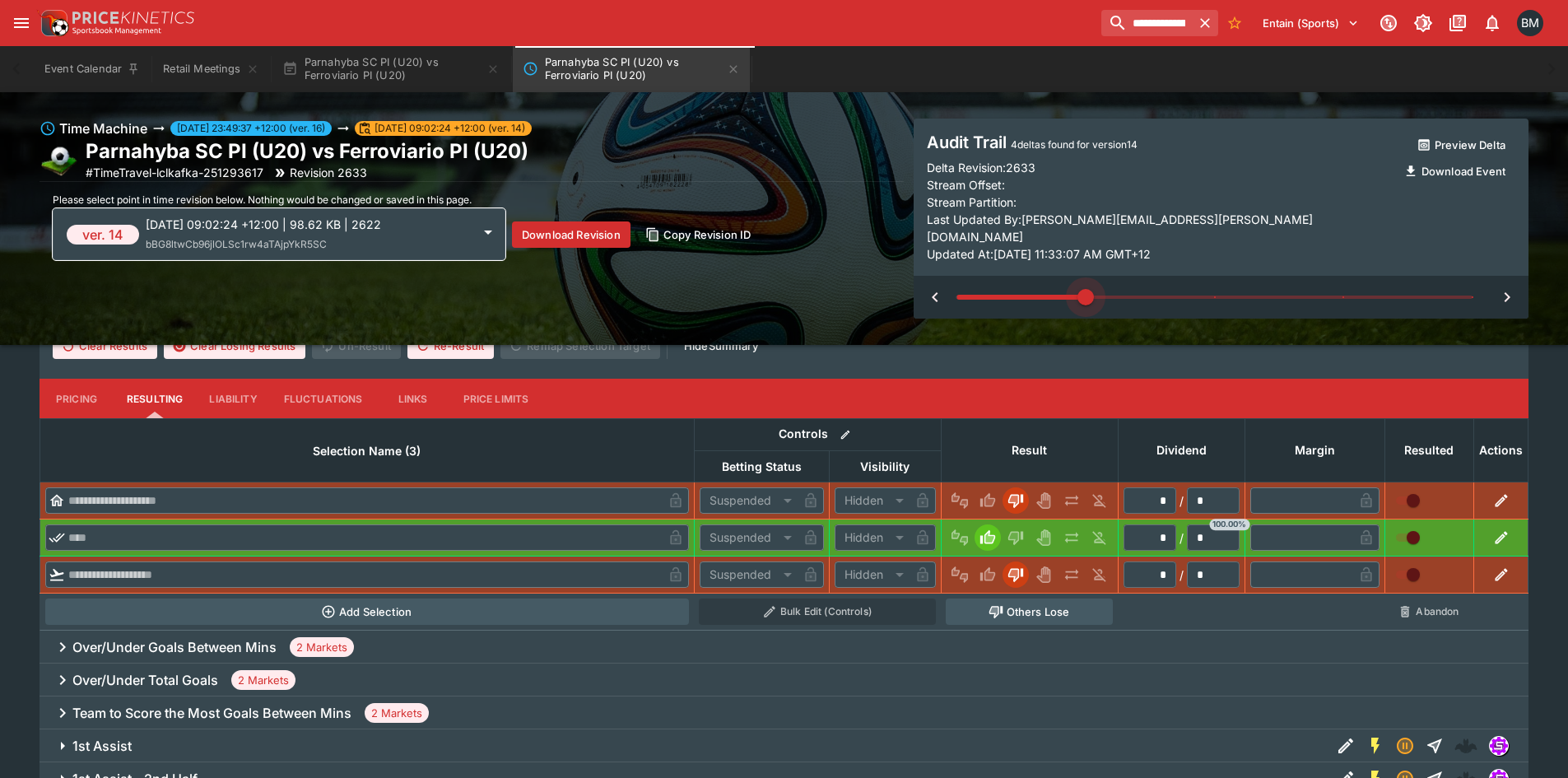 type 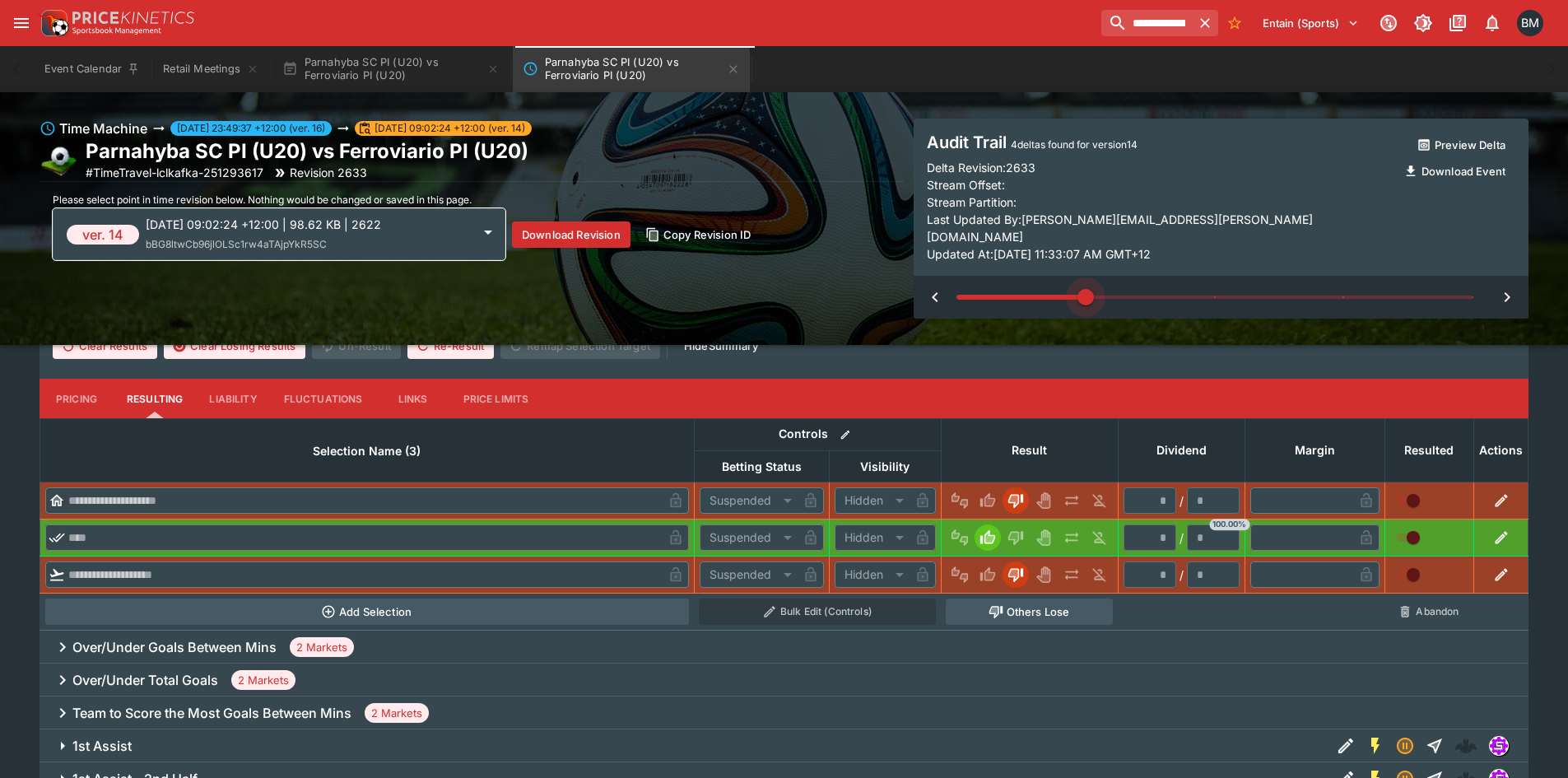 type on "**********" 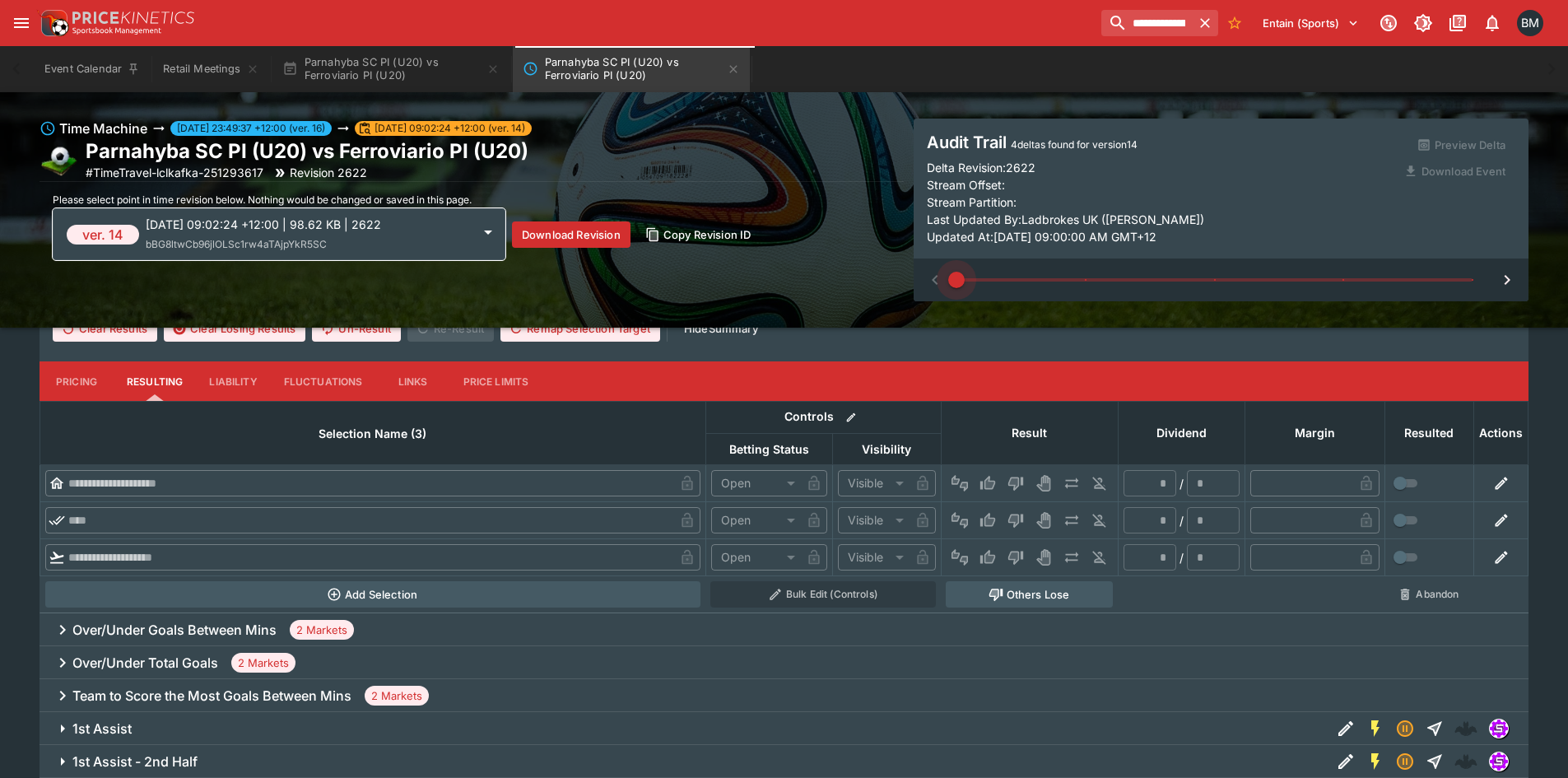 type on "*" 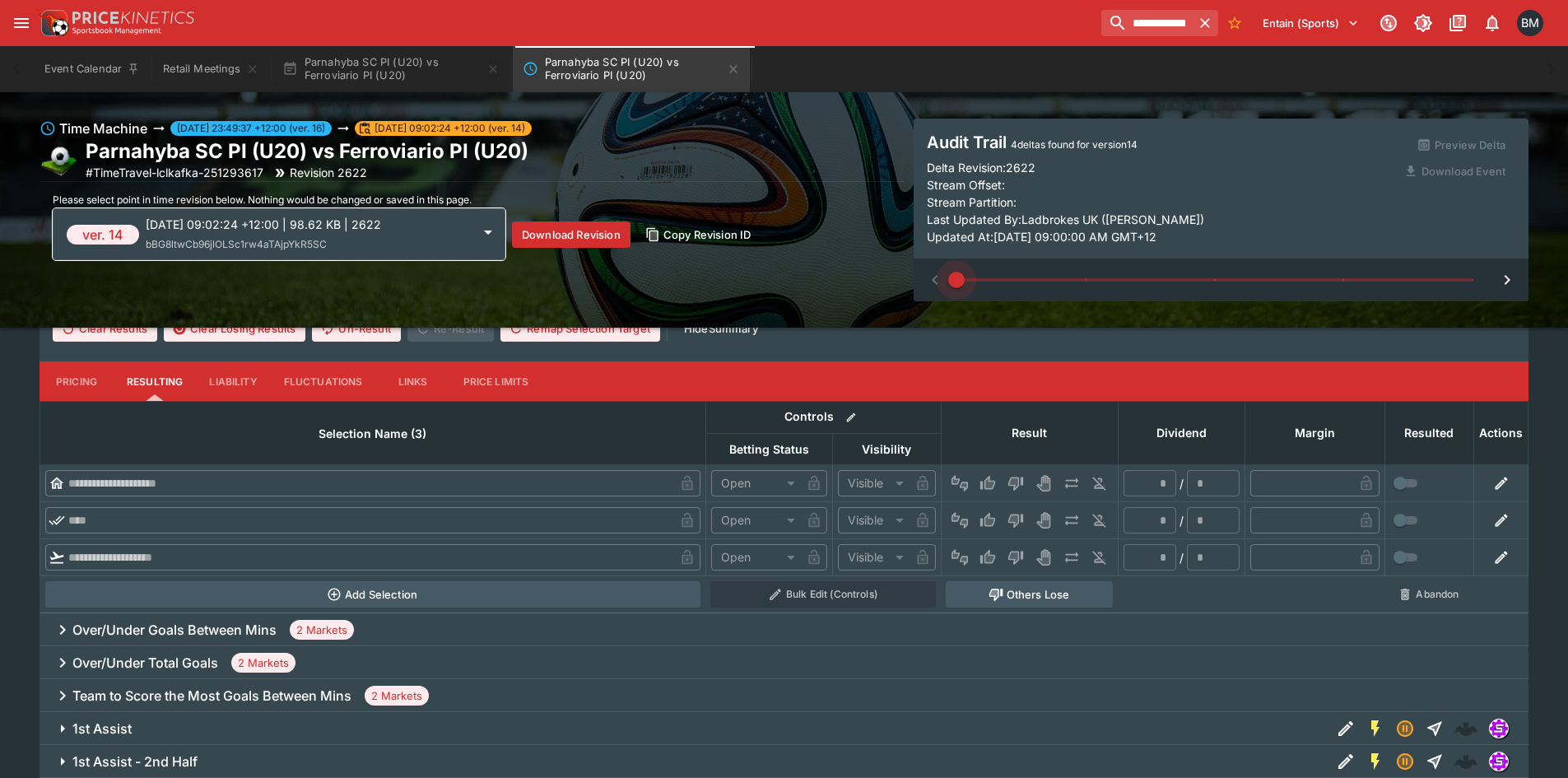 type on "*" 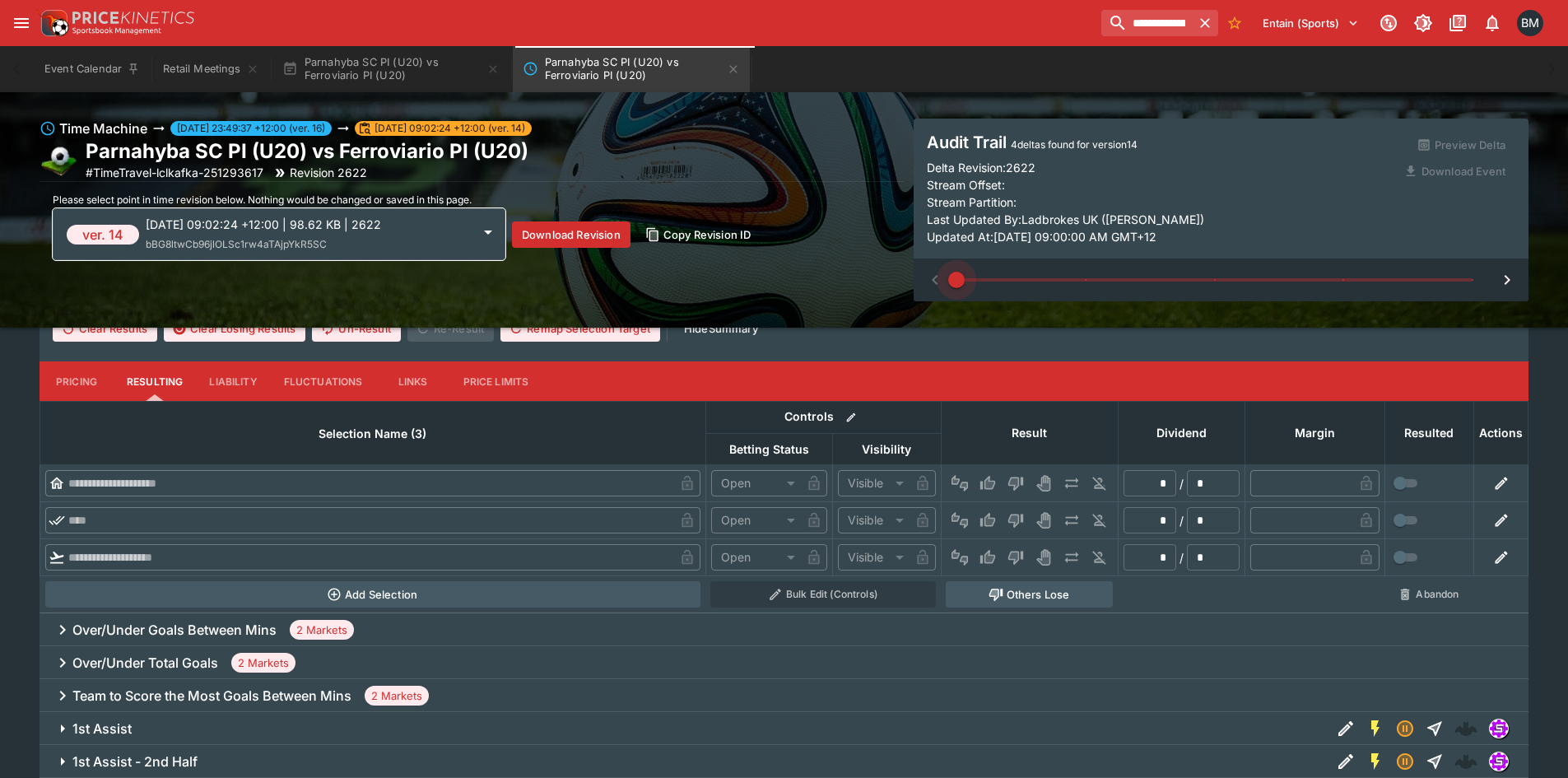 type on "**********" 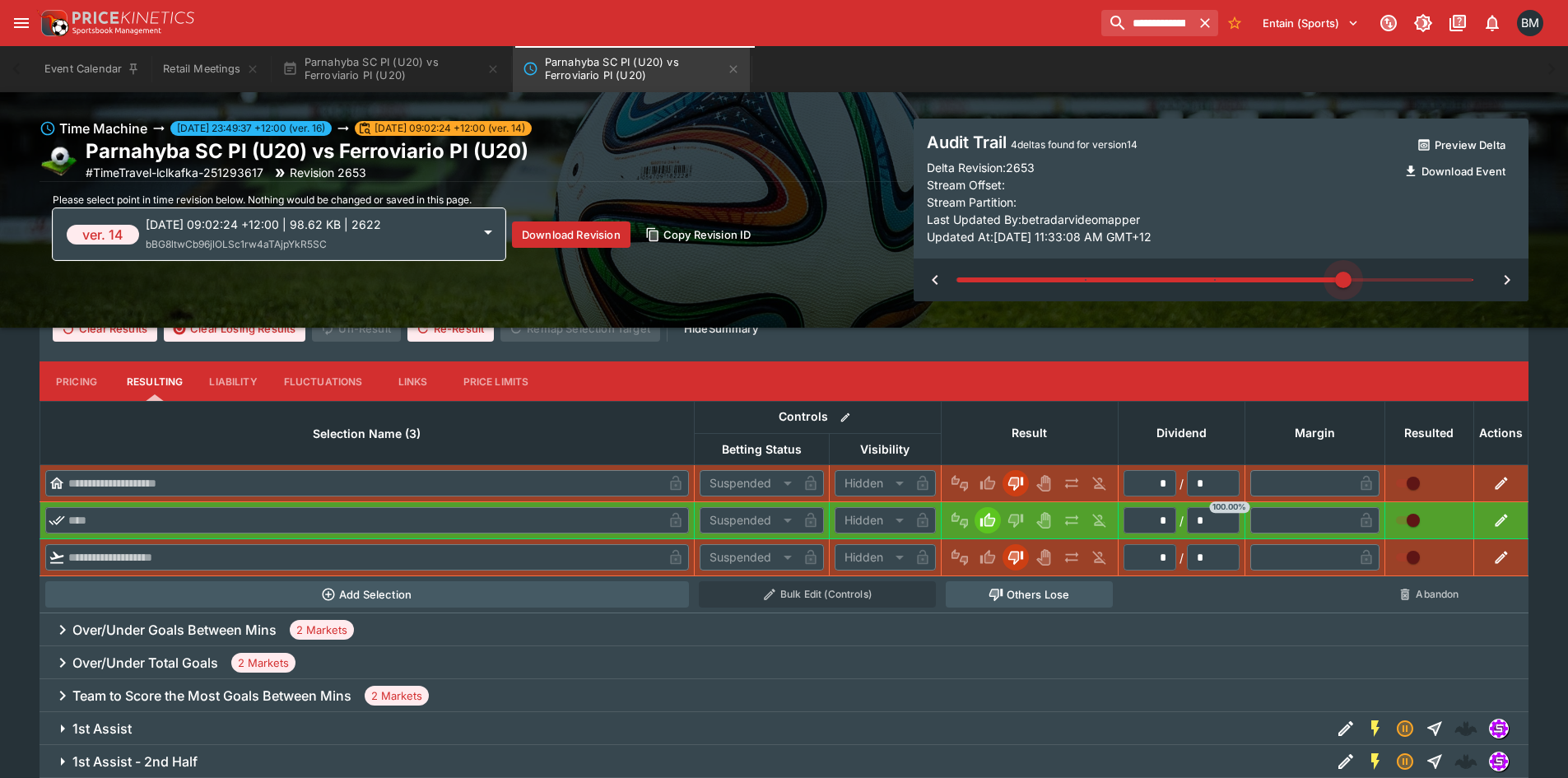 type on "*" 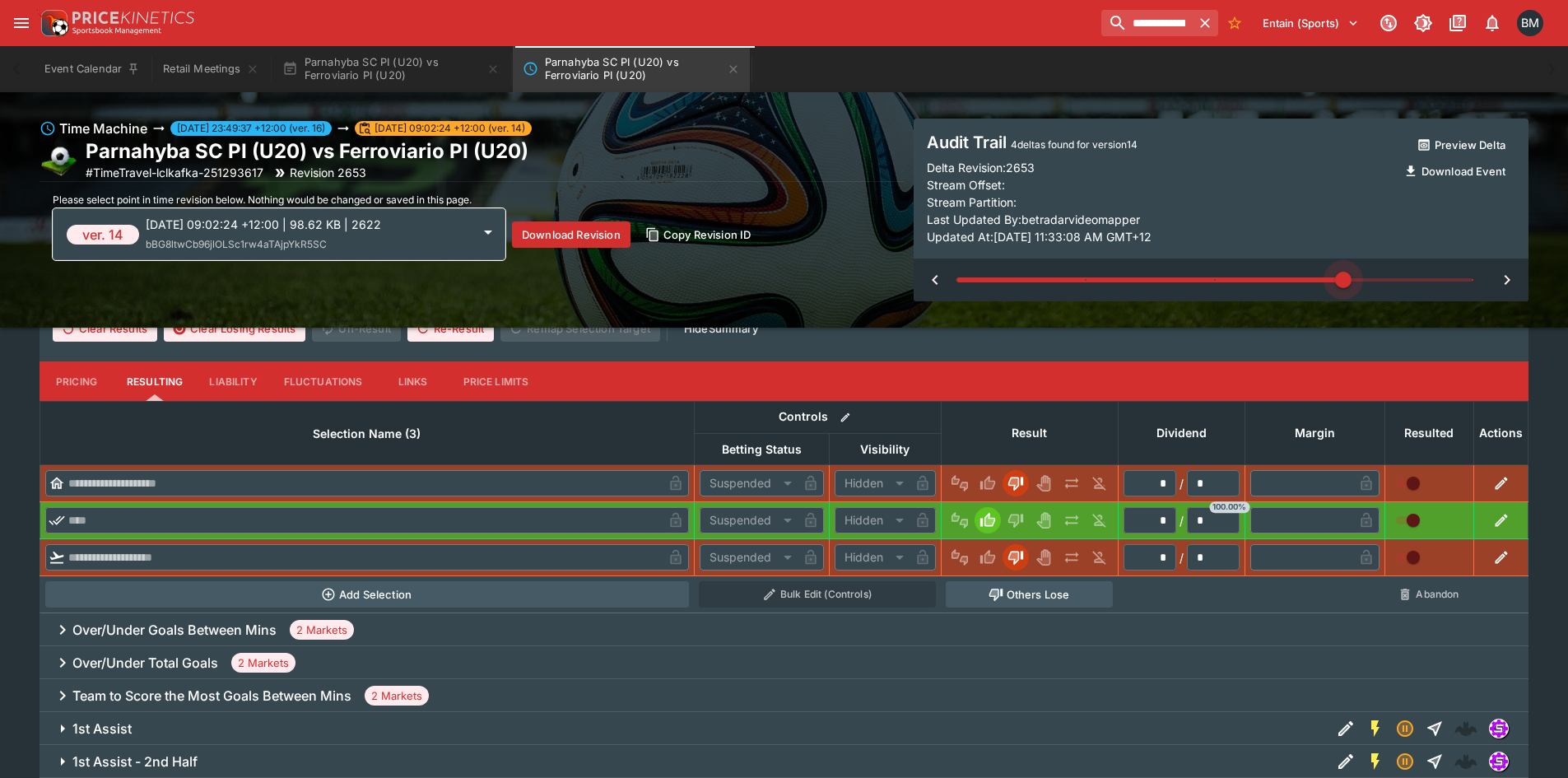 type 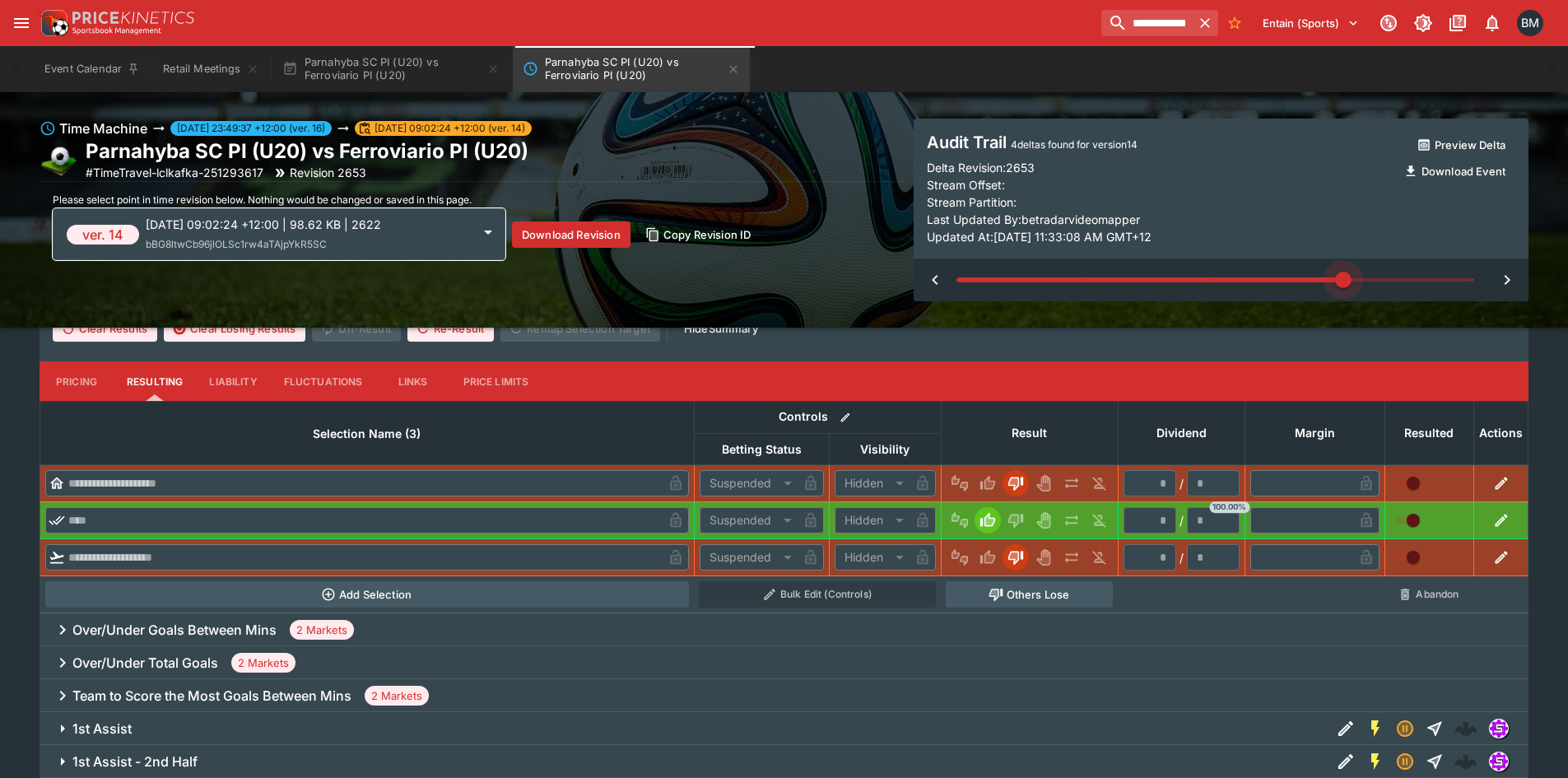 type on "**********" 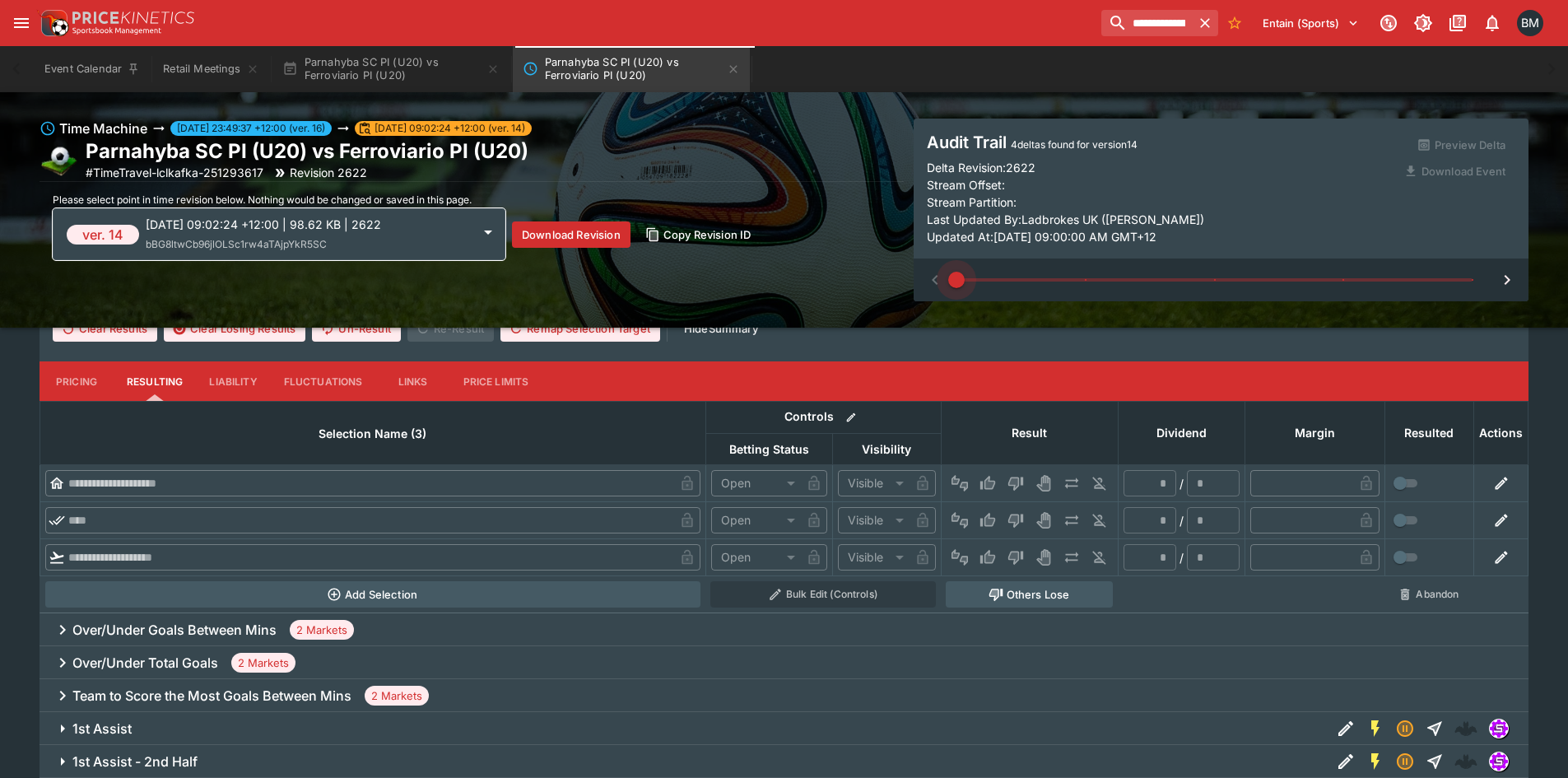 type on "*" 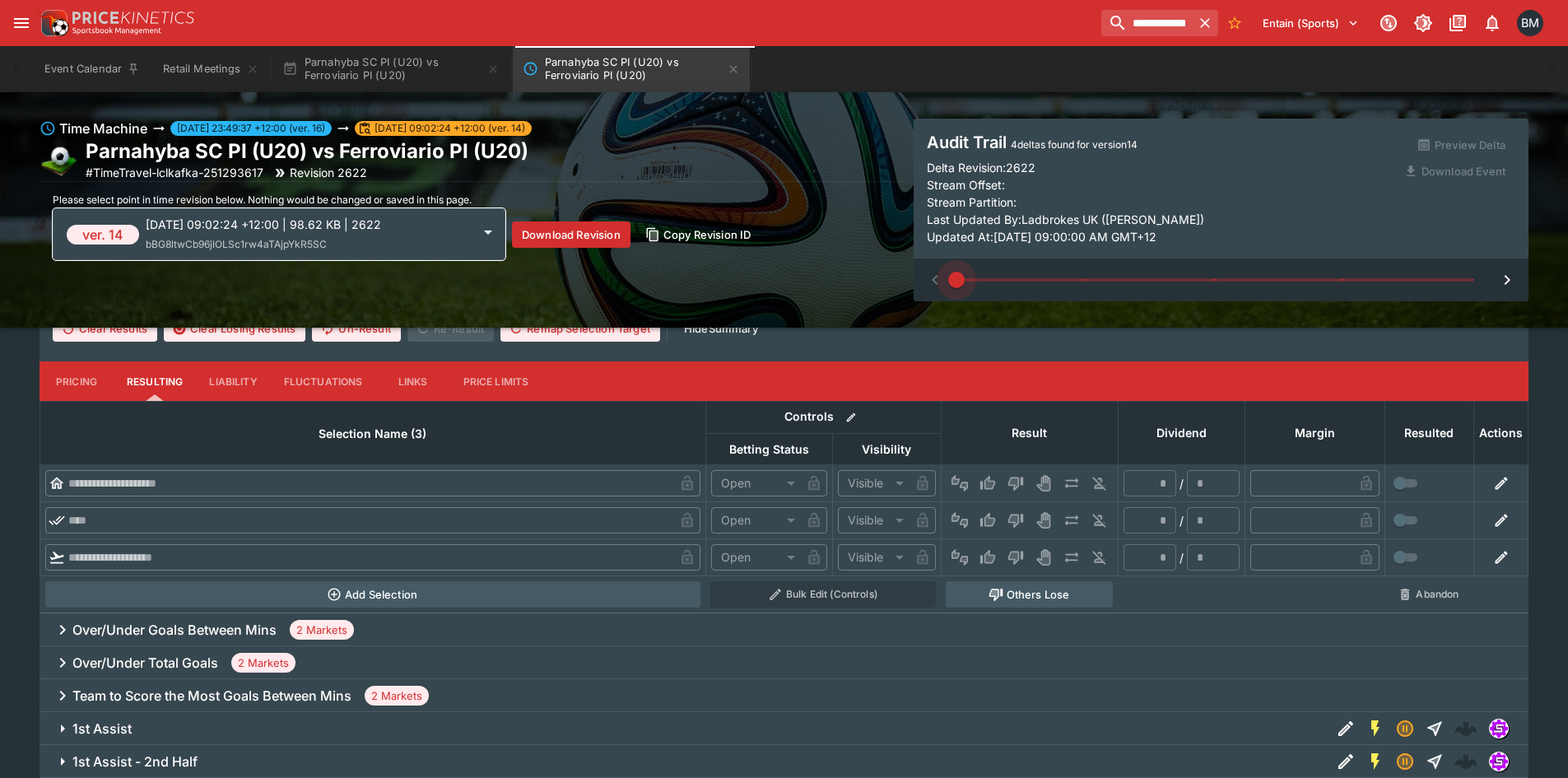 type on "*" 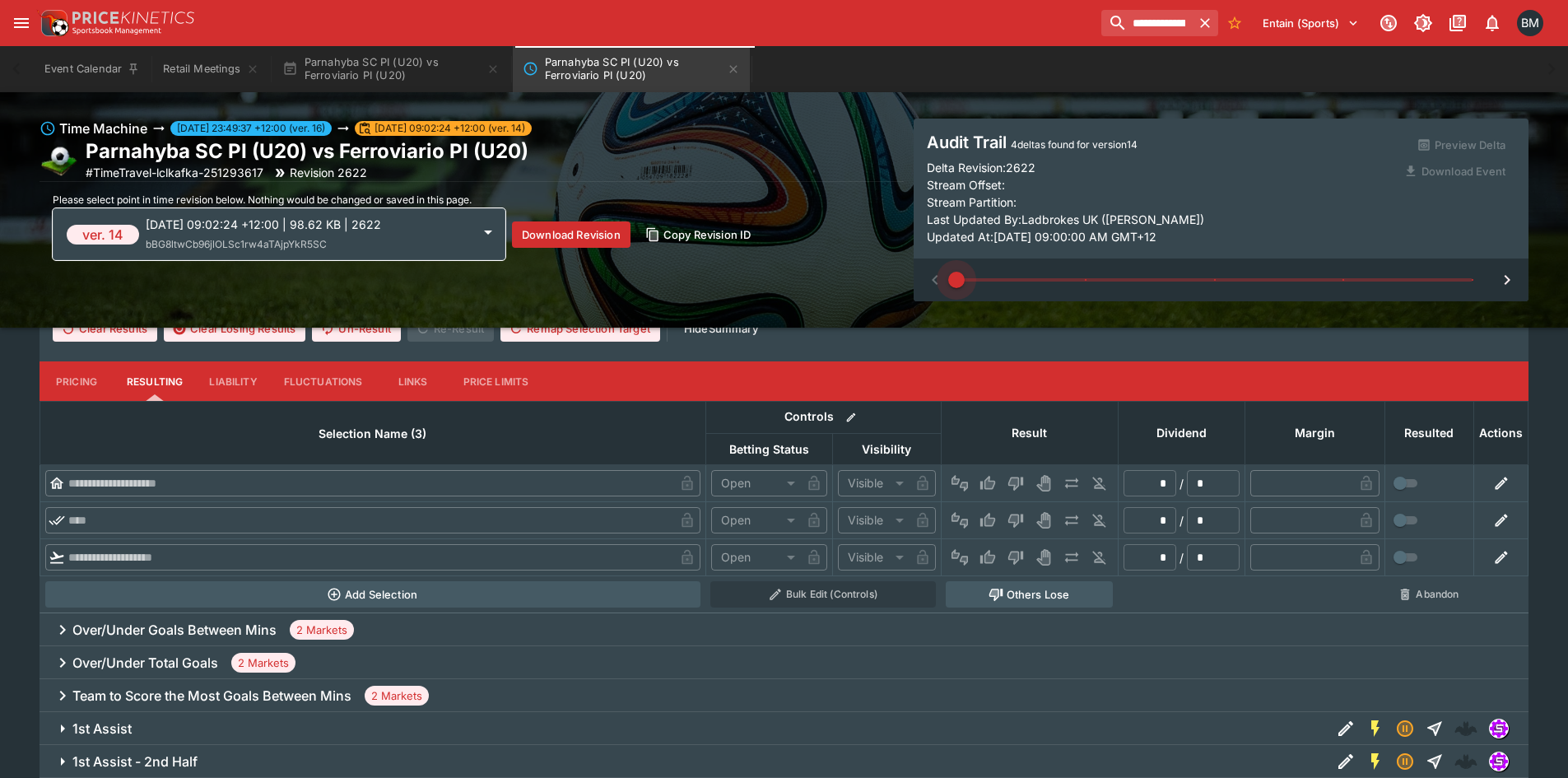 type on "**********" 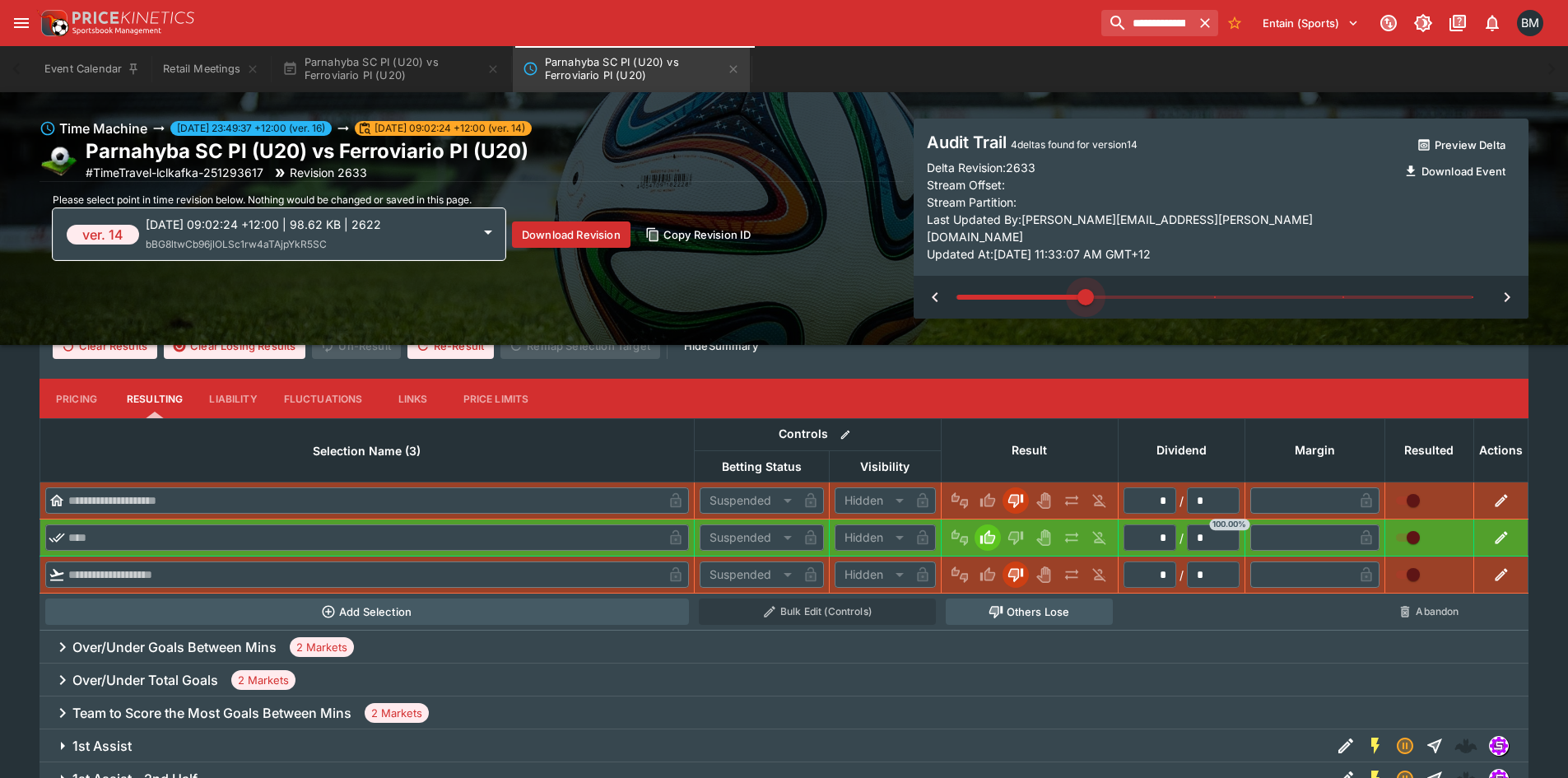 type on "*" 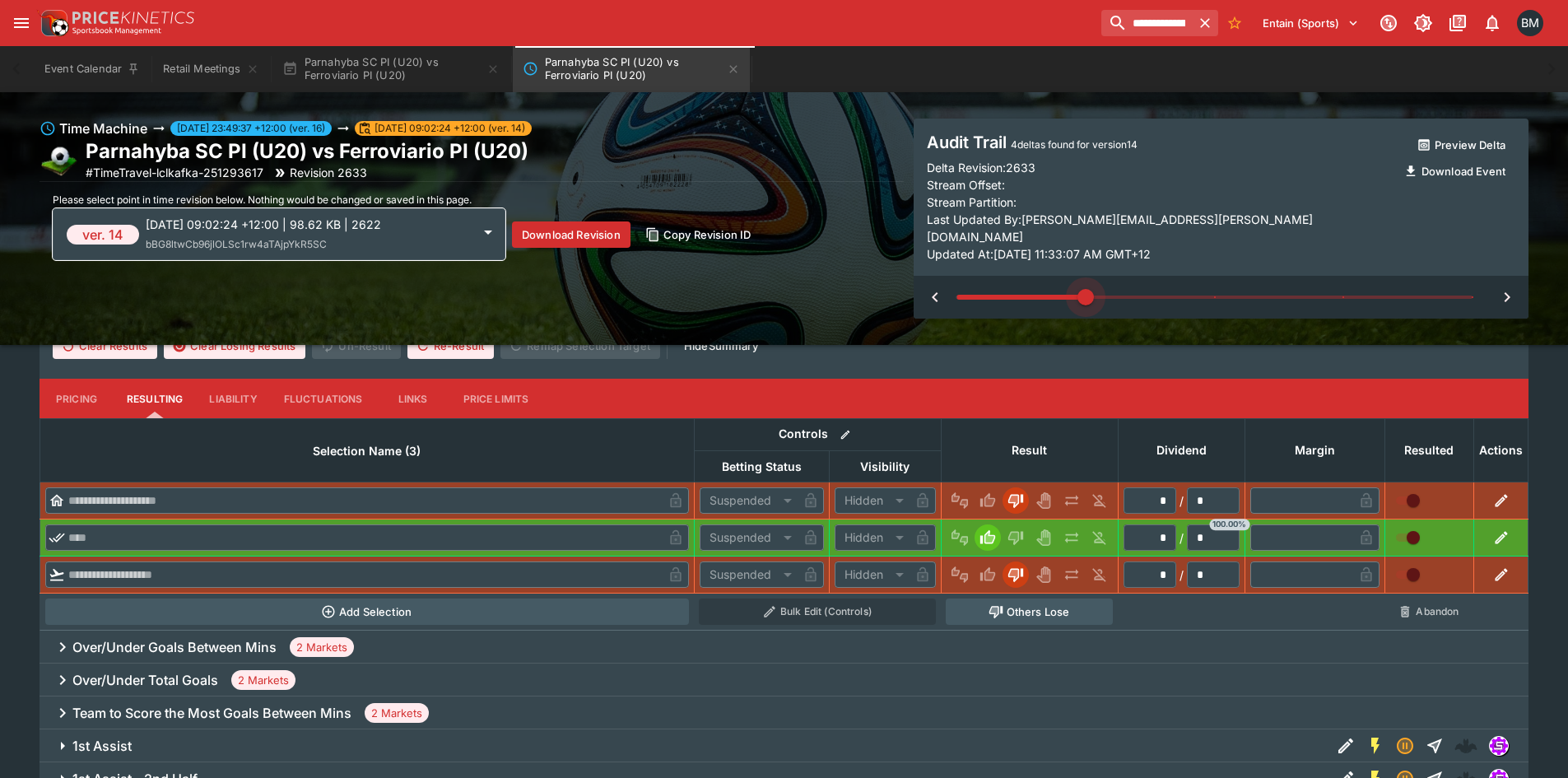 type 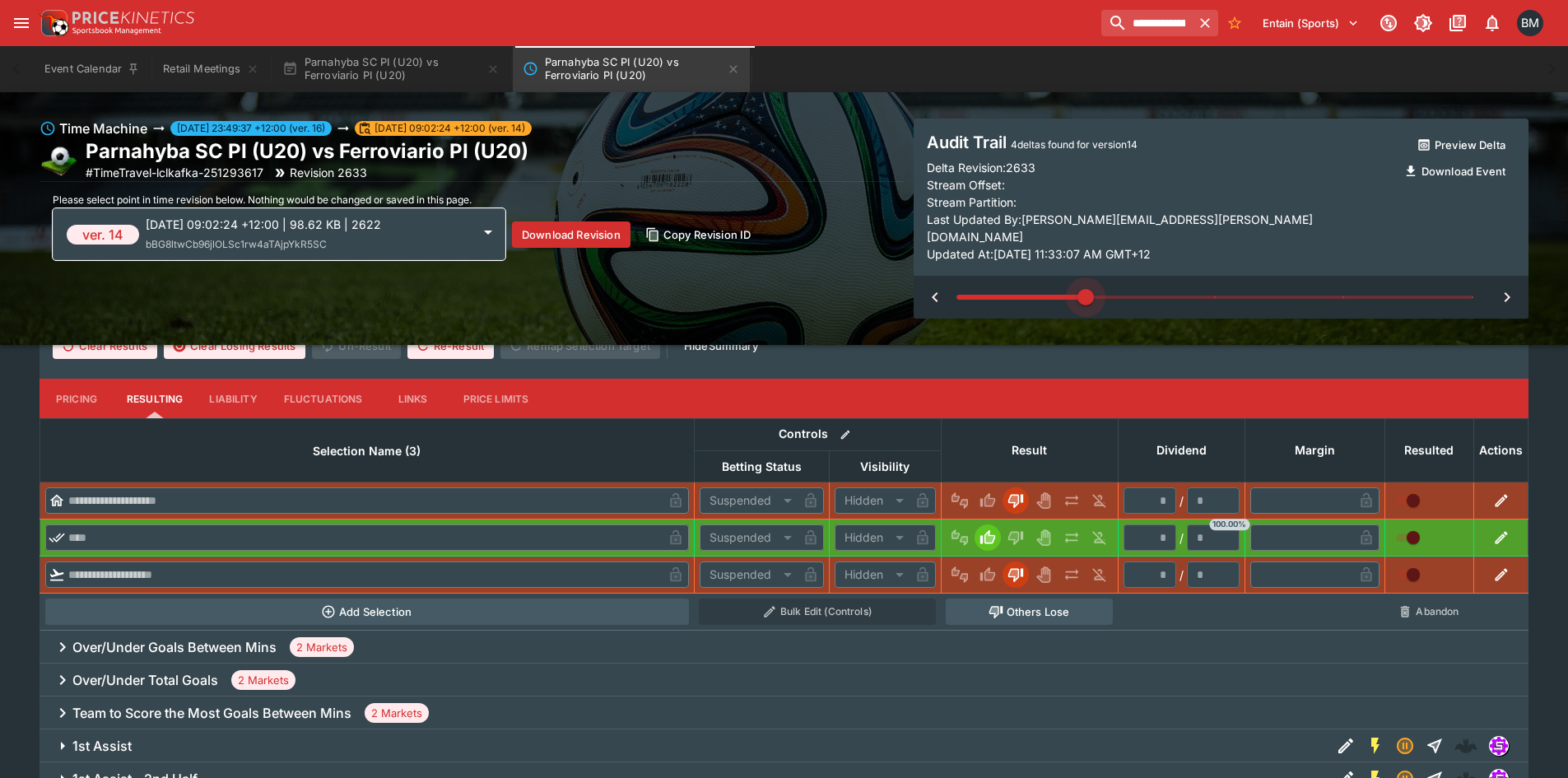 type on "**********" 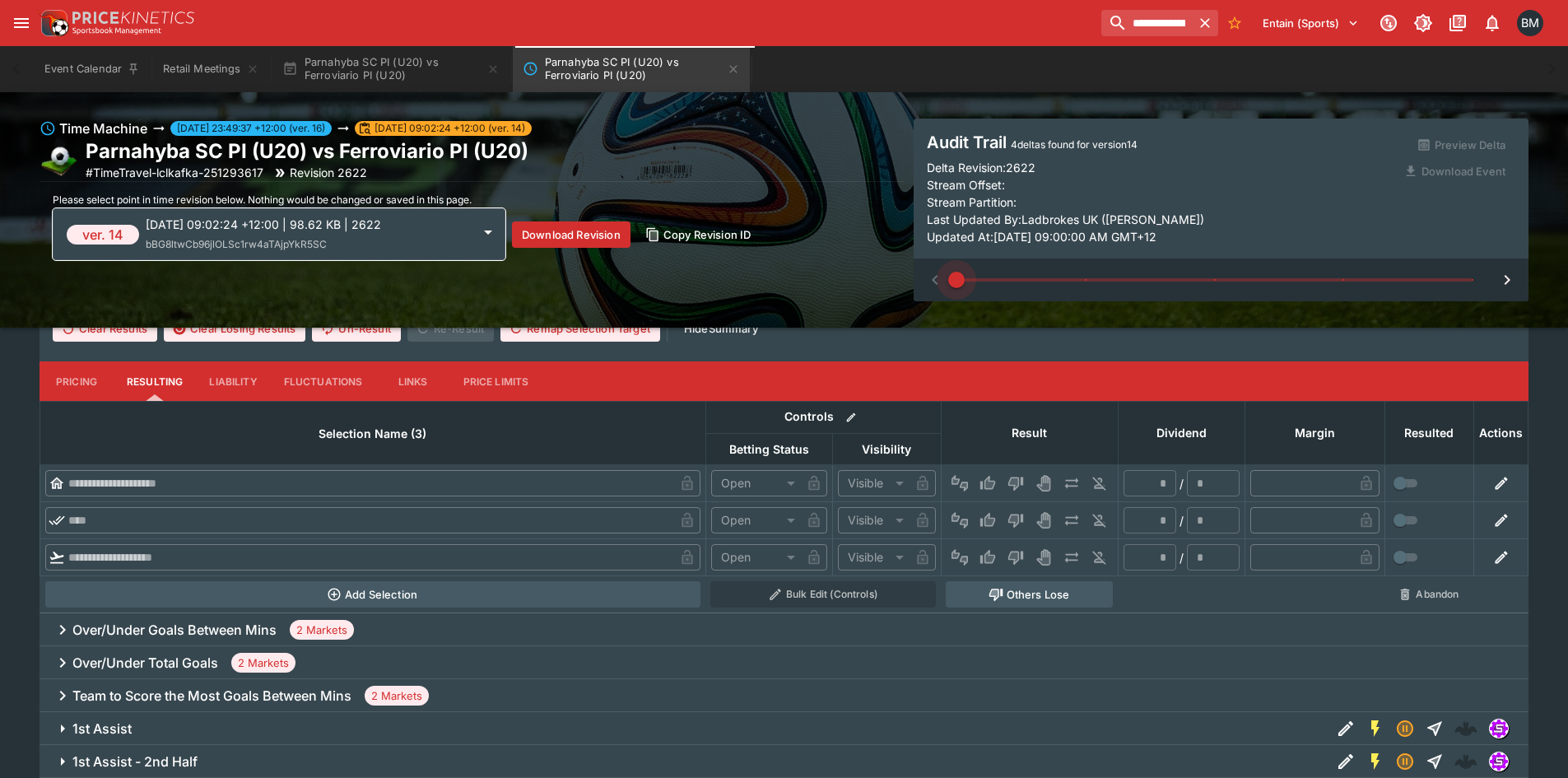 type on "*" 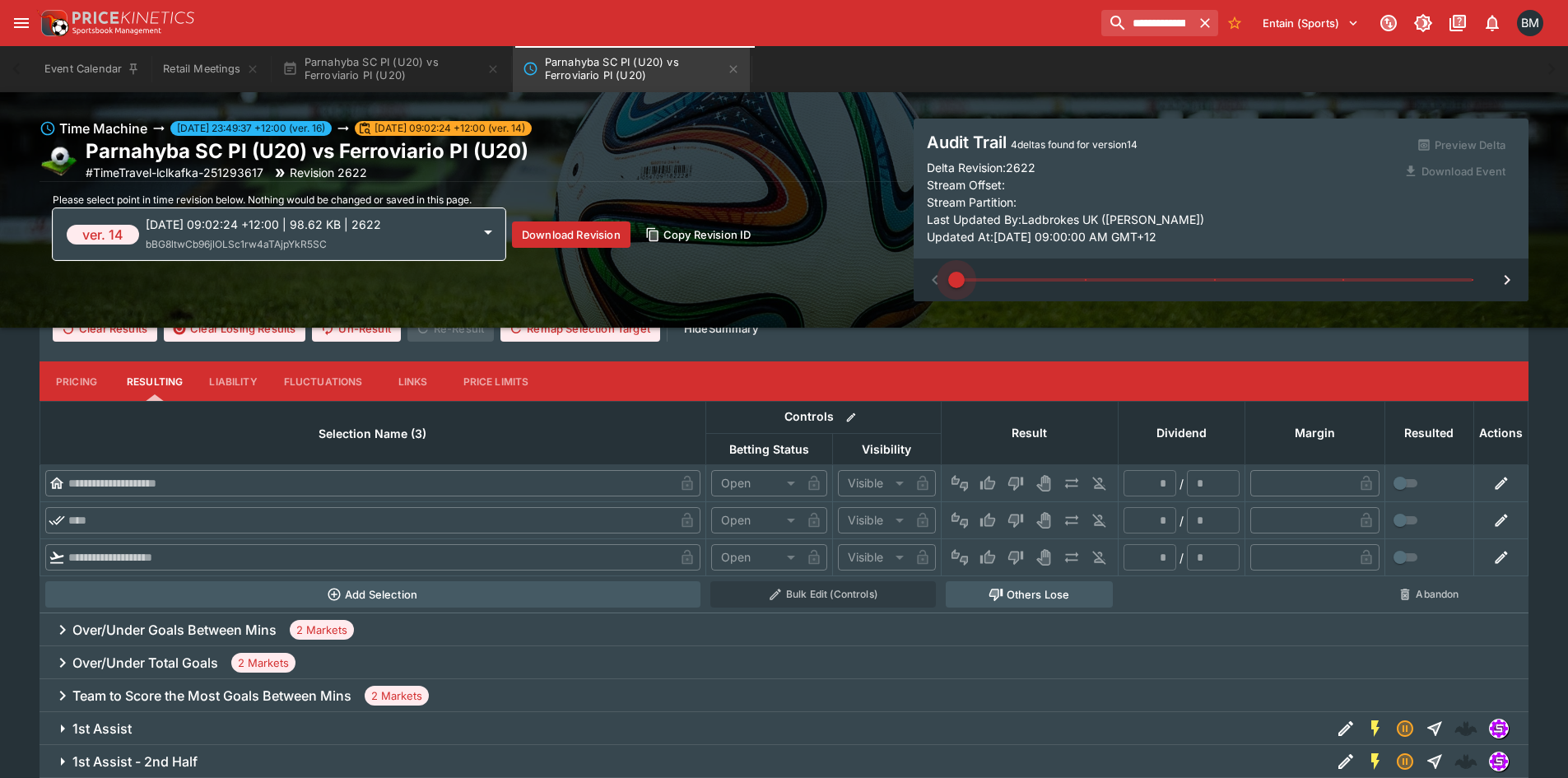 type on "*" 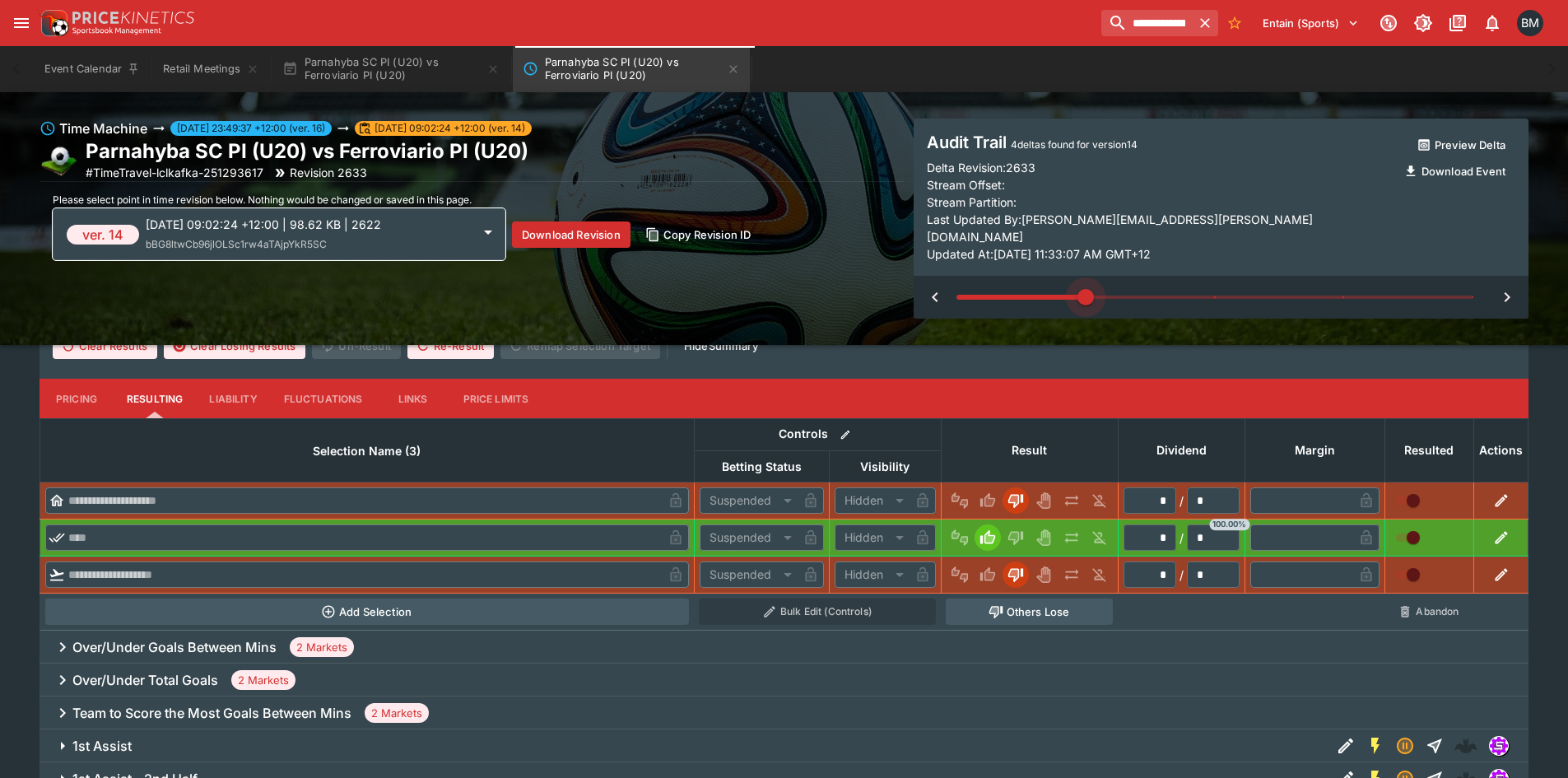 type on "**********" 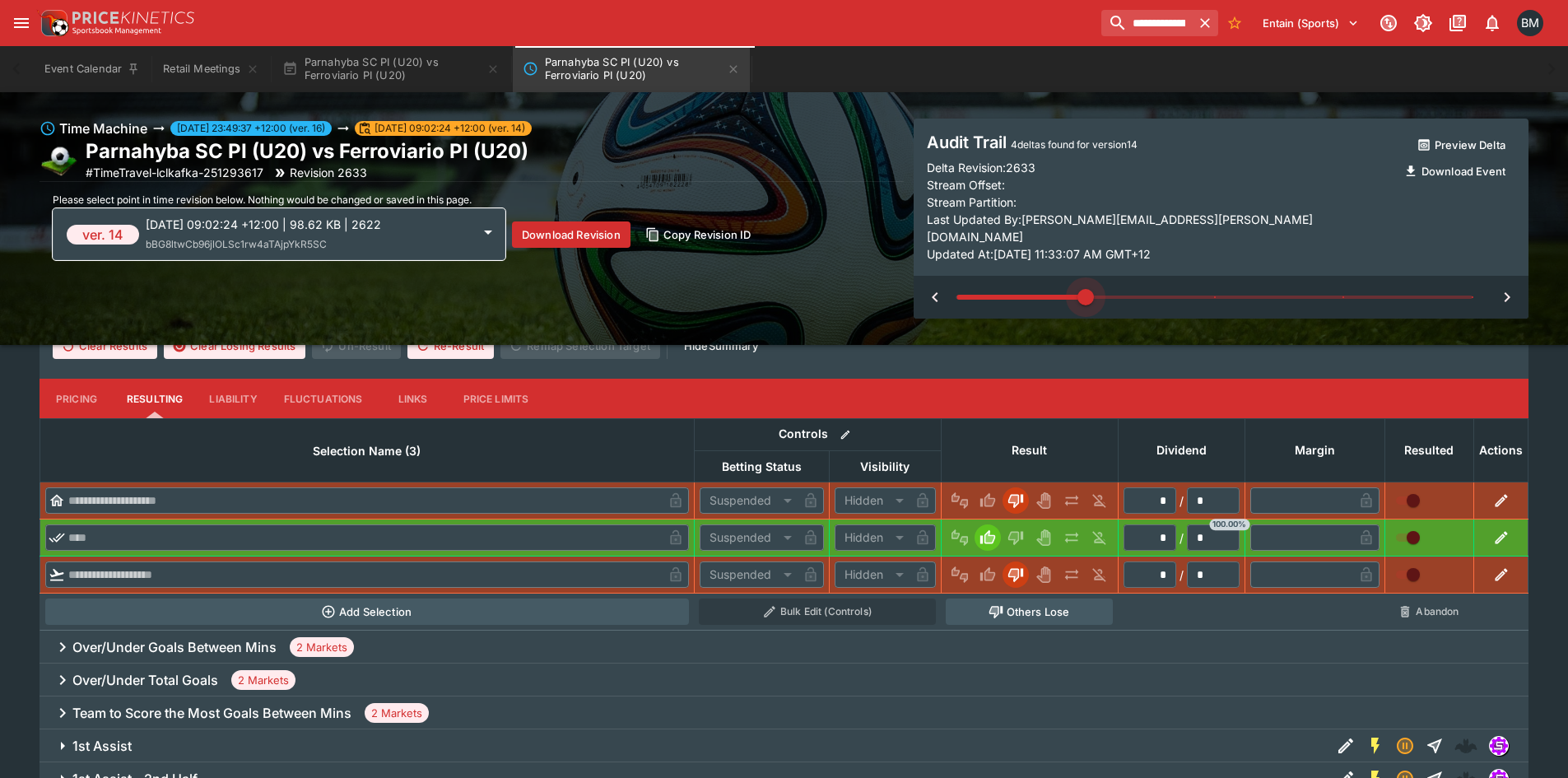 type on "******" 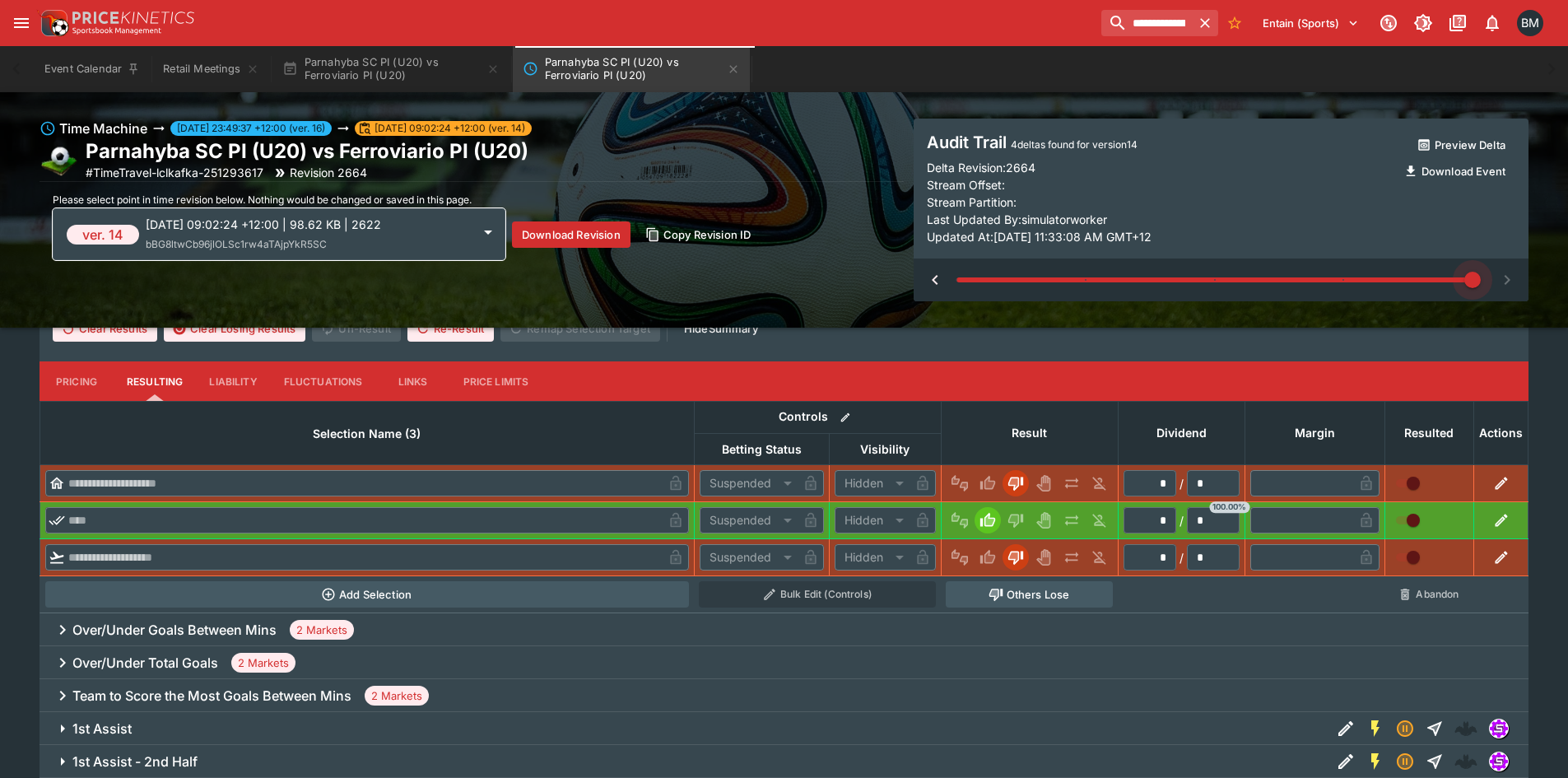 drag, startPoint x: 1088, startPoint y: 282, endPoint x: 1468, endPoint y: 301, distance: 380.4747 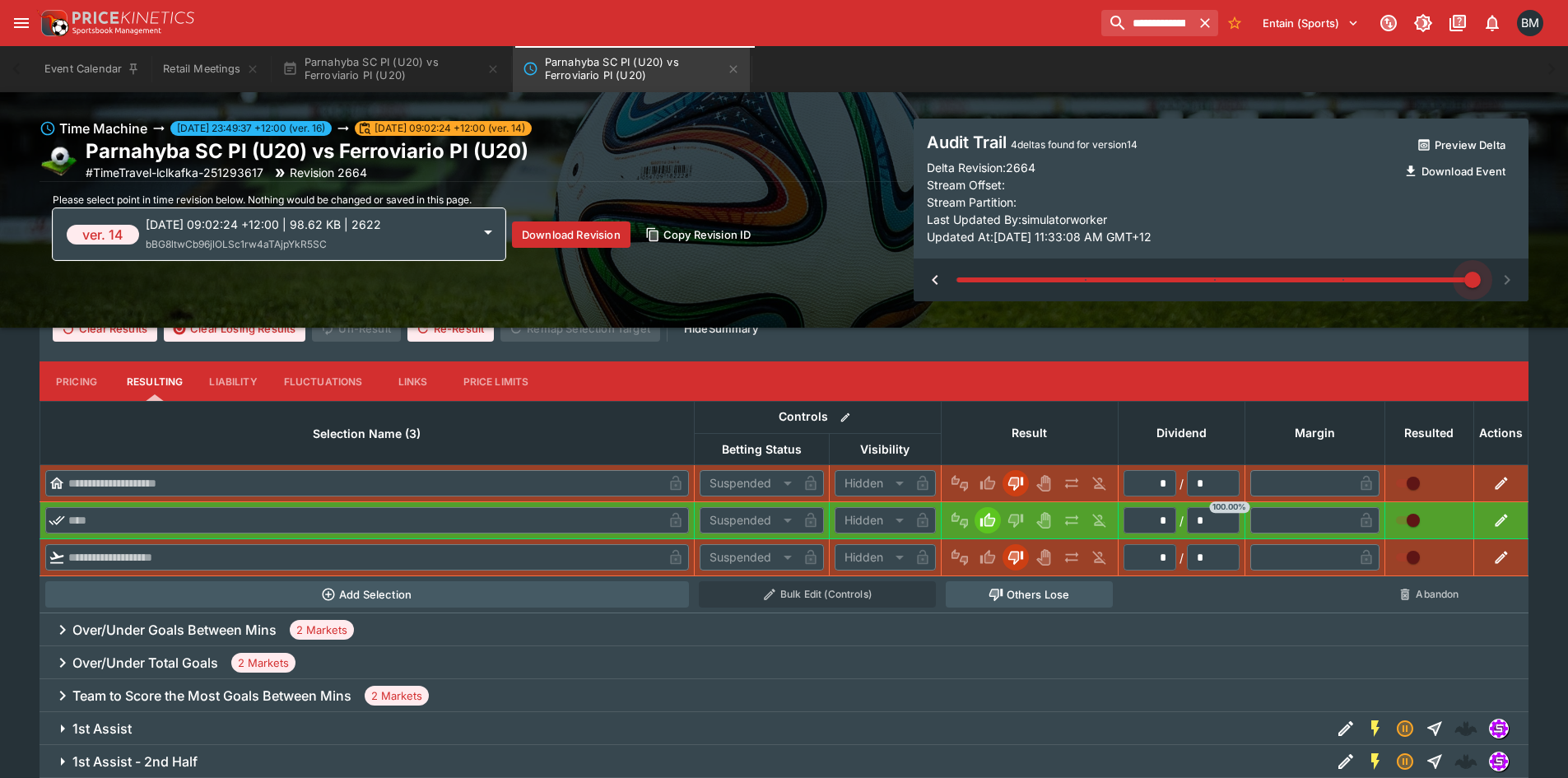 click on "Time Machine 2025-07-09 23:49:37 +12:00 (ver. 16) 2025-07-09 09:02:24 +12:00 (ver. 14) Parnahyba SC PI (U20) vs Ferroviario PI (U20) #  TimeTravel-lclkafka-251293617 Revision   2664 Please select point in time revision below. Nothing would be changed or saved in this page. ver. 14 2025-07-09 09:02:24 +12:00 | 98.62 KB | 2622  bBG8ltwCb96jlOLSc1rw4aTAjpYkR5SC Download Revision Copy Revision ID Audit Trail   4  deltas found for version  14 Delta Revision:  2664 Stream Offset:    Stream Partition:    Last Updated By:  simulatorworker   Updated At:  Wed, Jul 9, 2025, 11:33:08 AM GMT+12 Preview Delta Download Event" at bounding box center (784, 210) 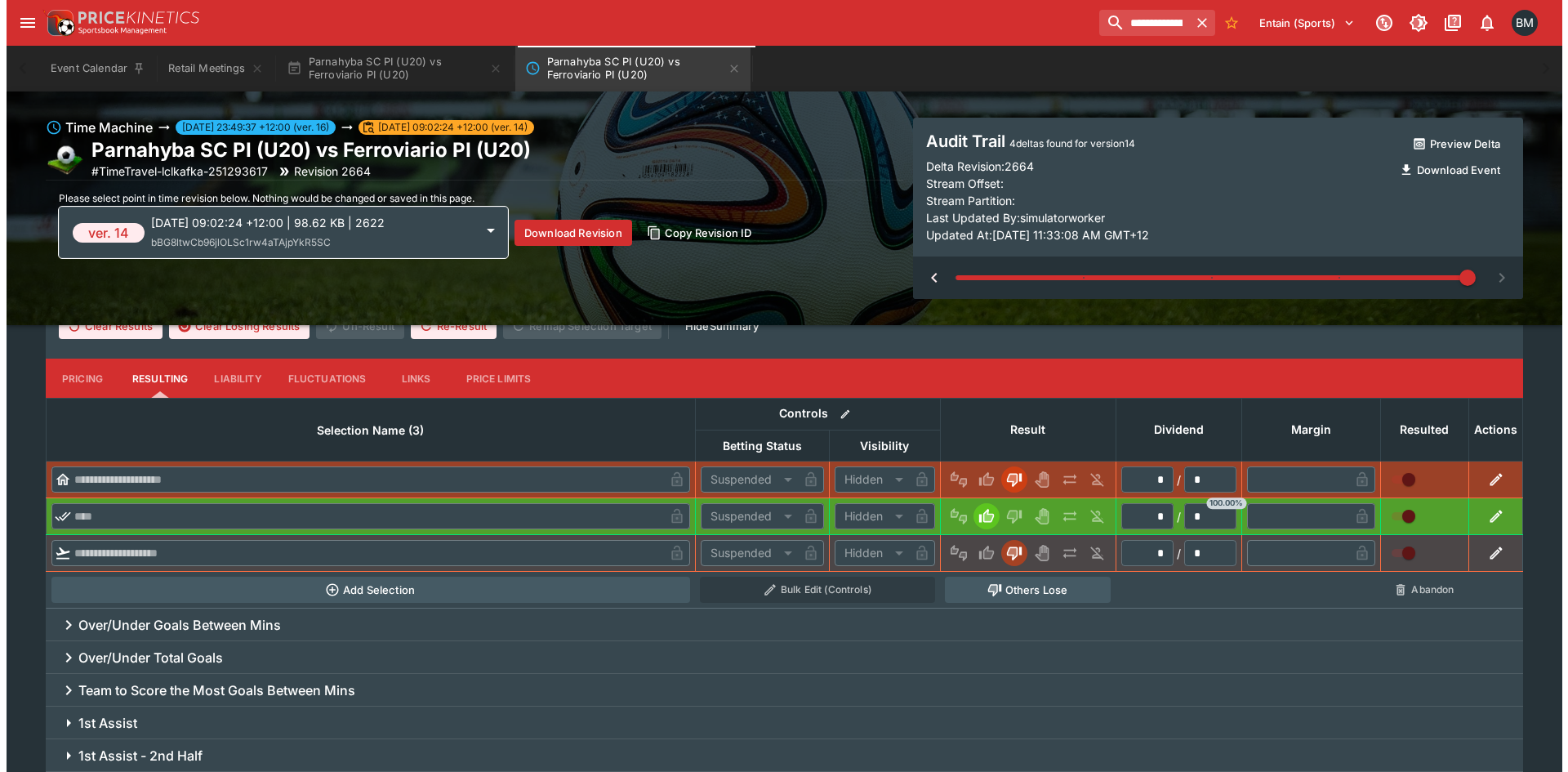 scroll, scrollTop: 0, scrollLeft: 0, axis: both 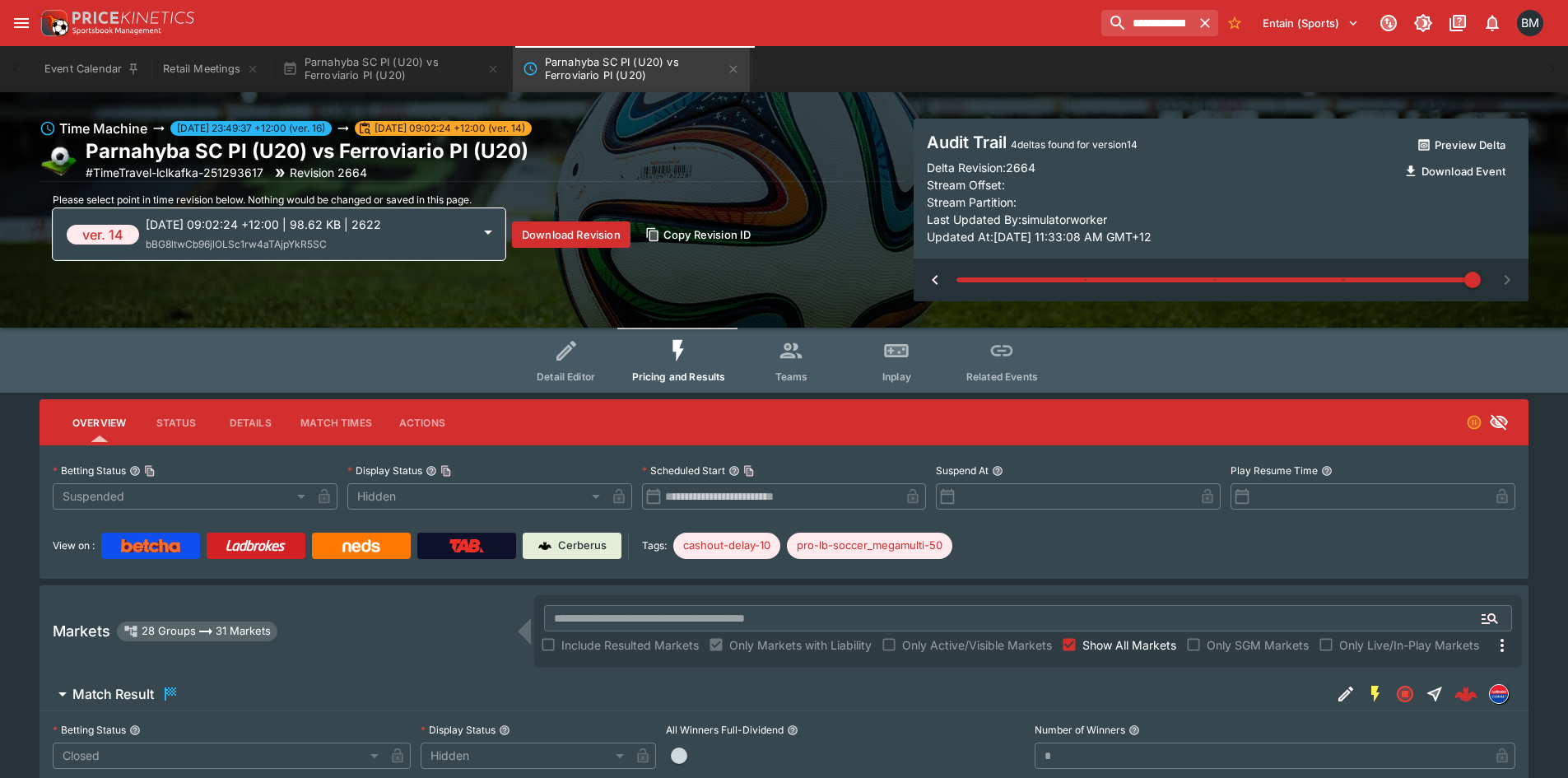 click on "ver. 14 2025-07-09 09:02:24 +12:00 | 98.62 KB | 2622  bBG8ltwCb96jlOLSc1rw4aTAjpYkR5SC" at bounding box center (279, 234) 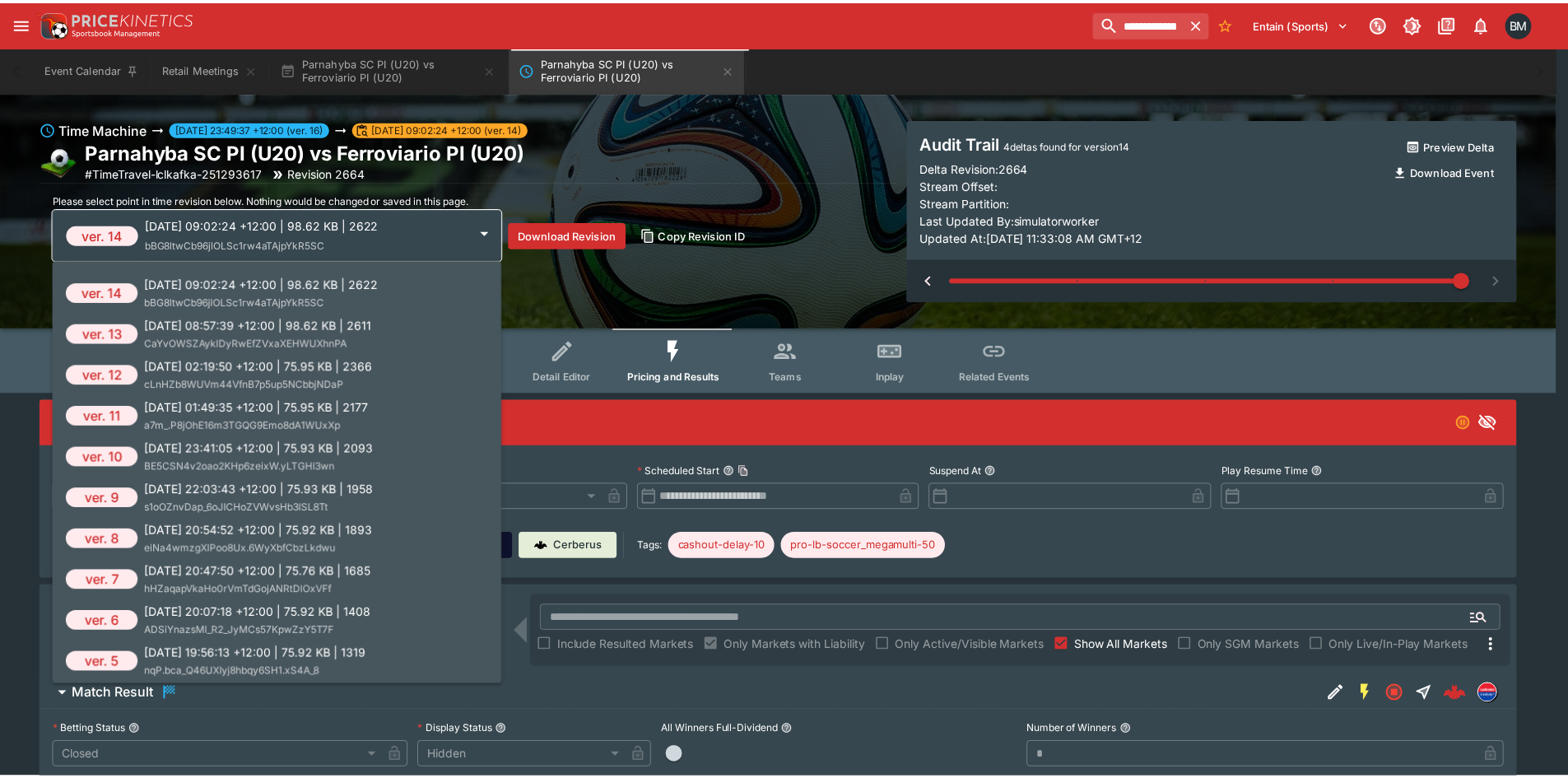 scroll, scrollTop: 0, scrollLeft: 0, axis: both 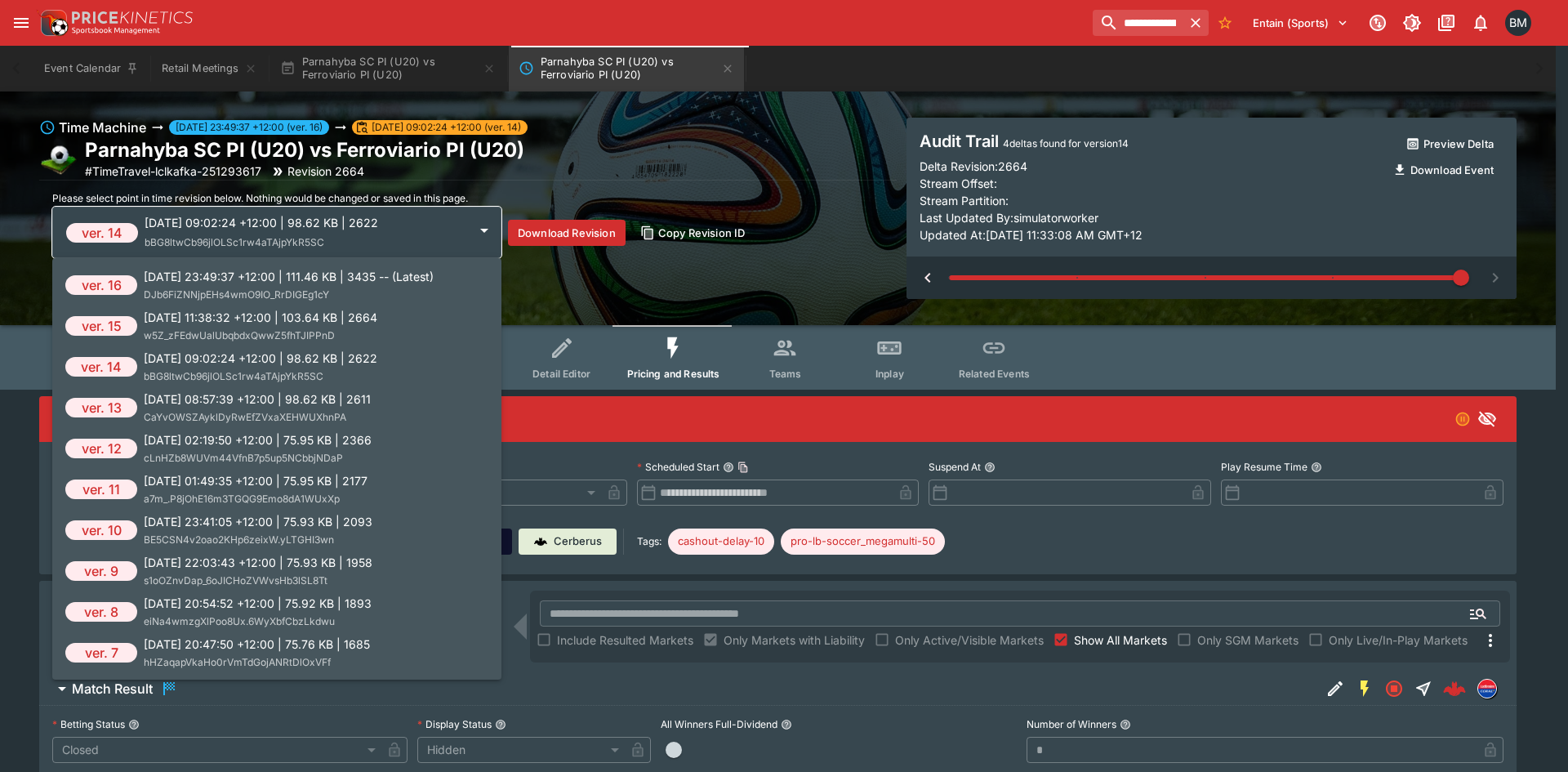 click on "w5Z_zFEdwUalUbqbdxQwwZ5fhTJIPPnD" at bounding box center [239, 335] 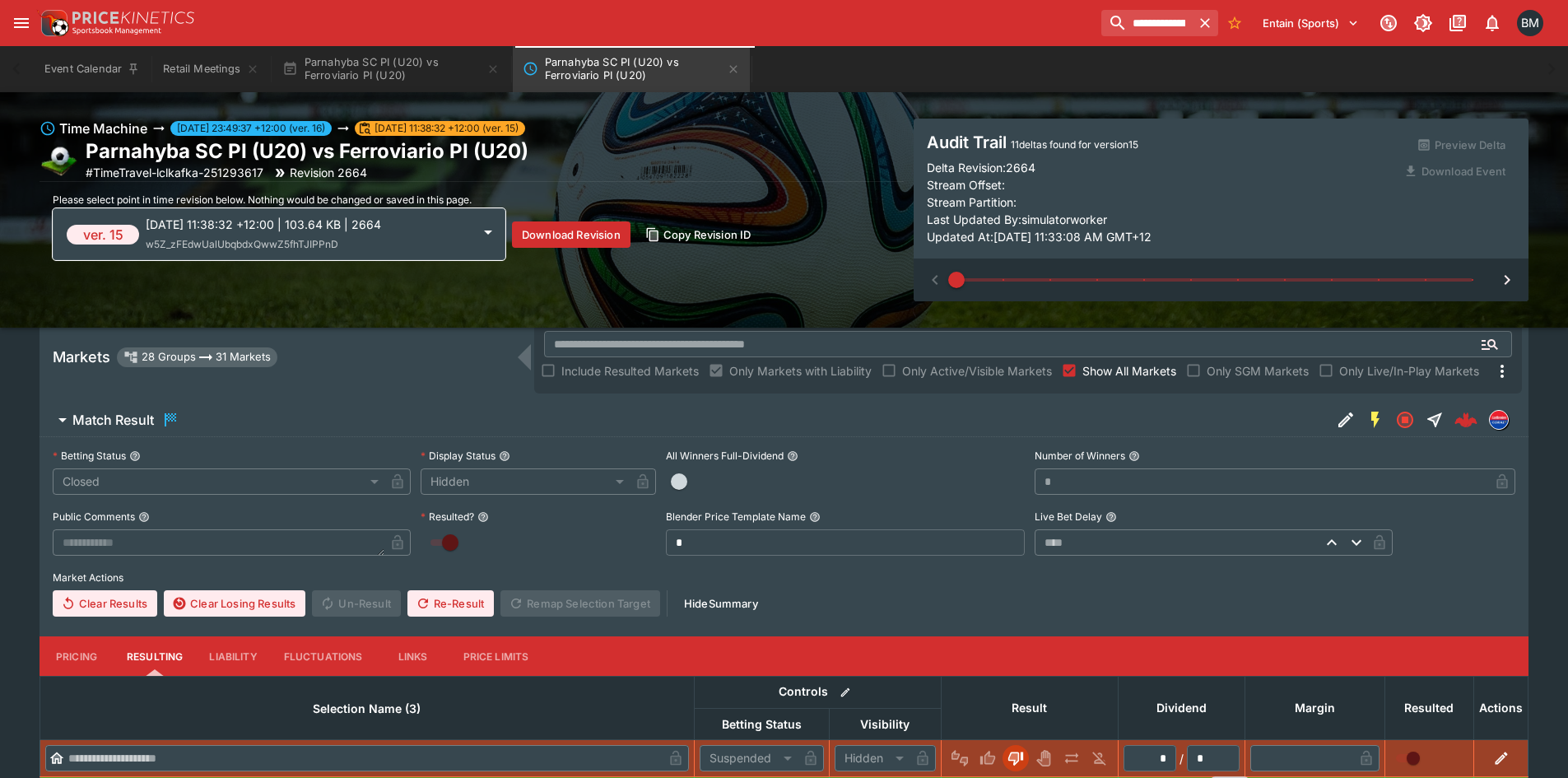 scroll, scrollTop: 305, scrollLeft: 0, axis: vertical 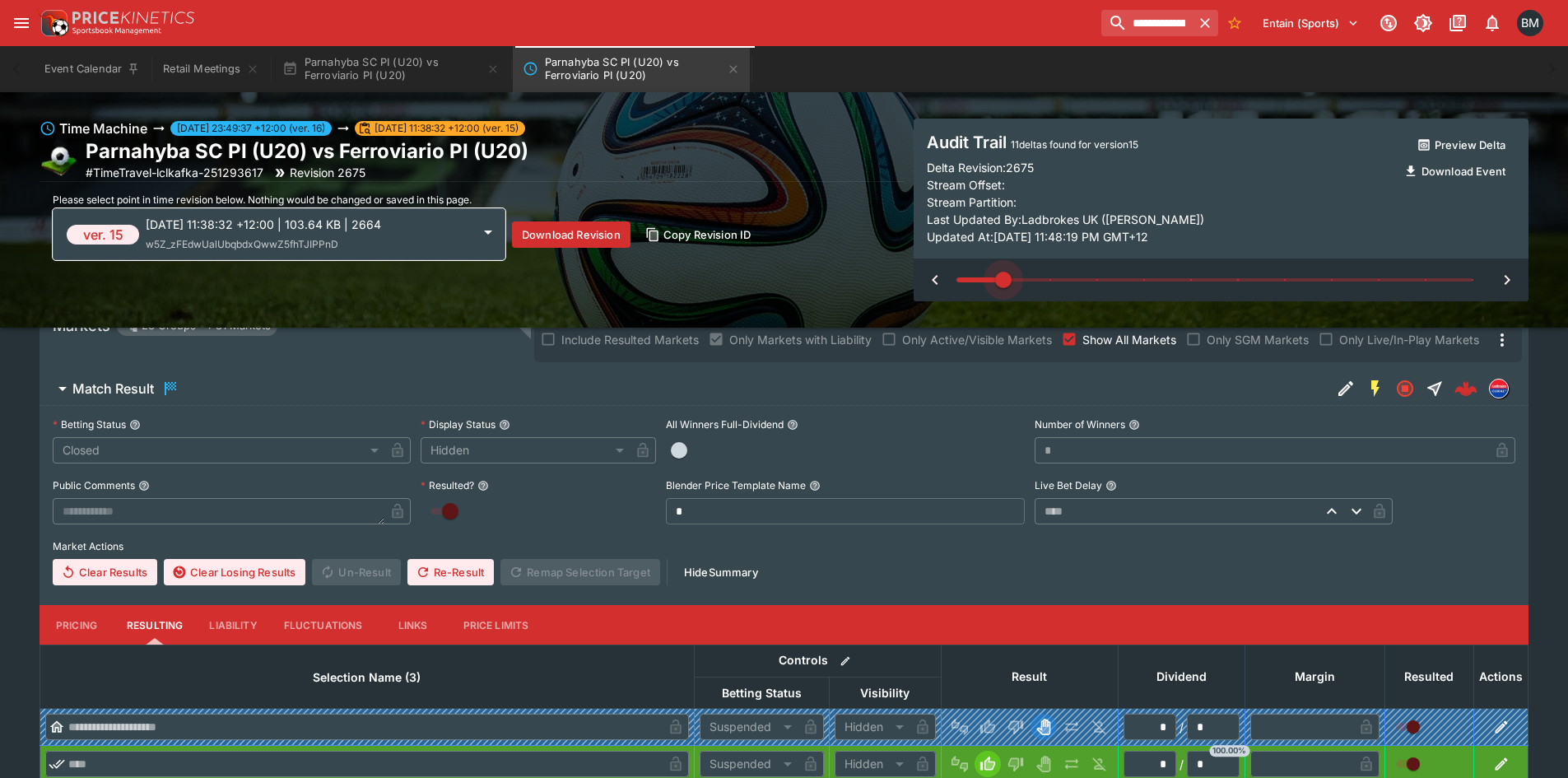 drag, startPoint x: 957, startPoint y: 282, endPoint x: 987, endPoint y: 288, distance: 30.594117 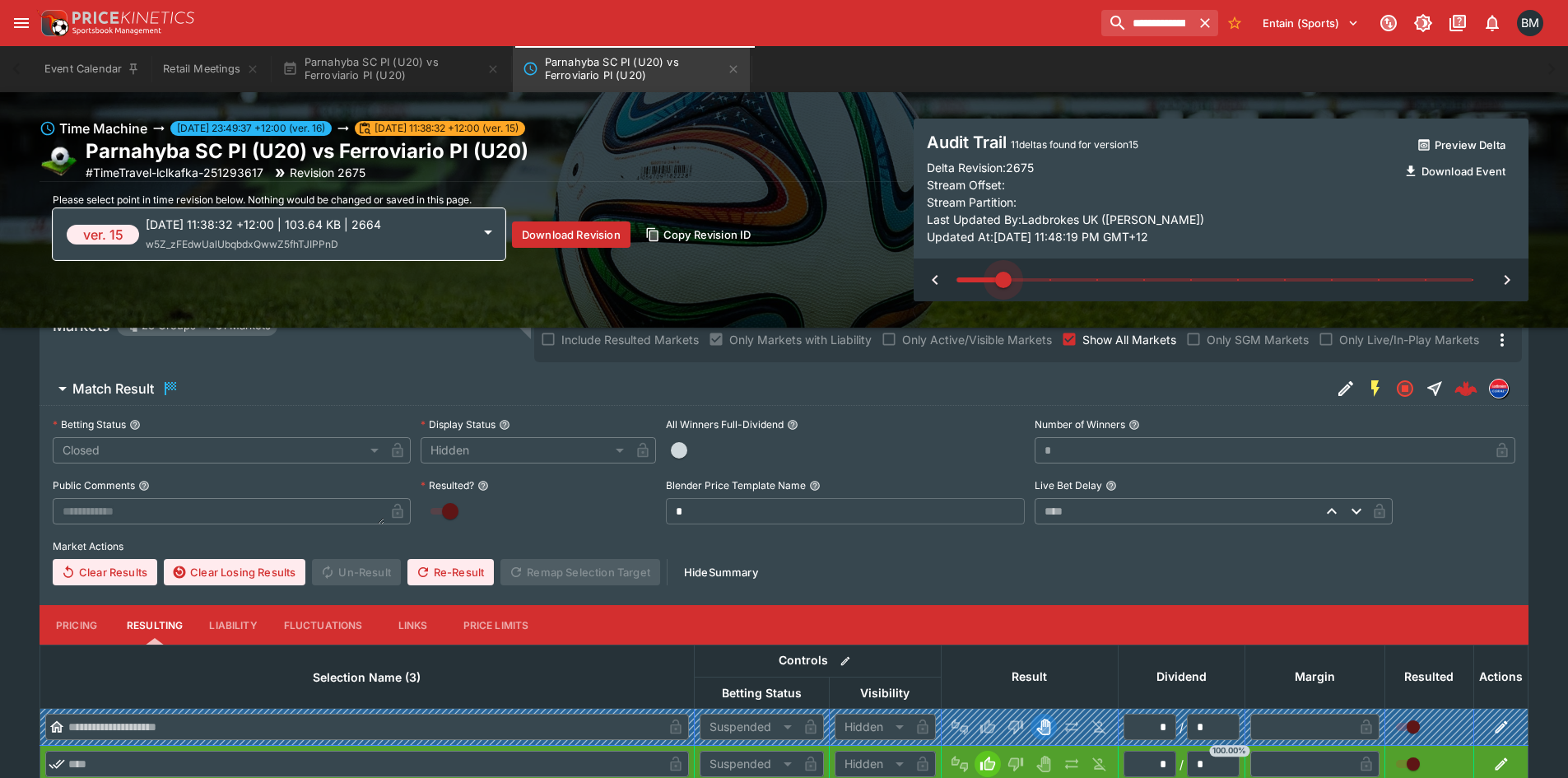 click at bounding box center [1214, 280] 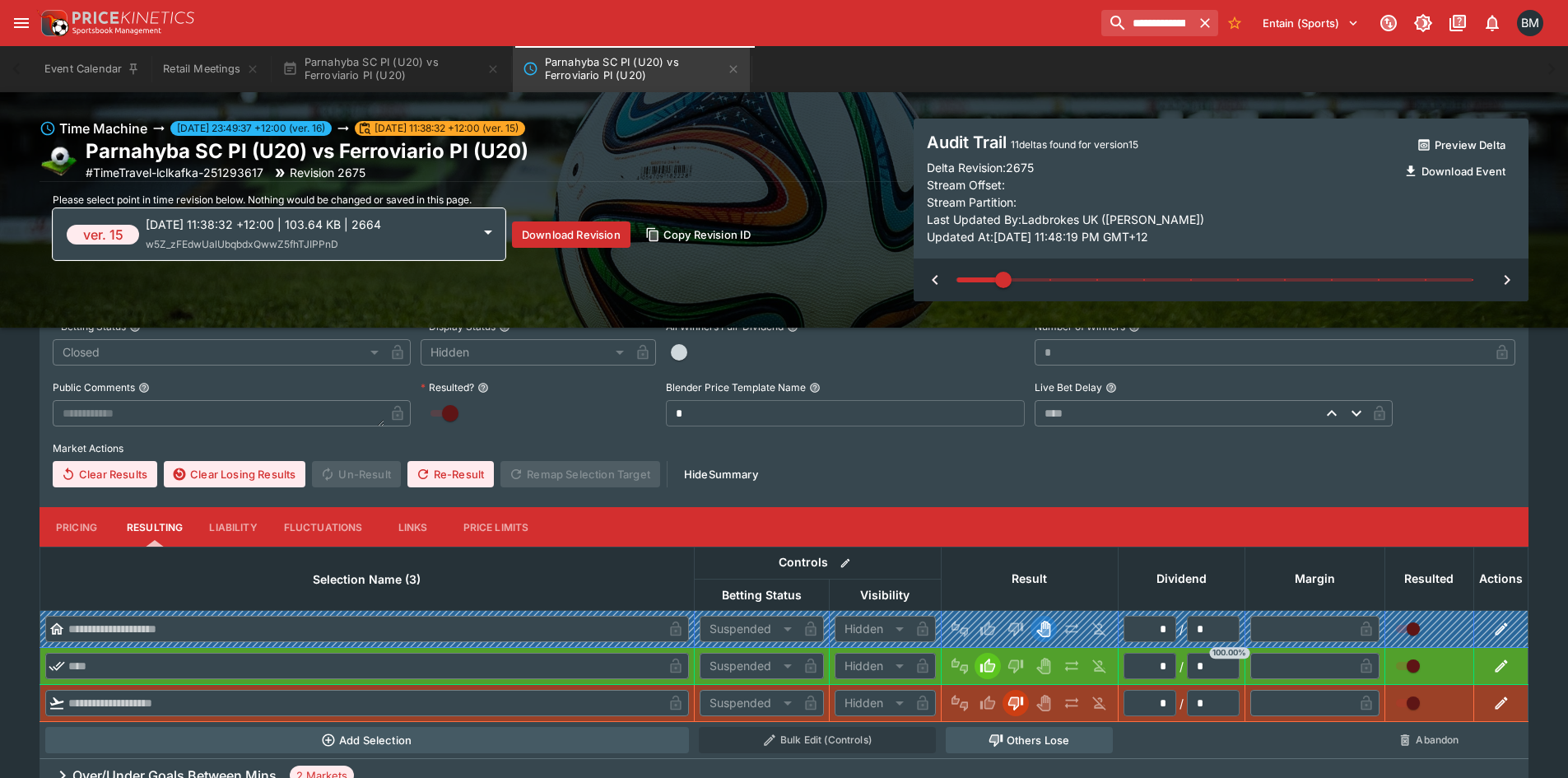 scroll, scrollTop: 443, scrollLeft: 0, axis: vertical 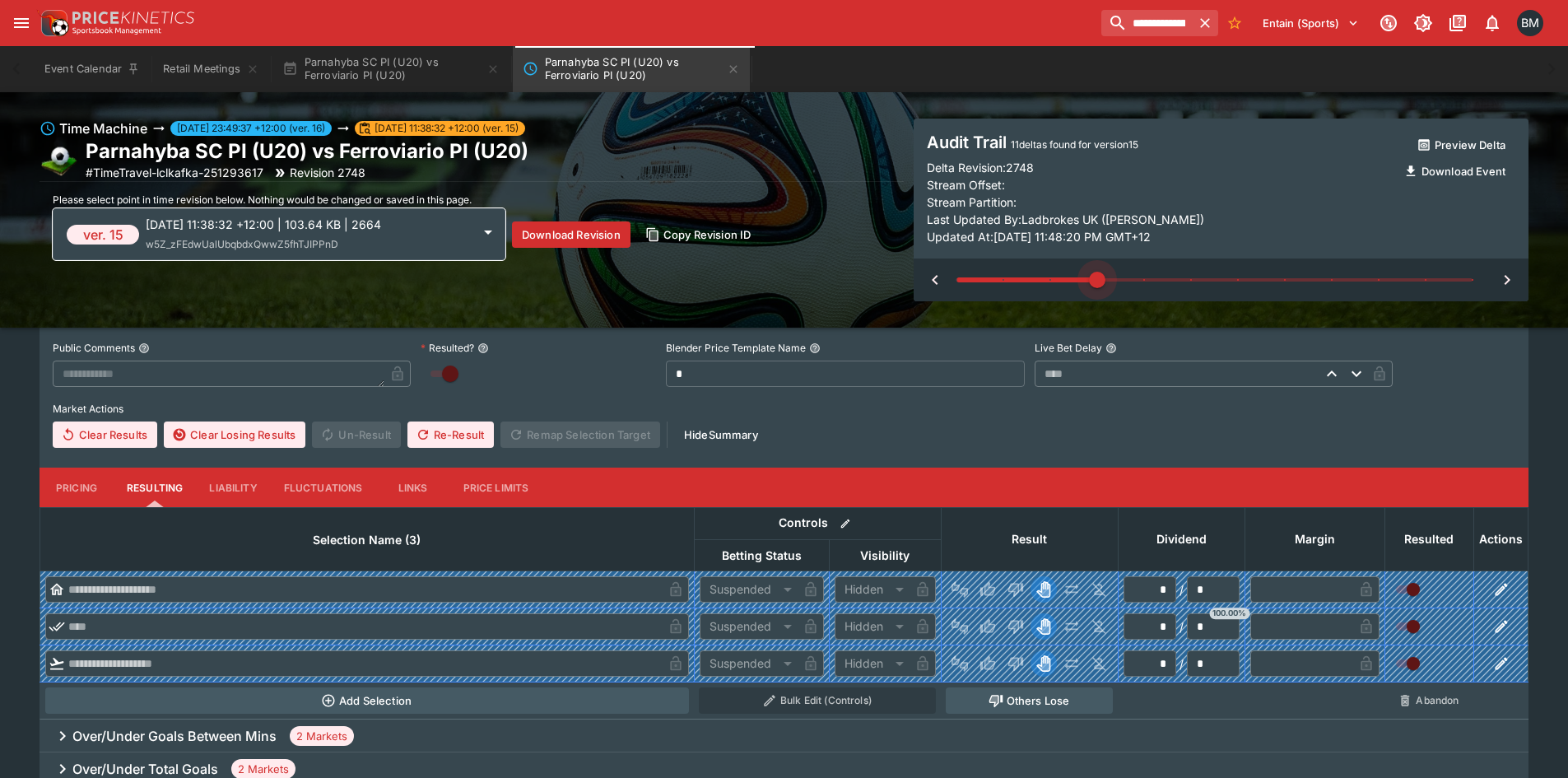 type on "*" 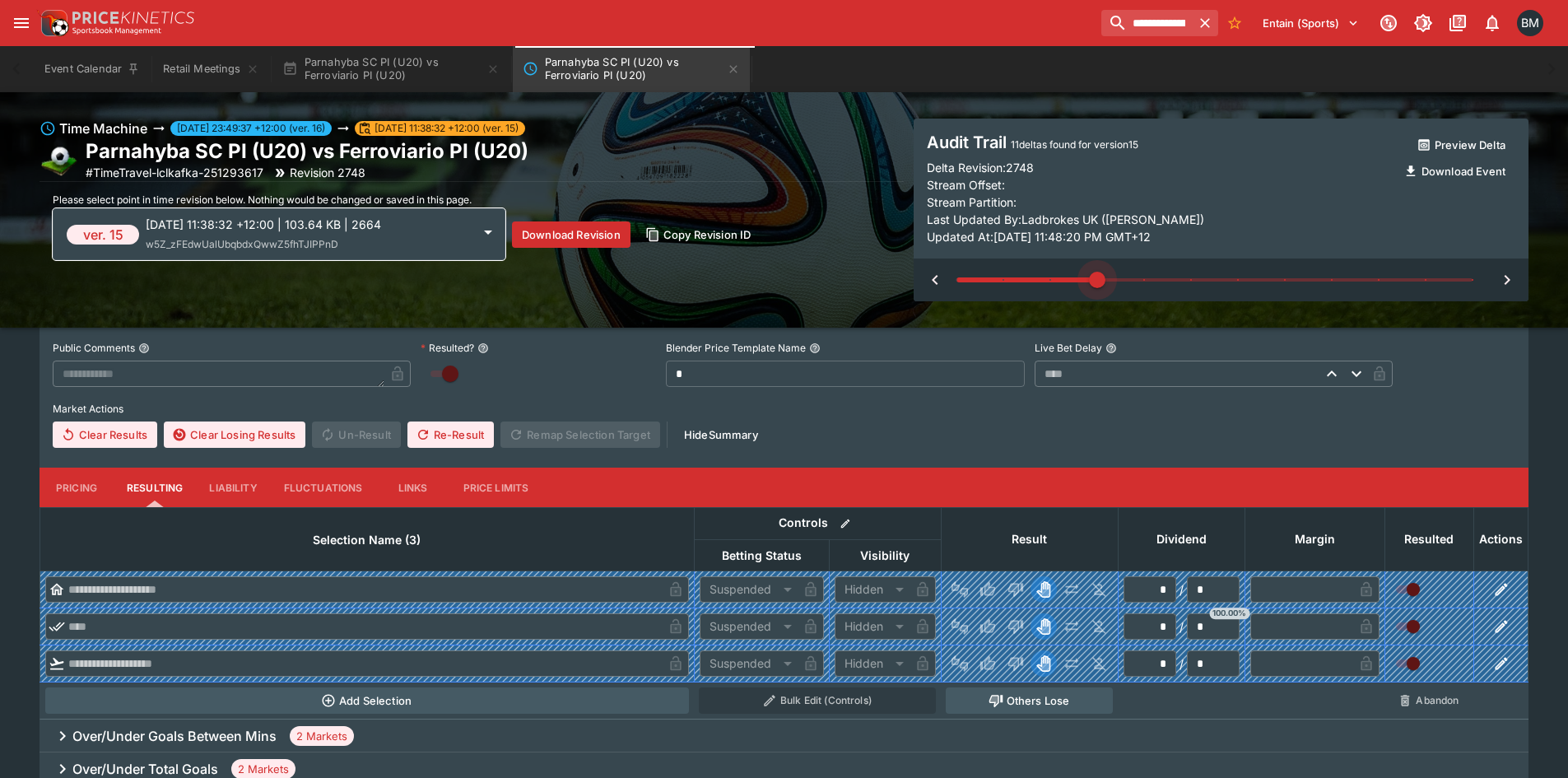 type on "**********" 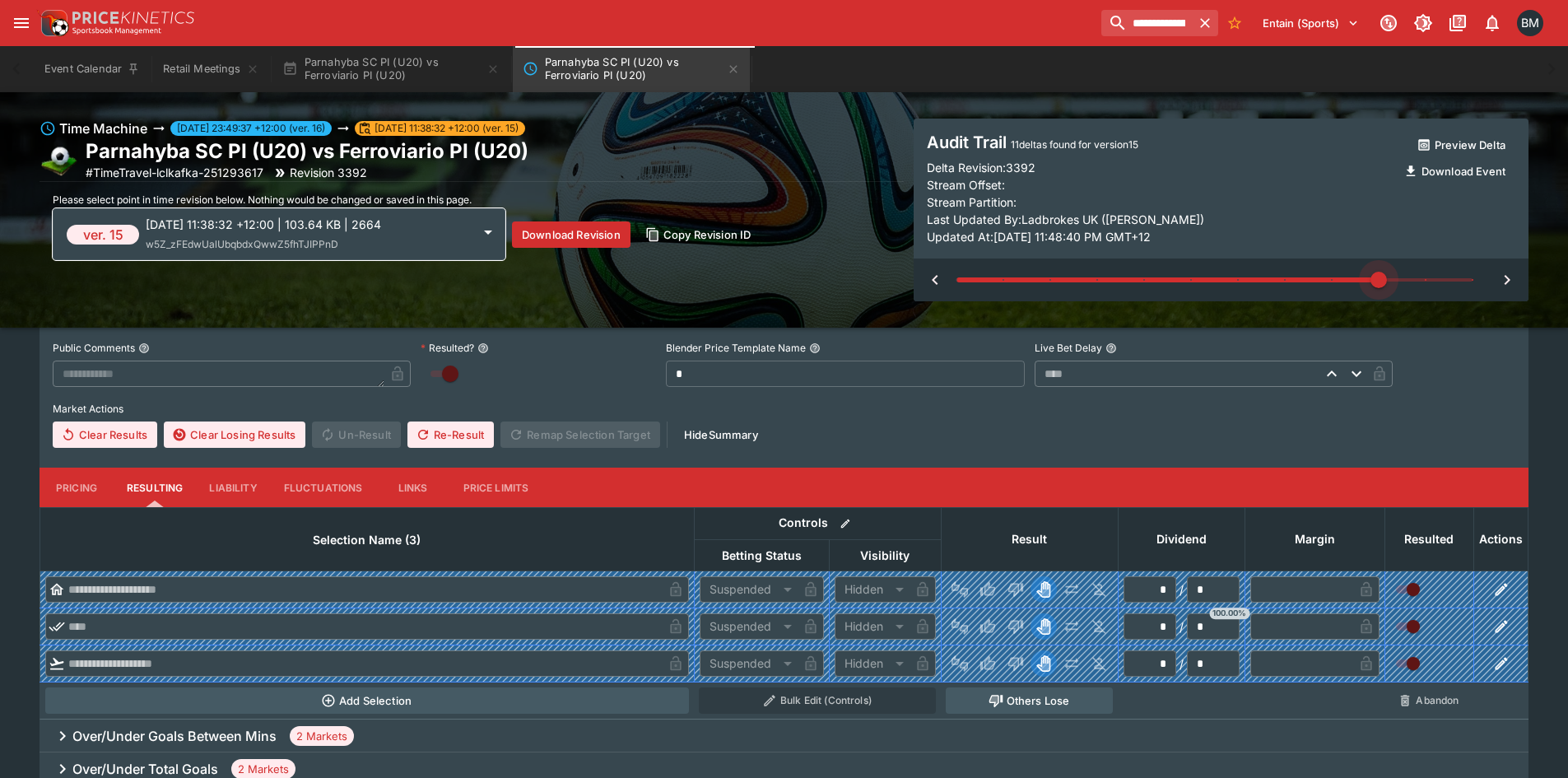 type on "**" 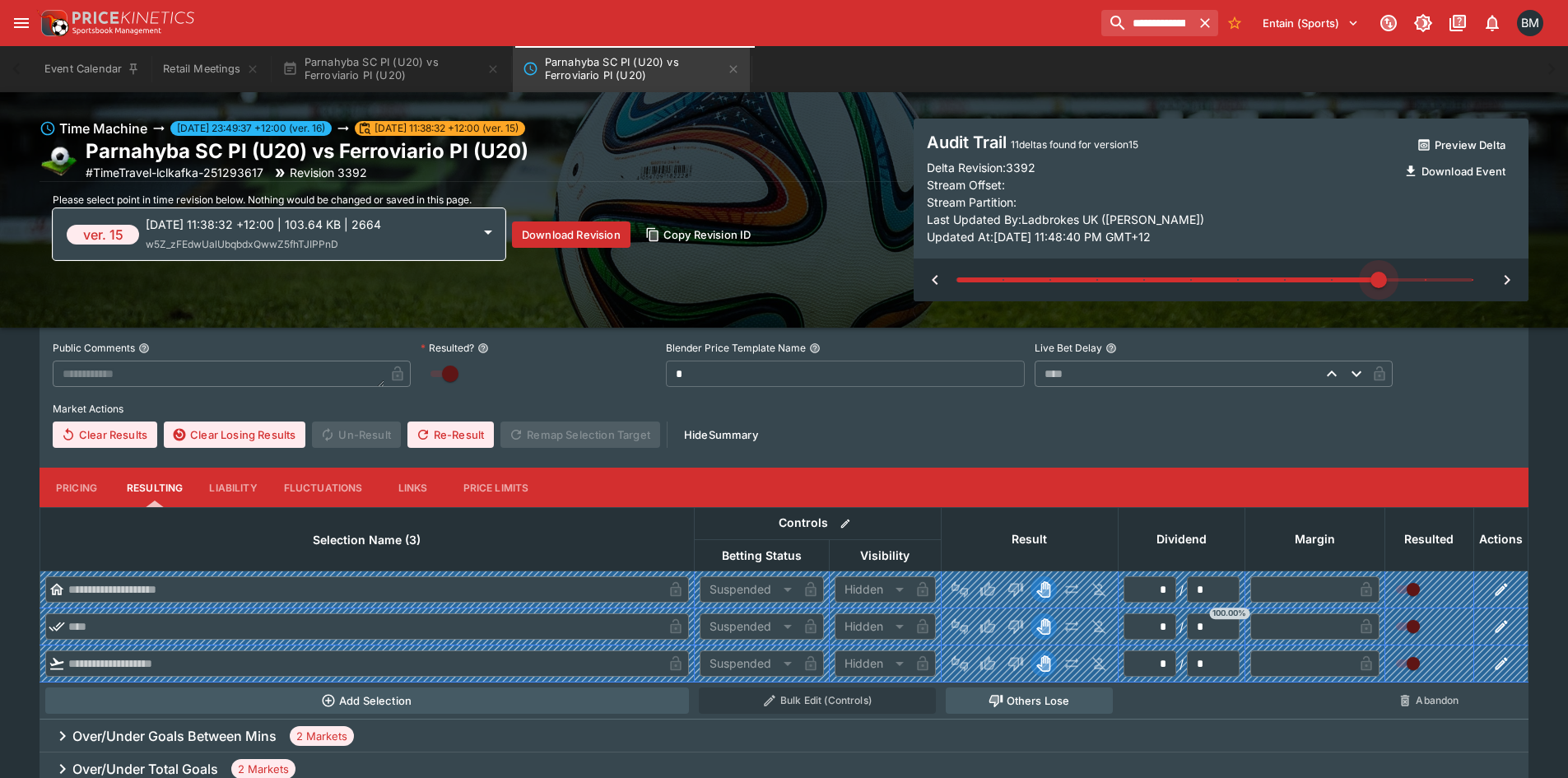 type on "**********" 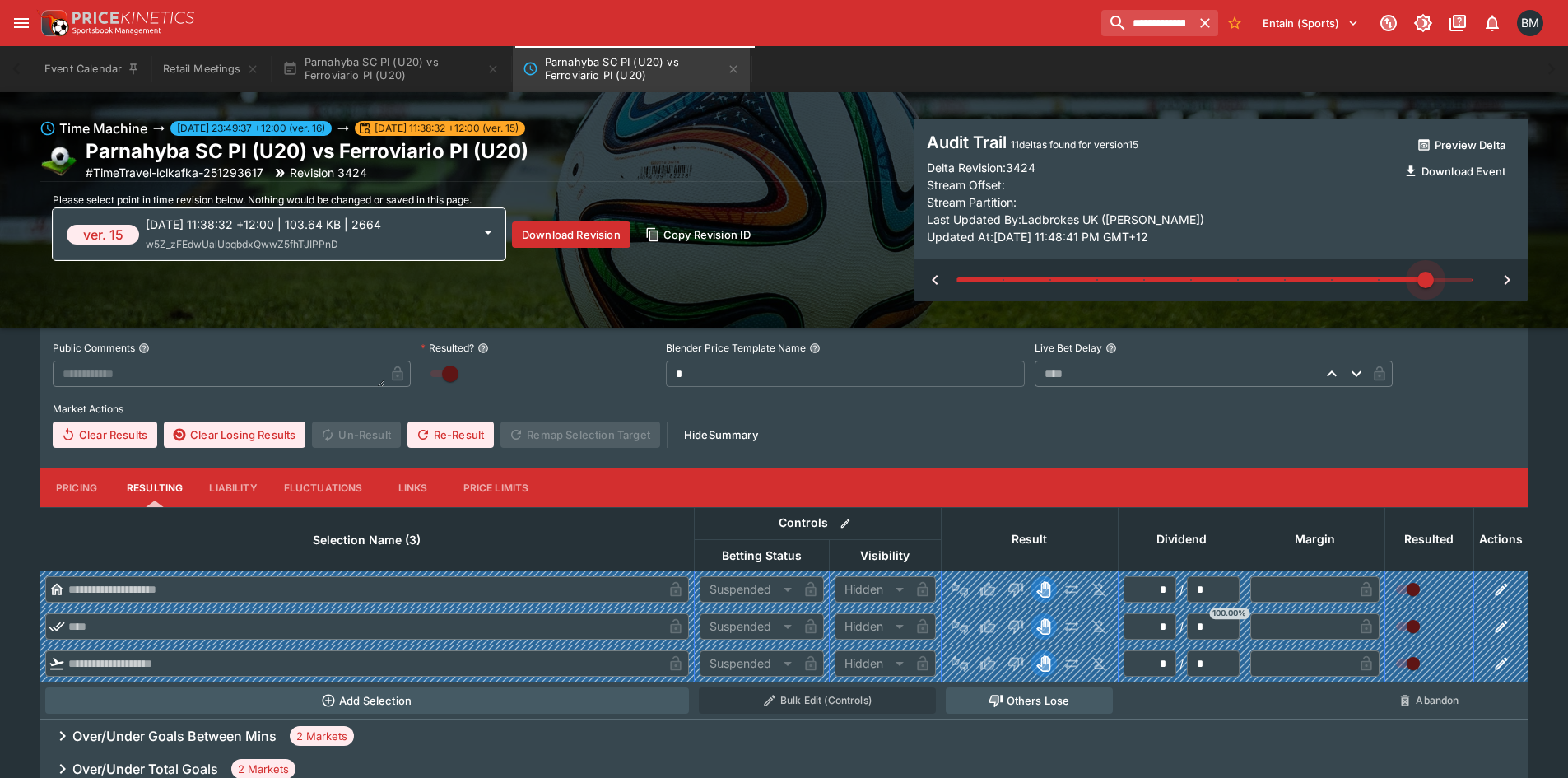 type on "**" 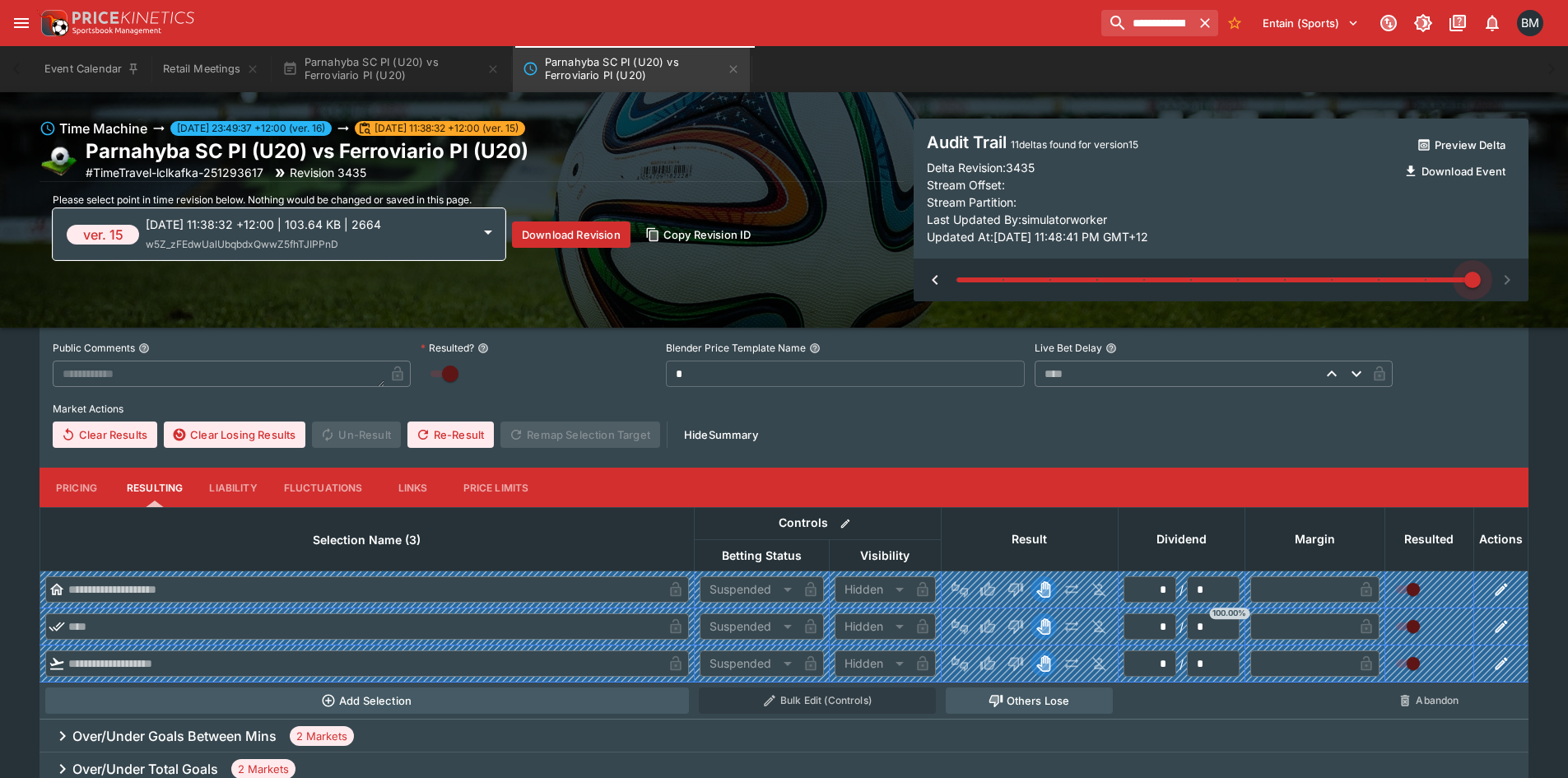 drag, startPoint x: 1009, startPoint y: 281, endPoint x: 1431, endPoint y: 326, distance: 424.3925 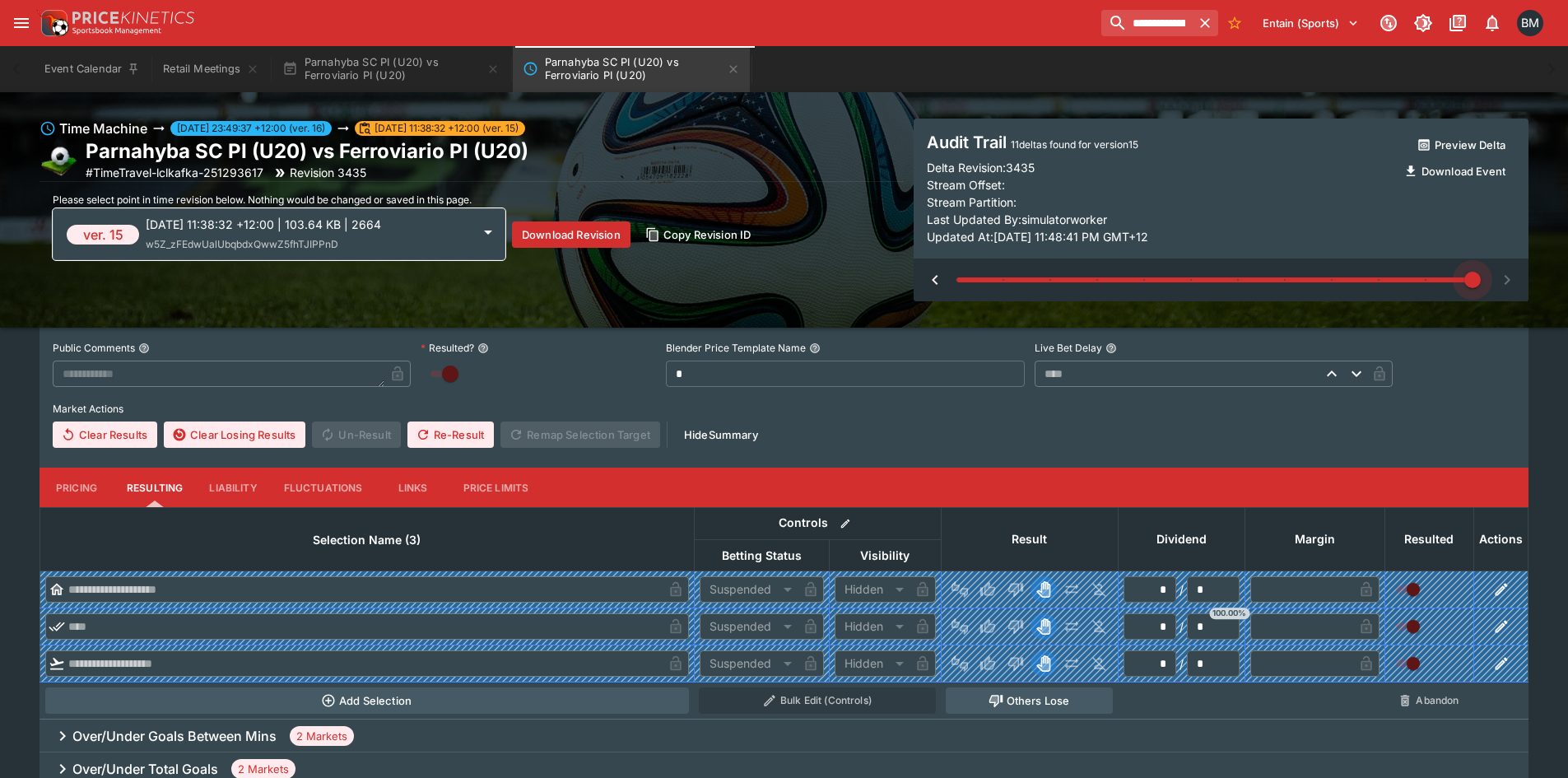 click at bounding box center (1473, 280) 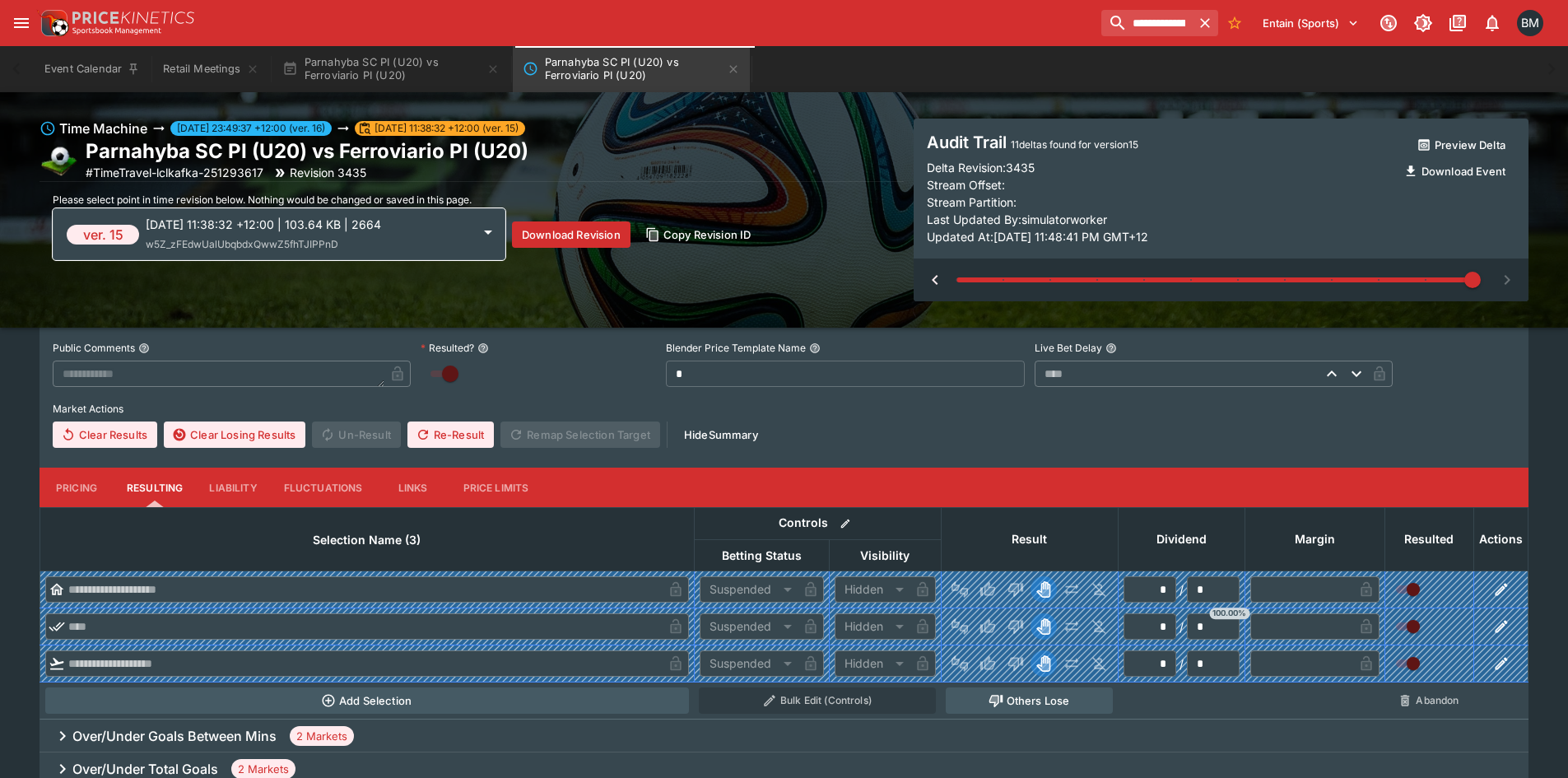 click 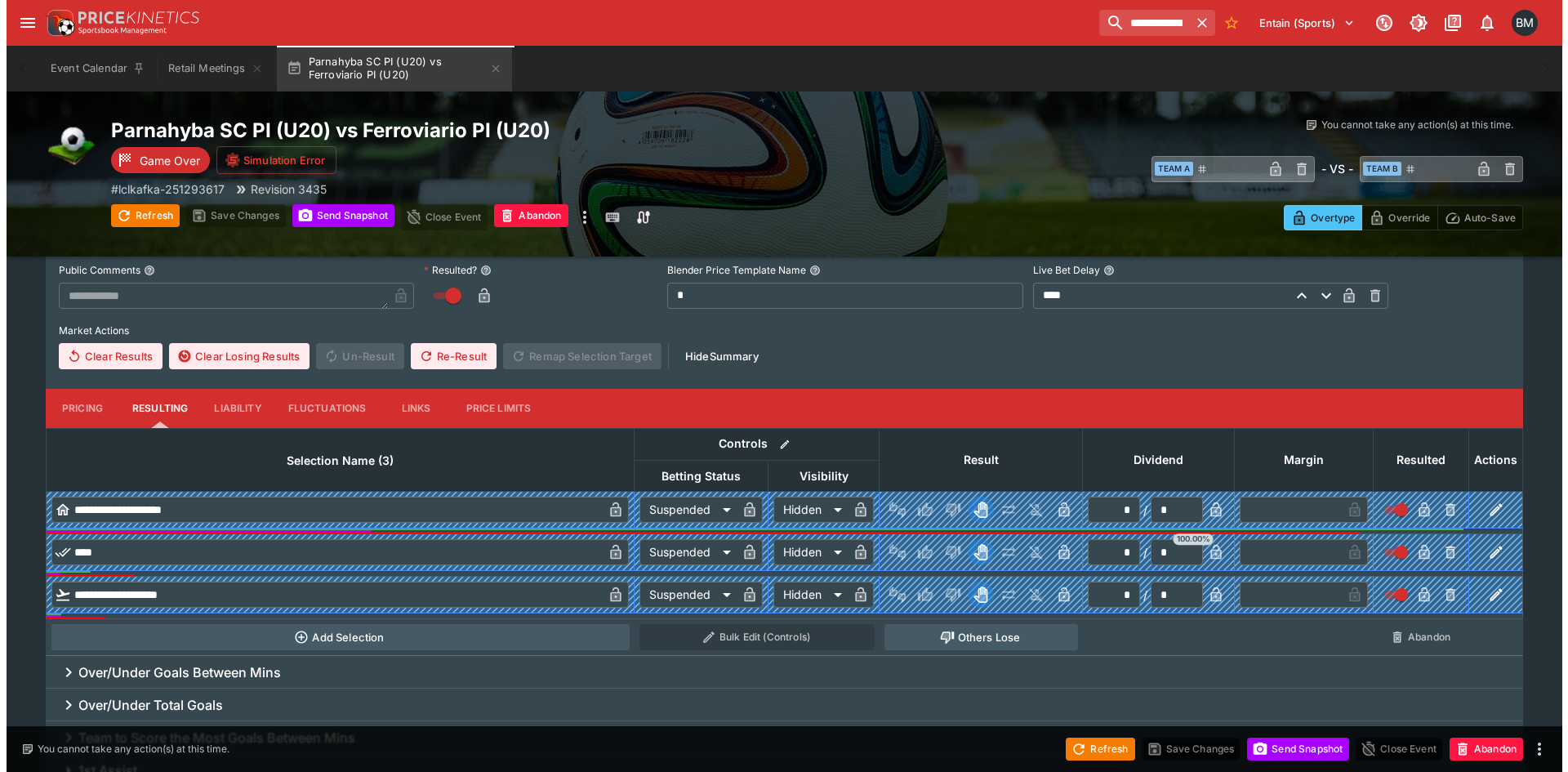 scroll, scrollTop: 0, scrollLeft: 0, axis: both 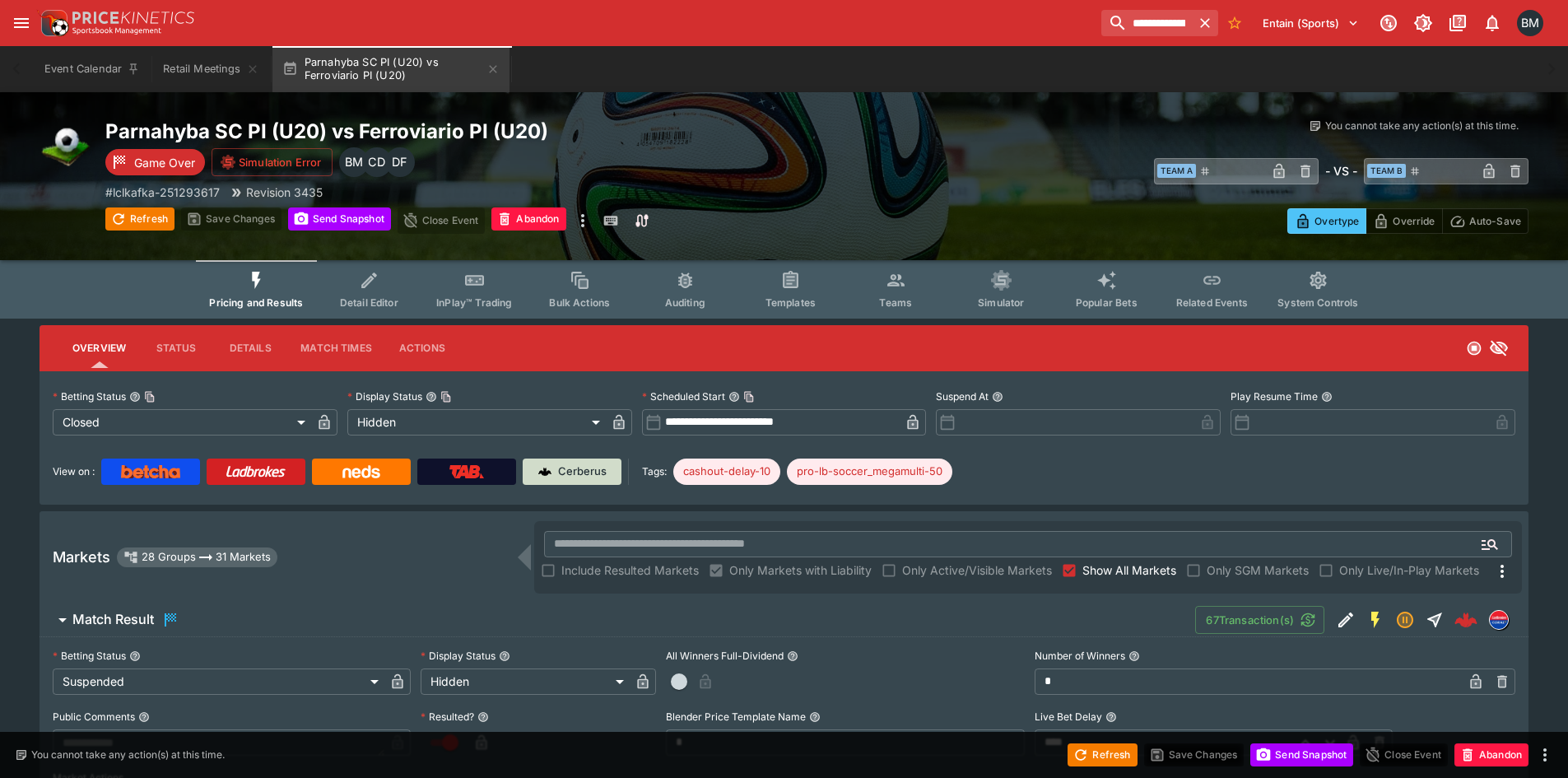 click on "Cerberus" at bounding box center [572, 472] 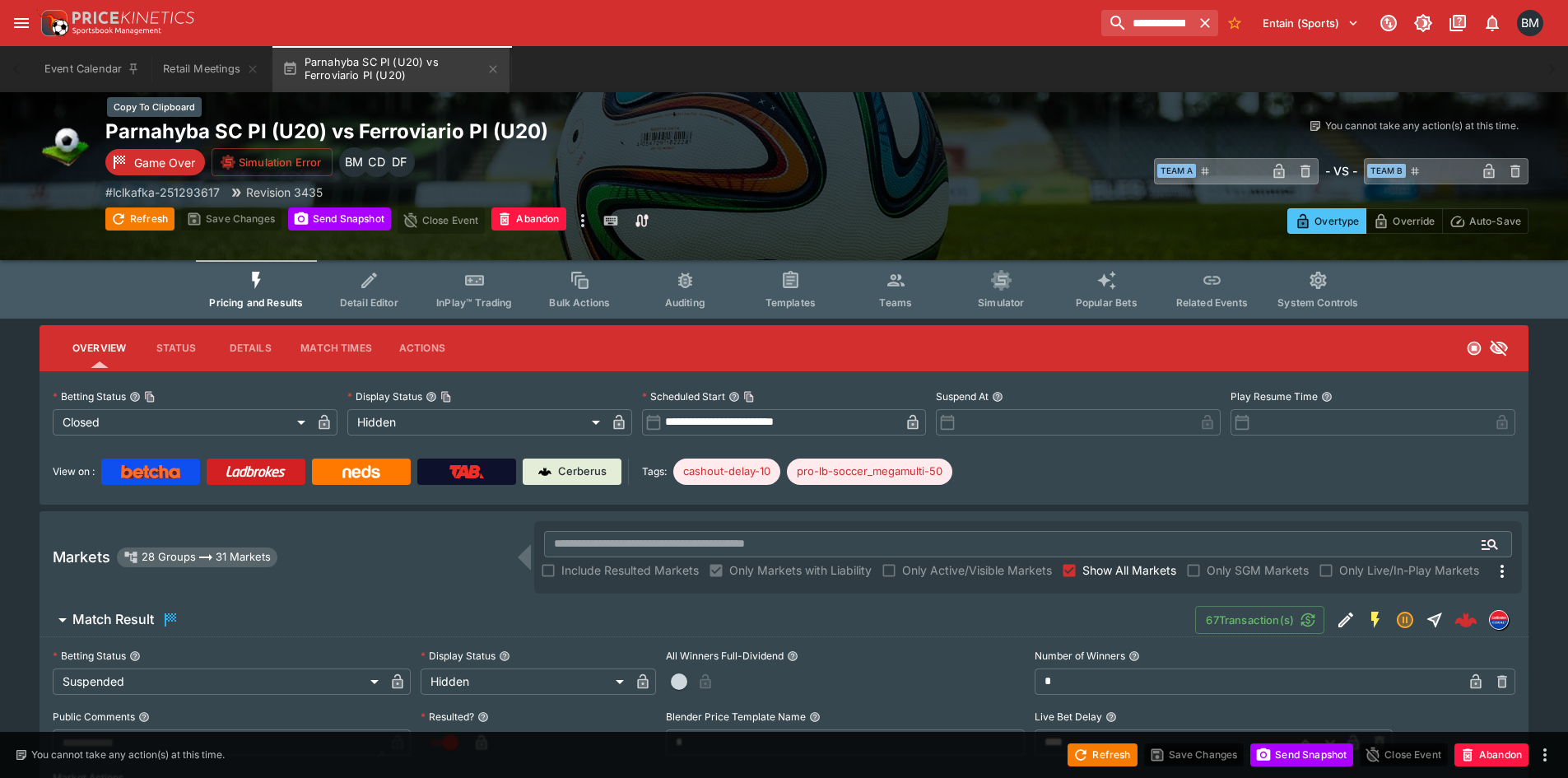 click on "Parnahyba SC PI (U20) vs Ferroviario PI (U20)" at bounding box center [461, 131] 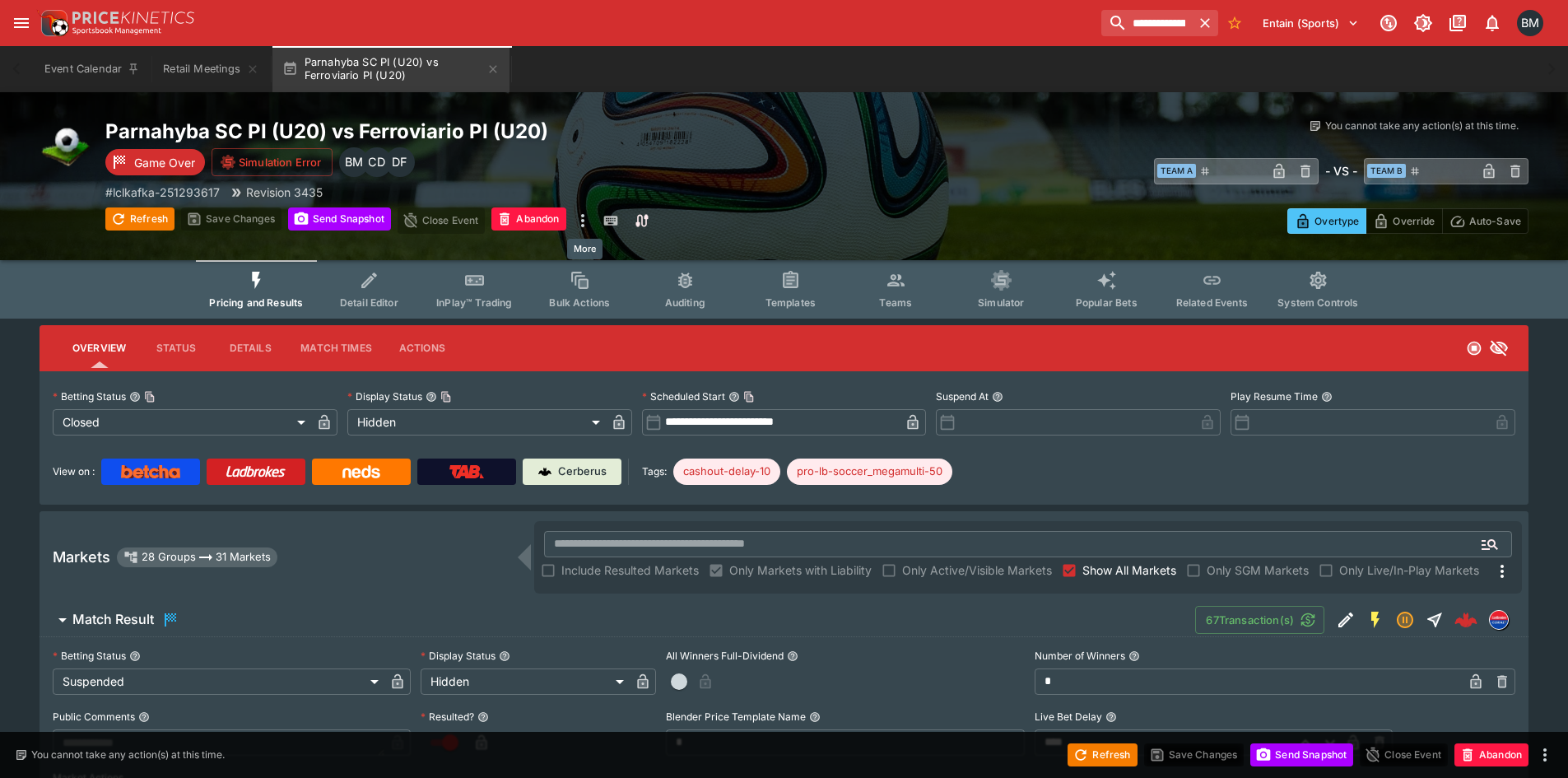 click 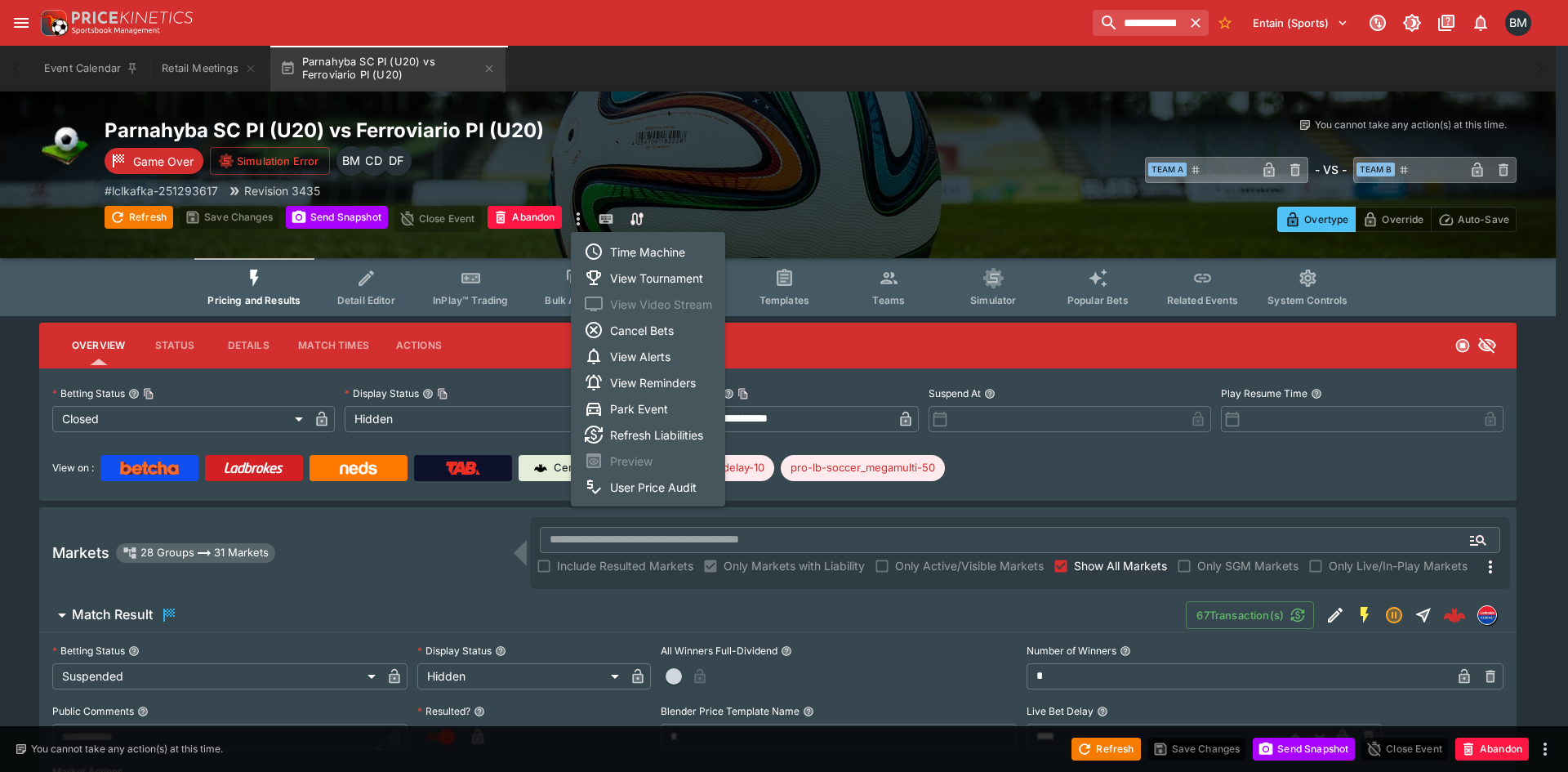 click on "Time Machine" at bounding box center [648, 252] 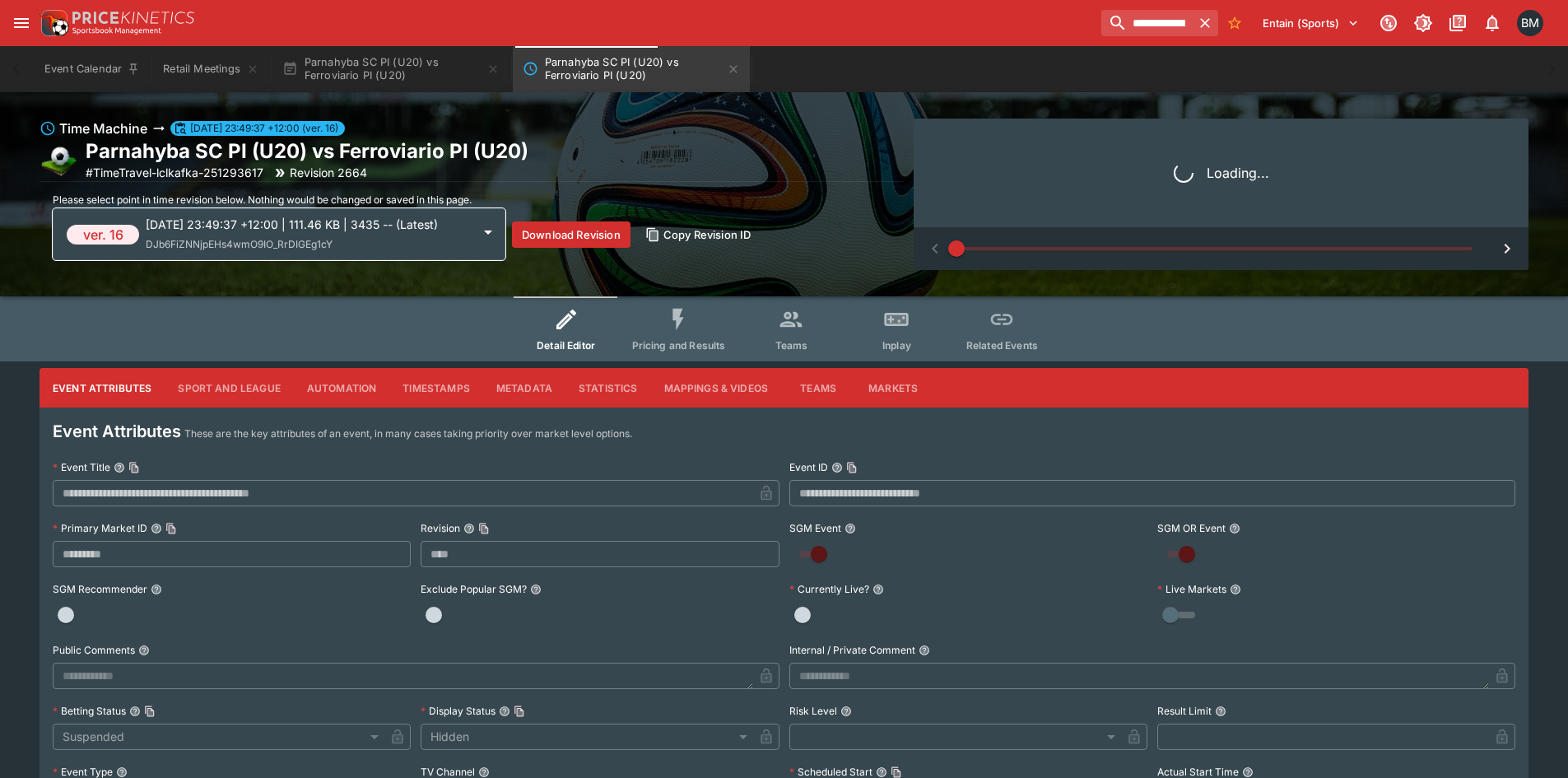 type on "****" 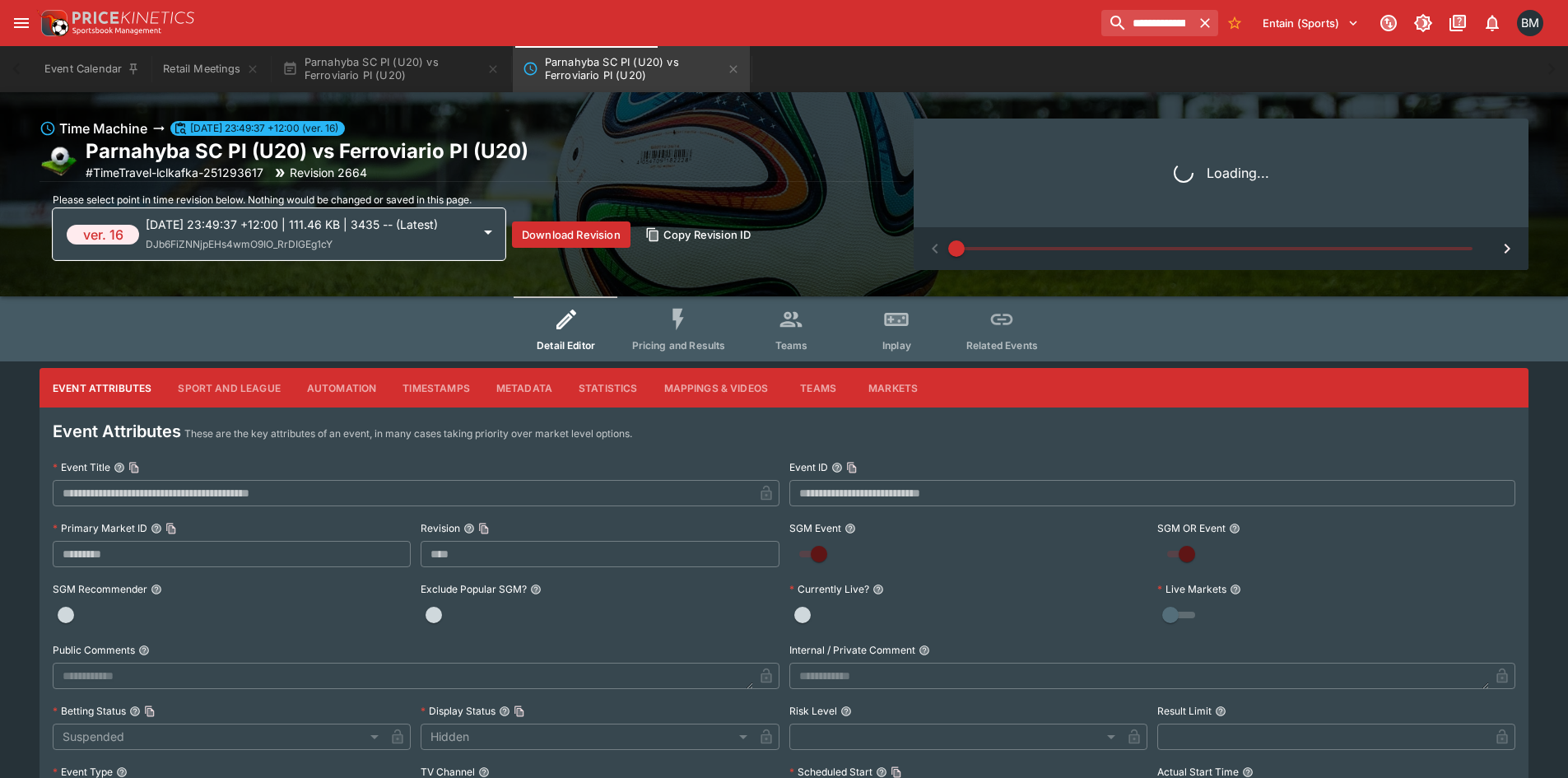 type on "**********" 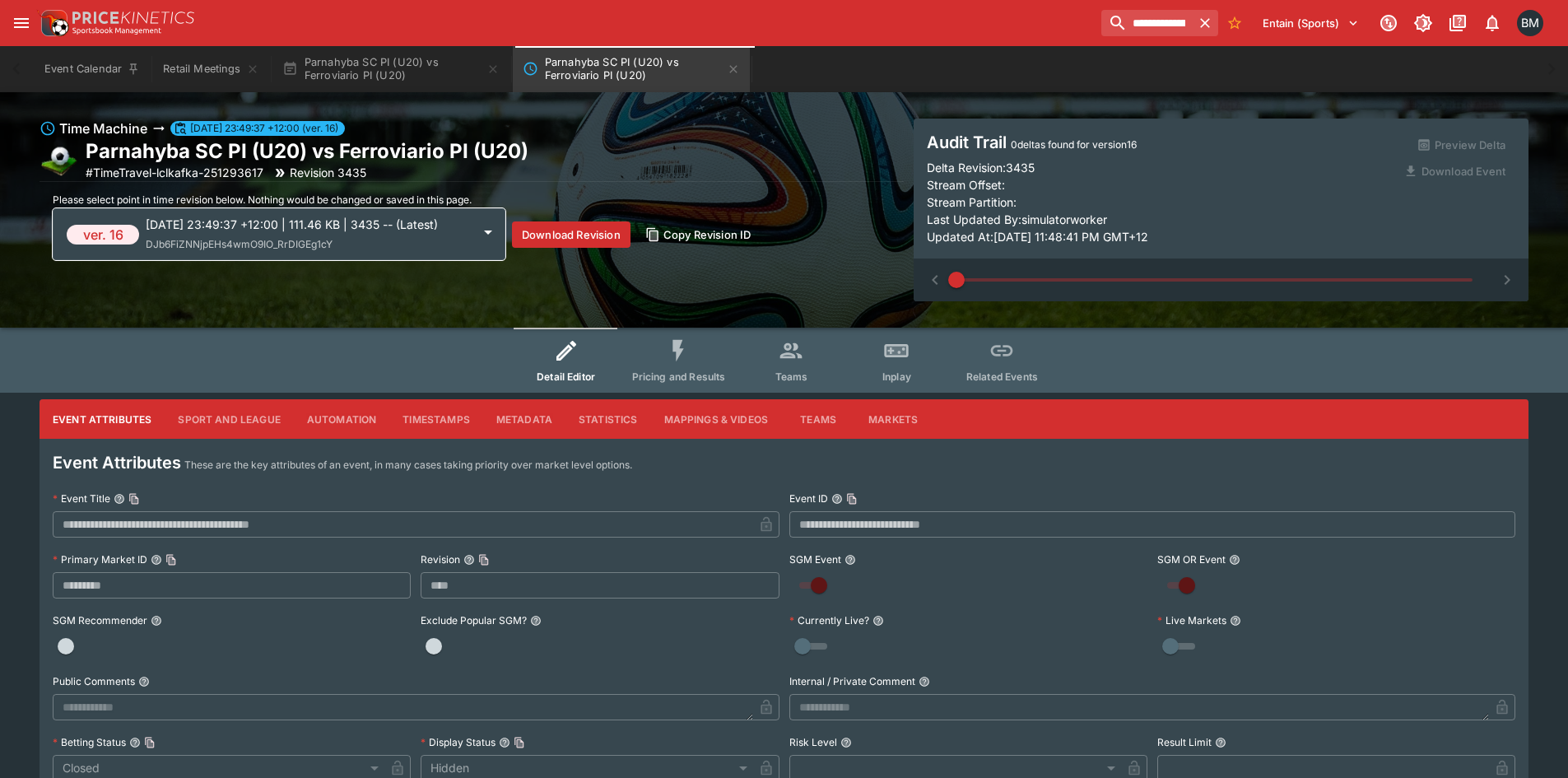 click on "DJb6FiZNNjpEHs4wmO9IO_RrDIGEg1cY" at bounding box center (239, 244) 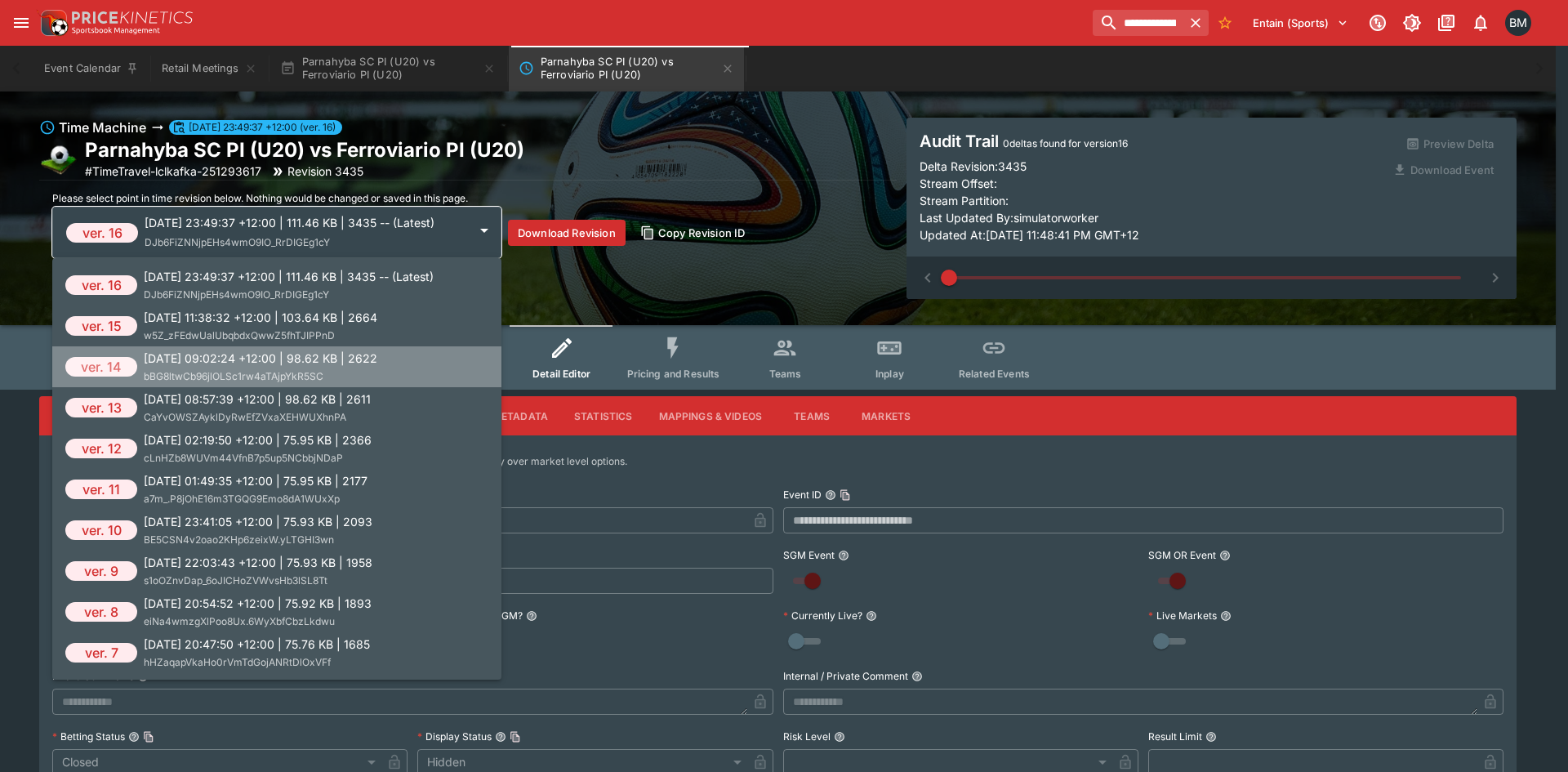 click on "[DATE] 09:02:24 +12:00 | 98.62 KB | 2622" at bounding box center (261, 358) 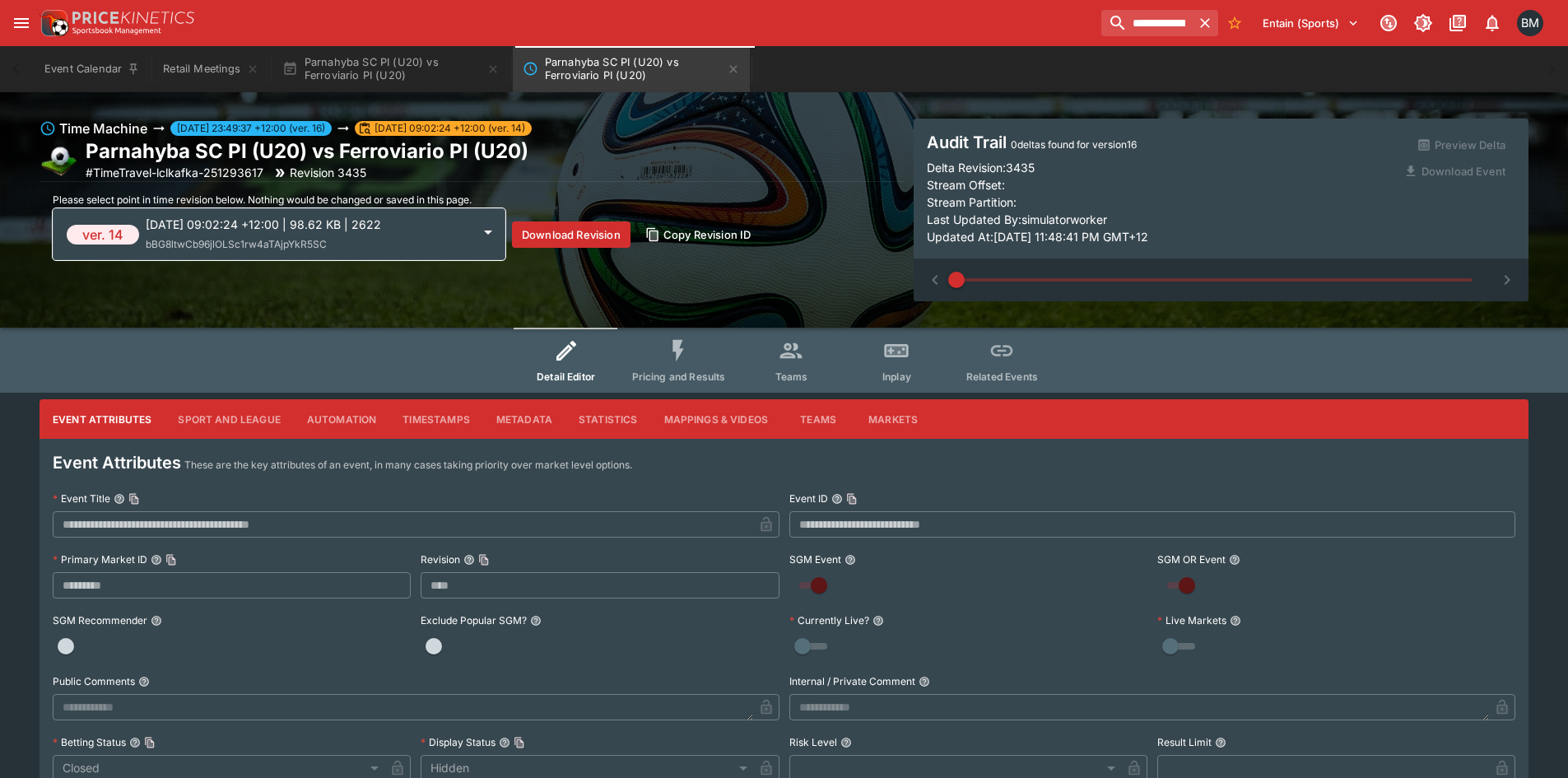 type on "****" 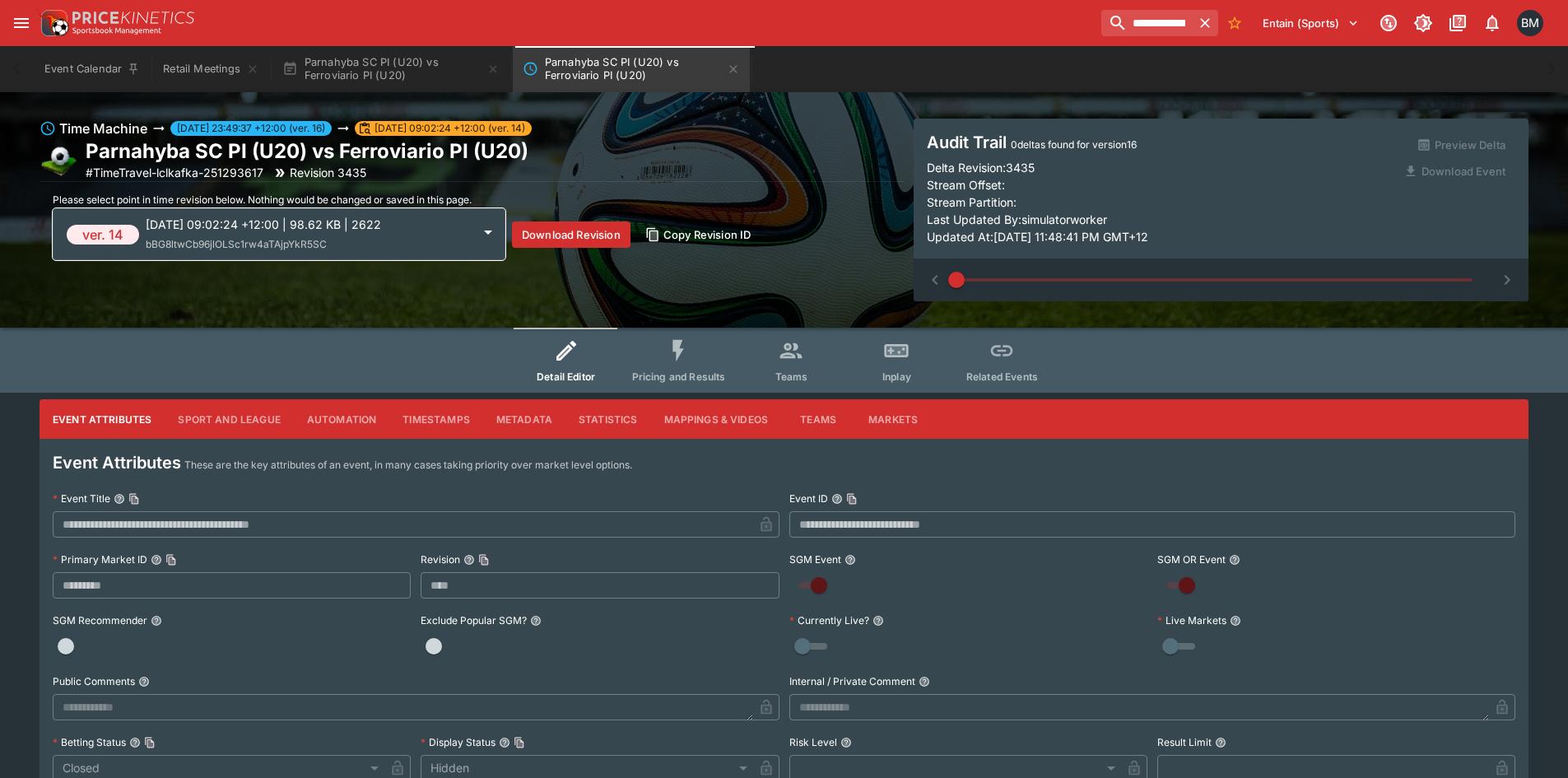 type on "**********" 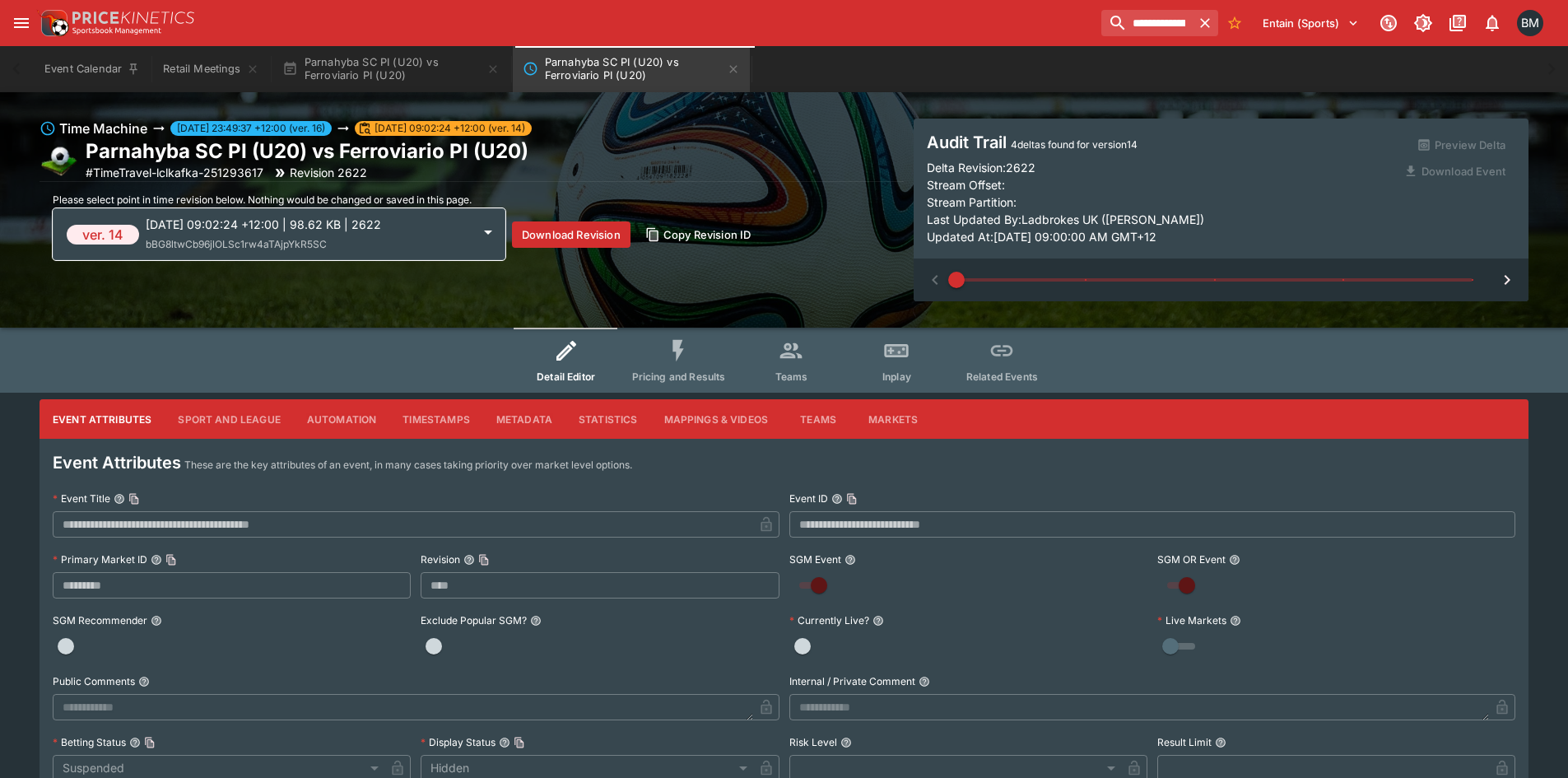 click on "2025-07-09 09:02:24 +12:00 | 98.62 KB | 2622  bBG8ltwCb96jlOLSc1rw4aTAjpYkR5SC" at bounding box center (309, 234) 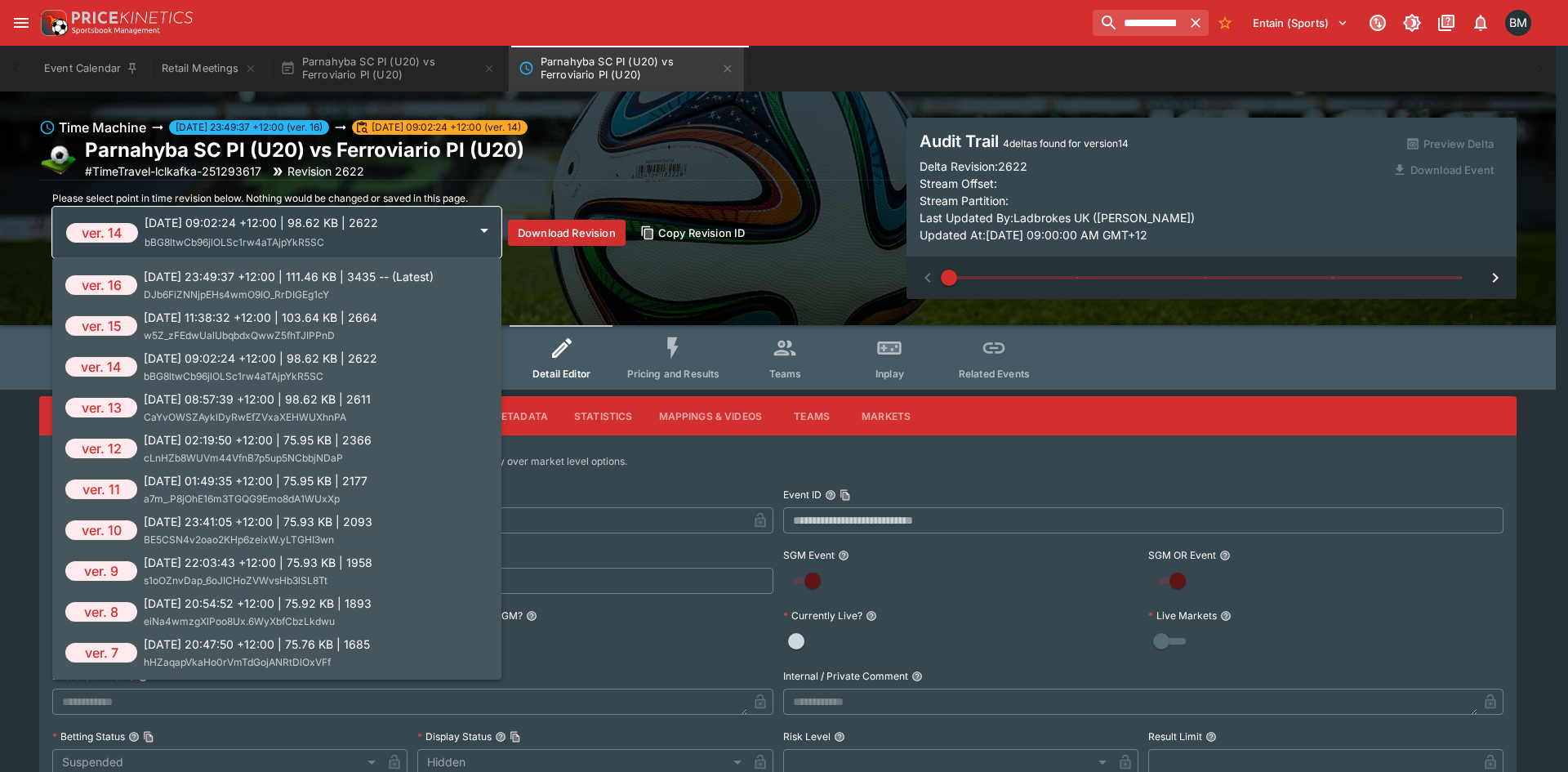 scroll, scrollTop: 82, scrollLeft: 0, axis: vertical 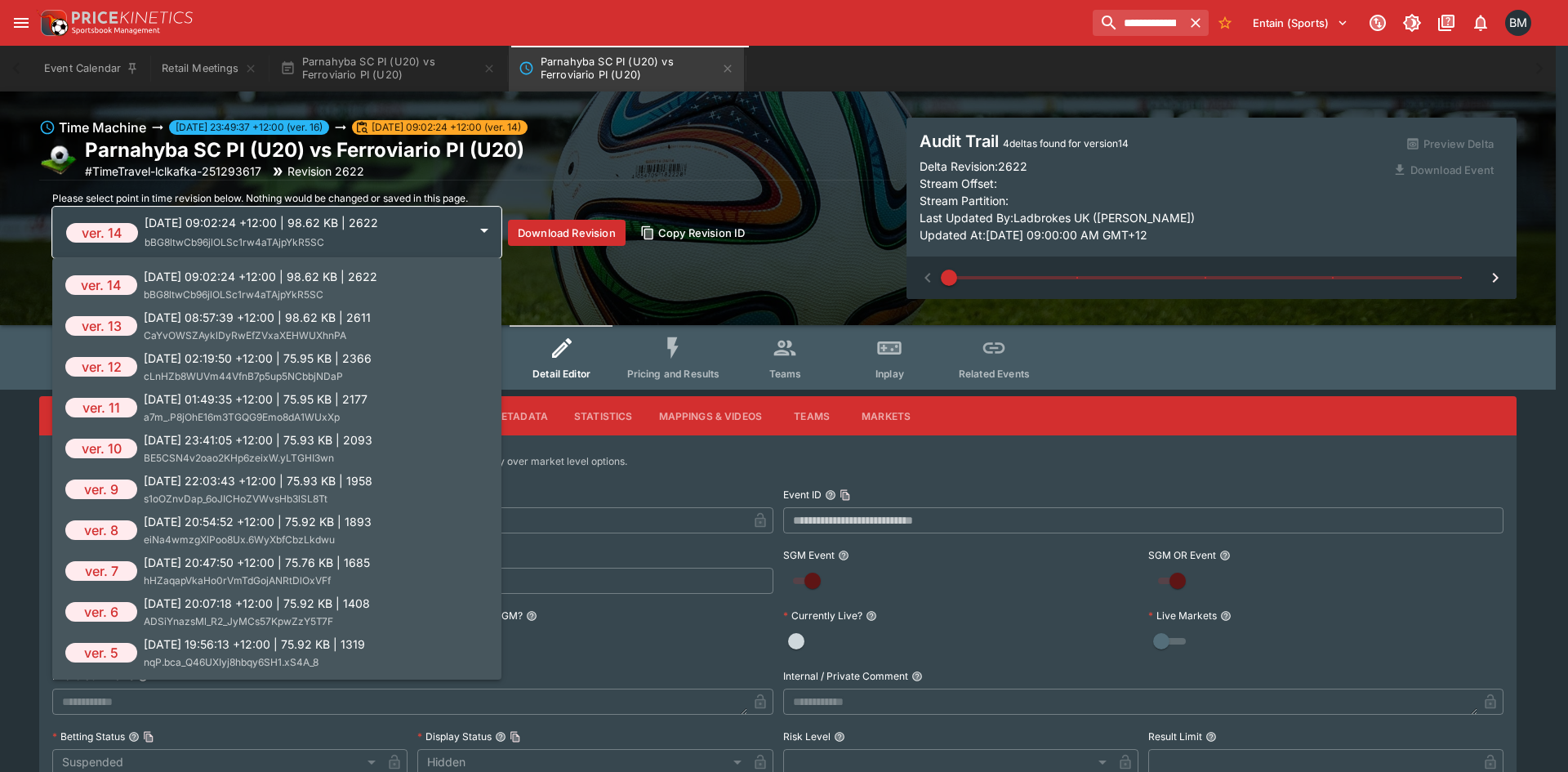 click on "[DATE] 08:57:39 +12:00 | 98.62 KB | 2611" at bounding box center [257, 317] 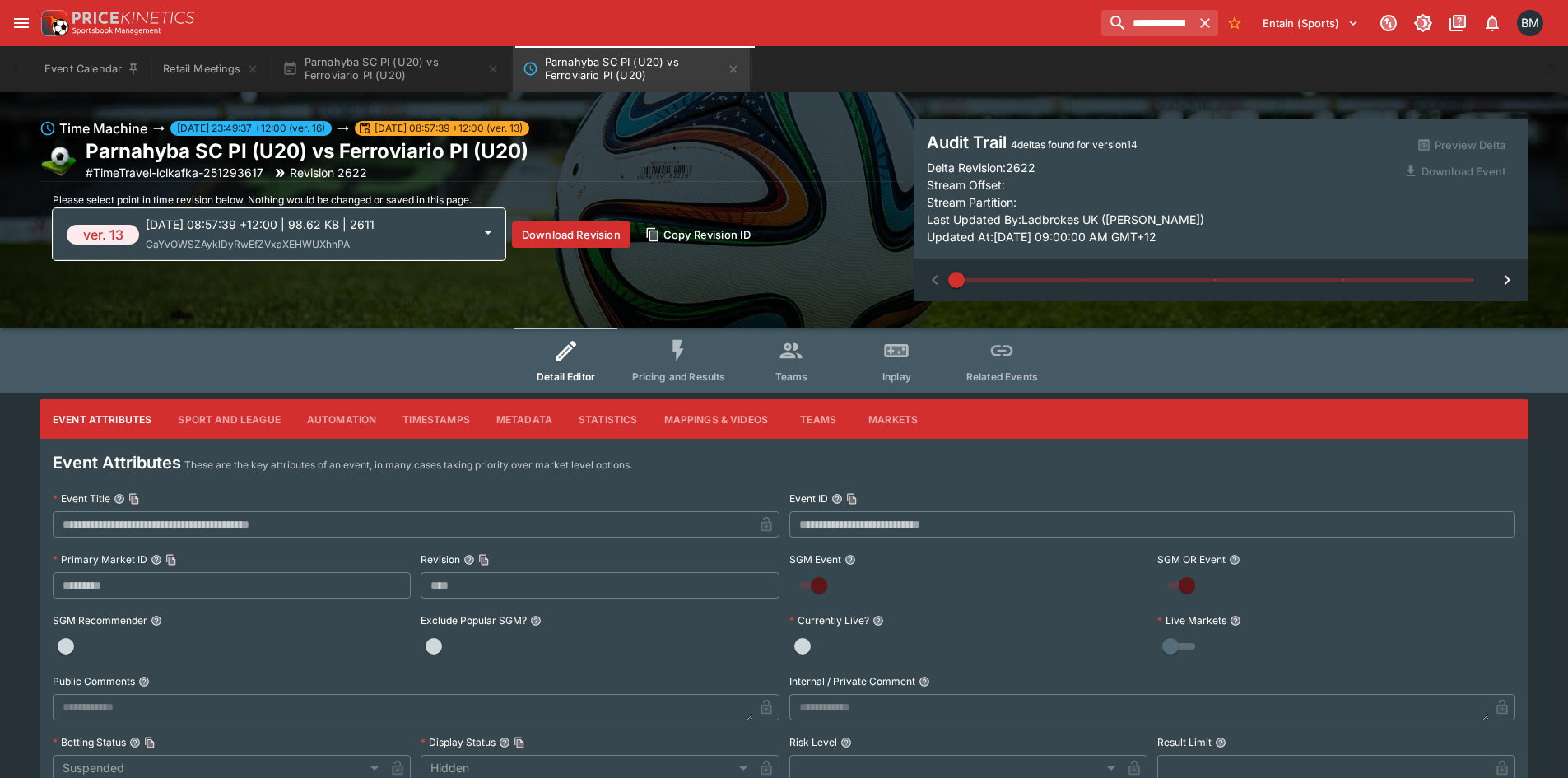 type on "****" 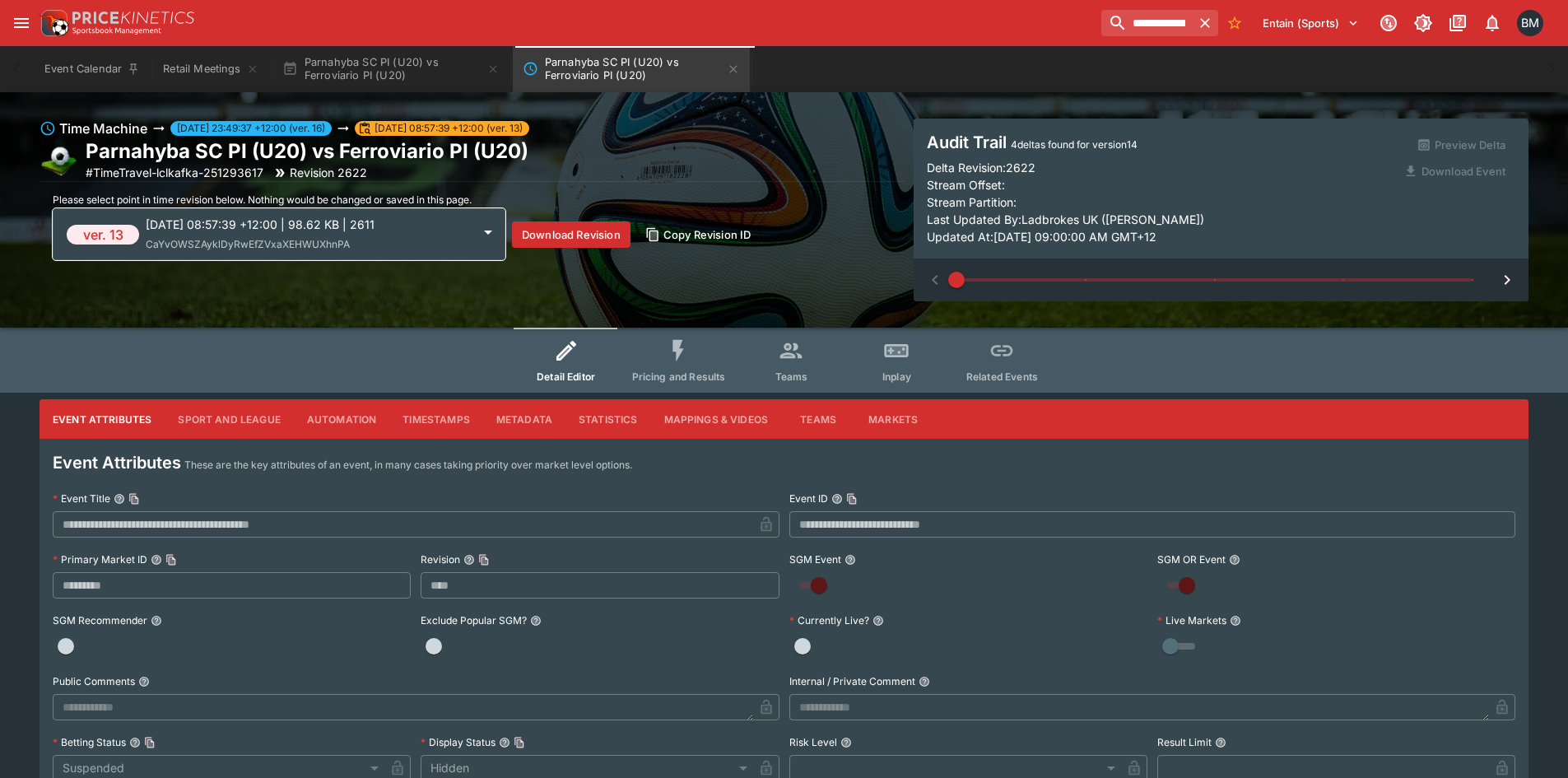 type on "*******" 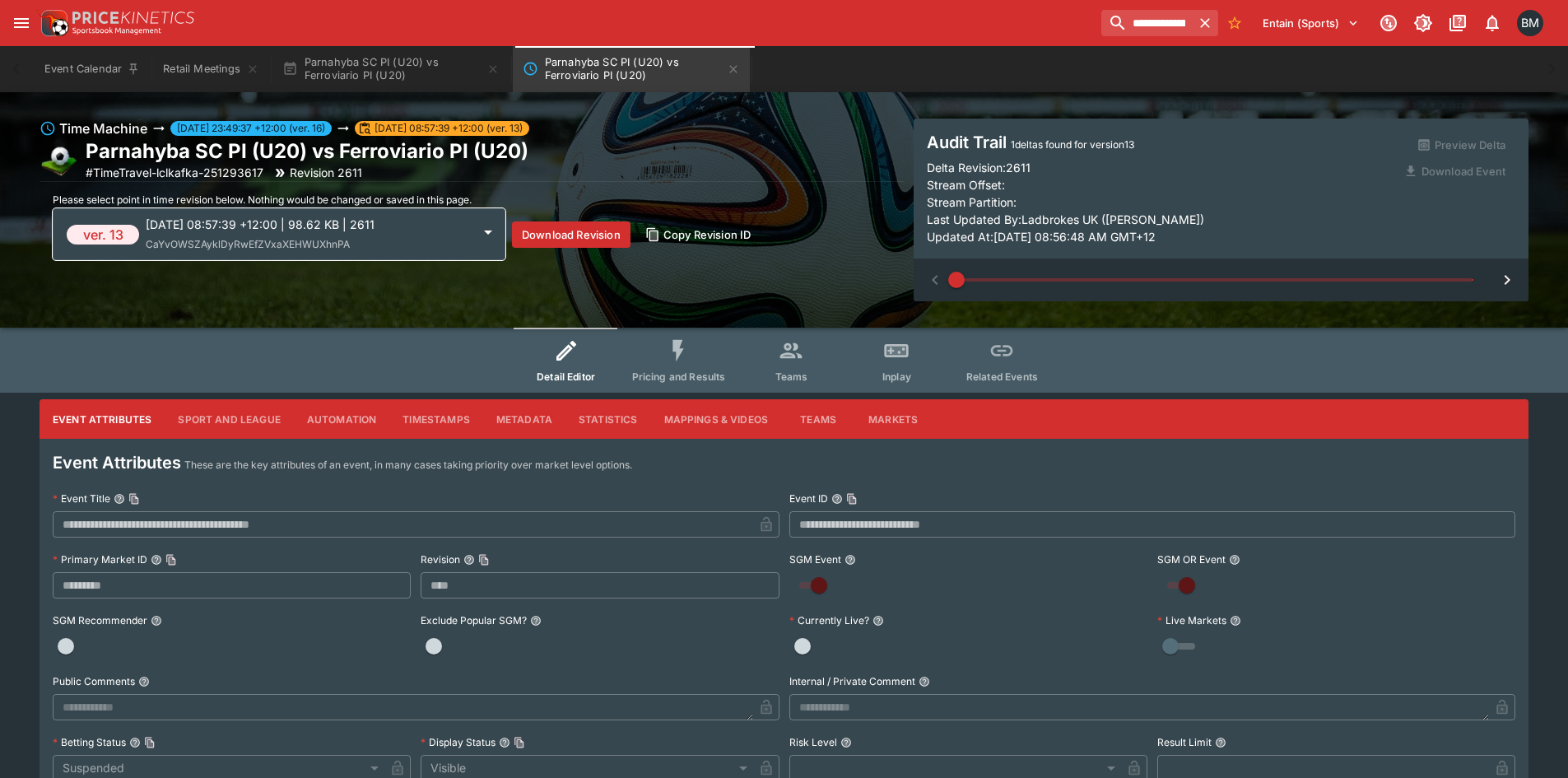 click on "2025-07-09 08:57:39 +12:00 | 98.62 KB | 2611  CaYvOWSZAyklDyRwEfZVxaXEHWUXhnPA" at bounding box center (309, 234) 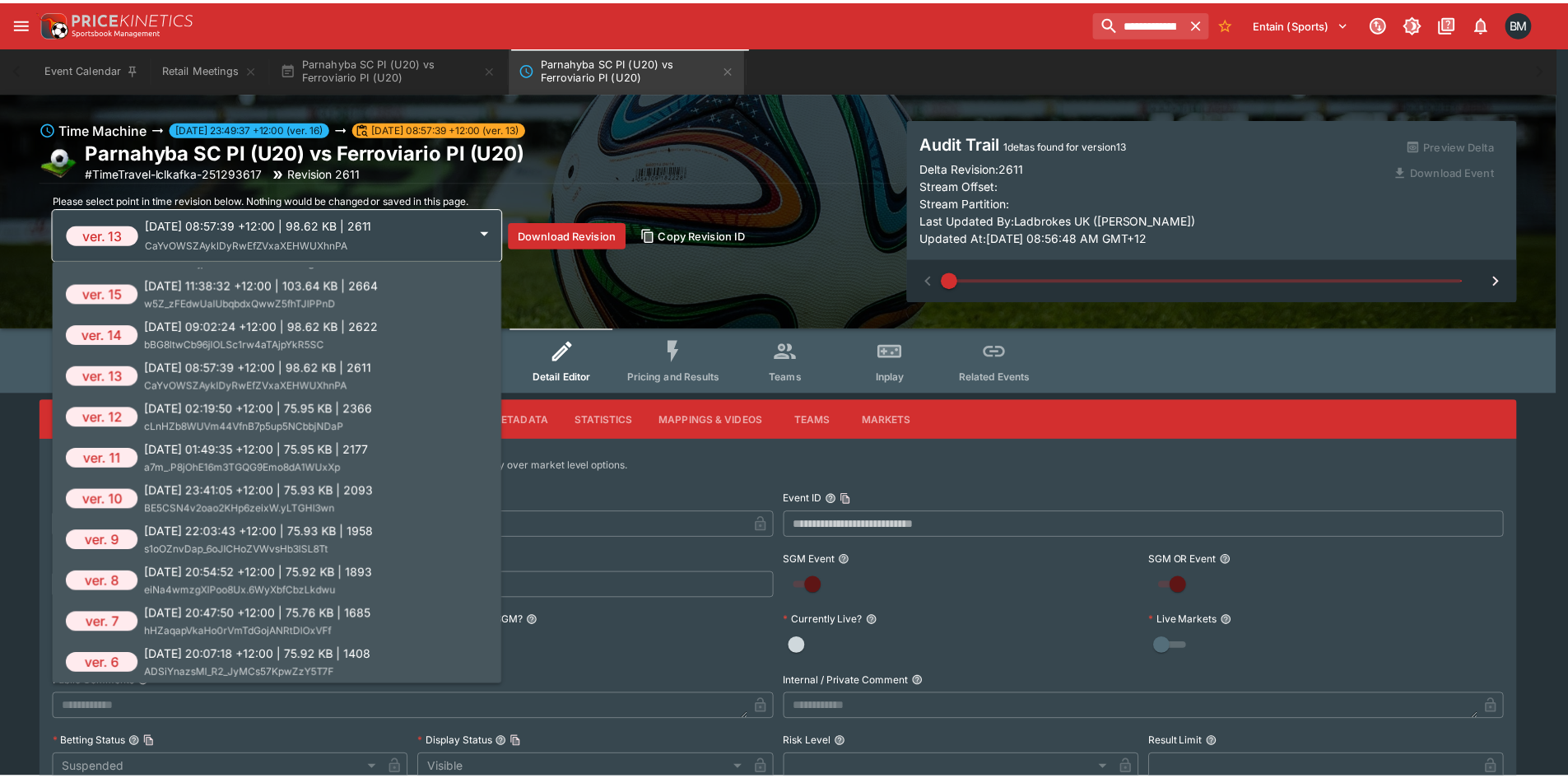 scroll, scrollTop: 0, scrollLeft: 0, axis: both 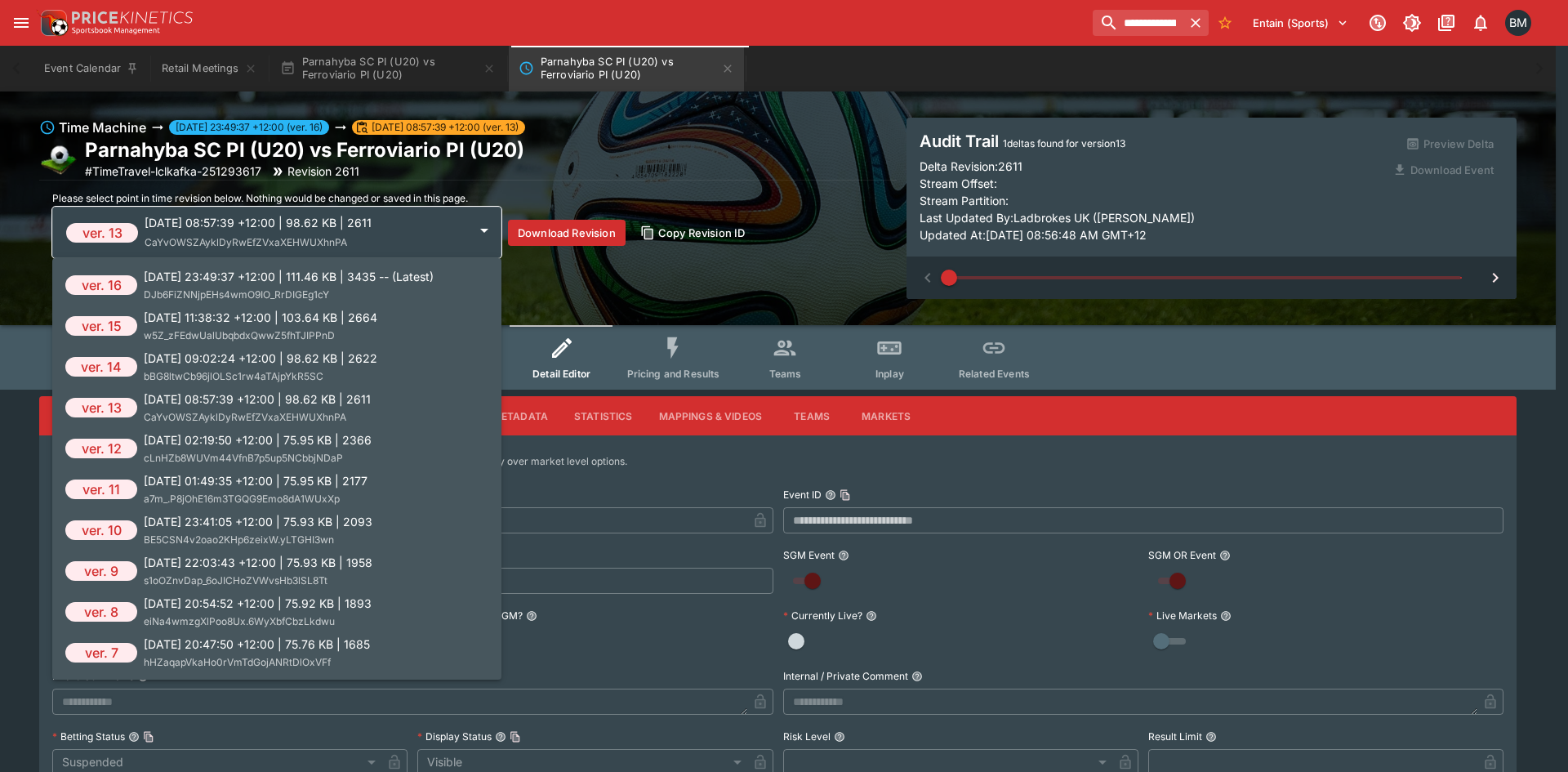 click on "w5Z_zFEdwUalUbqbdxQwwZ5fhTJIPPnD" at bounding box center (239, 335) 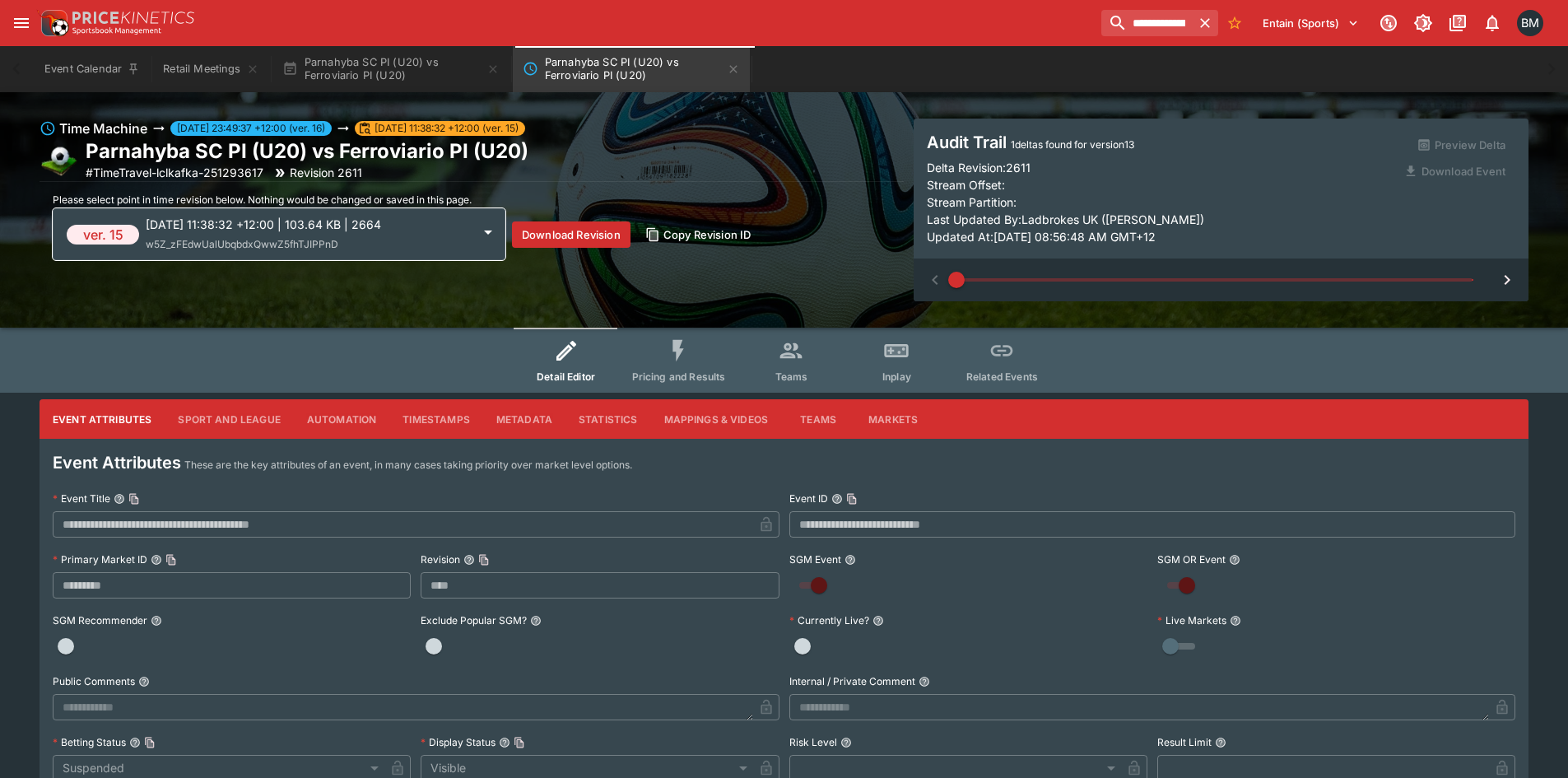type on "****" 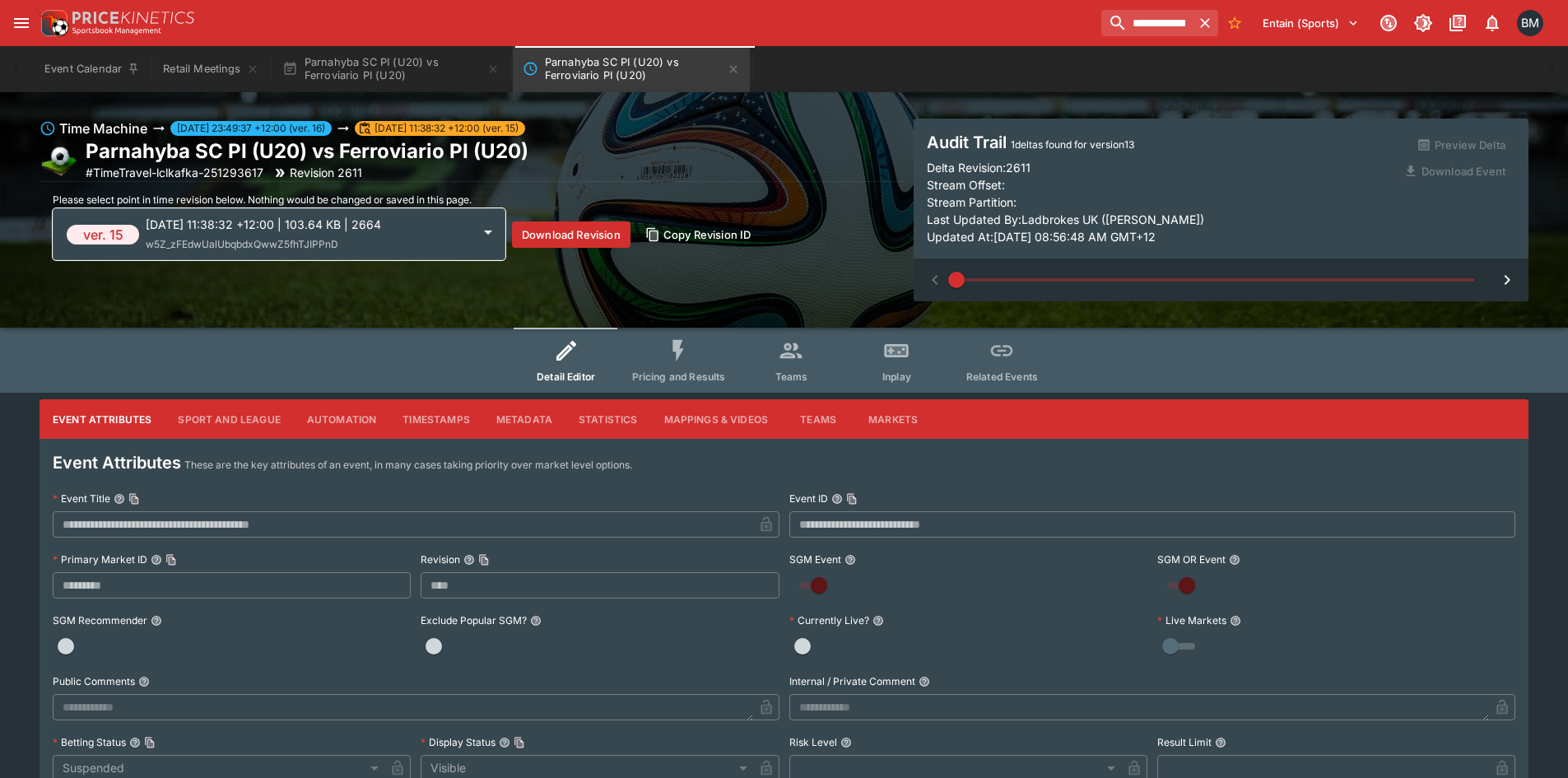 type on "******" 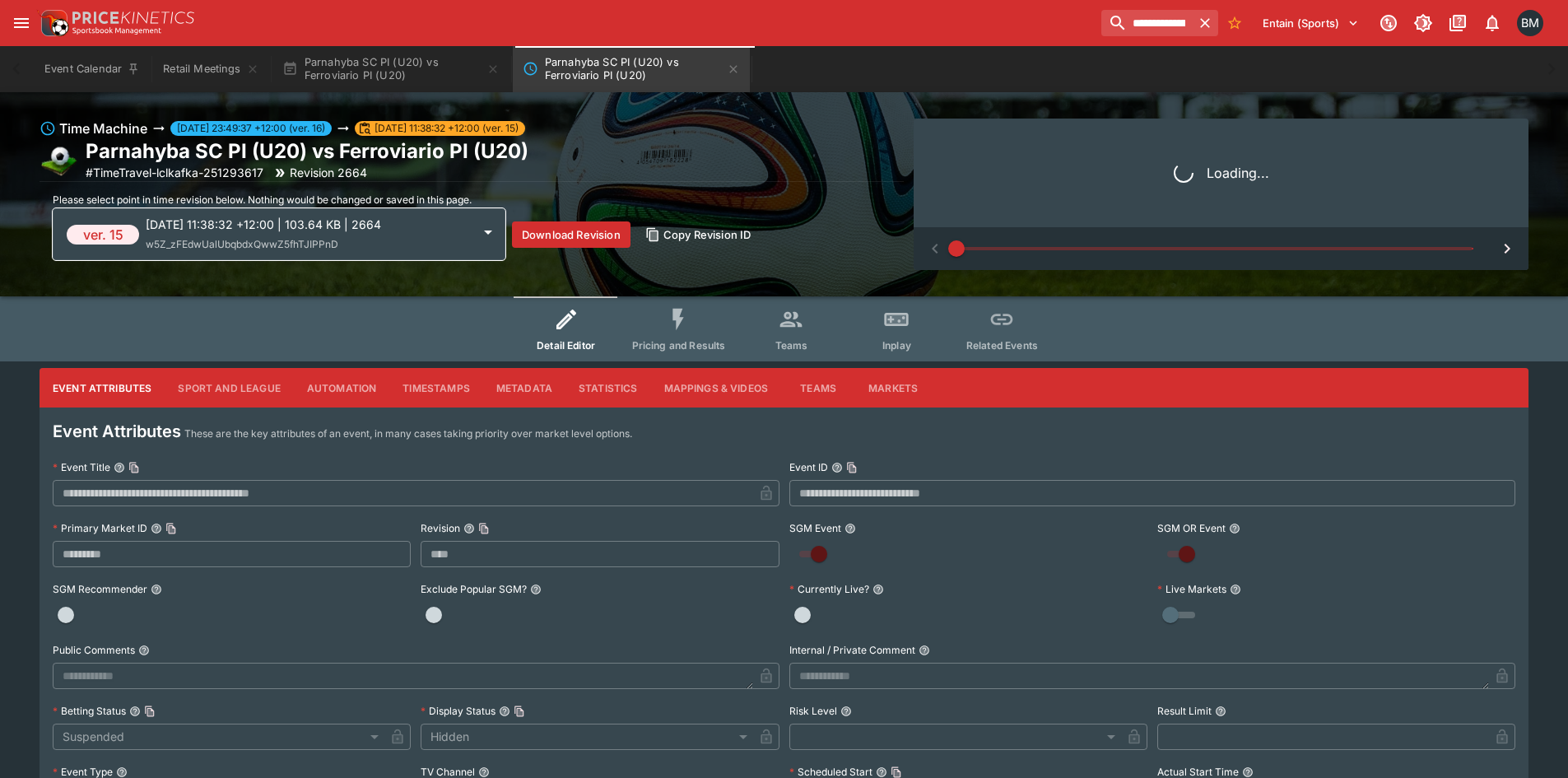 click on "**********" at bounding box center [784, 892] 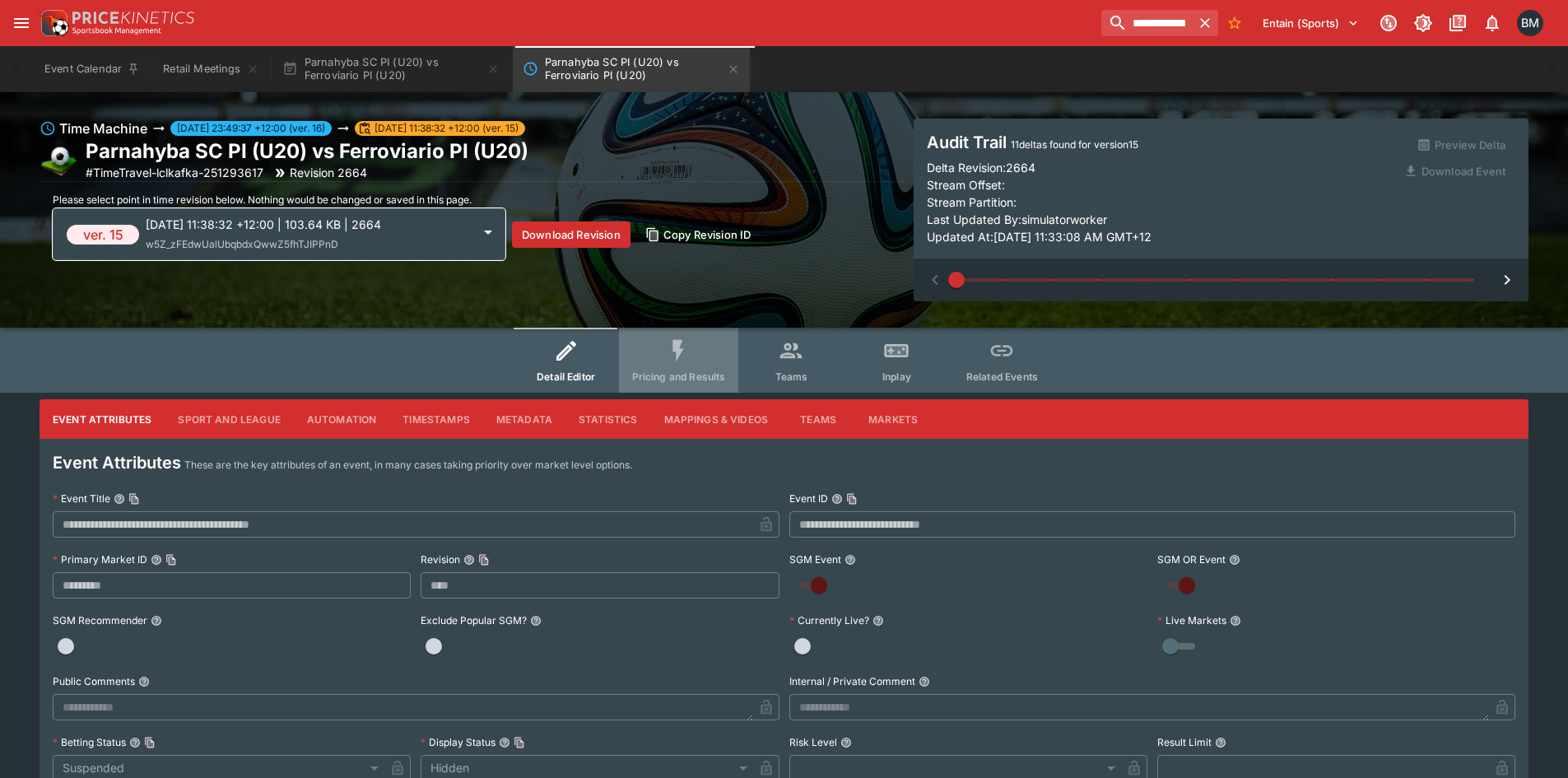 click on "Pricing and Results" at bounding box center (679, 360) 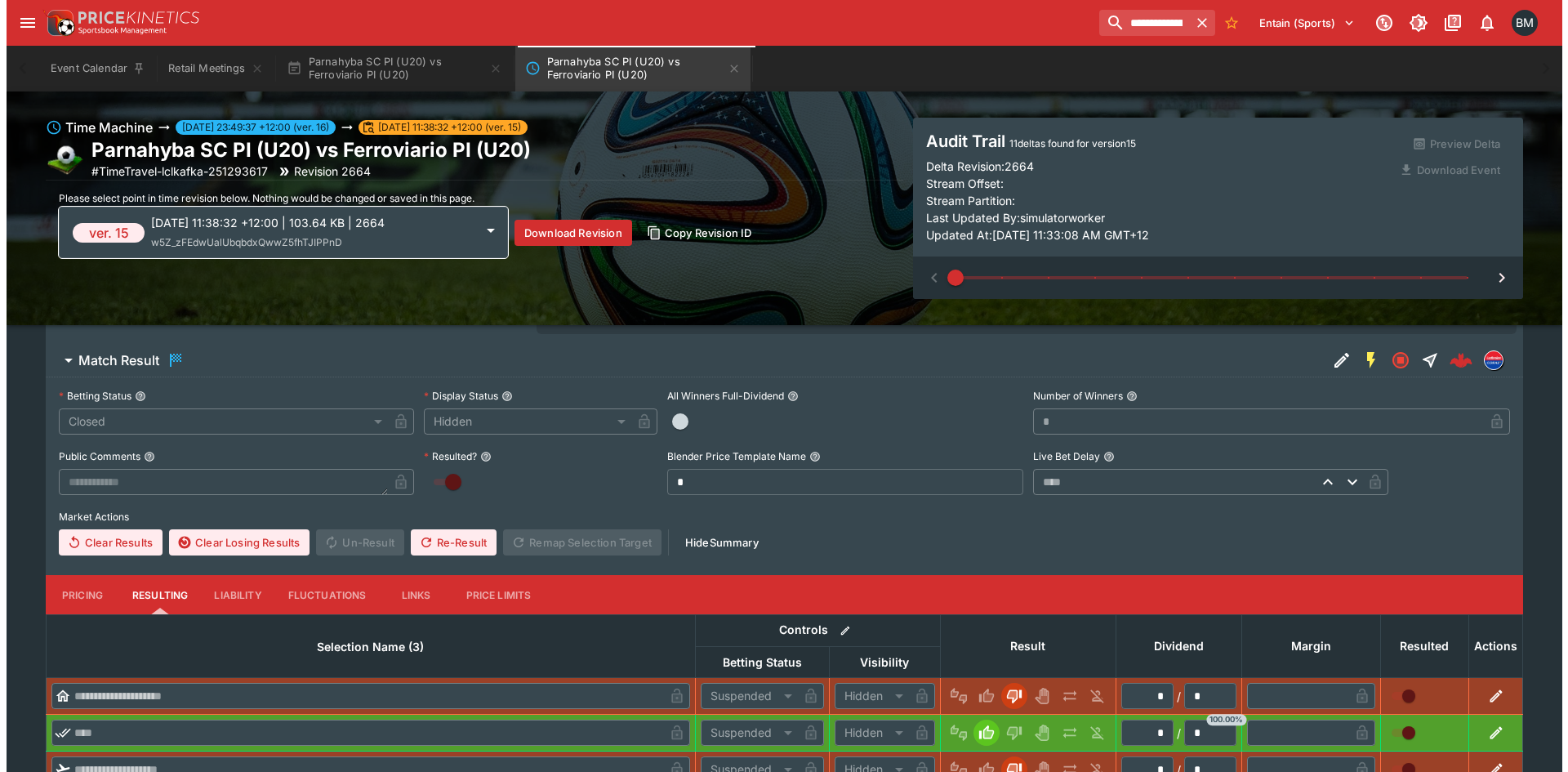 scroll, scrollTop: 272, scrollLeft: 0, axis: vertical 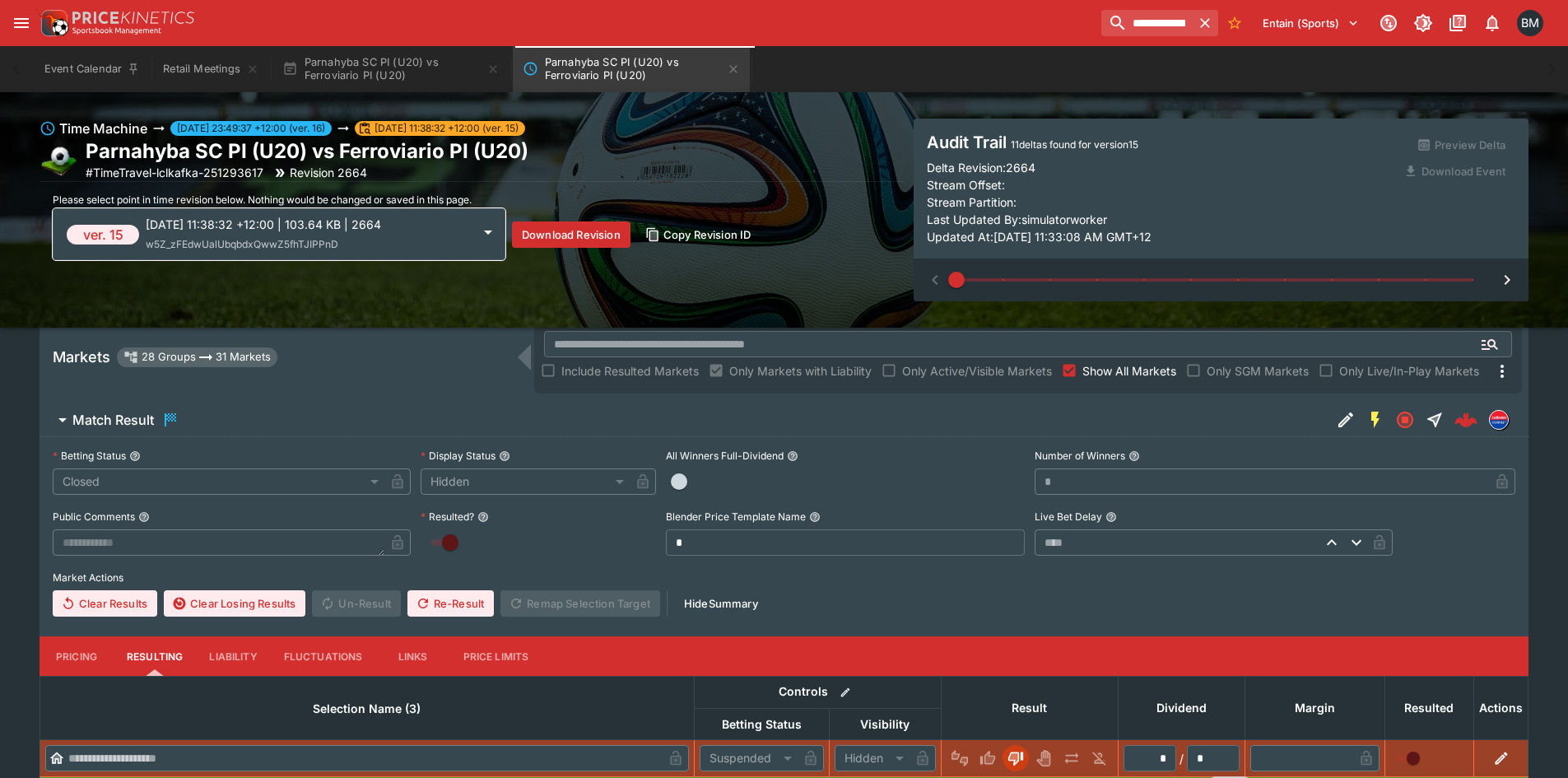 click on "w5Z_zFEdwUalUbqbdxQwwZ5fhTJIPPnD" at bounding box center [242, 244] 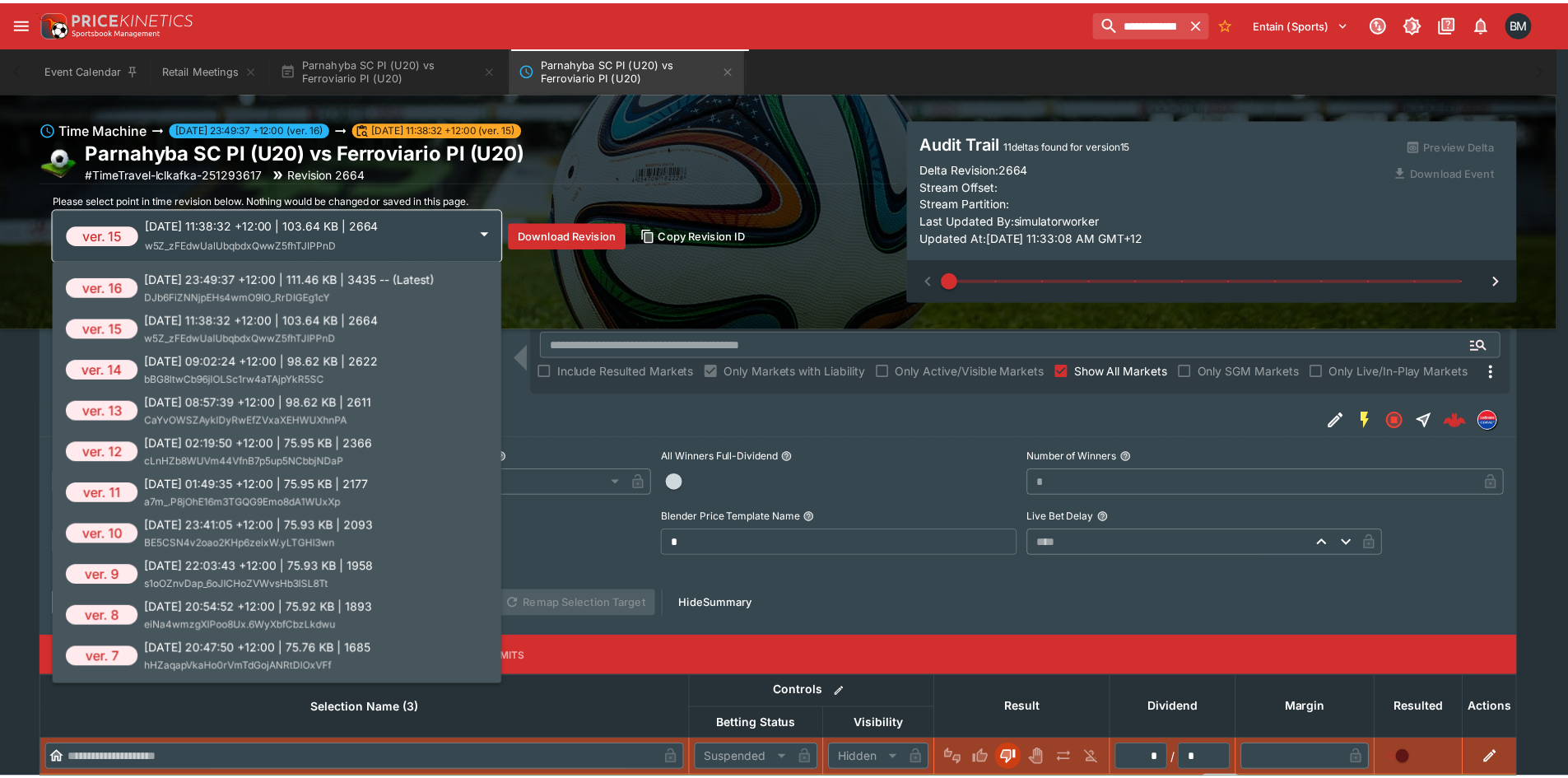 scroll, scrollTop: 41, scrollLeft: 0, axis: vertical 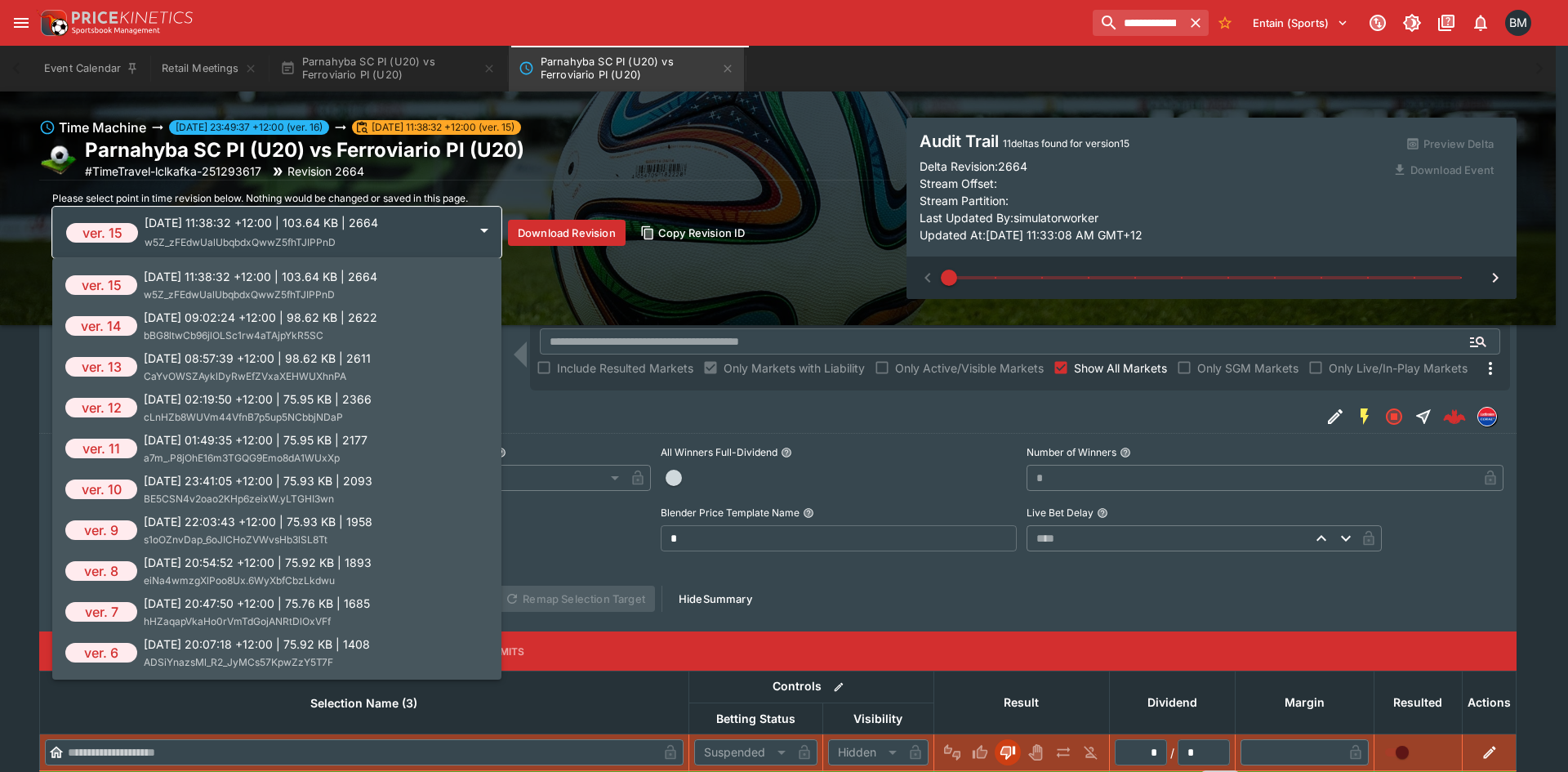 click on "[DATE] 09:02:24 +12:00 | 98.62 KB | 2622" at bounding box center (261, 317) 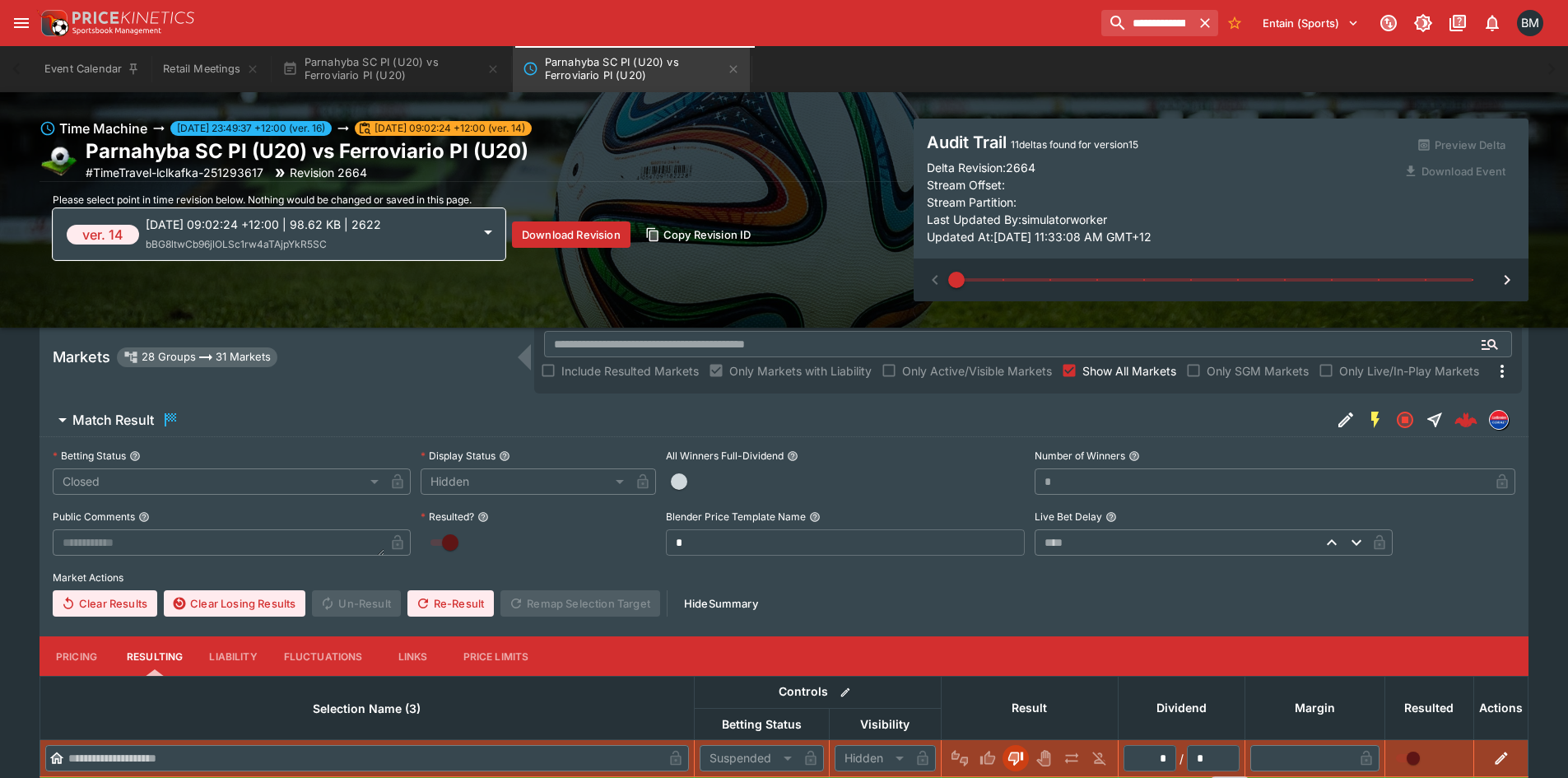 type 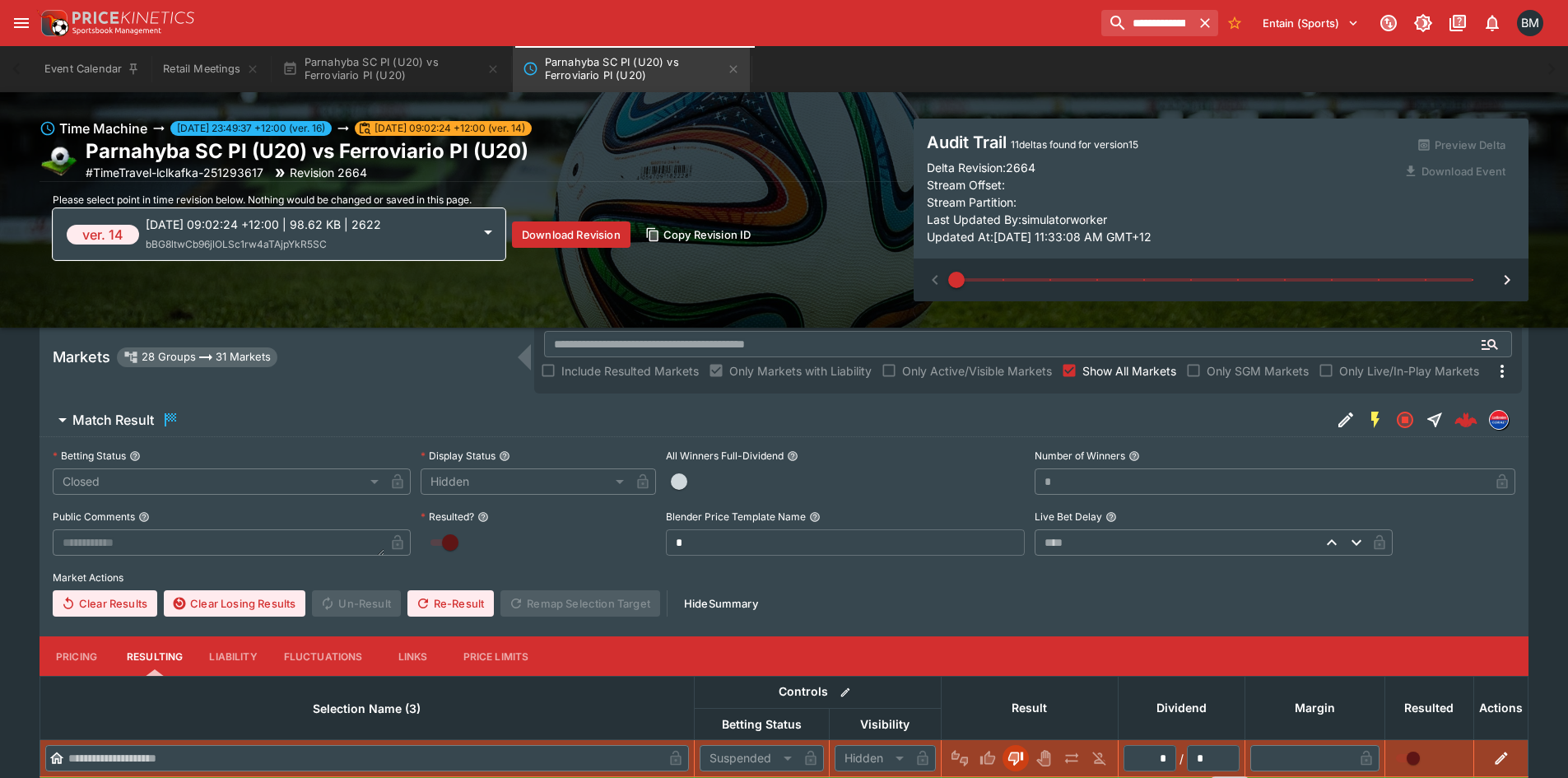 type 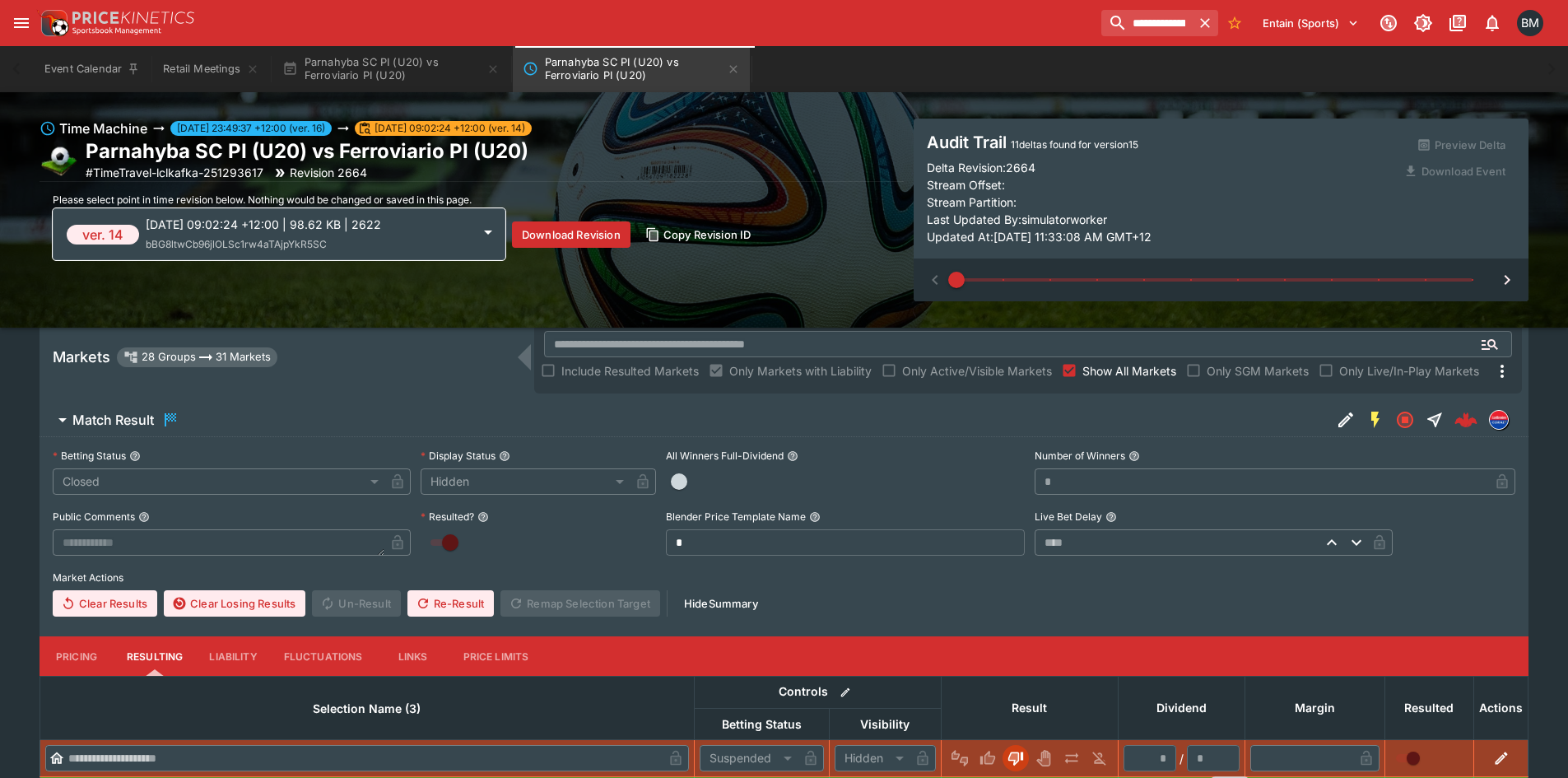 scroll, scrollTop: 274, scrollLeft: 0, axis: vertical 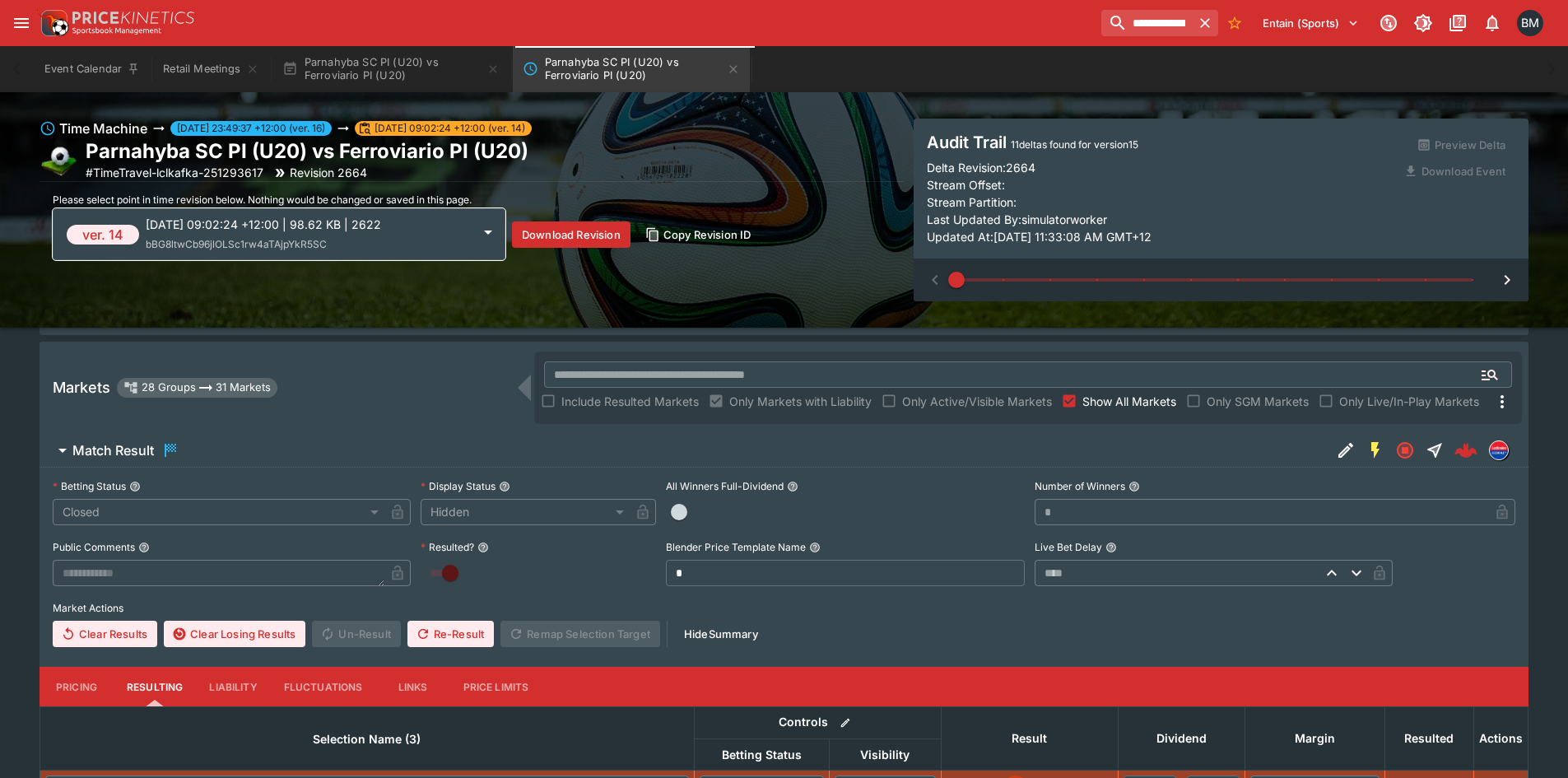 type on "**********" 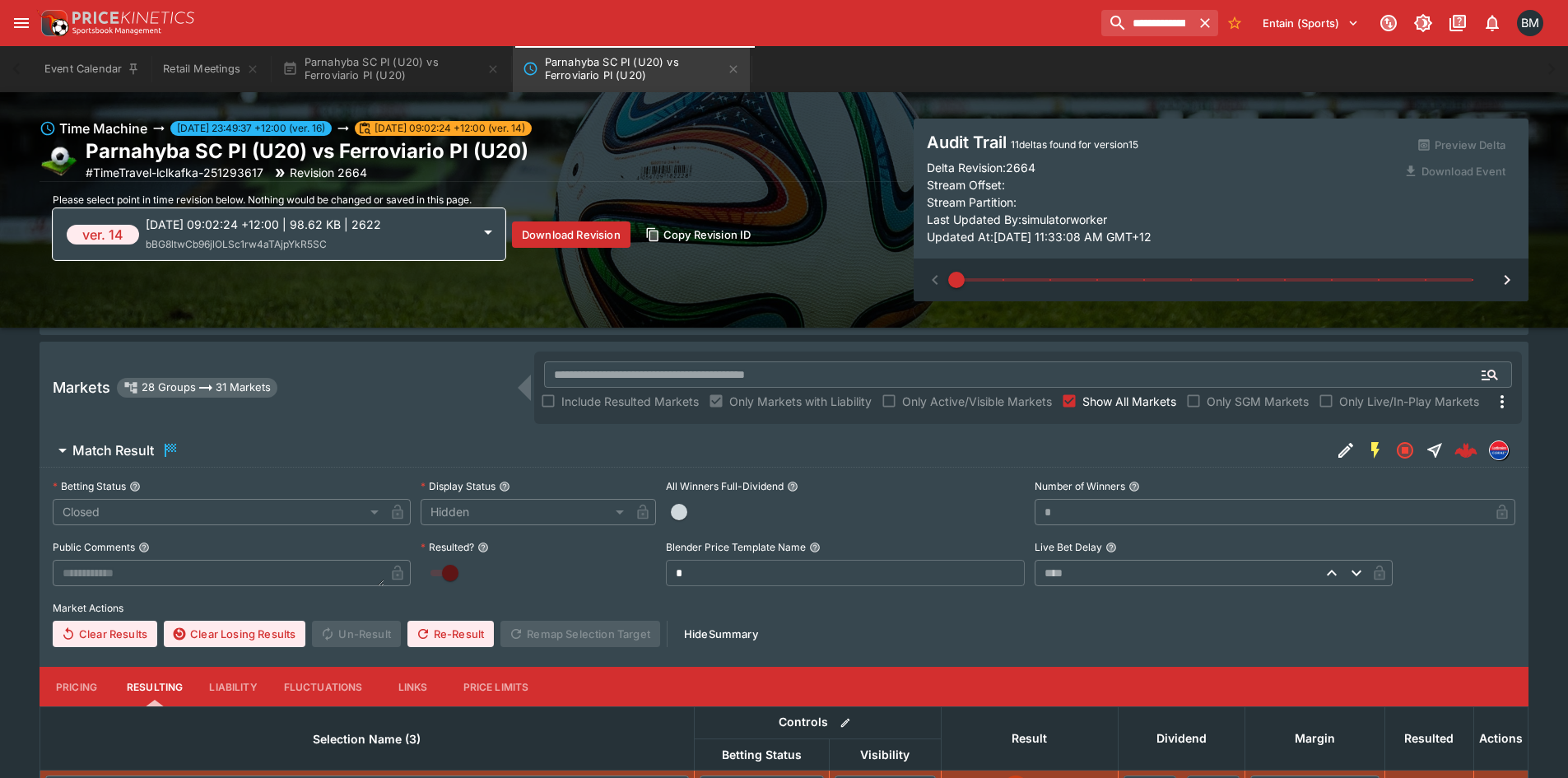 type on "*******" 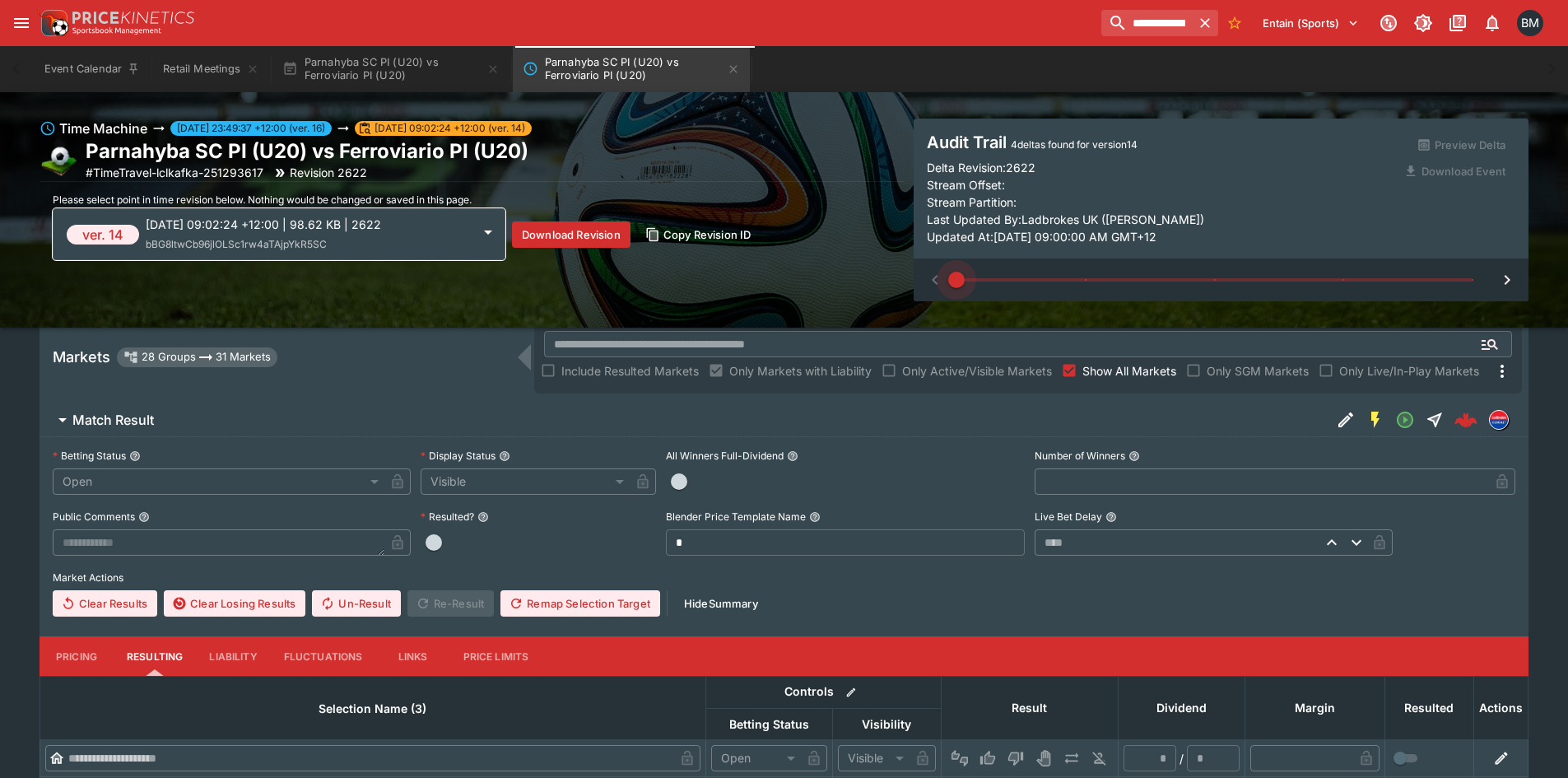 type on "*" 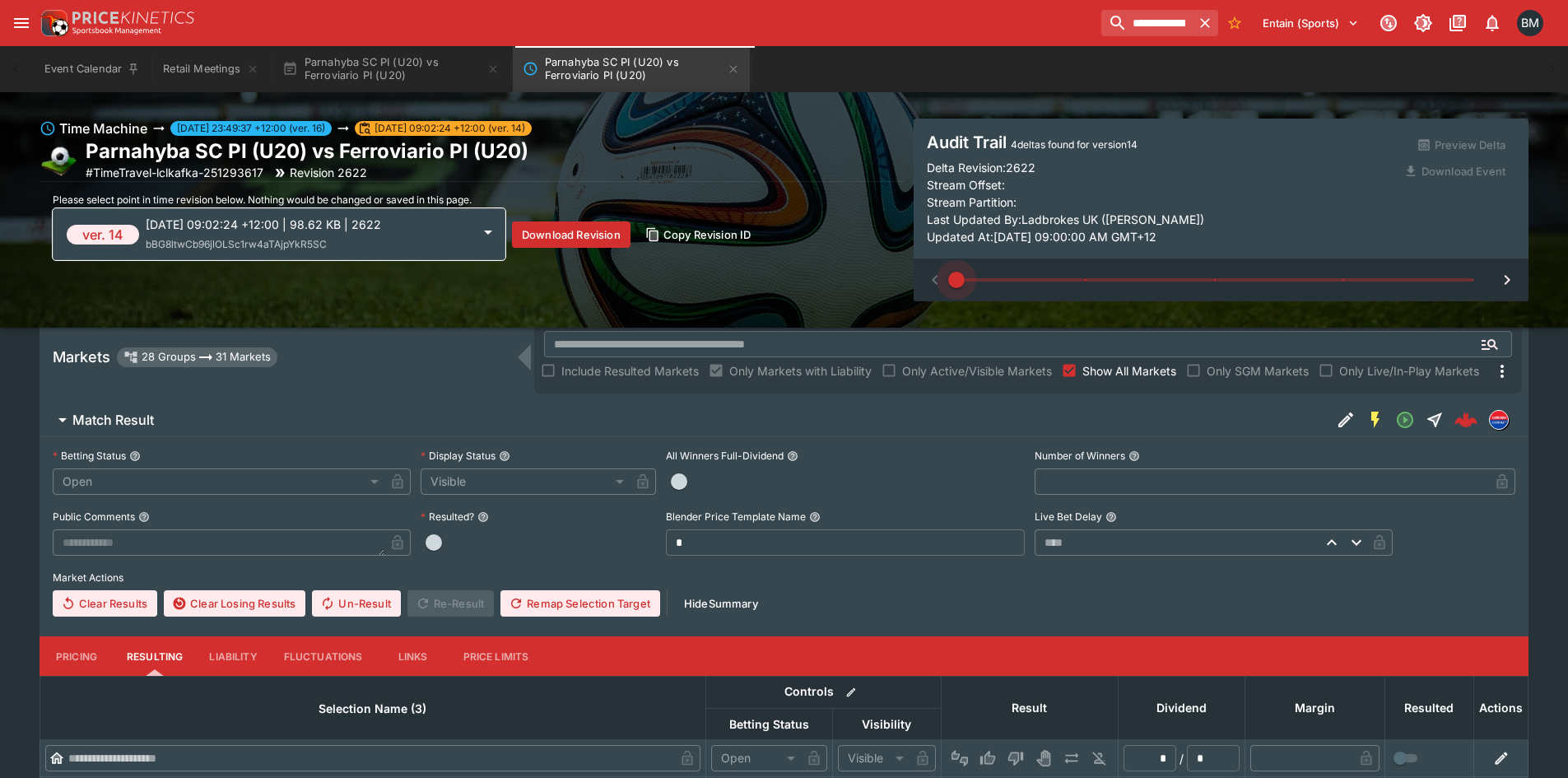 type on "**********" 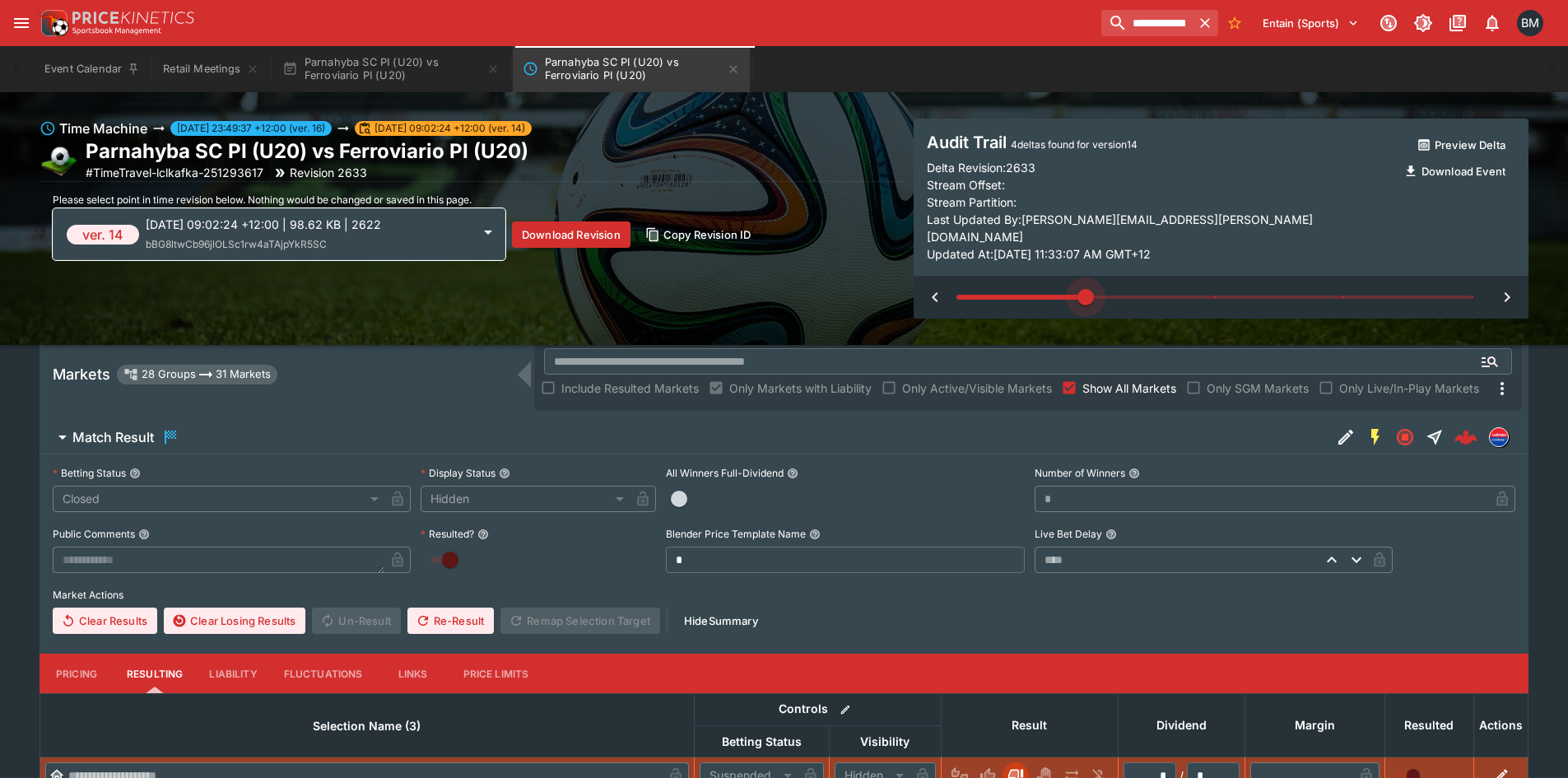 drag, startPoint x: 987, startPoint y: 277, endPoint x: 1030, endPoint y: 274, distance: 43.104524 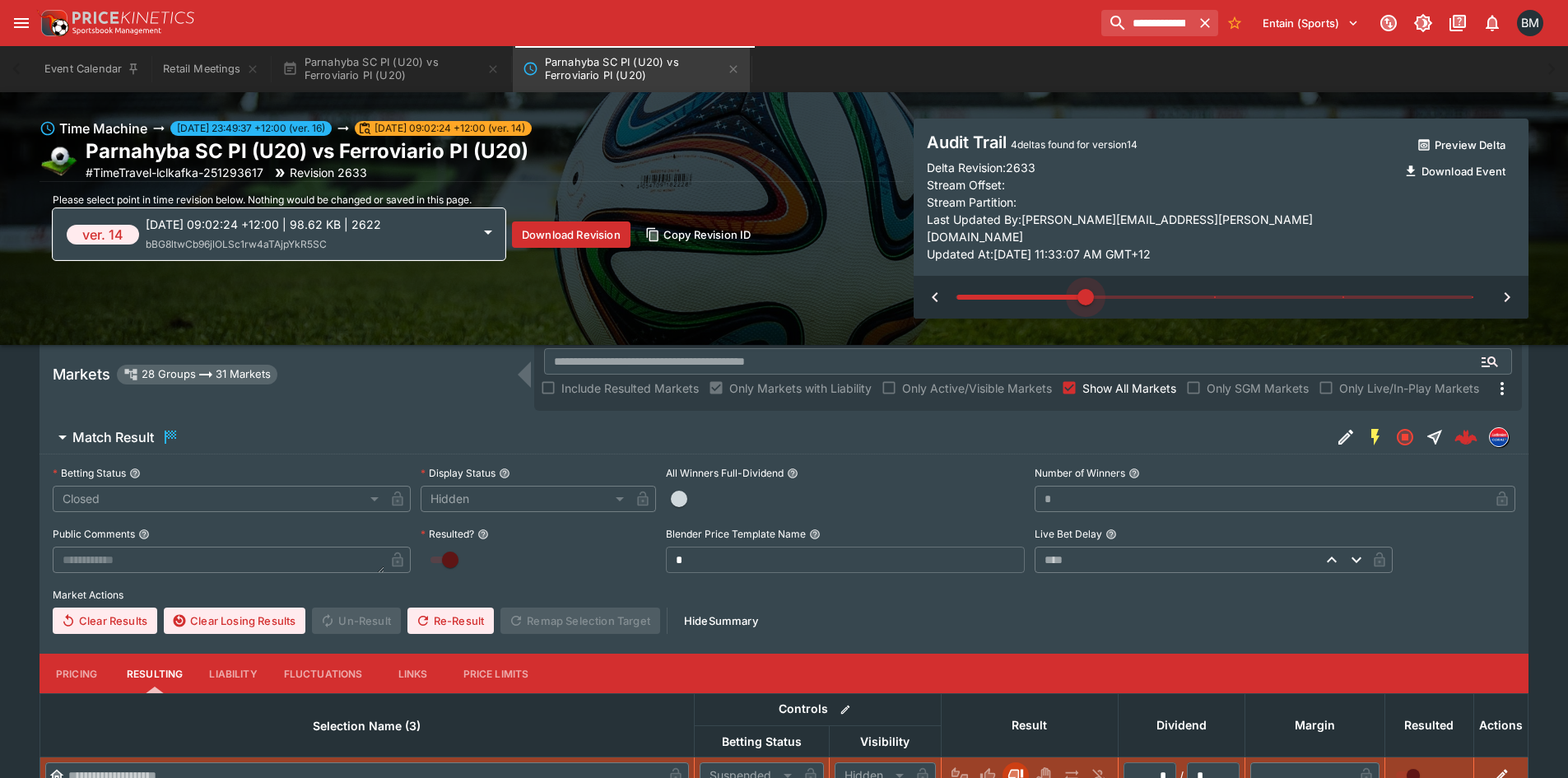 click at bounding box center (1214, 297) 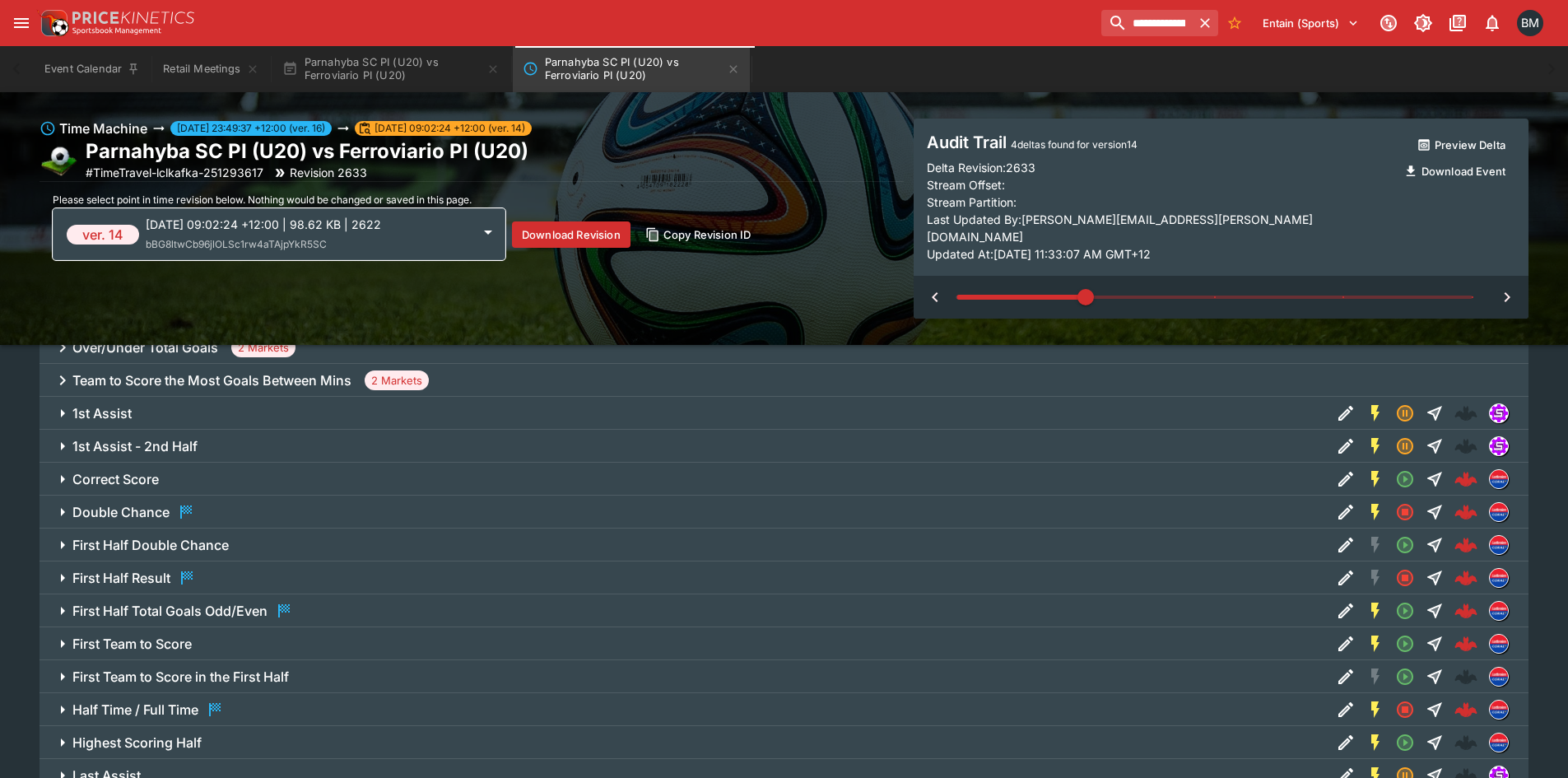 scroll, scrollTop: 961, scrollLeft: 0, axis: vertical 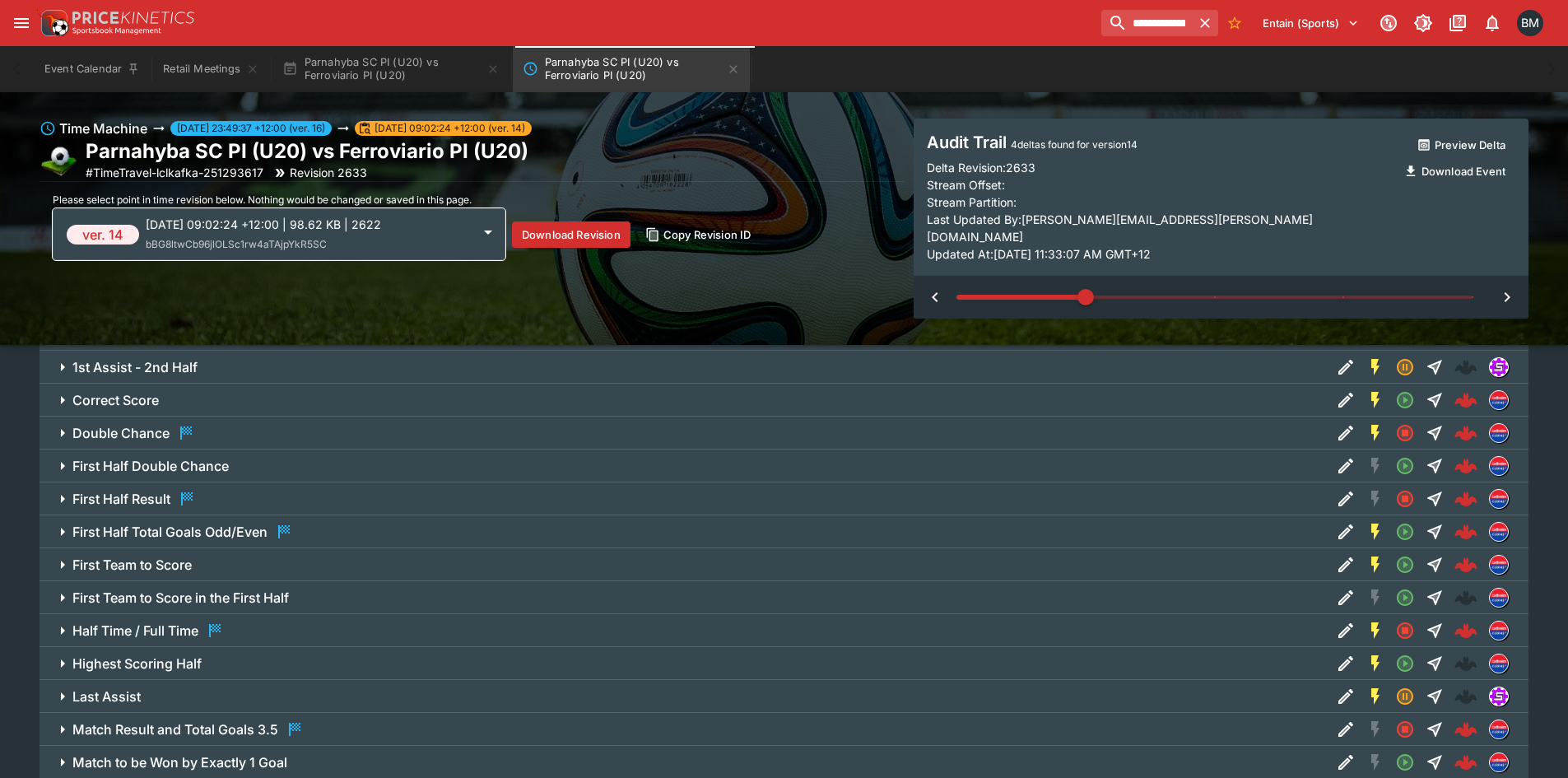 click on "First Half Result" at bounding box center [784, 499] 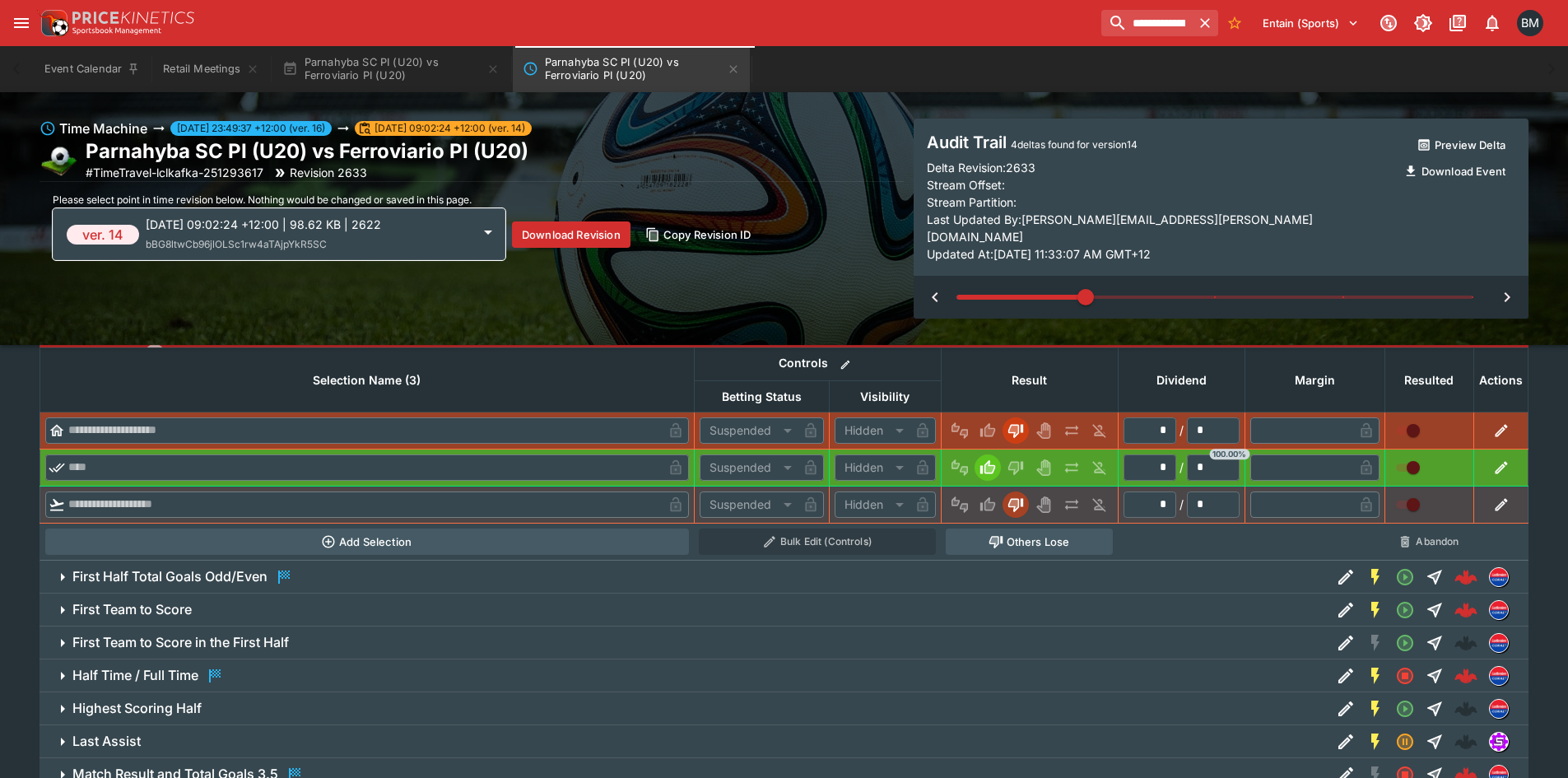 scroll, scrollTop: 1372, scrollLeft: 0, axis: vertical 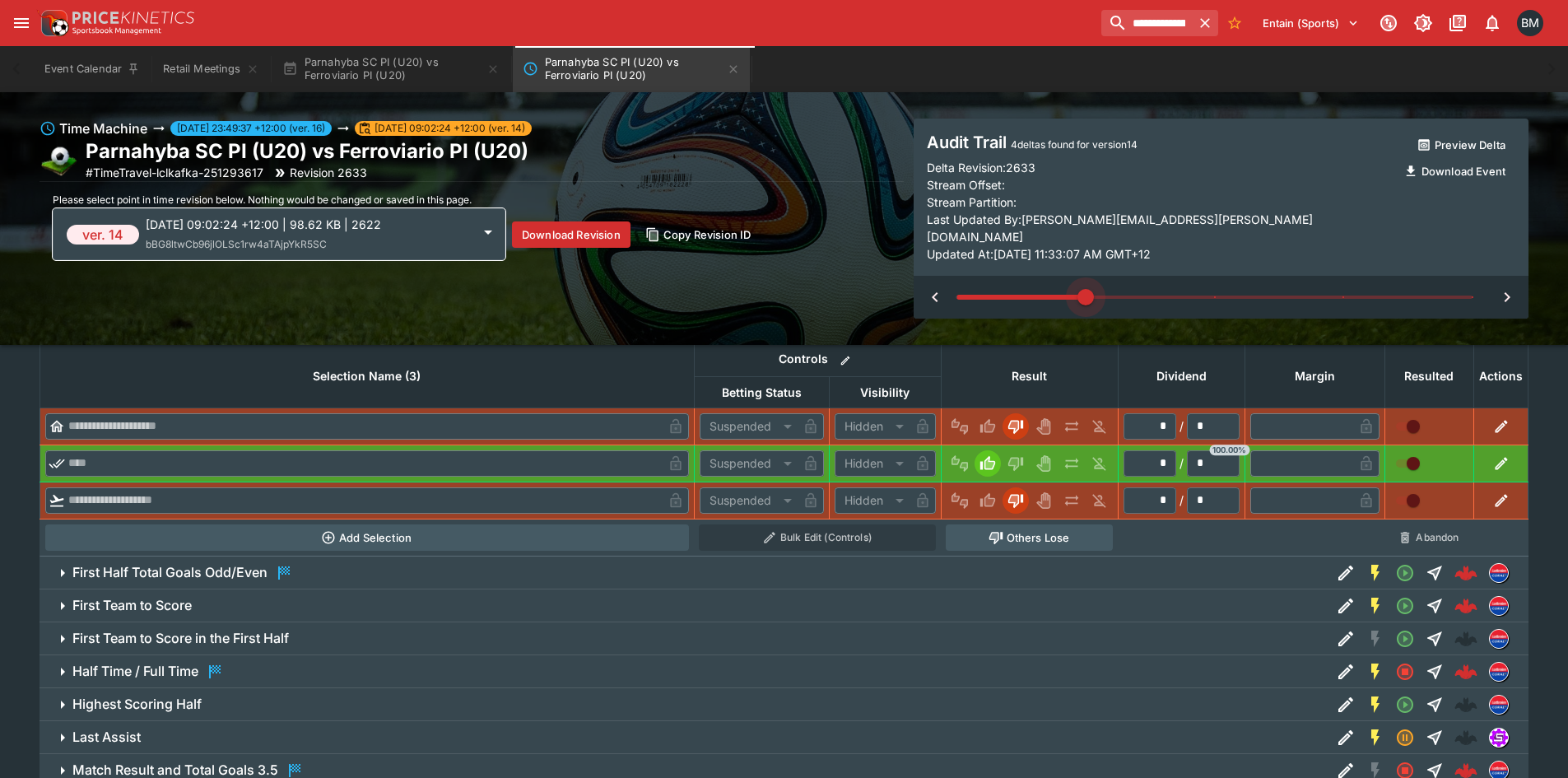 drag, startPoint x: 1084, startPoint y: 277, endPoint x: 1049, endPoint y: 287, distance: 36.400549 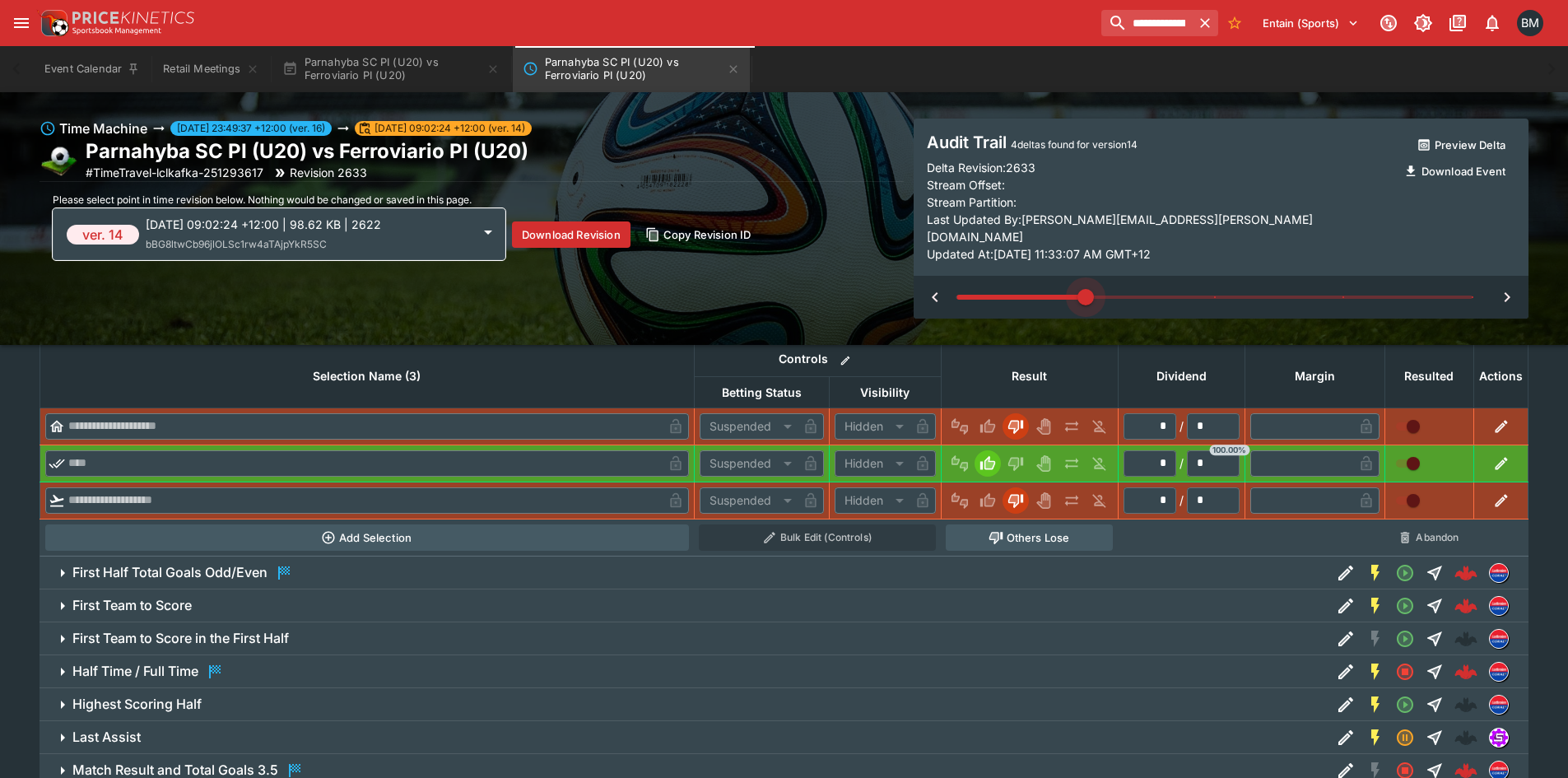 click at bounding box center [1214, 297] 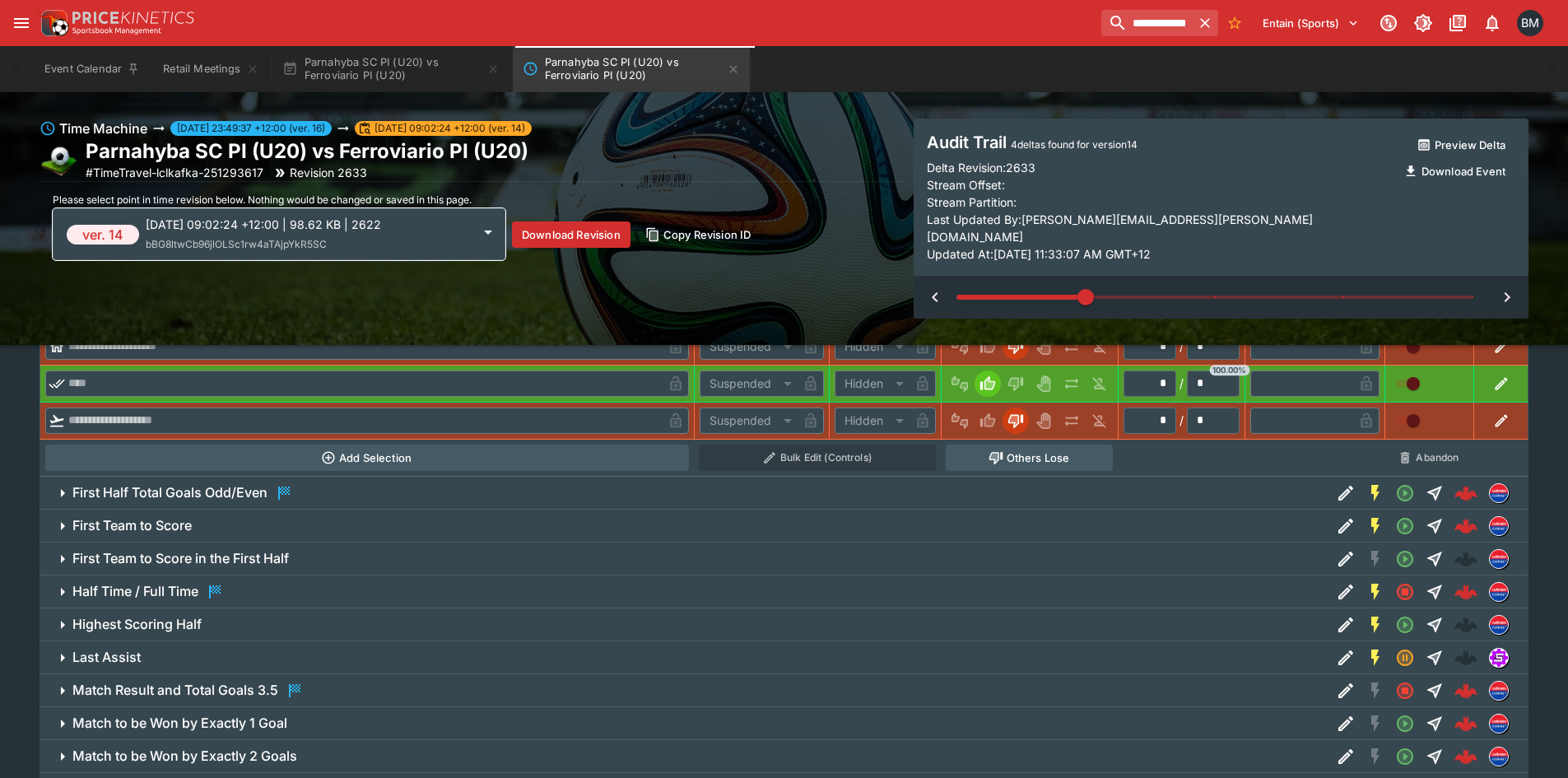 scroll, scrollTop: 1509, scrollLeft: 0, axis: vertical 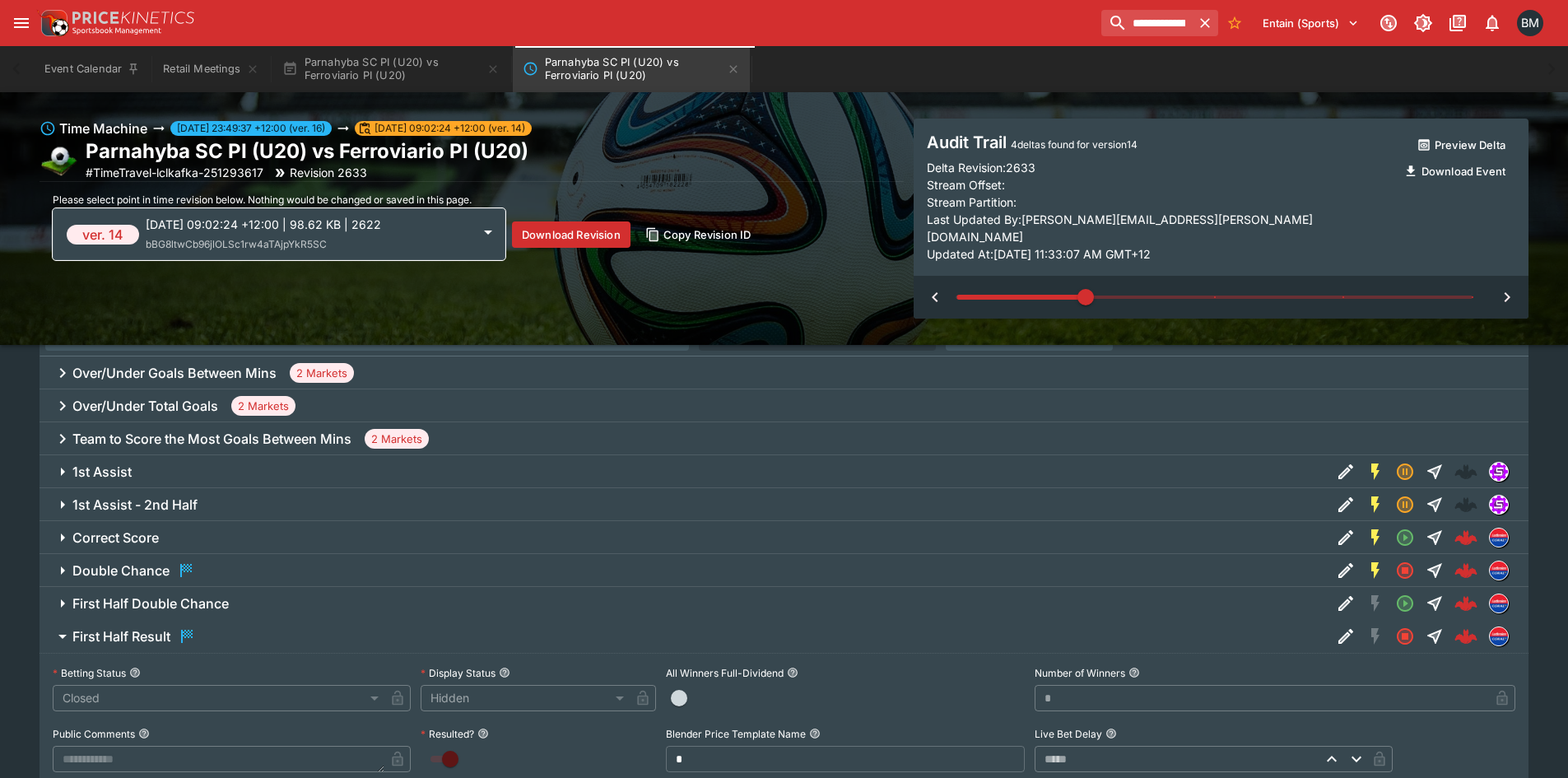 click on "First Half Result" at bounding box center (793, 636) 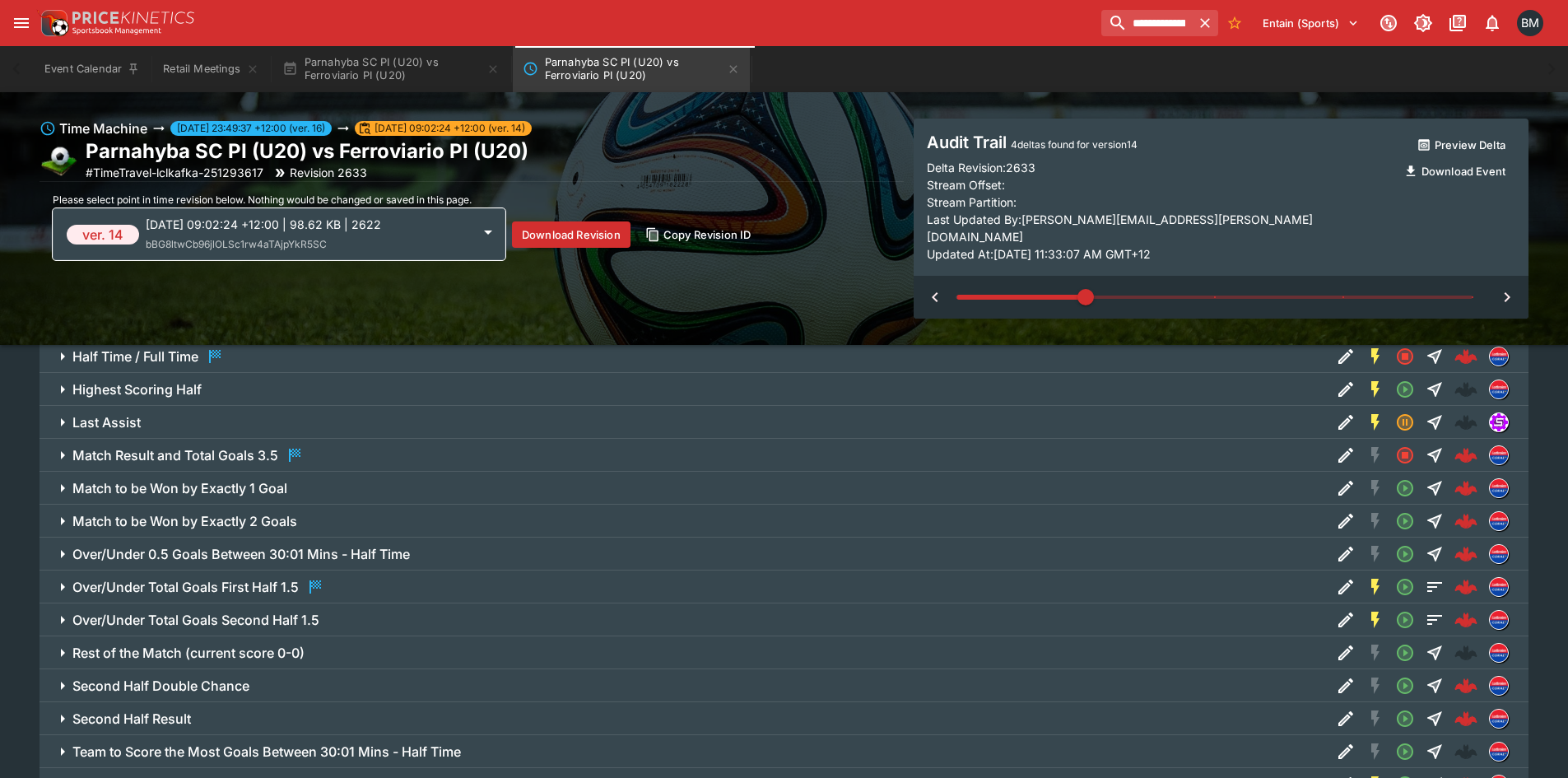 scroll, scrollTop: 1330, scrollLeft: 0, axis: vertical 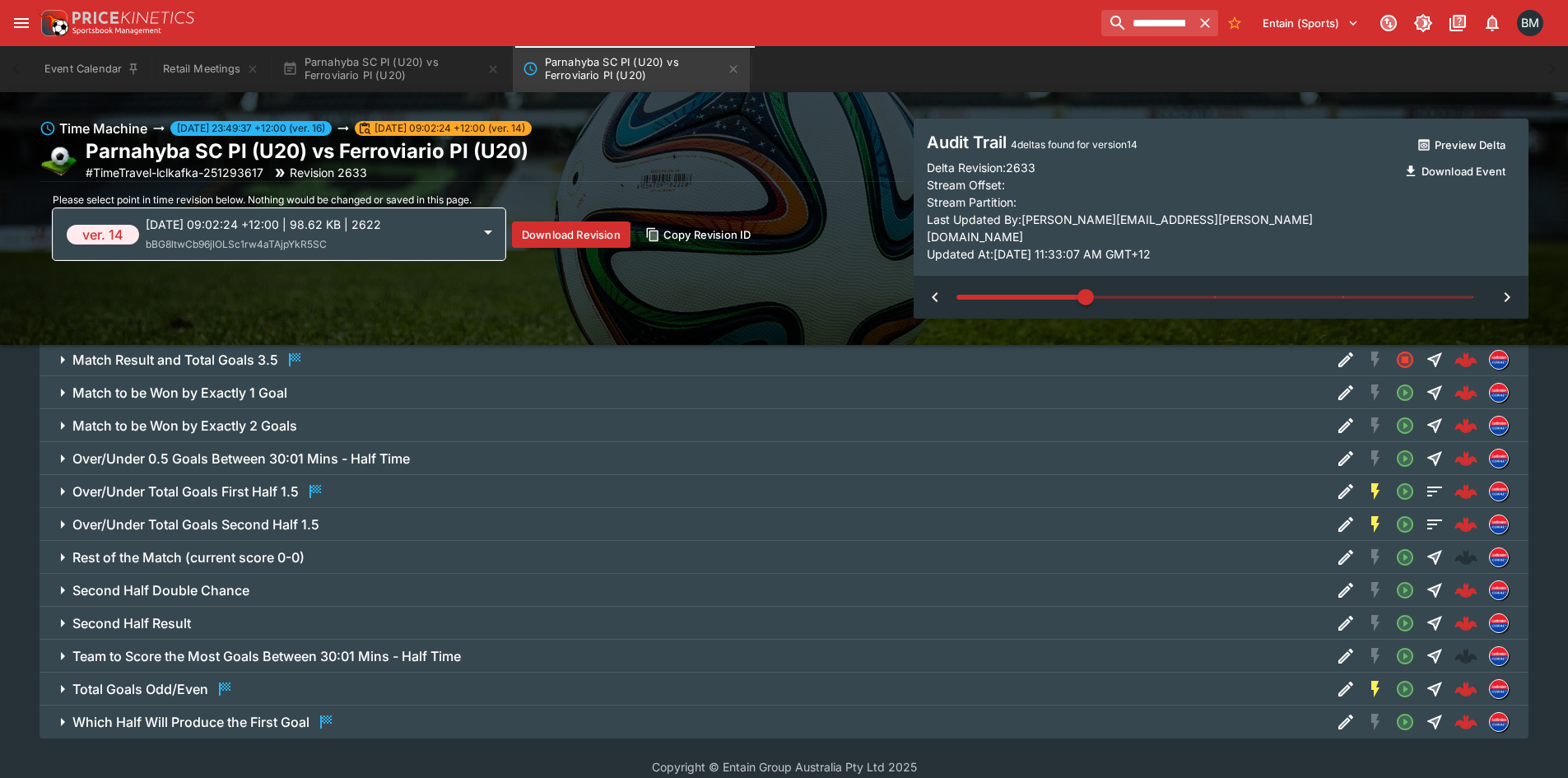 click on "Which Half Will Produce the First Goal" at bounding box center [784, 722] 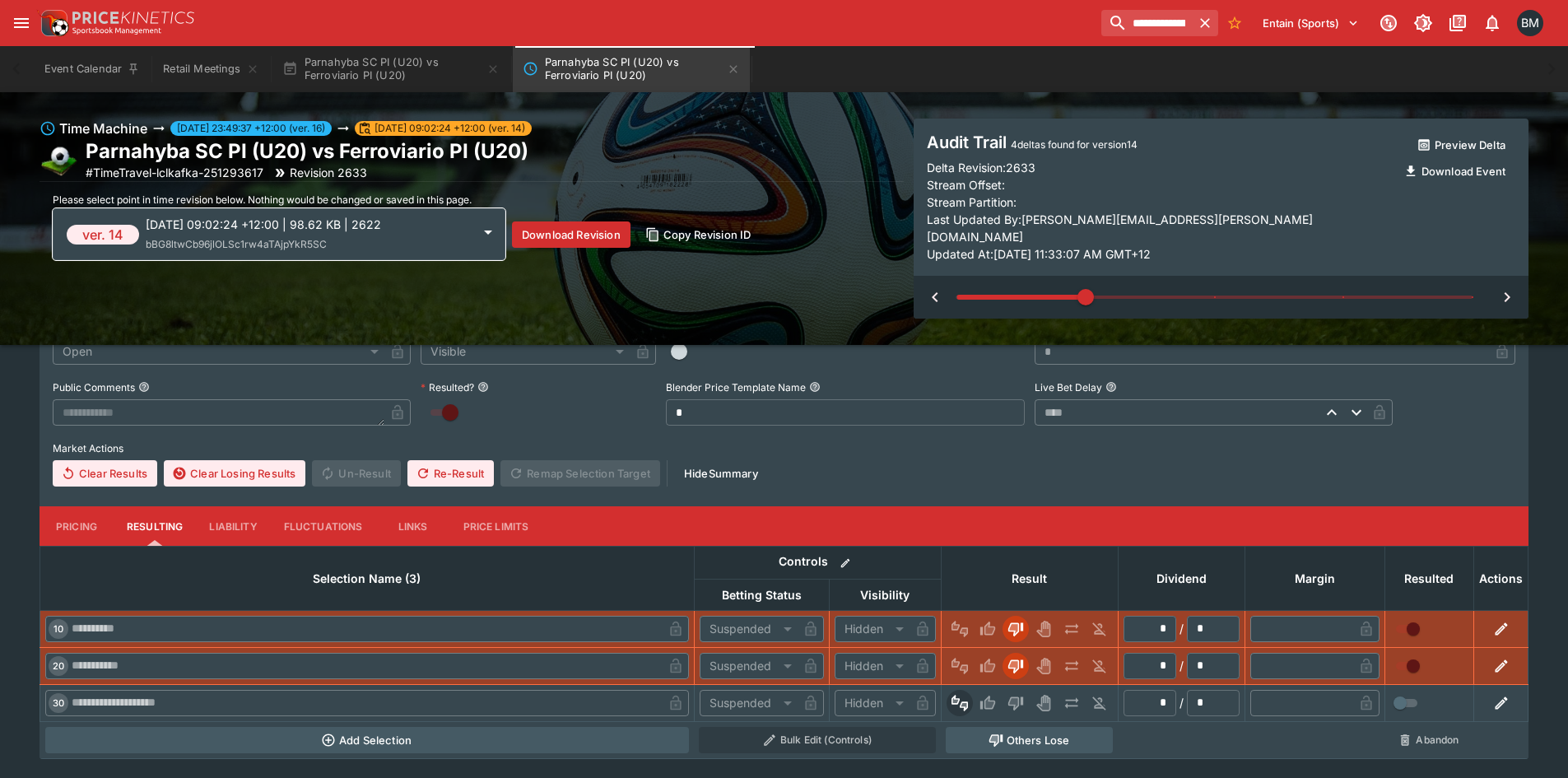 scroll, scrollTop: 1783, scrollLeft: 0, axis: vertical 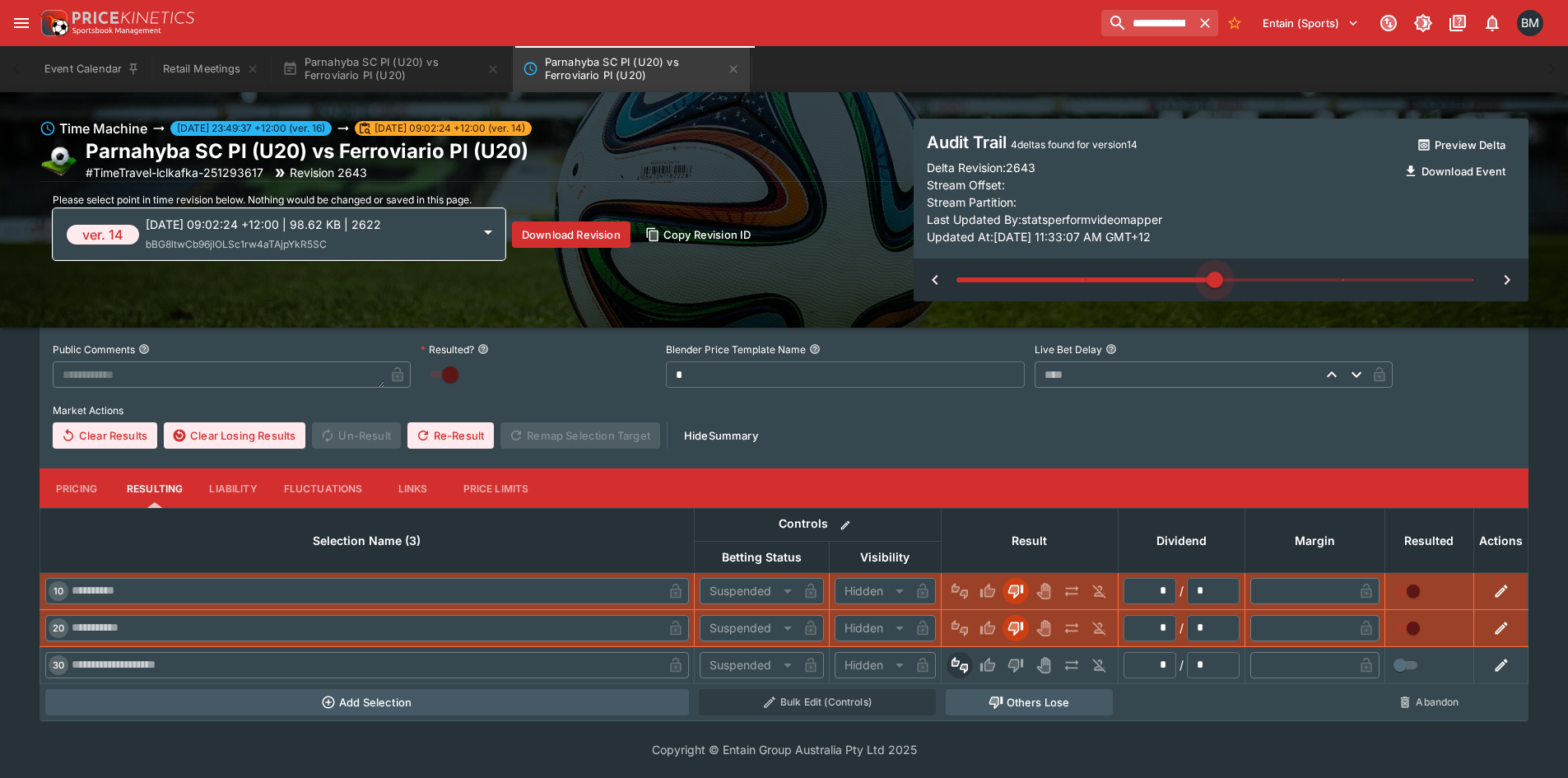 drag, startPoint x: 1093, startPoint y: 273, endPoint x: 1366, endPoint y: 277, distance: 273.0293 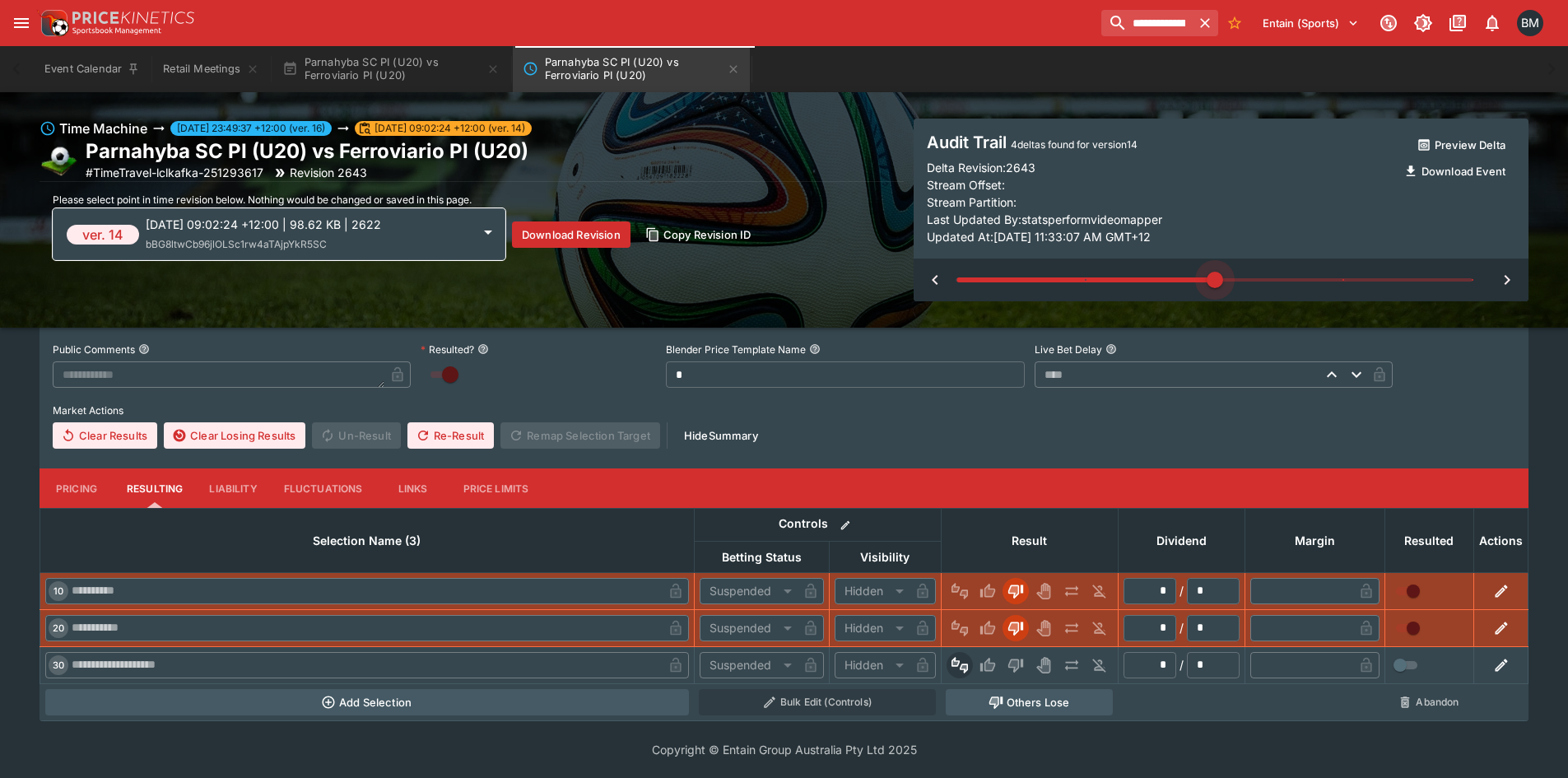 click at bounding box center [1214, 280] 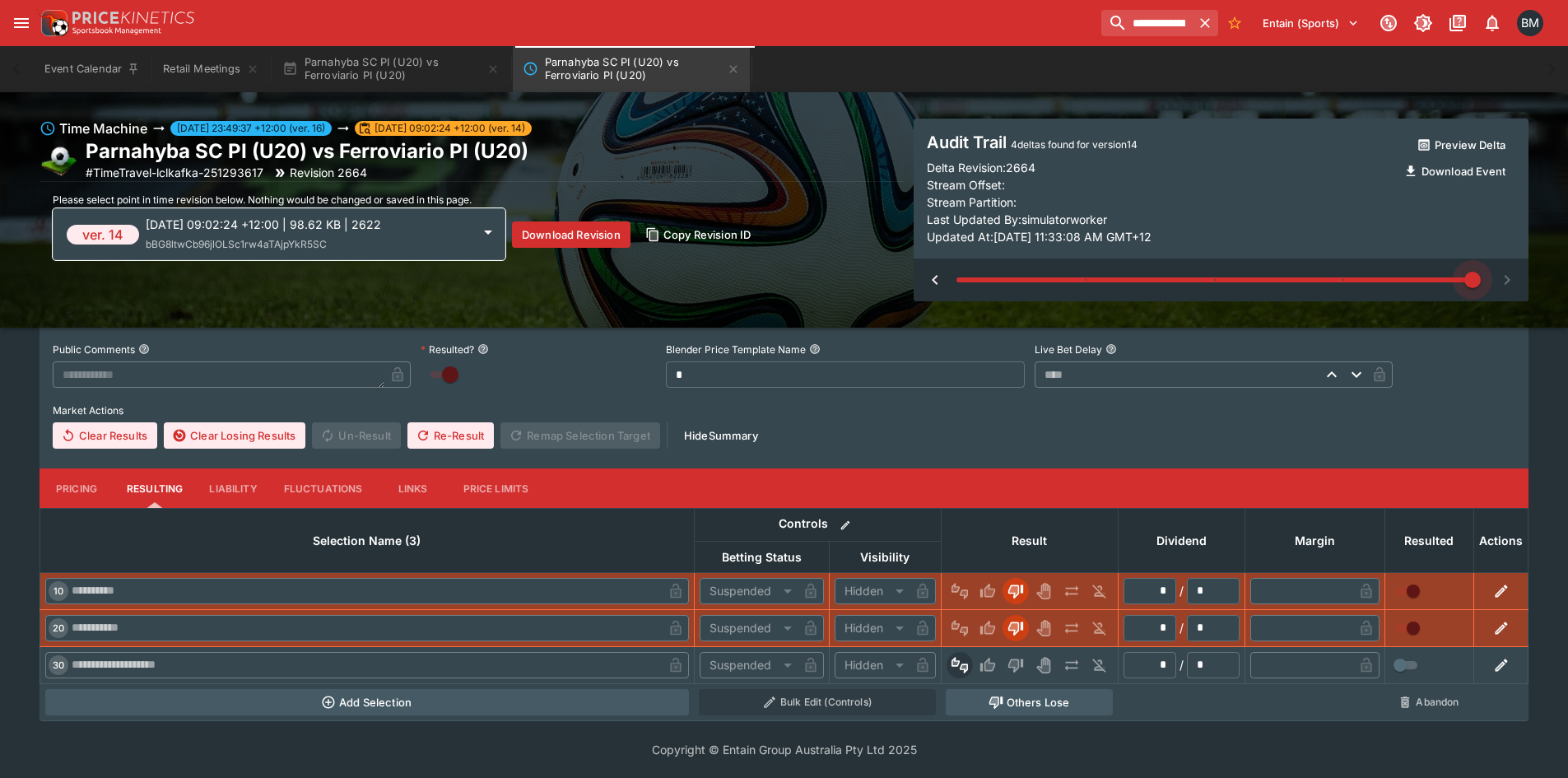 drag, startPoint x: 1340, startPoint y: 277, endPoint x: 1480, endPoint y: 338, distance: 152.71215 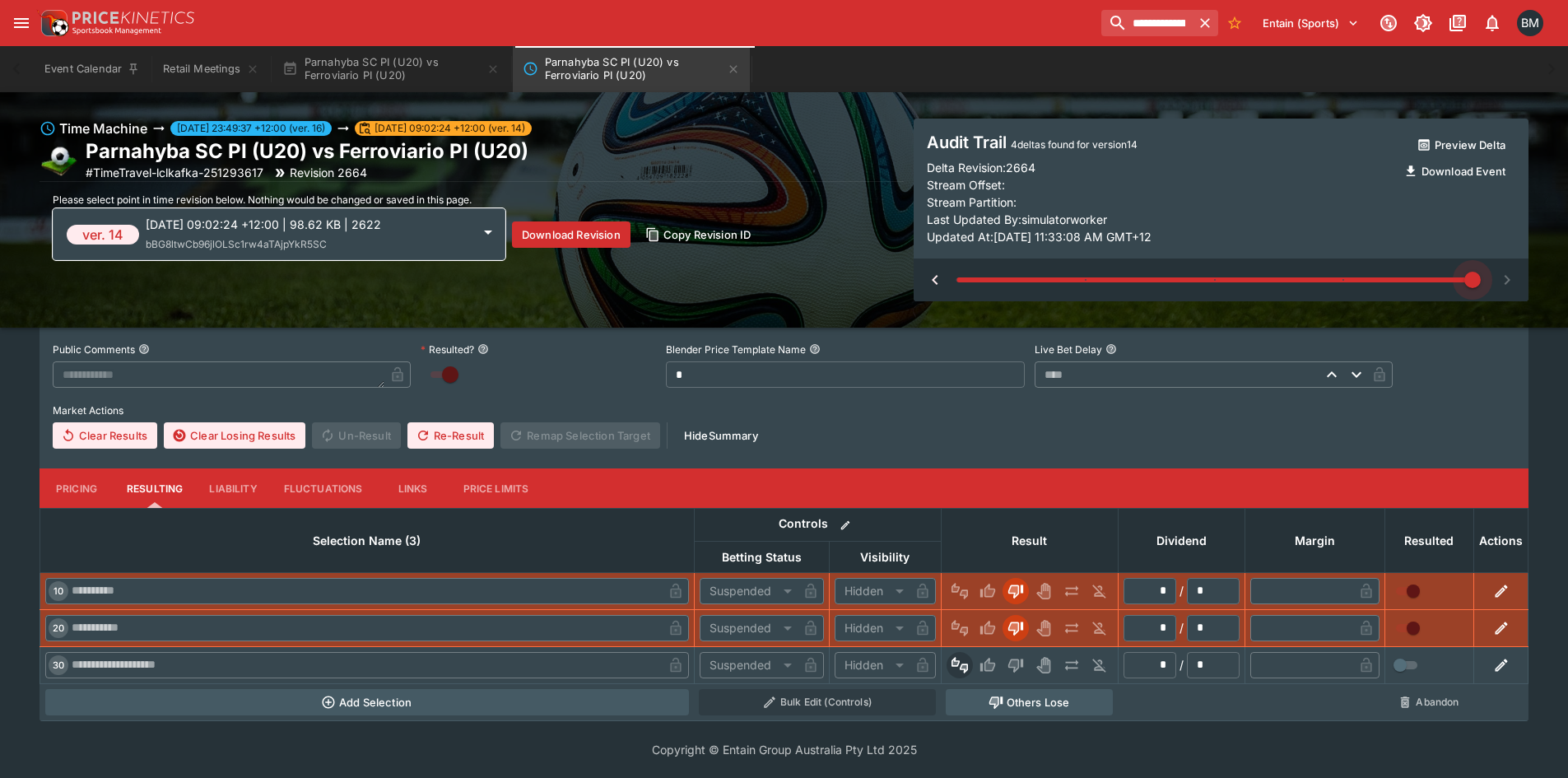 click on "**********" at bounding box center [784, -485] 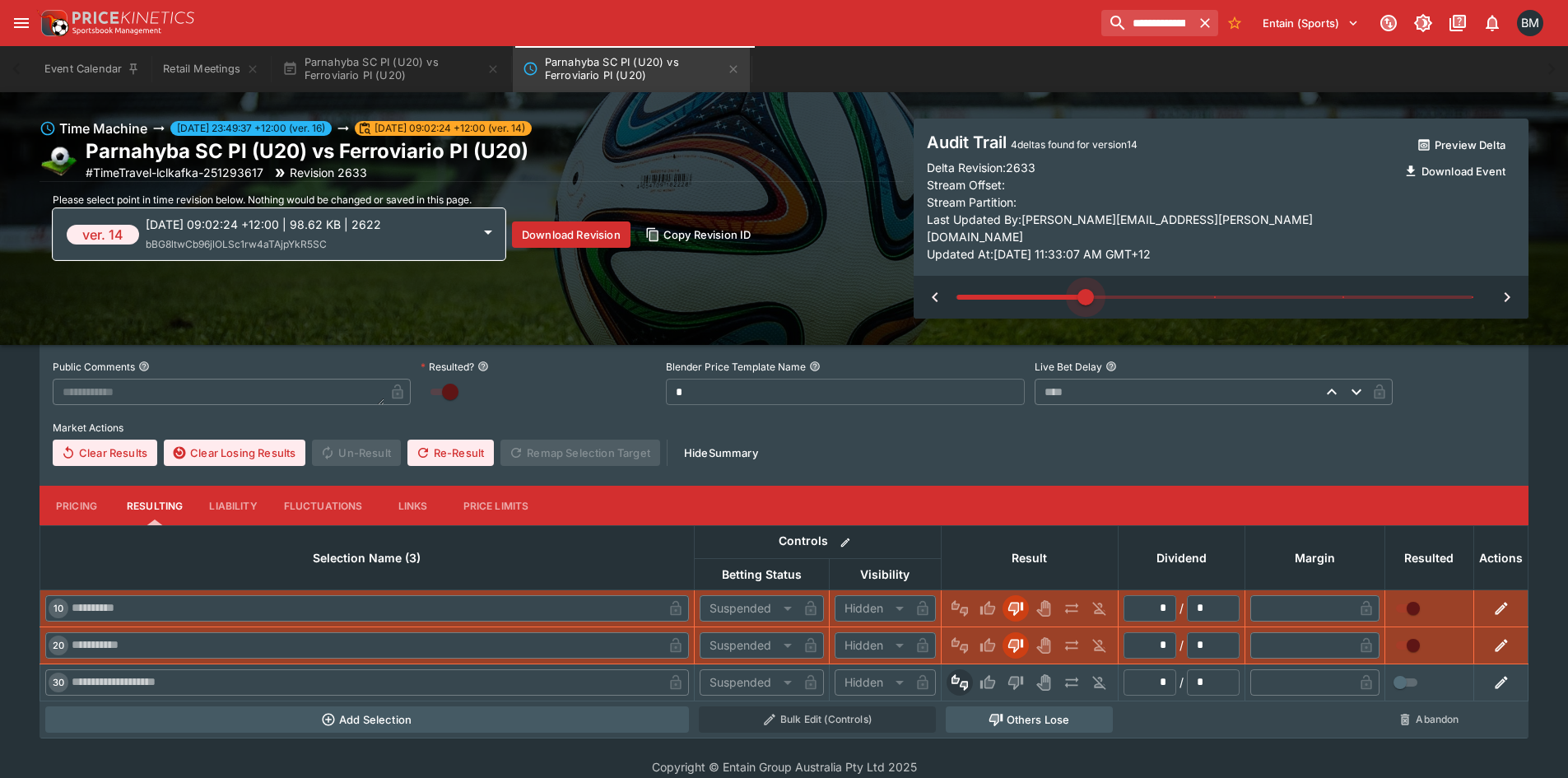drag, startPoint x: 1470, startPoint y: 281, endPoint x: 1066, endPoint y: 291, distance: 404.1237 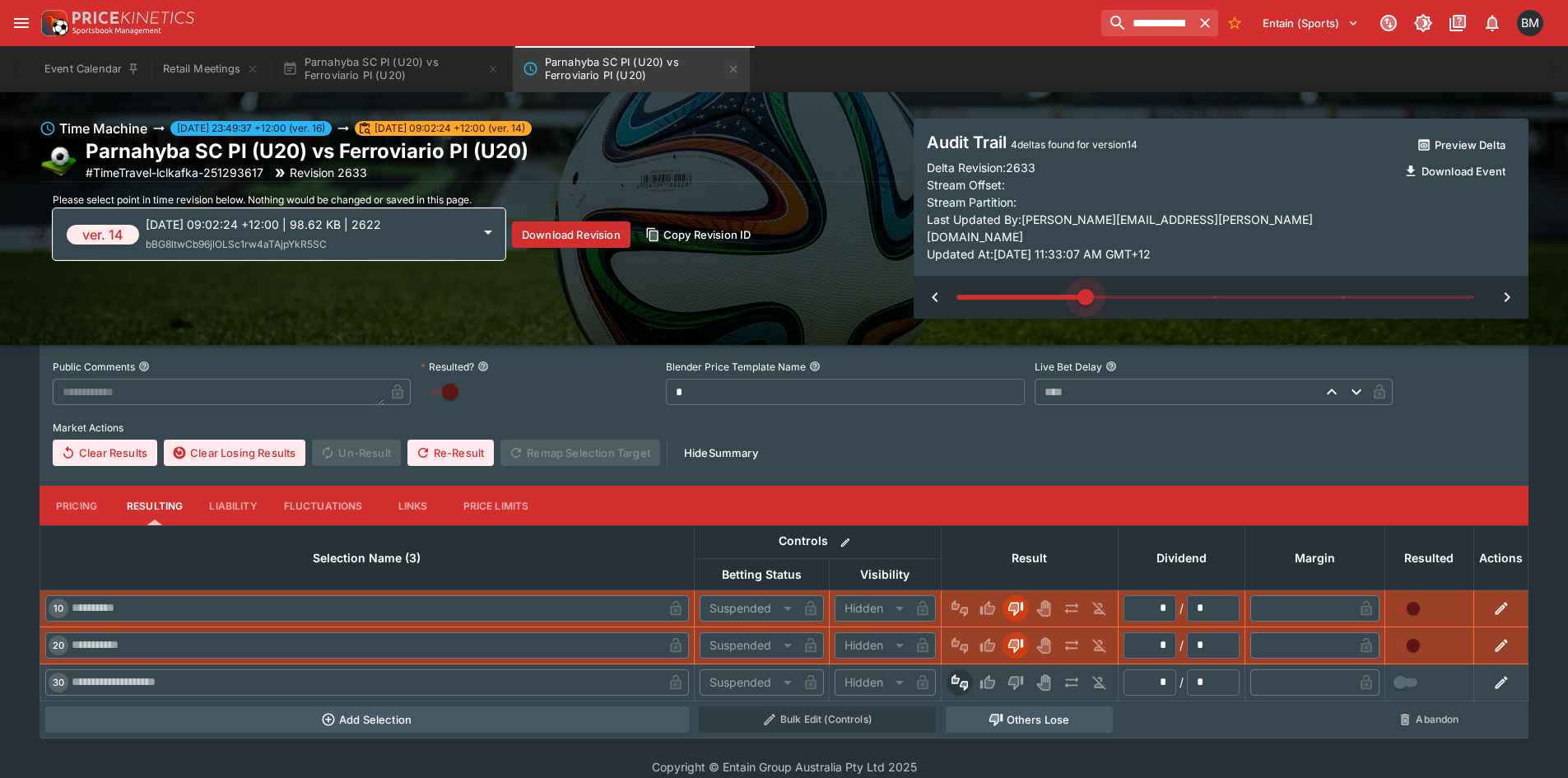 click at bounding box center (1214, 297) 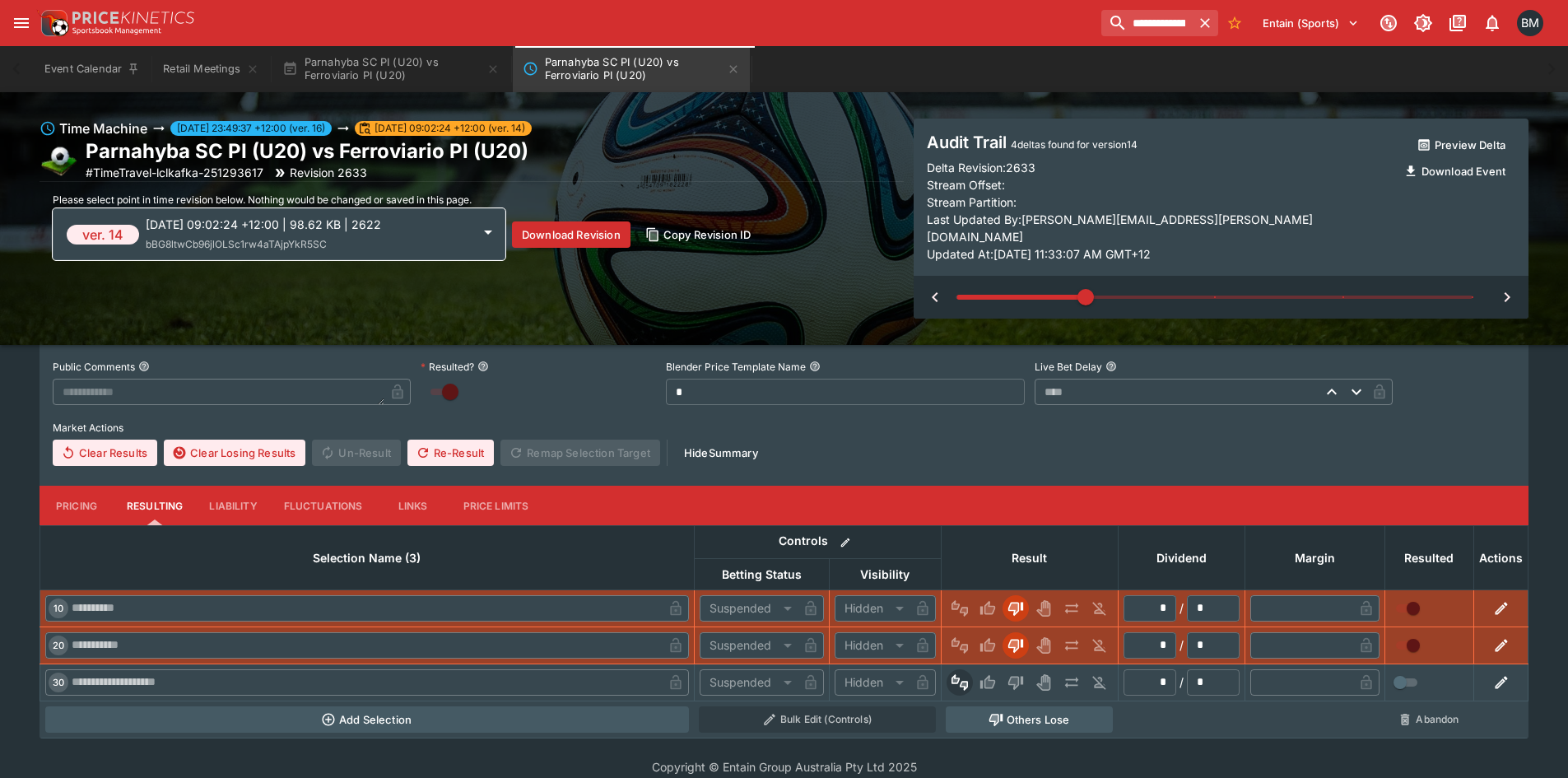 scroll, scrollTop: 1824, scrollLeft: 0, axis: vertical 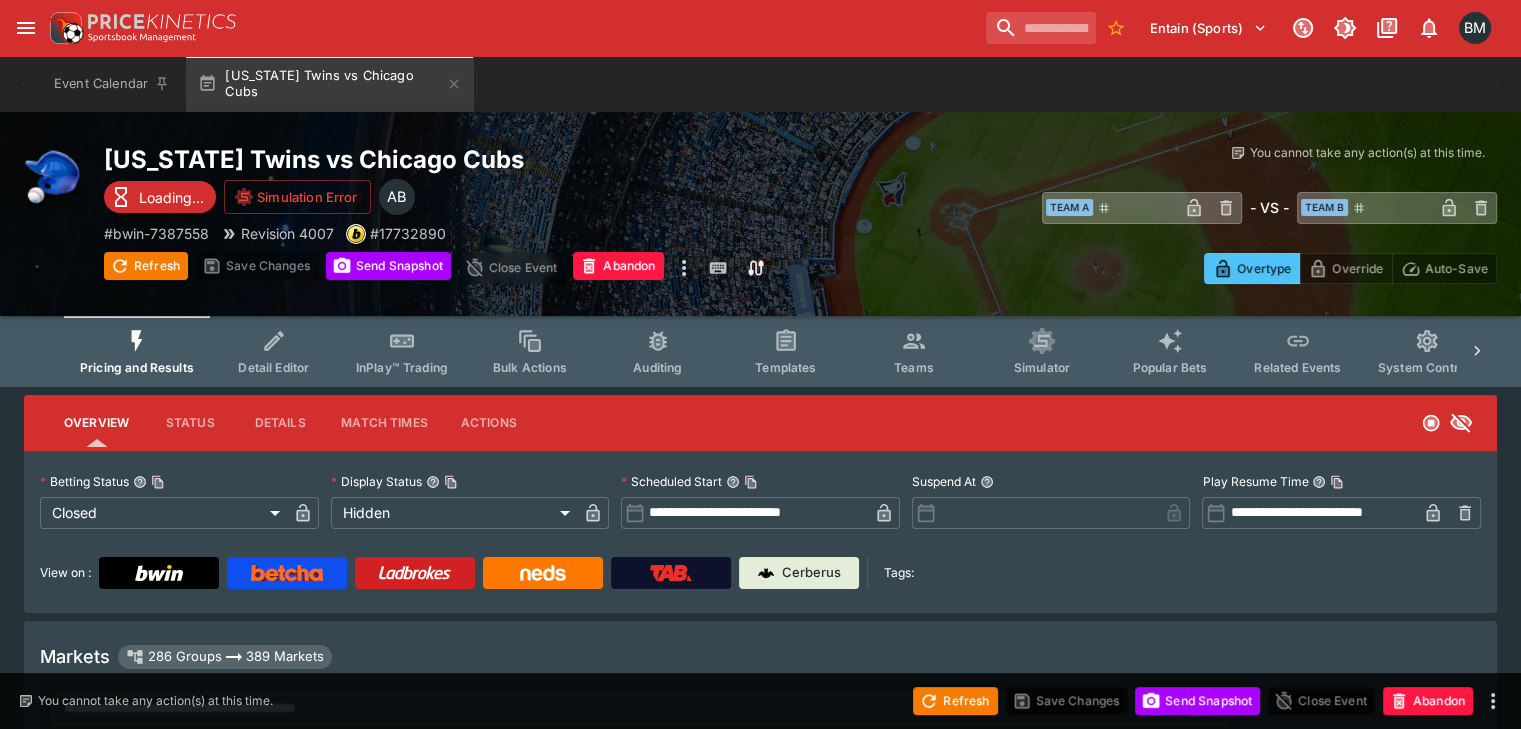 click on "System Controls" at bounding box center (1427, 367) 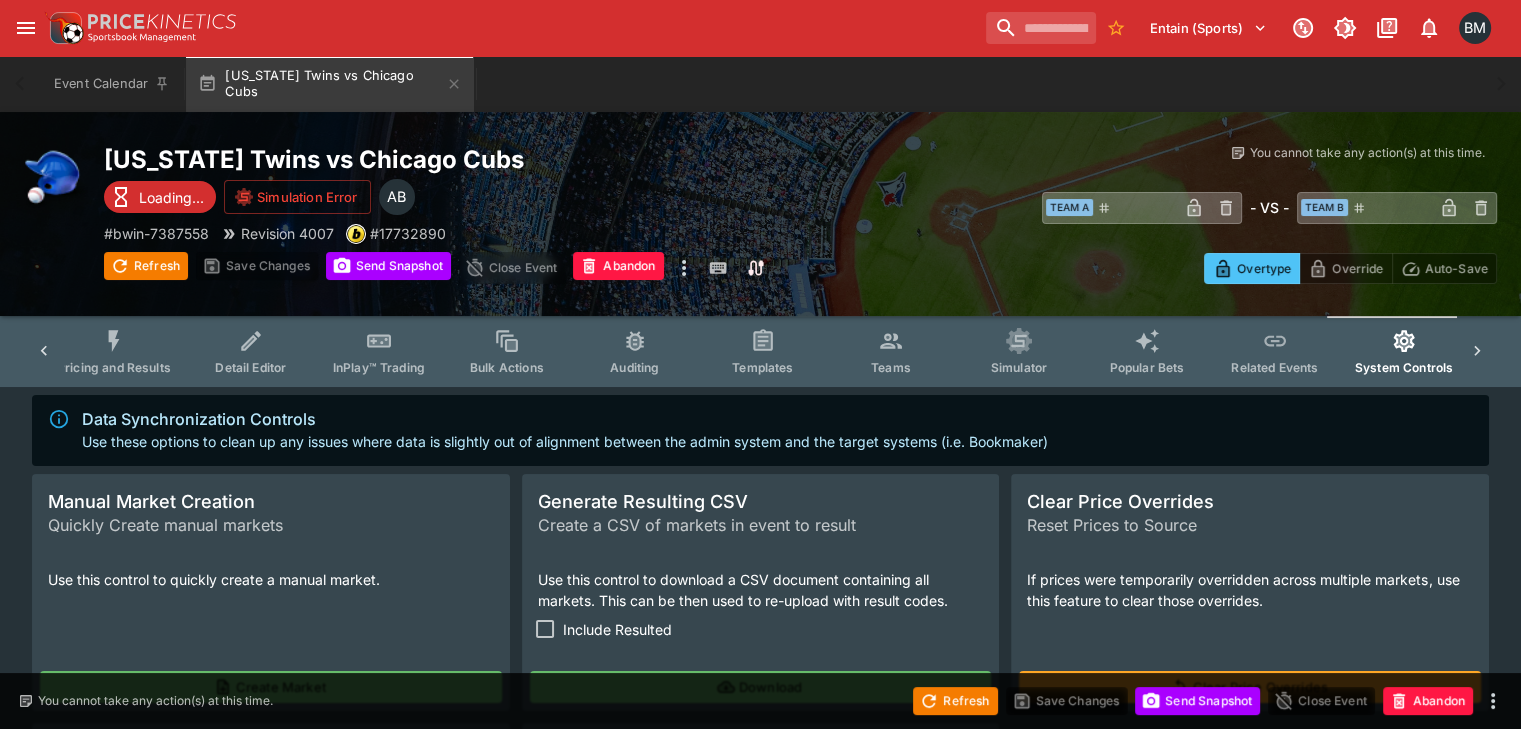 scroll, scrollTop: 0, scrollLeft: 56, axis: horizontal 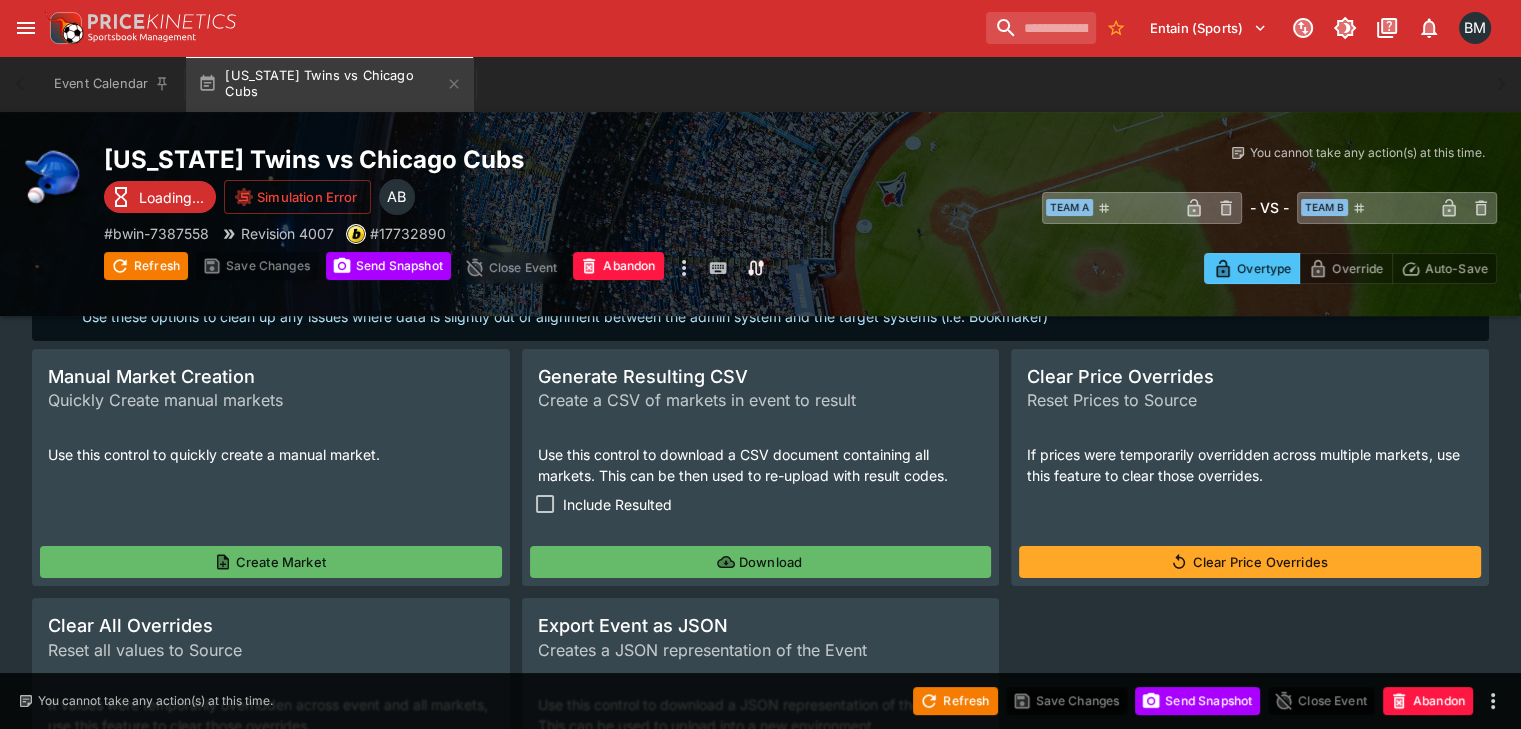 click on "Include Resulted" at bounding box center (617, 504) 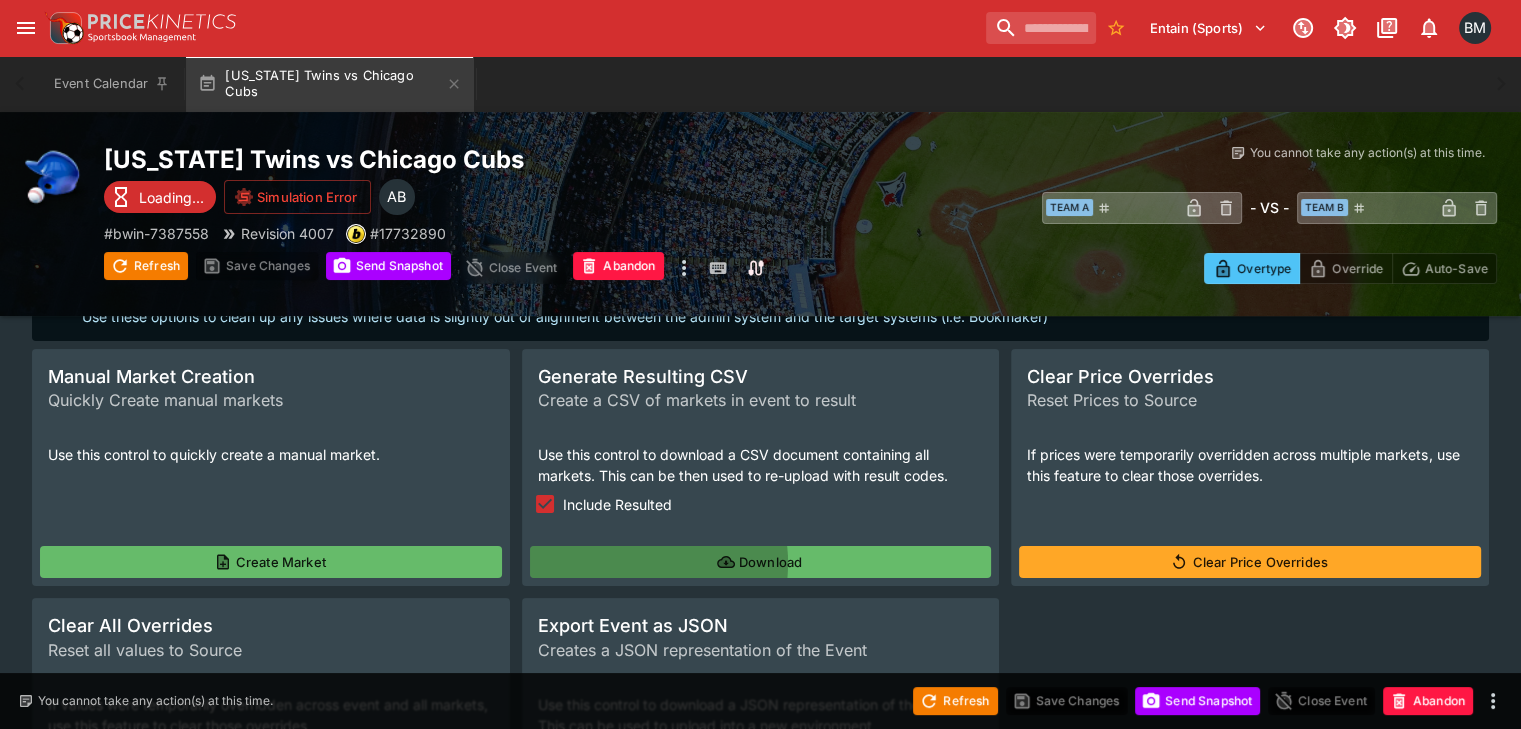 click 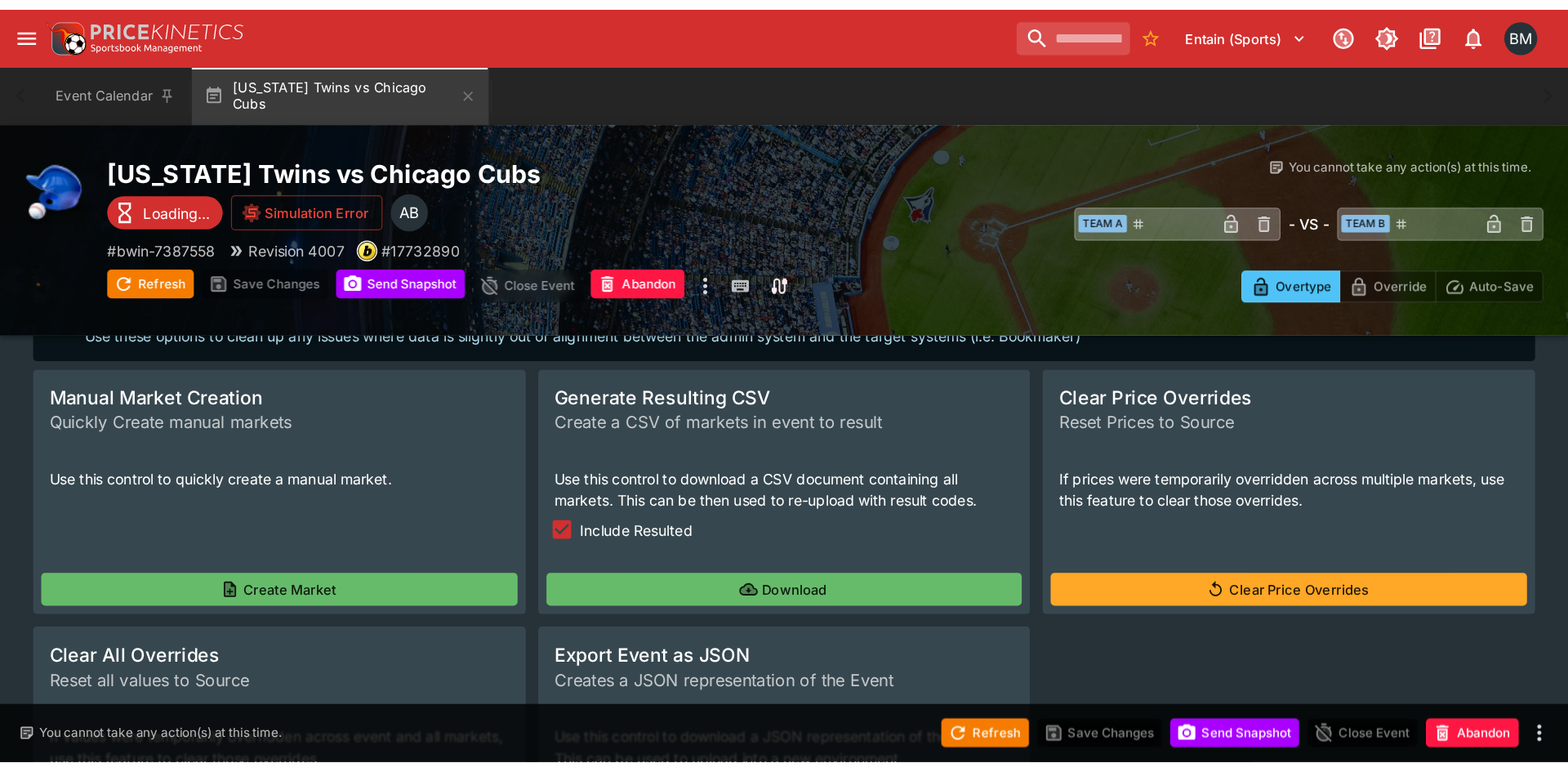 scroll, scrollTop: 0, scrollLeft: 0, axis: both 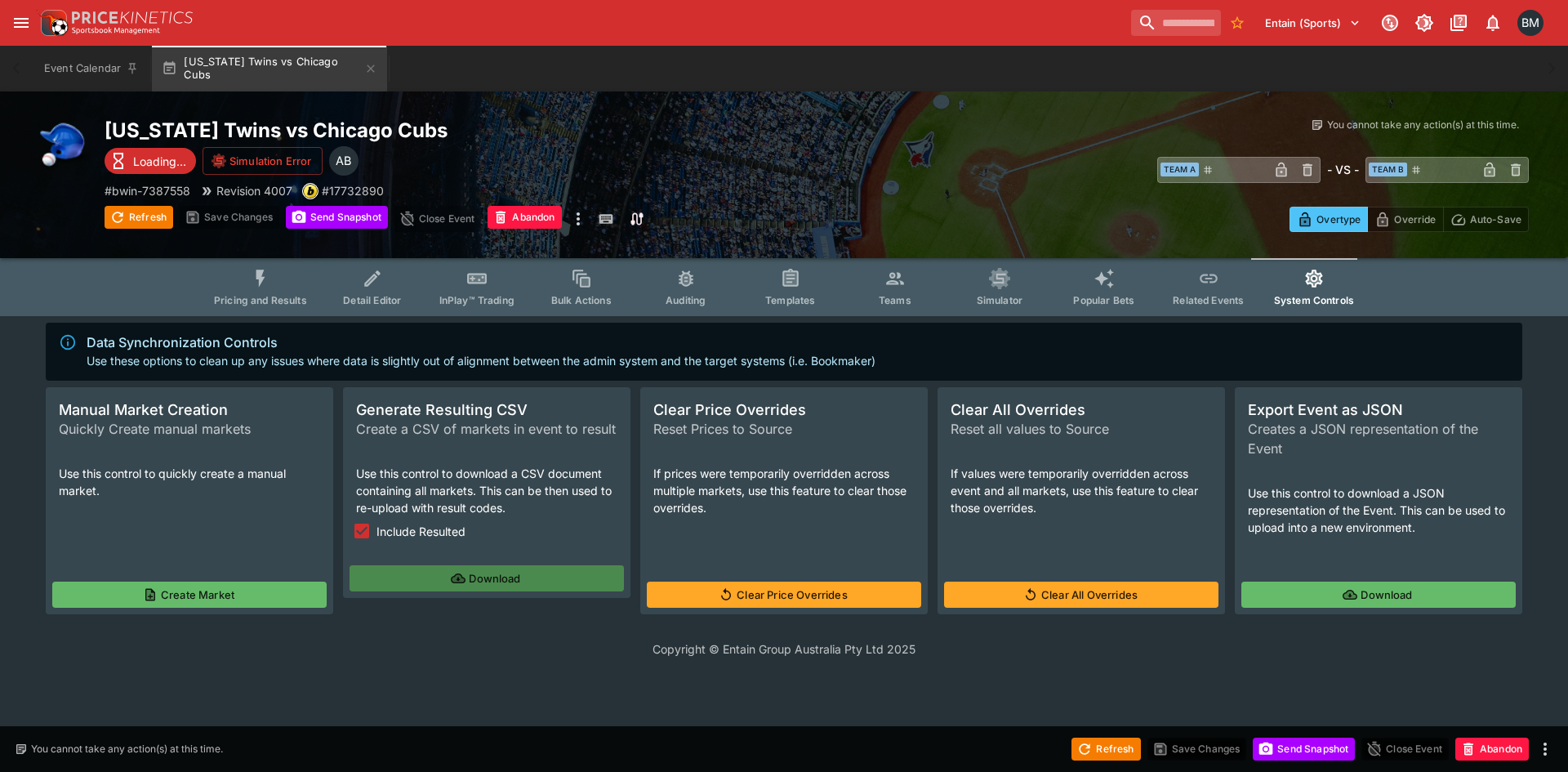 click on "Download" at bounding box center [487, 578] 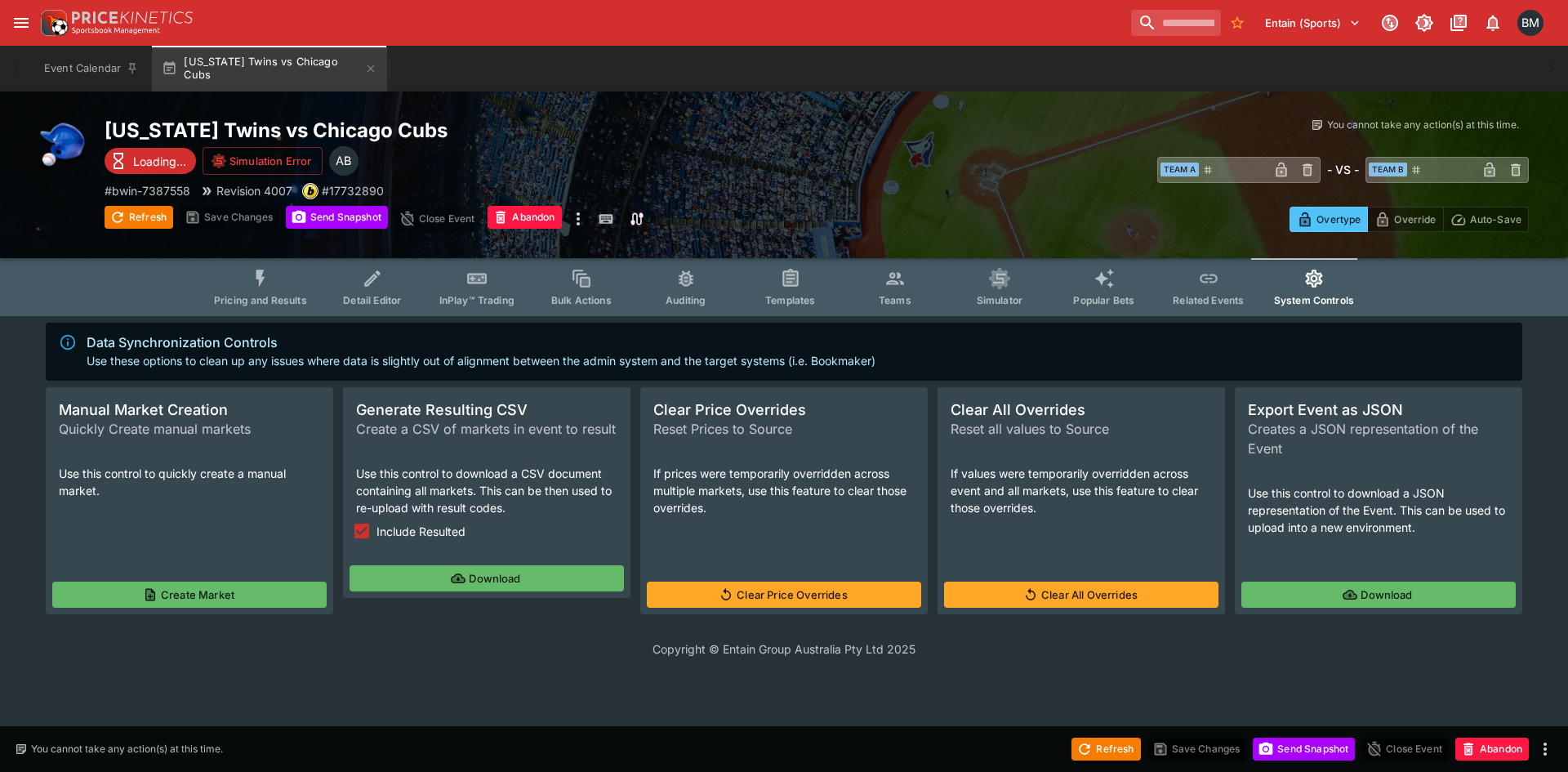 click at bounding box center [21, 23] 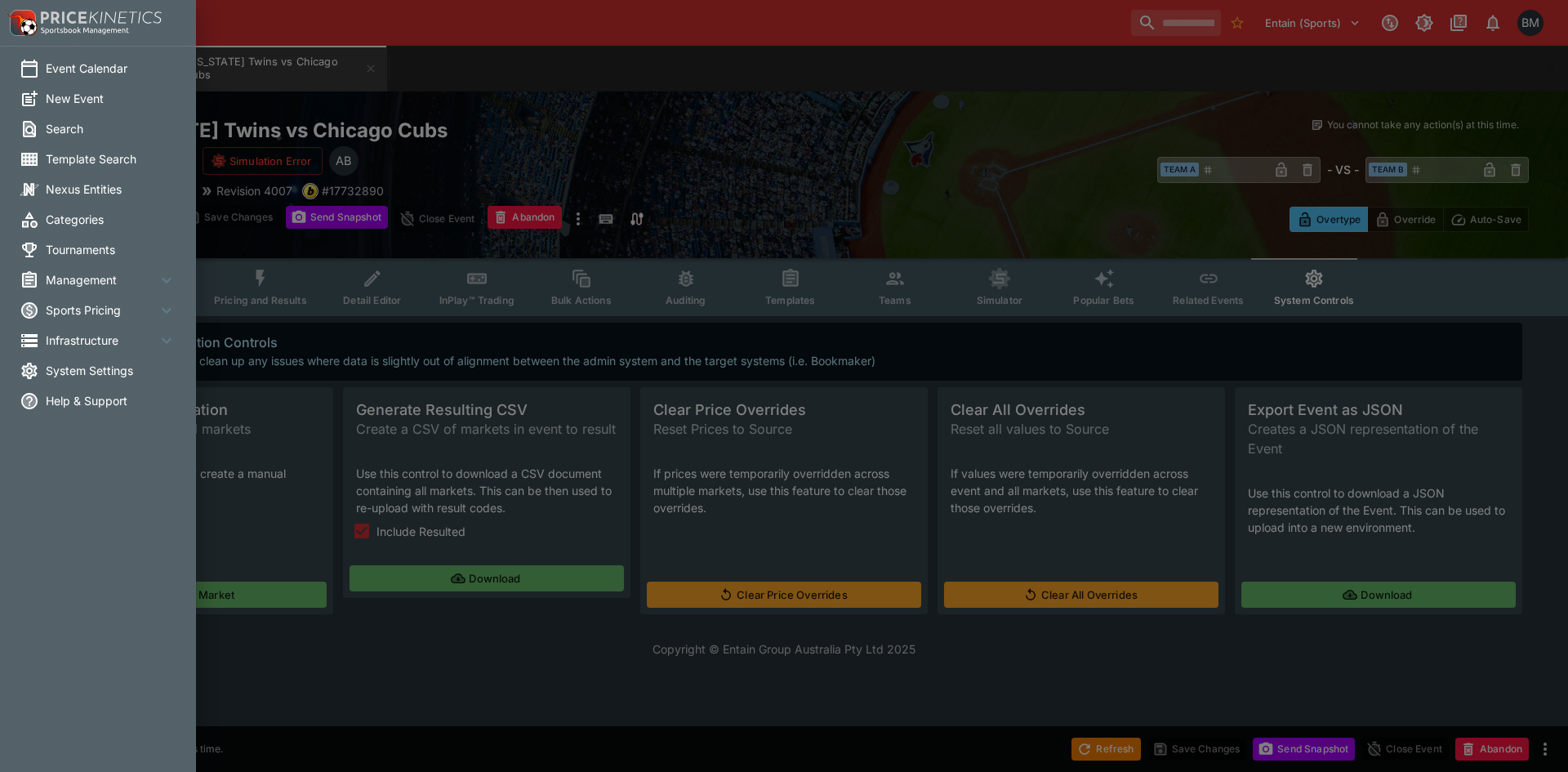 click on "System Settings" at bounding box center (111, 370) 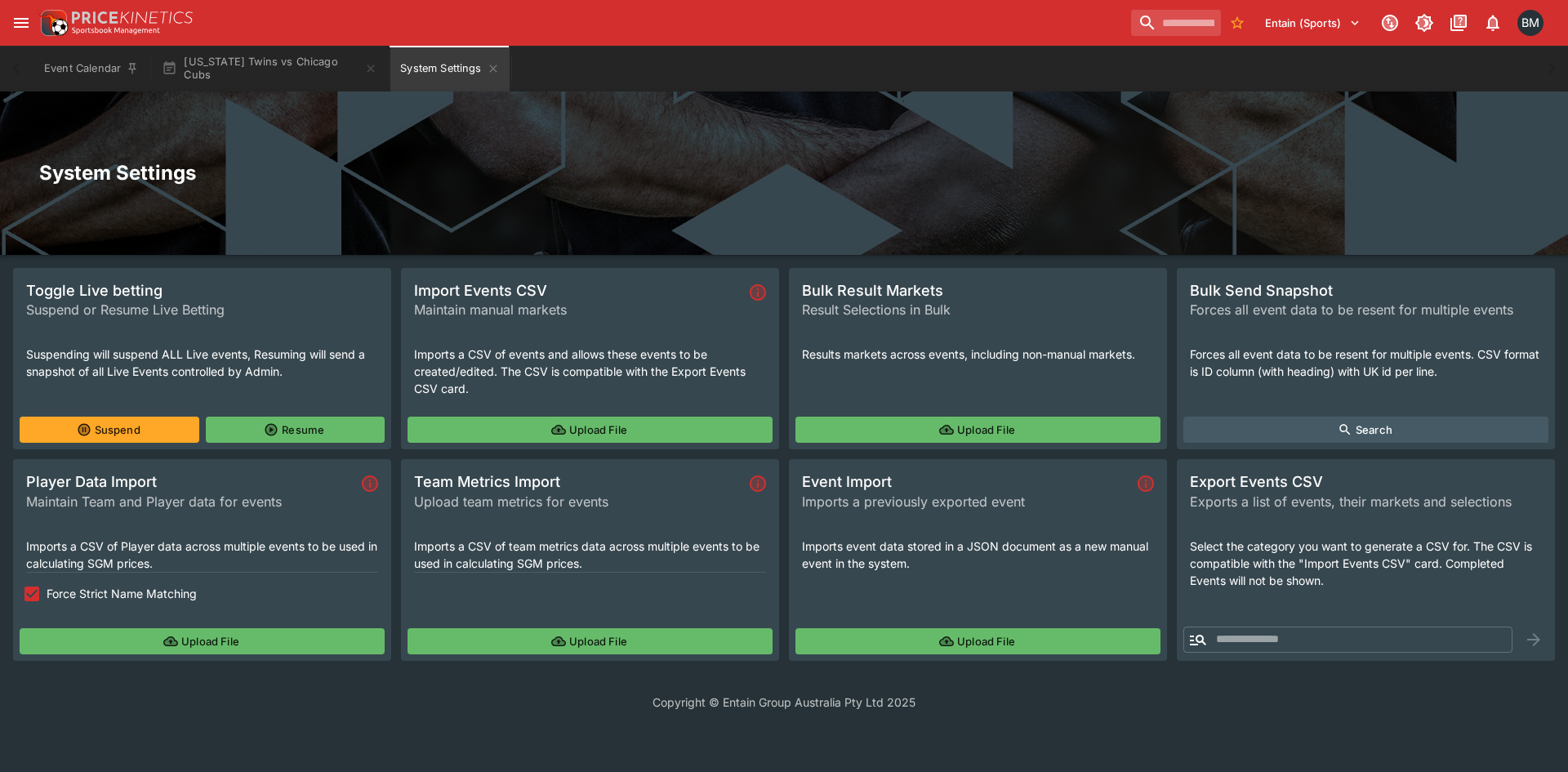click on "Upload File" at bounding box center [978, 430] 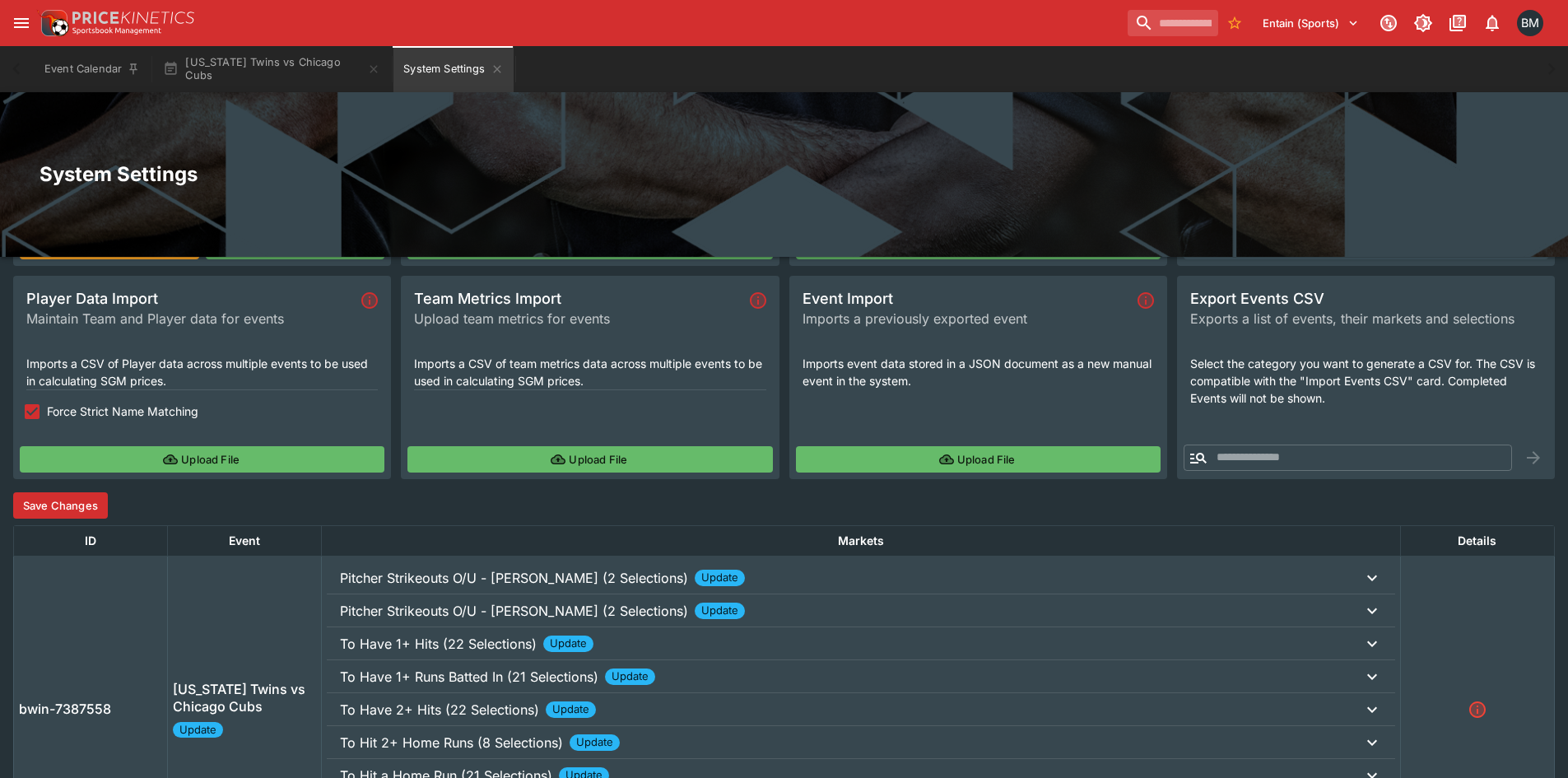 scroll, scrollTop: 342, scrollLeft: 0, axis: vertical 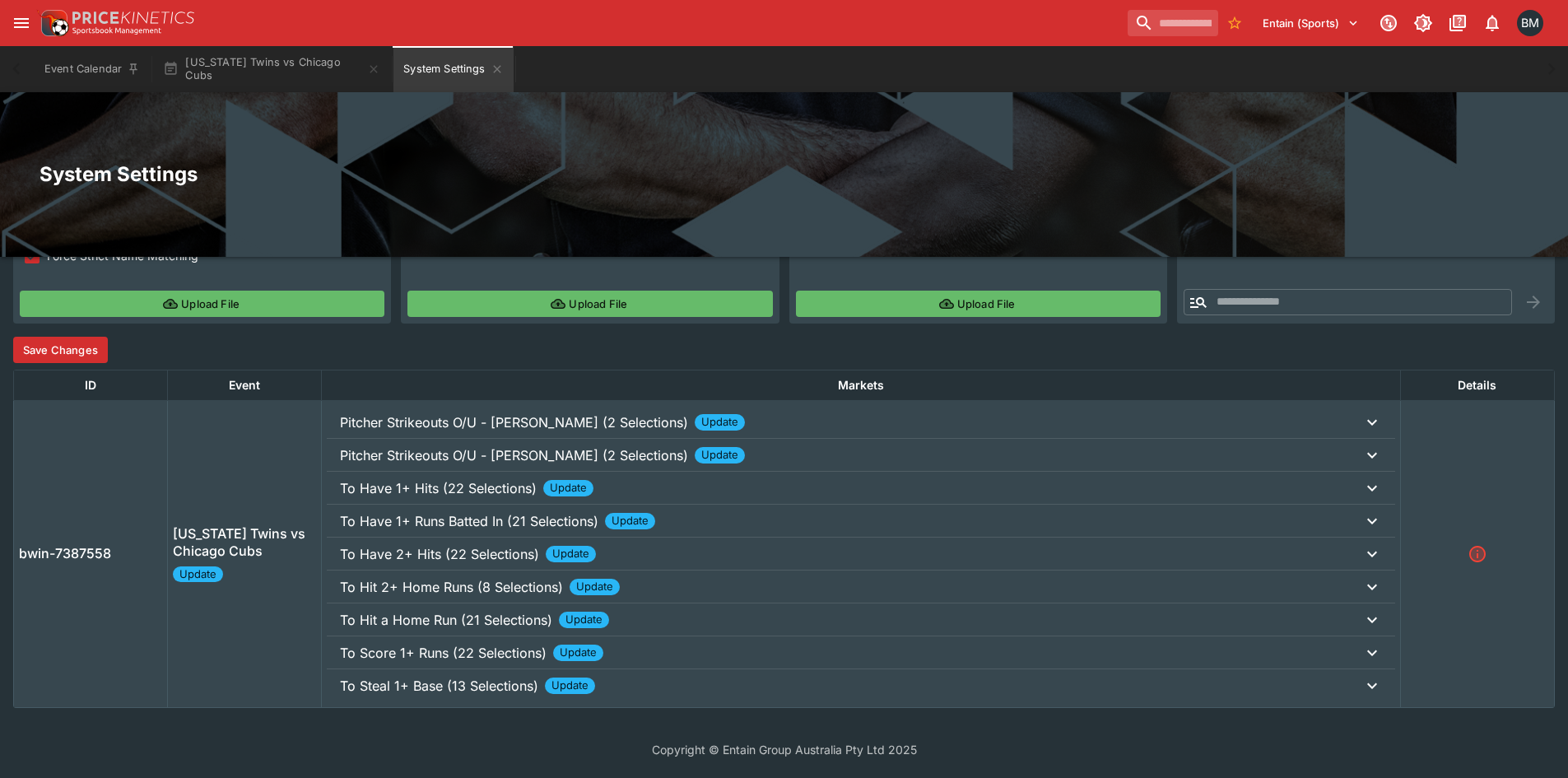 click on "To Have 2+ Hits  (22 Selections)   Update" at bounding box center [850, 422] 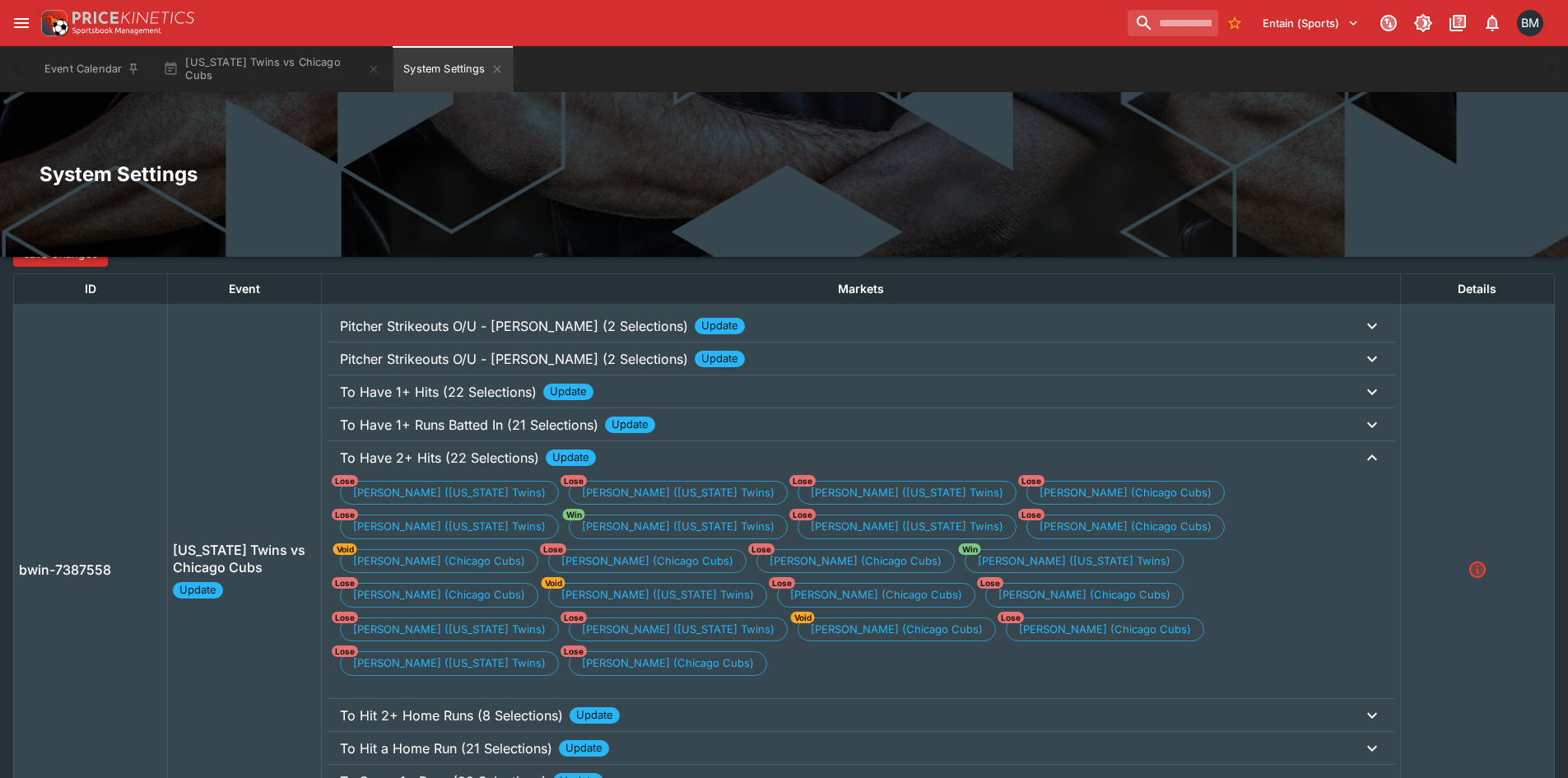 scroll, scrollTop: 533, scrollLeft: 0, axis: vertical 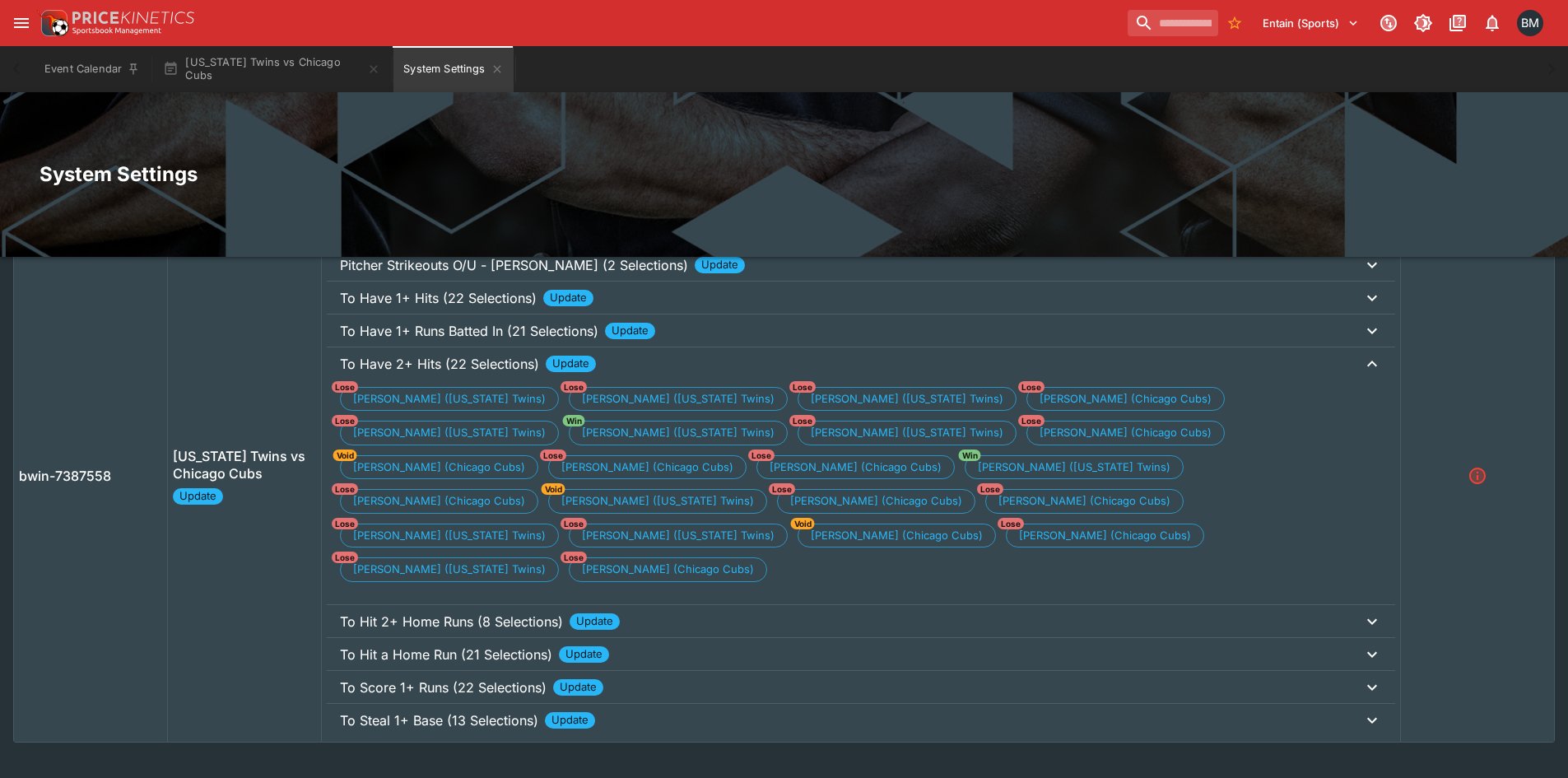 click on "To Have 1+ Hits  (22 Selections)   Update" at bounding box center [850, 232] 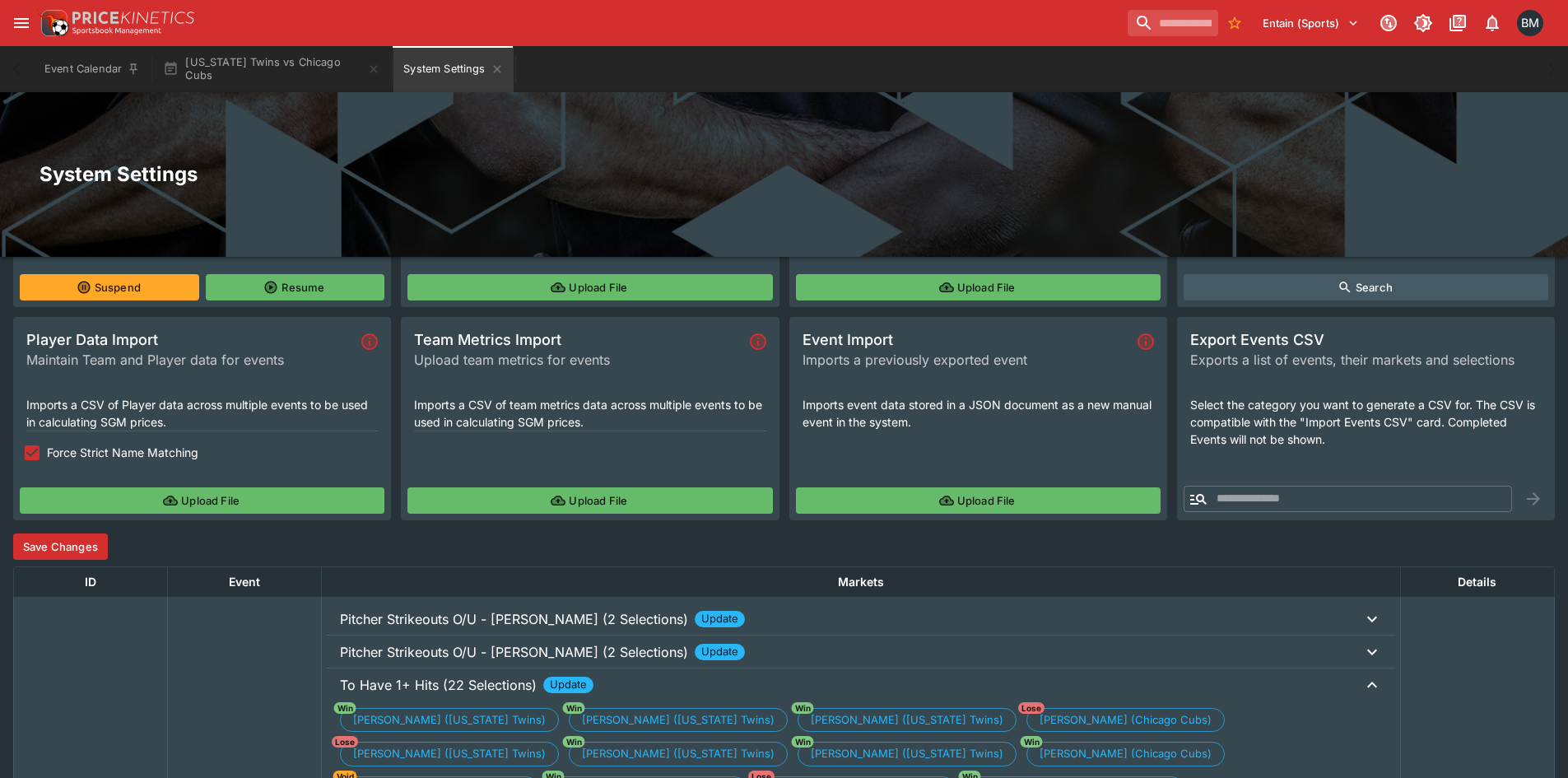 scroll, scrollTop: 121, scrollLeft: 0, axis: vertical 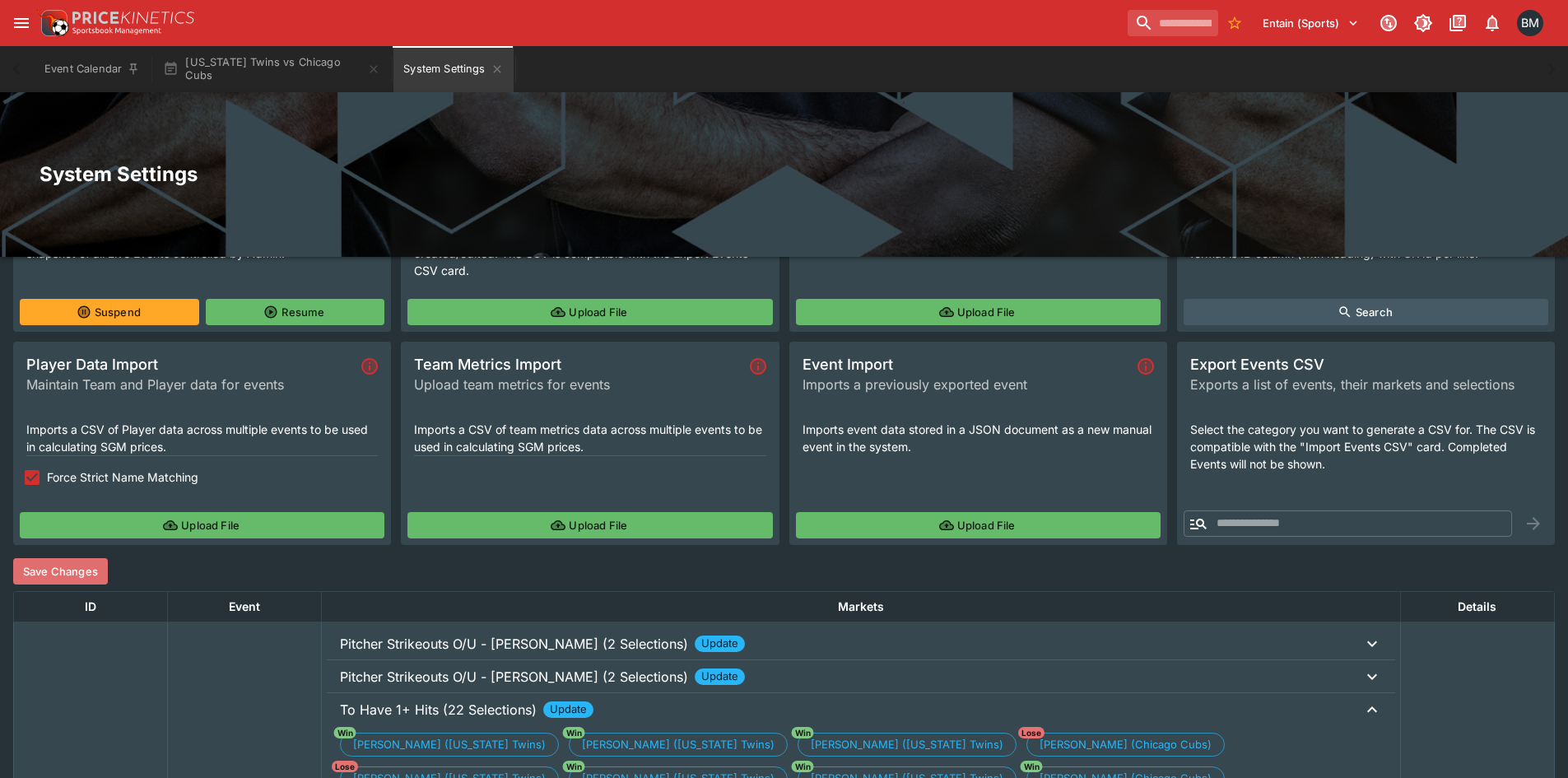 click on "Save Changes" at bounding box center (60, 571) 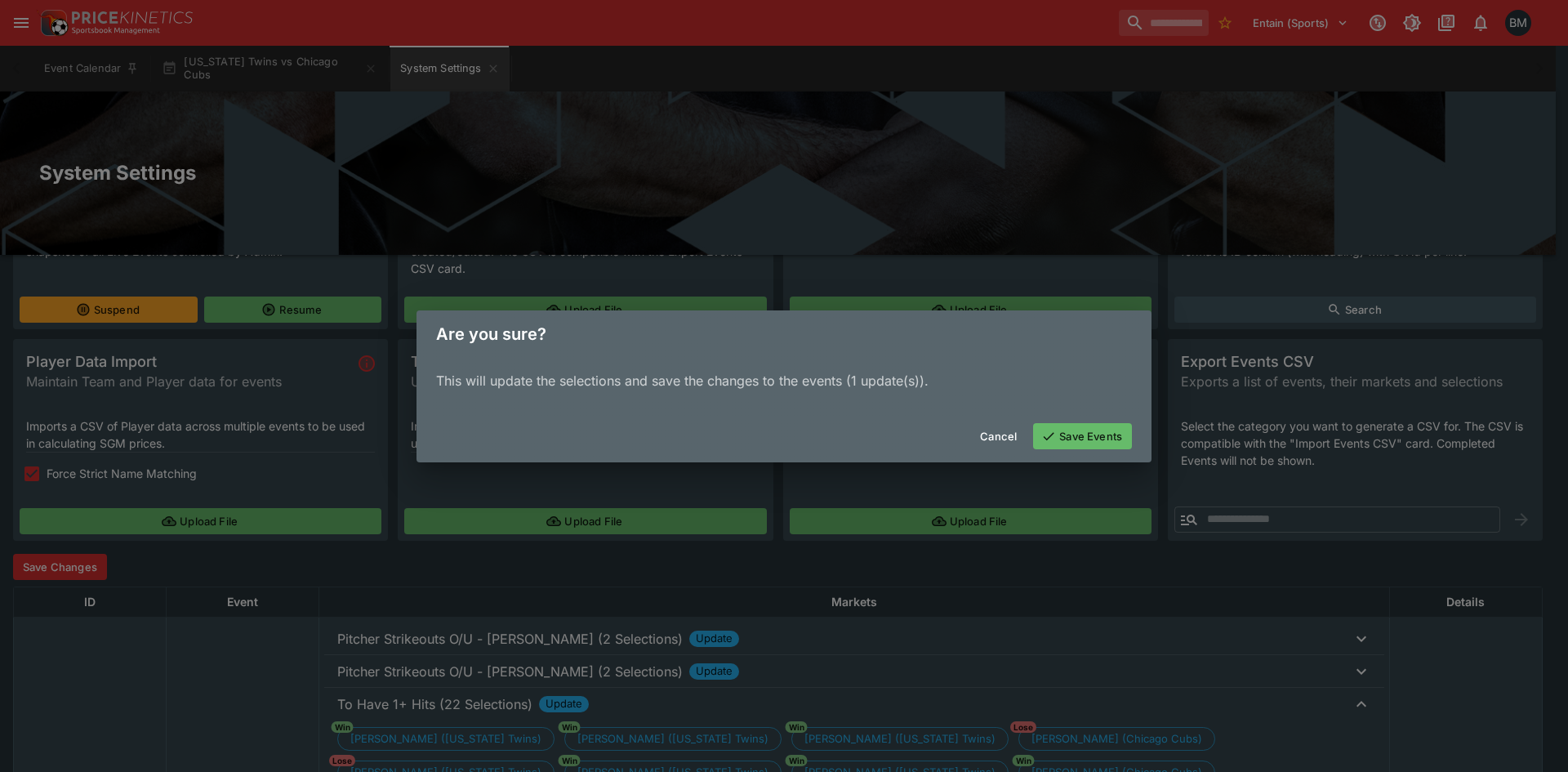 click 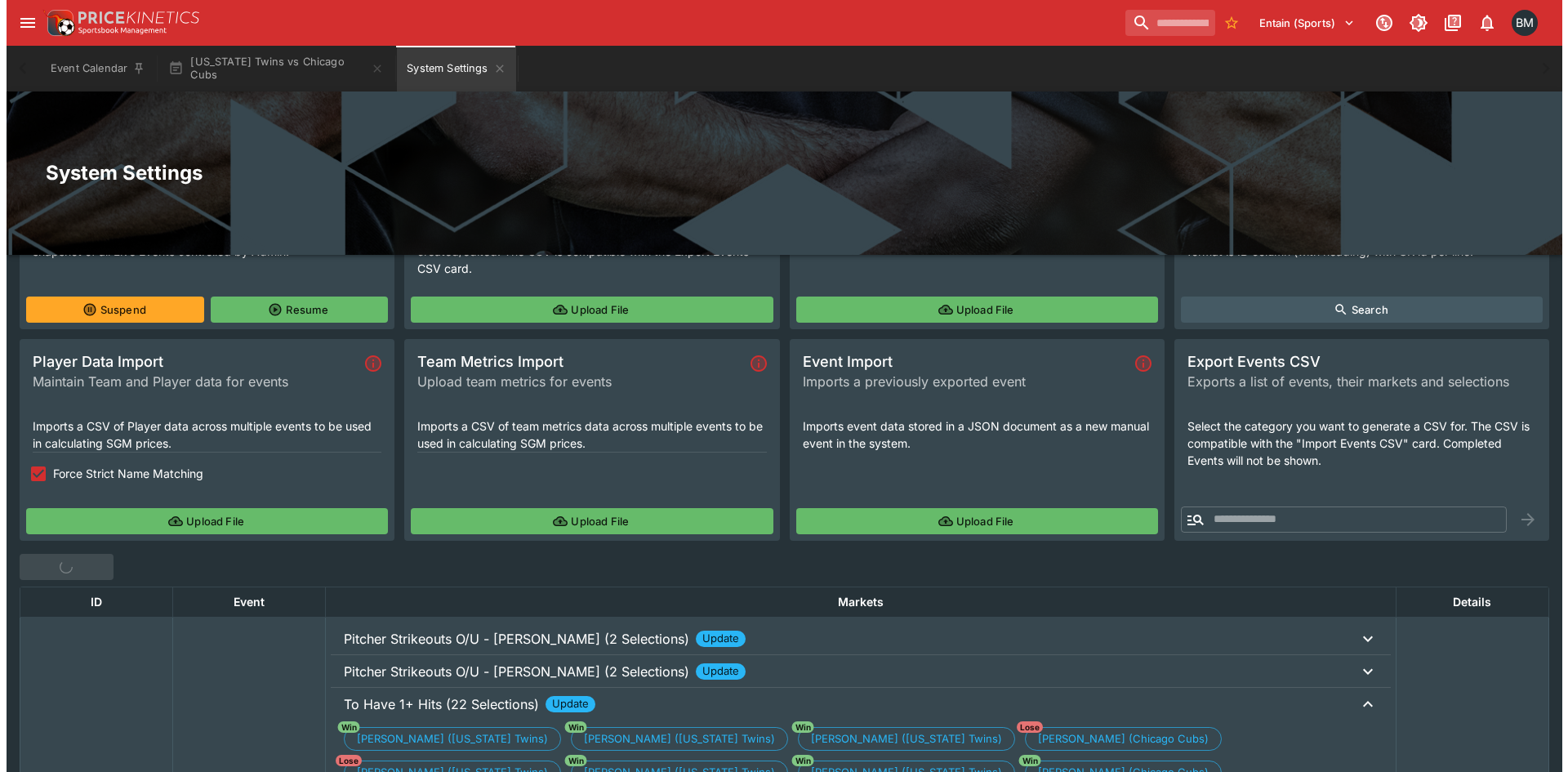 scroll, scrollTop: 0, scrollLeft: 0, axis: both 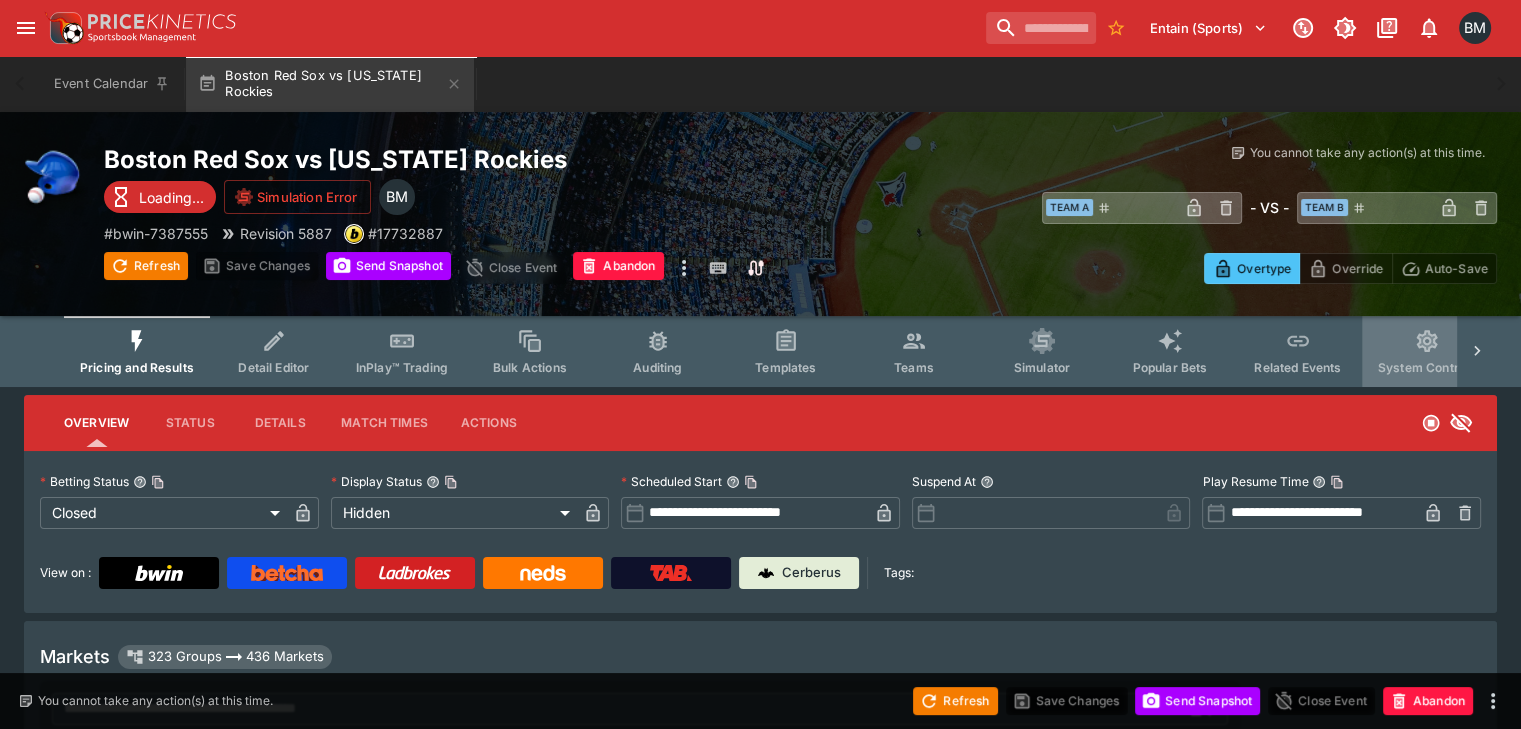 click on "System Controls" at bounding box center [1427, 367] 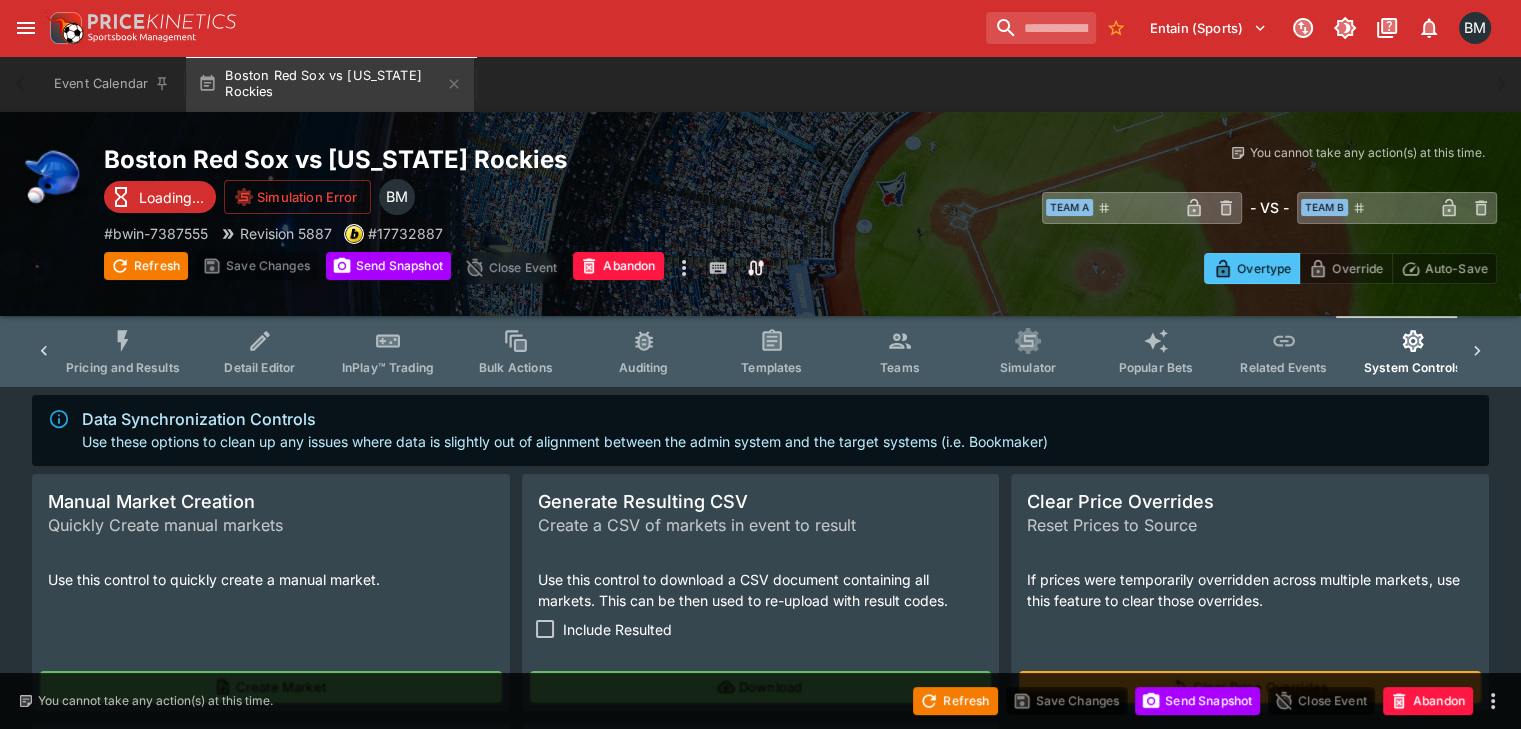 scroll, scrollTop: 0, scrollLeft: 56, axis: horizontal 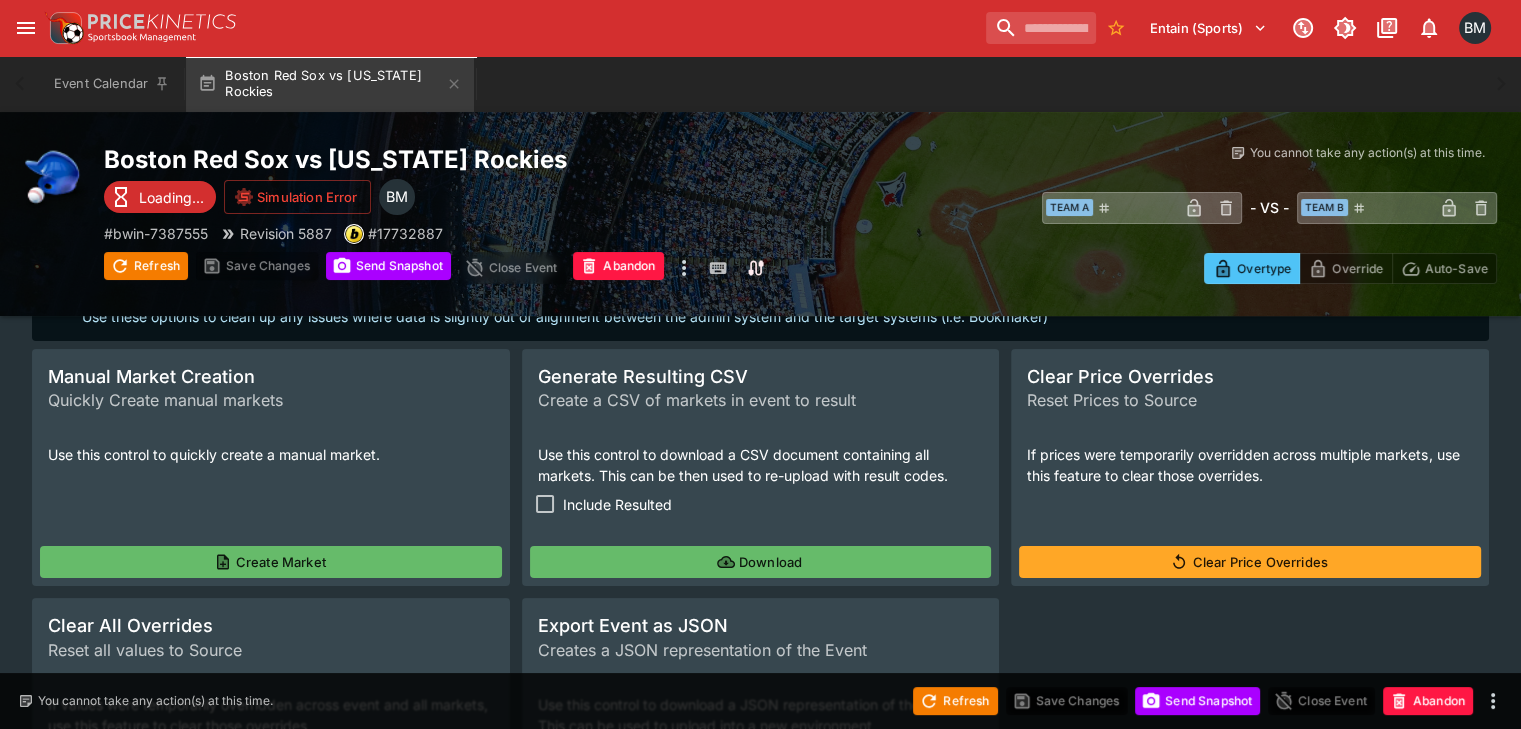 click on "Include Resulted" at bounding box center [617, 504] 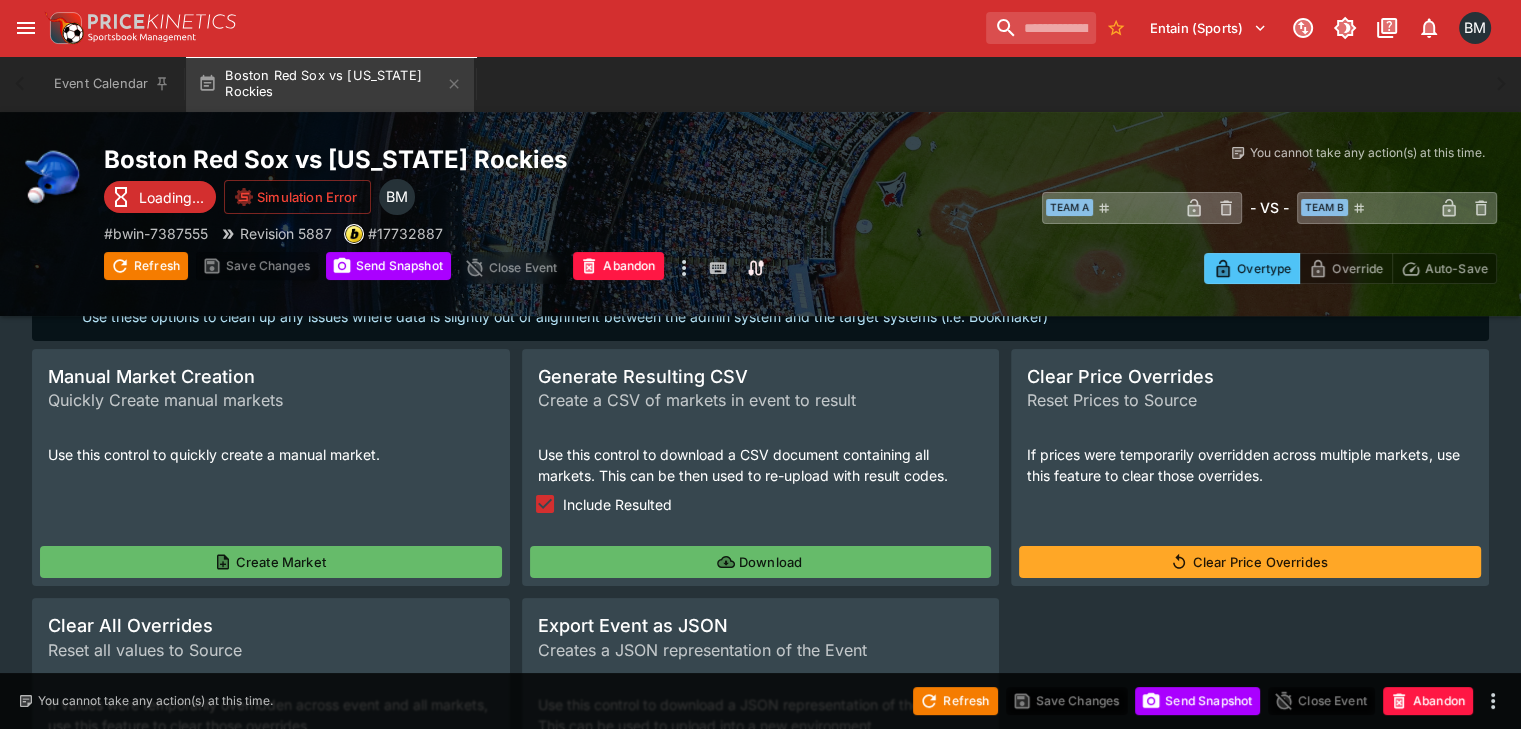 click on "Download" at bounding box center (761, 562) 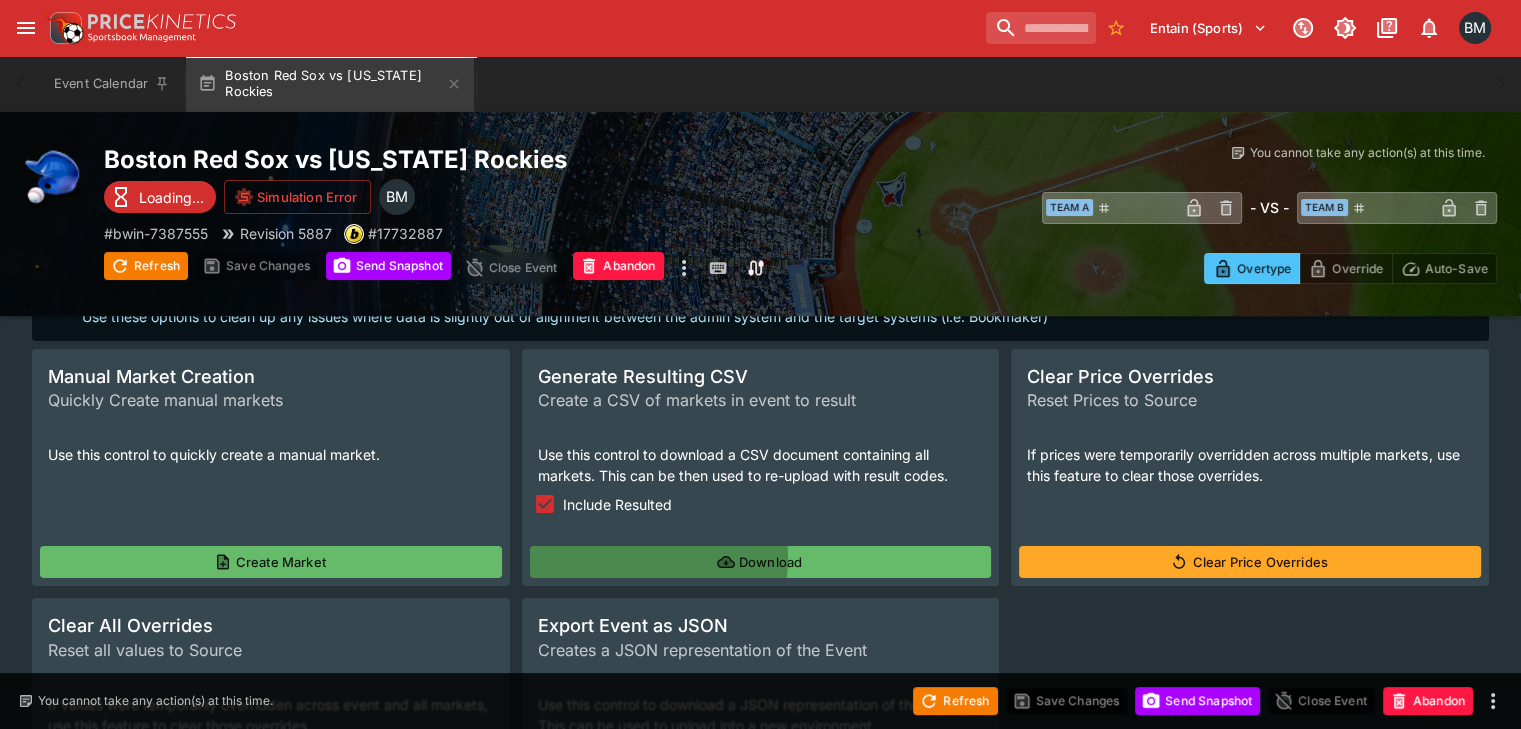 click 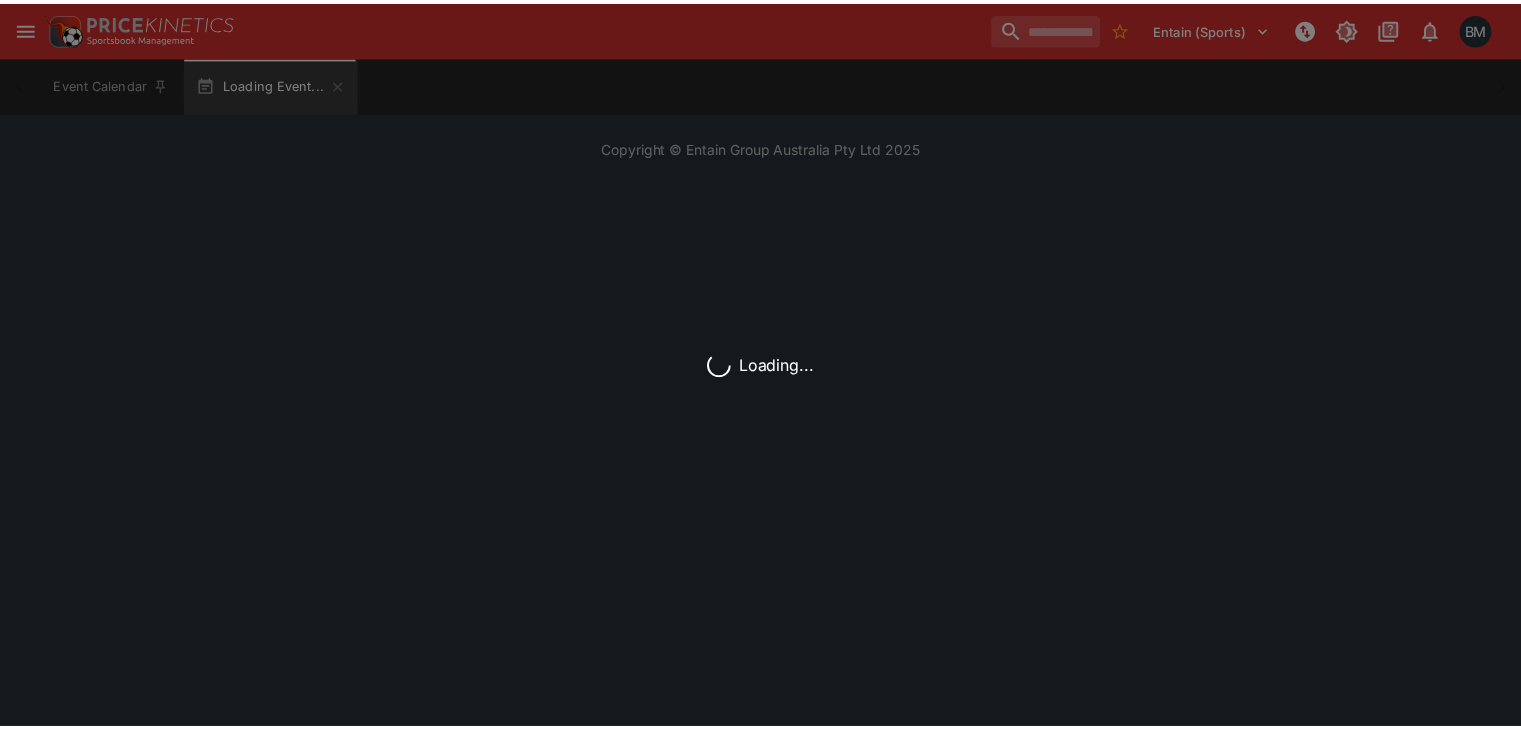 scroll, scrollTop: 0, scrollLeft: 0, axis: both 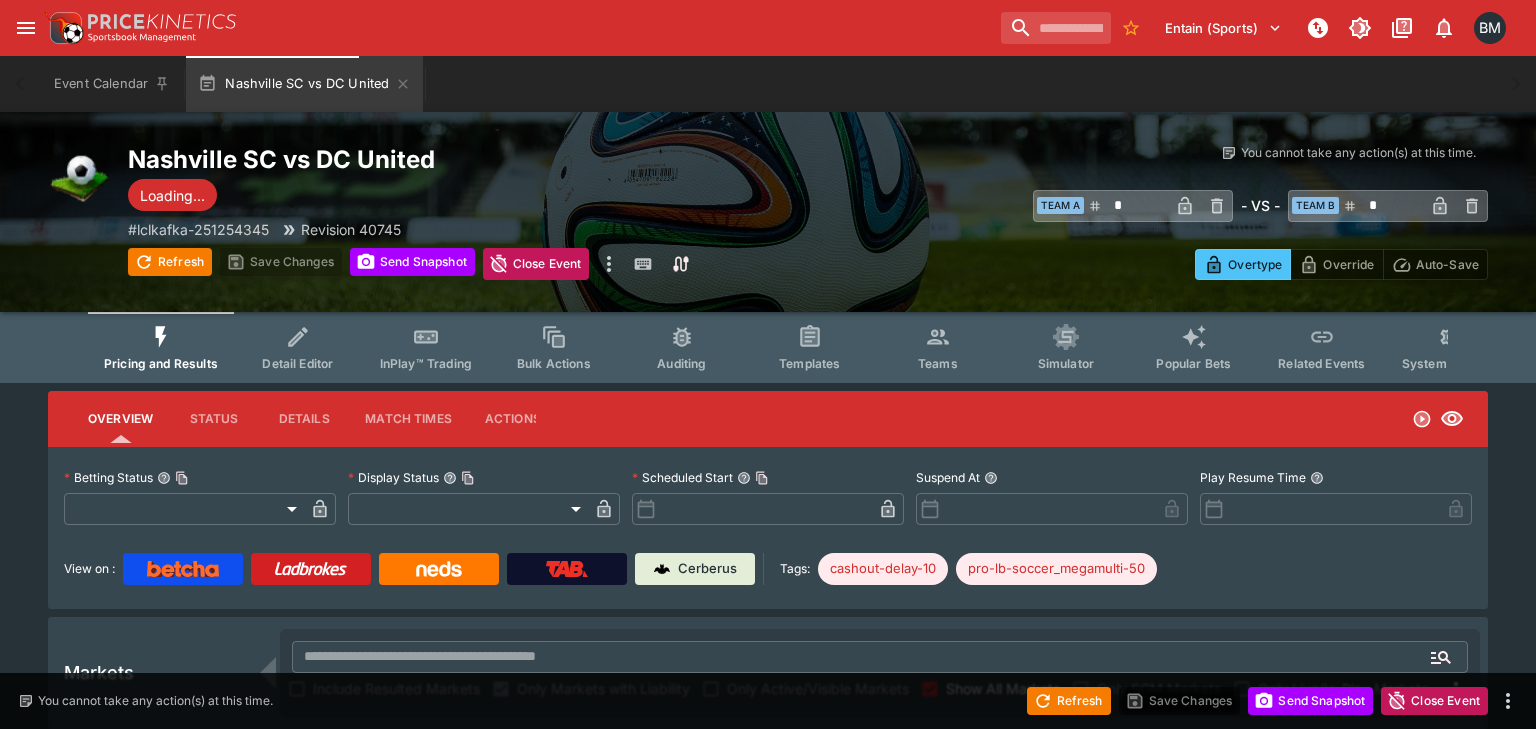type on "**********" 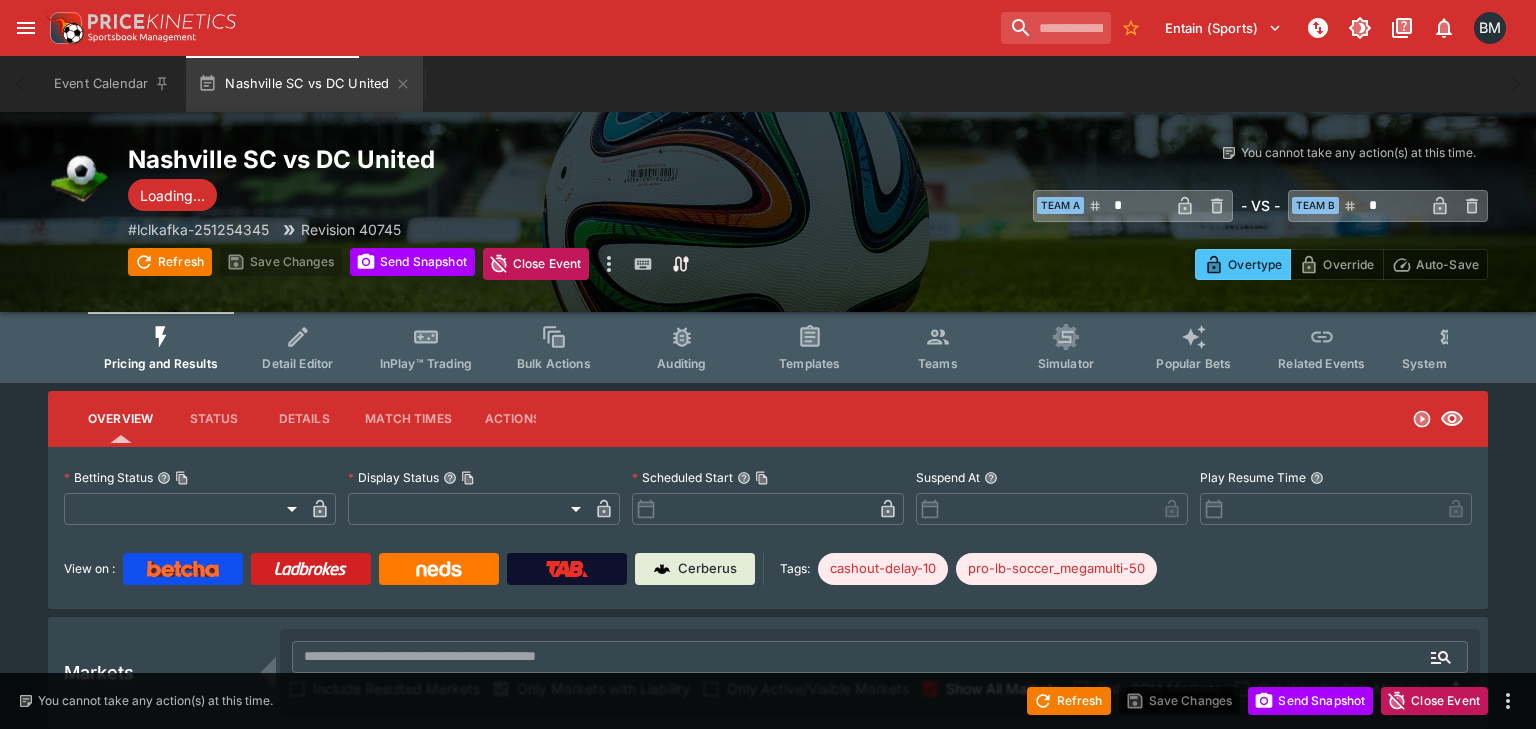 type on "*******" 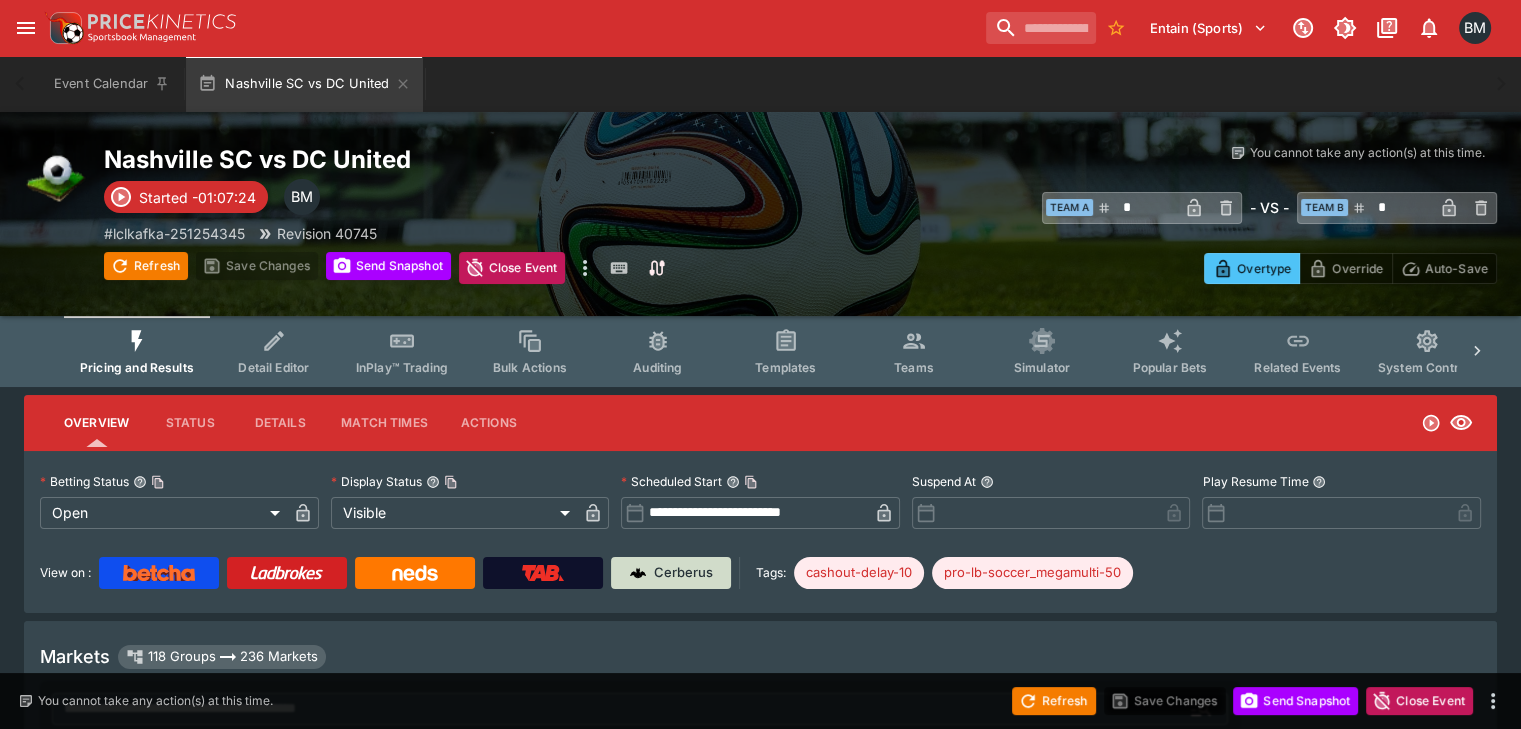 click on "Cerberus" at bounding box center [683, 573] 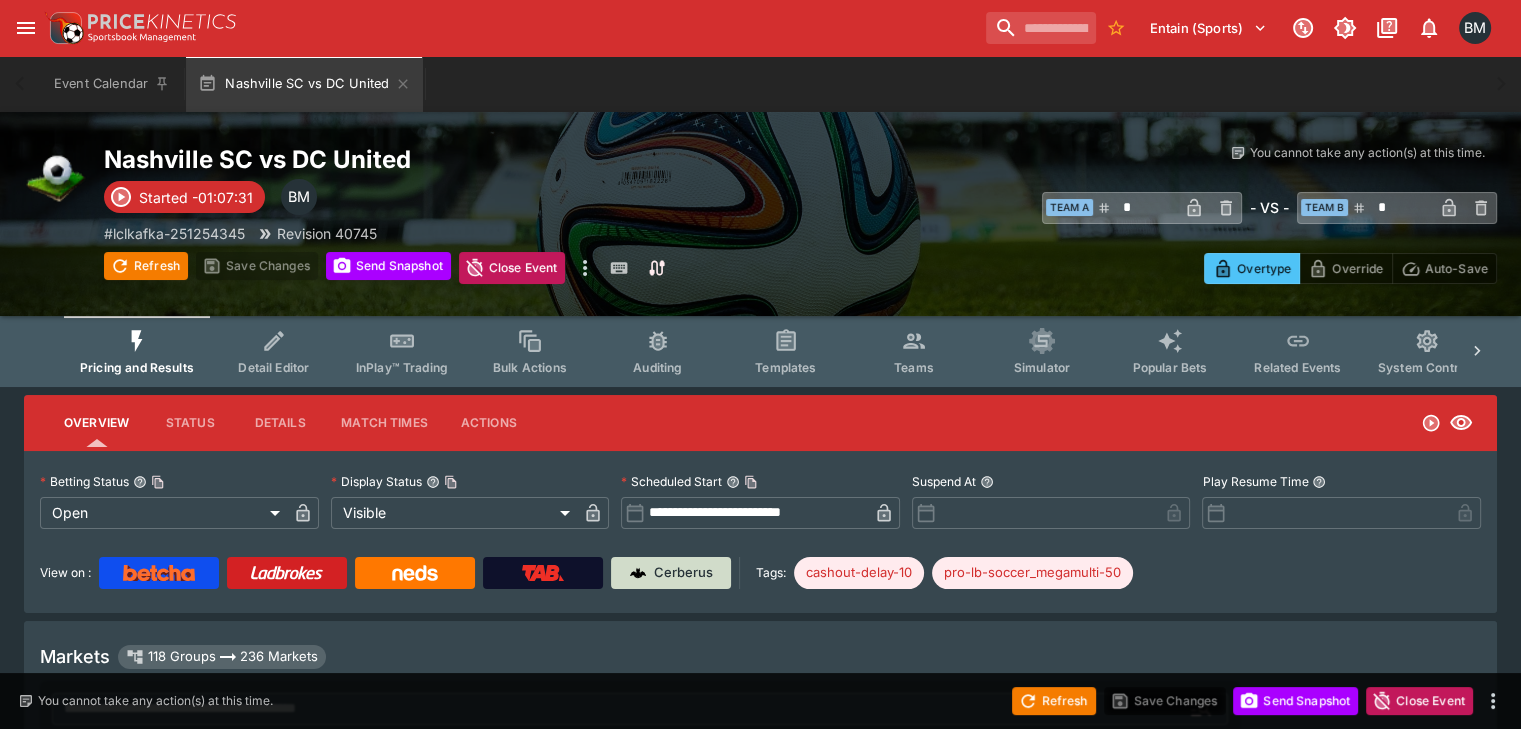 type on "**********" 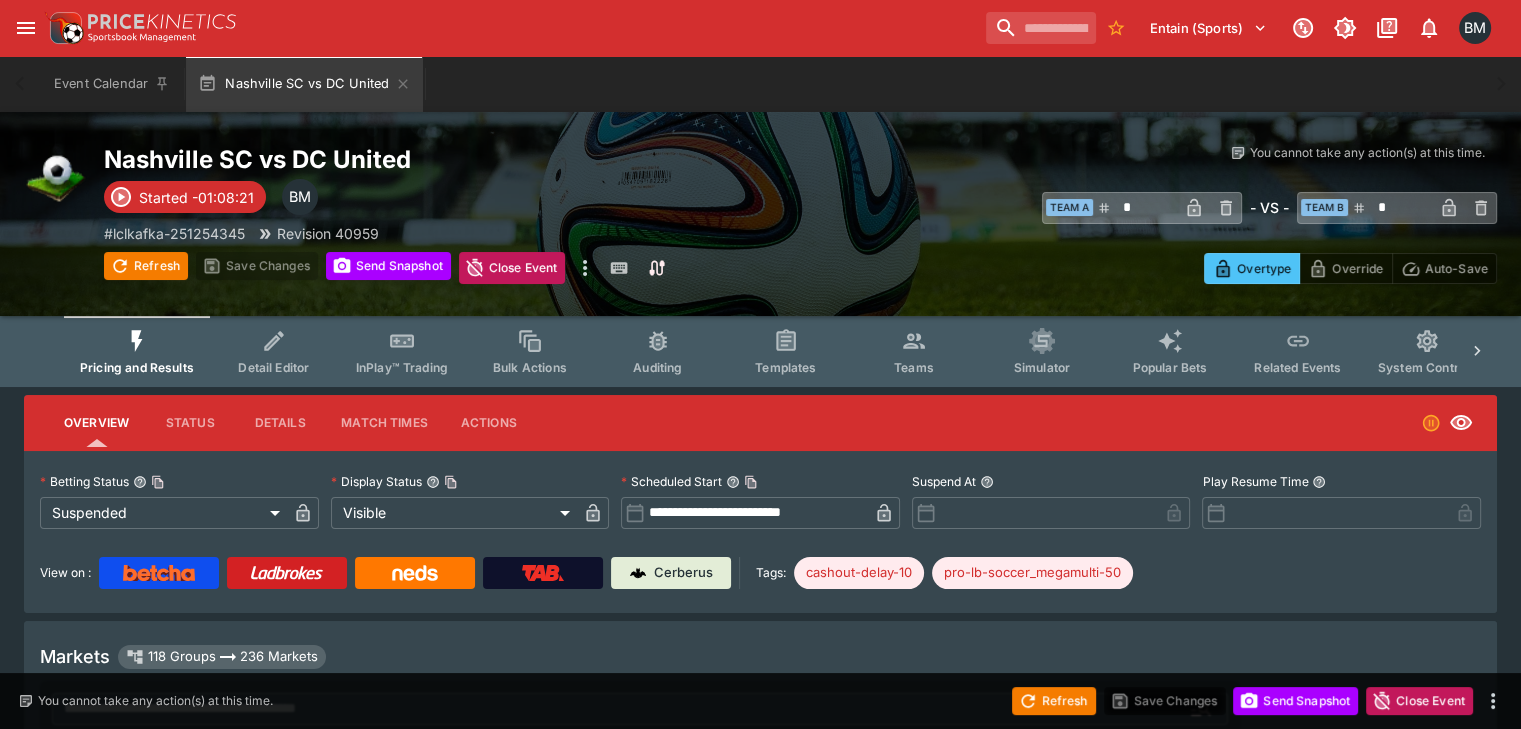 scroll, scrollTop: 166, scrollLeft: 0, axis: vertical 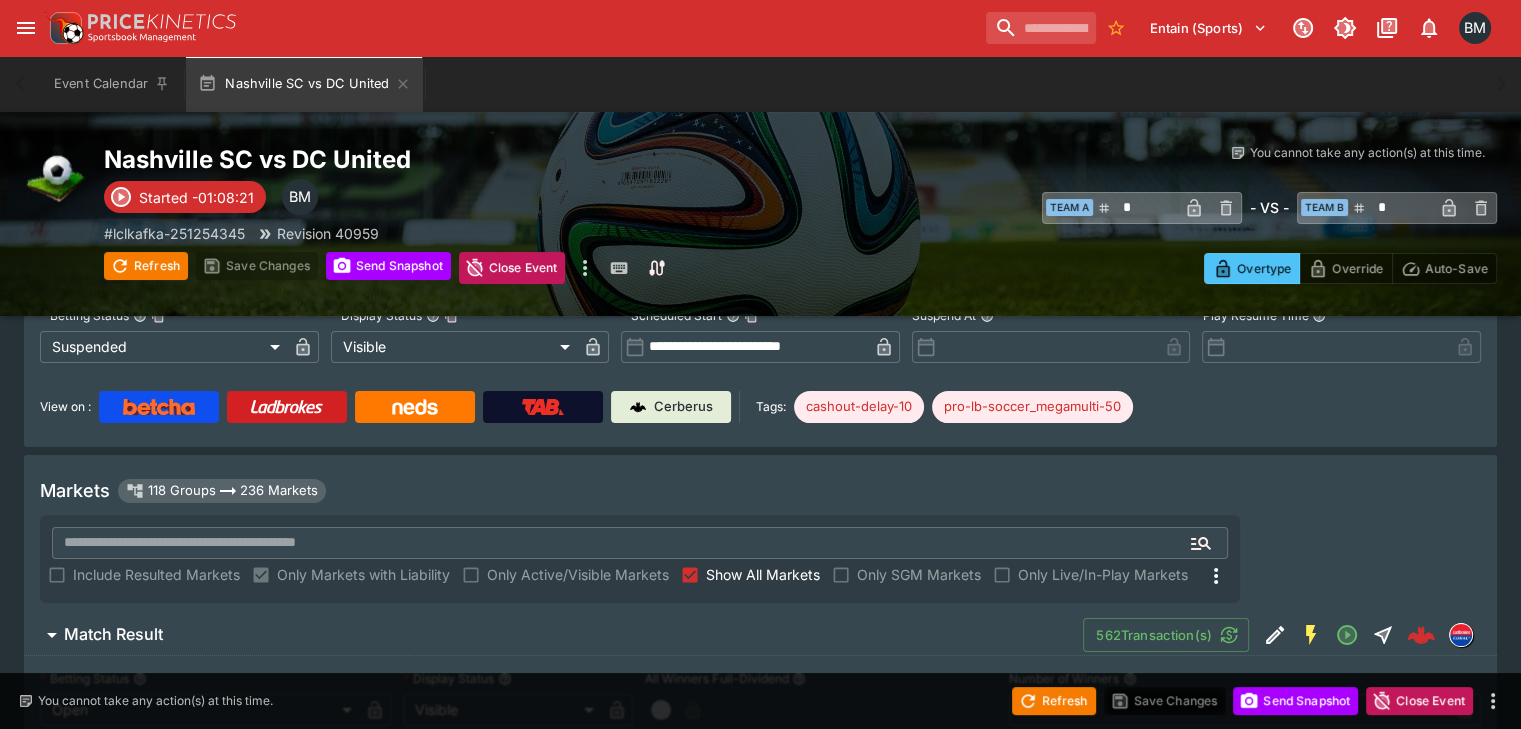 click on "Show All Markets" at bounding box center [747, 575] 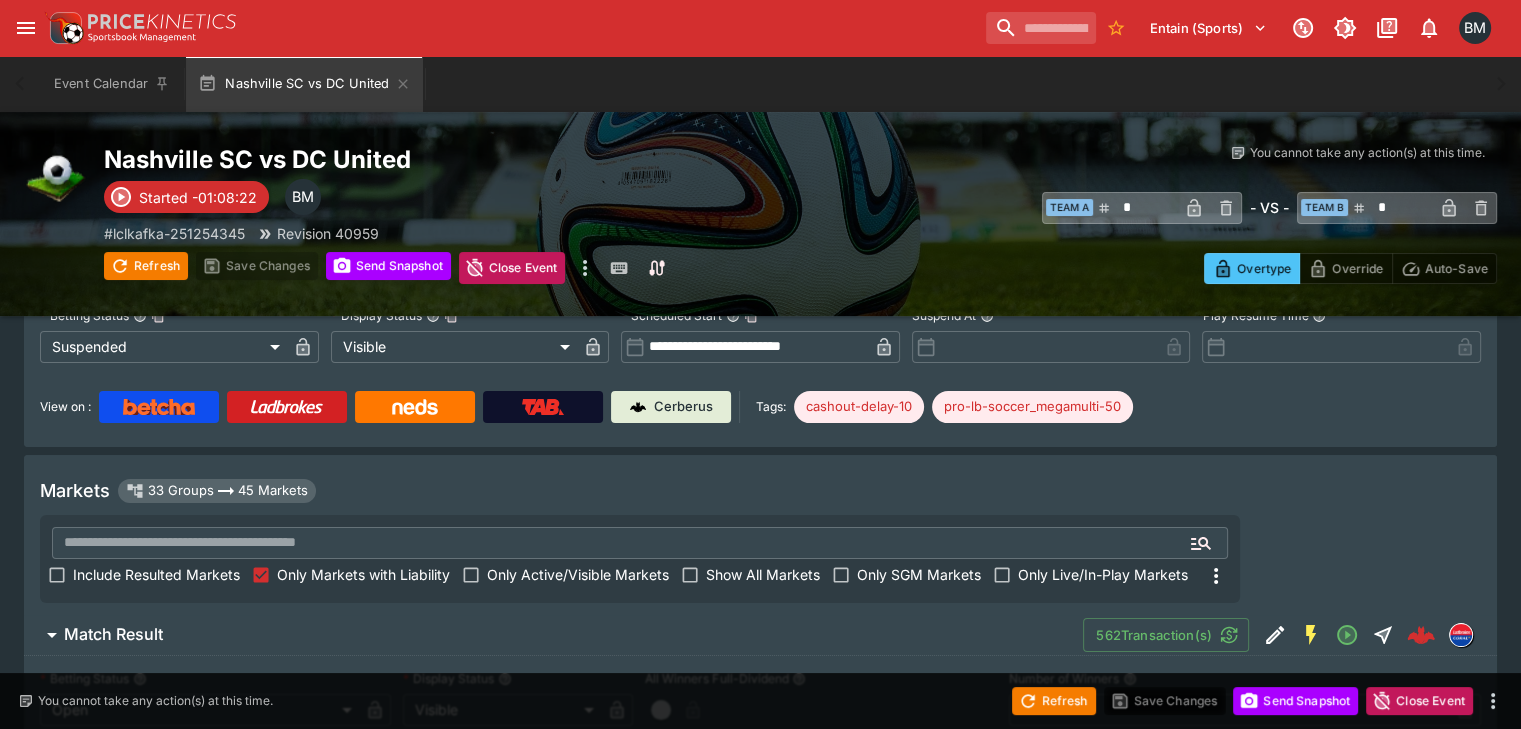scroll, scrollTop: 333, scrollLeft: 0, axis: vertical 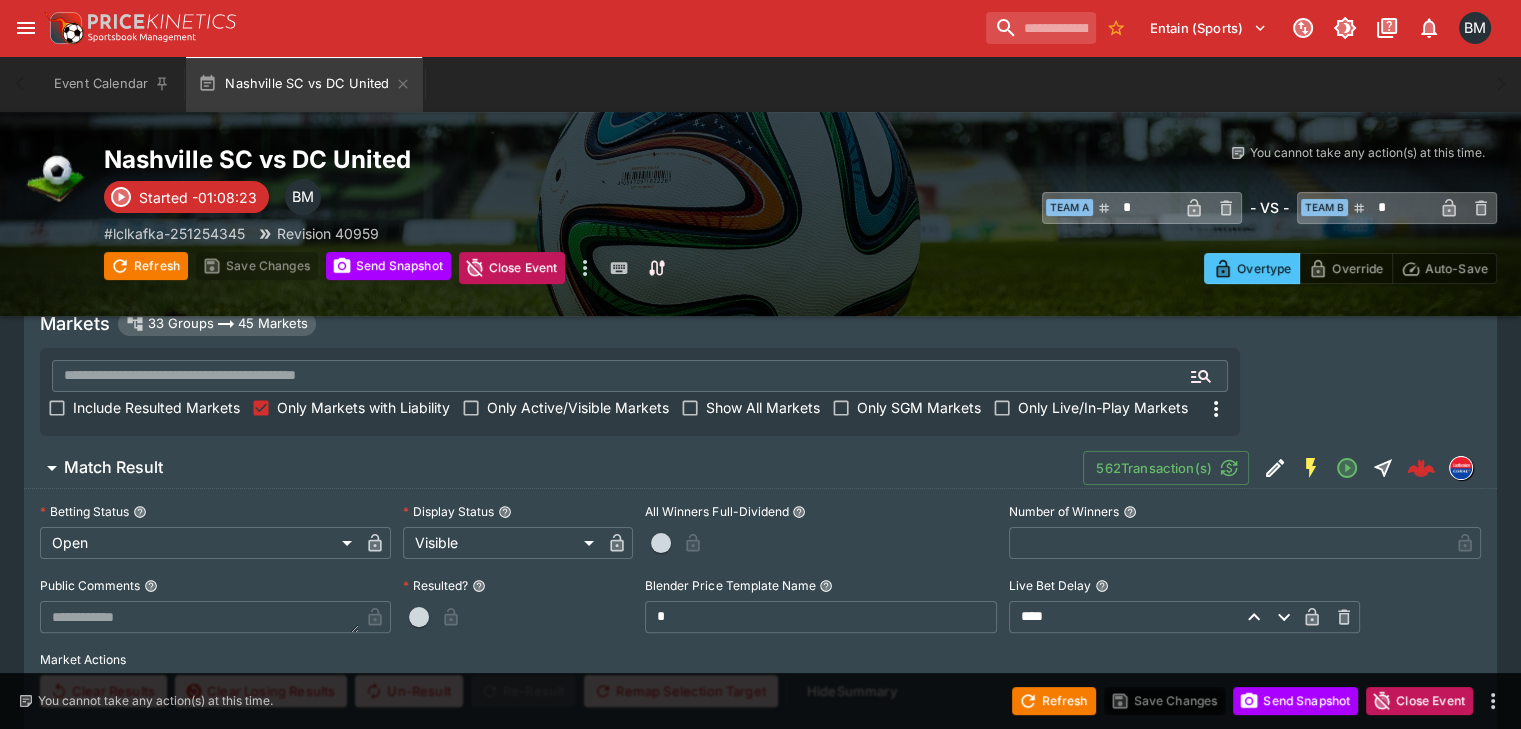 click on "Include Resulted Markets" at bounding box center [156, 407] 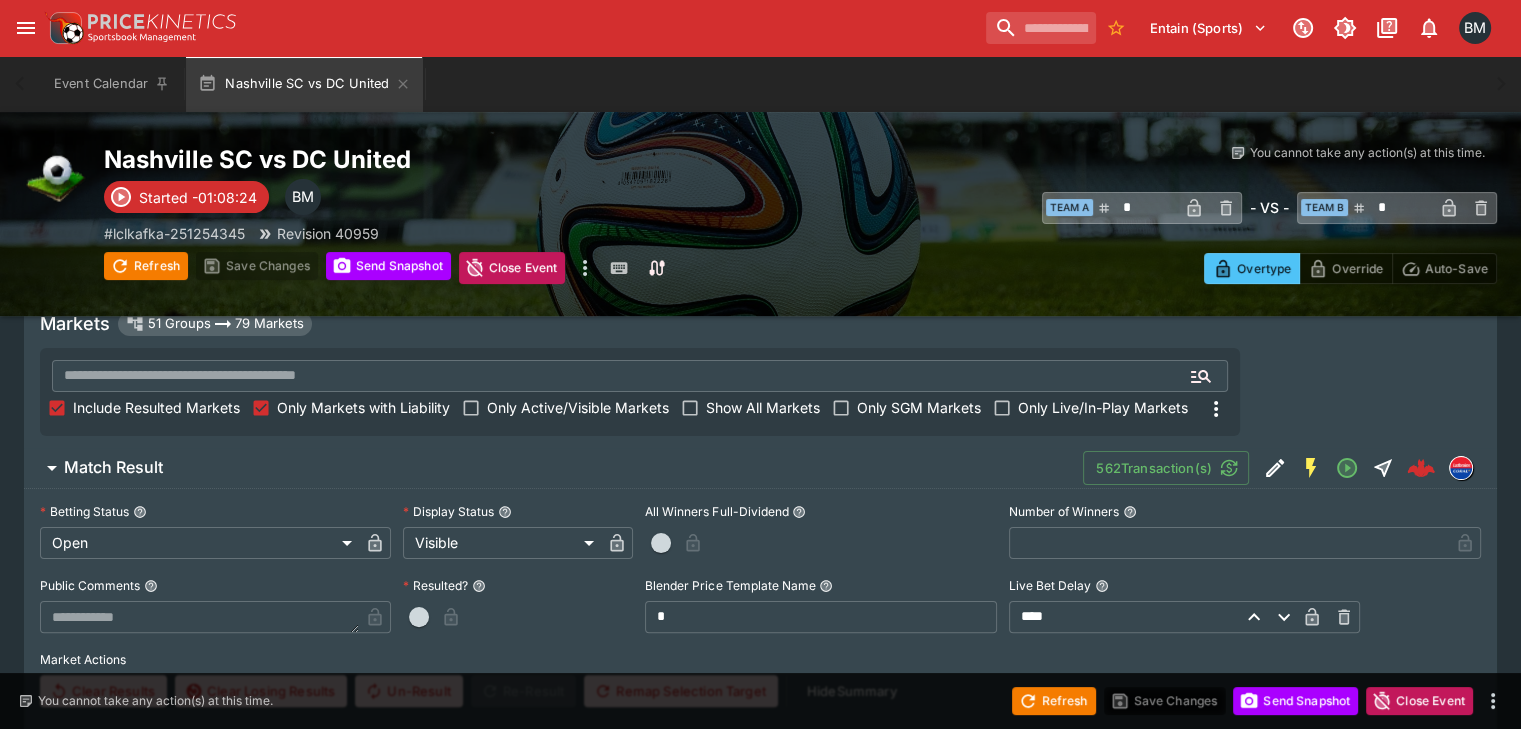 click on "Match Result 562  Transaction(s)" at bounding box center [772, 468] 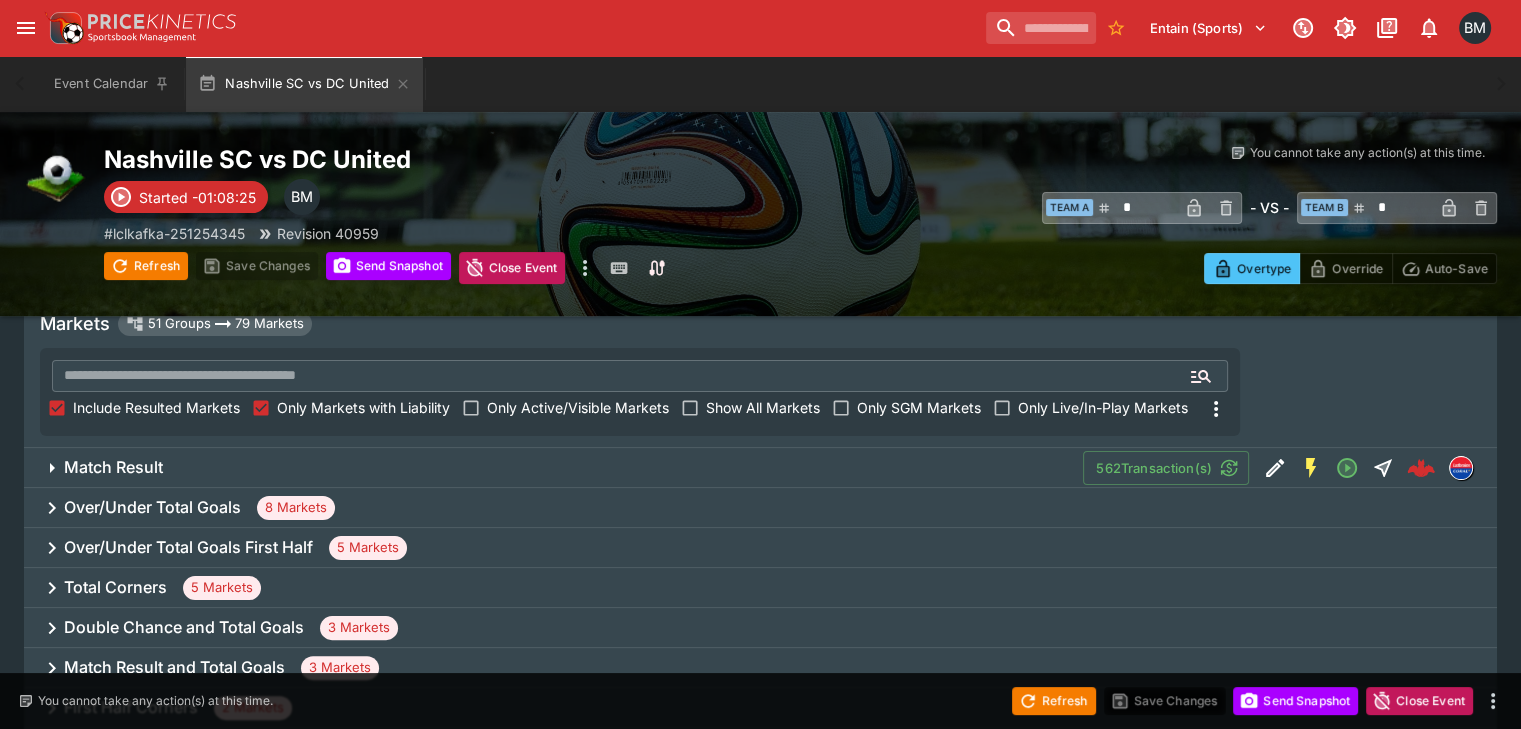 click on "Over/Under Total Goals 8 Markets" at bounding box center [760, 508] 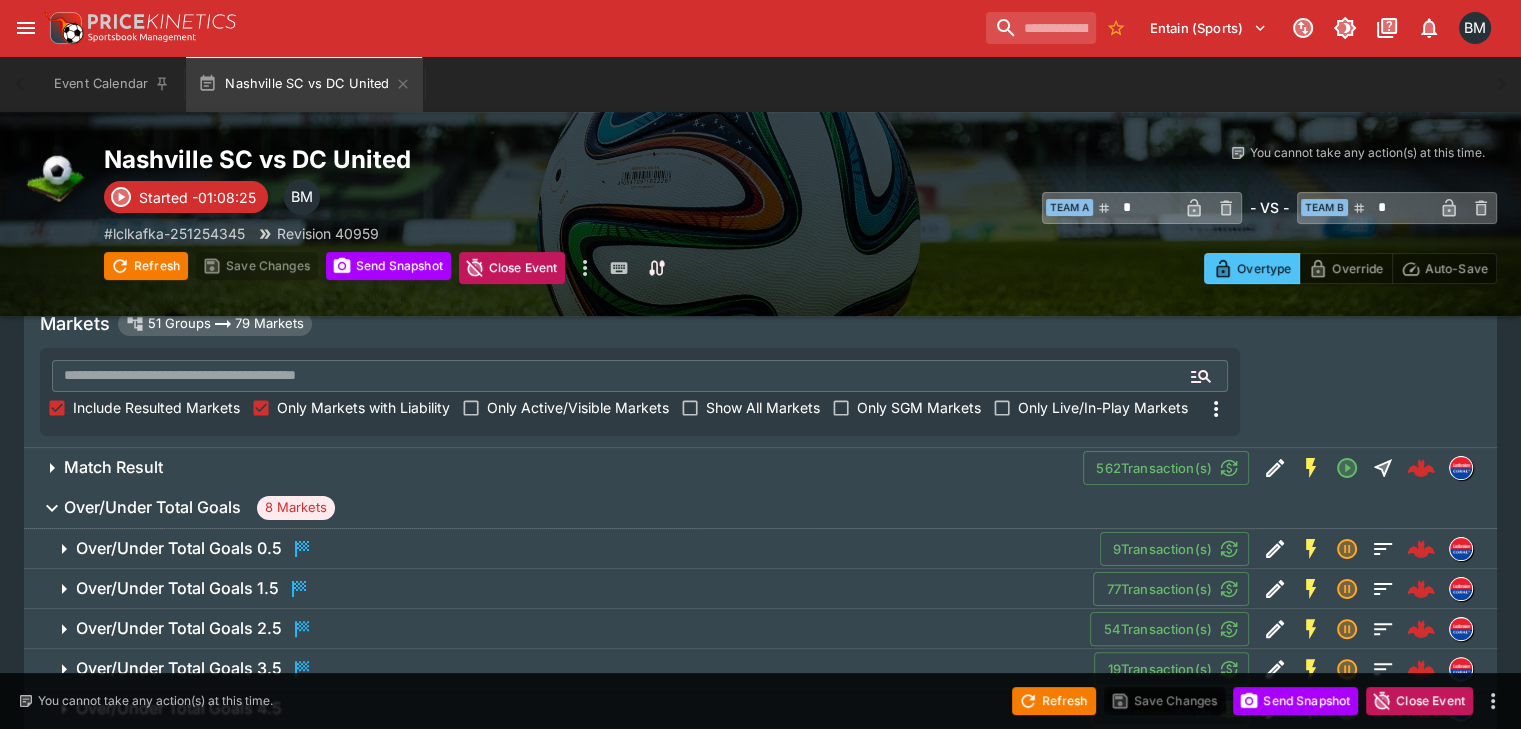 click on "Over/Under Total Goals 8 Markets" at bounding box center (772, 508) 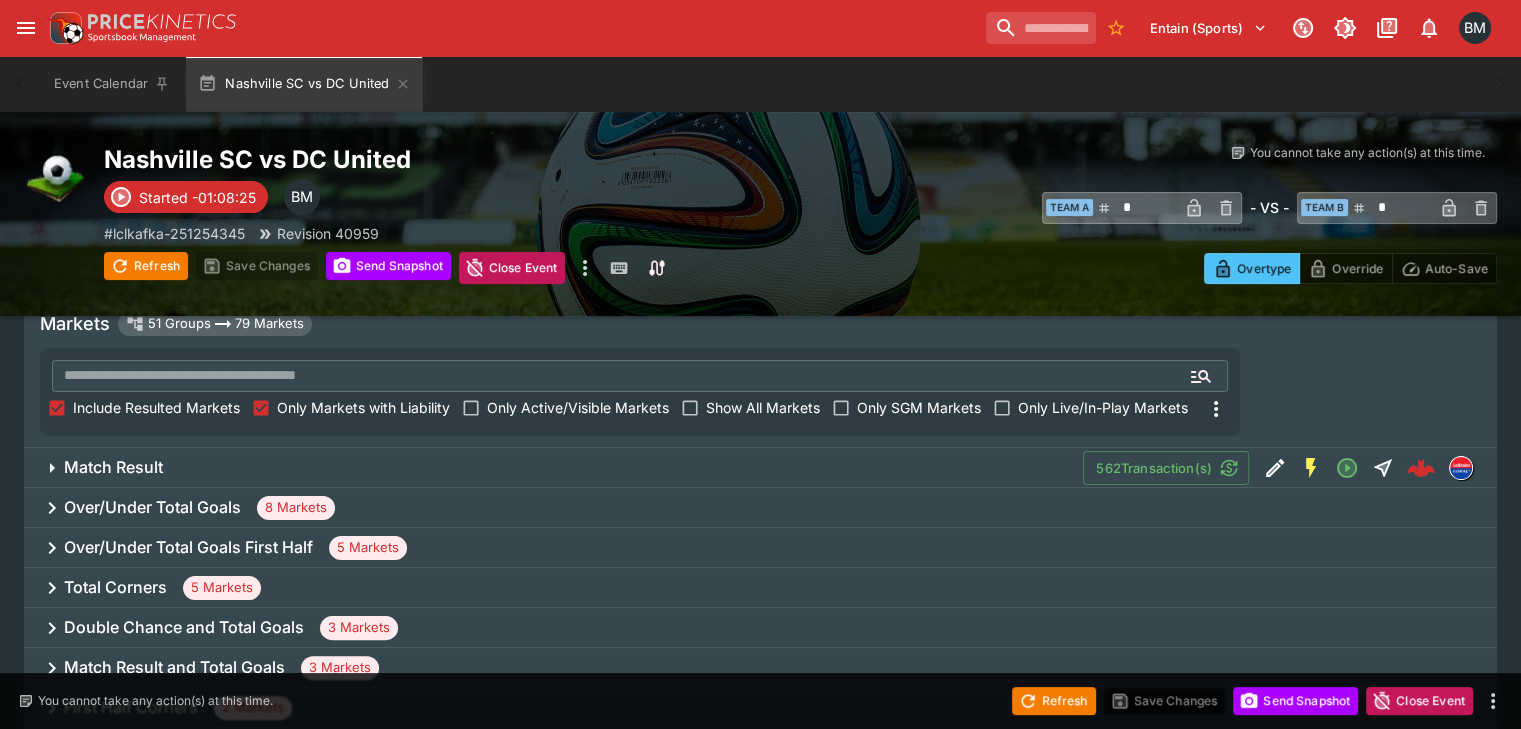 click on "Total Corners 5 Markets" at bounding box center (760, 588) 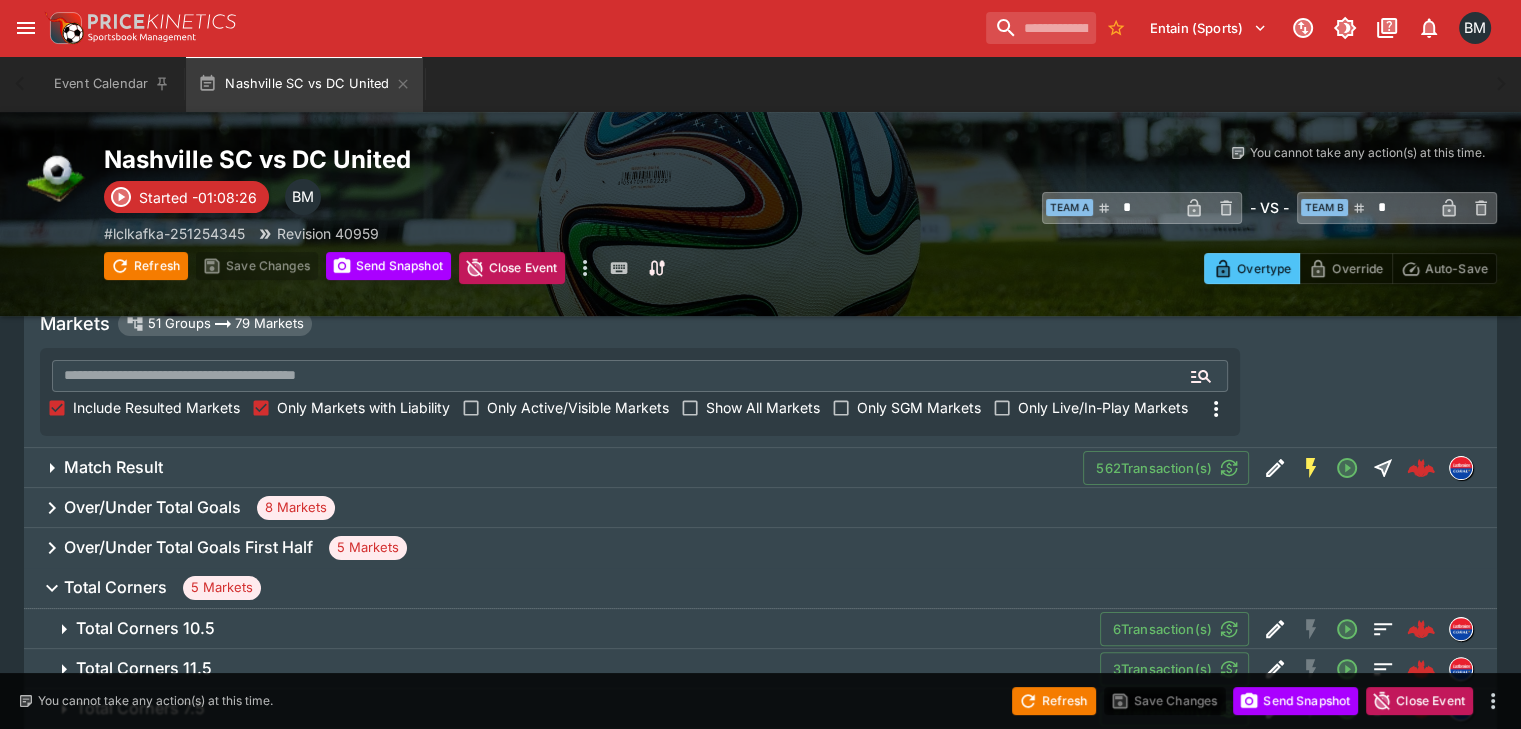 click on "Total Corners 5 Markets" at bounding box center (772, 588) 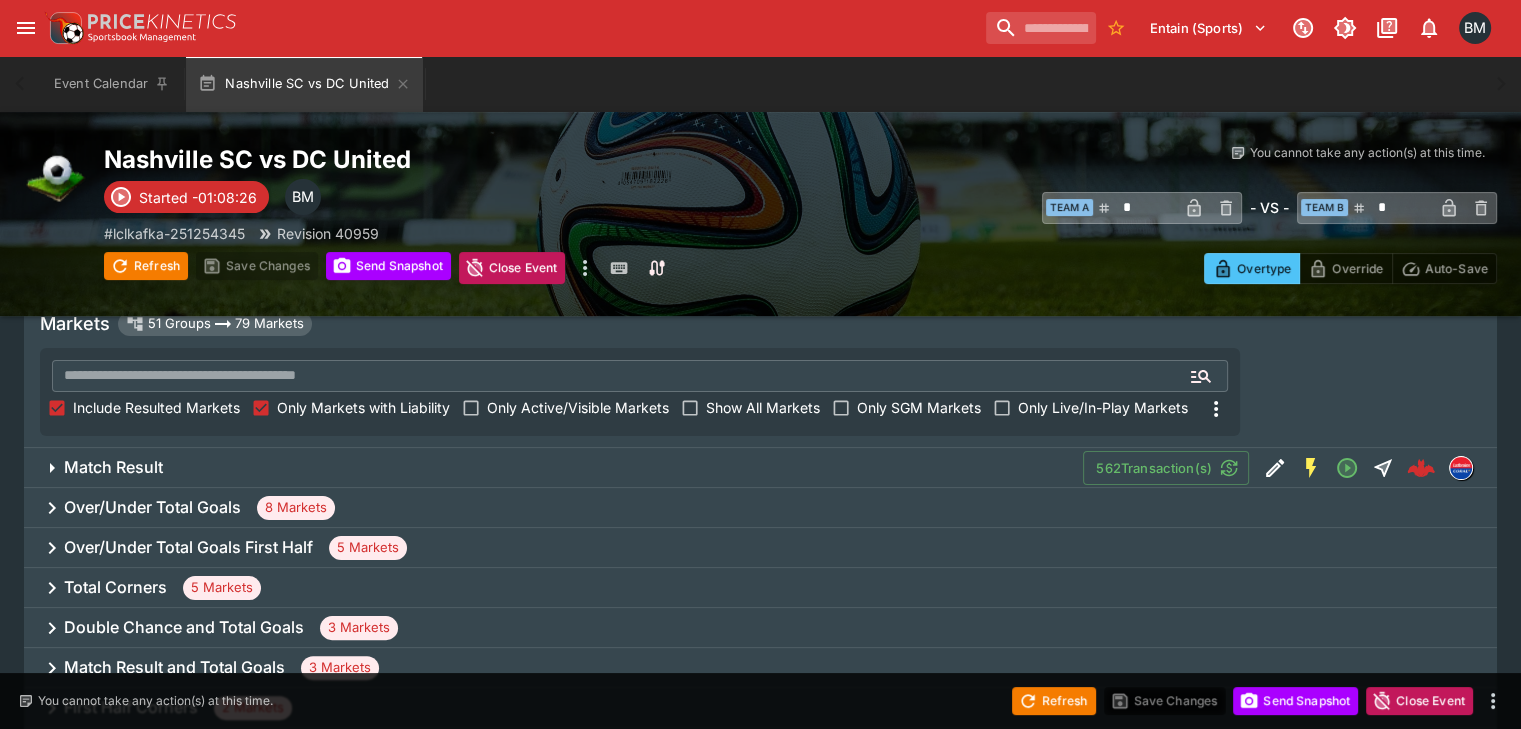 click on "Over/Under Total Goals First Half 5 Markets" at bounding box center [760, 548] 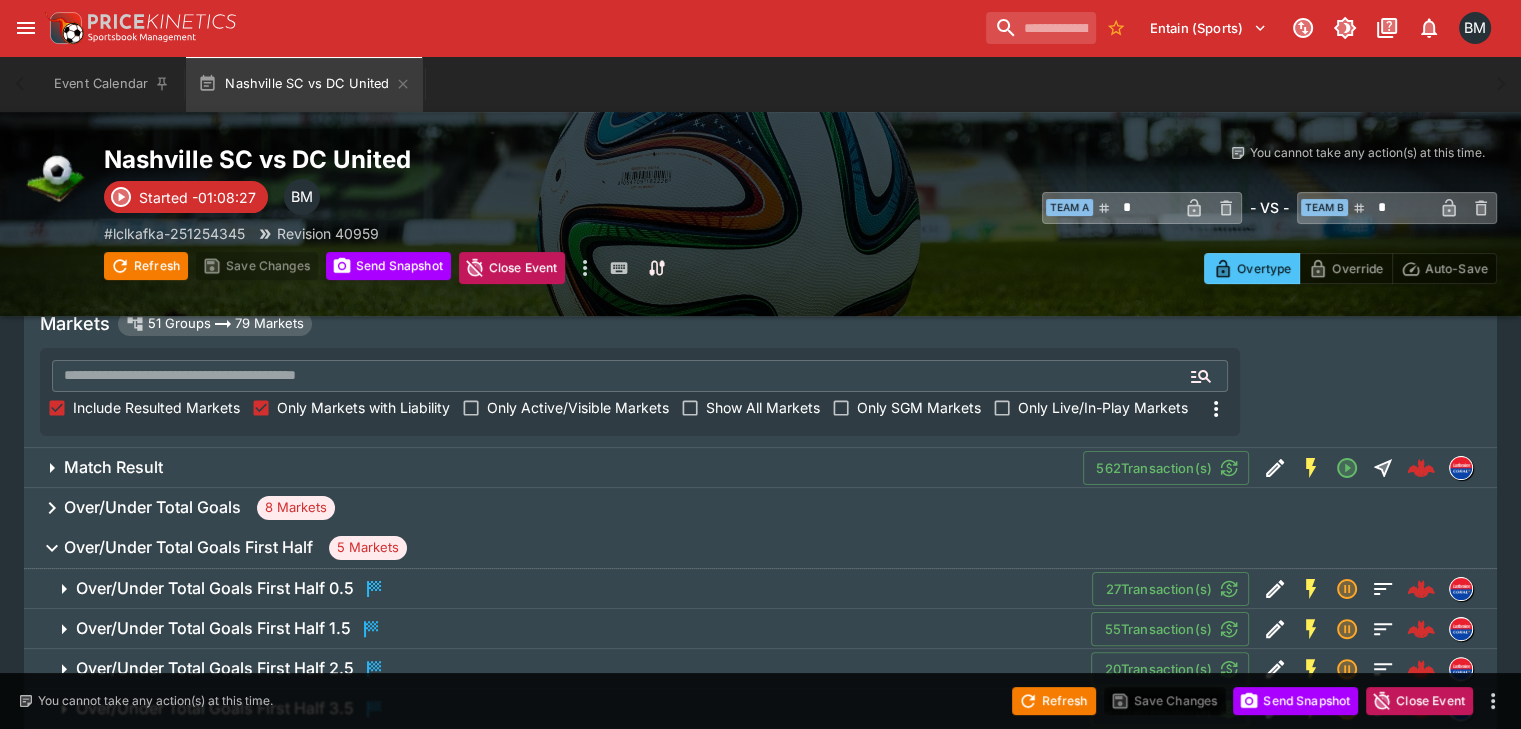 scroll, scrollTop: 500, scrollLeft: 0, axis: vertical 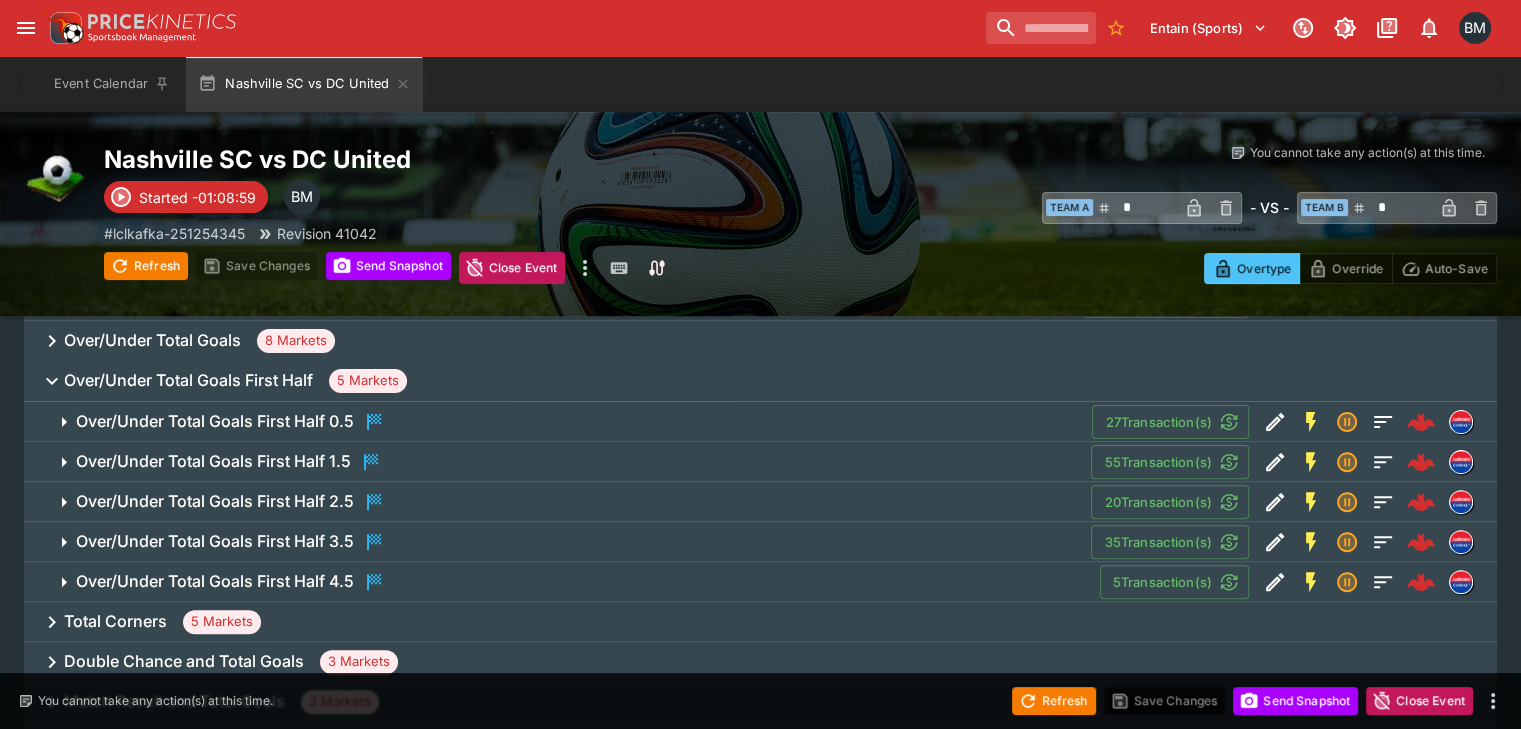 click on "Over/Under Total Goals First Half 3.5 35  Transaction(s)" at bounding box center (760, 542) 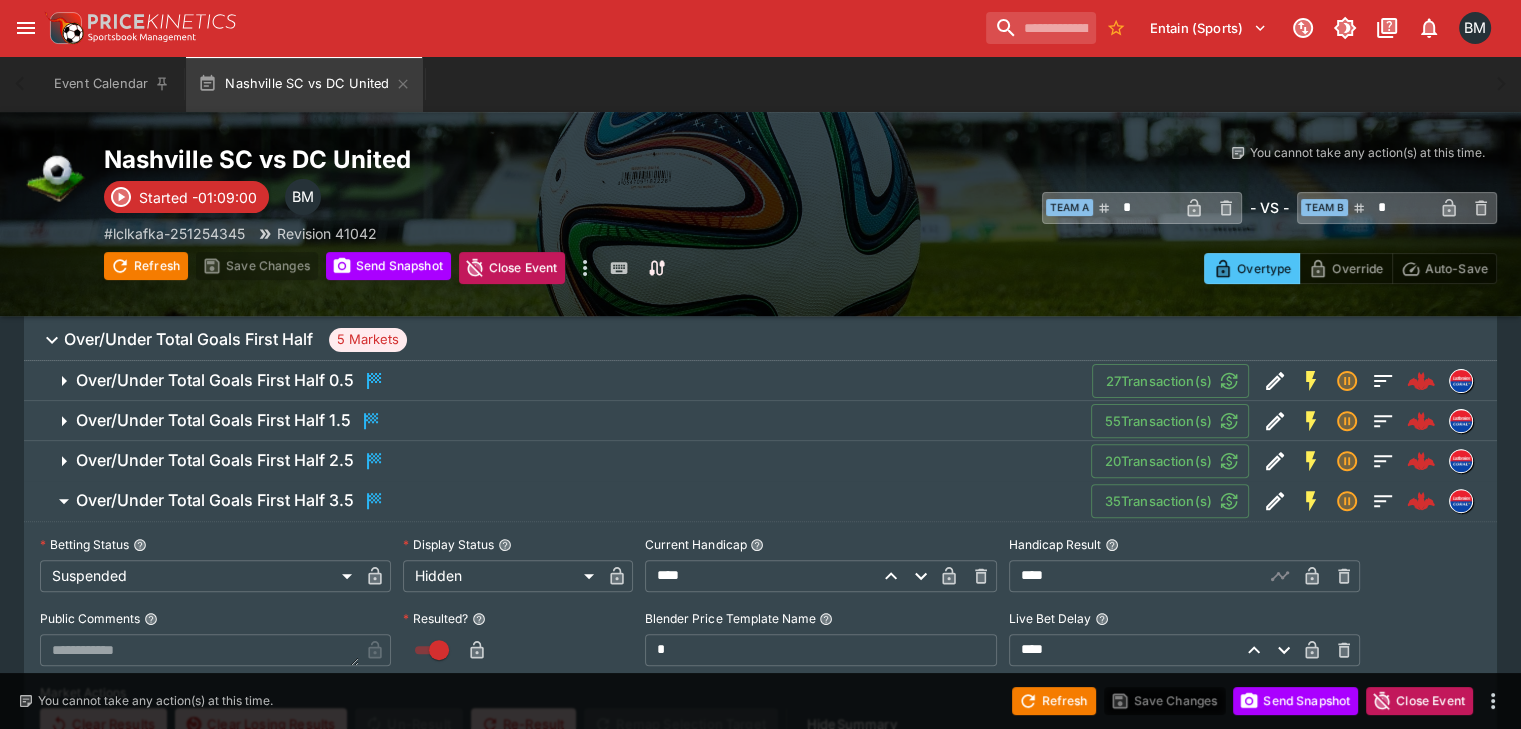 scroll, scrollTop: 500, scrollLeft: 0, axis: vertical 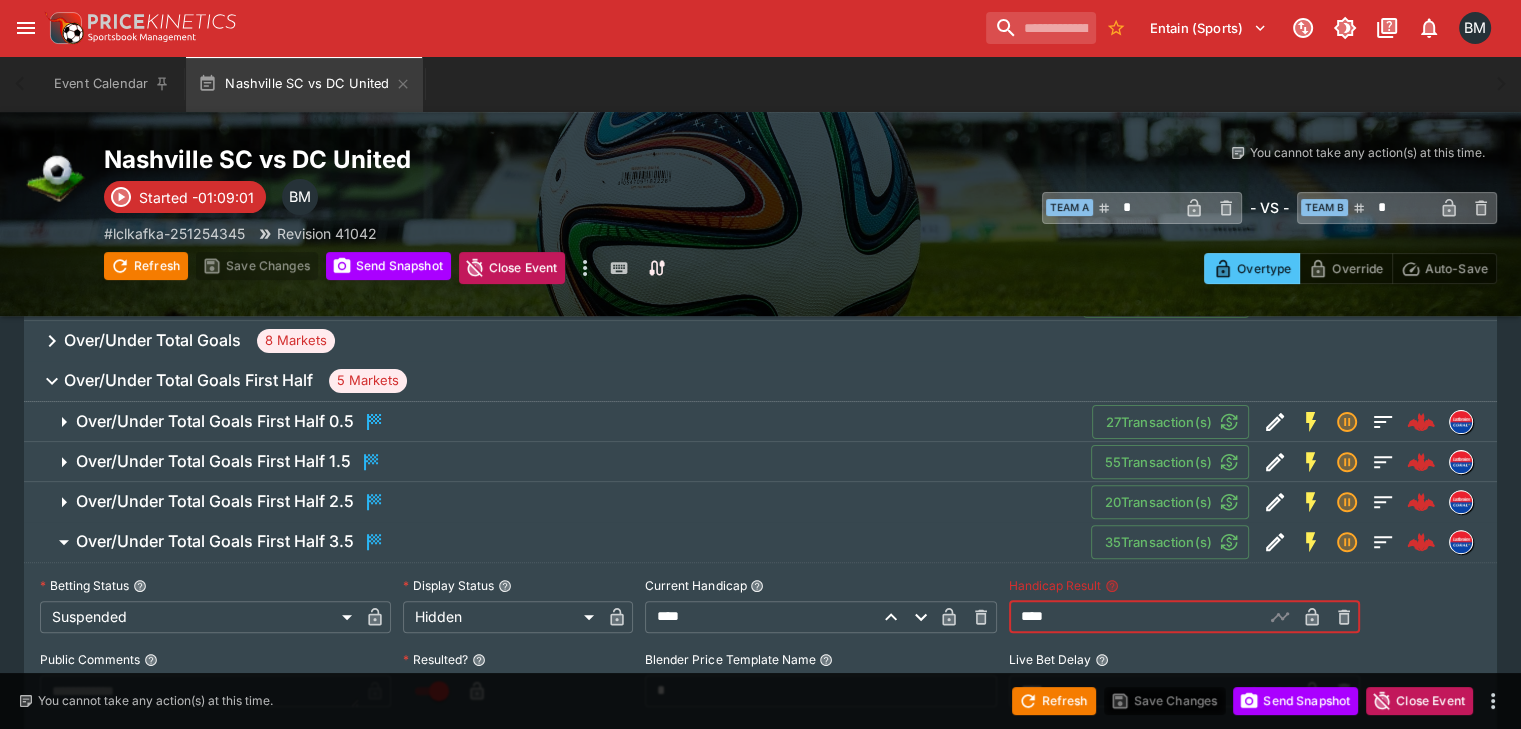 click on "****" at bounding box center (1136, 617) 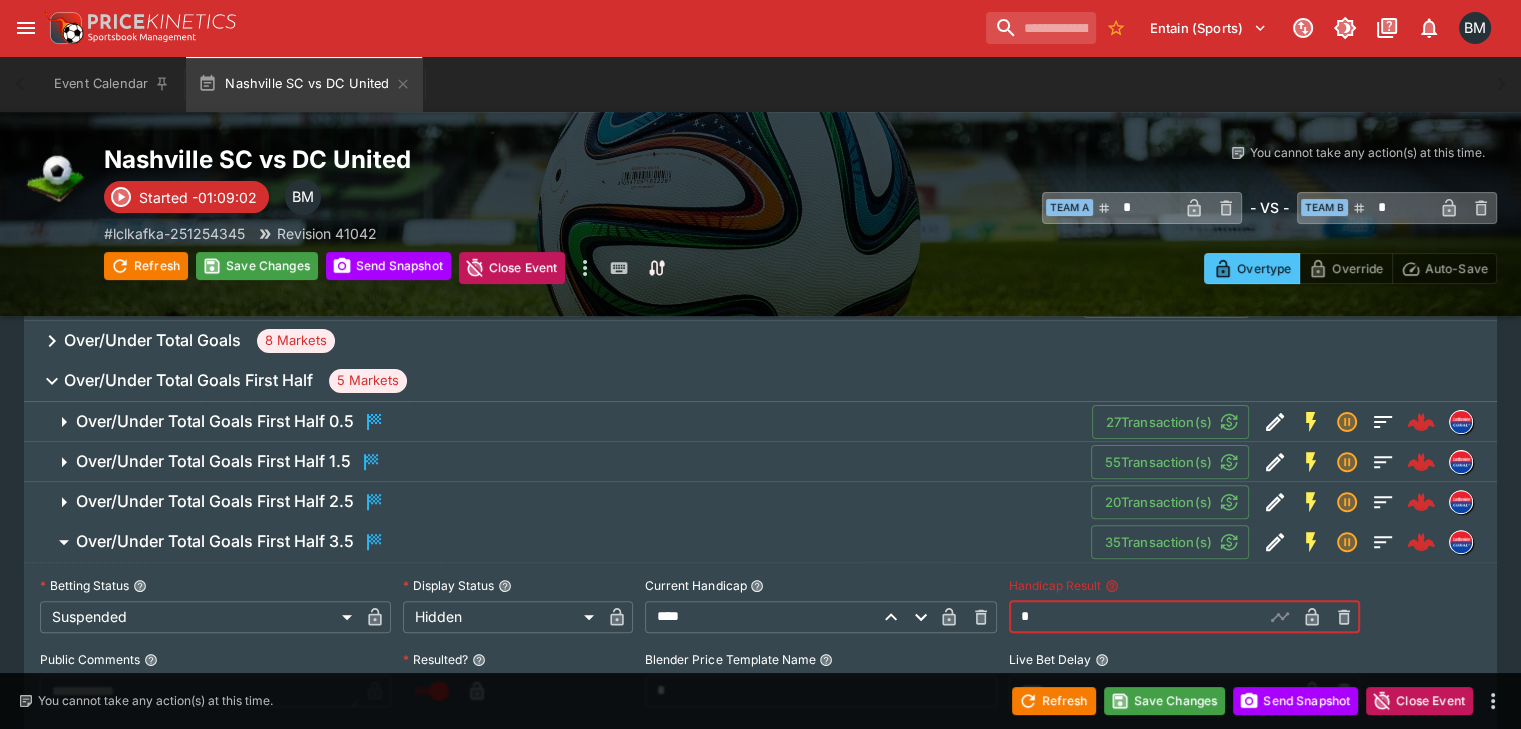 type on "****" 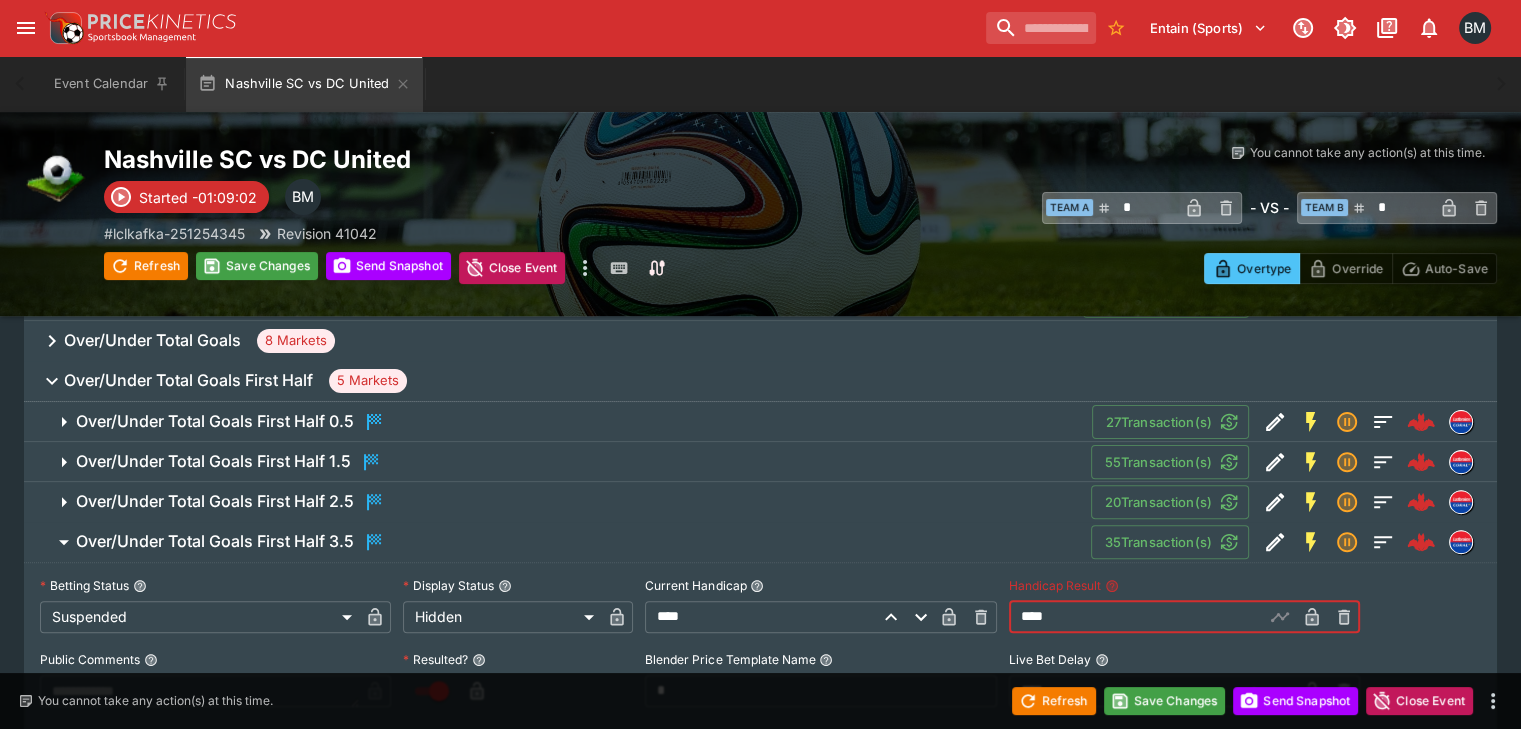 click on "**********" at bounding box center (760, 676) 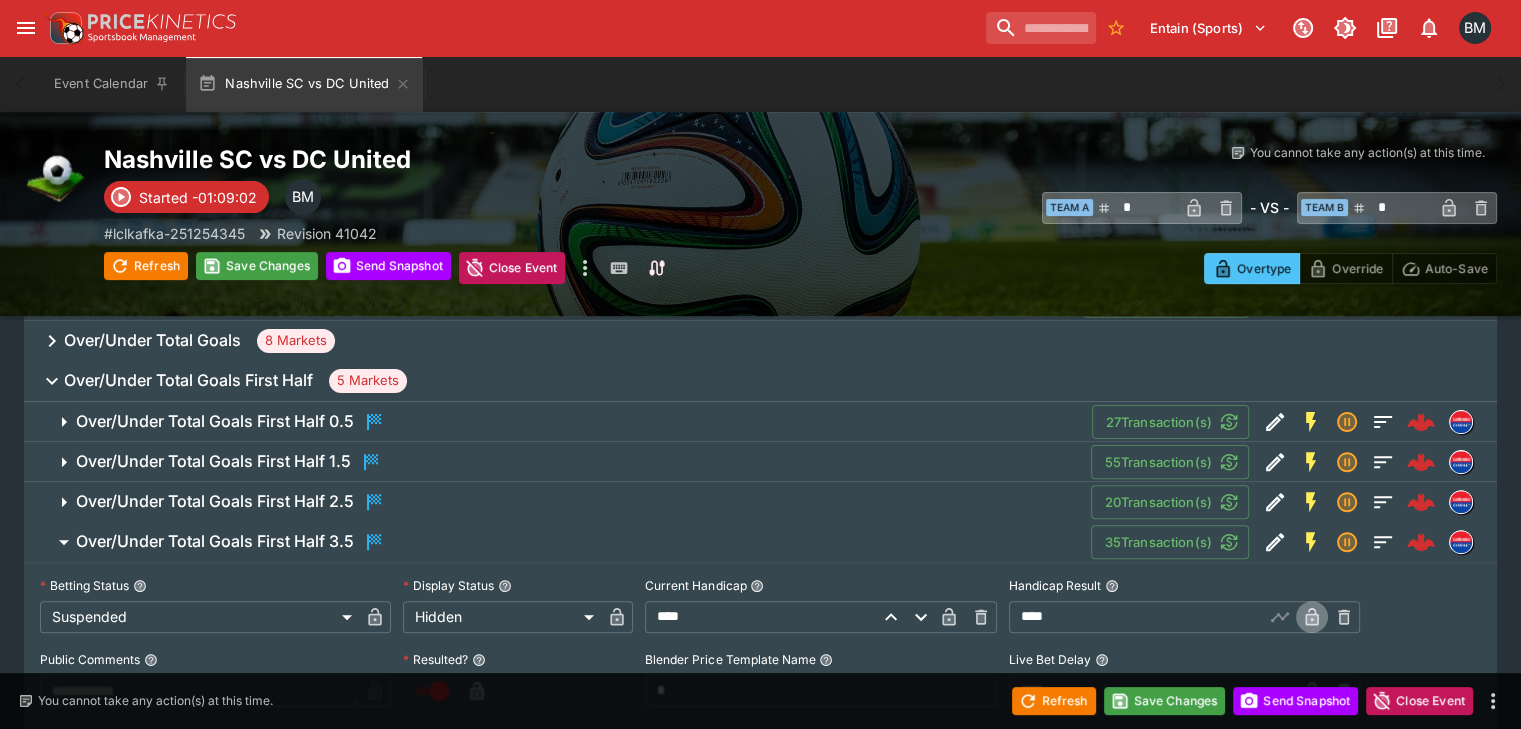 click 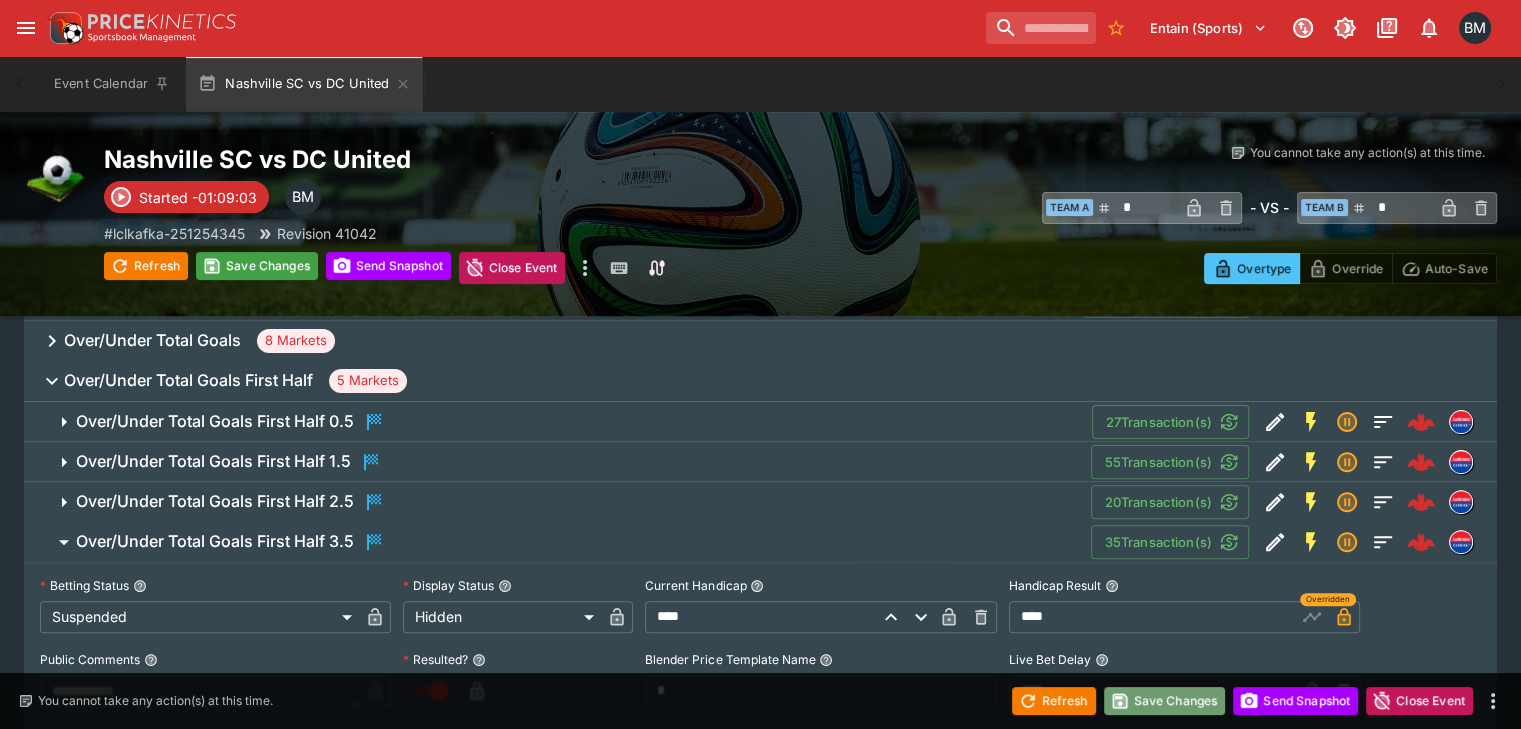 click on "Save Changes" at bounding box center (1165, 701) 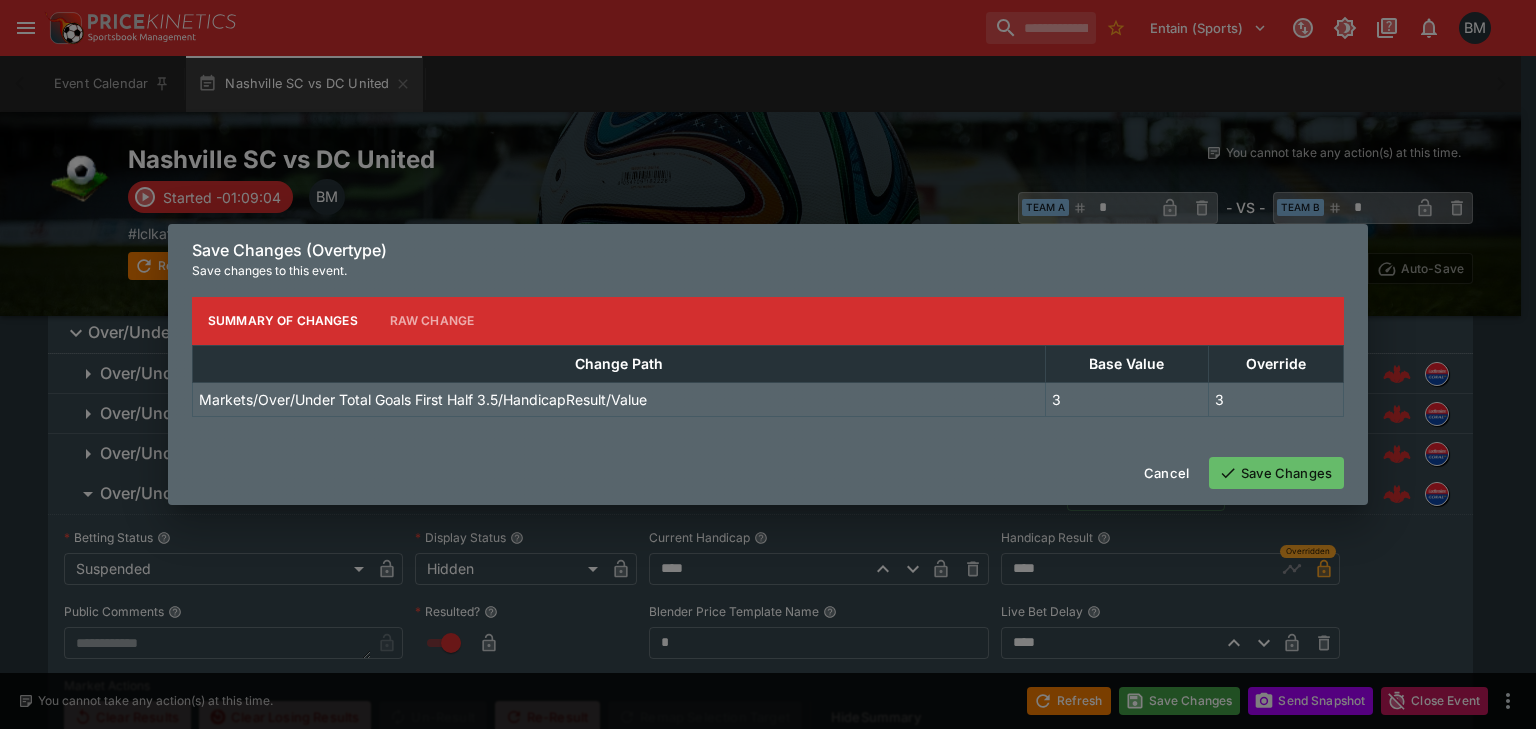 click on "Save Changes" at bounding box center [1276, 473] 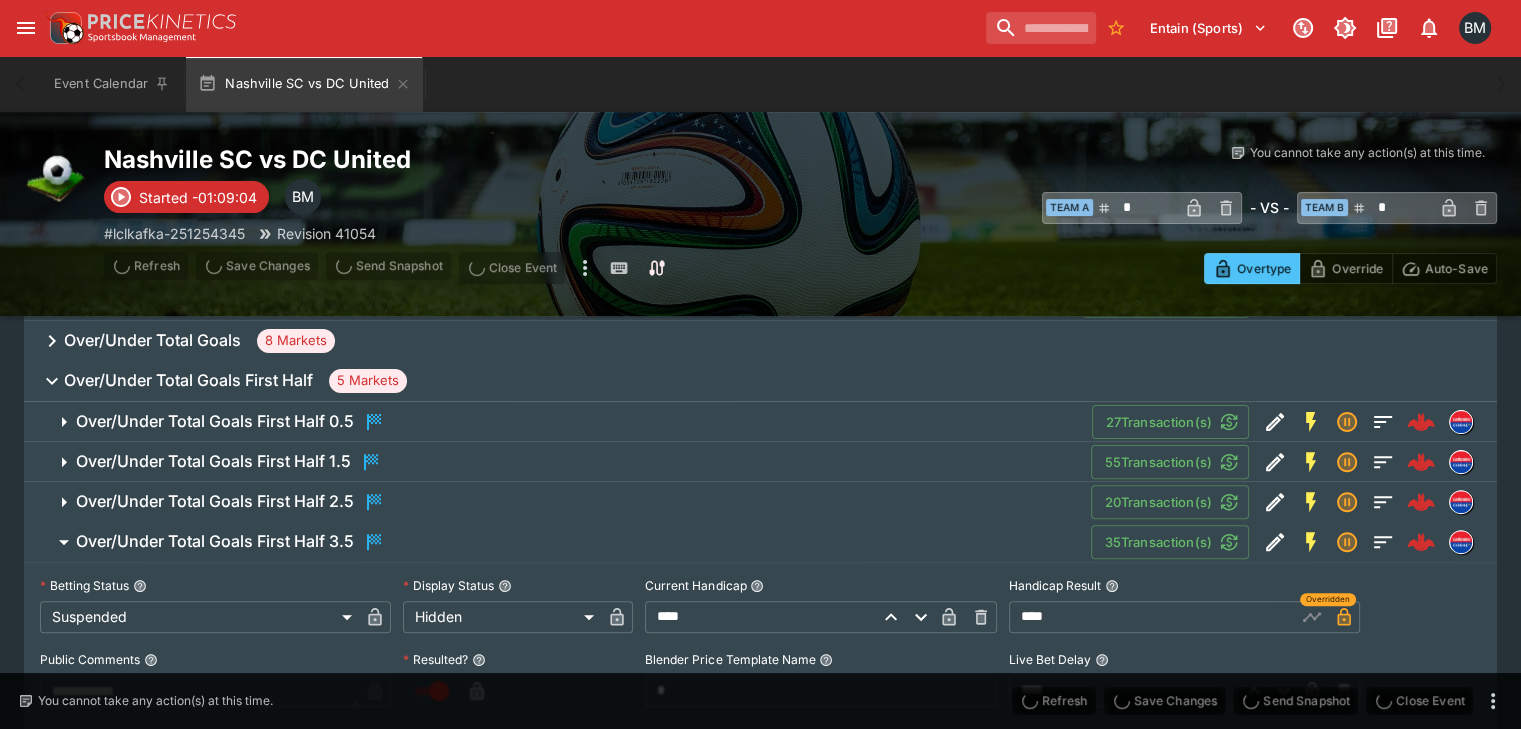 scroll, scrollTop: 833, scrollLeft: 0, axis: vertical 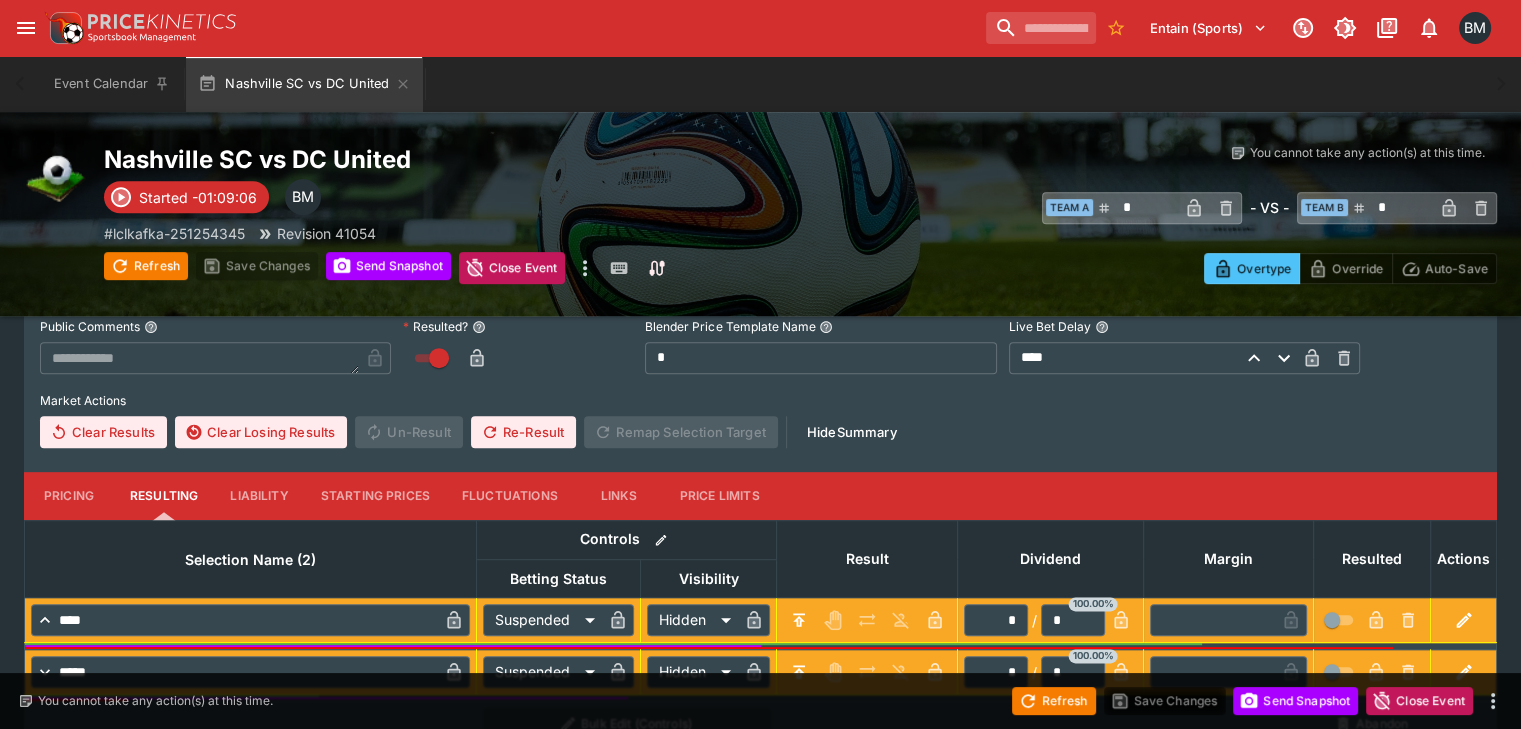 click on "Re-Result" at bounding box center [523, 432] 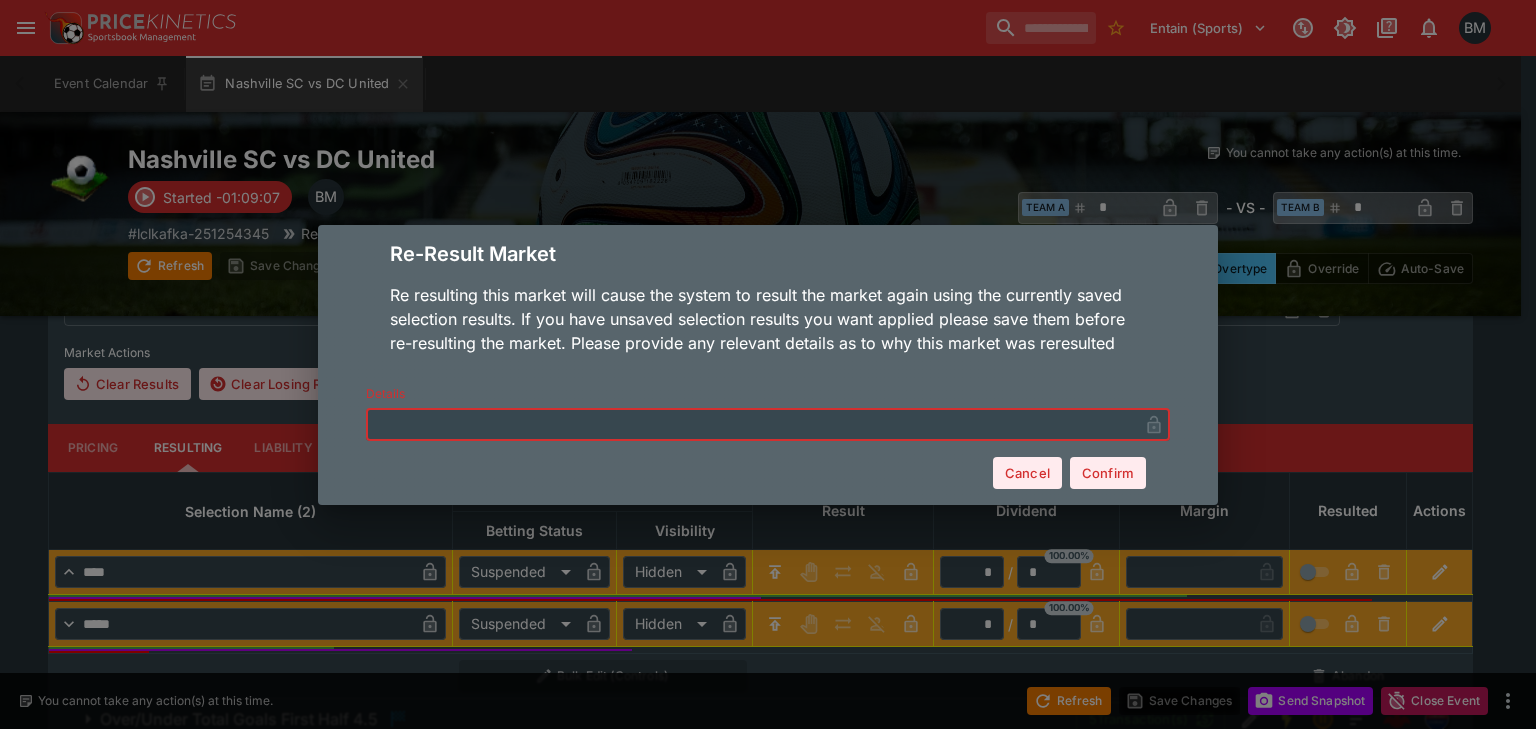 click at bounding box center [752, 424] 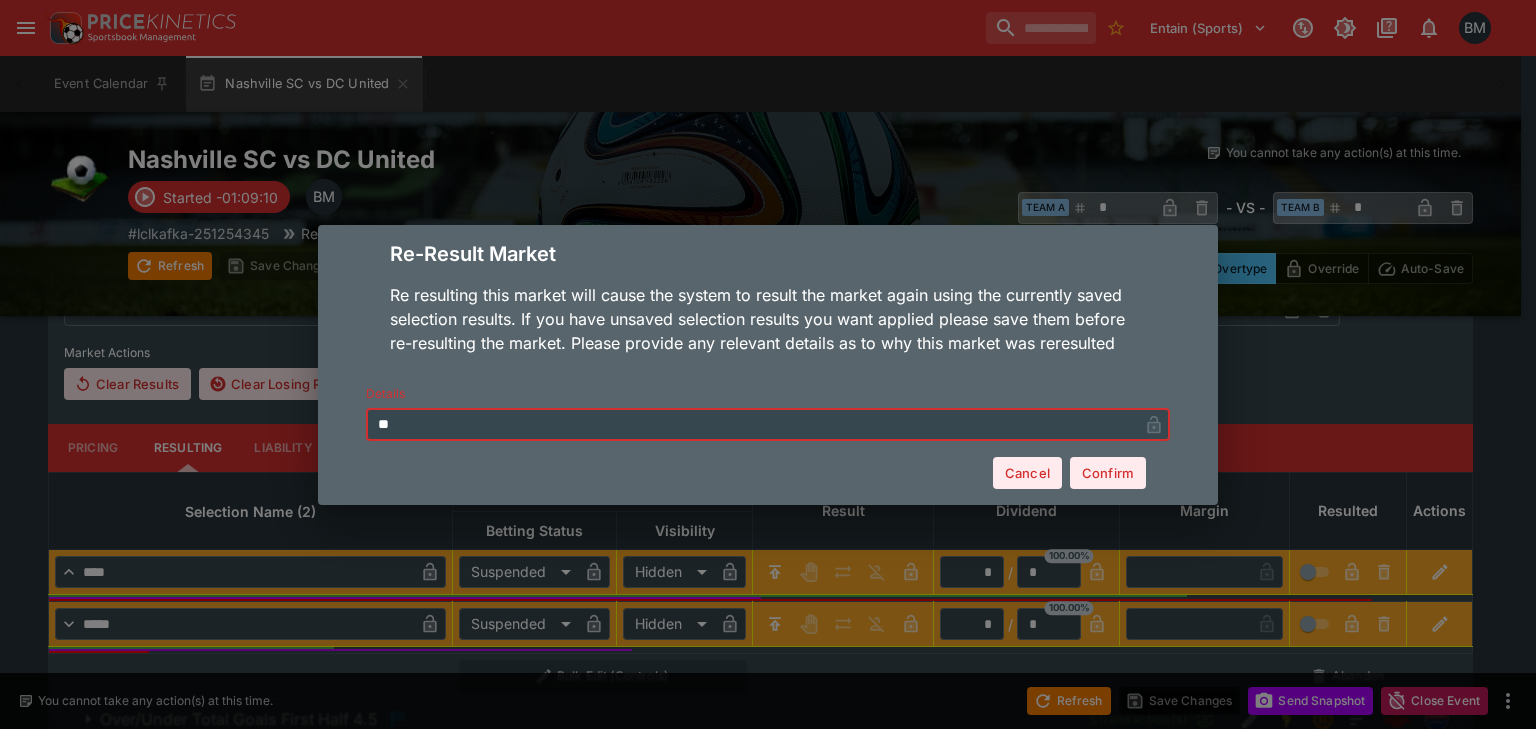 type on "*" 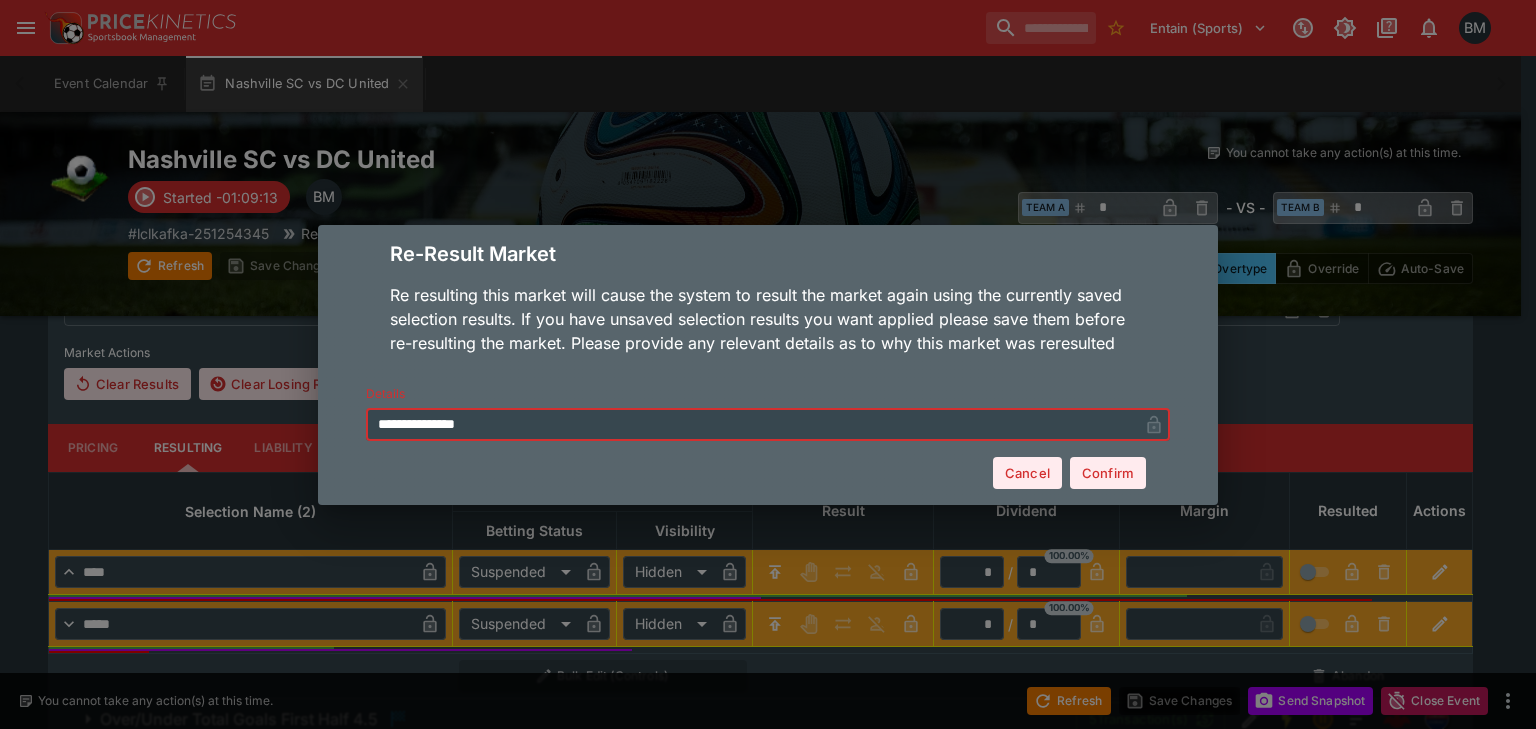 click on "**********" at bounding box center (752, 424) 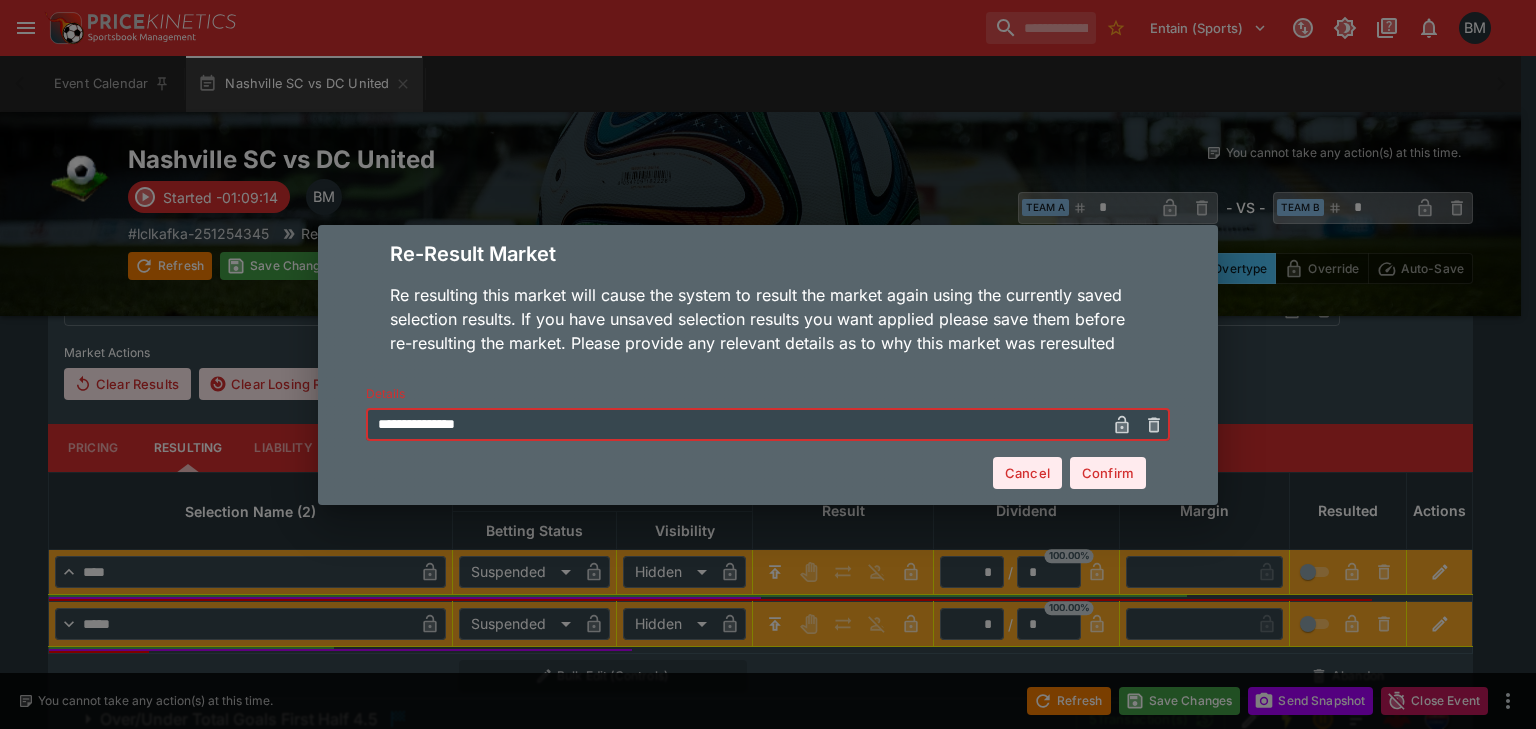 type on "**********" 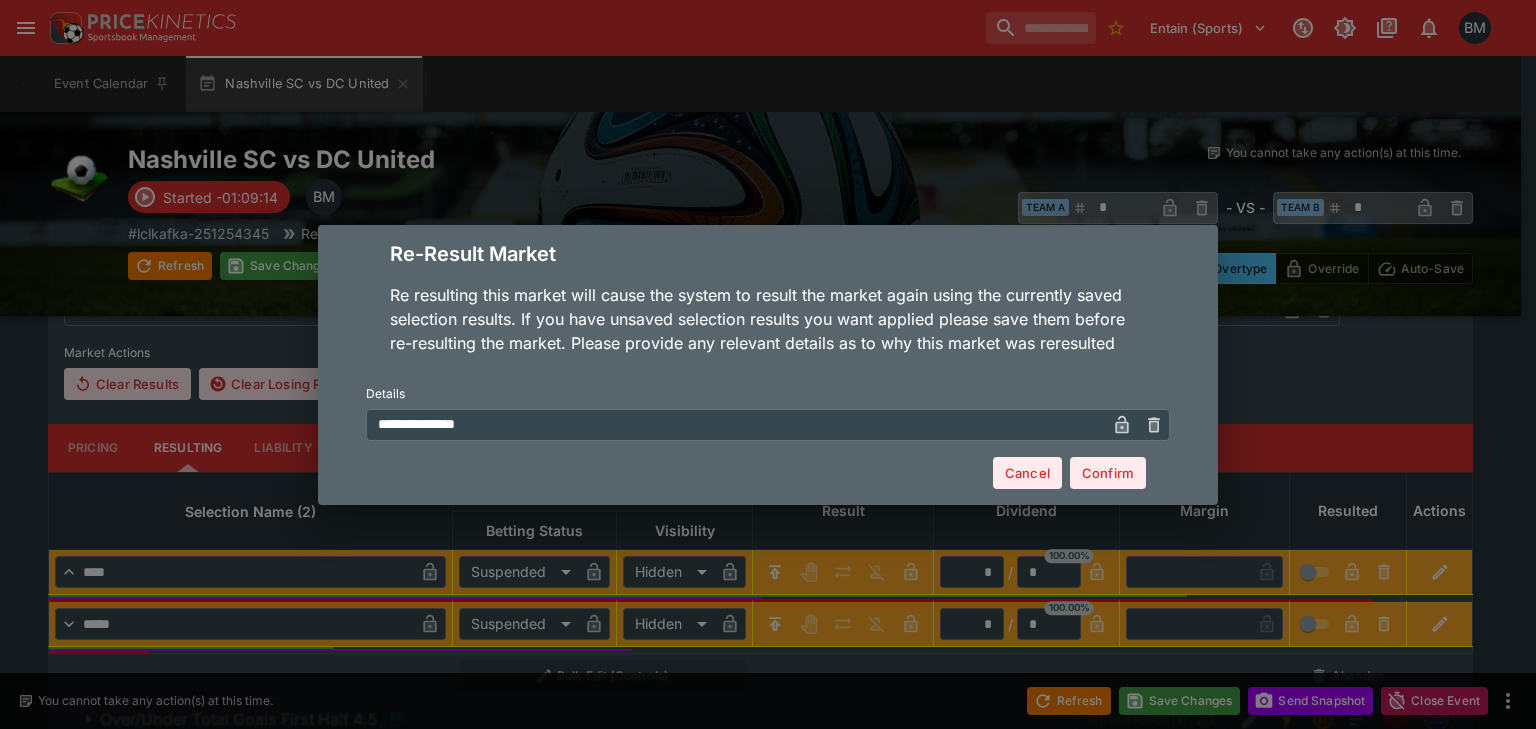click on "Confirm" at bounding box center (1108, 473) 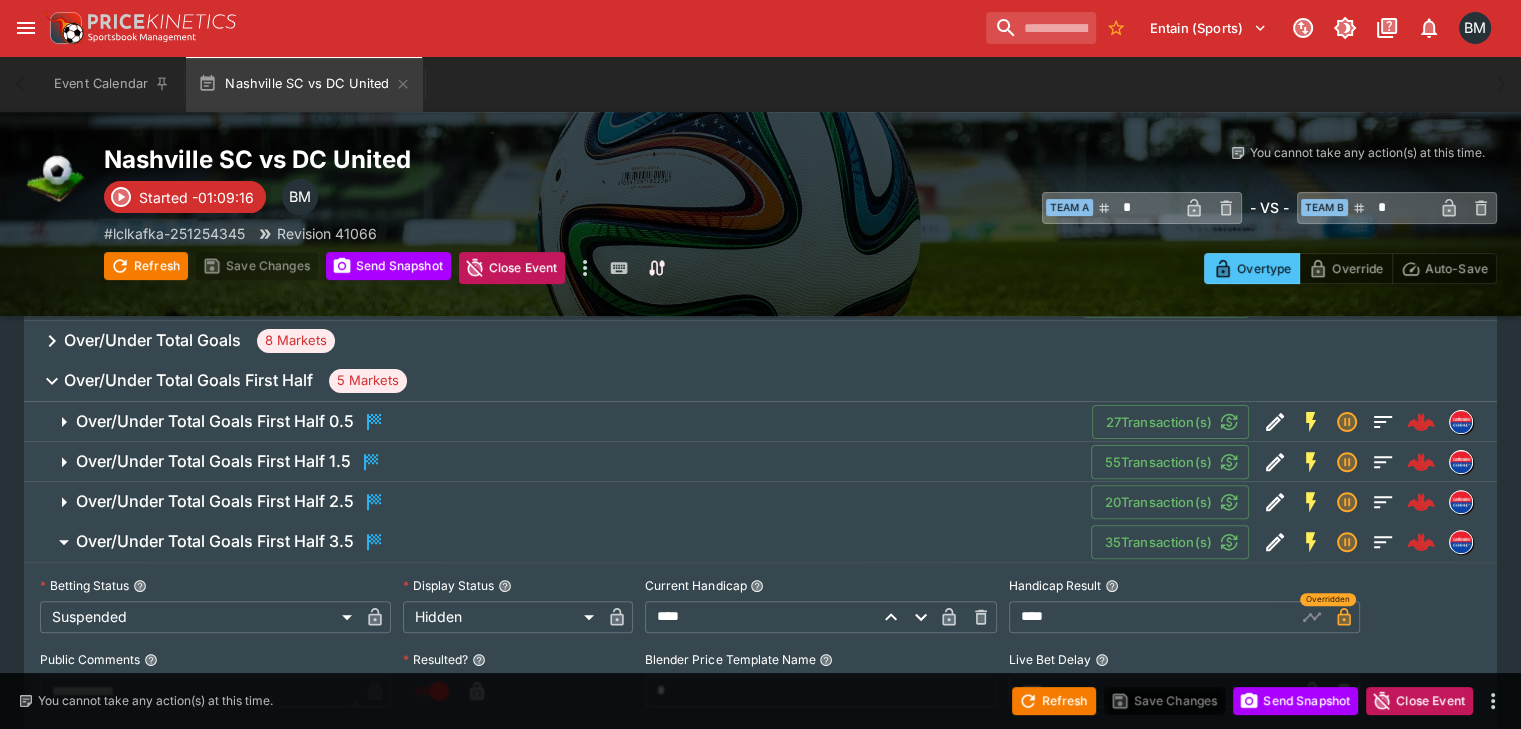 scroll, scrollTop: 1000, scrollLeft: 0, axis: vertical 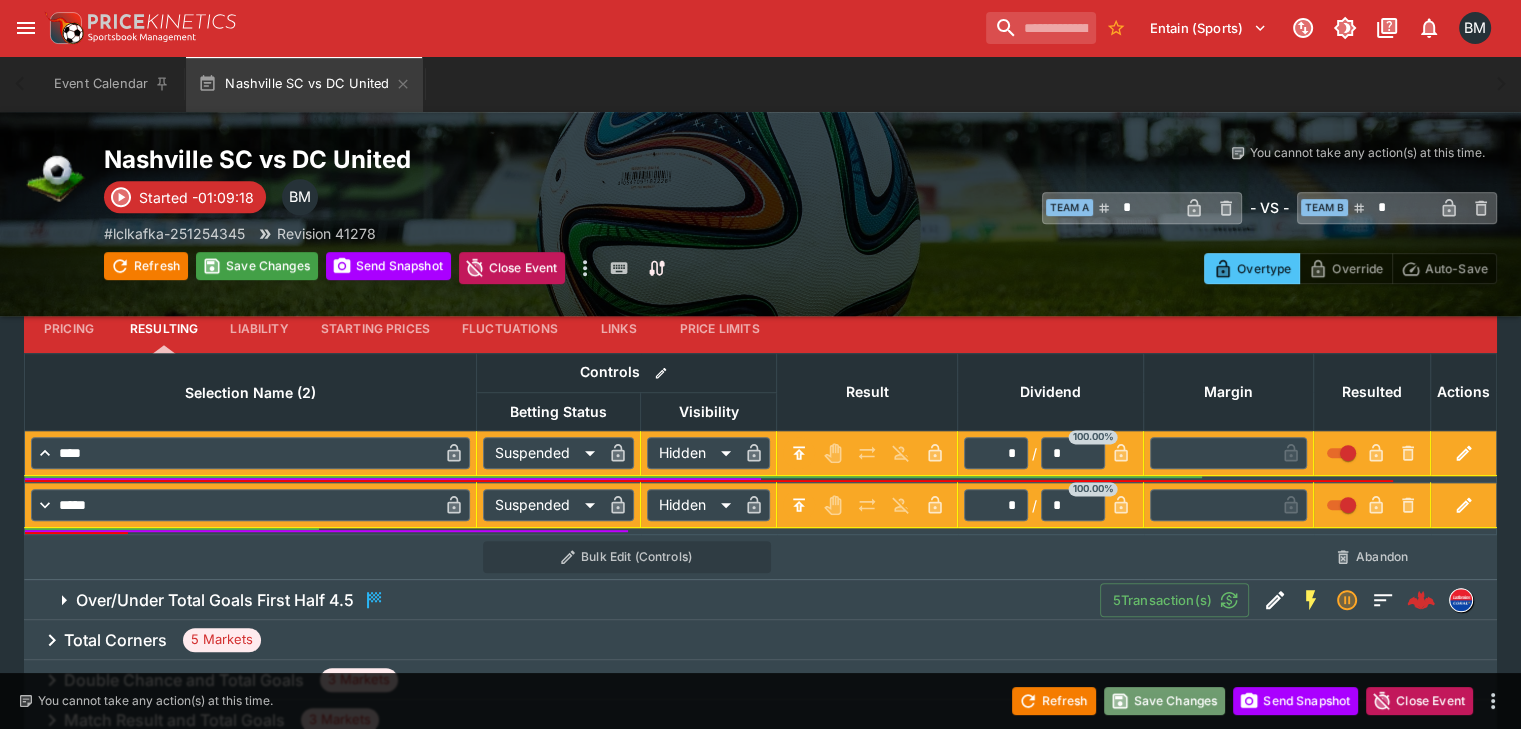 click on "Save Changes" at bounding box center [1165, 701] 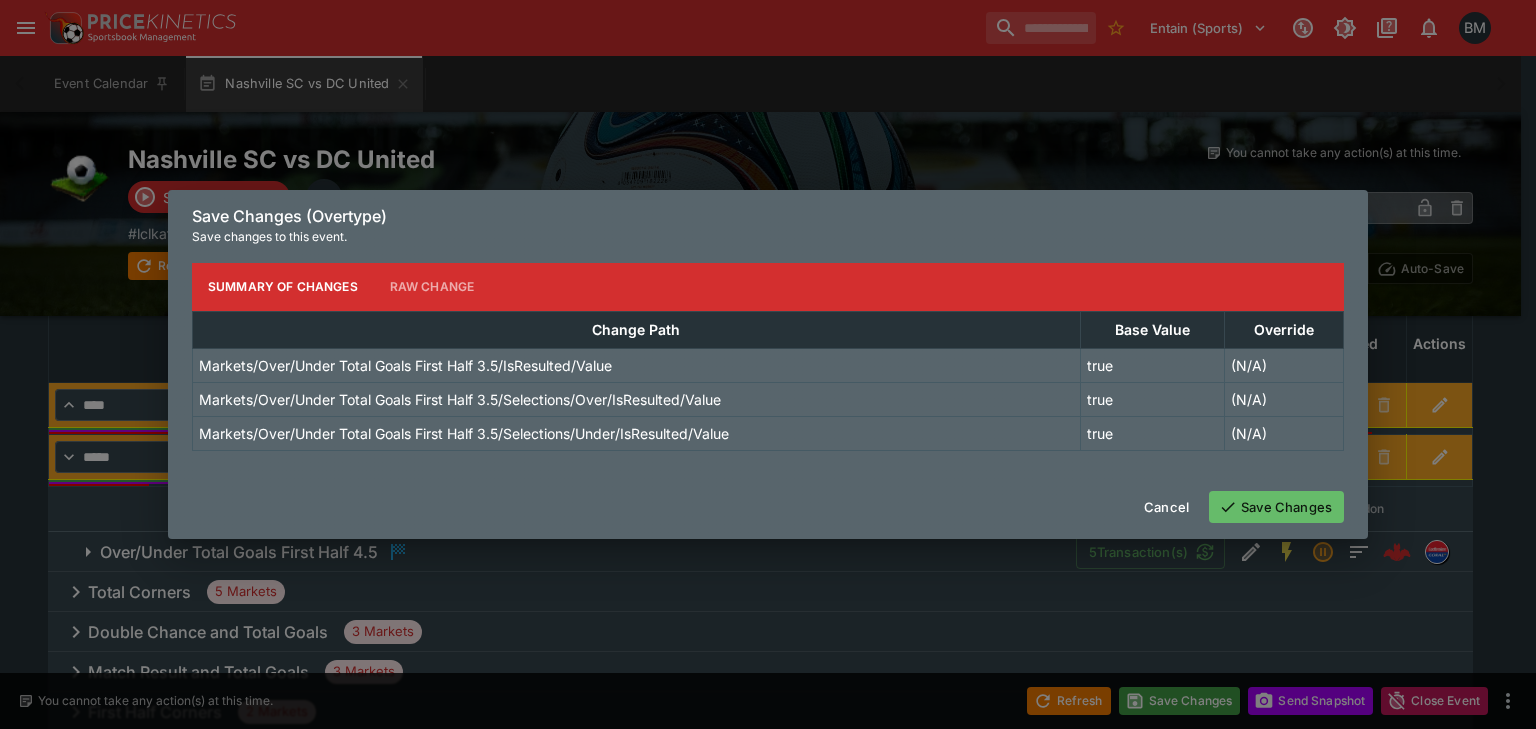 click on "Save Changes" at bounding box center [1276, 507] 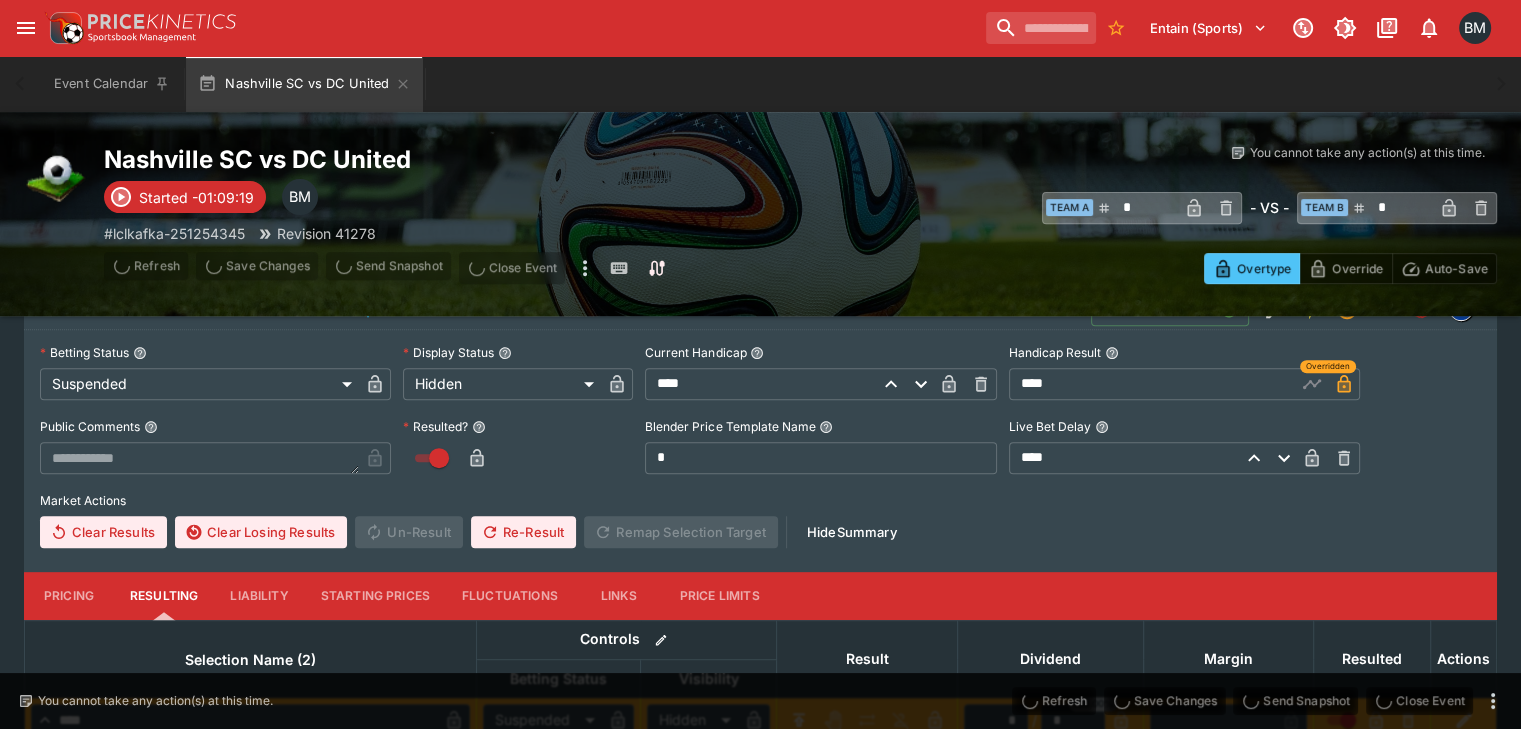 scroll, scrollTop: 666, scrollLeft: 0, axis: vertical 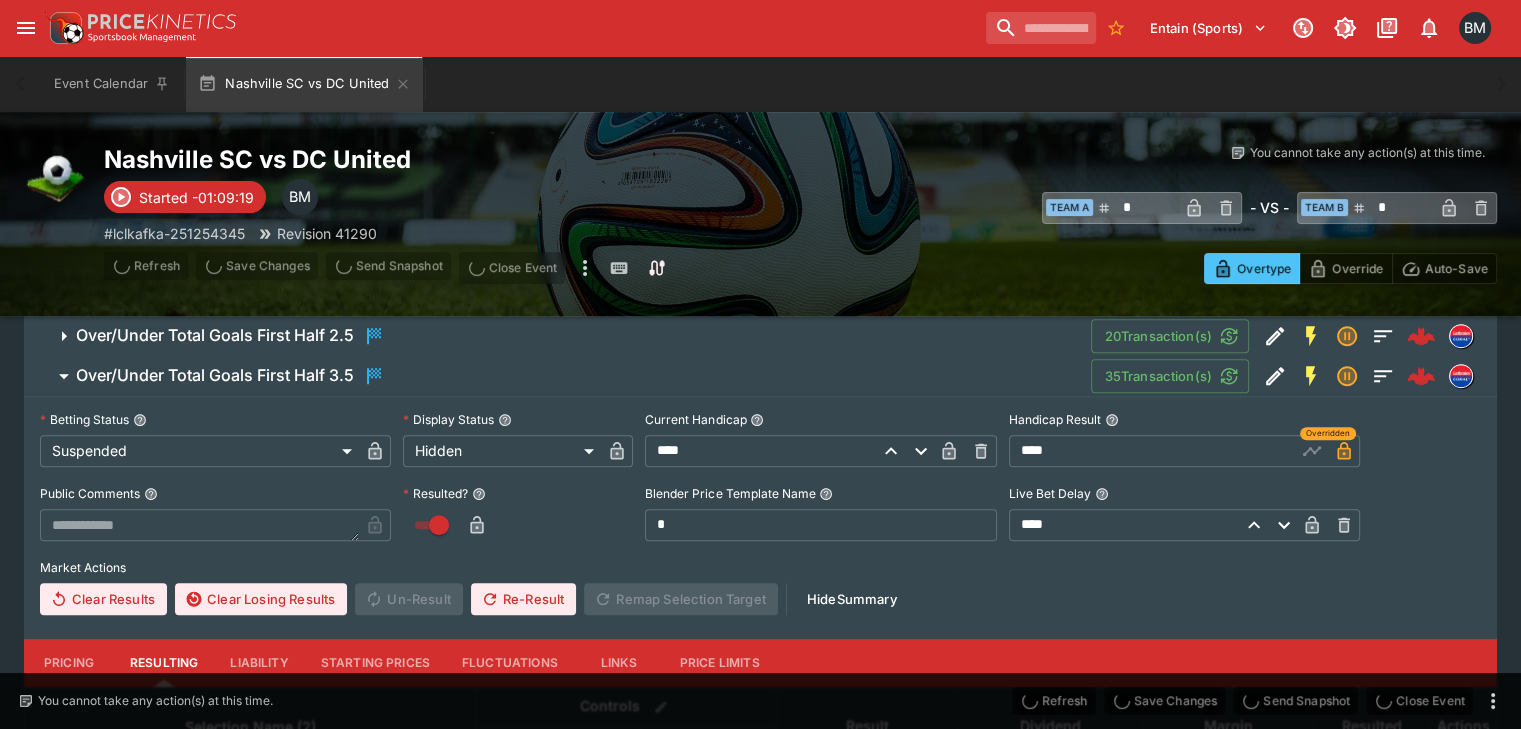 click on "Nashville SC vs DC United Started -01:09:19 BM #  lclkafka-251254345 Revision   41290 Refresh Save Changes Send Snapshot Close Event Refresh Save Changes Send Snapshot Close Event You cannot take any action(s) at this time. You cannot take any action(s) at this time. ​ Team A * ​ - VS - ​ Team B * ​ Overtype Override Auto-Save" at bounding box center [760, 214] 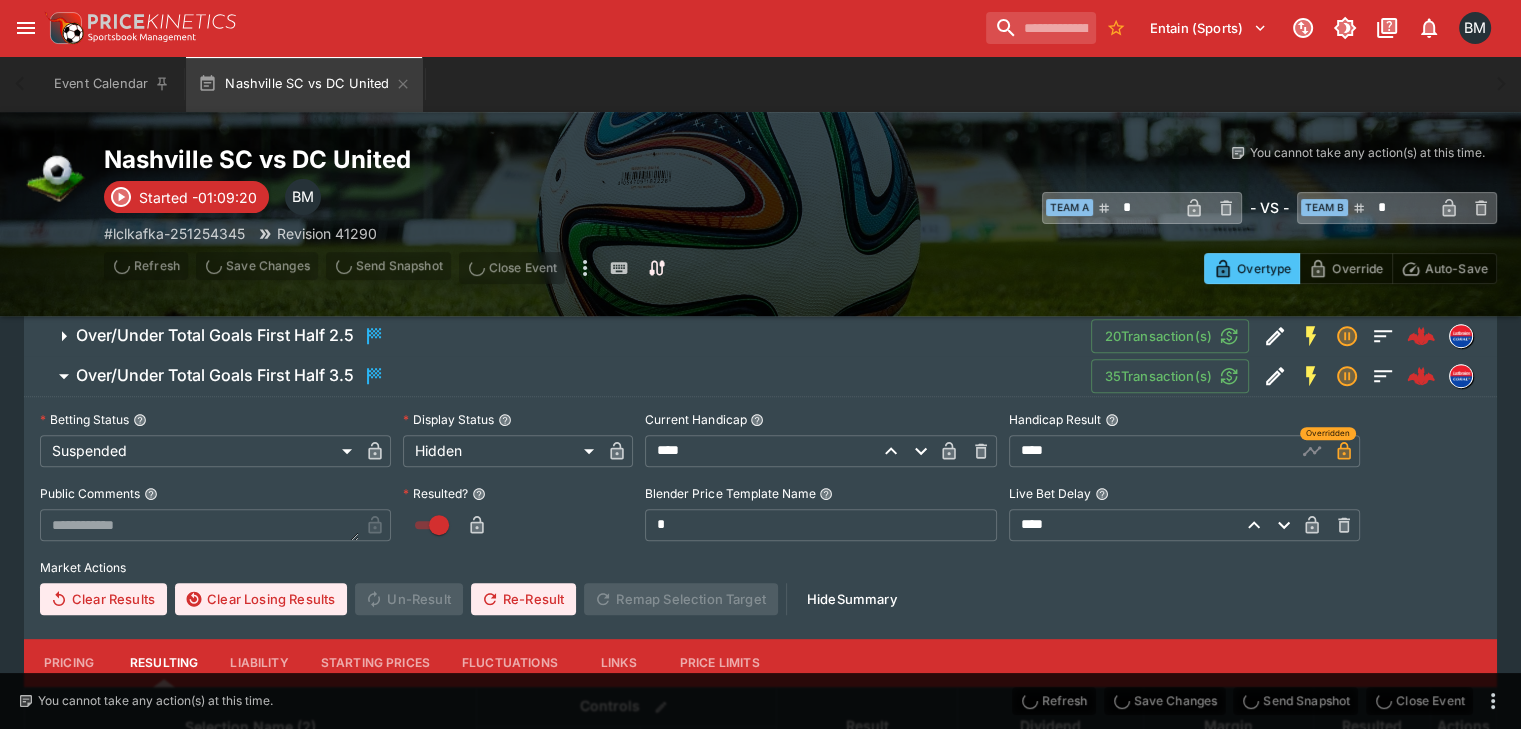 click on "Over/Under Total Goals First Half 3.5" at bounding box center (215, 375) 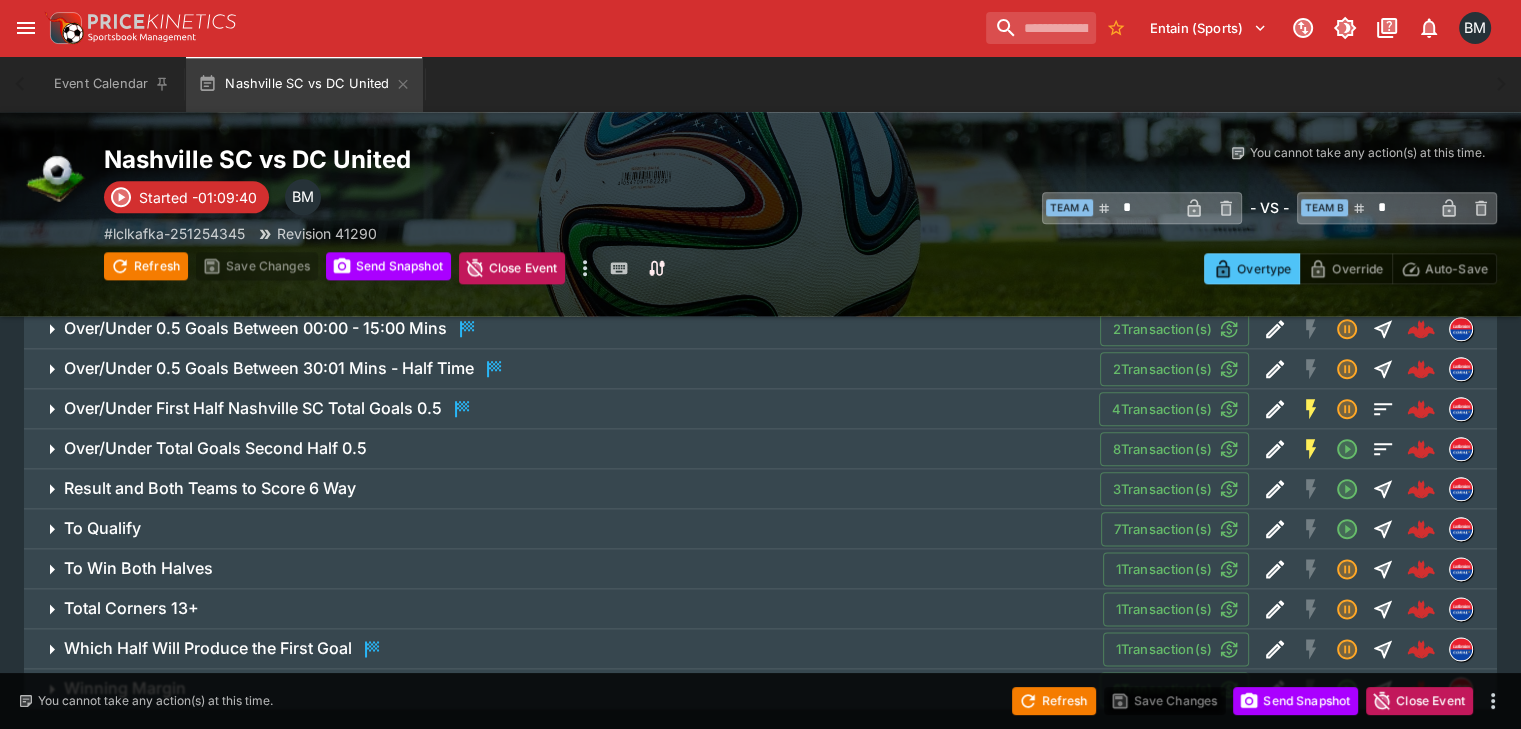 scroll, scrollTop: 2146, scrollLeft: 0, axis: vertical 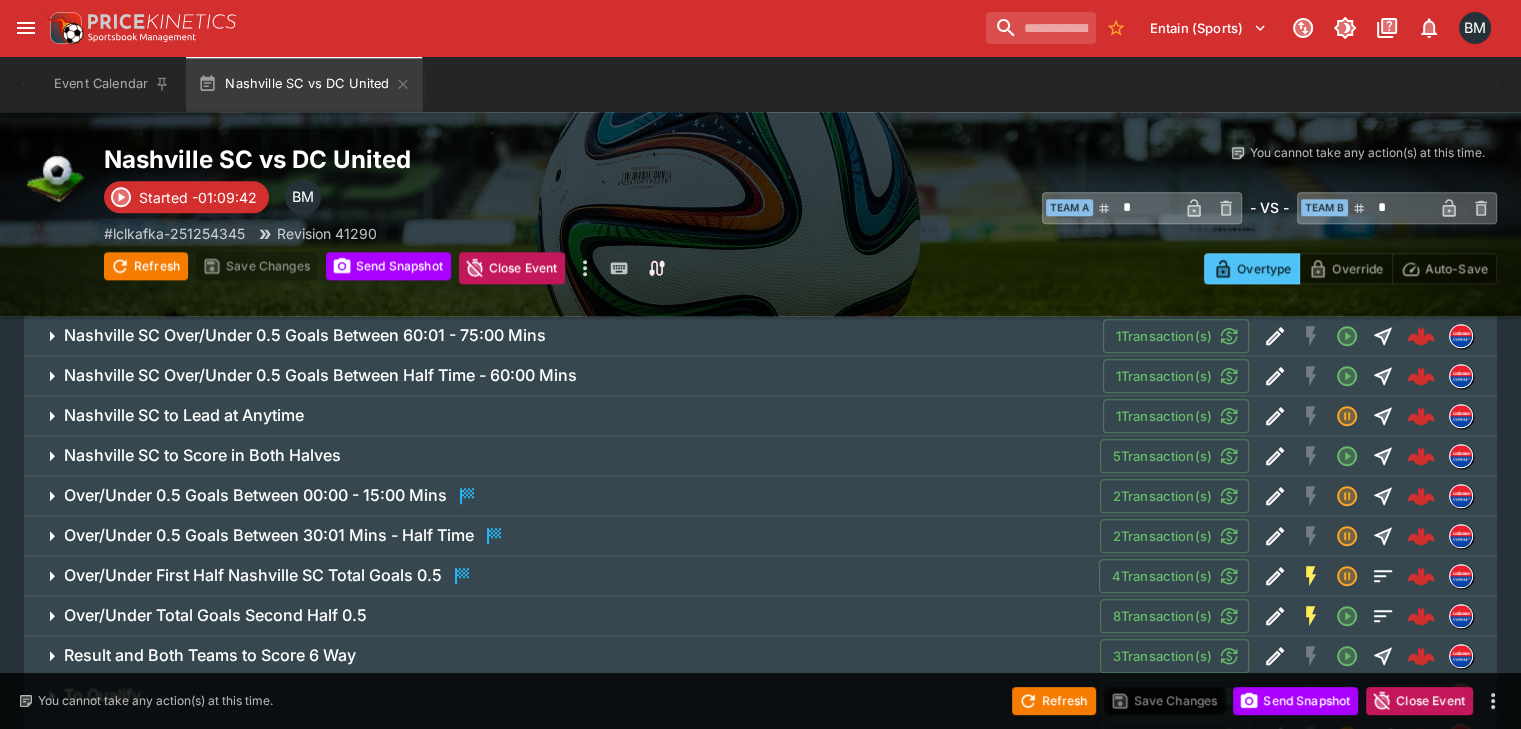 click on "Over/Under 0.5 Goals Between 30:01 Mins - Half Time 2  Transaction(s)" at bounding box center [760, 536] 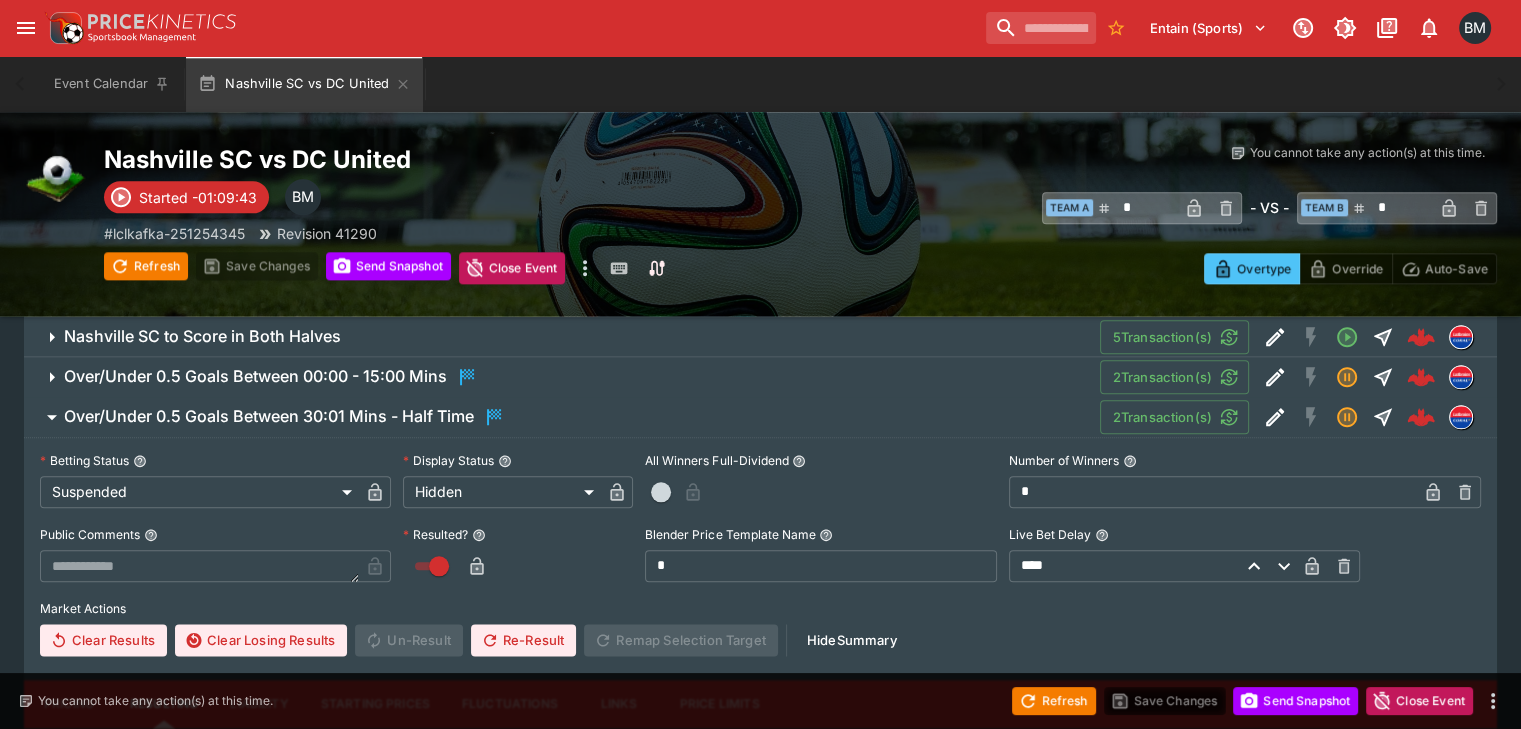 scroll, scrollTop: 2146, scrollLeft: 0, axis: vertical 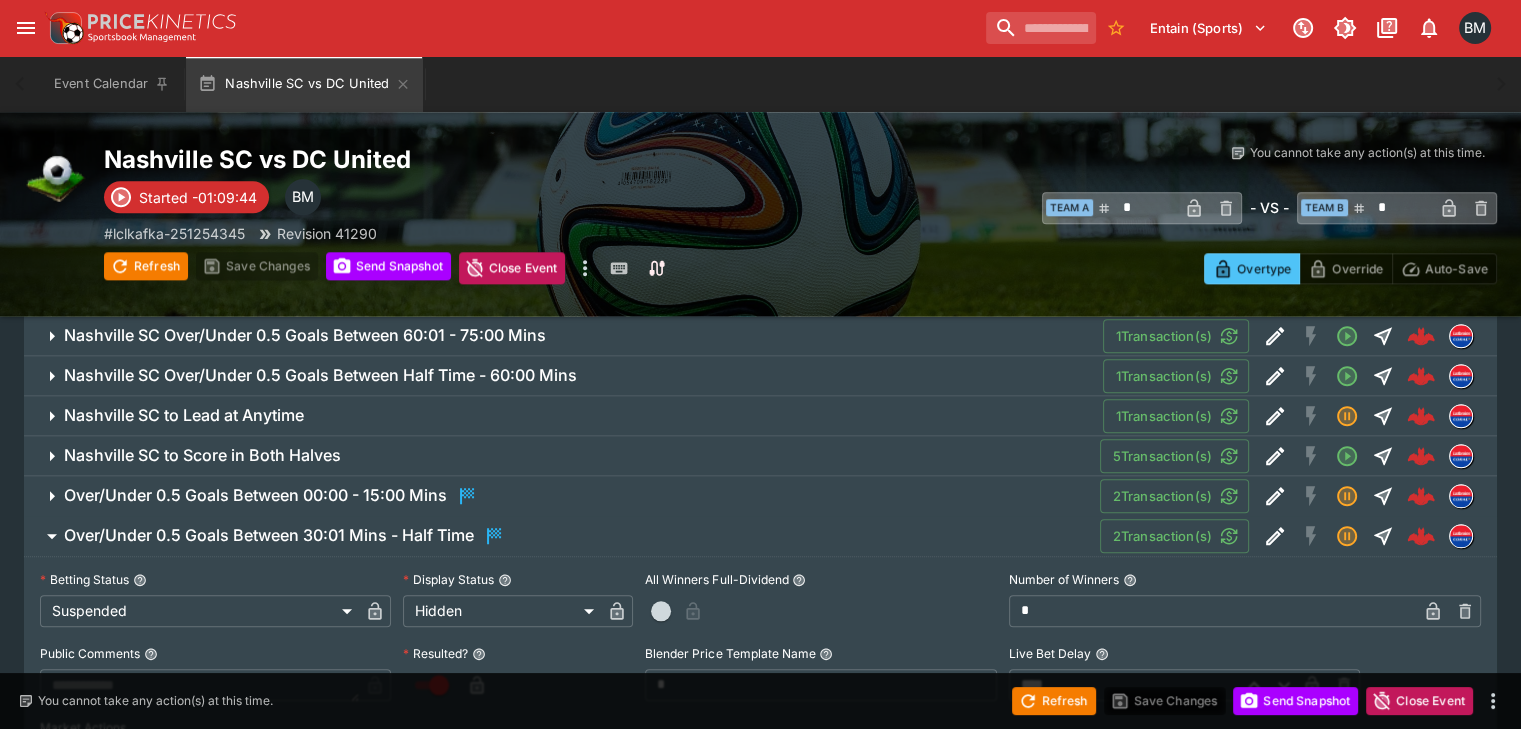 click on "Over/Under 0.5 Goals Between 30:01 Mins - Half Time 2  Transaction(s)" at bounding box center (772, 536) 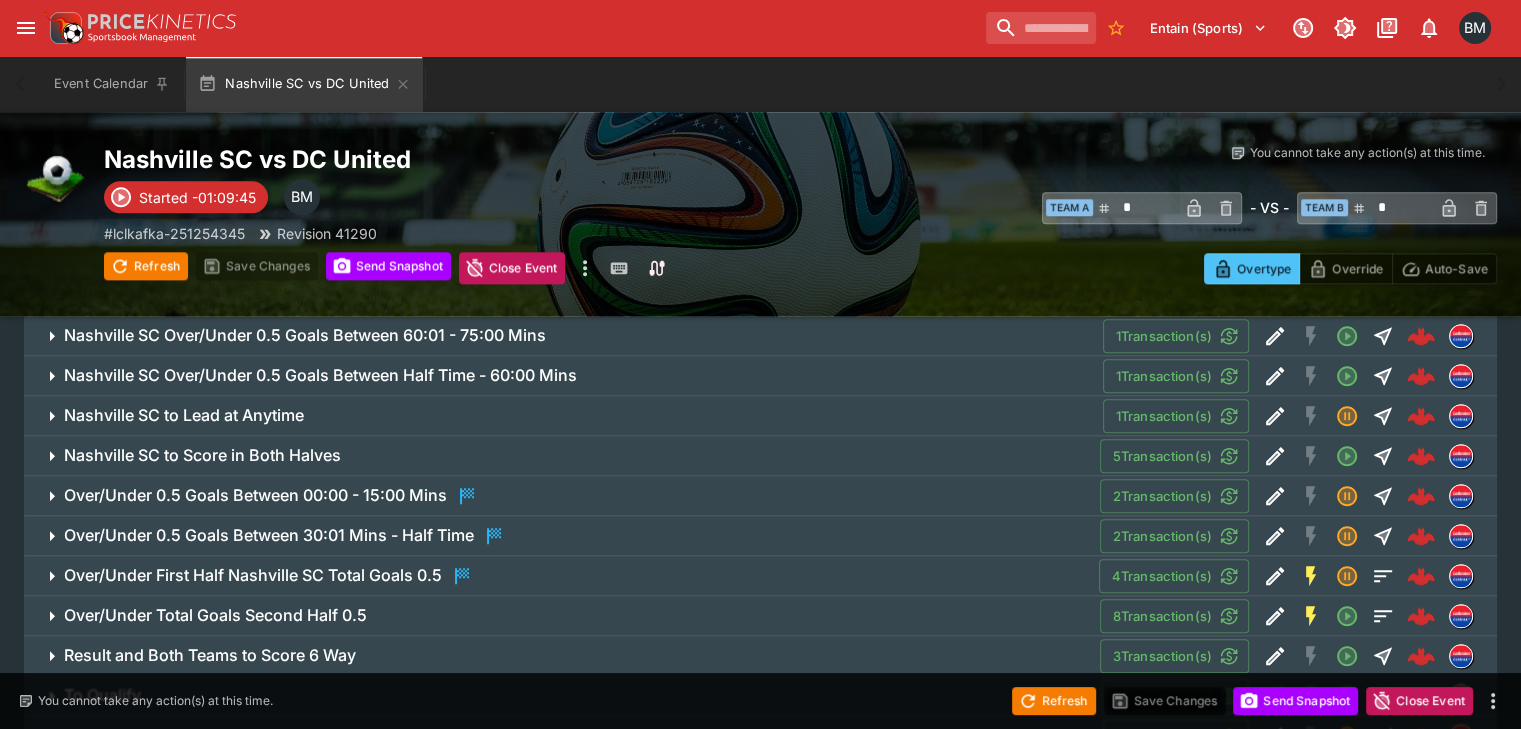 type on "*" 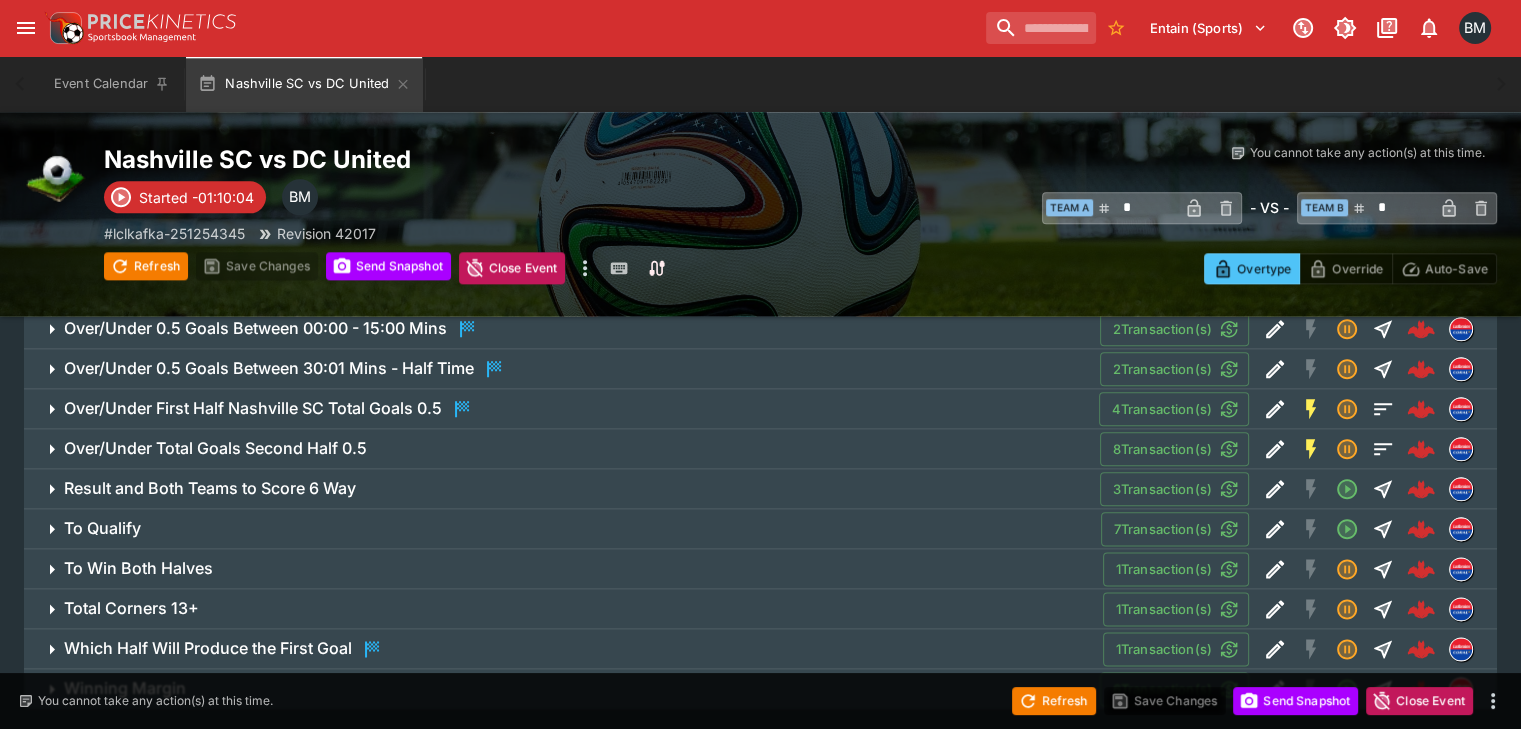scroll, scrollTop: 2146, scrollLeft: 0, axis: vertical 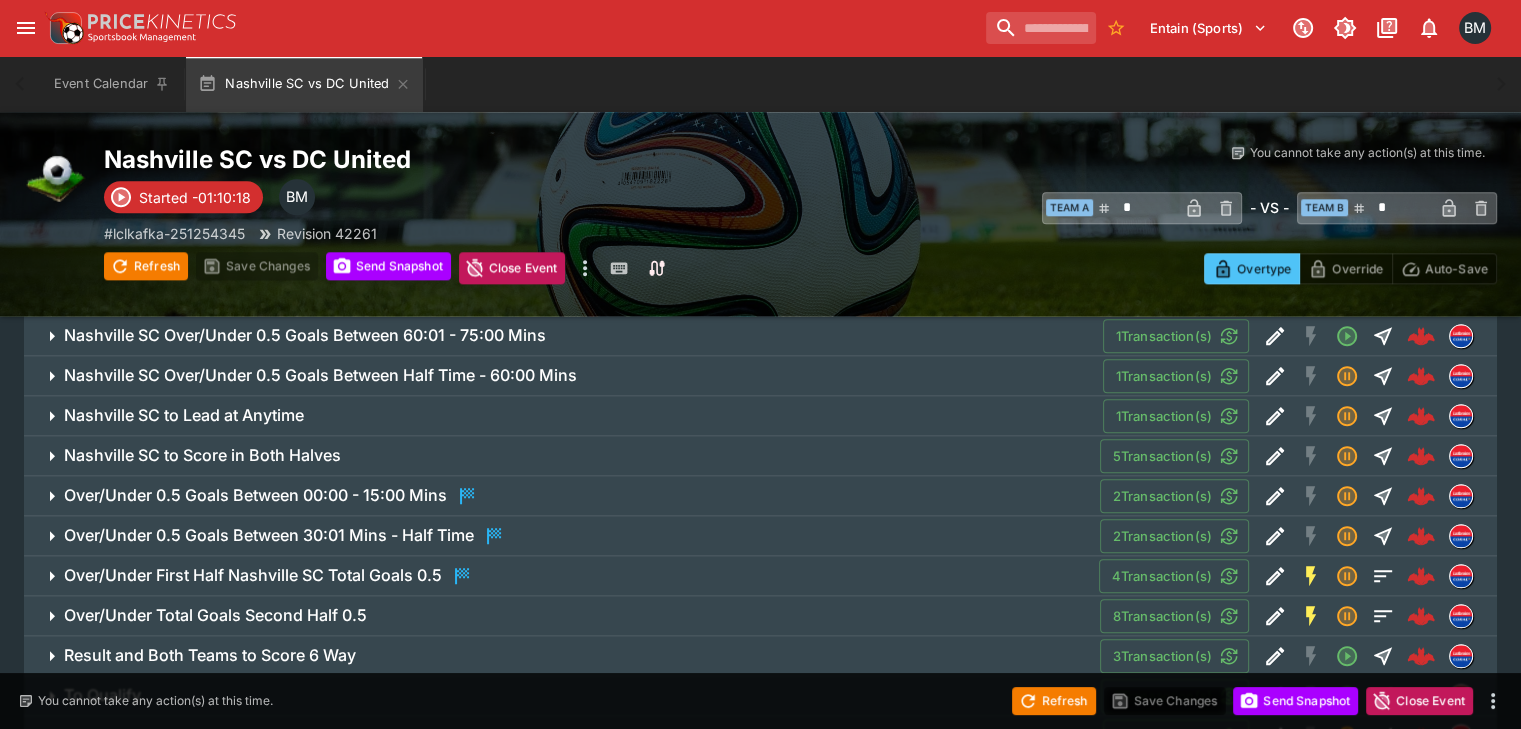 click on "Over/Under 0.5 Goals Between 30:01 Mins - Half Time" at bounding box center (269, 535) 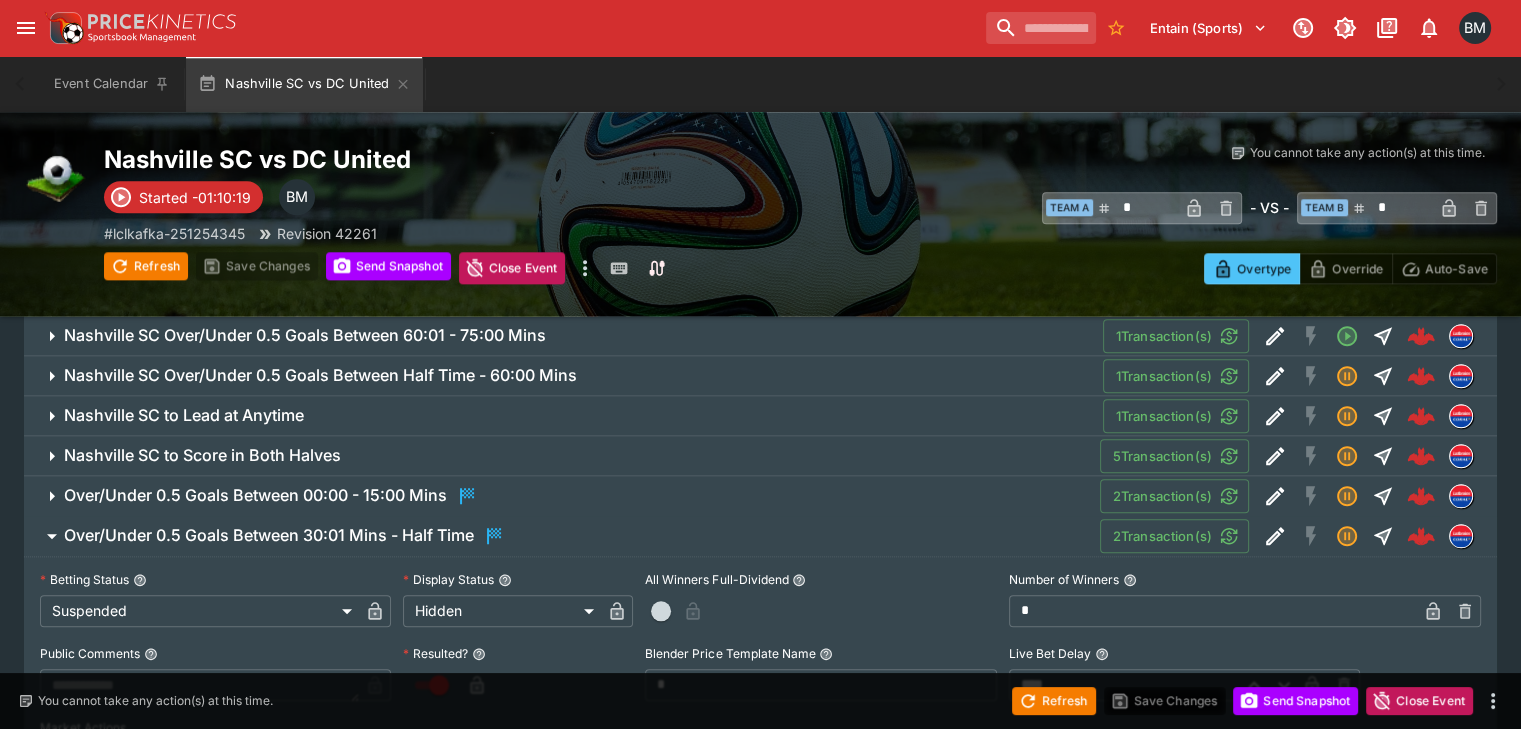 scroll, scrollTop: 2480, scrollLeft: 0, axis: vertical 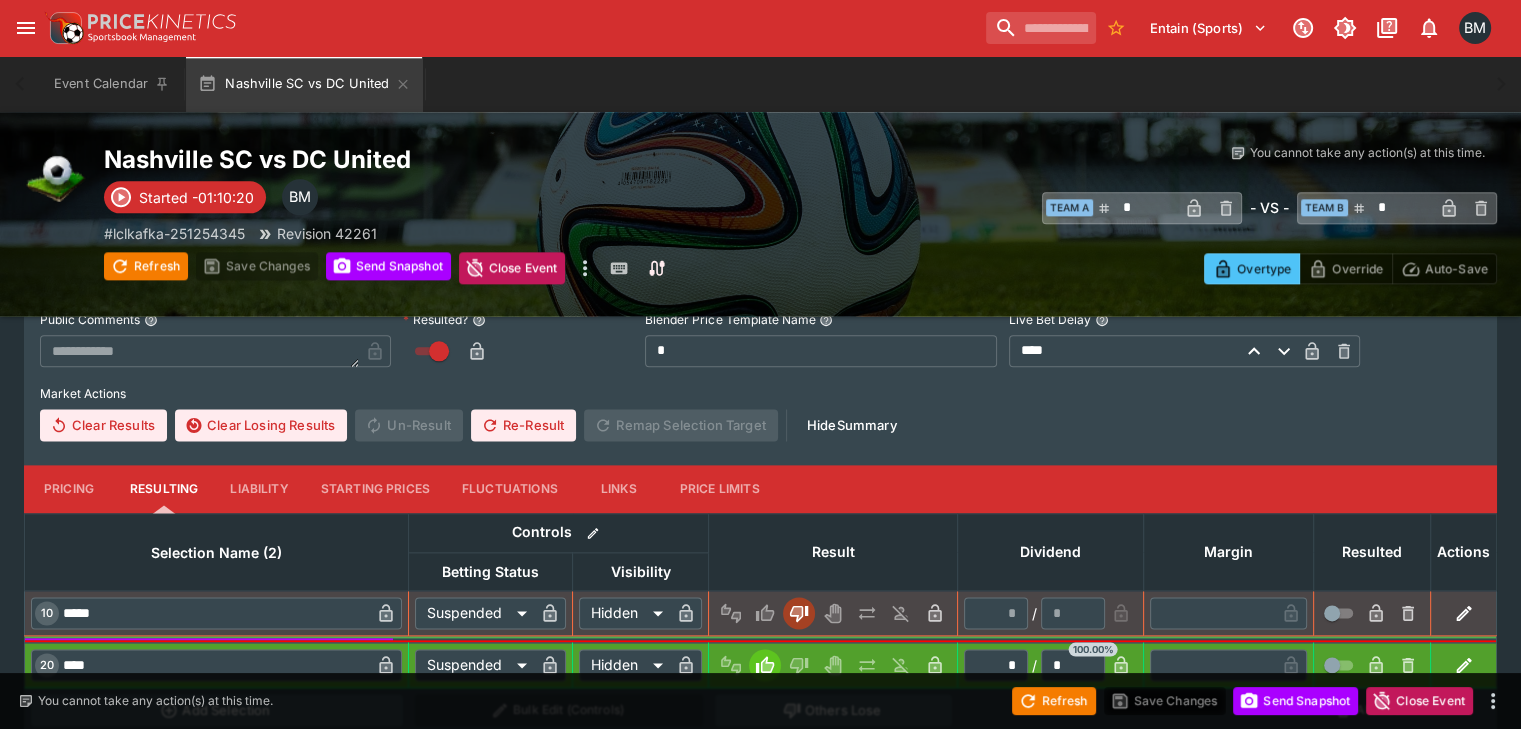 click 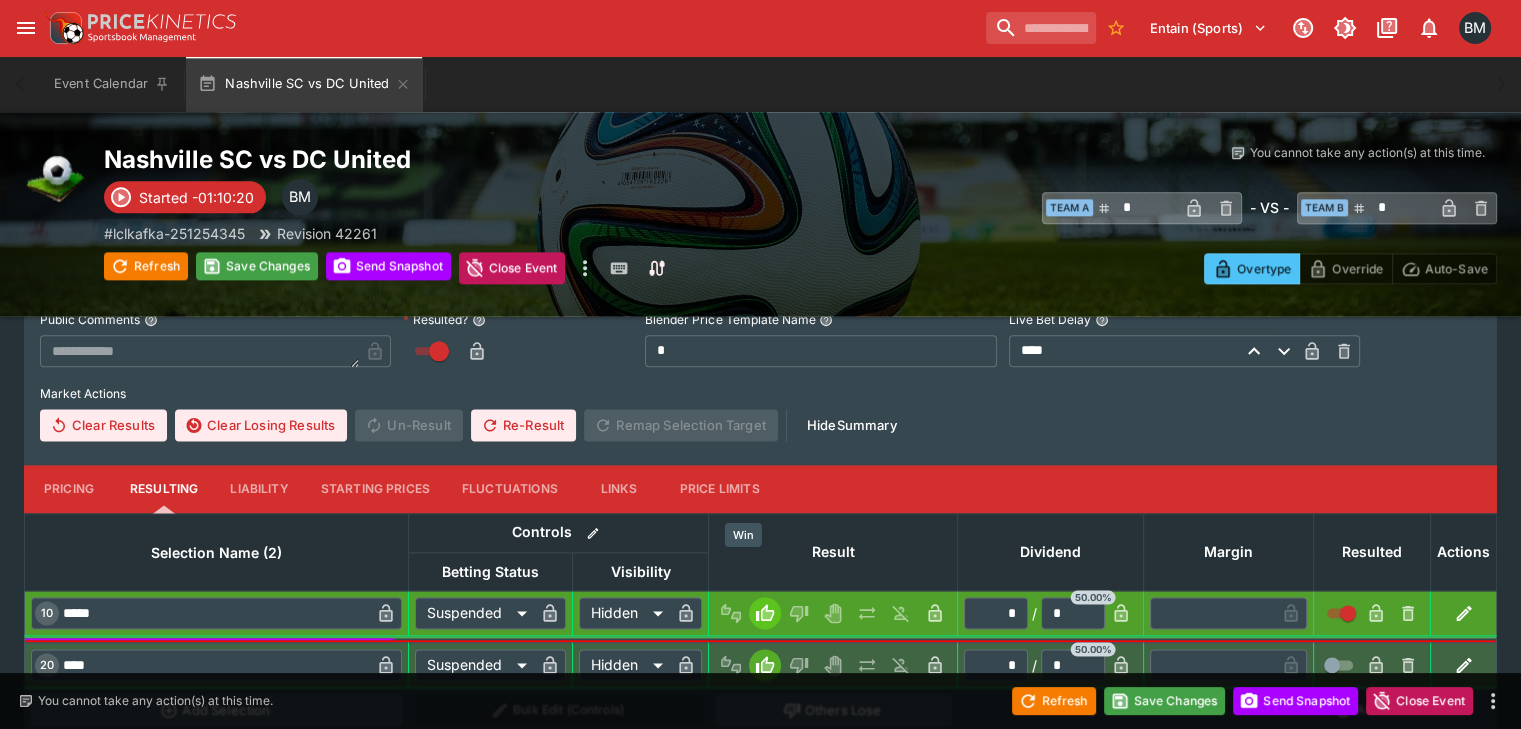 type on "*" 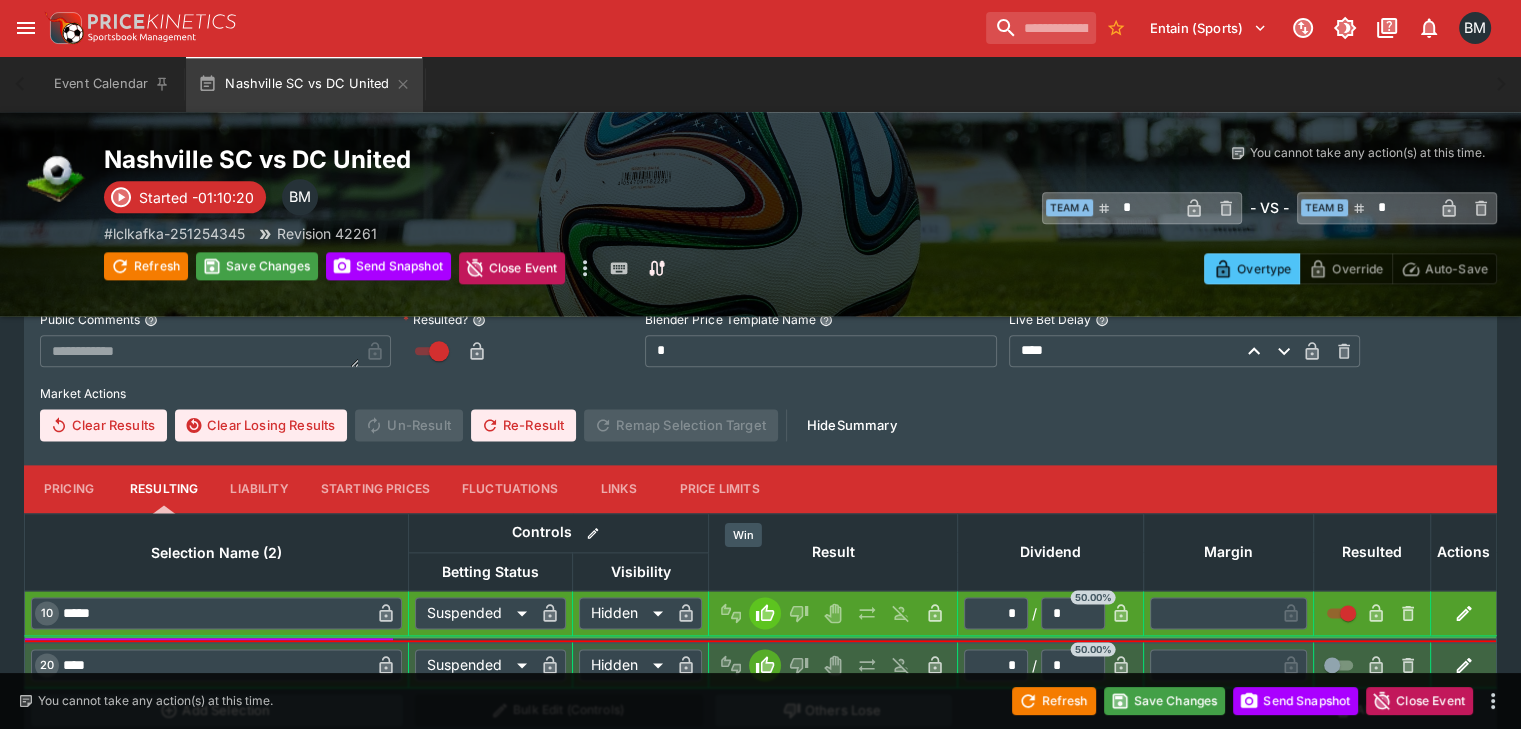type on "*" 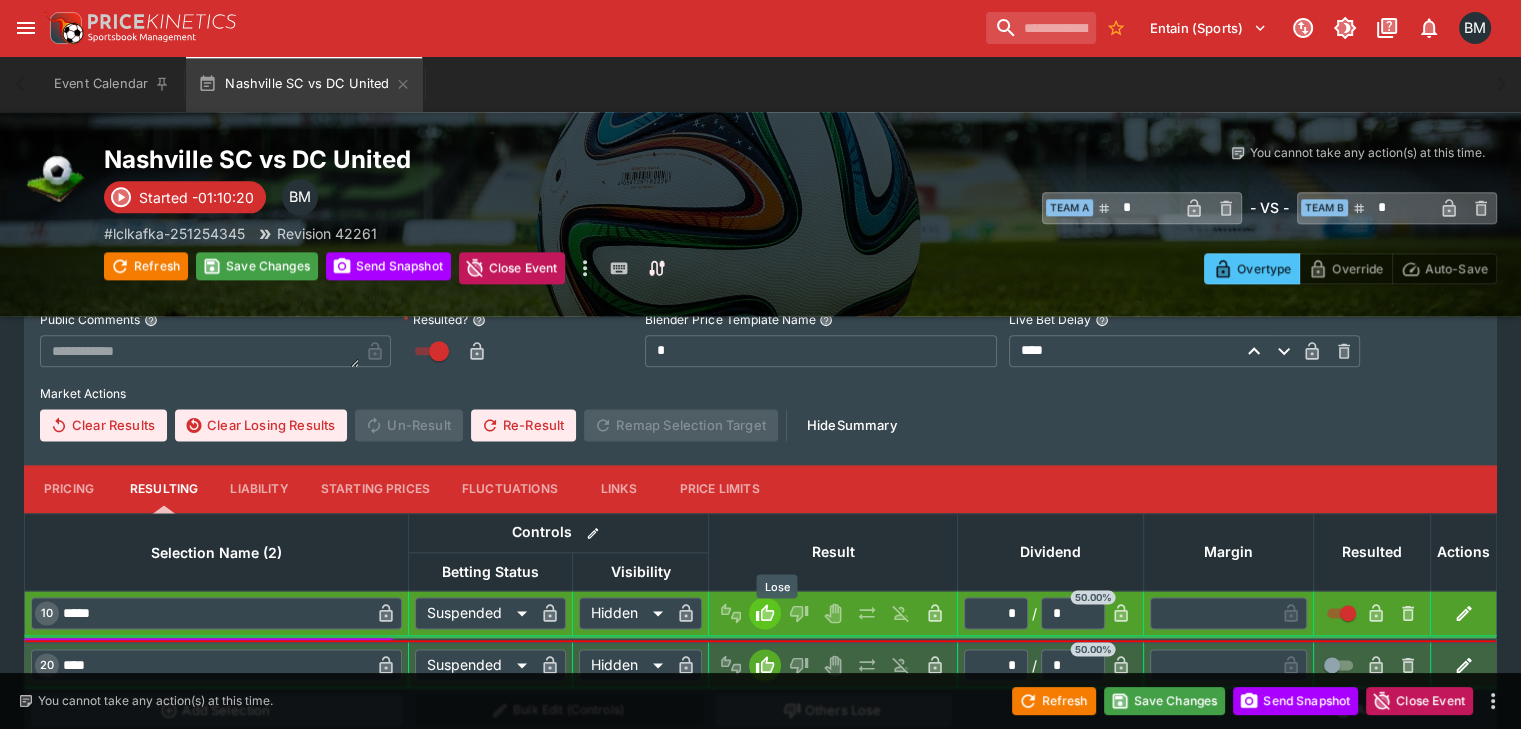 click 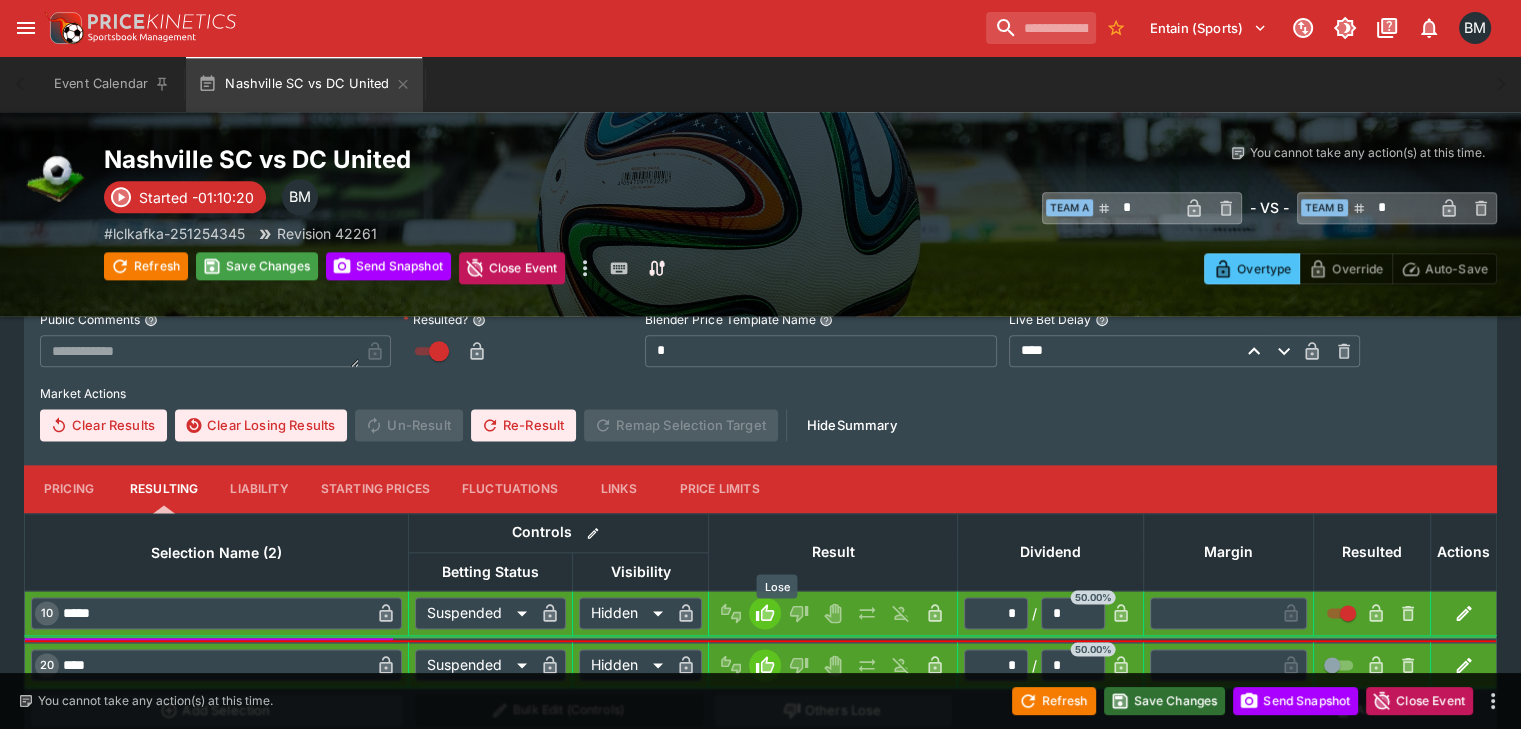 type on "*" 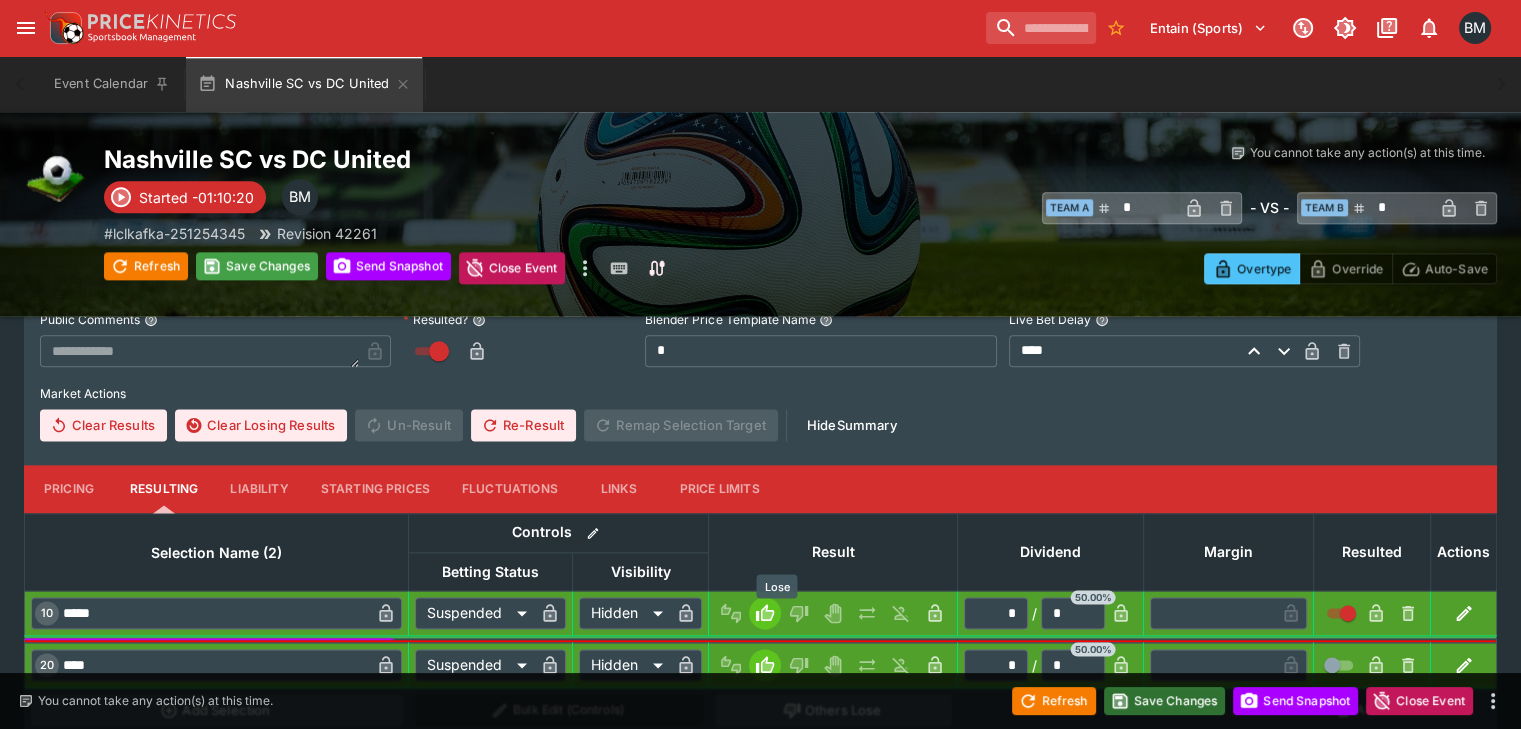 type on "*" 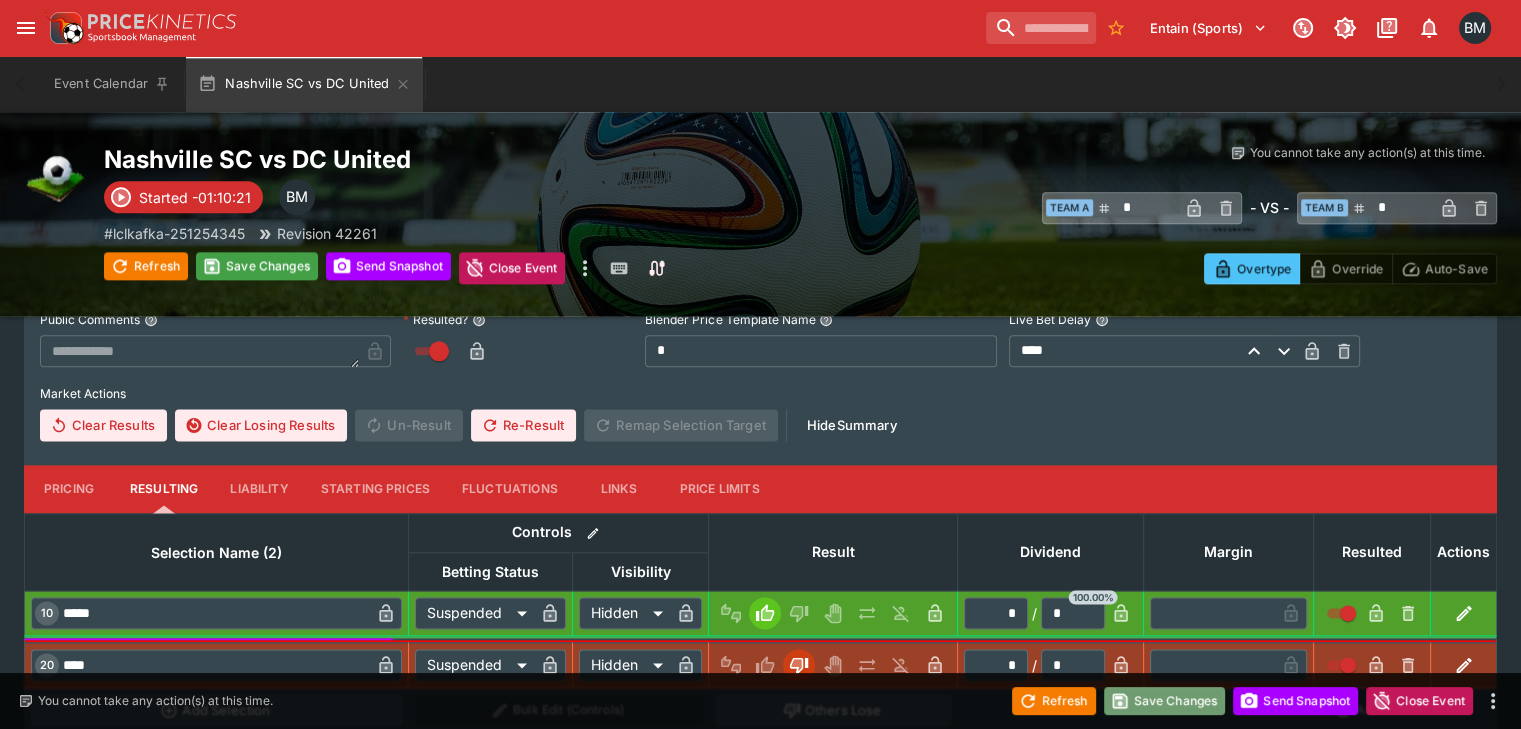 click on "Save Changes" at bounding box center (1165, 701) 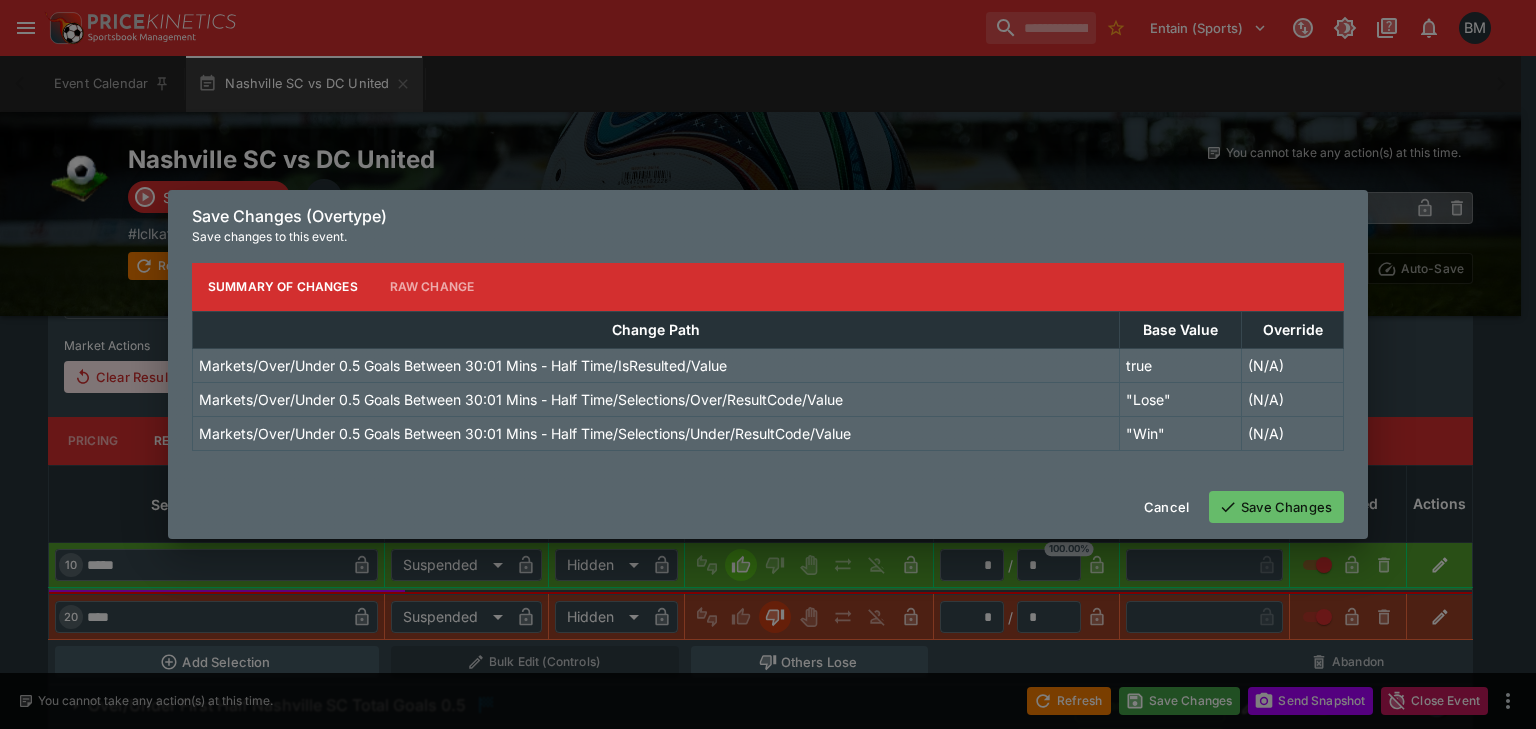 click on "Save Changes" at bounding box center (1276, 507) 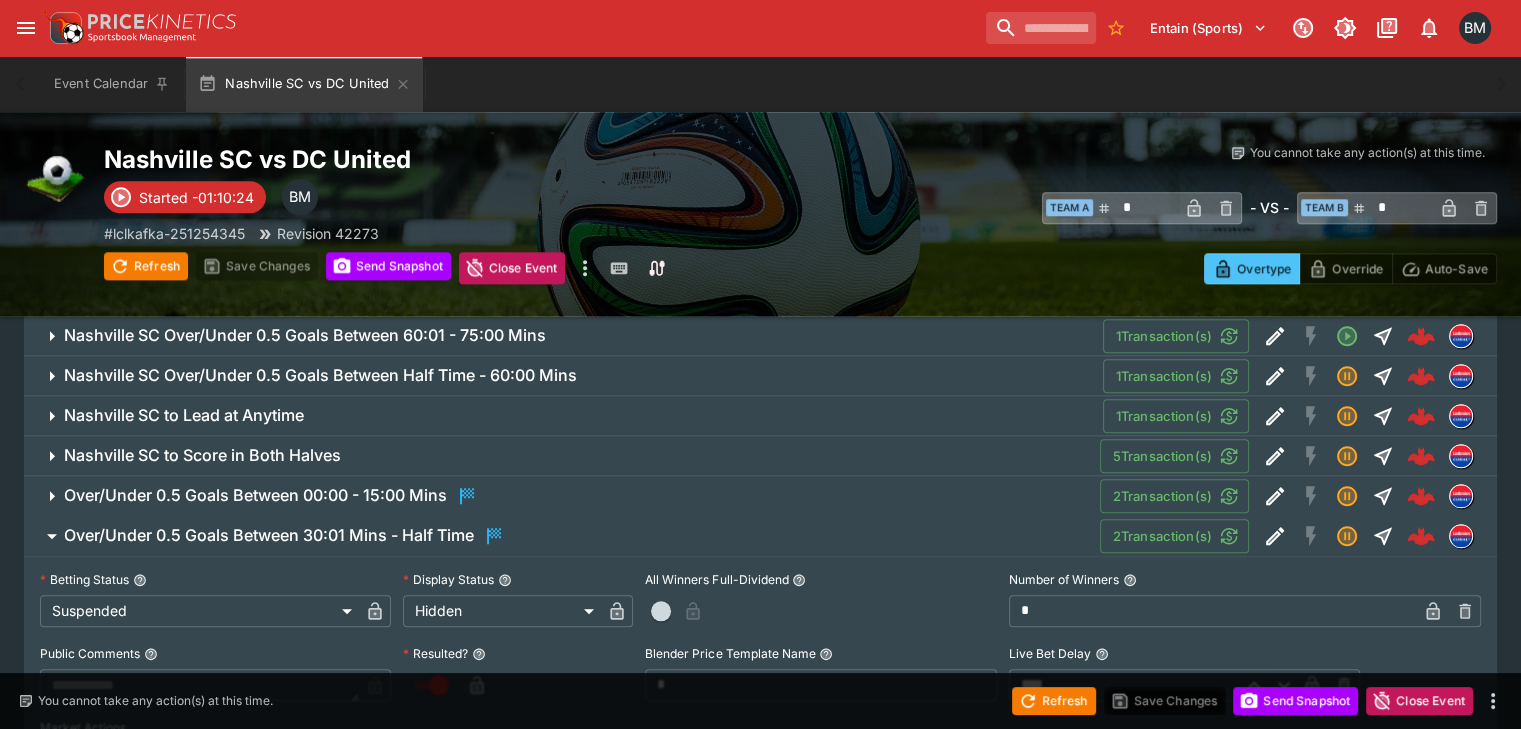 scroll, scrollTop: 2313, scrollLeft: 0, axis: vertical 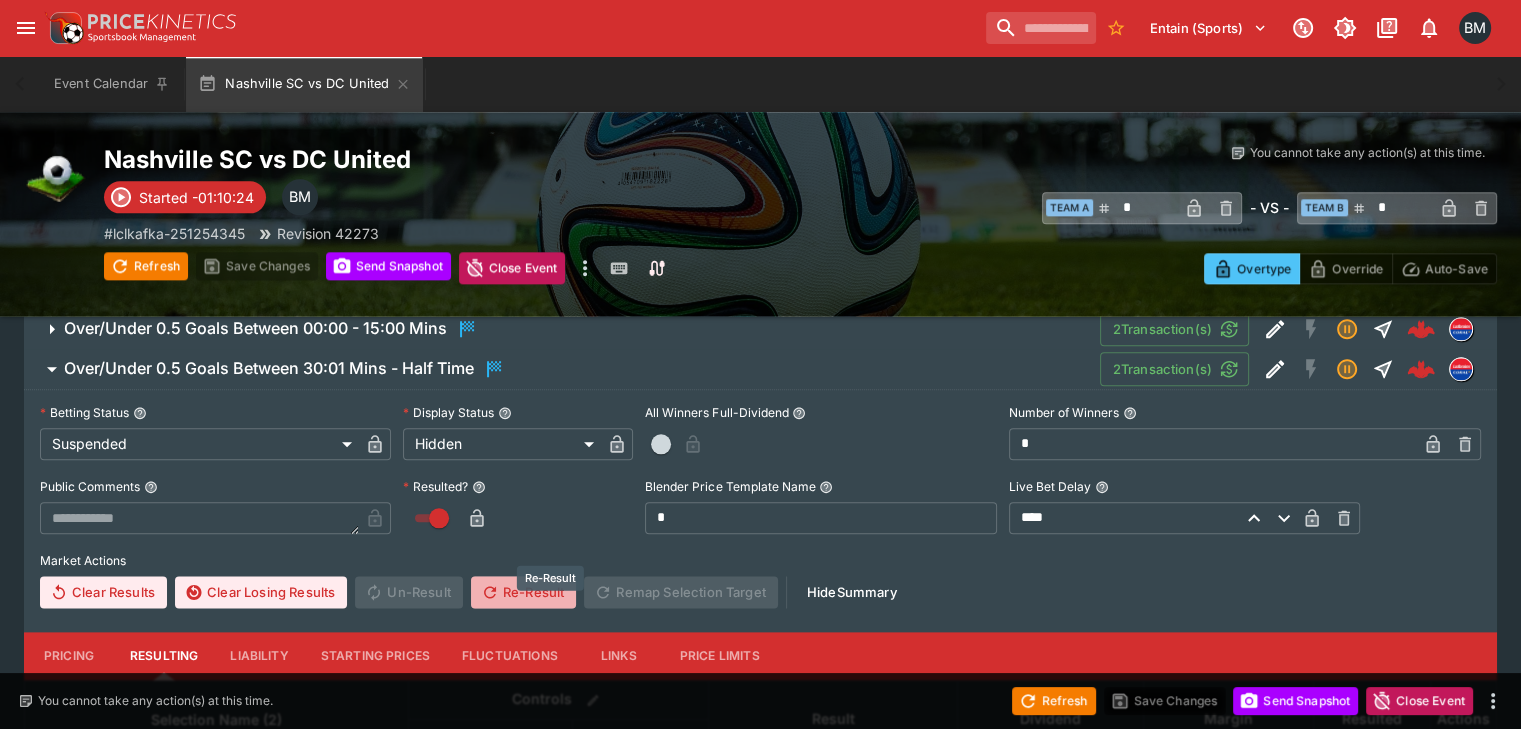 click on "Re-Result" at bounding box center [523, 592] 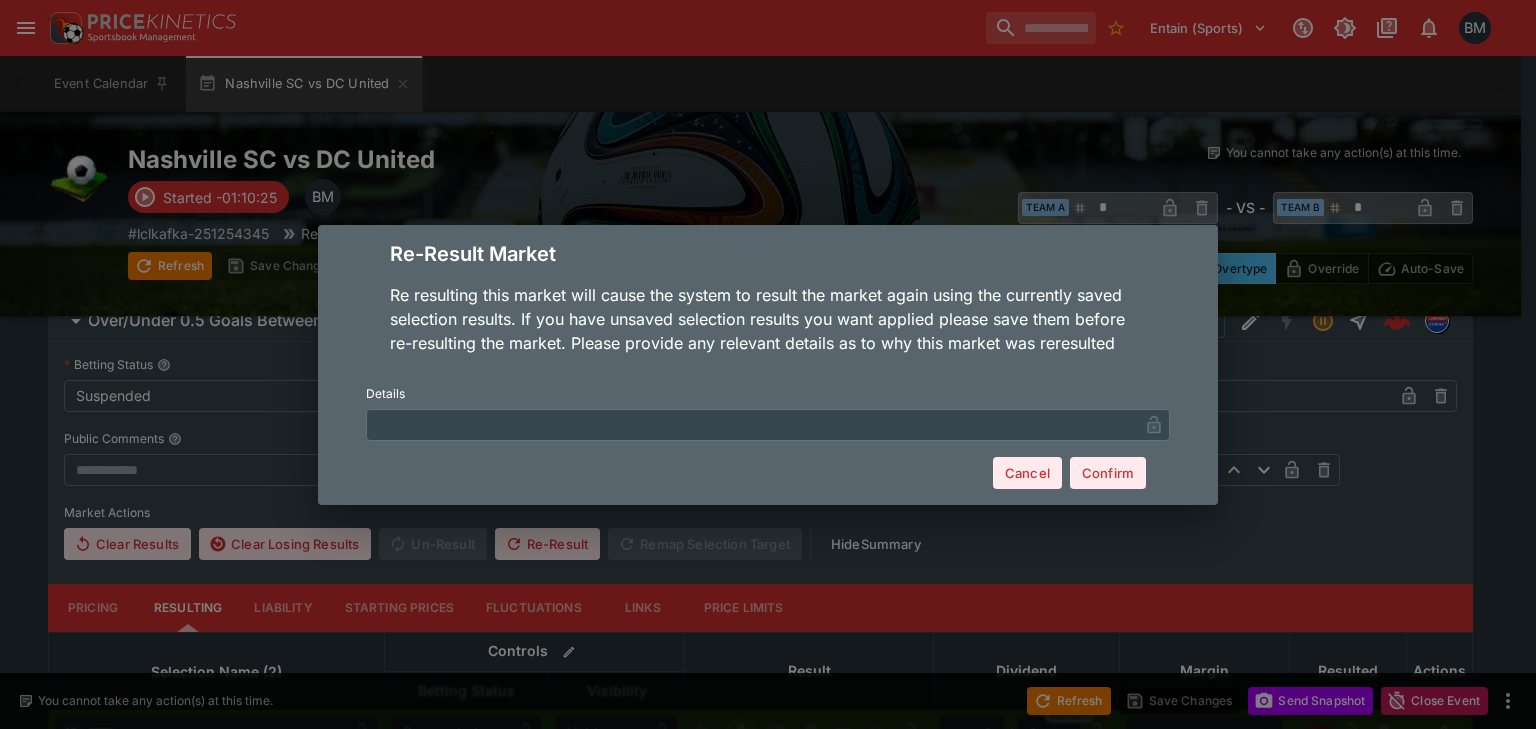 click at bounding box center [752, 424] 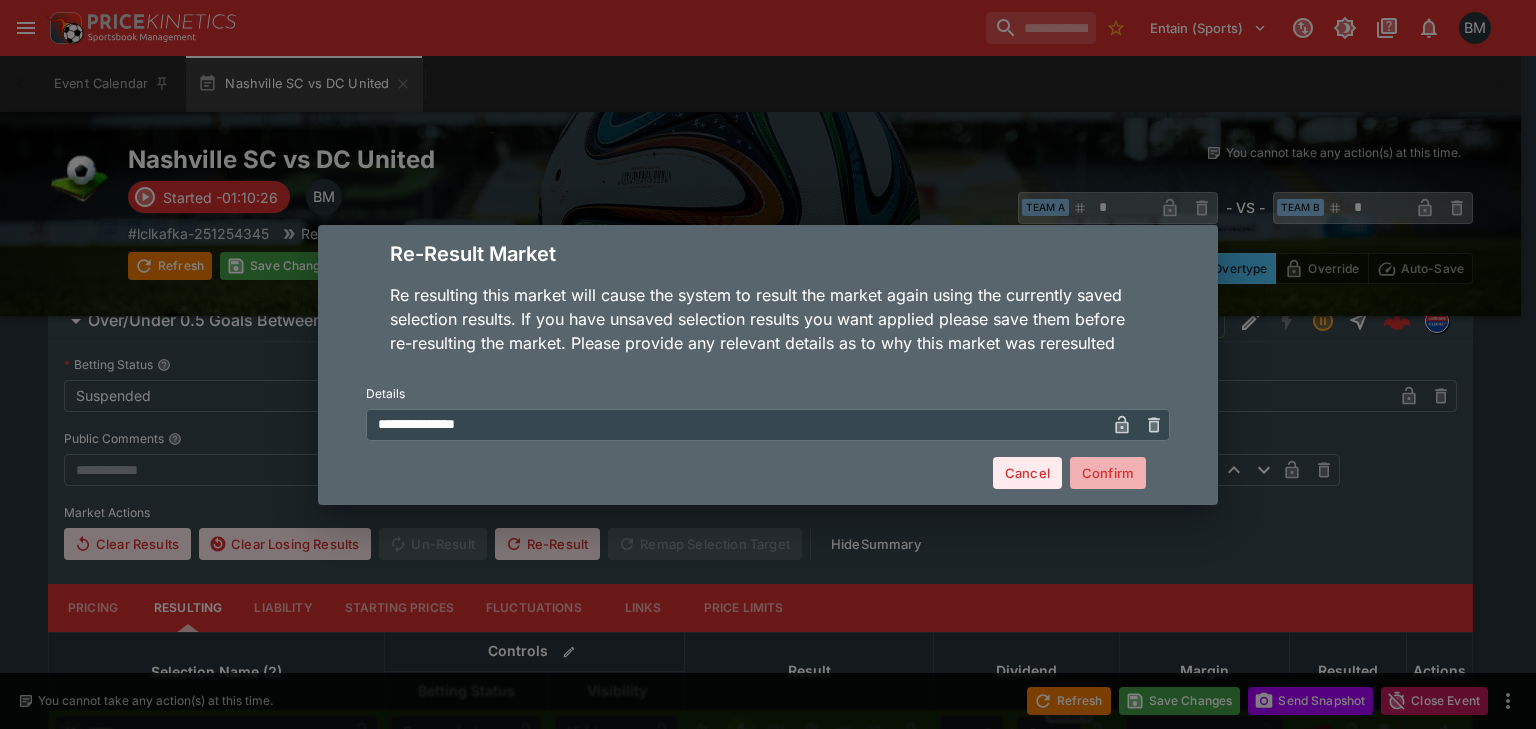 click on "Confirm" at bounding box center [1108, 473] 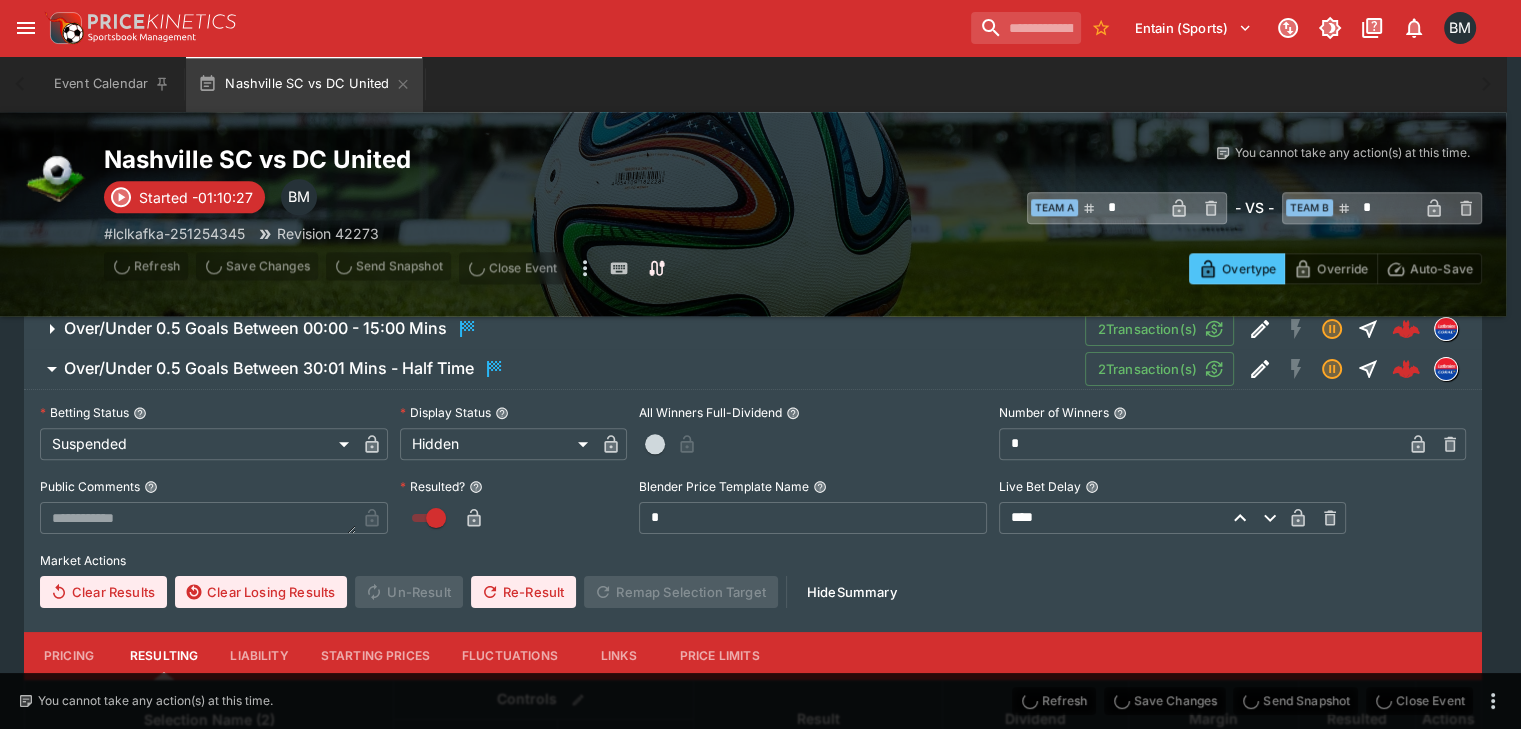 scroll, scrollTop: 2146, scrollLeft: 0, axis: vertical 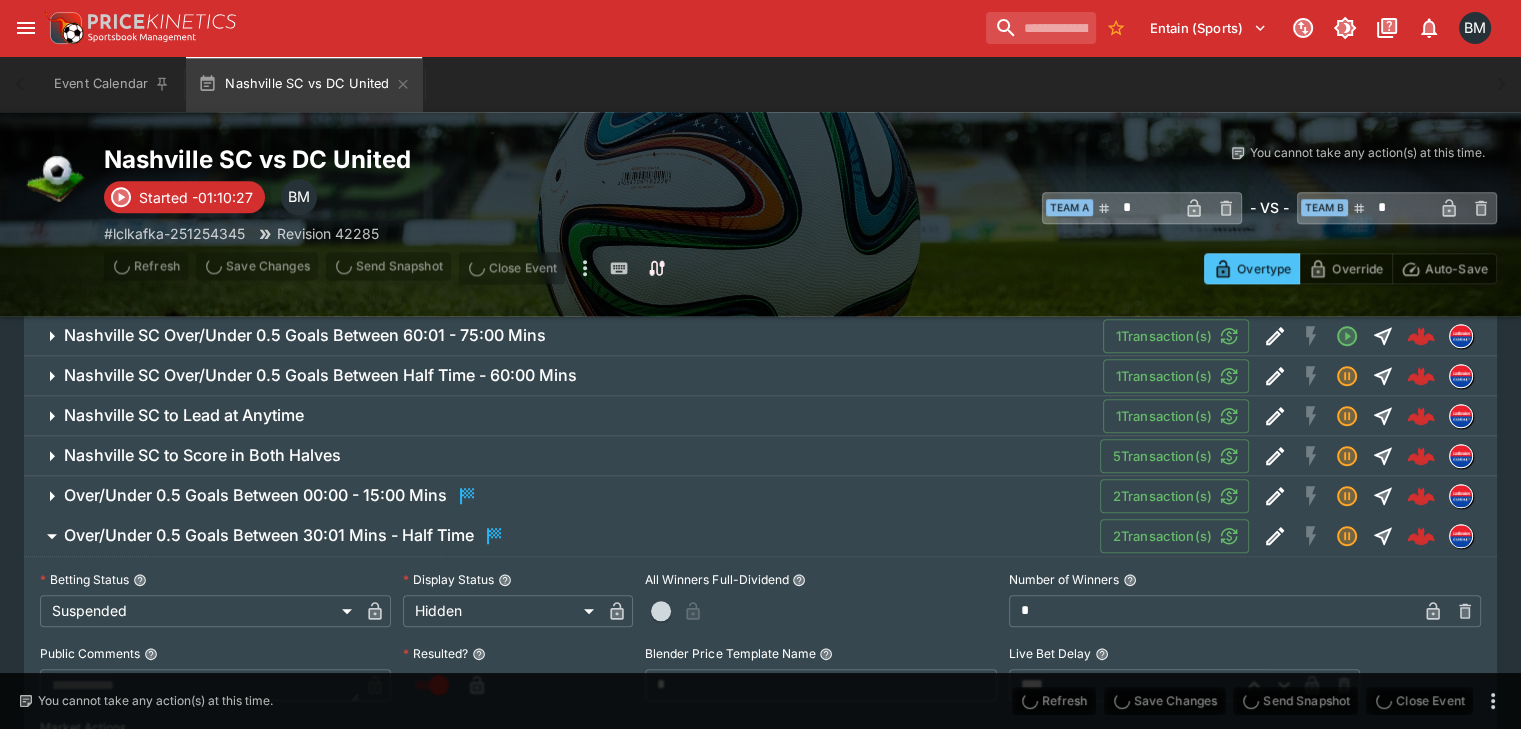 click on "Over/Under 0.5 Goals Between 30:01 Mins - Half Time" at bounding box center (269, 535) 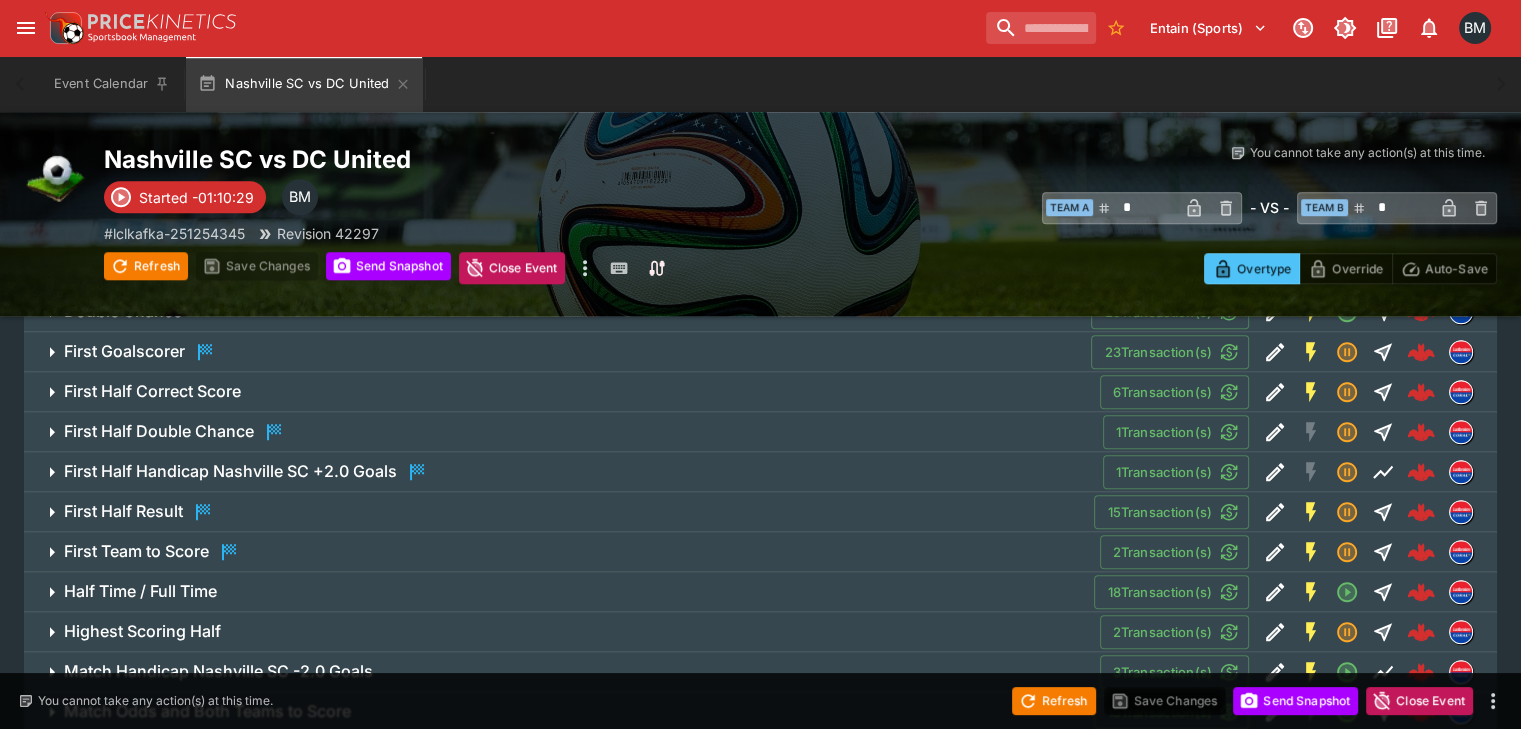 scroll, scrollTop: 1646, scrollLeft: 0, axis: vertical 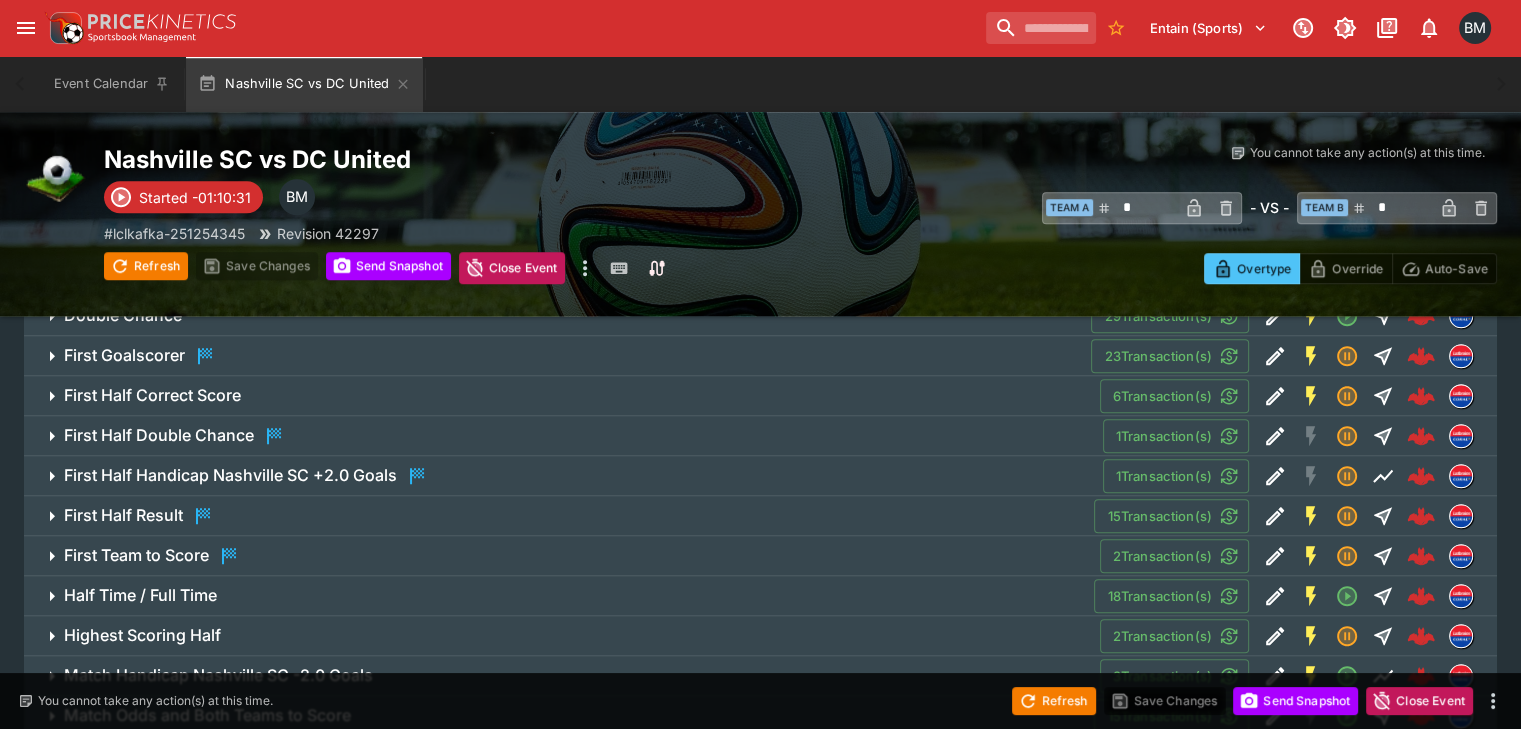 click on "First Half Handicap Nashville SC +2.0 Goals" at bounding box center [230, 475] 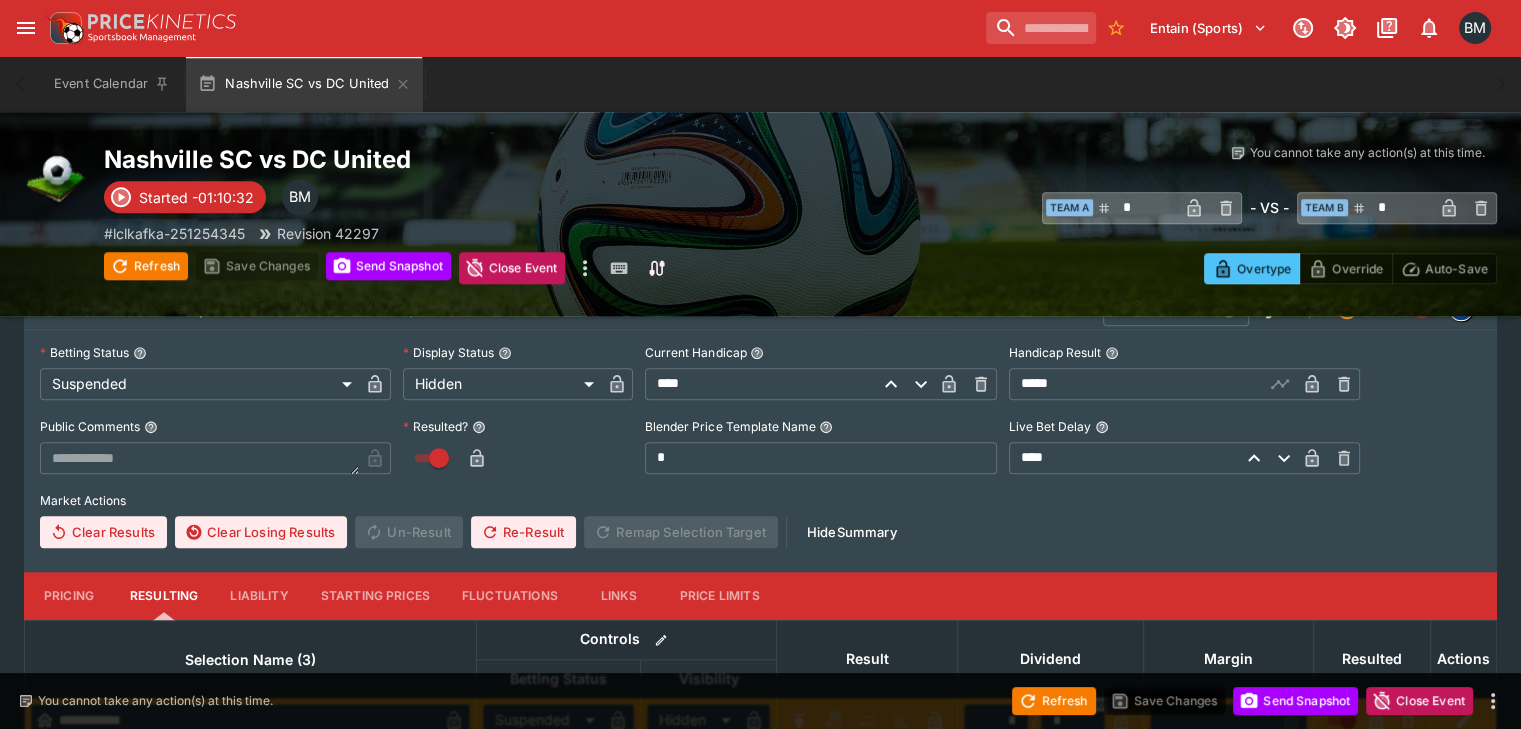 scroll, scrollTop: 1646, scrollLeft: 0, axis: vertical 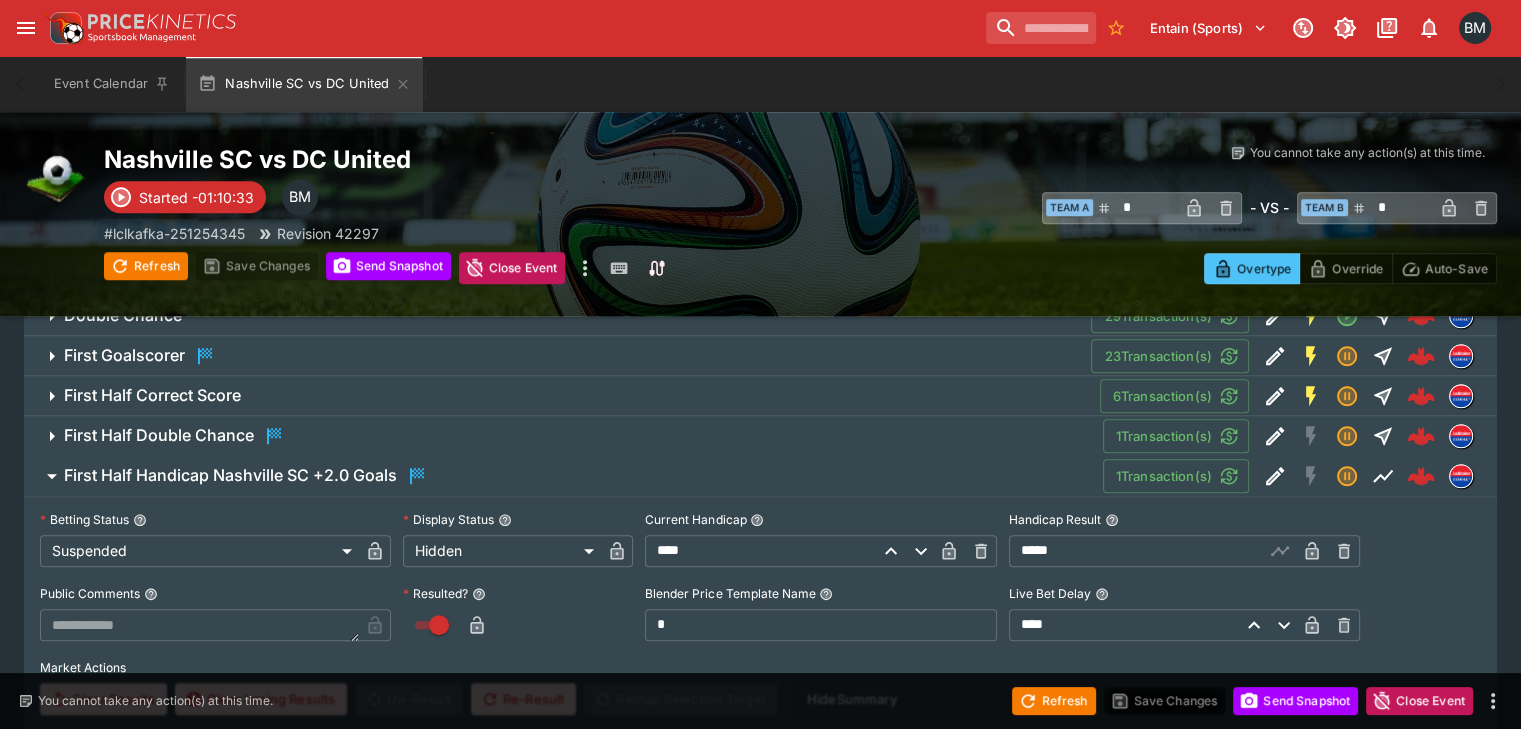 click on "First Half Handicap Nashville SC +2.0 Goals" at bounding box center (230, 475) 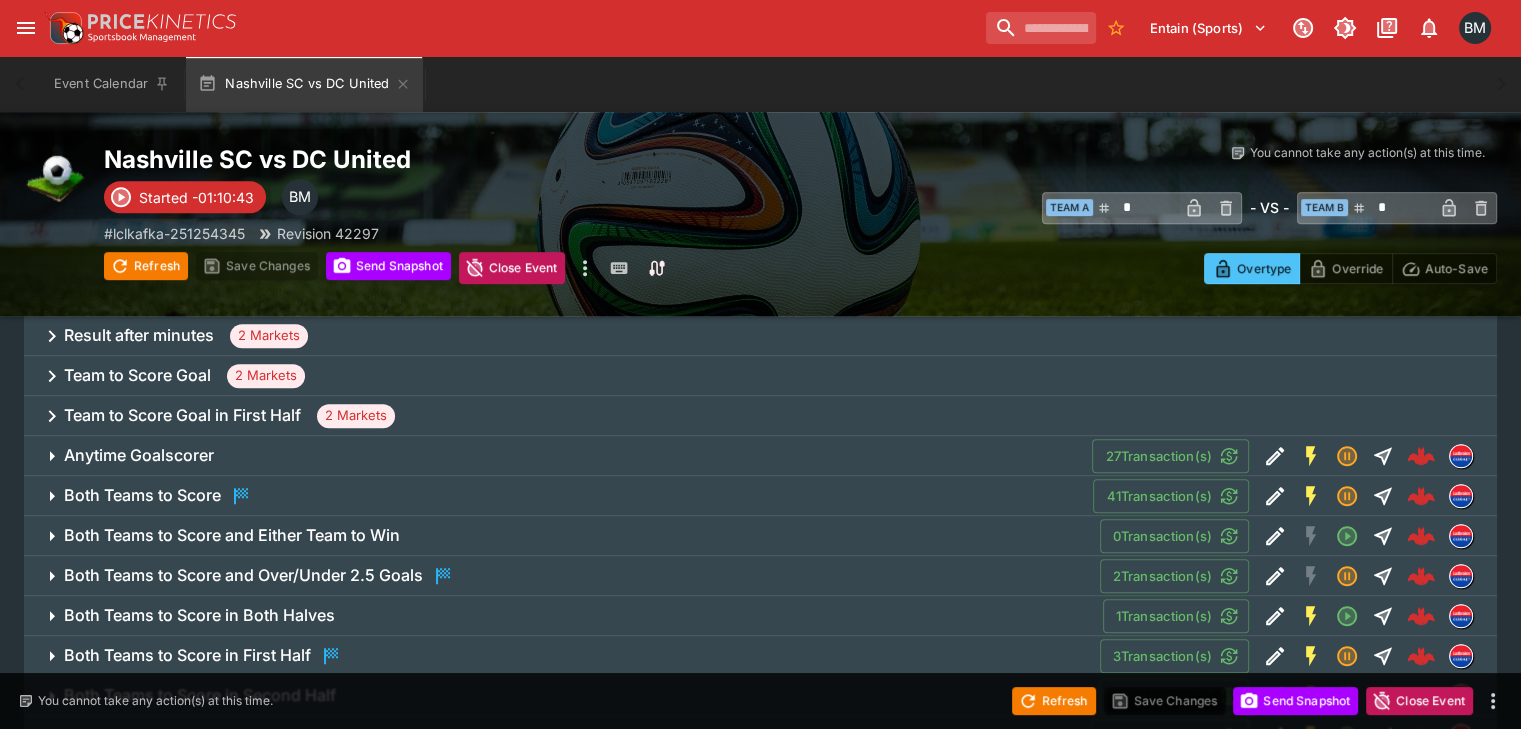scroll, scrollTop: 980, scrollLeft: 0, axis: vertical 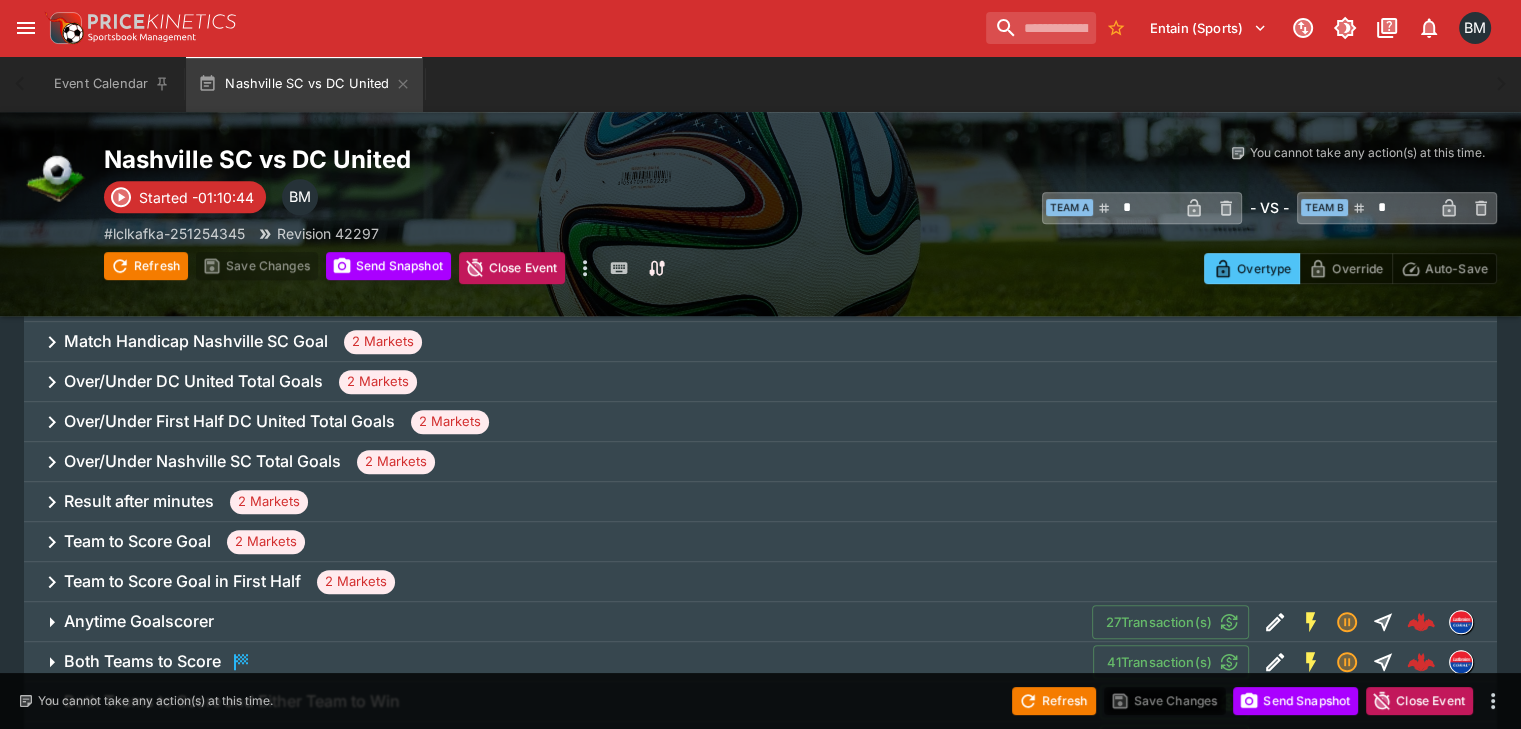 click on "Team to Score Goal  in First Half 2 Markets" at bounding box center (760, 582) 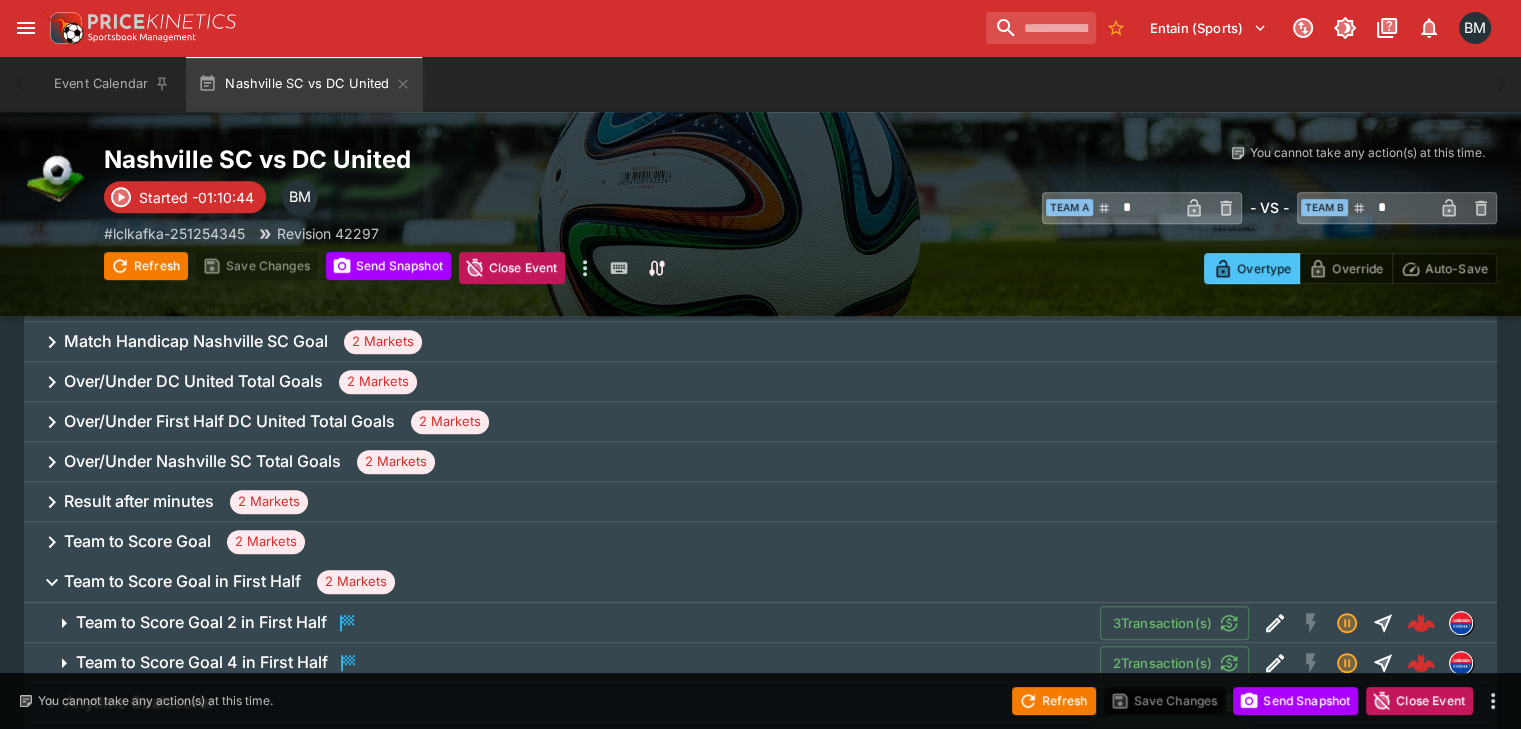 type on "**********" 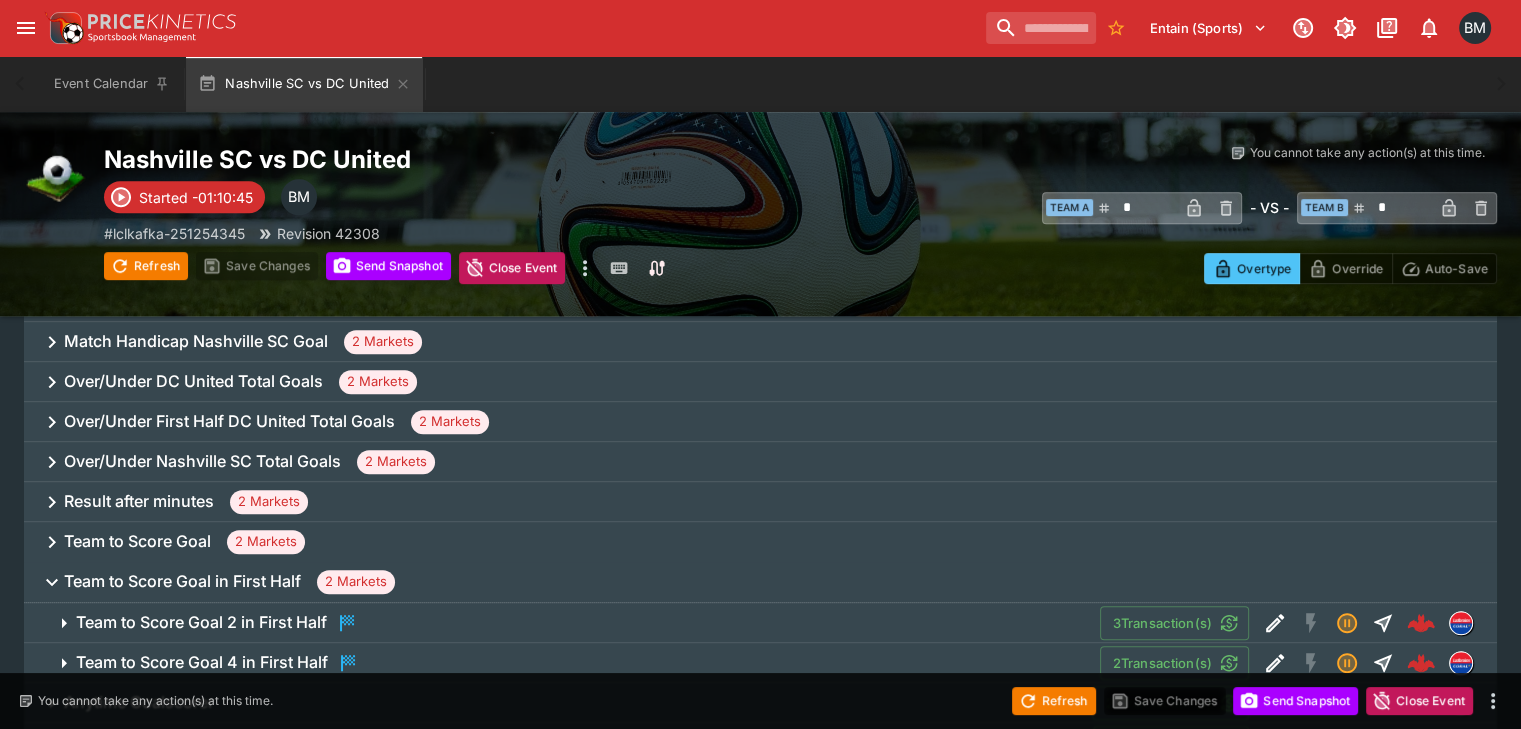 click on "Team to Score Goal 4 in First Half 2  Transaction(s)" at bounding box center [760, 663] 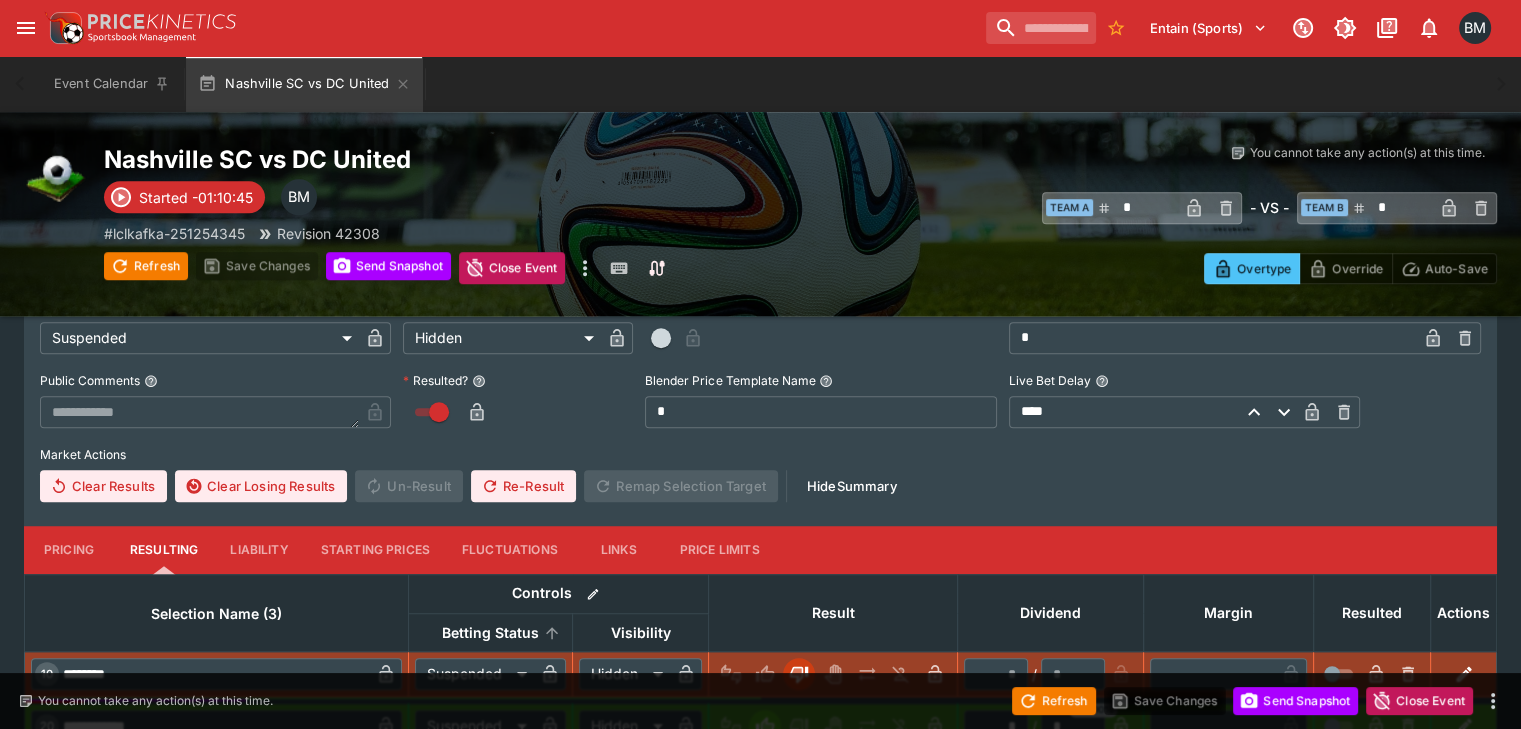 scroll, scrollTop: 1646, scrollLeft: 0, axis: vertical 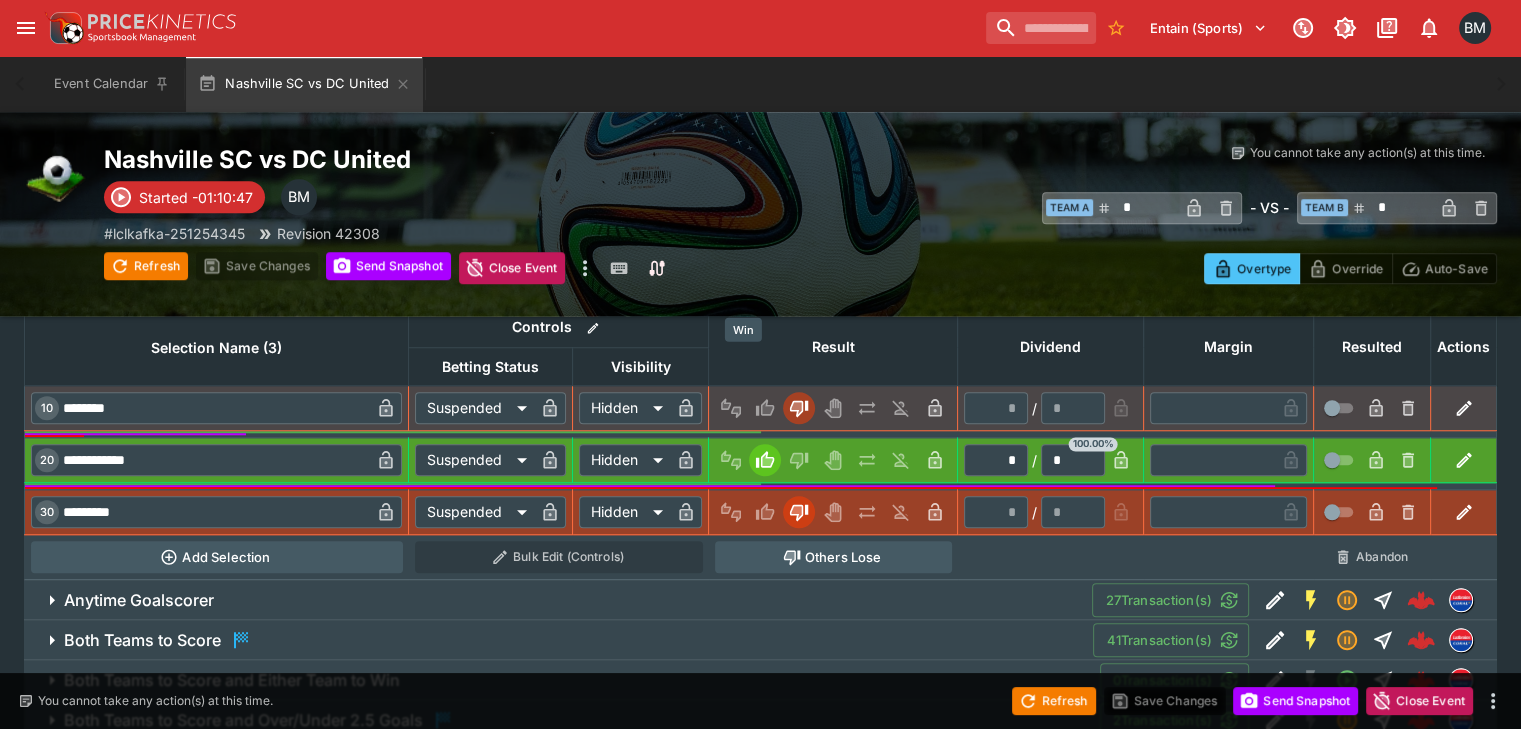 click 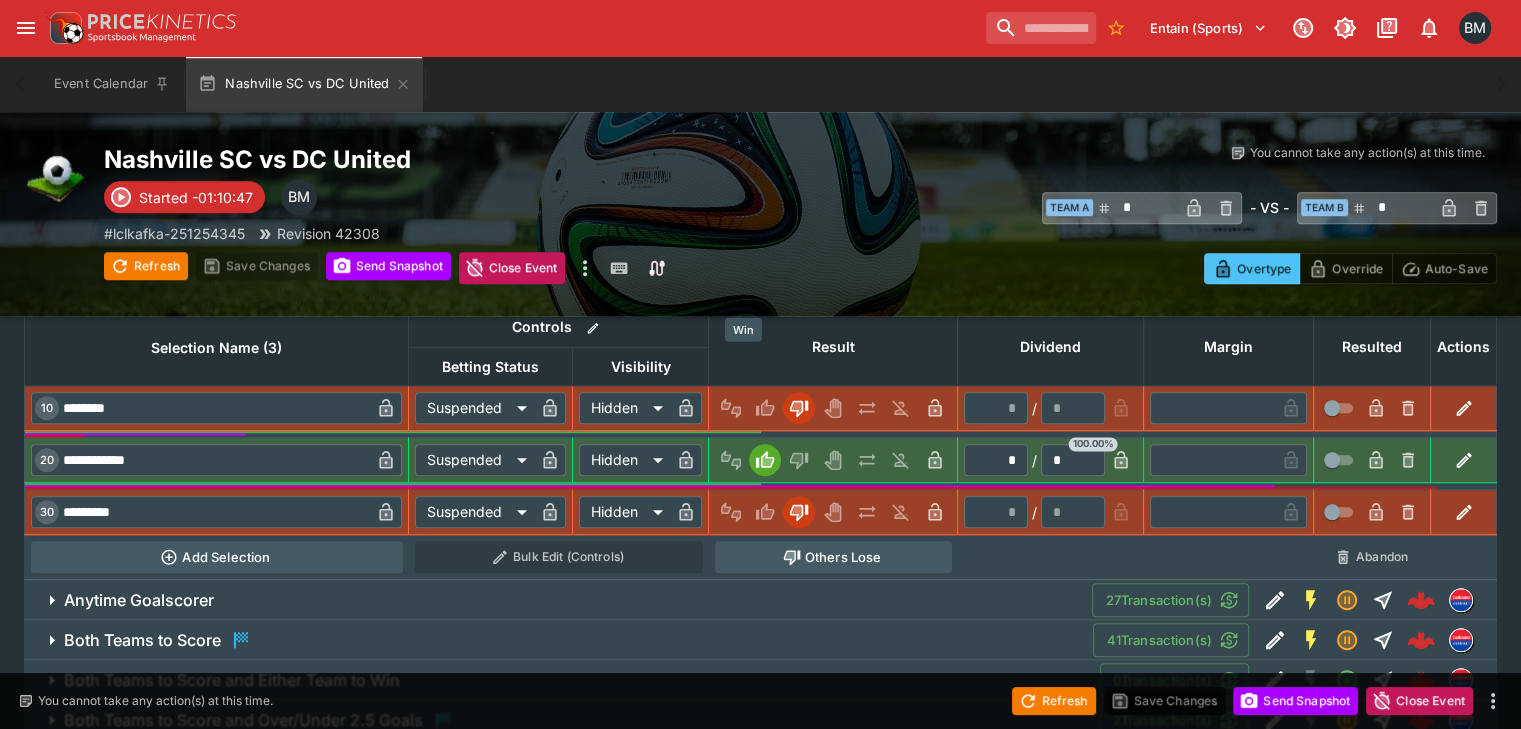 type on "*" 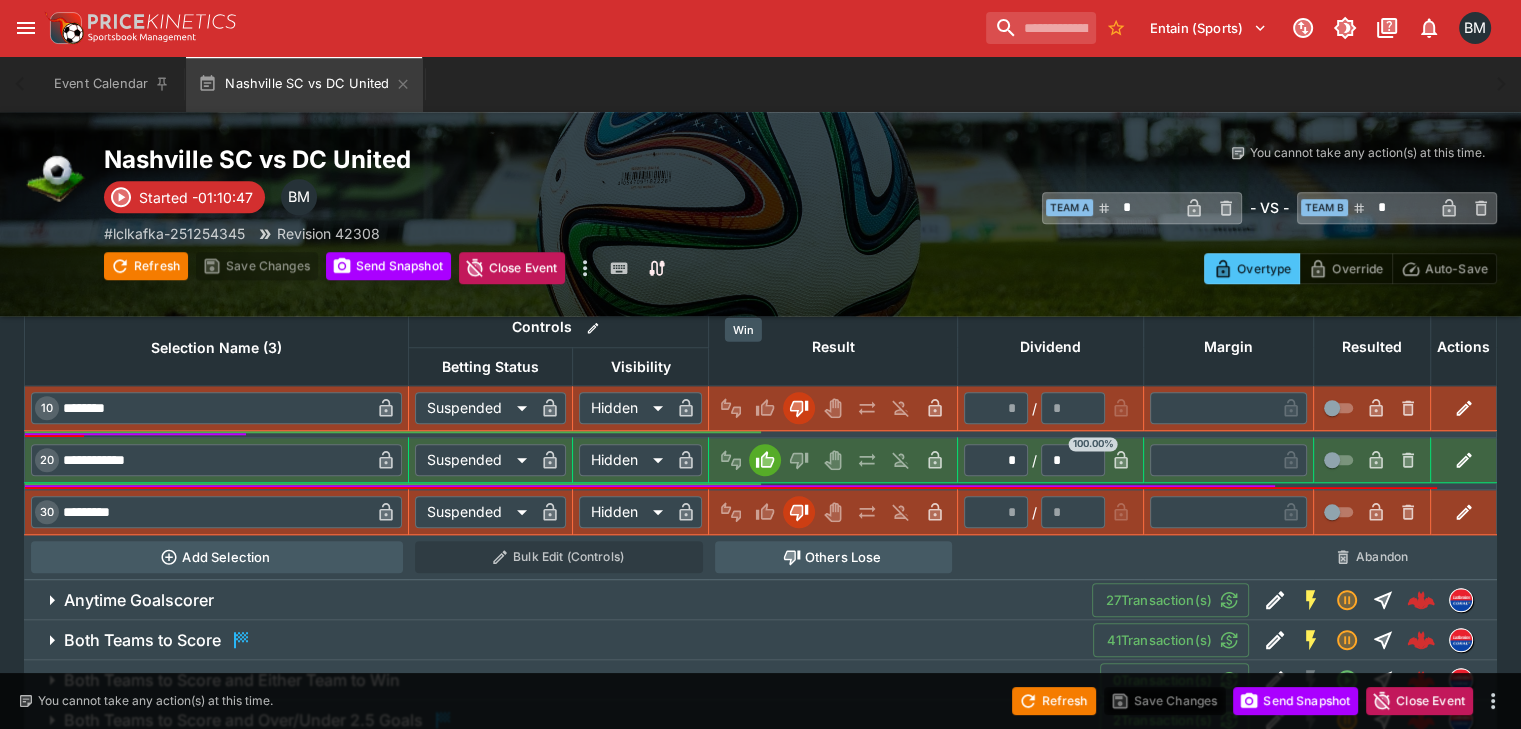 type on "*" 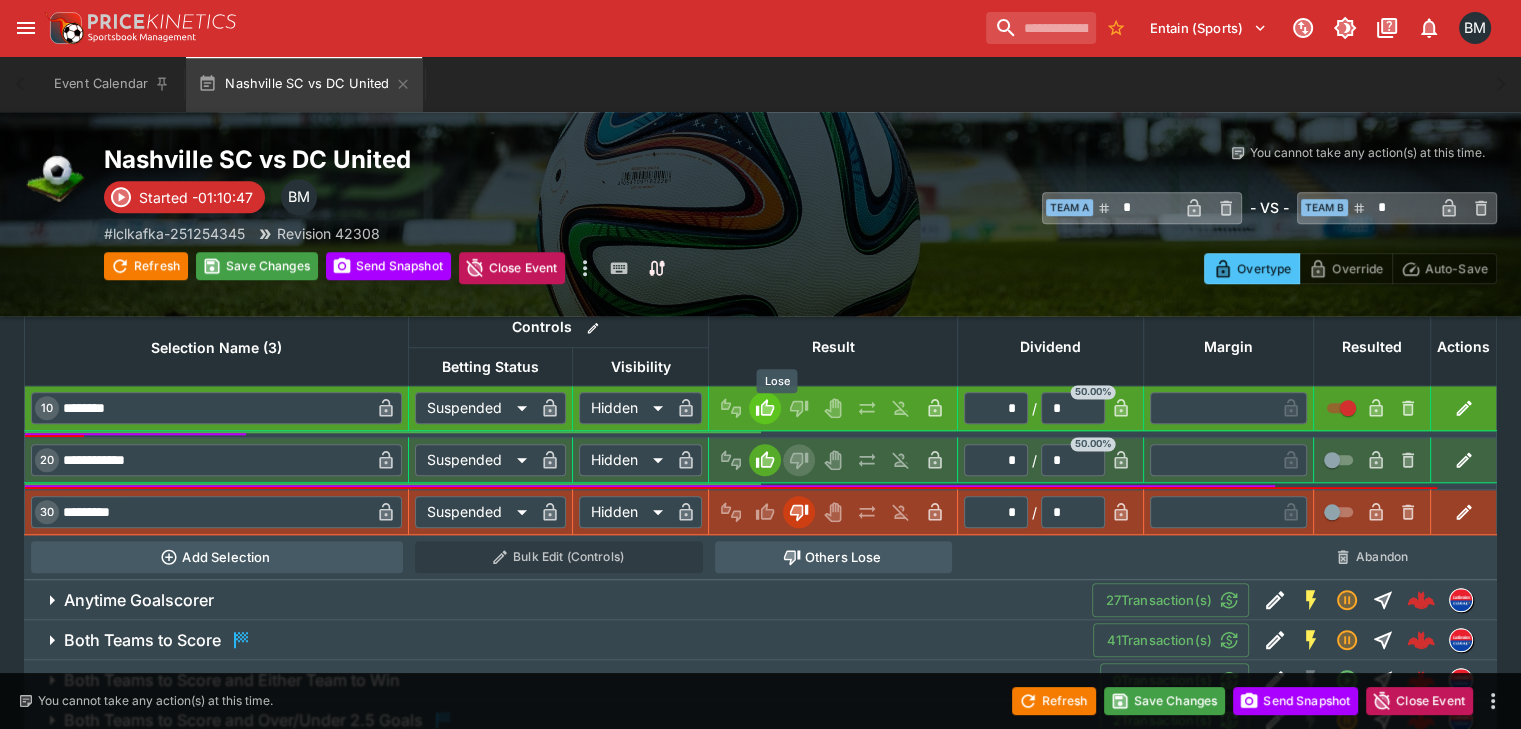 click 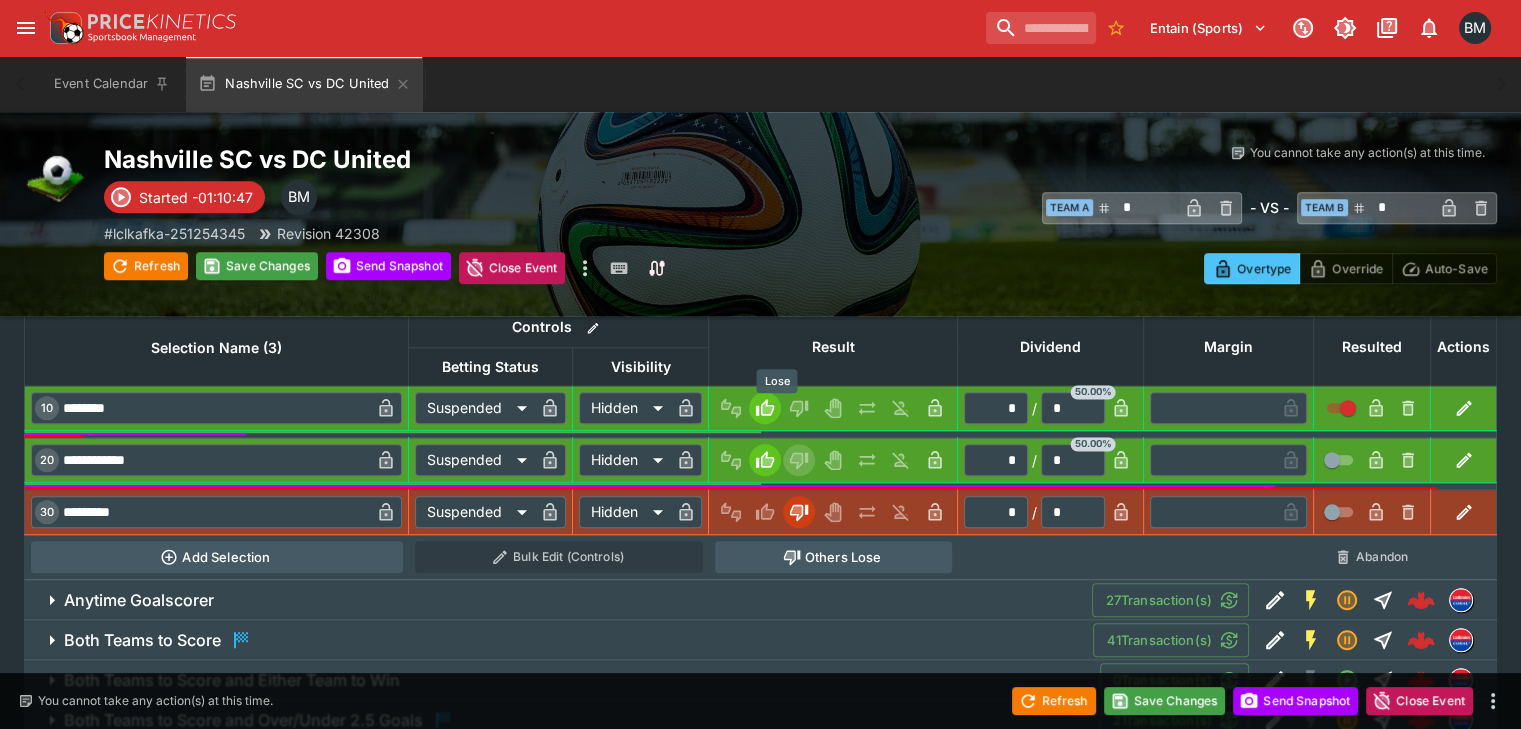 type on "*" 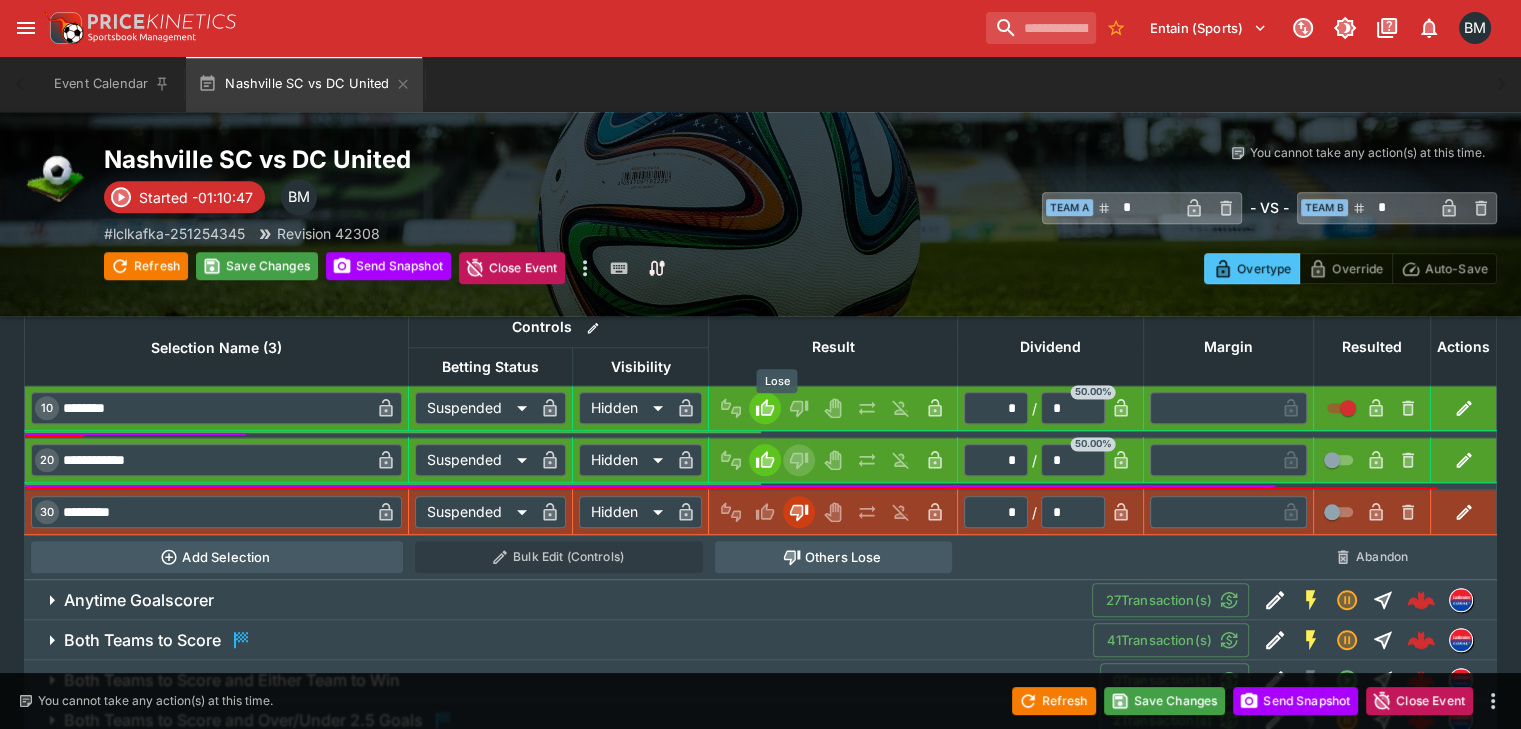 type on "*" 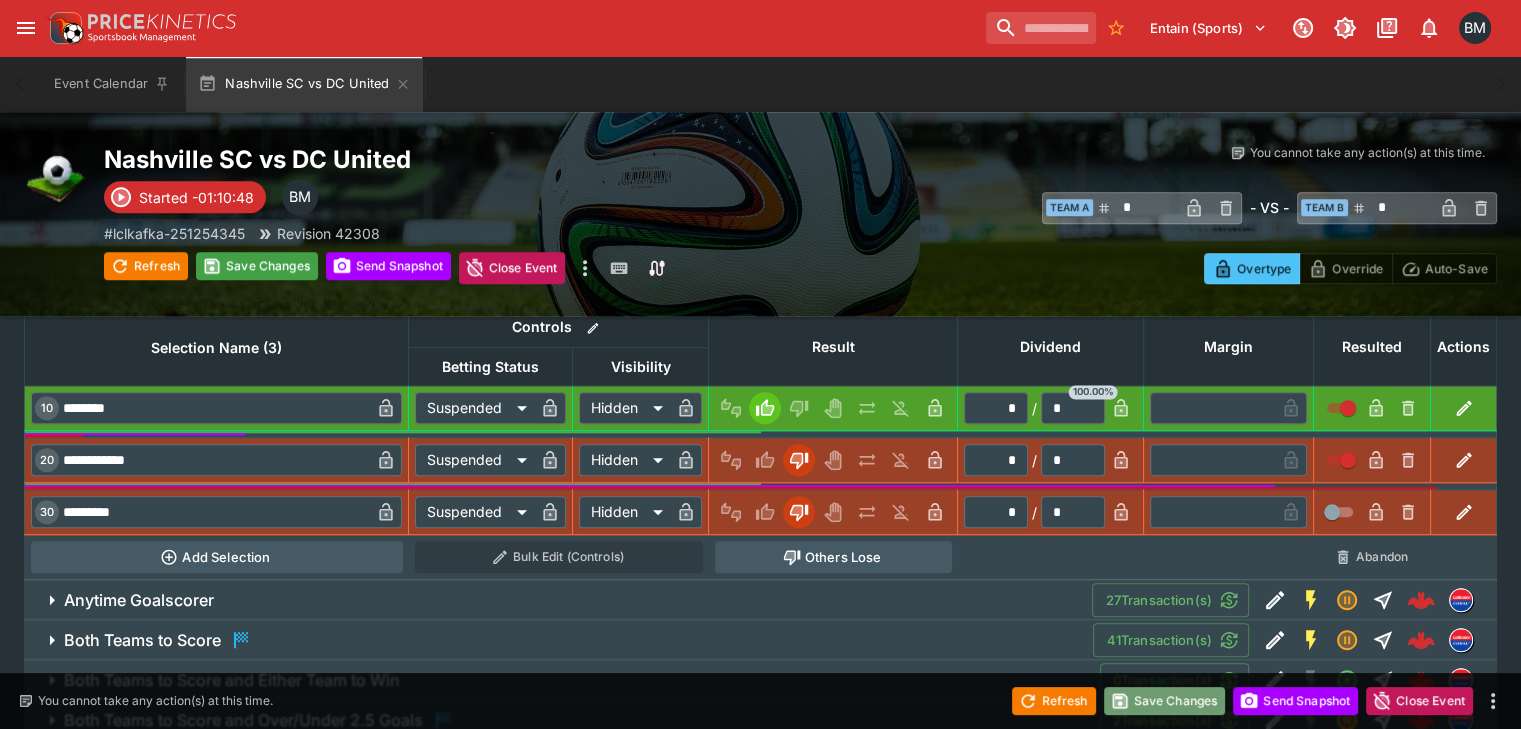 click on "Save Changes" at bounding box center (1165, 701) 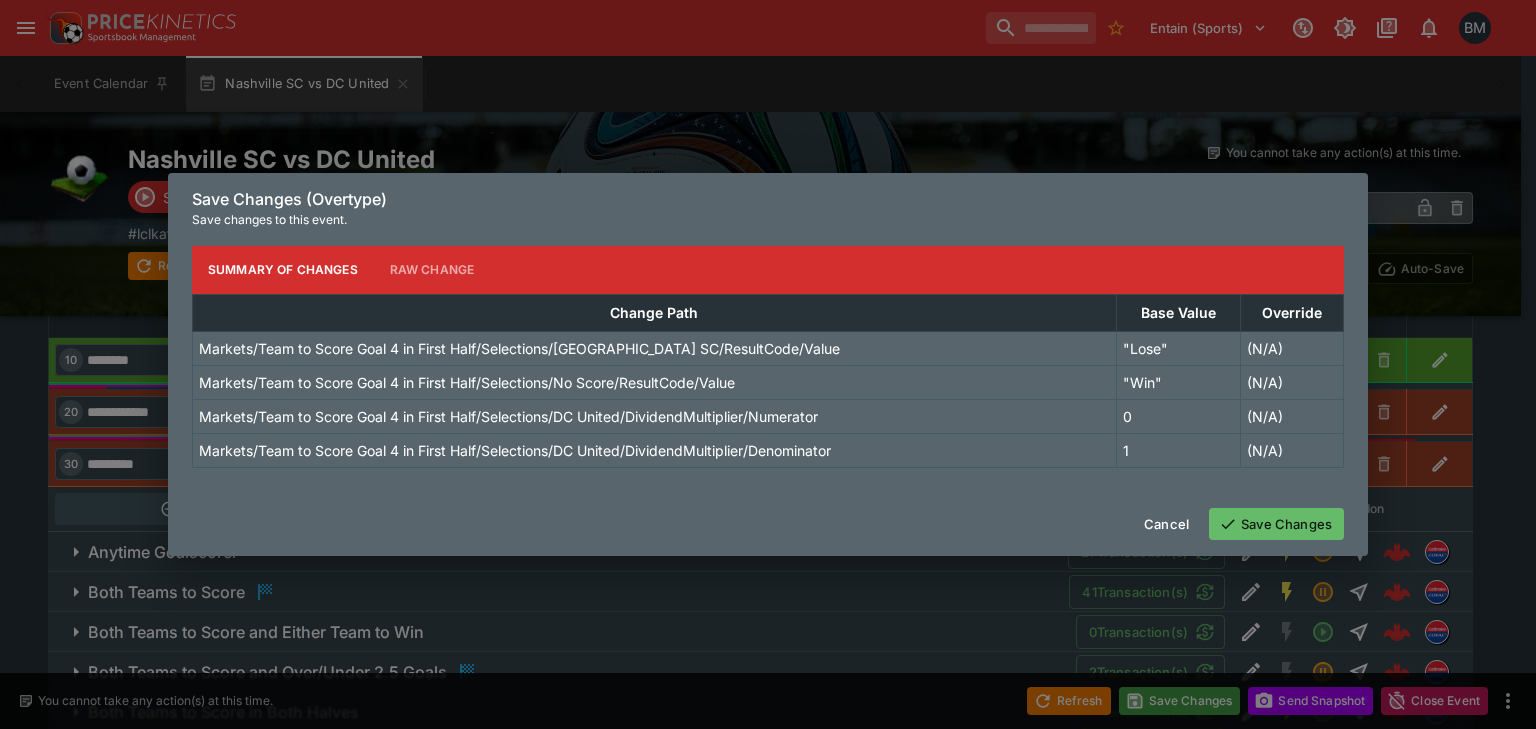 click on "Save Changes" at bounding box center [1276, 524] 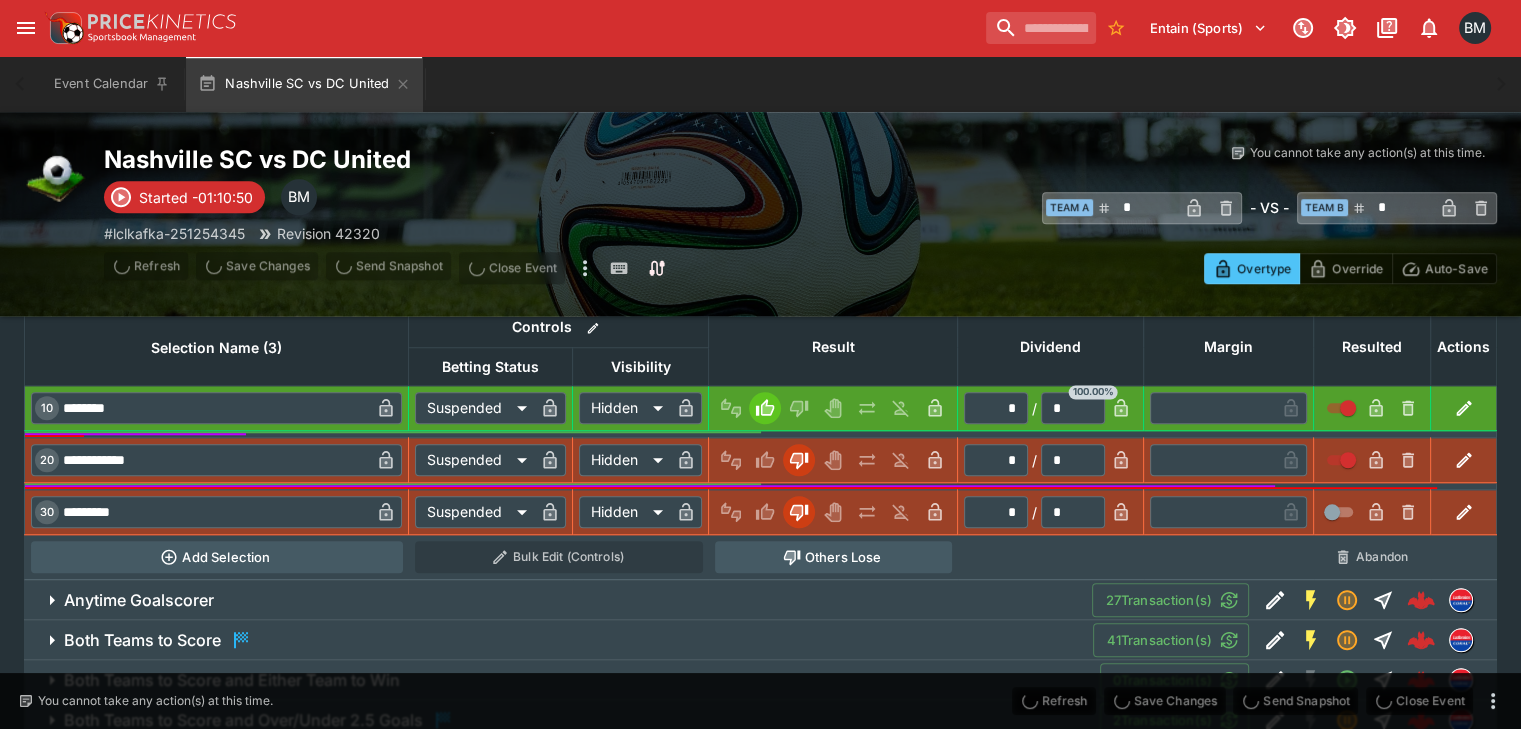 scroll, scrollTop: 1480, scrollLeft: 0, axis: vertical 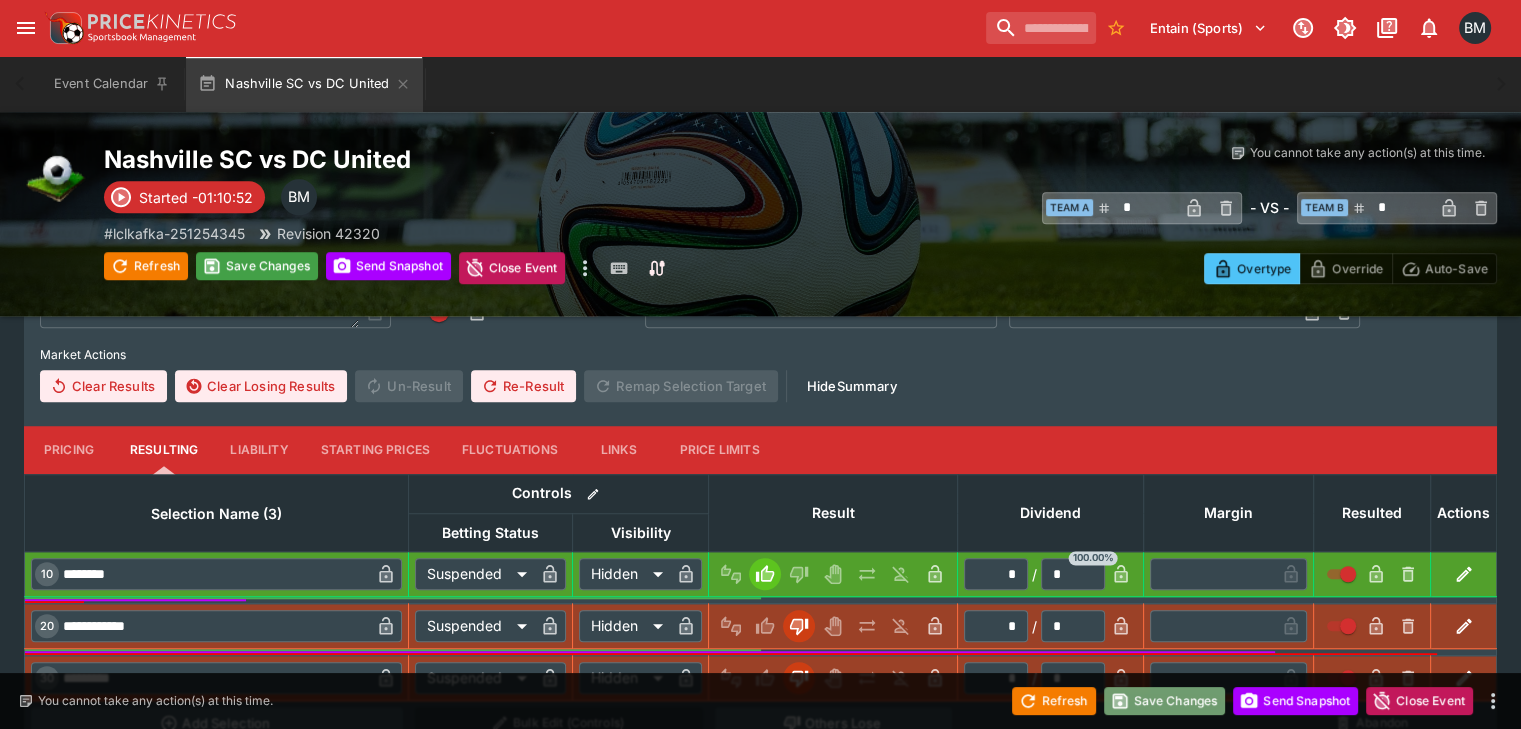 click on "Save Changes" at bounding box center [1165, 701] 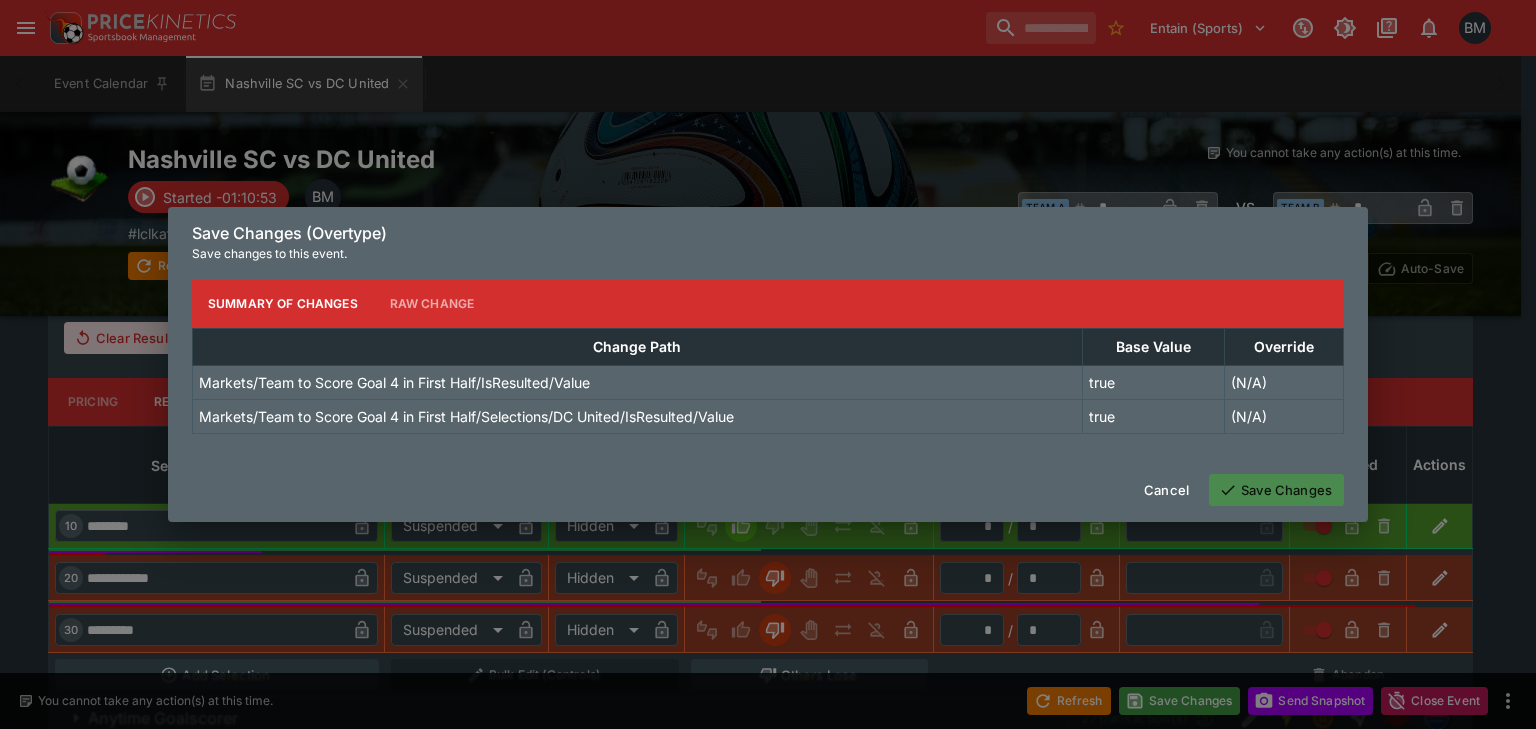 click on "Save Changes" at bounding box center (1276, 490) 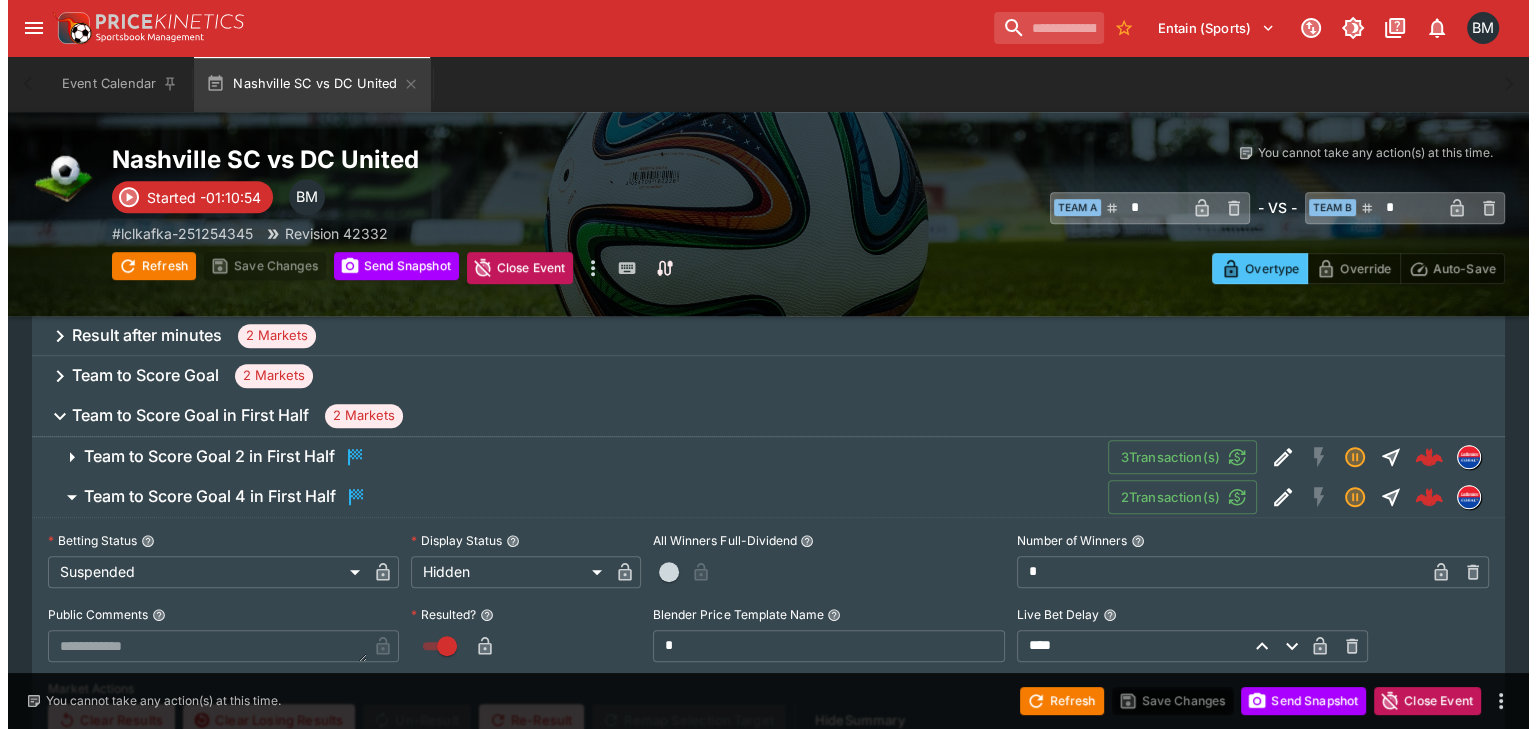 scroll, scrollTop: 1313, scrollLeft: 0, axis: vertical 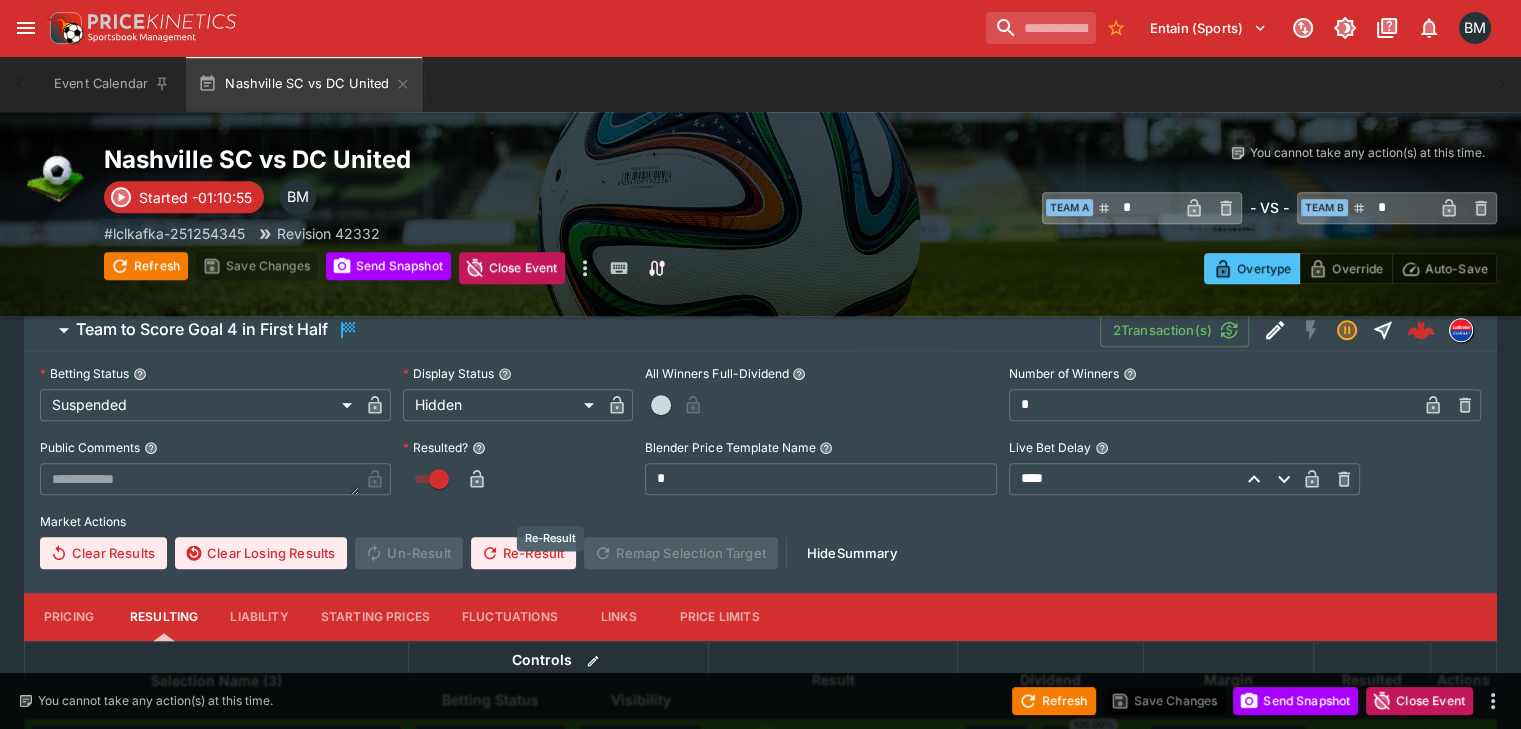 click on "Re-Result" at bounding box center (523, 553) 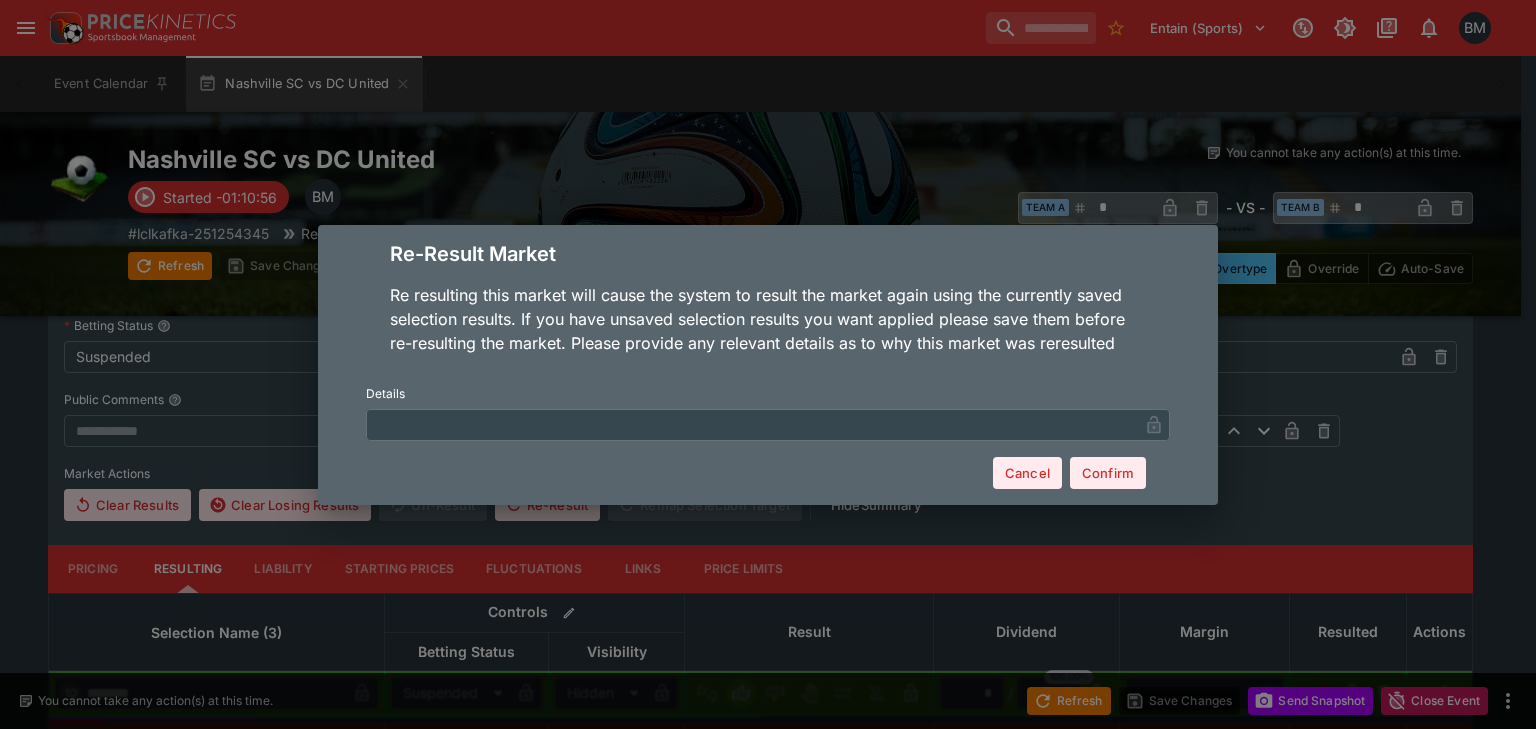 click at bounding box center [752, 424] 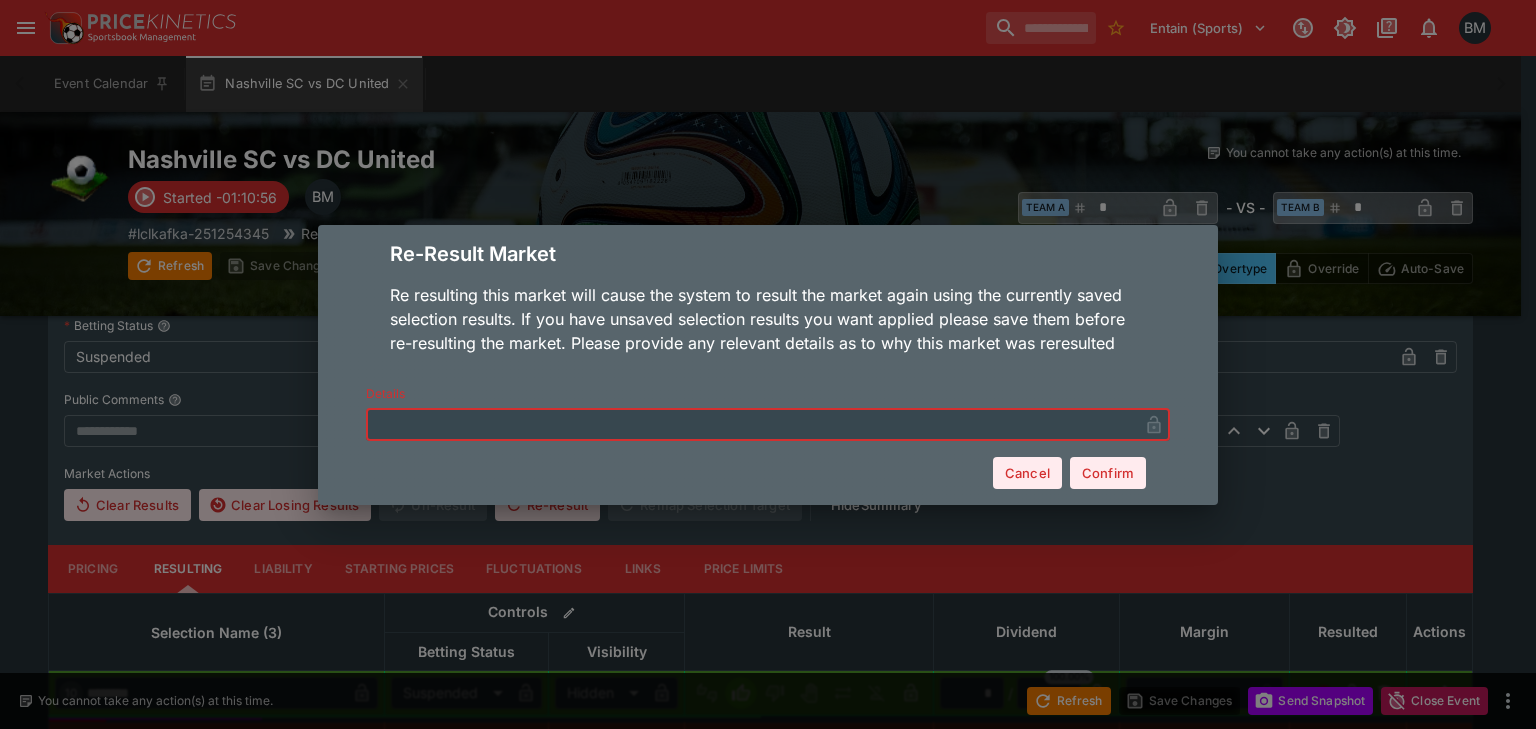 paste on "**********" 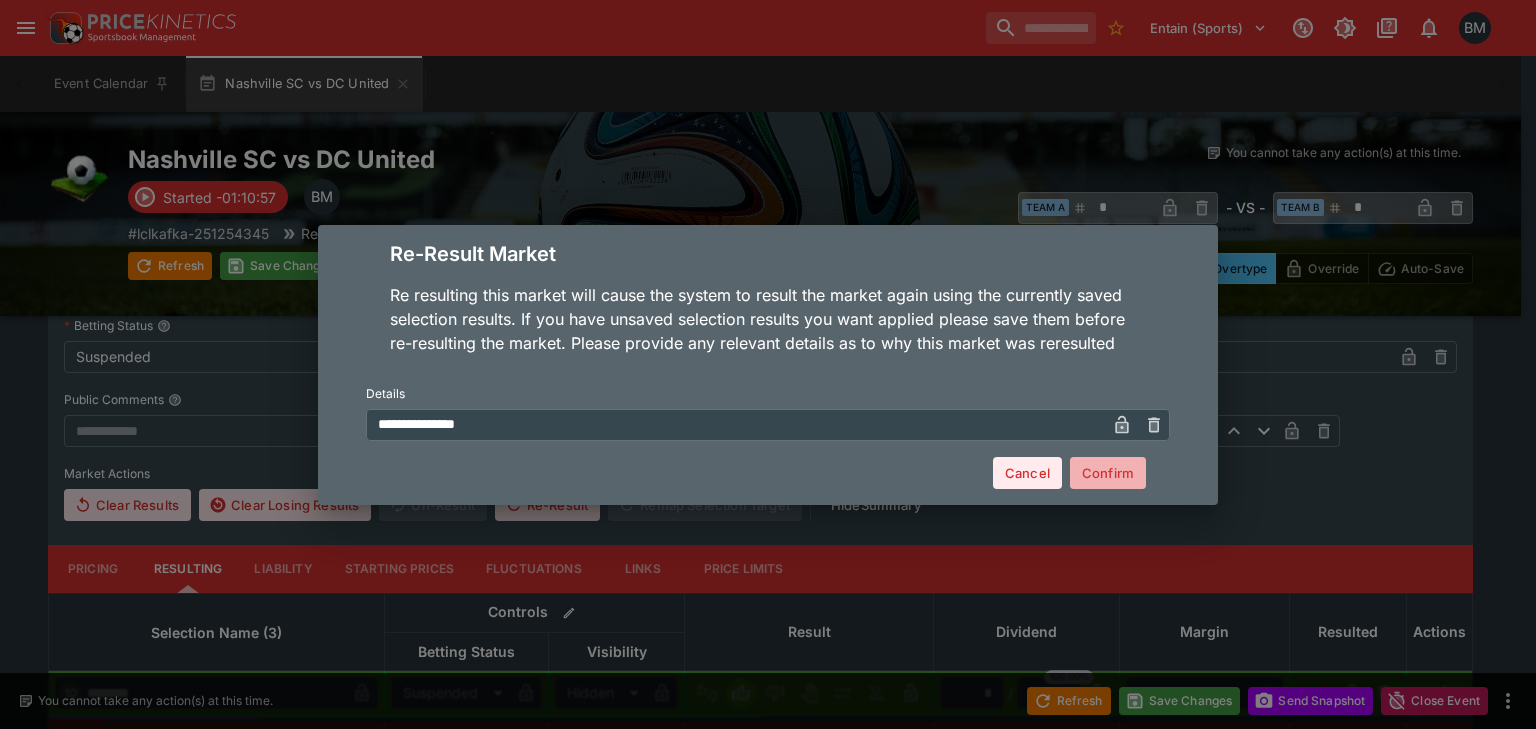click on "Confirm" at bounding box center (1108, 473) 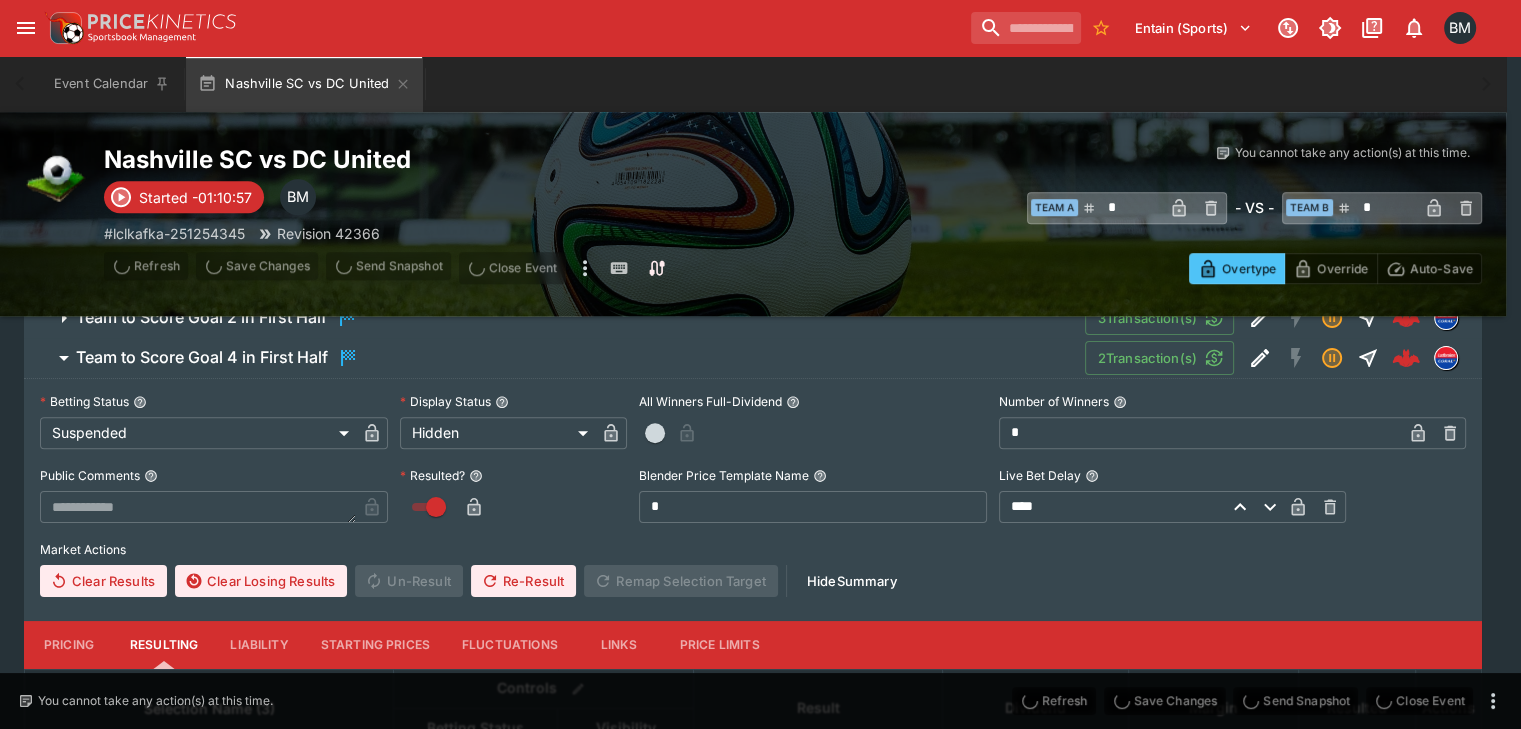 scroll, scrollTop: 1146, scrollLeft: 0, axis: vertical 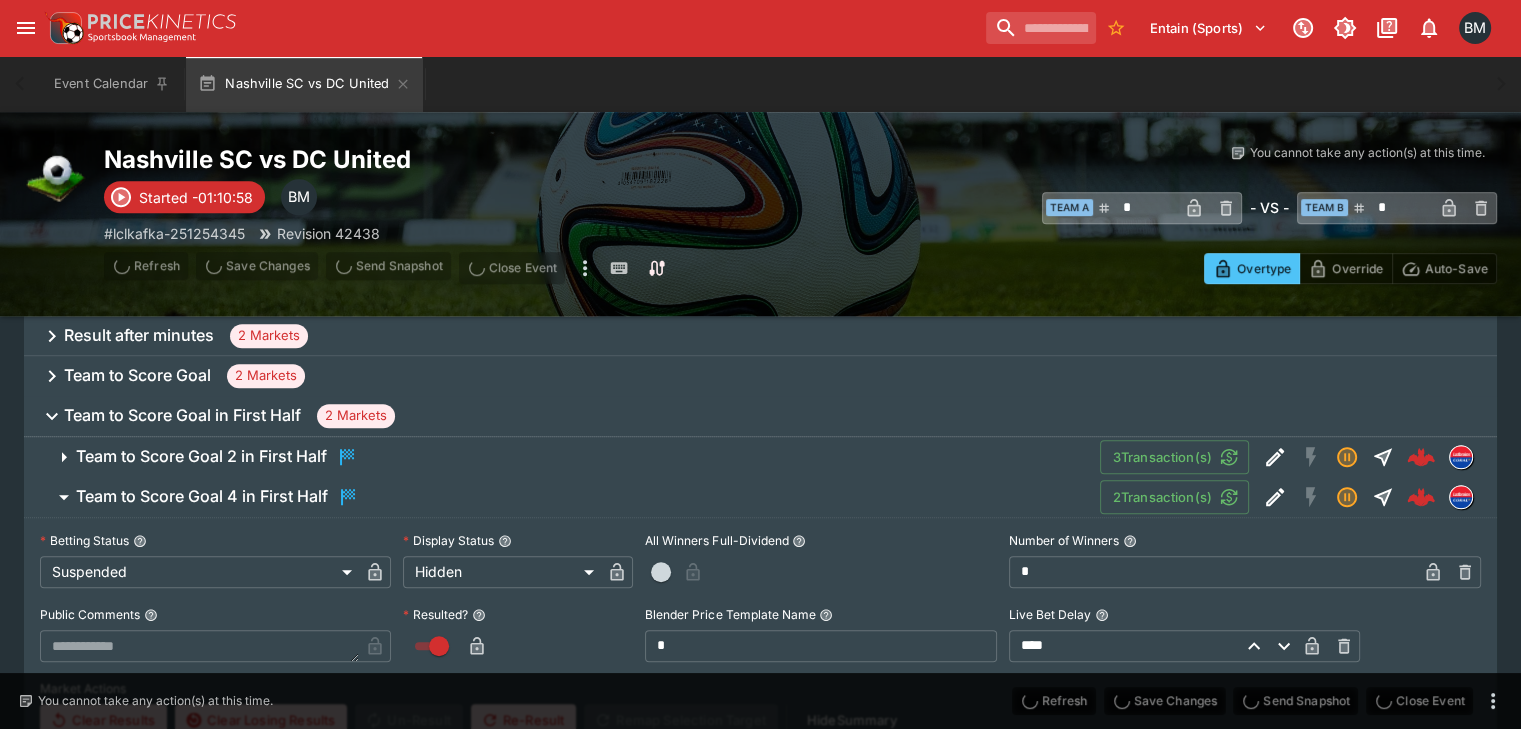 click on "Team to Score Goal 4 in First Half" at bounding box center (218, 497) 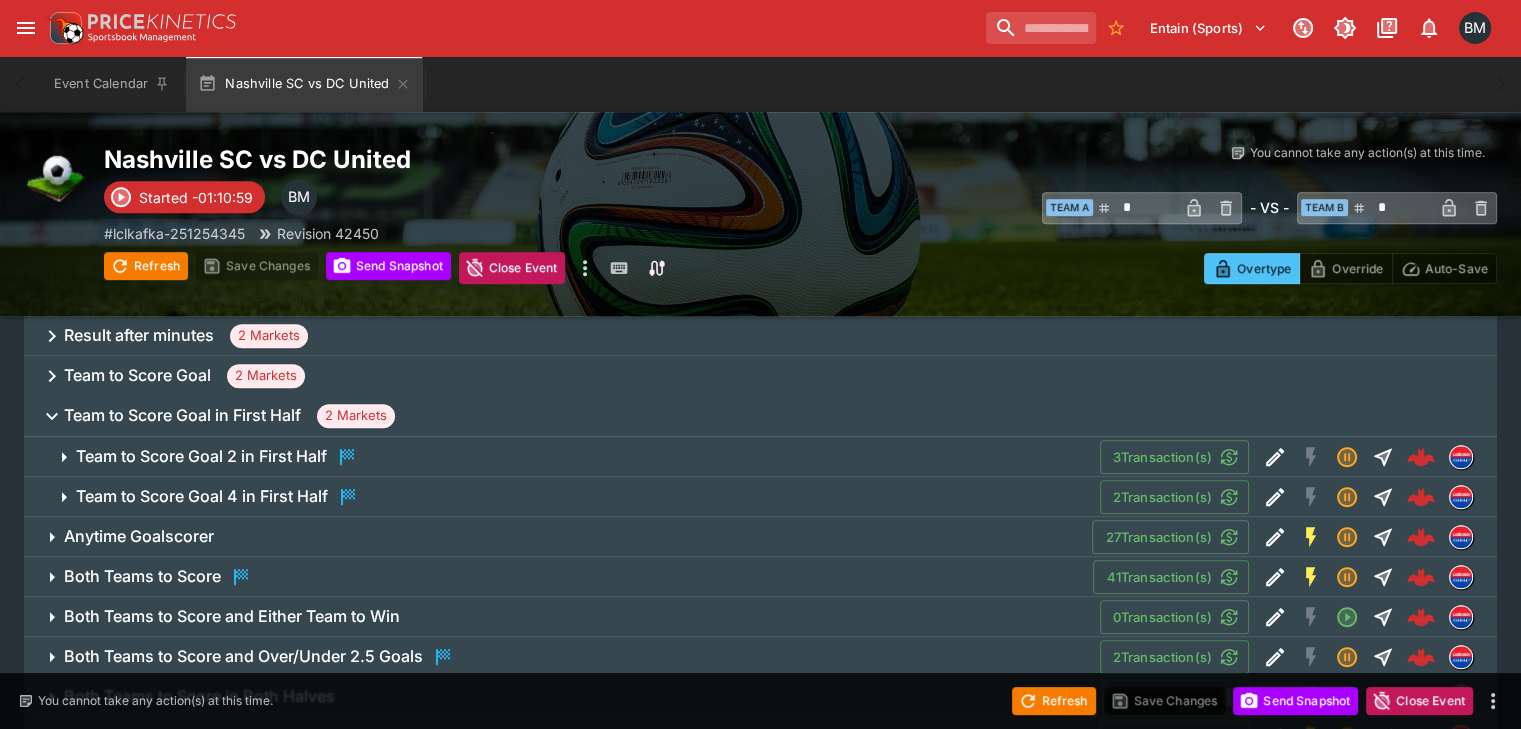 click on "Team to Score Goal 4 in First Half 2  Transaction(s)" at bounding box center (760, 497) 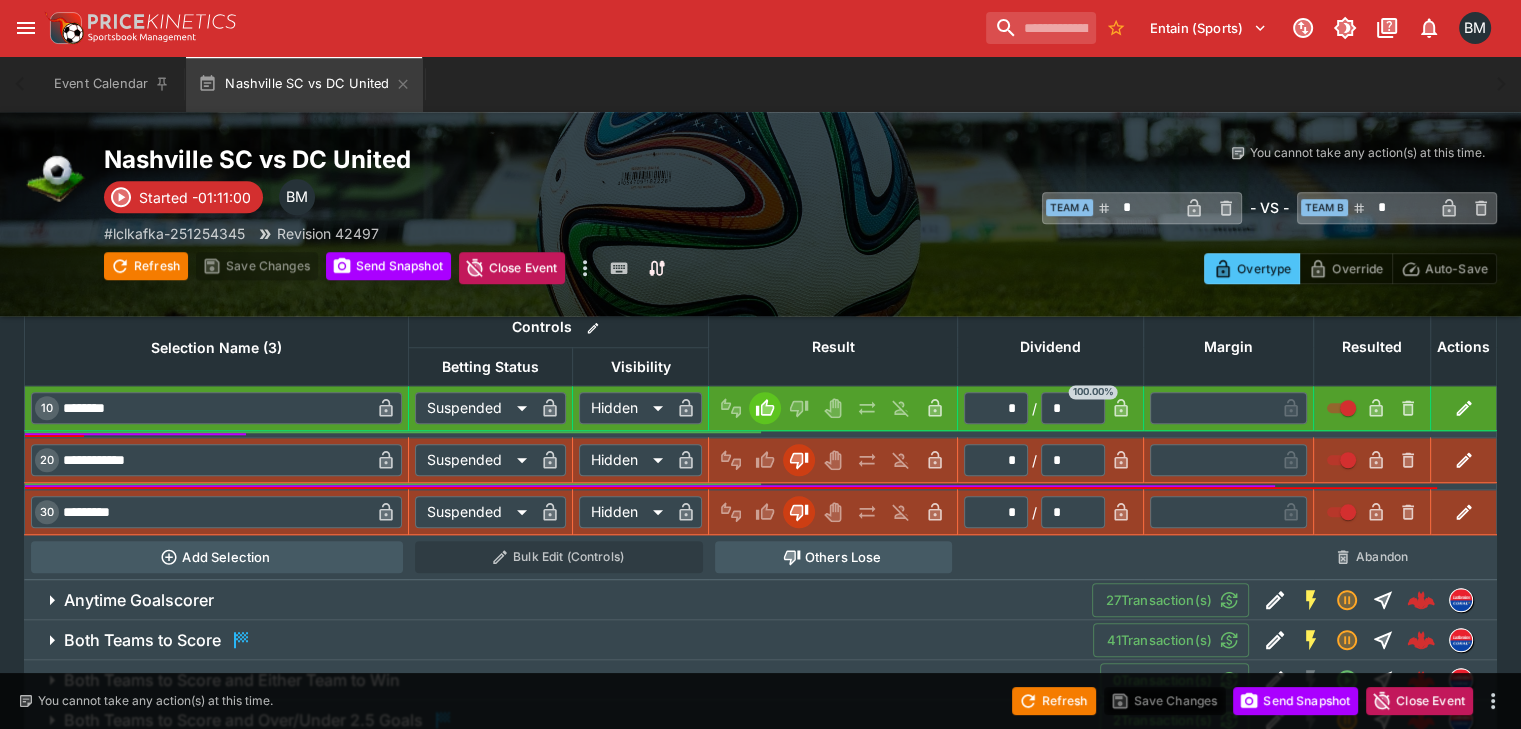scroll, scrollTop: 1146, scrollLeft: 0, axis: vertical 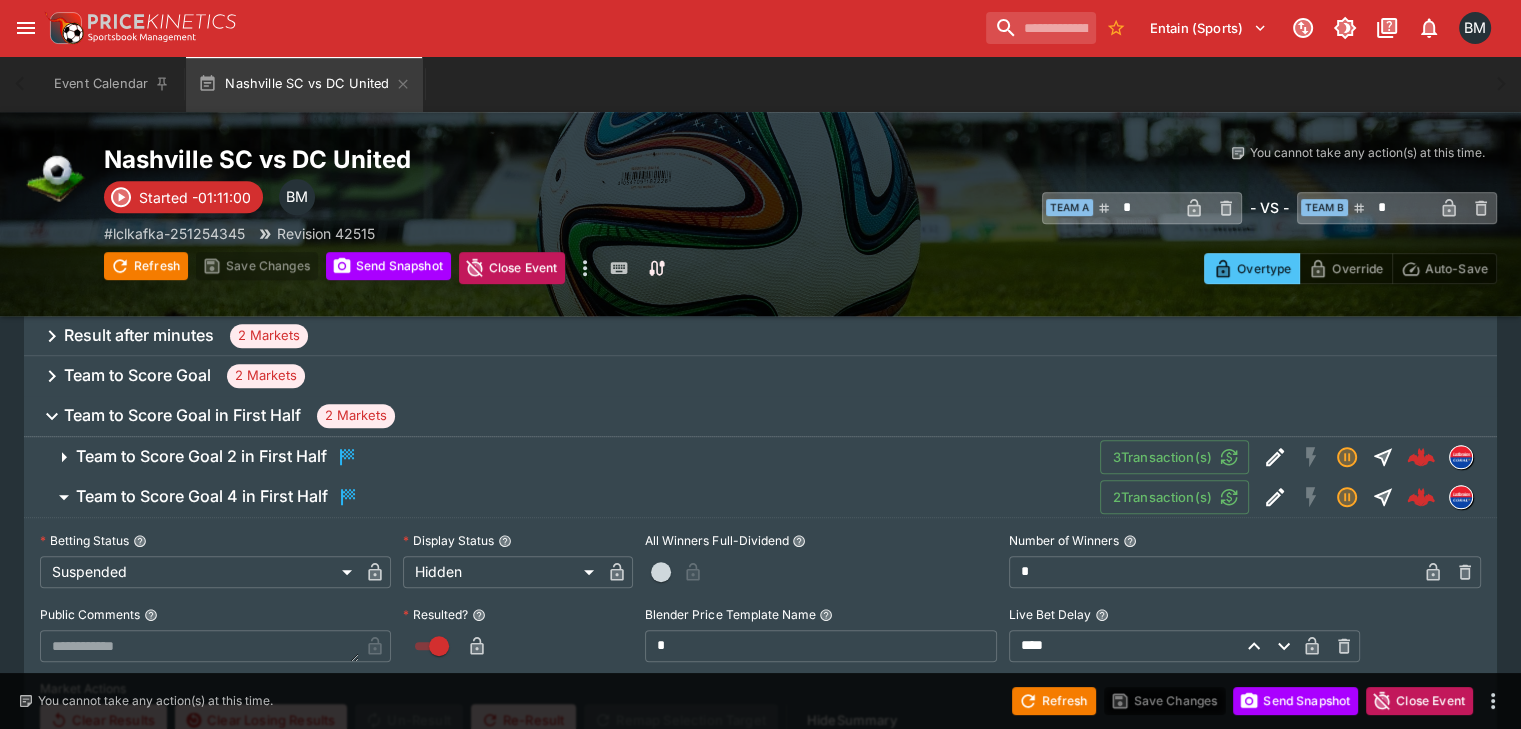 click on "Team to Score Goal 4 in First Half 2  Transaction(s)" at bounding box center [778, 497] 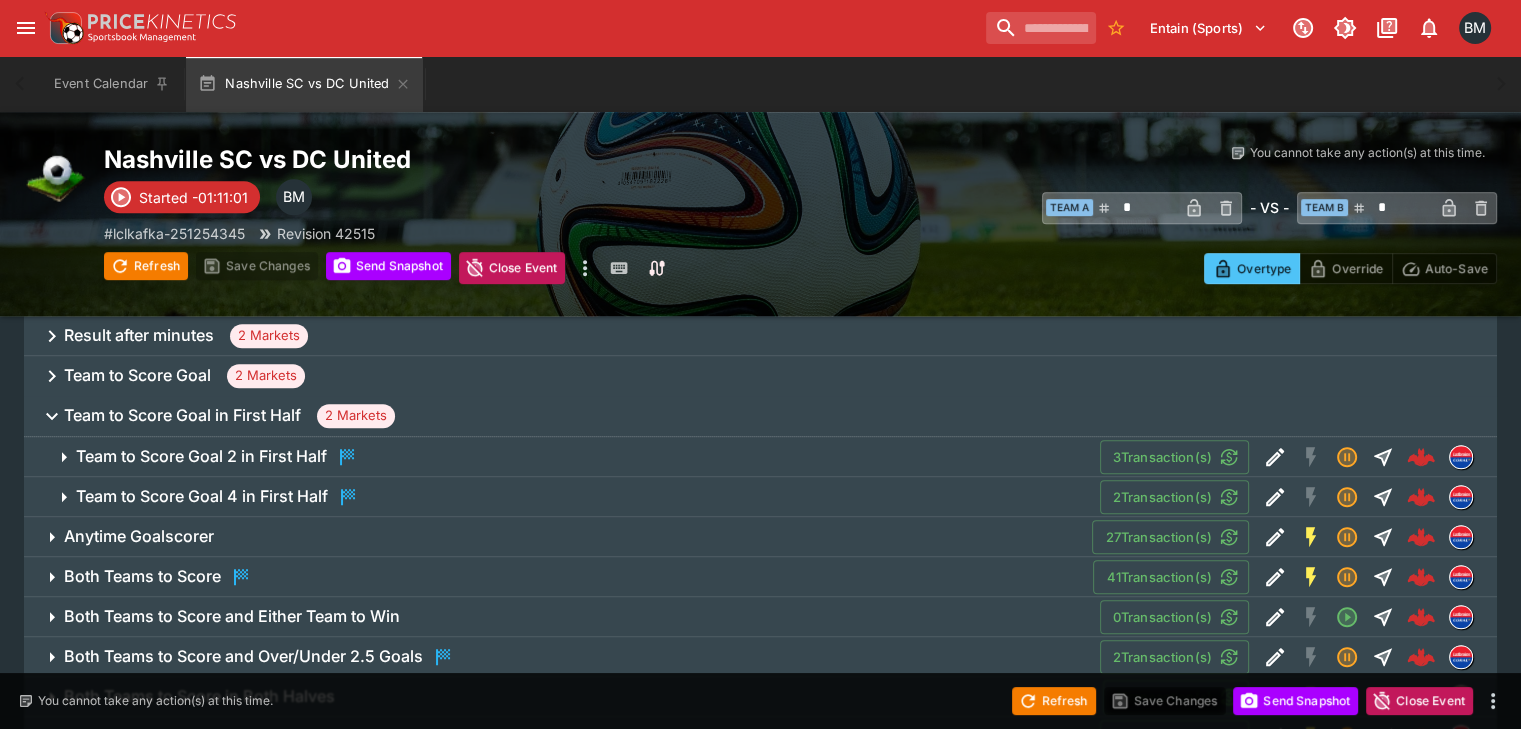 scroll, scrollTop: 980, scrollLeft: 0, axis: vertical 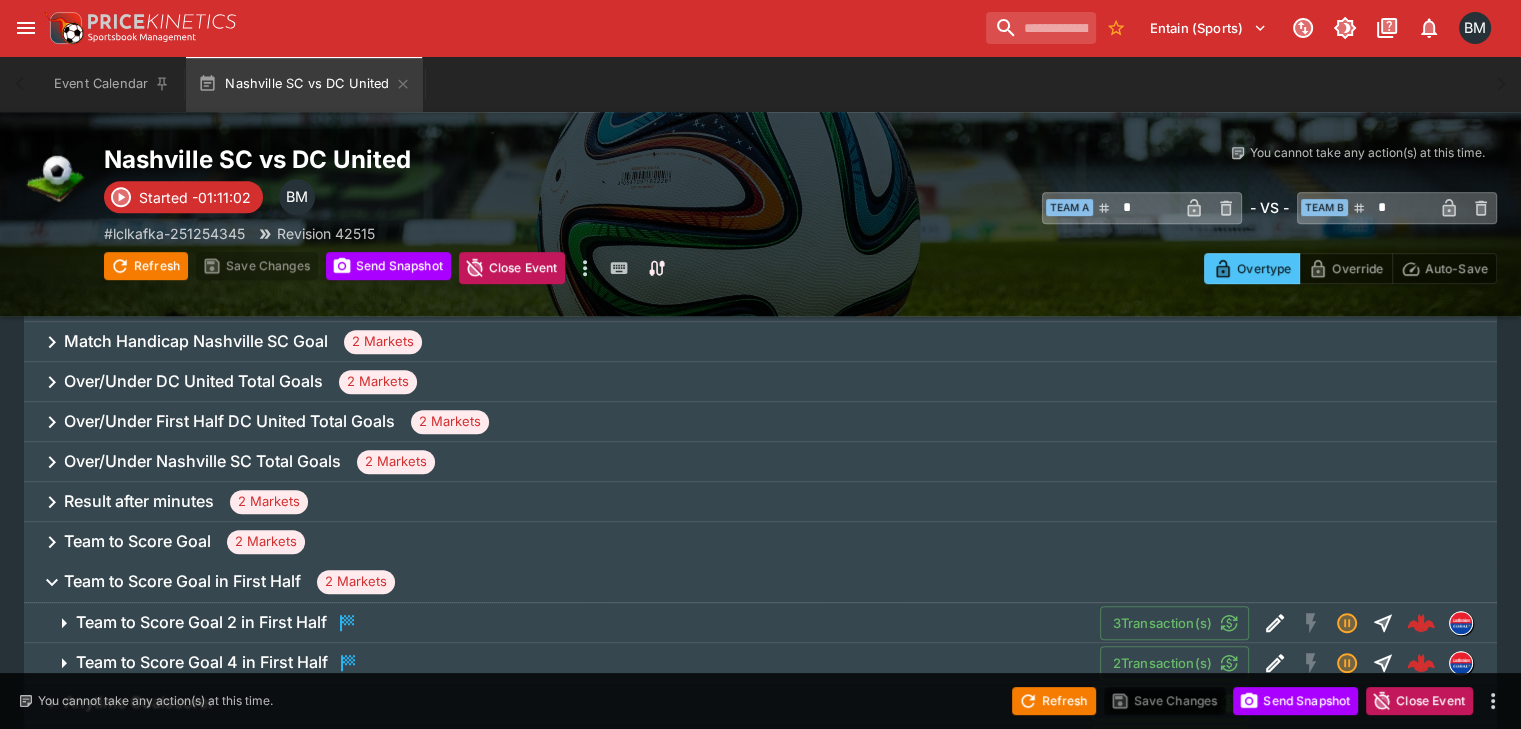 click on "Team to Score Goal 2 Markets" at bounding box center [760, 542] 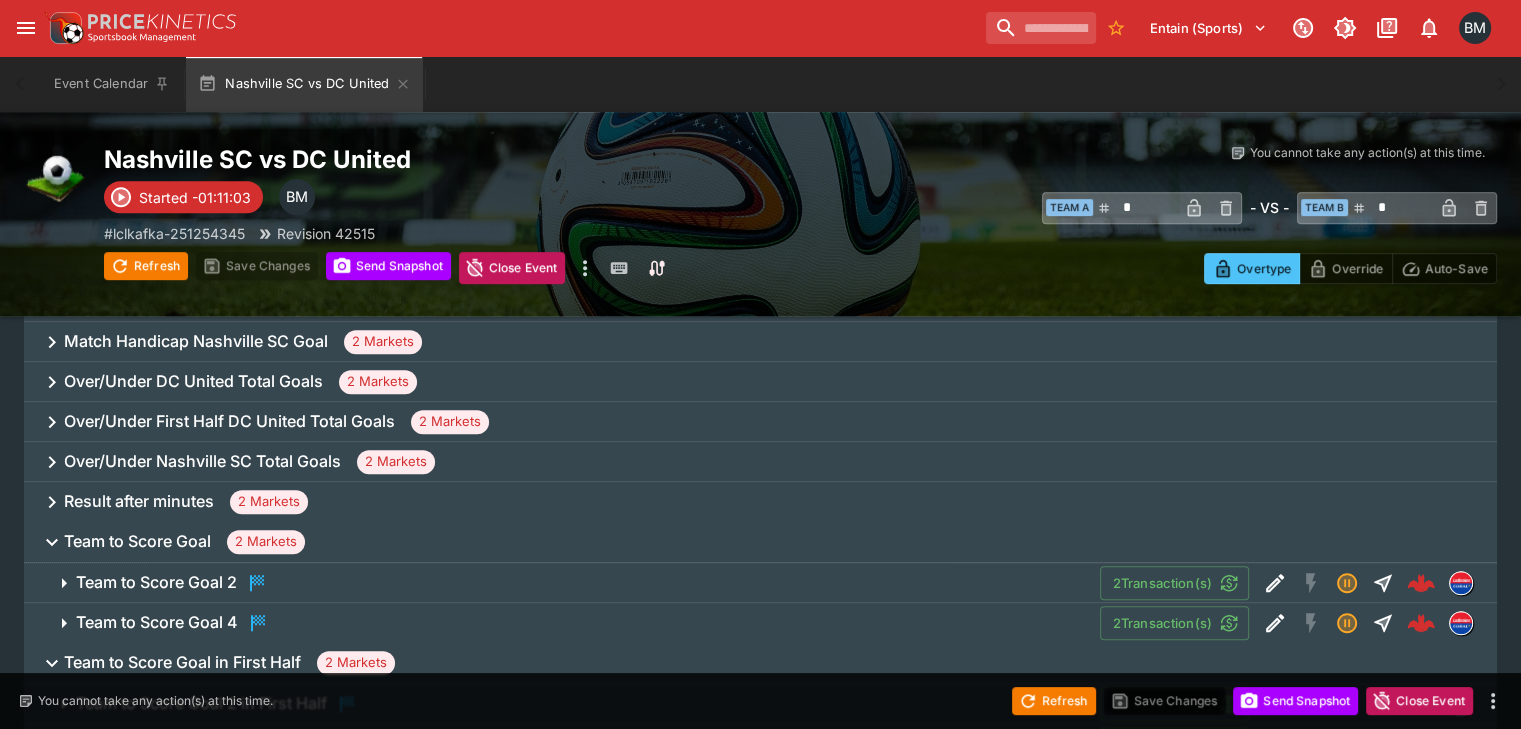 click on "Team to Score Goal 4 2  Transaction(s)" at bounding box center [760, 623] 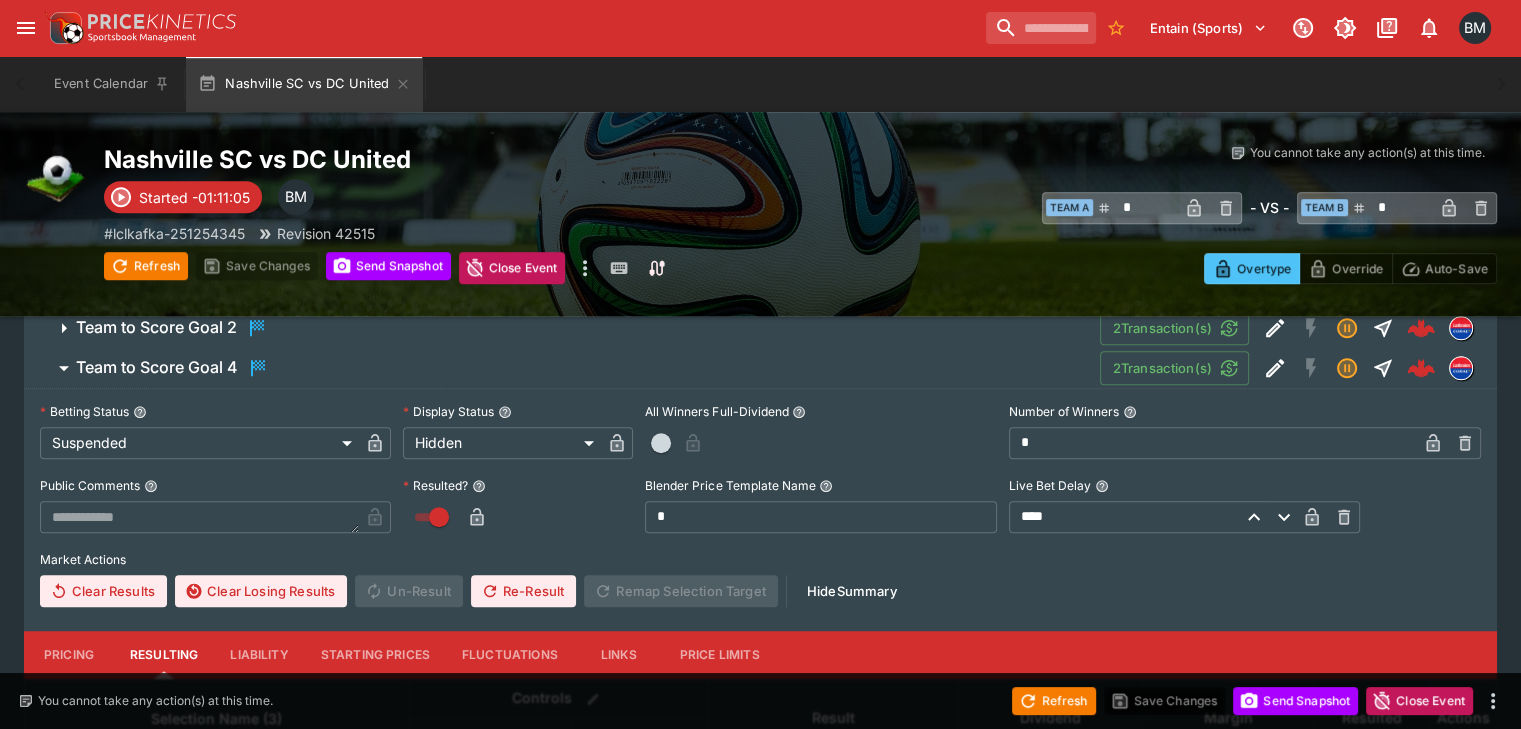 scroll, scrollTop: 1146, scrollLeft: 0, axis: vertical 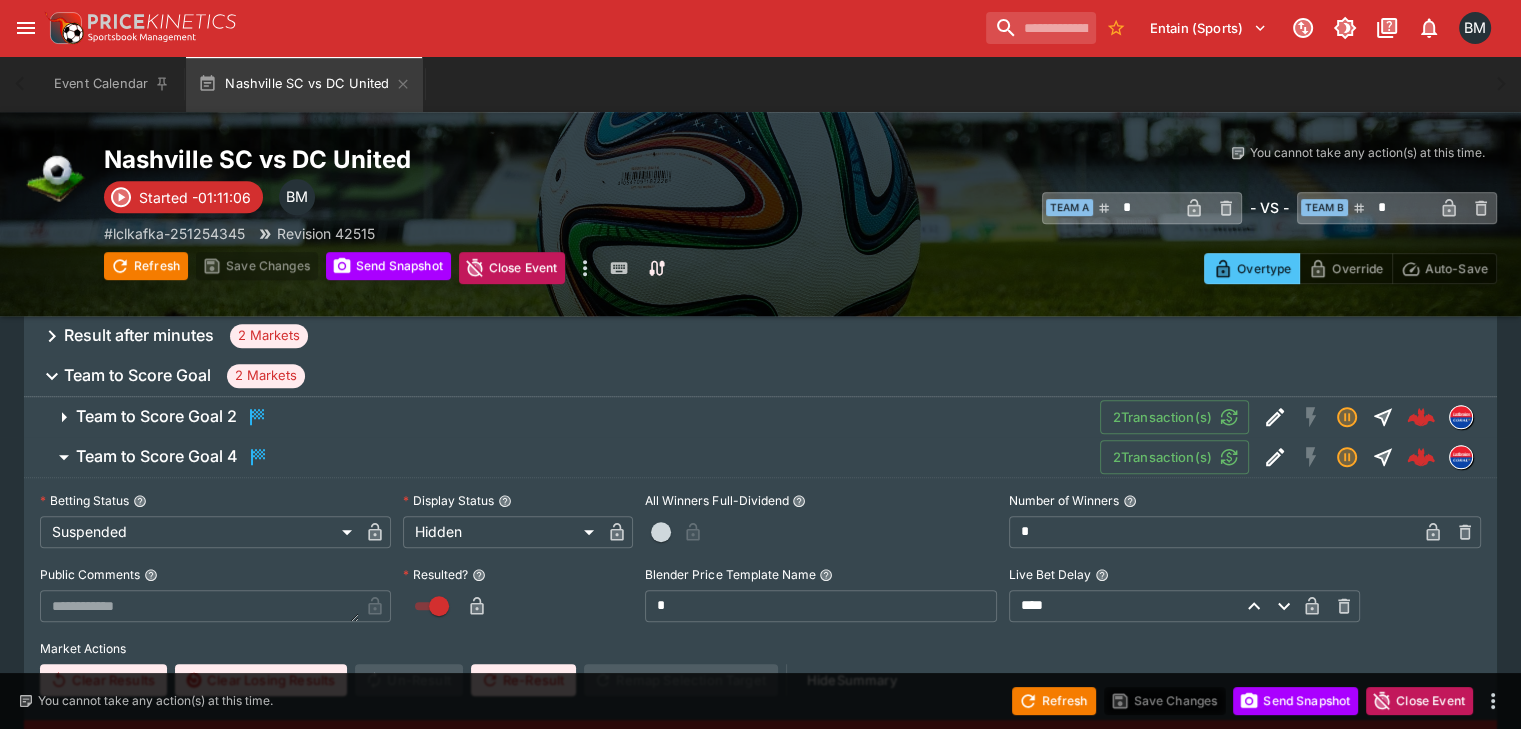 click on "Team to Score Goal 4 2  Transaction(s)" at bounding box center [778, 457] 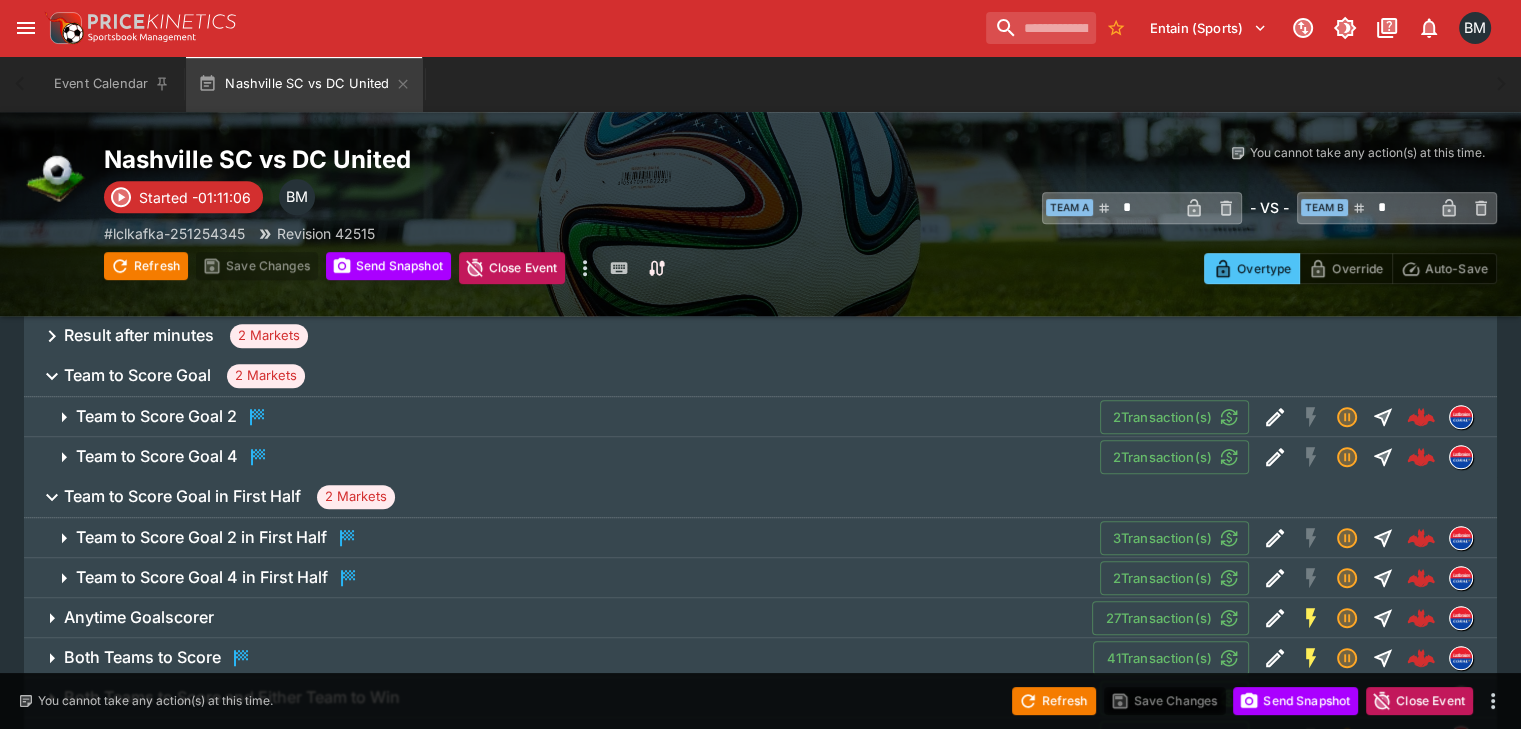 scroll, scrollTop: 980, scrollLeft: 0, axis: vertical 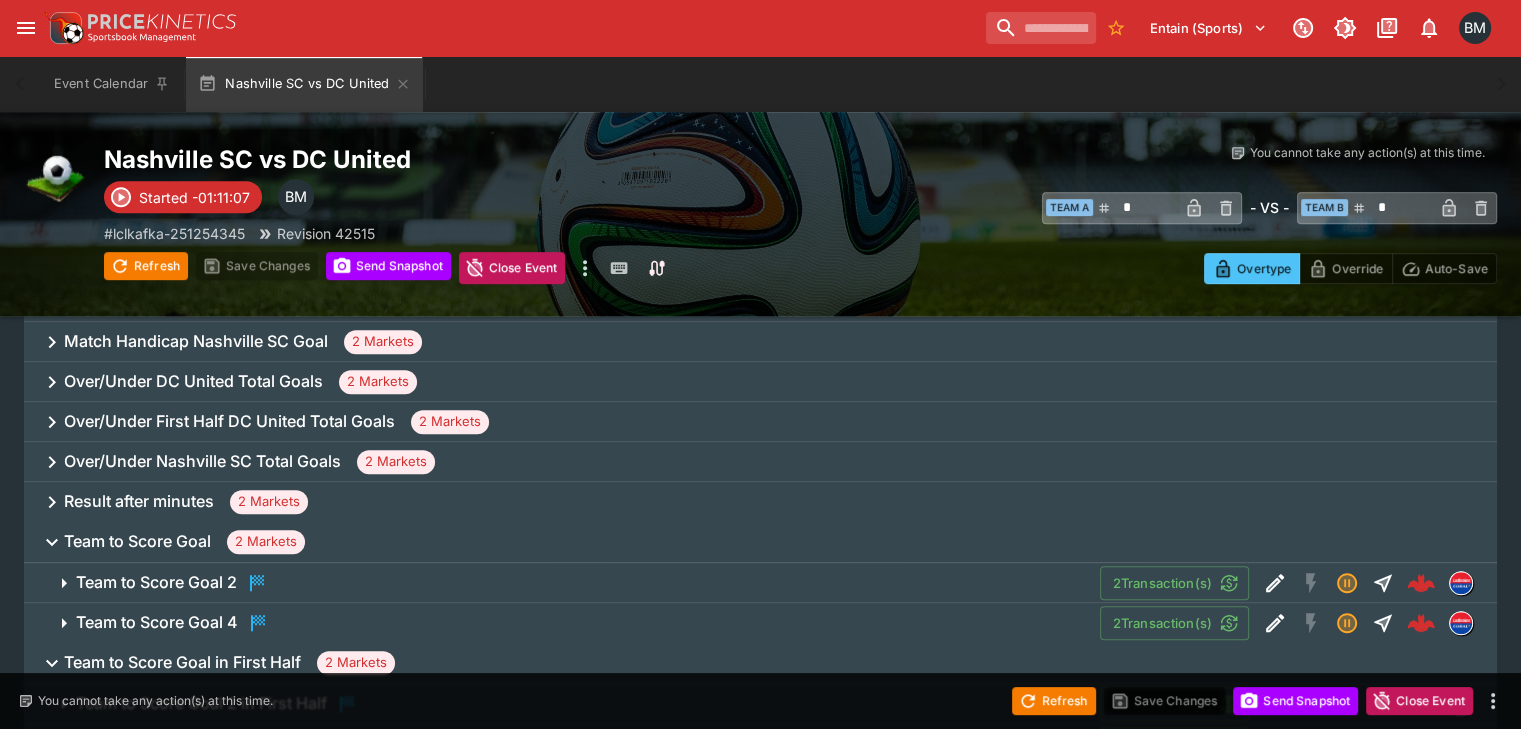 click on "Result after  minutes 2 Markets" at bounding box center [760, 502] 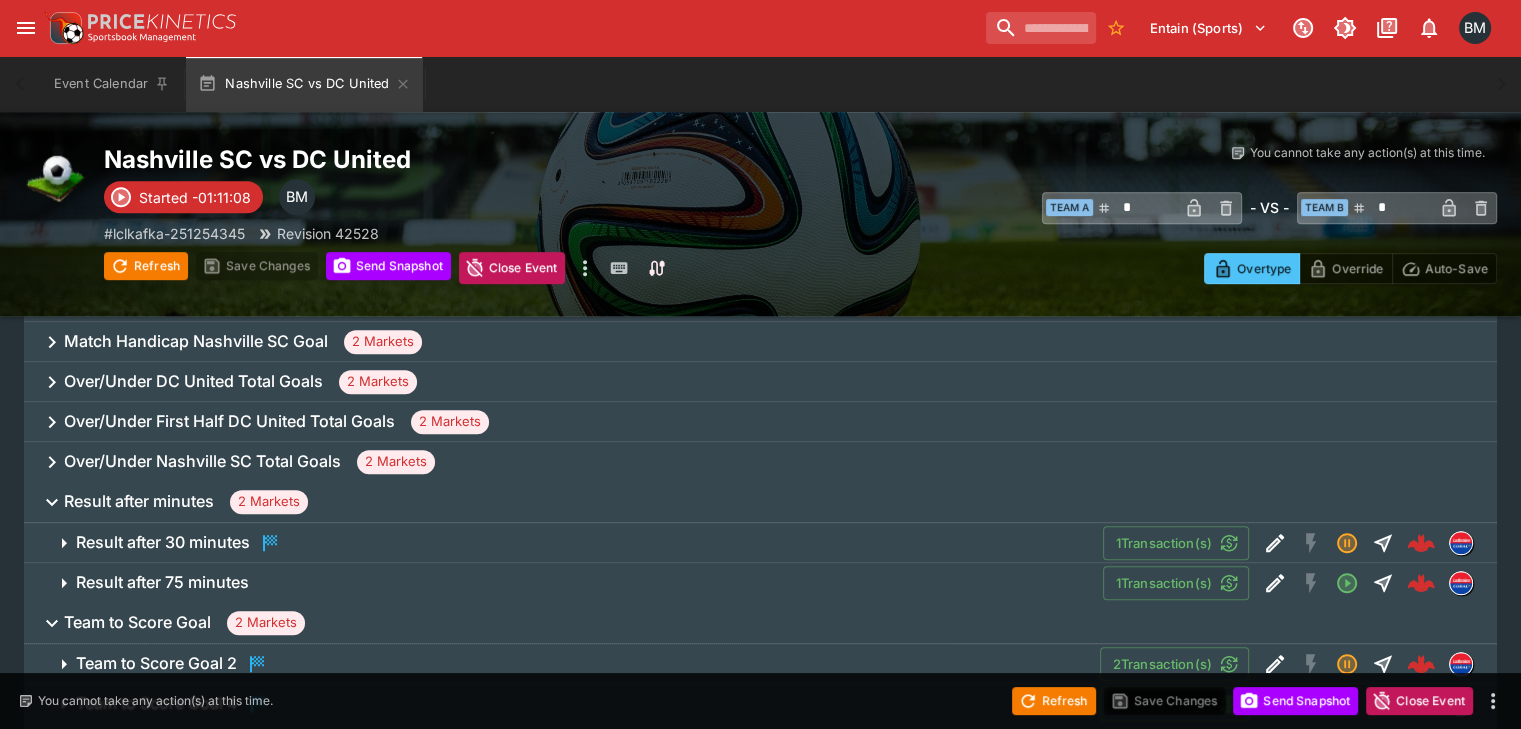 click on "Over/Under Nashville SC Total Goals 2 Markets" at bounding box center [760, 462] 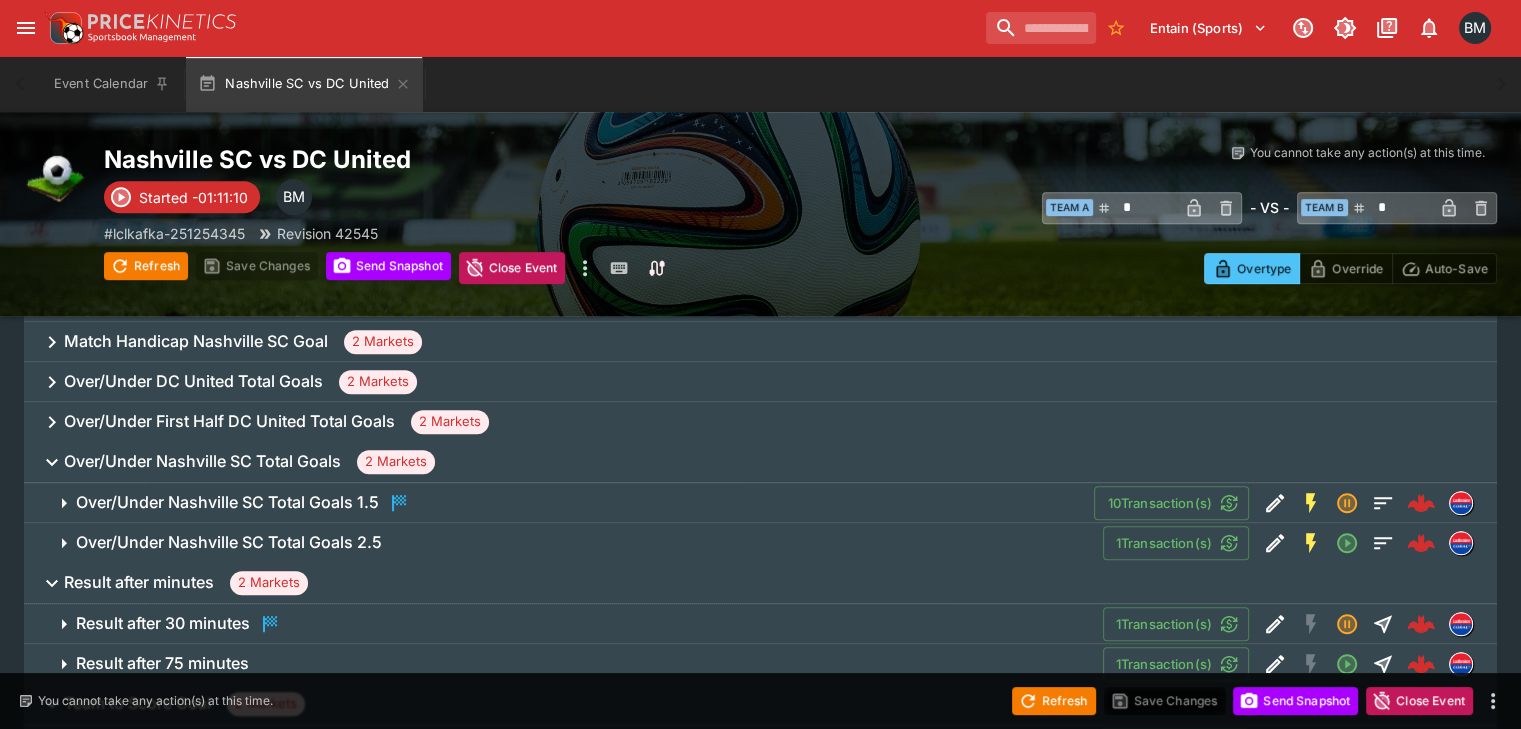click on "Over/Under Nashville SC Total Goals 2 Markets" at bounding box center (760, 462) 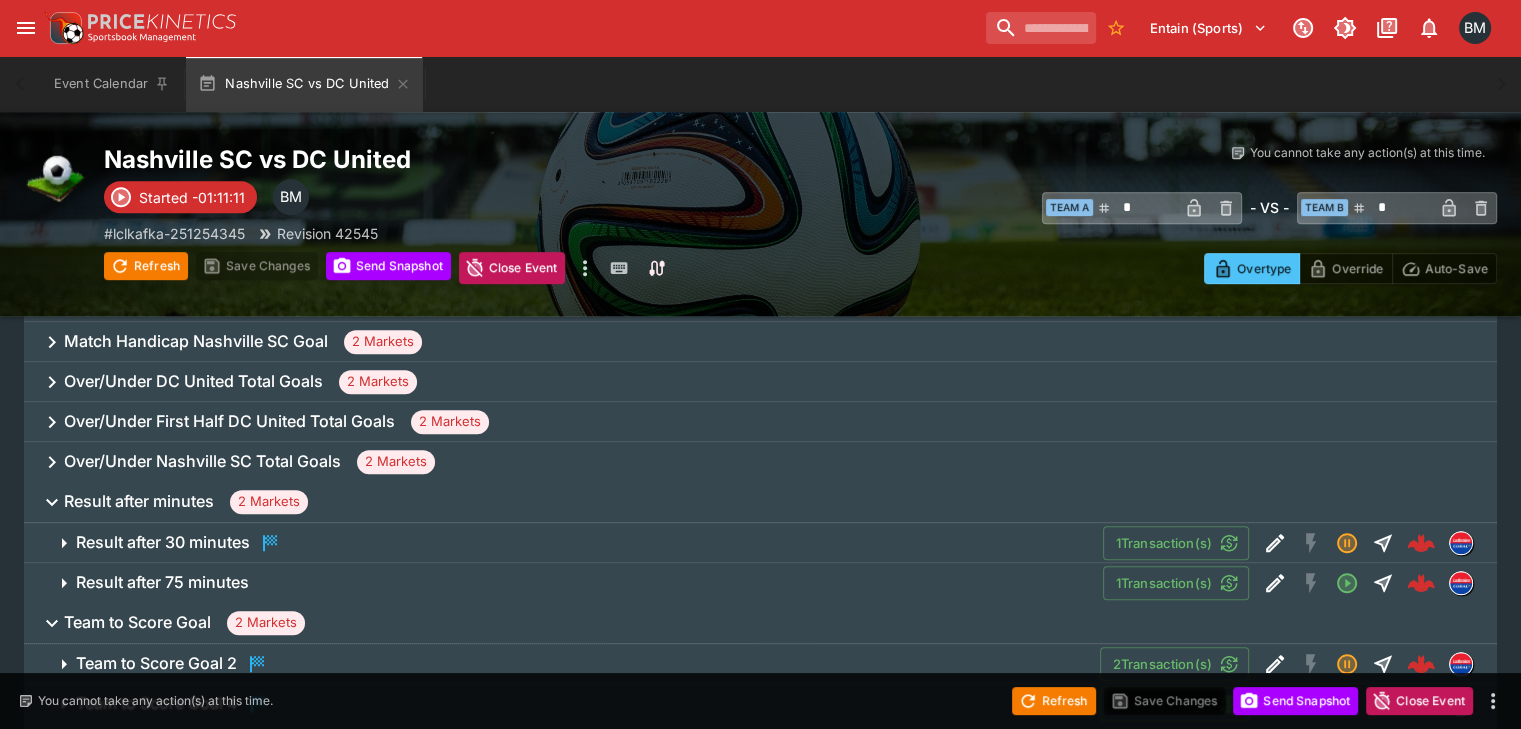 click on "Over/Under First Half DC United Total Goals 2 Markets" at bounding box center (760, 422) 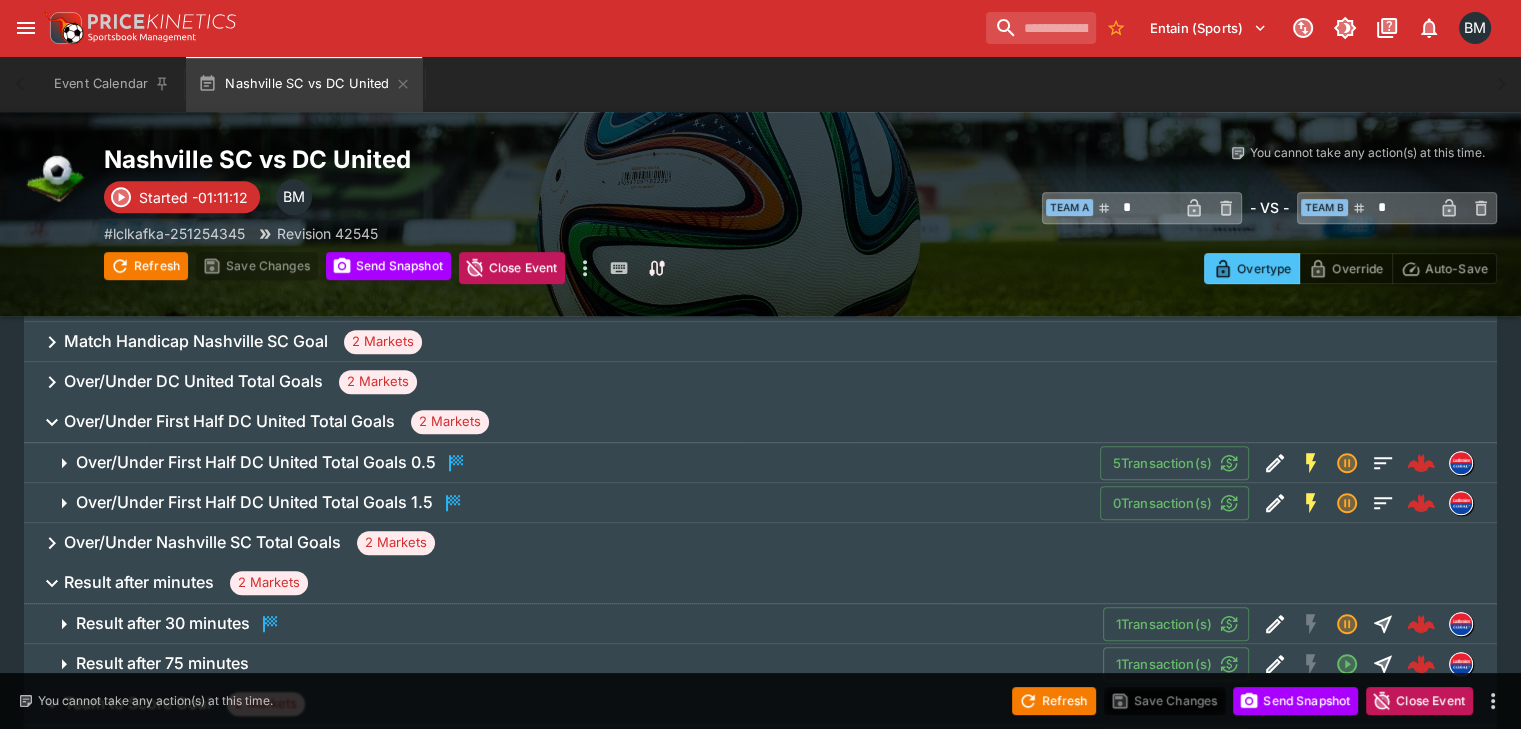 scroll, scrollTop: 813, scrollLeft: 0, axis: vertical 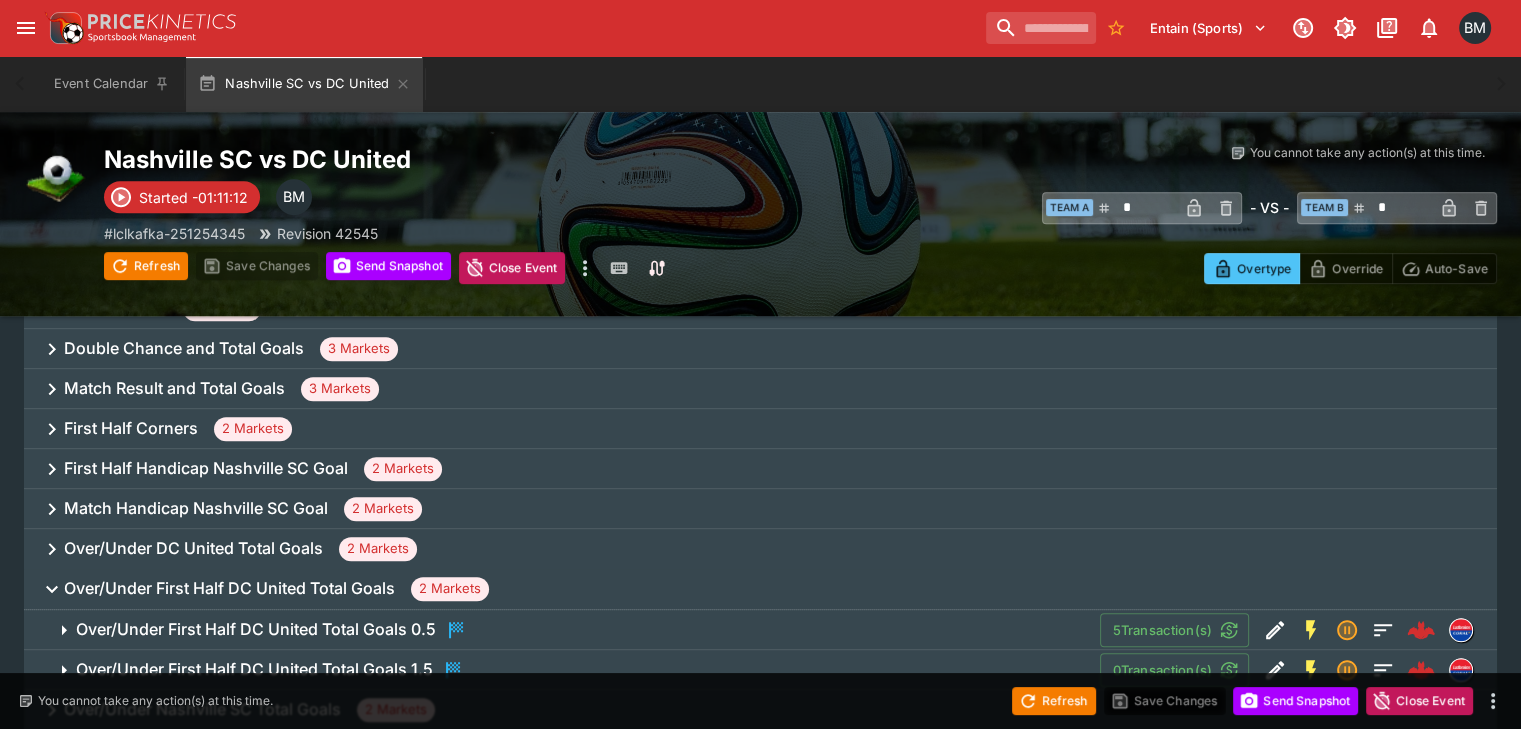 click on "Over/Under DC United Total Goals 2 Markets" at bounding box center (760, 549) 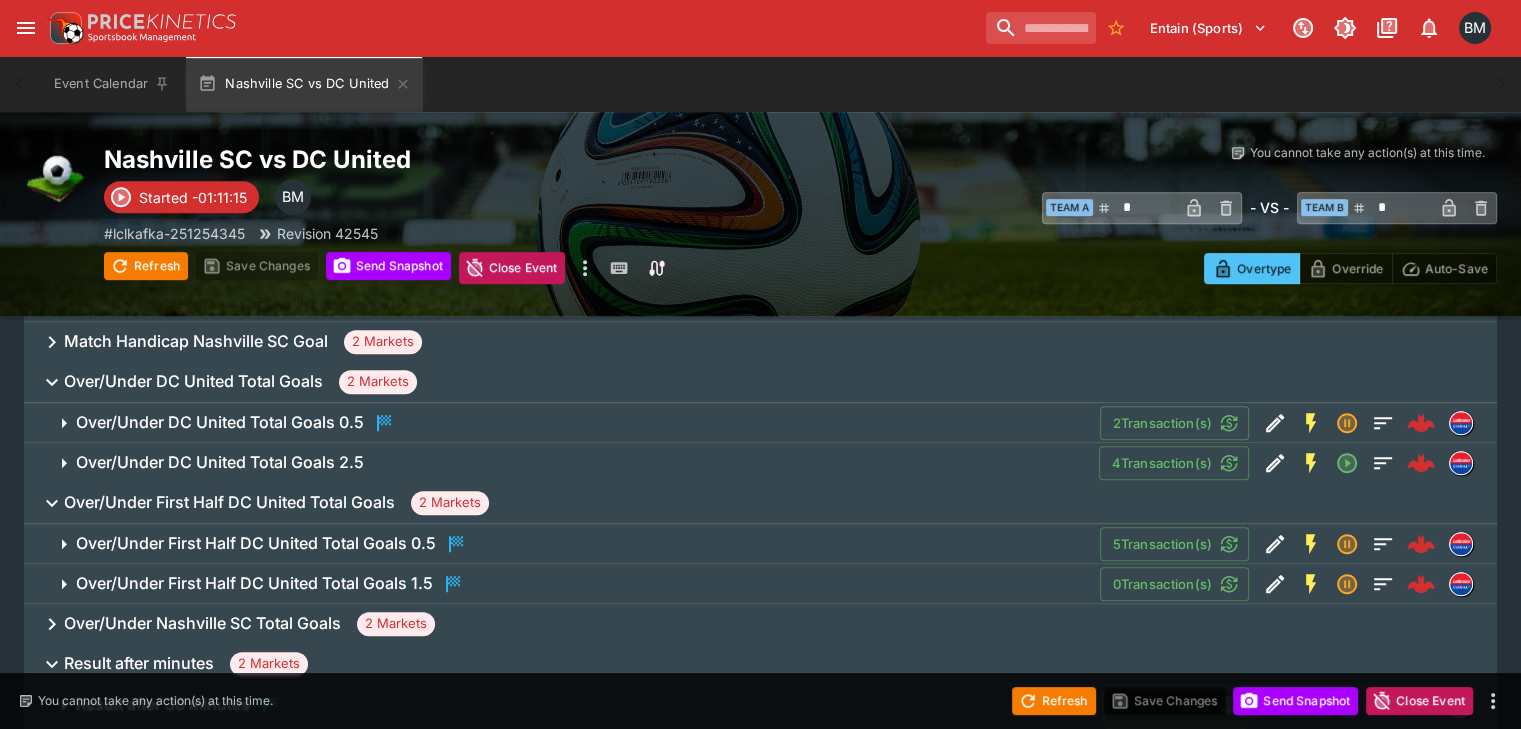 scroll, scrollTop: 813, scrollLeft: 0, axis: vertical 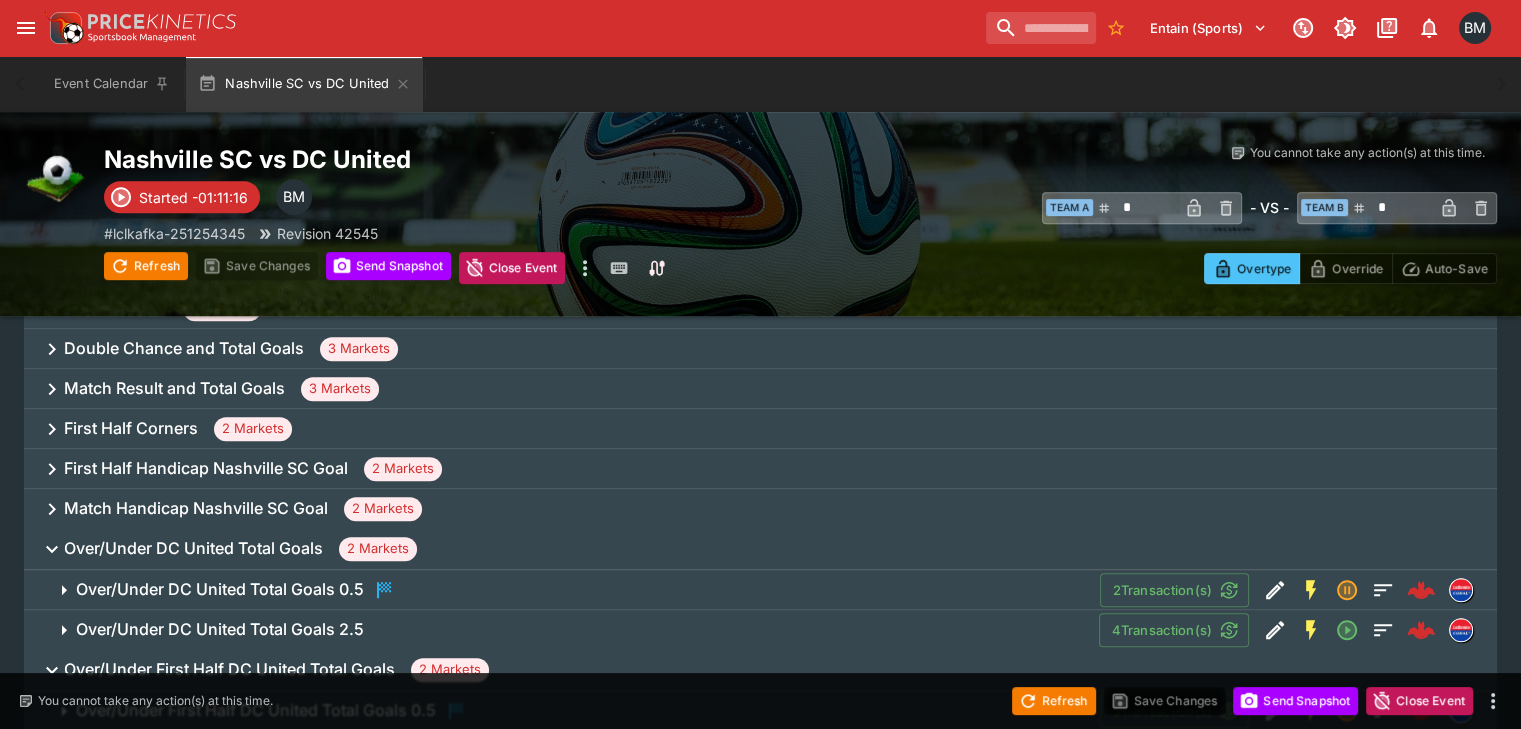 click on "Match Handicap Nashville SC  Goal 2 Markets" at bounding box center (760, 509) 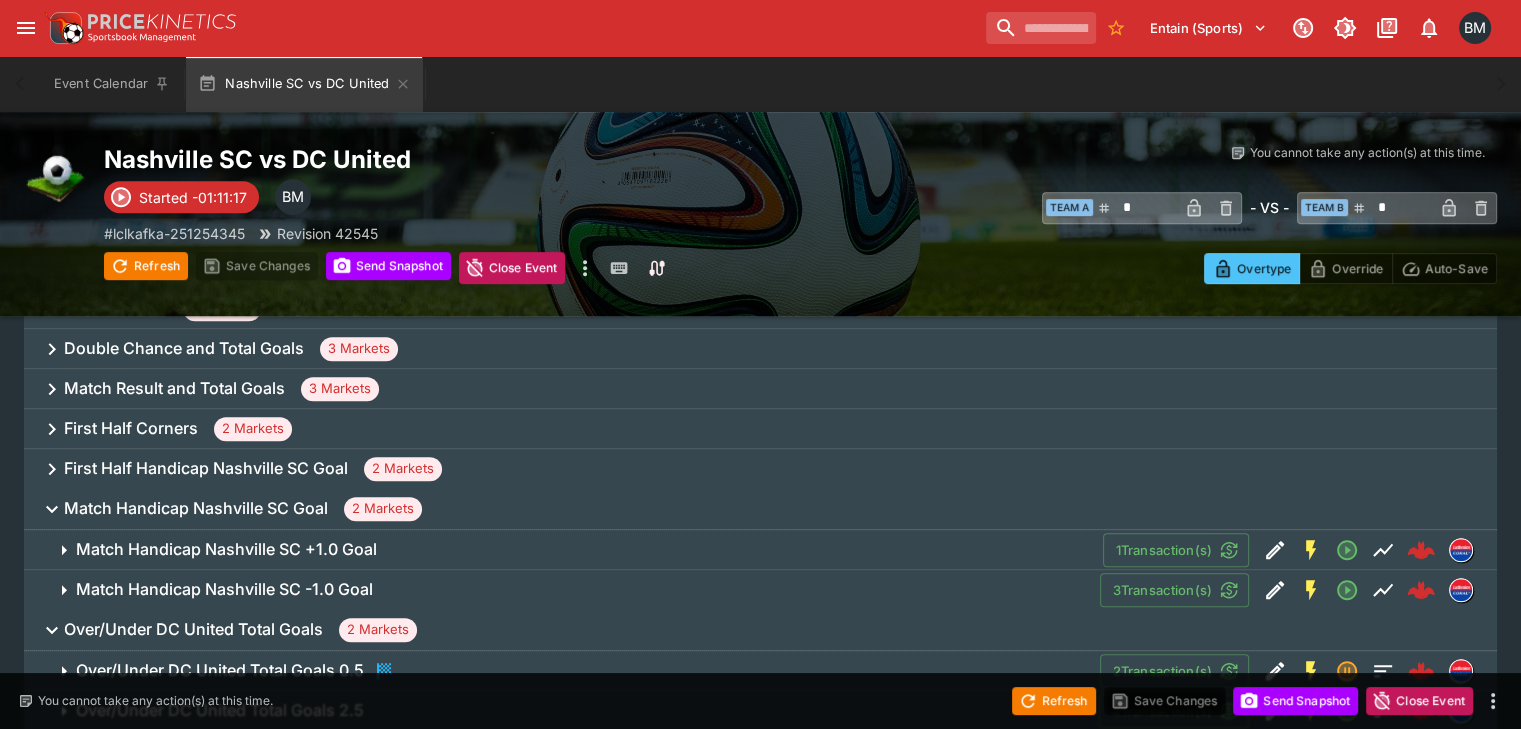 click on "First Half Handicap Nashville SC  Goal 2 Markets" at bounding box center [760, 469] 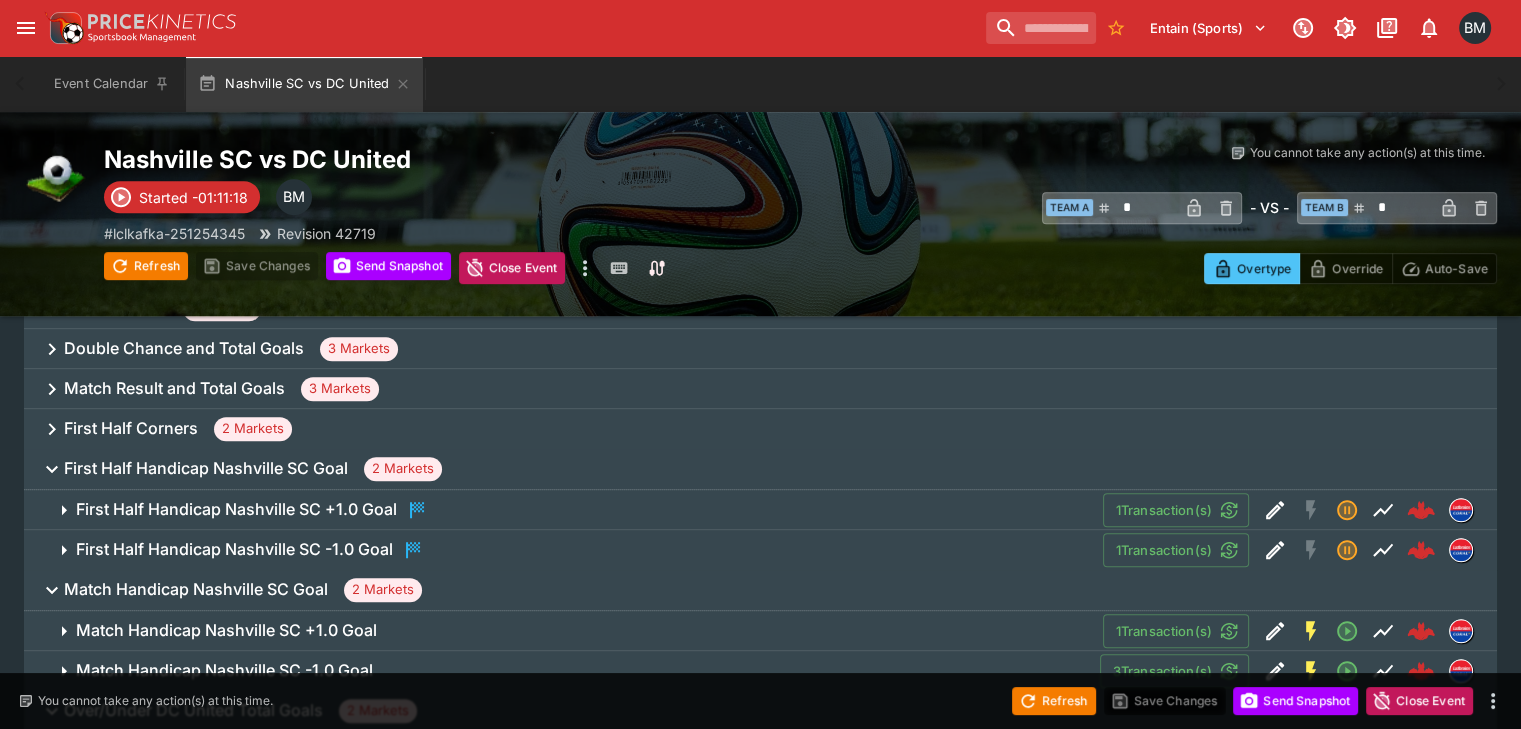 click on "First Half Handicap Nashville SC -1.0 Goal 1  Transaction(s)" at bounding box center [760, 550] 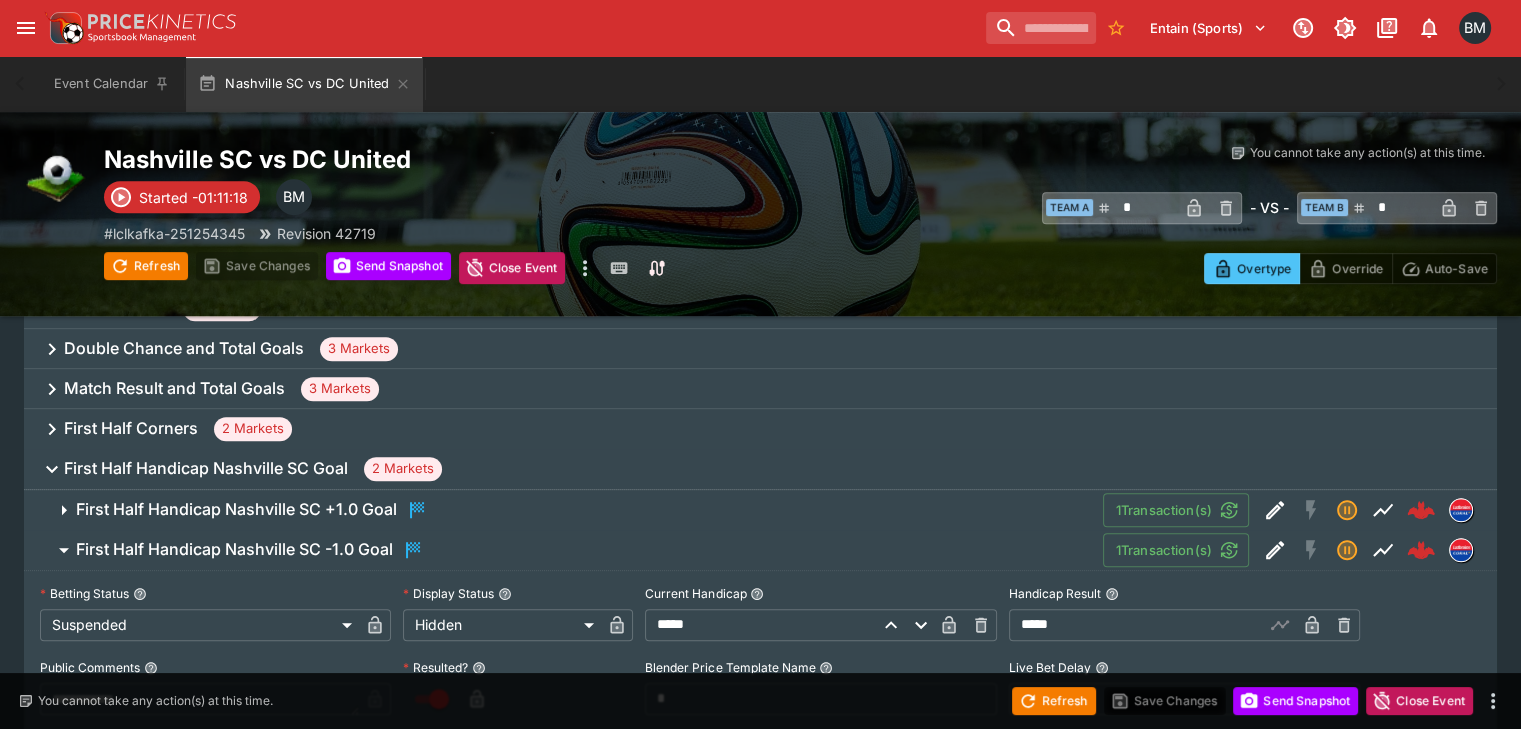 click on "First Half Handicap Nashville SC -1.0 Goal 1  Transaction(s)" at bounding box center (778, 550) 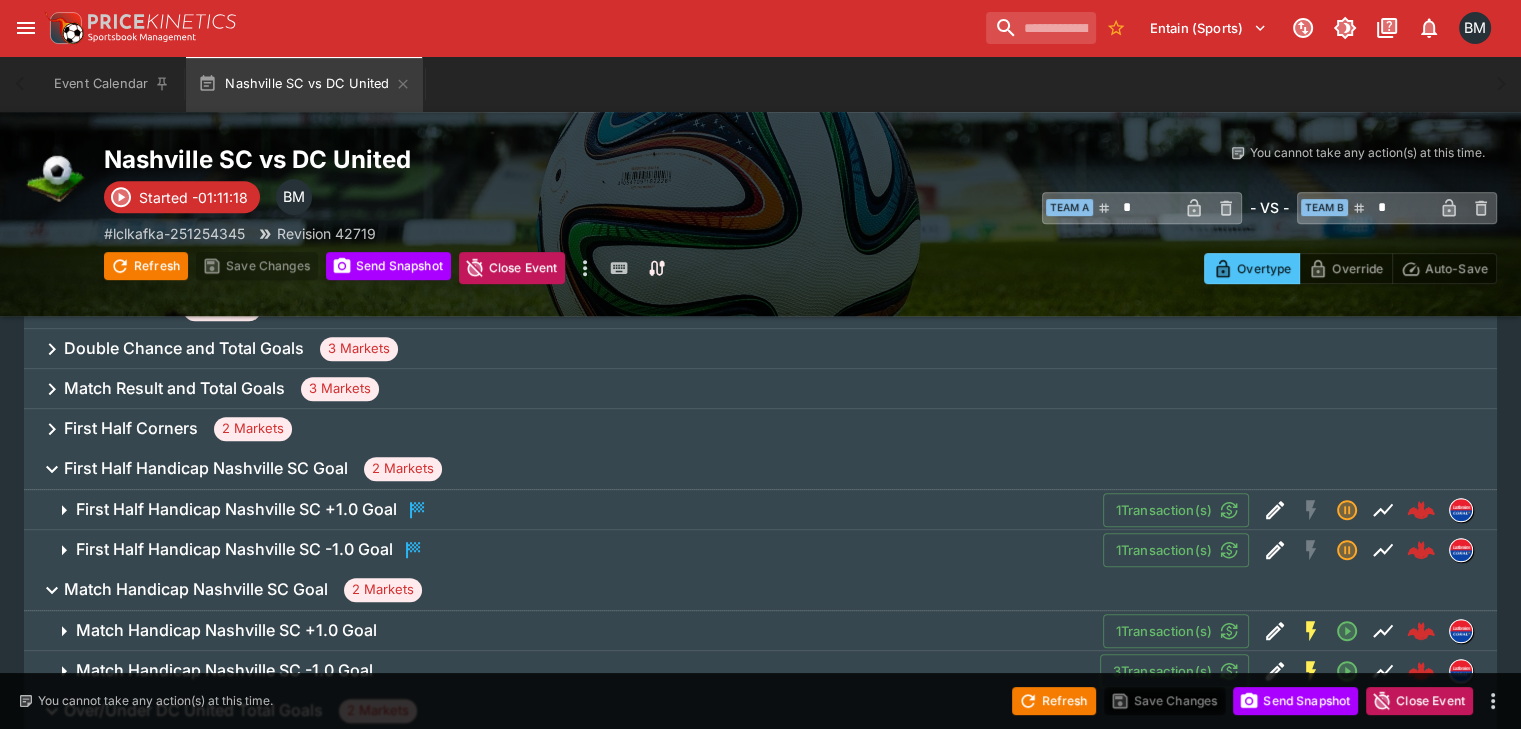 click on "First Half Handicap Nashville SC +1.0 Goal 1  Transaction(s)" at bounding box center [760, 510] 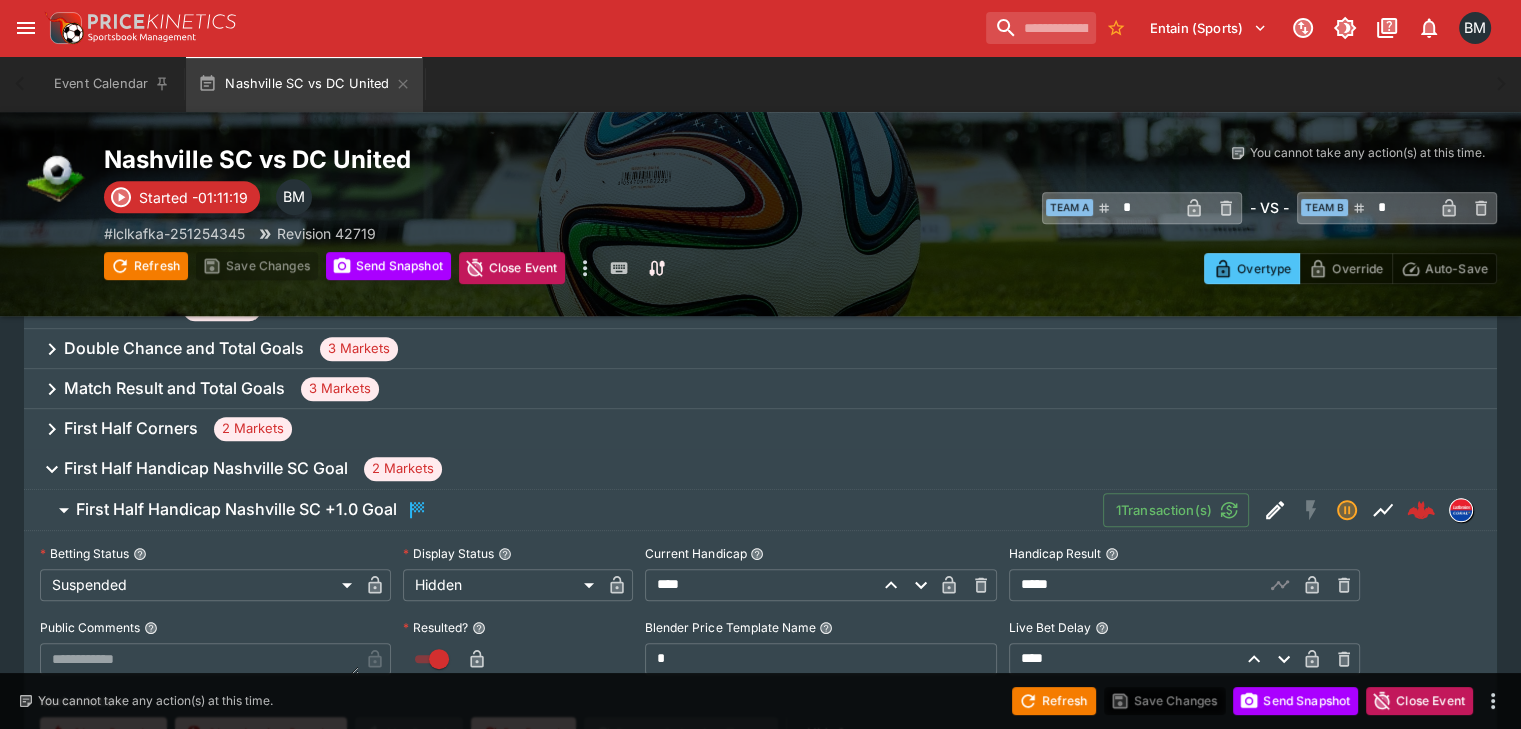 click on "First Half Handicap Nashville SC +1.0 Goal 1  Transaction(s)" at bounding box center [778, 510] 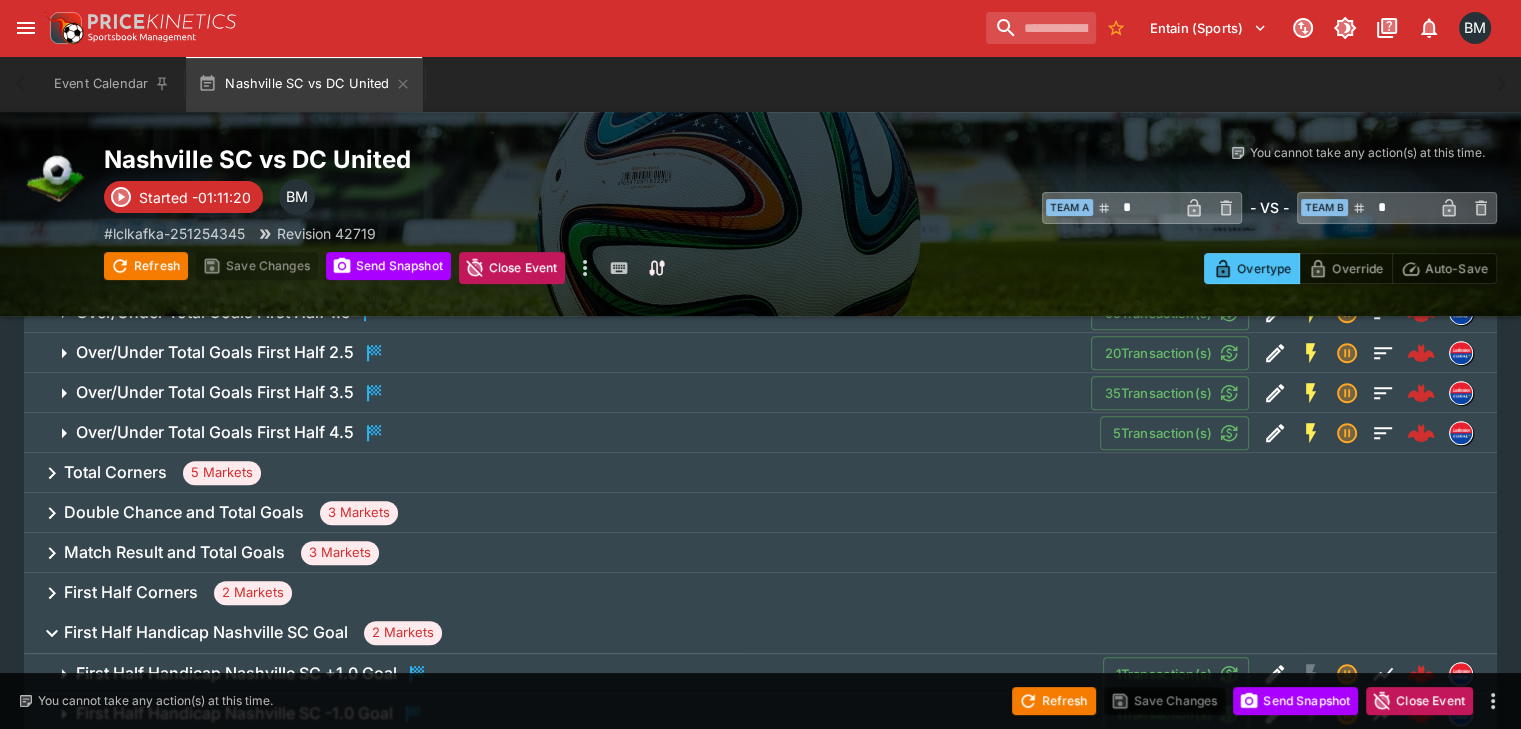 scroll, scrollTop: 646, scrollLeft: 0, axis: vertical 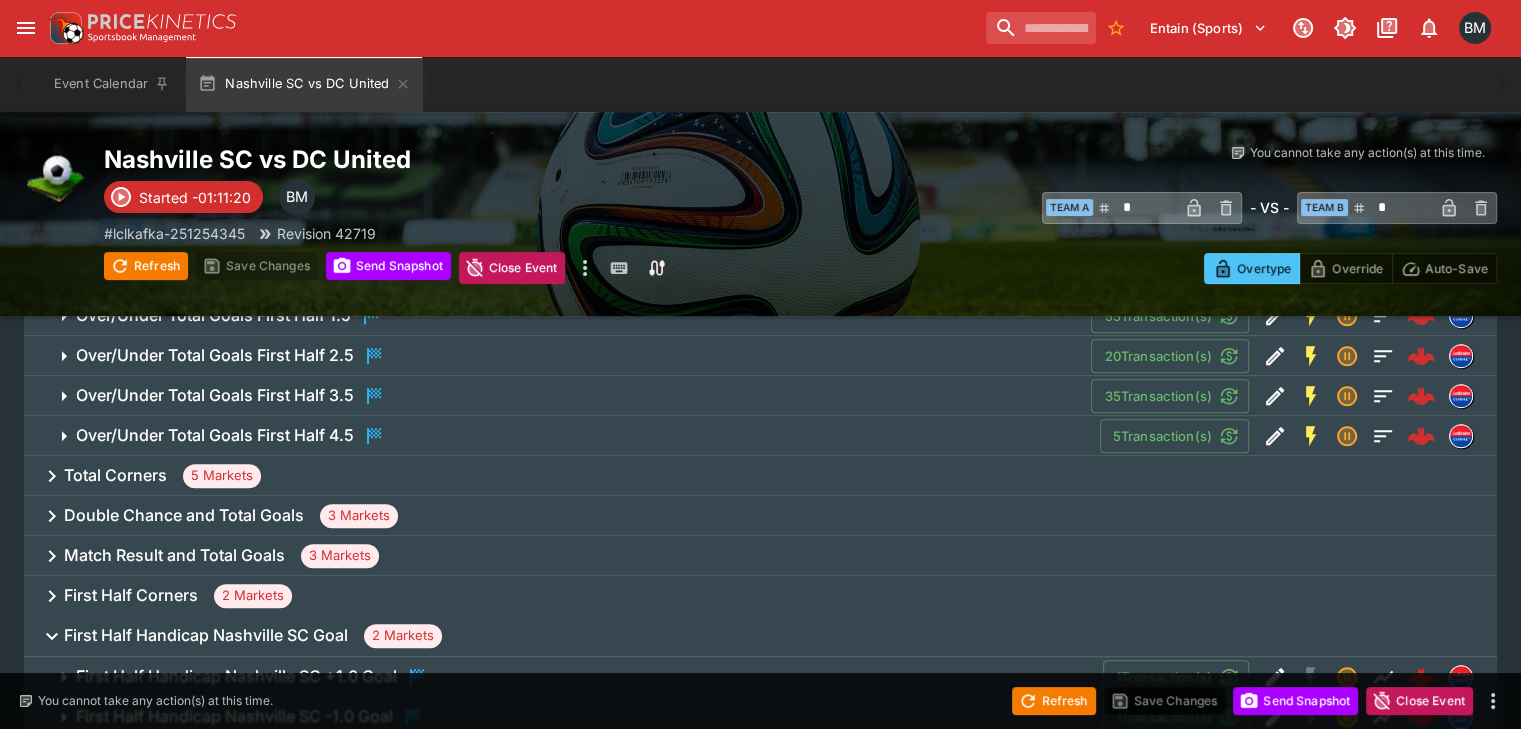 click on "Match Result and Total Goals 3 Markets" at bounding box center (760, 556) 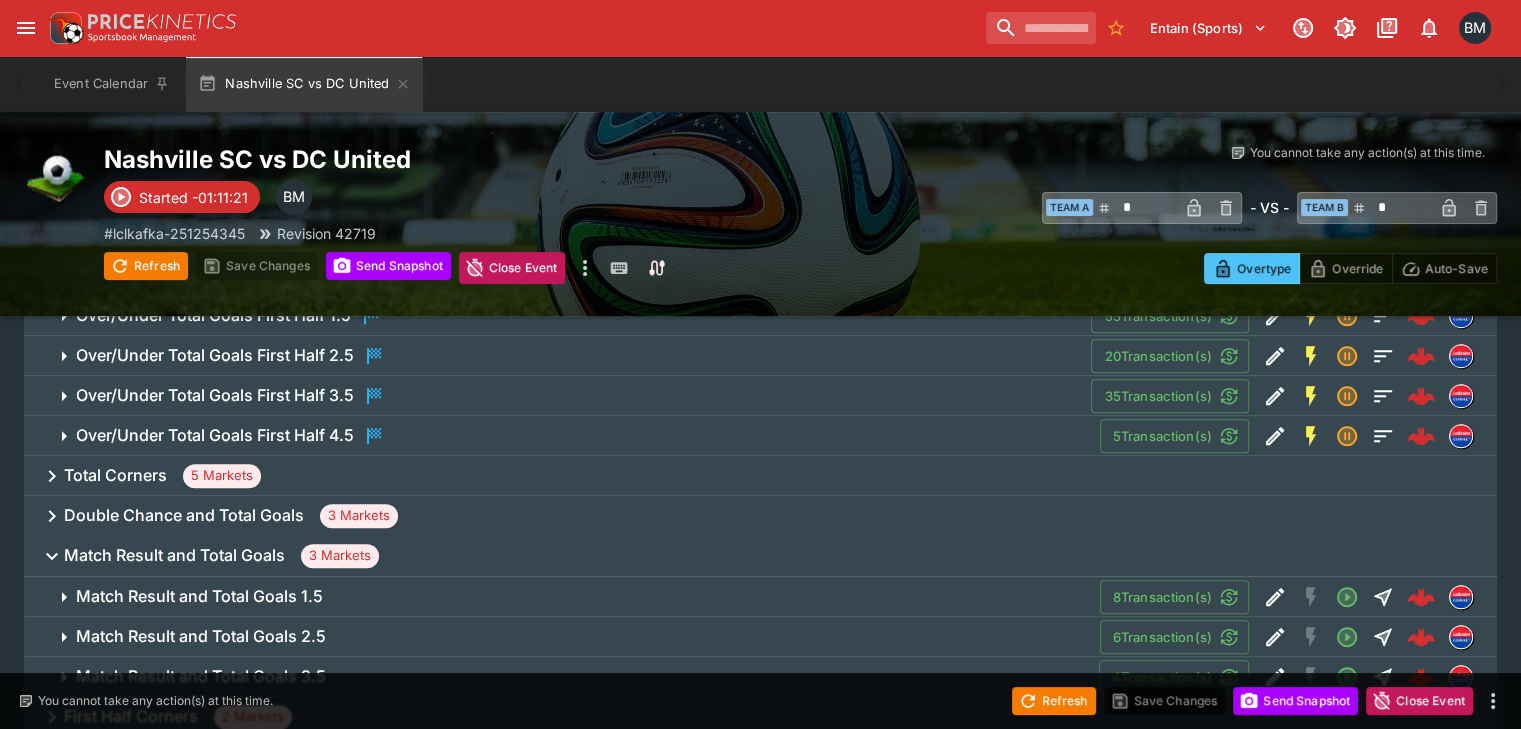 click on "Match Result and Total Goals 3 Markets" at bounding box center (760, 556) 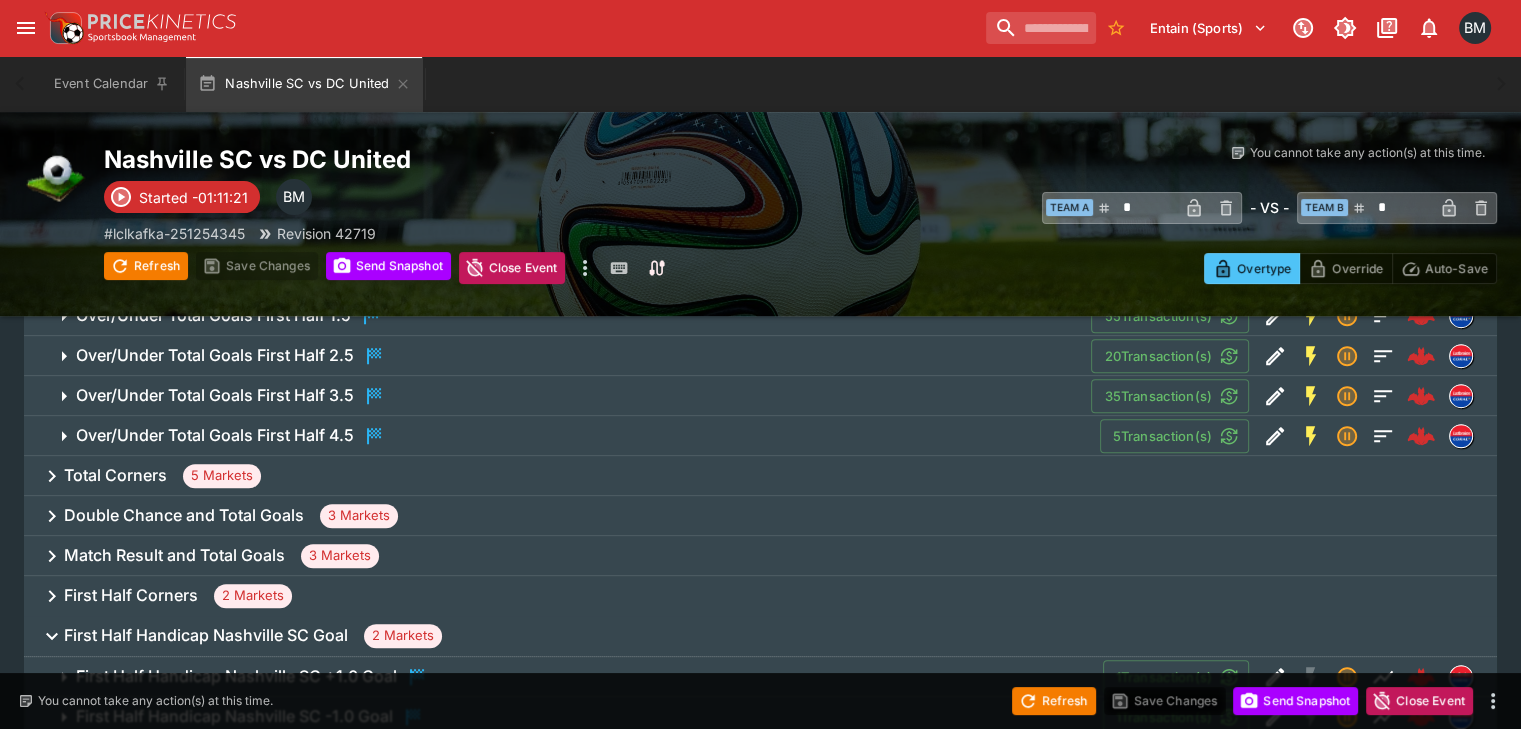 click on "Double Chance and Total Goals 3 Markets" at bounding box center [760, 516] 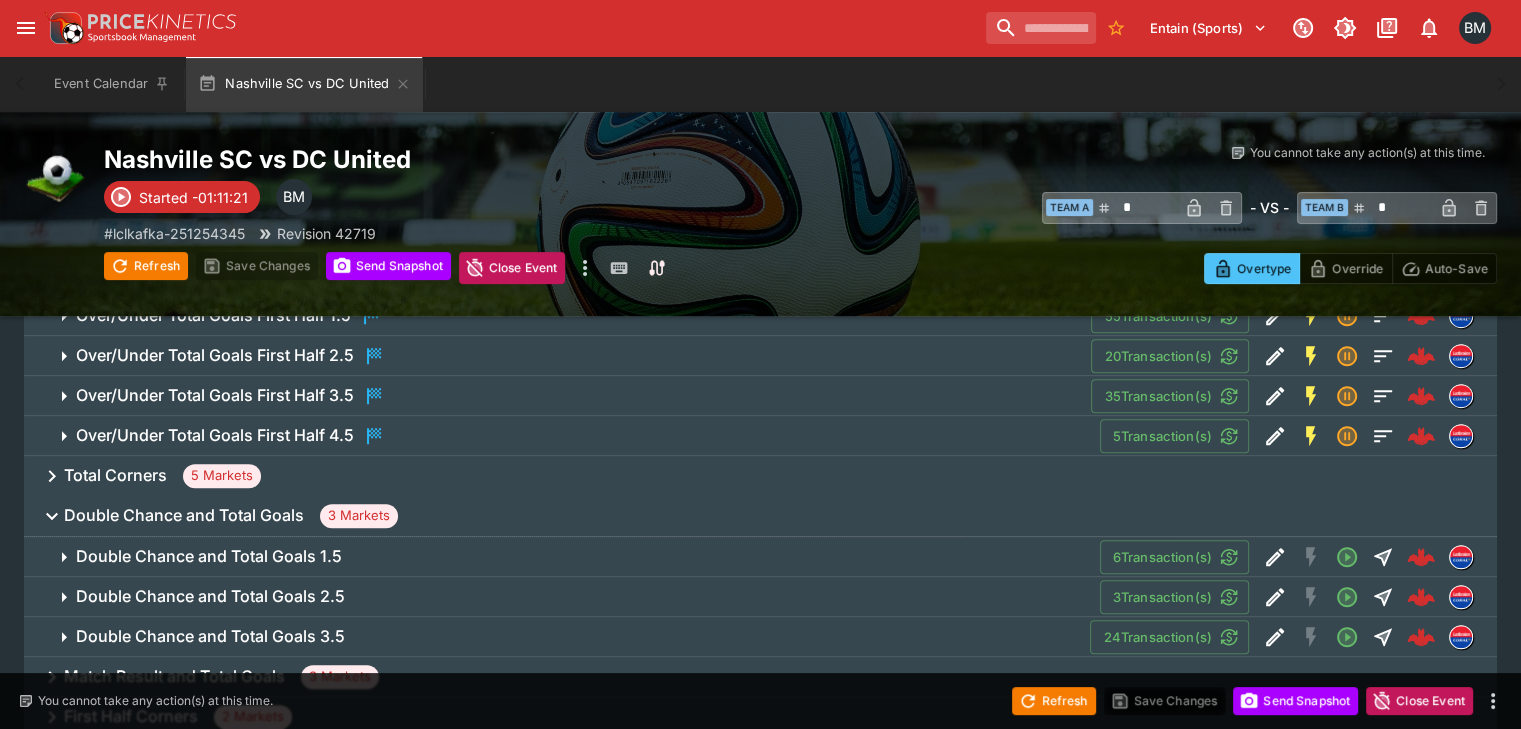 click on "Double Chance and Total Goals 3 Markets" at bounding box center [772, 516] 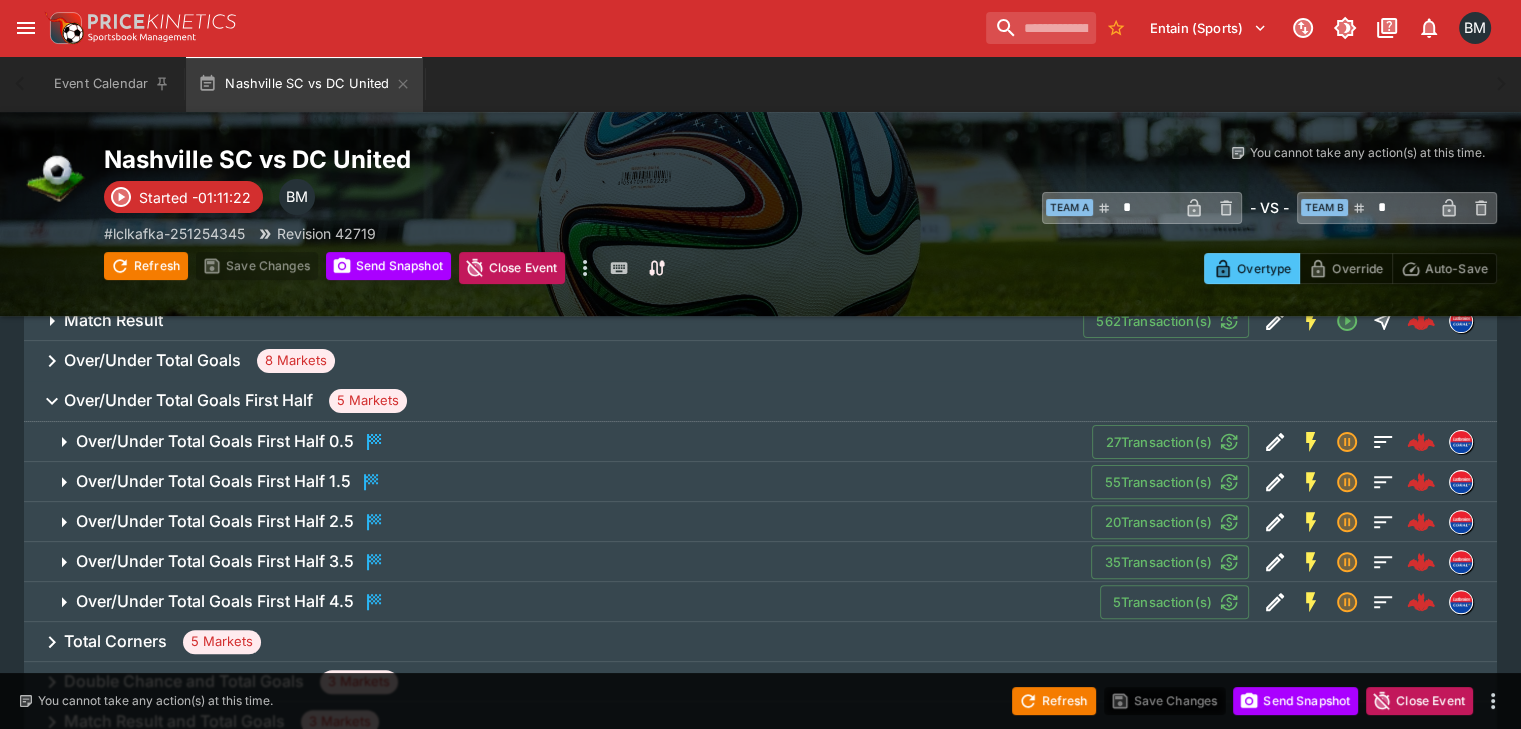click on "Total Corners 5 Markets" at bounding box center (760, 642) 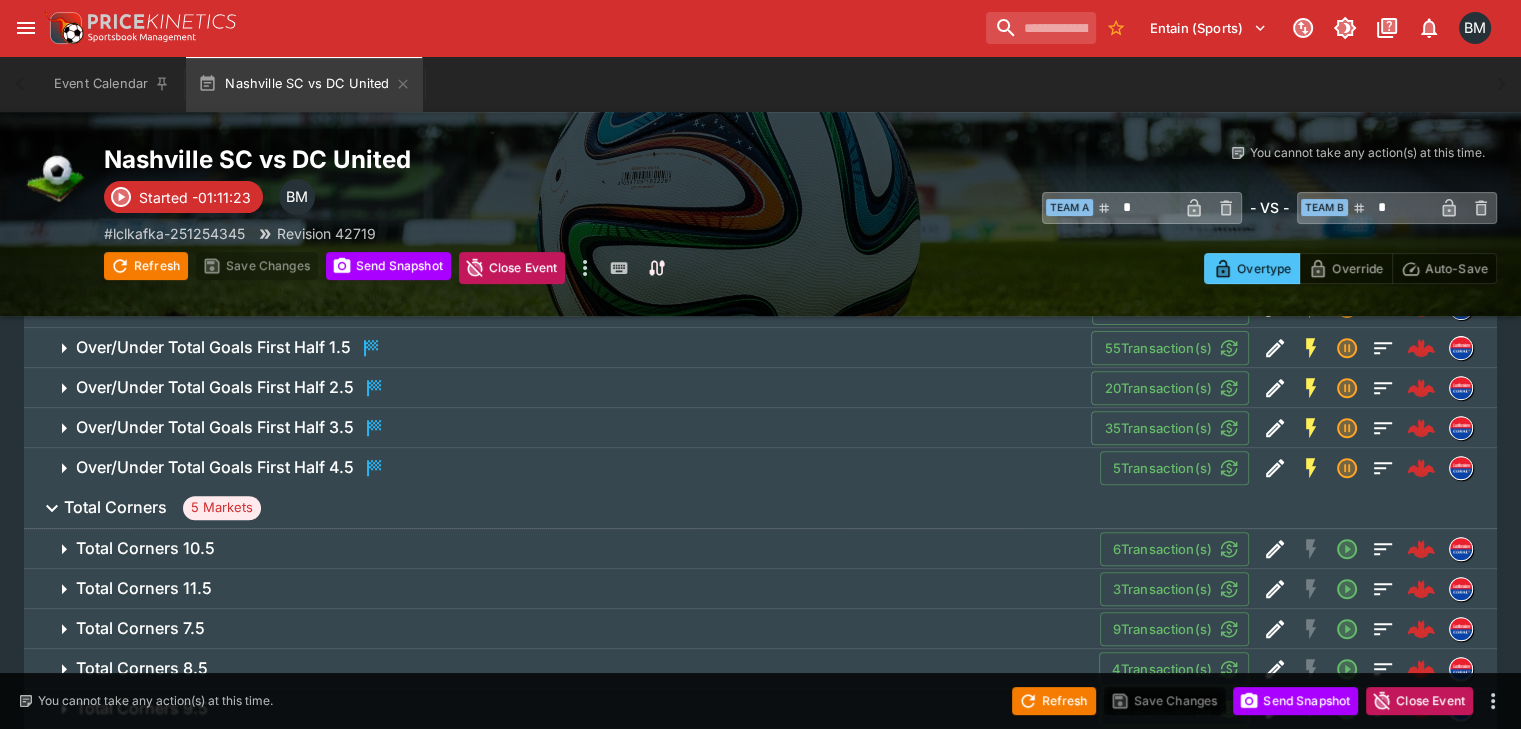 scroll, scrollTop: 313, scrollLeft: 0, axis: vertical 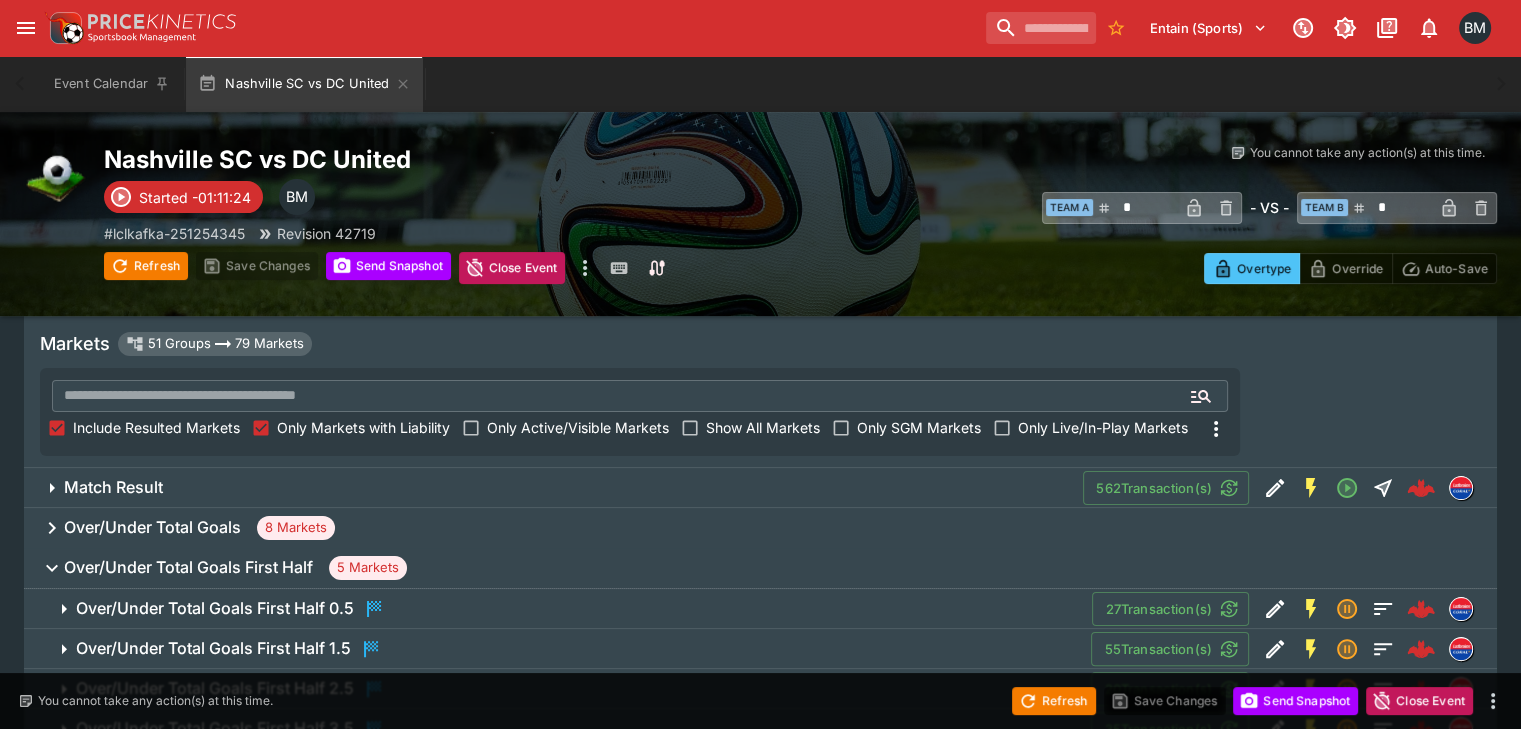 click on "Over/Under Total Goals 8 Markets" at bounding box center [760, 528] 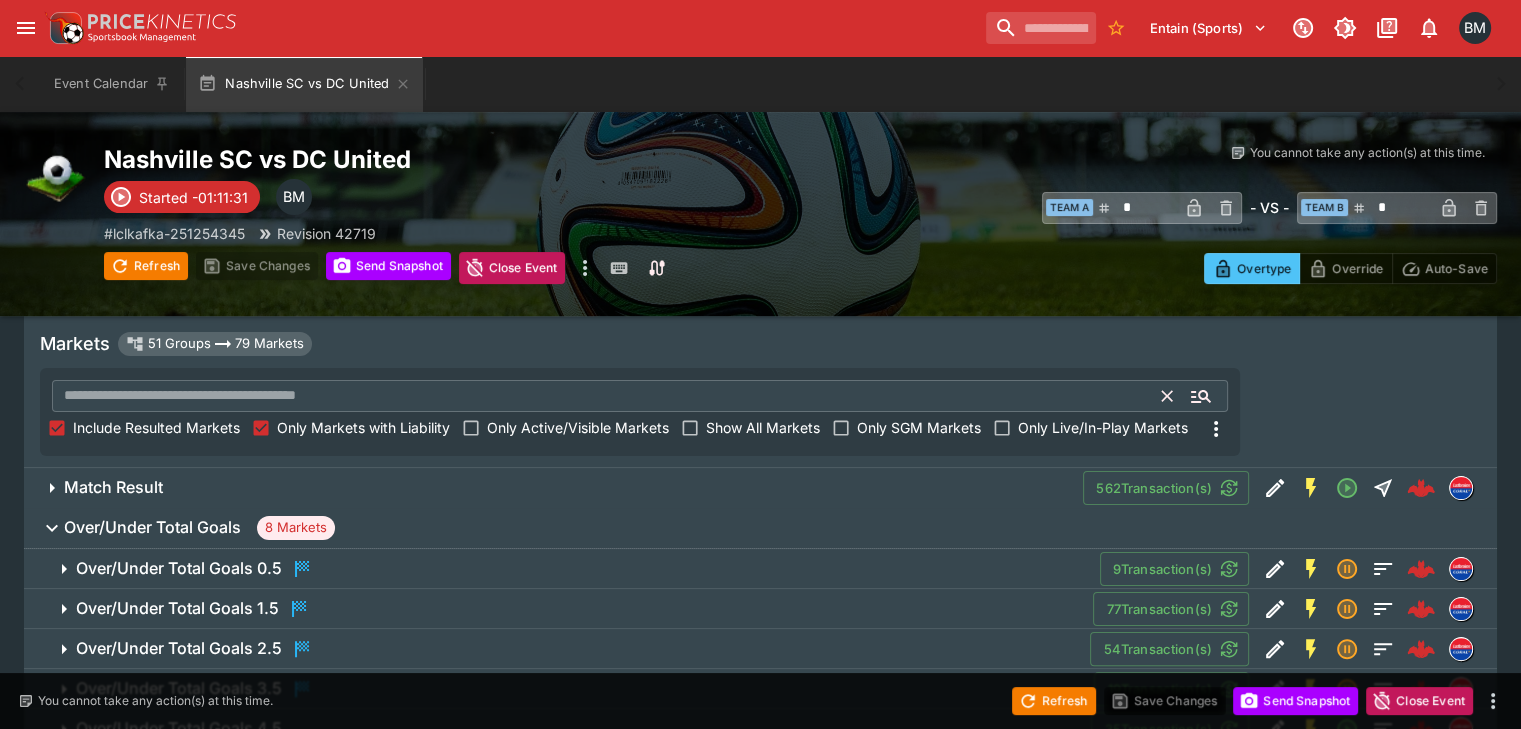 click at bounding box center (607, 396) 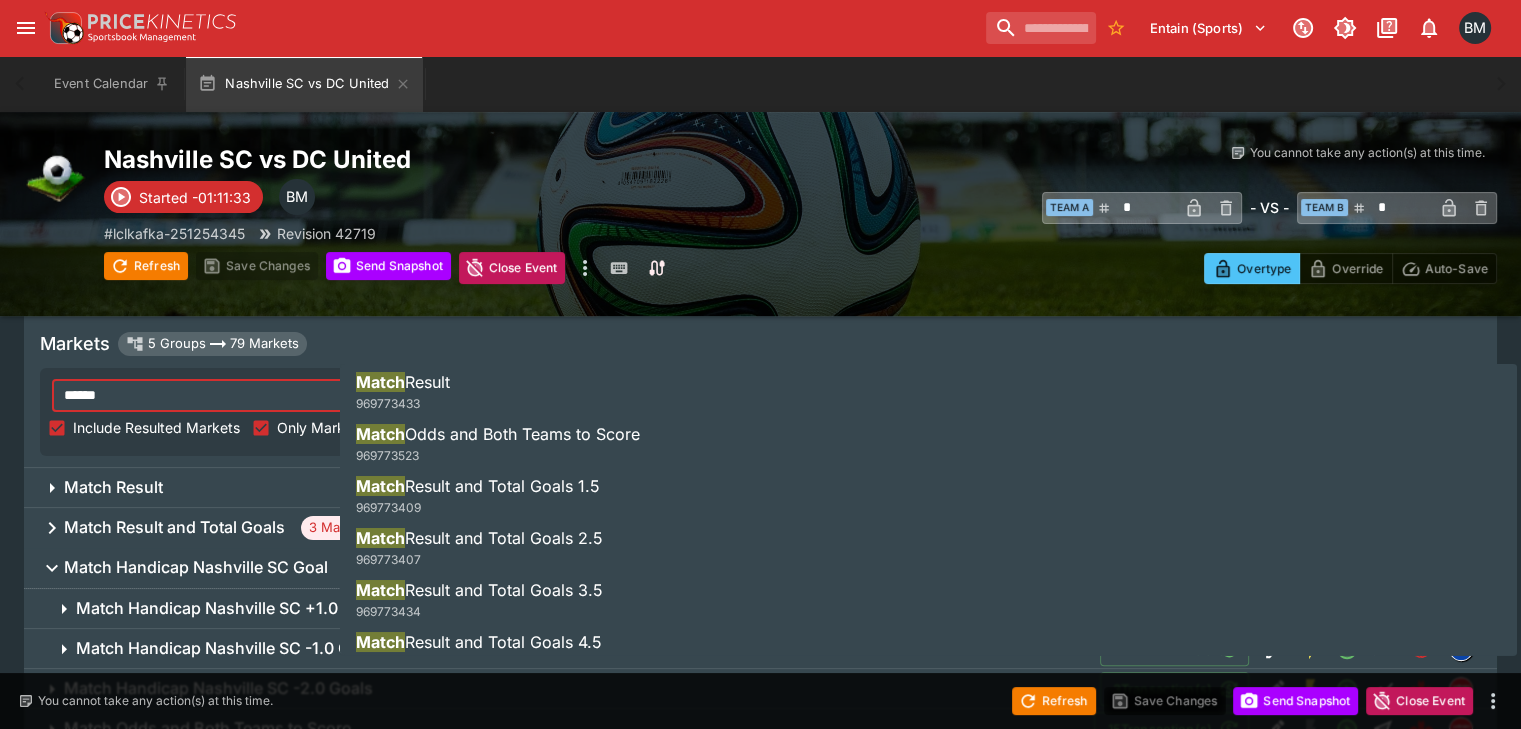 click on "Match  Result and Total Goals 2.5 969773407" at bounding box center (479, 548) 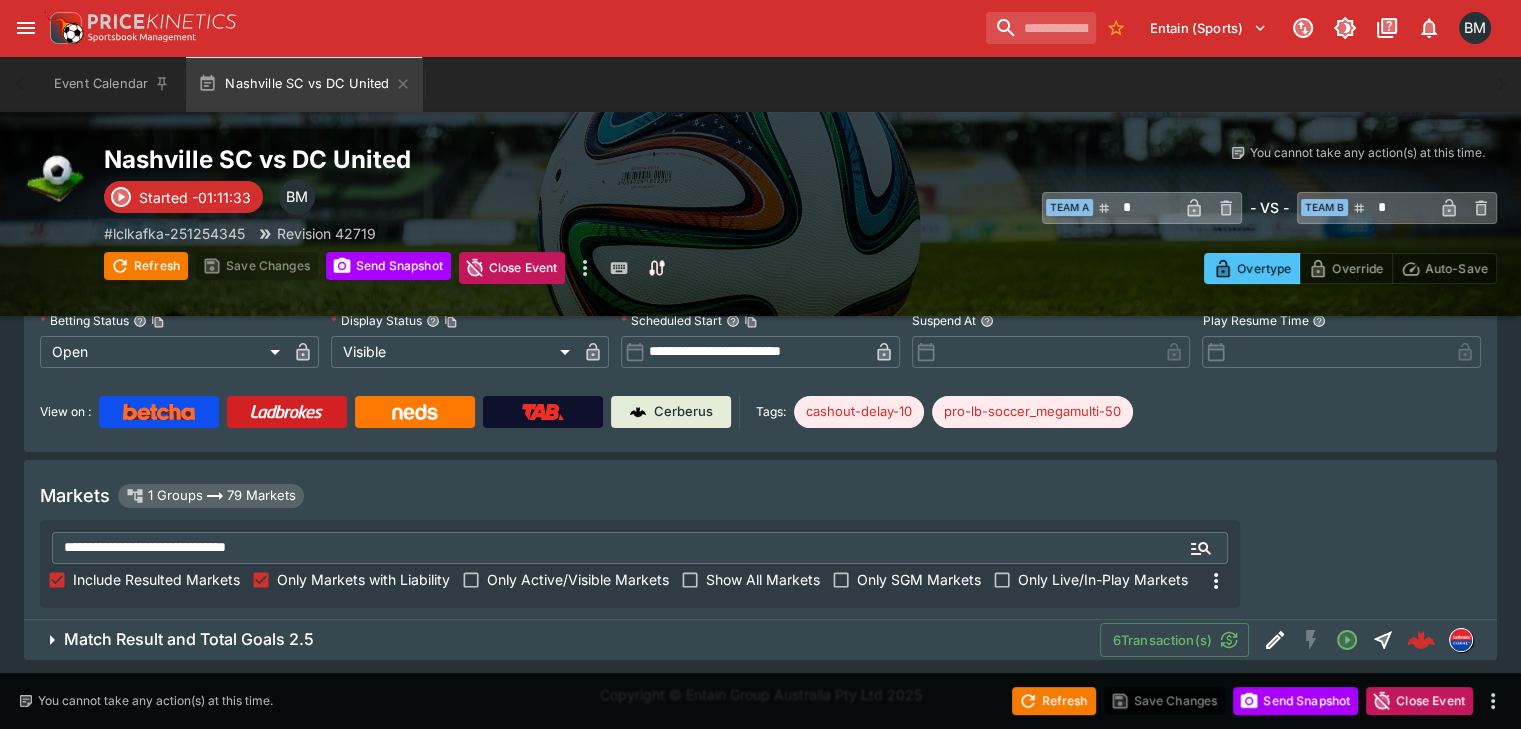 scroll, scrollTop: 112, scrollLeft: 0, axis: vertical 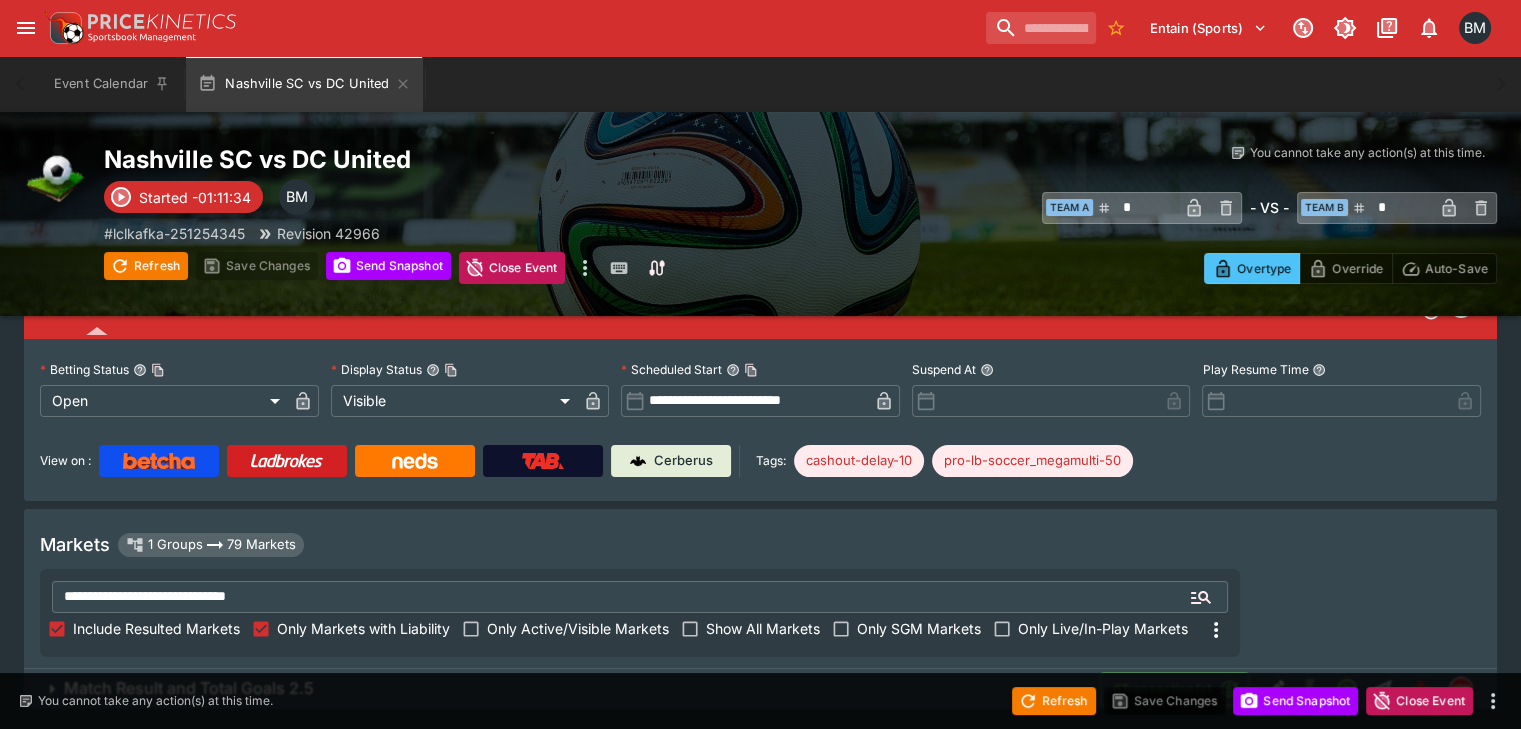 click on "**********" at bounding box center [607, 597] 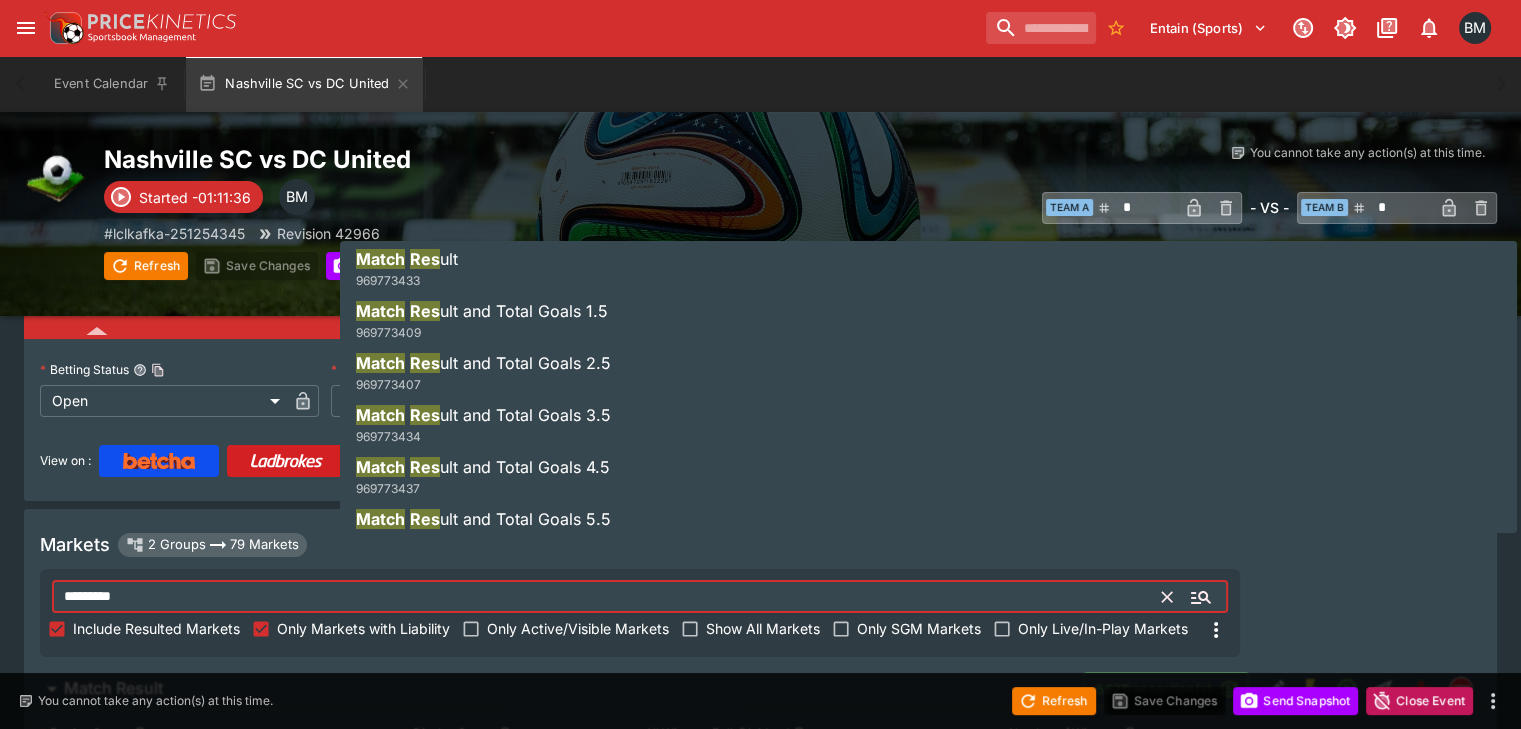 click on "ult and Total Goals 3.5" at bounding box center (525, 415) 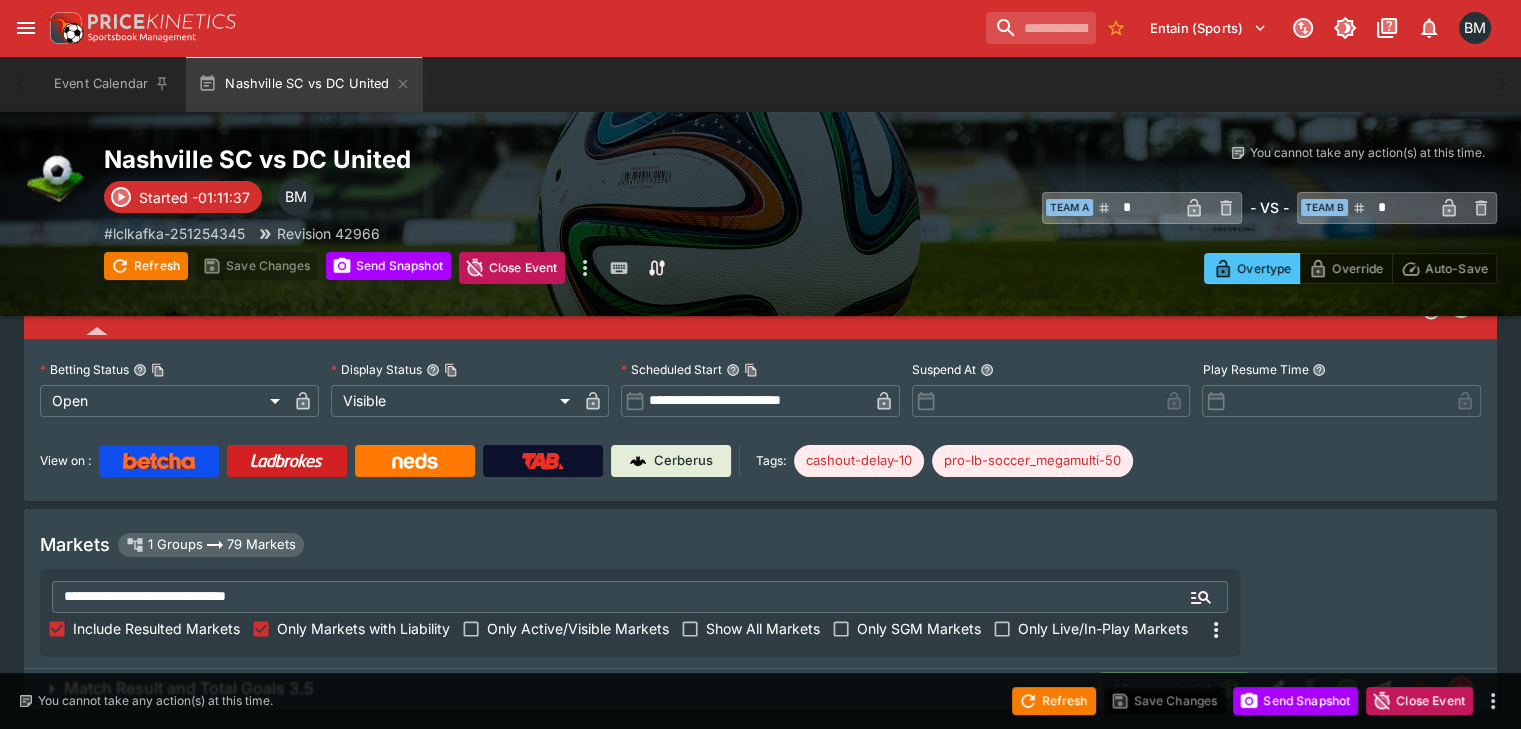 click on "Match Result and Total Goals 3.5" at bounding box center [189, 688] 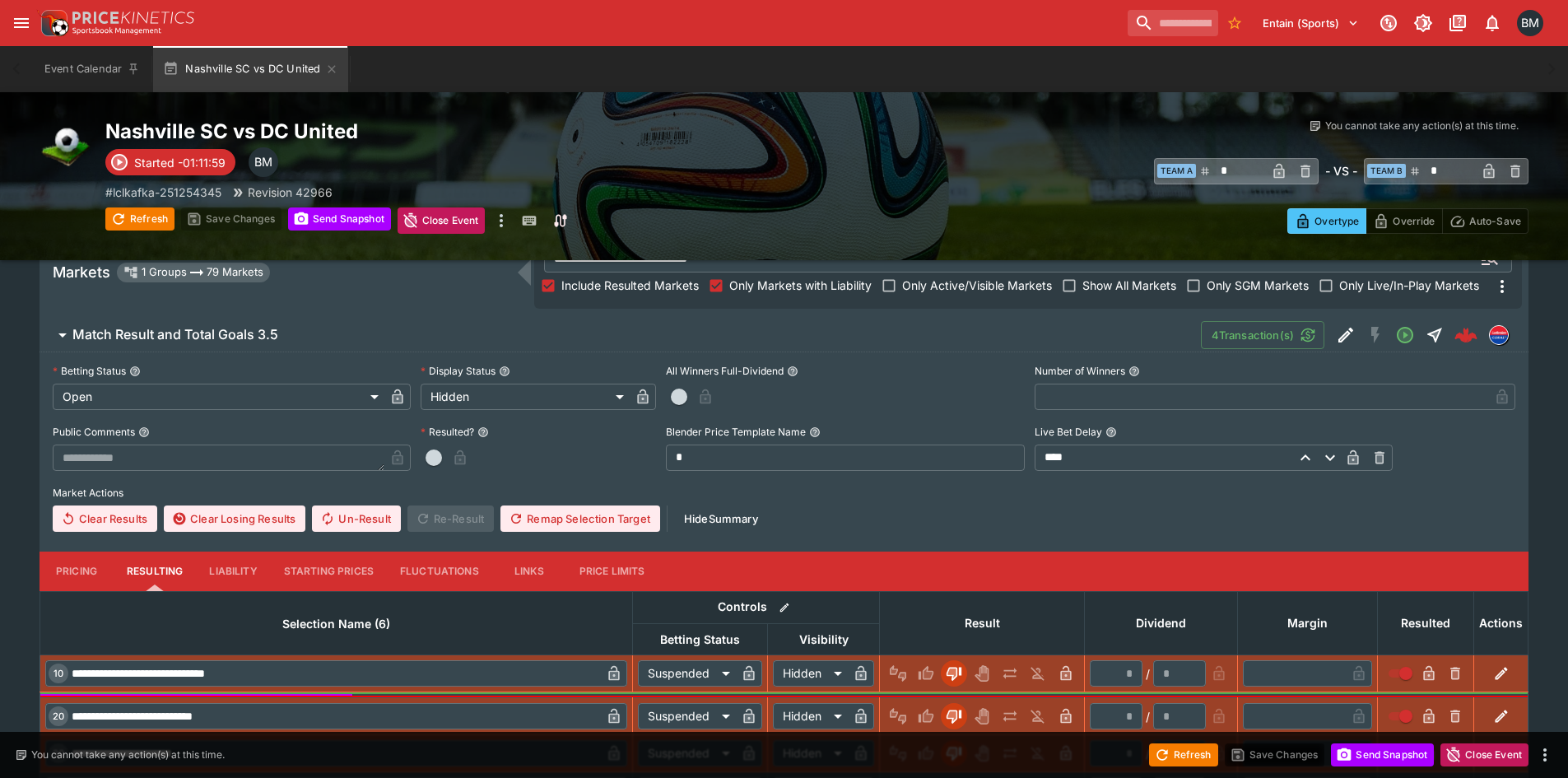 scroll, scrollTop: 72, scrollLeft: 0, axis: vertical 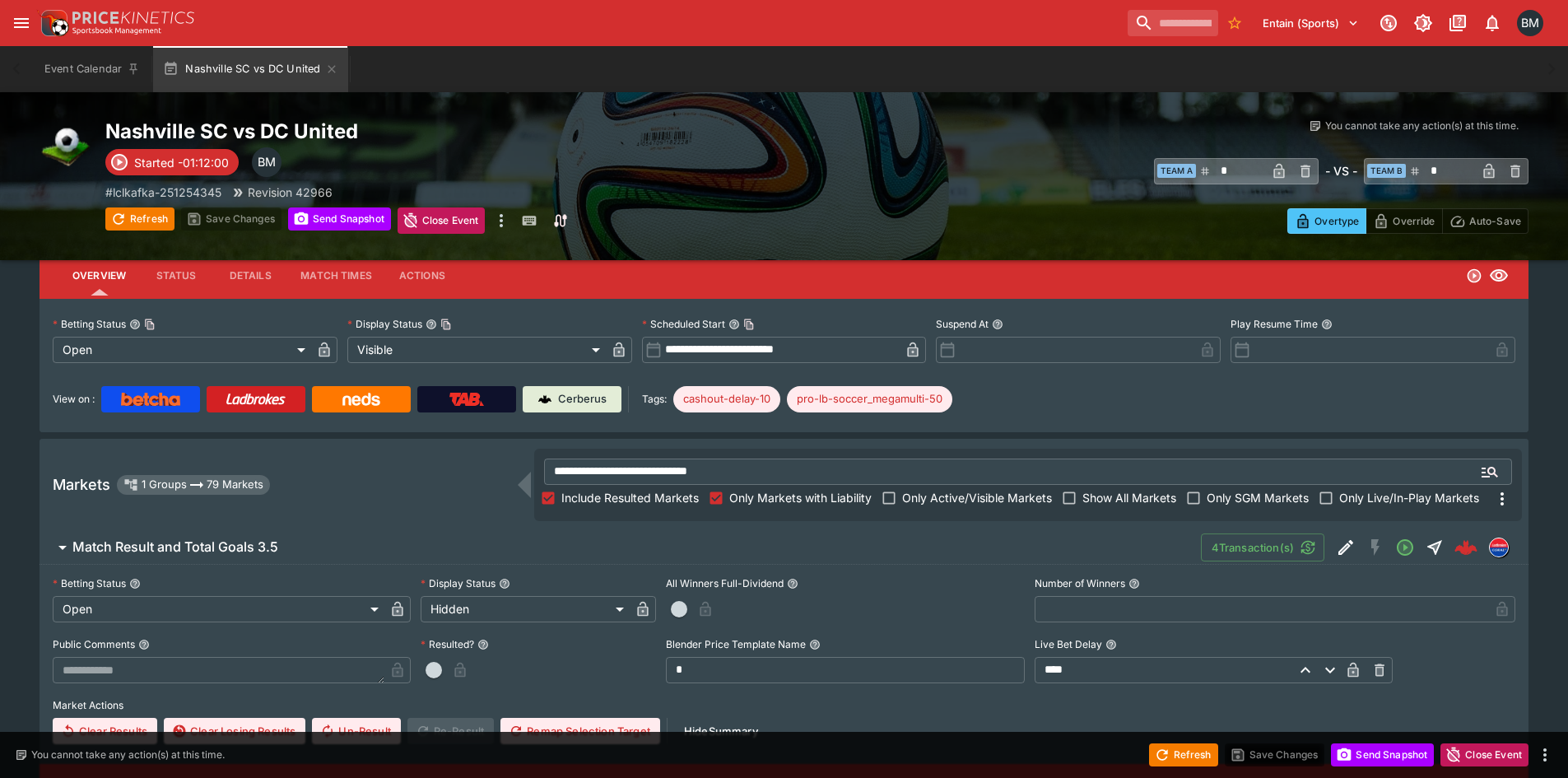 drag, startPoint x: 357, startPoint y: 538, endPoint x: 548, endPoint y: 547, distance: 191.21192 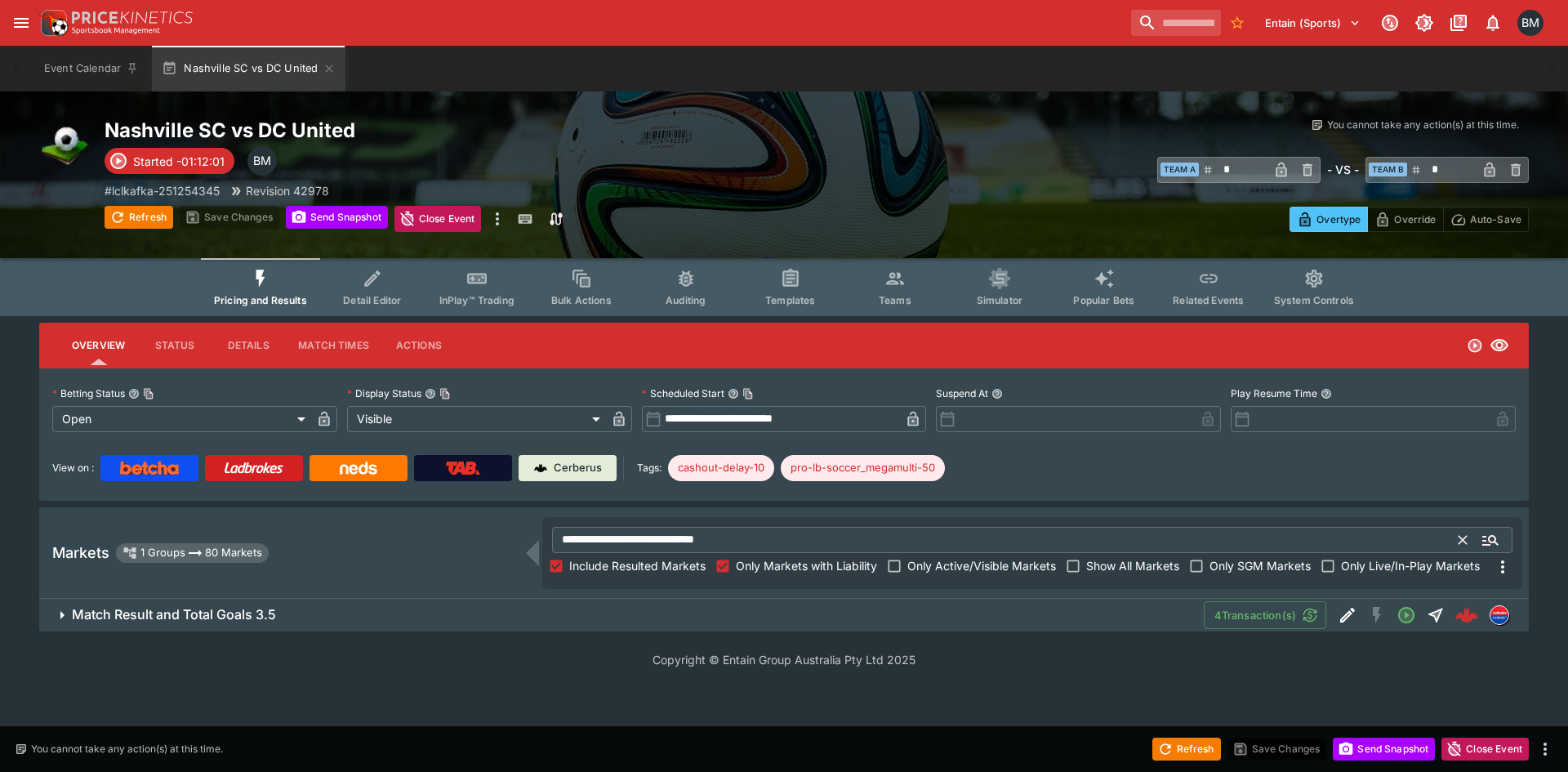 click on "**********" at bounding box center (1005, 540) 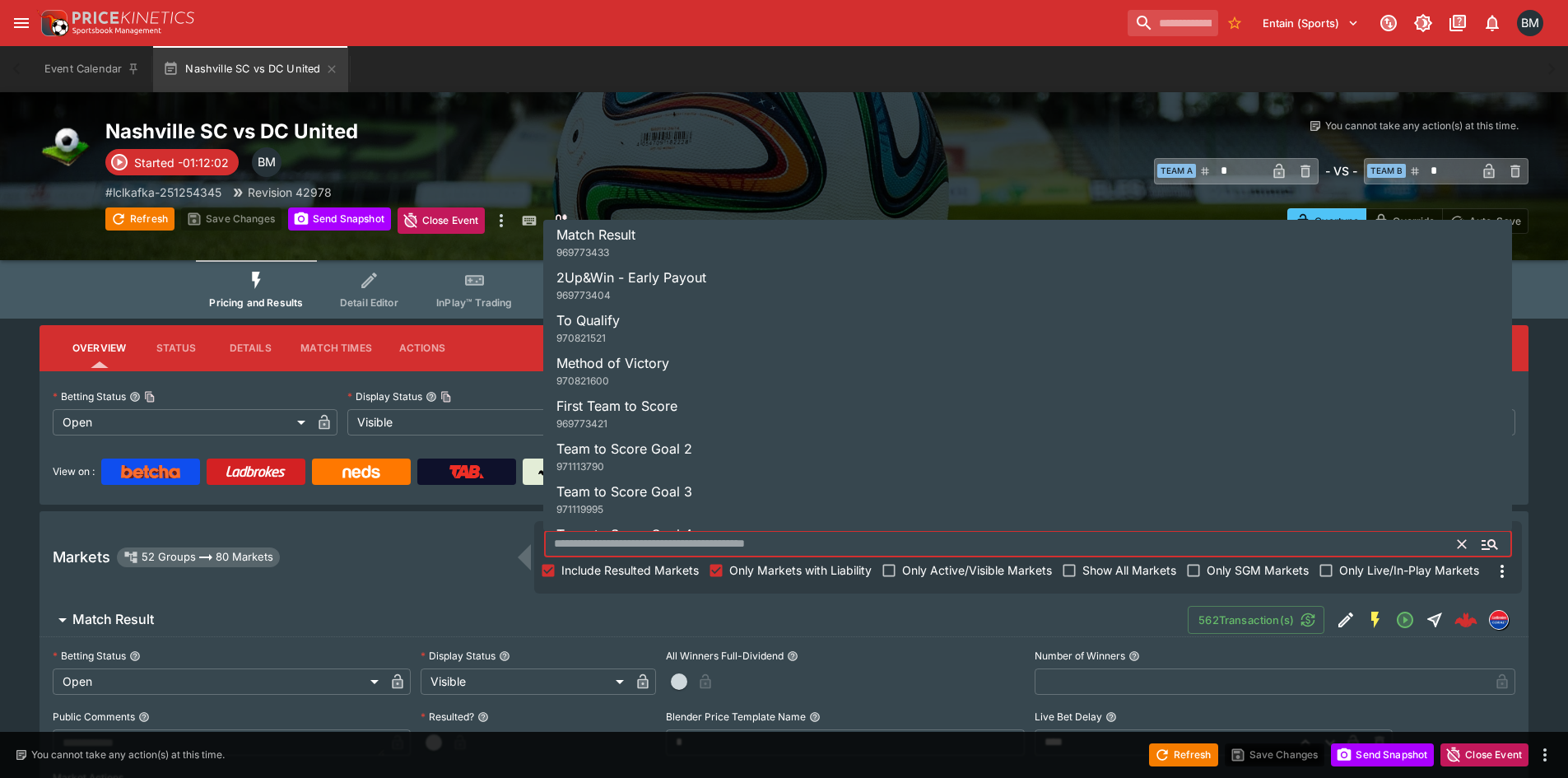 type 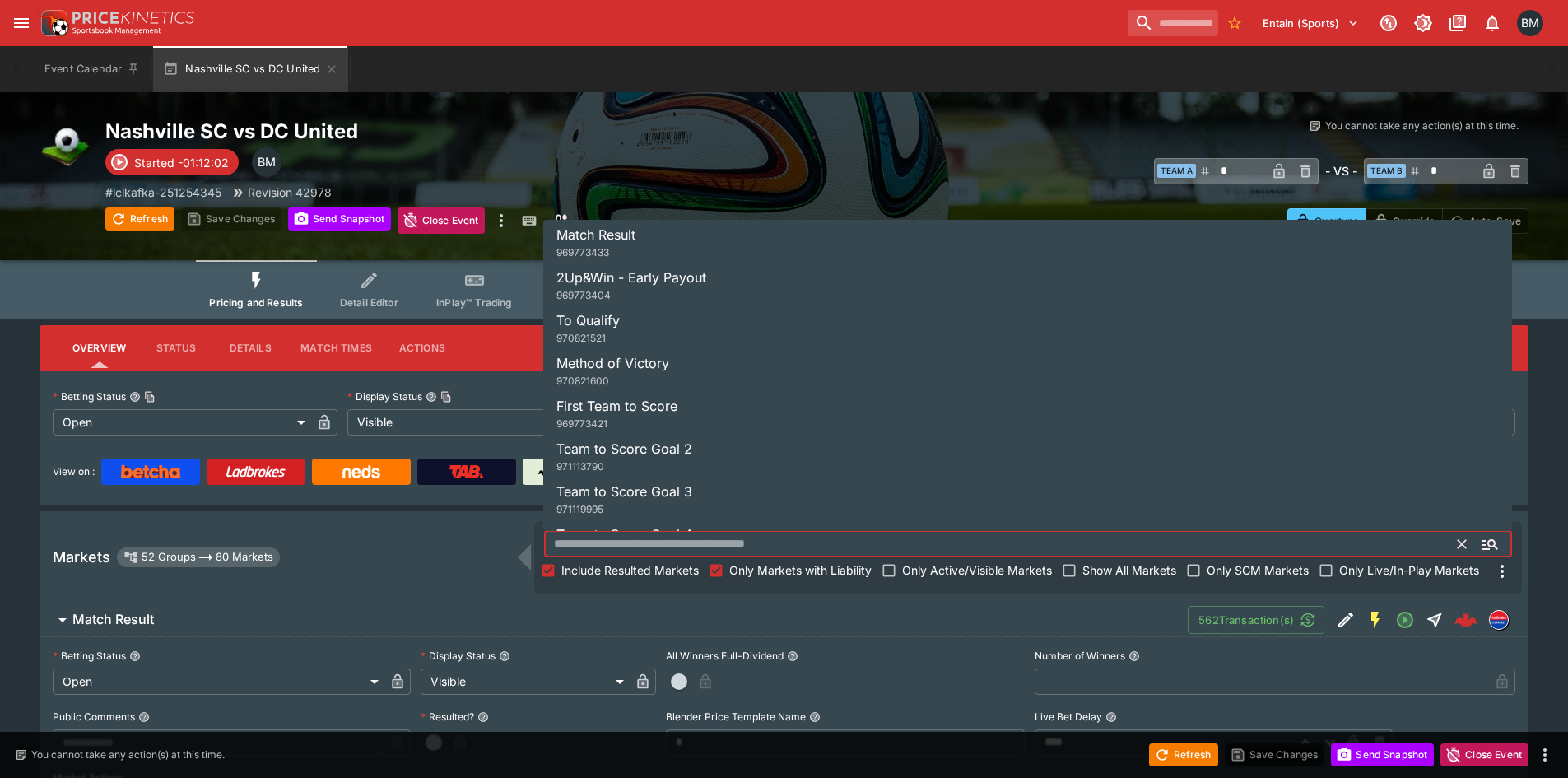 click on "Markets 52 Groups 80 Markets ​ Include Resulted Markets Only Markets with Liability Only Active/Visible Markets Show All Markets Only SGM Markets Only Live/In-Play Markets" at bounding box center [784, 557] 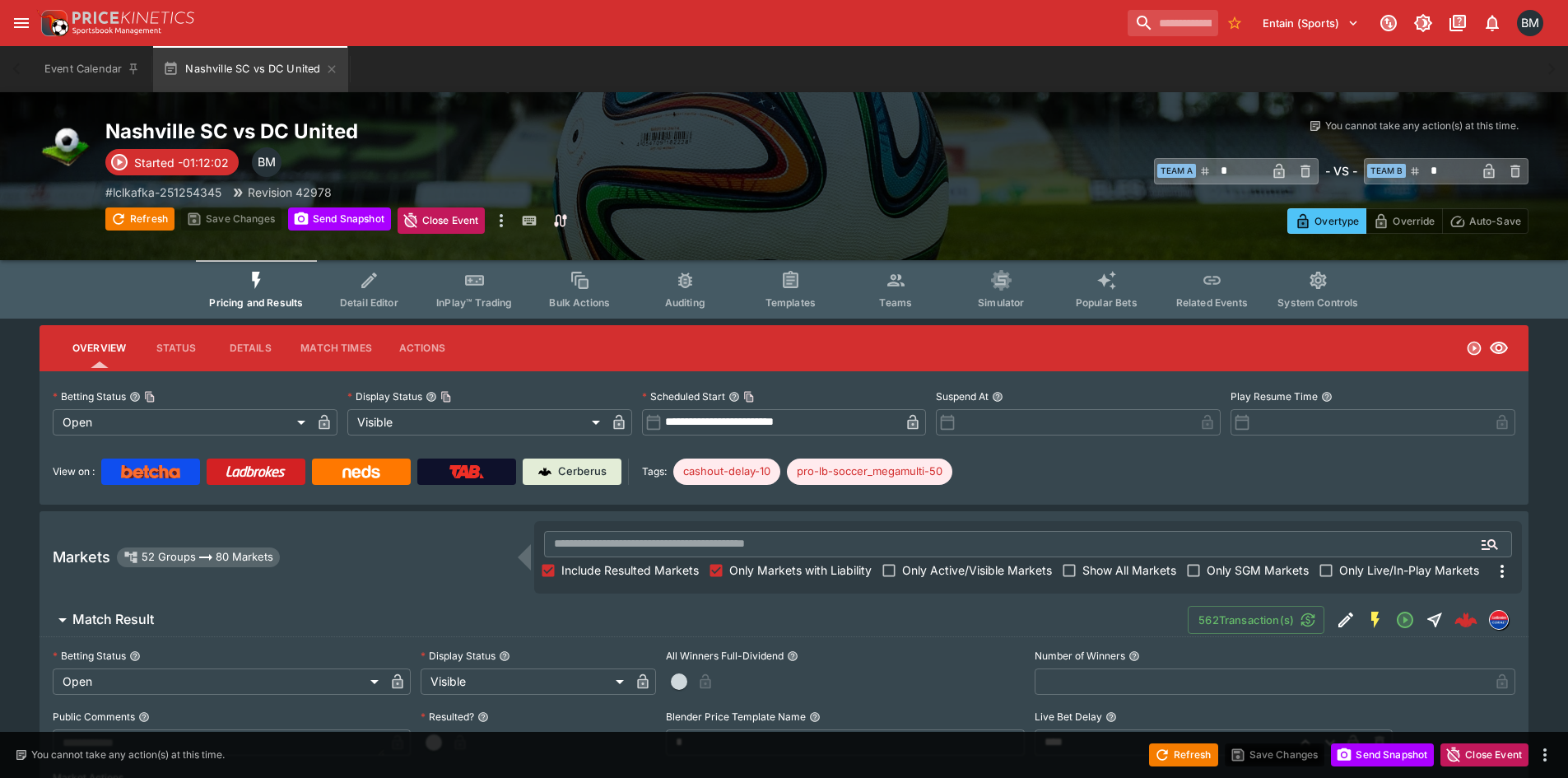 click on "Match Result 562  Transaction(s)" at bounding box center (793, 620) 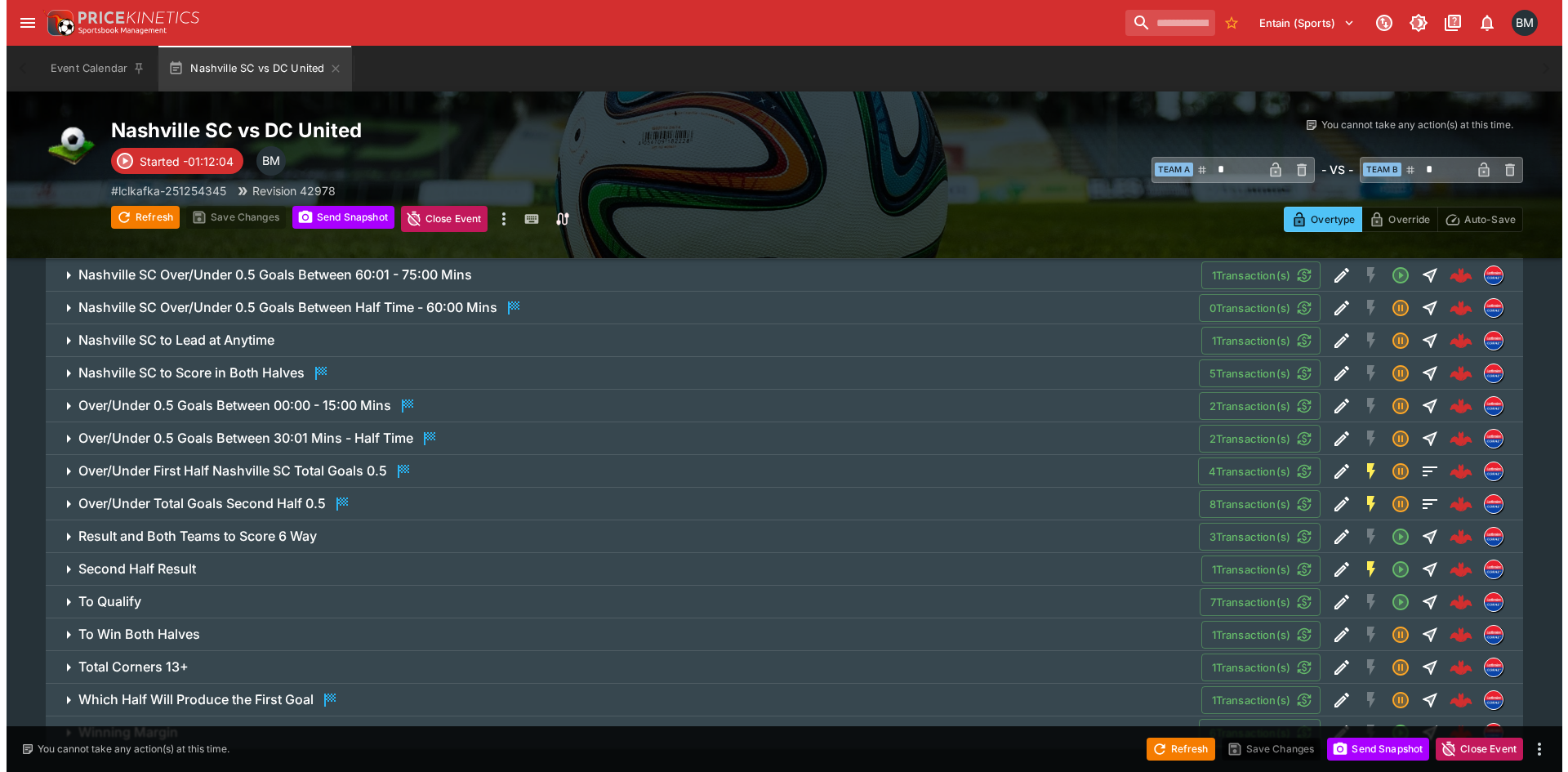 scroll, scrollTop: 2636, scrollLeft: 0, axis: vertical 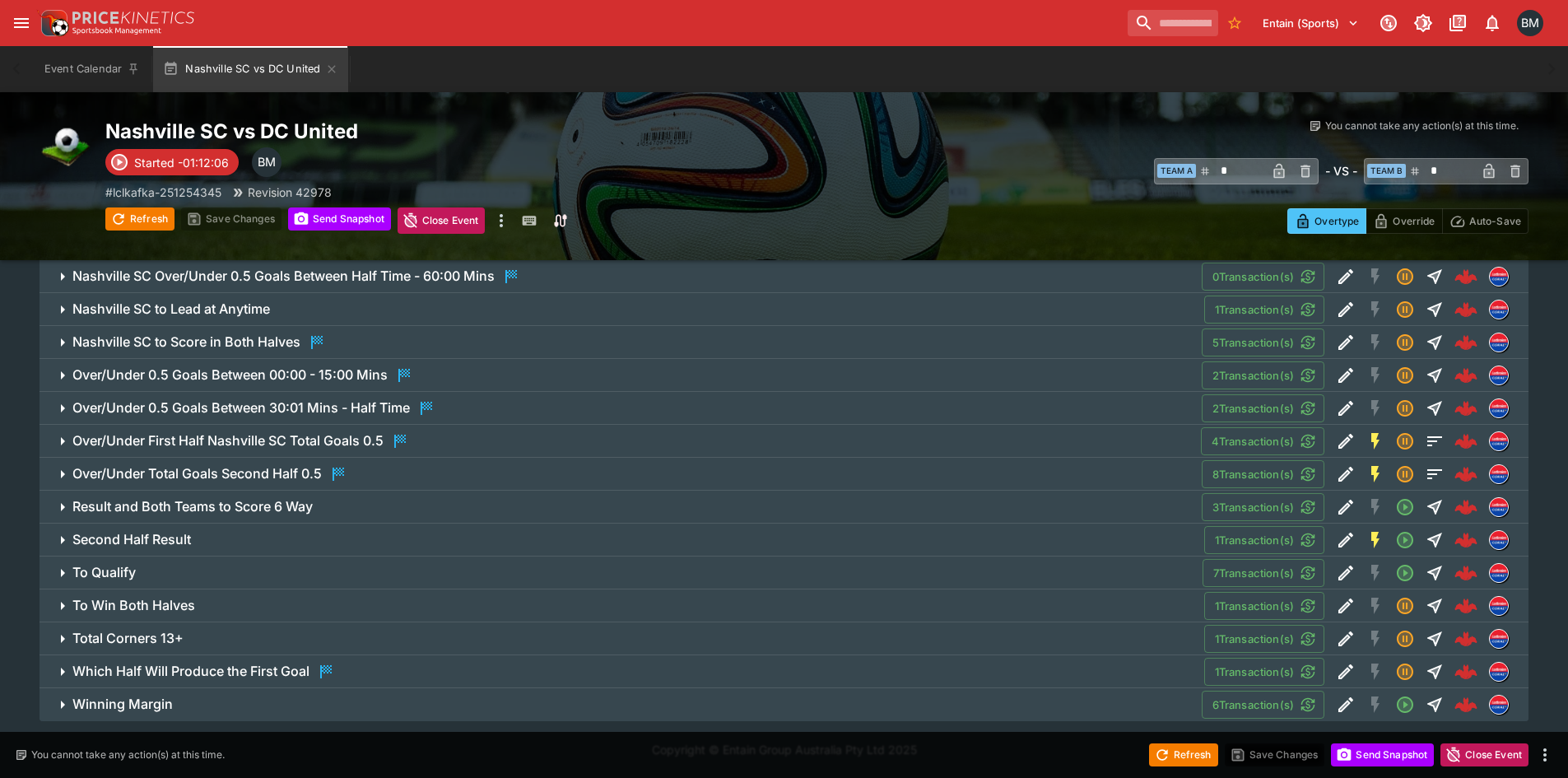 click on "Over/Under 0.5 Goals Between 30:01 Mins - Half Time" at bounding box center [241, 408] 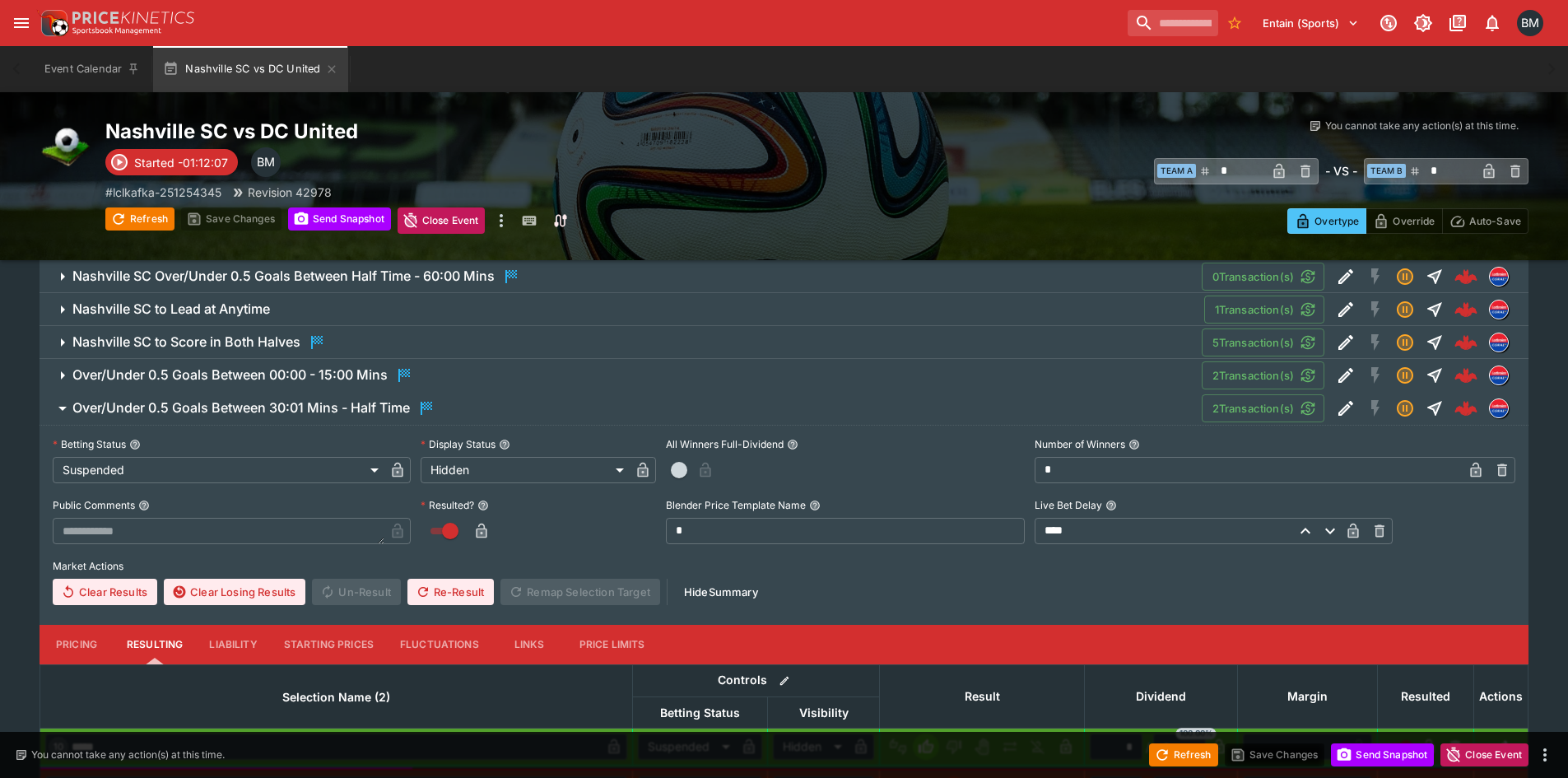 click on "Market Actions" at bounding box center (784, 566) 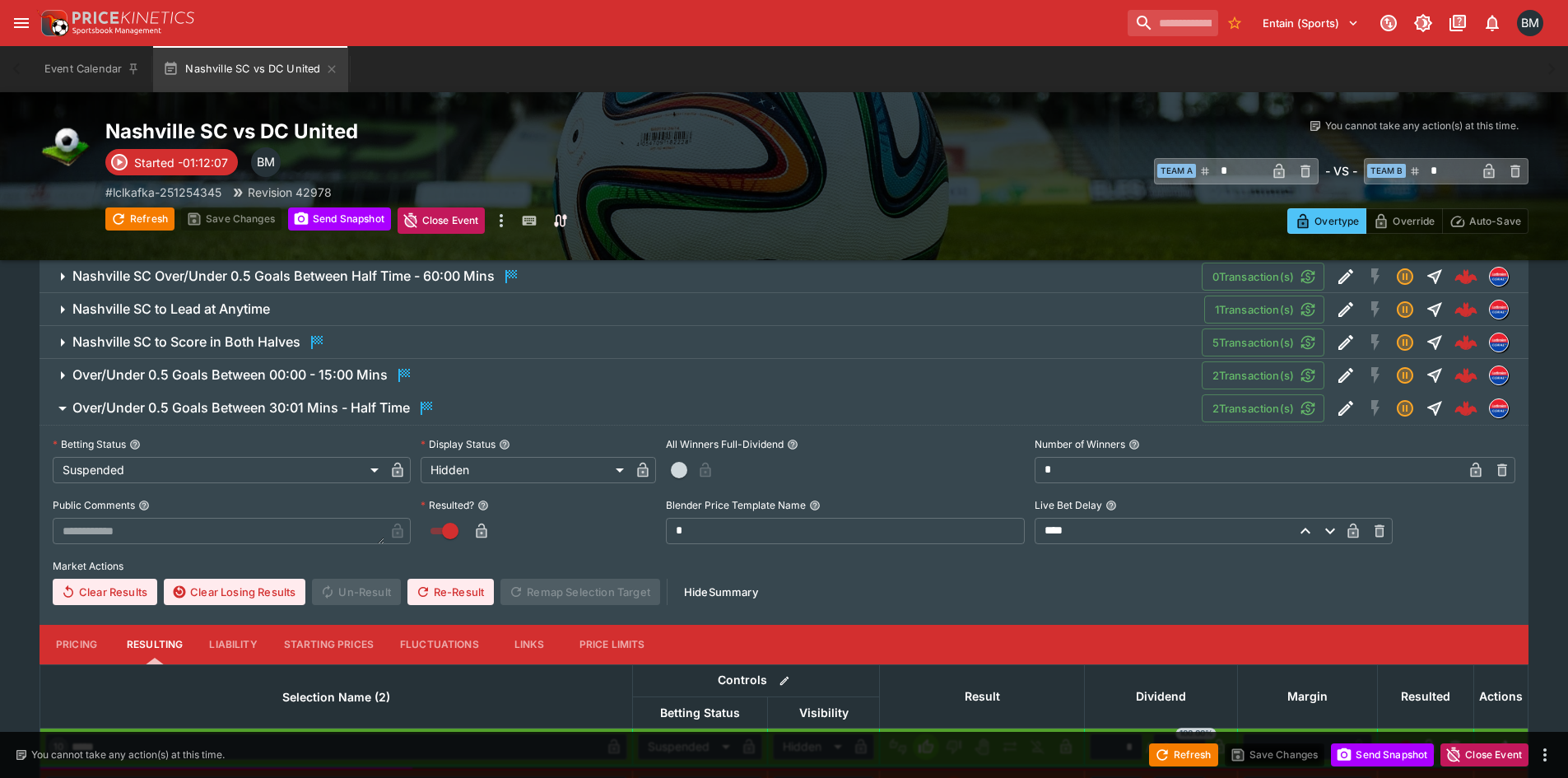 click on "Re-Result" at bounding box center (450, 592) 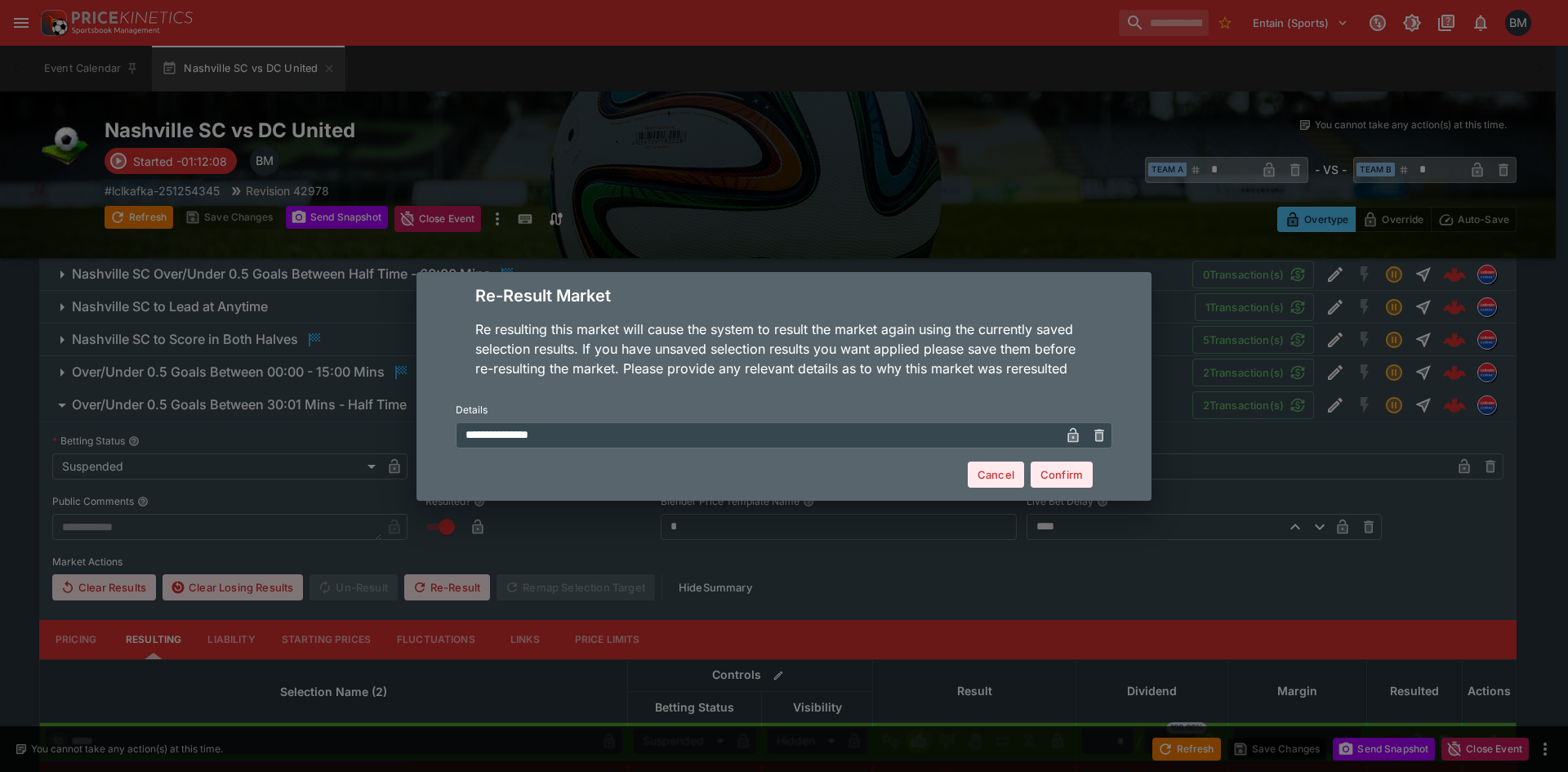 click on "Confirm" at bounding box center [1062, 475] 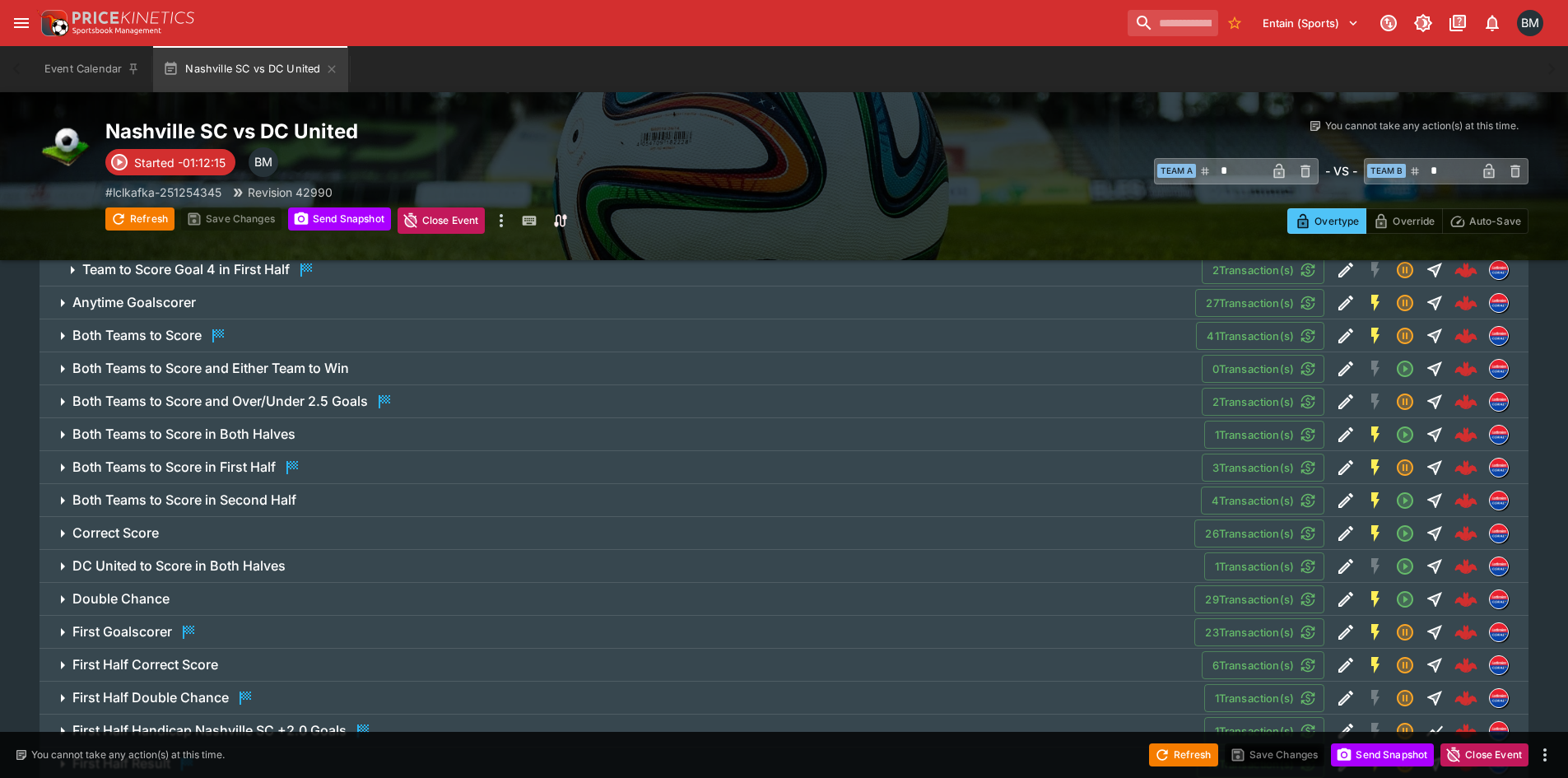 scroll, scrollTop: 1866, scrollLeft: 0, axis: vertical 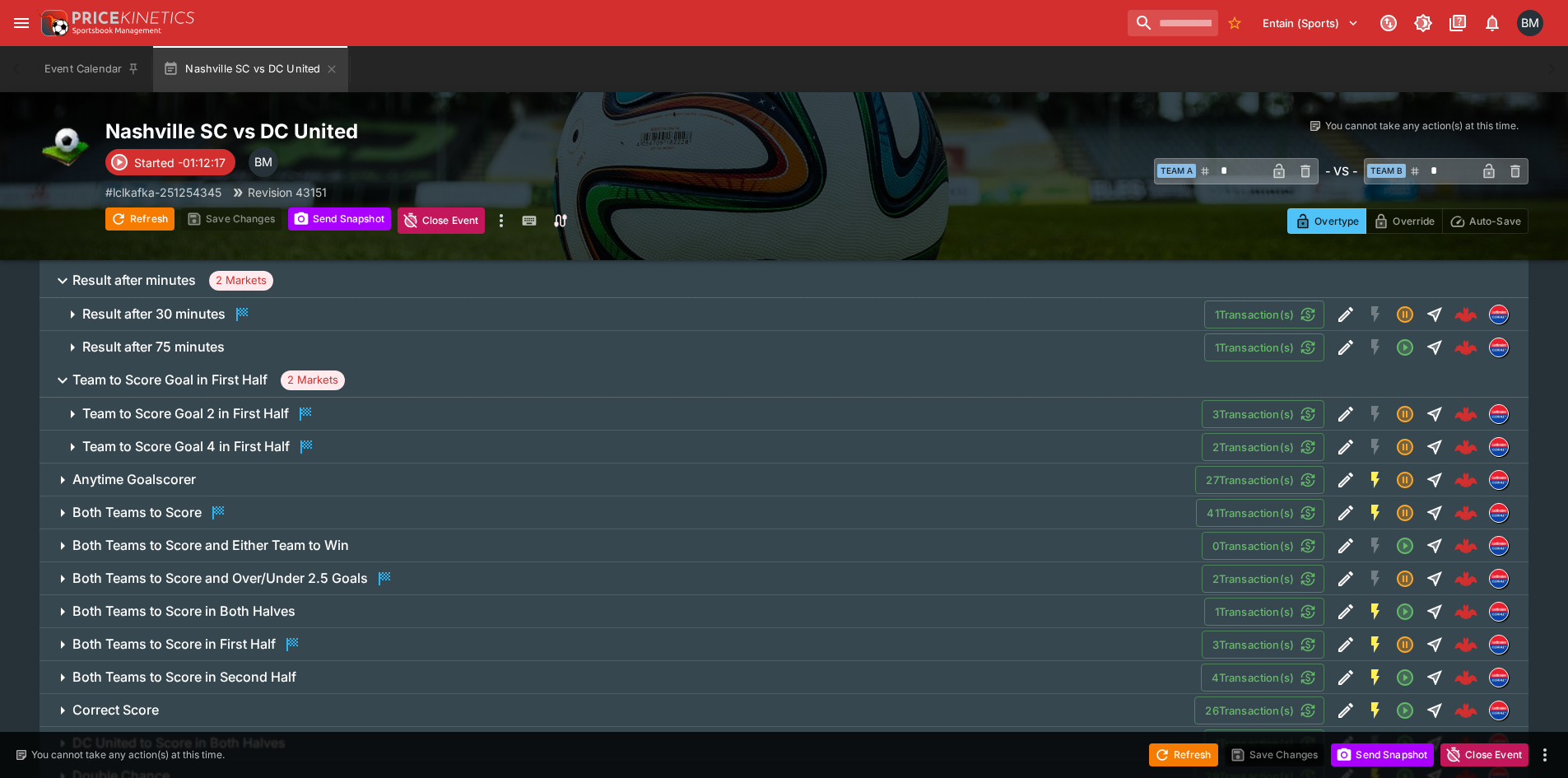 click on "Team to Score Goal 4 in First Half 2  Transaction(s)" at bounding box center (784, 447) 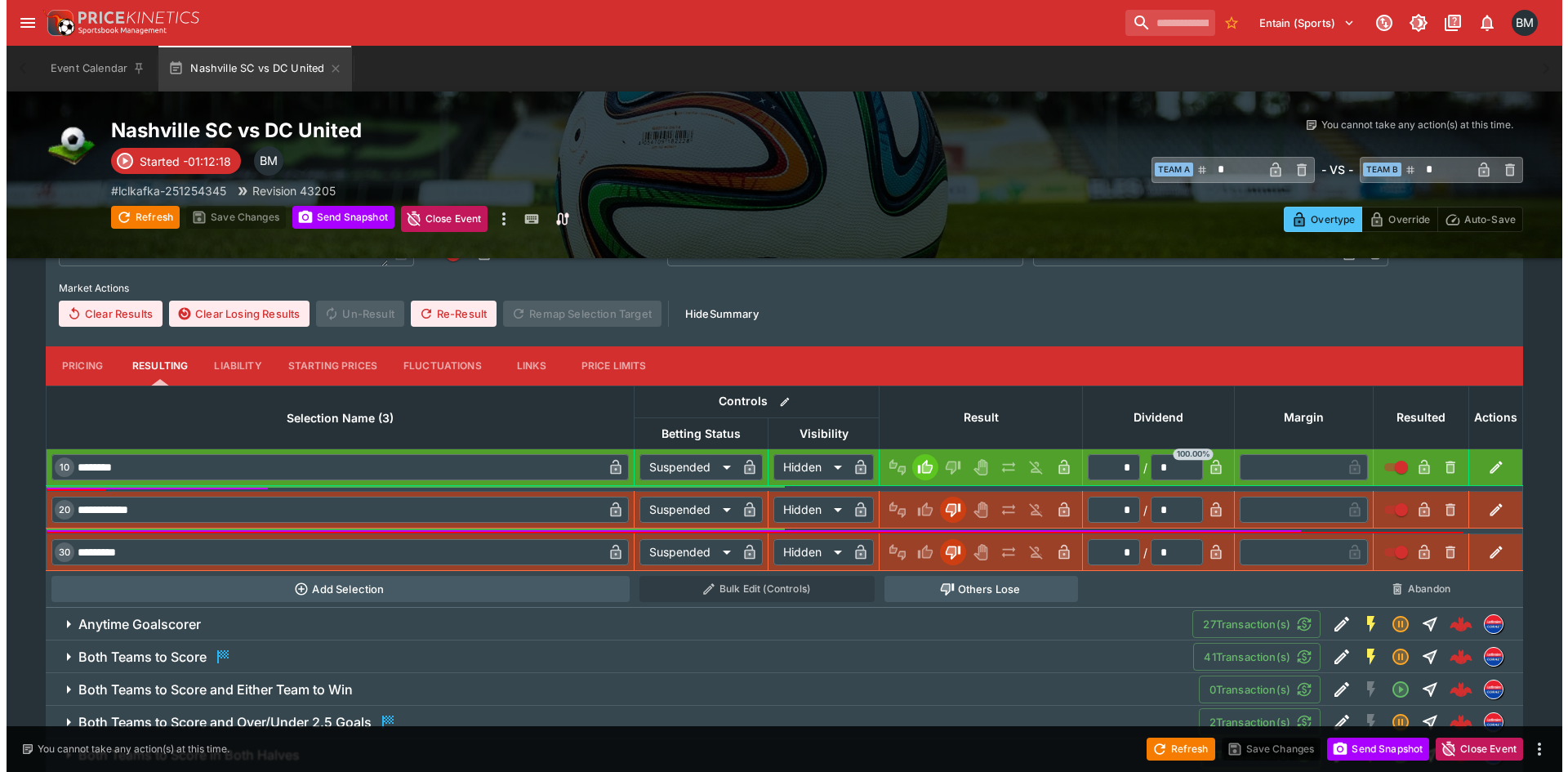 scroll, scrollTop: 1988, scrollLeft: 0, axis: vertical 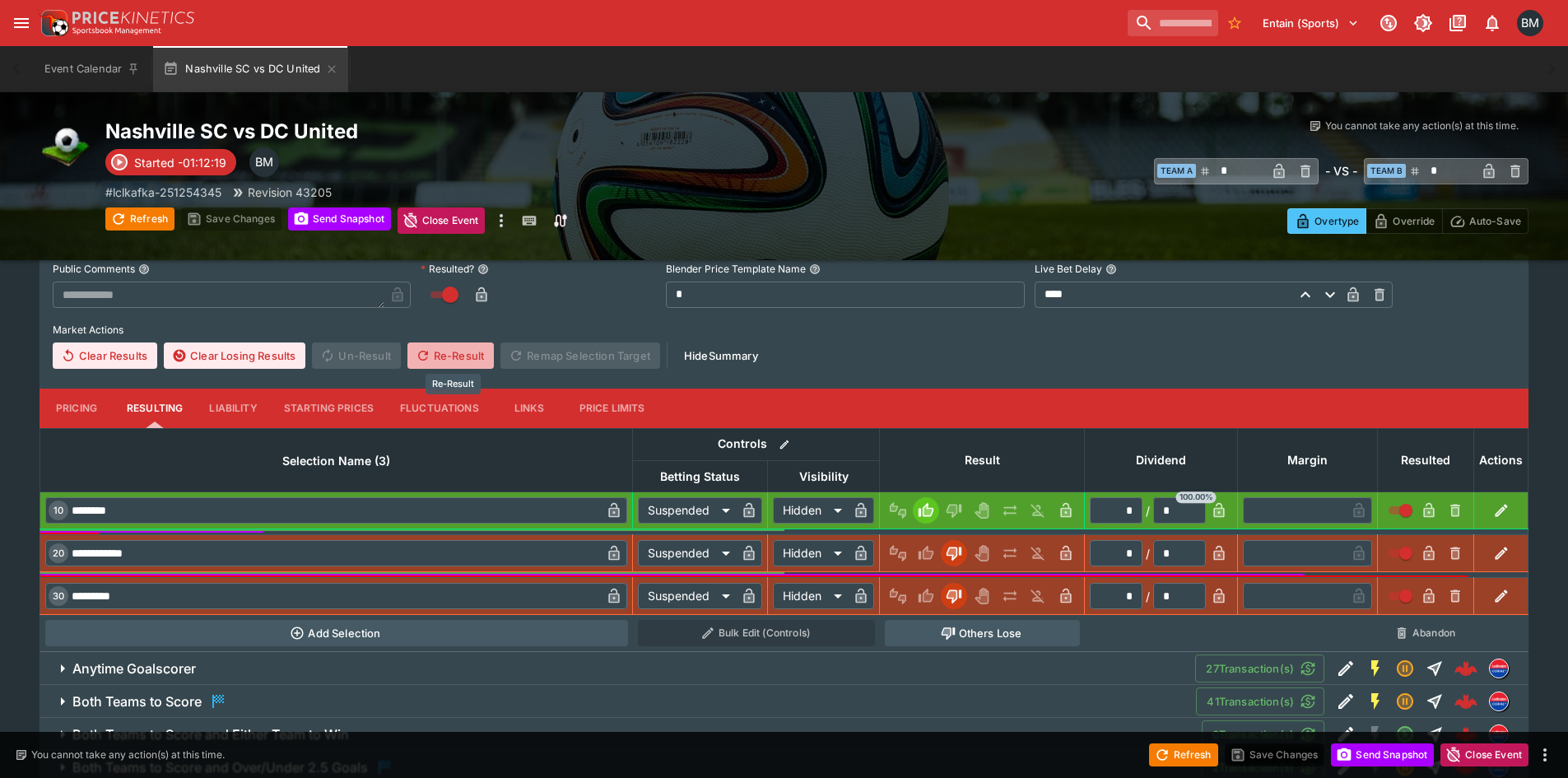 click on "Re-Result" at bounding box center (450, 356) 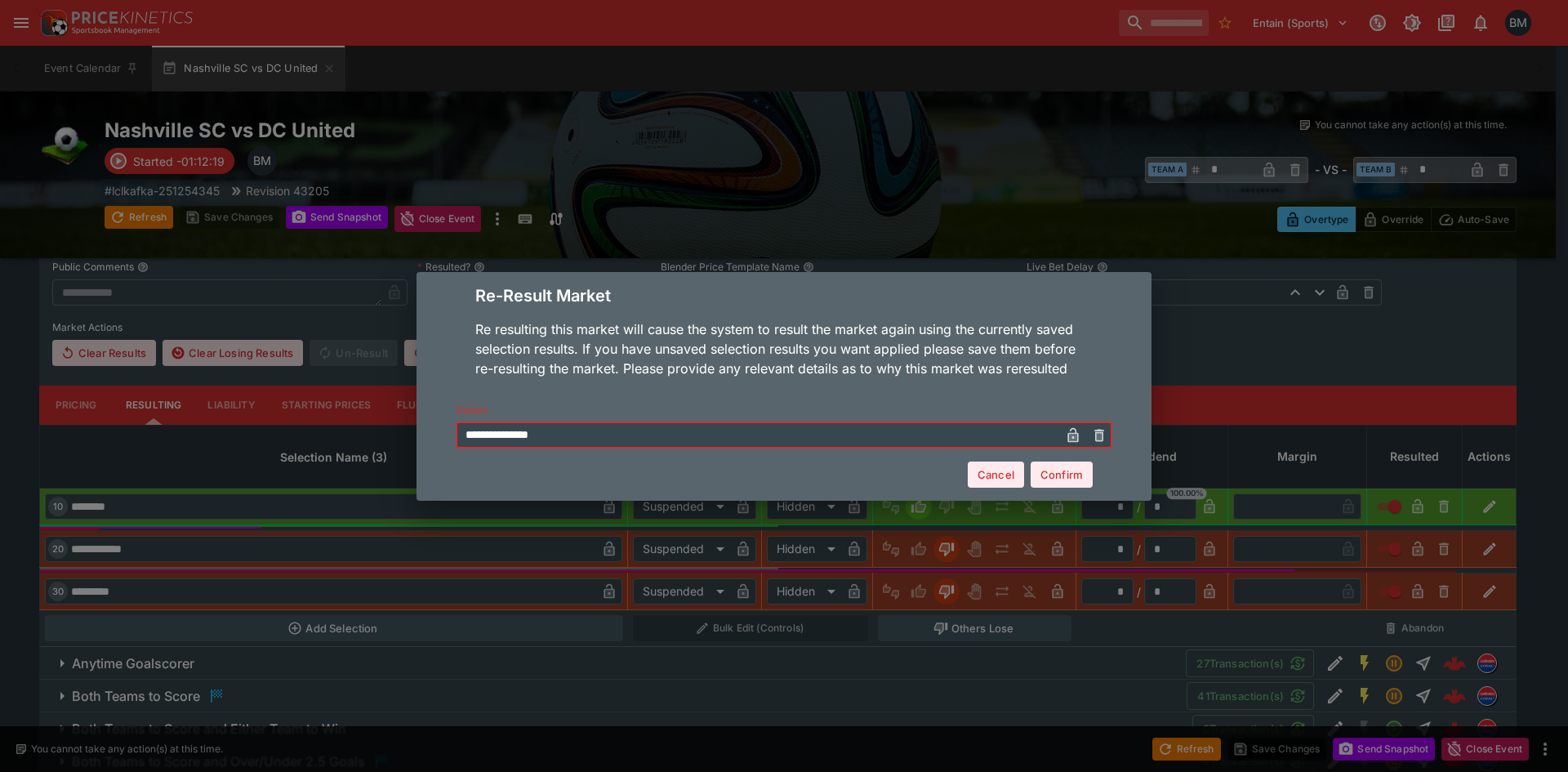 click on "**********" at bounding box center [758, 435] 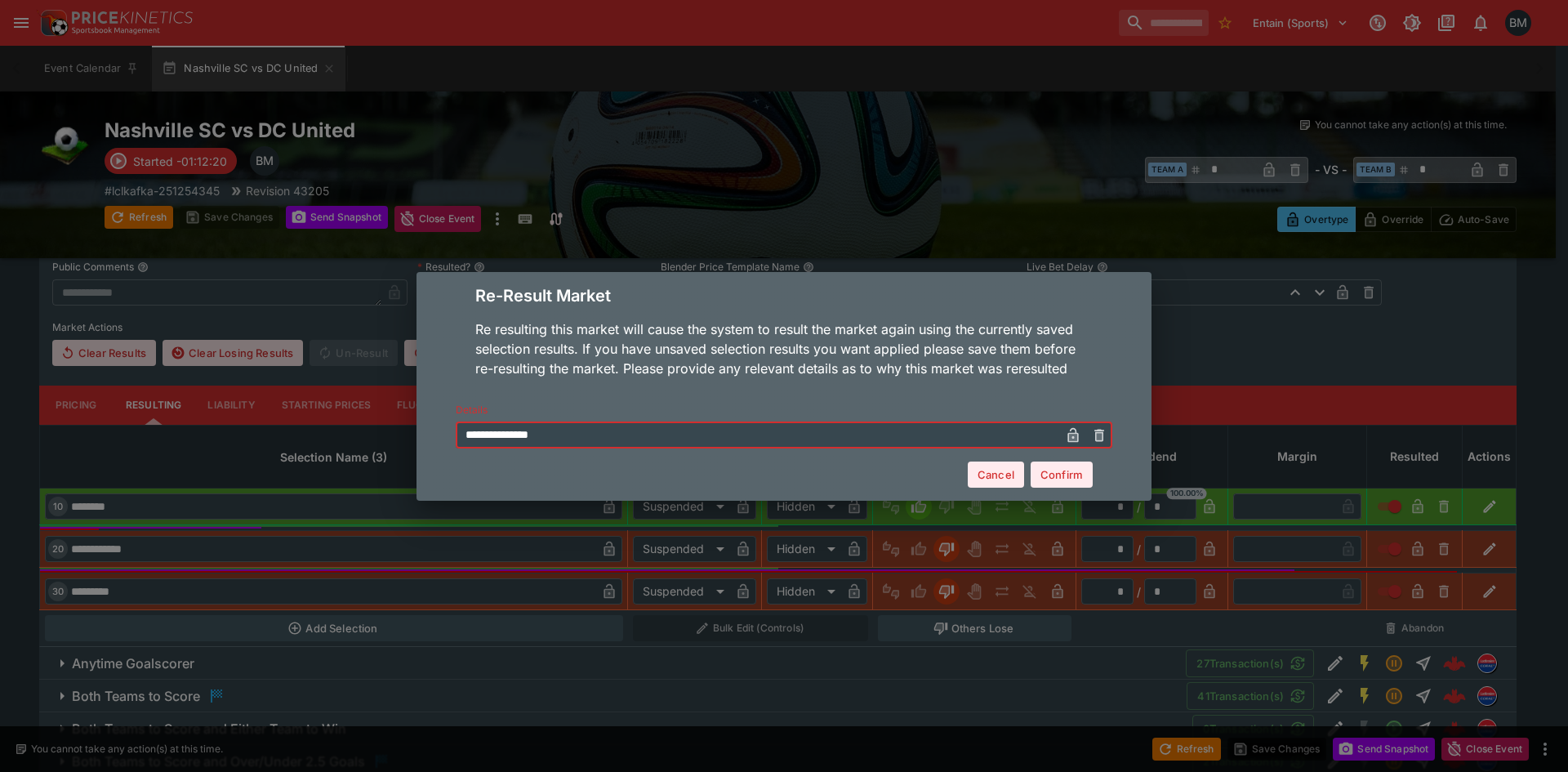 click on "**********" at bounding box center [758, 435] 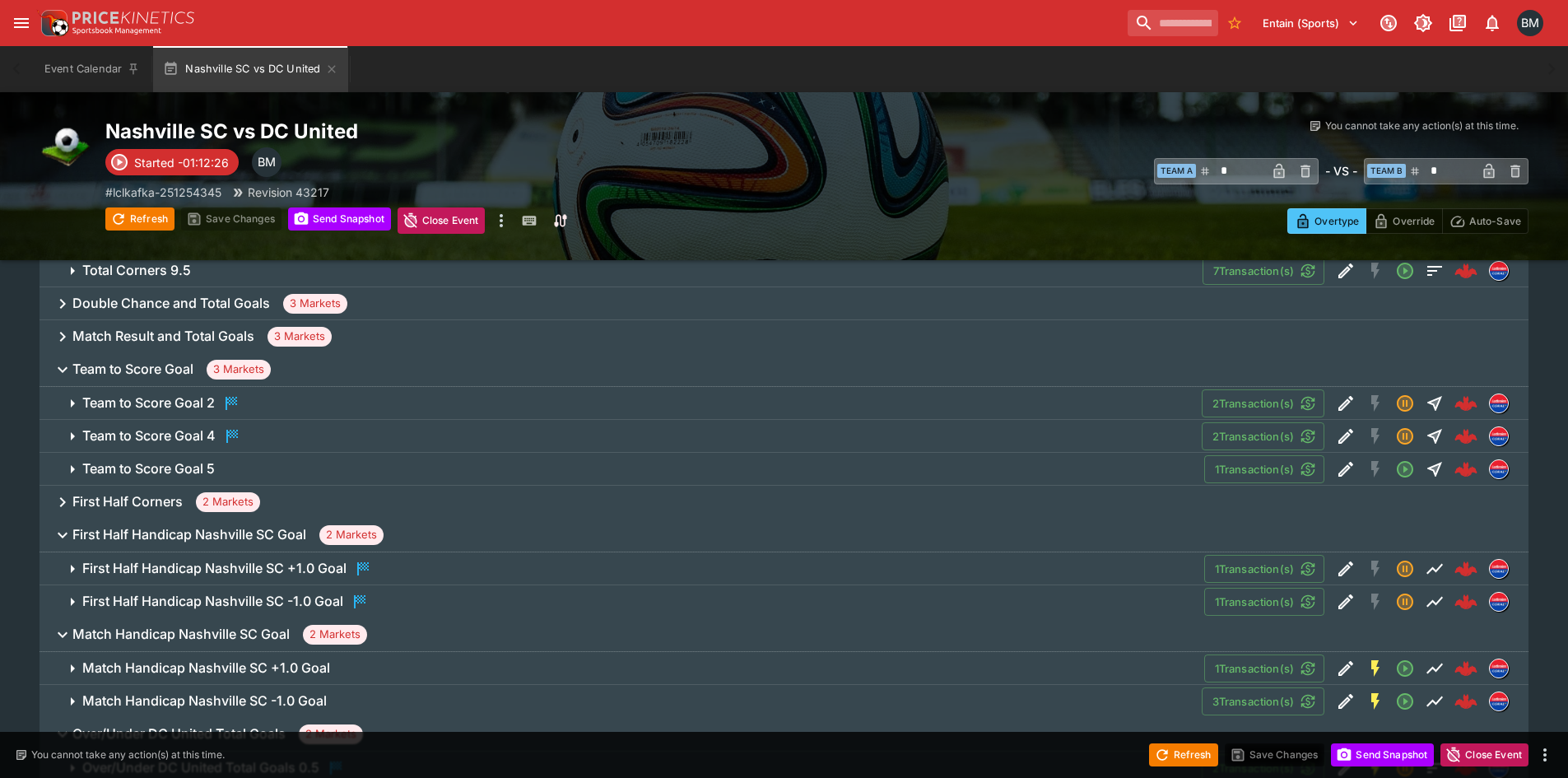 scroll, scrollTop: 906, scrollLeft: 0, axis: vertical 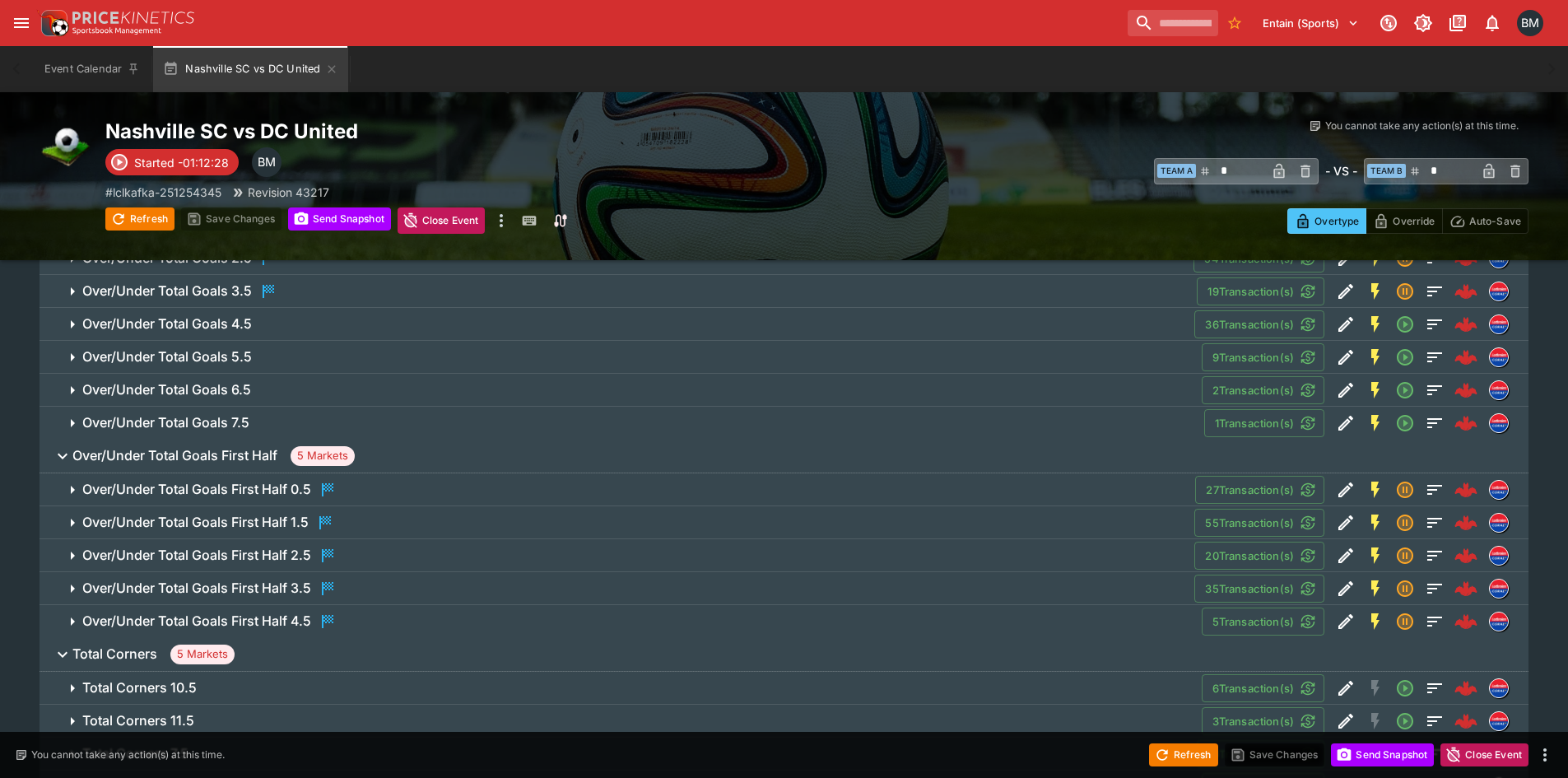 click on "Over/Under Total Goals First Half 3.5 35  Transaction(s)" at bounding box center [784, 589] 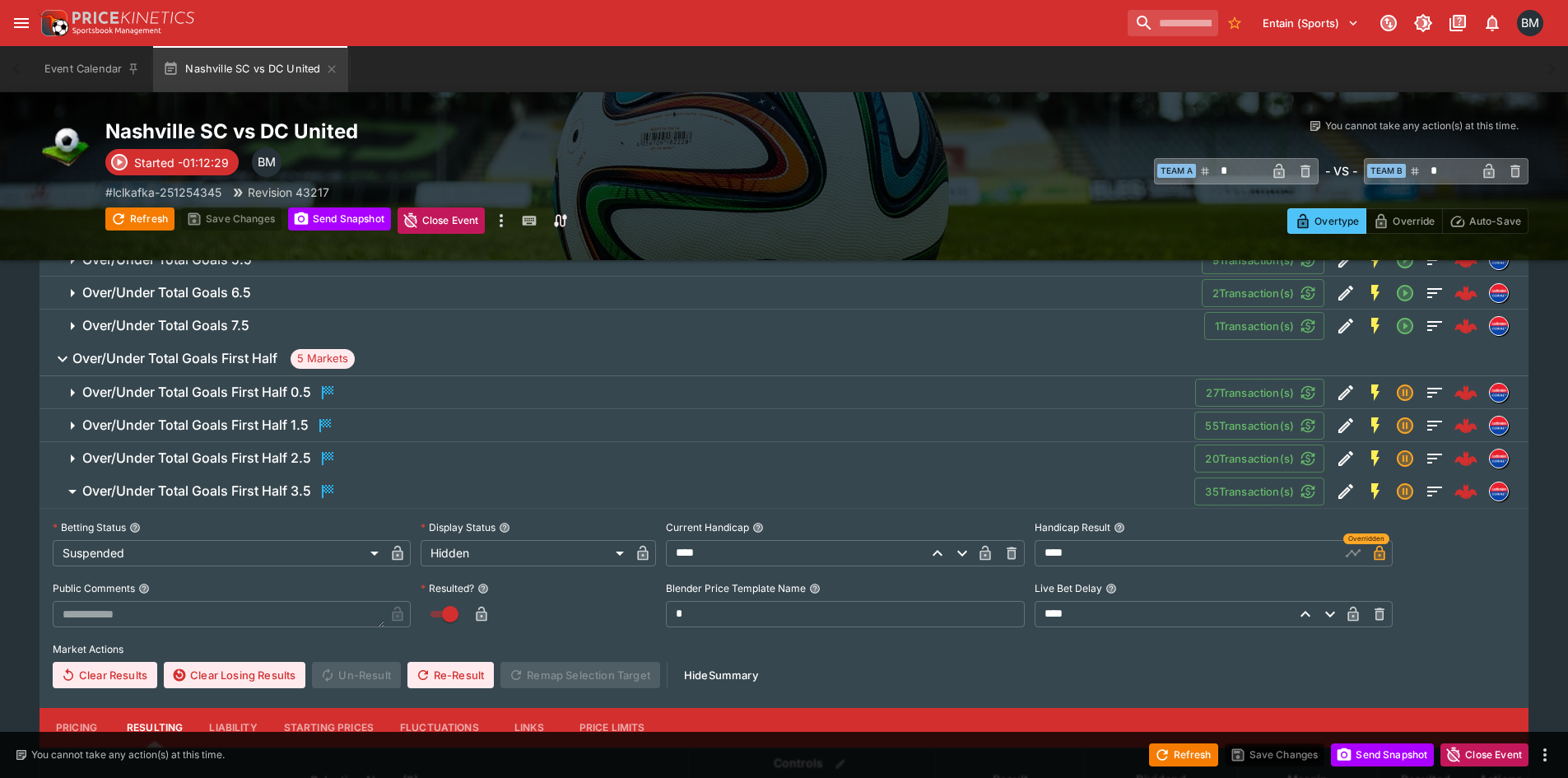 scroll, scrollTop: 631, scrollLeft: 0, axis: vertical 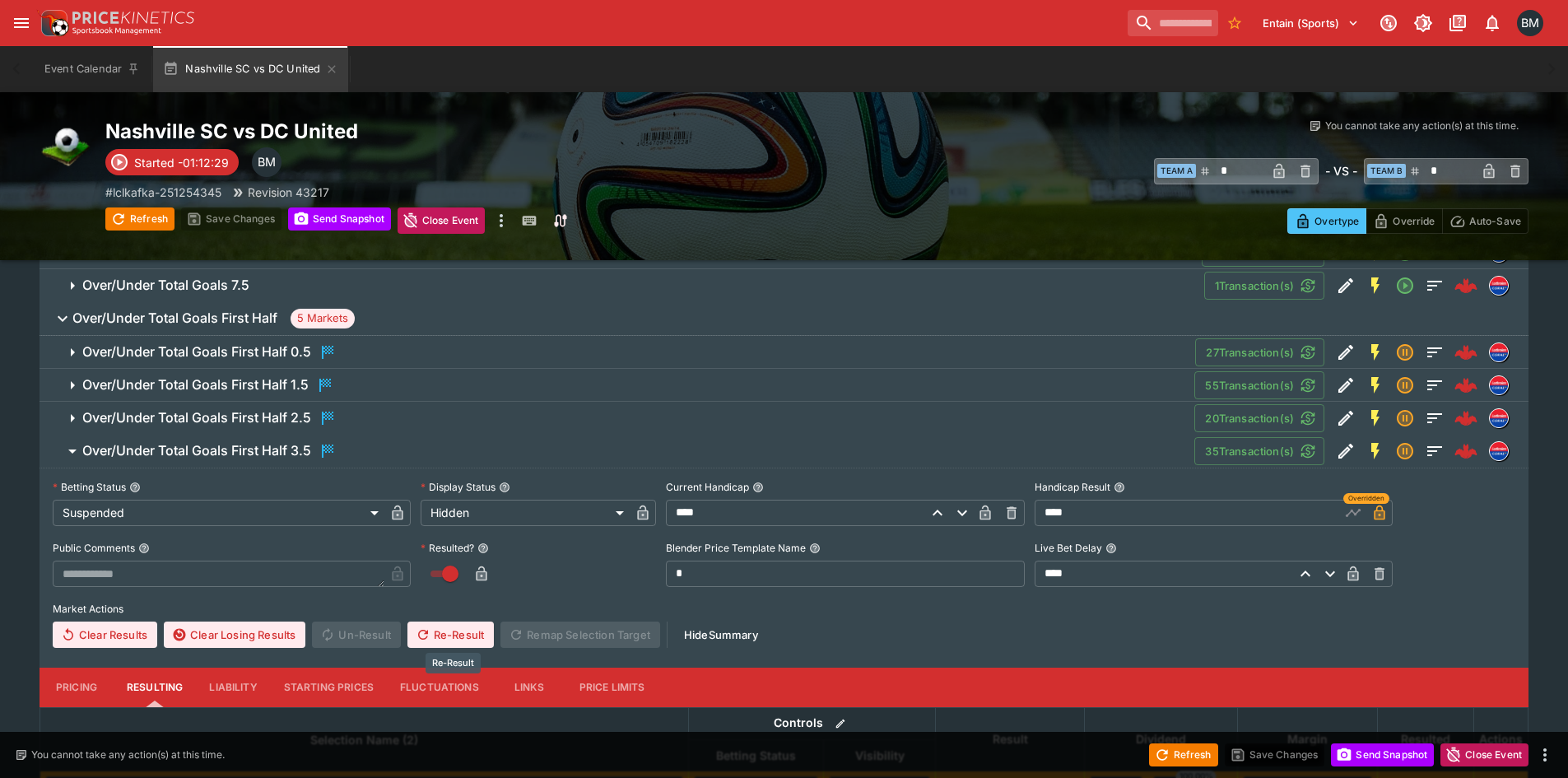click on "Re-Result" at bounding box center (450, 635) 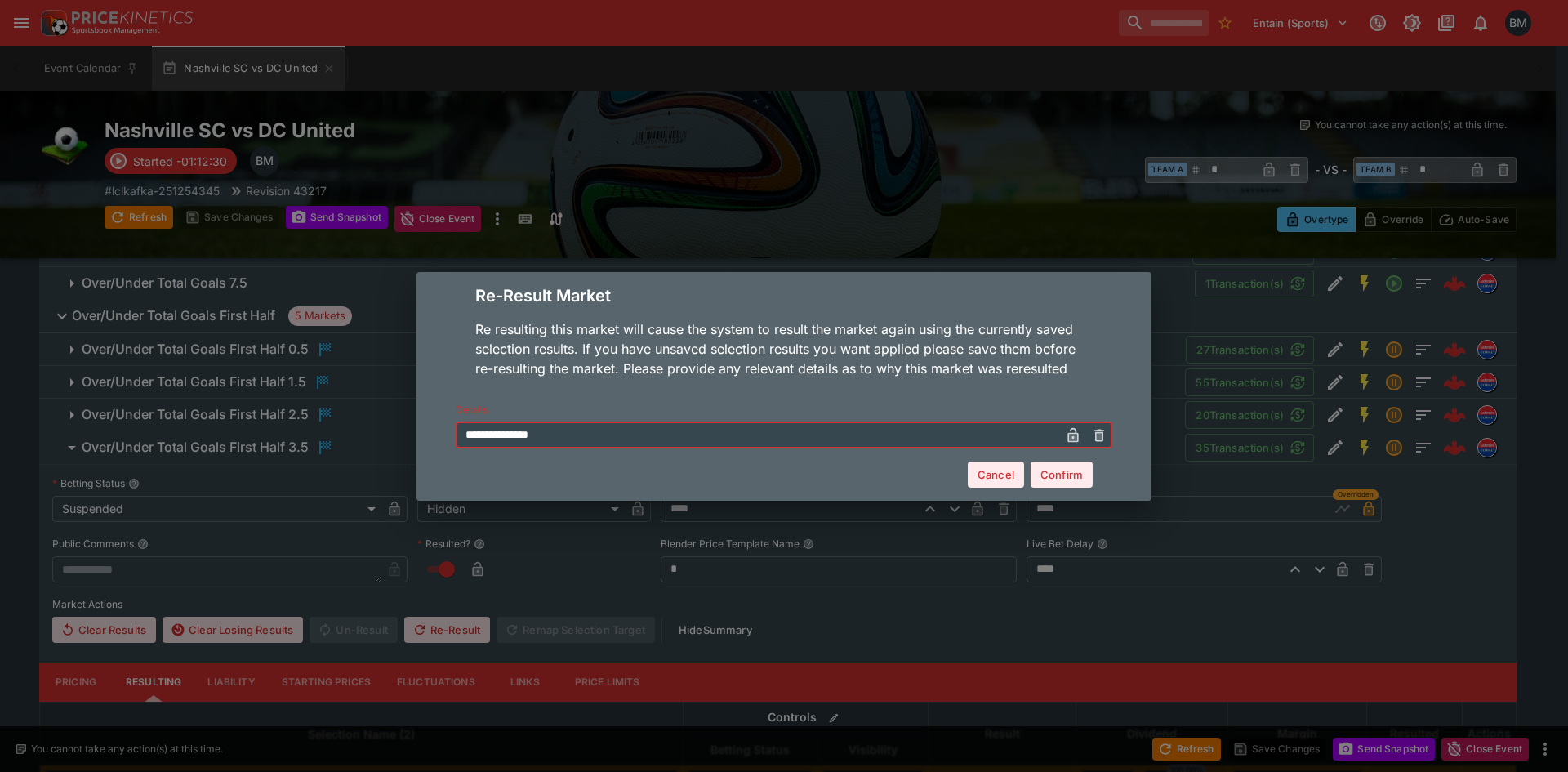click on "**********" at bounding box center [758, 435] 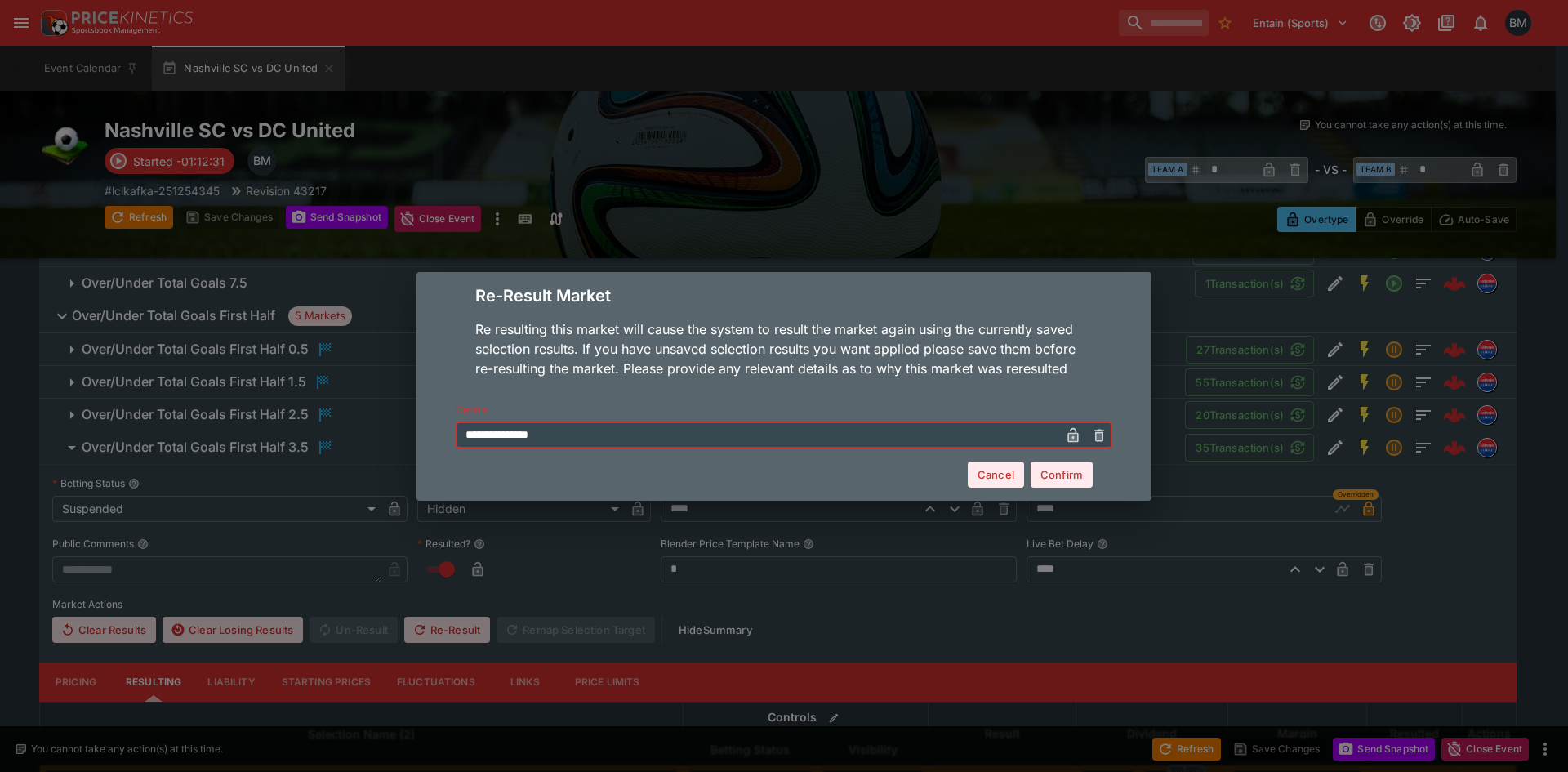 click on "Confirm" at bounding box center [1062, 475] 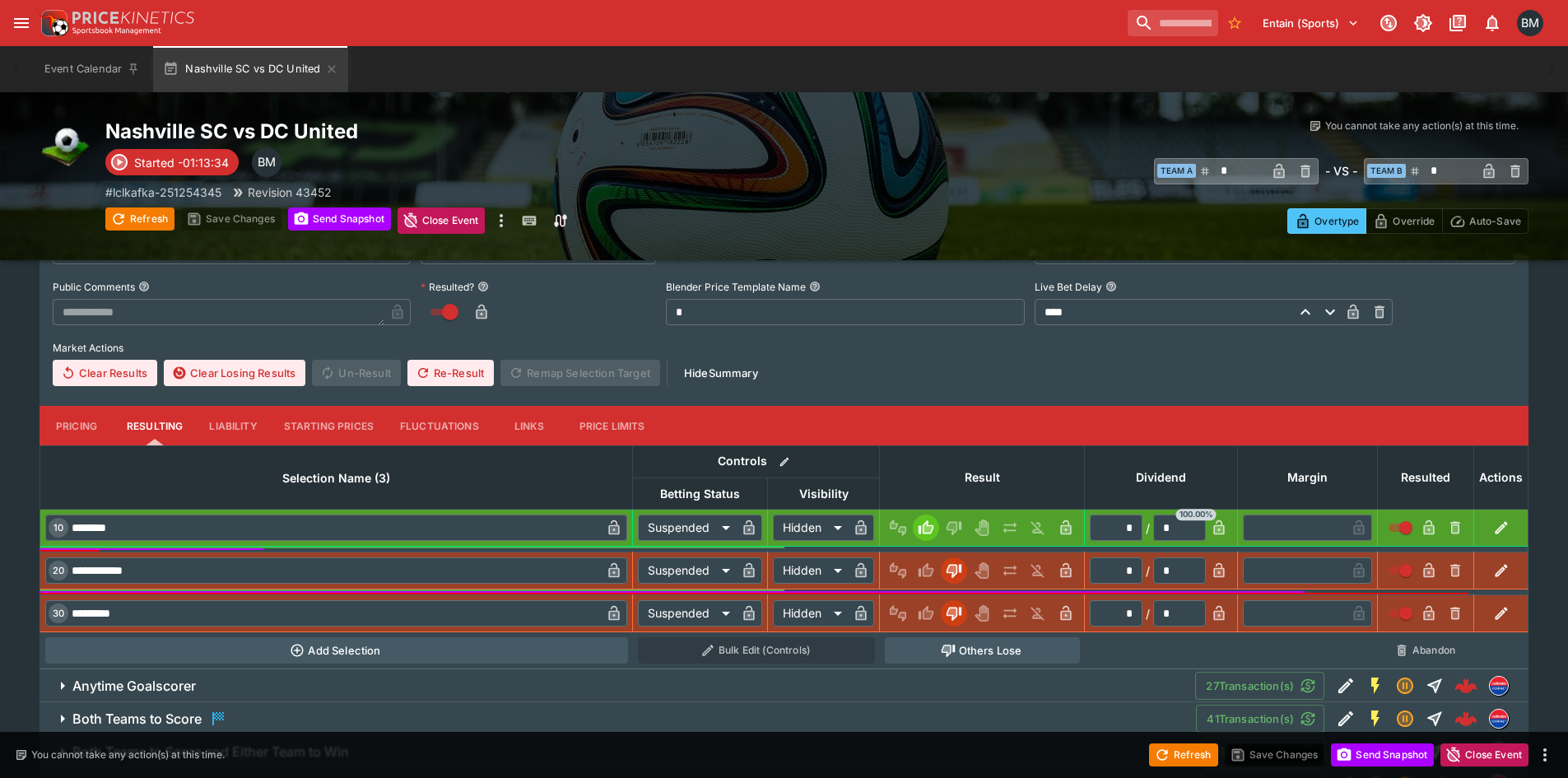 scroll, scrollTop: 2552, scrollLeft: 0, axis: vertical 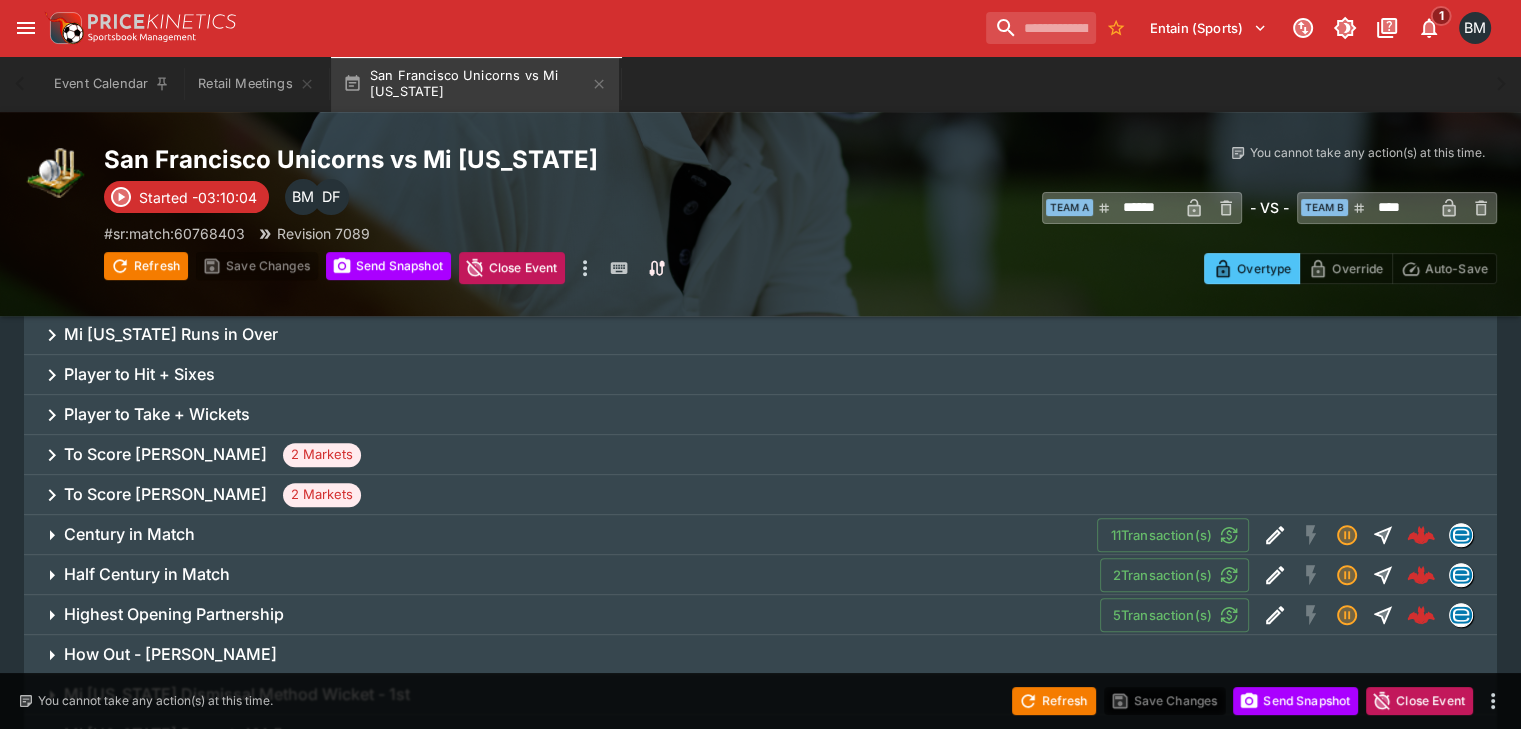 type on "****" 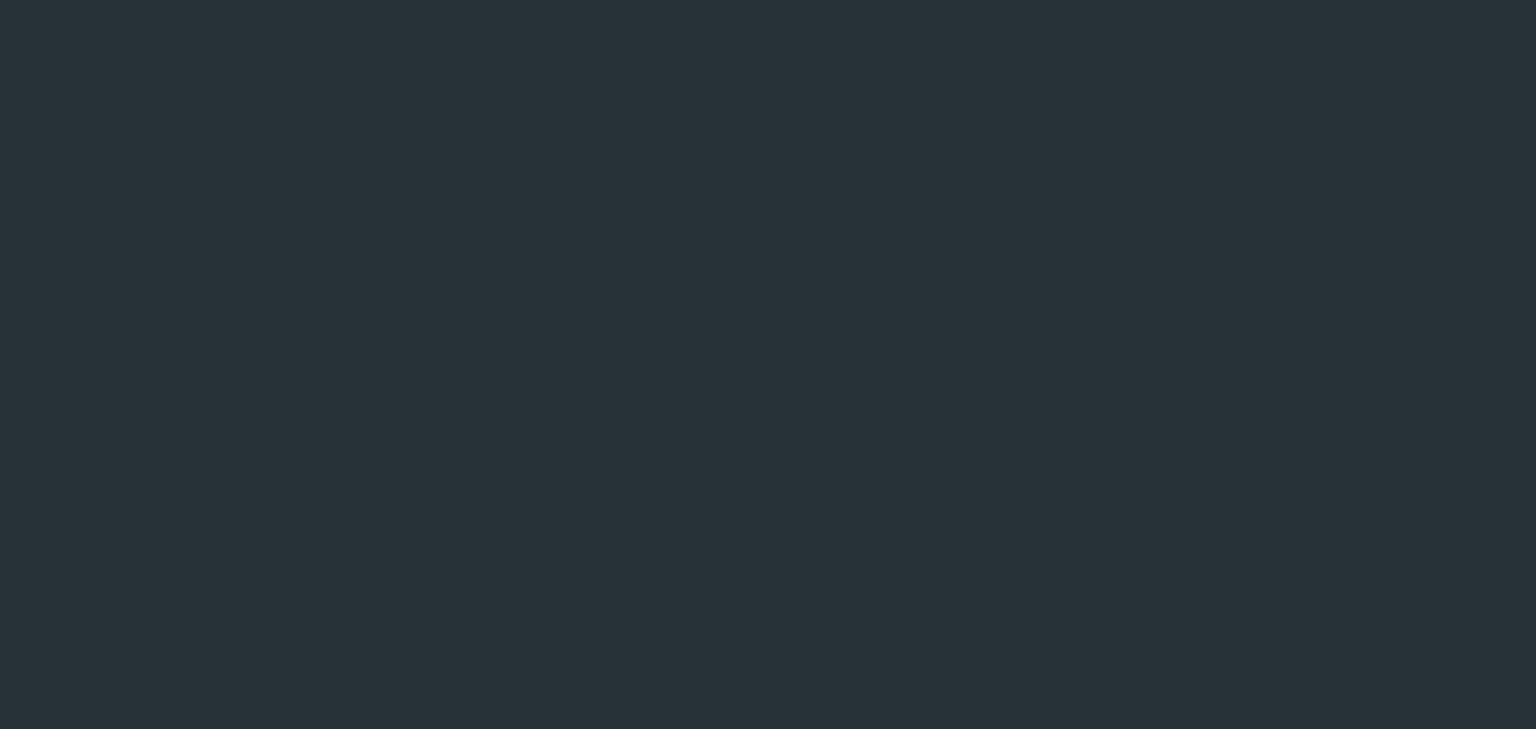 scroll, scrollTop: 0, scrollLeft: 0, axis: both 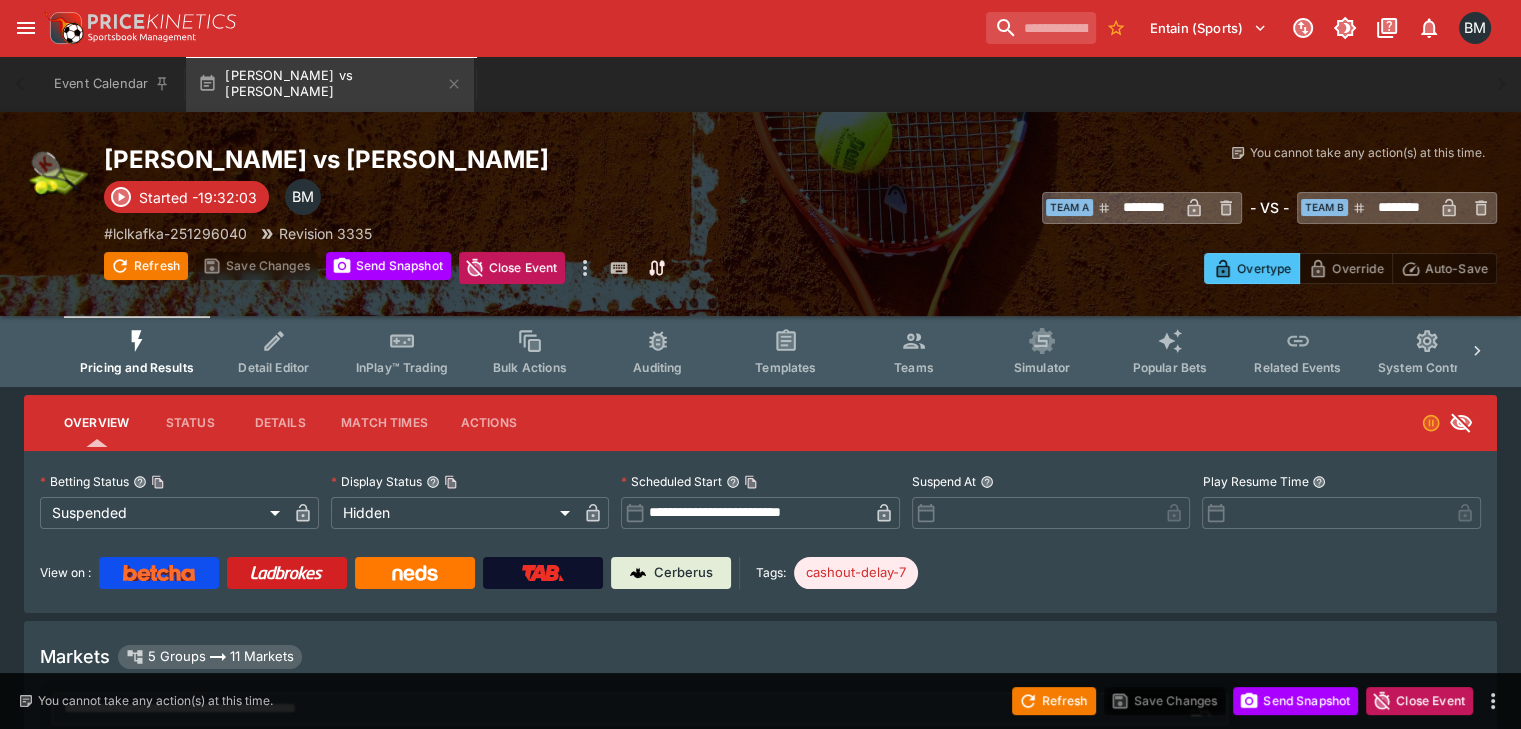 click on "Details" at bounding box center [280, 423] 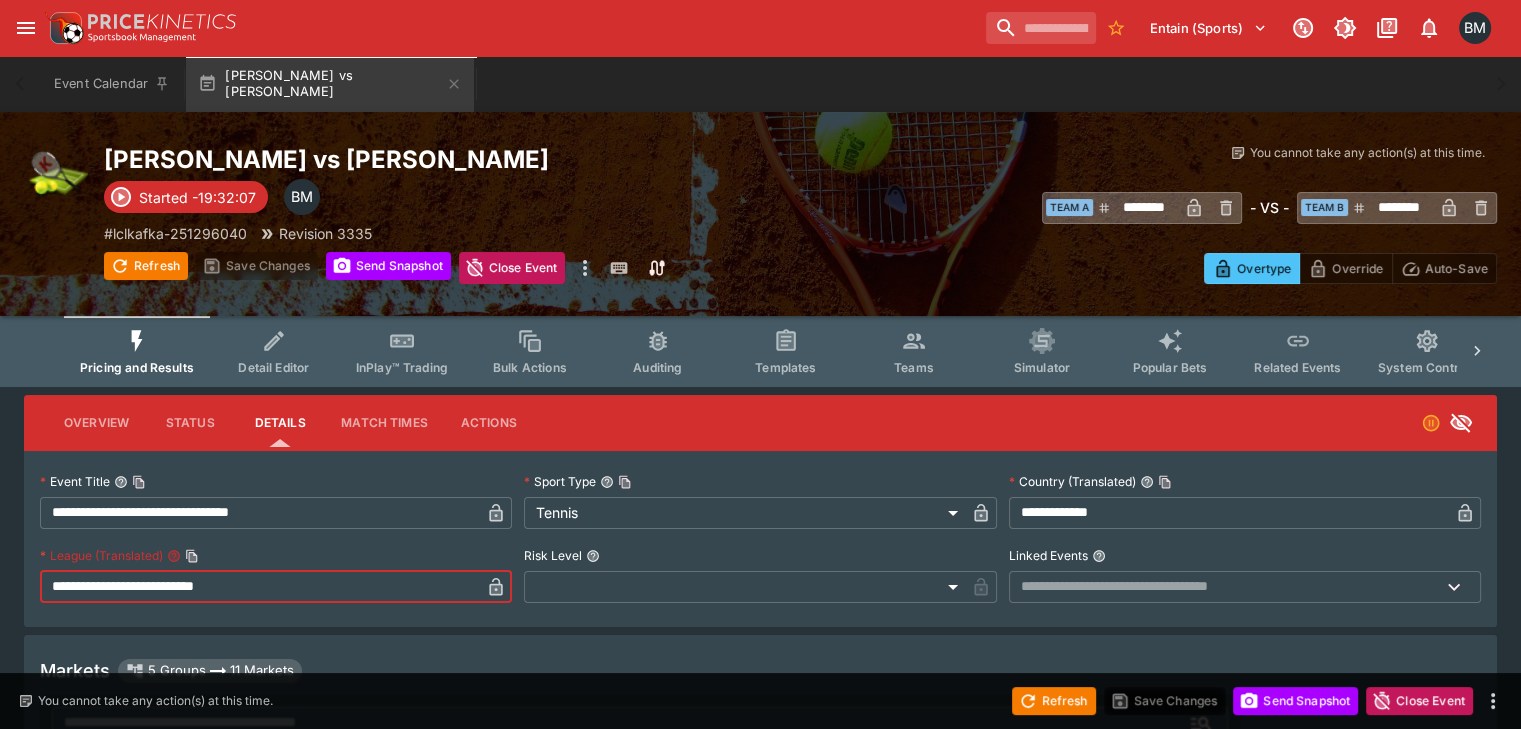drag, startPoint x: 330, startPoint y: 586, endPoint x: 159, endPoint y: 597, distance: 171.35344 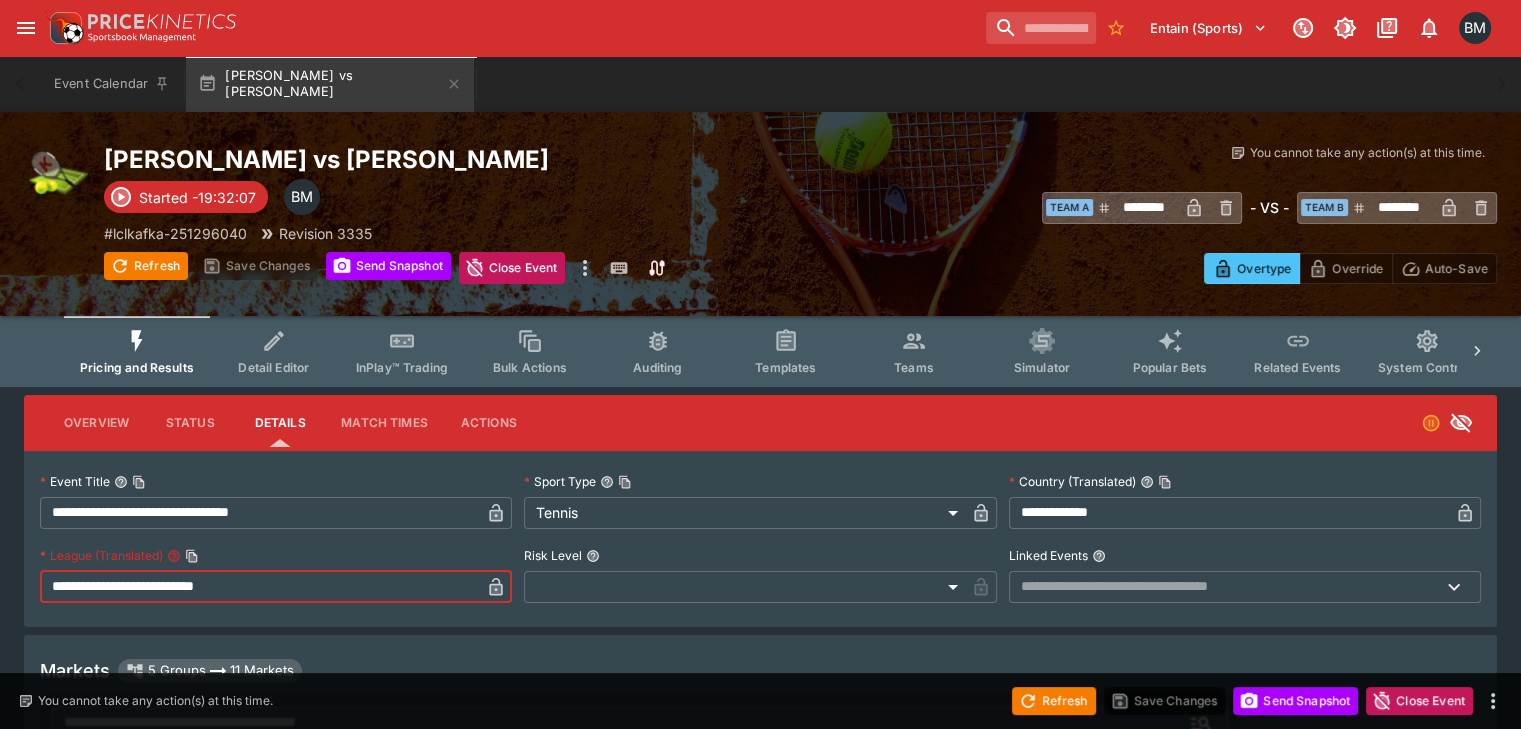 click on "**********" at bounding box center (260, 587) 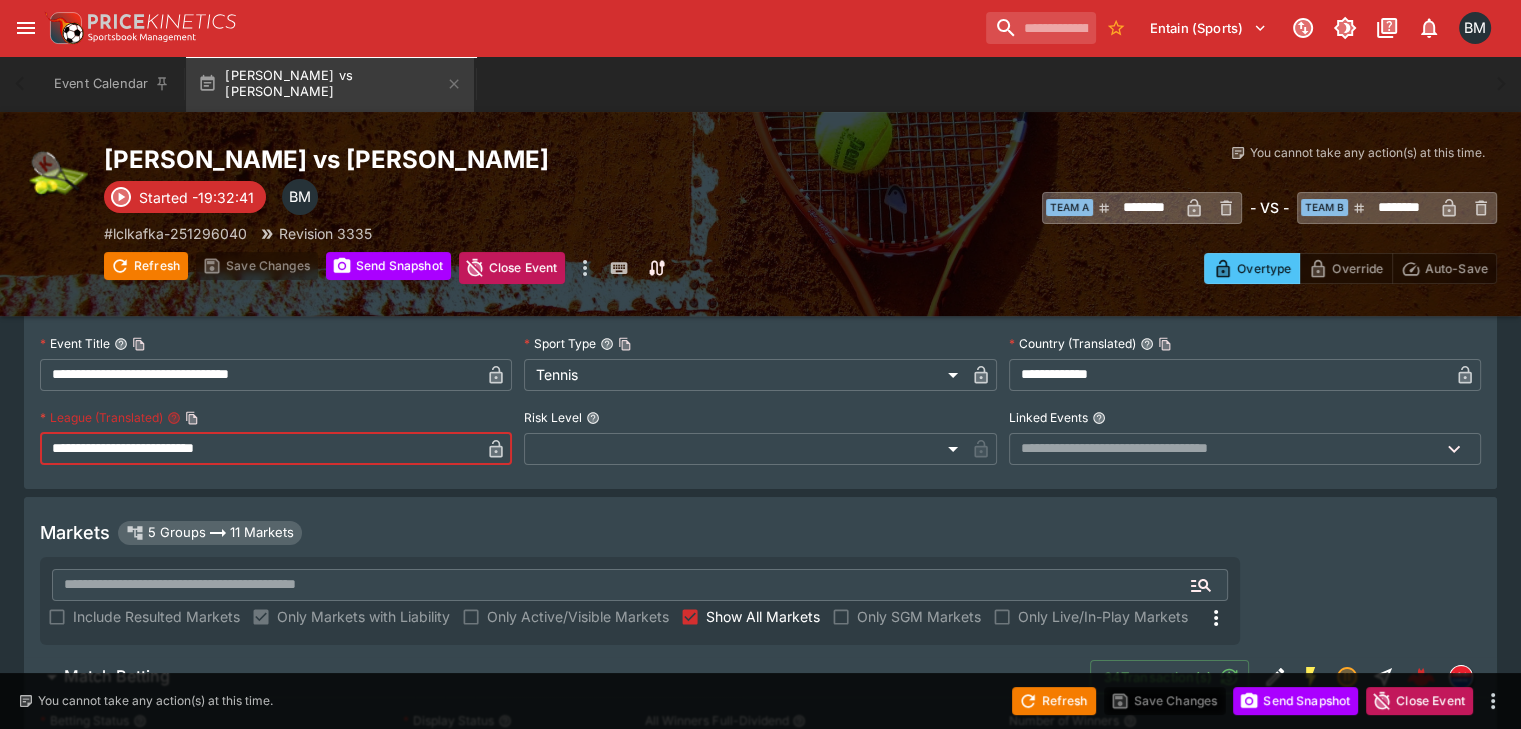 scroll, scrollTop: 0, scrollLeft: 0, axis: both 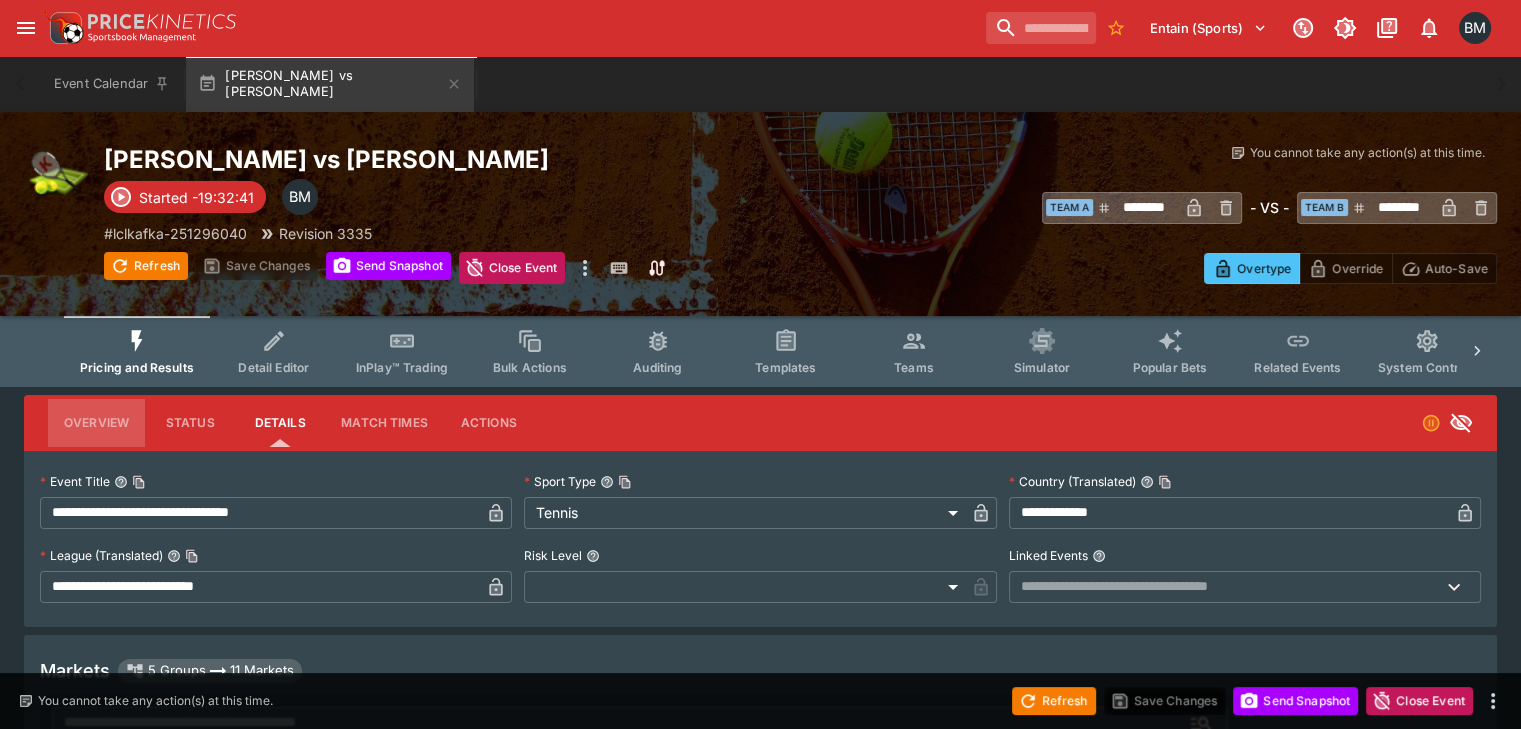 click on "Overview" at bounding box center [96, 423] 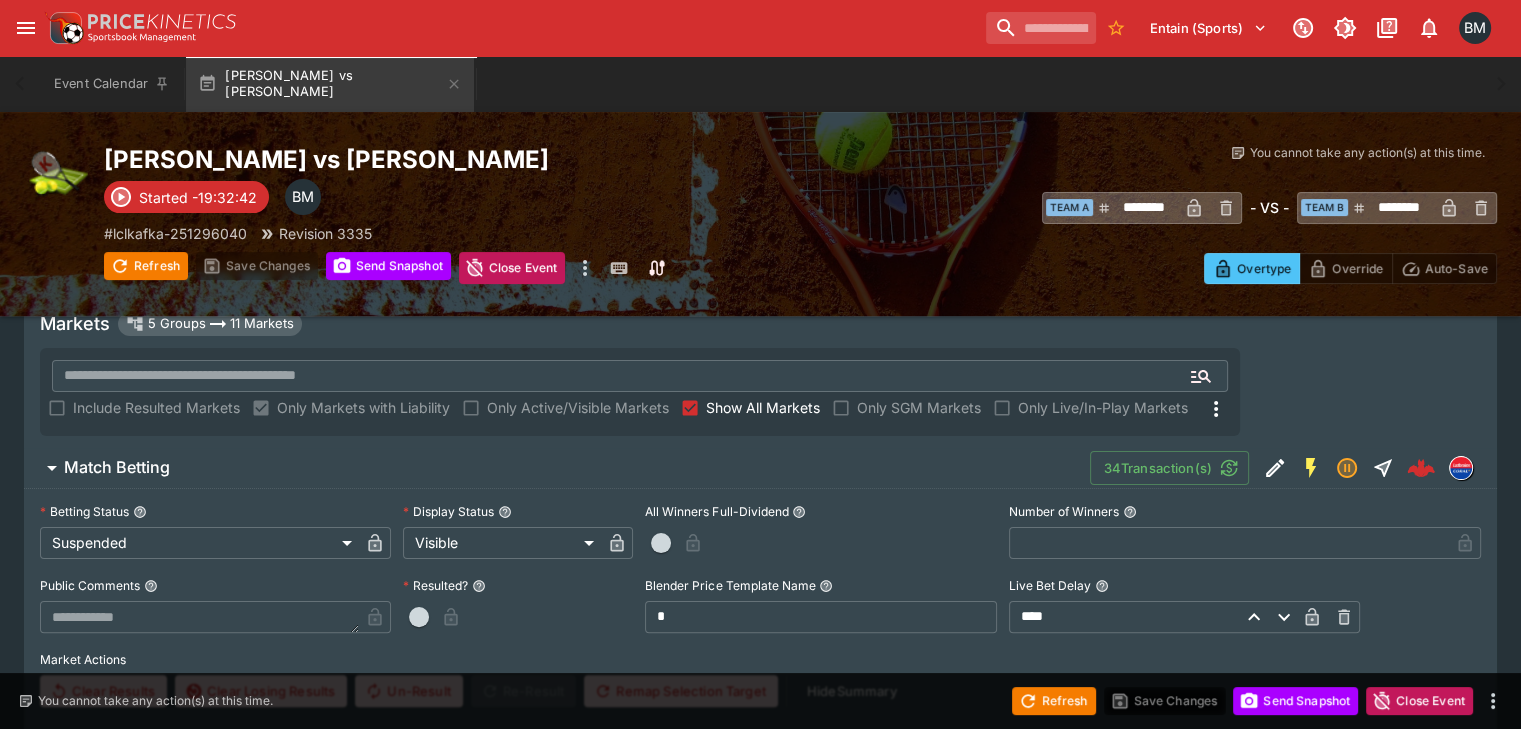 click on "Match Betting 34  Transaction(s)" at bounding box center [772, 468] 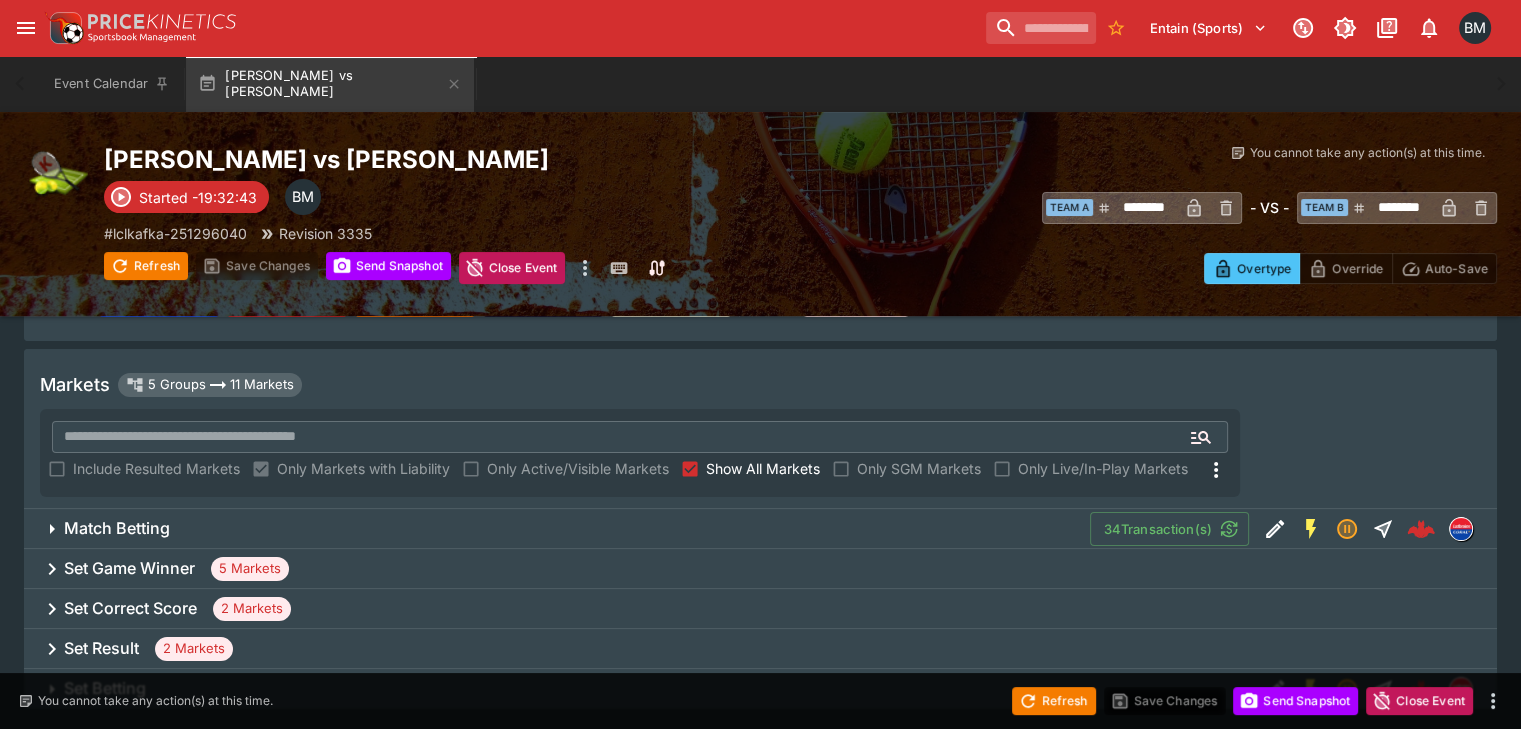 click on "Set  Game  Winner 5 Markets" at bounding box center [760, 569] 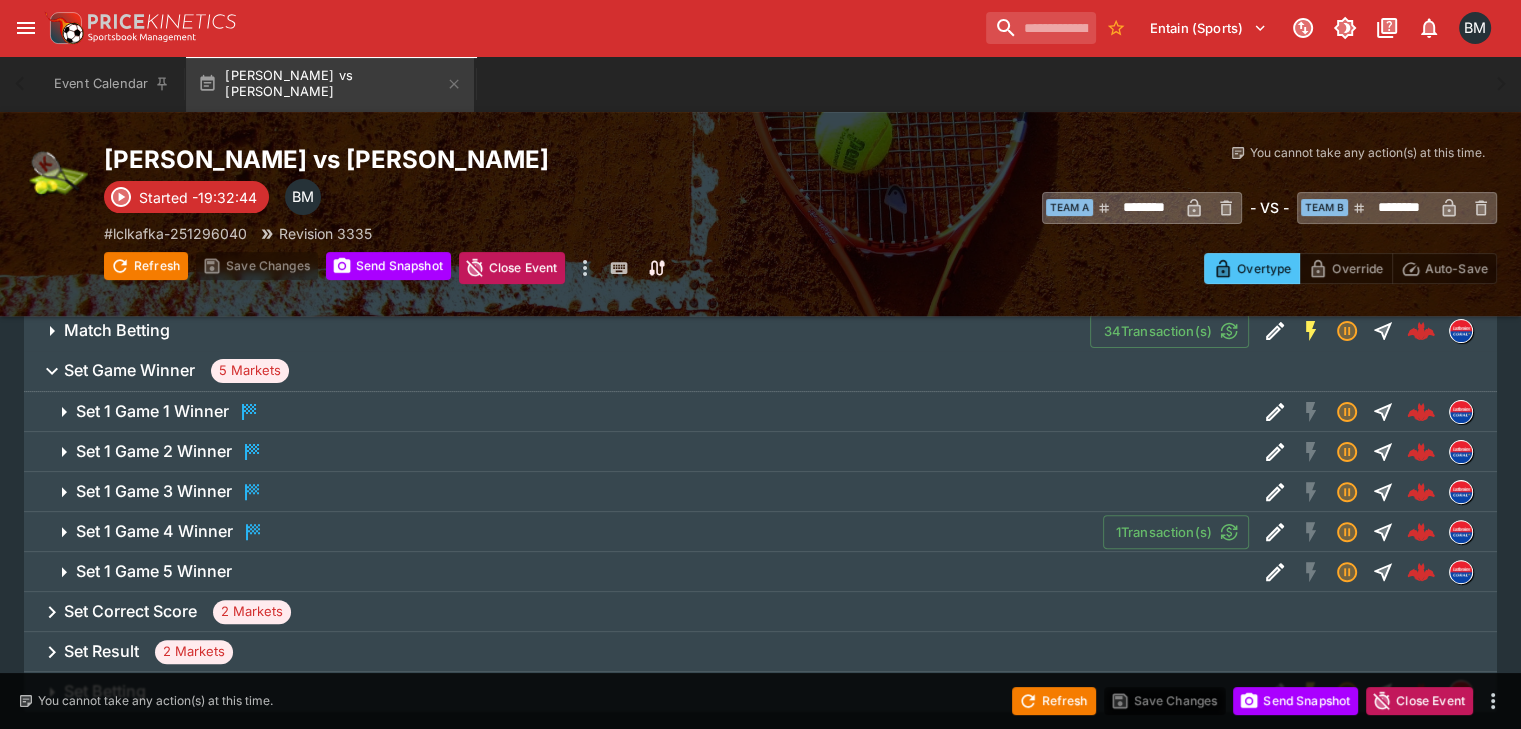 scroll, scrollTop: 473, scrollLeft: 0, axis: vertical 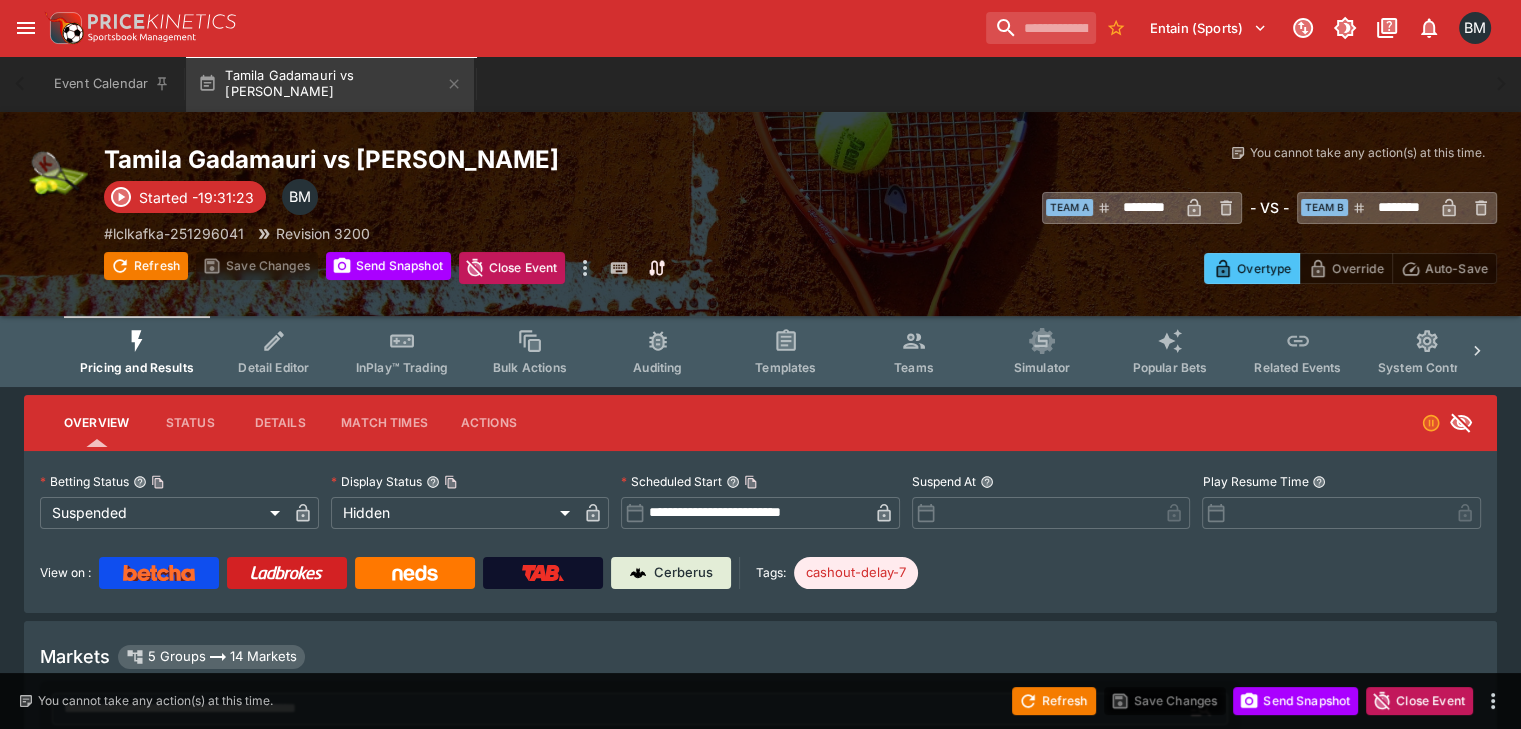 click on "Details" at bounding box center (280, 423) 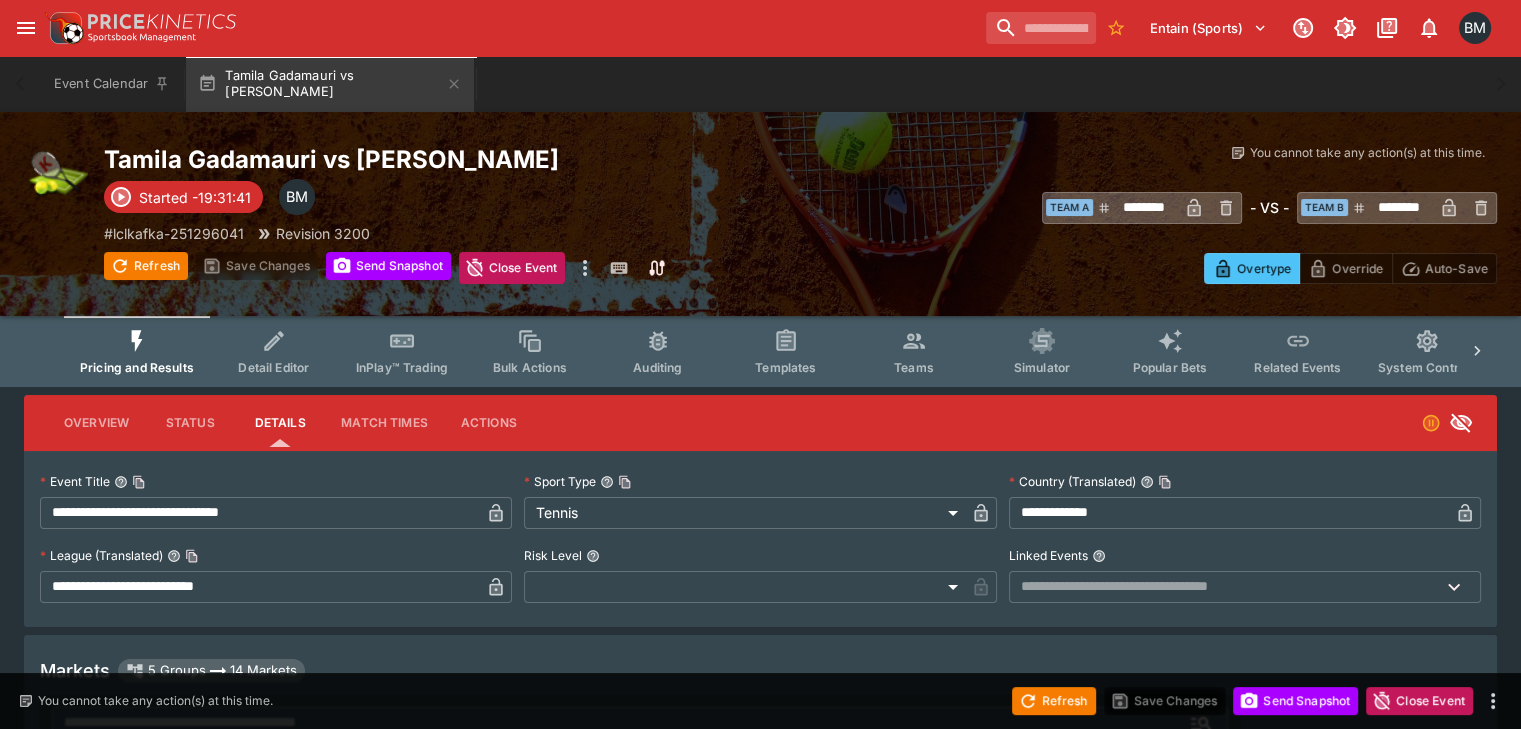 click on "Overview" at bounding box center [96, 423] 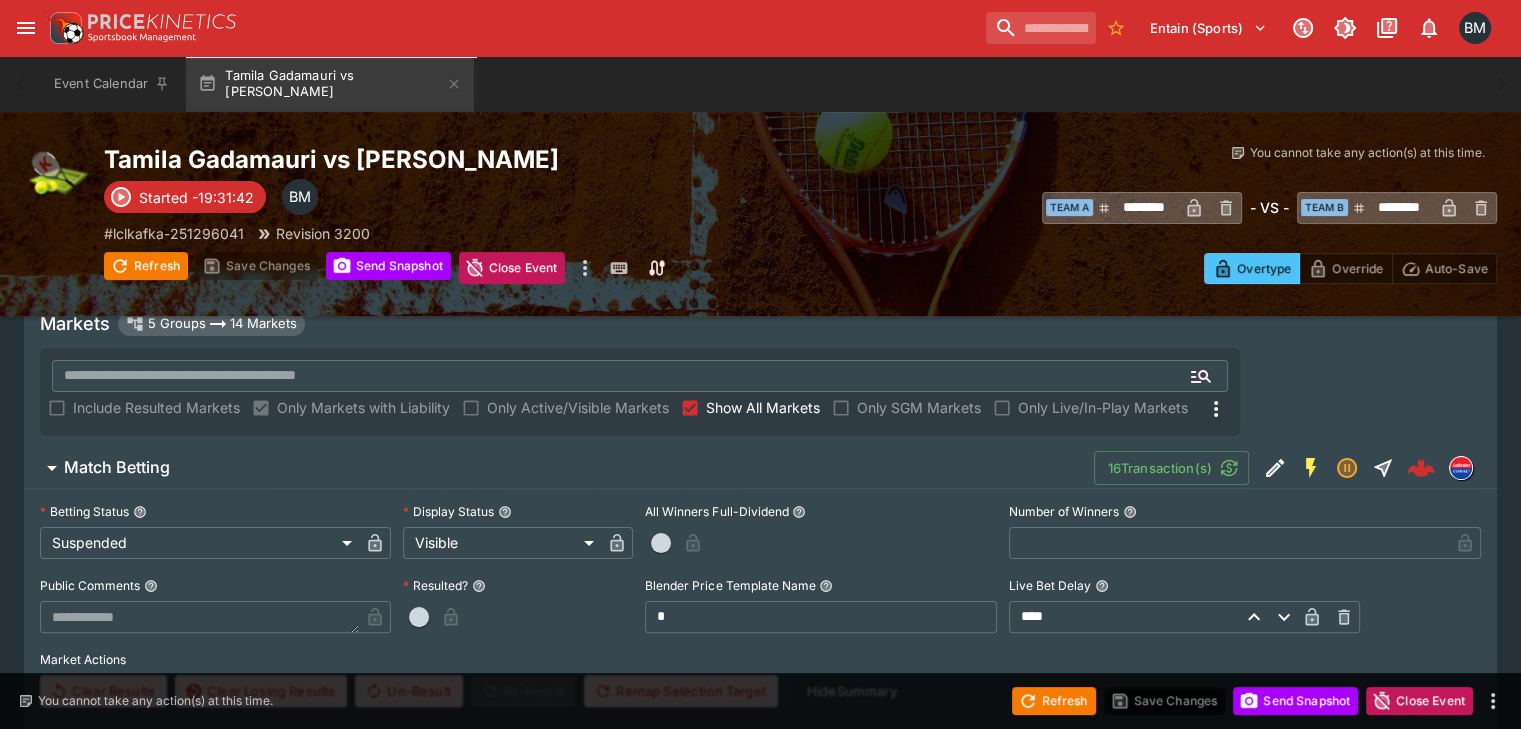 click on "Match Betting 16  Transaction(s)" at bounding box center [772, 468] 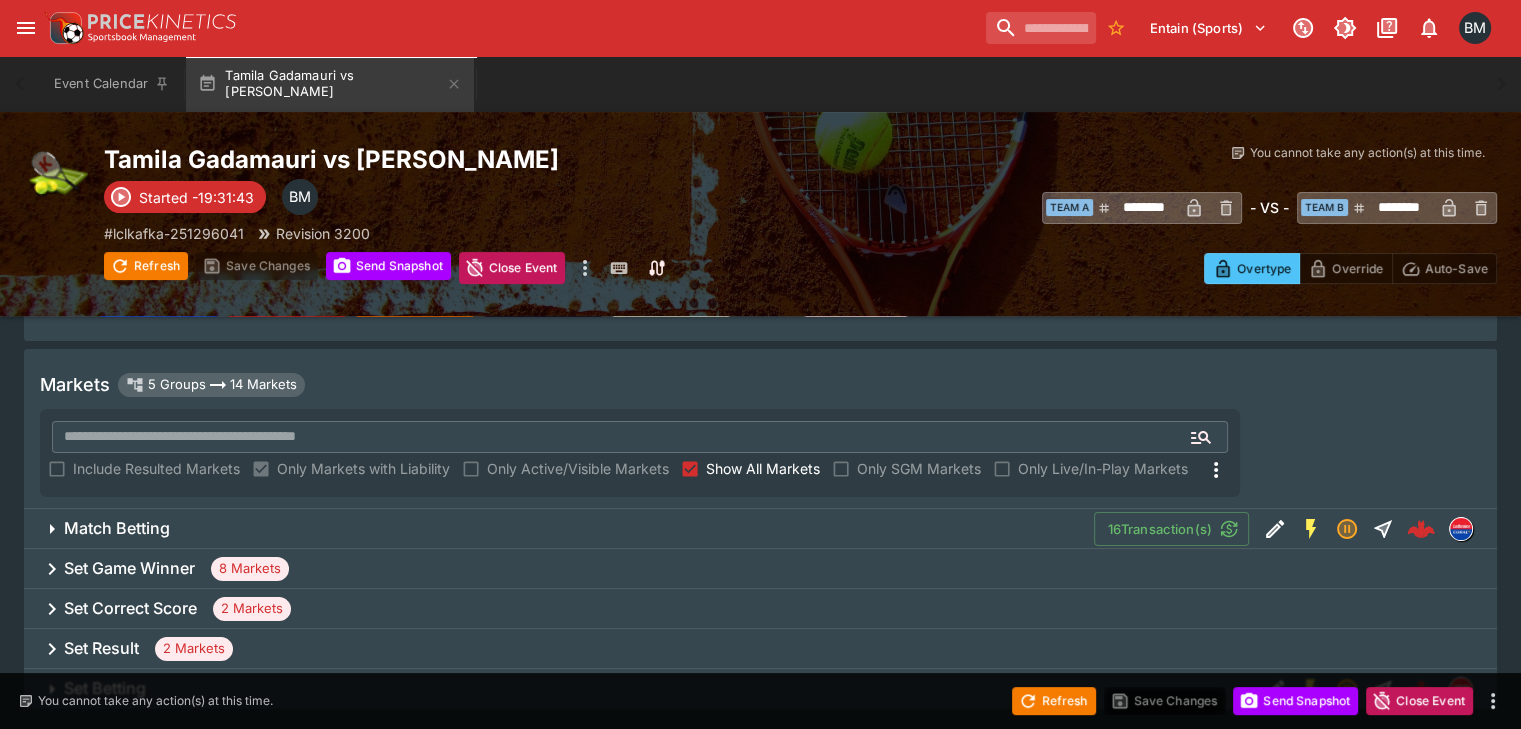 click on "Set  Game  Winner 8 Markets" at bounding box center [760, 569] 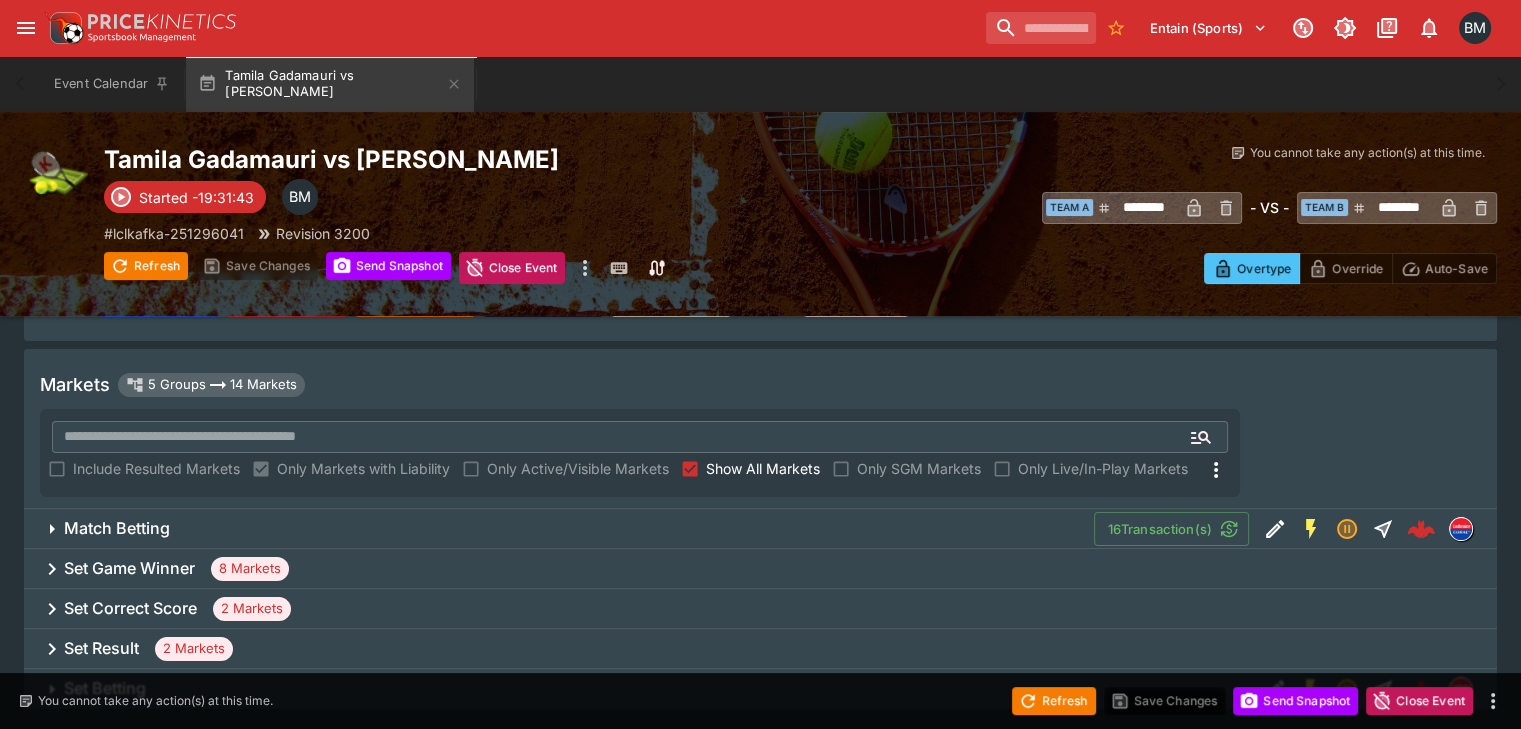 scroll, scrollTop: 333, scrollLeft: 0, axis: vertical 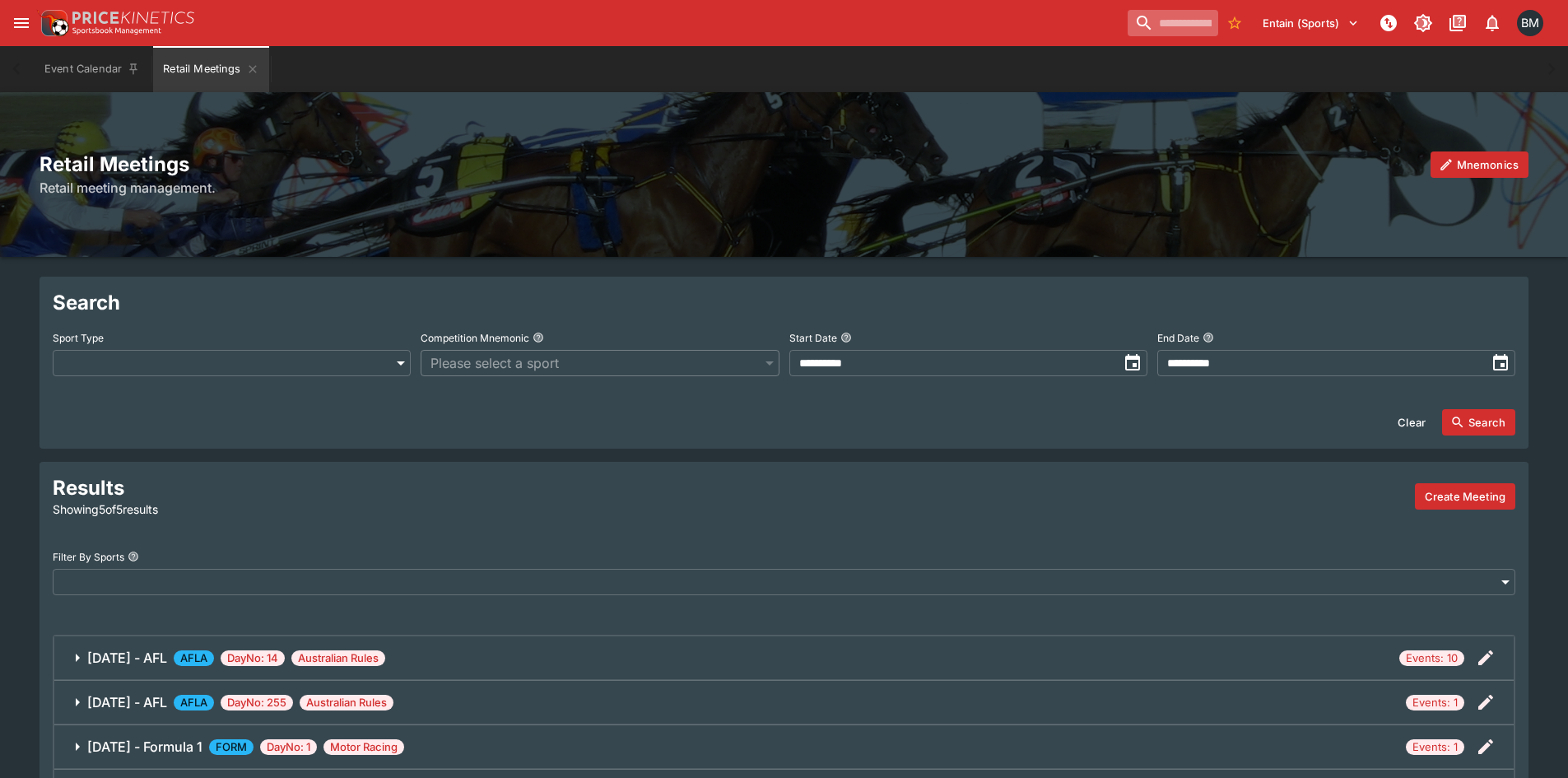 click on "Entain (Sports) 1 BM" at bounding box center [1334, 23] 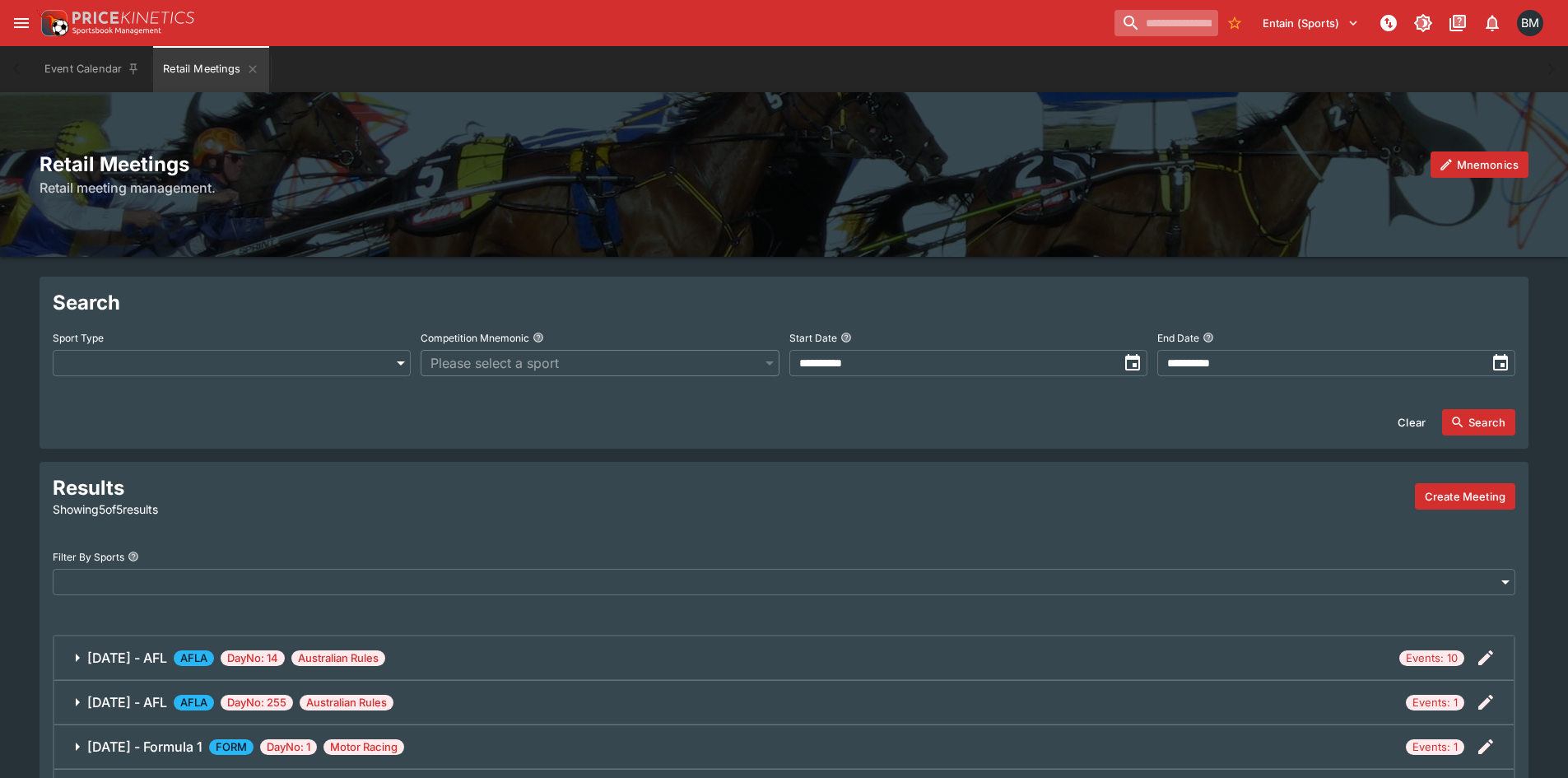 click at bounding box center (1166, 23) 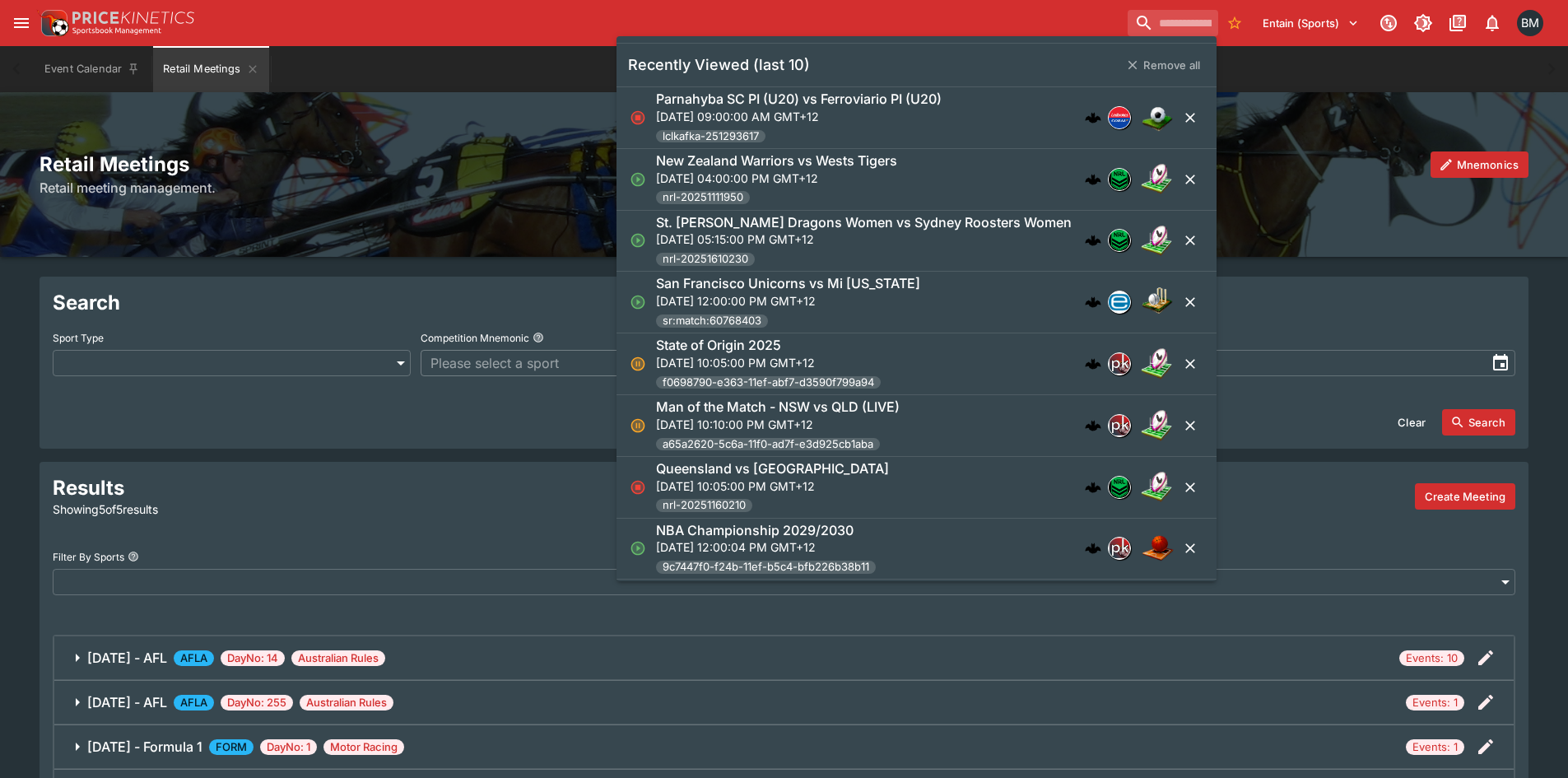 click on "[DATE] 09:00:00 AM GMT+12" at bounding box center [798, 116] 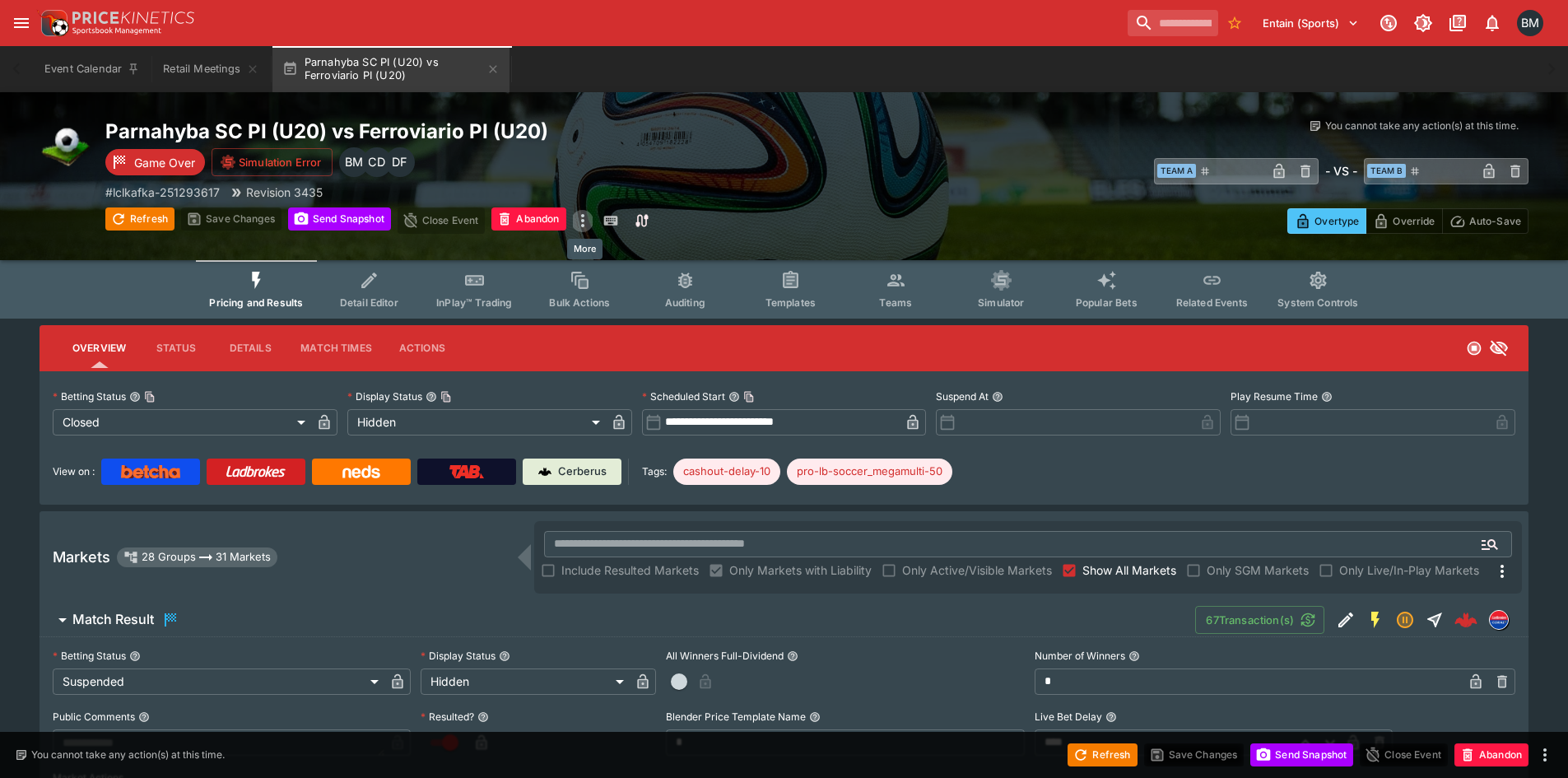 click 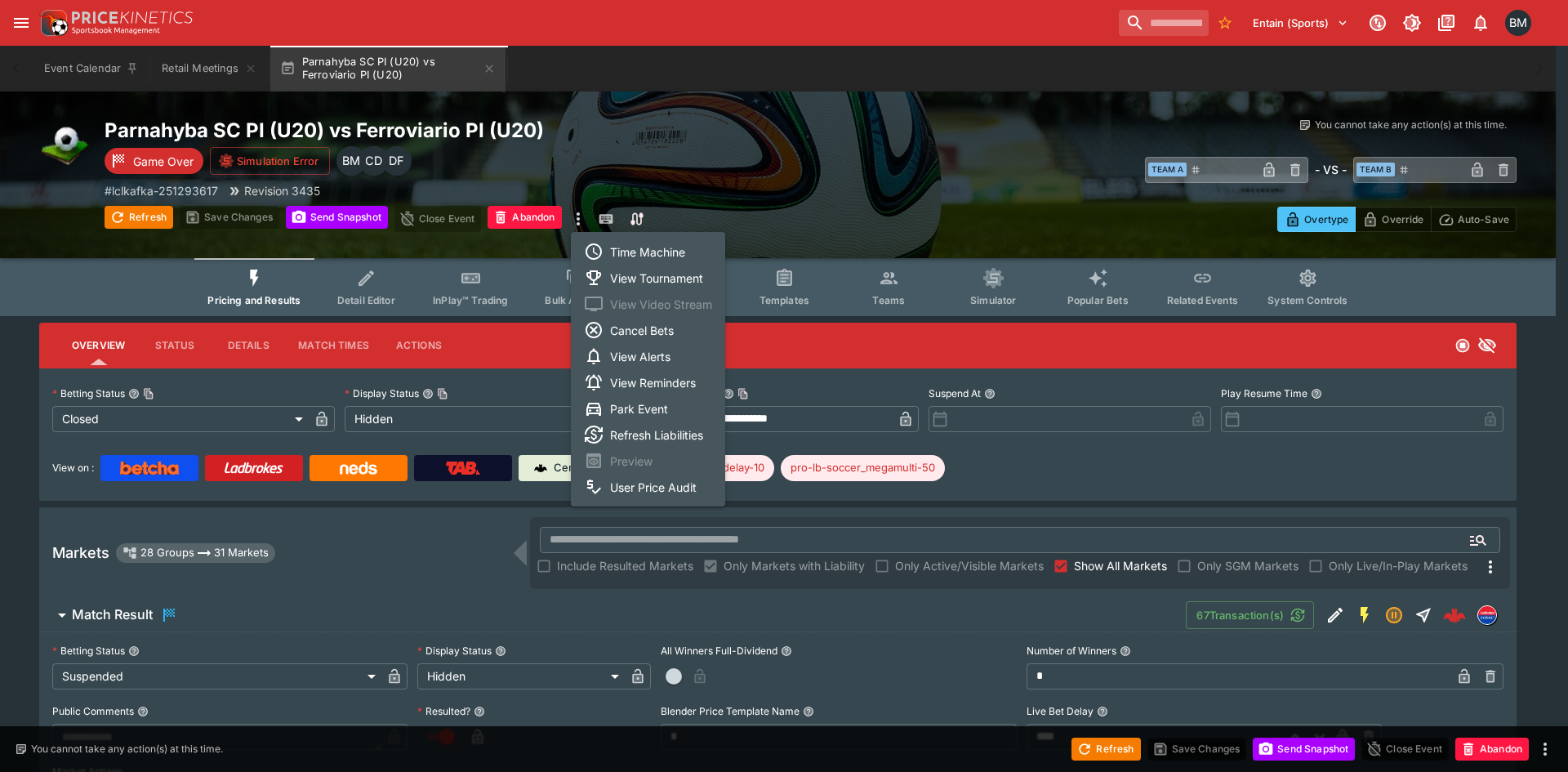 click on "Time Machine" at bounding box center (648, 252) 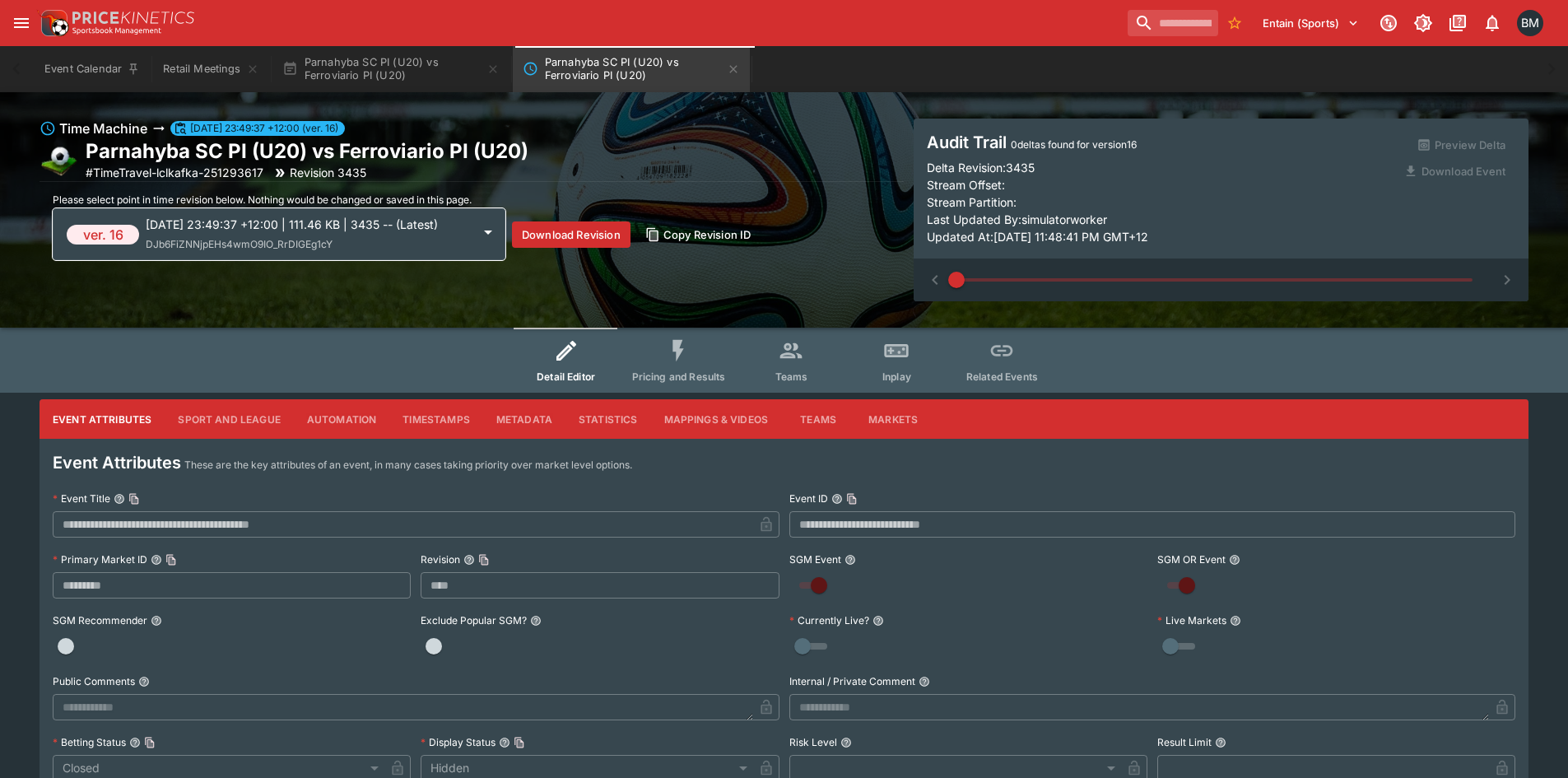 click on "[DATE] 23:49:37 +12:00 | 111.46 KB | 3435 -- (Latest)" at bounding box center (309, 224) 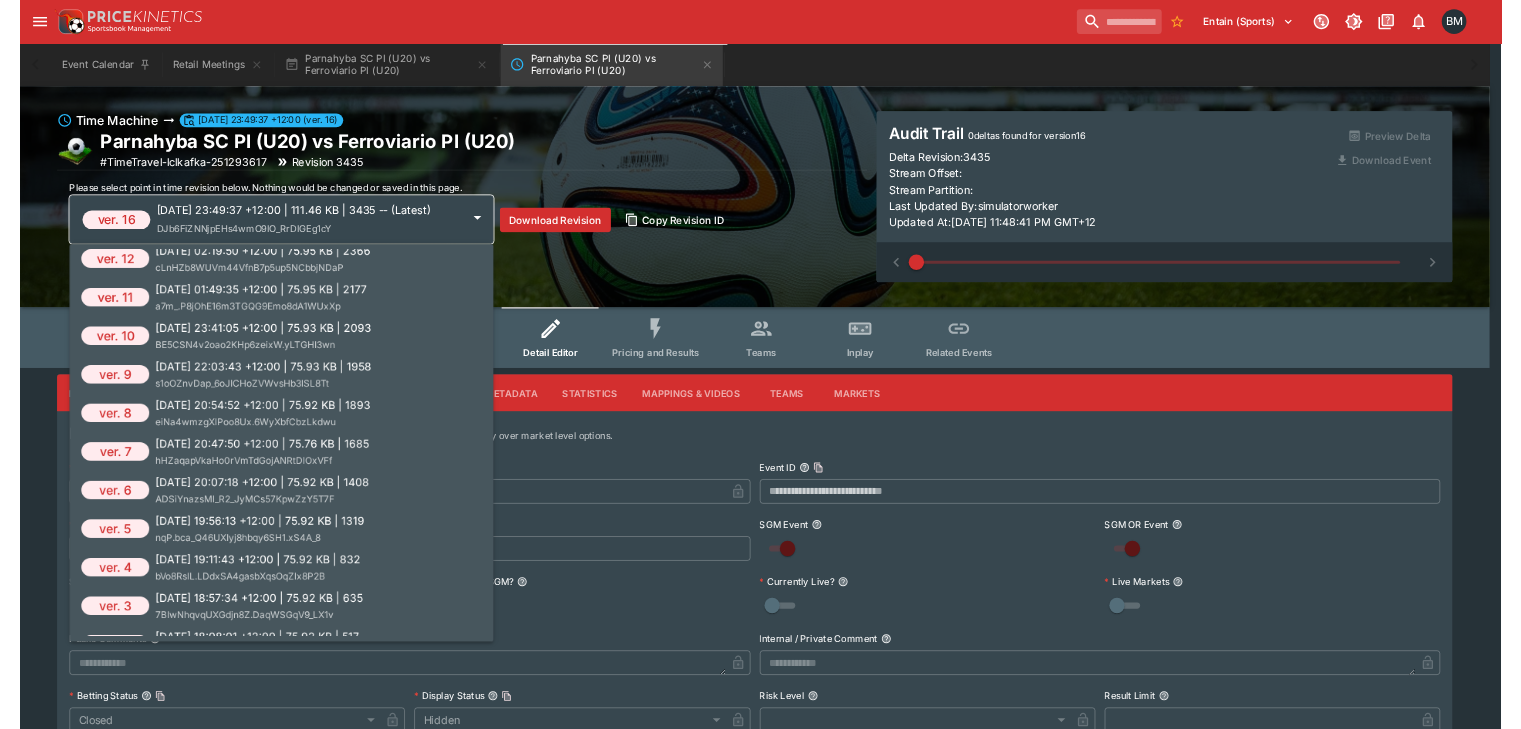 scroll, scrollTop: 300, scrollLeft: 0, axis: vertical 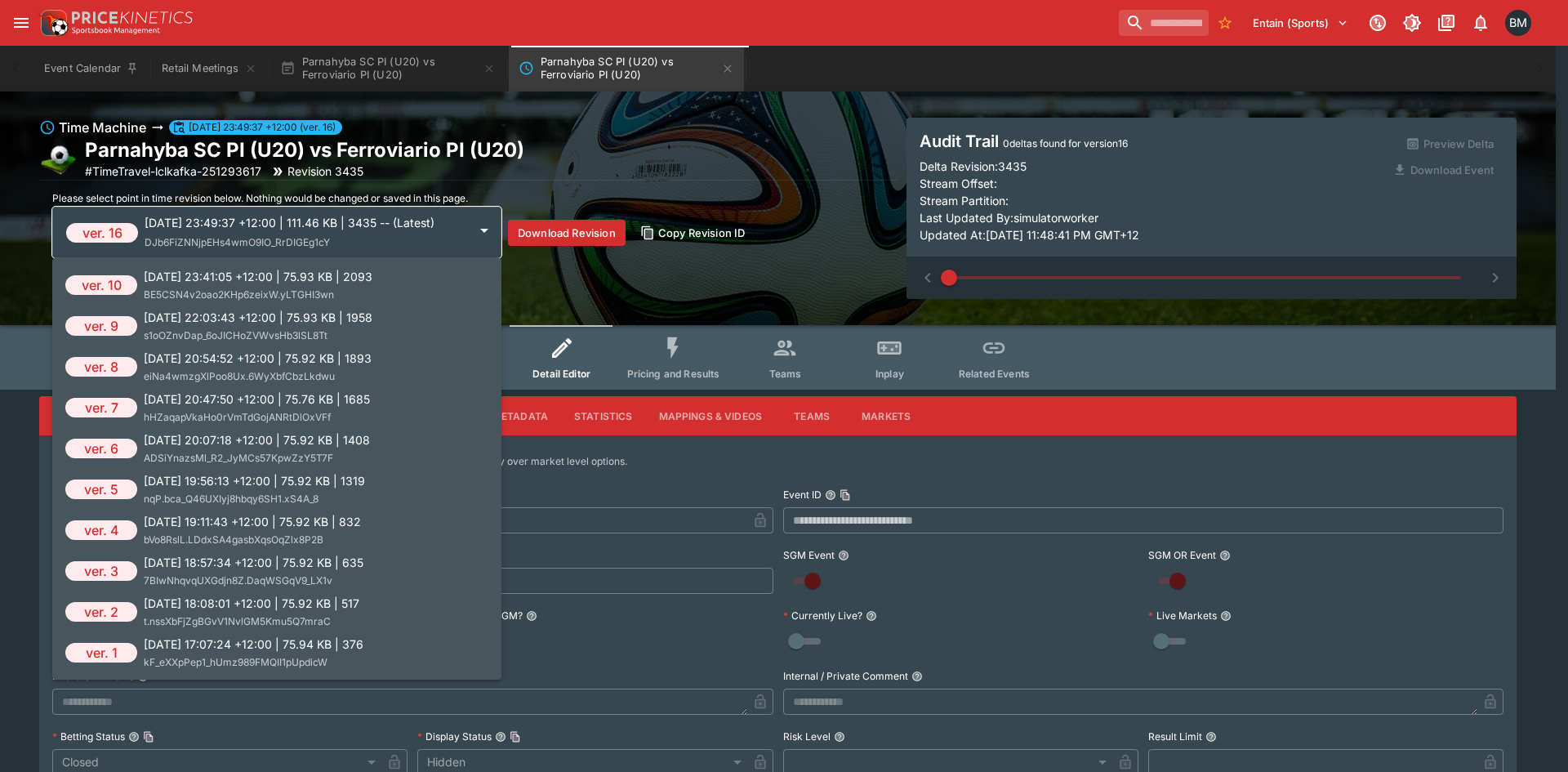 click on "[DATE] 17:07:24 +12:00 | 75.94 KB | 376" at bounding box center (253, 644) 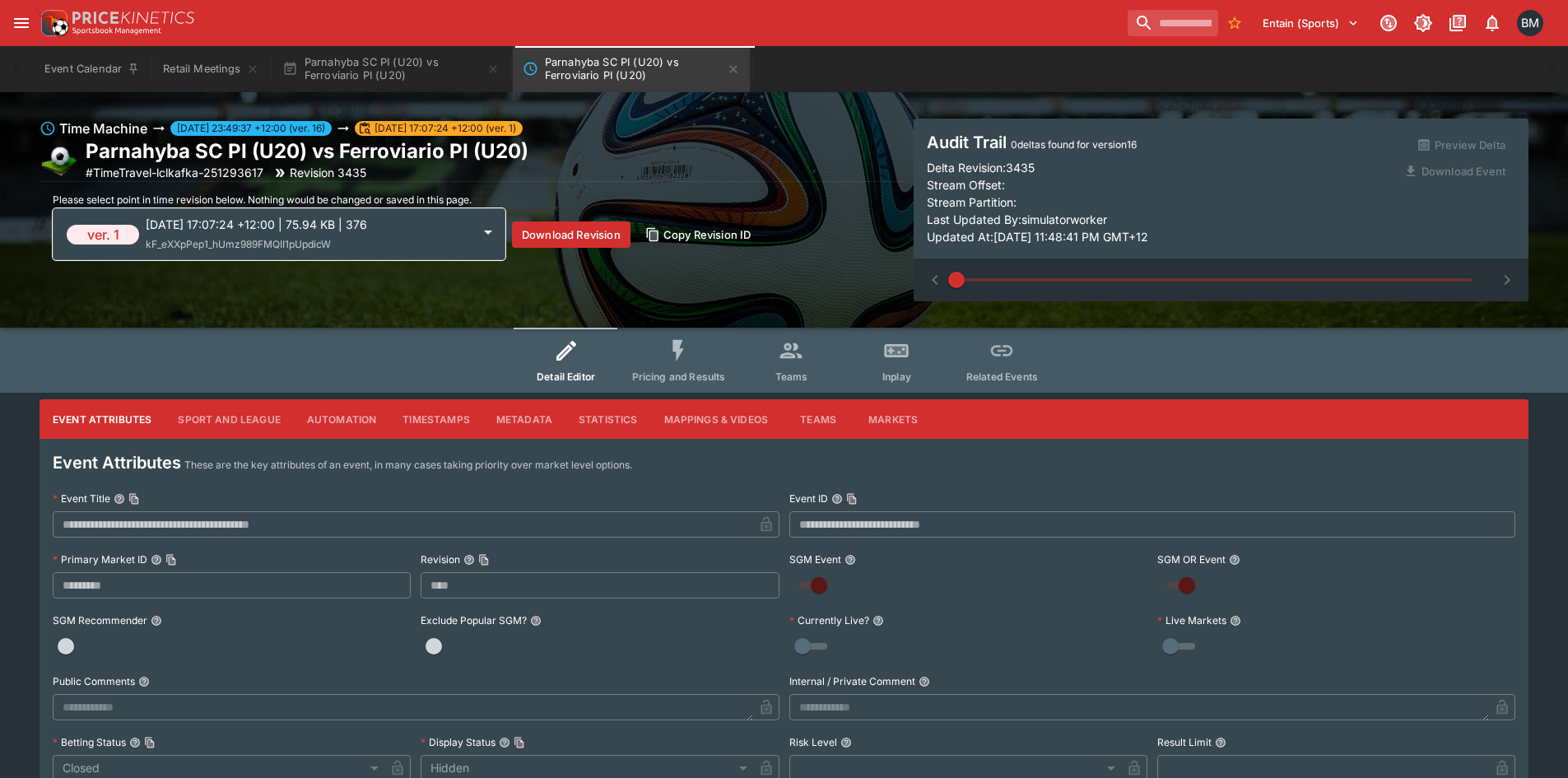 type on "***" 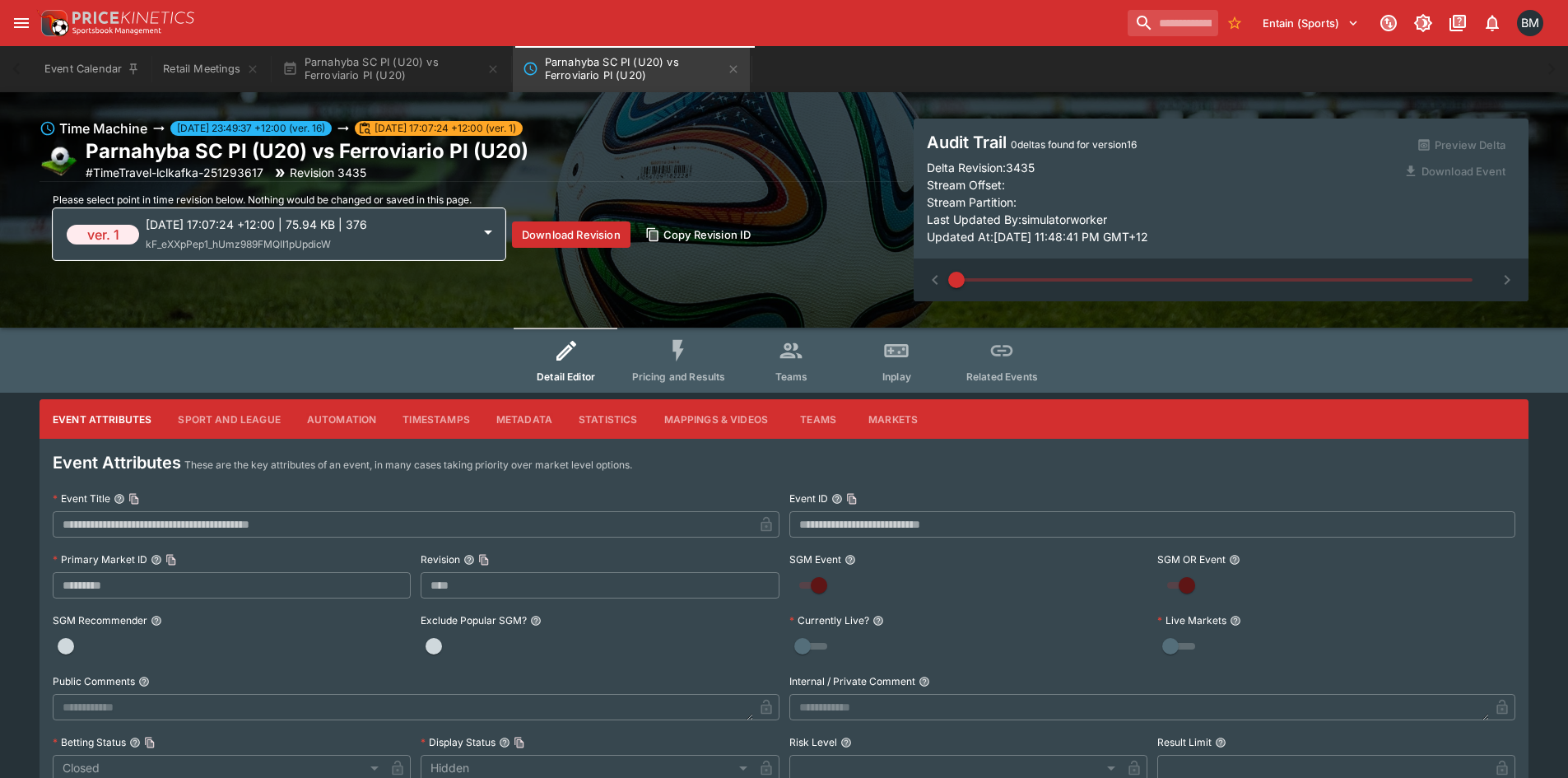 type on "**********" 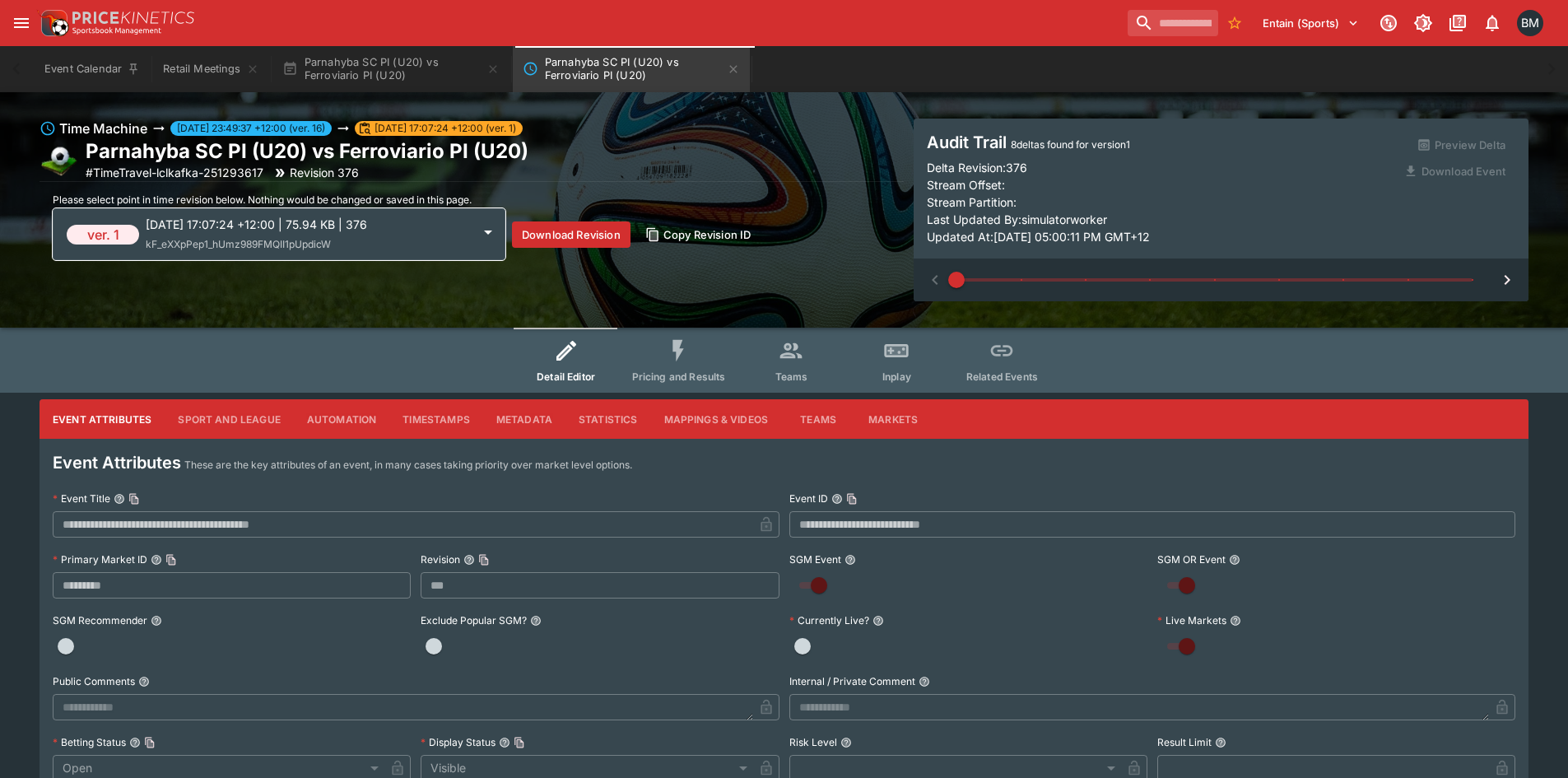 click 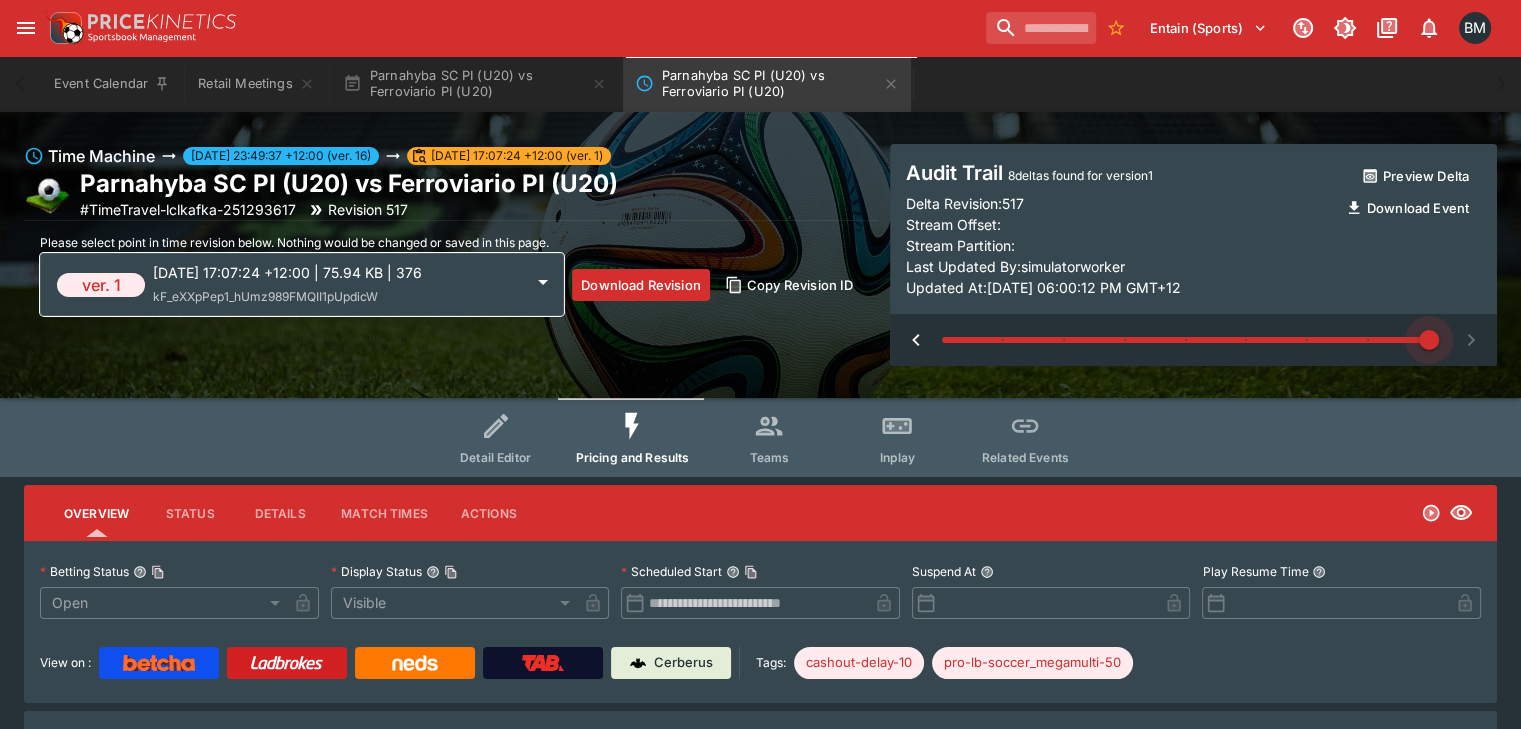 type on "*" 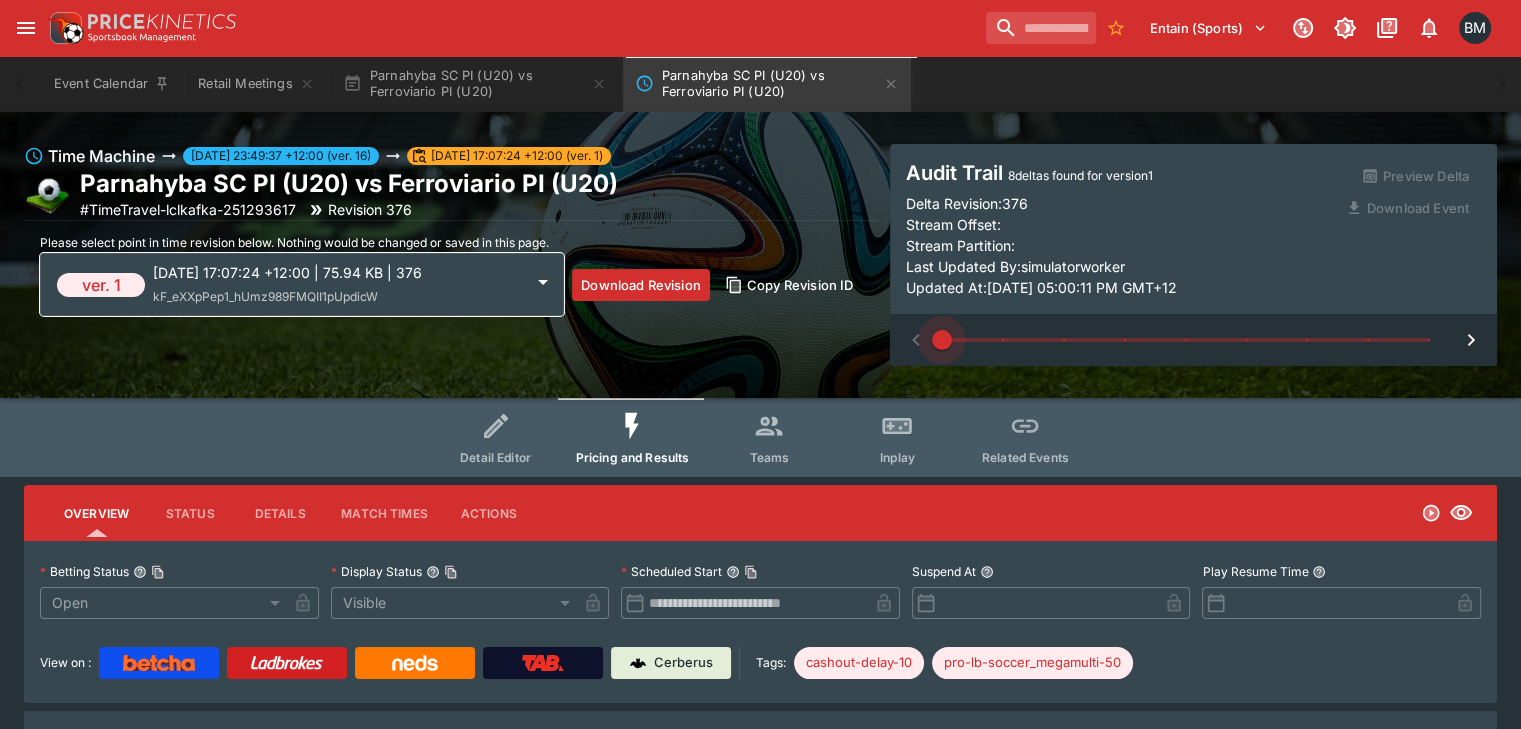 drag, startPoint x: 936, startPoint y: 338, endPoint x: 648, endPoint y: 280, distance: 293.78223 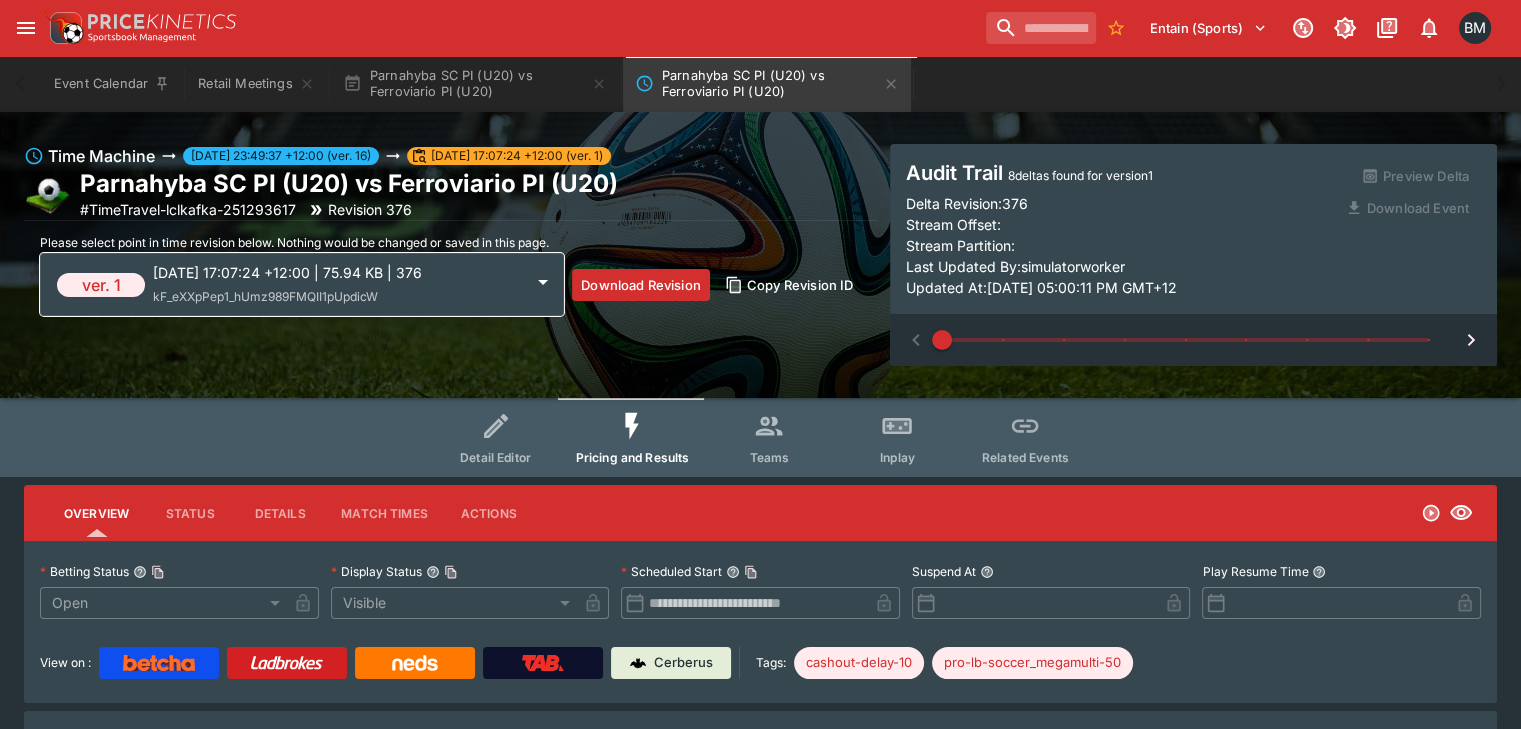 click 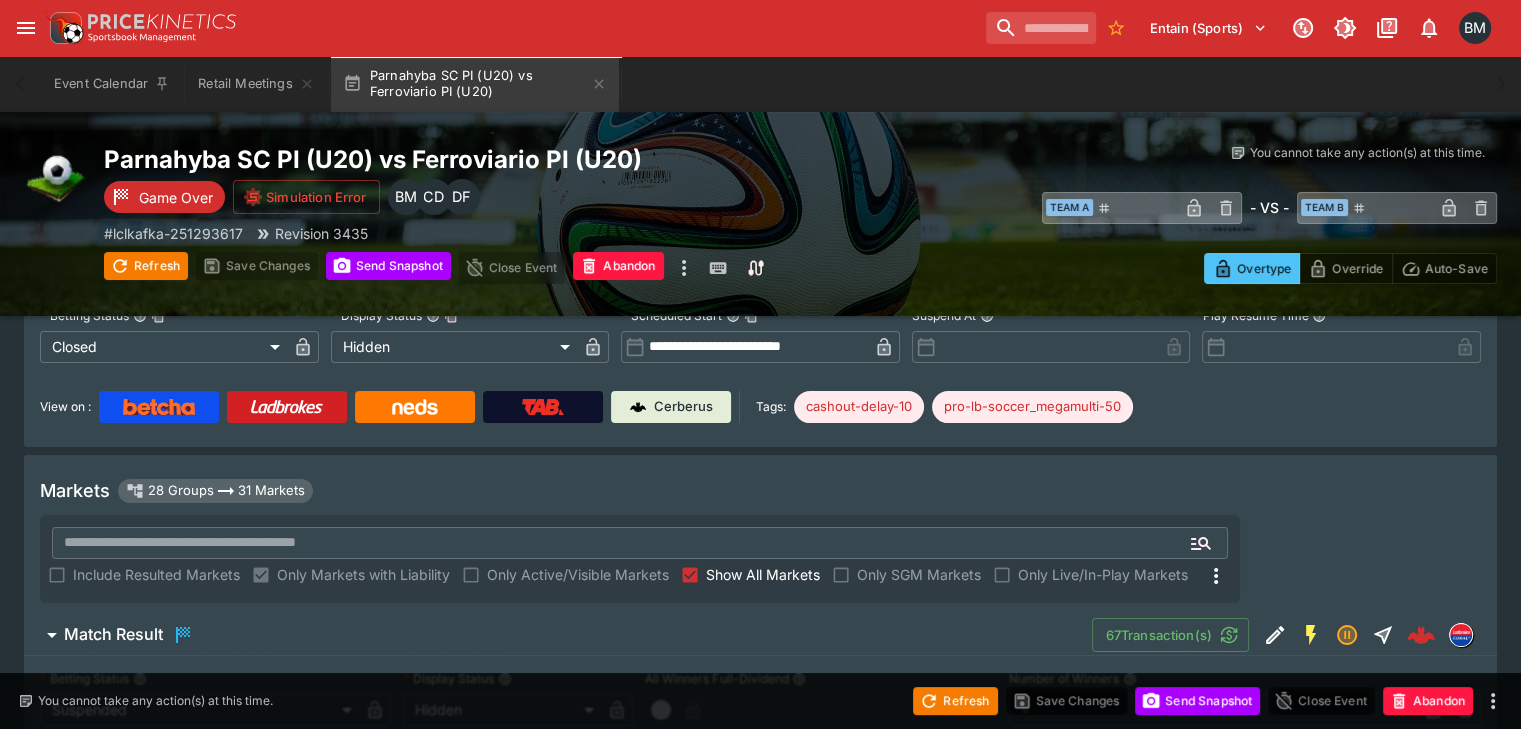 click on "Show All Markets" at bounding box center [763, 574] 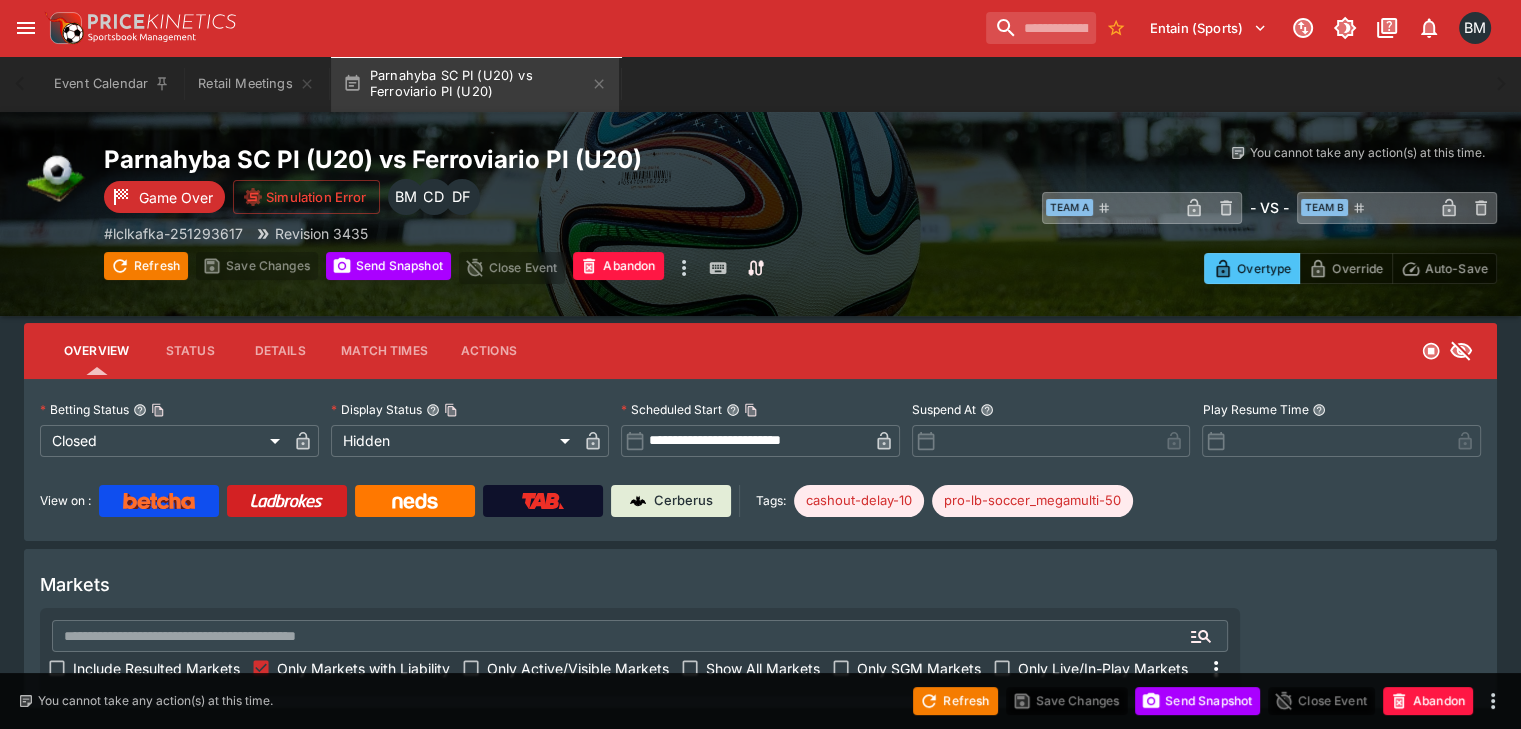 click on "Include Resulted Markets" at bounding box center [156, 668] 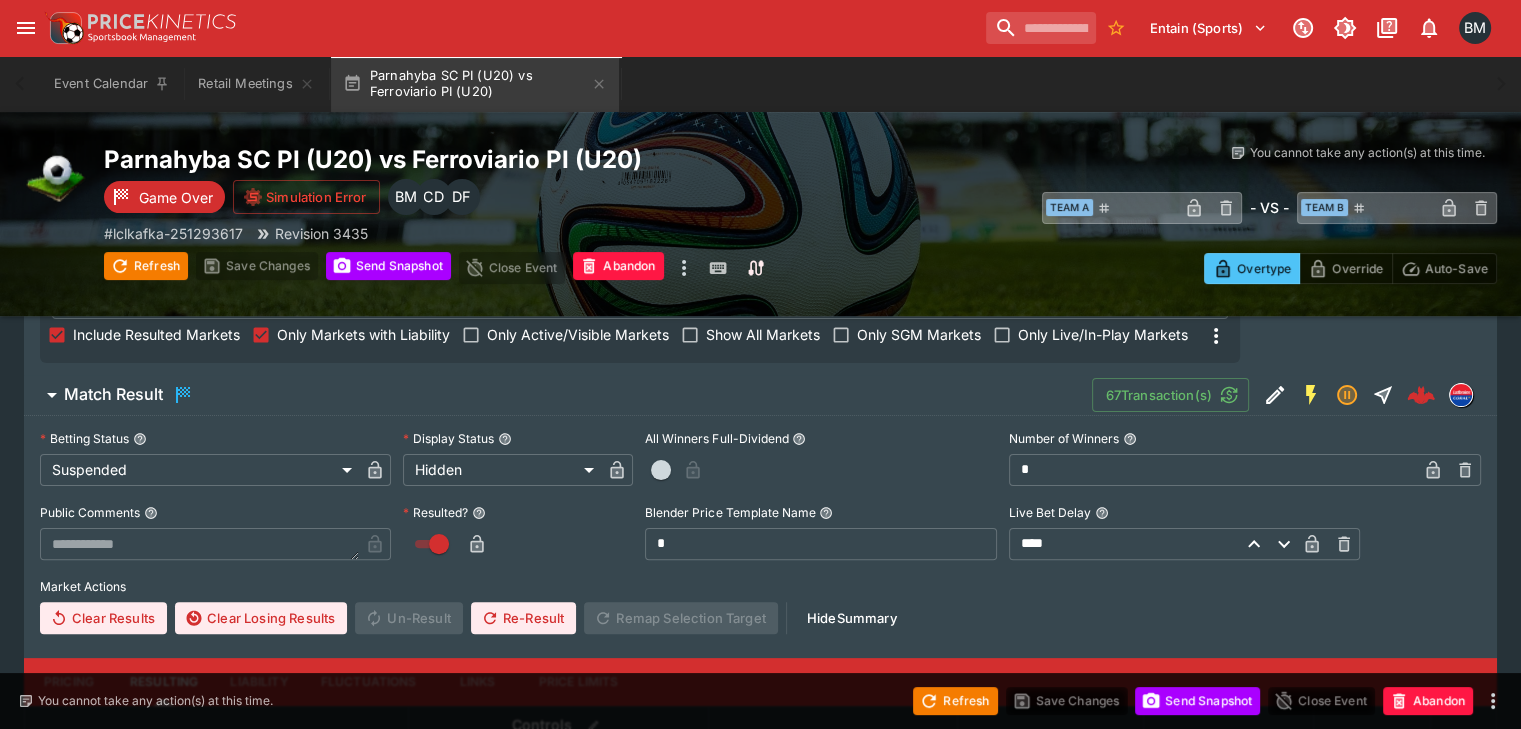 click on "Match Result 67  Transaction(s)" at bounding box center (772, 395) 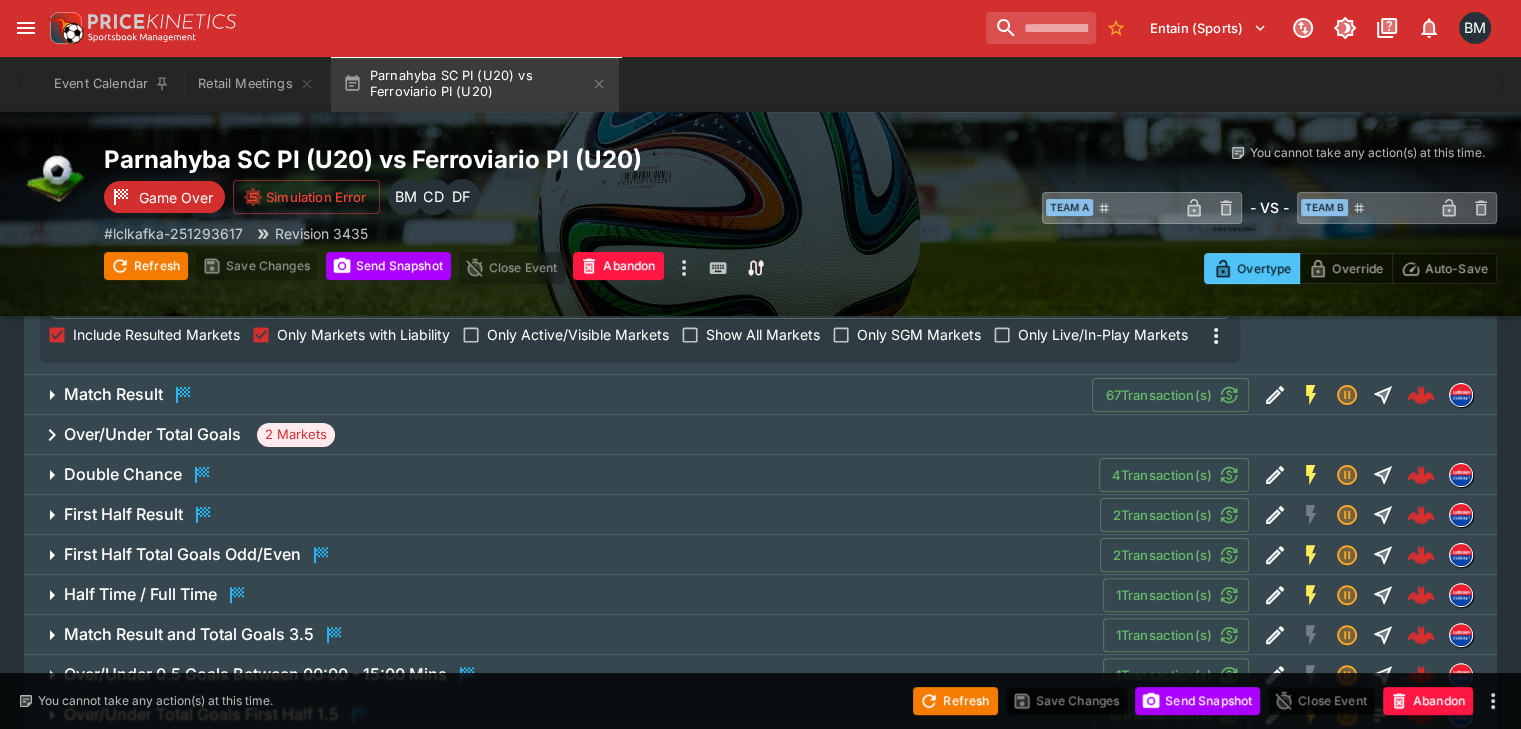 scroll, scrollTop: 512, scrollLeft: 0, axis: vertical 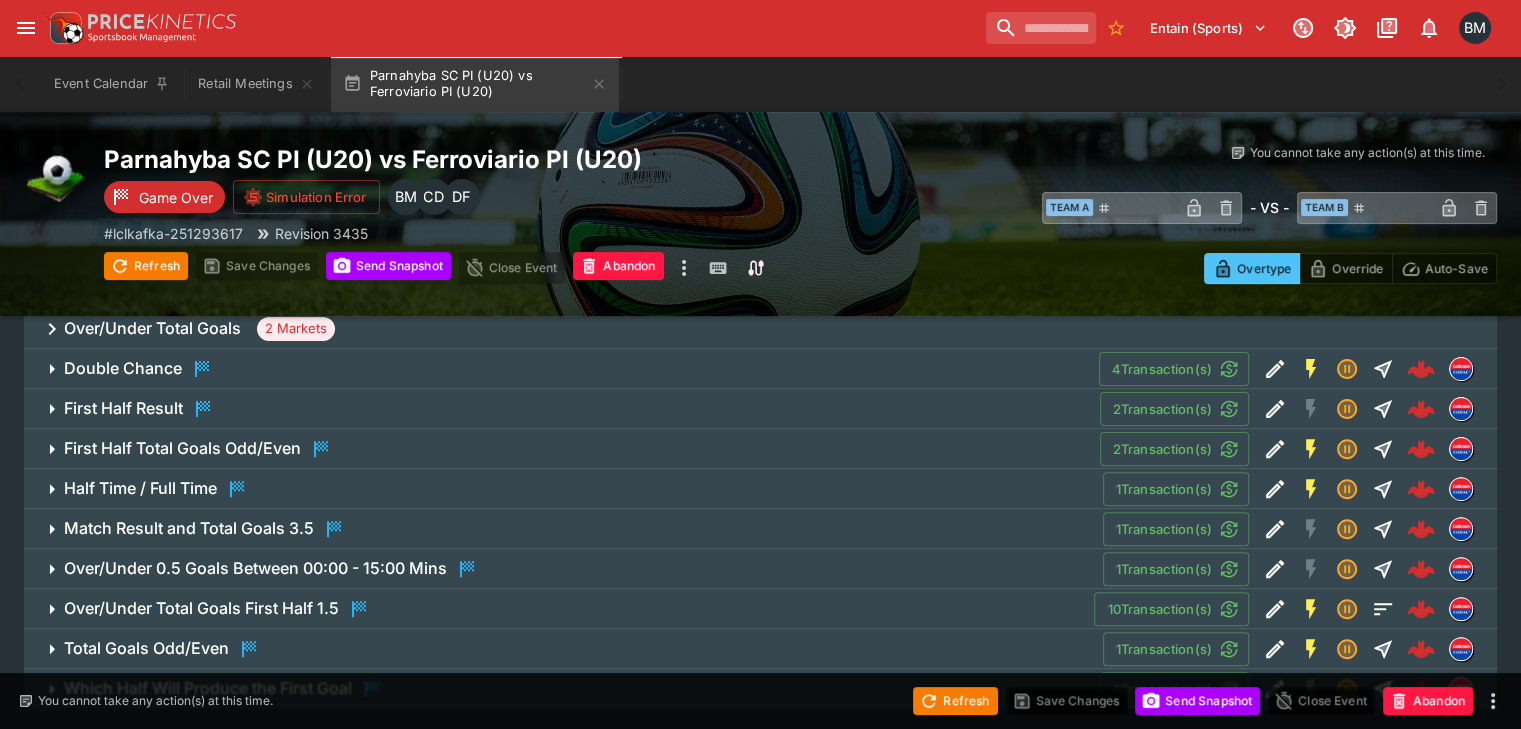 click on "Over/Under 0.5 Goals Between 00:00 - 15:00 Mins" at bounding box center [255, 568] 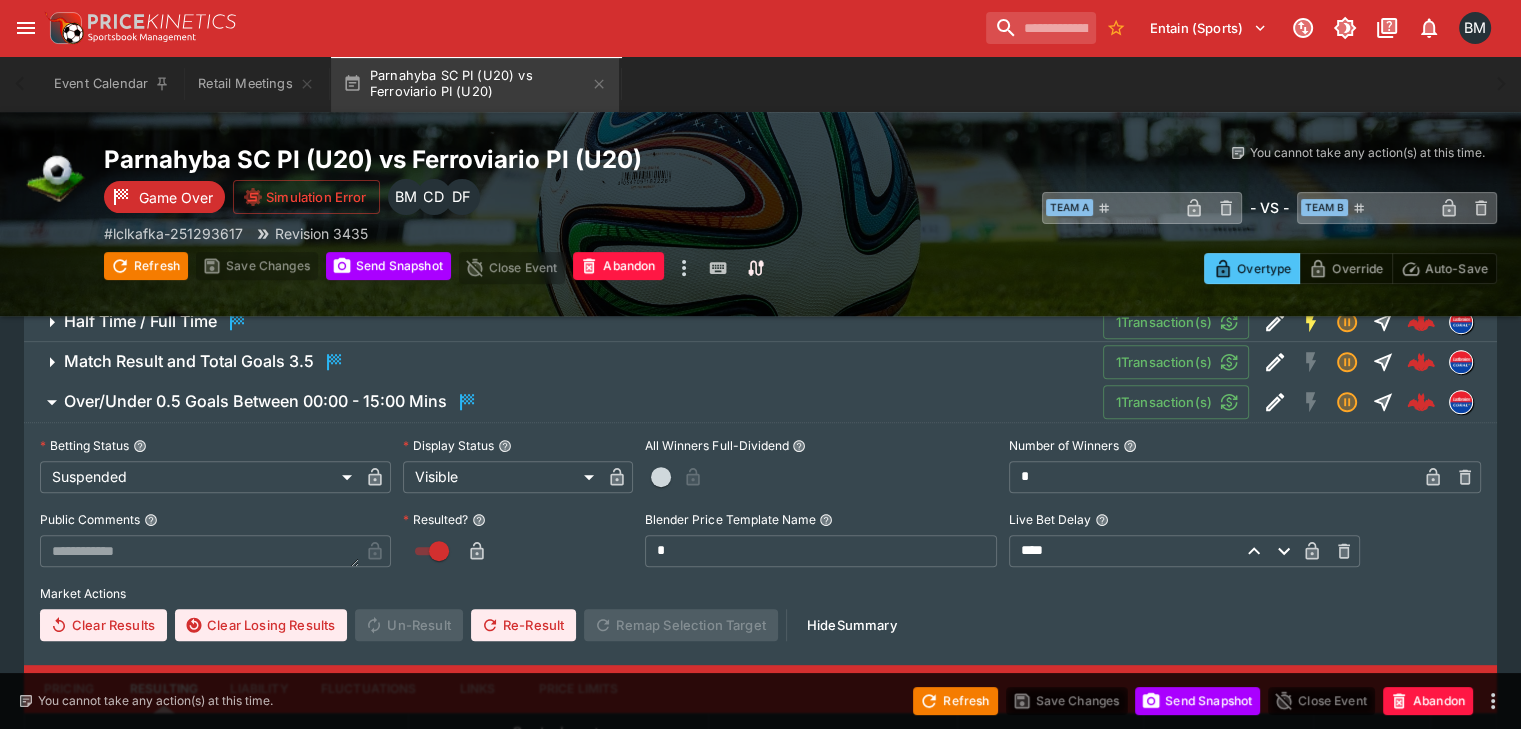 click on "Over/Under 0.5 Goals Between 00:00 - 15:00 Mins" at bounding box center [255, 401] 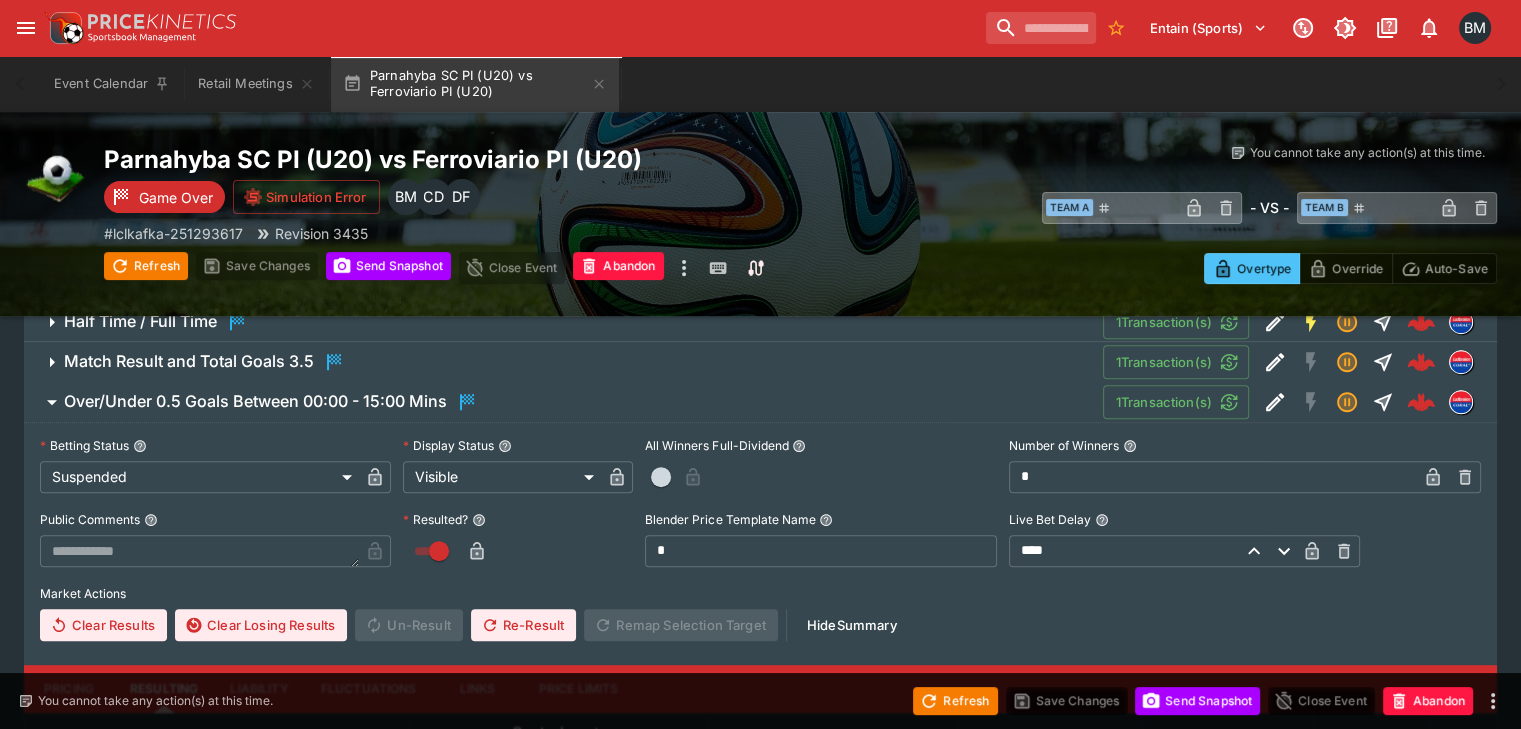 scroll, scrollTop: 512, scrollLeft: 0, axis: vertical 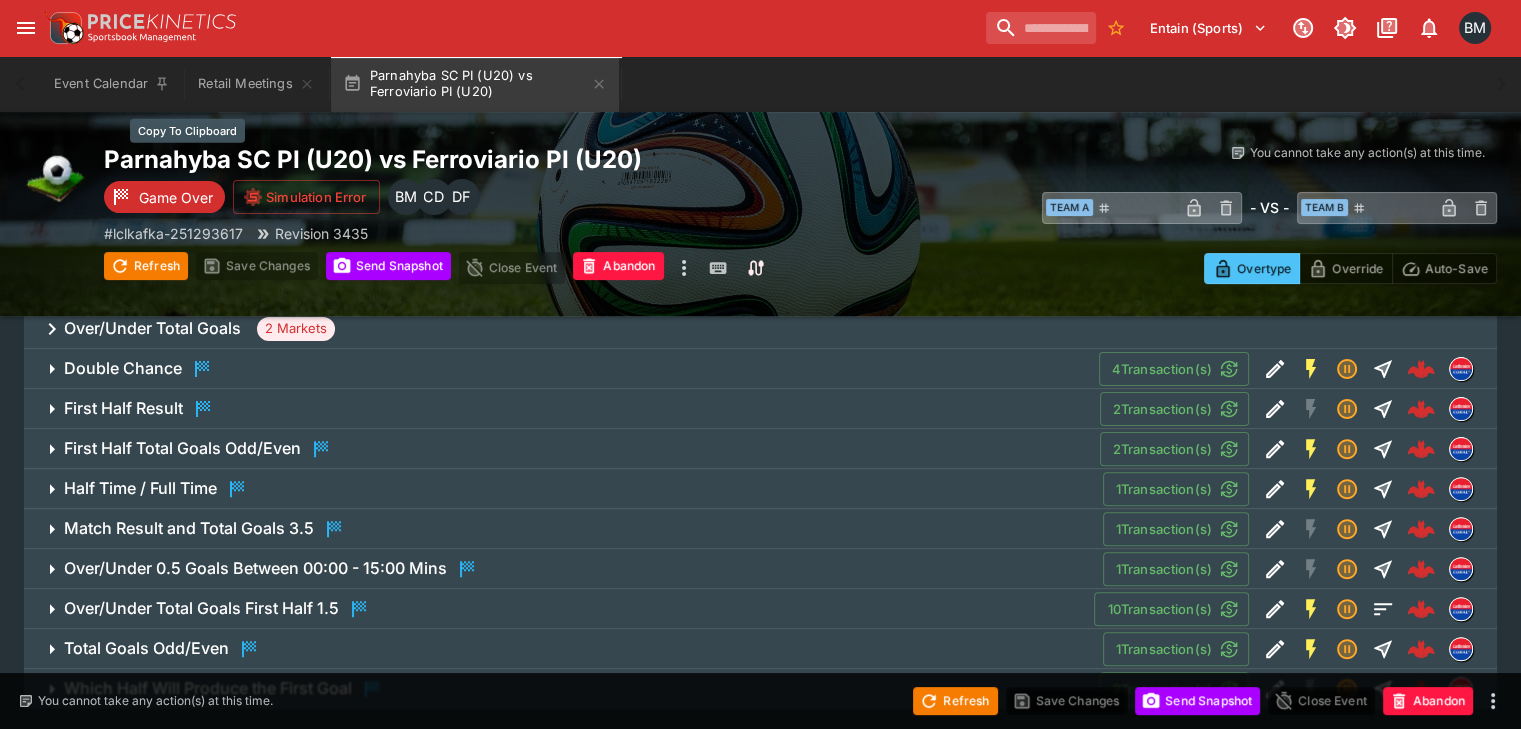 click on "Parnahyba SC PI (U20) vs Ferroviario PI (U20)" at bounding box center [510, 159] 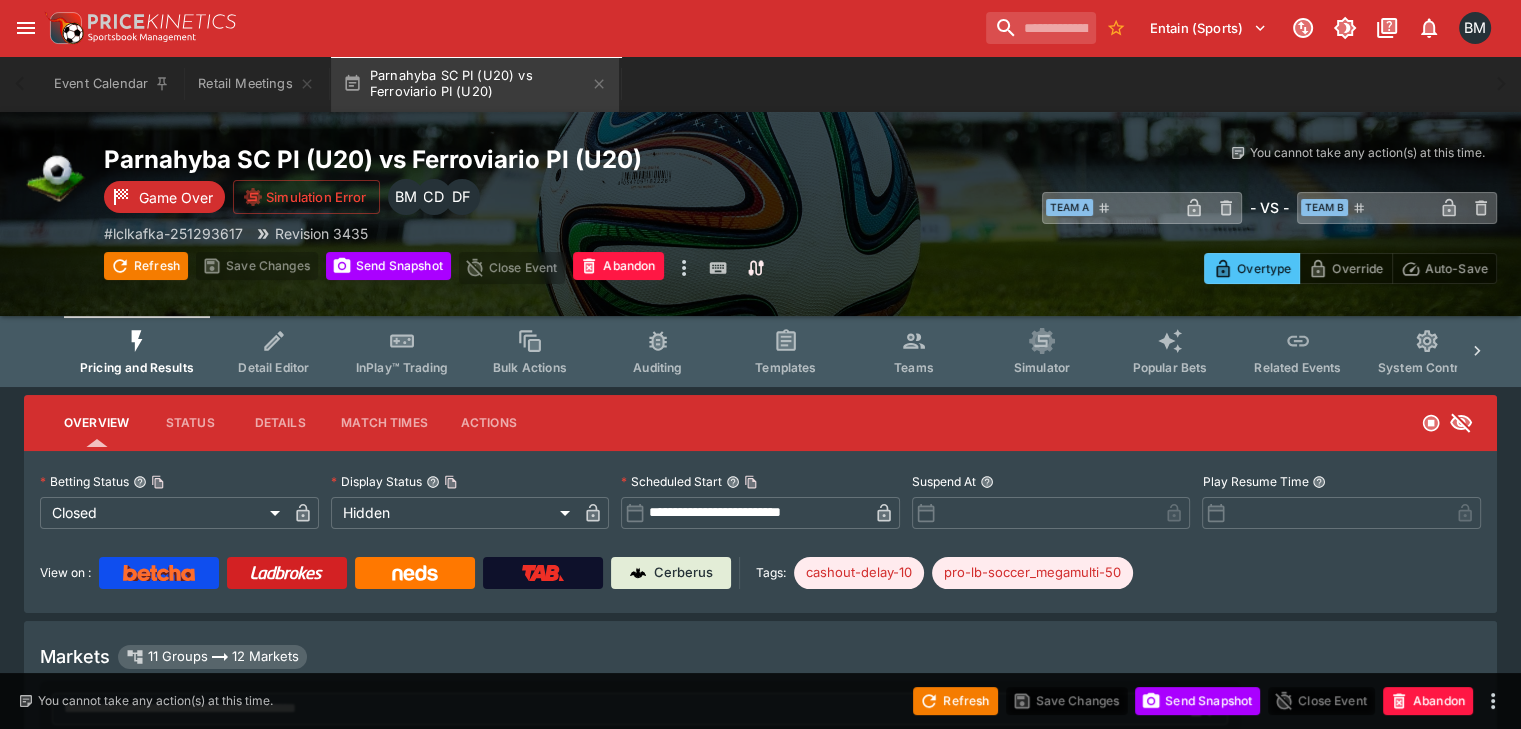 scroll, scrollTop: 333, scrollLeft: 0, axis: vertical 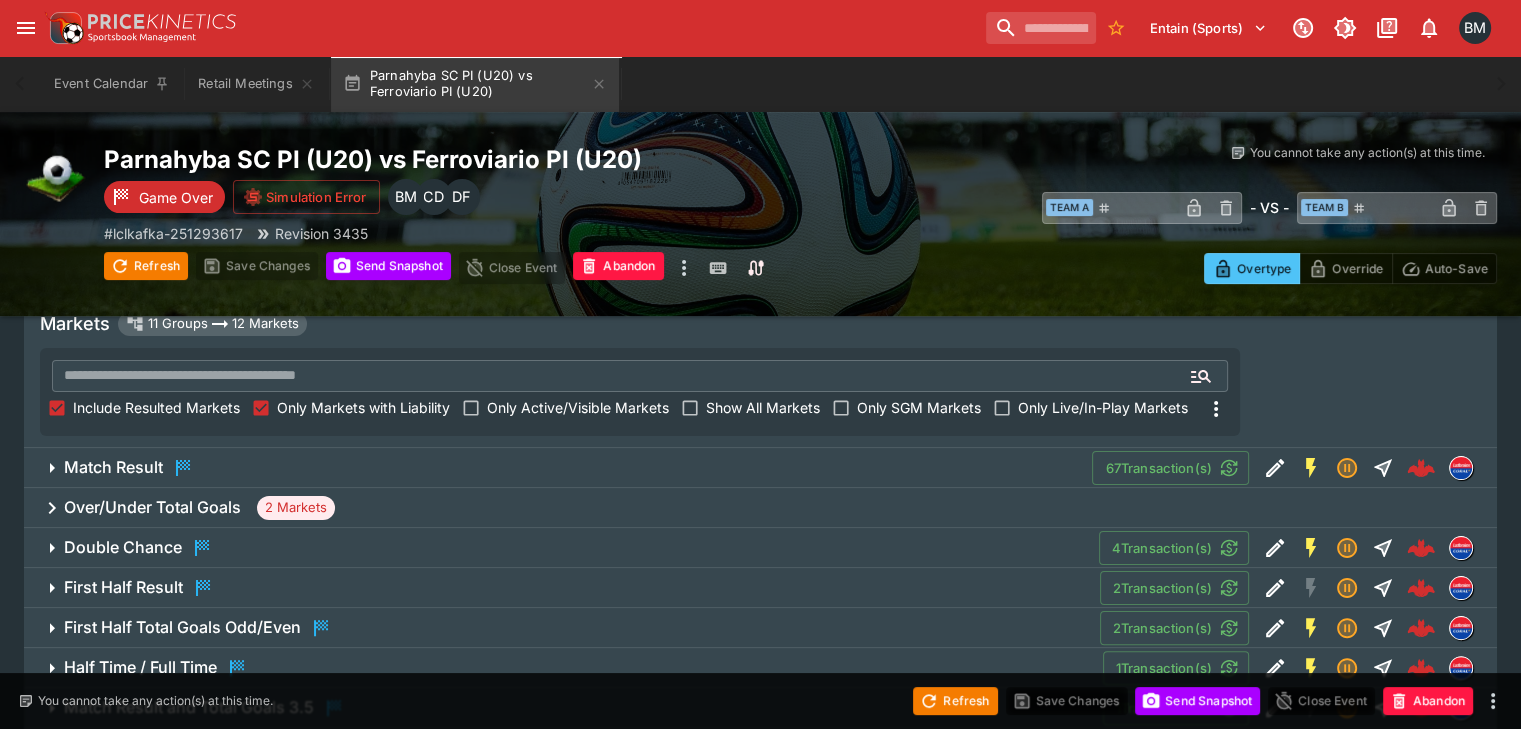 click on "Over/Under Total Goals 2 Markets" at bounding box center [760, 508] 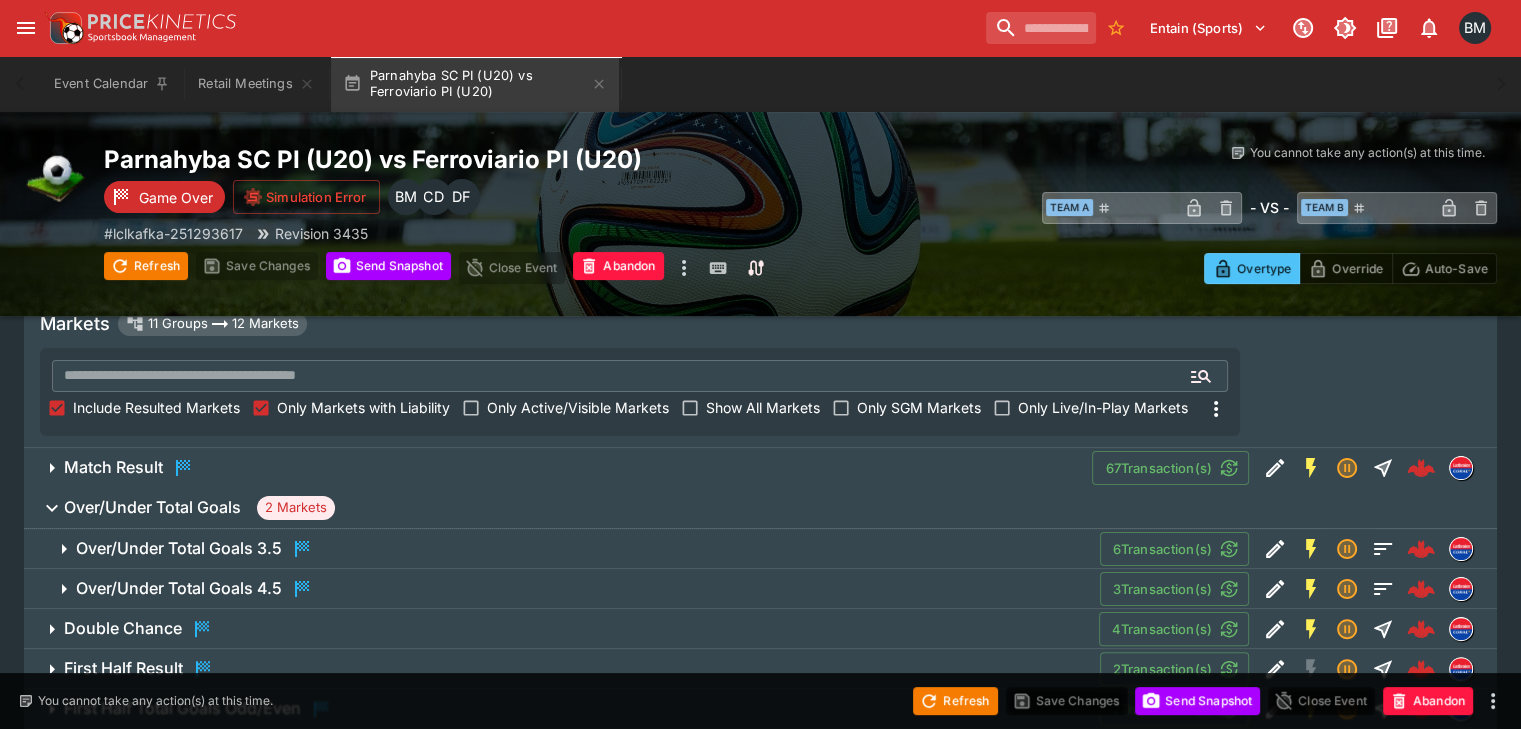 click on "Over/Under Total Goals 2 Markets" at bounding box center (772, 508) 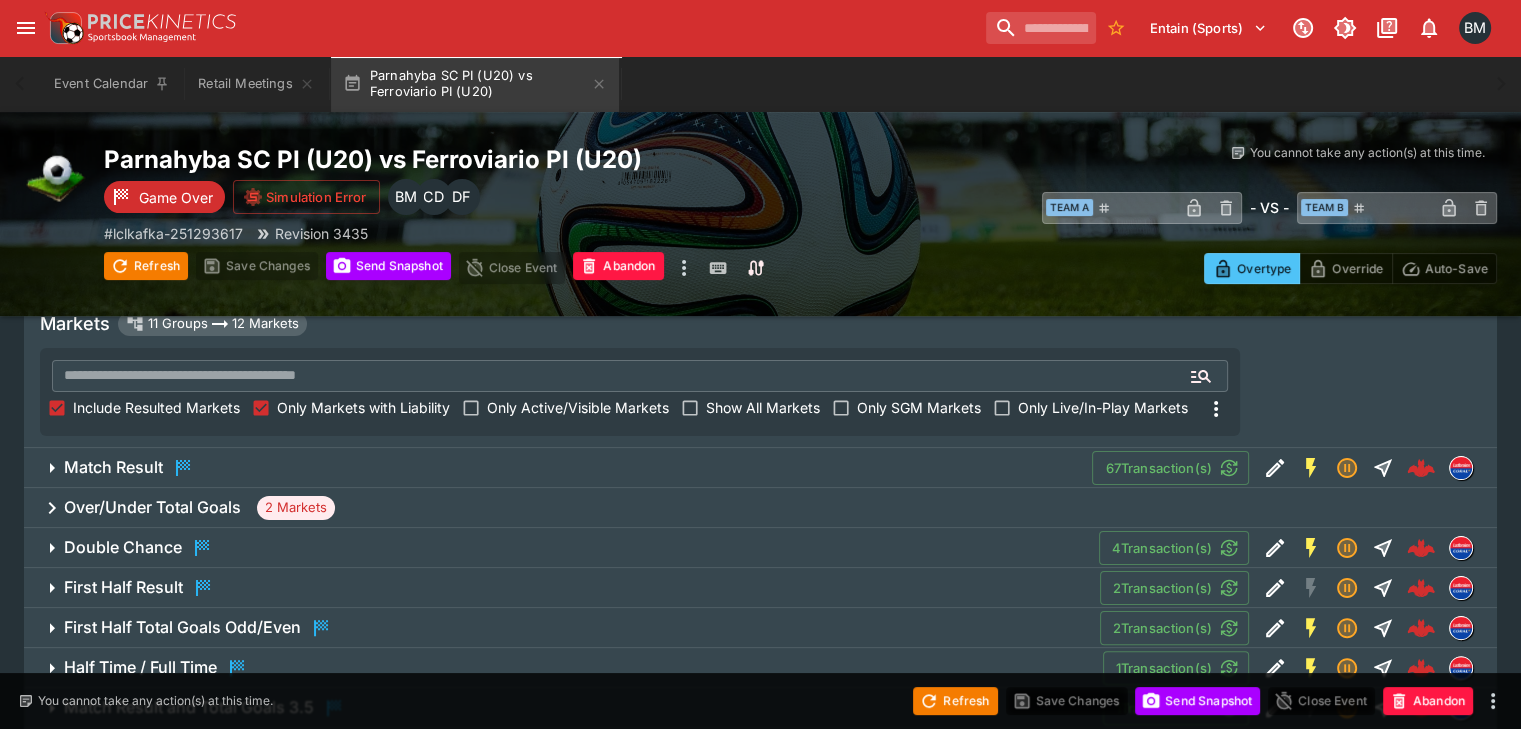 click on "Over/Under Total Goals 2 Markets" at bounding box center (760, 508) 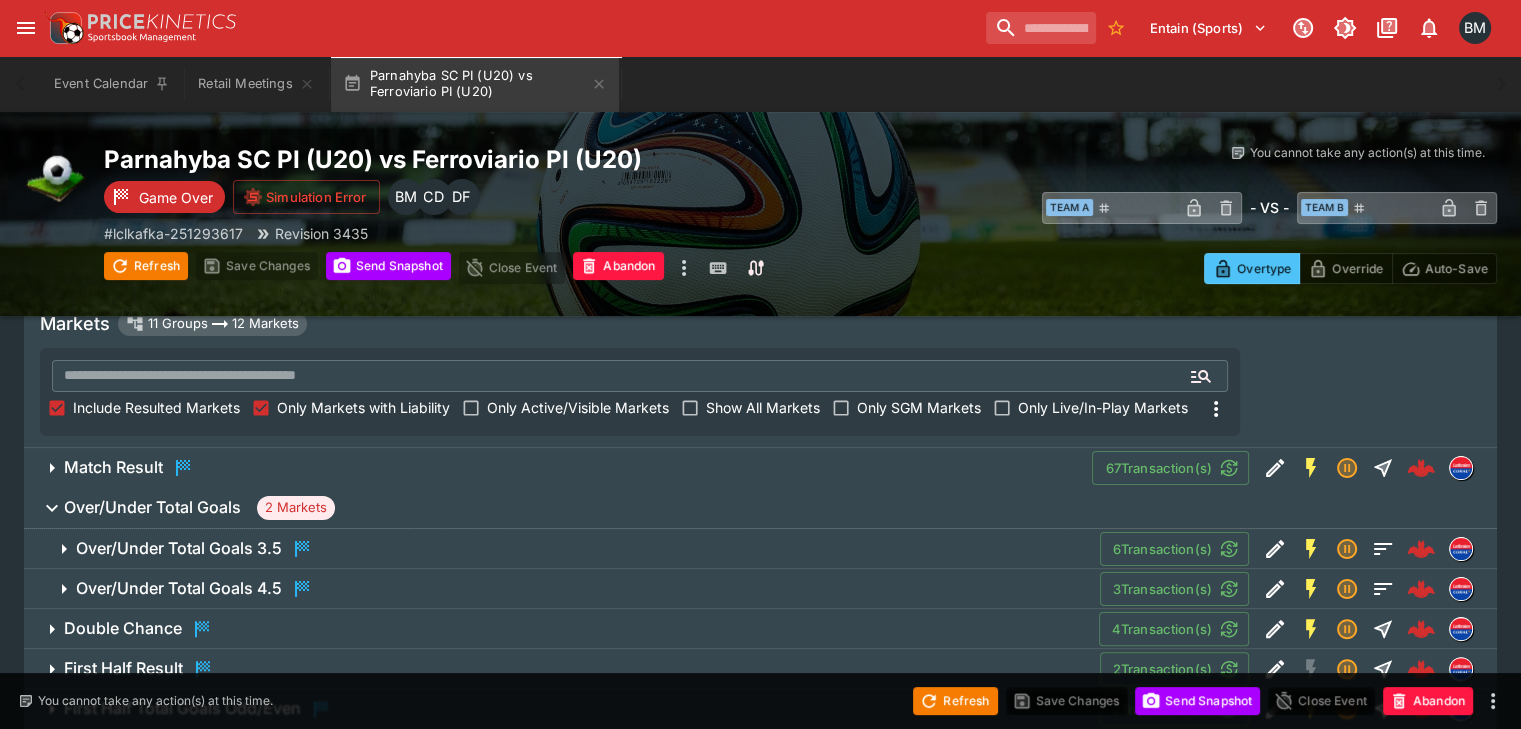 click on "Match Result 67  Transaction(s)" at bounding box center [760, 468] 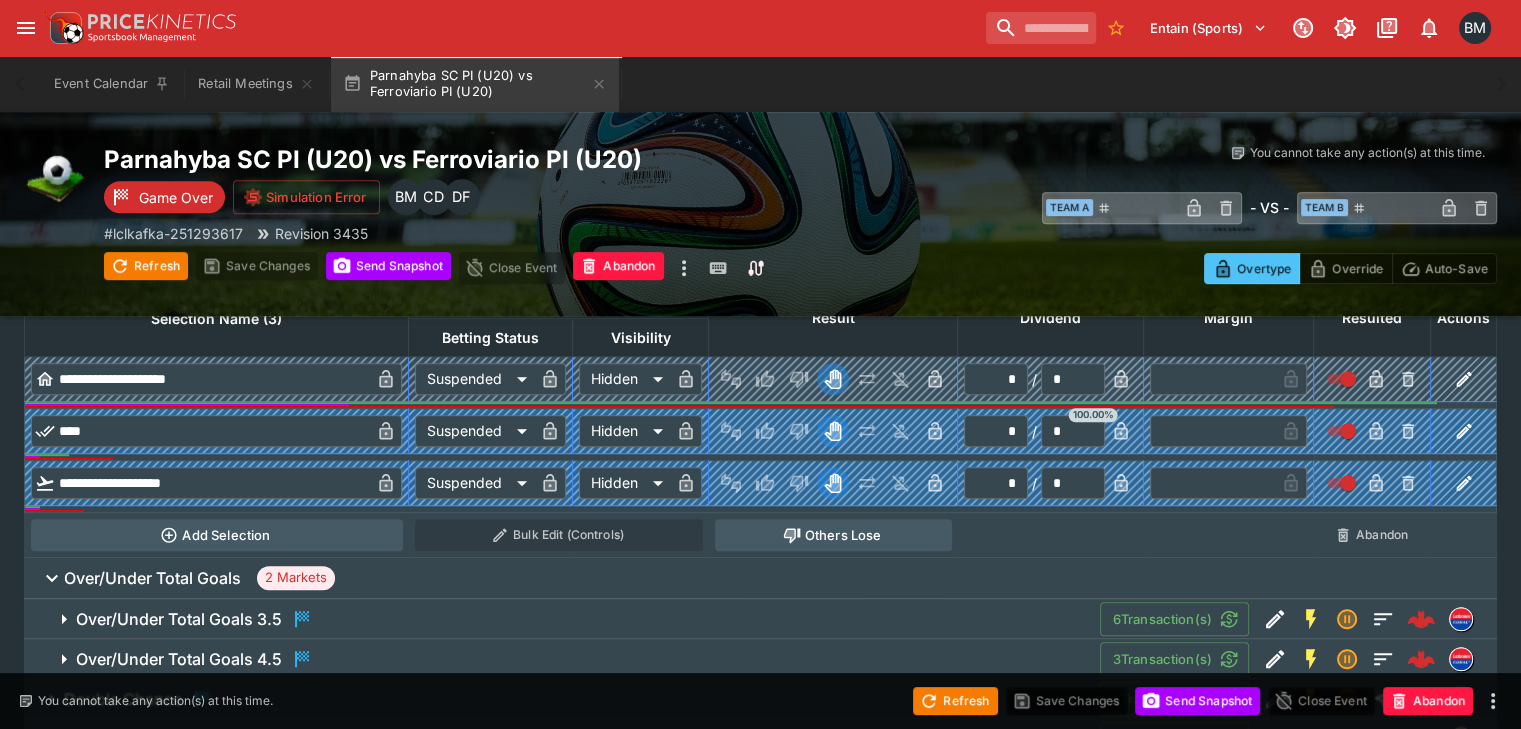 scroll, scrollTop: 666, scrollLeft: 0, axis: vertical 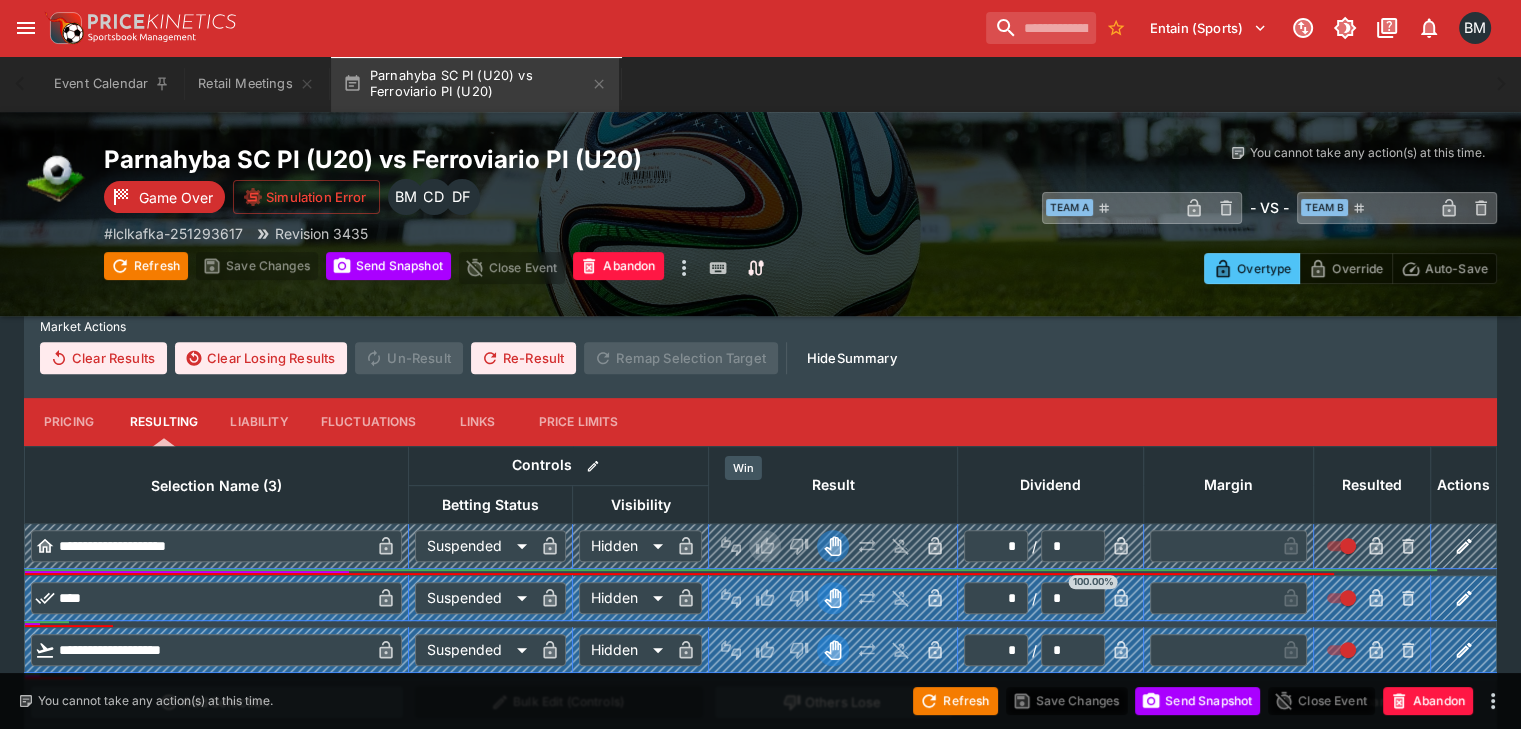 click 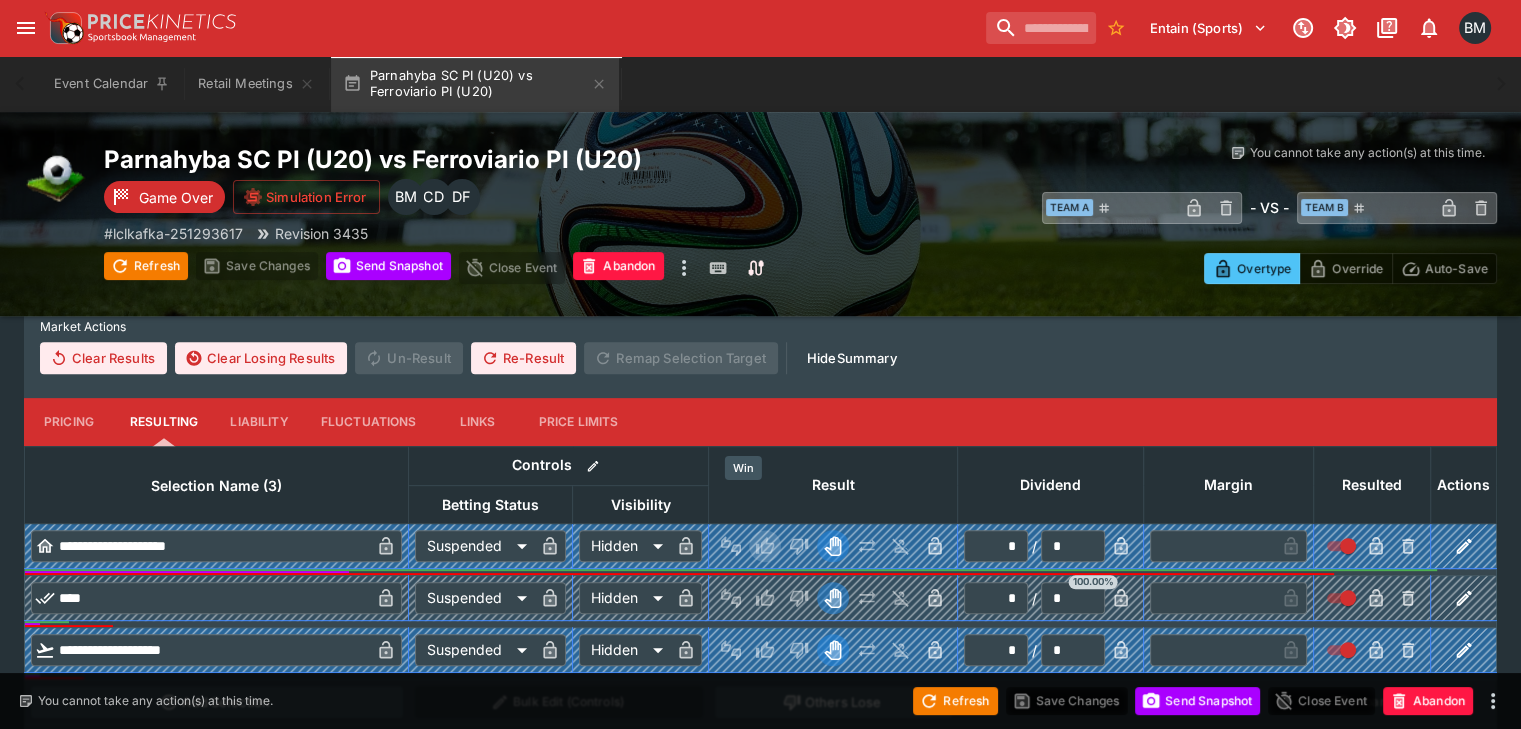 type on "*" 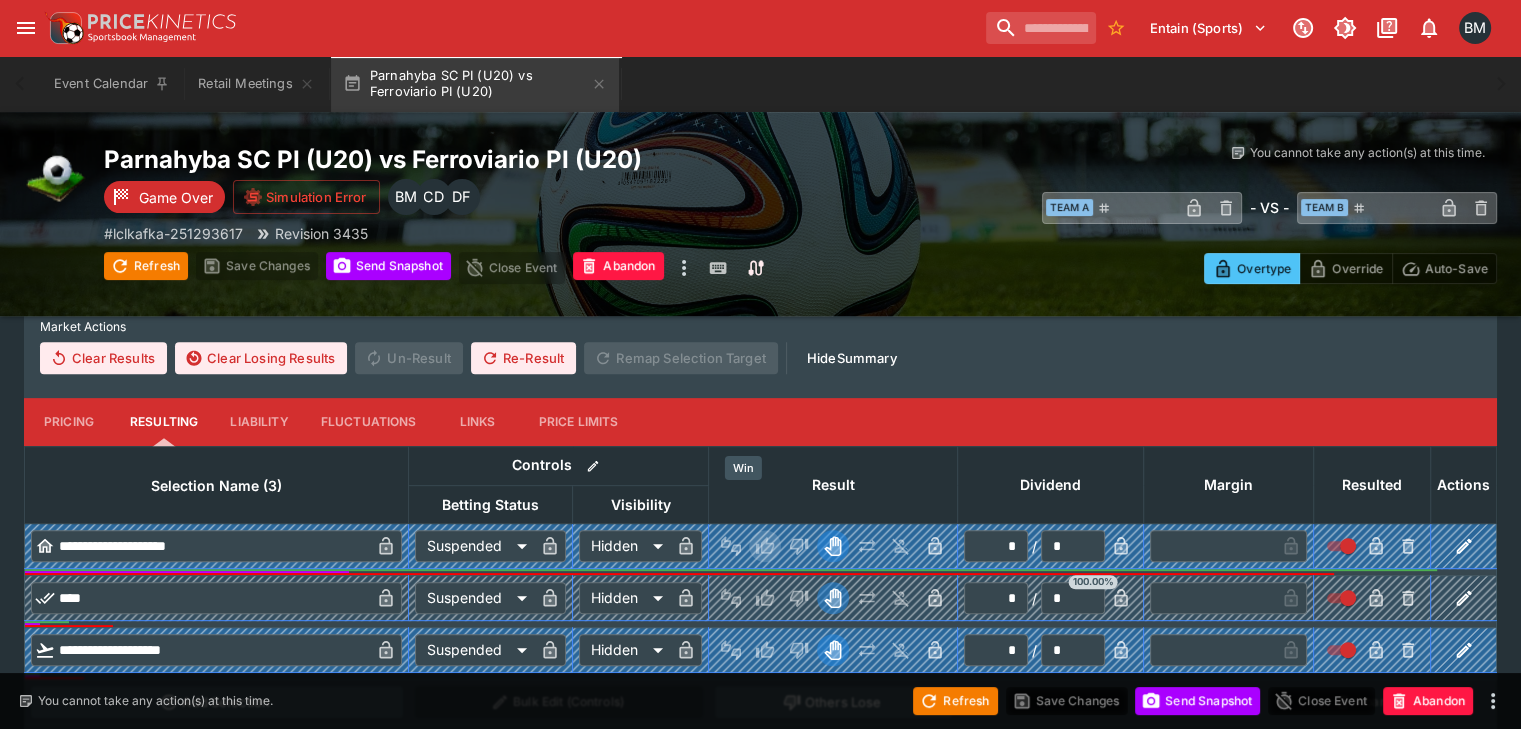 type on "*" 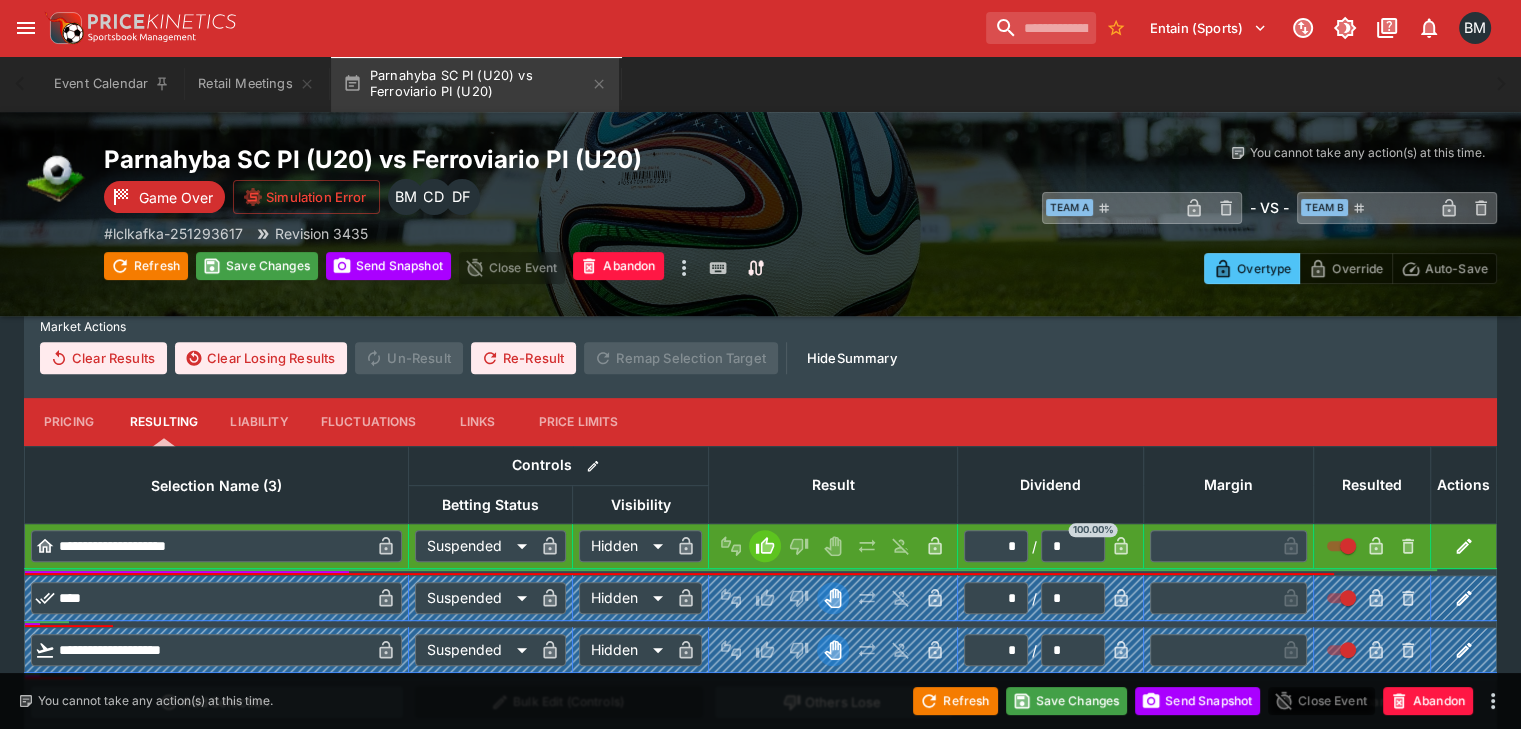 click on "Others Lose" at bounding box center (833, 702) 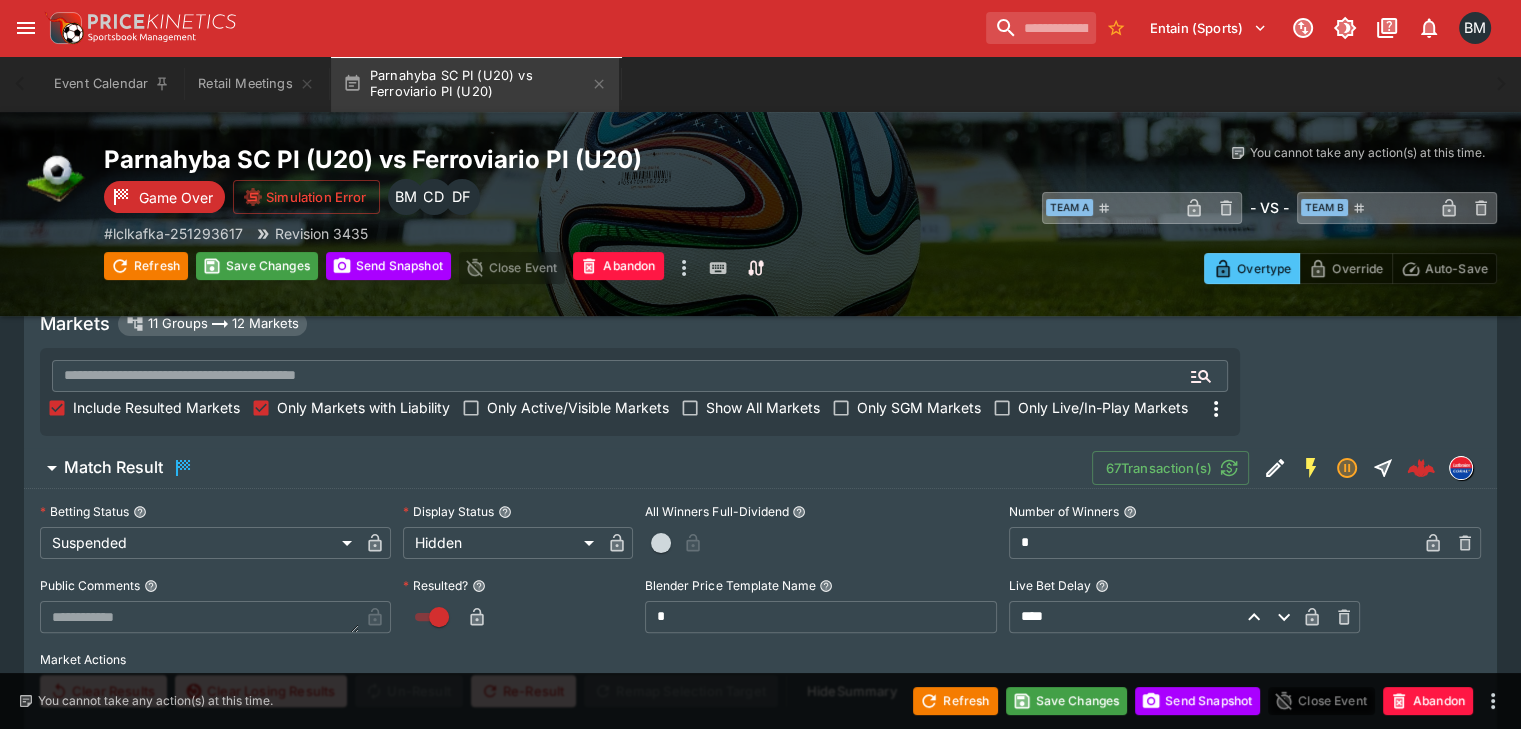 scroll, scrollTop: 0, scrollLeft: 0, axis: both 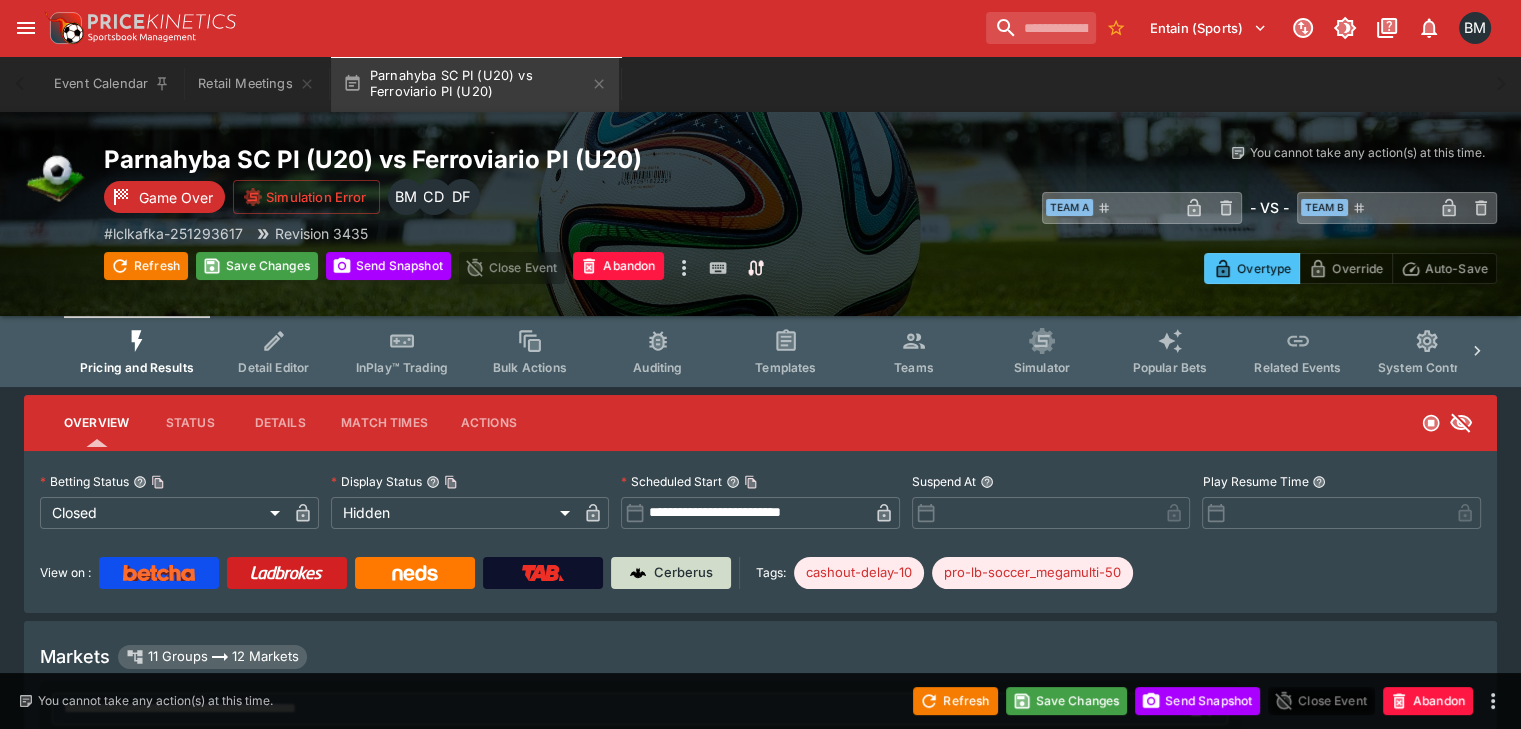 click on "Cerberus" at bounding box center (683, 573) 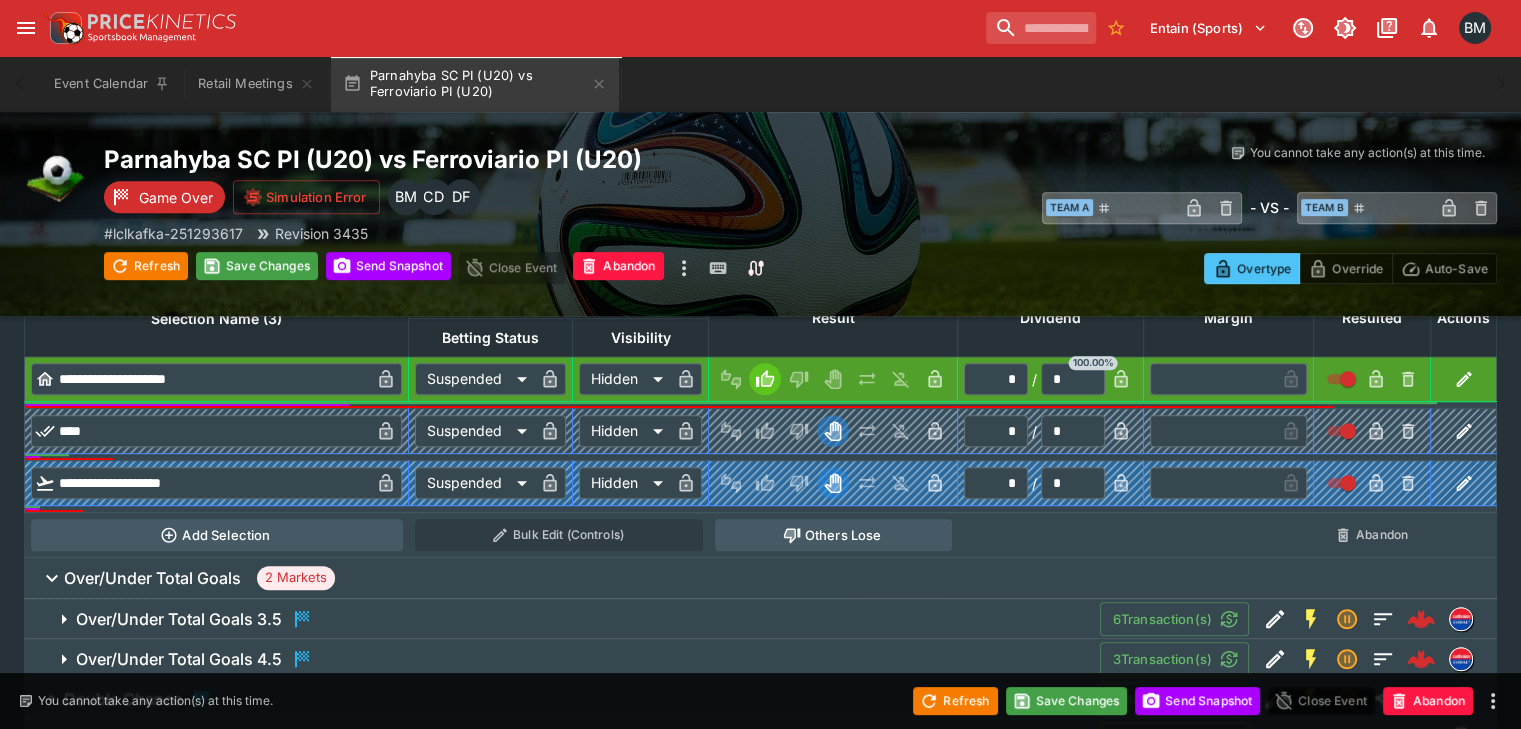 scroll, scrollTop: 666, scrollLeft: 0, axis: vertical 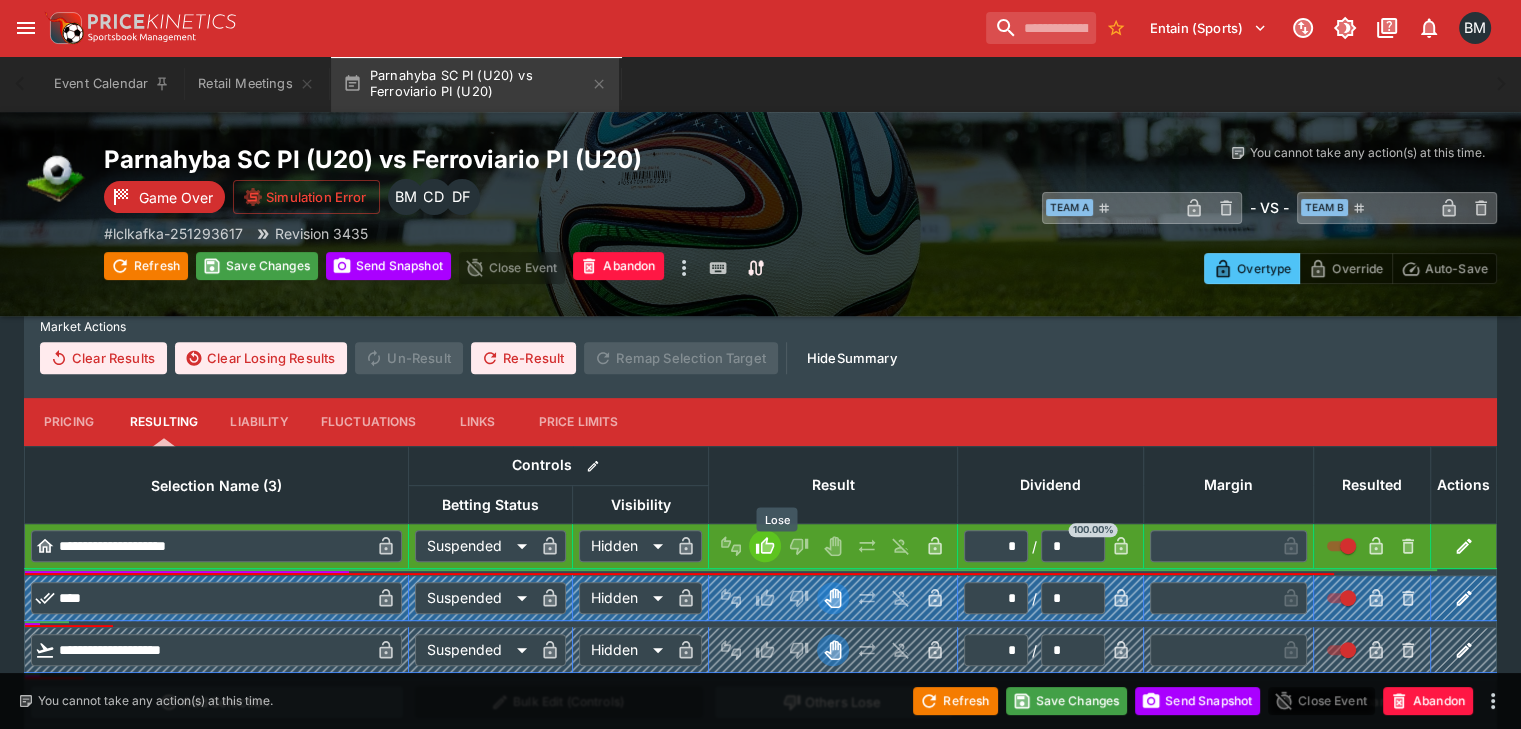 drag, startPoint x: 788, startPoint y: 550, endPoint x: 785, endPoint y: 590, distance: 40.112343 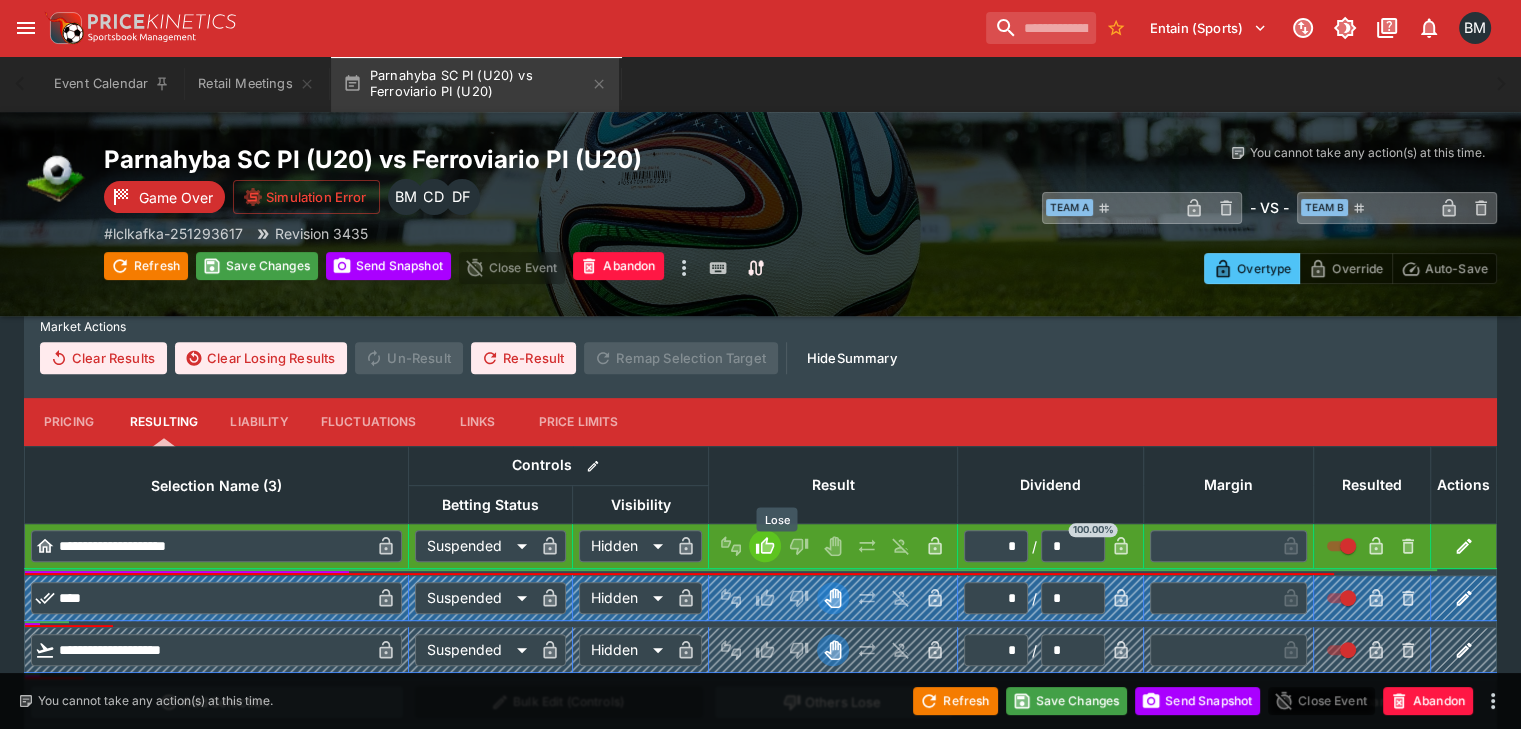 click at bounding box center (799, 598) 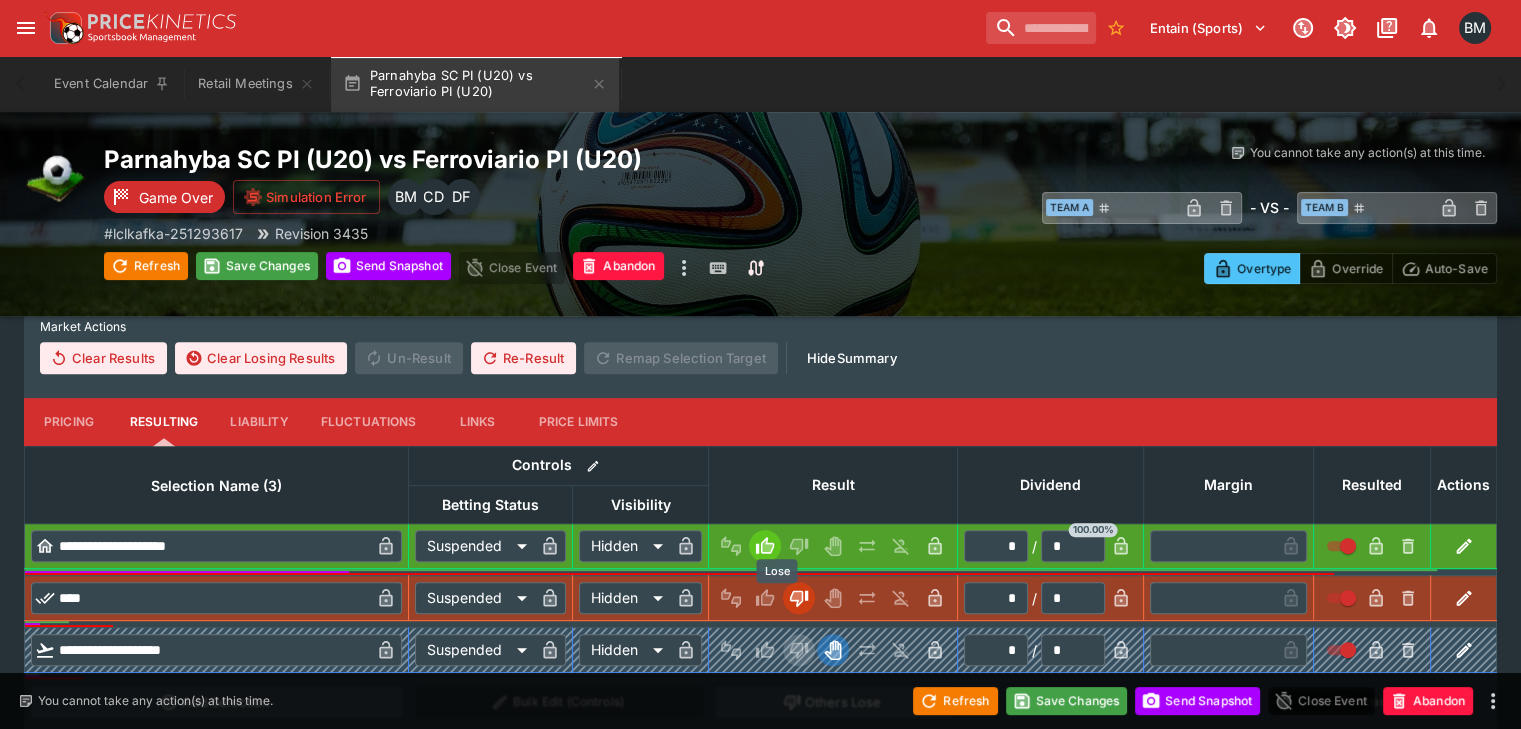 click 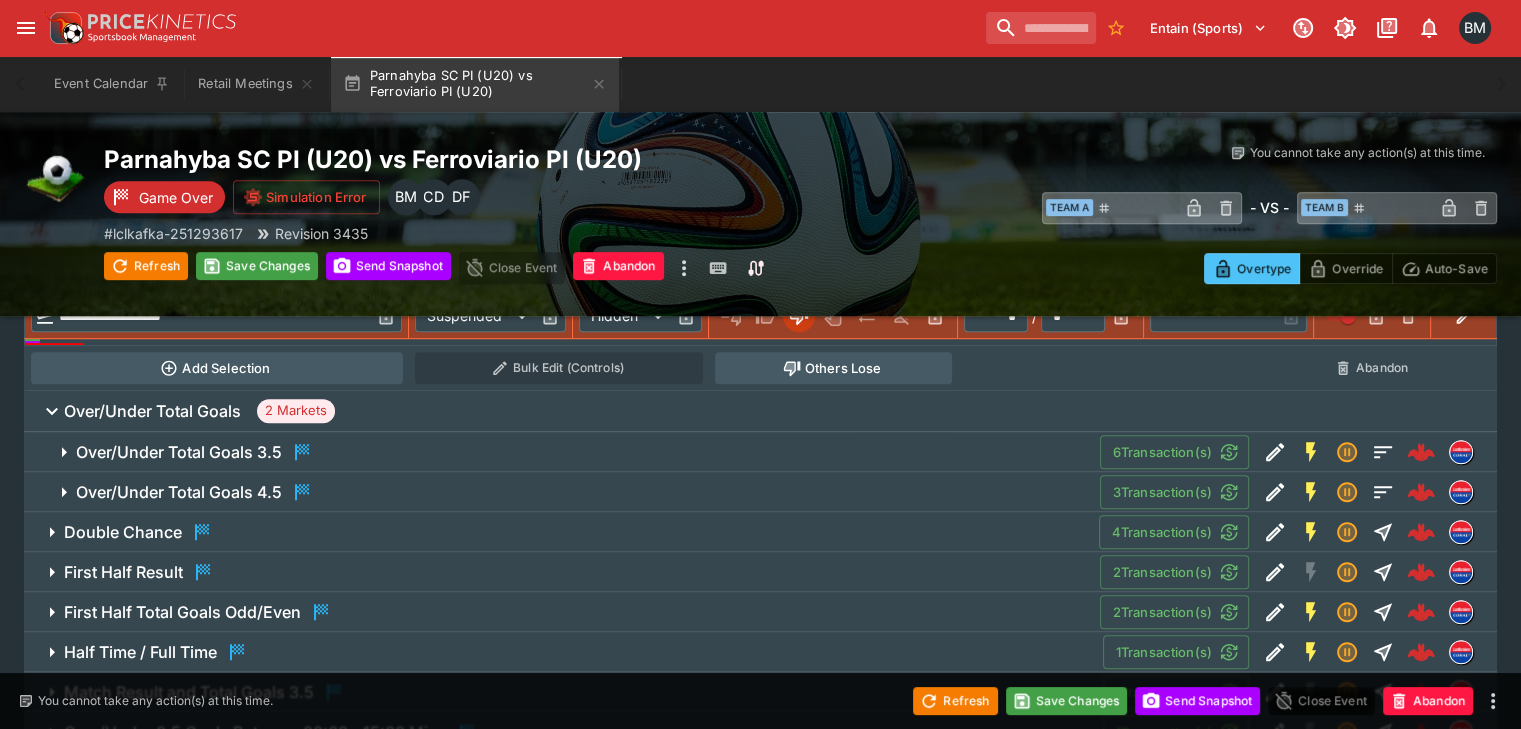 click on "Double Chance 4  Transaction(s)" at bounding box center [760, 532] 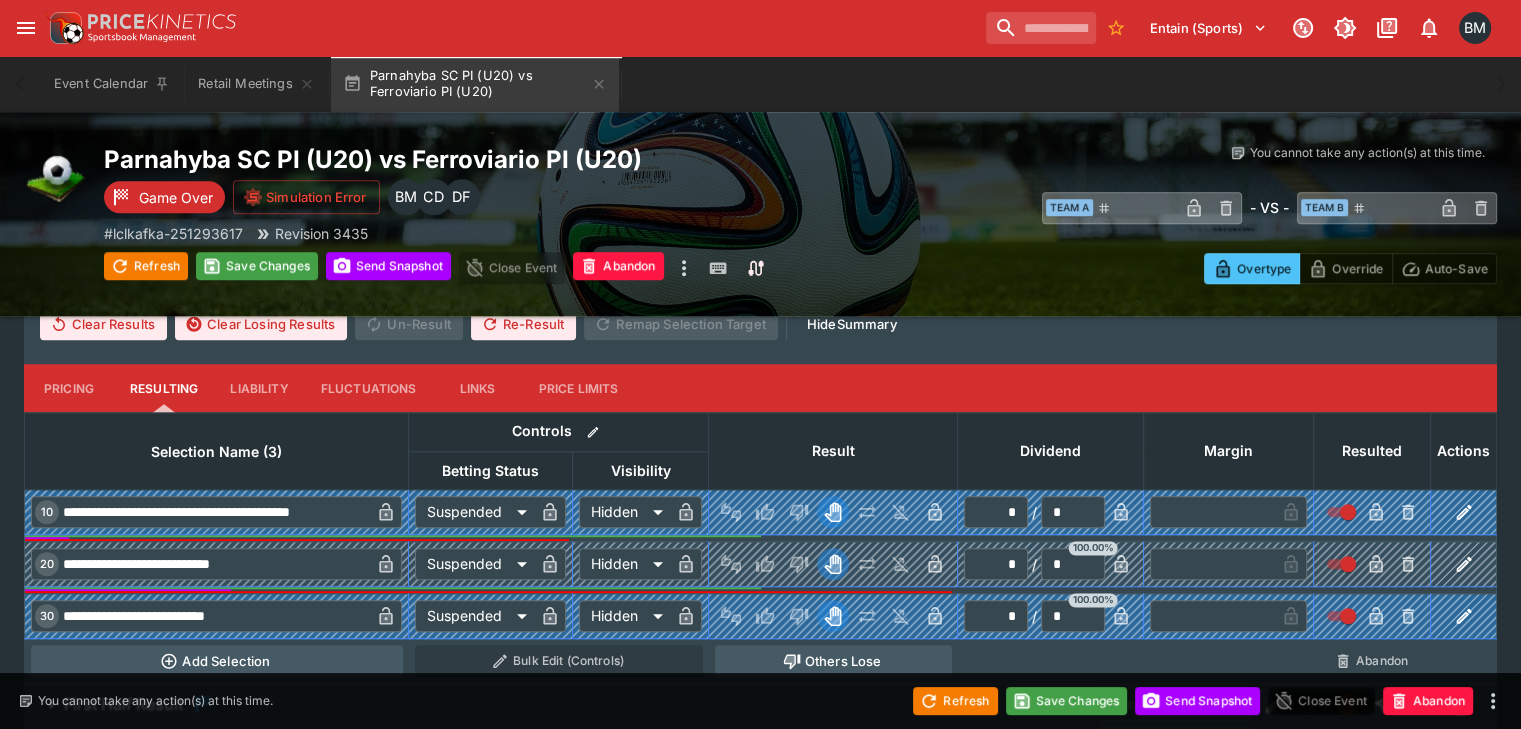scroll, scrollTop: 1500, scrollLeft: 0, axis: vertical 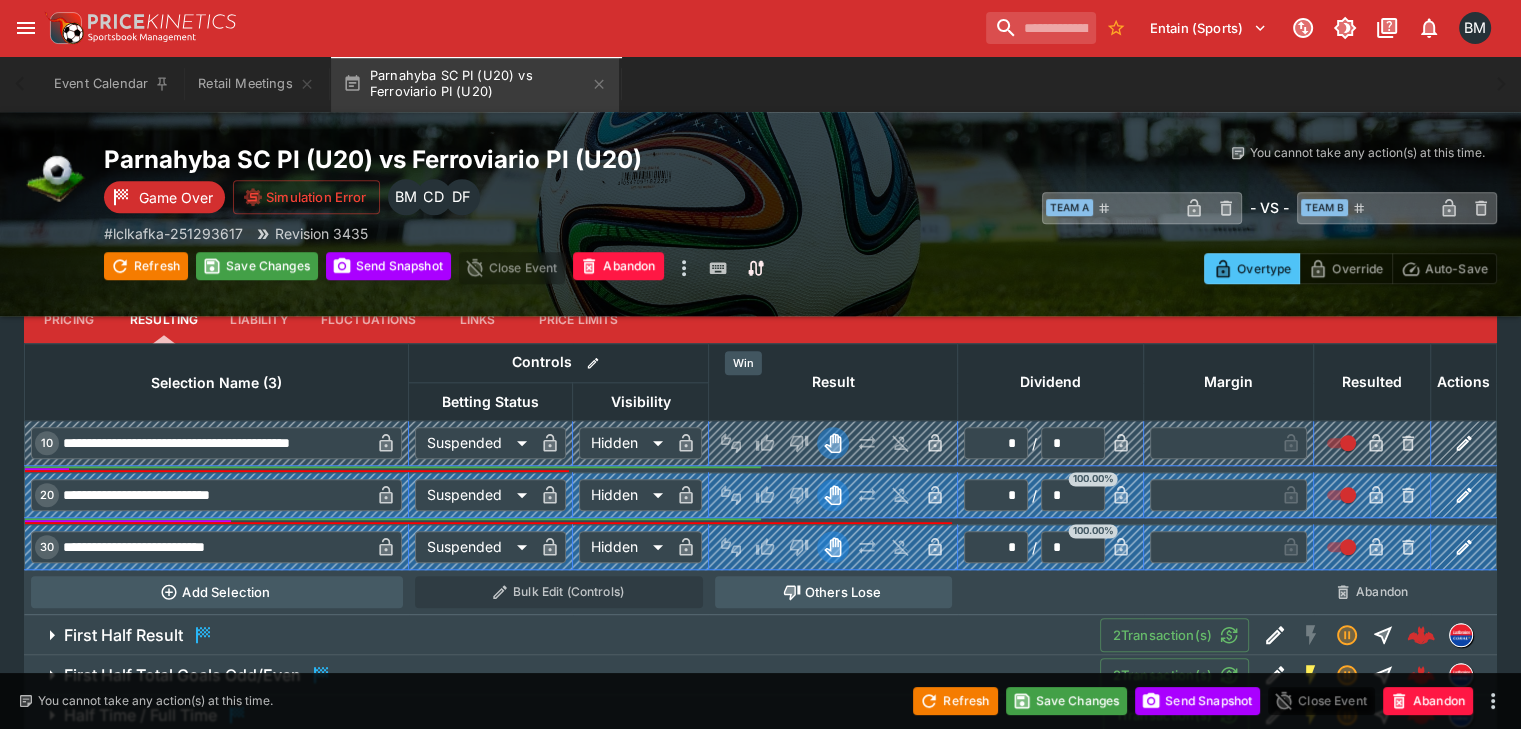 drag, startPoint x: 748, startPoint y: 384, endPoint x: 744, endPoint y: 433, distance: 49.162994 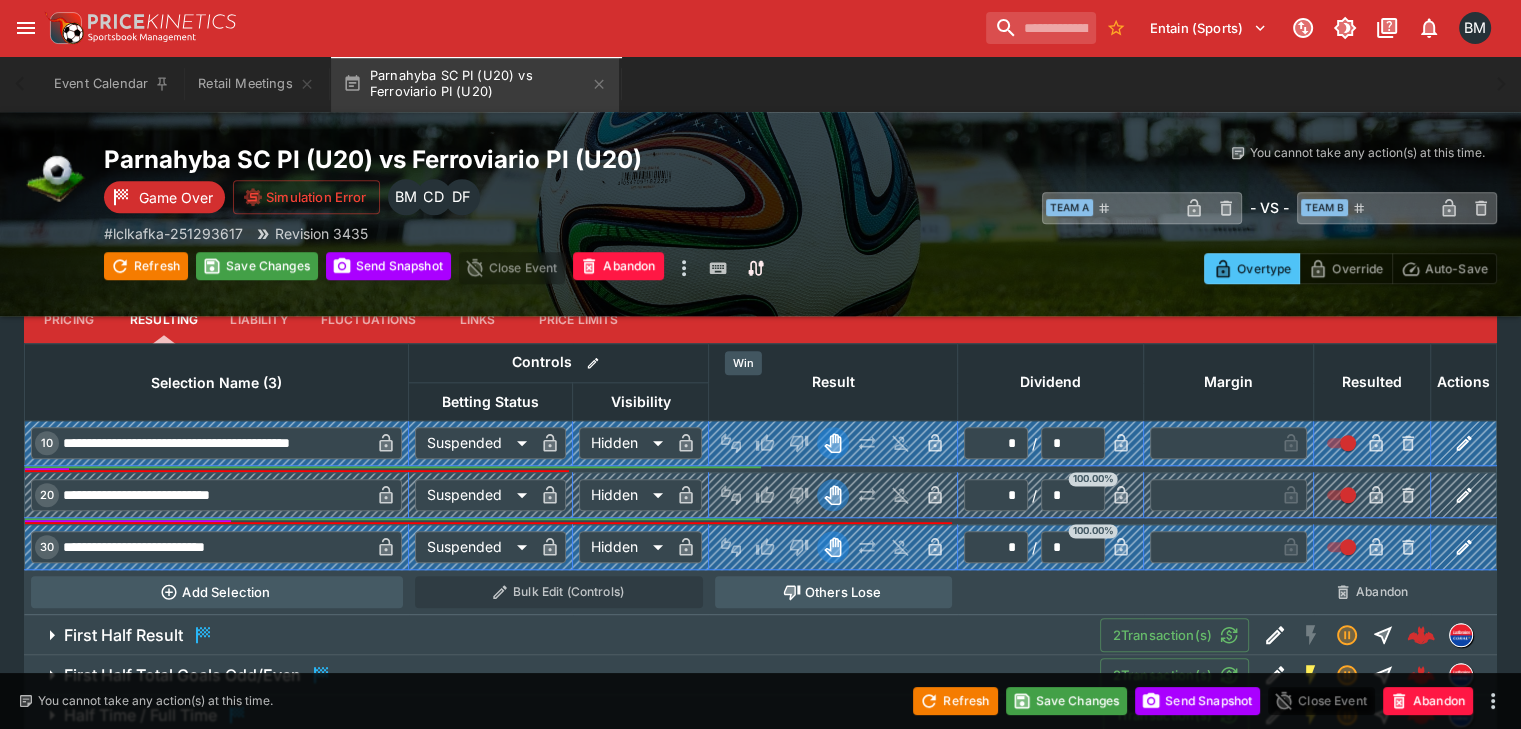 click 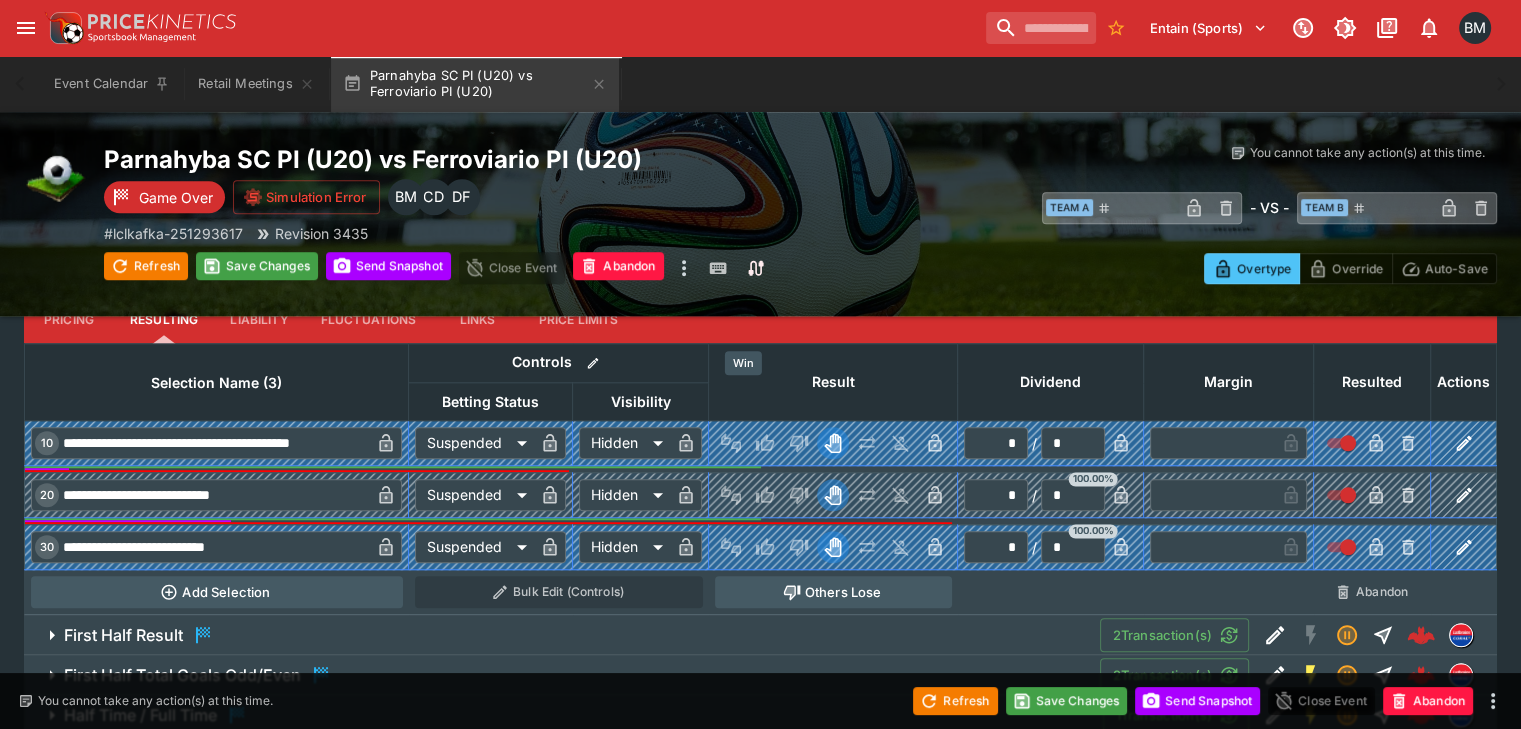 type on "*" 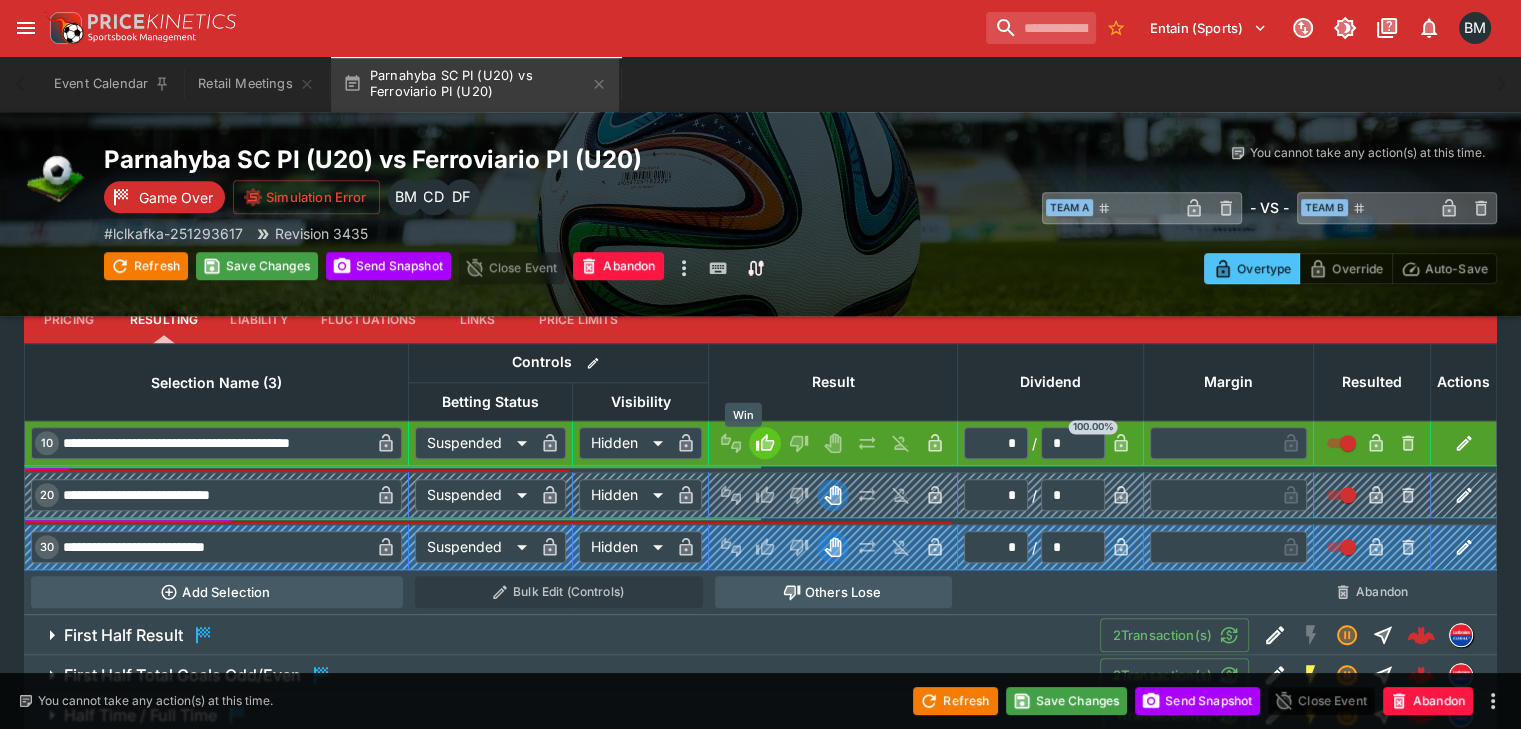 click 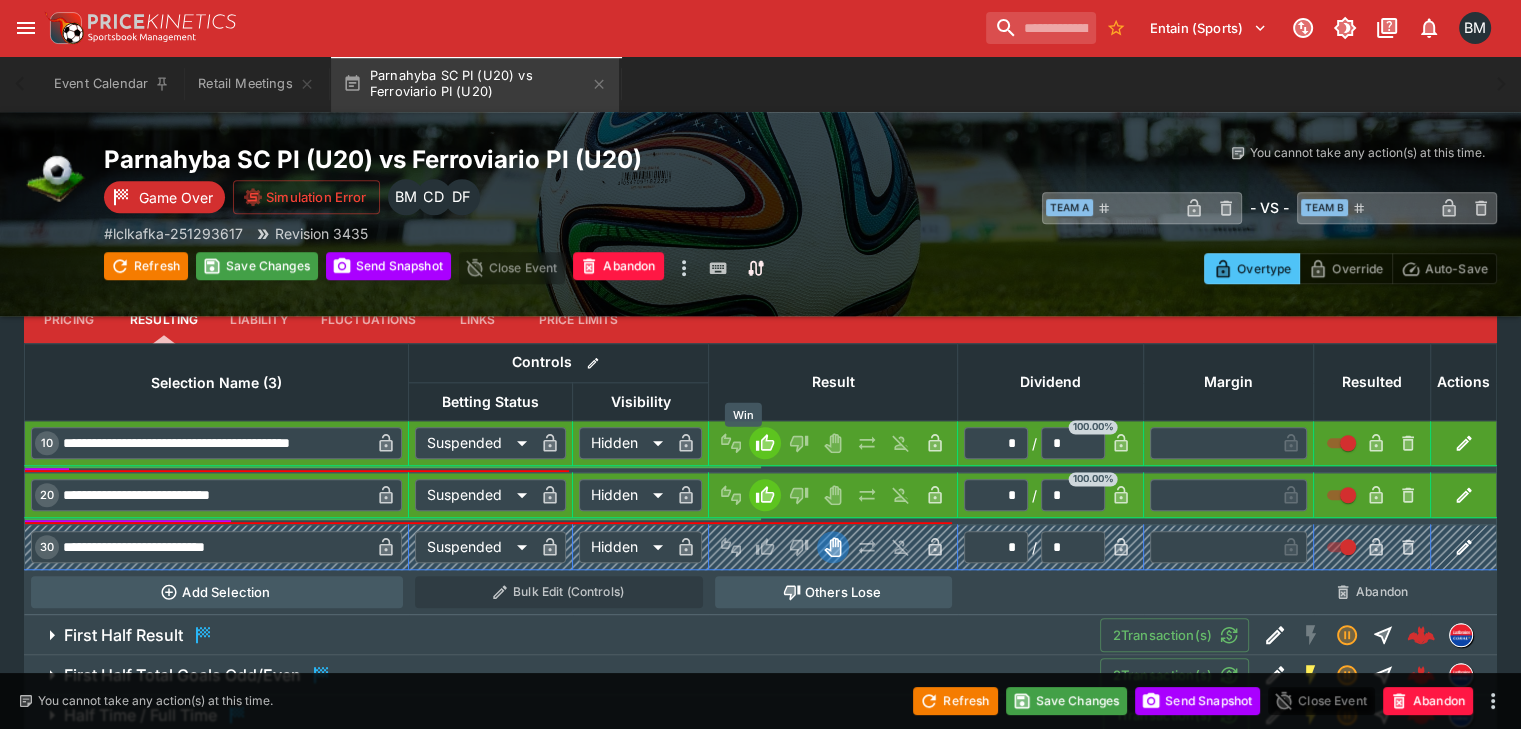 type on "*" 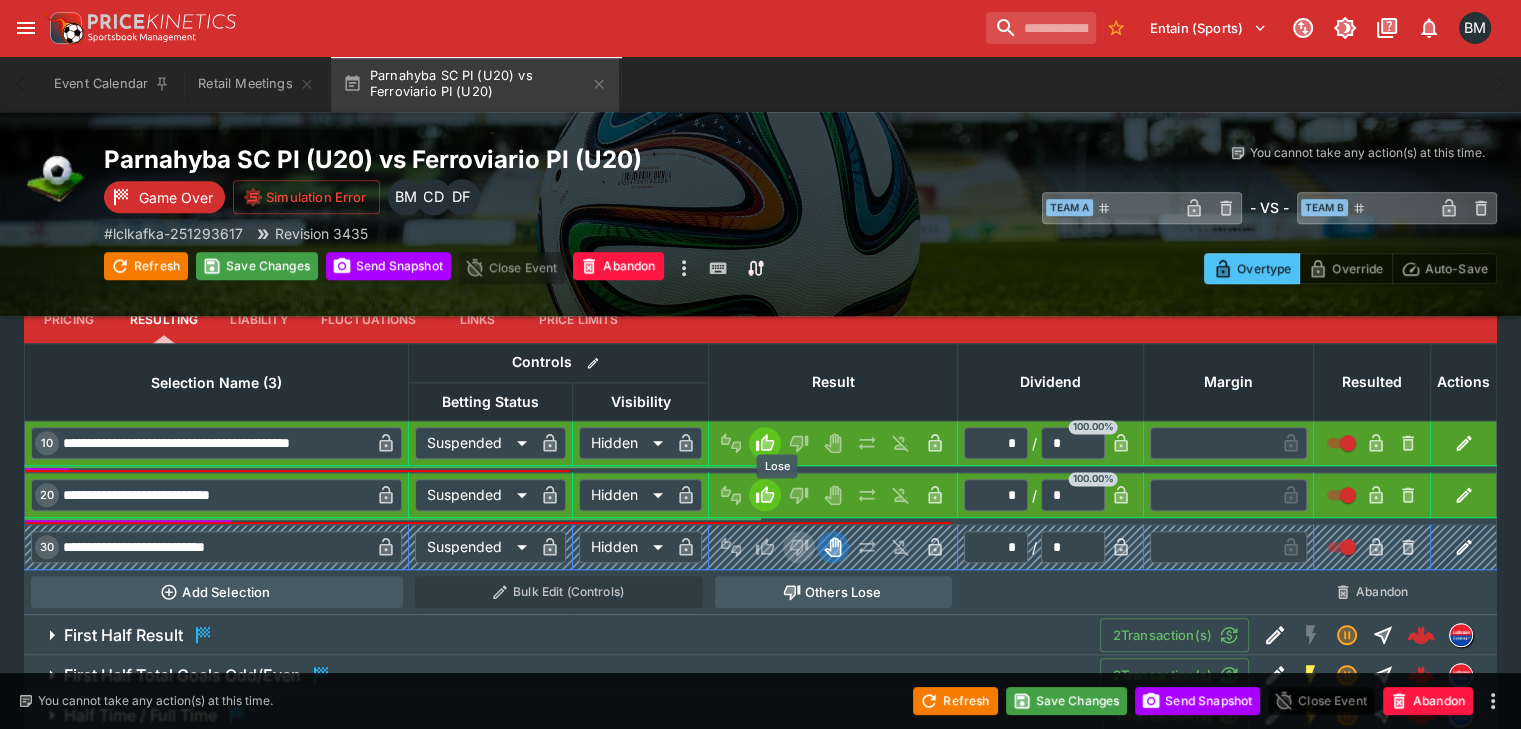 click 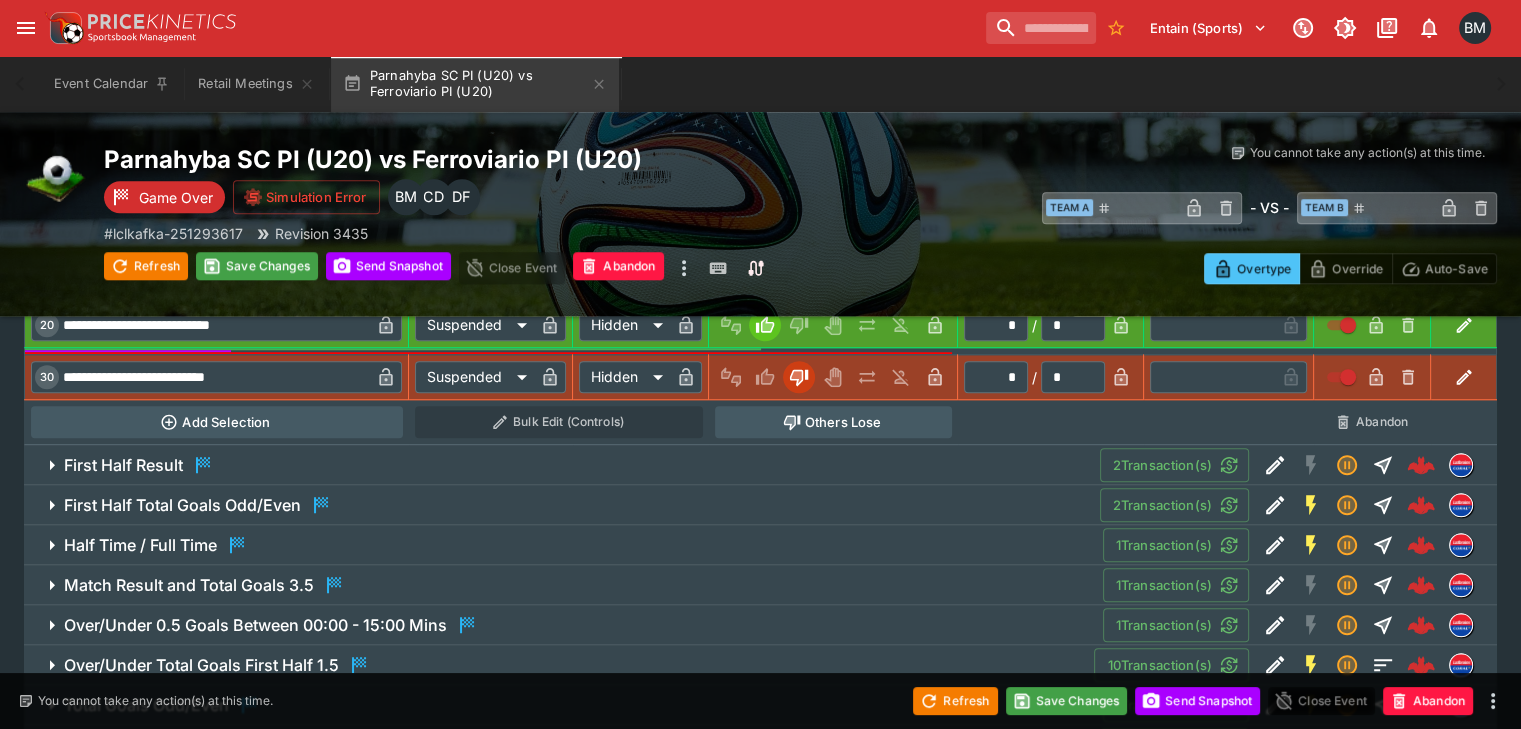 scroll, scrollTop: 1723, scrollLeft: 0, axis: vertical 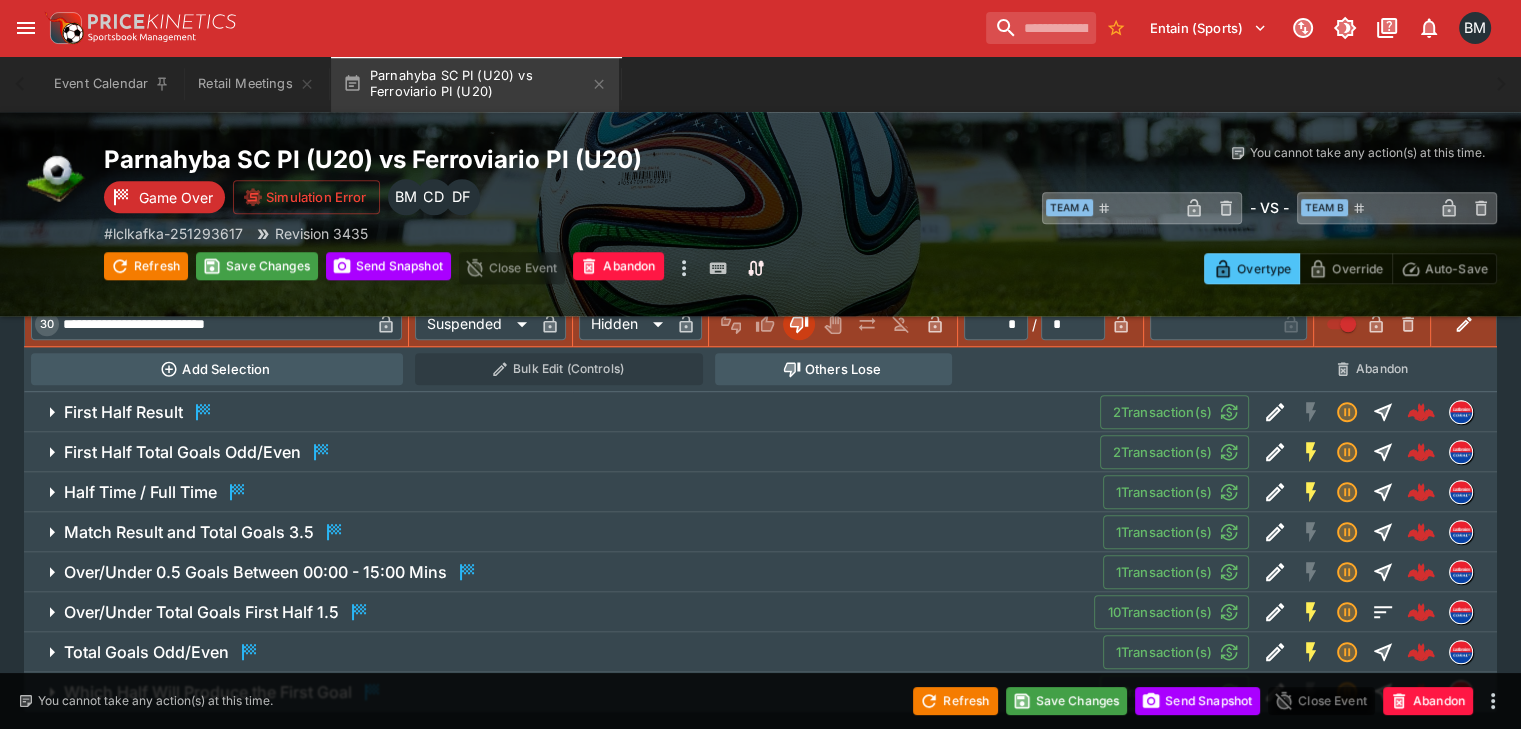 click on "Over/Under Total Goals First Half 1.5 10  Transaction(s)" at bounding box center (760, 612) 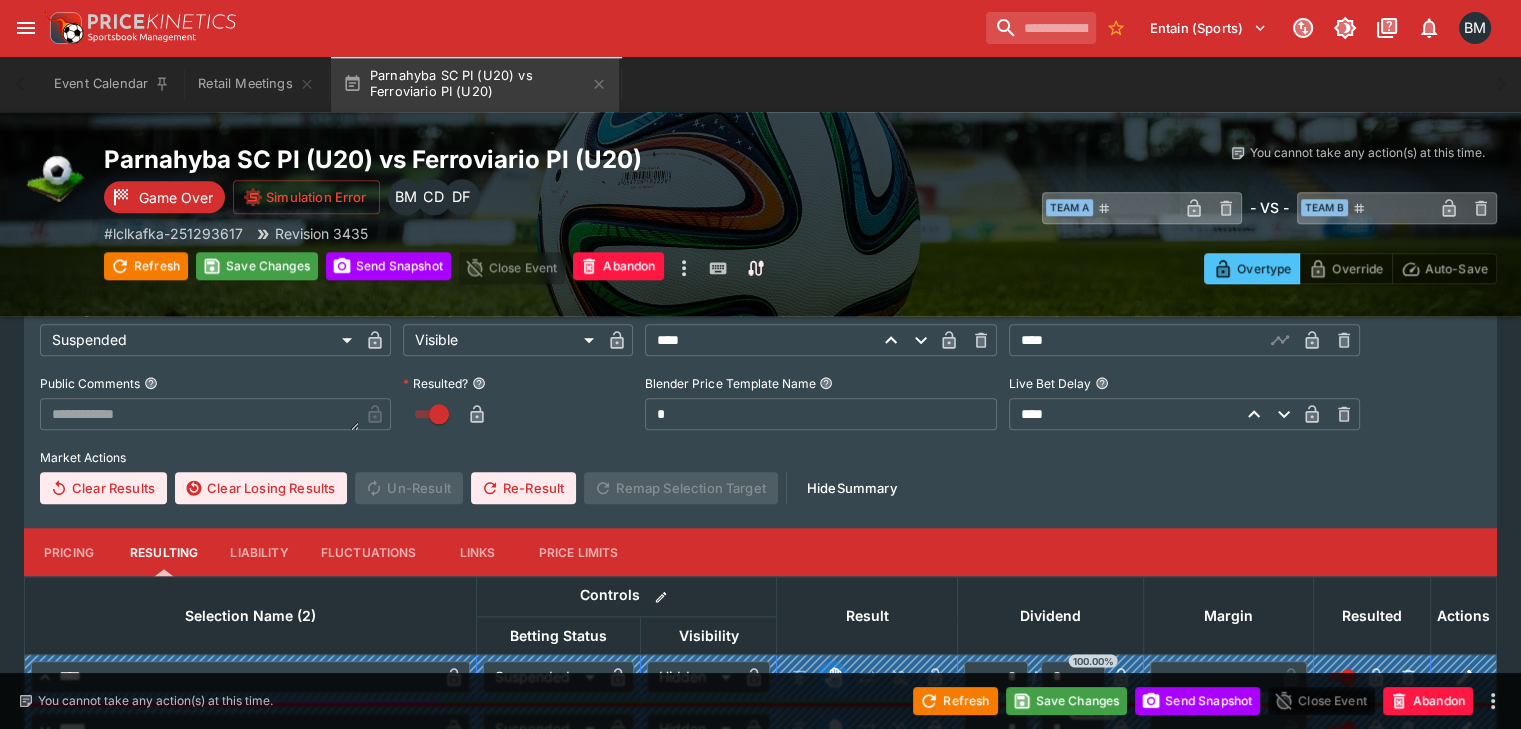 scroll, scrollTop: 2223, scrollLeft: 0, axis: vertical 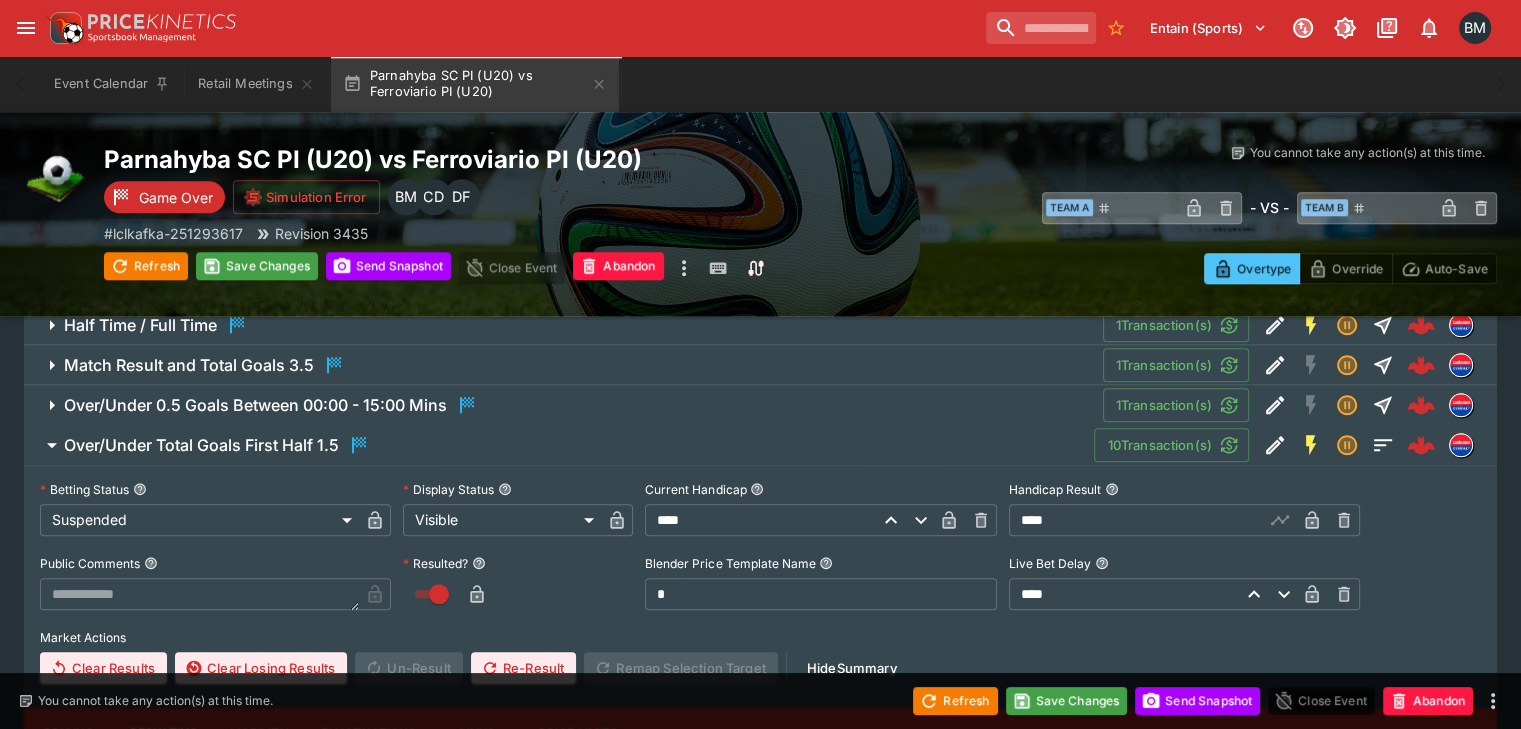 click on "Over/Under Total Goals First Half 1.5 10  Transaction(s)" at bounding box center (772, 445) 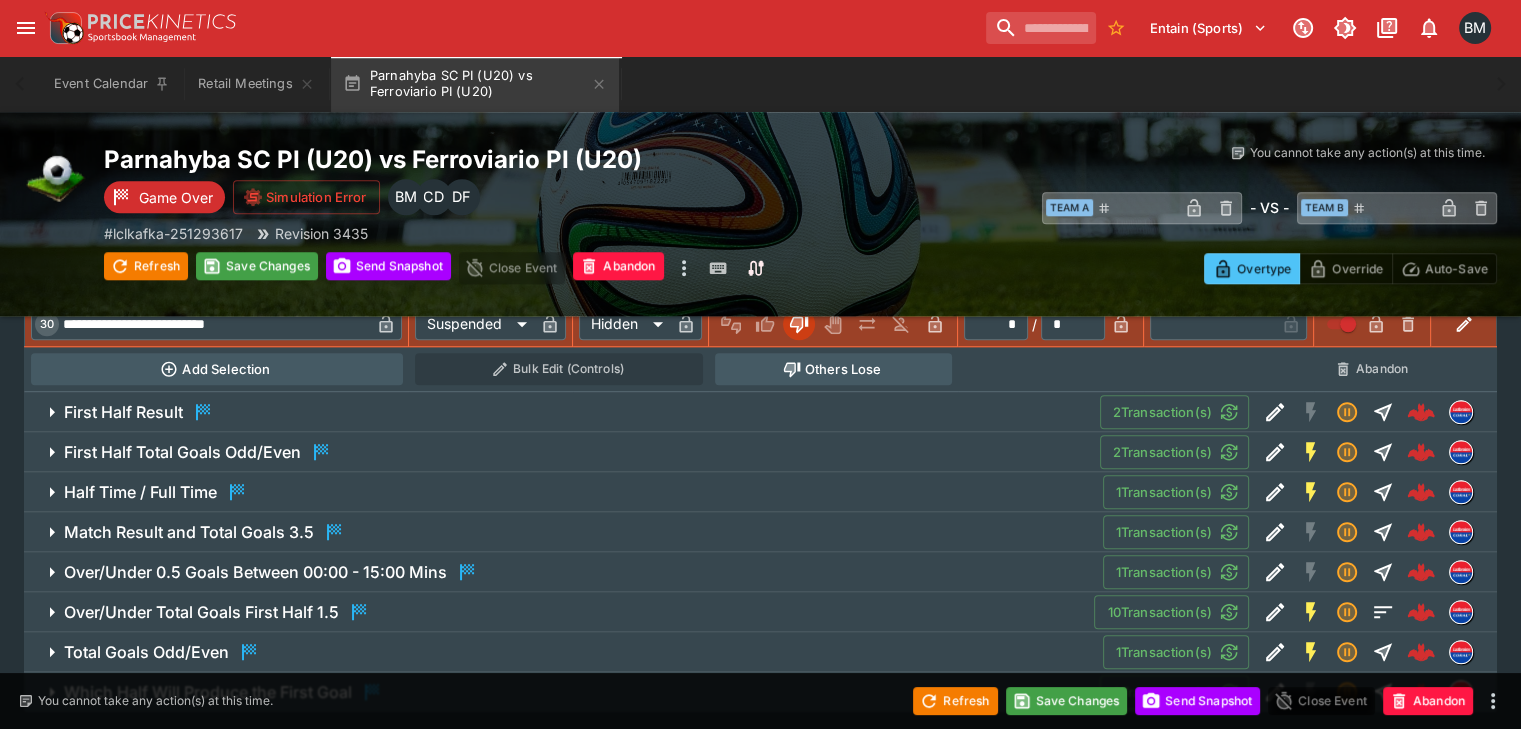 click on "Total Goals Odd/Even 1  Transaction(s)" at bounding box center [760, 652] 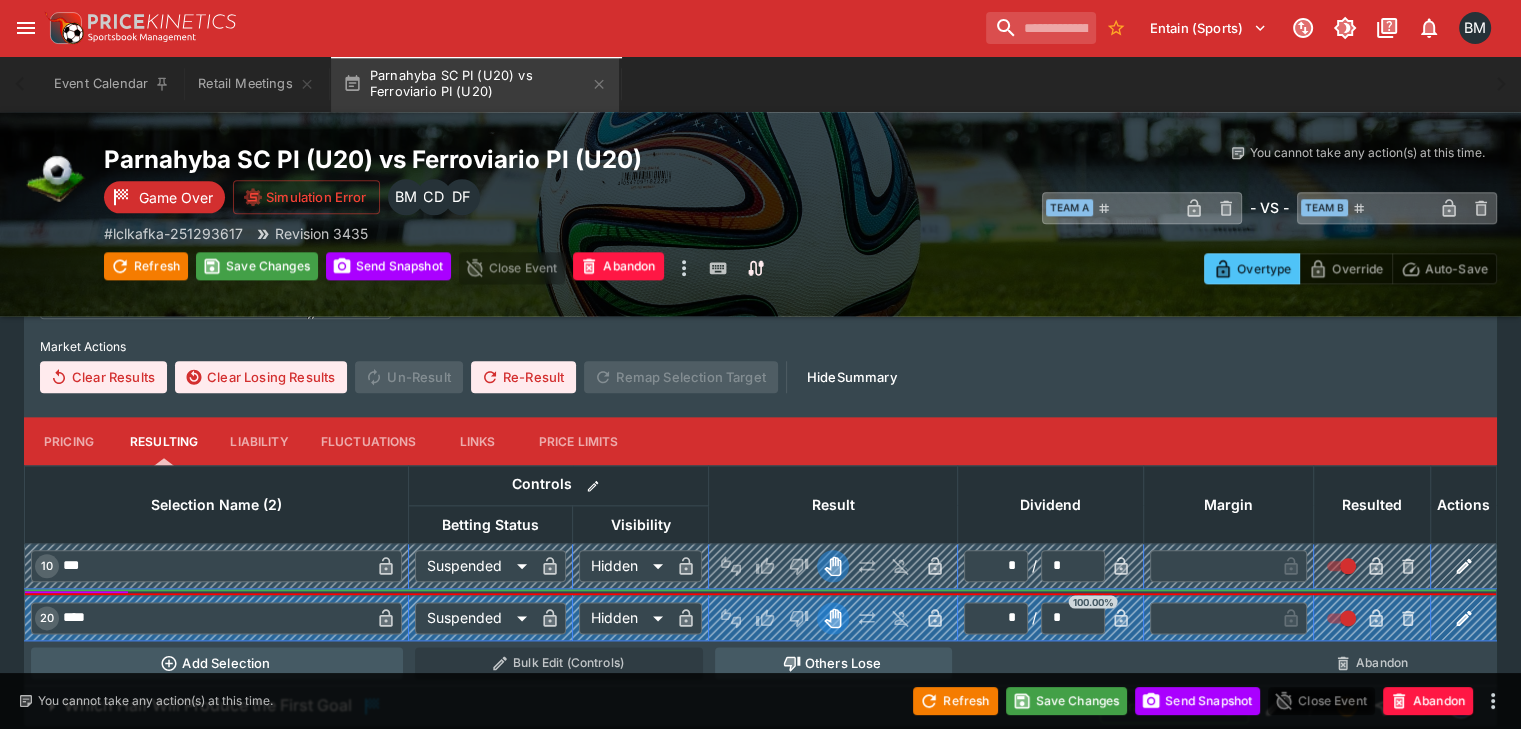 scroll, scrollTop: 2274, scrollLeft: 0, axis: vertical 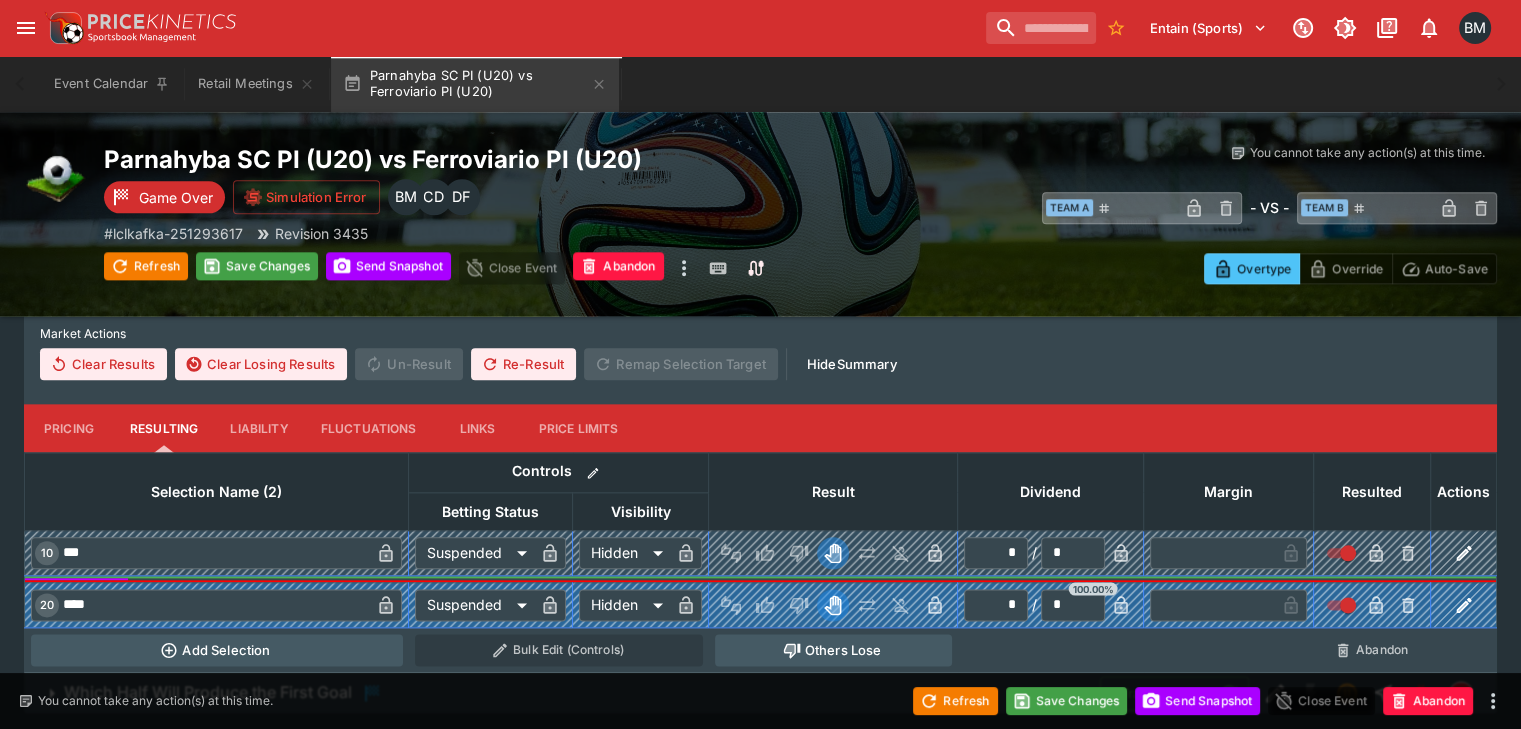 click 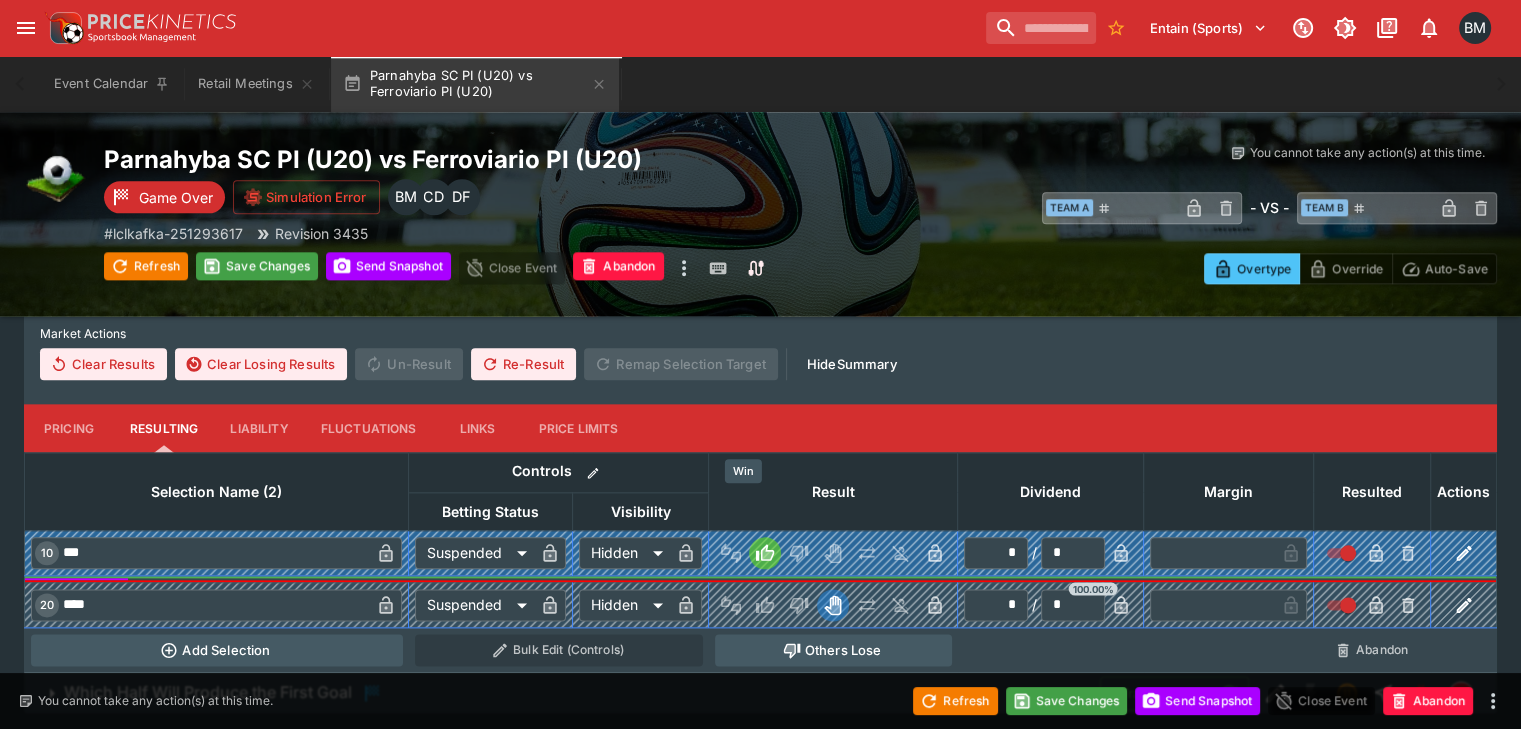 type on "*" 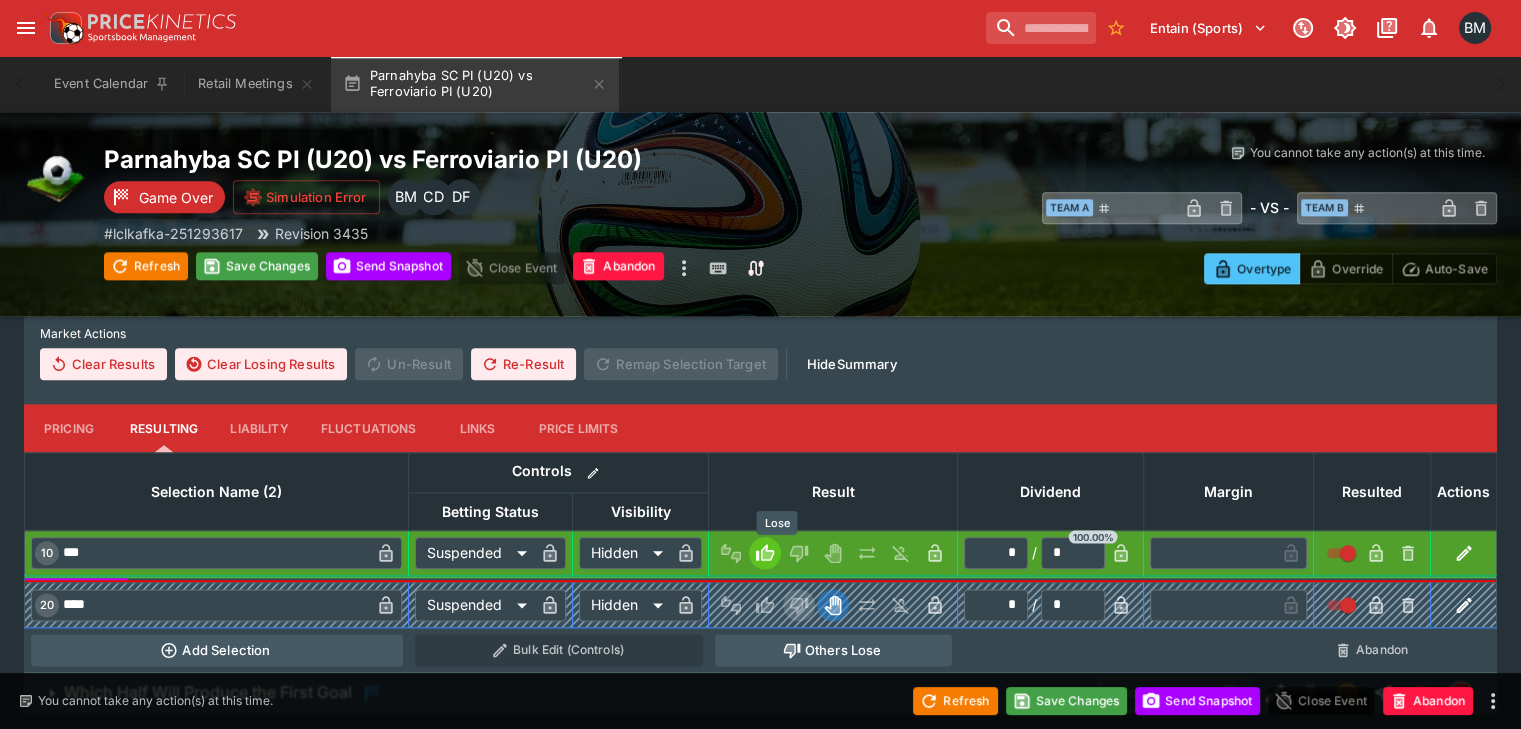 click 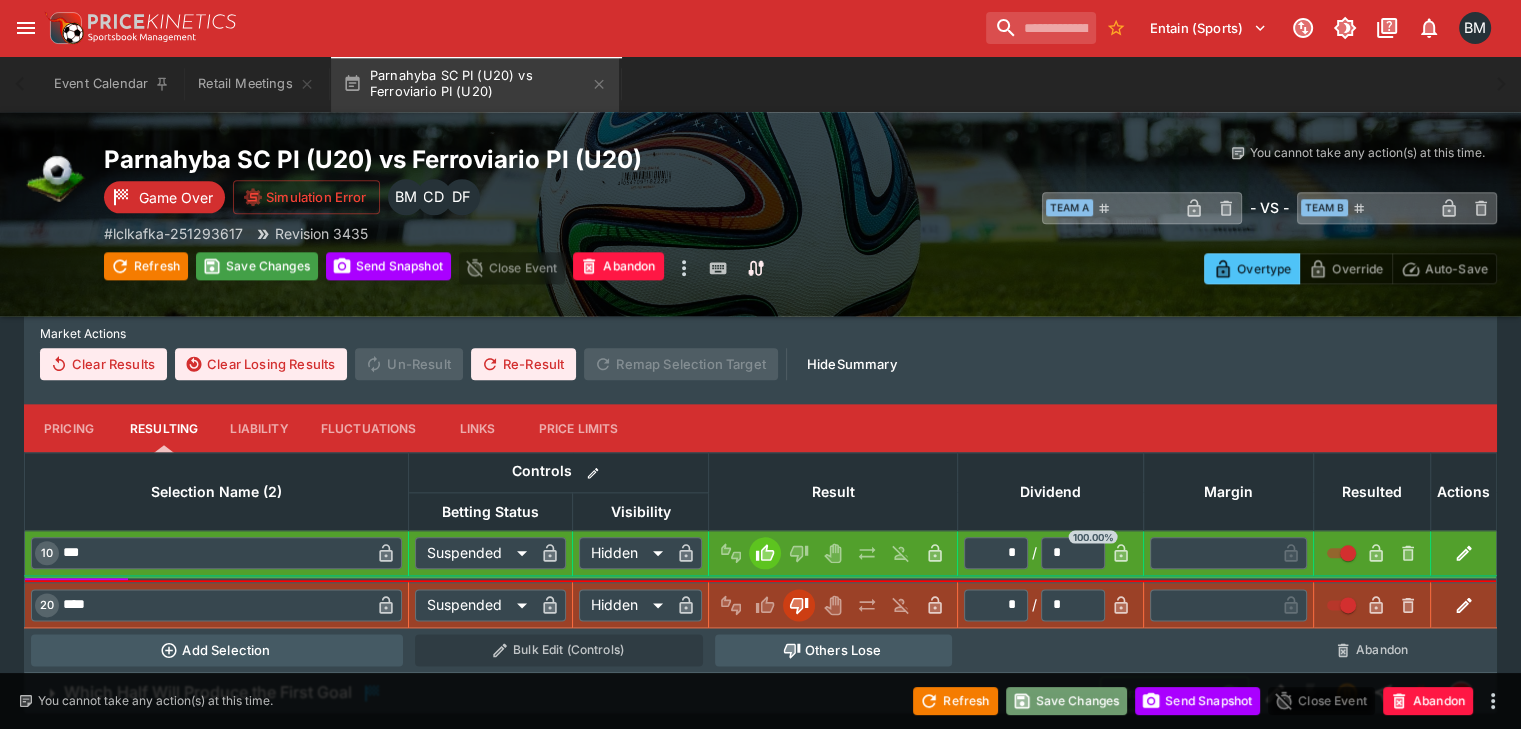 click on "Save Changes" at bounding box center [1067, 701] 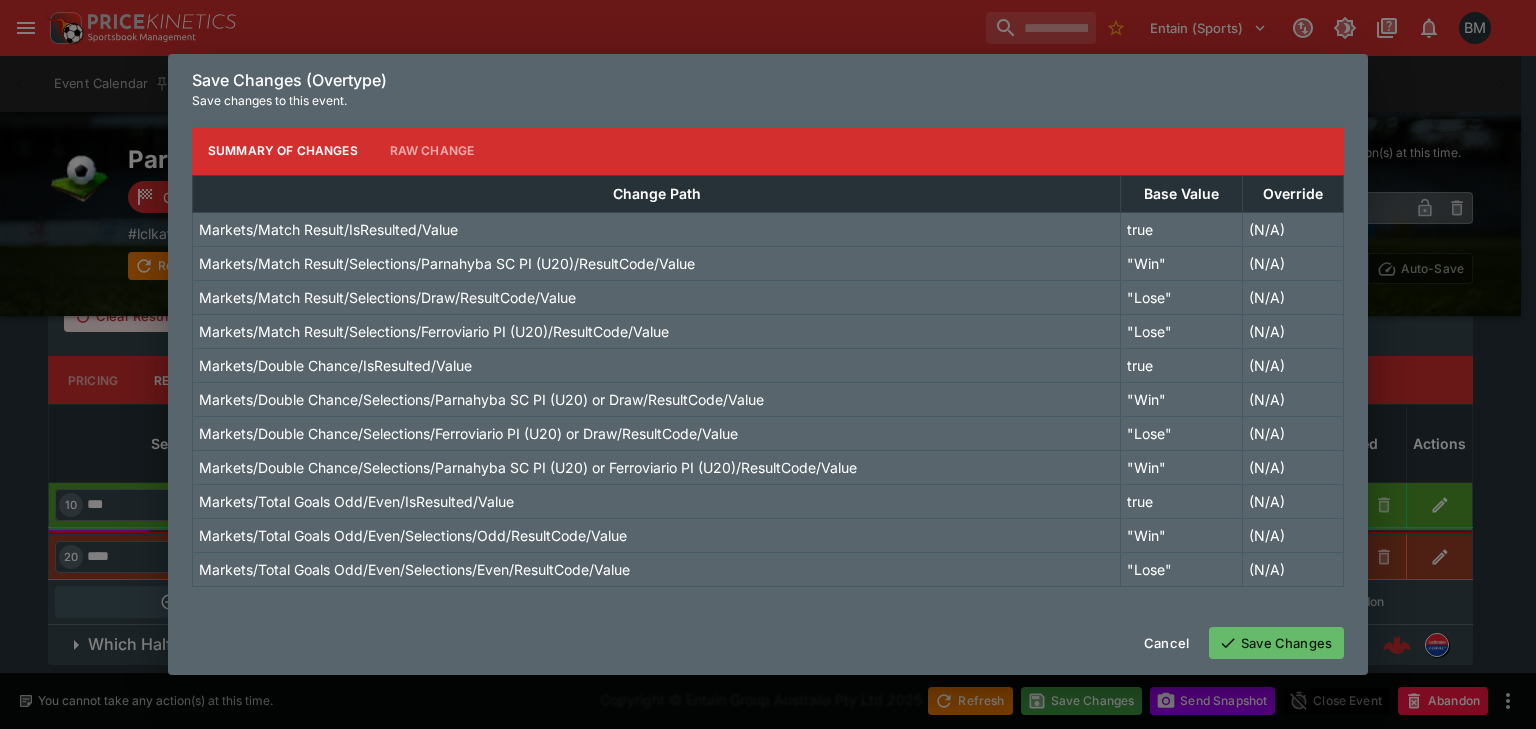 click on "Save Changes" at bounding box center (1276, 643) 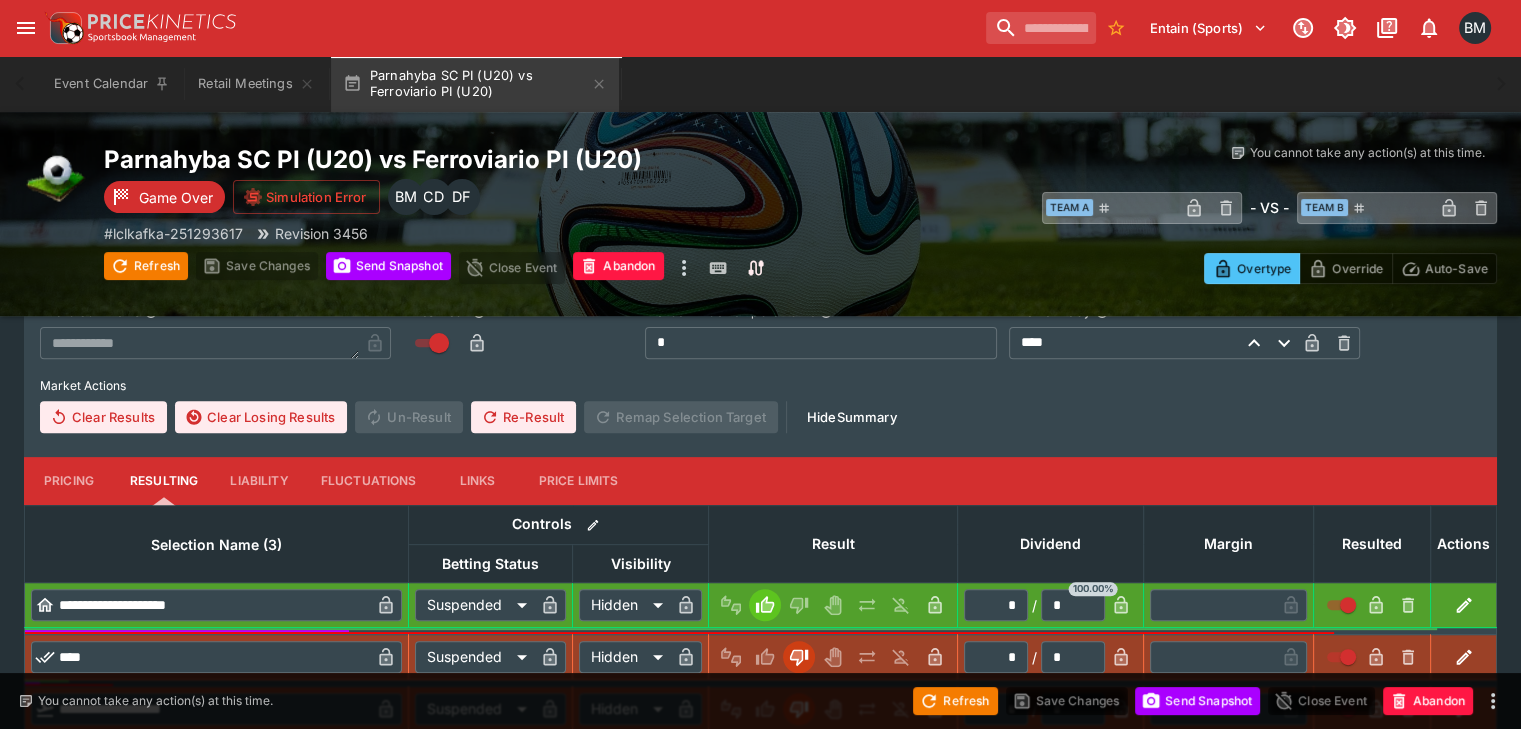 scroll, scrollTop: 440, scrollLeft: 0, axis: vertical 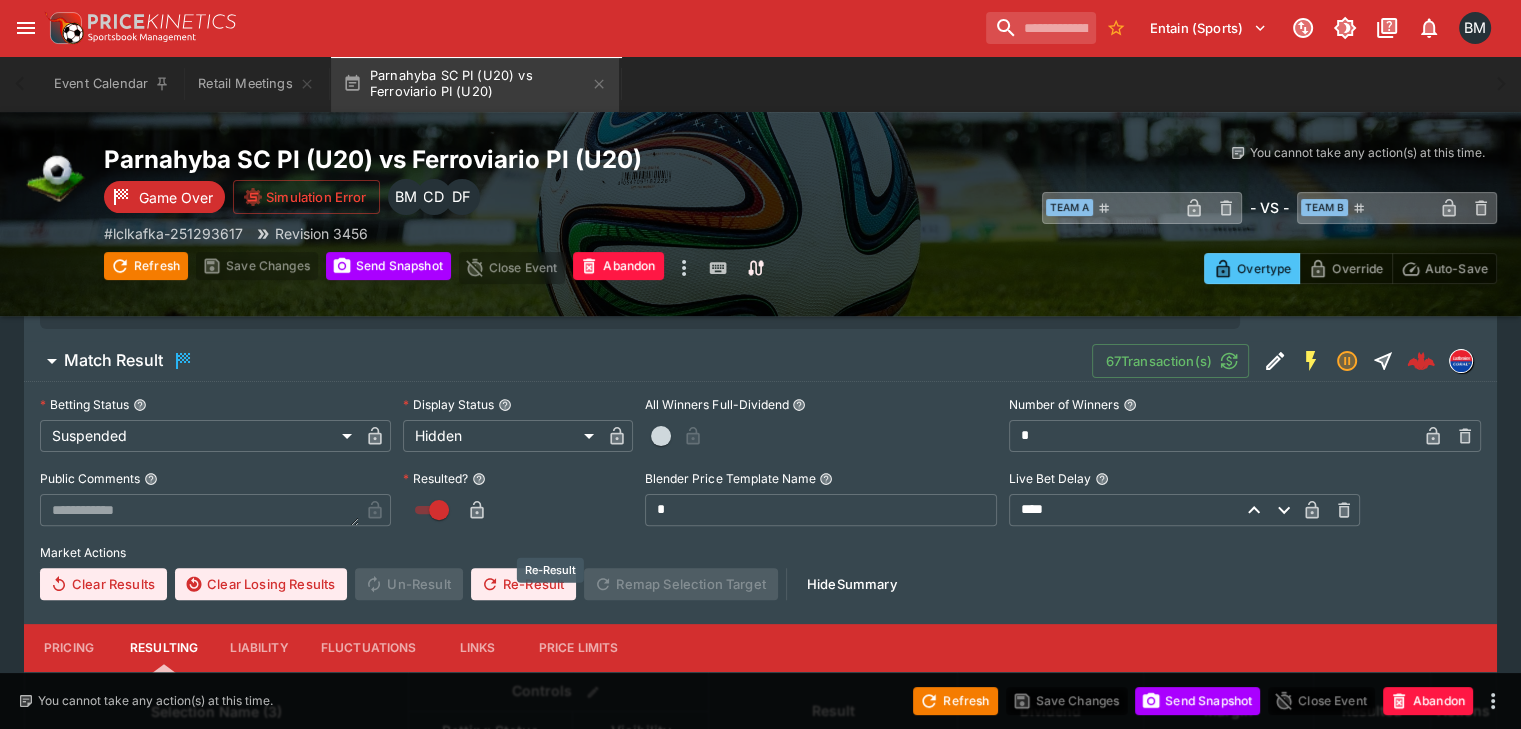 click 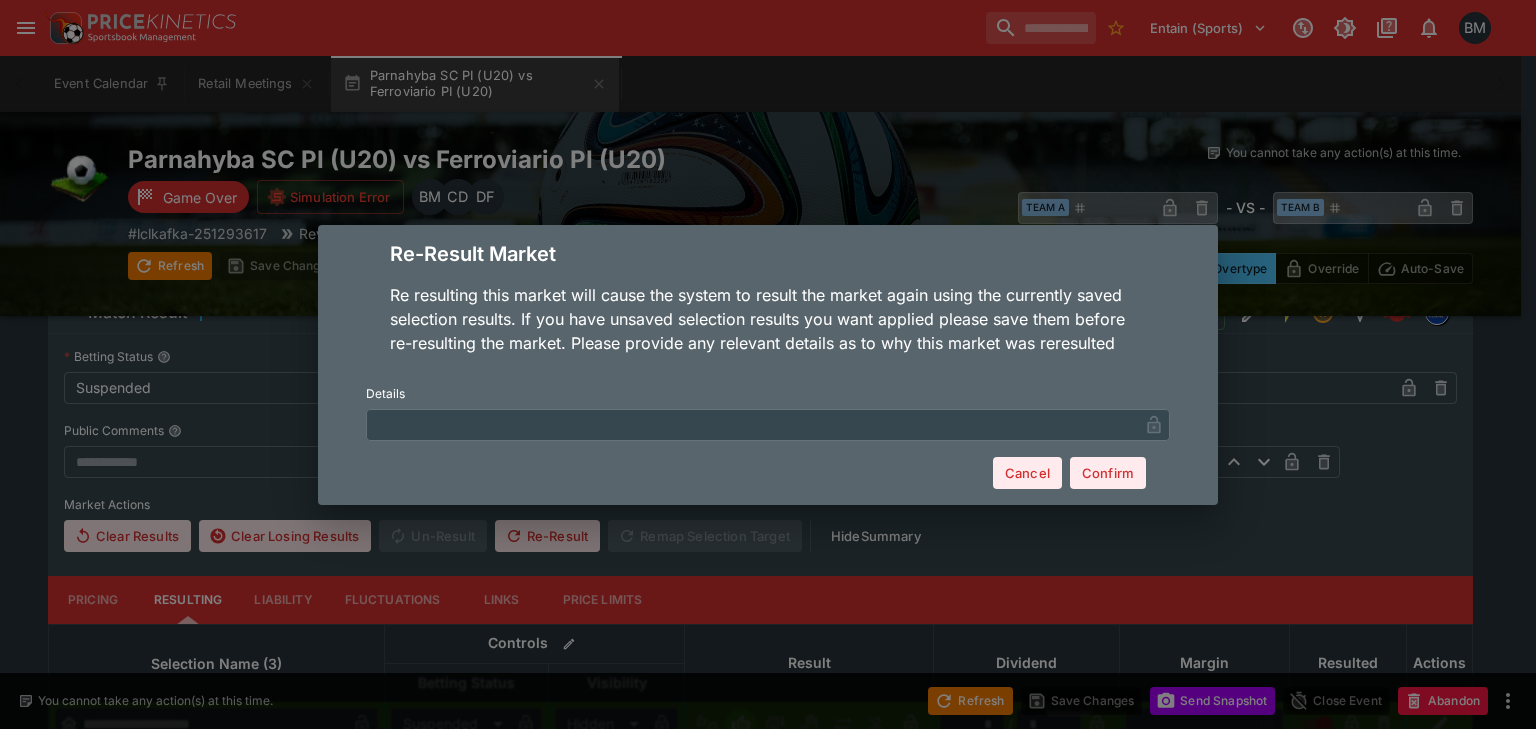 click at bounding box center (752, 424) 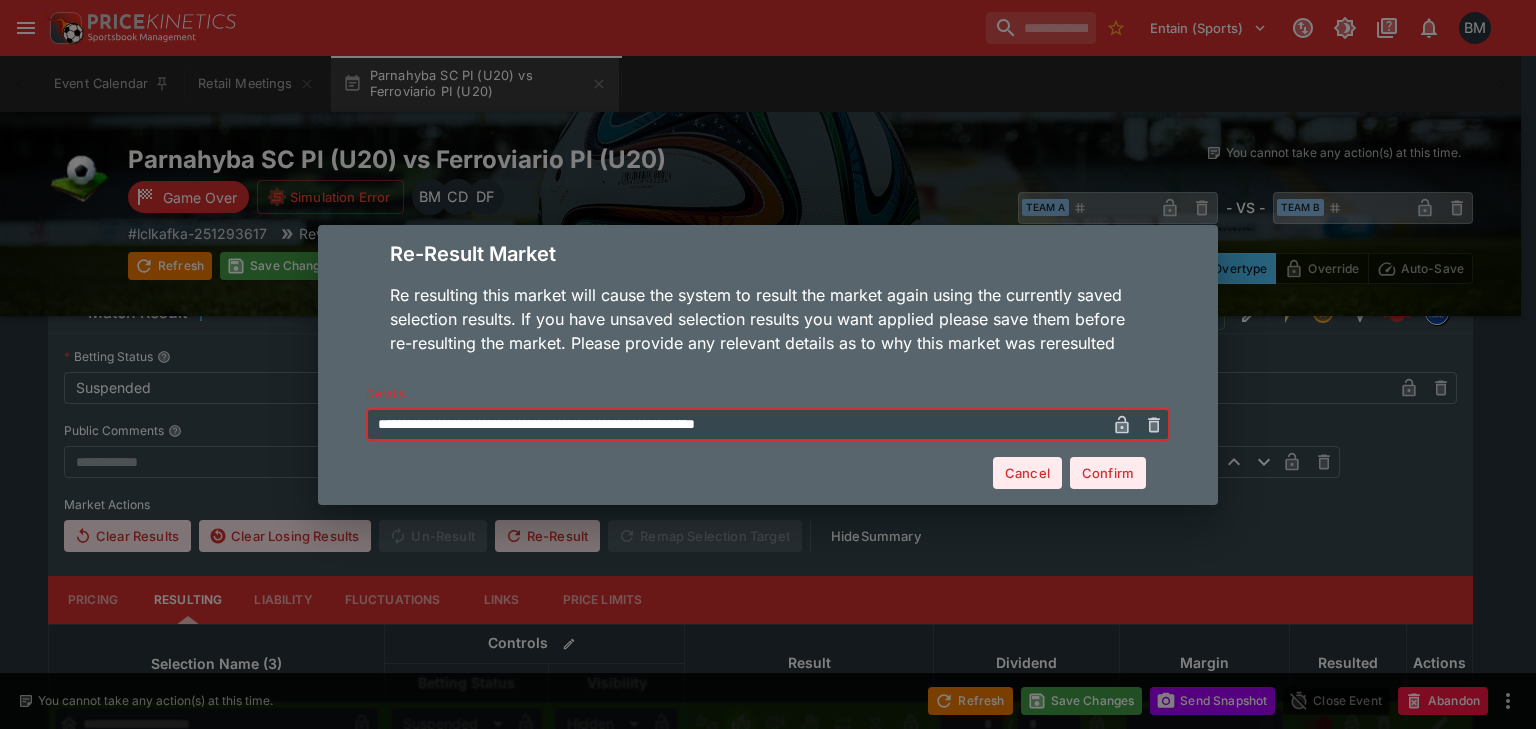 click on "**********" at bounding box center (736, 424) 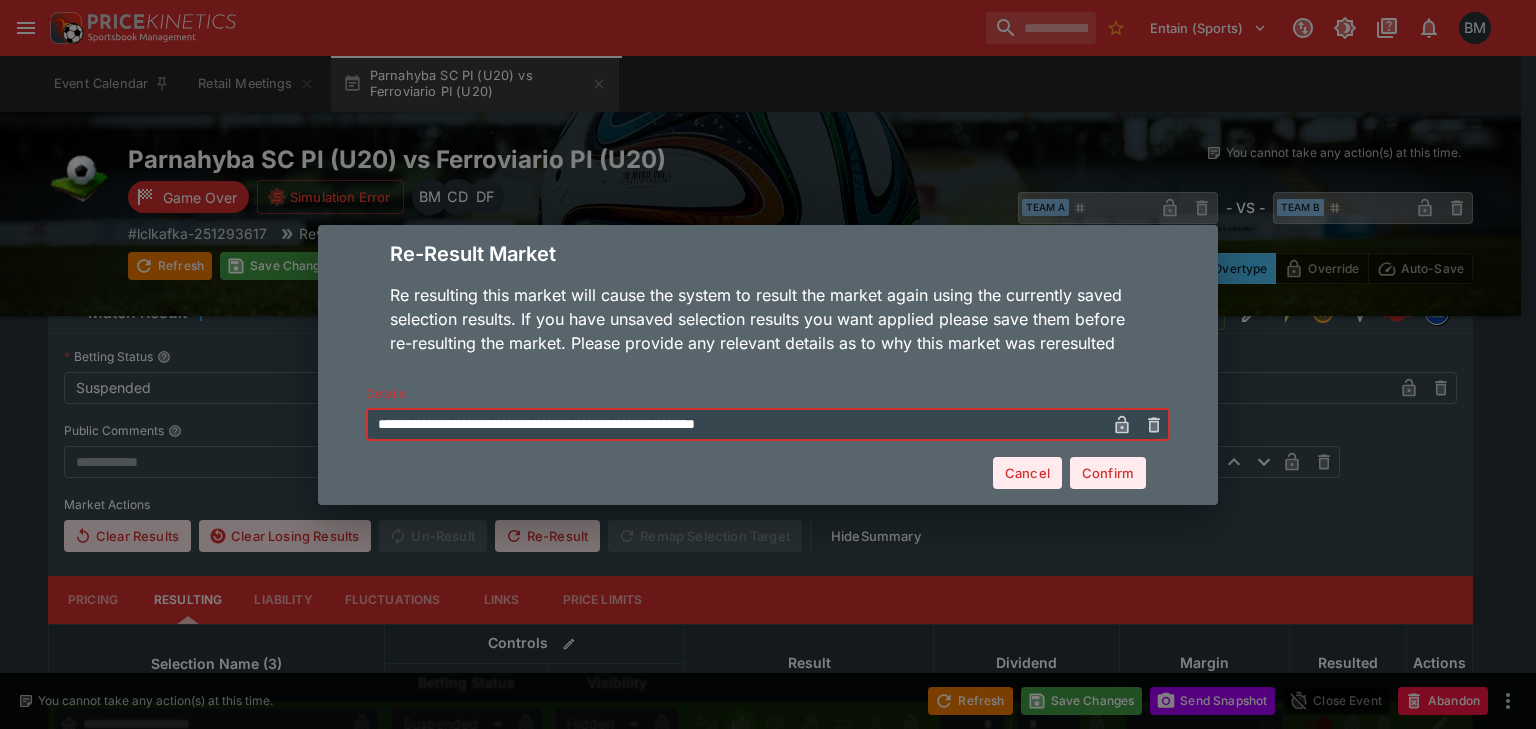 click on "**********" at bounding box center (736, 424) 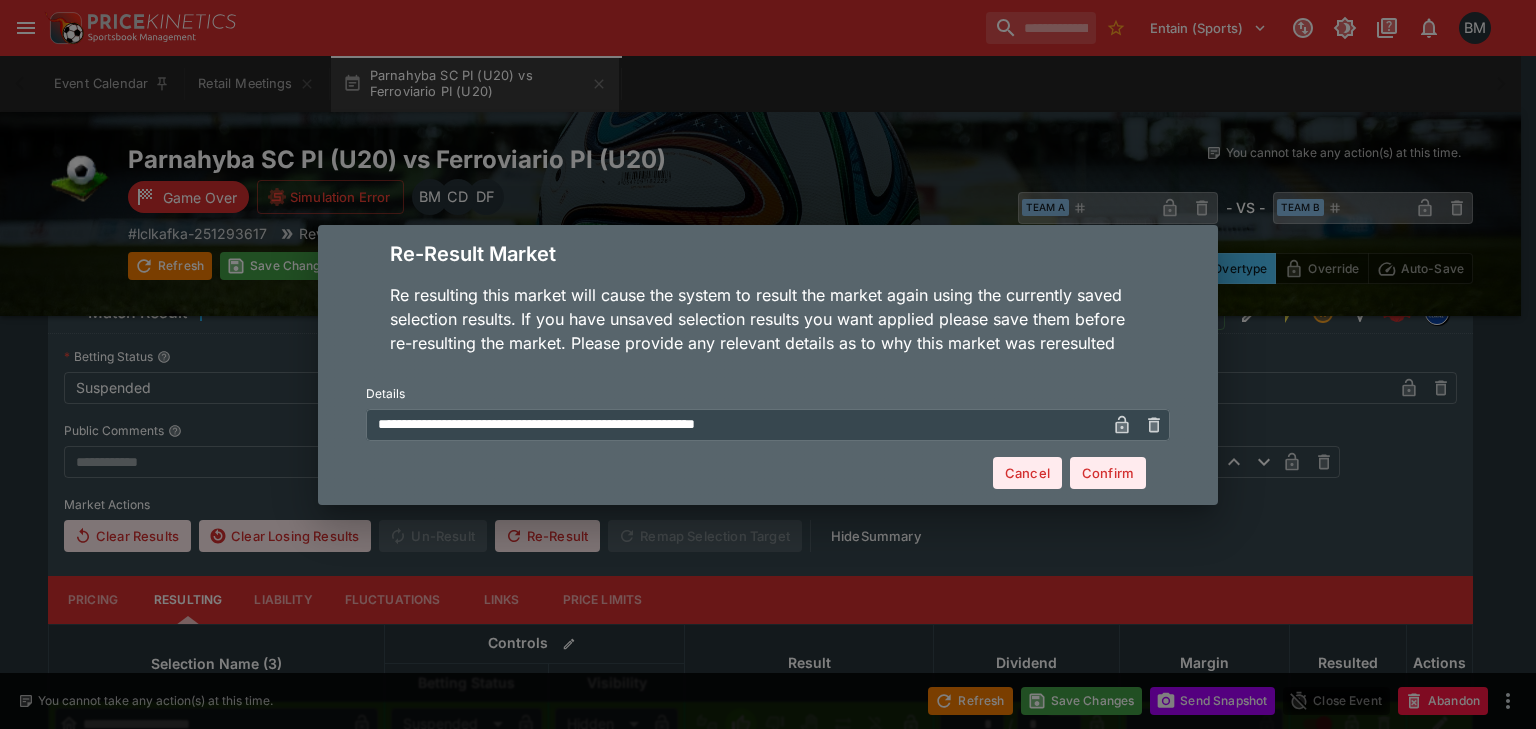 click on "Confirm" at bounding box center (1108, 473) 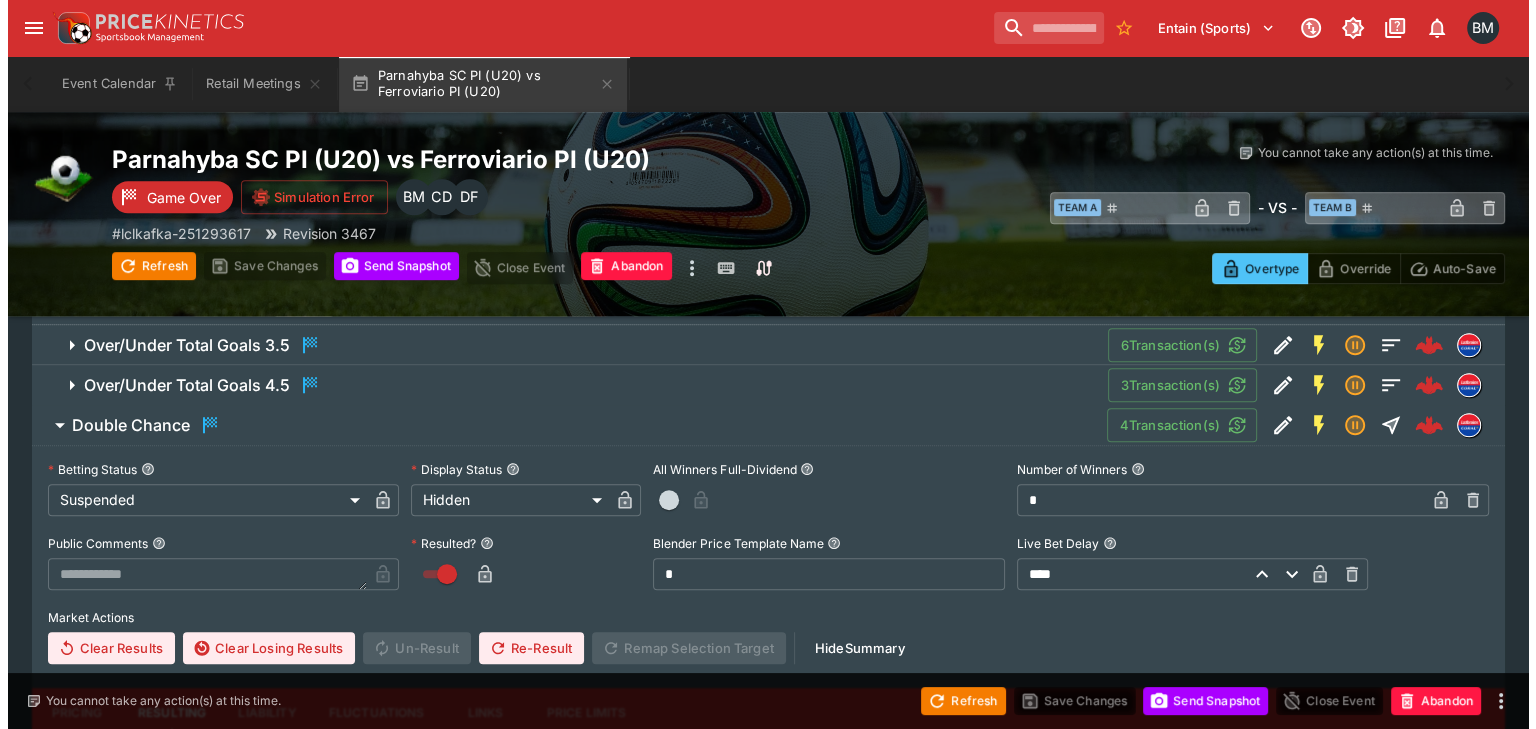 scroll, scrollTop: 1274, scrollLeft: 0, axis: vertical 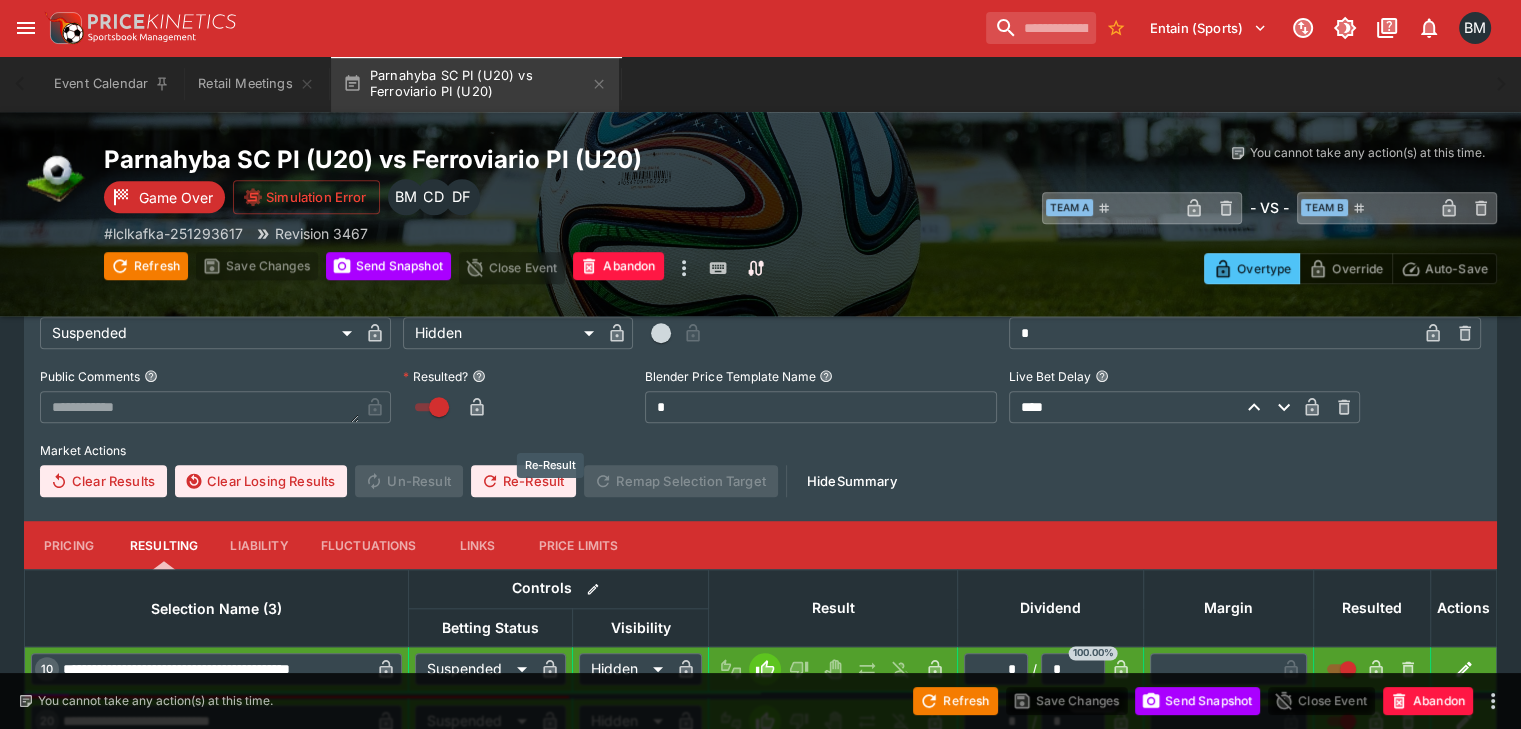 click on "Re-Result" at bounding box center [523, 481] 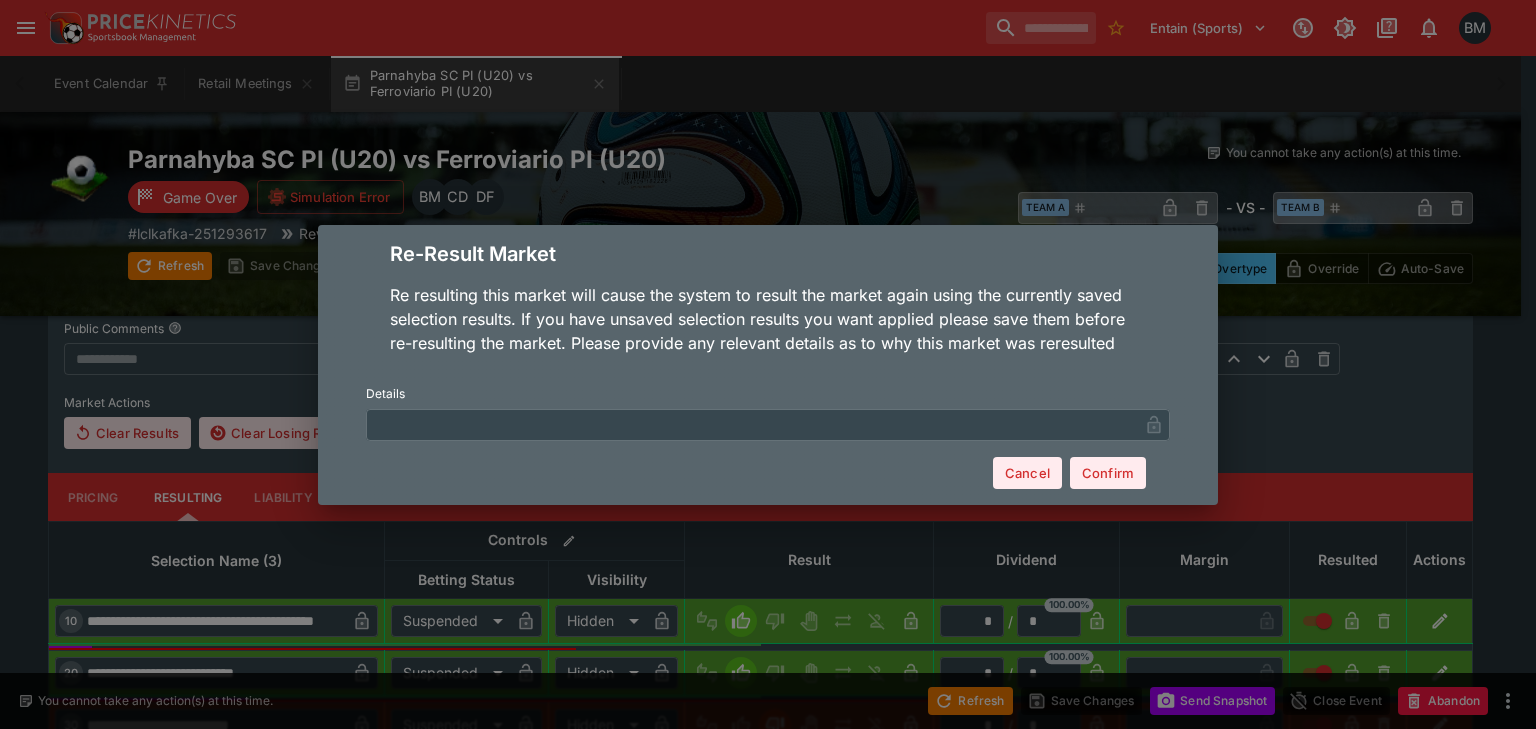 click at bounding box center (752, 424) 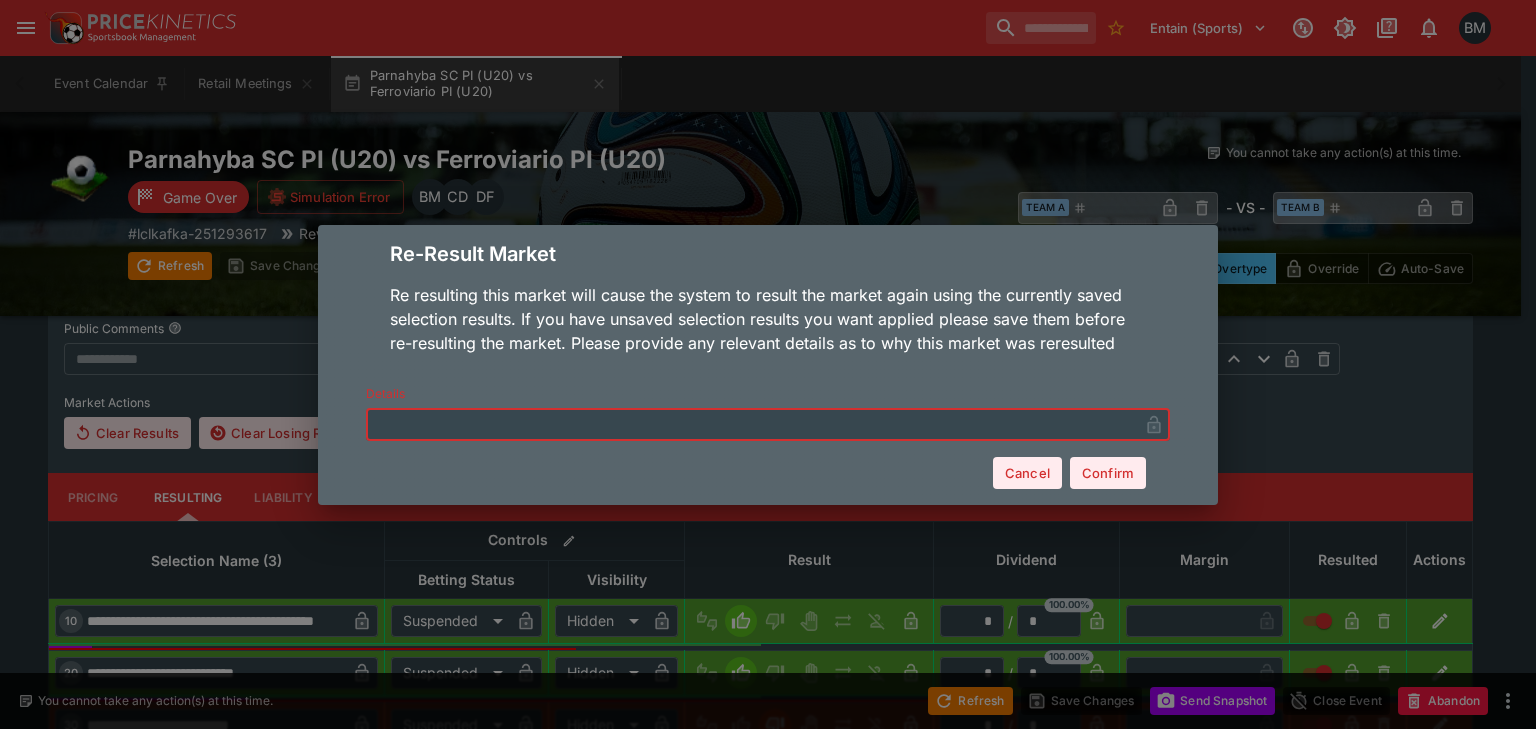 paste on "**********" 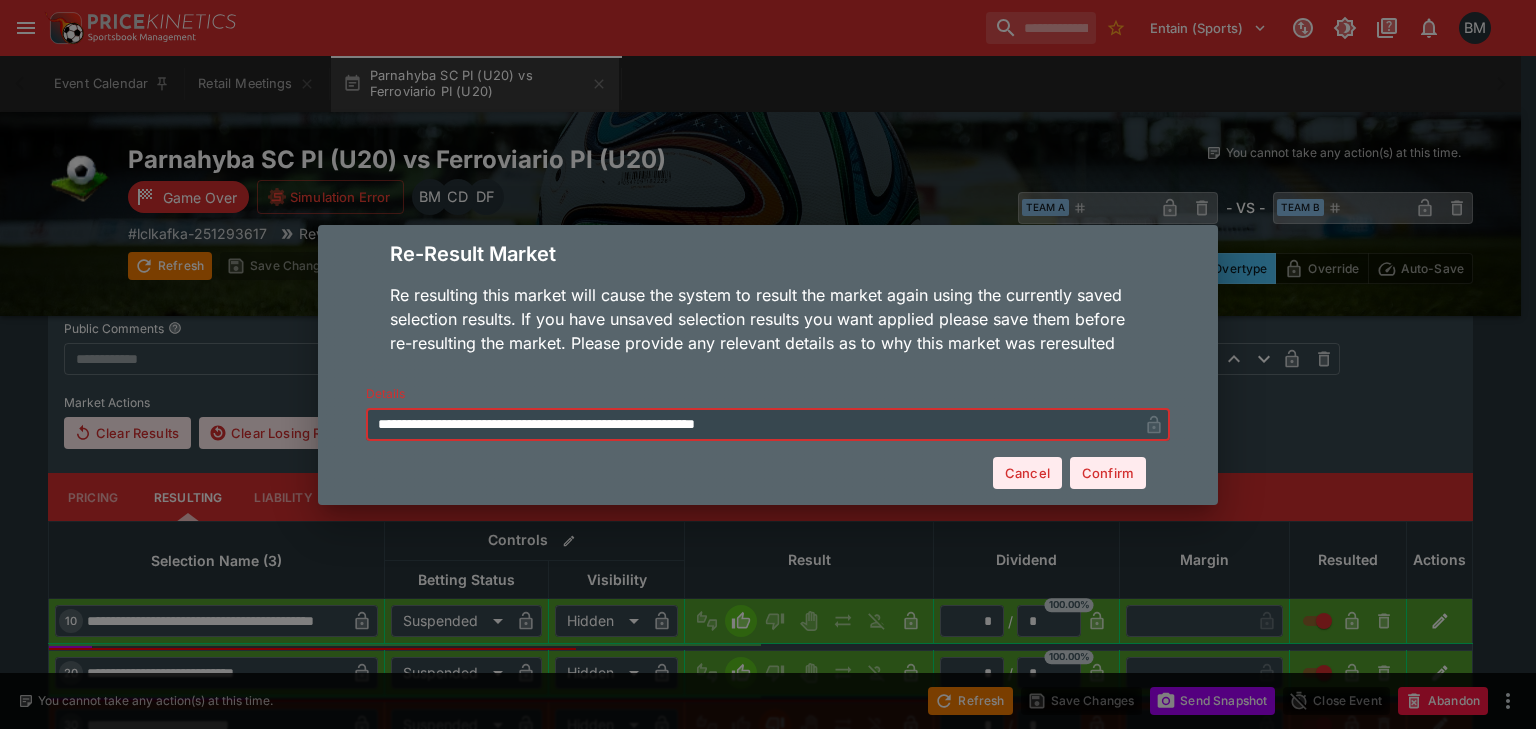 type on "**********" 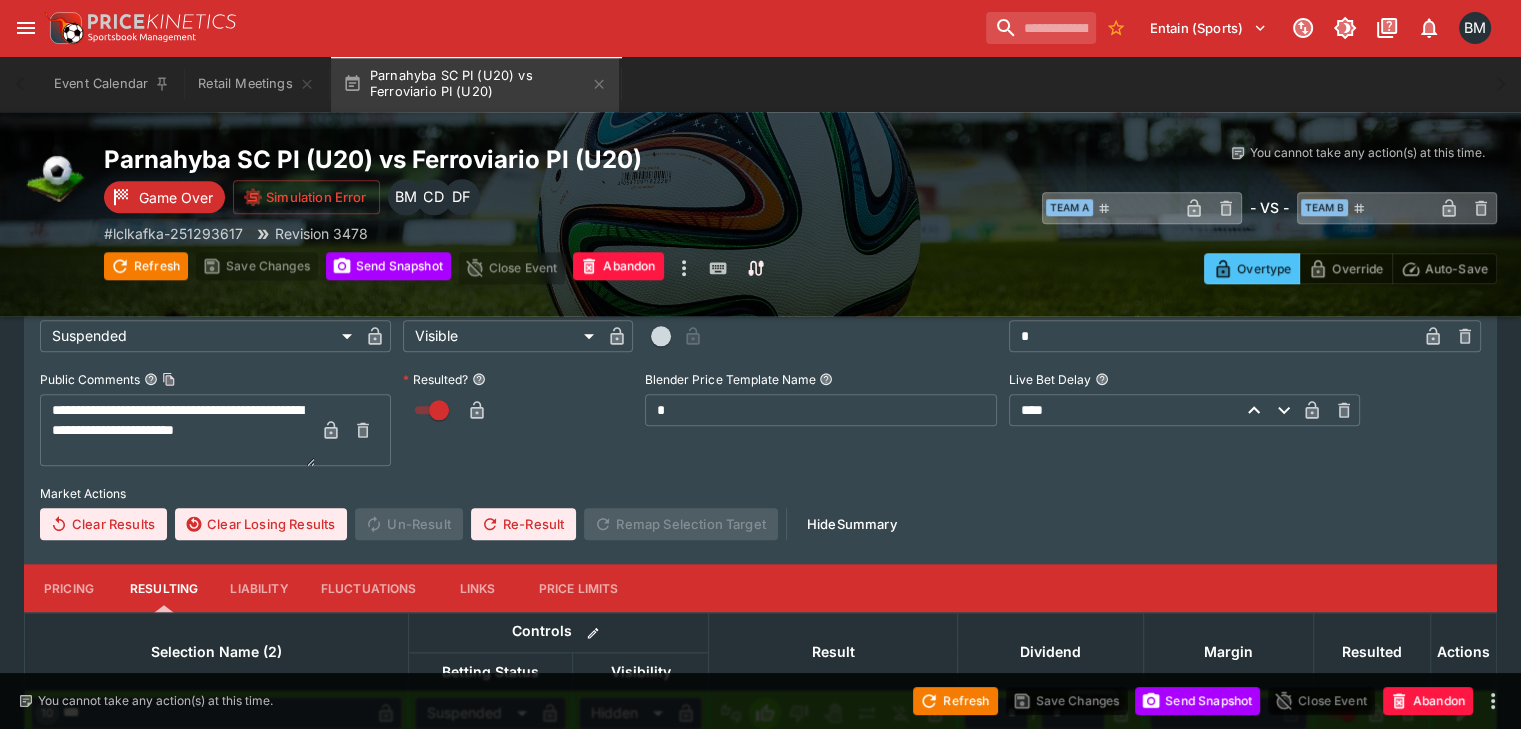 scroll, scrollTop: 2107, scrollLeft: 0, axis: vertical 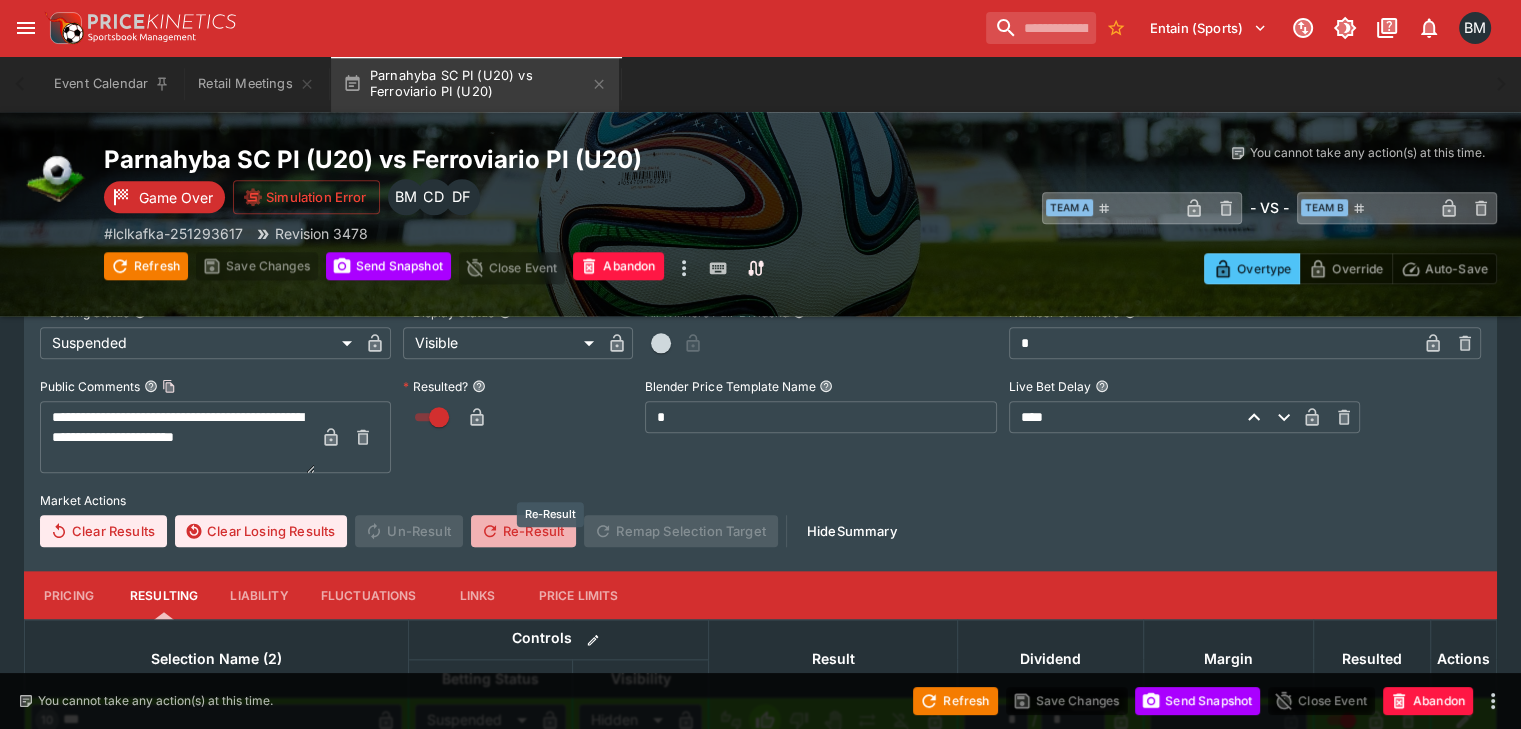 click on "Re-Result" at bounding box center (523, 531) 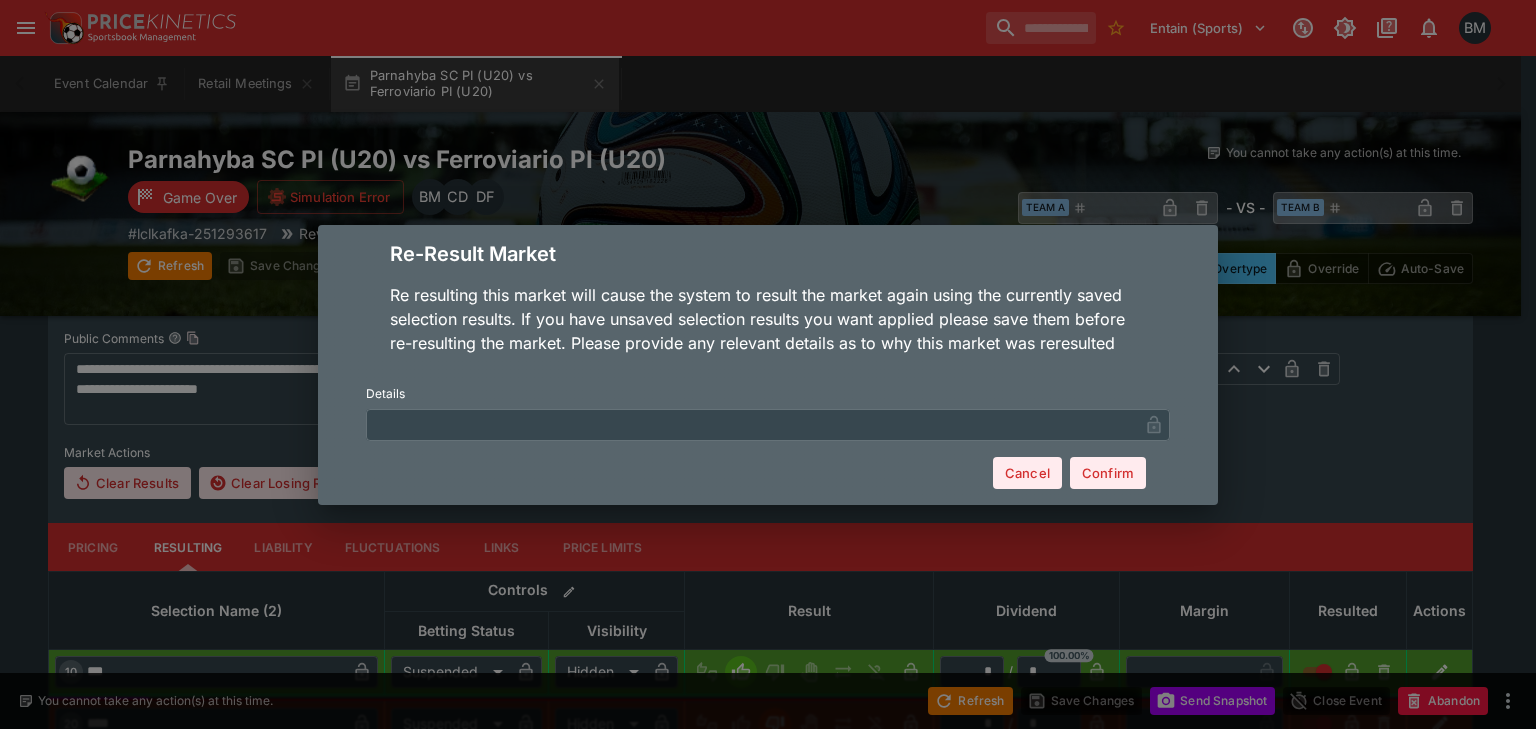 click at bounding box center [752, 424] 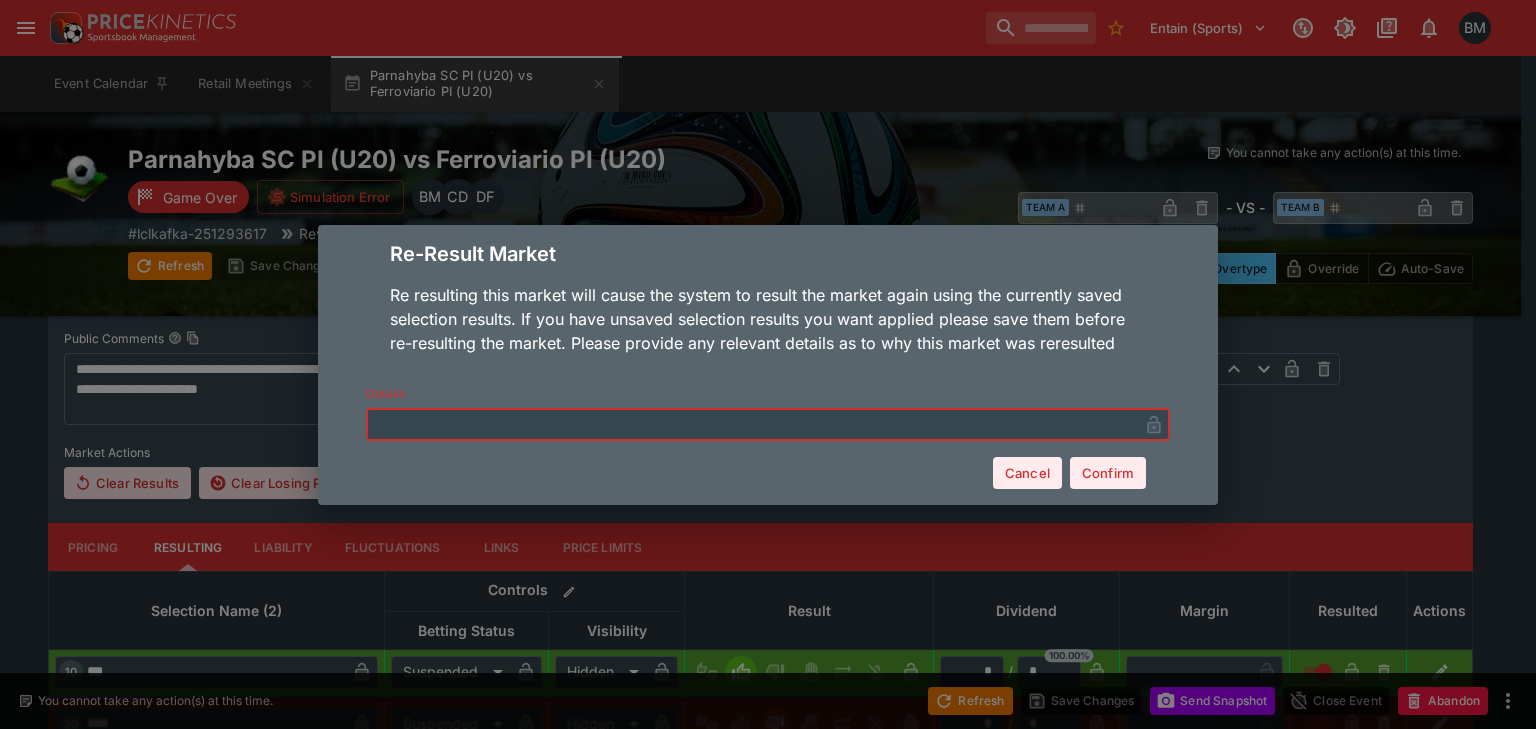 paste on "**********" 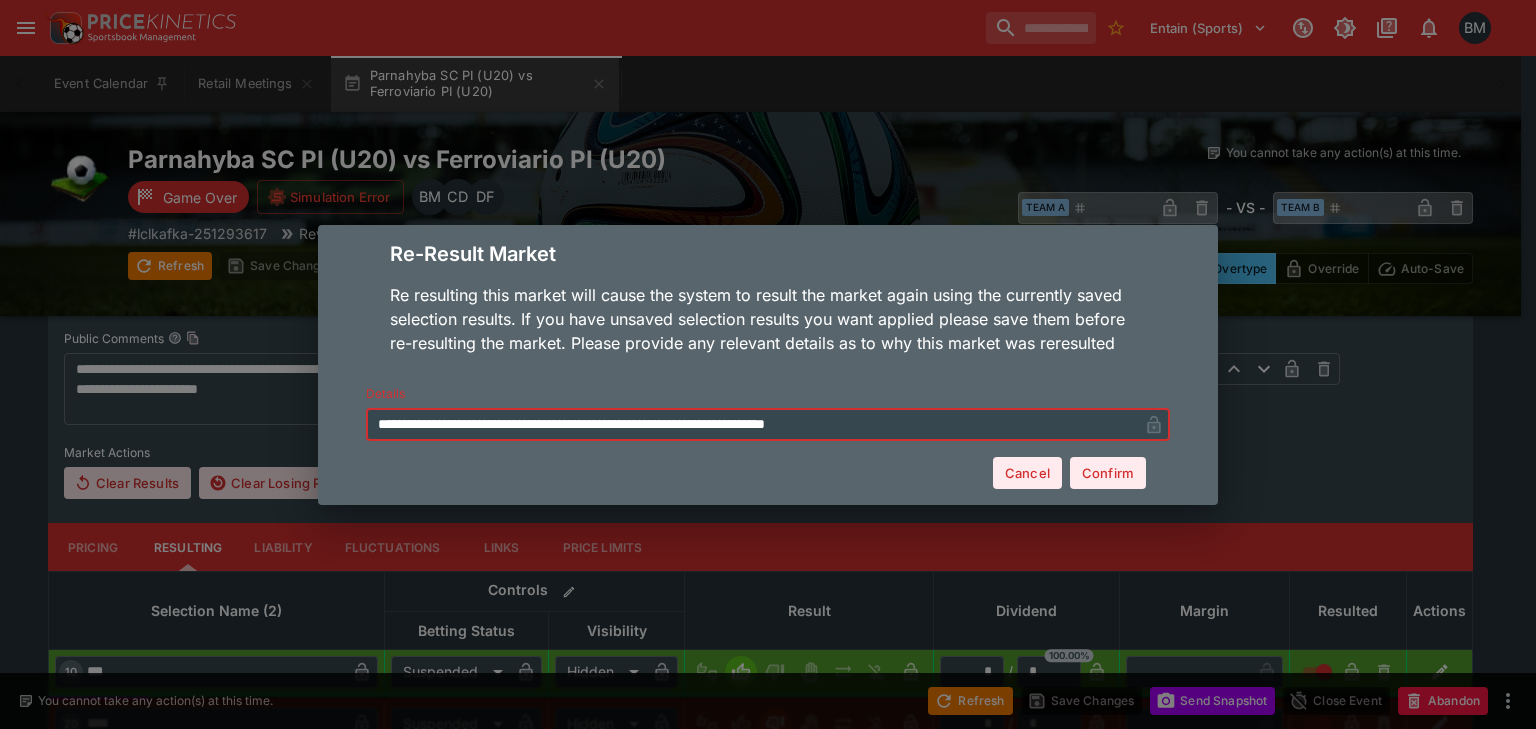 type on "**********" 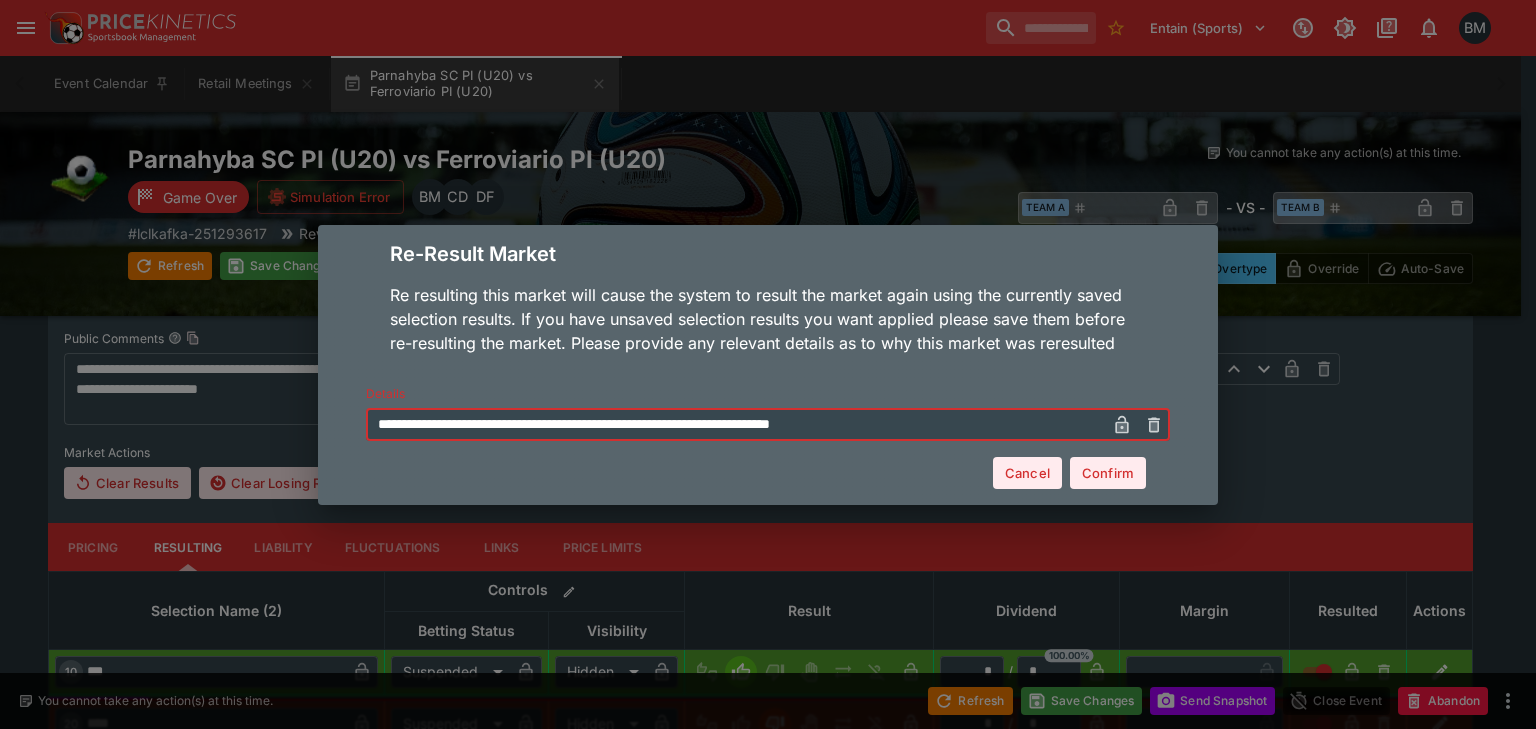 click on "Cancel" at bounding box center (1027, 473) 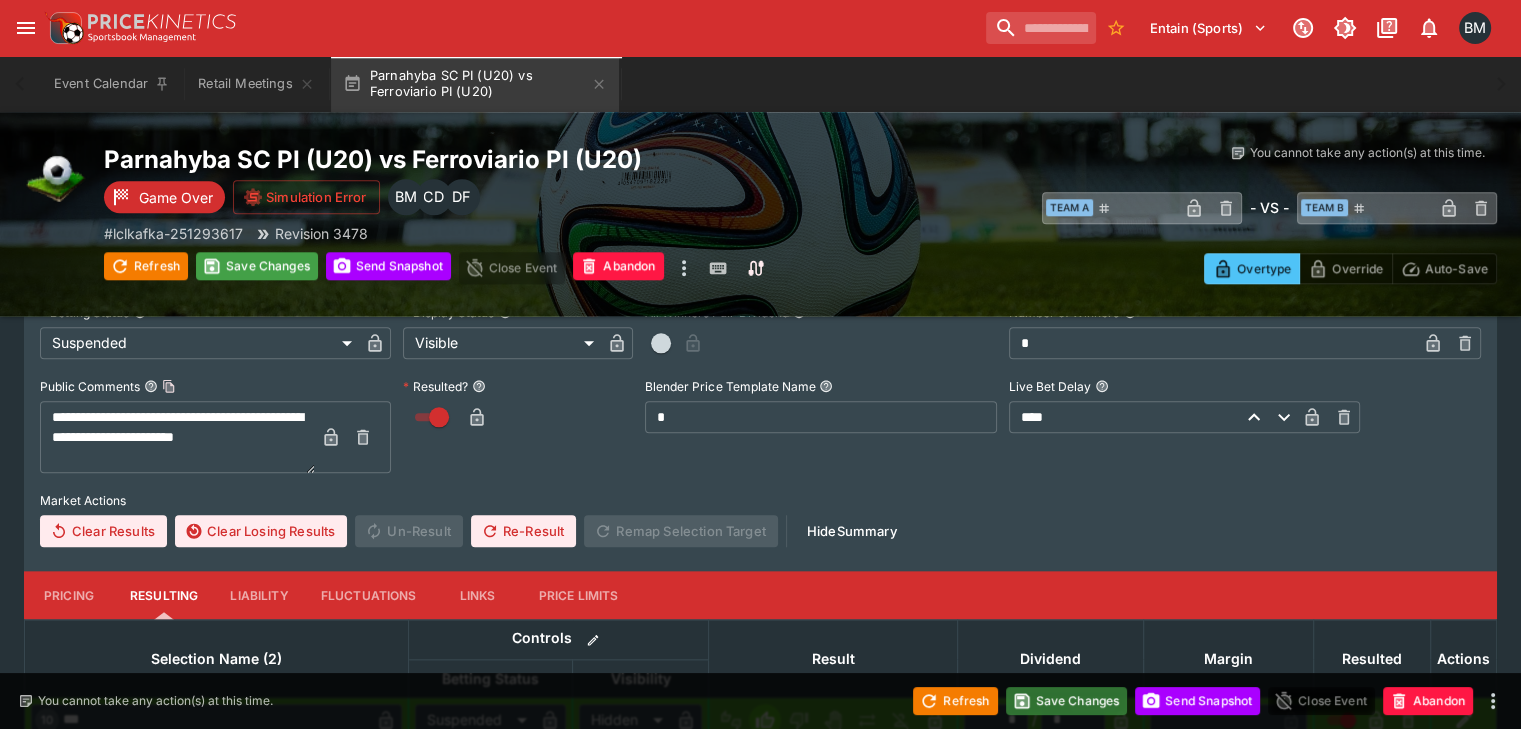 click on "Save Changes" at bounding box center [1067, 701] 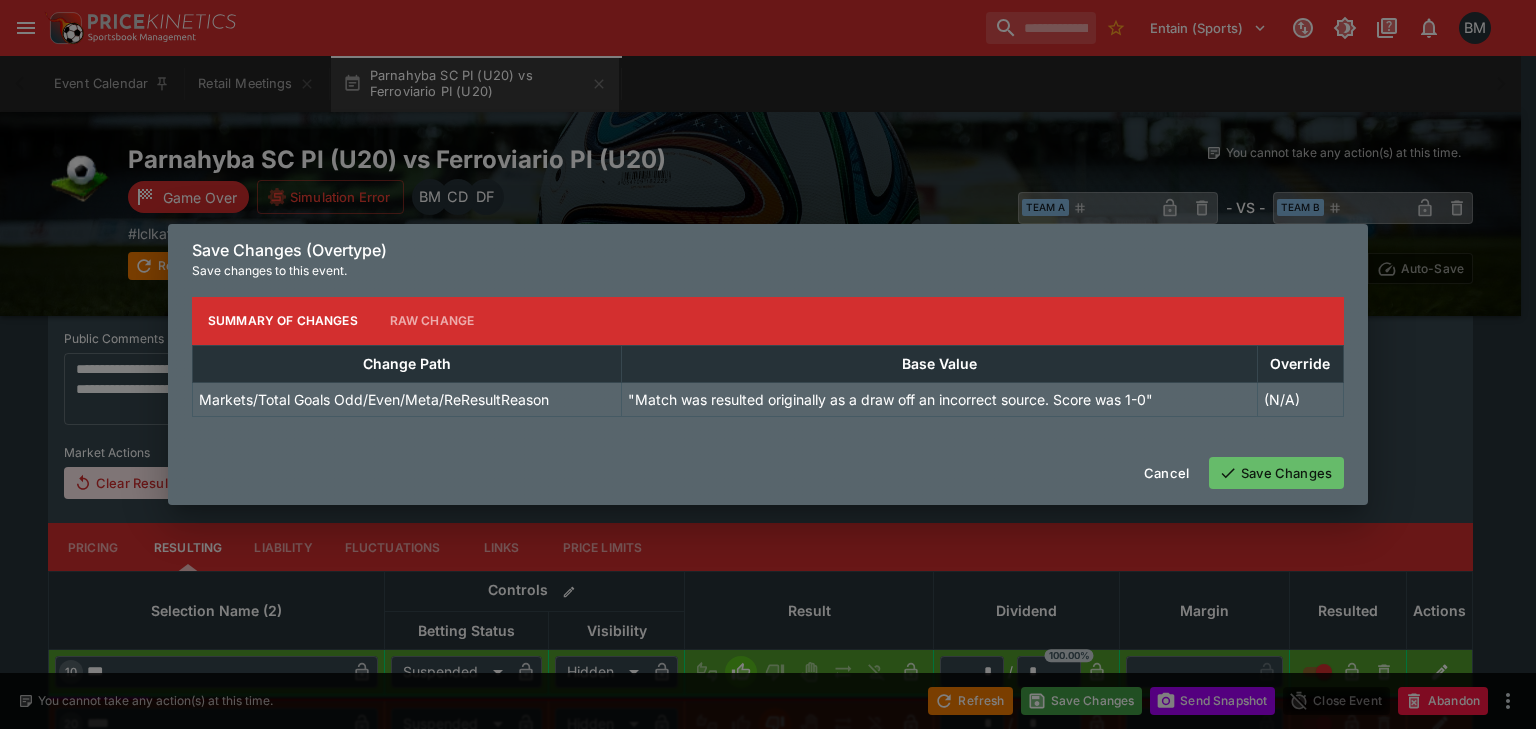 click on "Save Changes" at bounding box center (1276, 473) 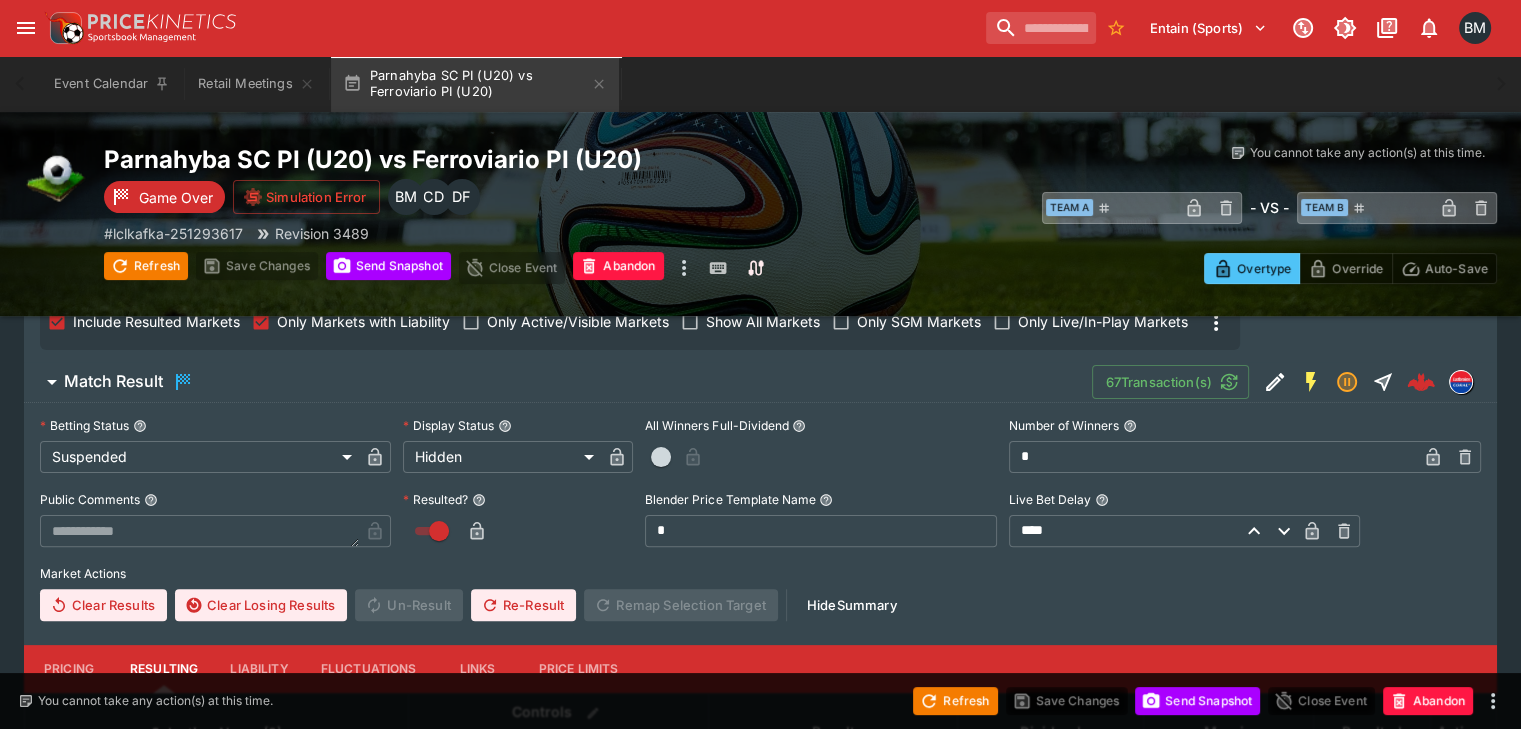 scroll, scrollTop: 0, scrollLeft: 0, axis: both 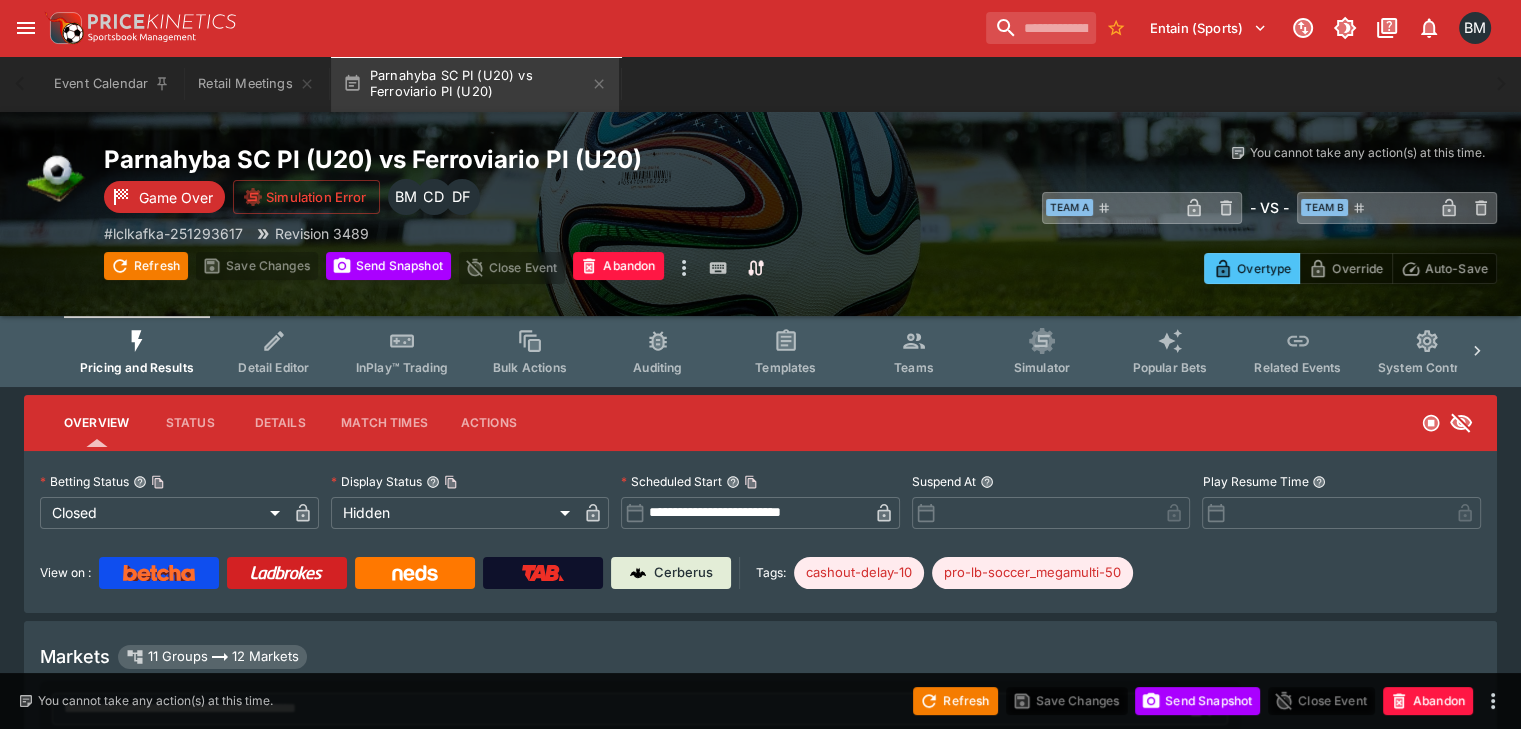 drag, startPoint x: 698, startPoint y: 573, endPoint x: 808, endPoint y: 473, distance: 148.66069 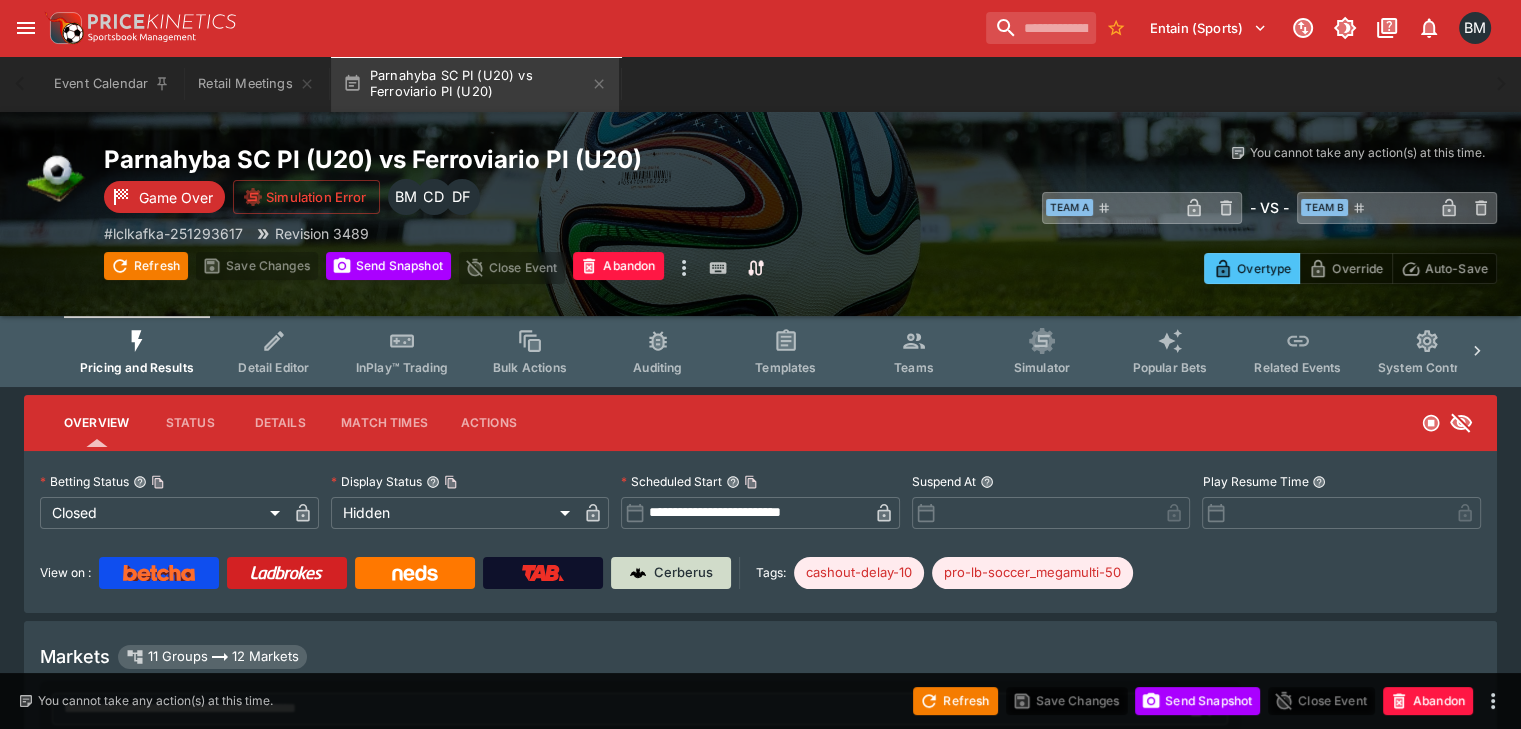 click on "Cerberus" at bounding box center (671, 573) 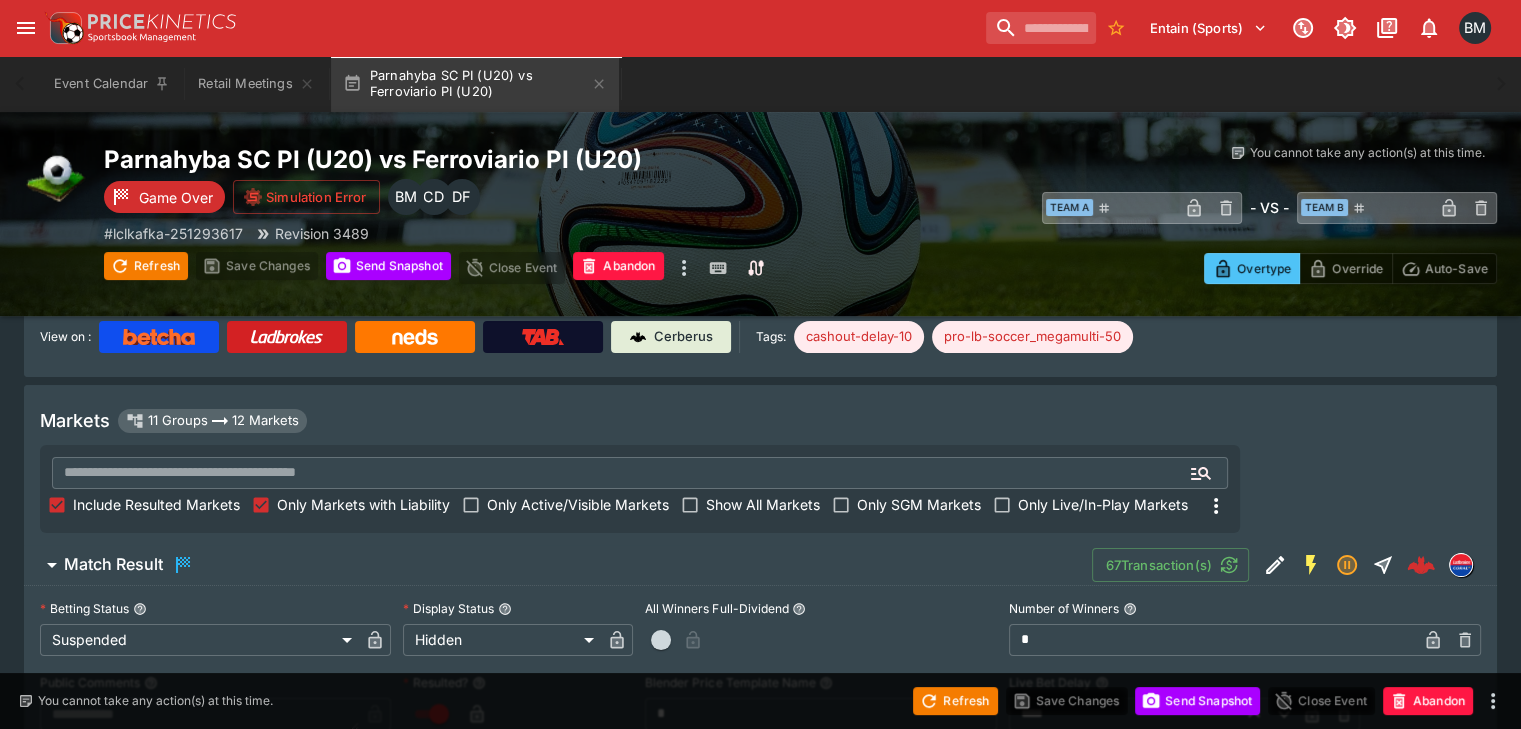 scroll, scrollTop: 333, scrollLeft: 0, axis: vertical 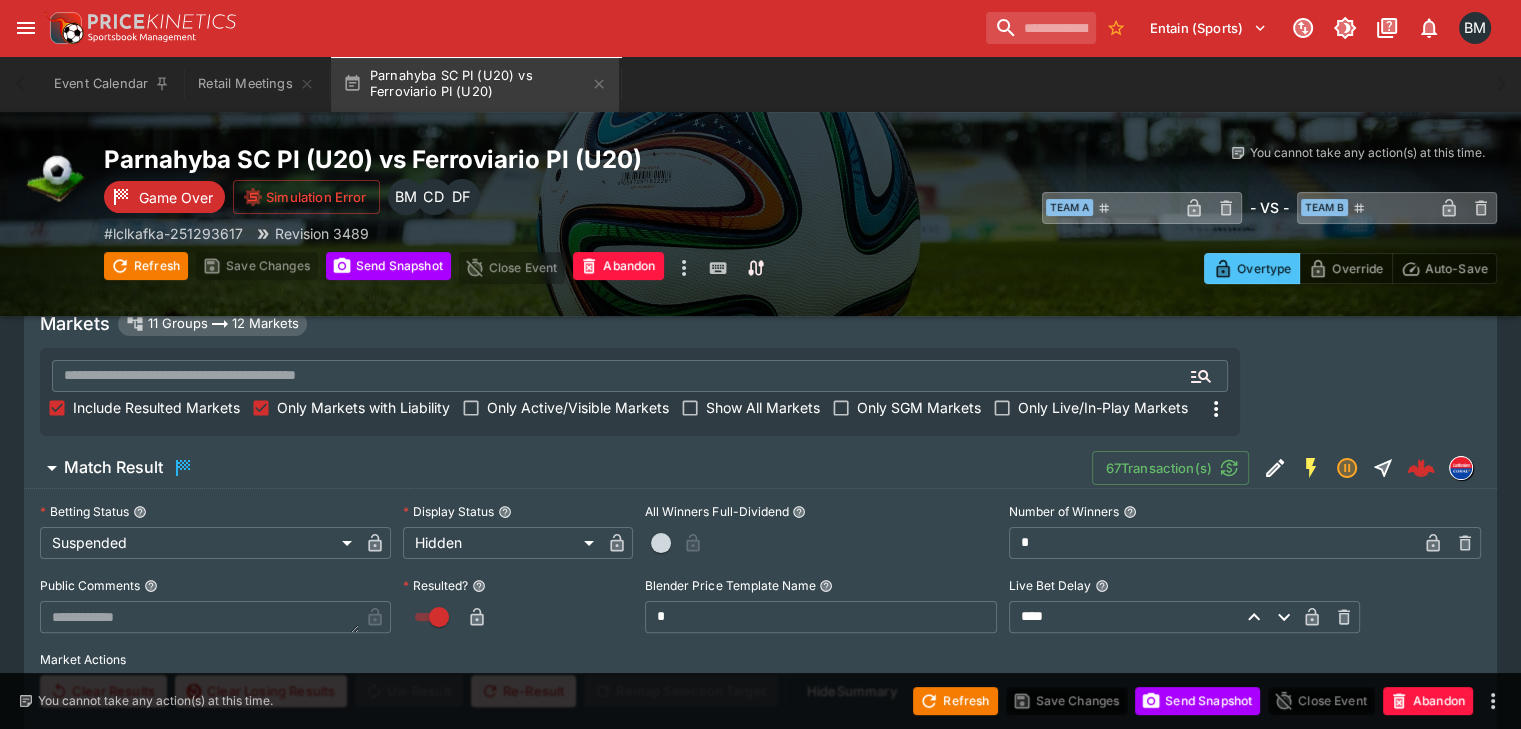 click on "Match Result 67  Transaction(s)" at bounding box center [772, 468] 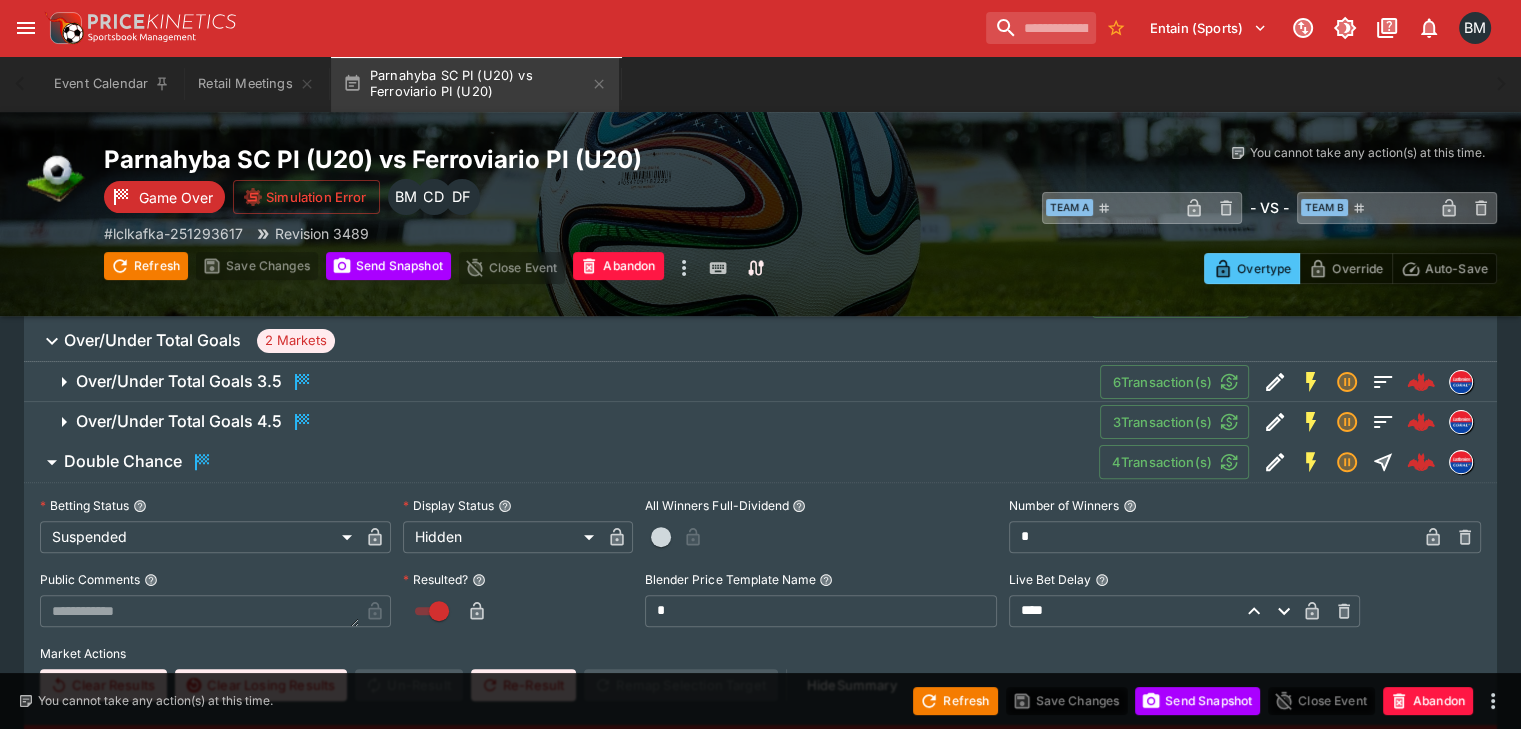 scroll, scrollTop: 1000, scrollLeft: 0, axis: vertical 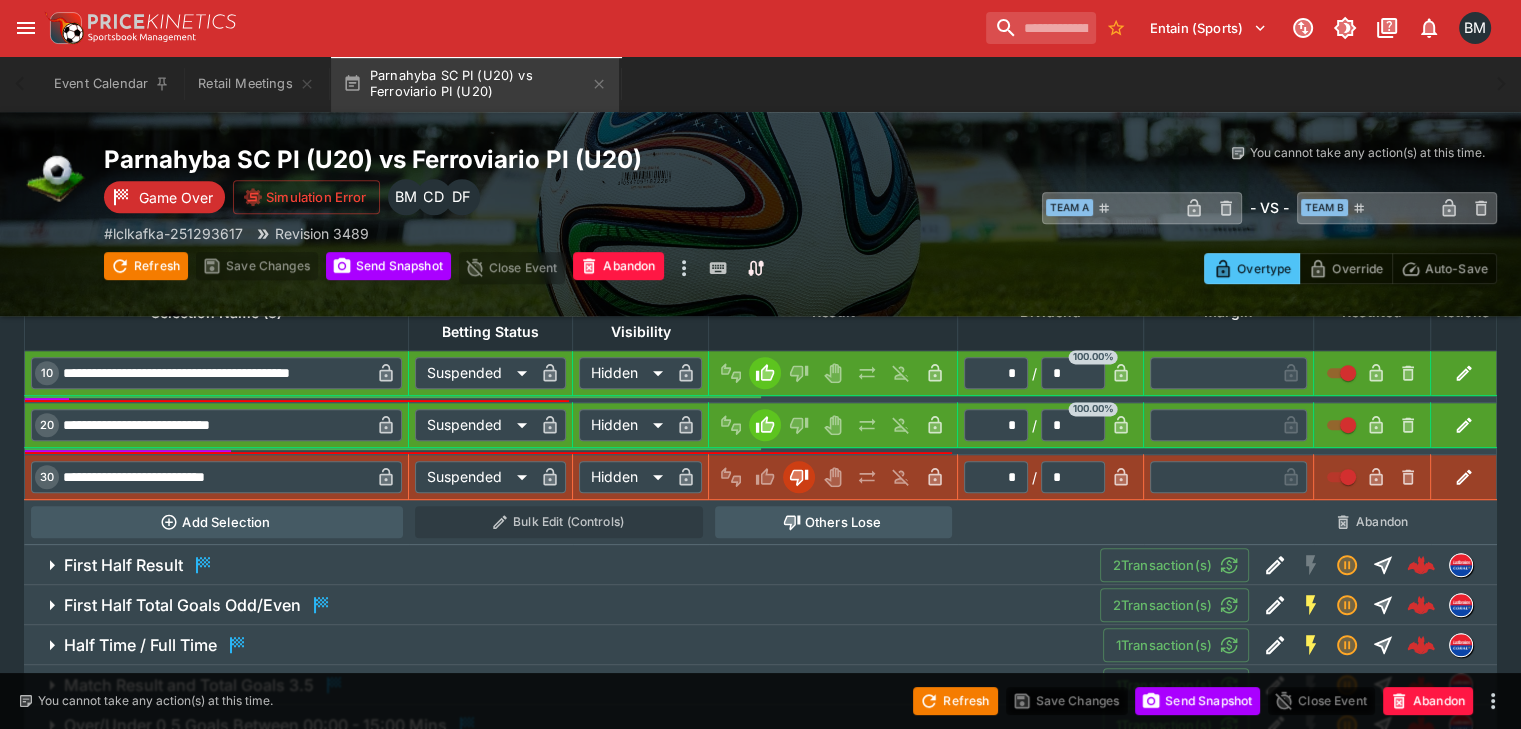click on "First Half Result 2  Transaction(s)" at bounding box center [760, 565] 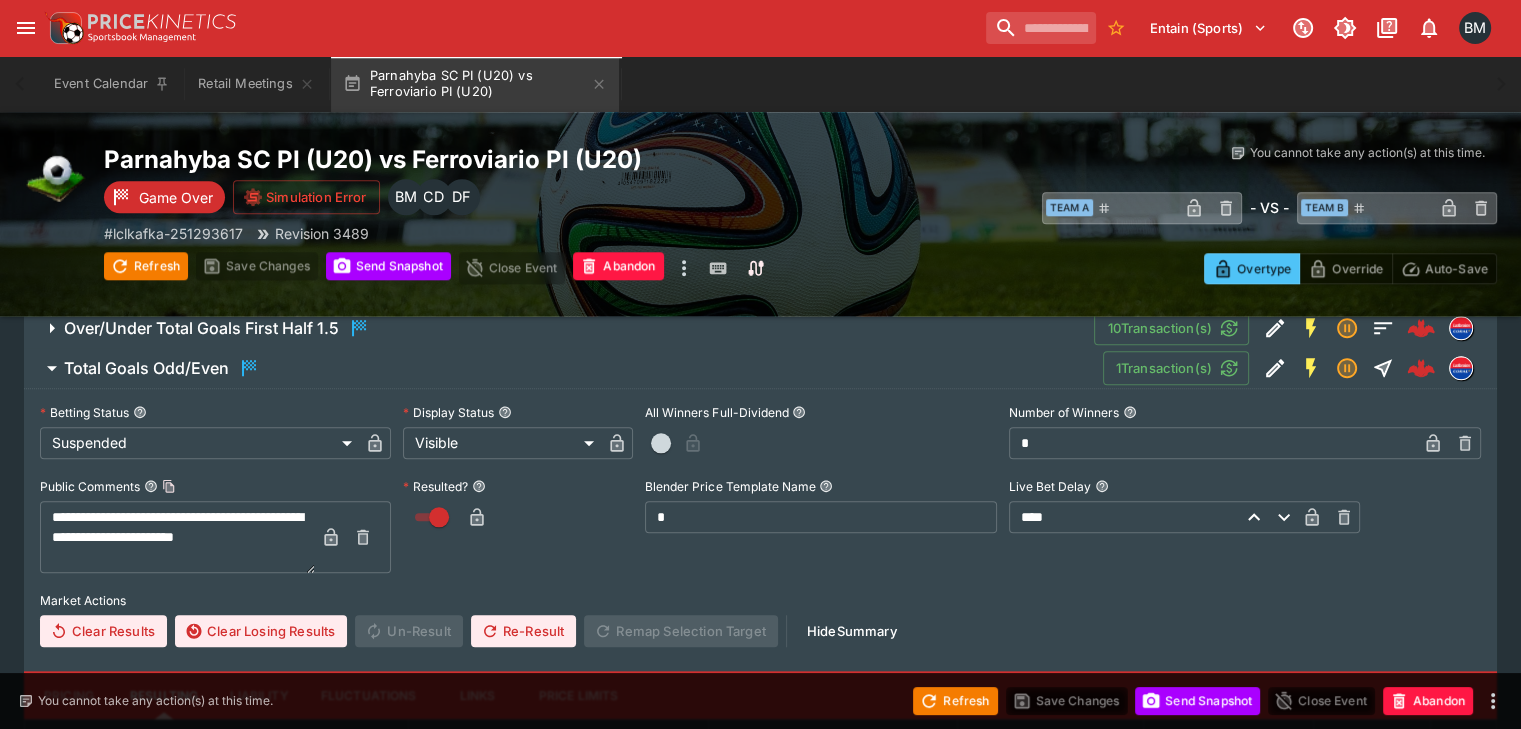 scroll, scrollTop: 1833, scrollLeft: 0, axis: vertical 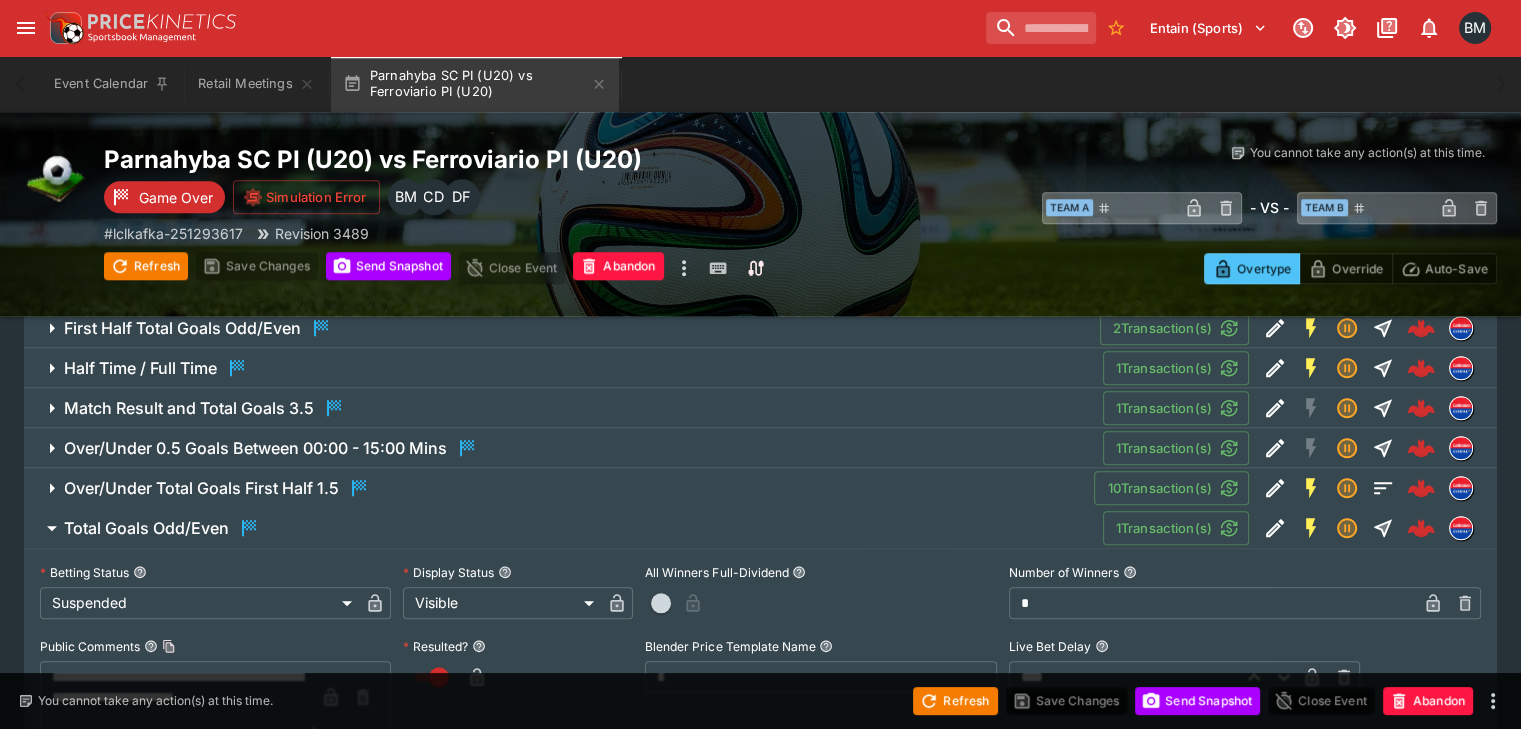 click on "Match Result and Total Goals 3.5 1  Transaction(s)" at bounding box center (760, 408) 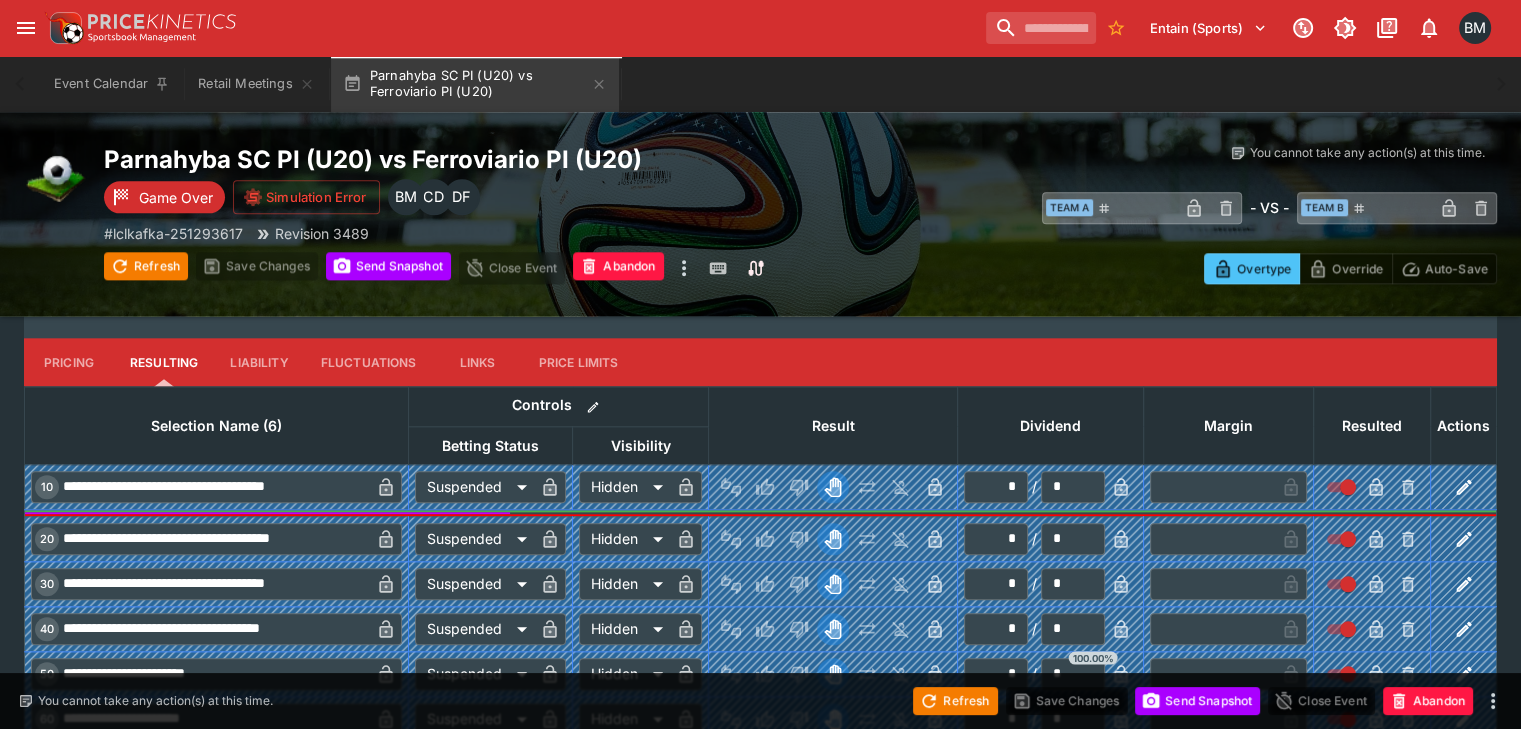 scroll, scrollTop: 1833, scrollLeft: 0, axis: vertical 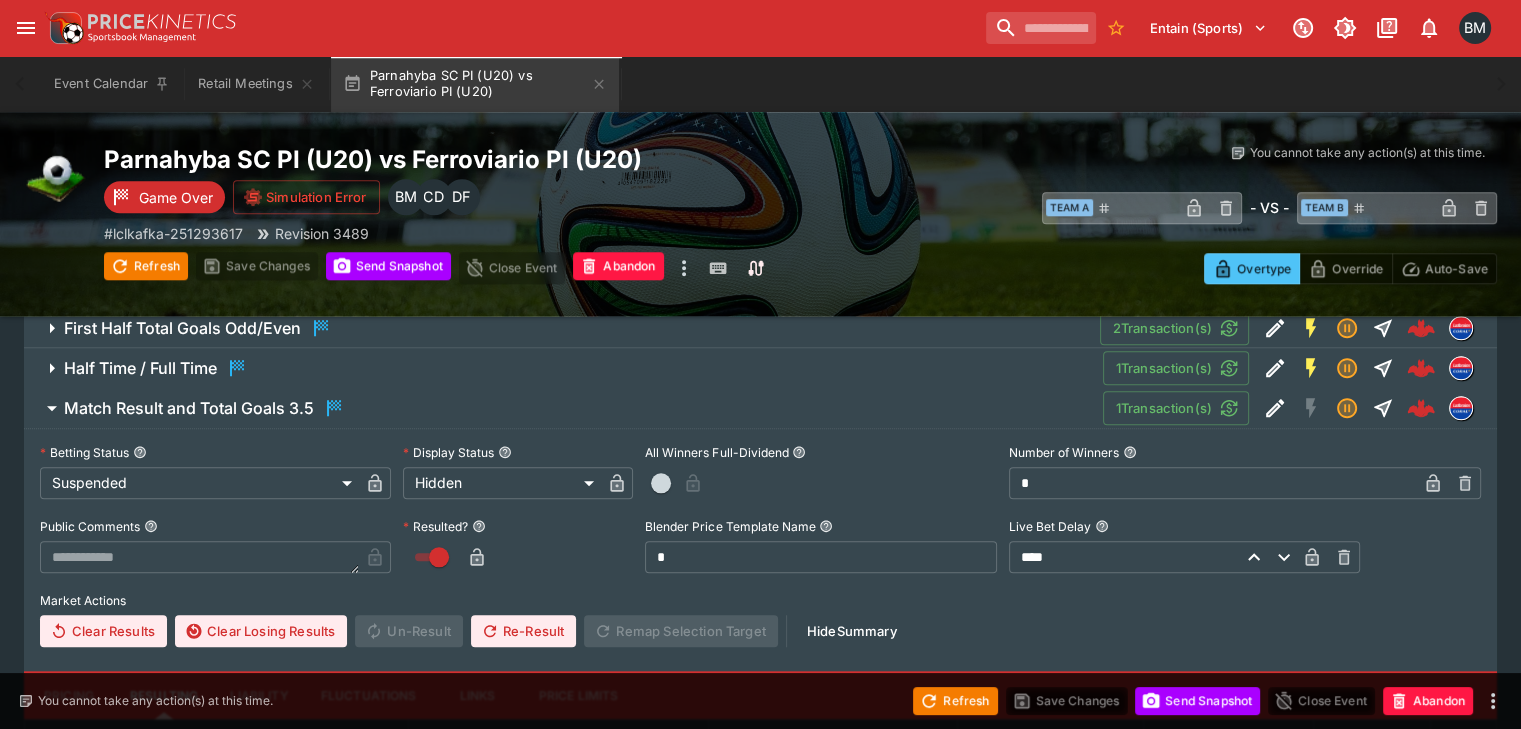 click on "Match Result and Total Goals 3.5 1  Transaction(s)" at bounding box center (772, 408) 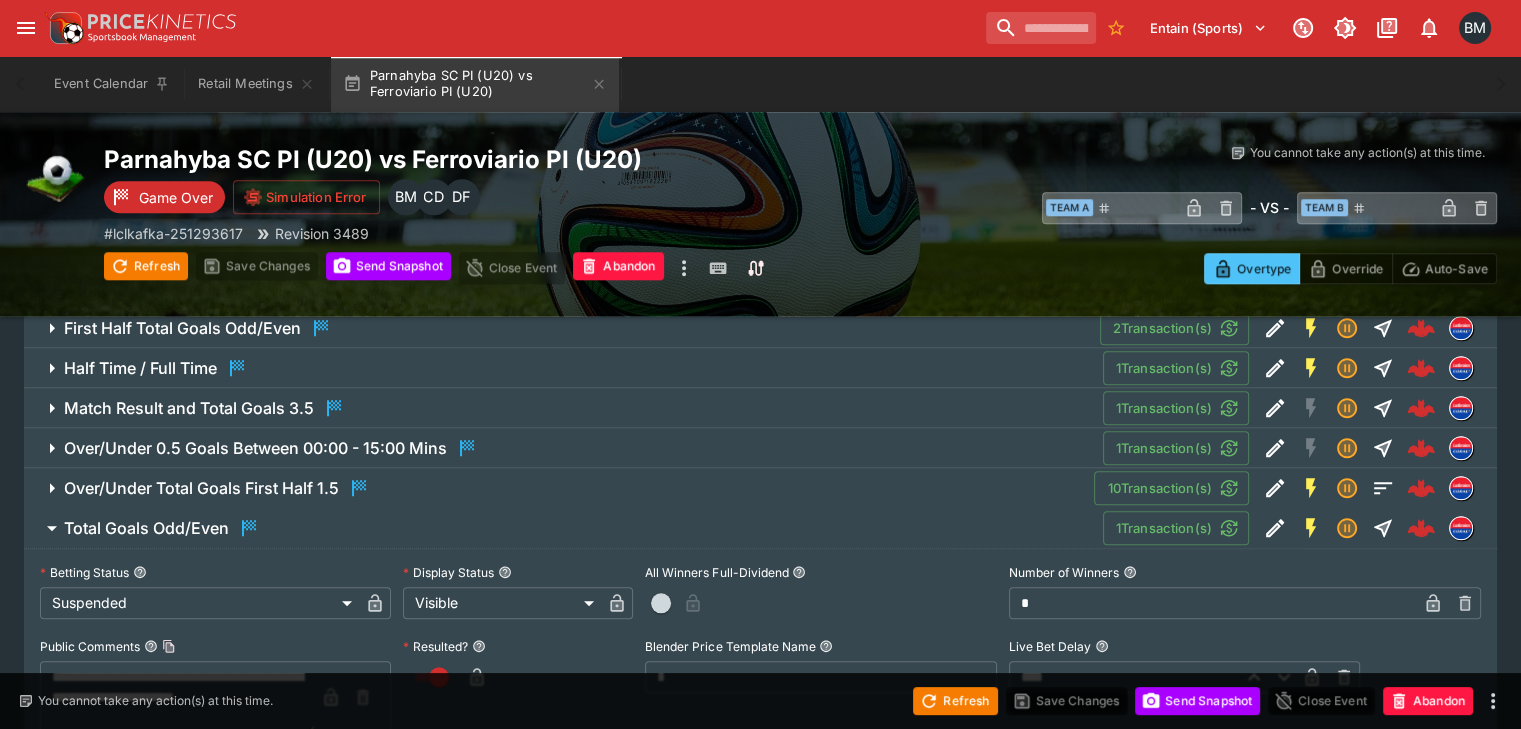 drag, startPoint x: 321, startPoint y: 484, endPoint x: 390, endPoint y: 498, distance: 70.40597 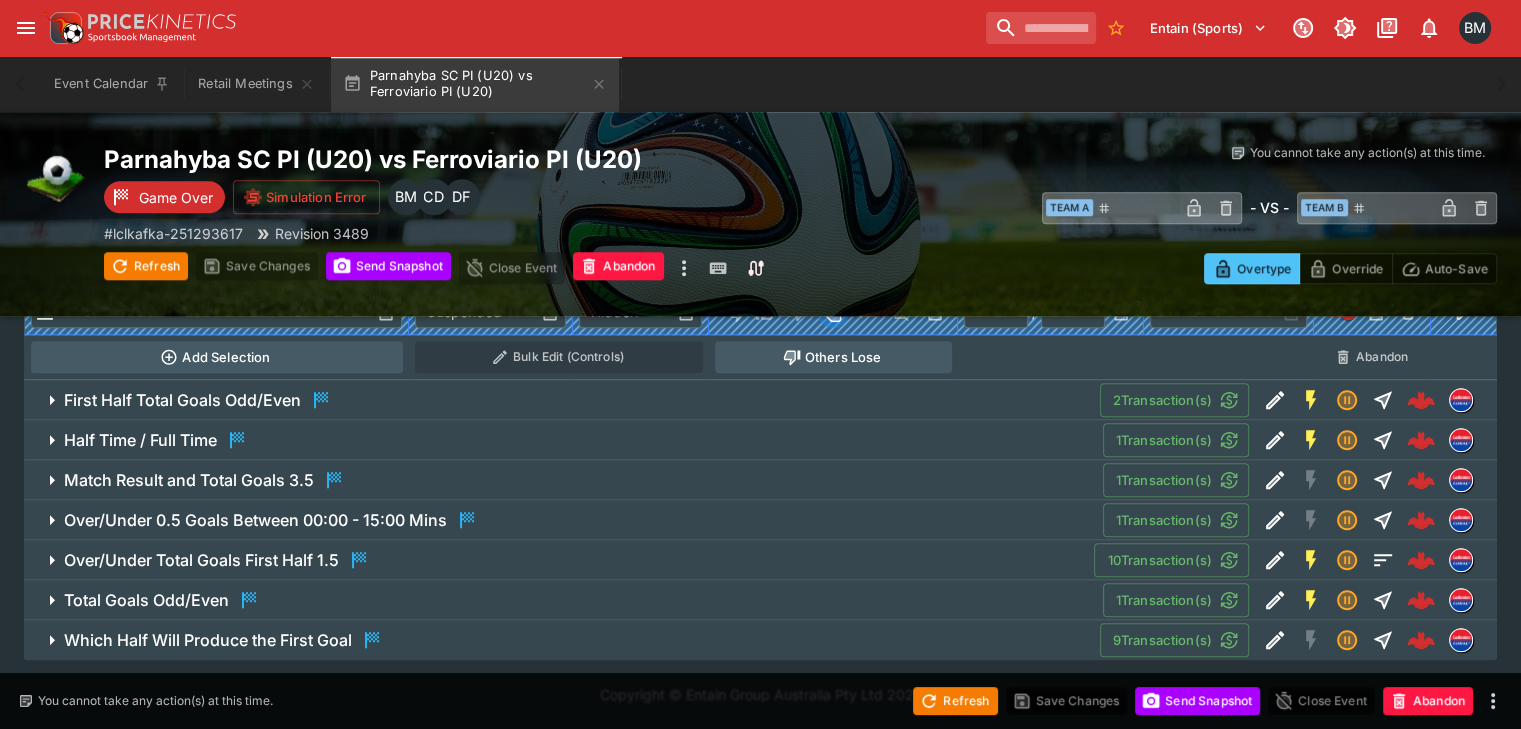 scroll, scrollTop: 1710, scrollLeft: 0, axis: vertical 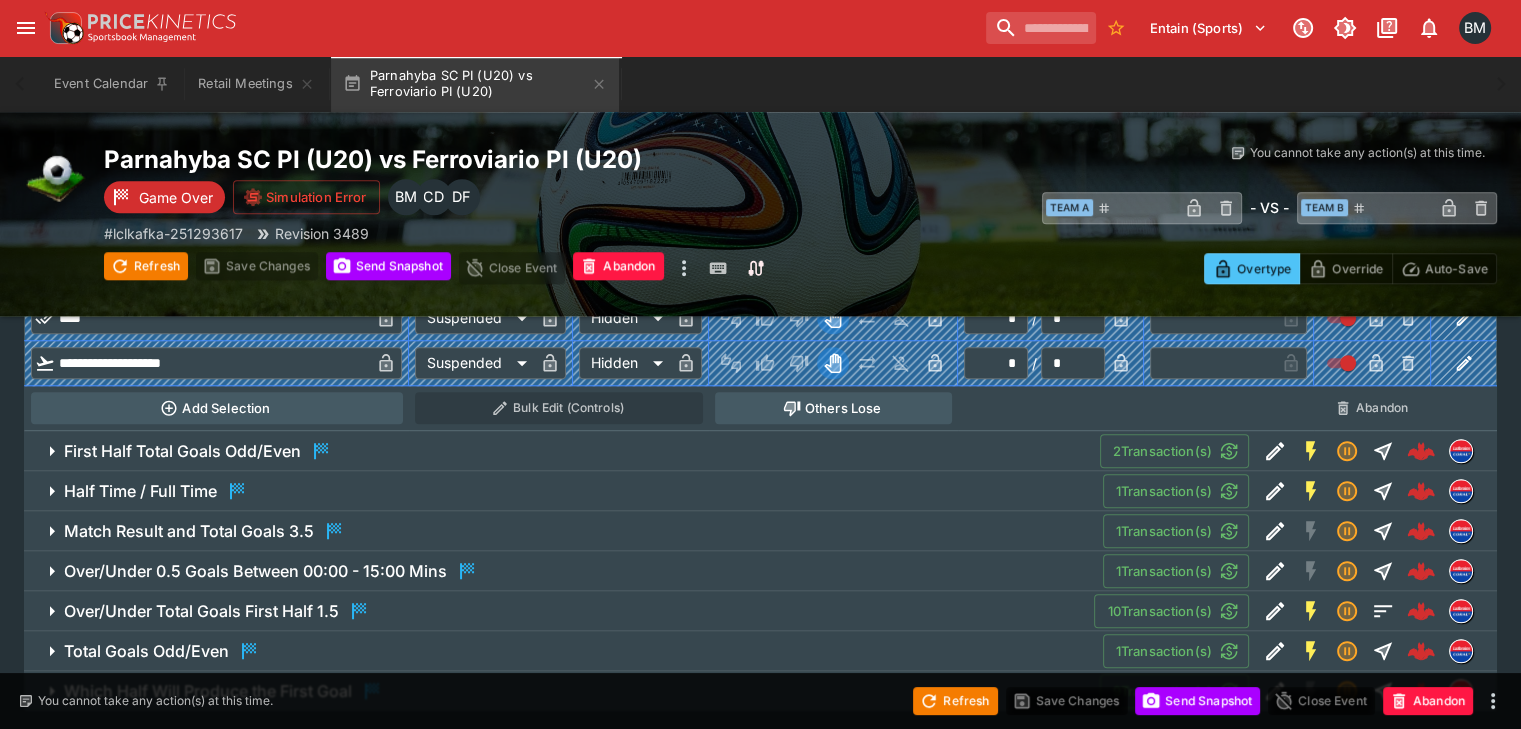 click on "Total Goals Odd/Even 1  Transaction(s)" at bounding box center (760, 651) 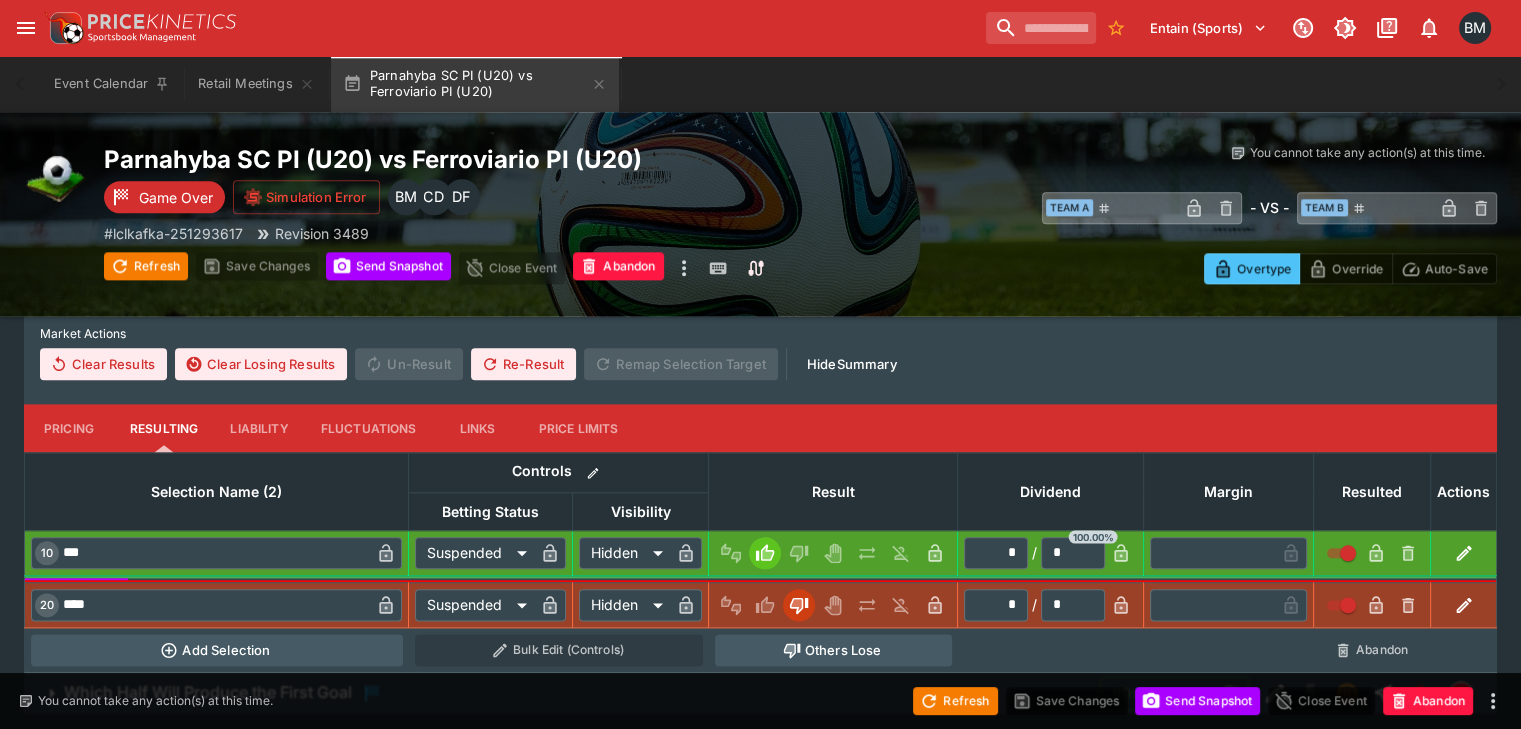 click on "Which Half Will Produce the First Goal 9  Transaction(s)" at bounding box center (760, 693) 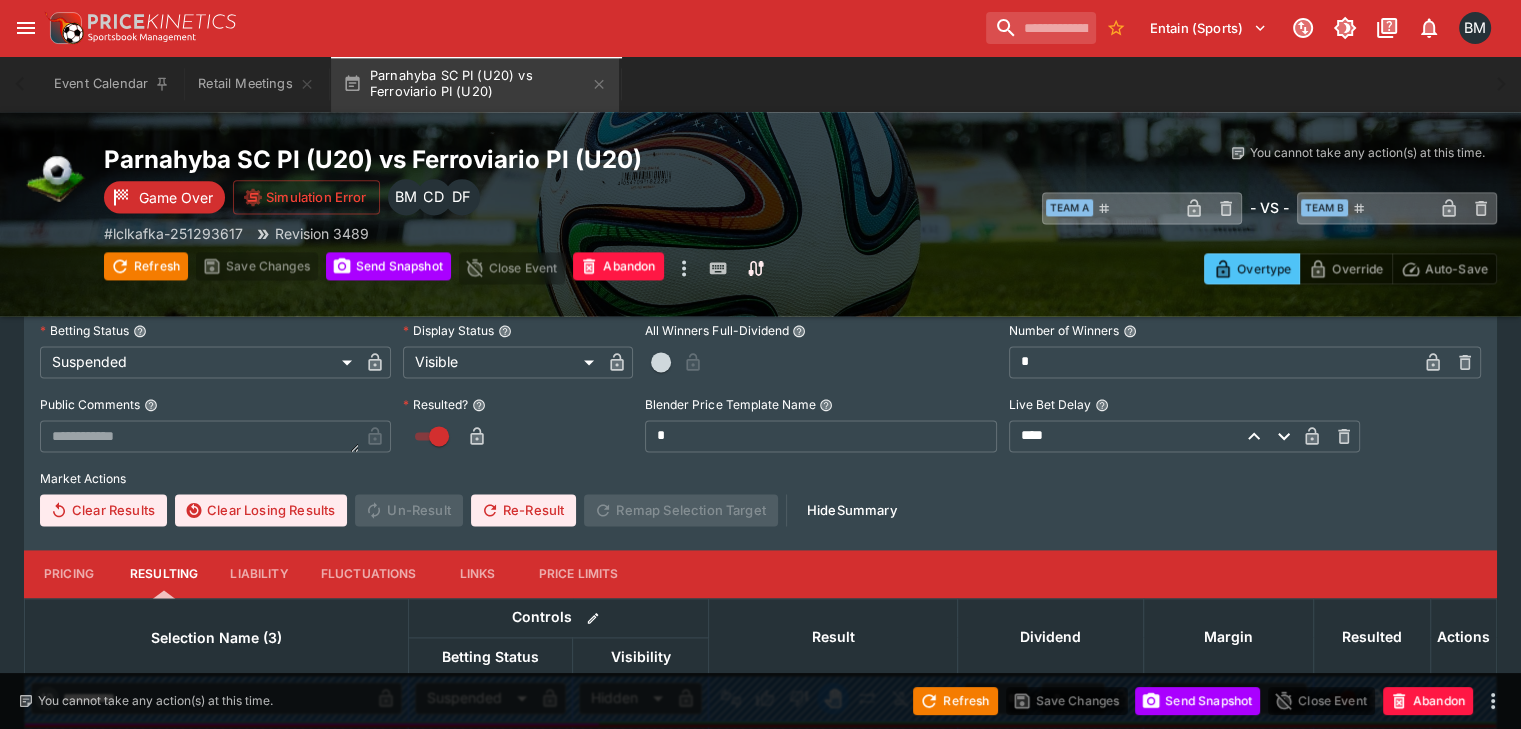 scroll, scrollTop: 2815, scrollLeft: 0, axis: vertical 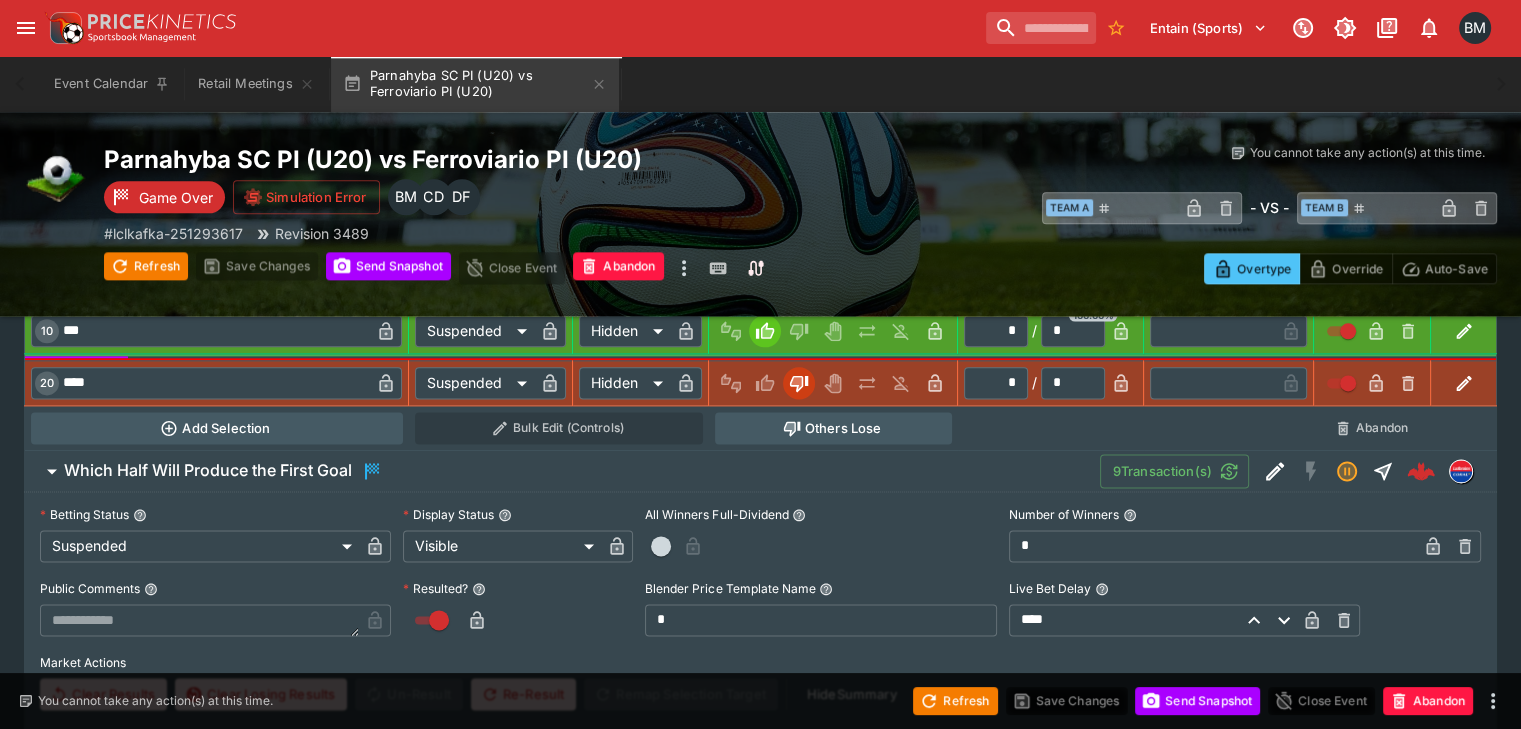 drag, startPoint x: 450, startPoint y: 430, endPoint x: 449, endPoint y: 445, distance: 15.033297 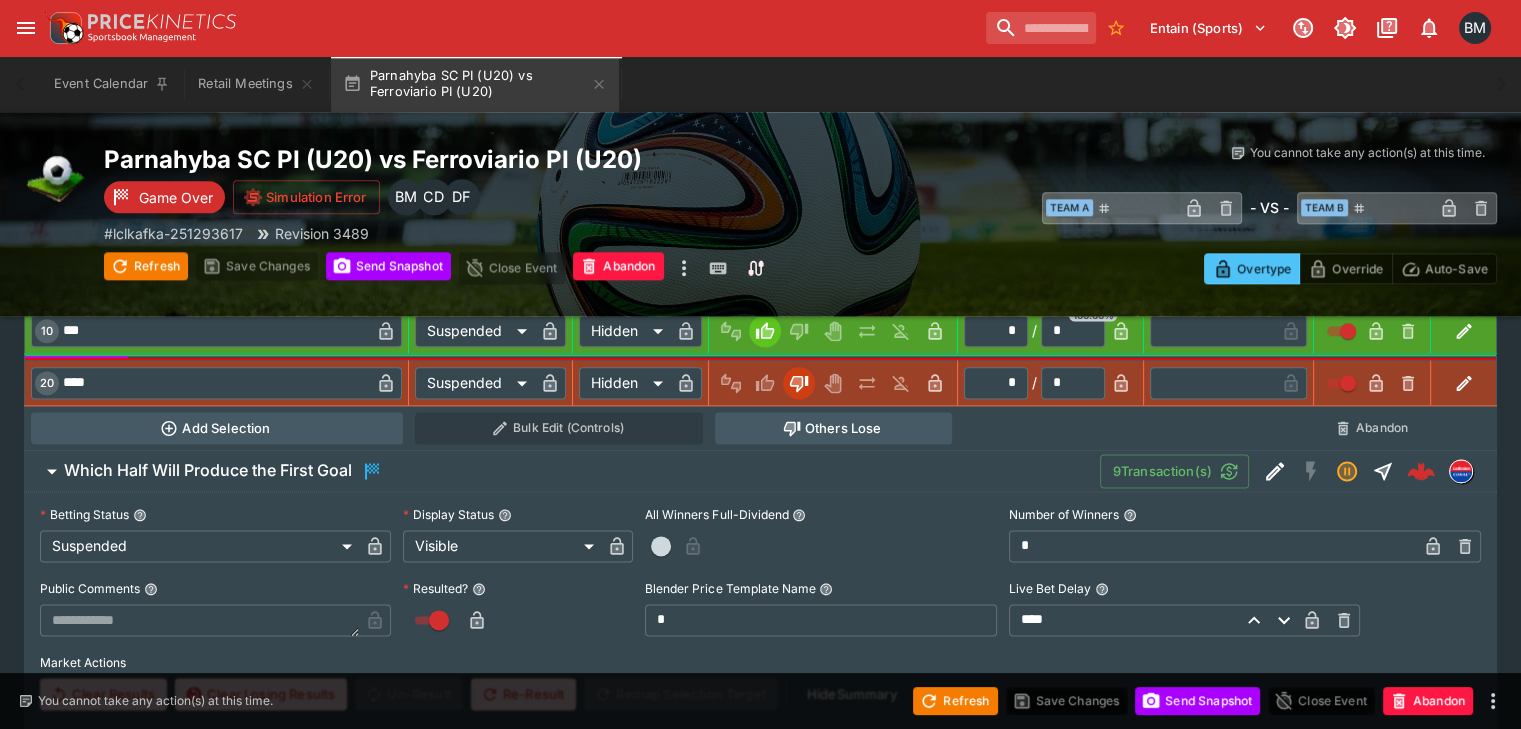 click on "Which Half Will Produce the First Goal 9  Transaction(s)" at bounding box center [772, 471] 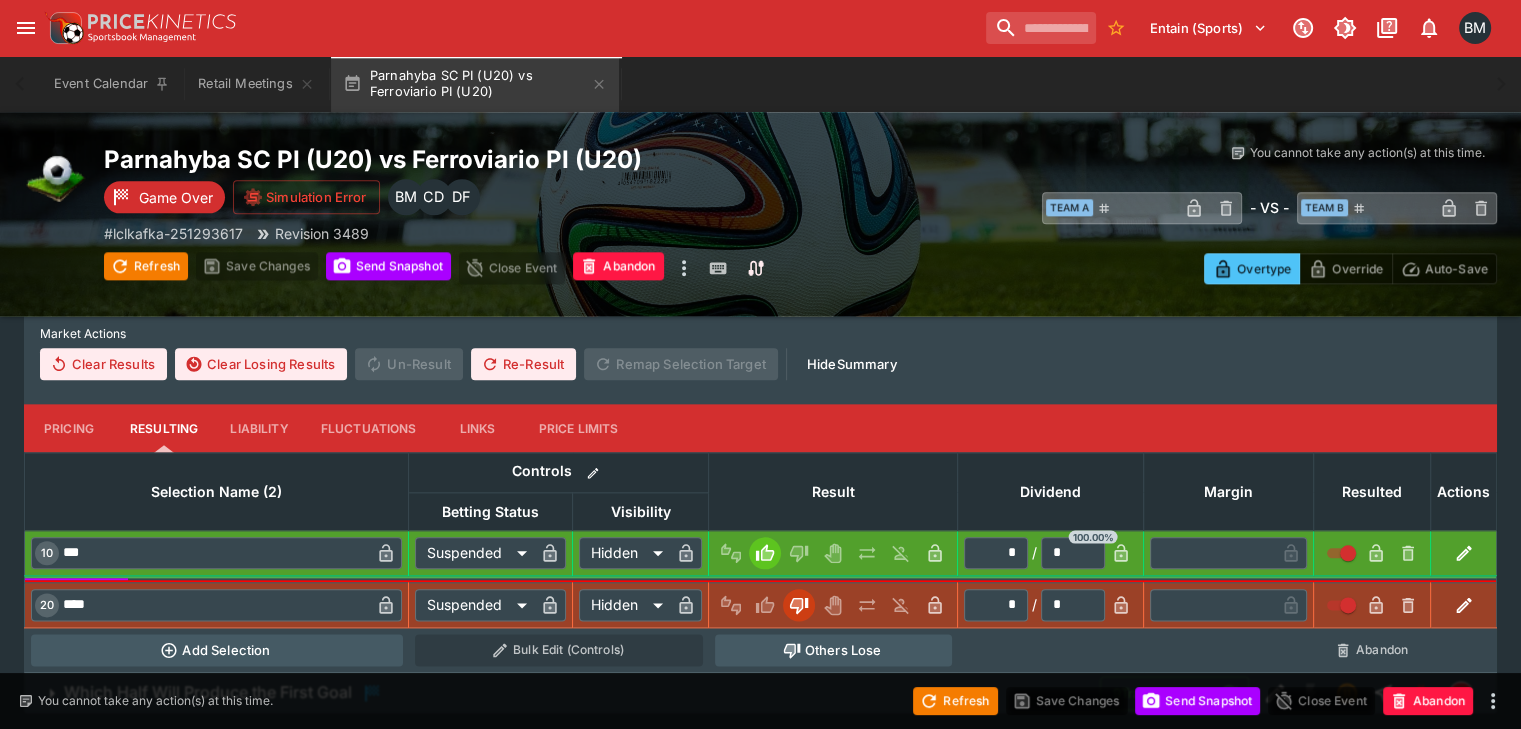 click on "Which Half Will Produce the First Goal 9  Transaction(s)" at bounding box center (760, 693) 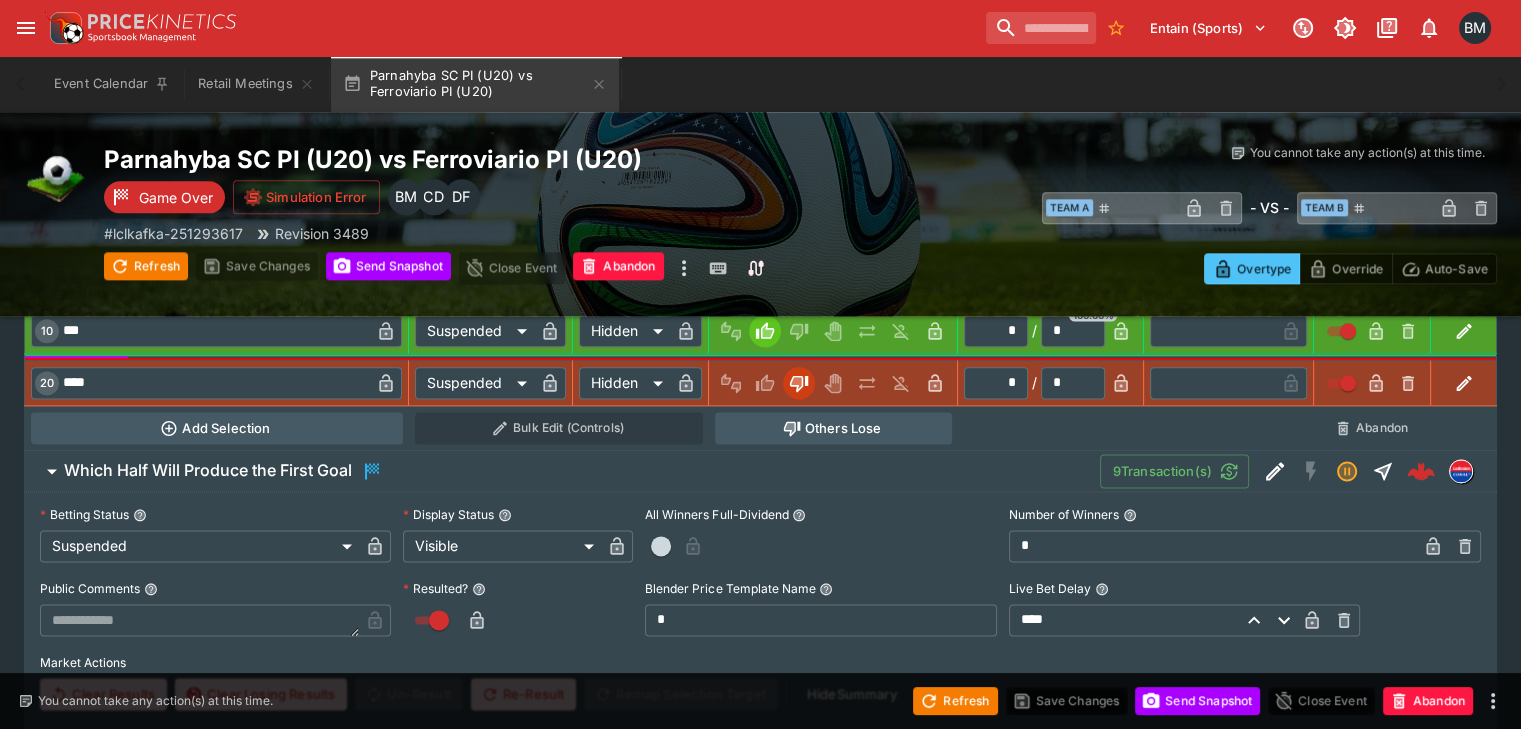 scroll, scrollTop: 2648, scrollLeft: 0, axis: vertical 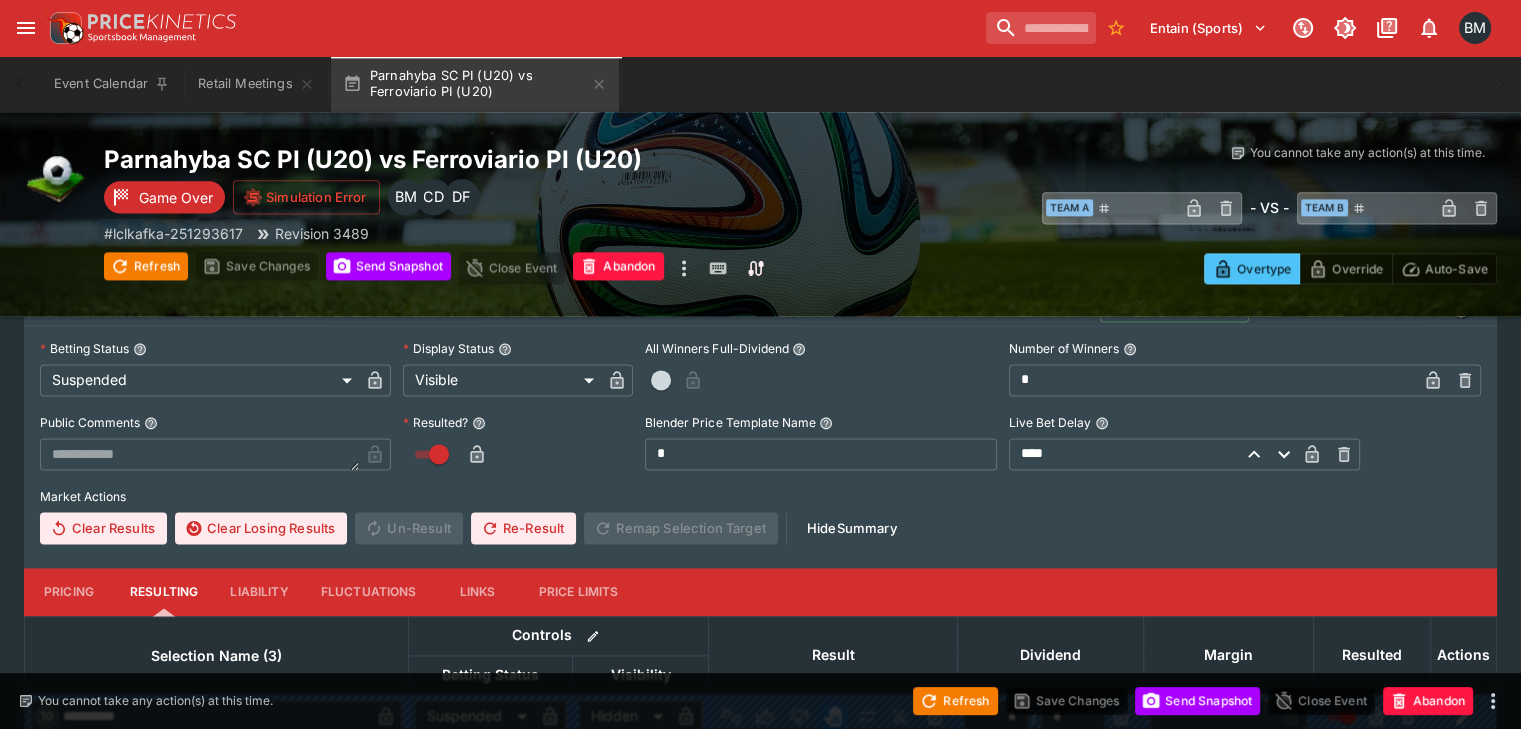 click on "Clear Results" at bounding box center [103, 528] 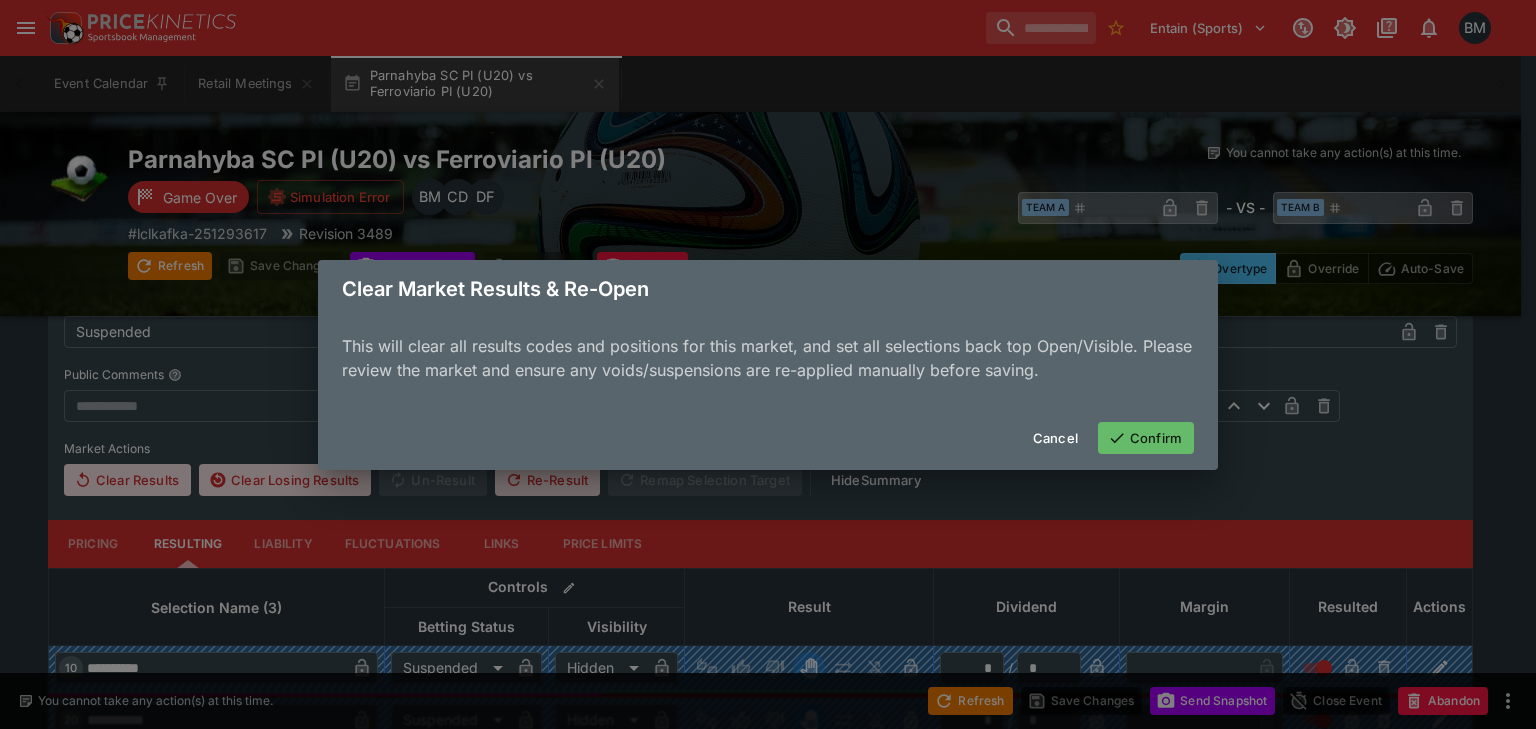 click on "Confirm" at bounding box center (1146, 438) 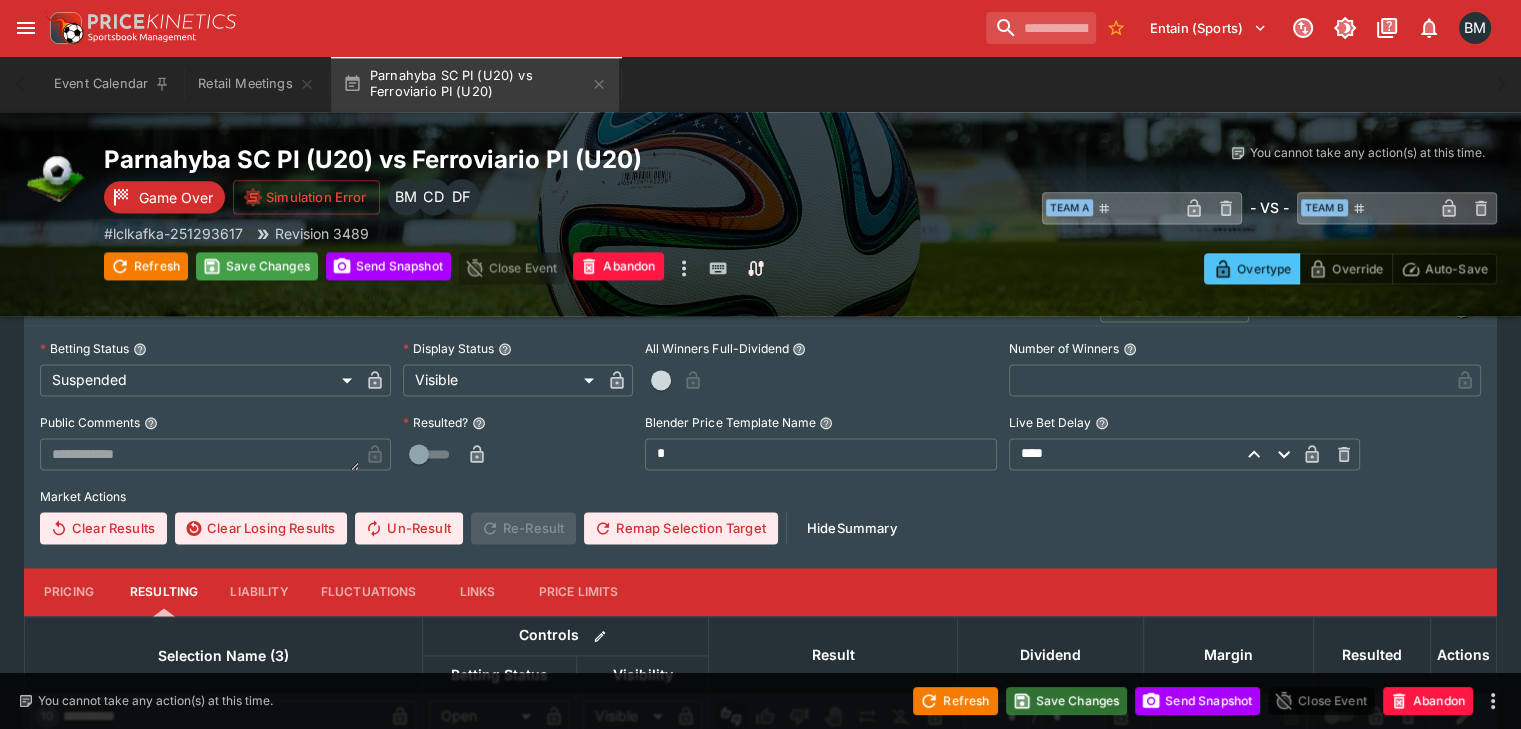 click on "Save Changes" at bounding box center [1067, 701] 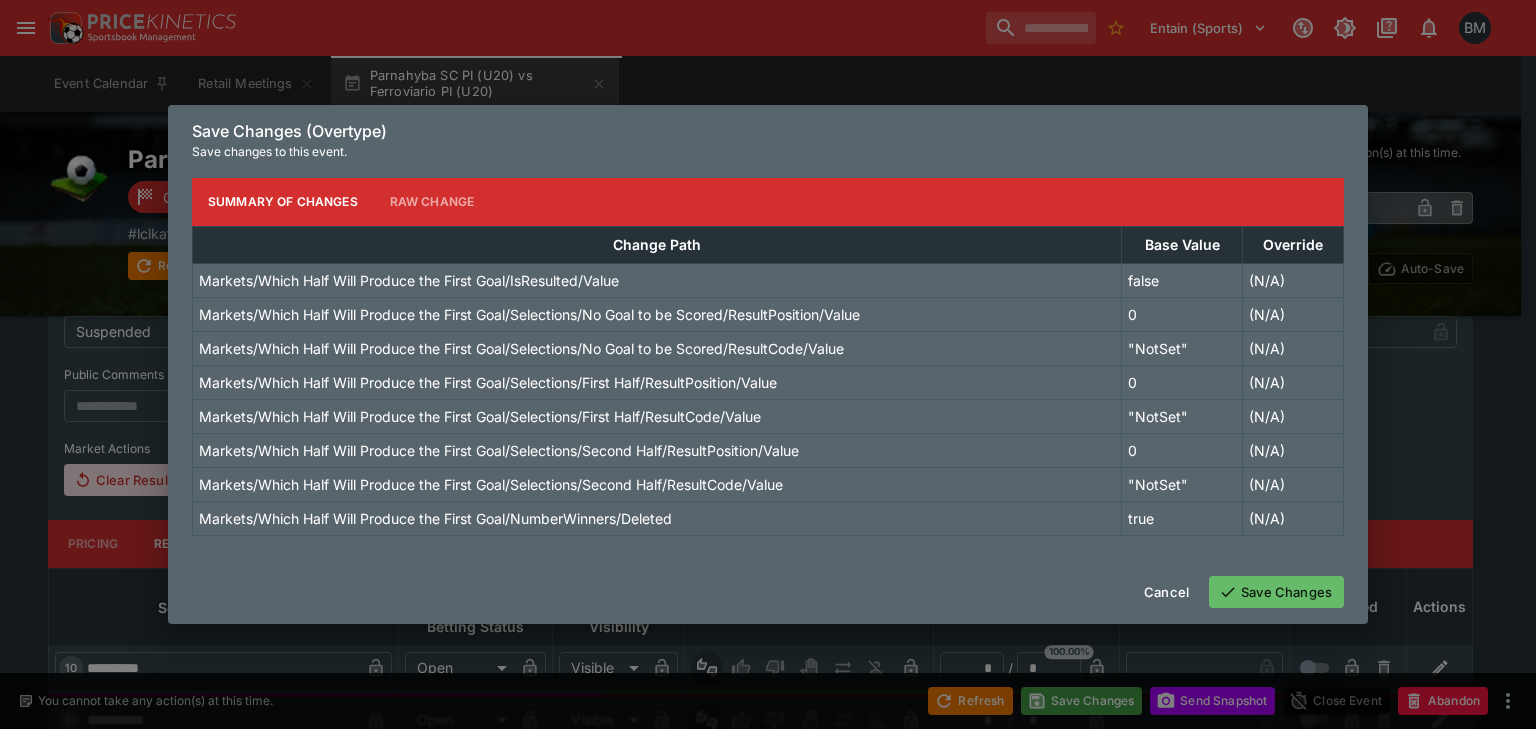click on "Save Changes" at bounding box center [1276, 592] 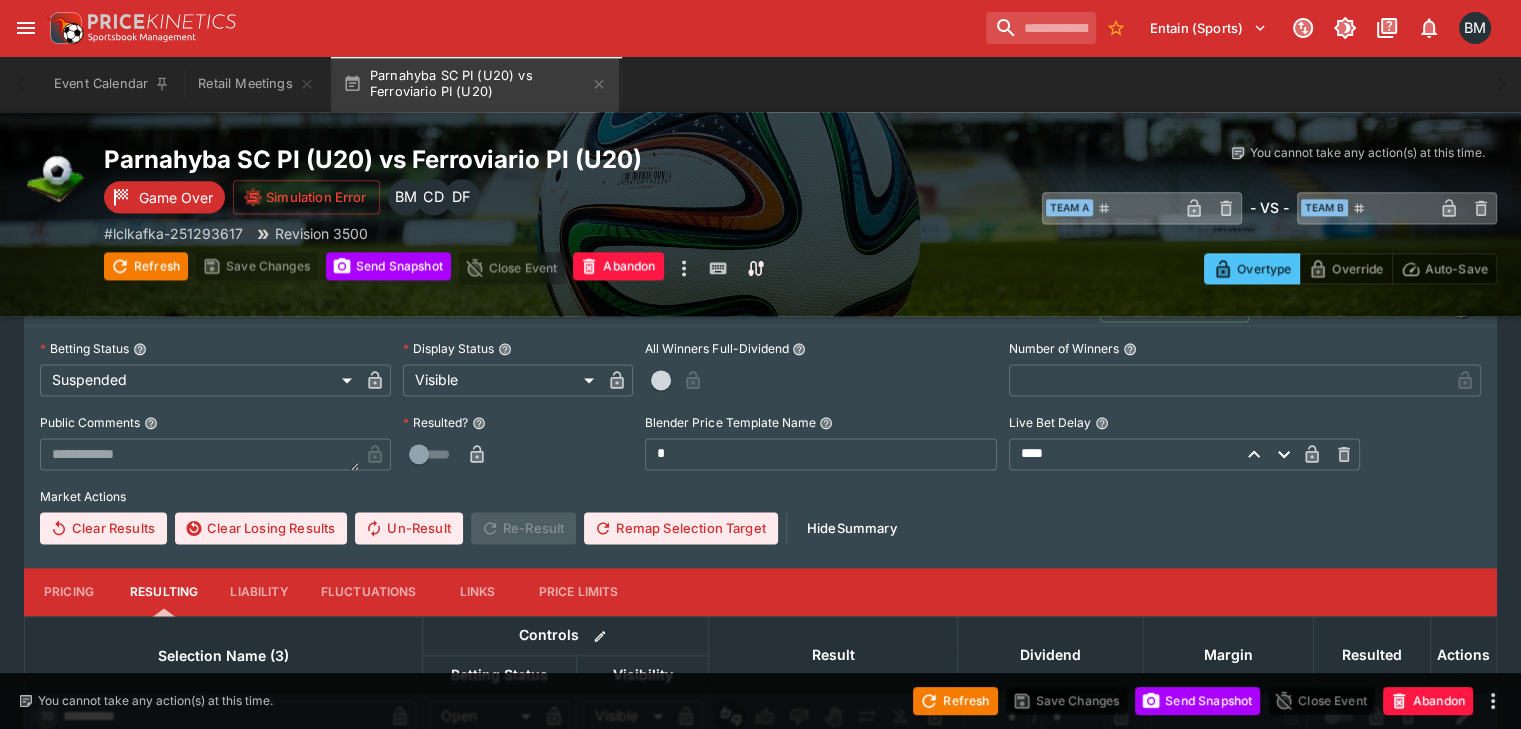 click on "Un-Result" at bounding box center [408, 528] 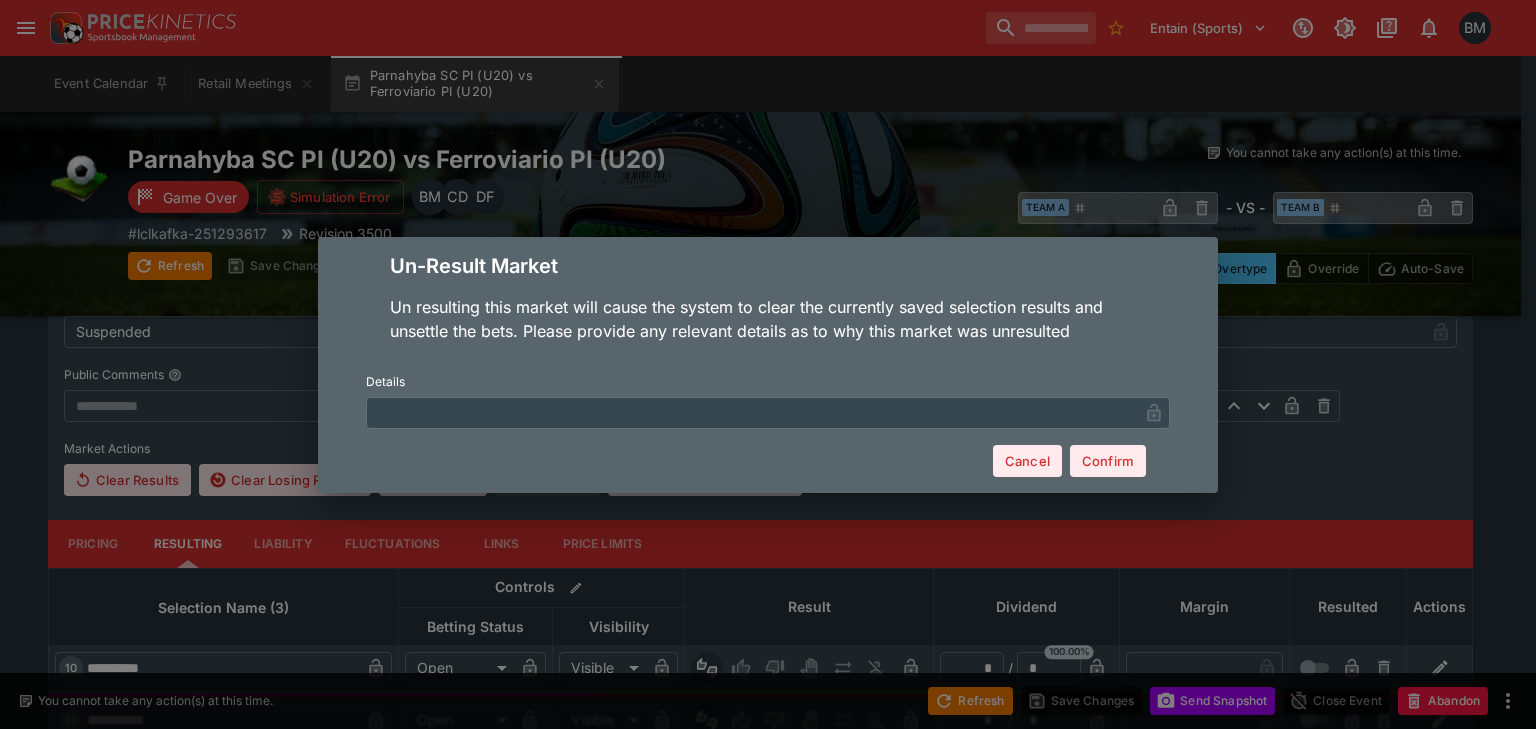 click on "Details ​" at bounding box center (768, 398) 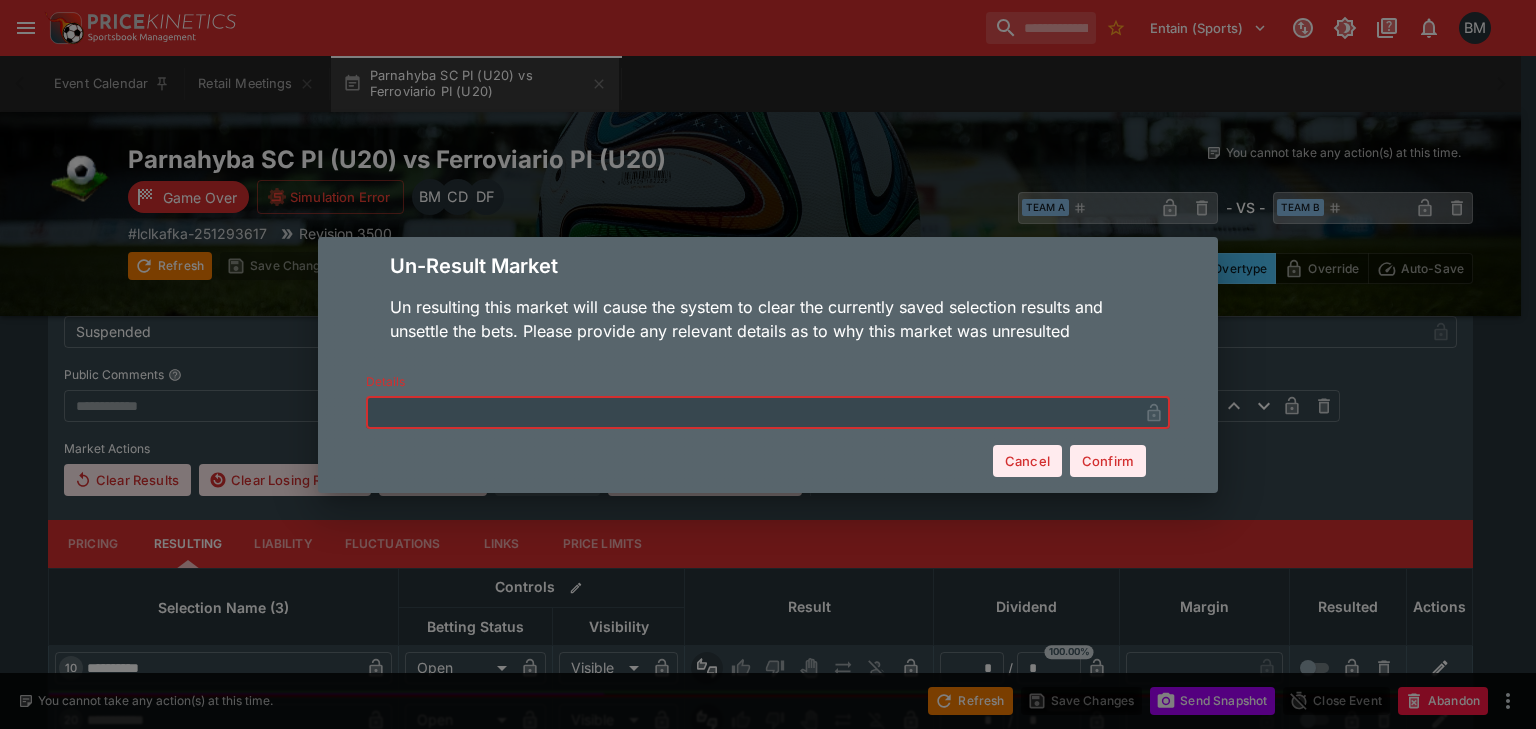 paste on "**********" 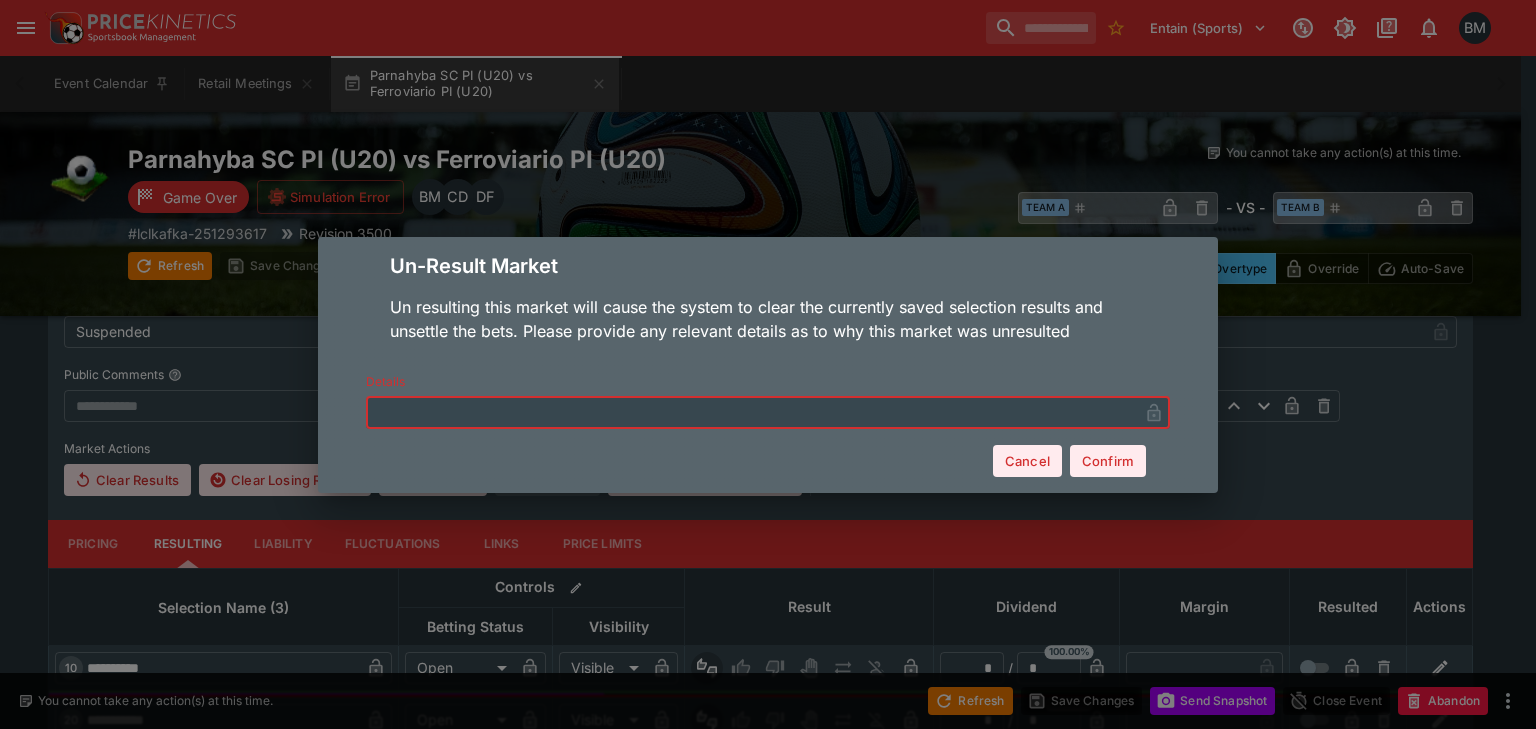 type on "**********" 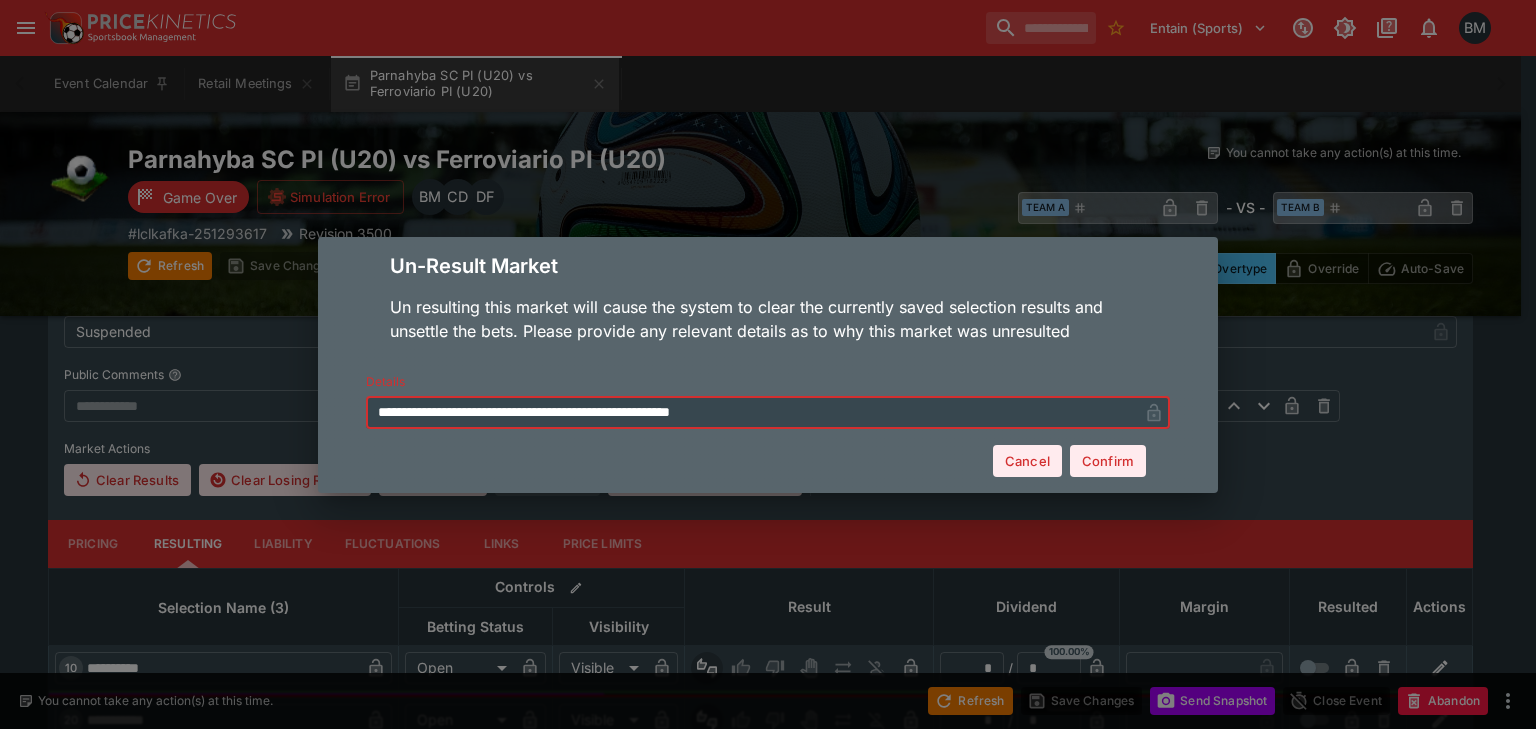 click on "**********" at bounding box center (752, 412) 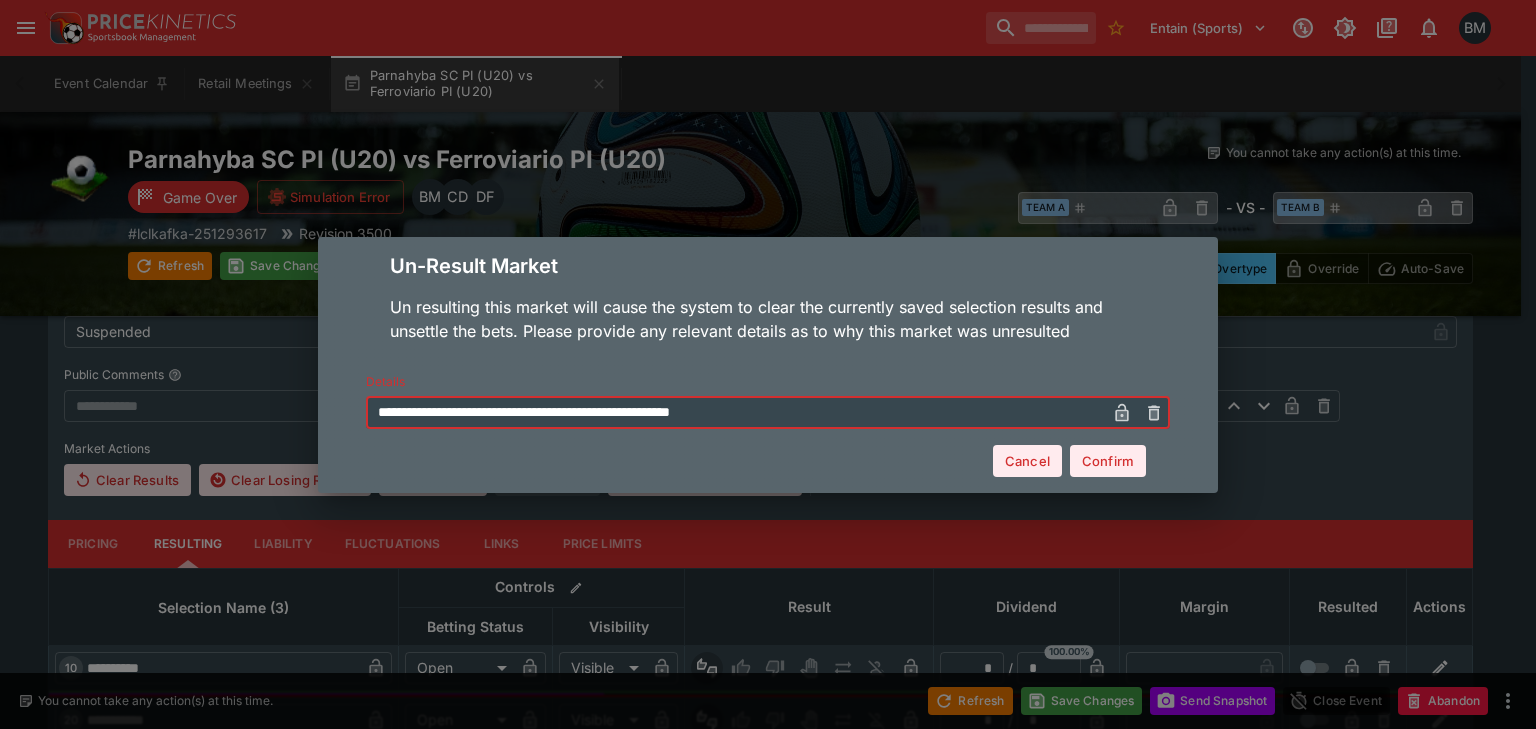 click on "**********" at bounding box center [736, 412] 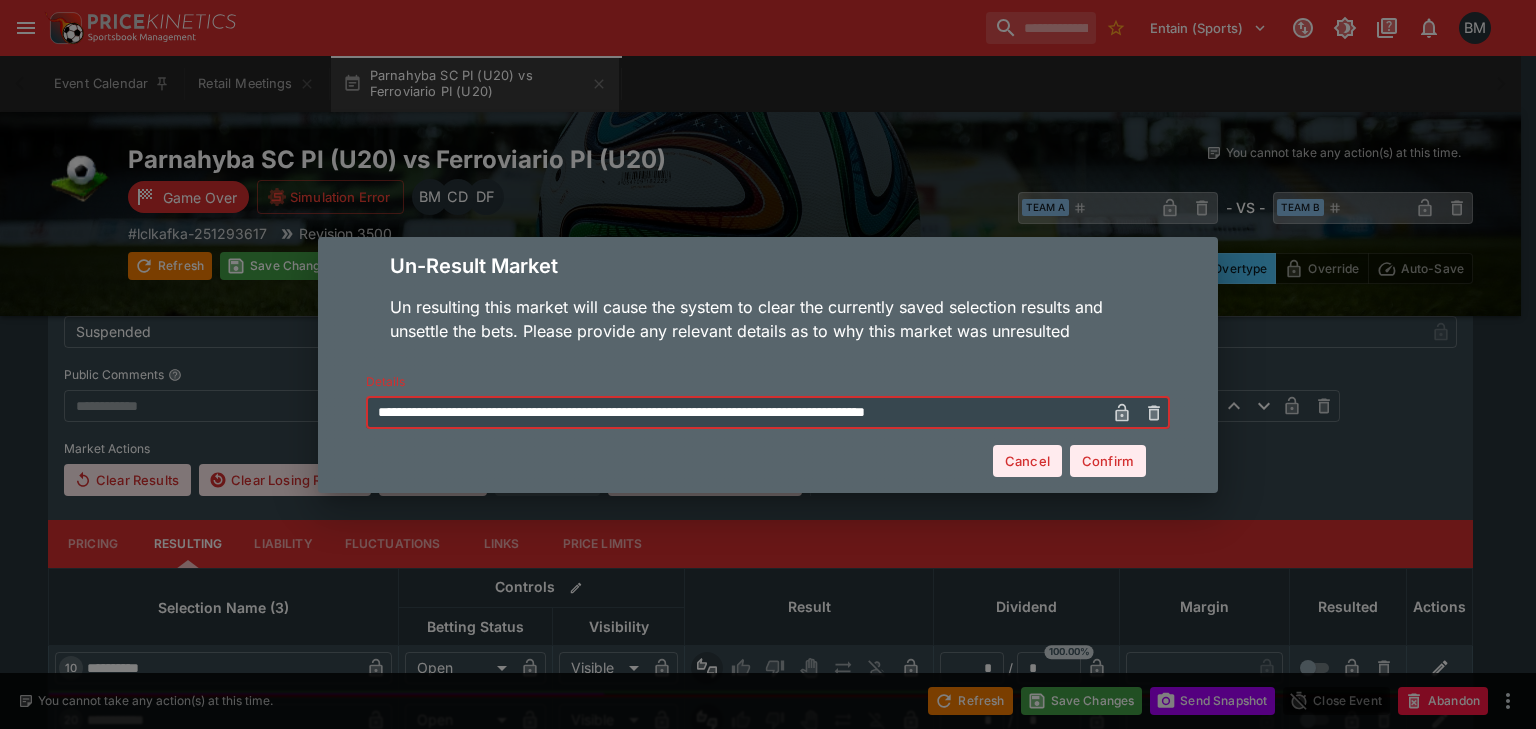 type on "**********" 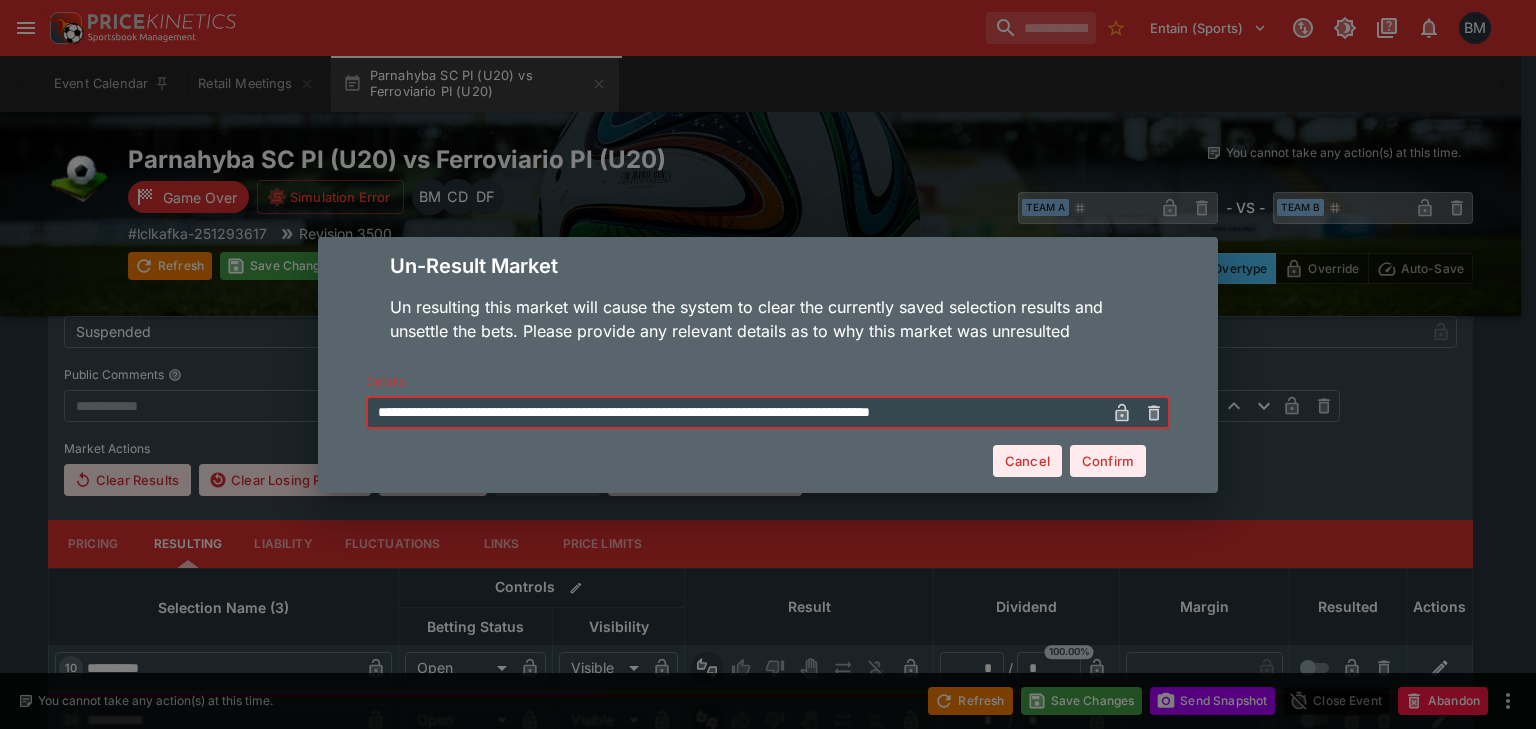 click on "Confirm" at bounding box center [1108, 461] 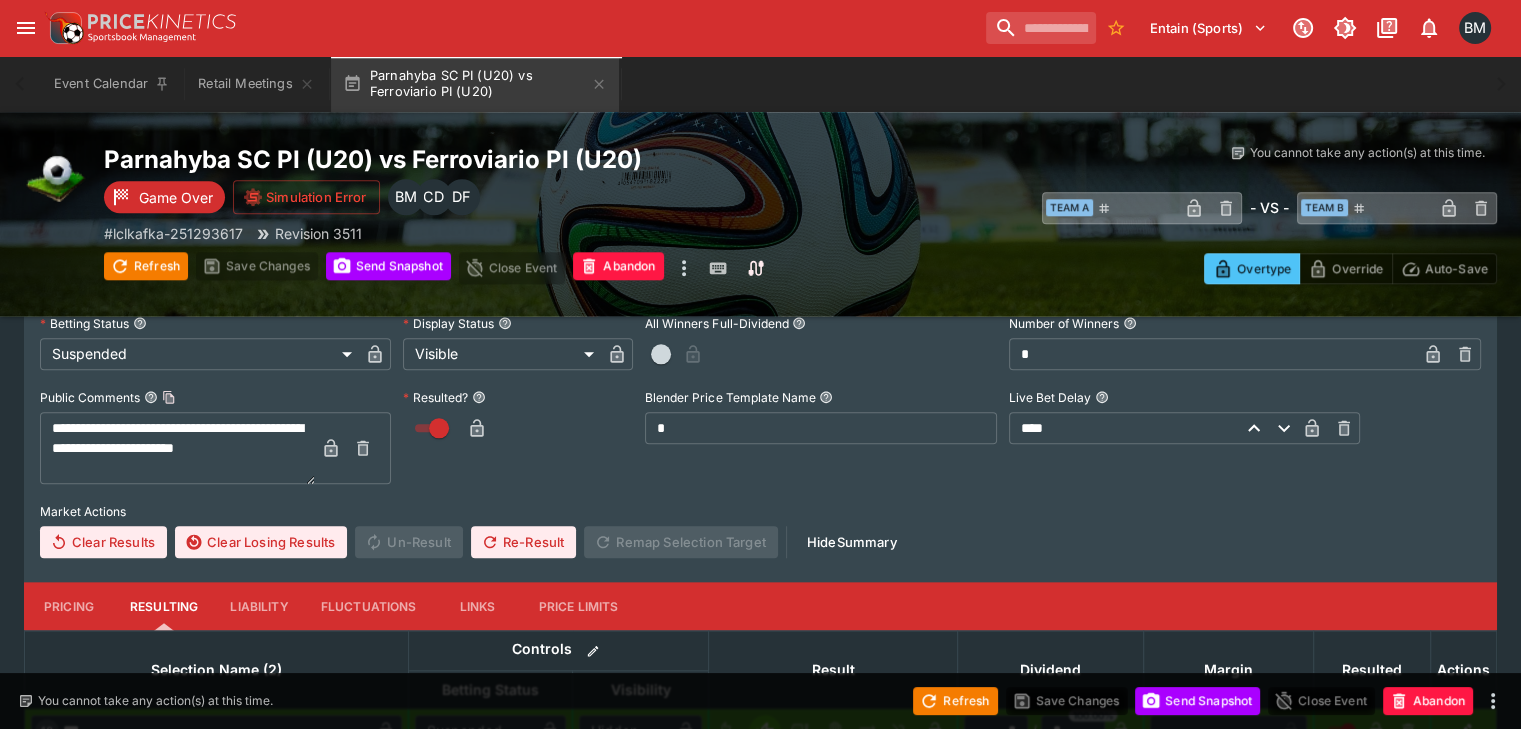 scroll, scrollTop: 1982, scrollLeft: 0, axis: vertical 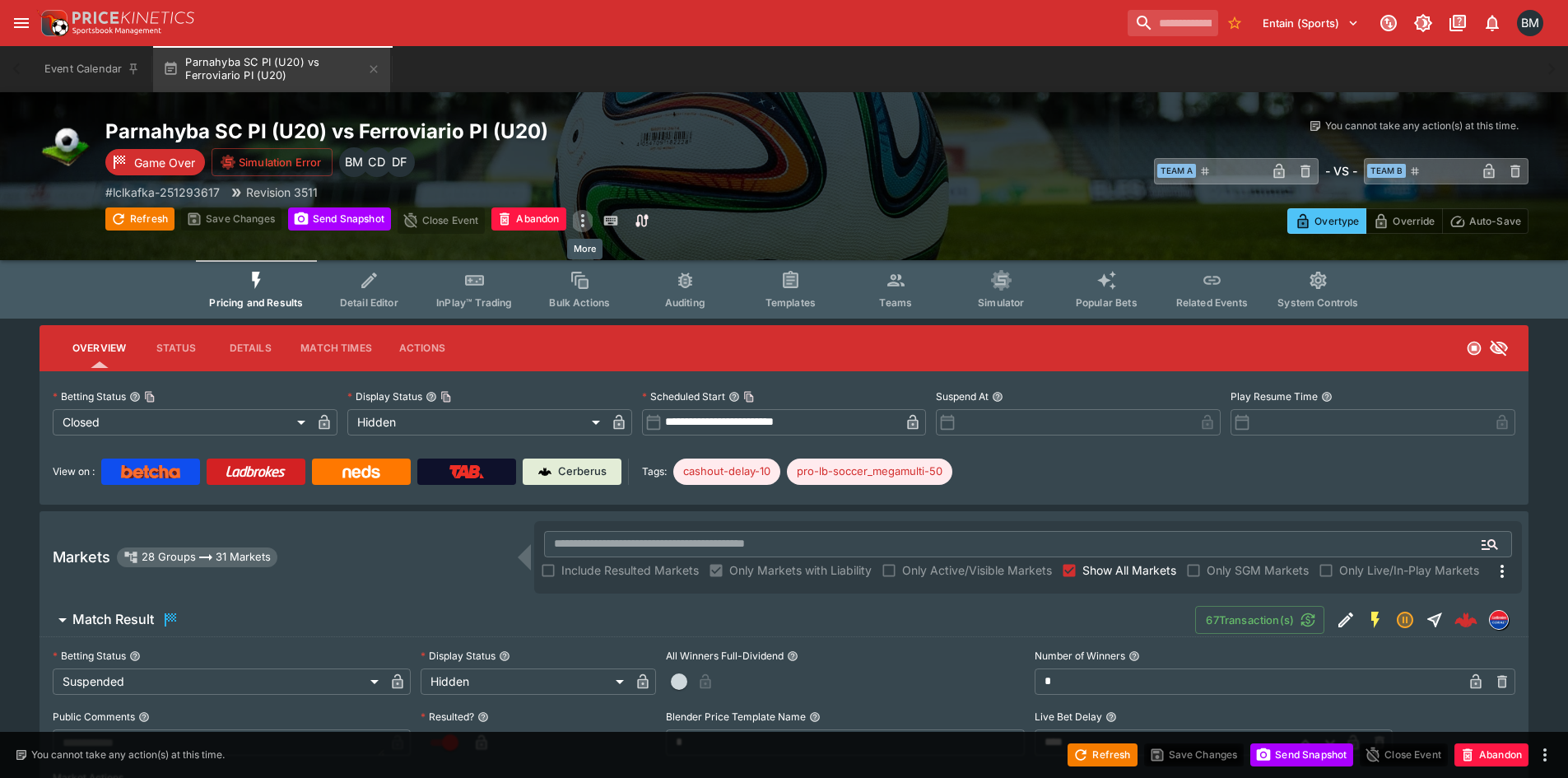 click 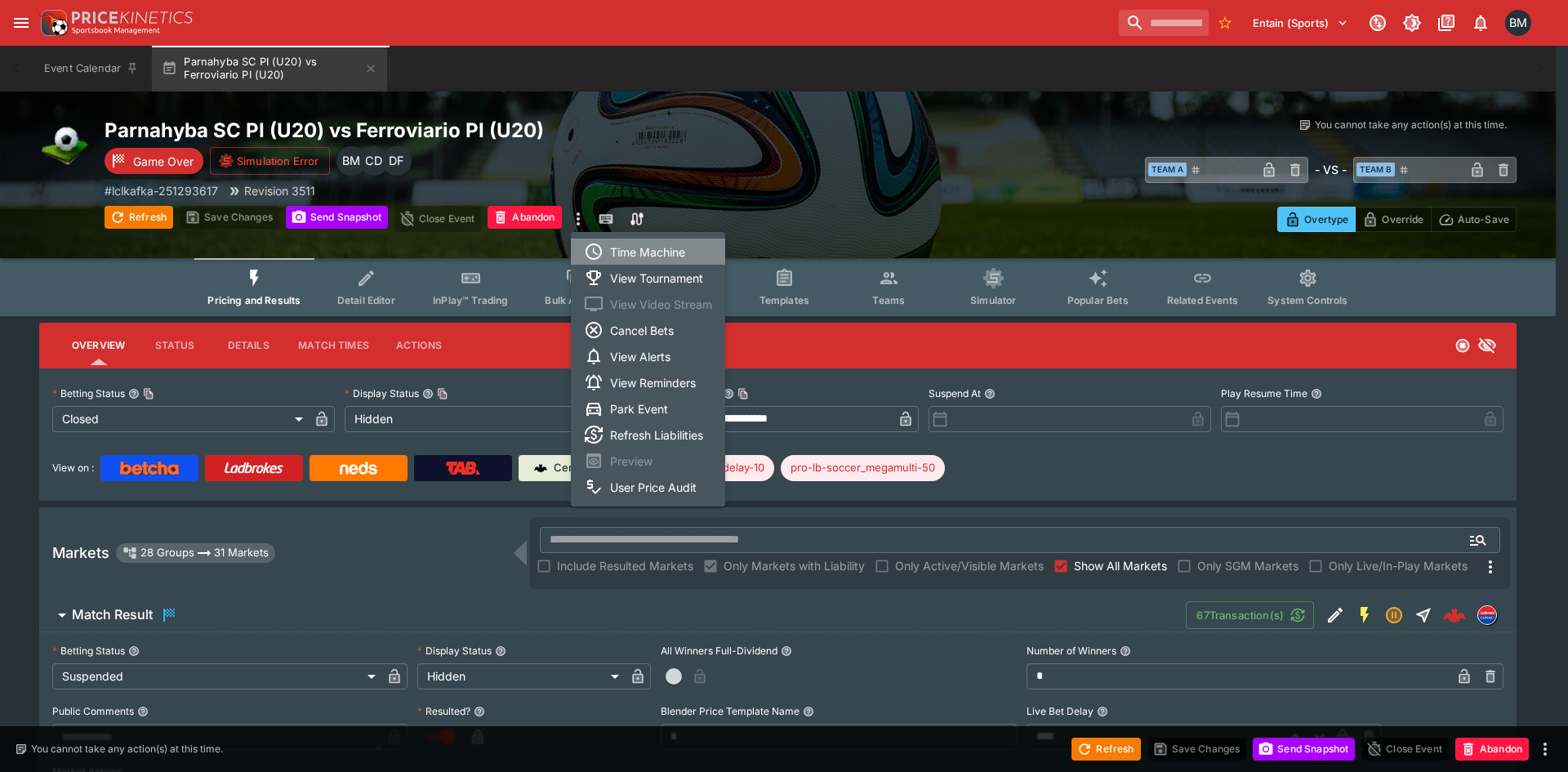 click on "Time Machine" at bounding box center [648, 252] 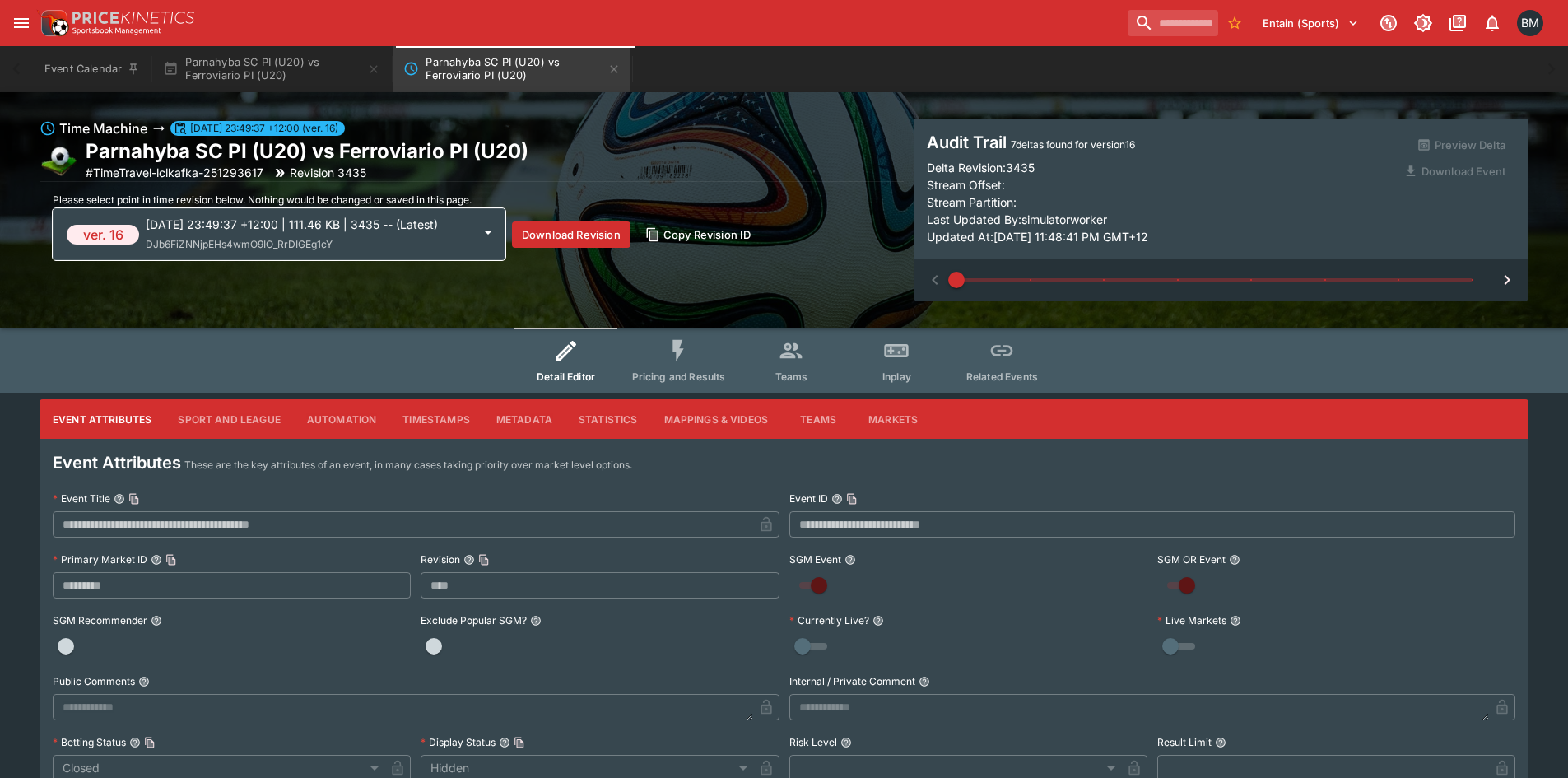 click on "[DATE] 23:49:37 +12:00 | 111.46 KB | 3435 -- (Latest) DJb6FiZNNjpEHs4wmO9IO_RrDIGEg1cY" at bounding box center [309, 234] 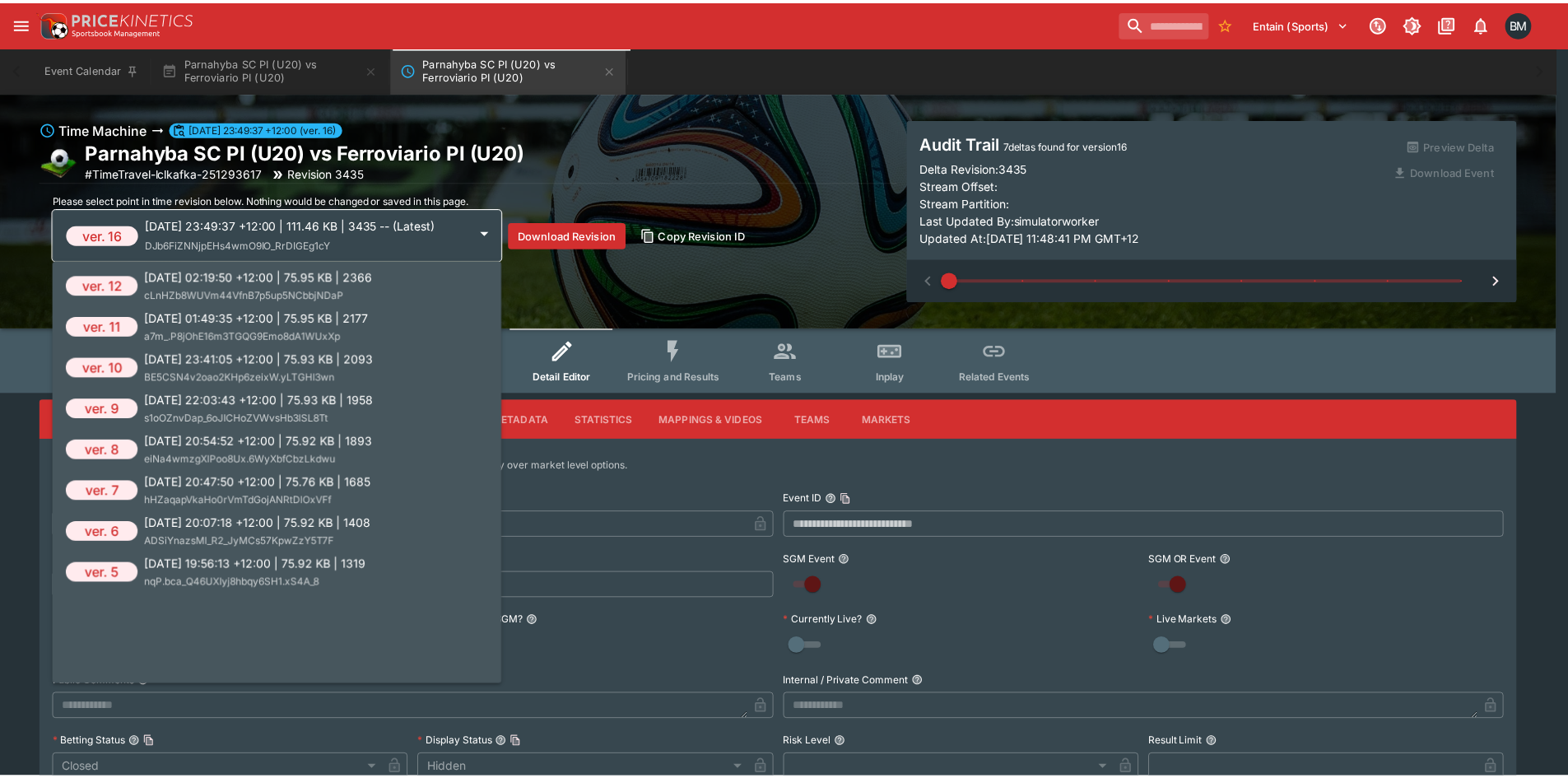 scroll, scrollTop: 0, scrollLeft: 0, axis: both 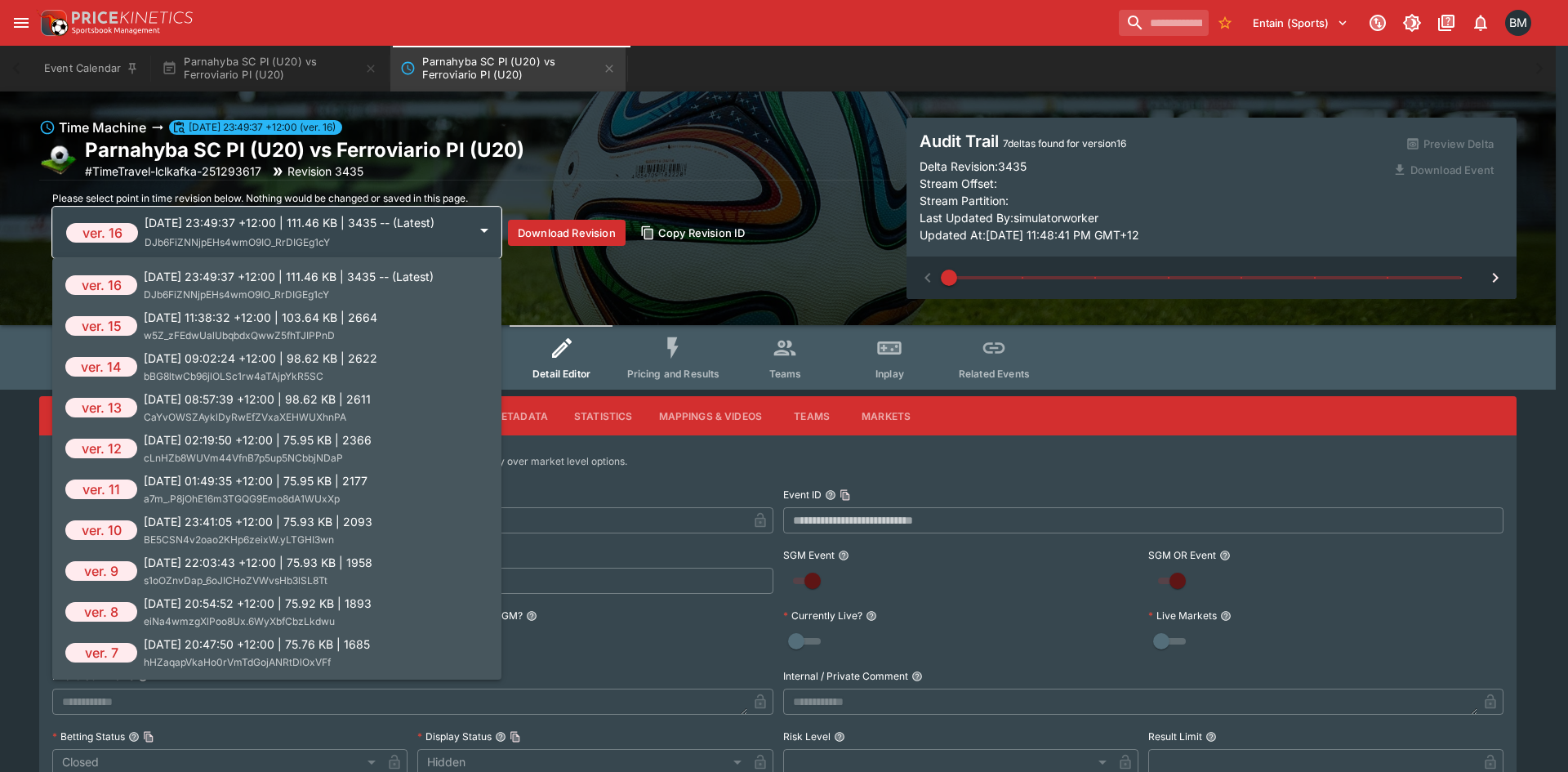 click on "w5Z_zFEdwUalUbqbdxQwwZ5fhTJIPPnD" at bounding box center (239, 335) 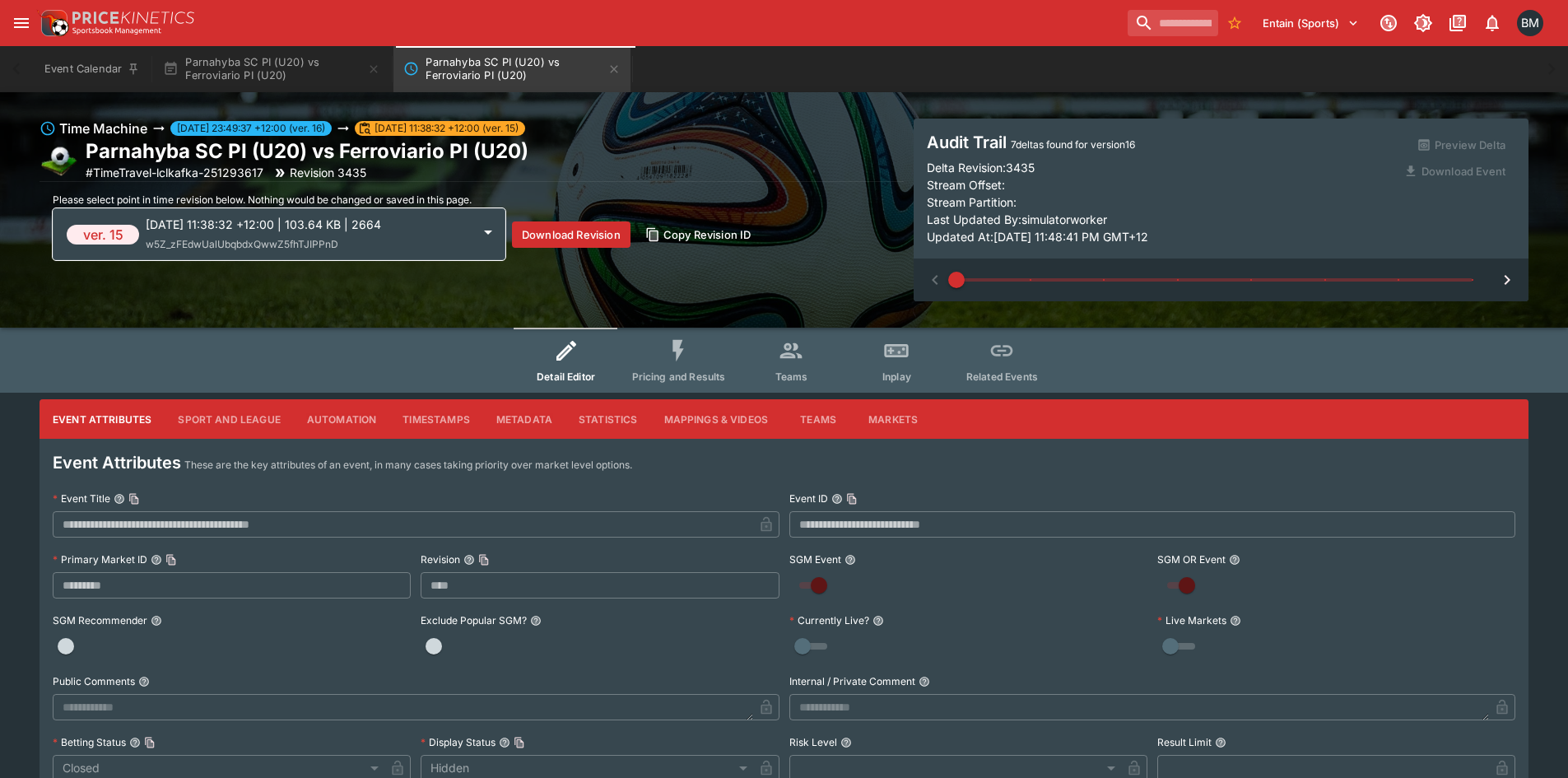 type on "****" 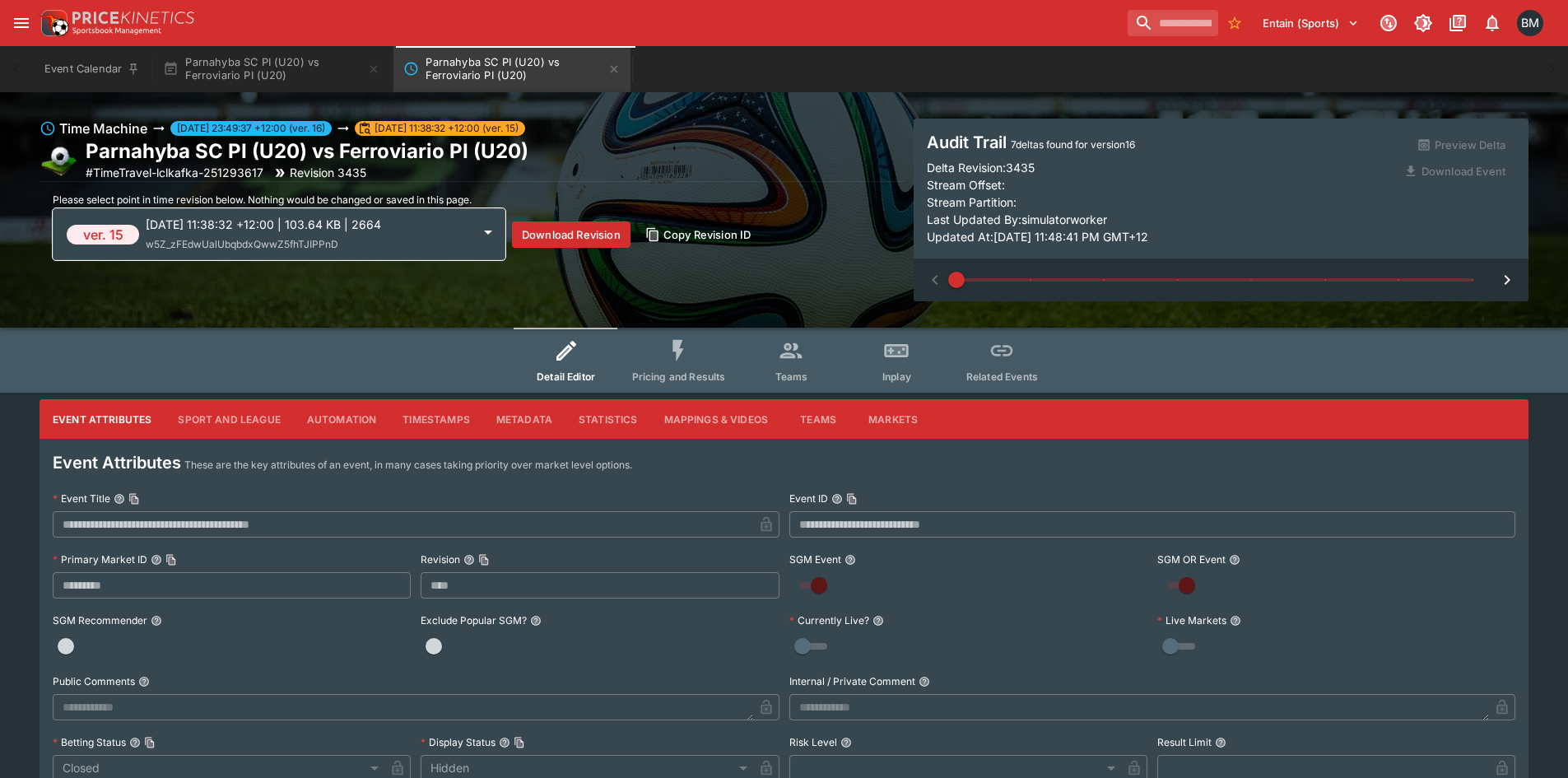 type on "**********" 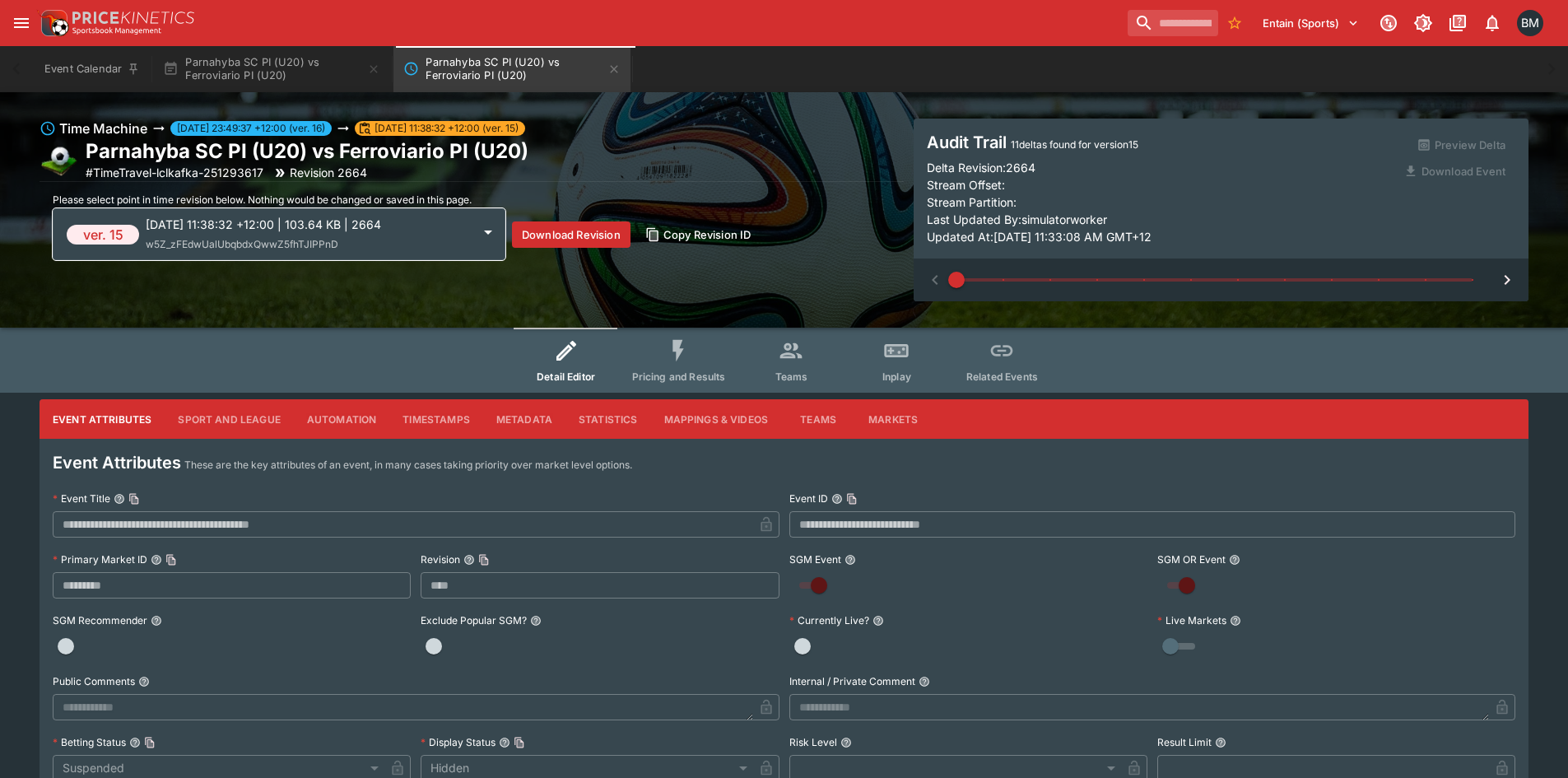click 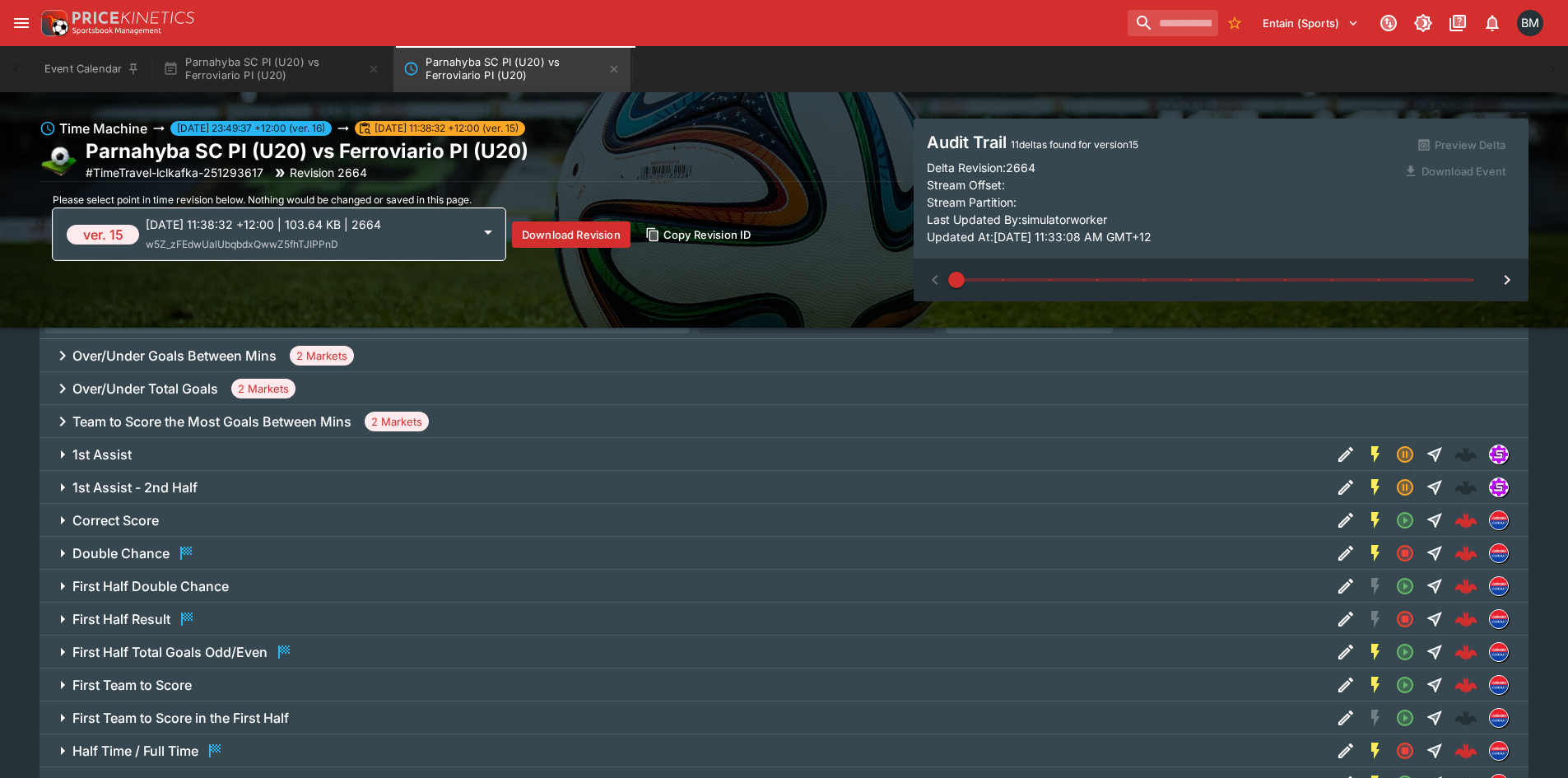 click on "Double Chance" at bounding box center [784, 553] 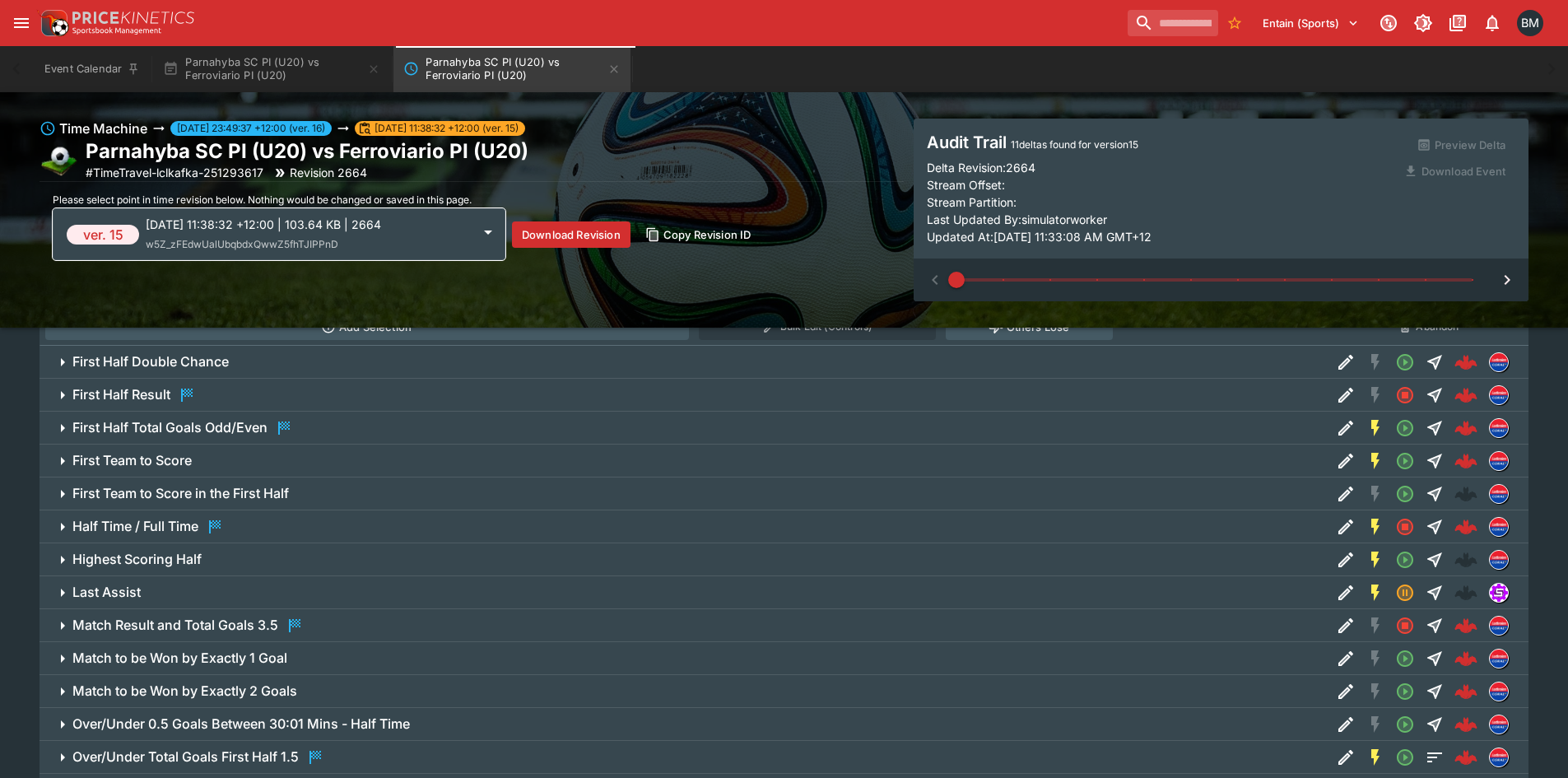 scroll, scrollTop: 1509, scrollLeft: 0, axis: vertical 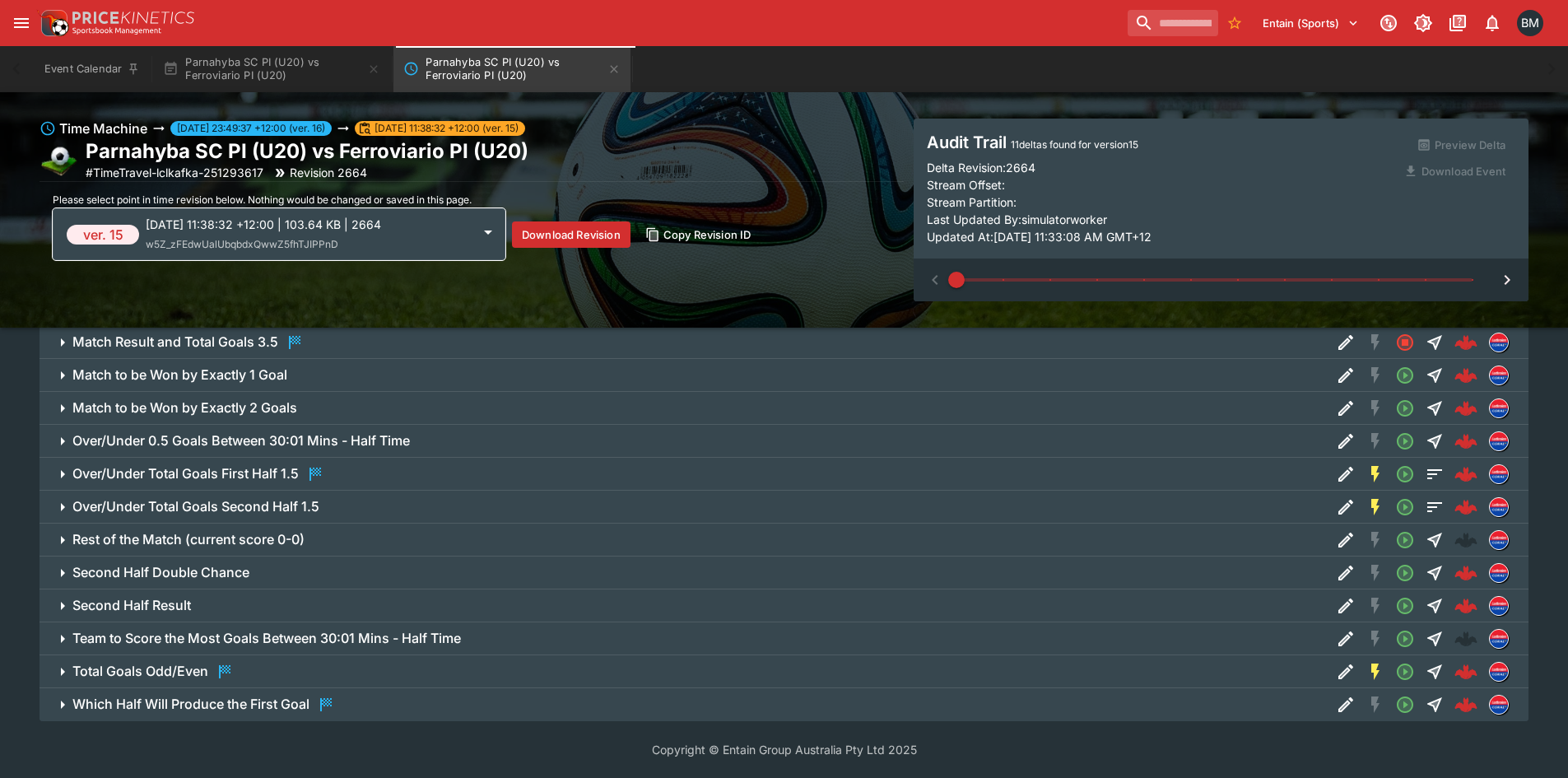 click on "Over/Under Total Goals First Half 1.5" at bounding box center (784, 474) 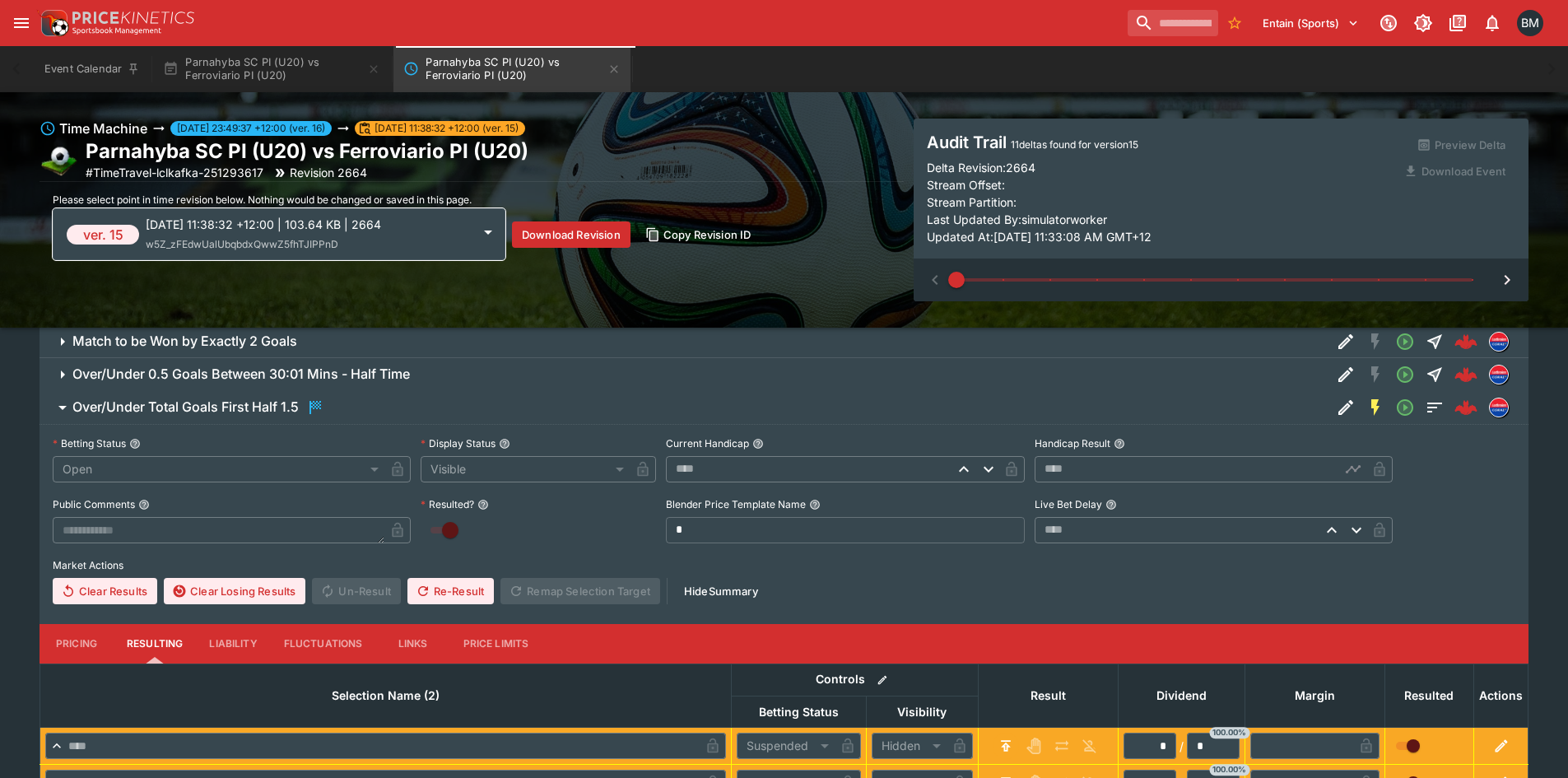 scroll, scrollTop: 1783, scrollLeft: 0, axis: vertical 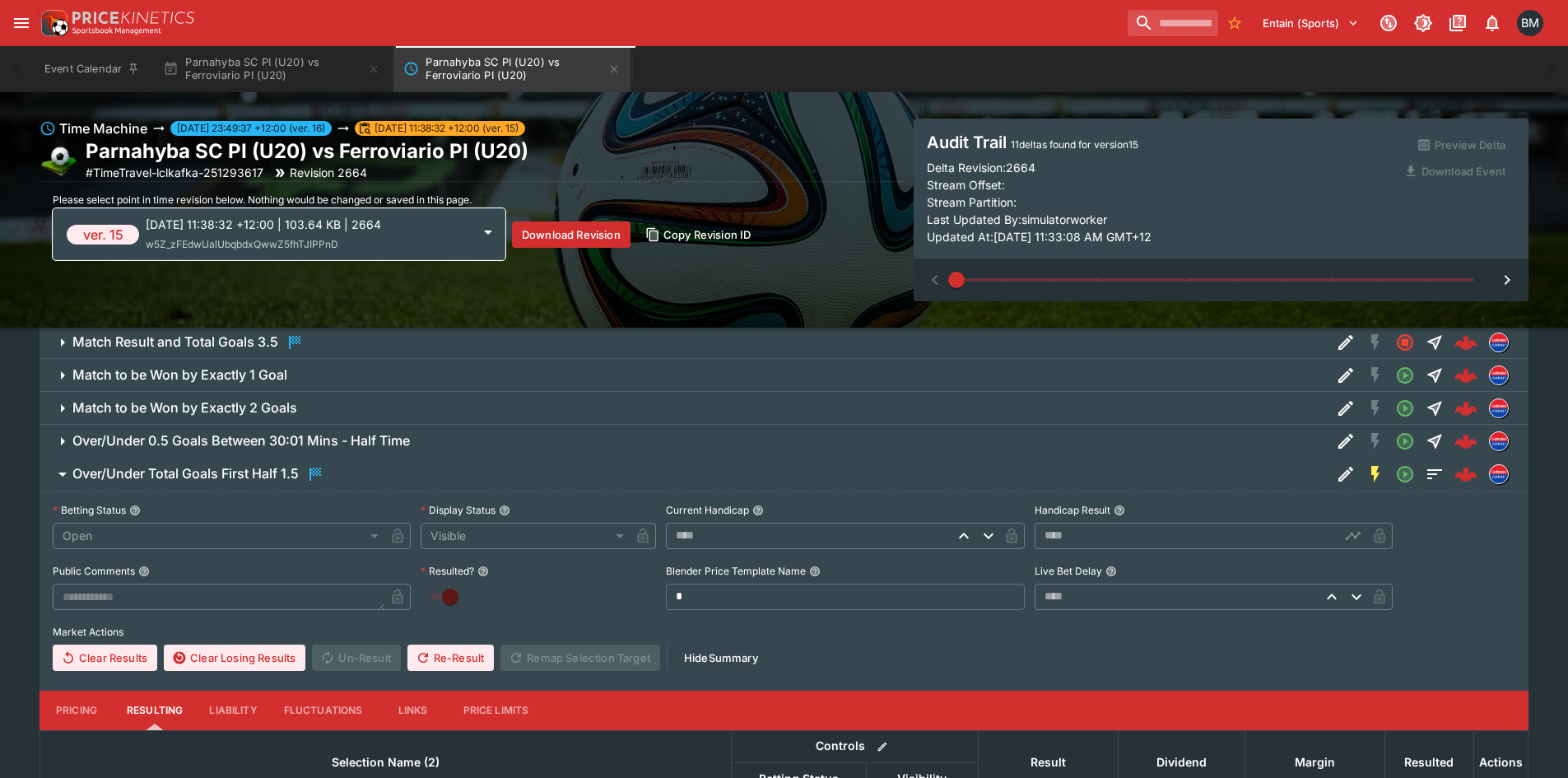click 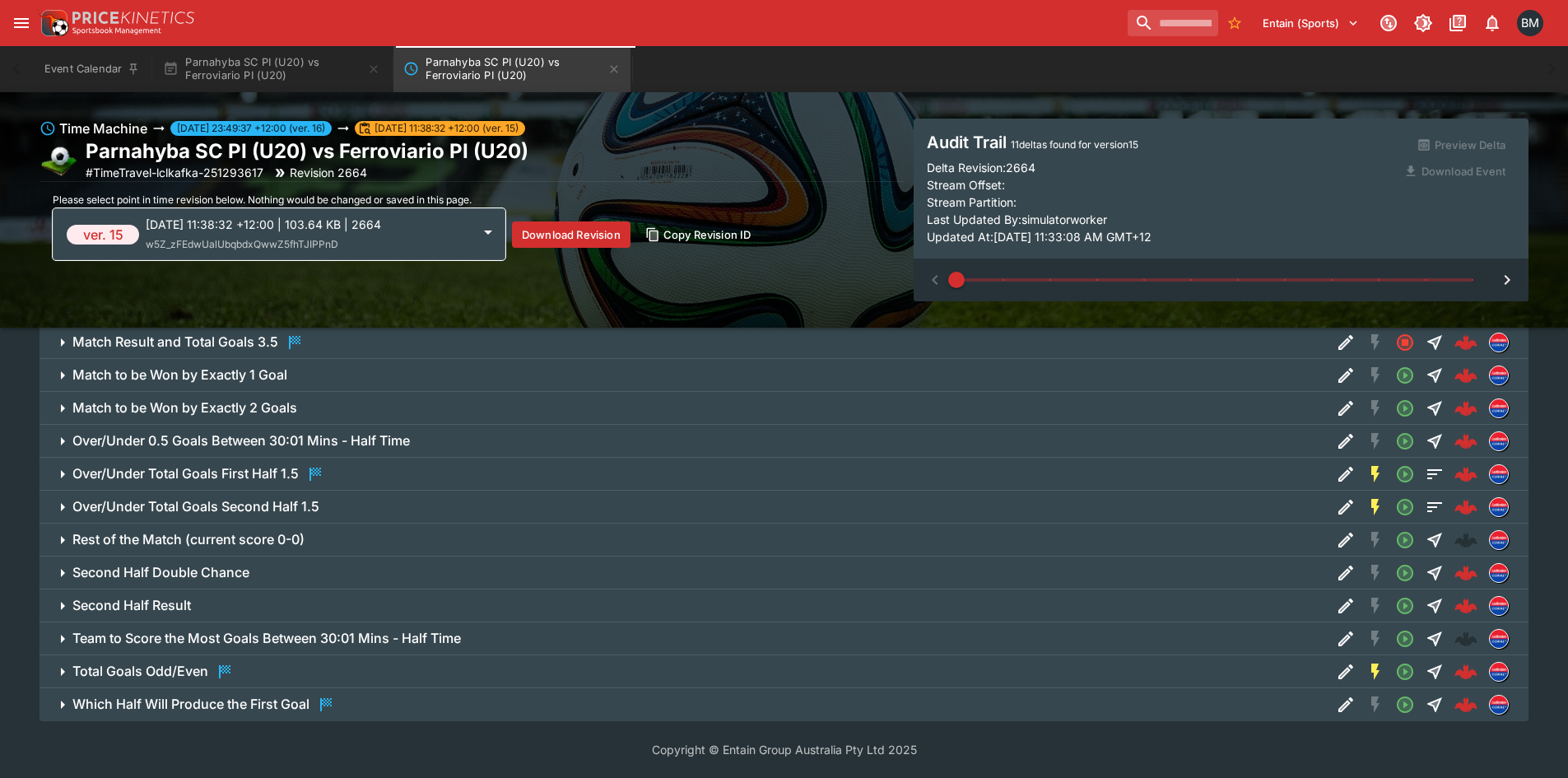 click on "Which Half Will Produce the First Goal" at bounding box center [784, 705] 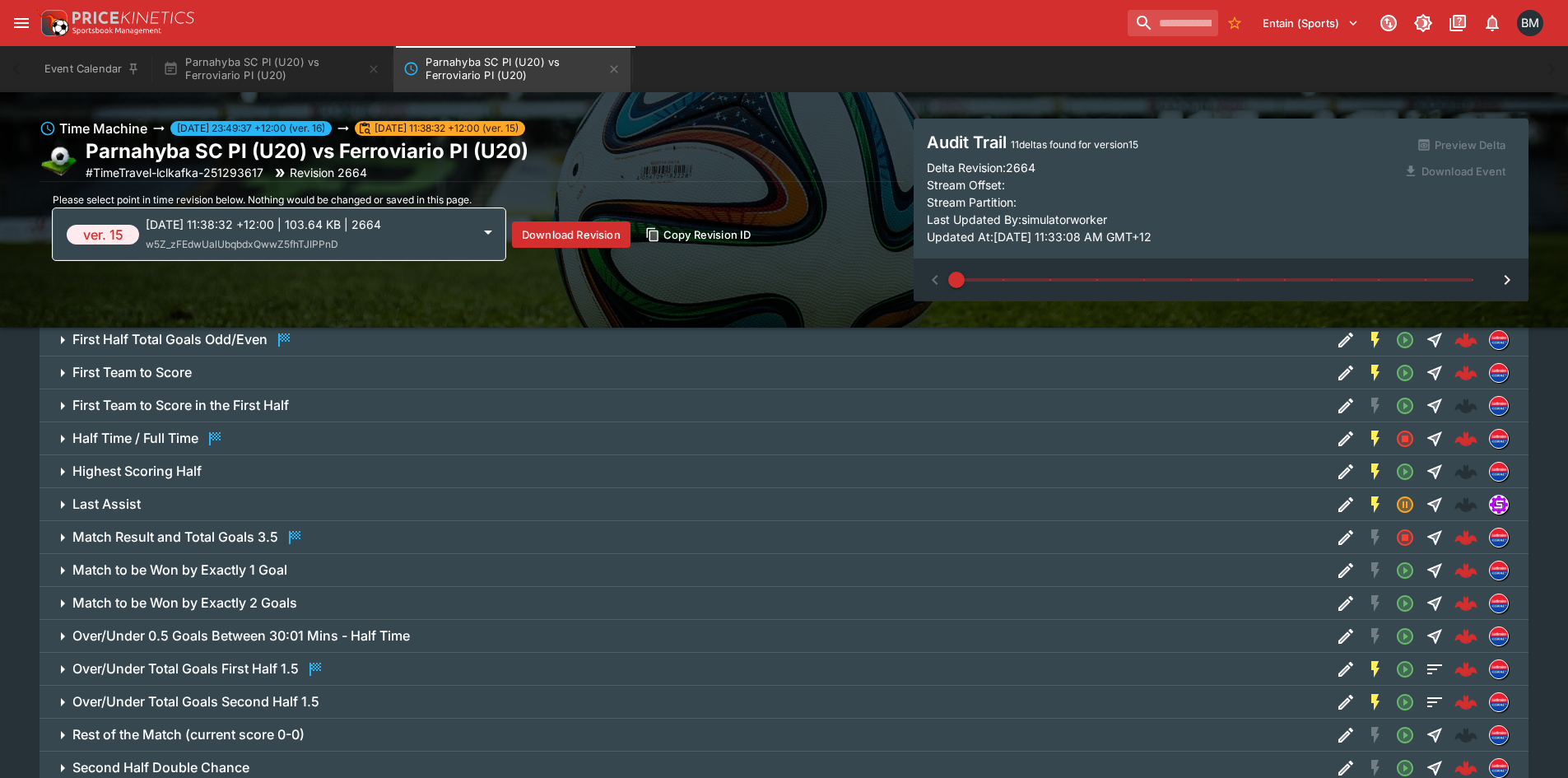 scroll, scrollTop: 1549, scrollLeft: 0, axis: vertical 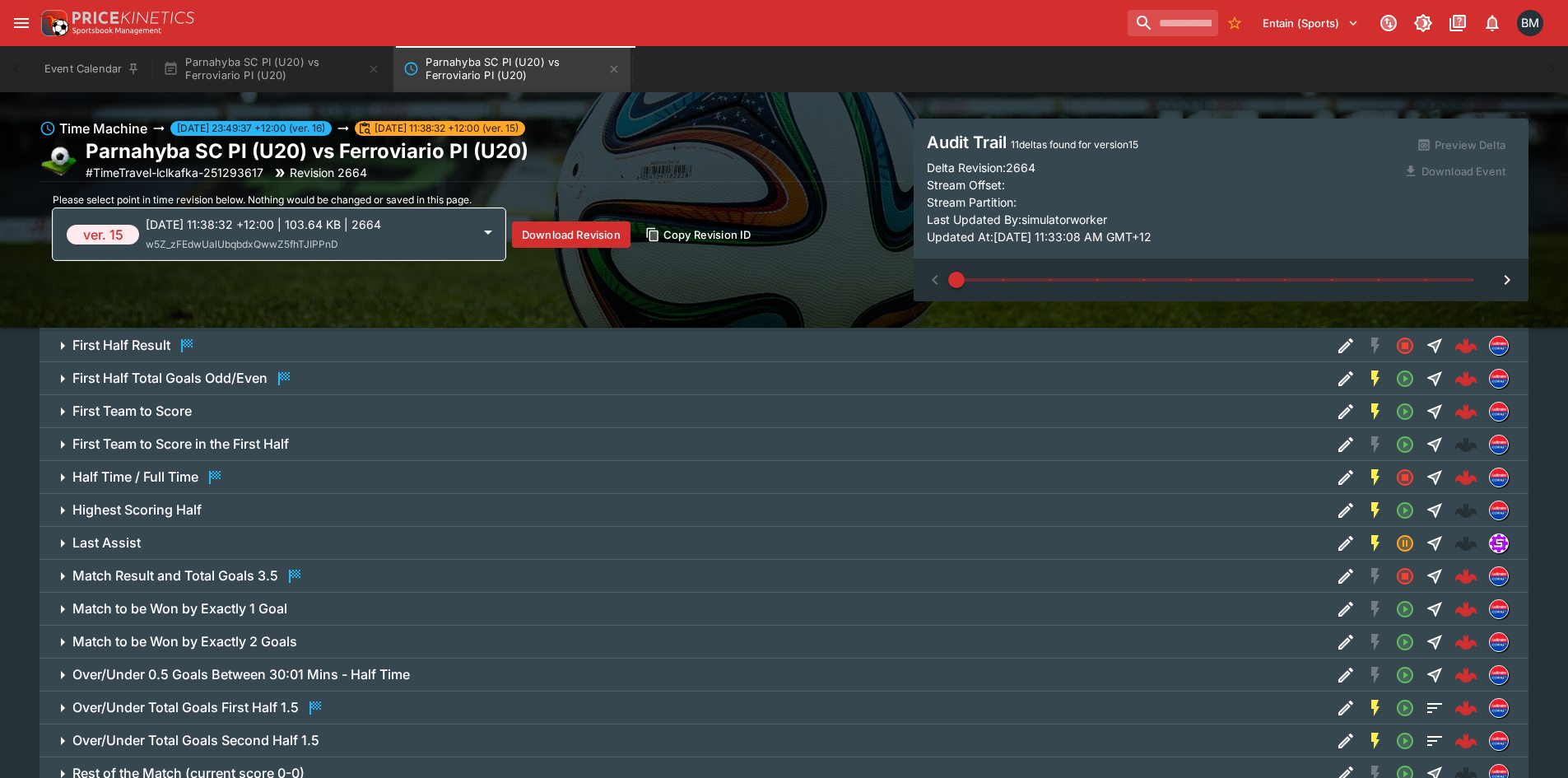click on "Half Time / Full Time" at bounding box center [784, 478] 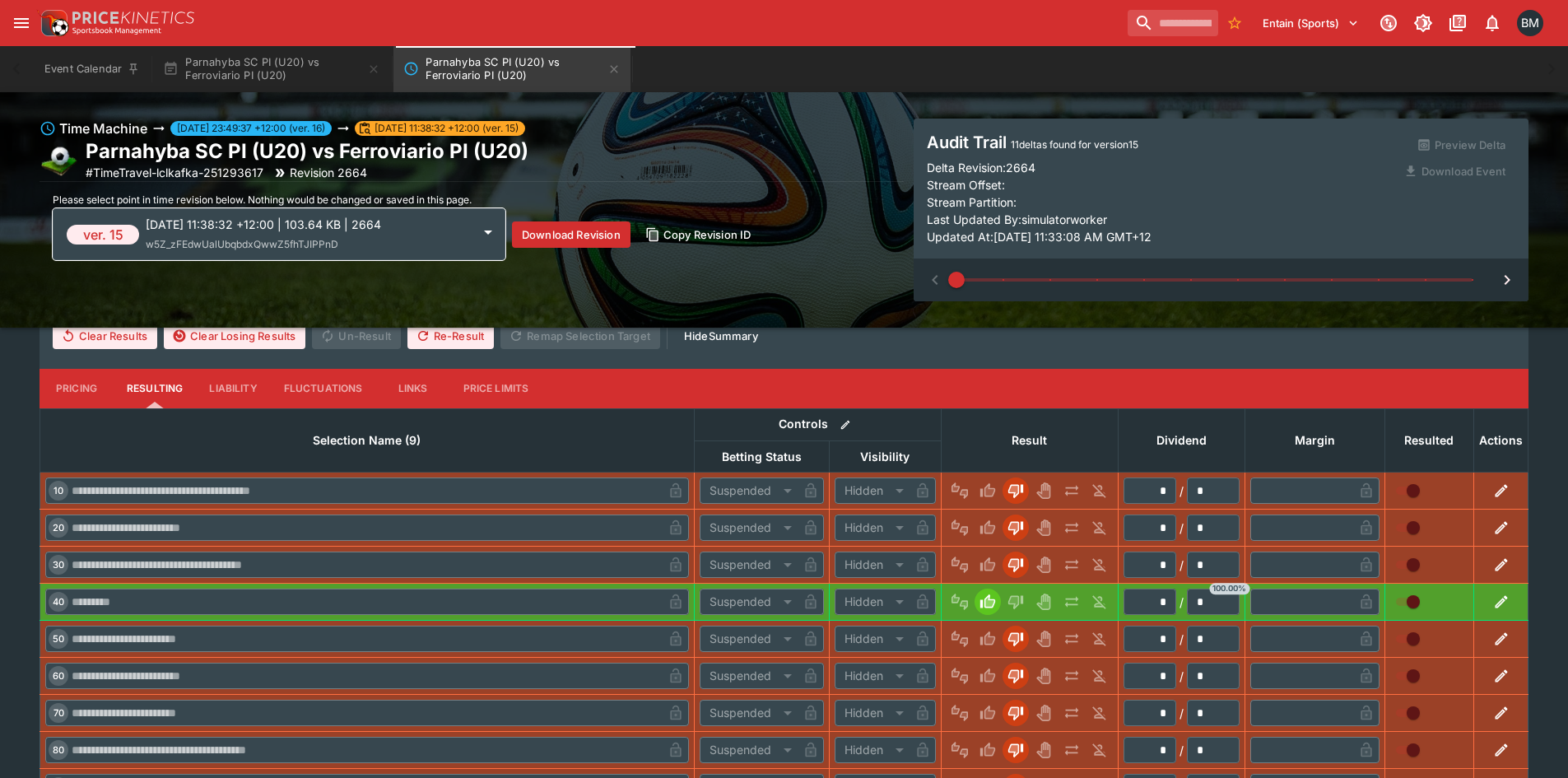 scroll, scrollTop: 1961, scrollLeft: 0, axis: vertical 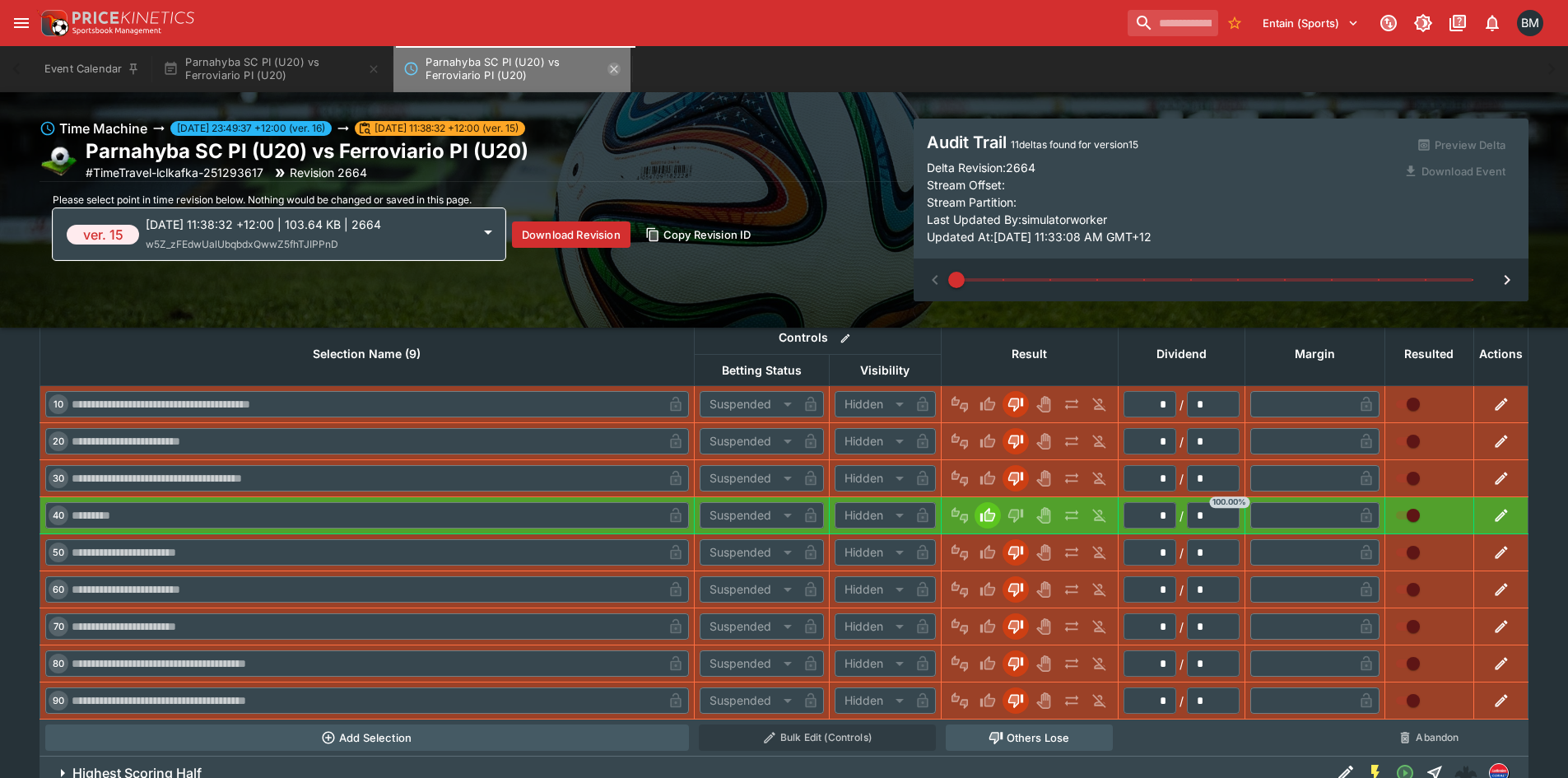 click 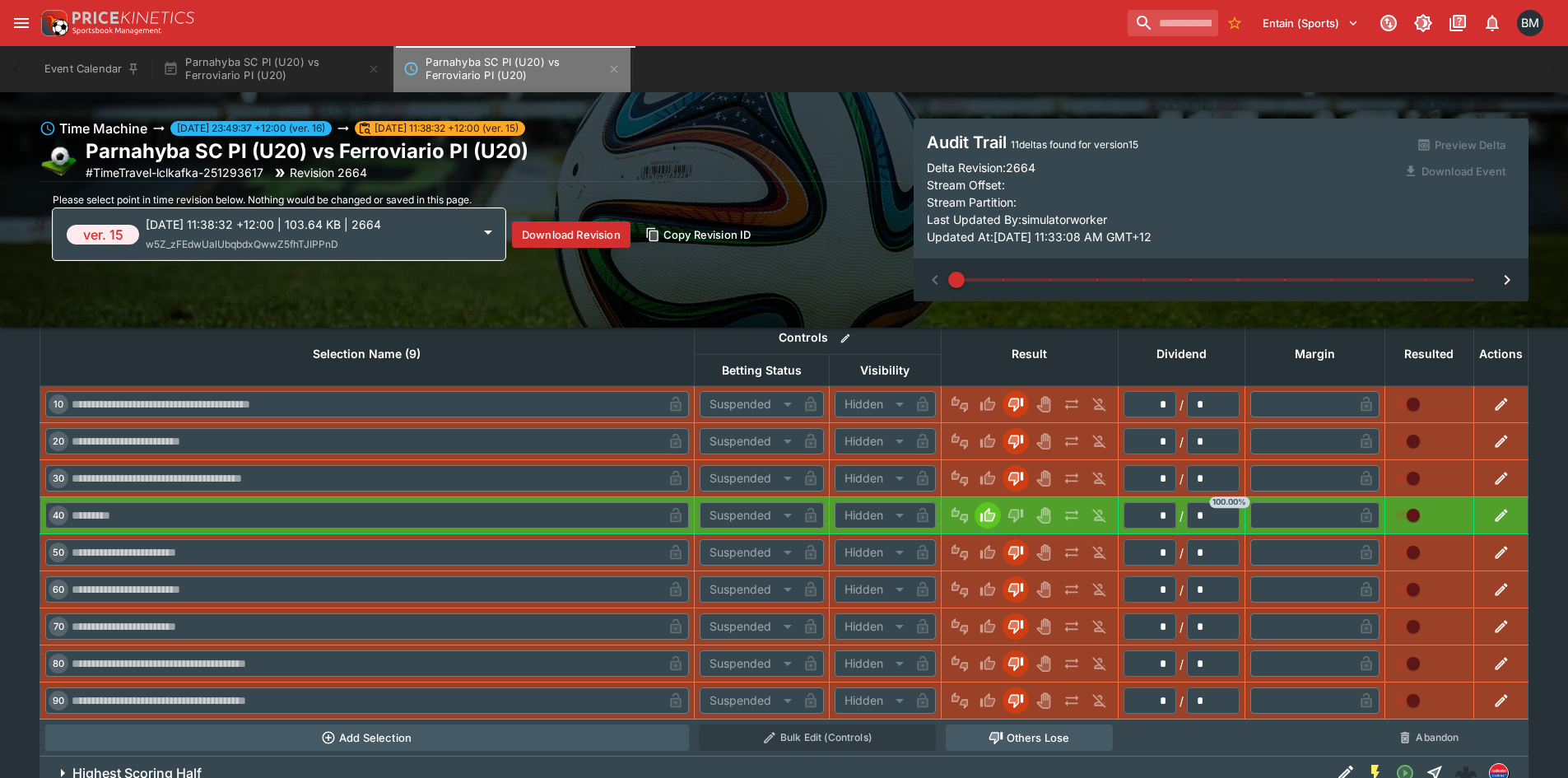scroll, scrollTop: 0, scrollLeft: 0, axis: both 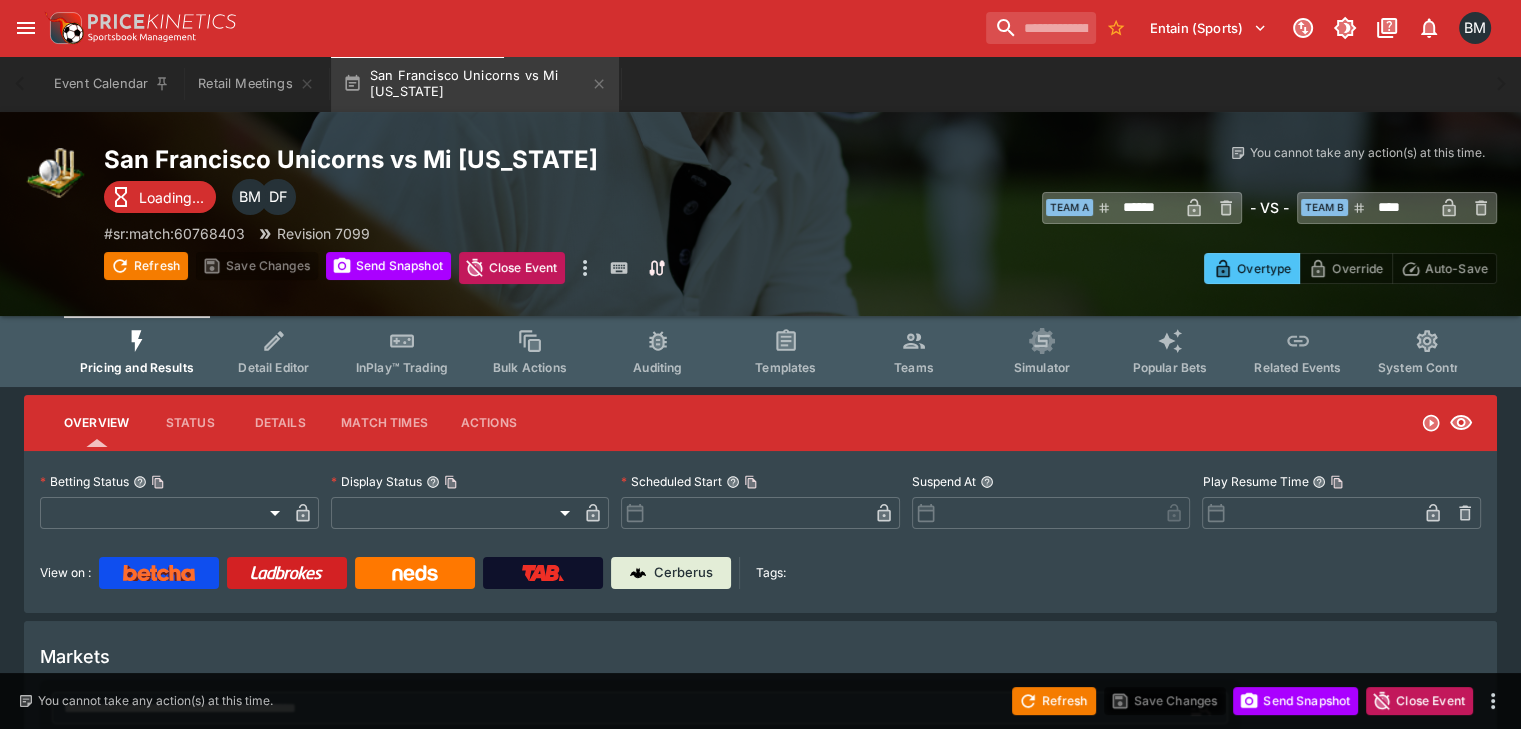 type on "**********" 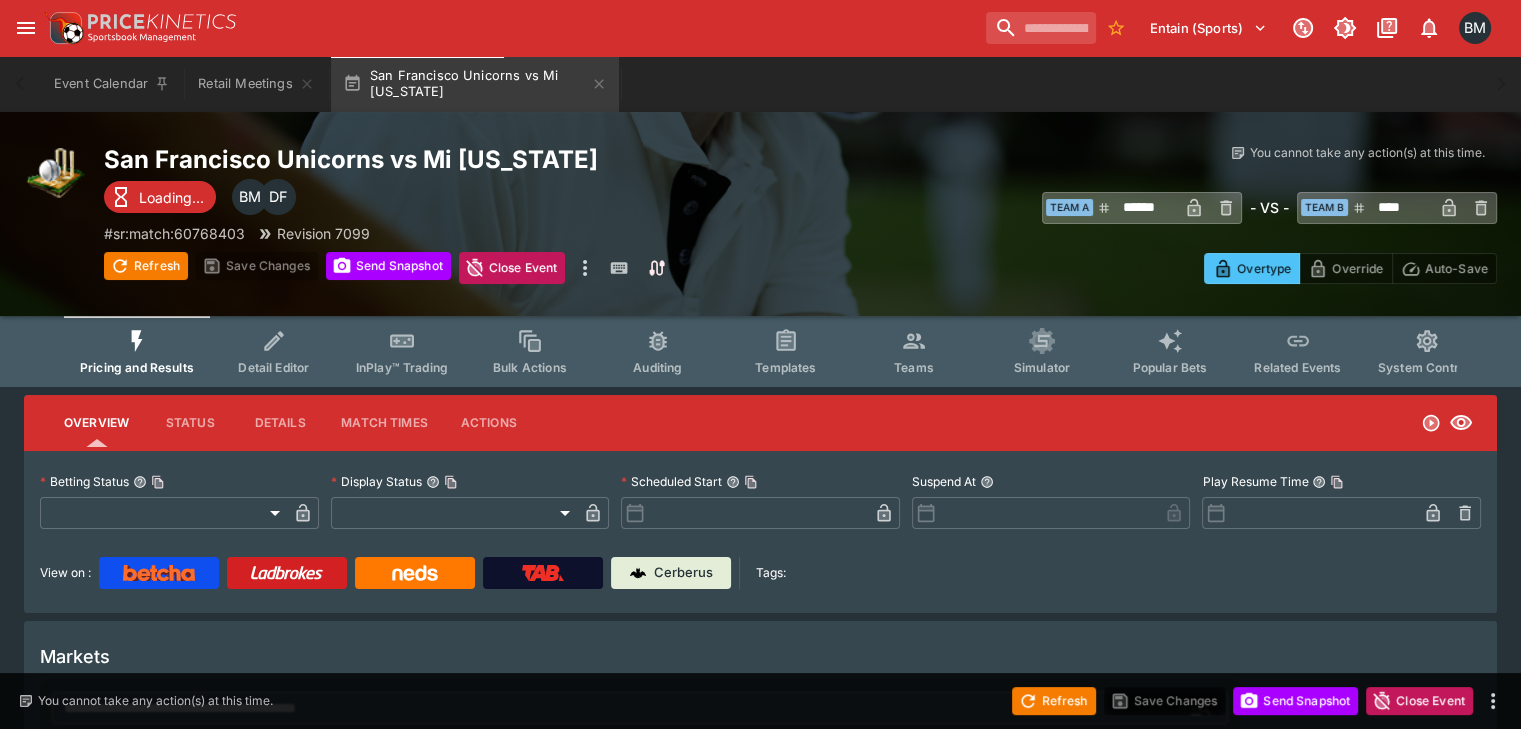 type on "*******" 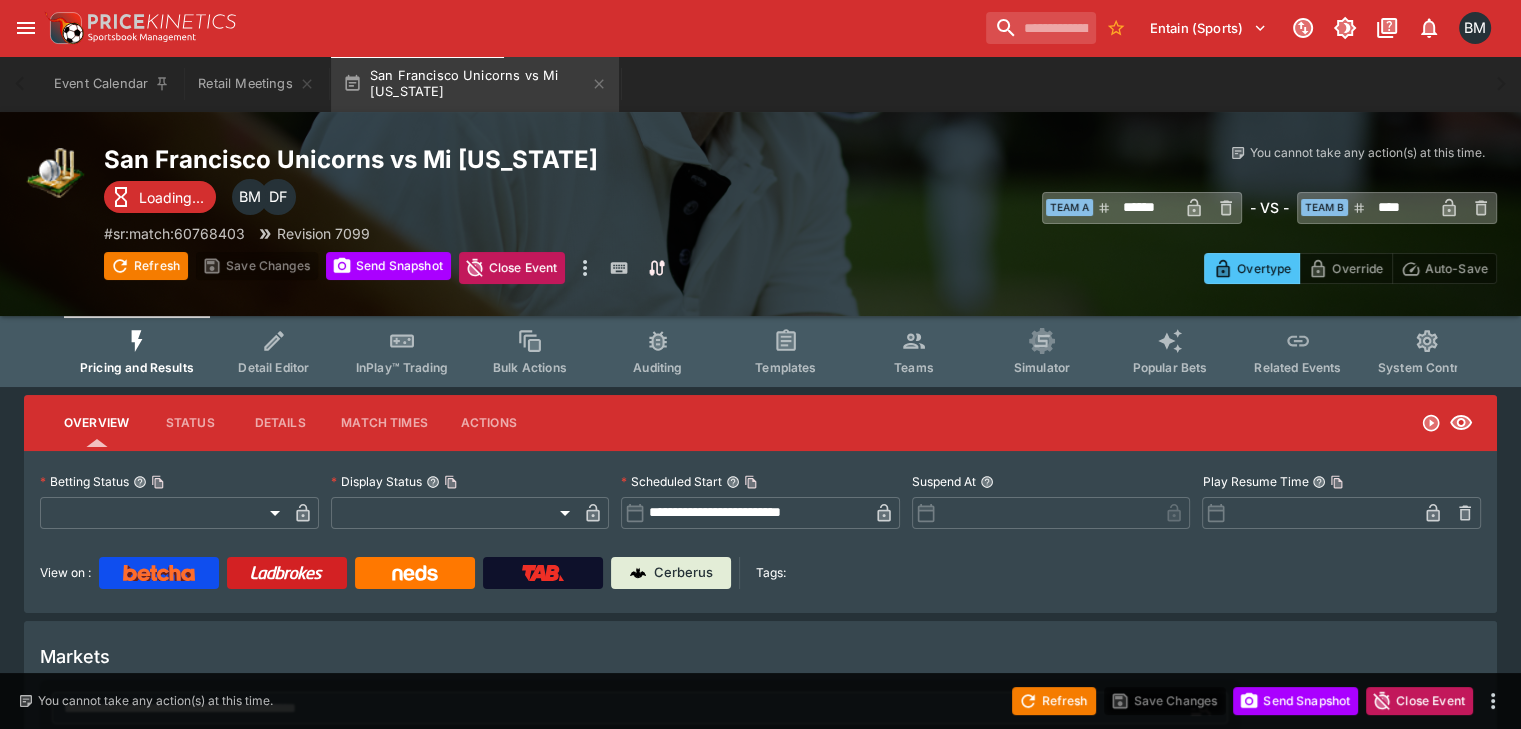 type on "**********" 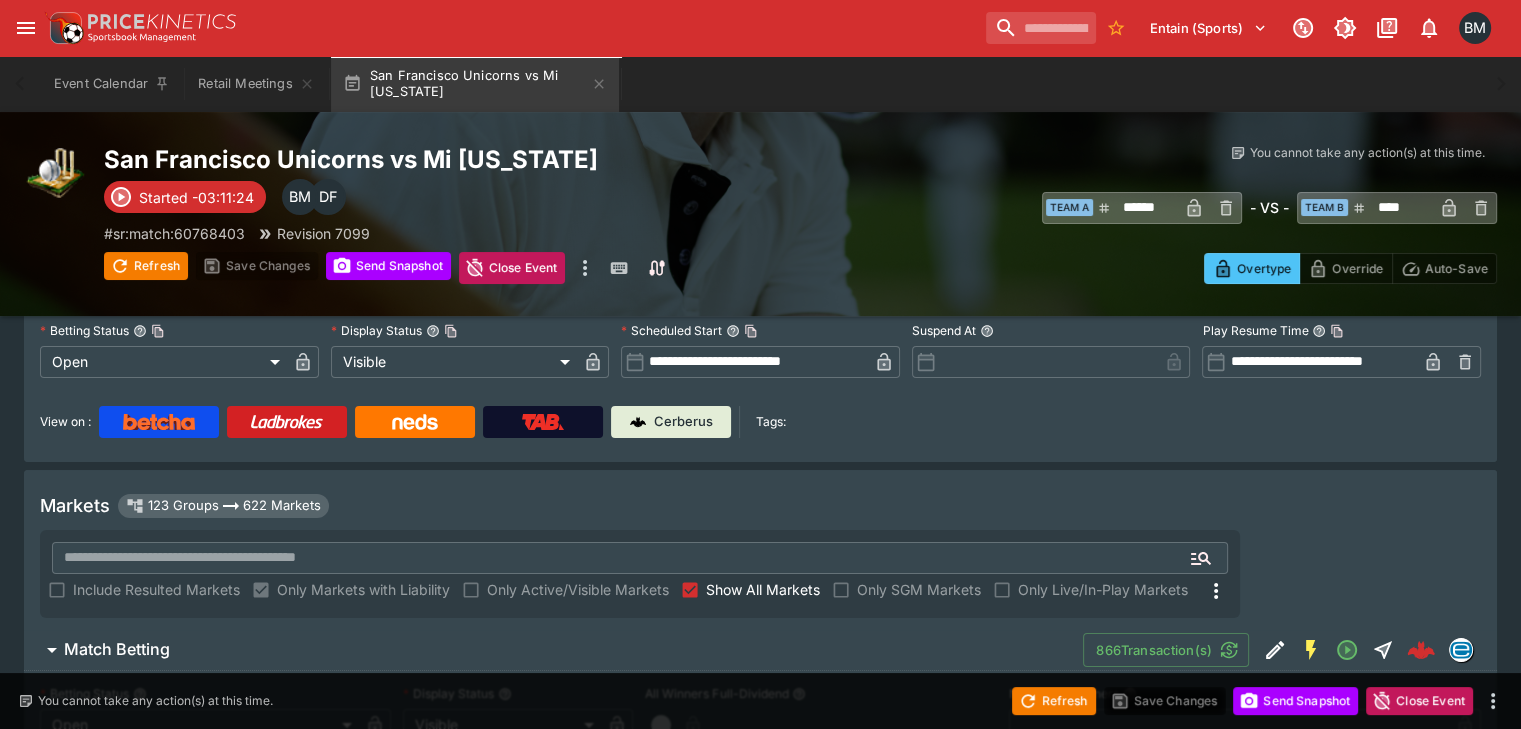 scroll, scrollTop: 166, scrollLeft: 0, axis: vertical 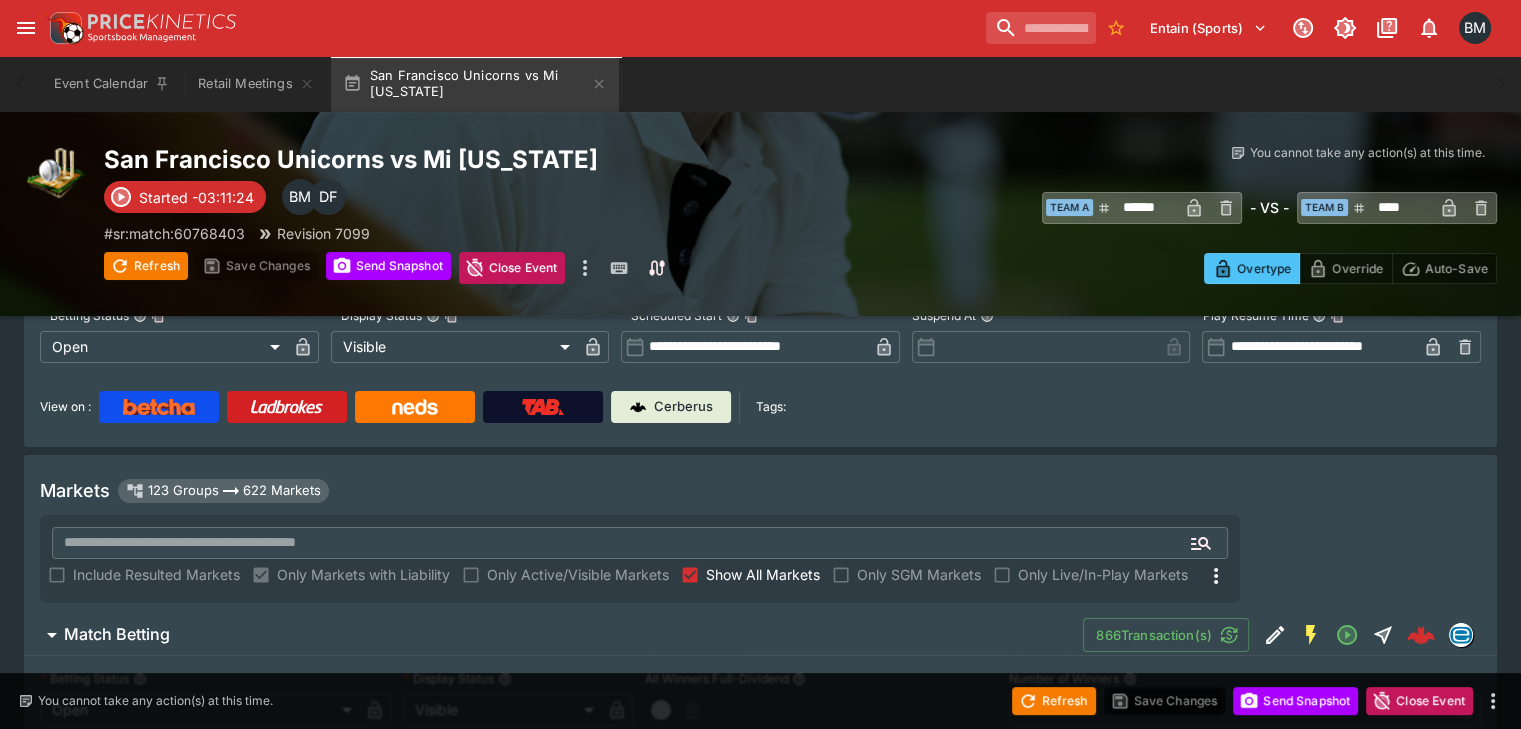 click on "Match Betting 866  Transaction(s)" at bounding box center (772, 635) 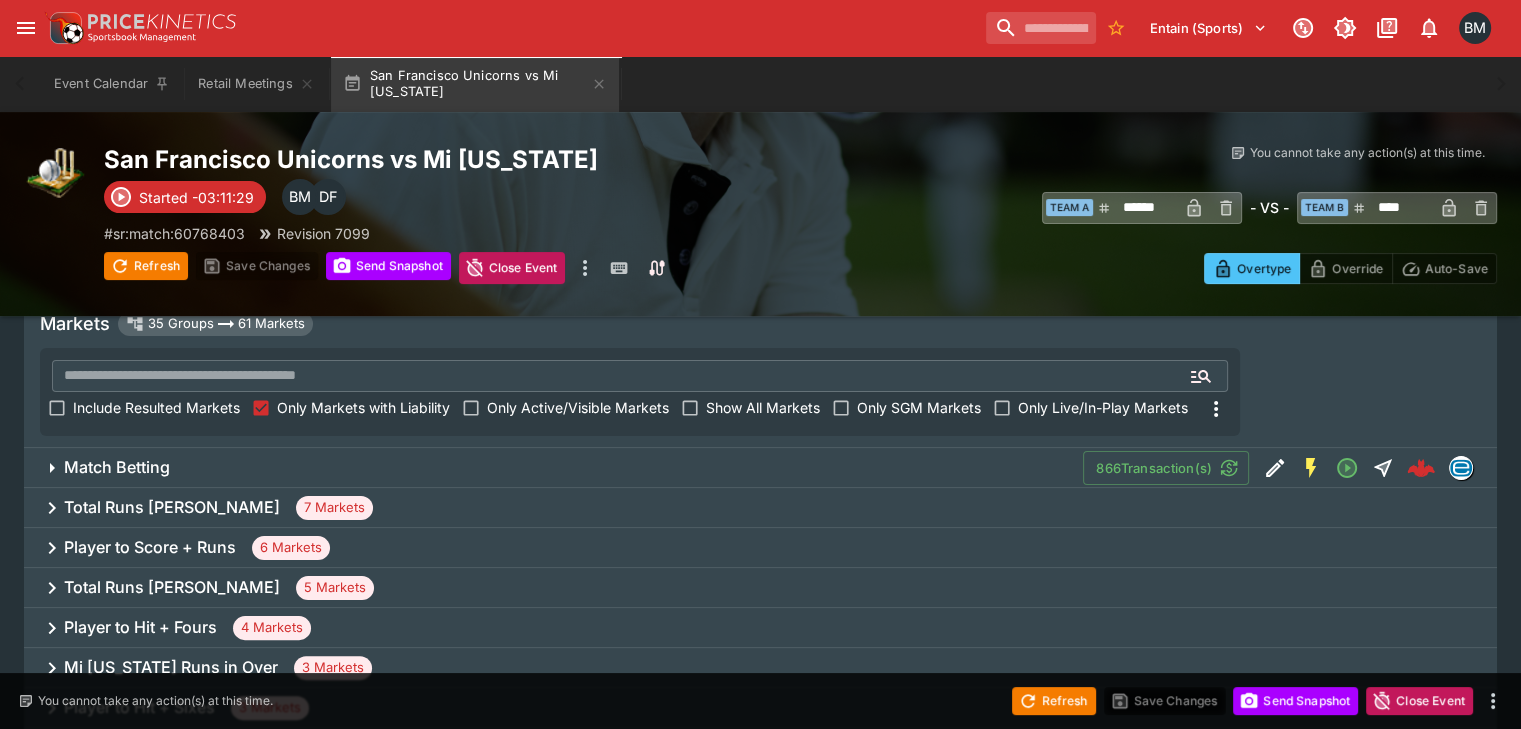 scroll, scrollTop: 500, scrollLeft: 0, axis: vertical 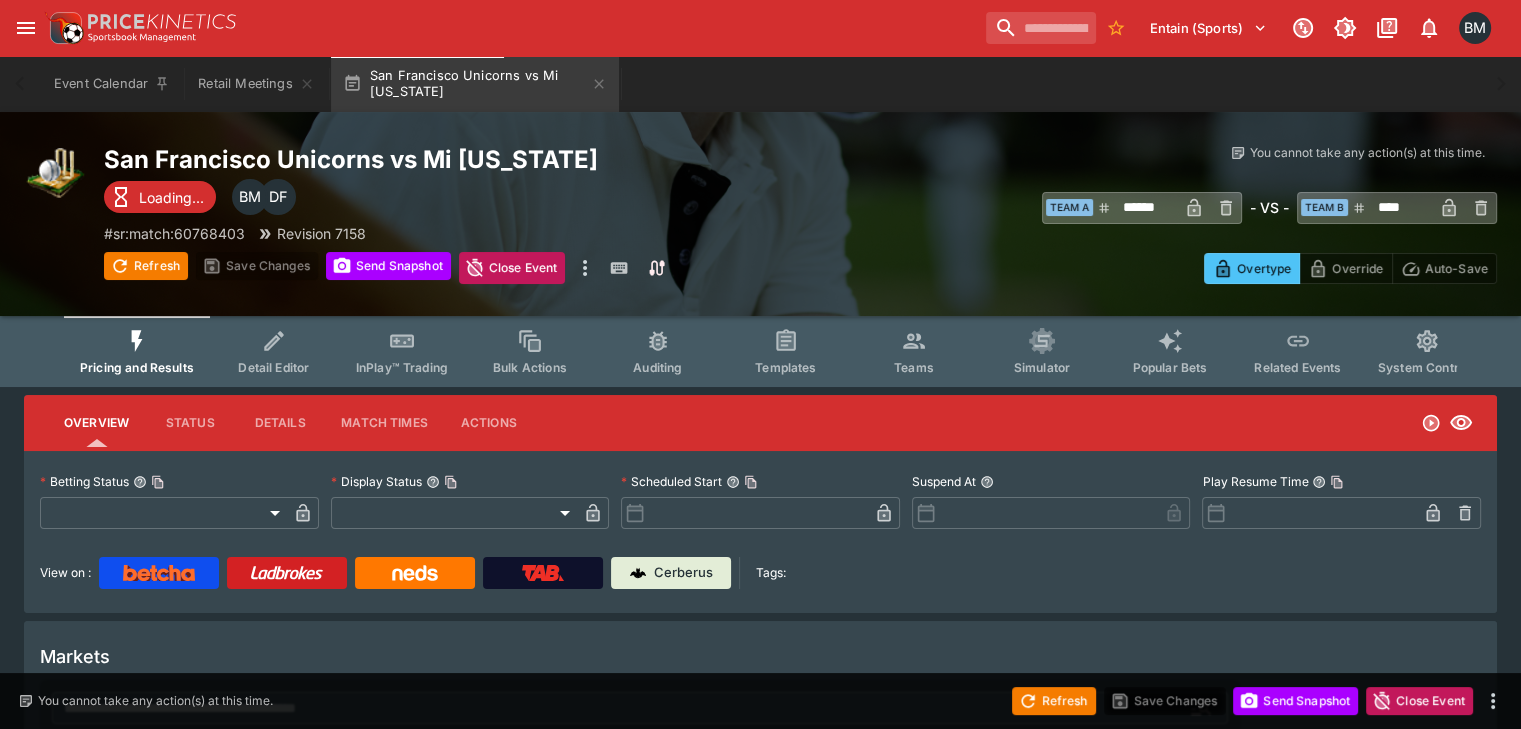 type on "**********" 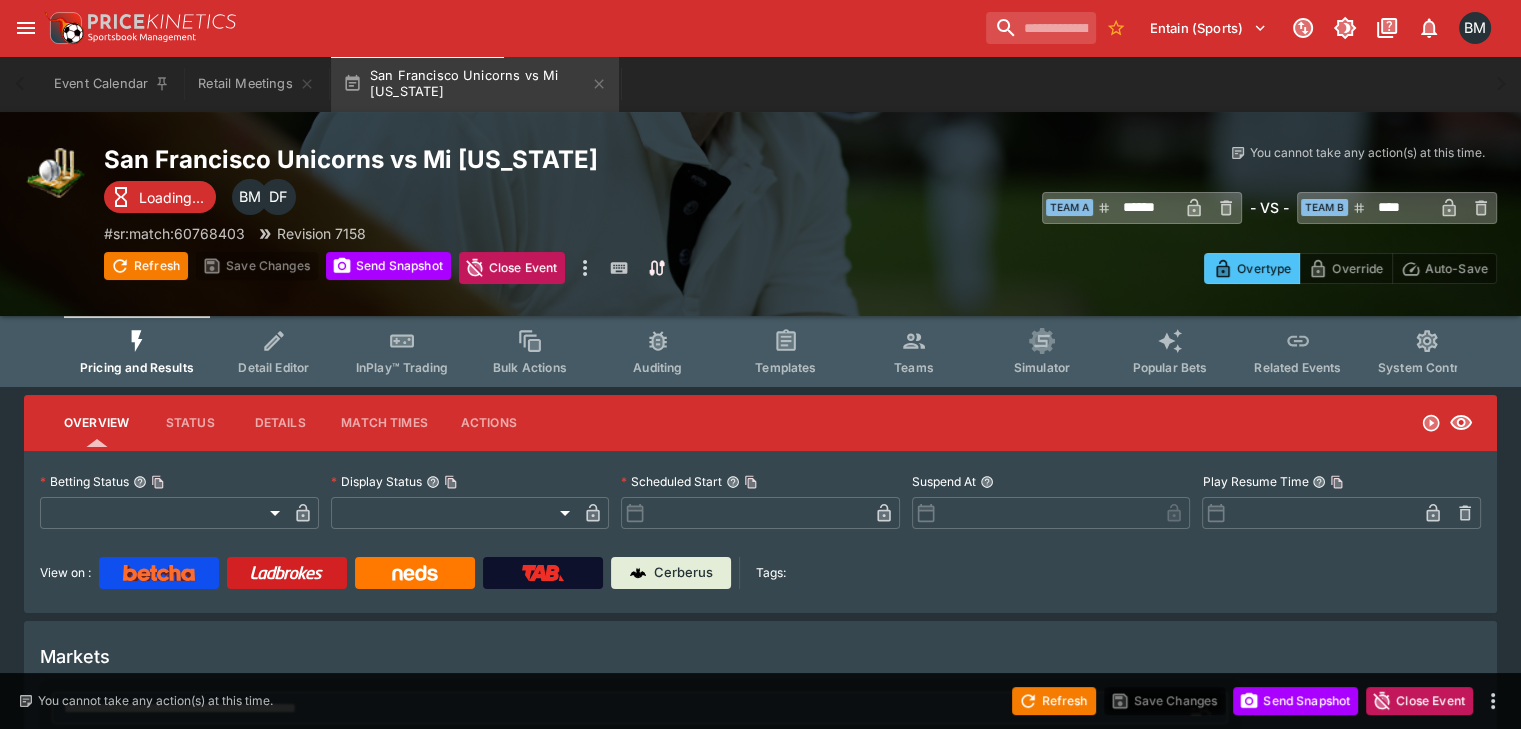 type on "*******" 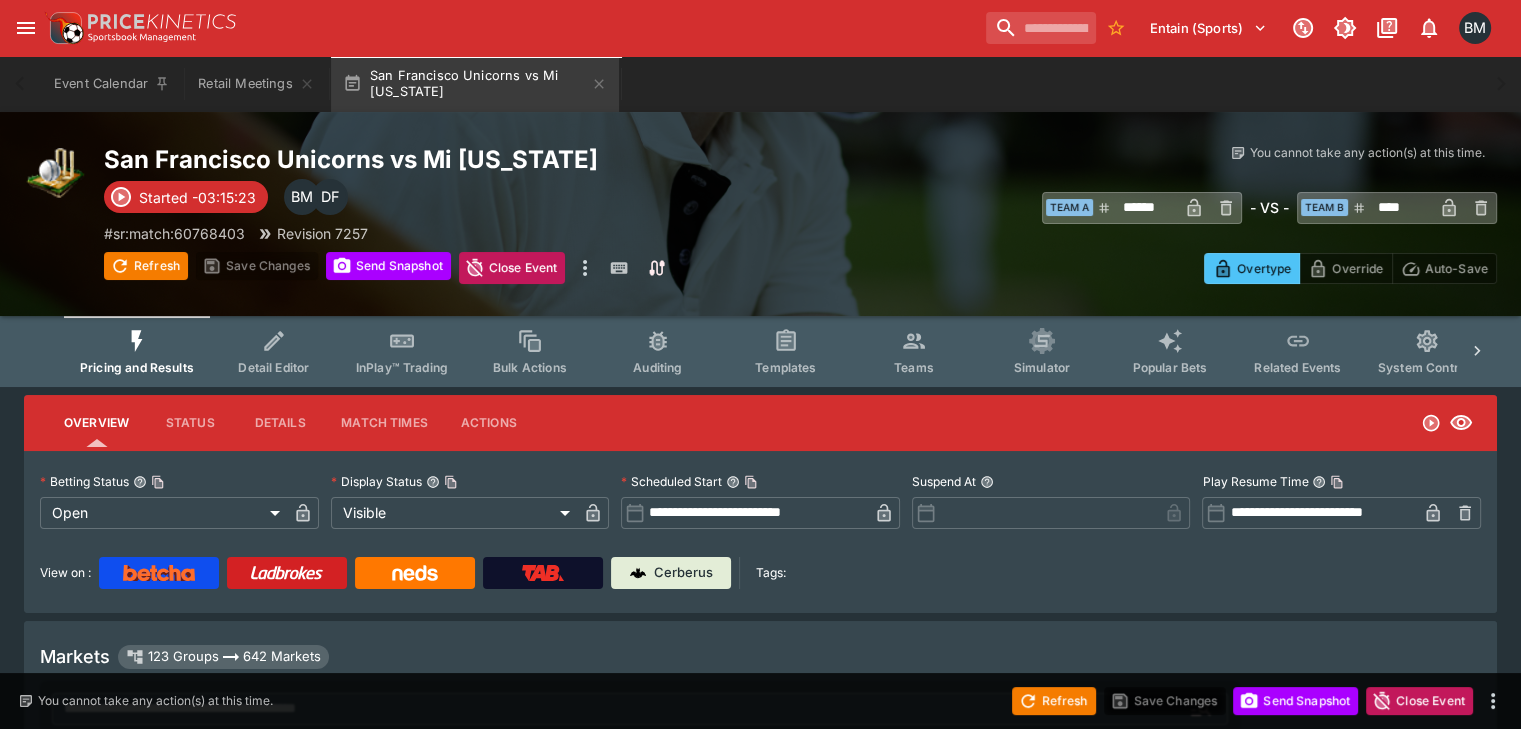 type on "****" 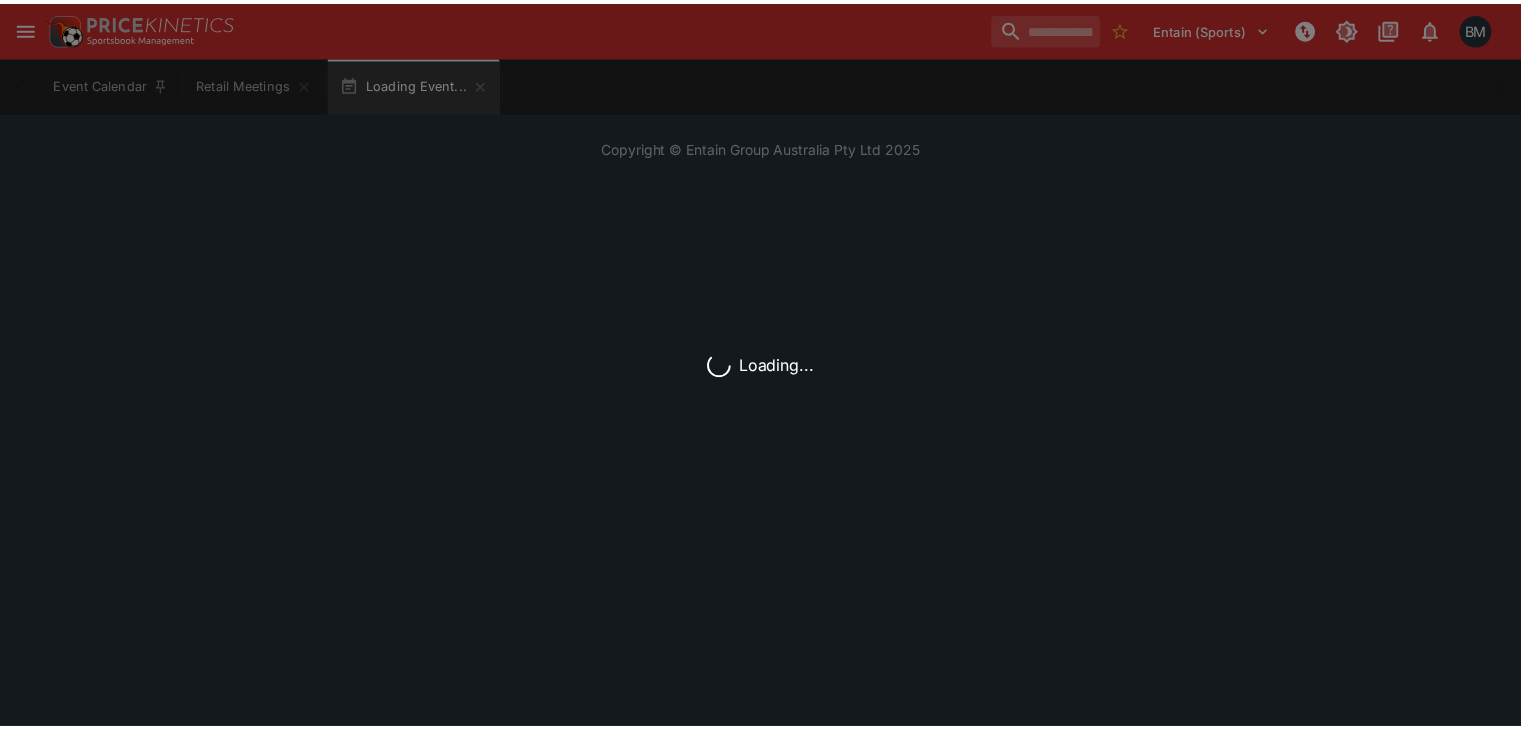 scroll, scrollTop: 0, scrollLeft: 0, axis: both 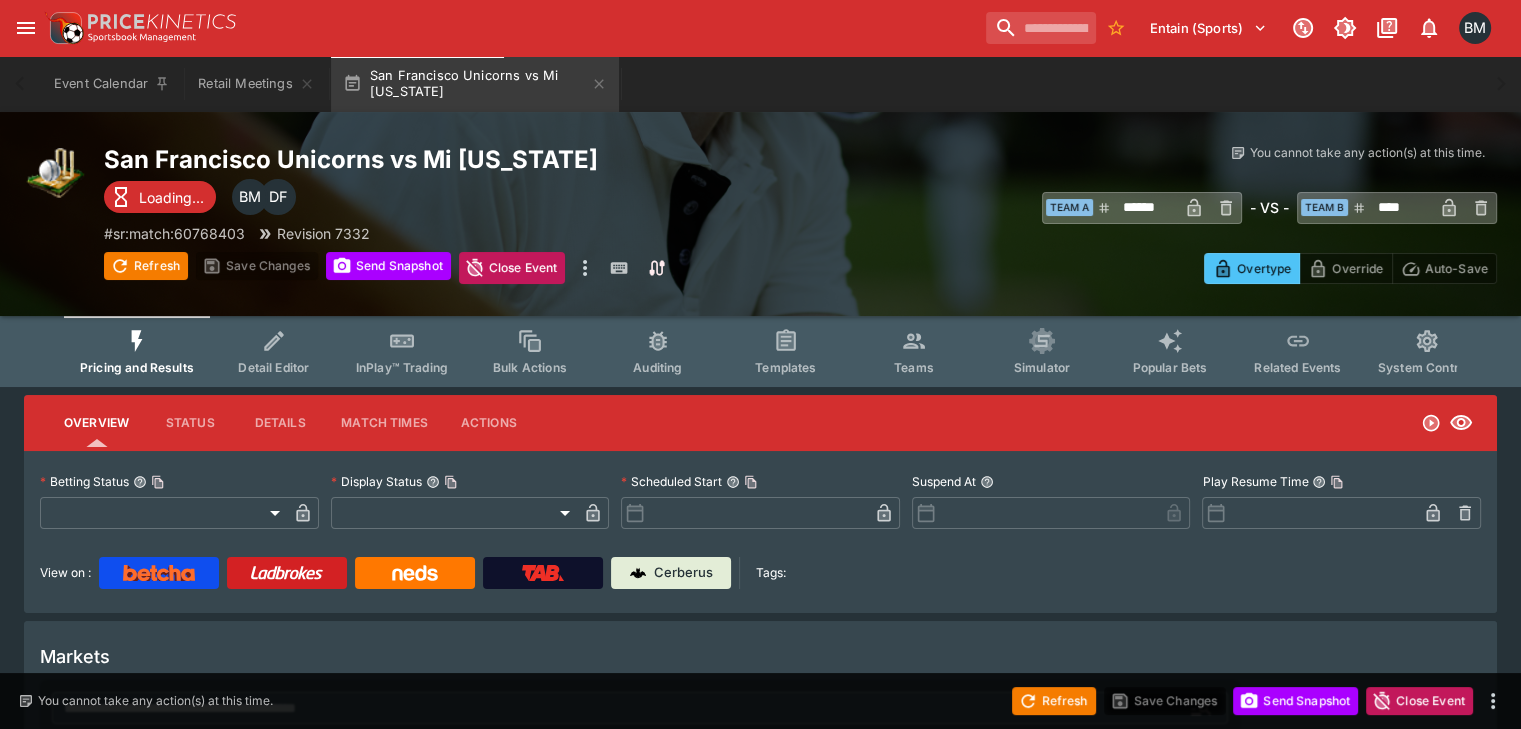 type on "**********" 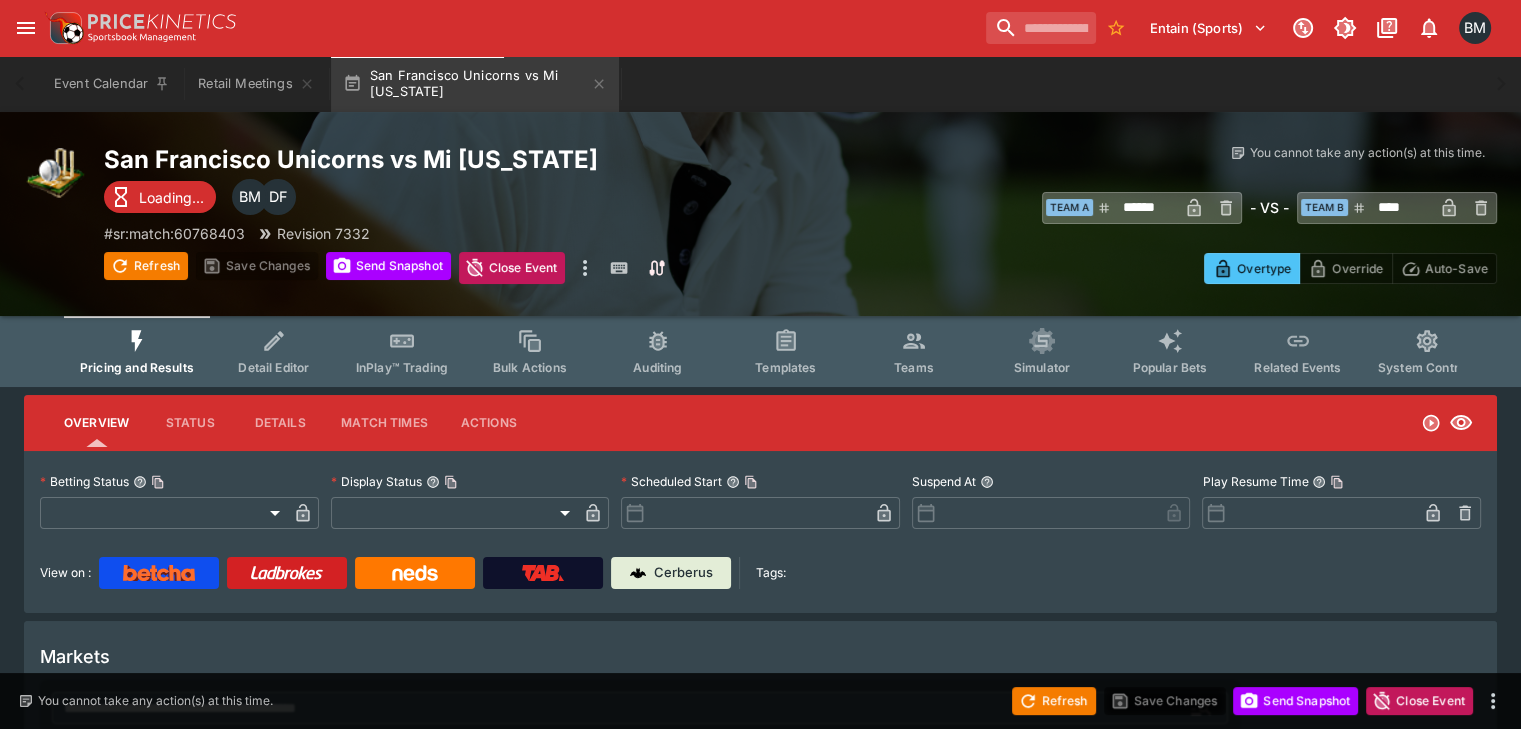 type on "*******" 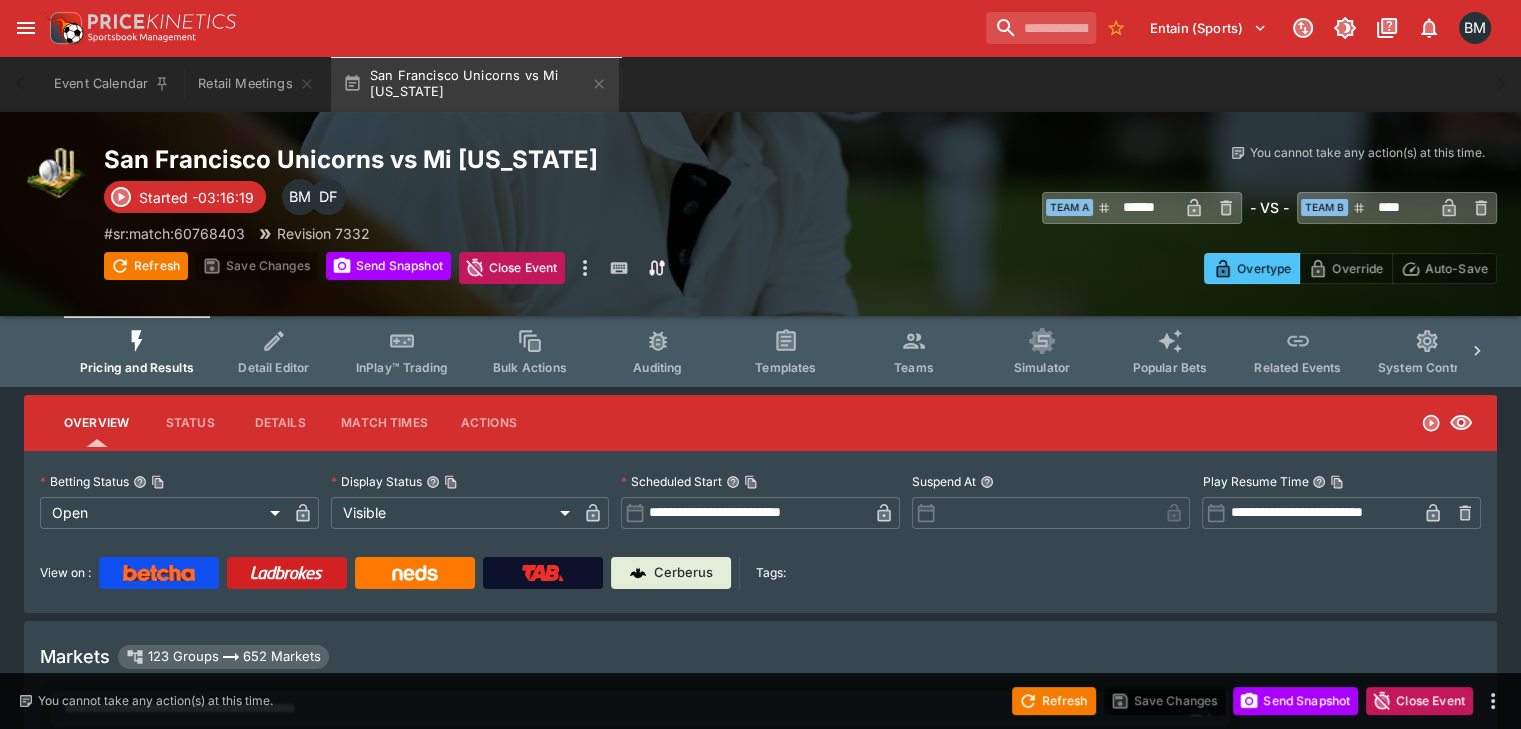 scroll, scrollTop: 166, scrollLeft: 0, axis: vertical 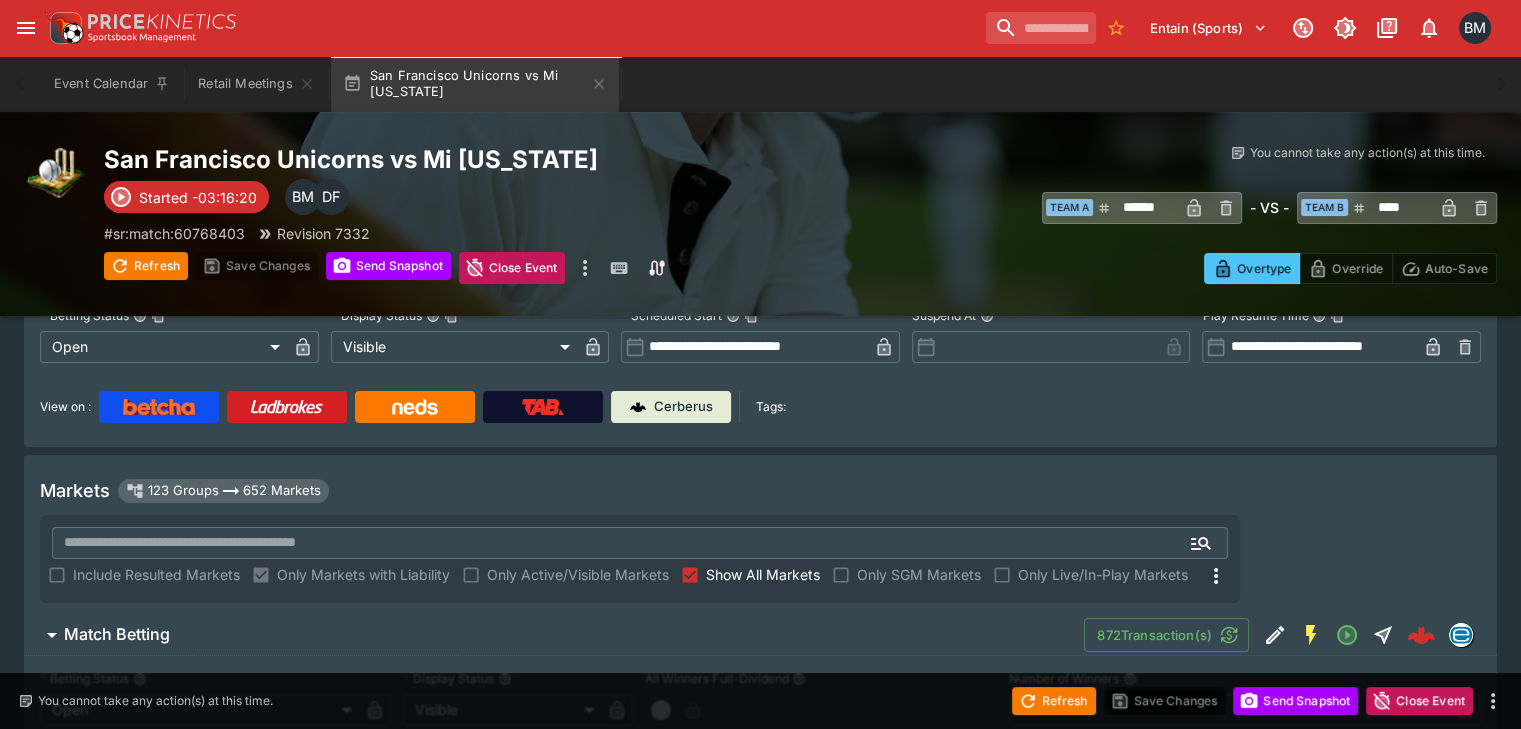 click on "Match Betting 872  Transaction(s)" at bounding box center (772, 635) 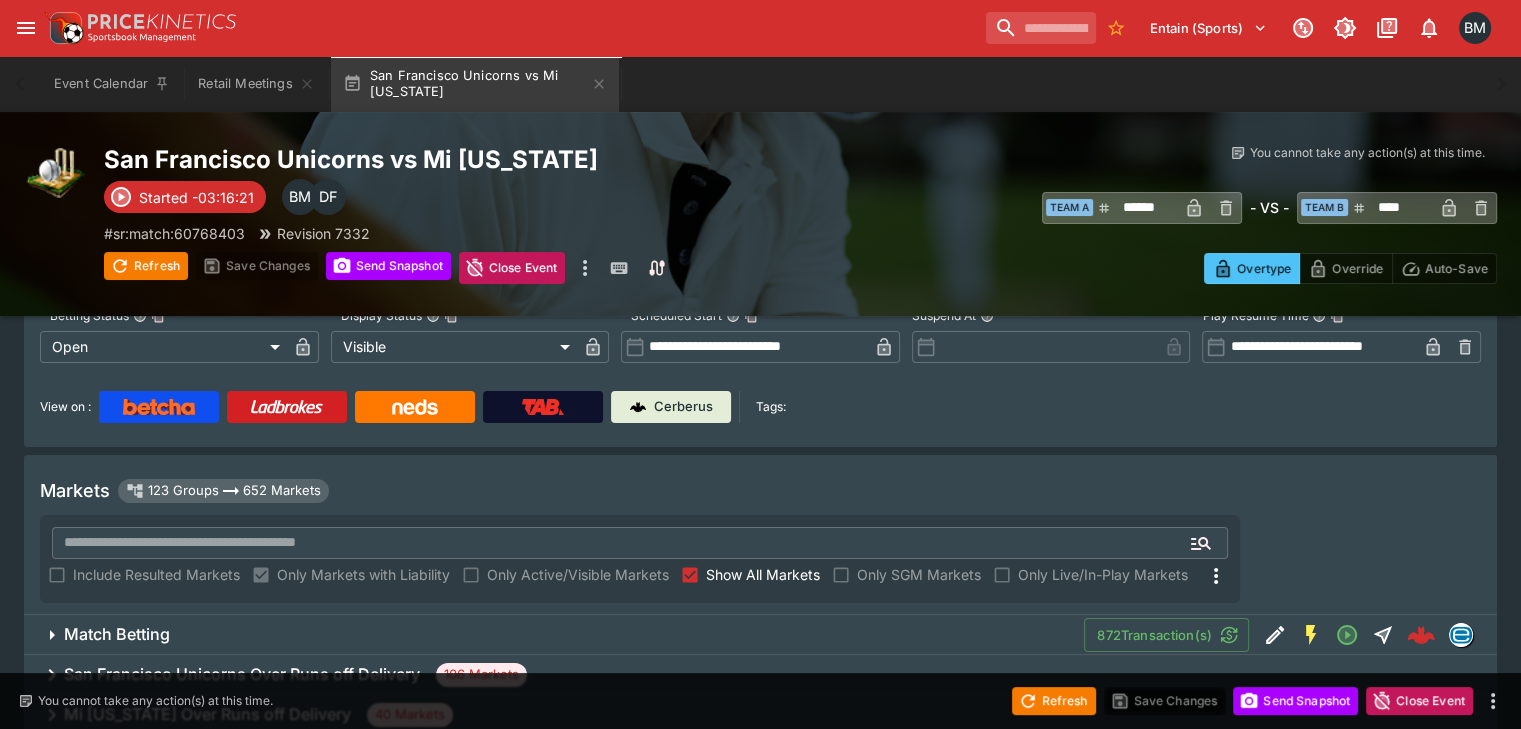 click on "Show All Markets" at bounding box center [763, 574] 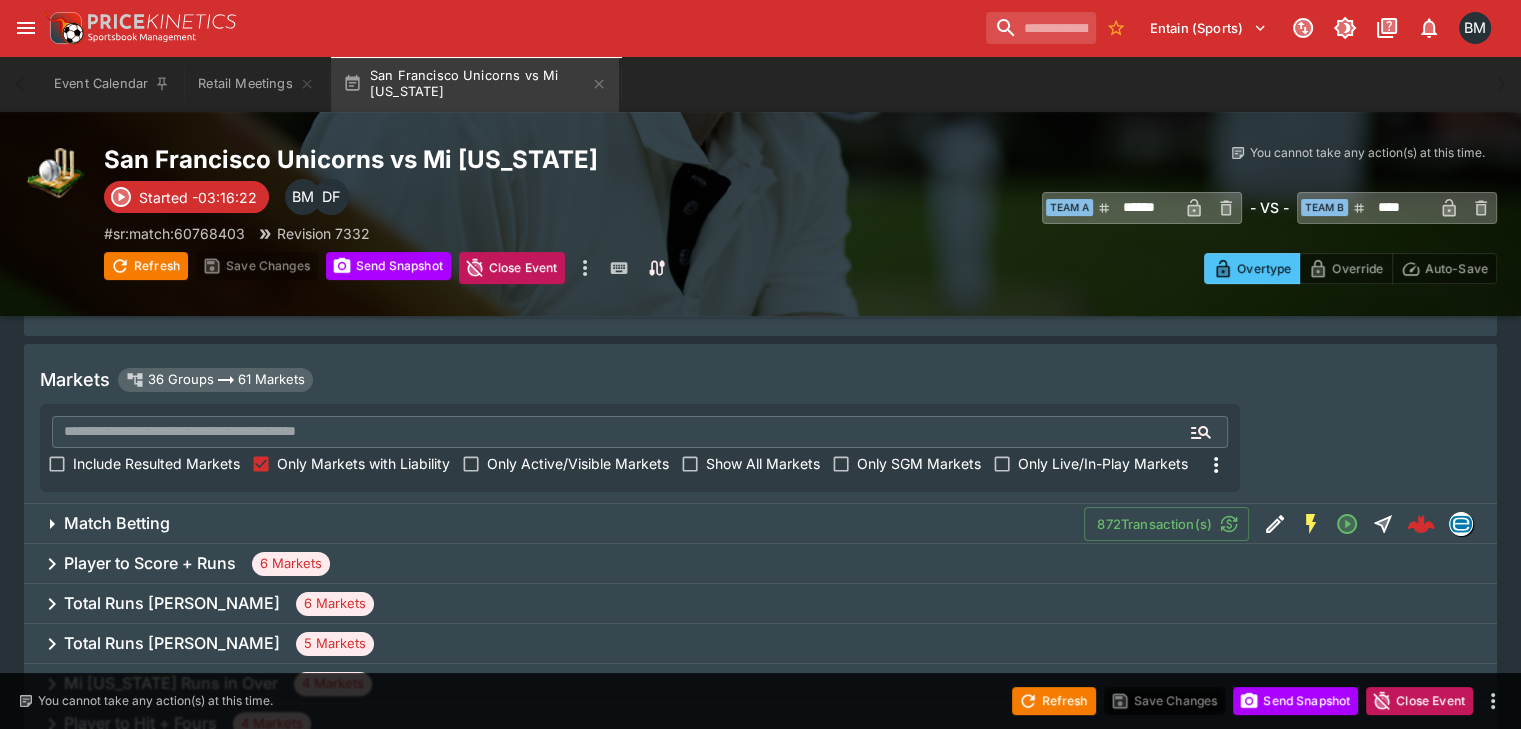 scroll, scrollTop: 333, scrollLeft: 0, axis: vertical 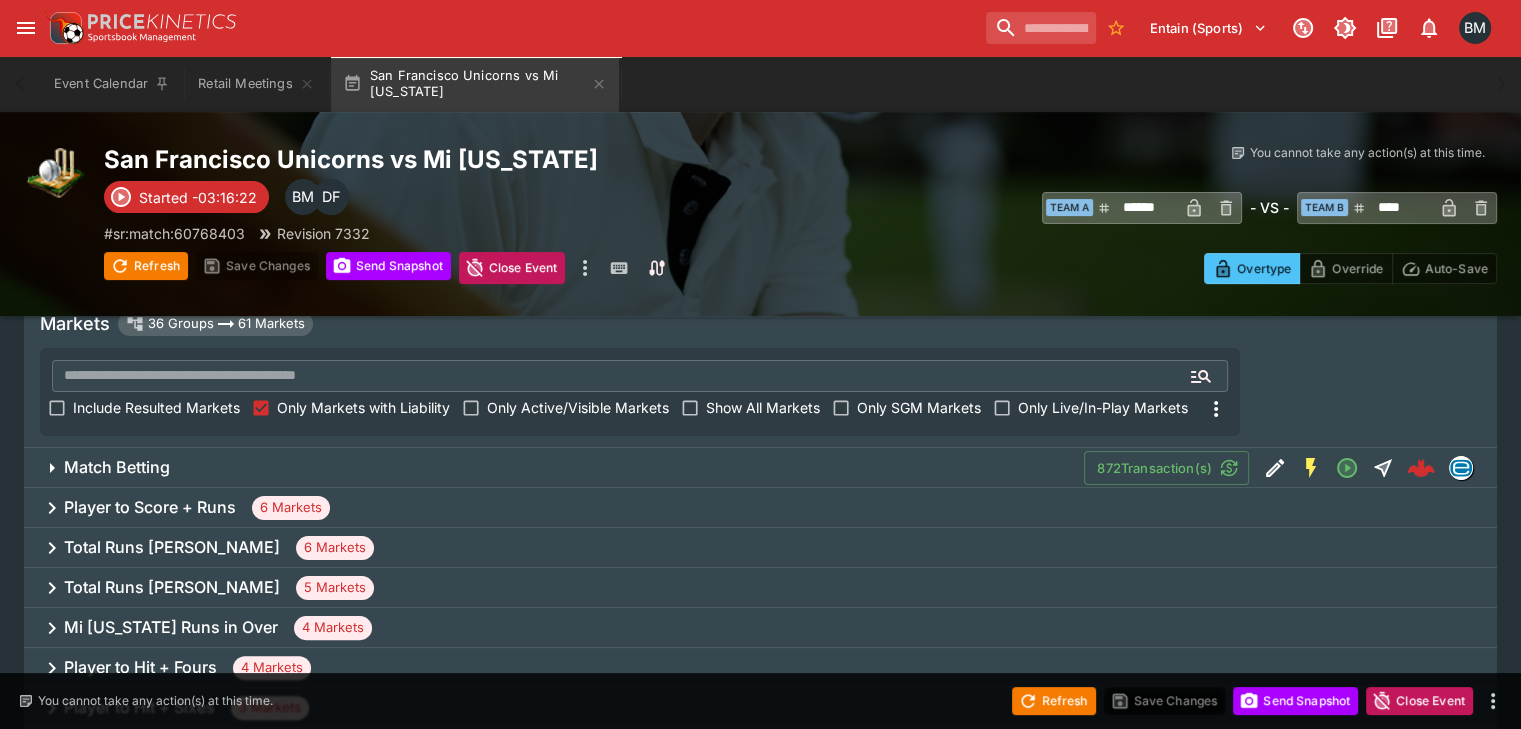 click on "Total Runs Quinton De Kock 6 Markets" at bounding box center (760, 548) 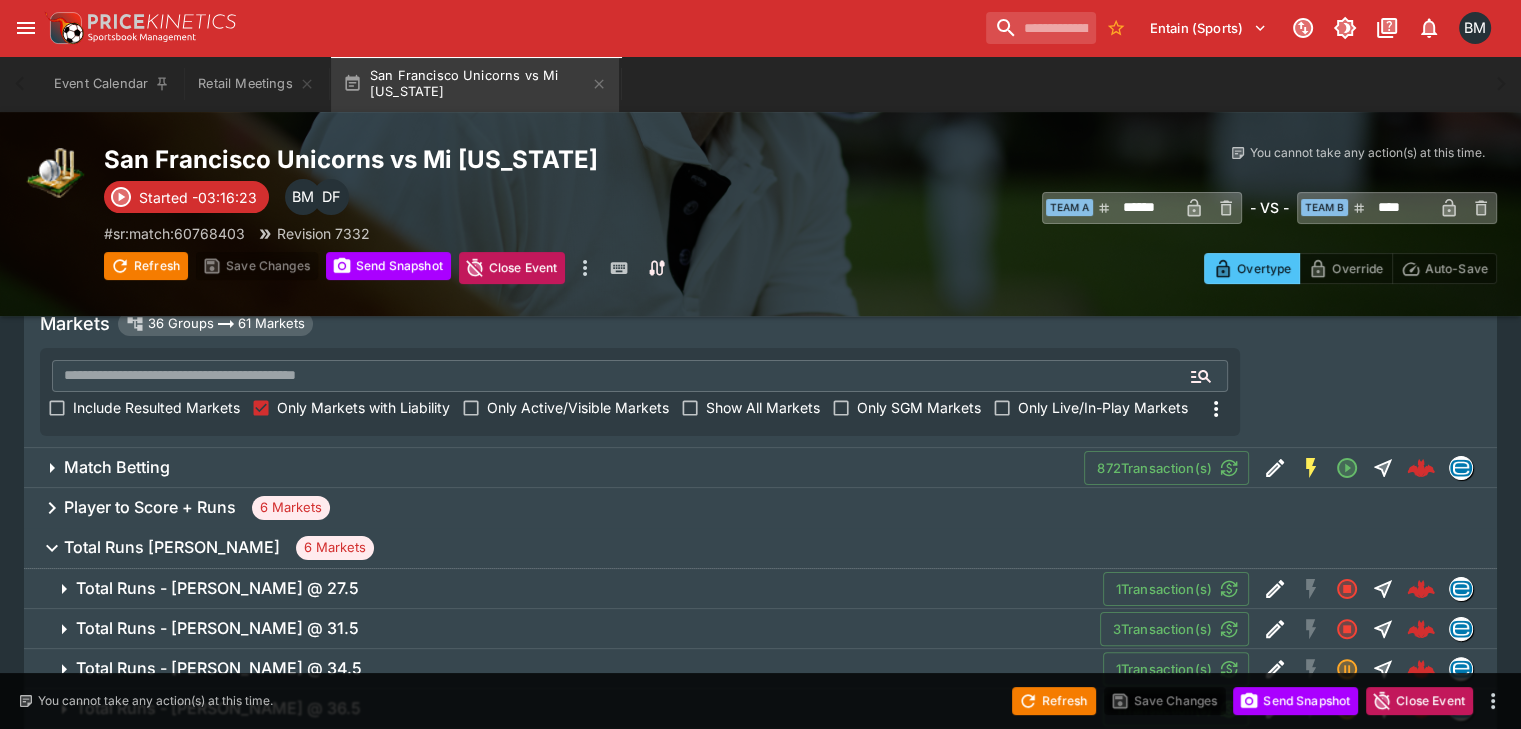 click on "Total Runs - Quinton De Kock @ 27.5 1  Transaction(s)" at bounding box center (760, 589) 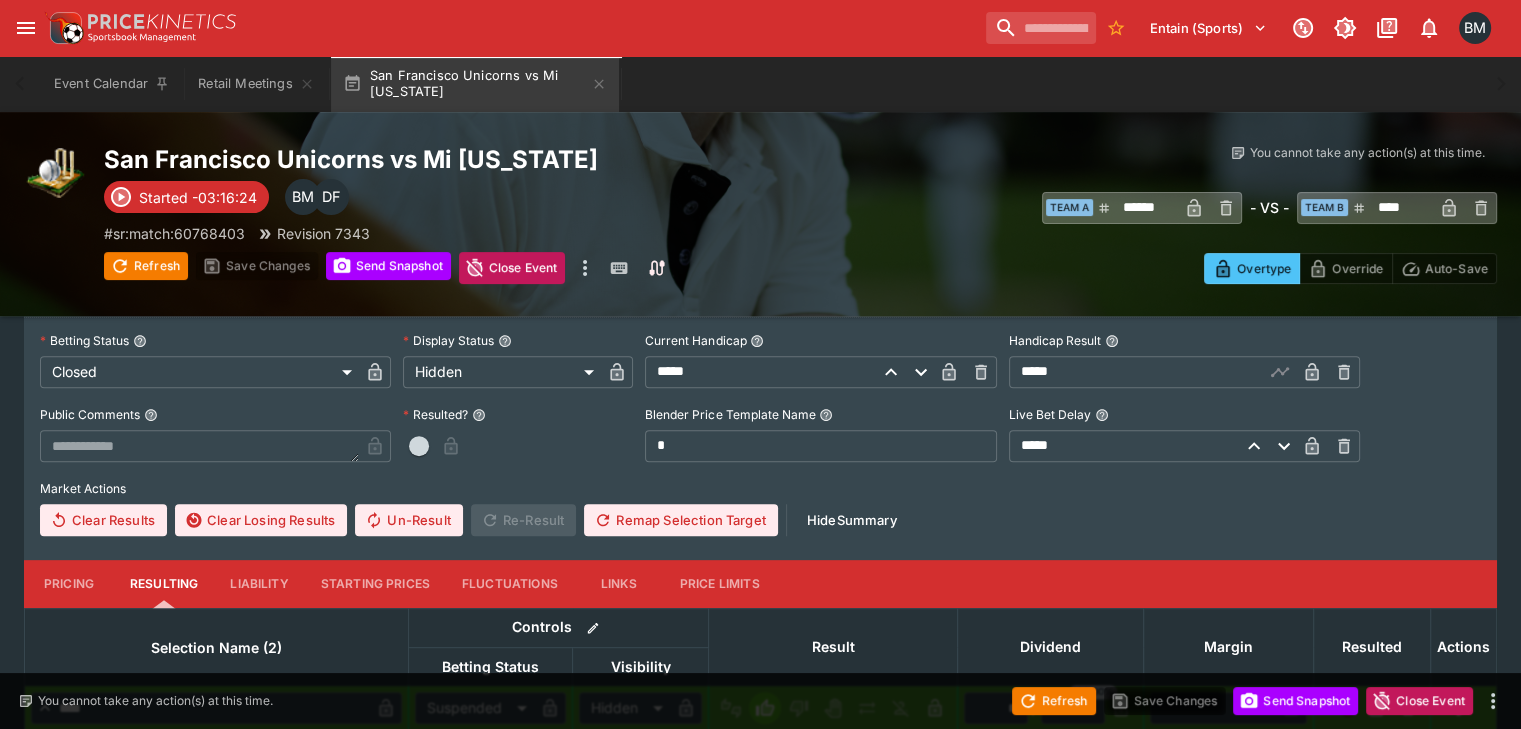 type on "**********" 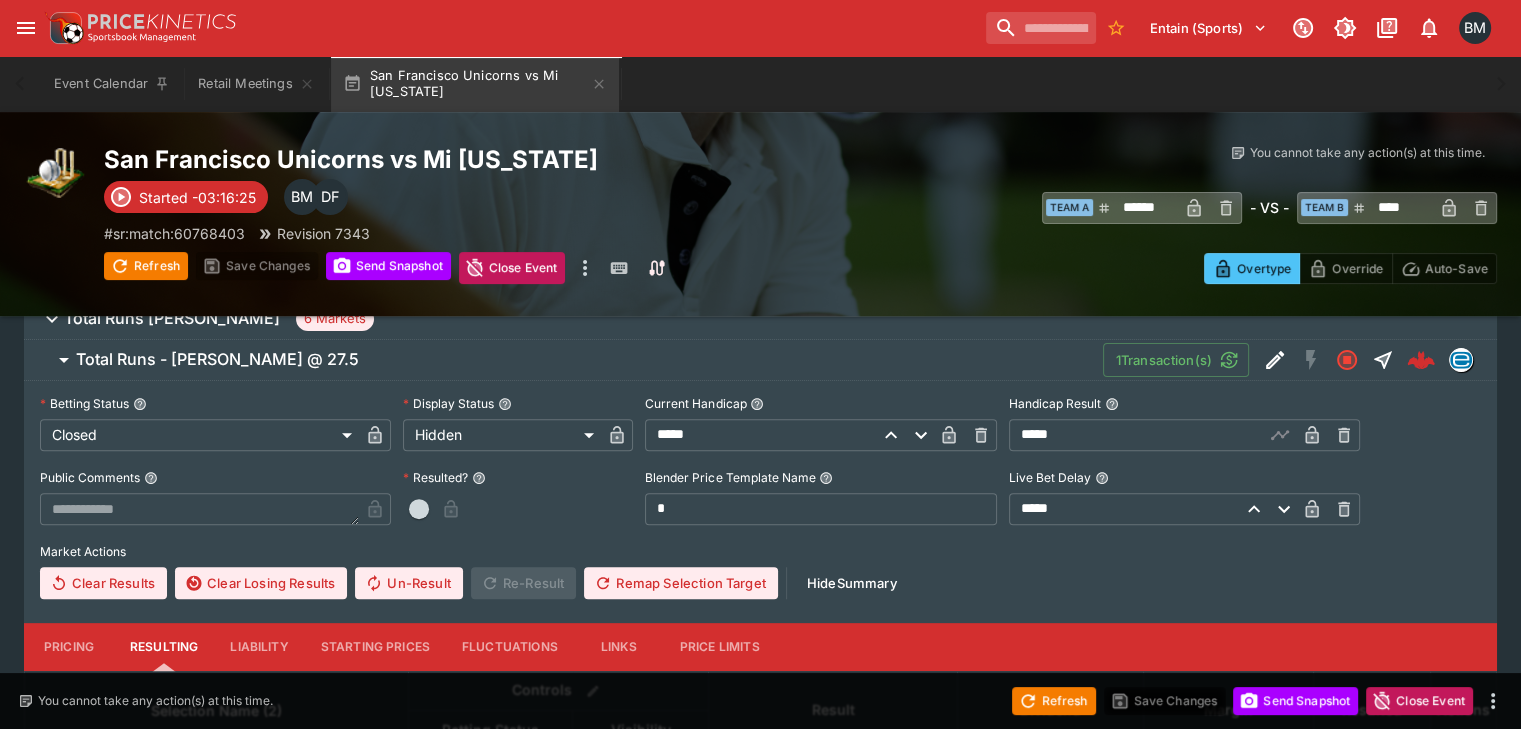 scroll, scrollTop: 500, scrollLeft: 0, axis: vertical 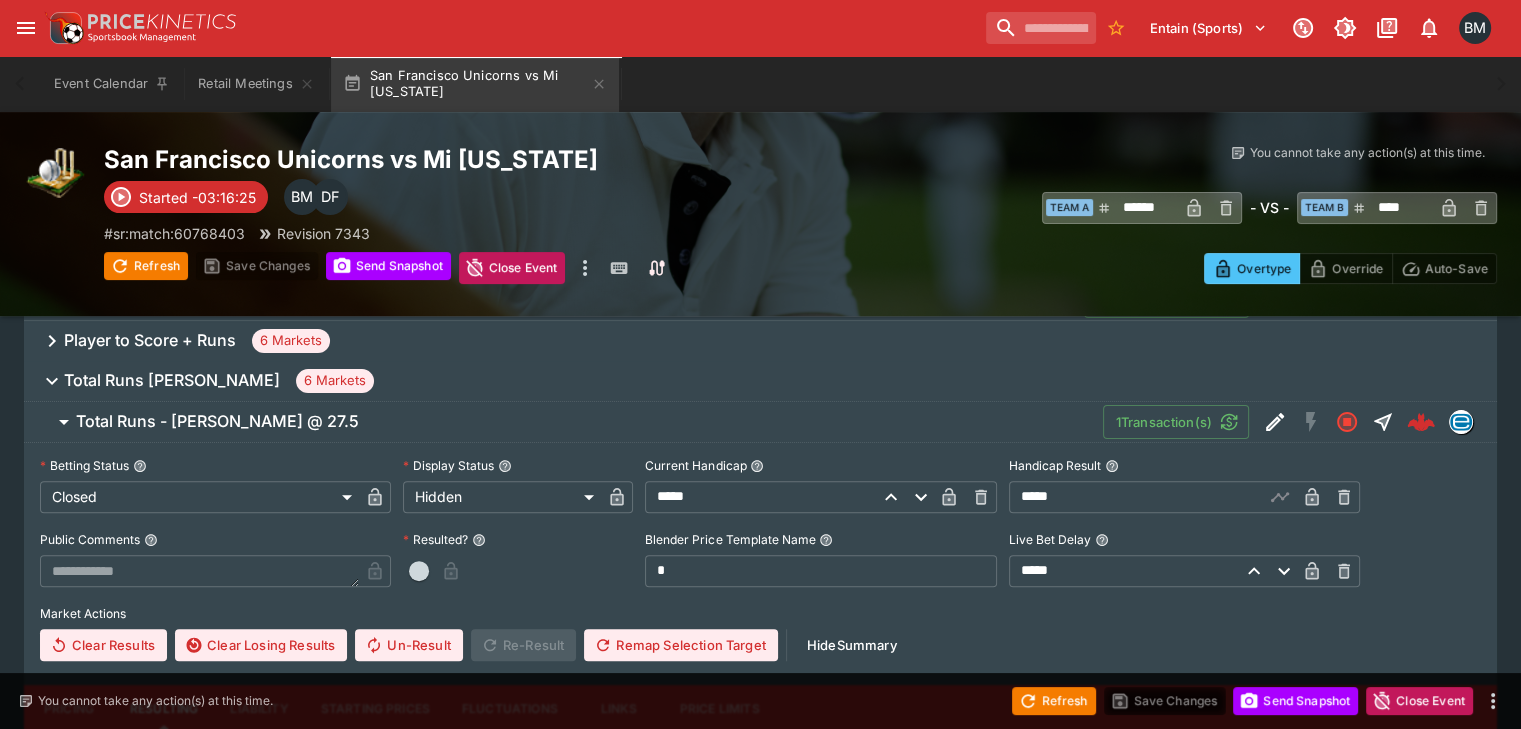 type on "****" 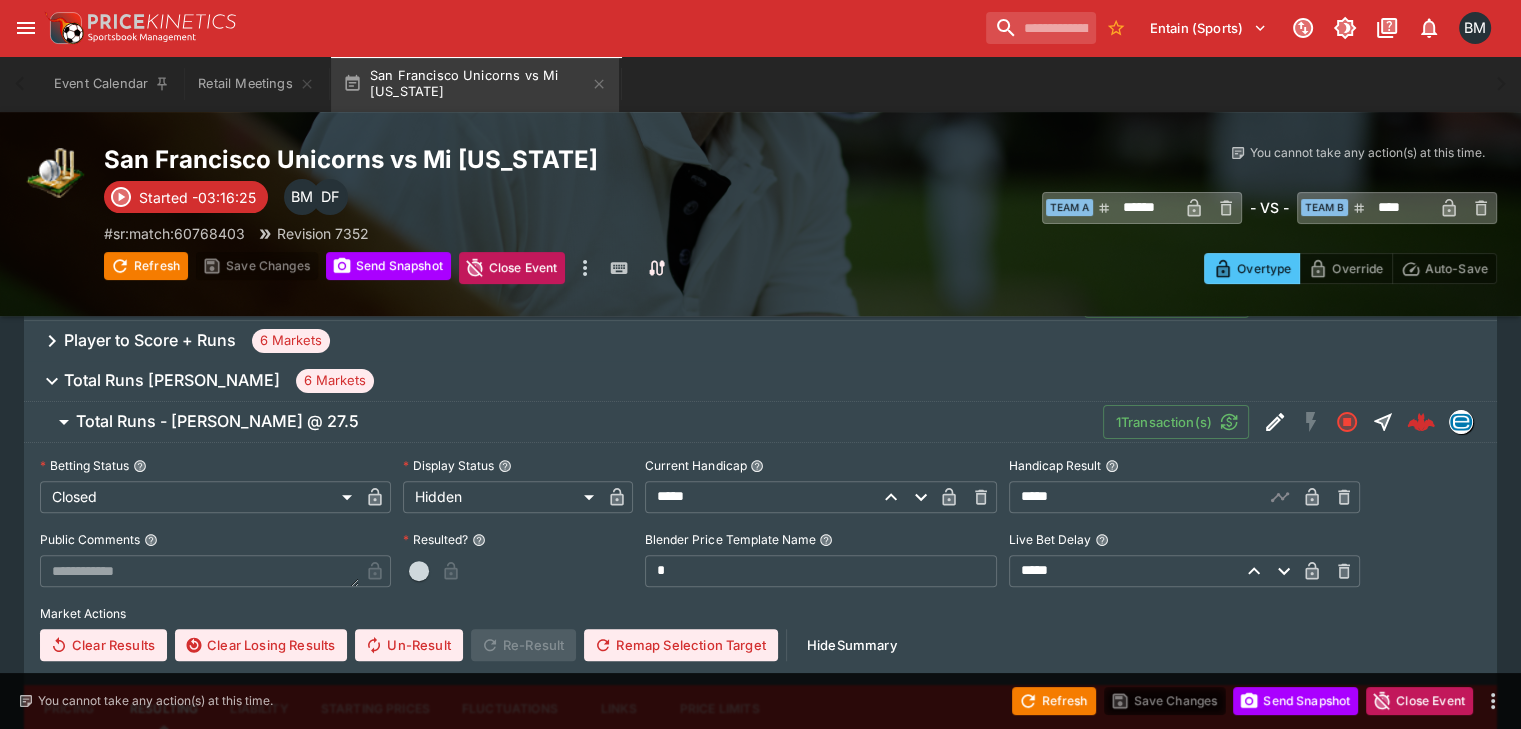 type on "*****" 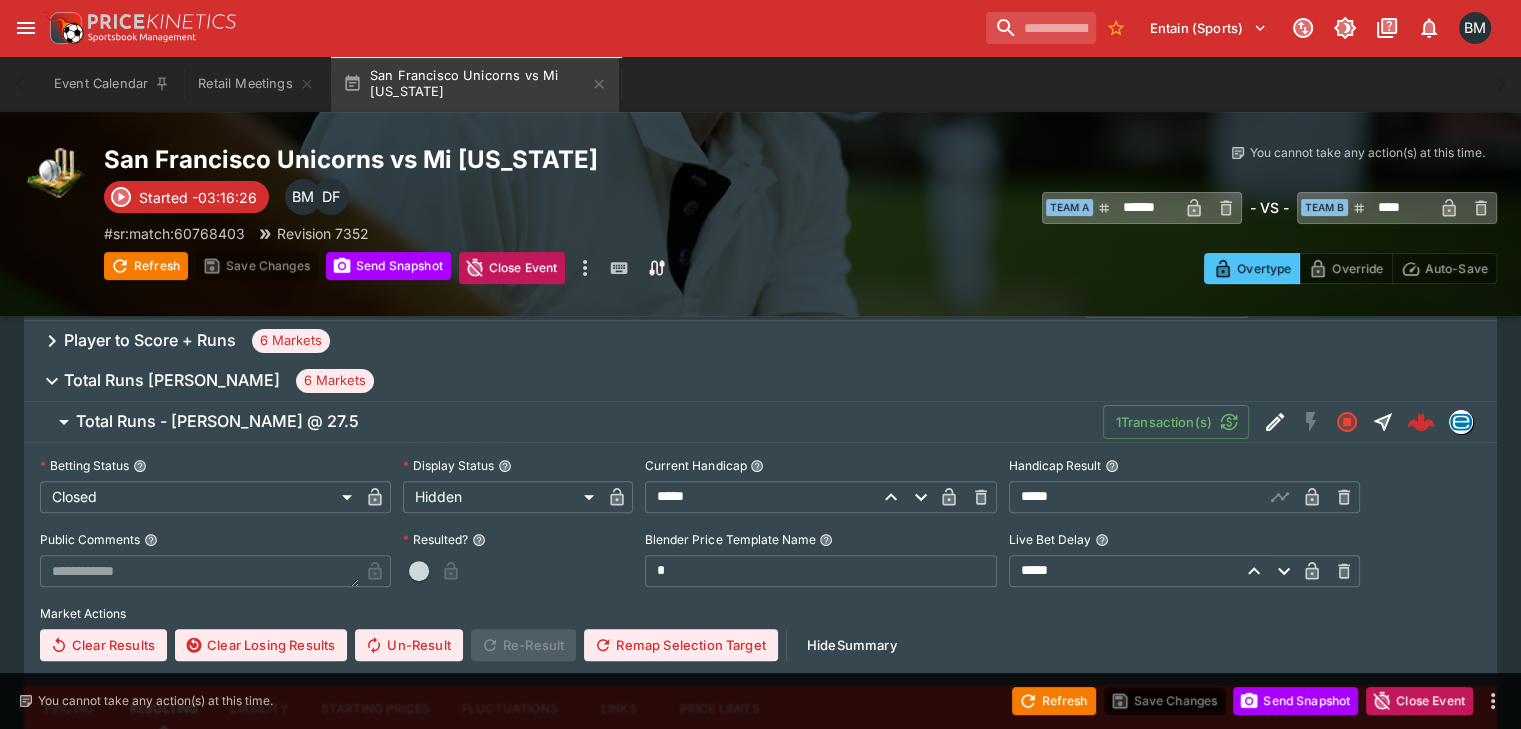 click at bounding box center [419, 571] 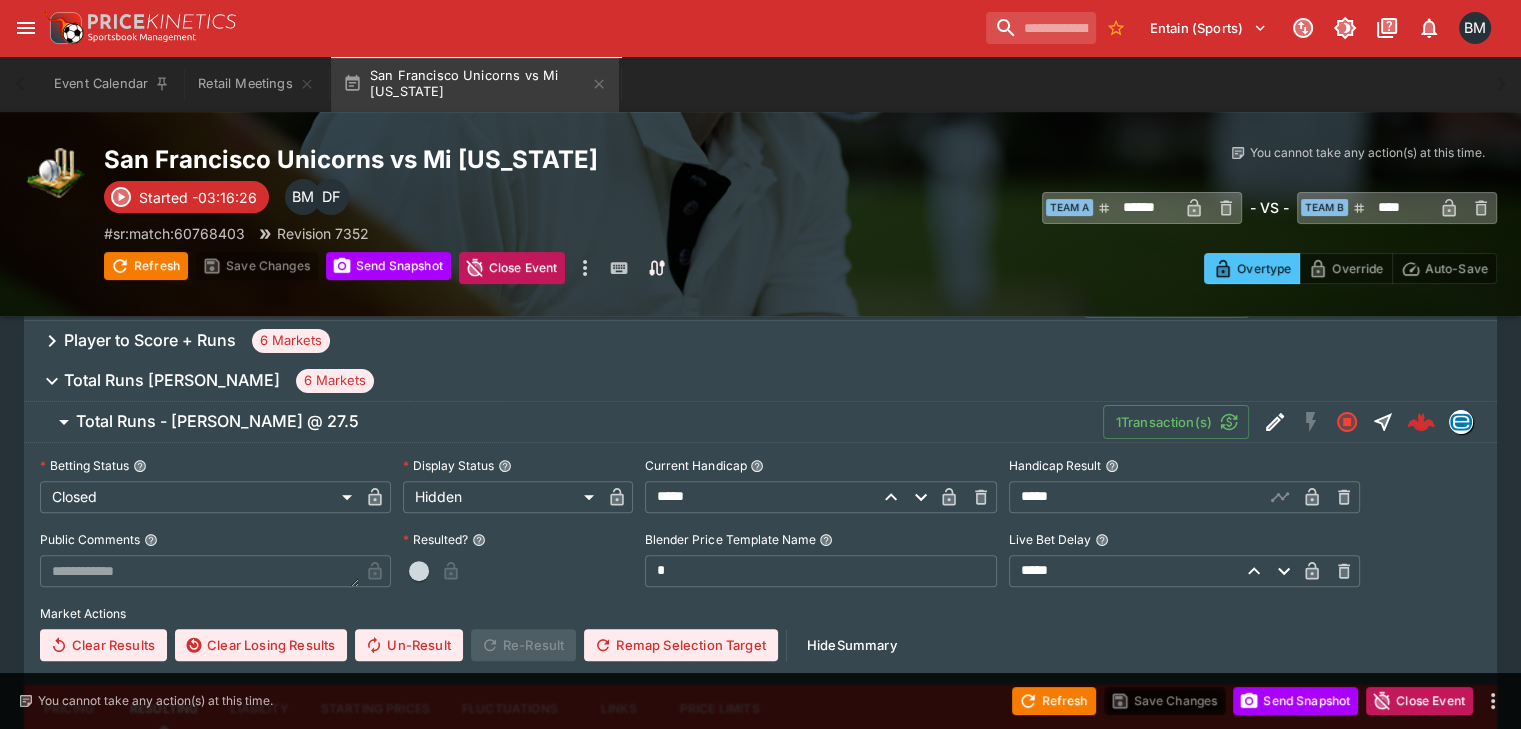 type on "*" 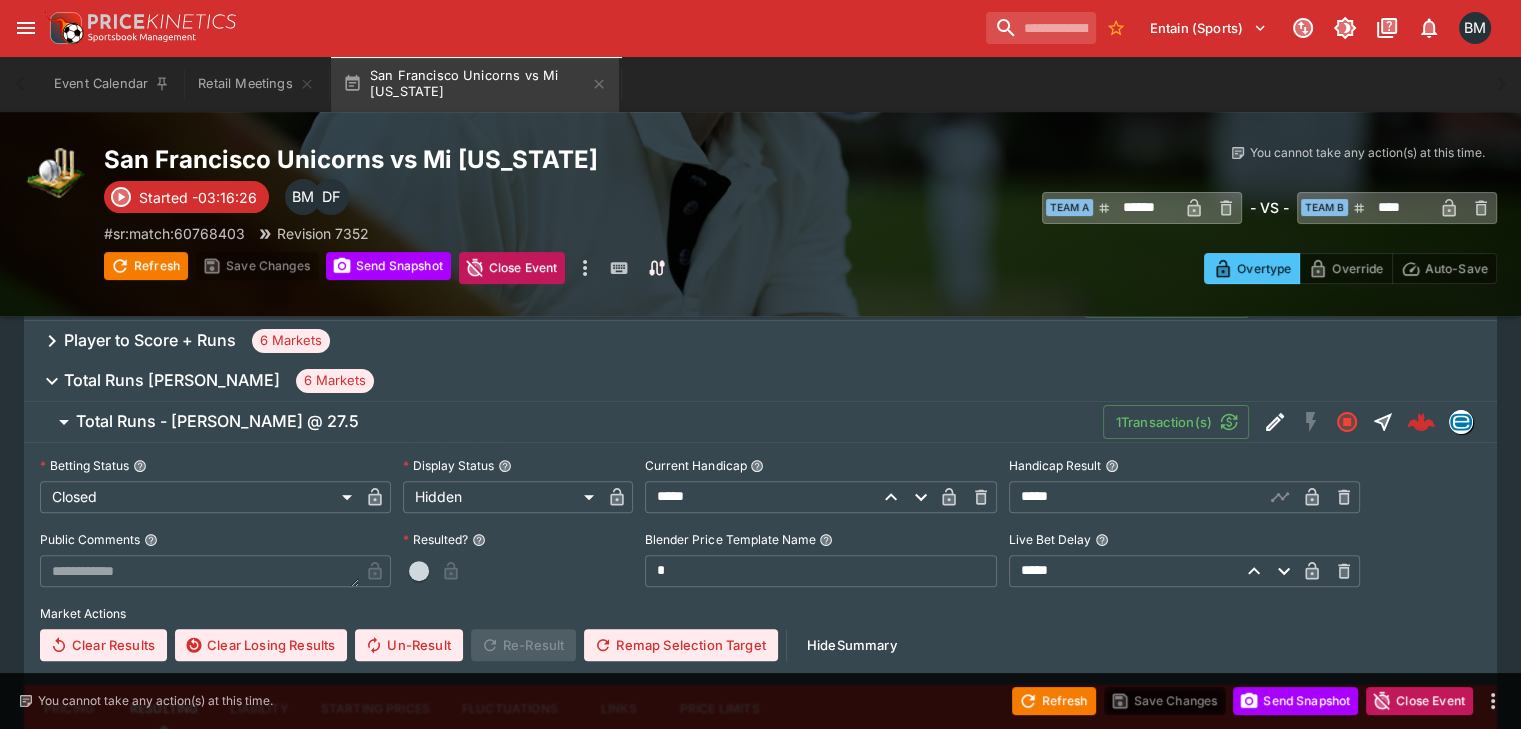 type on "*" 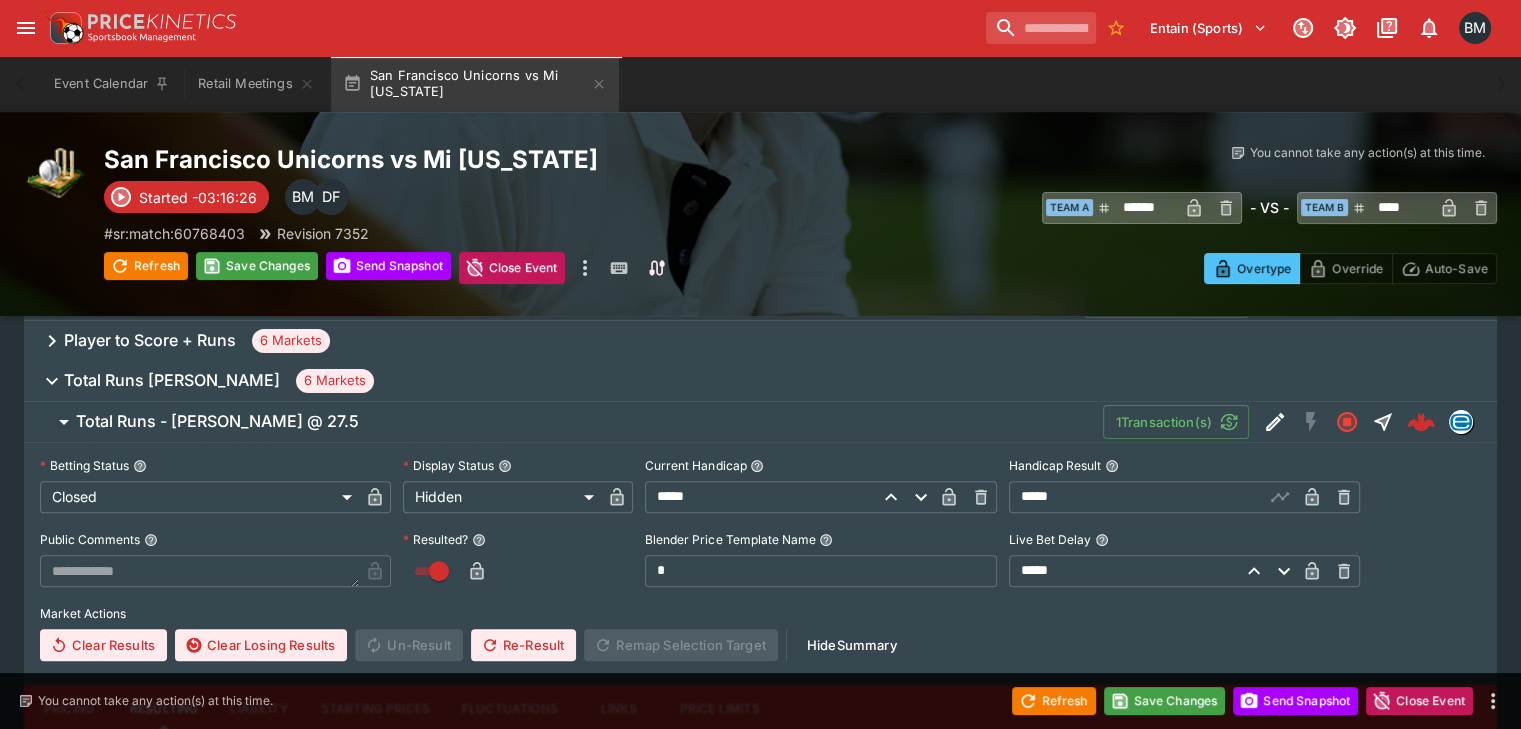 click on "Total Runs - Quinton De Kock @ 27.5" at bounding box center (217, 421) 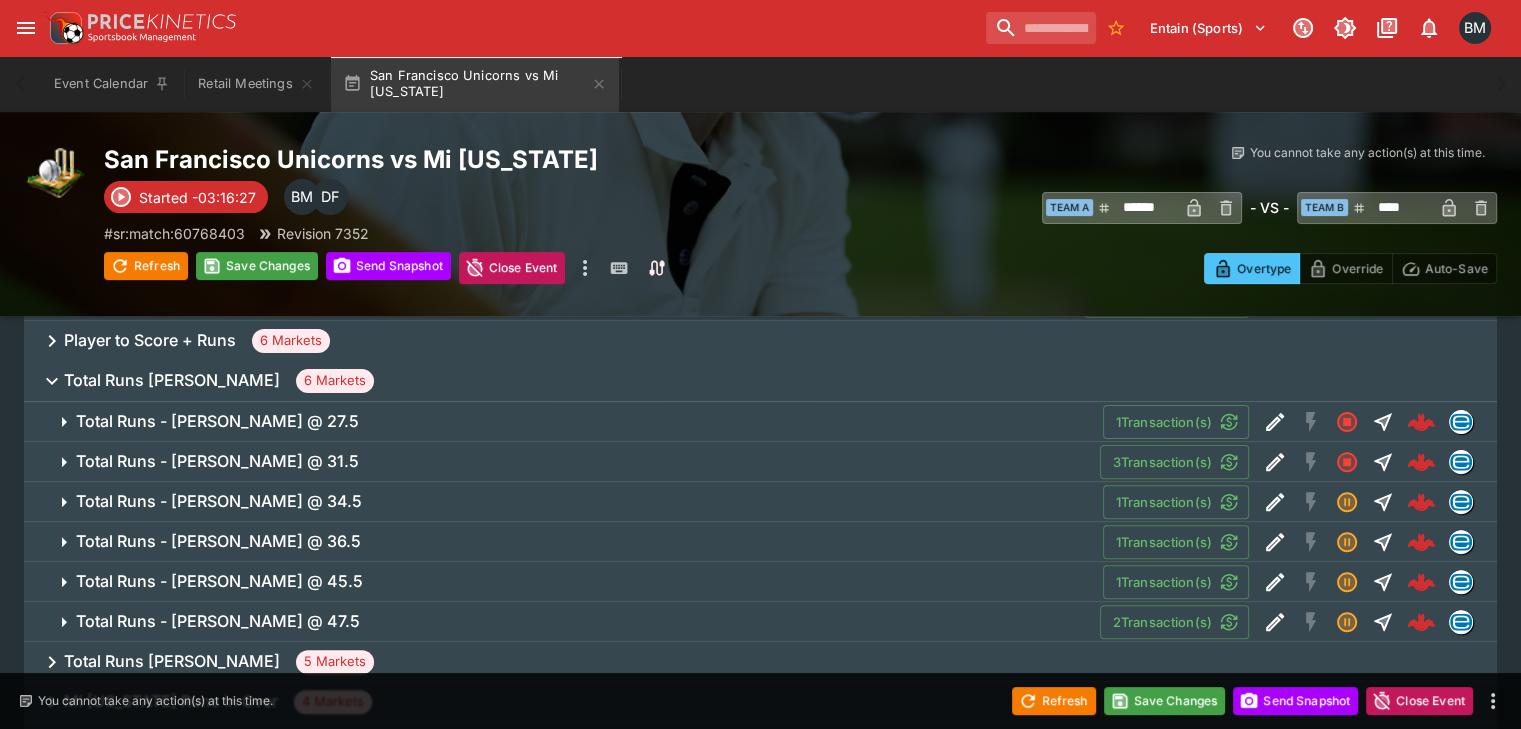 click on "Total Runs - Quinton De Kock @ 31.5 3  Transaction(s)" at bounding box center (760, 462) 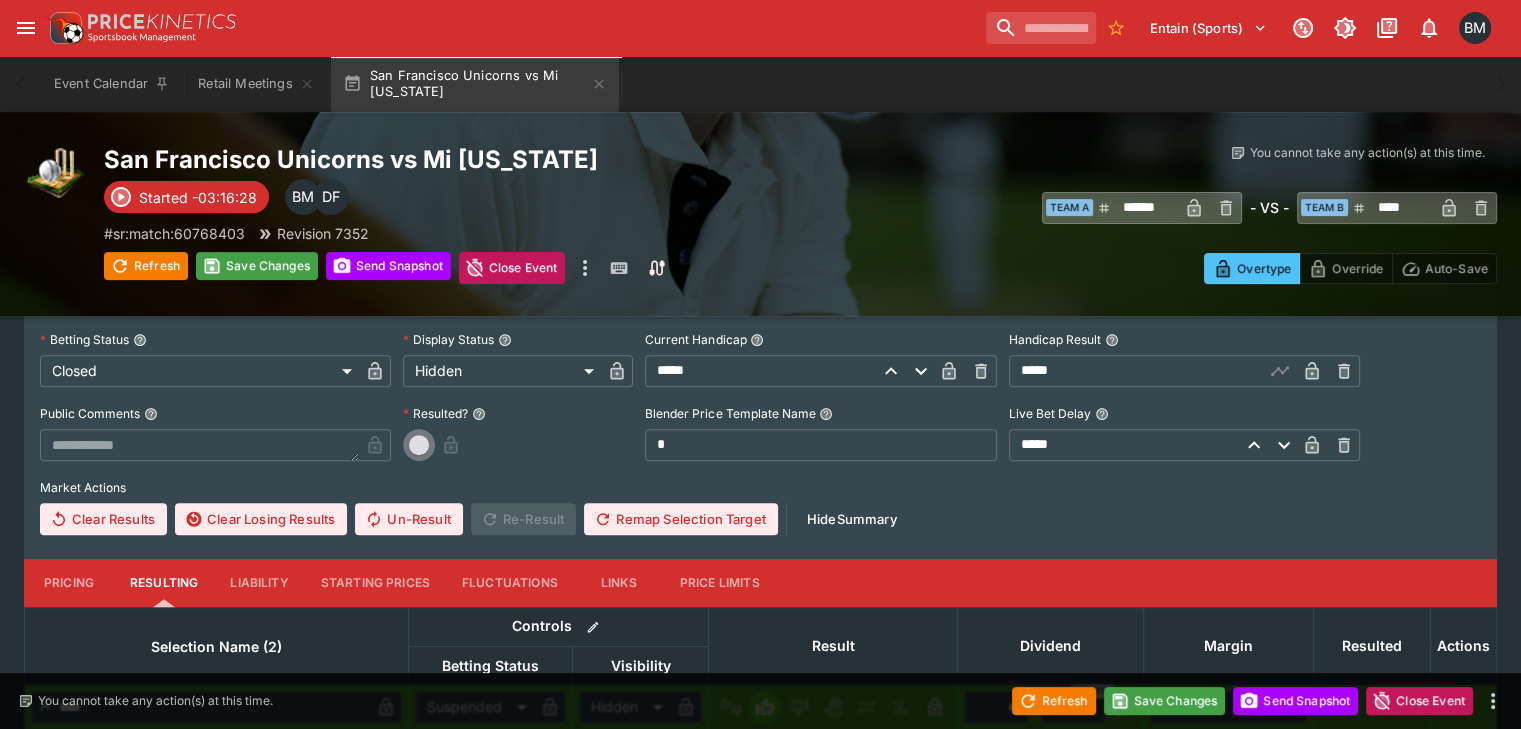 click at bounding box center (419, 445) 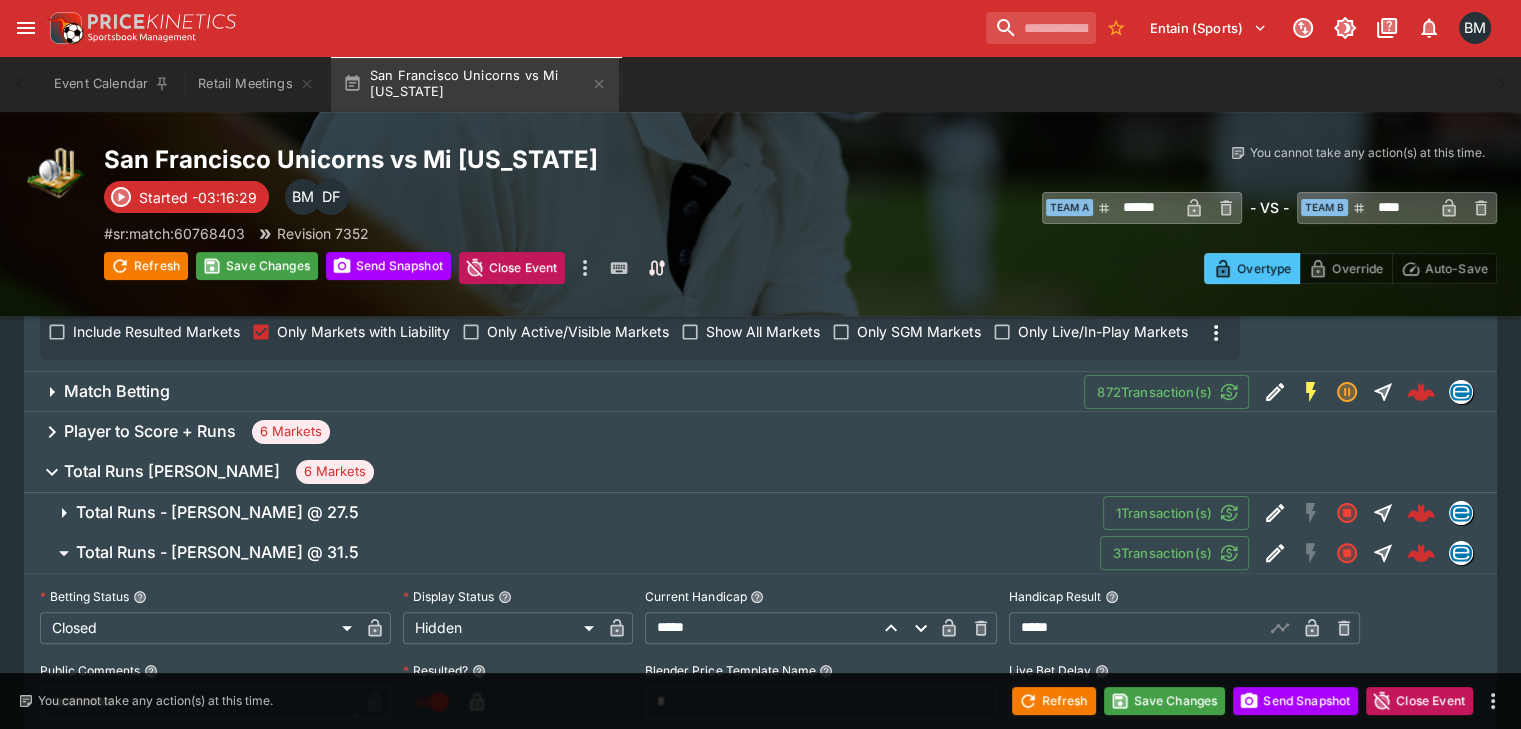 scroll, scrollTop: 333, scrollLeft: 0, axis: vertical 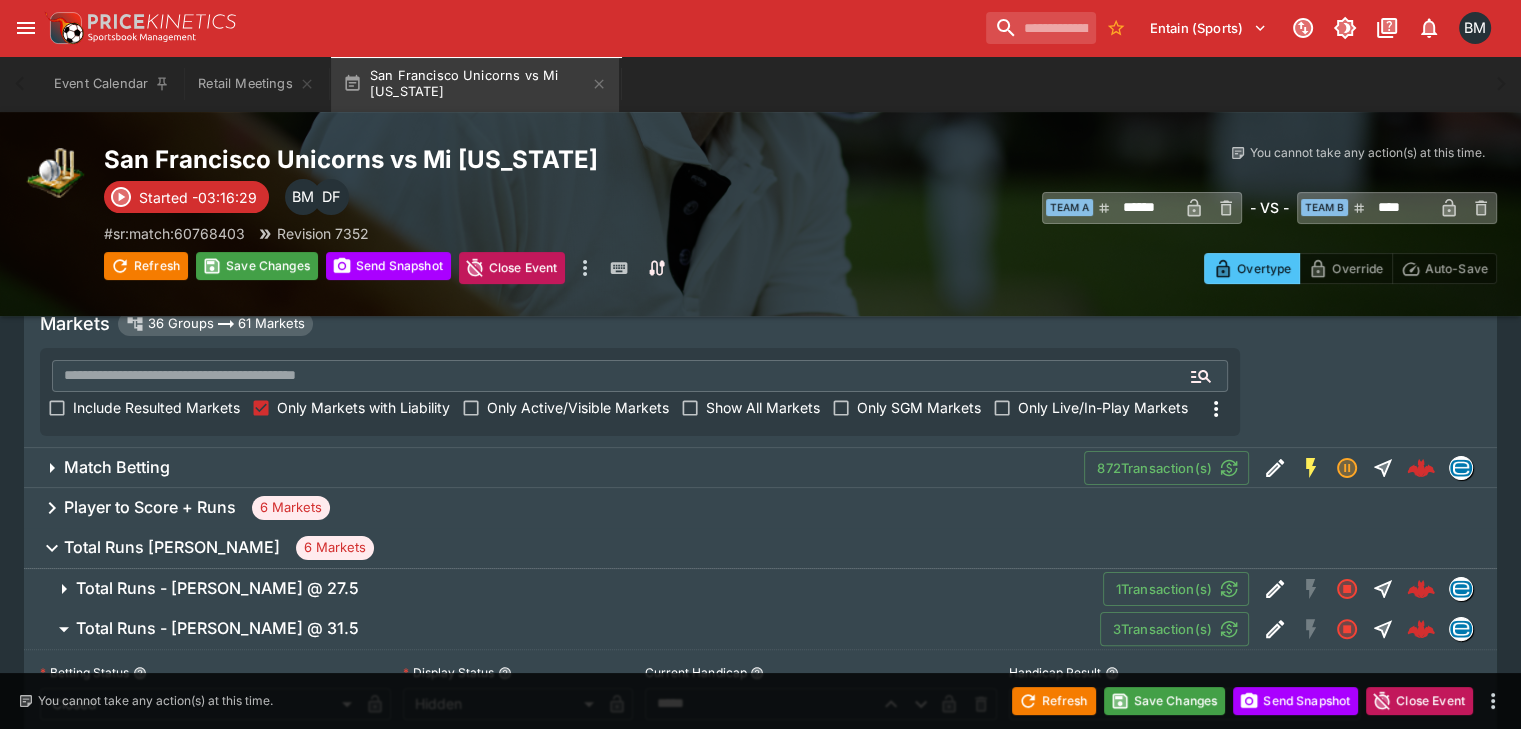 click on "Total Runs - Quinton De Kock @ 31.5" at bounding box center [217, 628] 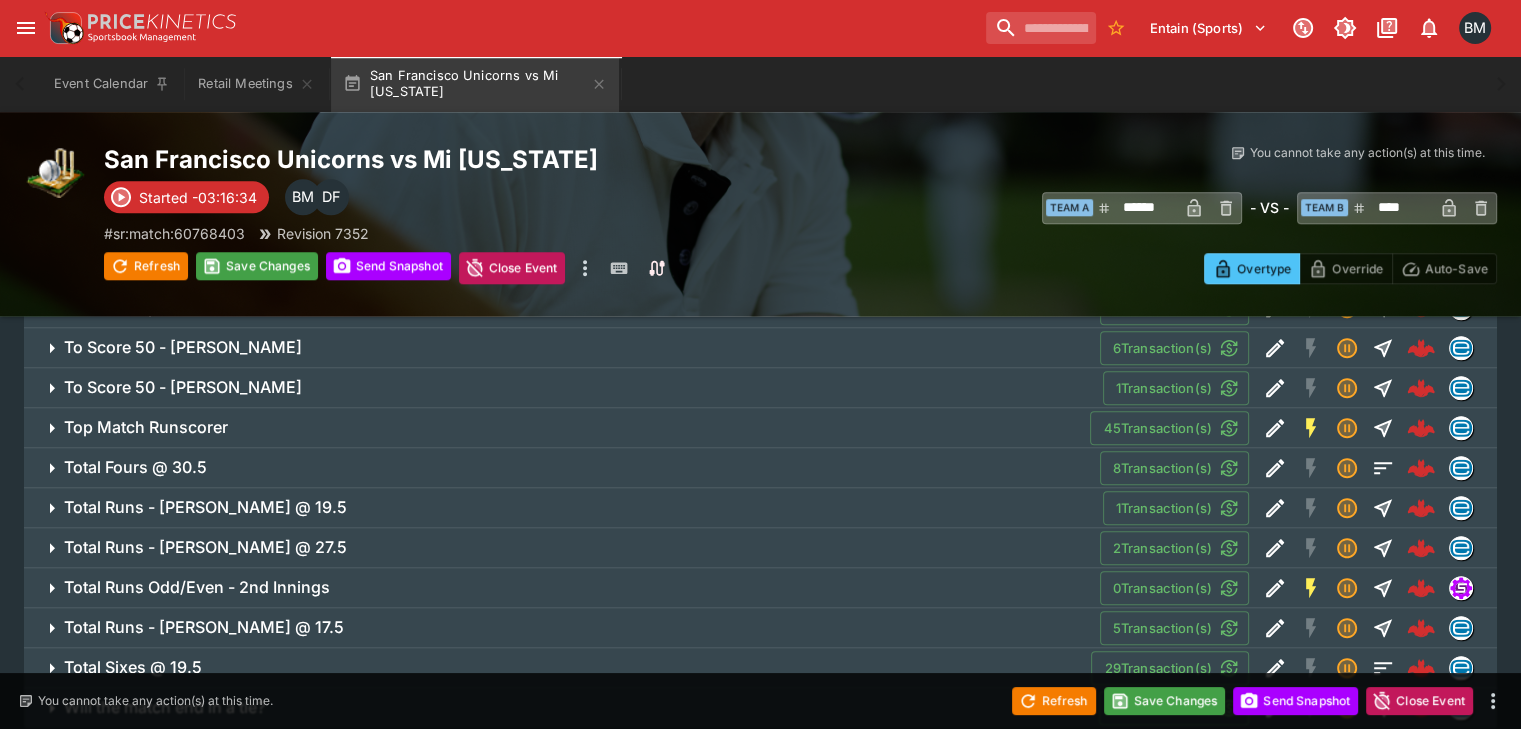 scroll, scrollTop: 1753, scrollLeft: 0, axis: vertical 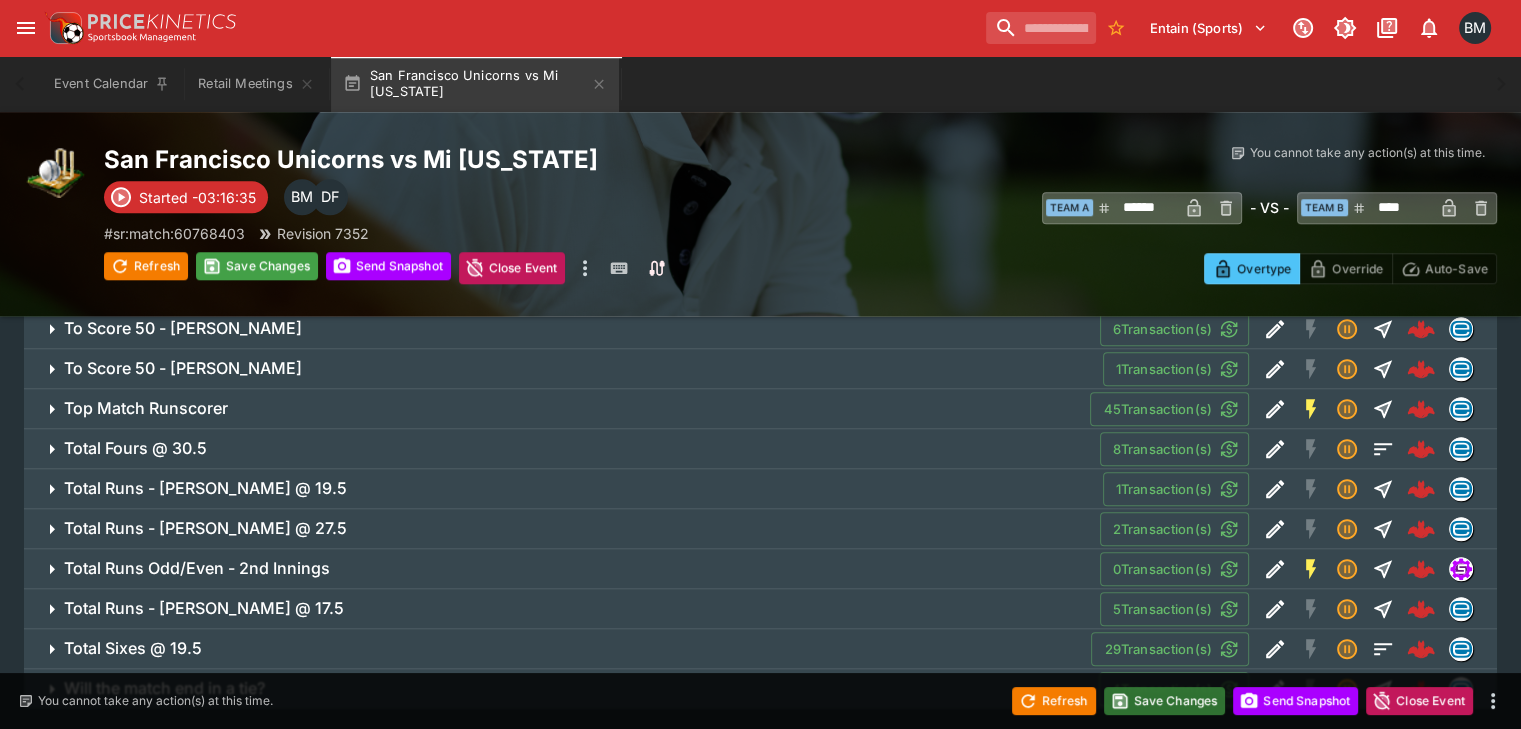 click on "Save Changes" at bounding box center [1165, 701] 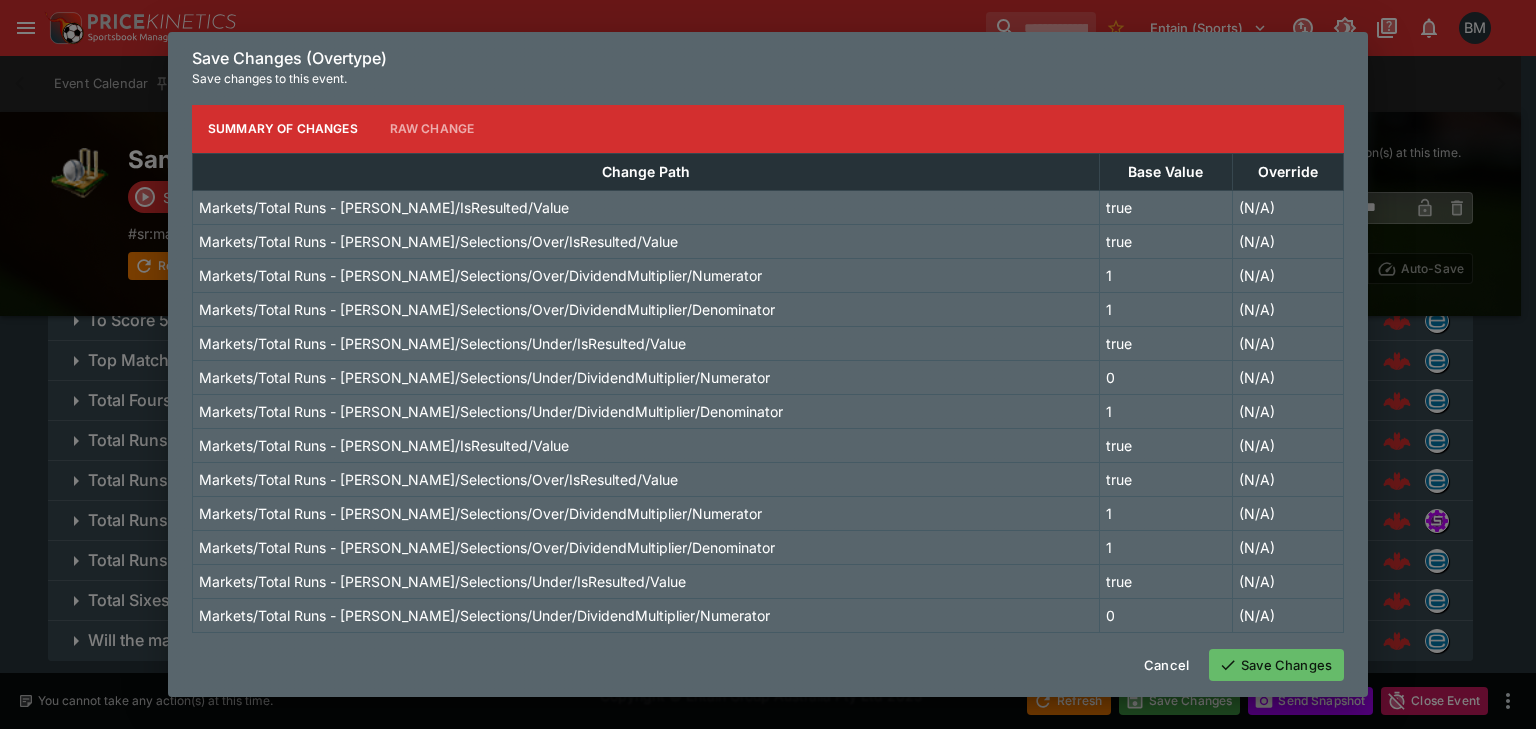 click on "Save Changes" at bounding box center (1276, 665) 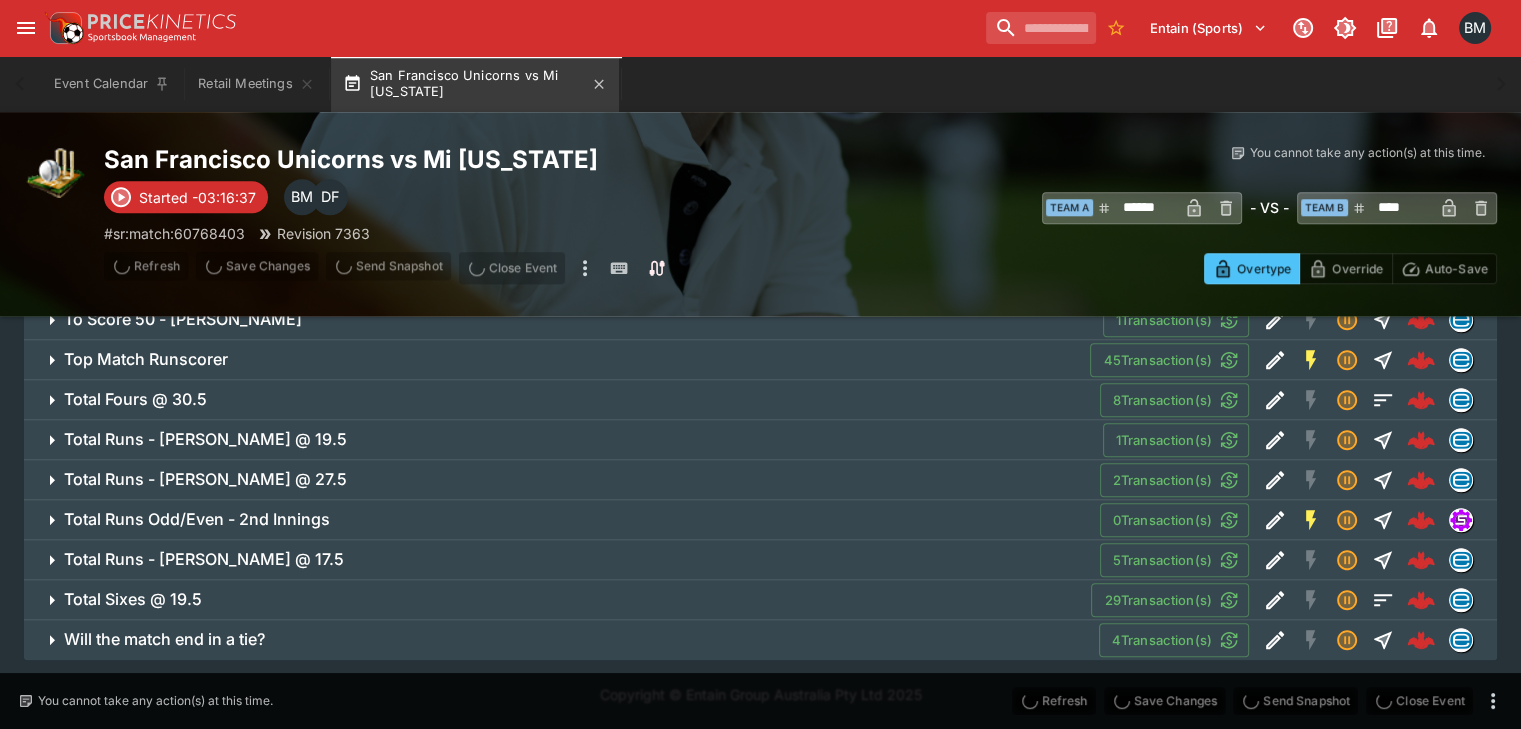 scroll, scrollTop: 1673, scrollLeft: 0, axis: vertical 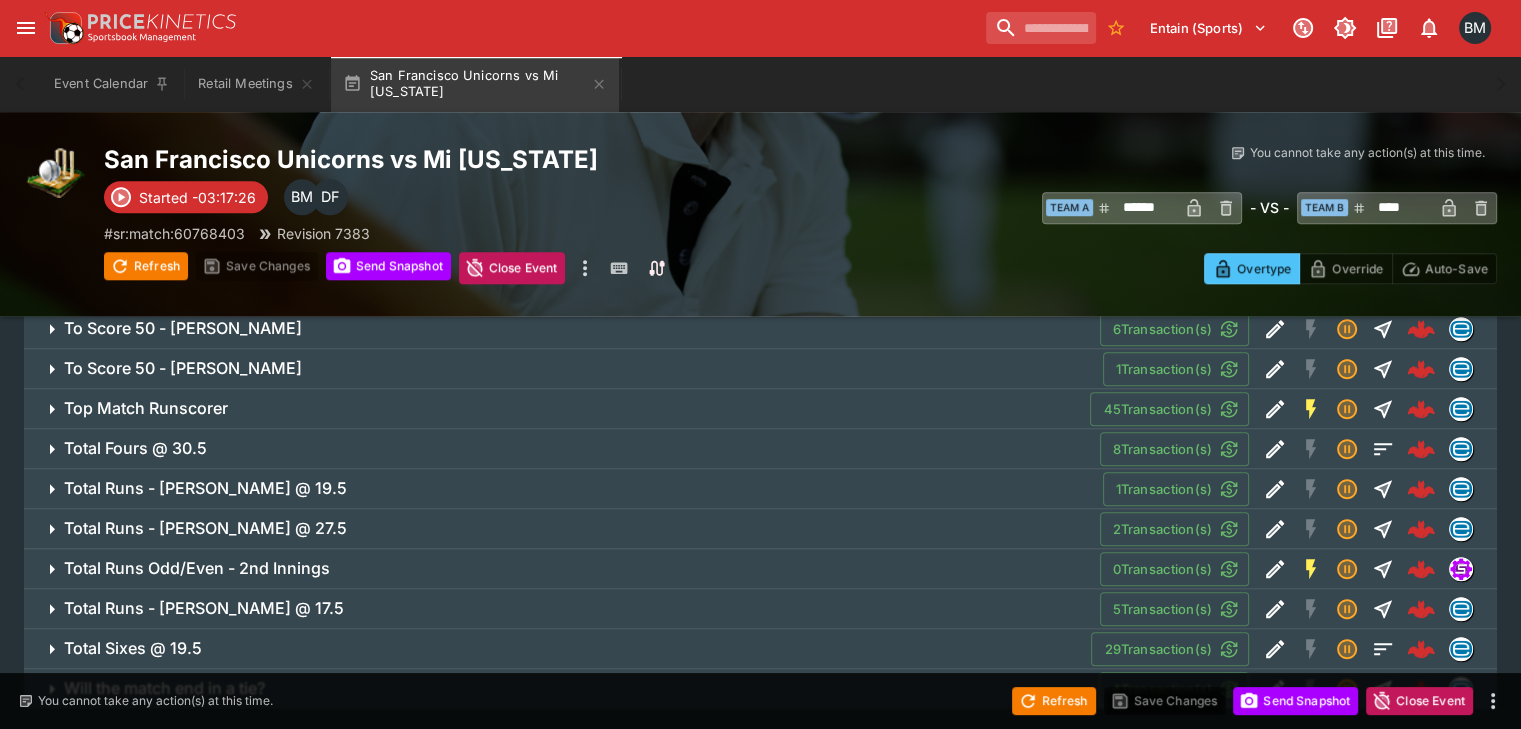 type on "****" 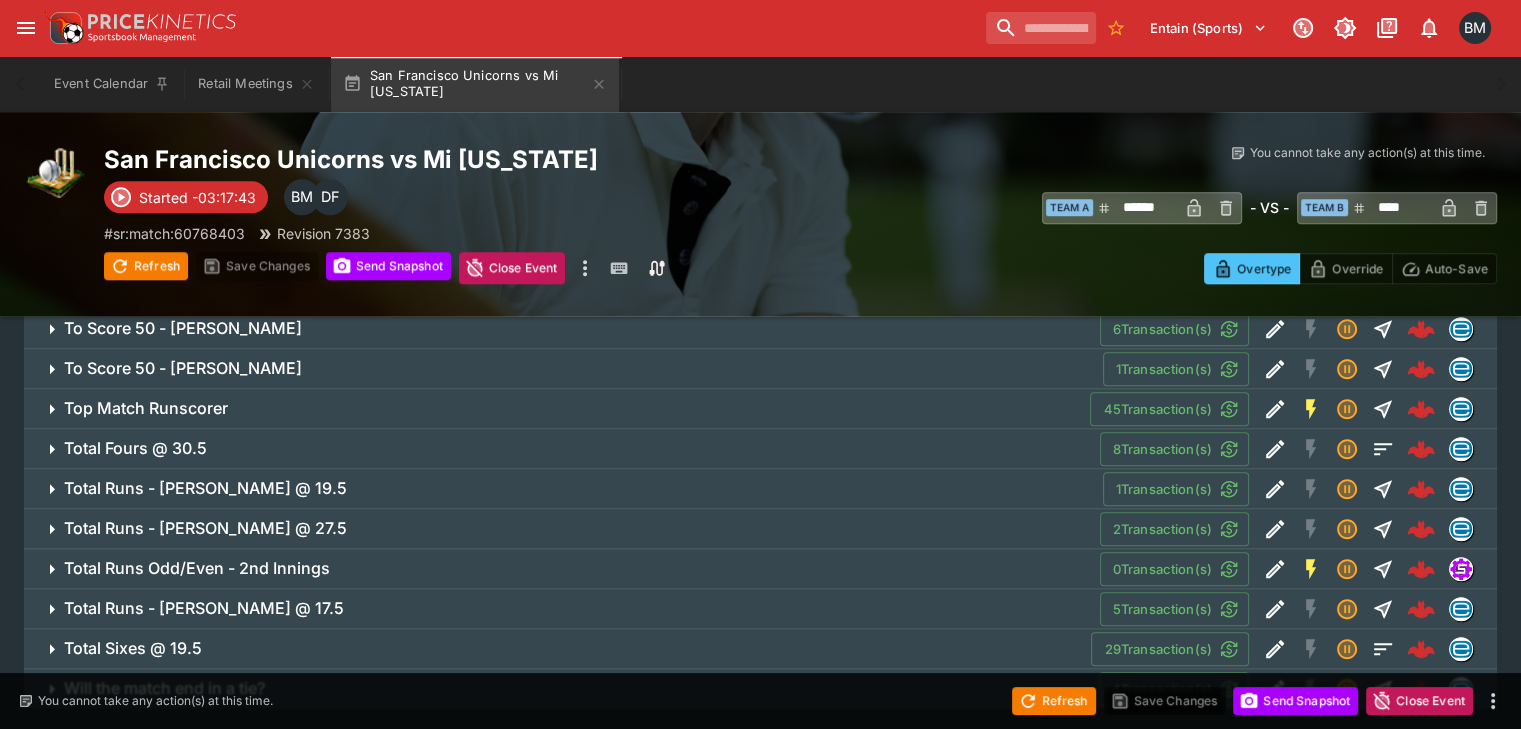 type on "**********" 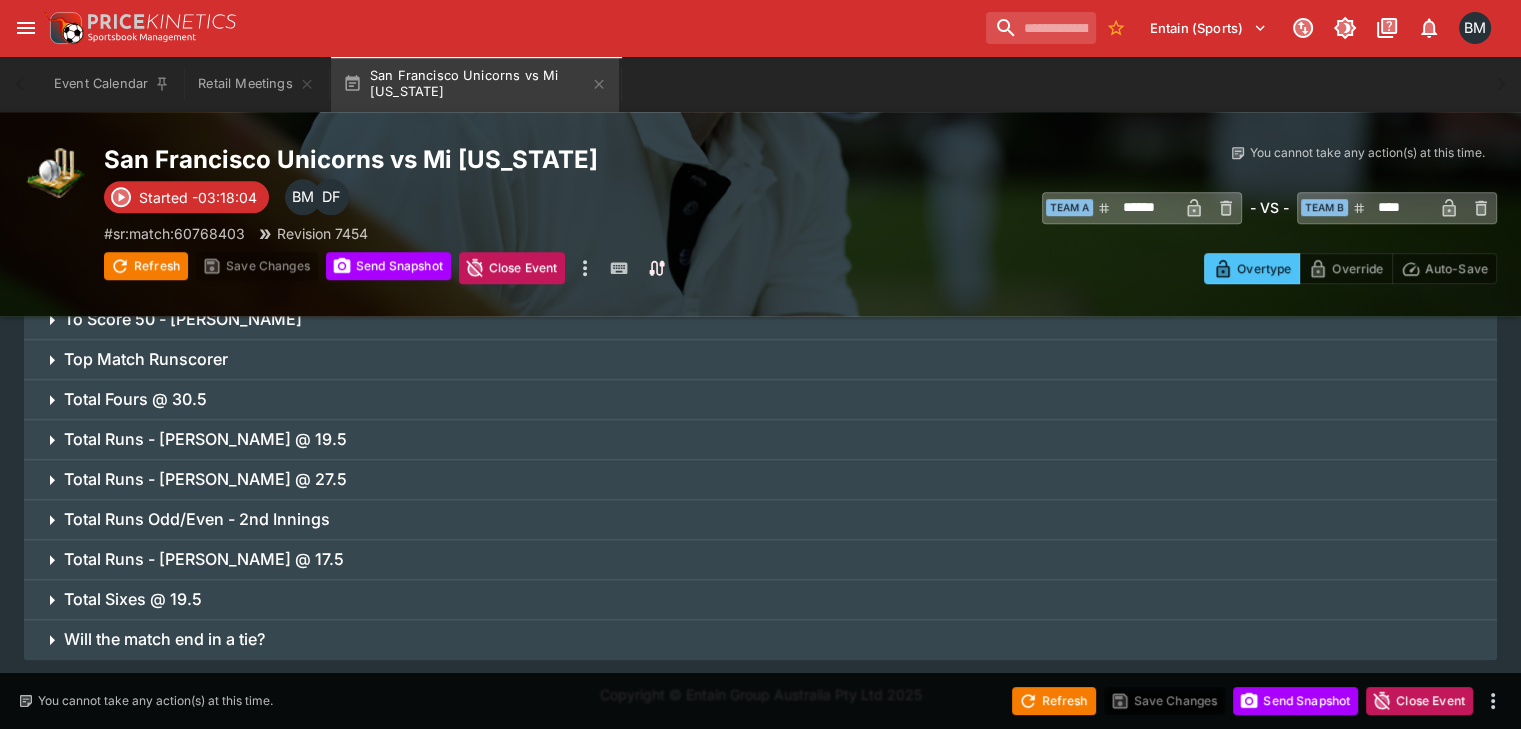 type on "****" 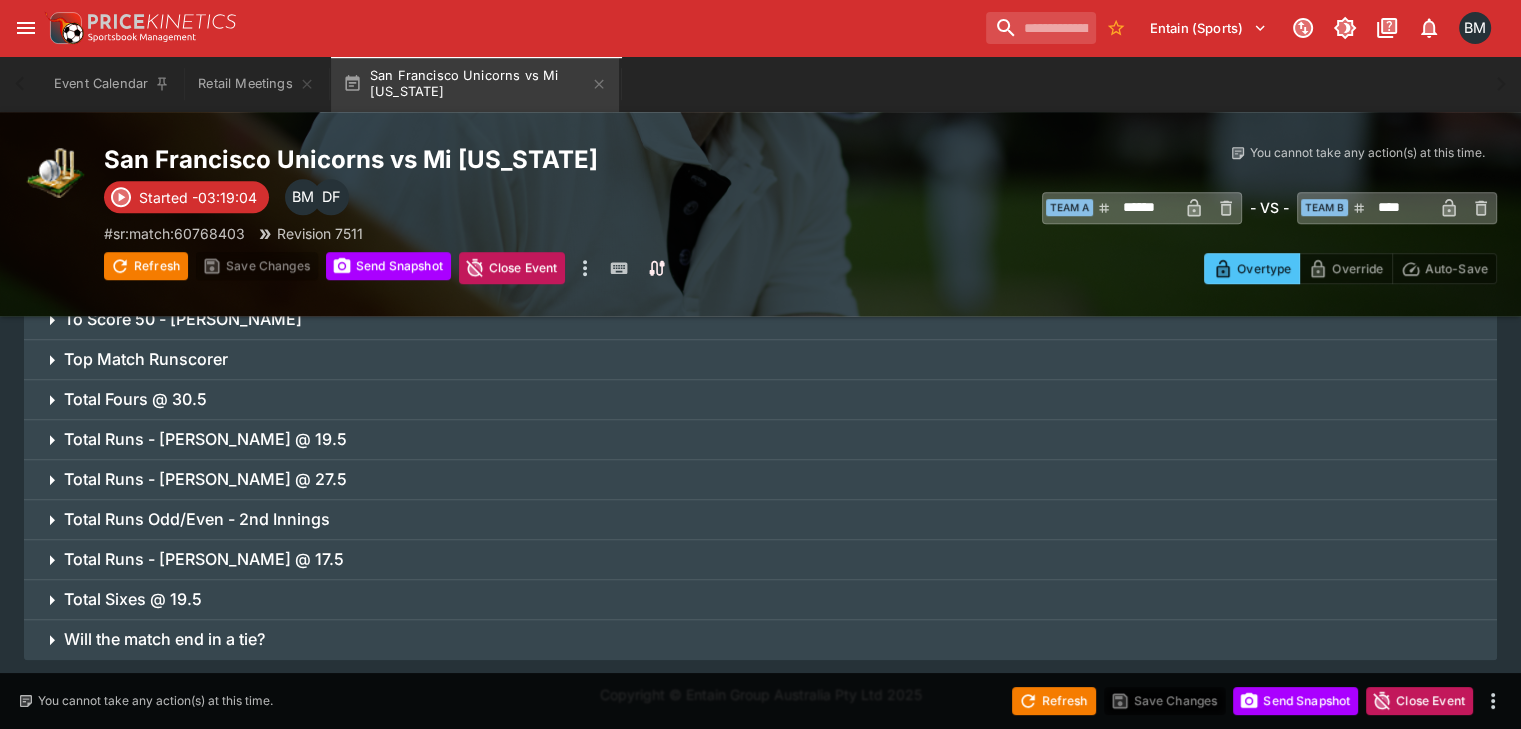 type on "**********" 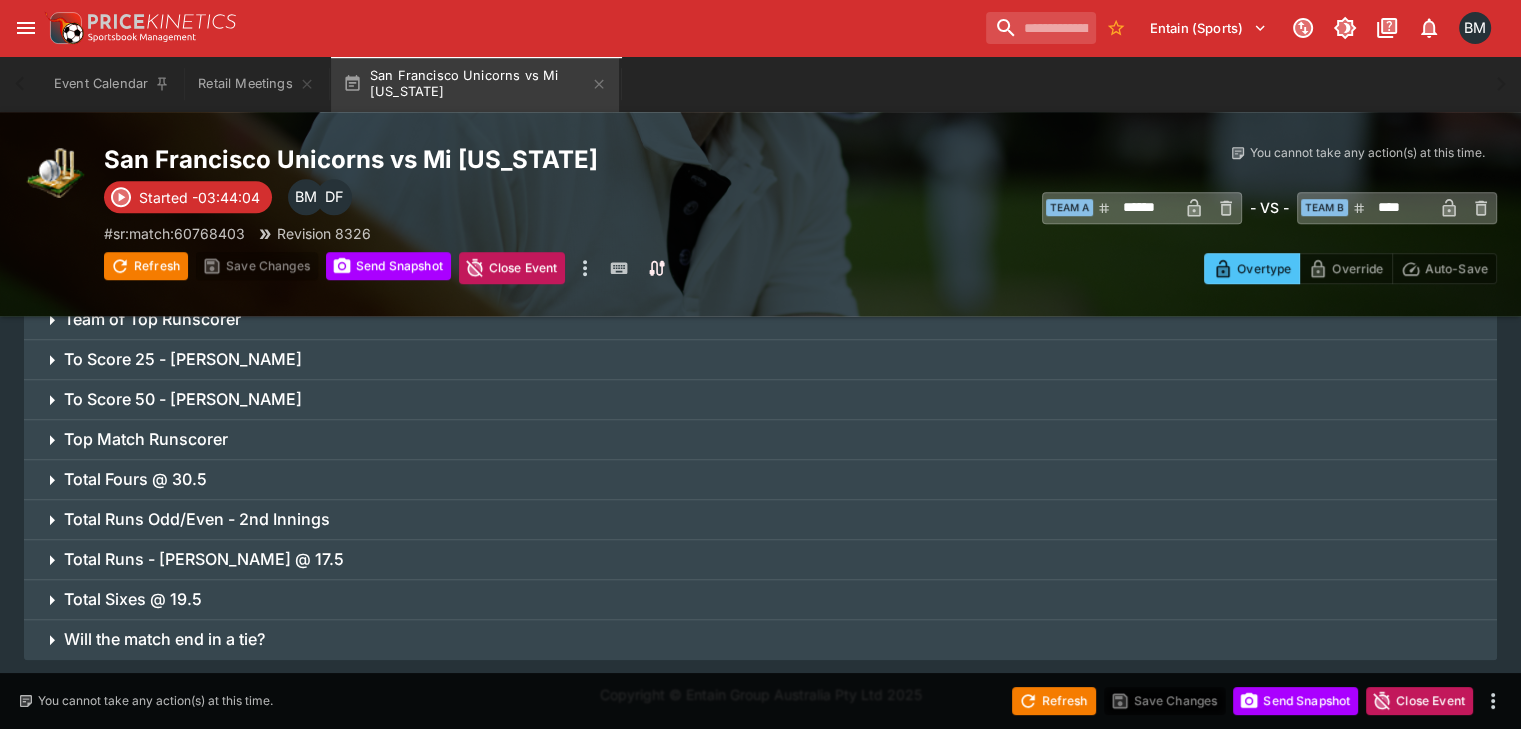 type on "****" 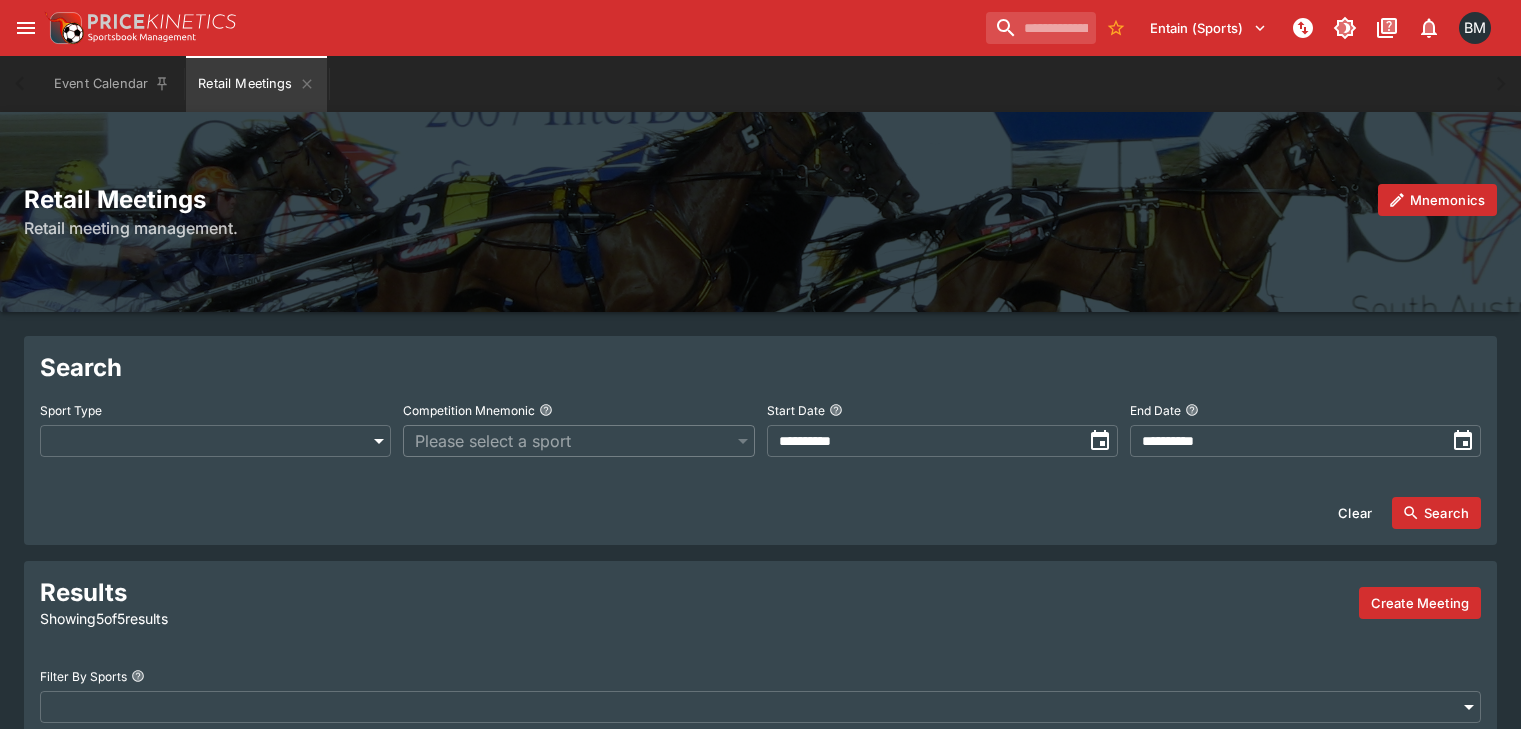 scroll, scrollTop: 0, scrollLeft: 0, axis: both 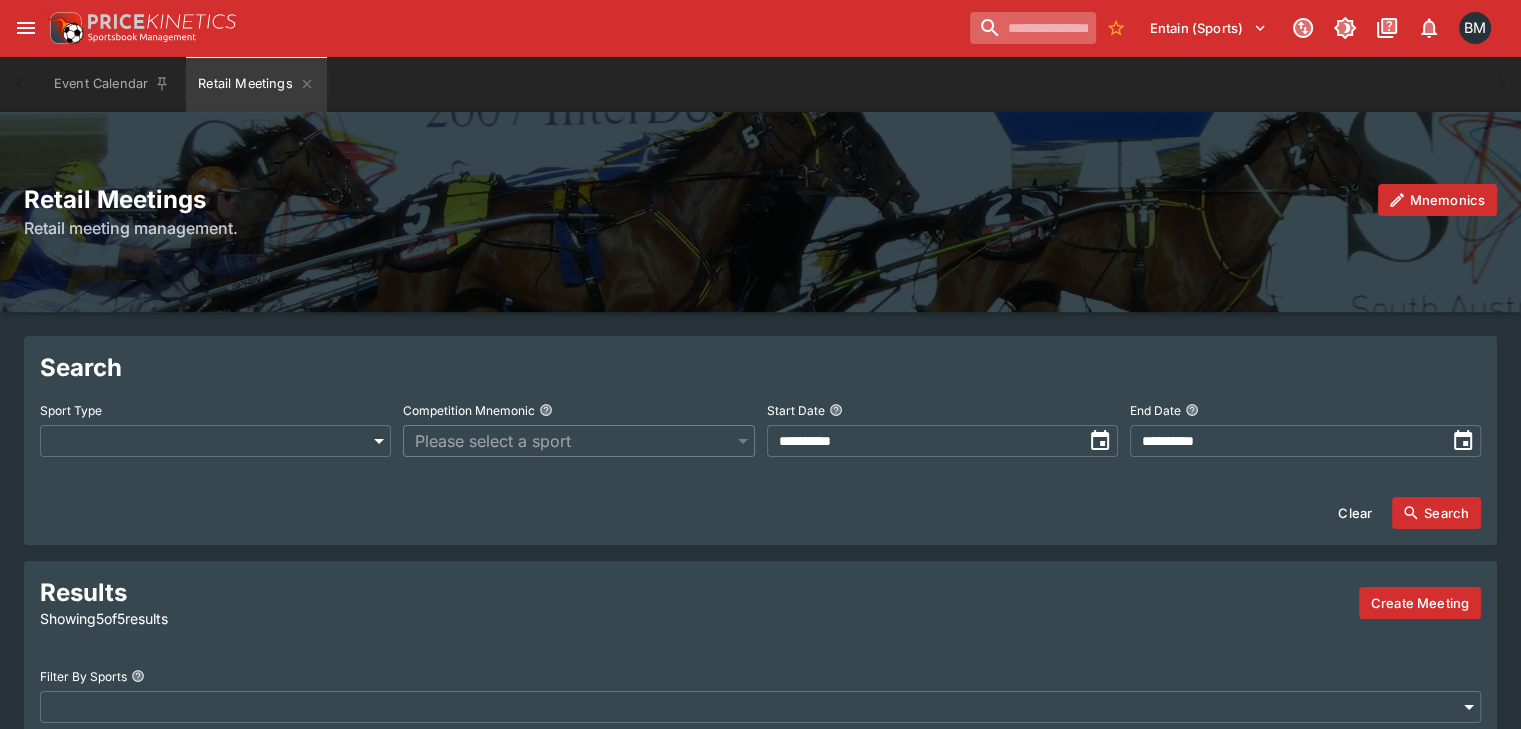 click at bounding box center (1033, 28) 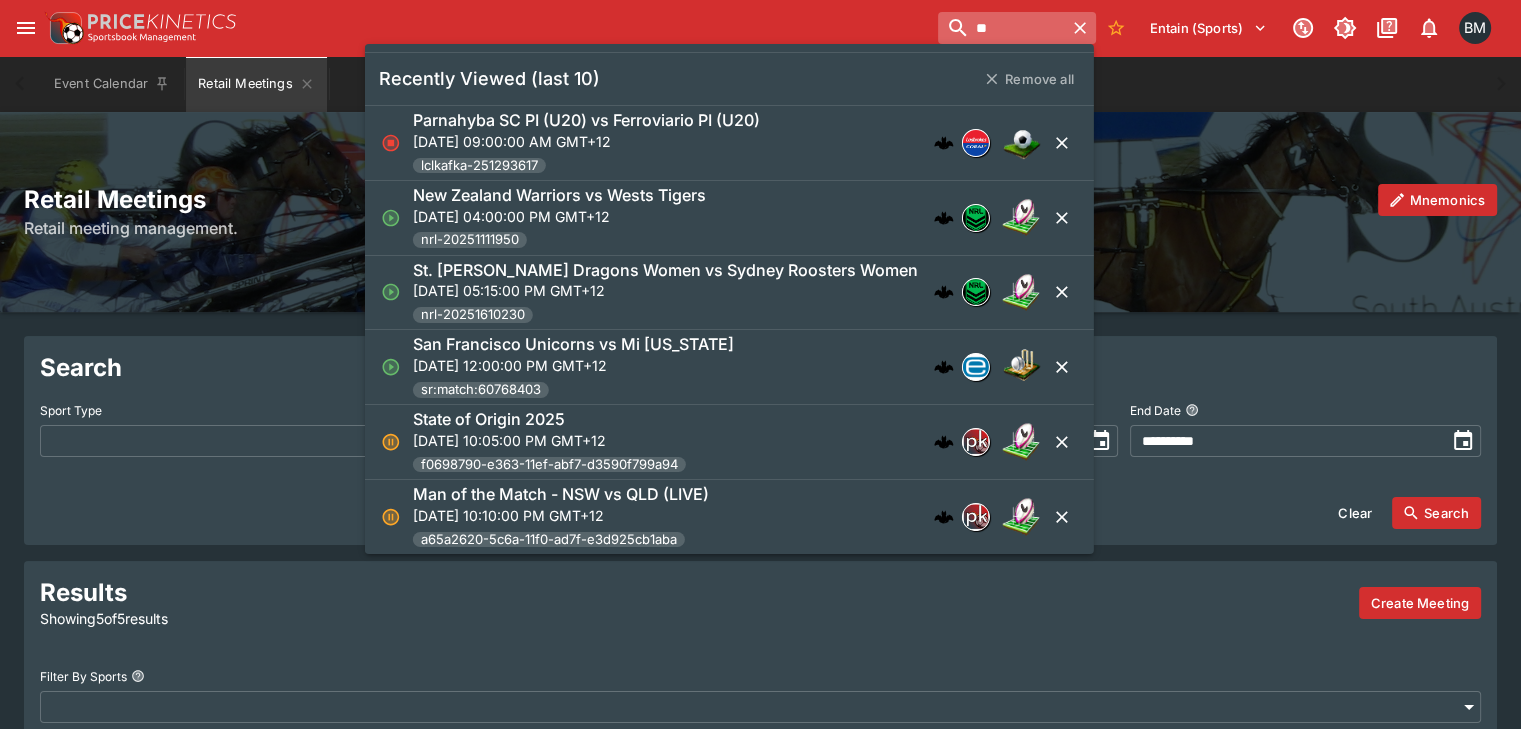 type on "**" 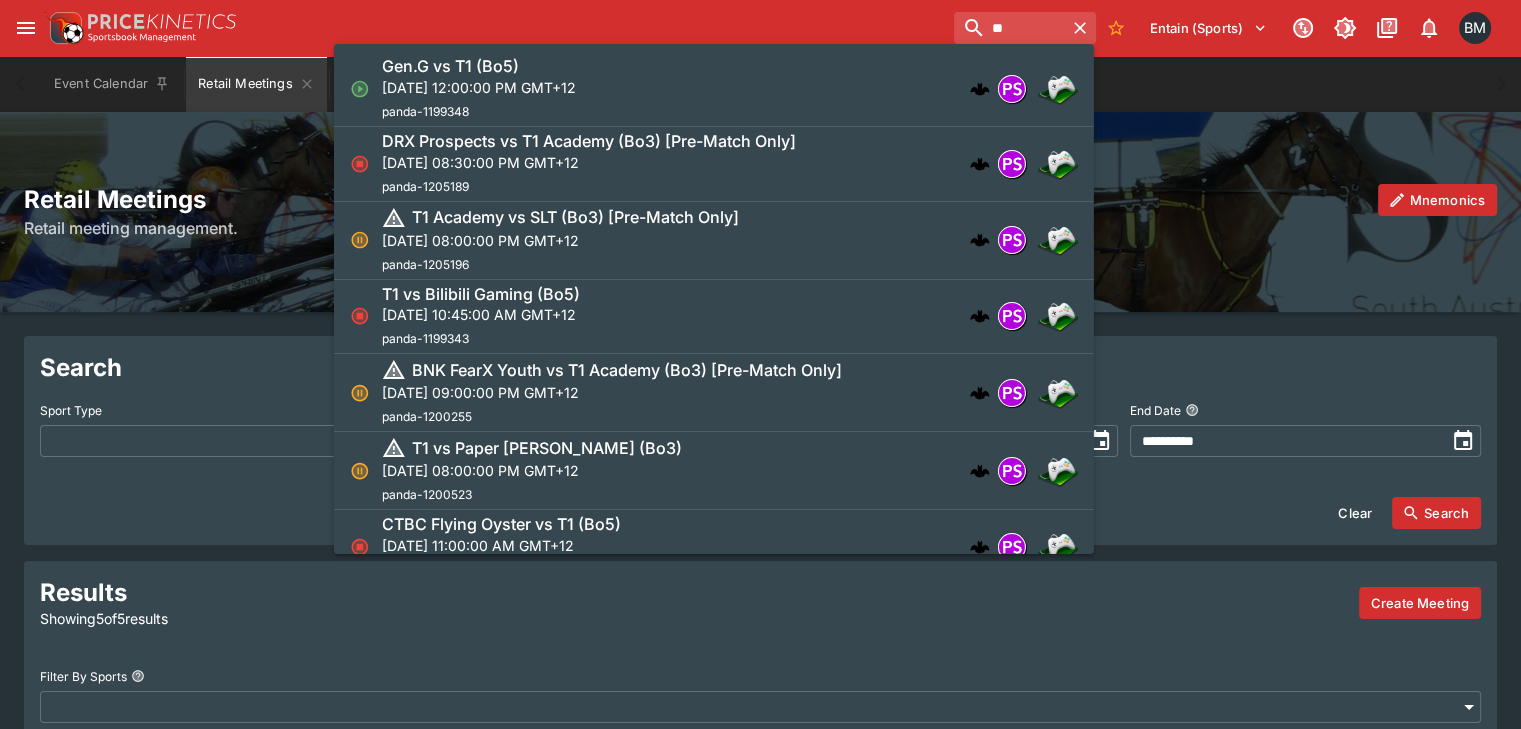 click on "Gen.G vs T1 (Bo5)  [DATE] 12:00:00 PM GMT+12 panda-1199348" at bounding box center (704, 89) 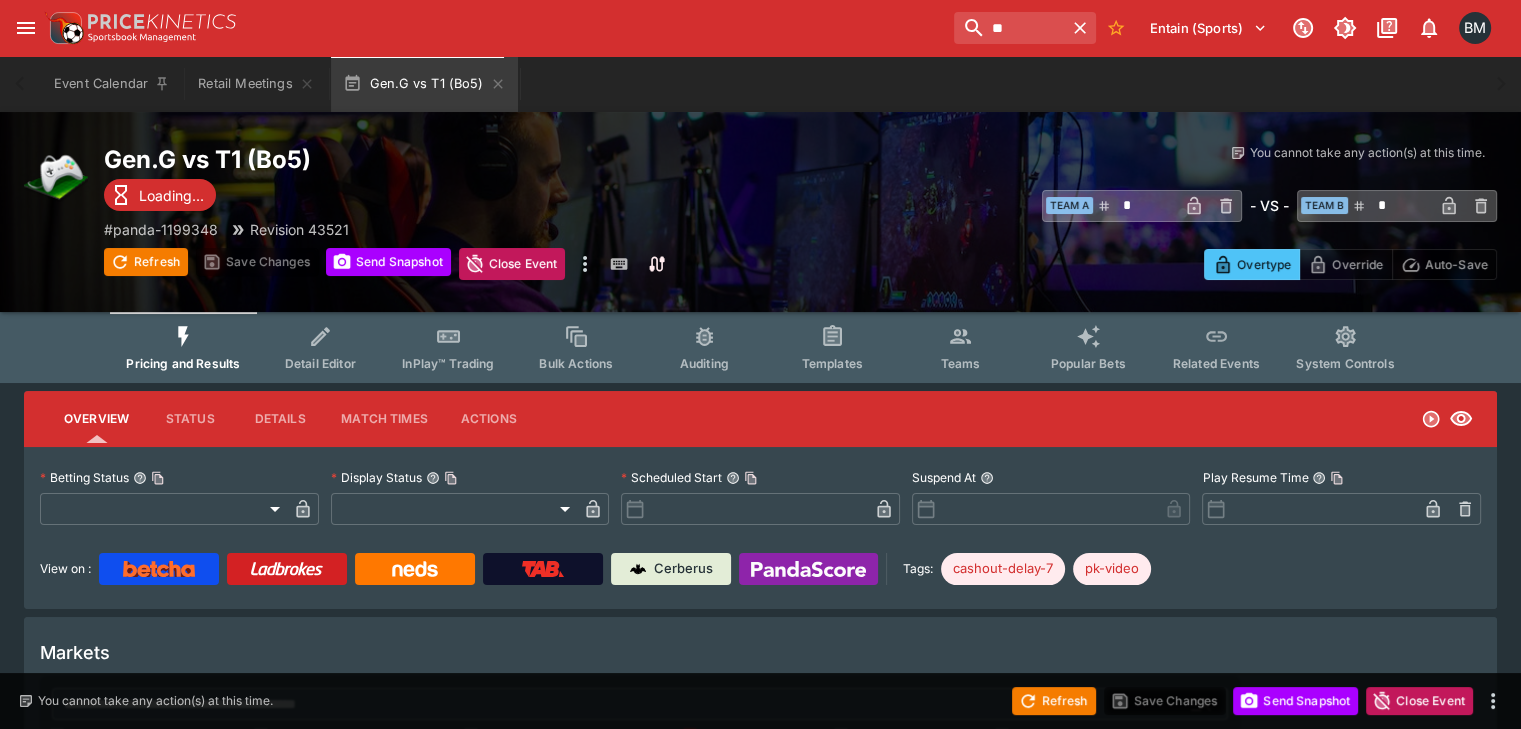 type on "**********" 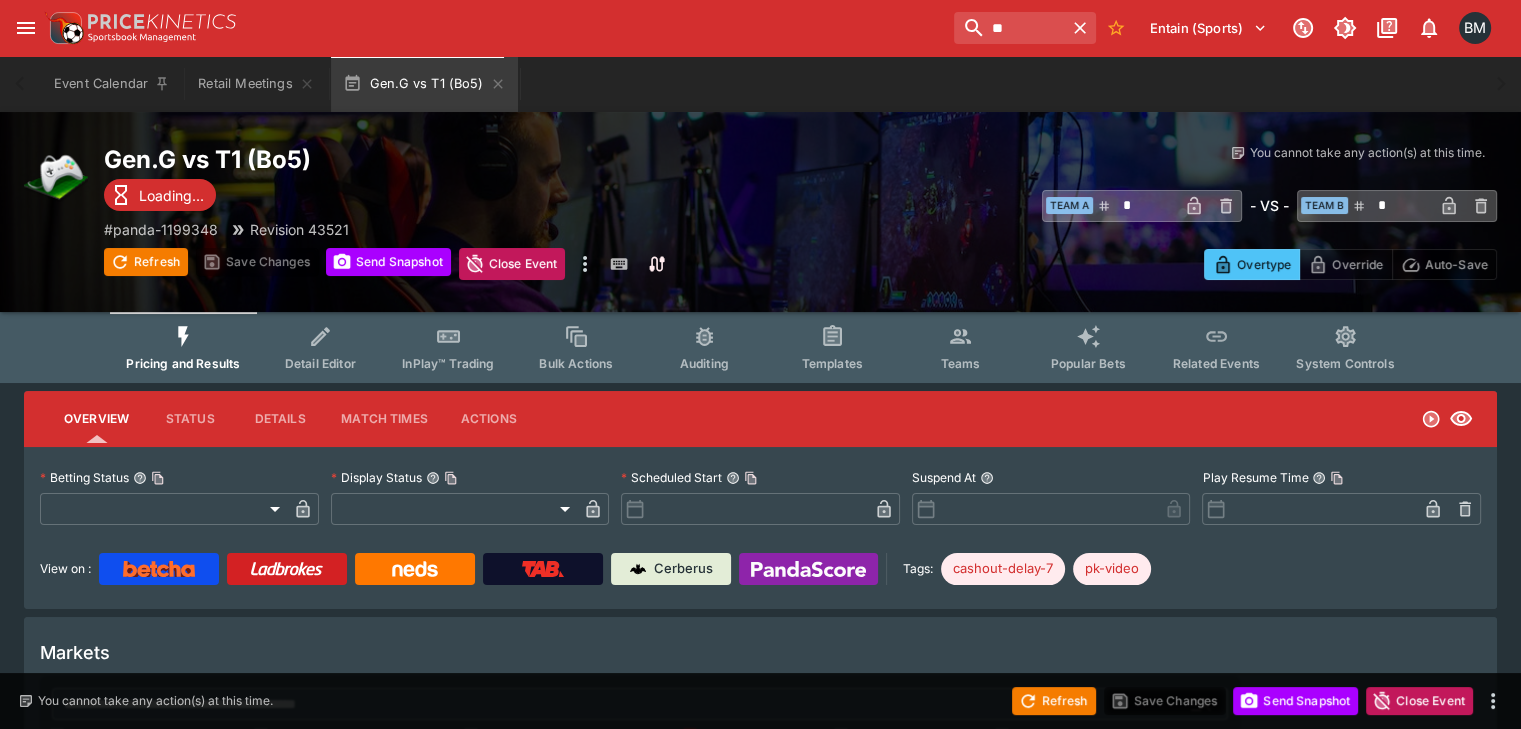 type on "*******" 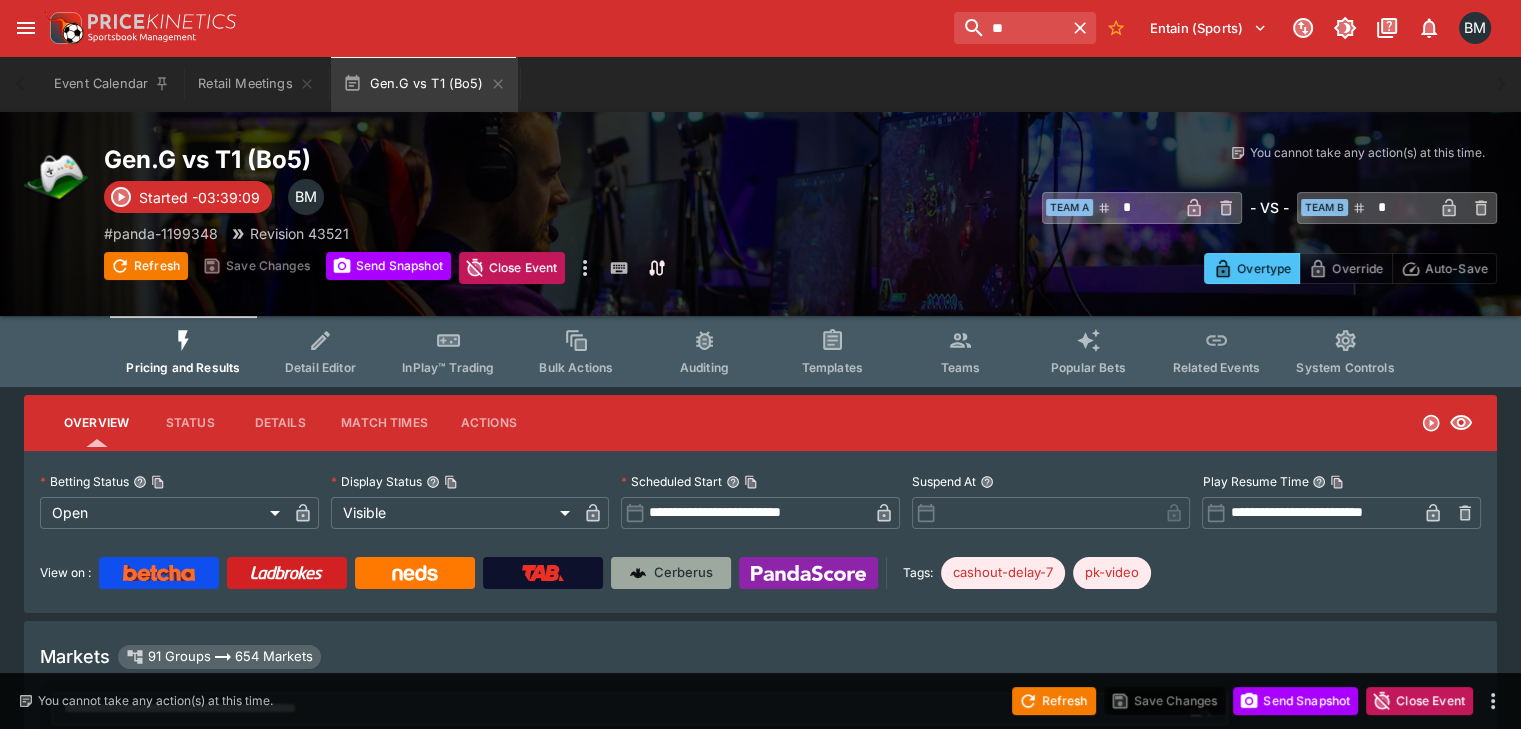 click on "Cerberus" at bounding box center (683, 573) 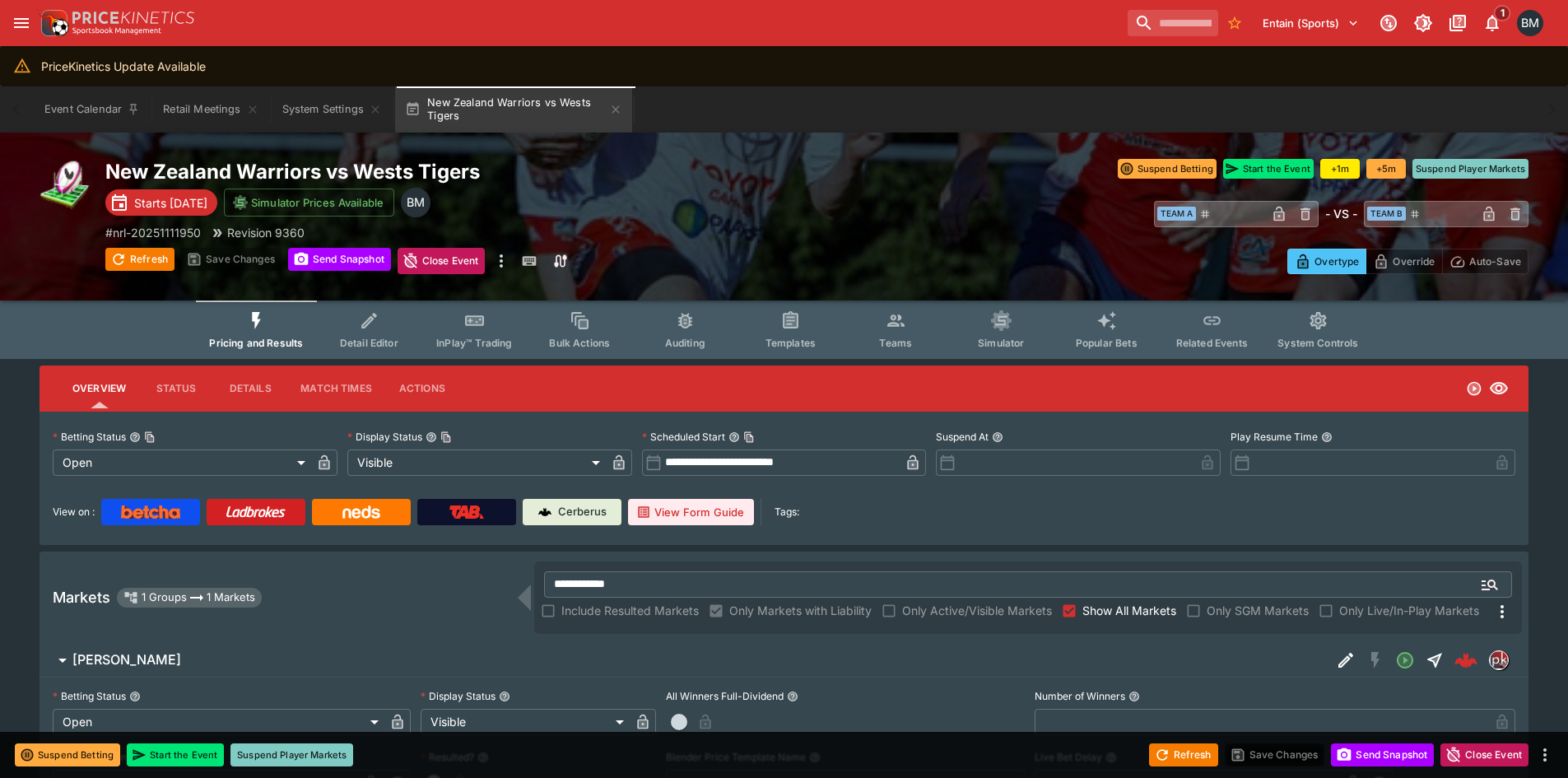scroll, scrollTop: 333, scrollLeft: 0, axis: vertical 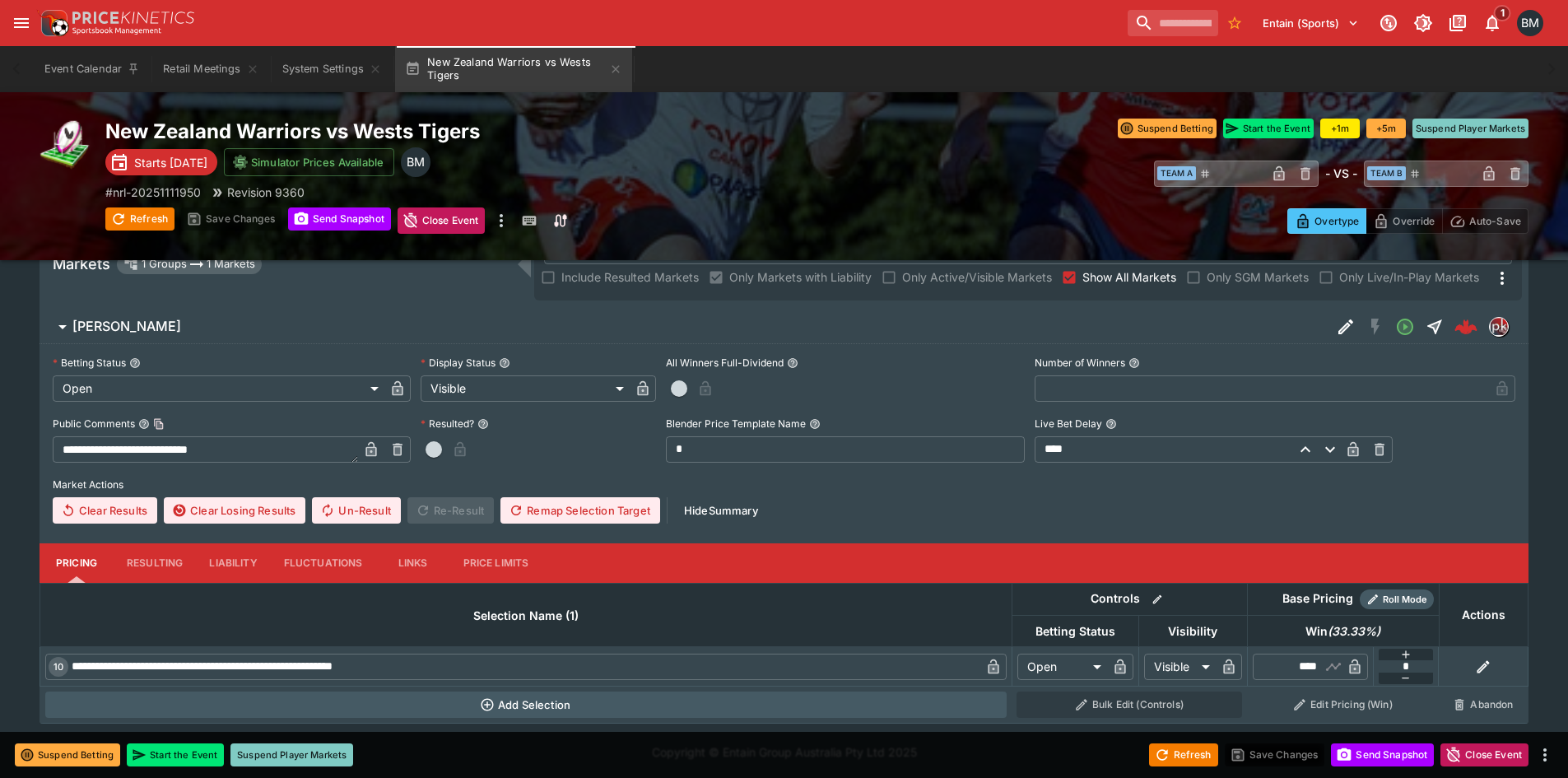 click on "System Settings" at bounding box center [332, 69] 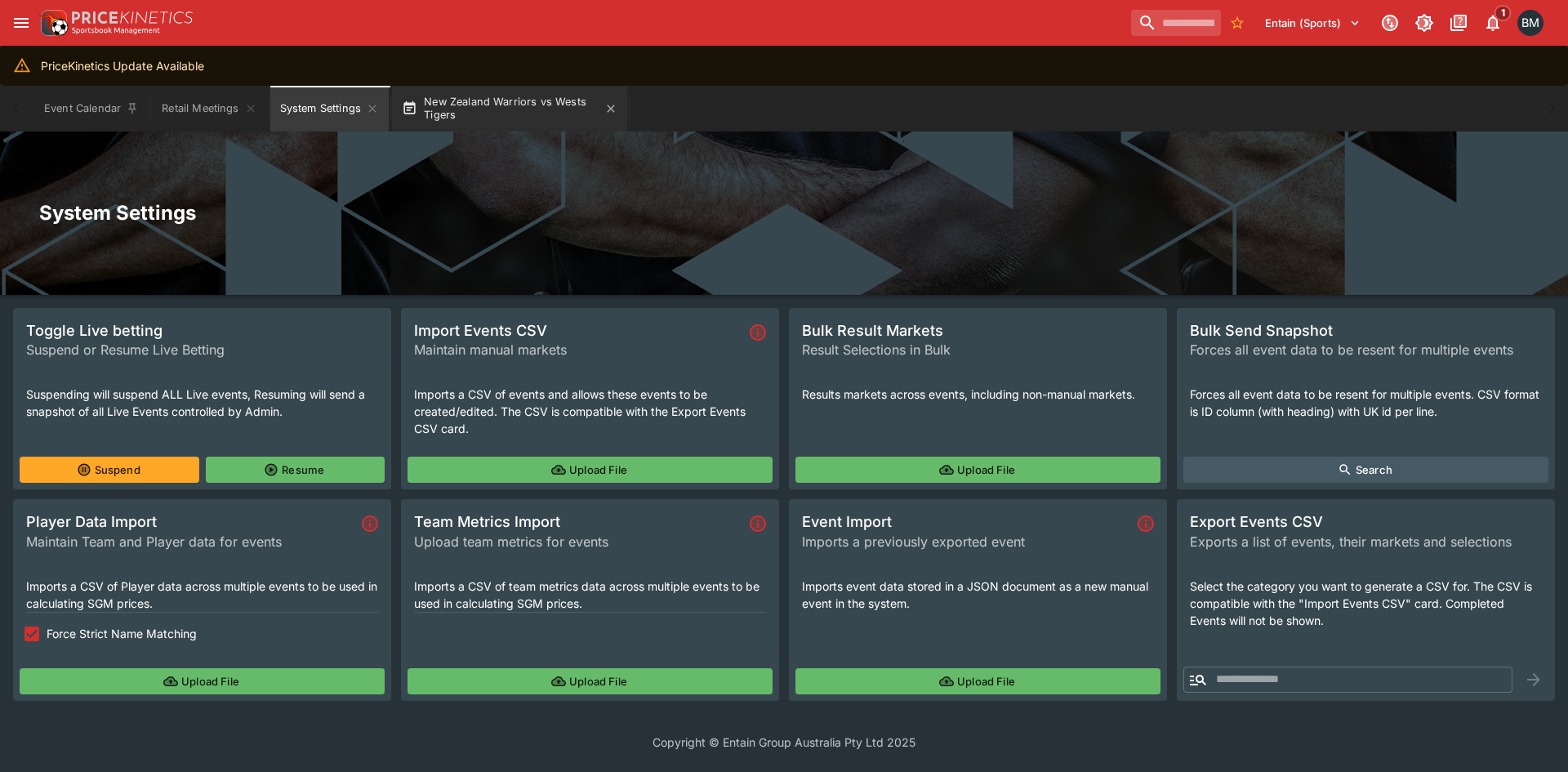 click on "New Zealand Warriors vs Wests Tigers" at bounding box center (510, 109) 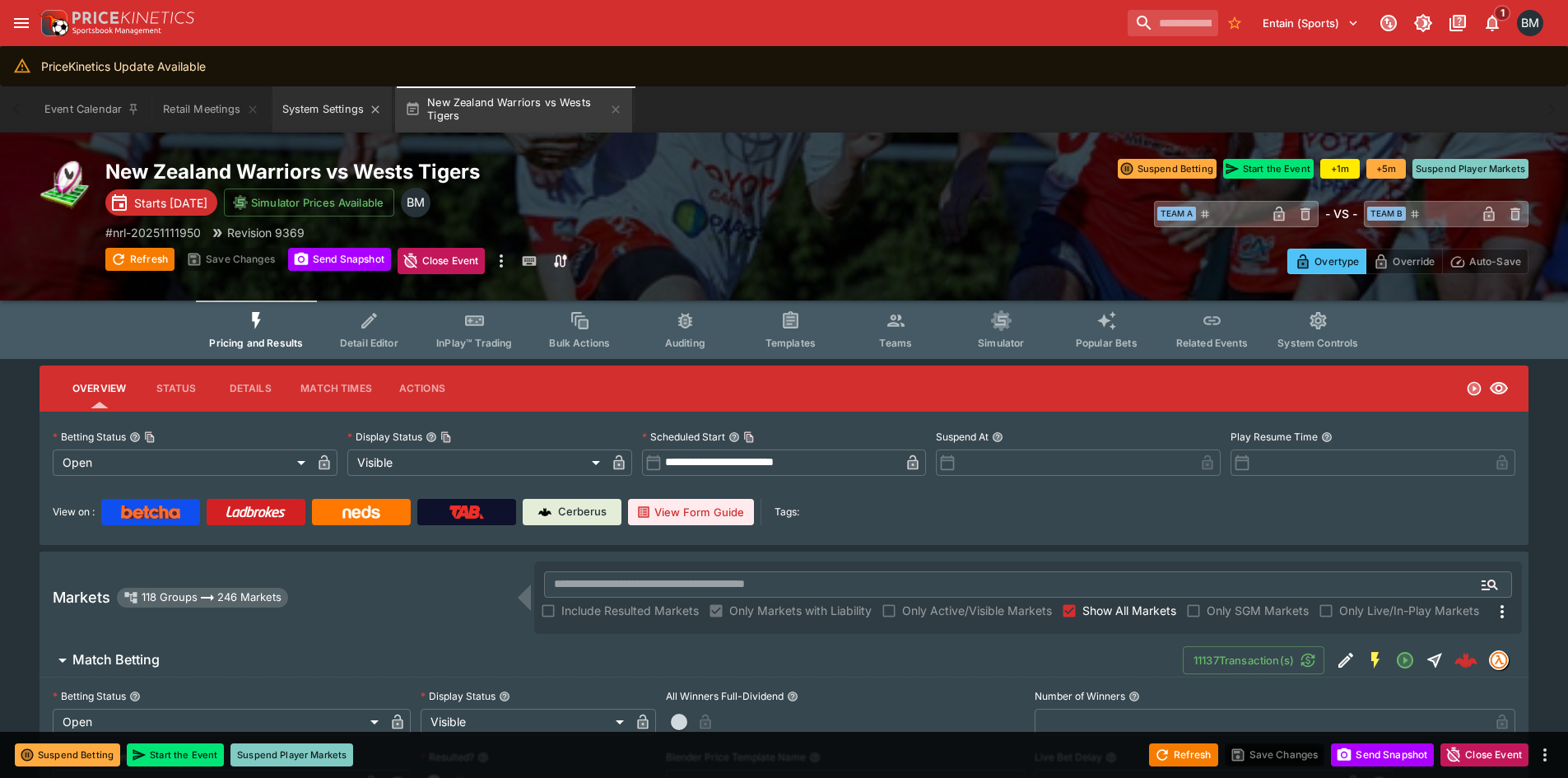 click on "System Settings" at bounding box center [332, 109] 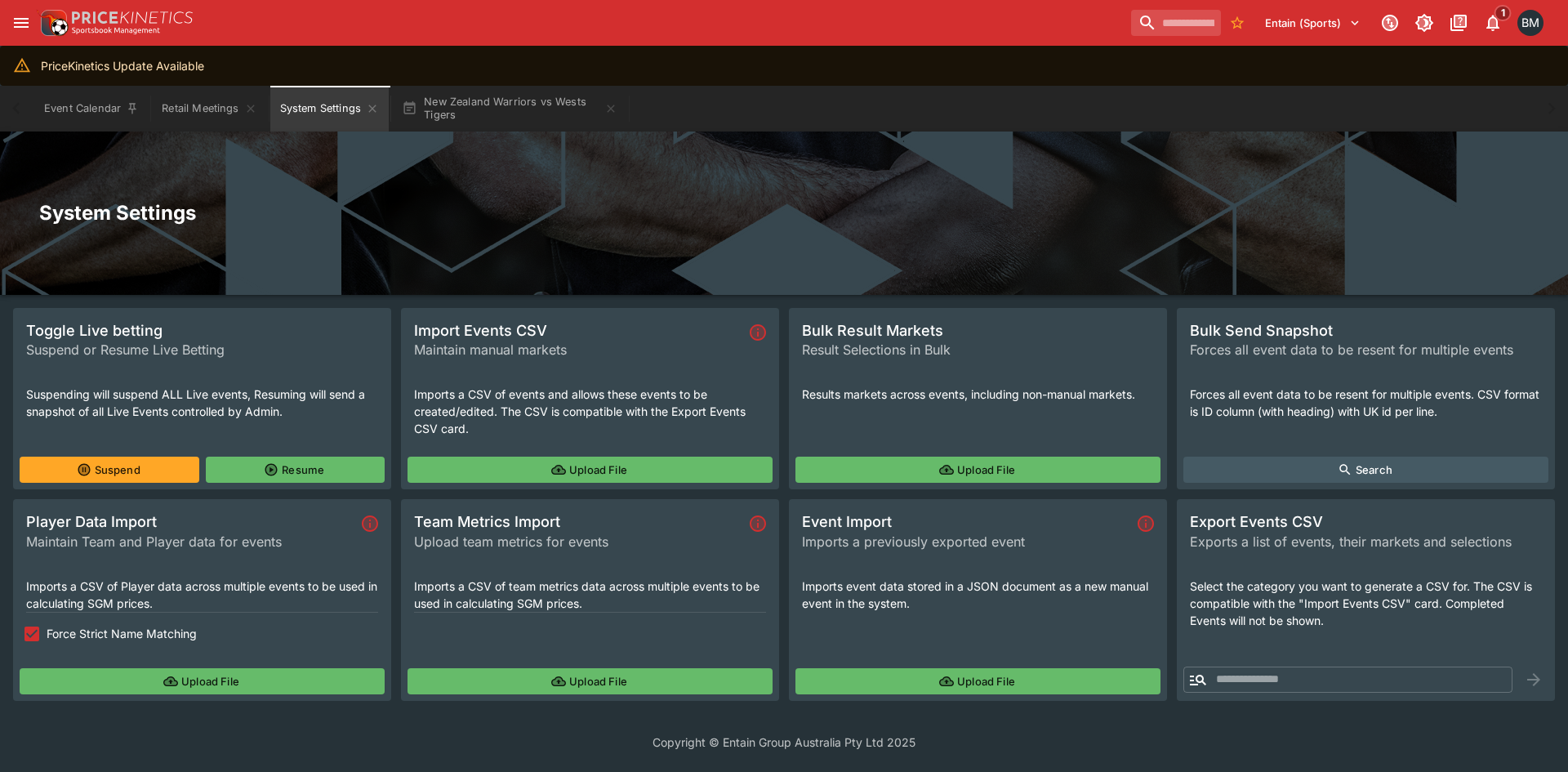 click on "Upload File" at bounding box center (590, 470) 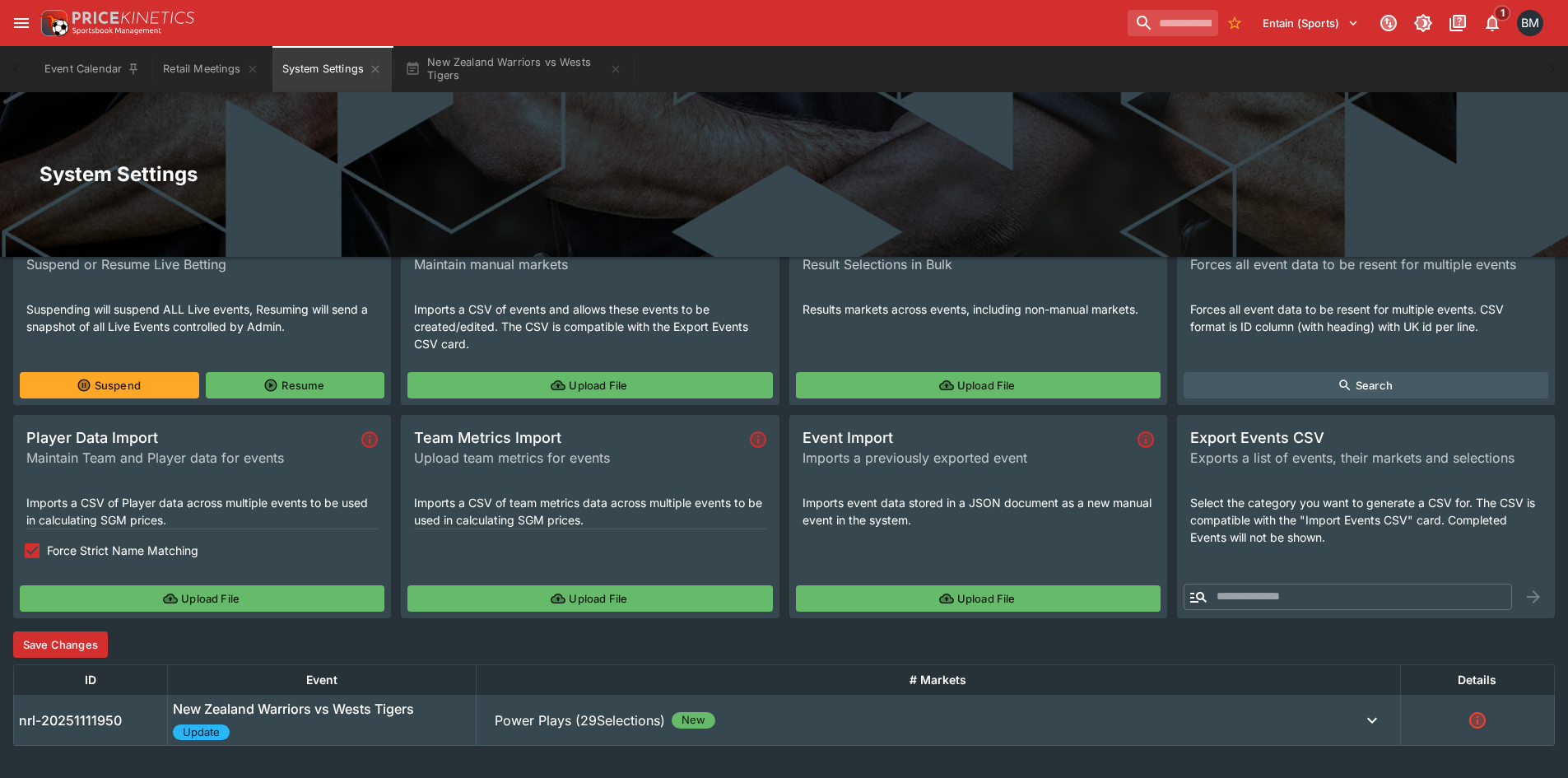 scroll, scrollTop: 126, scrollLeft: 0, axis: vertical 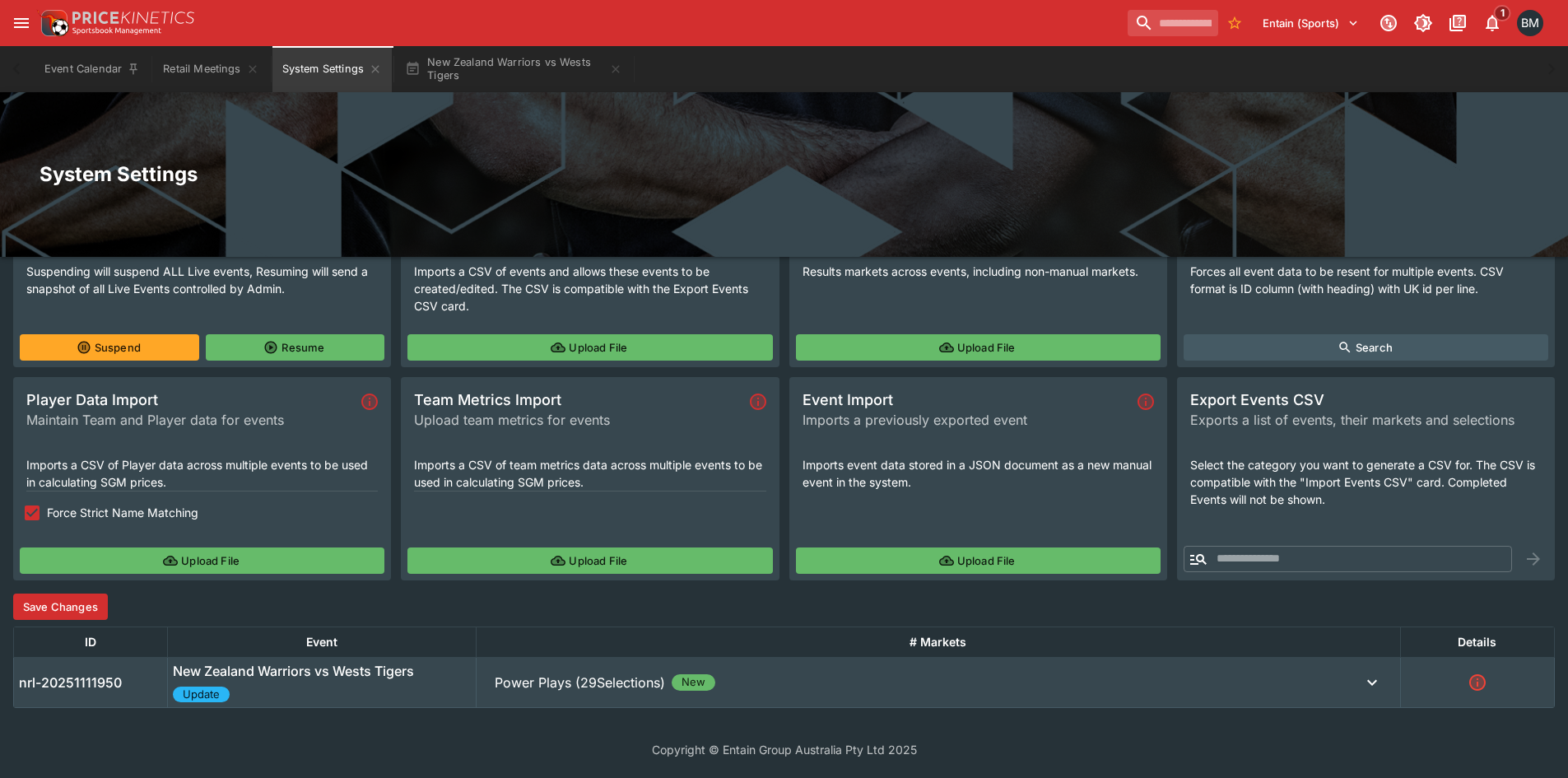 click on "Save Changes" at bounding box center [60, 607] 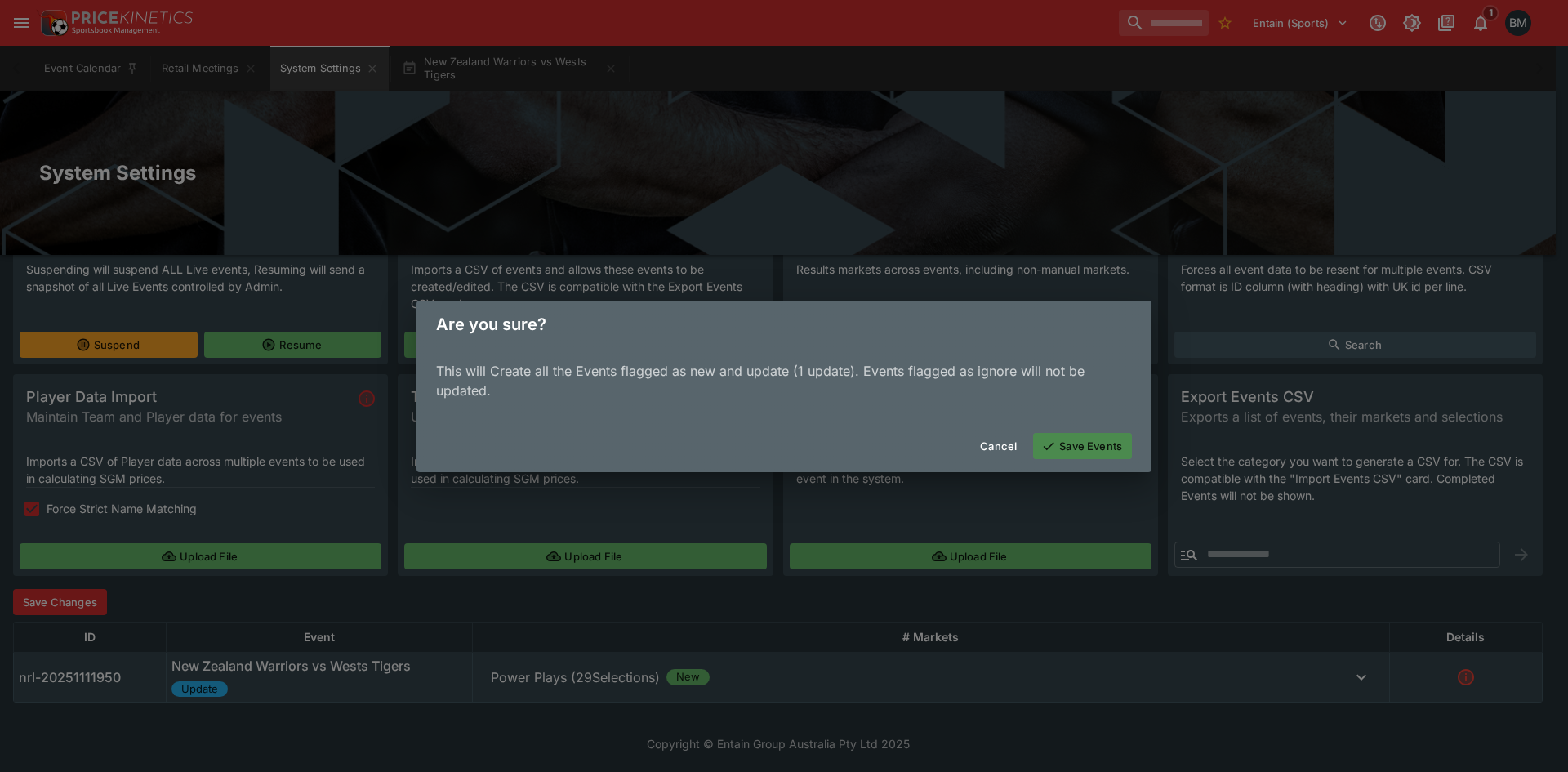 click on "Save Events" at bounding box center [1082, 446] 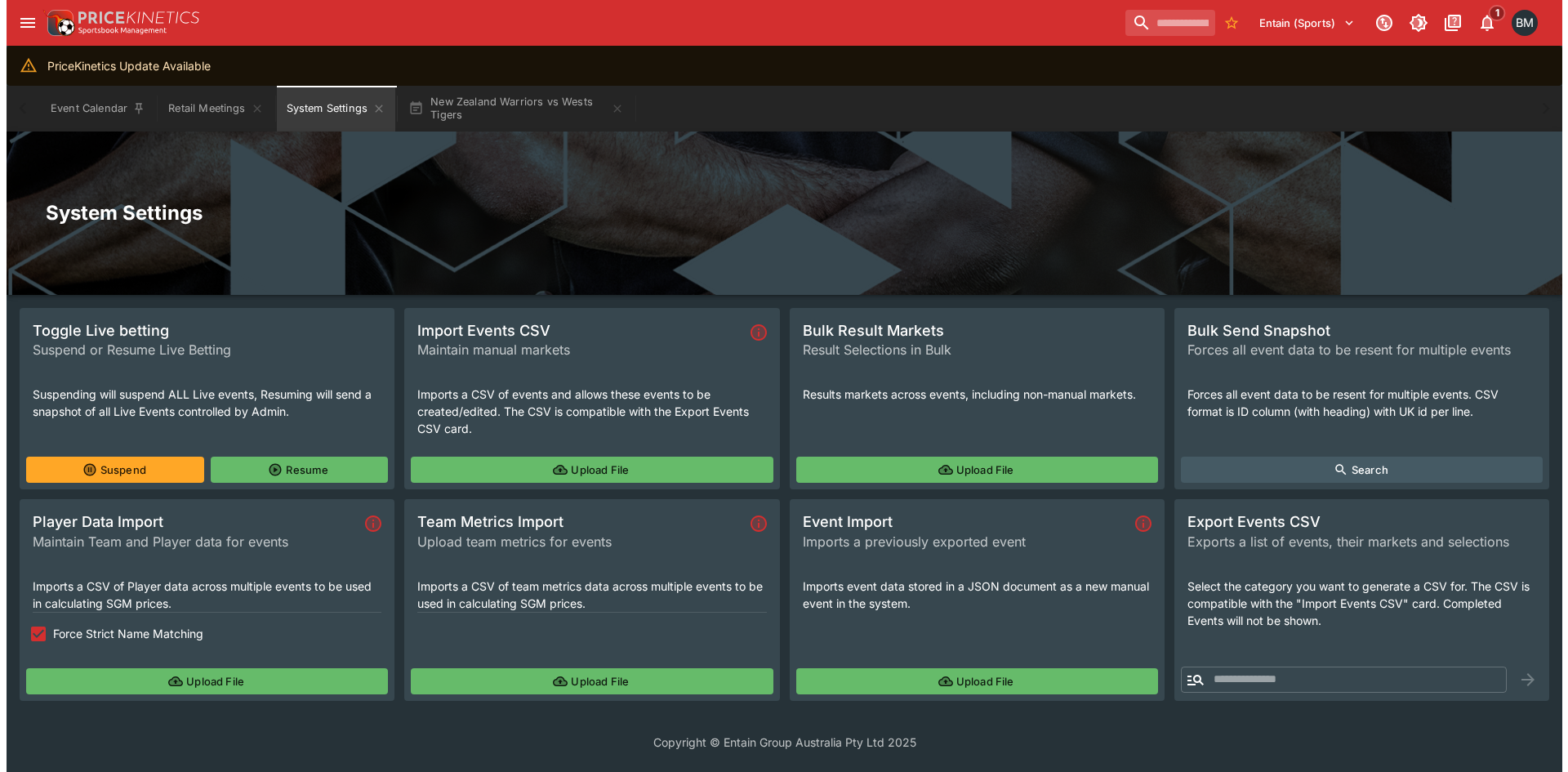 scroll, scrollTop: 0, scrollLeft: 0, axis: both 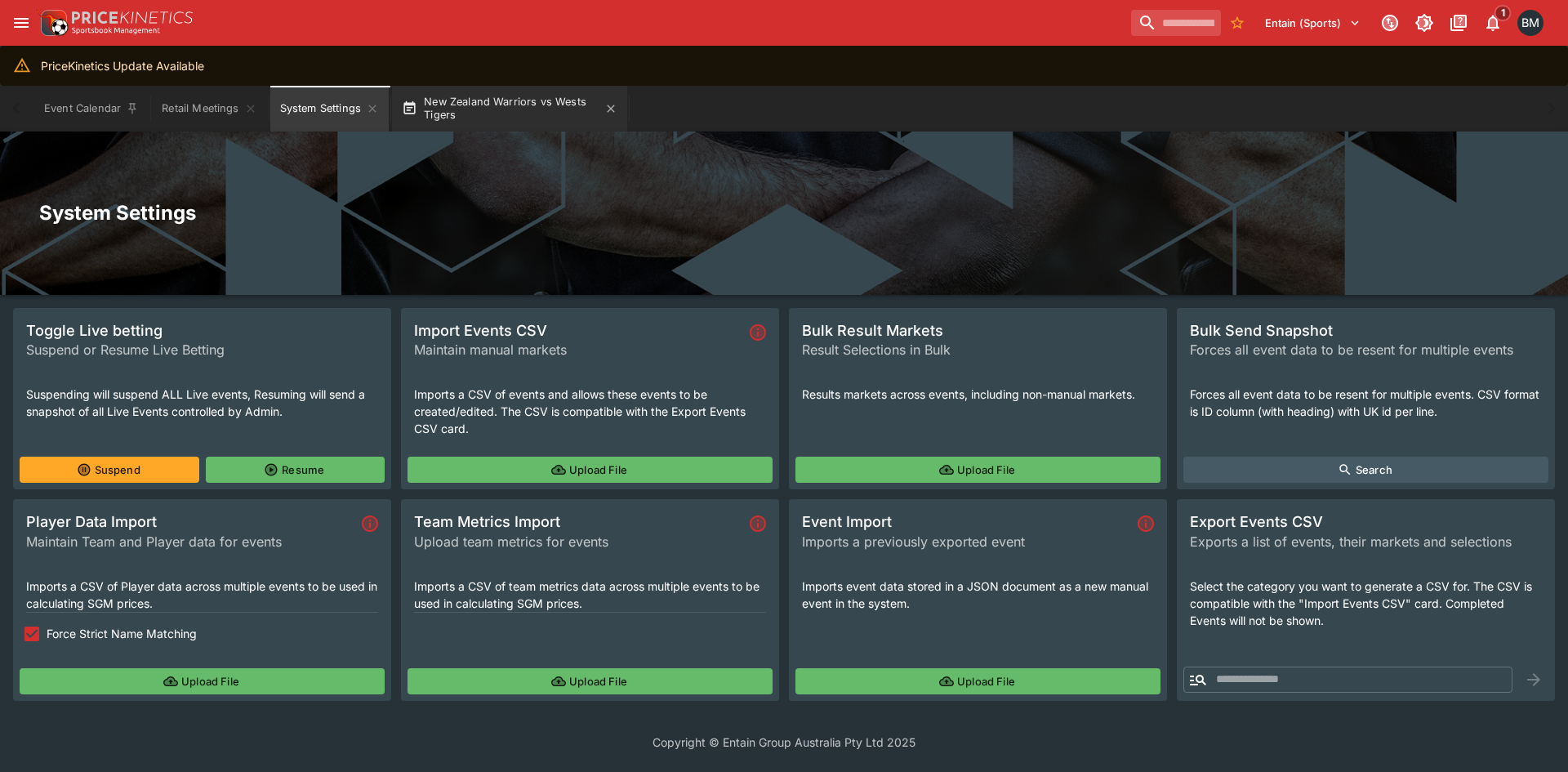 click on "New Zealand Warriors vs Wests Tigers" at bounding box center [510, 109] 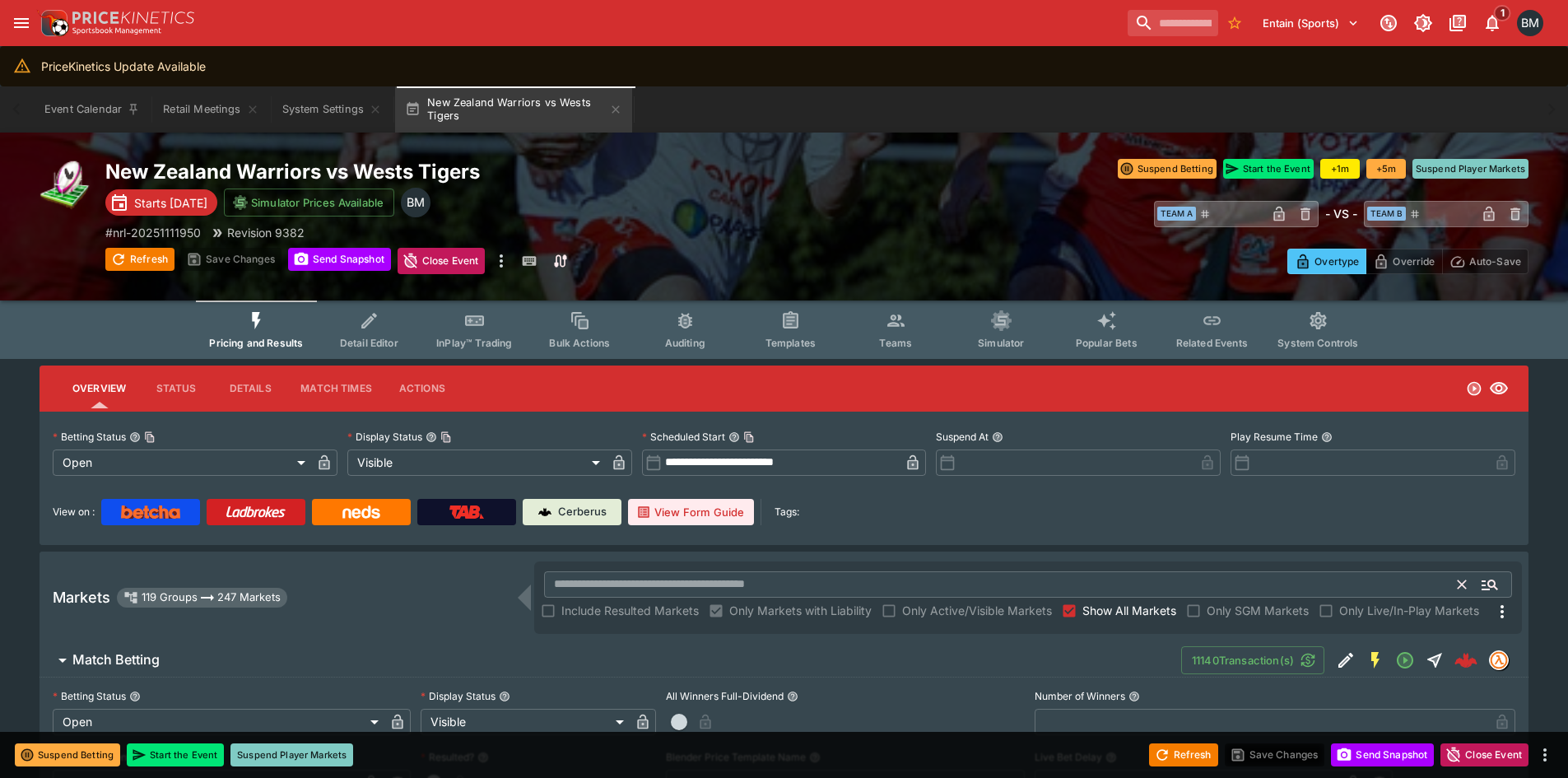 click at bounding box center [1001, 585] 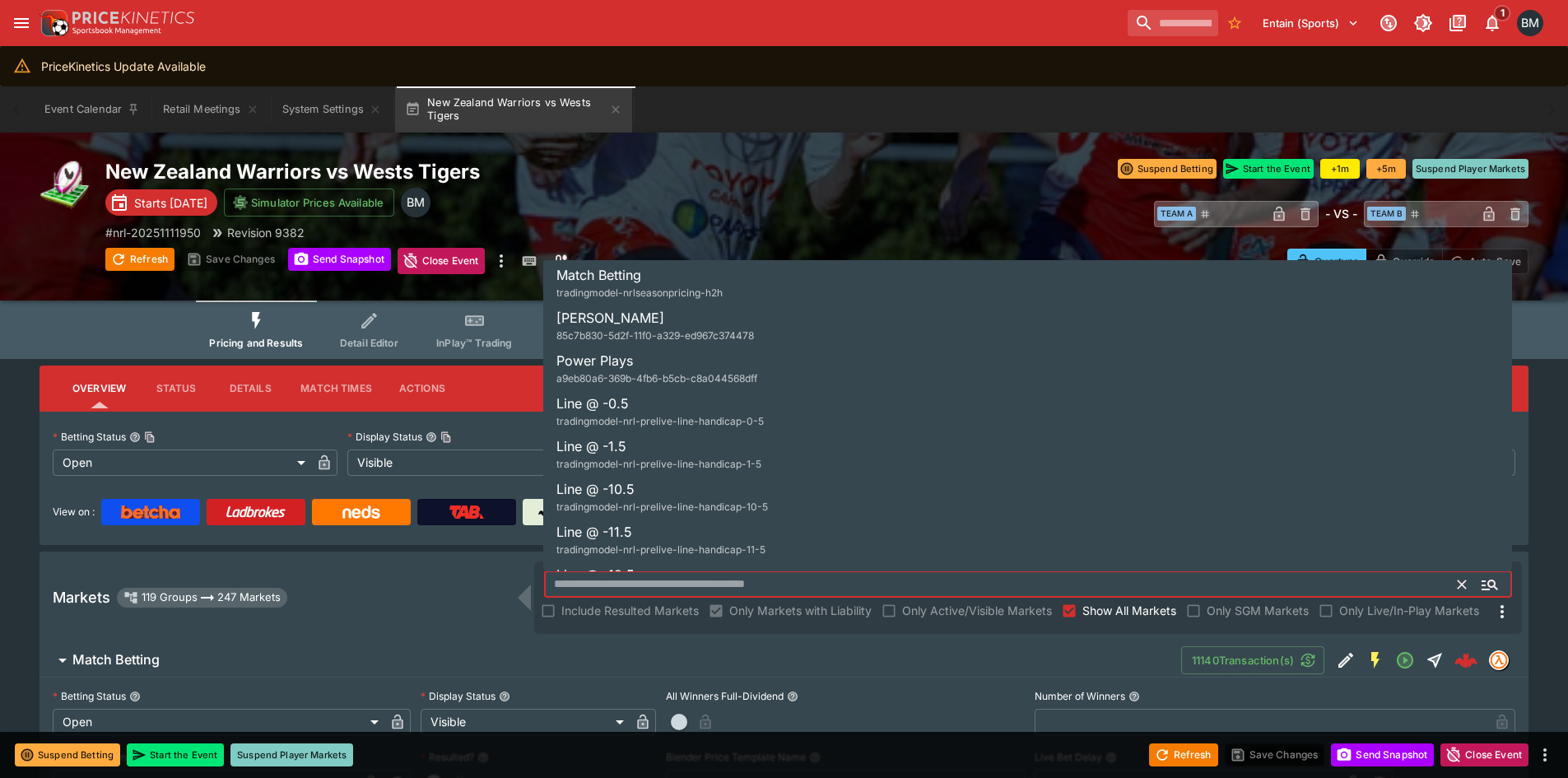 click on "a9eb80a6-369b-4fb6-b5cb-c8a044568dff" at bounding box center (657, 379) 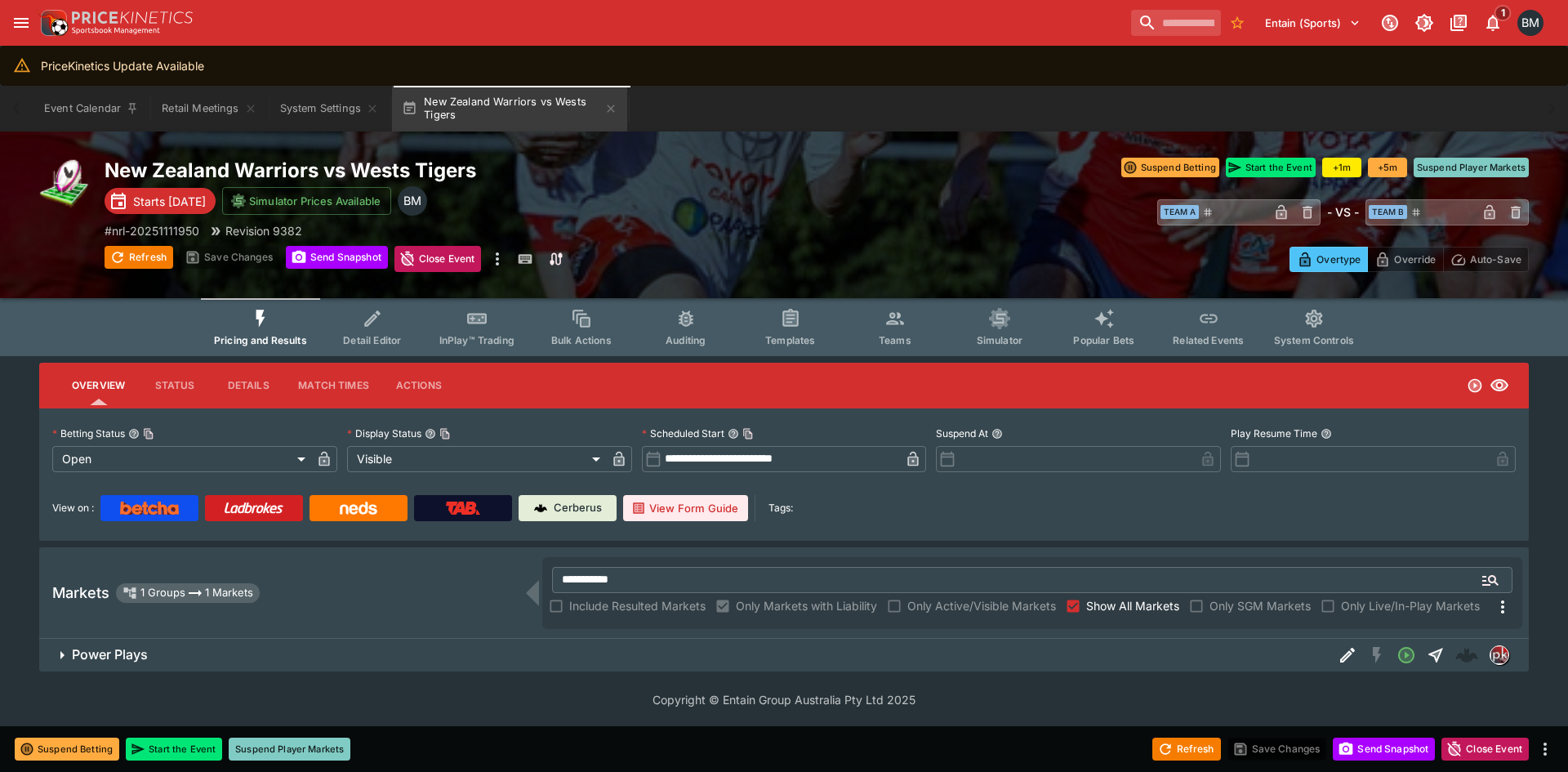 click on "Power Plays" at bounding box center [784, 655] 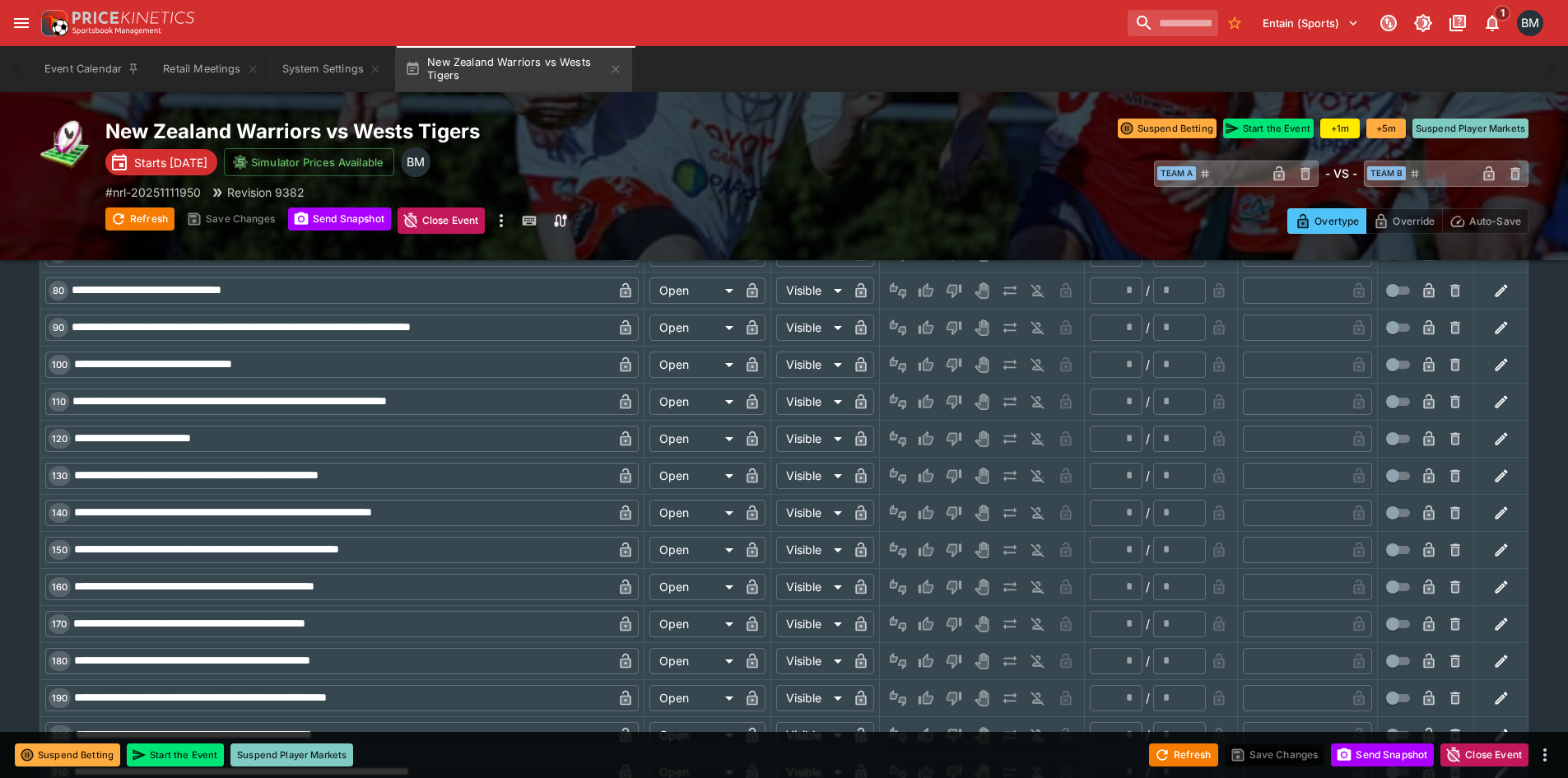 scroll, scrollTop: 686, scrollLeft: 0, axis: vertical 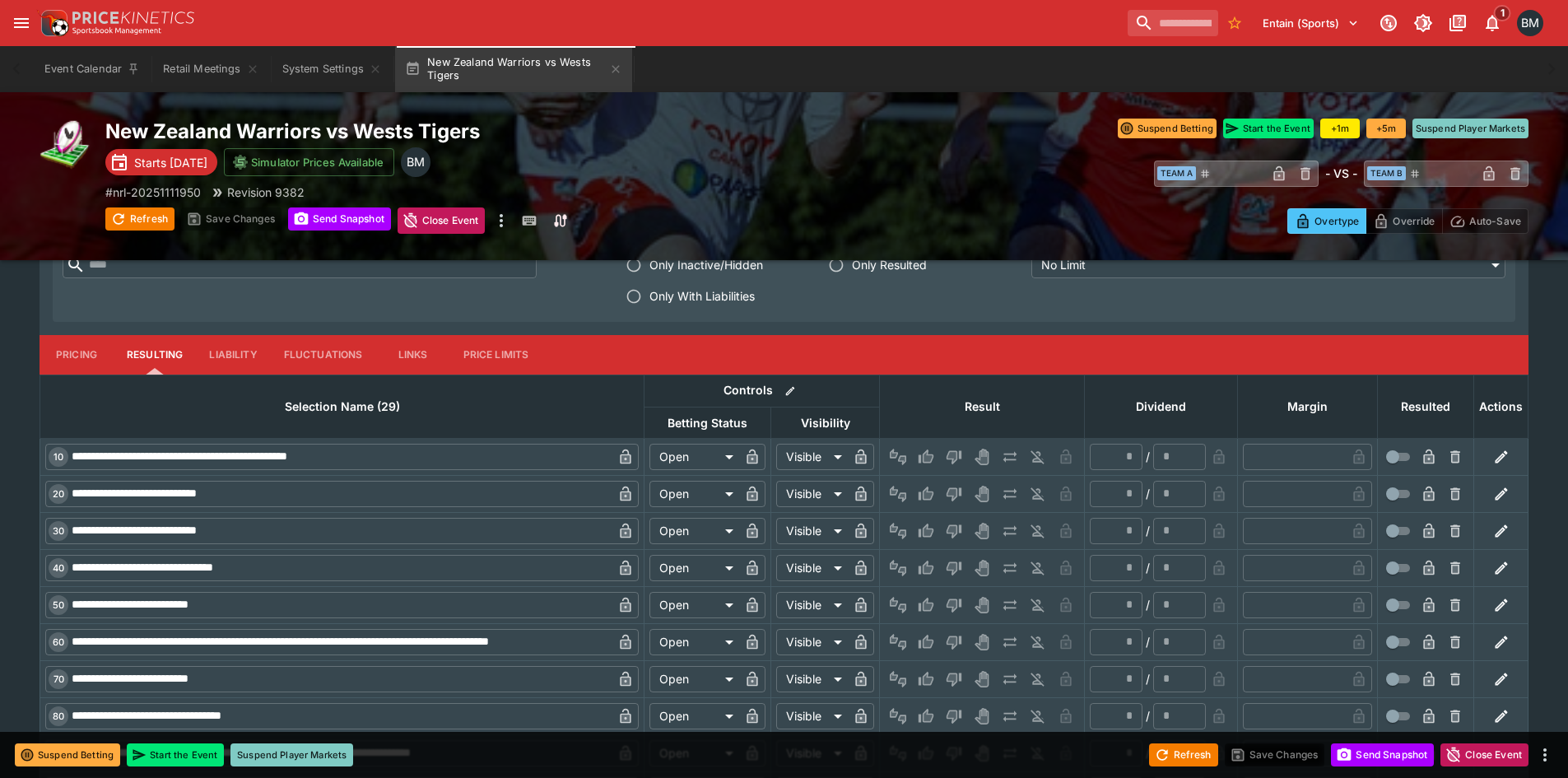 click on "Pricing" at bounding box center (77, 355) 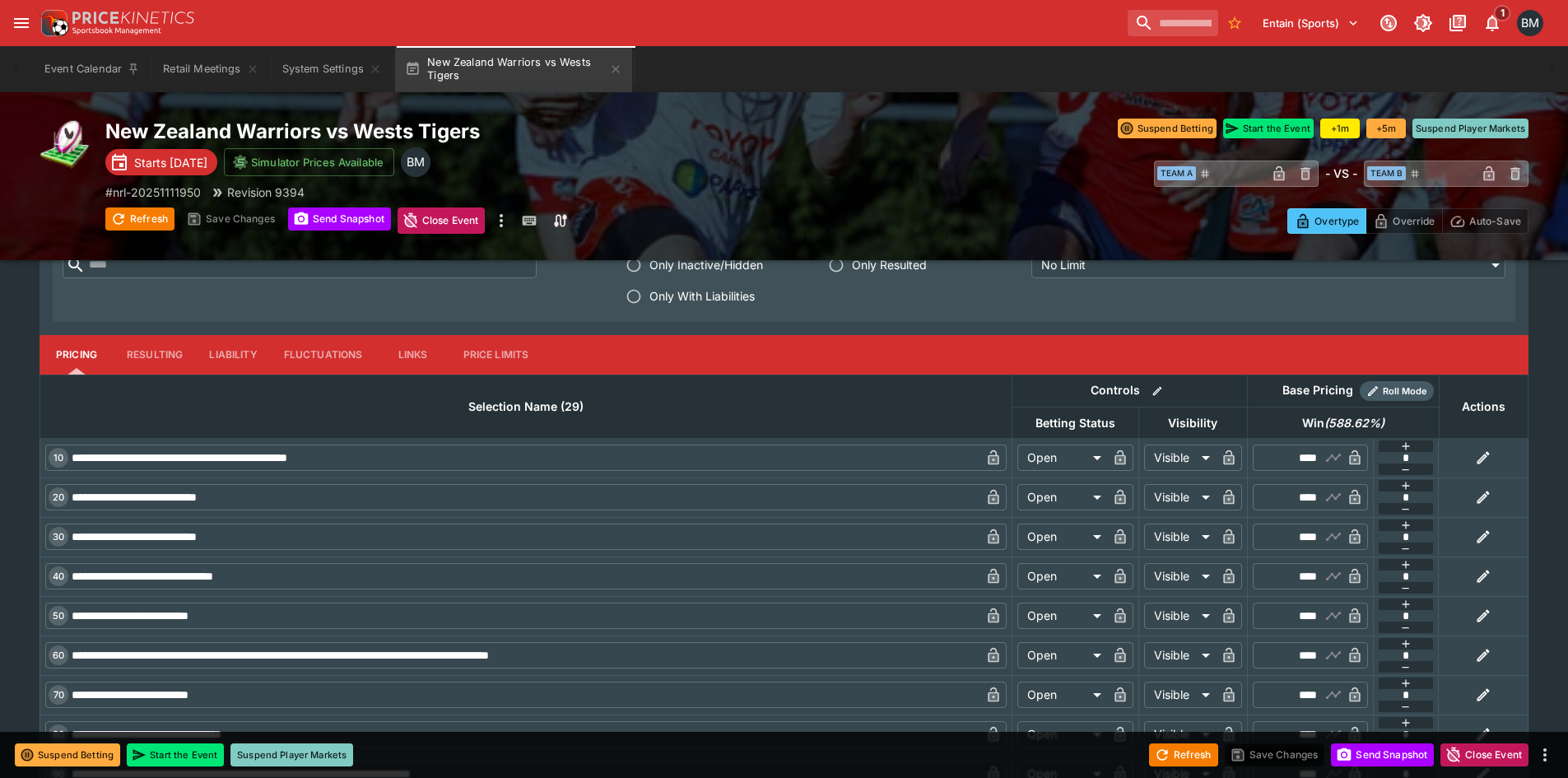 click on "**********" at bounding box center (784, 511) 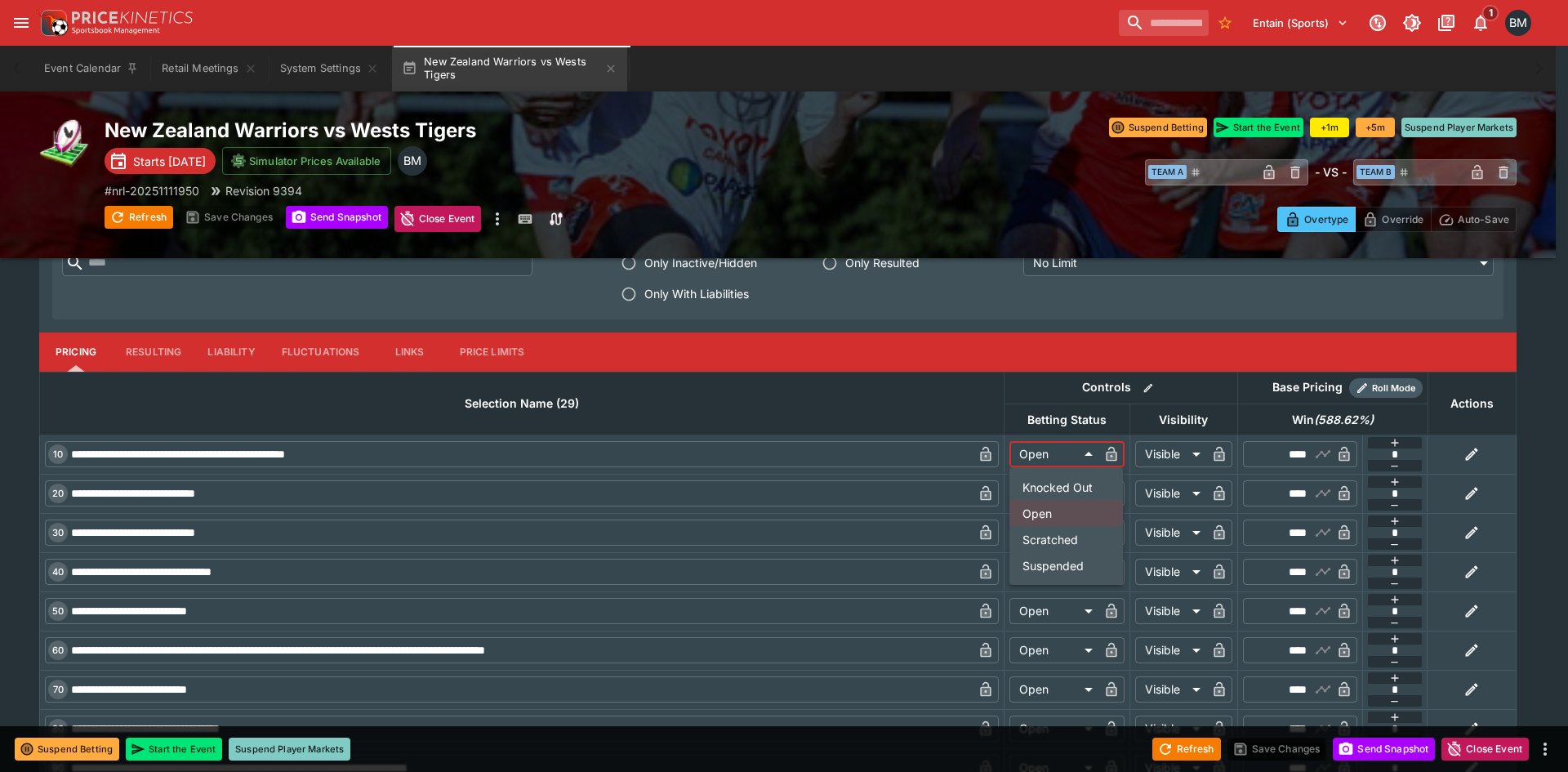 click on "Suspended" at bounding box center [1066, 565] 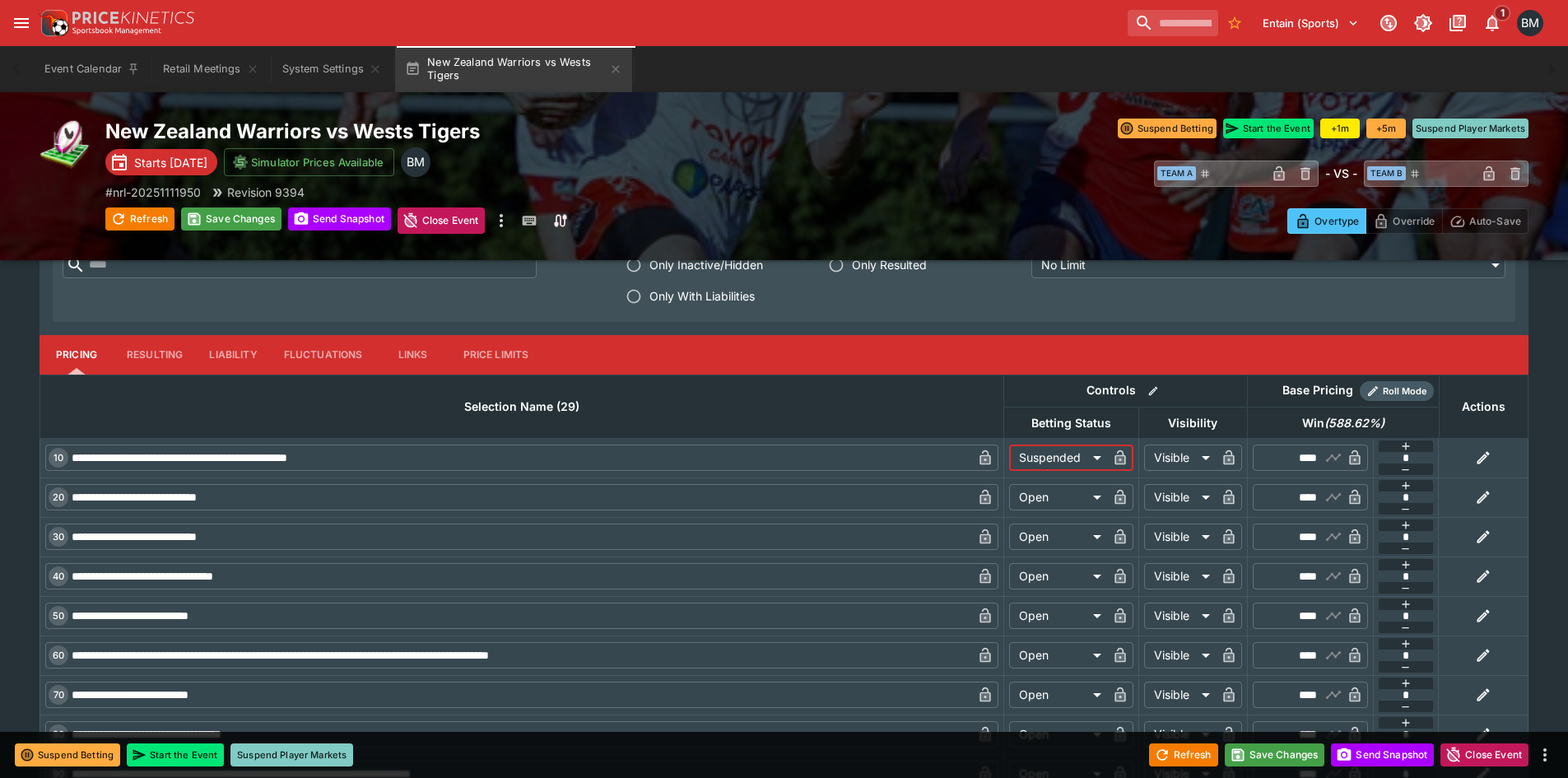 click on "**********" at bounding box center (784, 511) 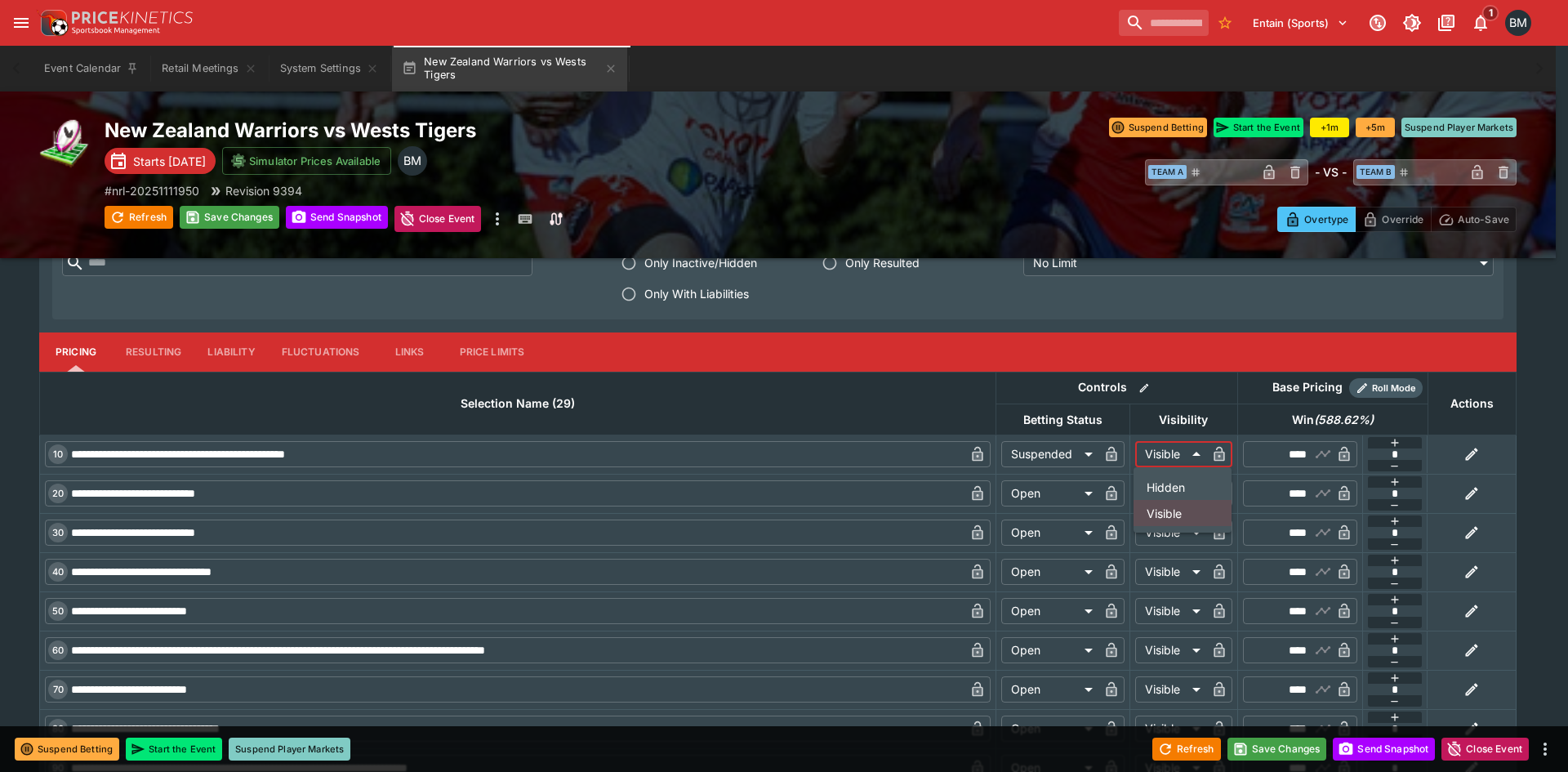 click on "Hidden" at bounding box center (1183, 487) 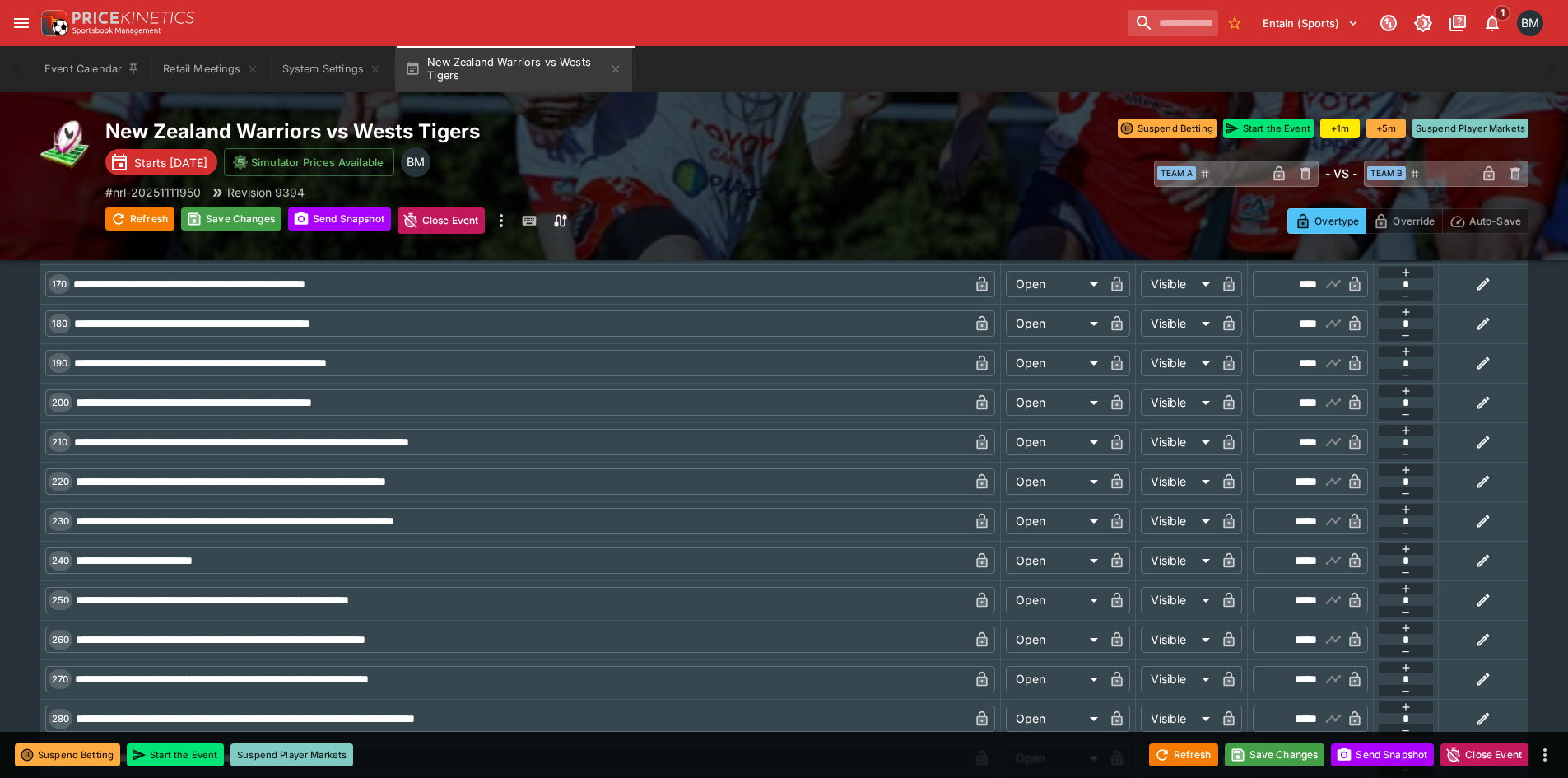 scroll, scrollTop: 1617, scrollLeft: 0, axis: vertical 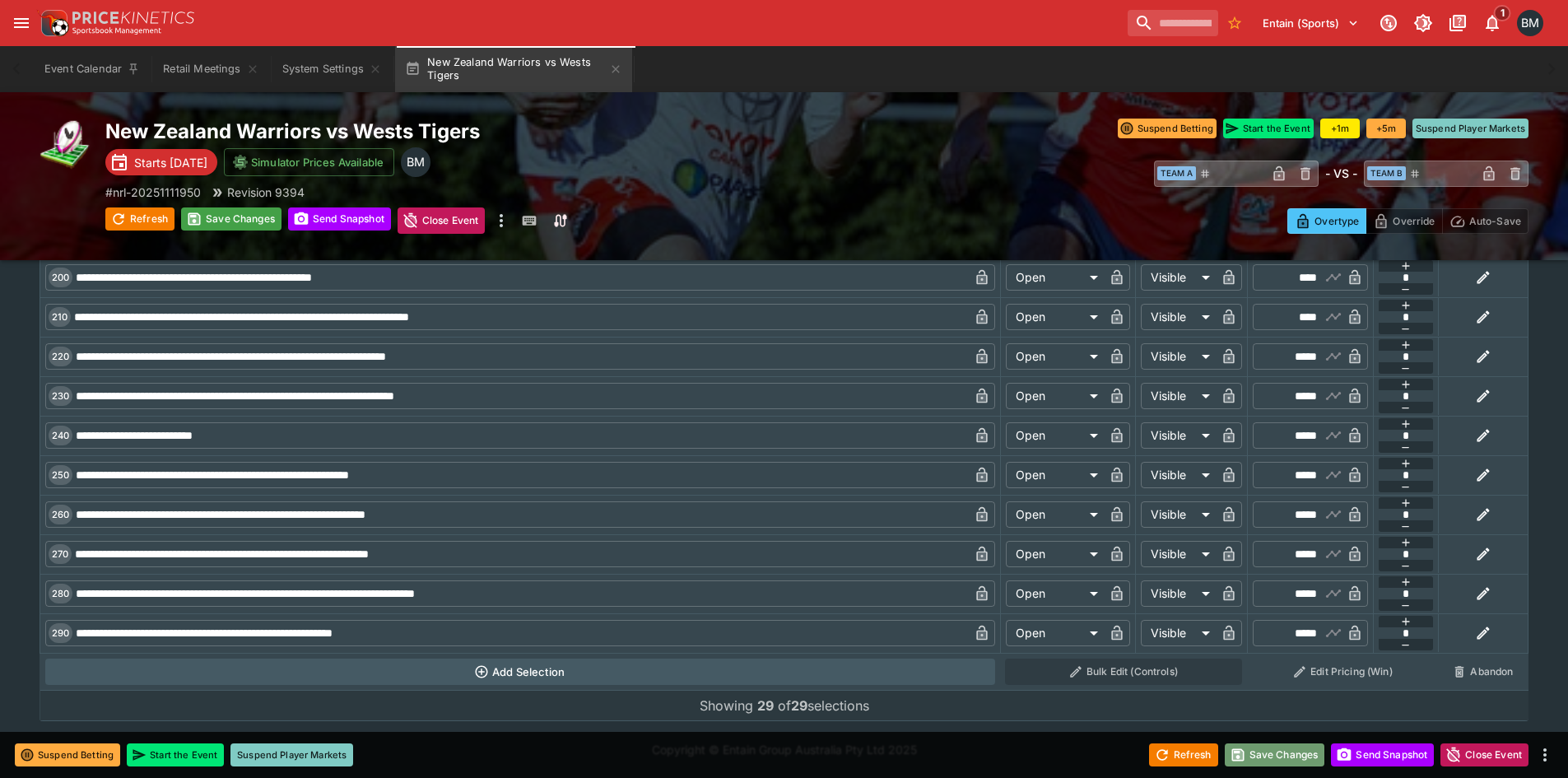 click on "Save Changes" at bounding box center [1275, 755] 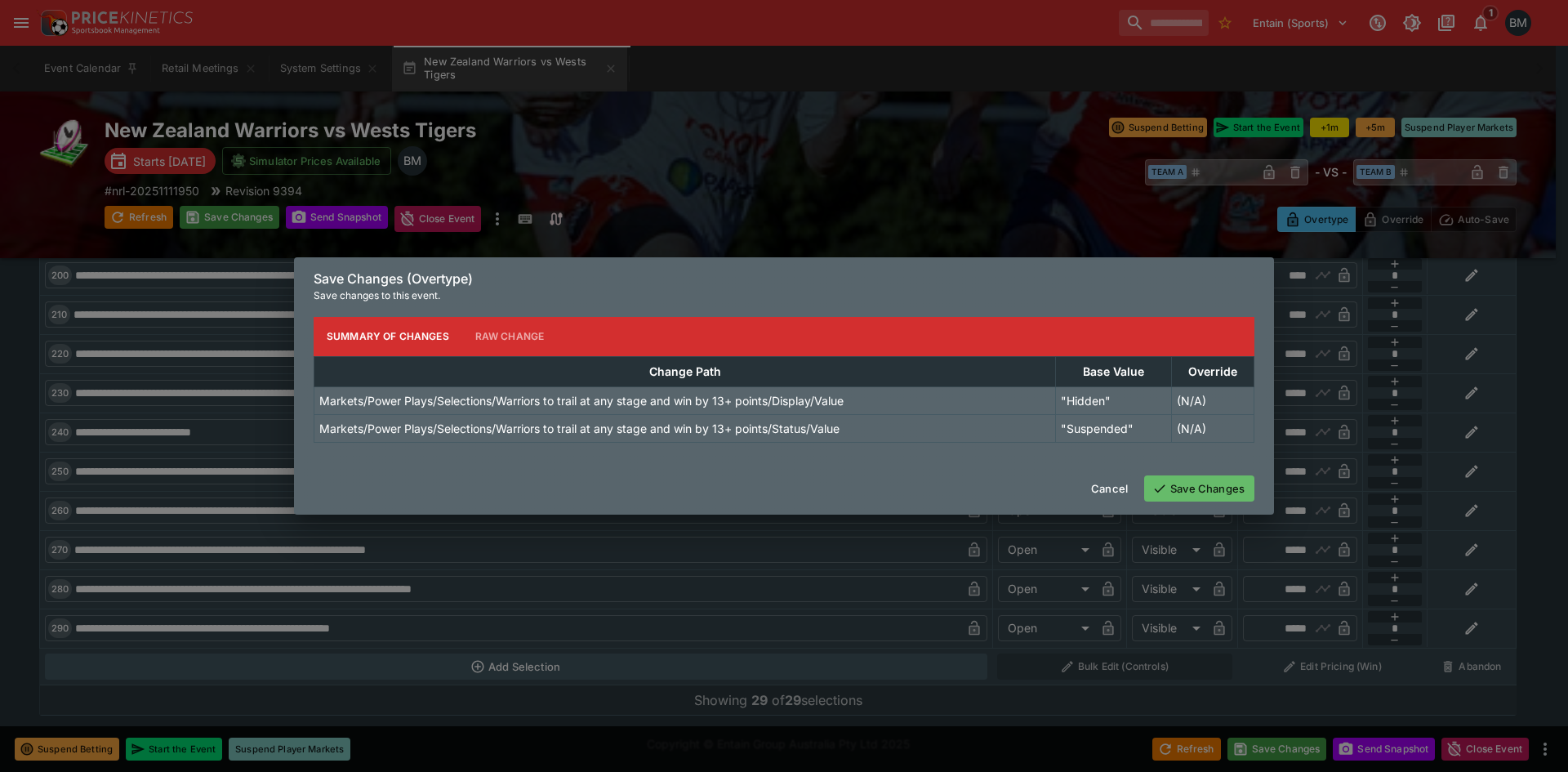 click on "Save Changes" at bounding box center [1199, 489] 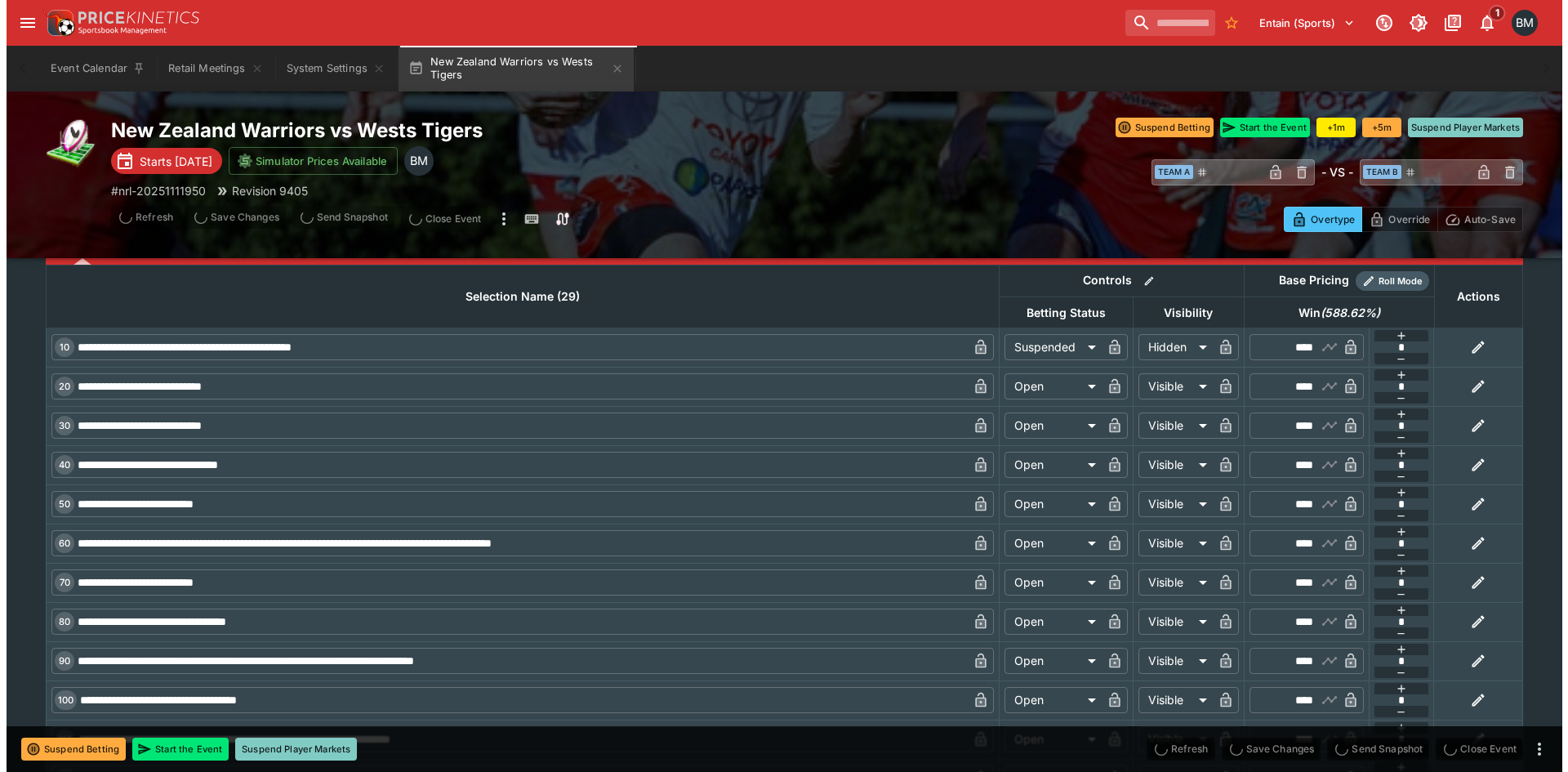 scroll, scrollTop: 379, scrollLeft: 0, axis: vertical 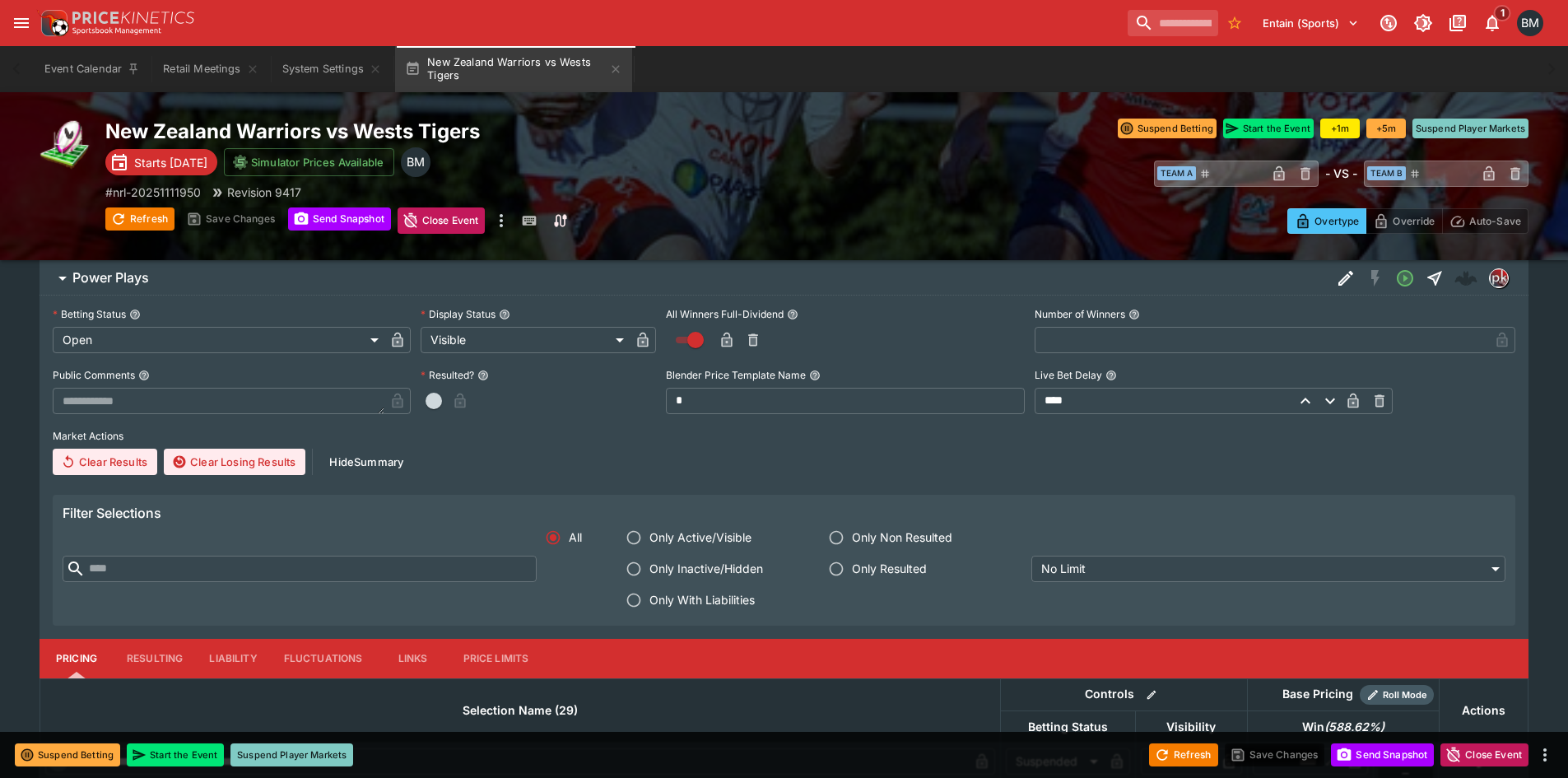 click at bounding box center [1346, 278] 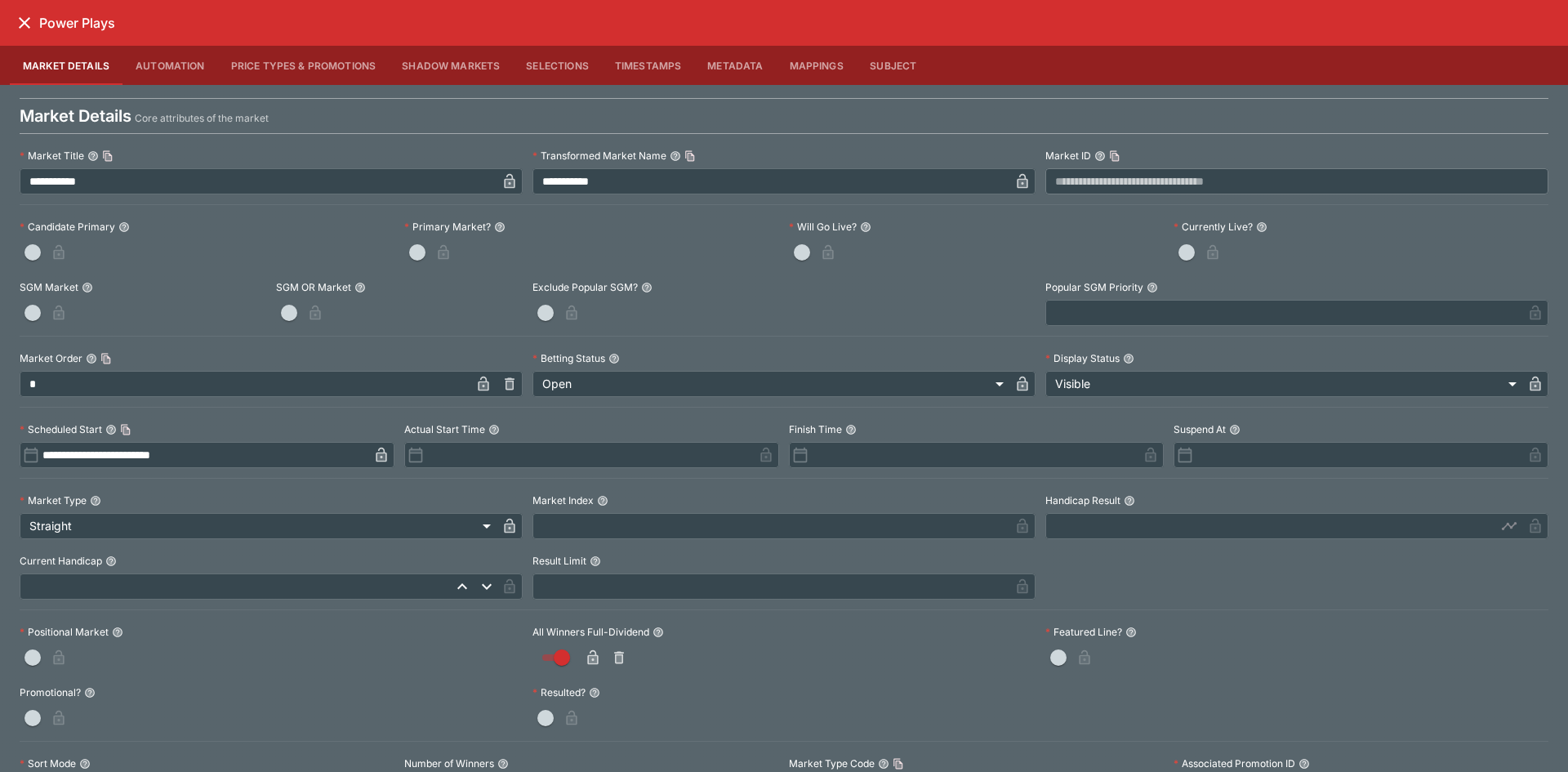 scroll, scrollTop: 595, scrollLeft: 0, axis: vertical 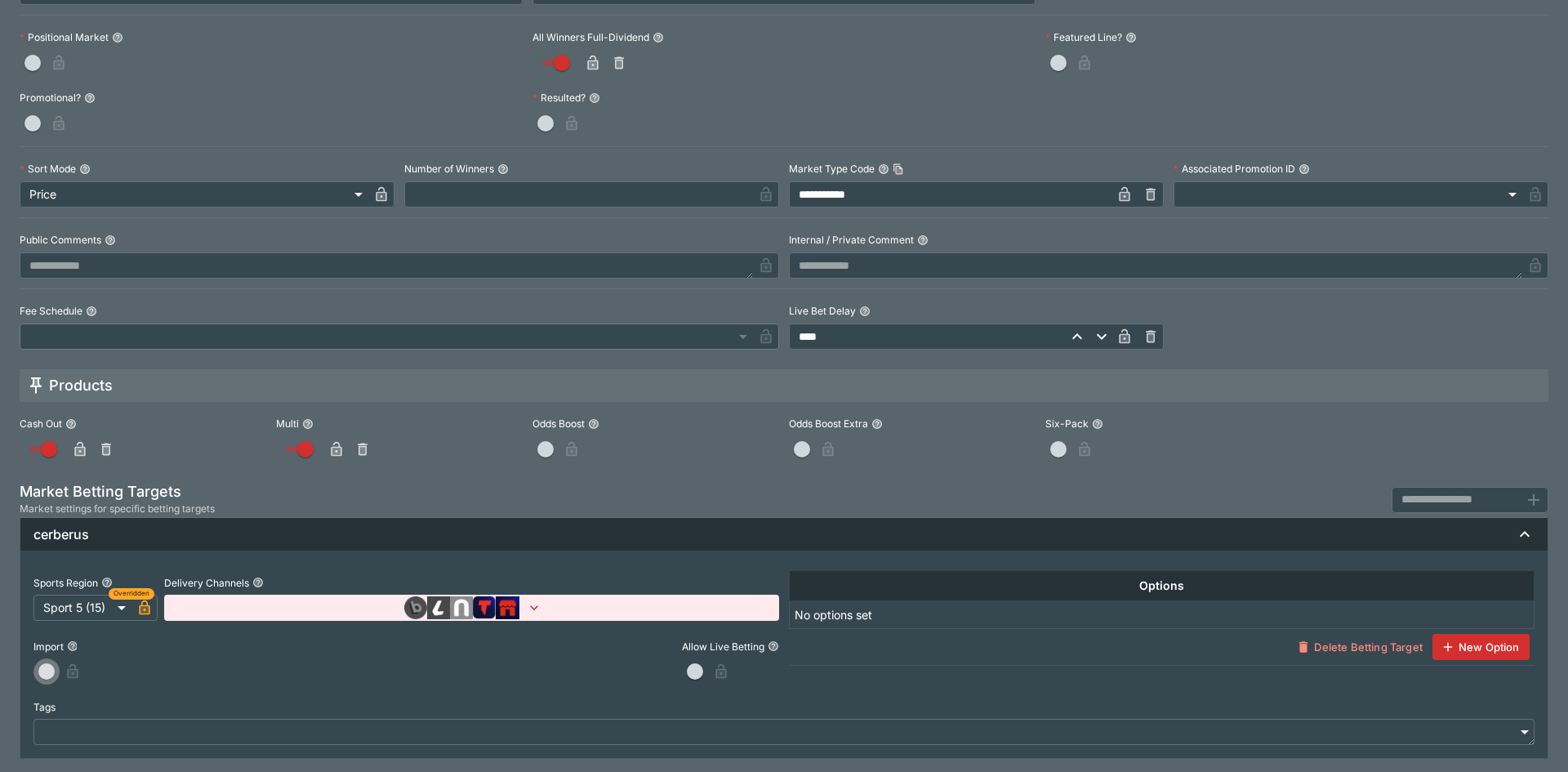click at bounding box center (47, 672) 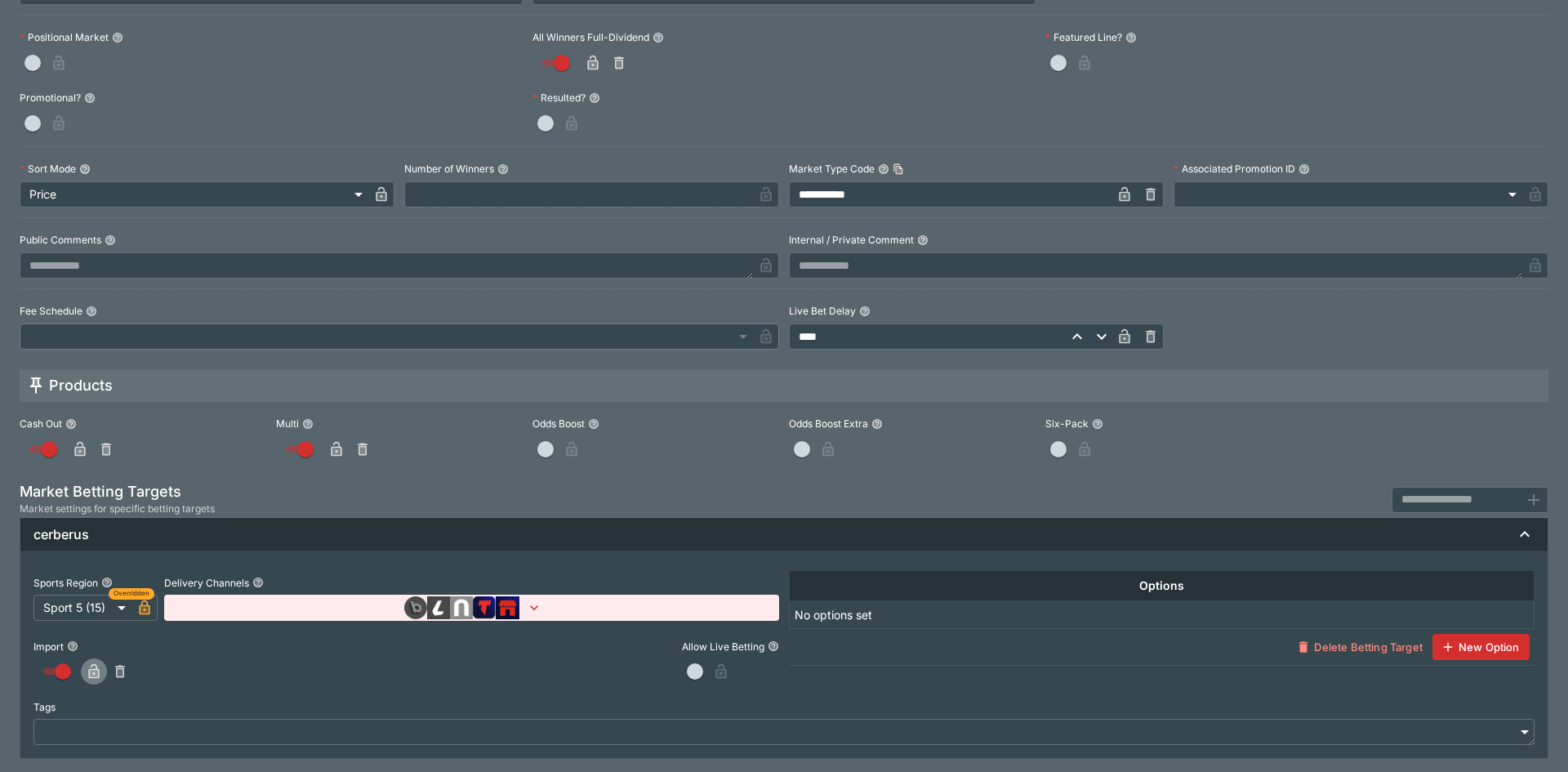 click 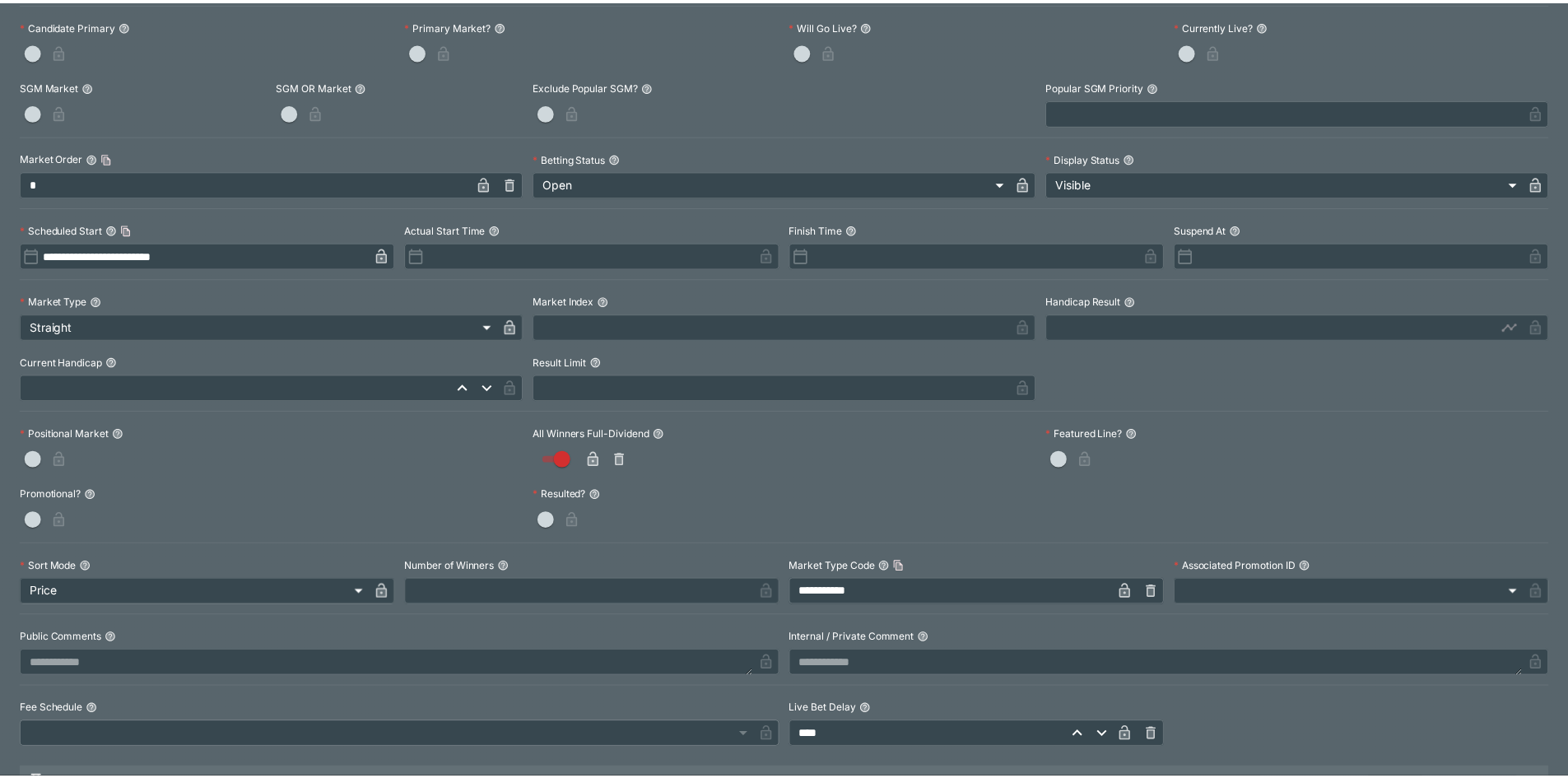 scroll, scrollTop: 0, scrollLeft: 0, axis: both 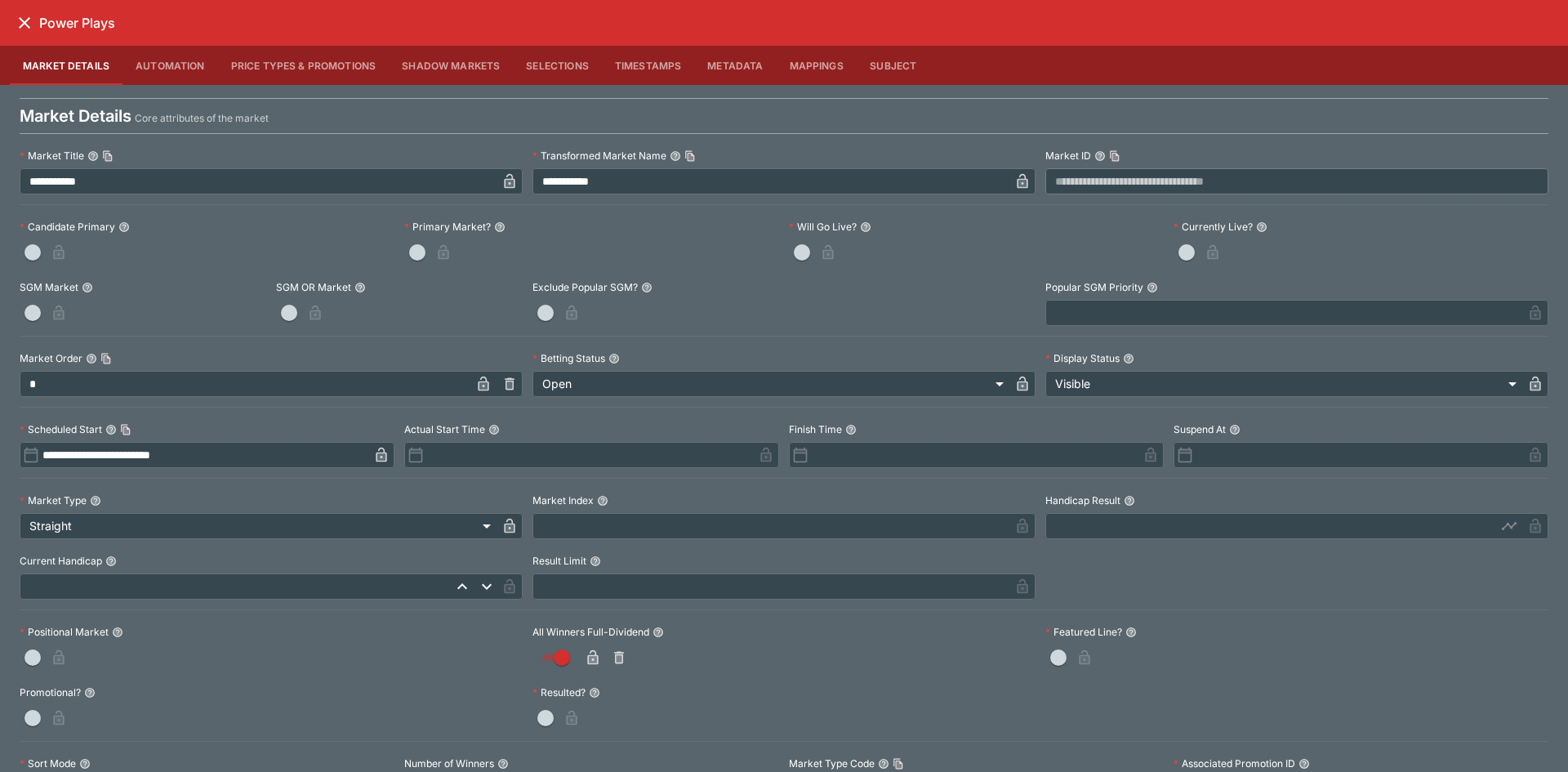 click 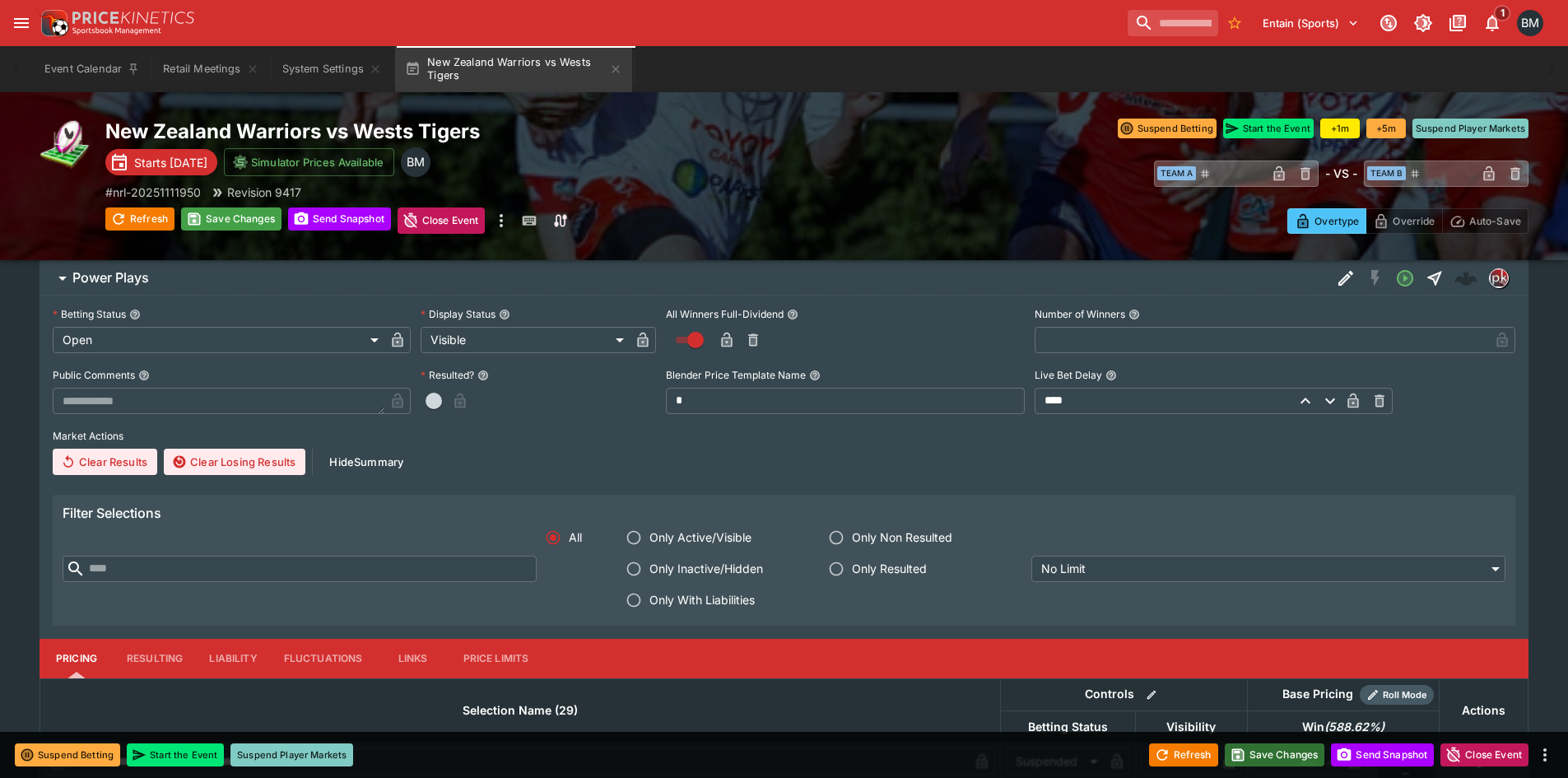 click on "Save Changes" 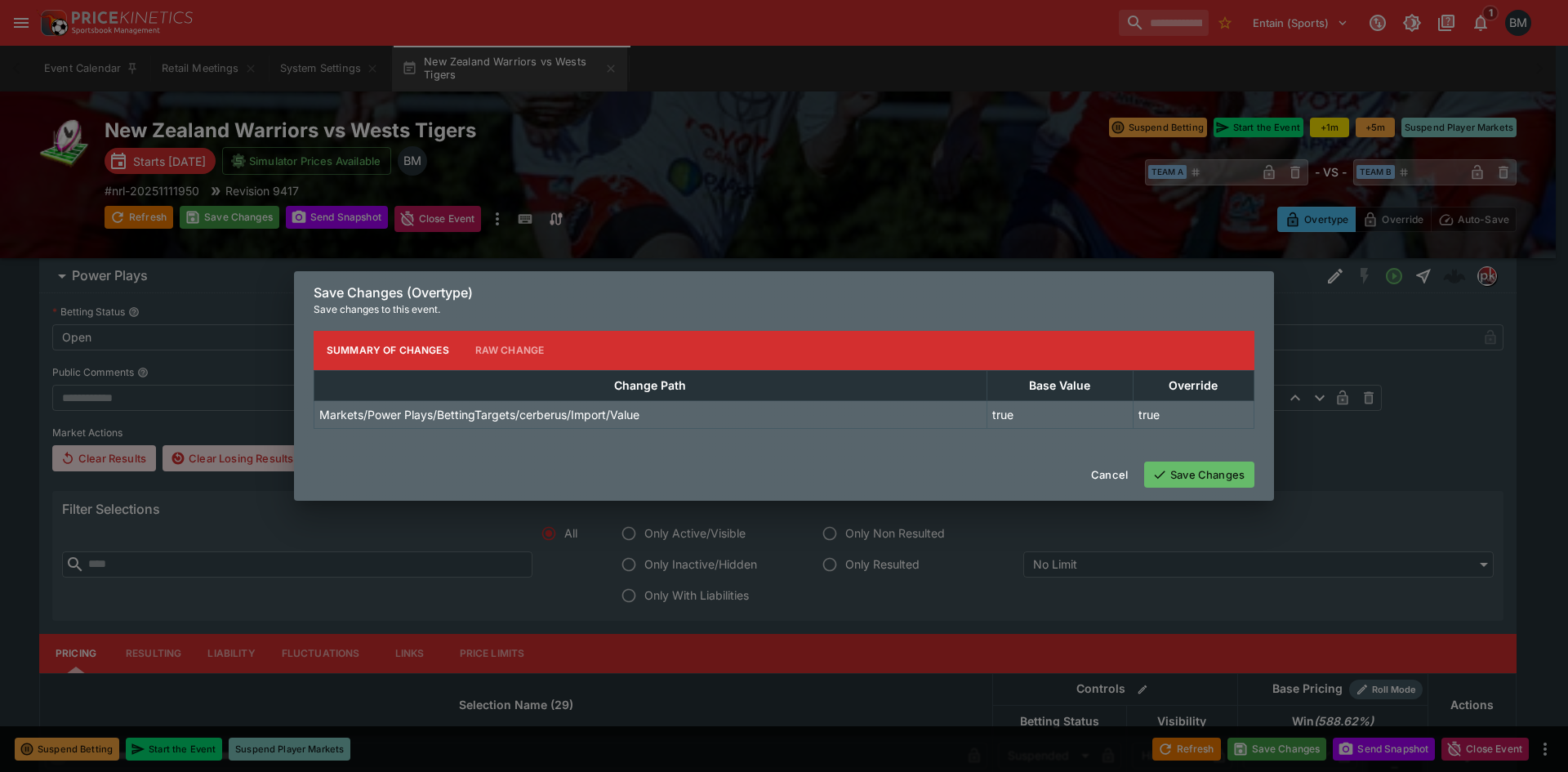 click on "Save Changes" 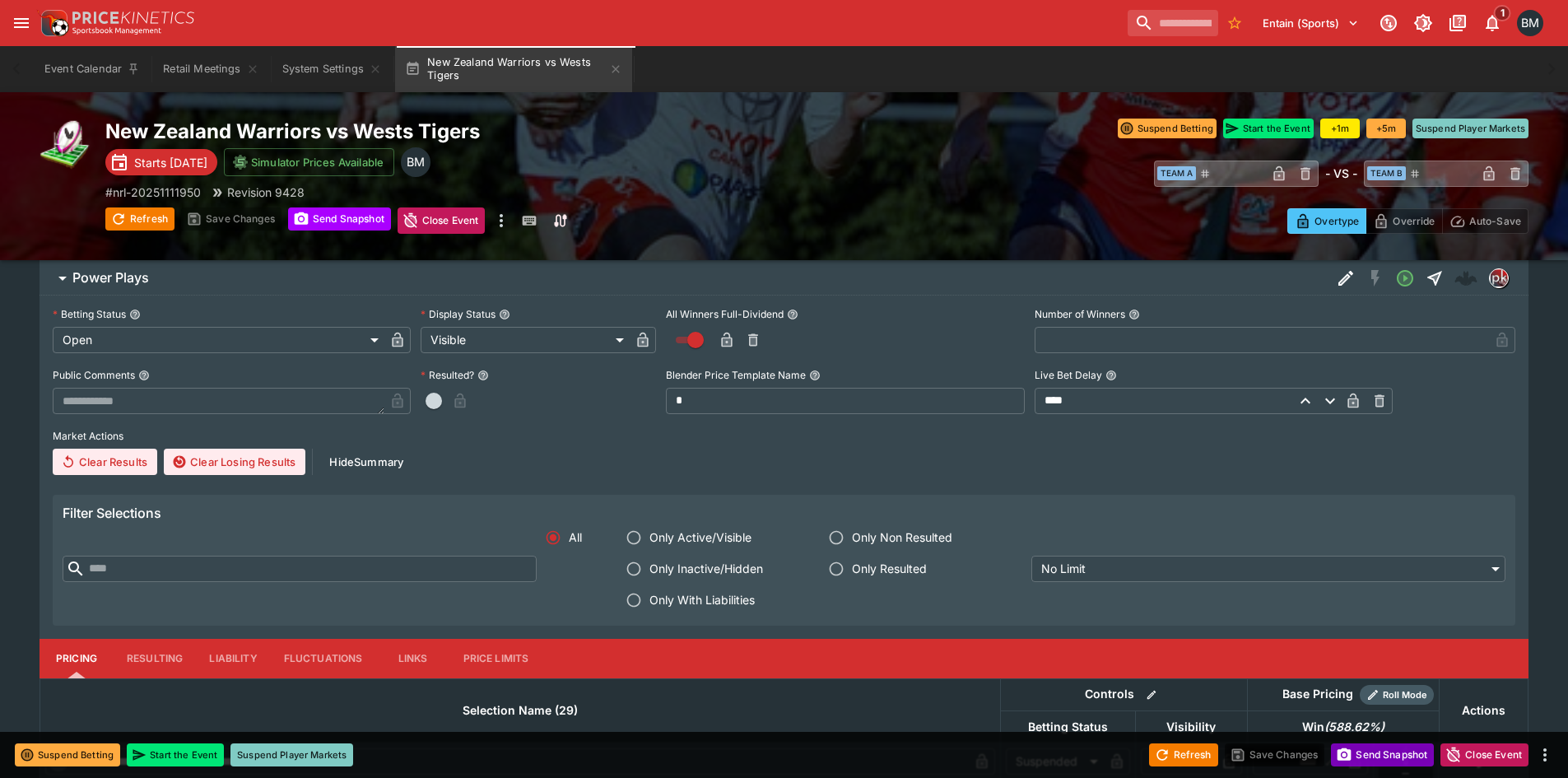 click on "Send Snapshot" 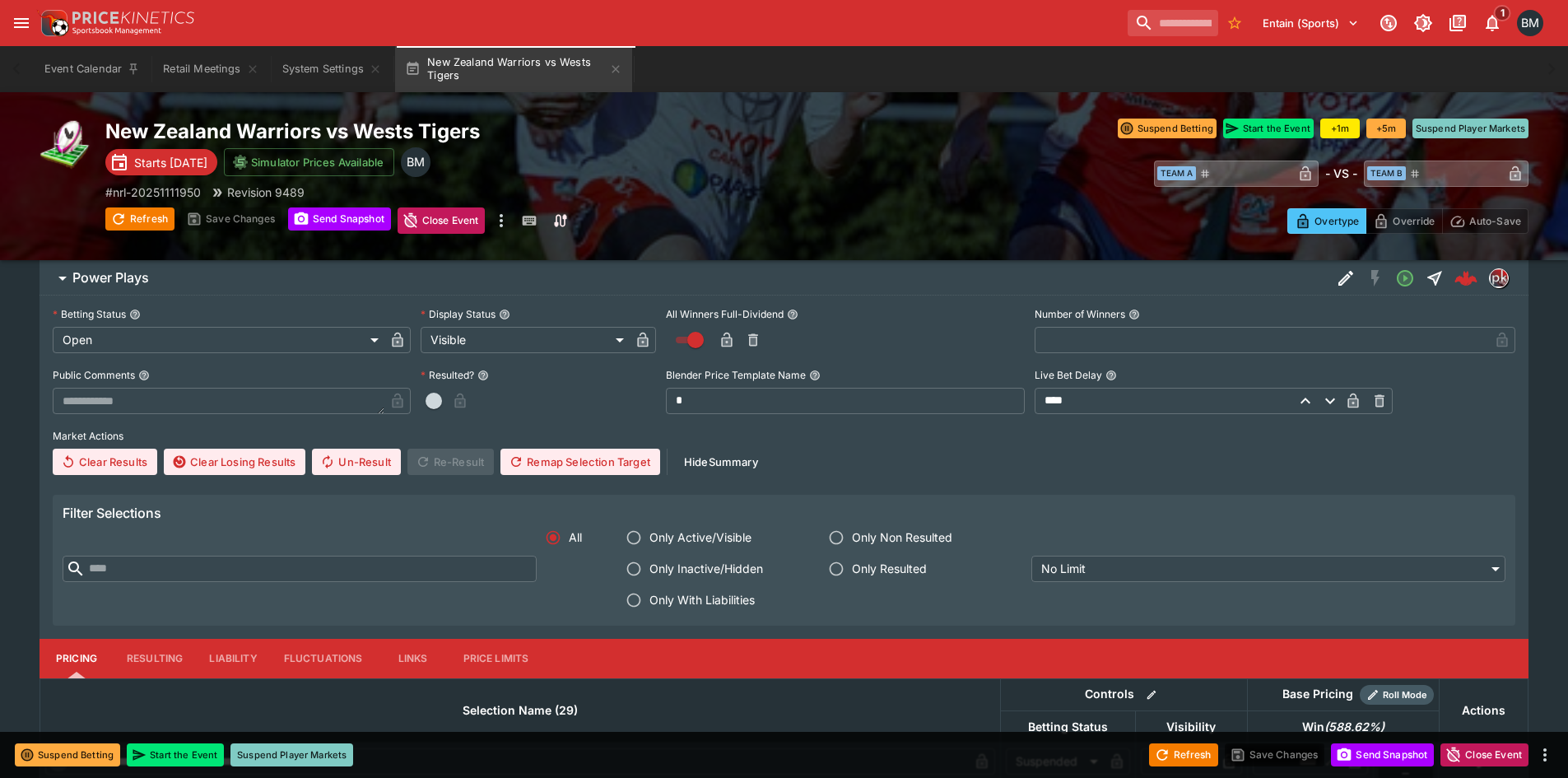 scroll, scrollTop: 245, scrollLeft: 0, axis: vertical 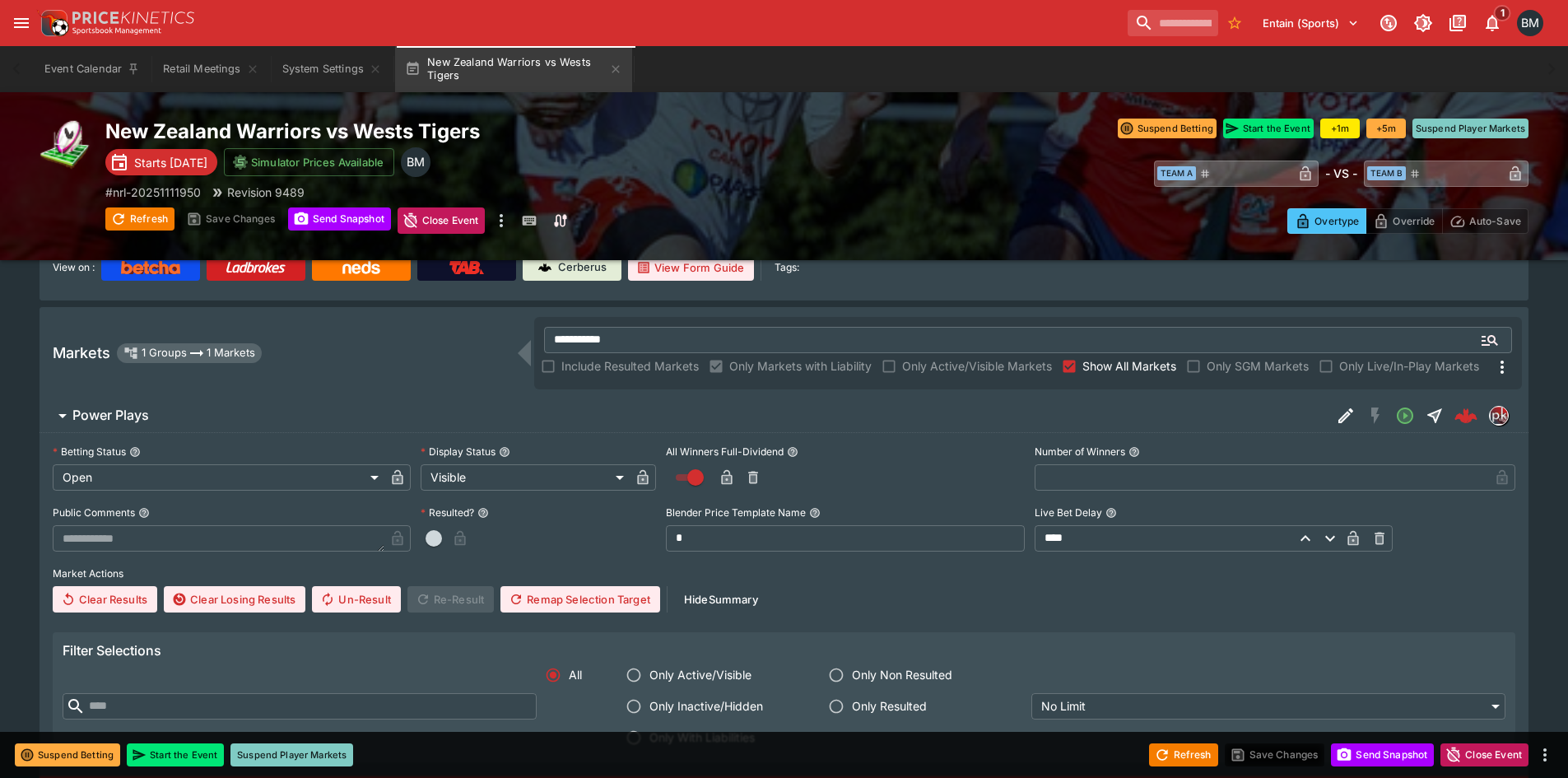 click on "Power Plays" 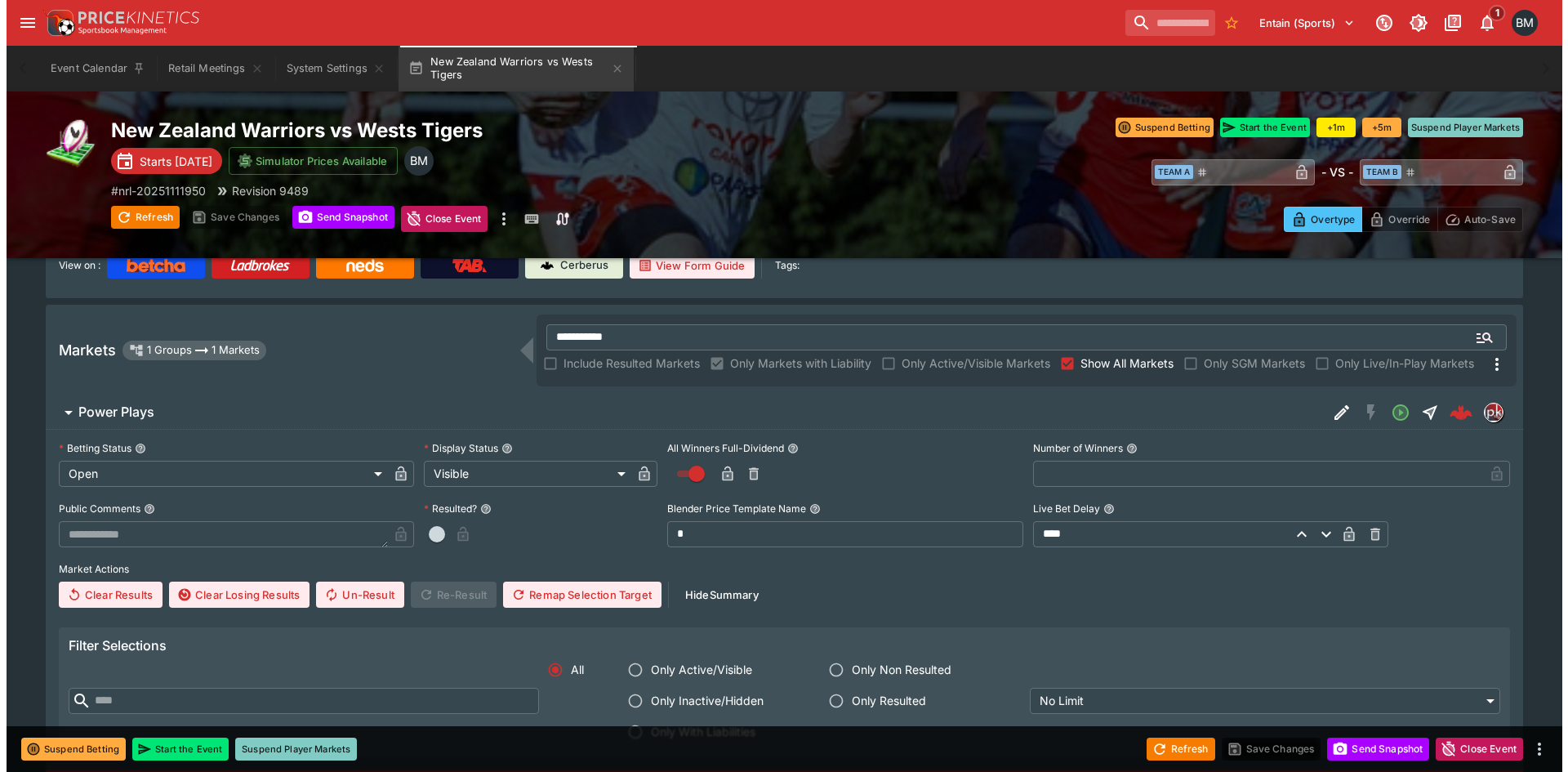 scroll, scrollTop: 0, scrollLeft: 0, axis: both 